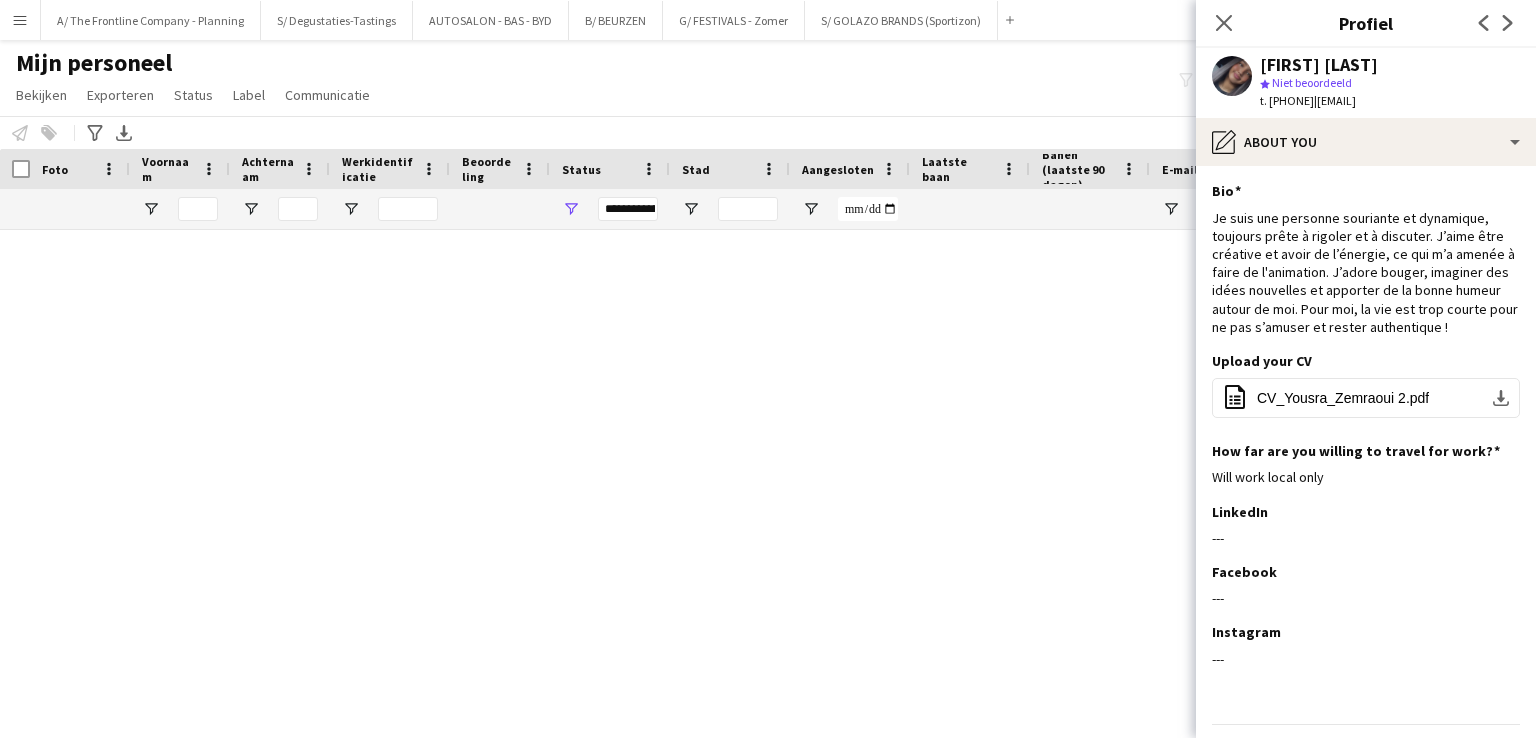 scroll, scrollTop: 0, scrollLeft: 0, axis: both 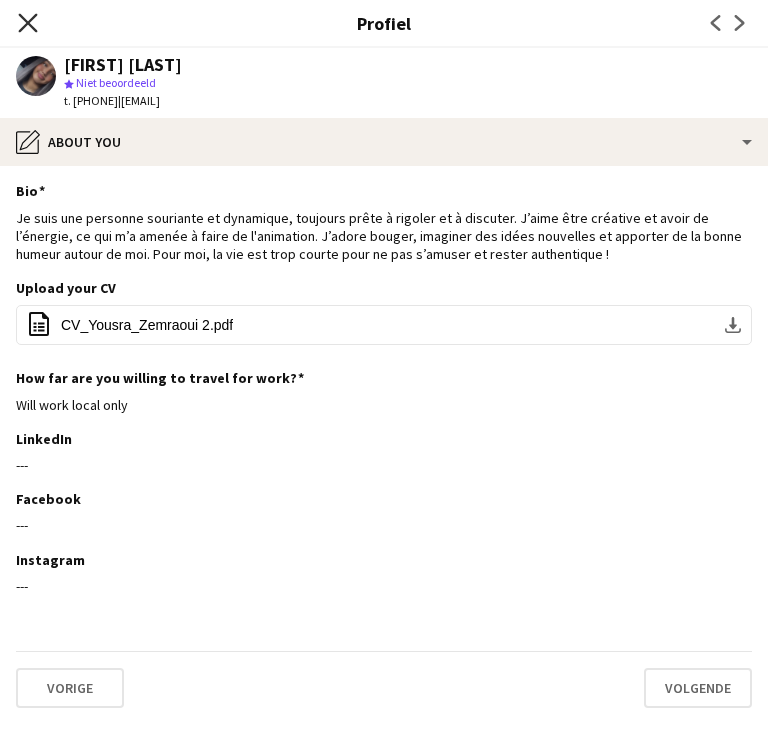 click on "Sluit pop-in" 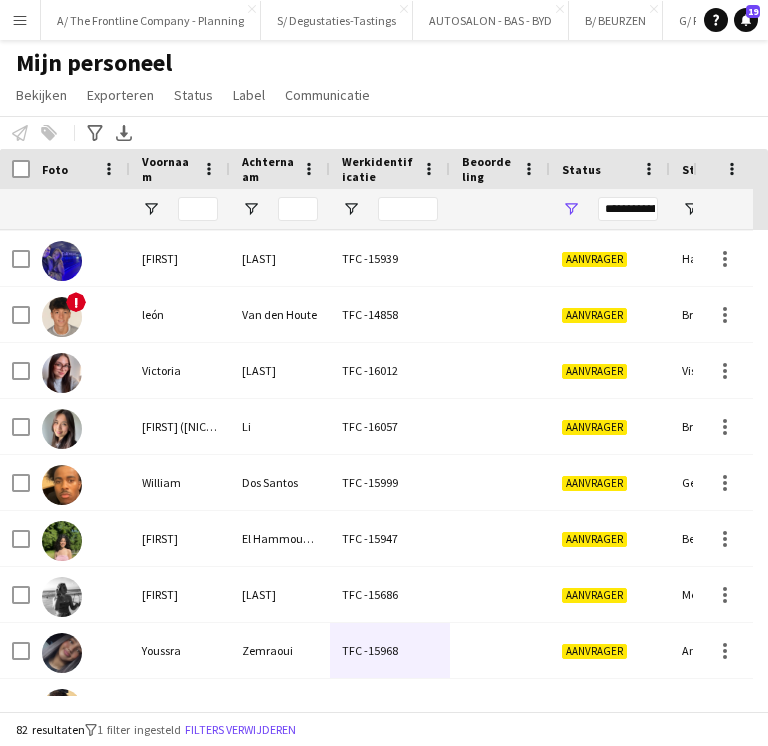 click on "Menu" at bounding box center (20, 20) 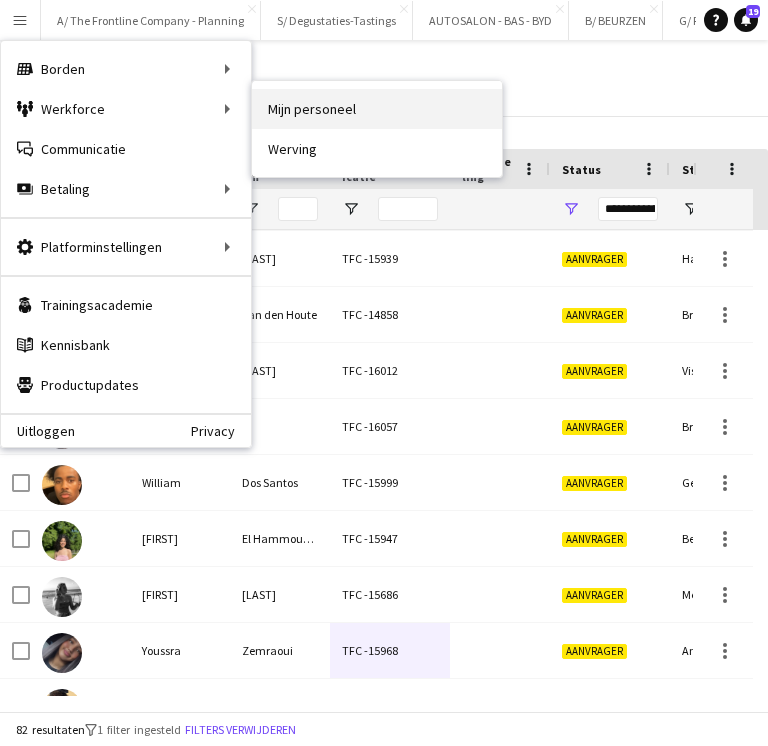 click on "Mijn personeel" at bounding box center [377, 109] 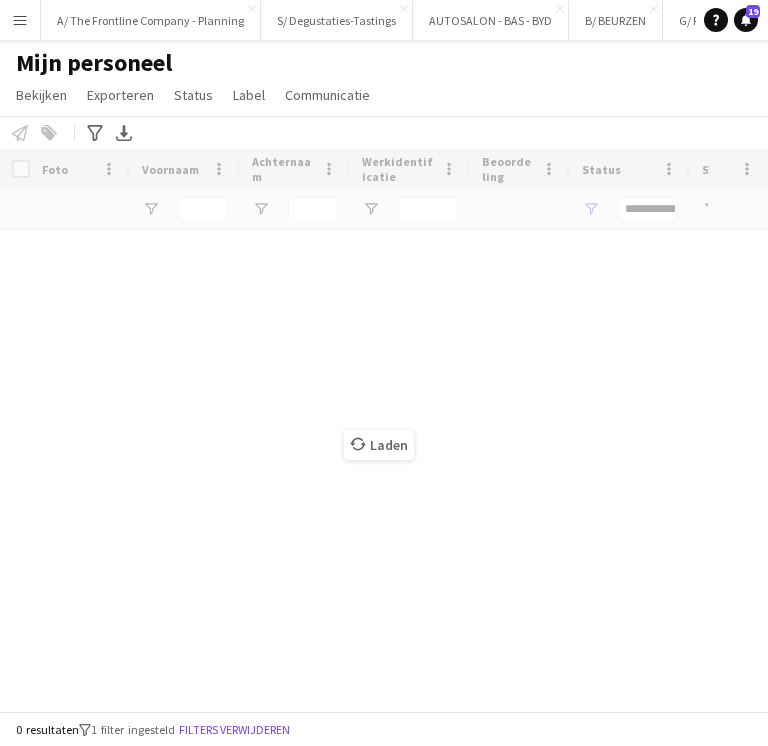 type on "**********" 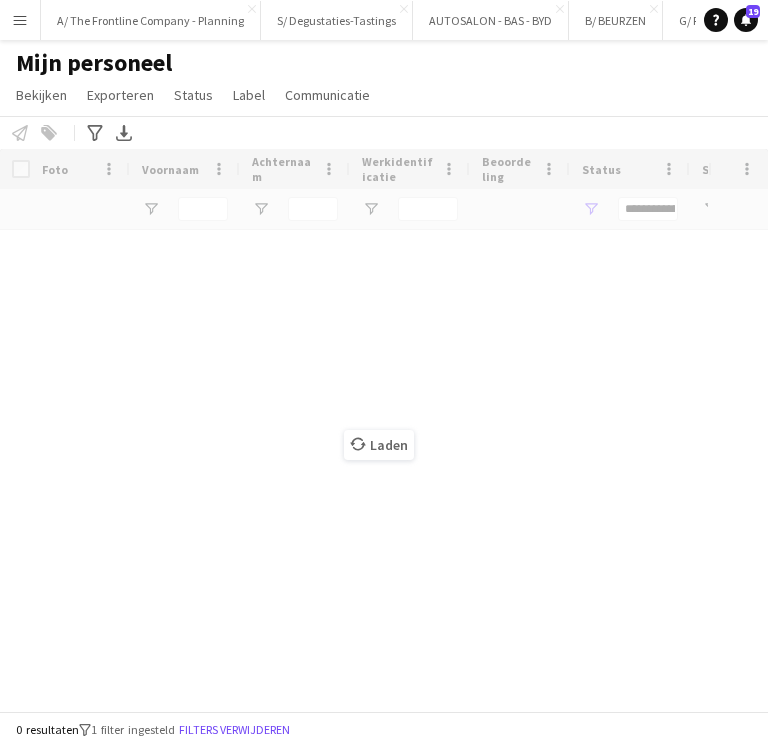 scroll, scrollTop: 0, scrollLeft: 0, axis: both 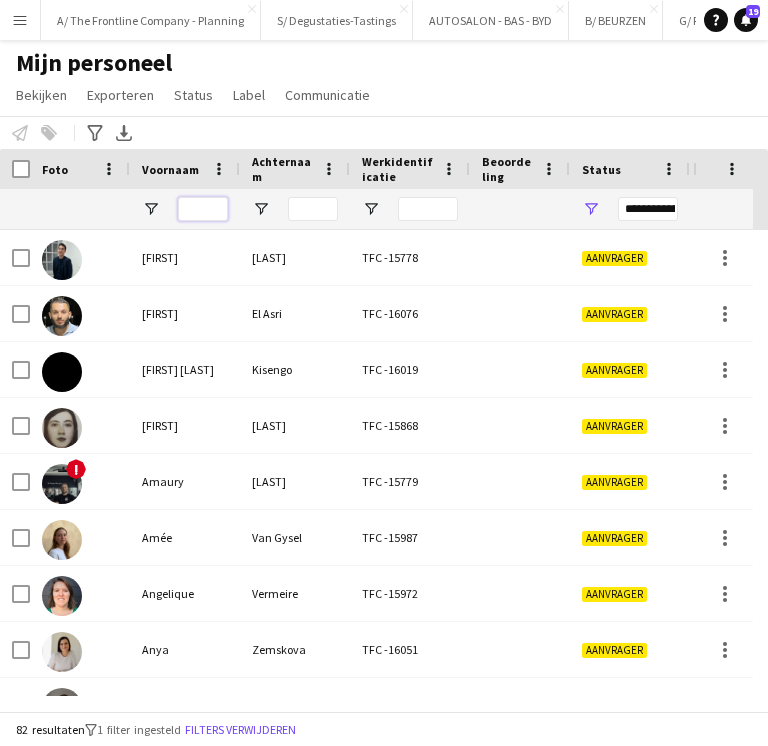 click at bounding box center [203, 209] 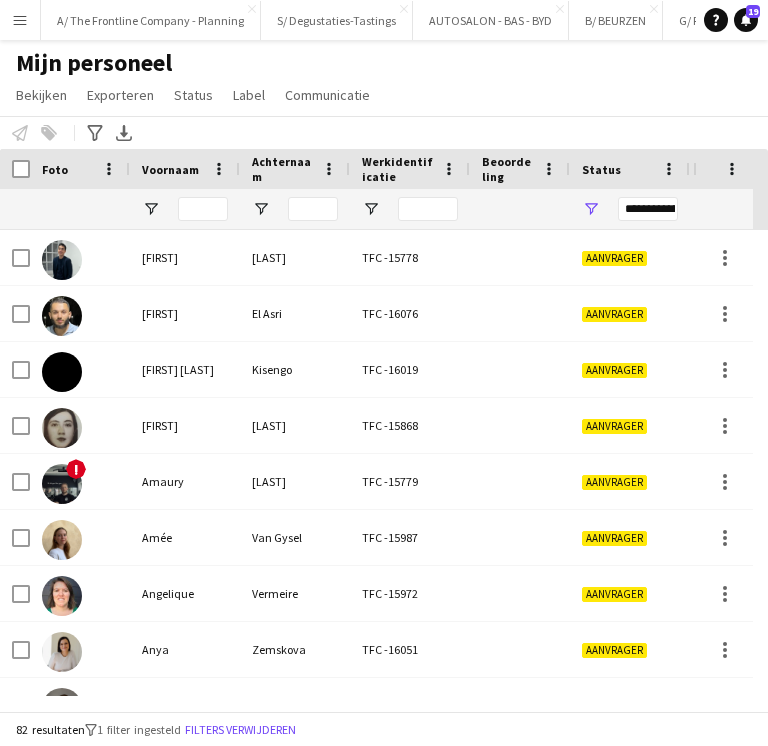 click on "Menu" at bounding box center [20, 20] 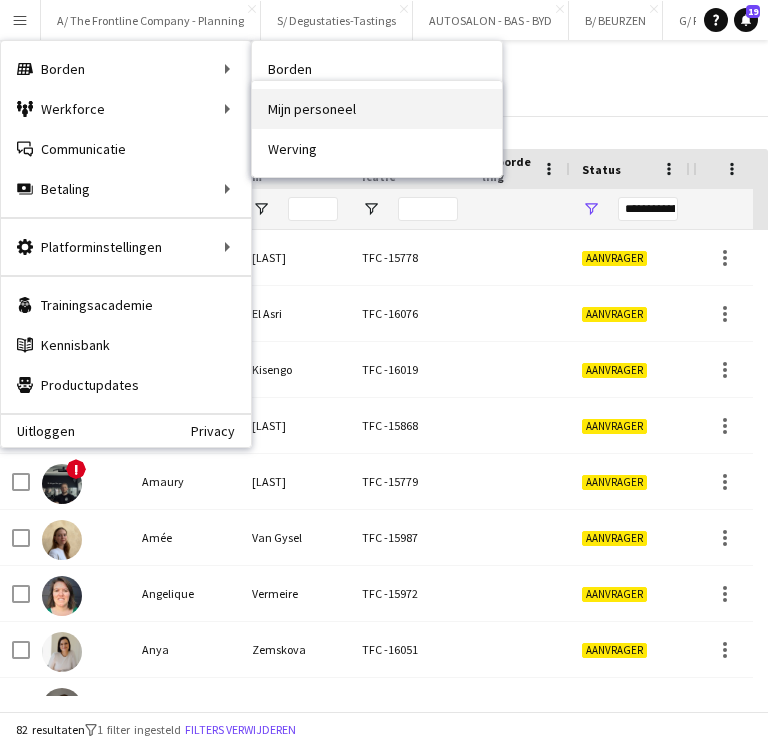 click on "Mijn personeel" at bounding box center (377, 109) 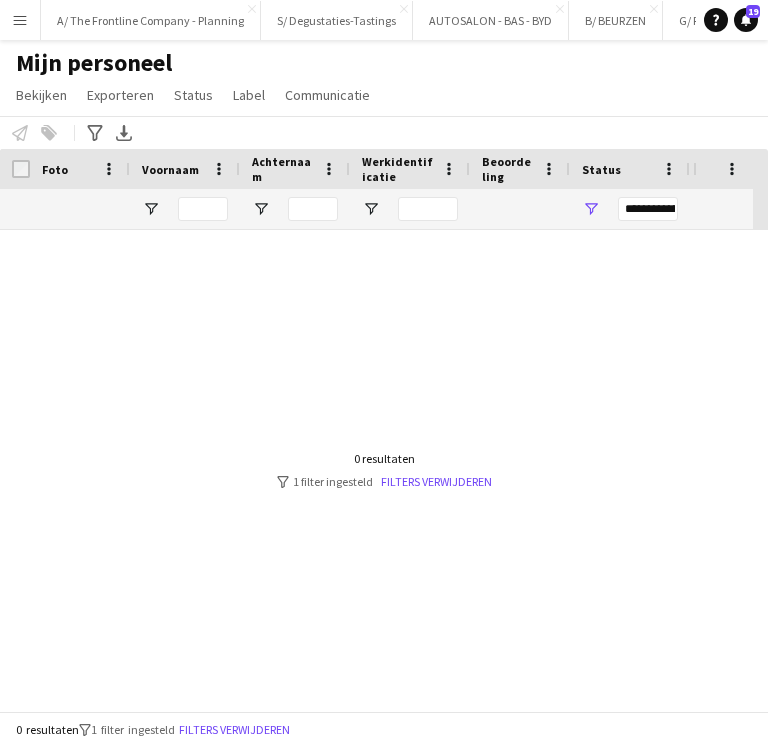 type on "**********" 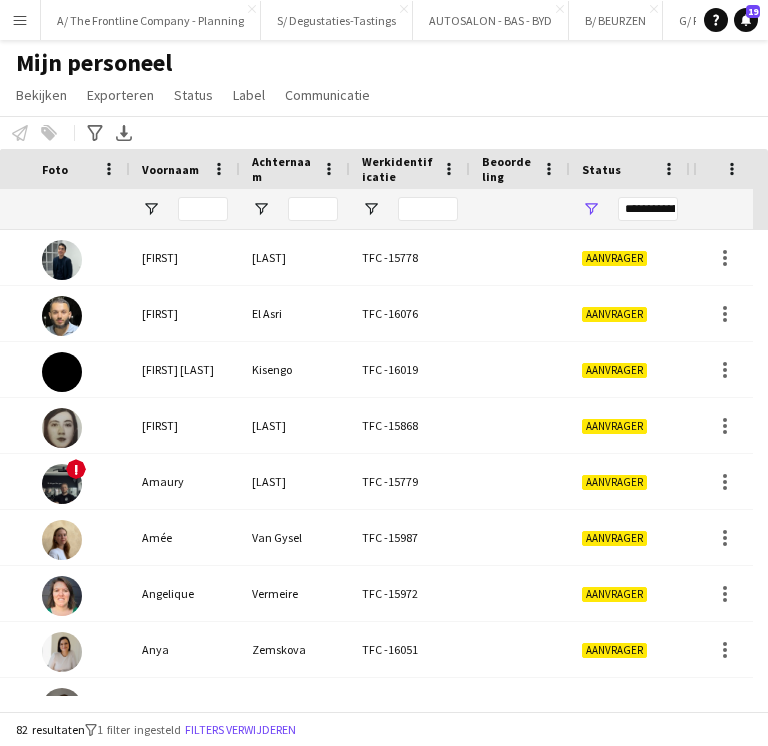 scroll, scrollTop: 0, scrollLeft: 423, axis: horizontal 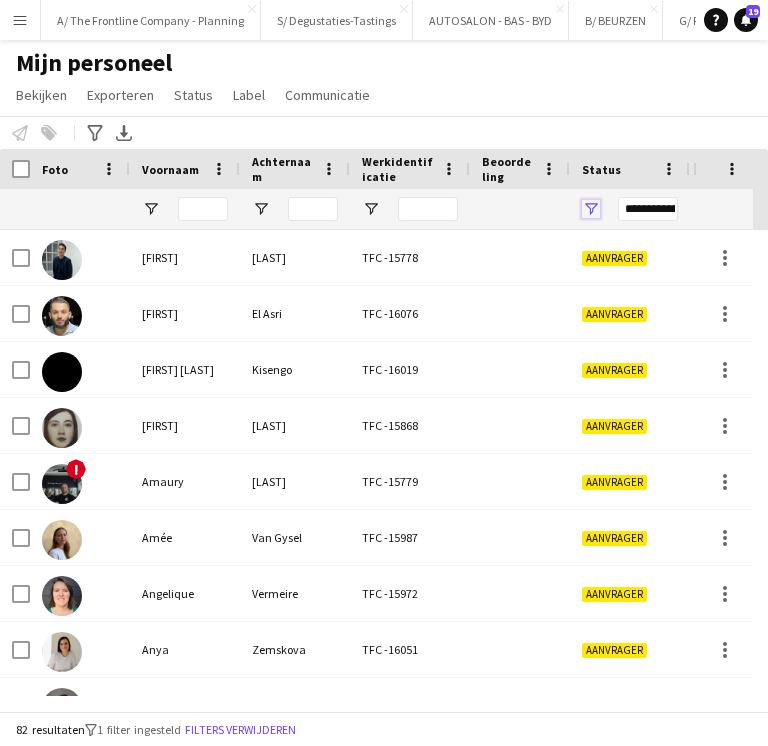 click at bounding box center [591, 209] 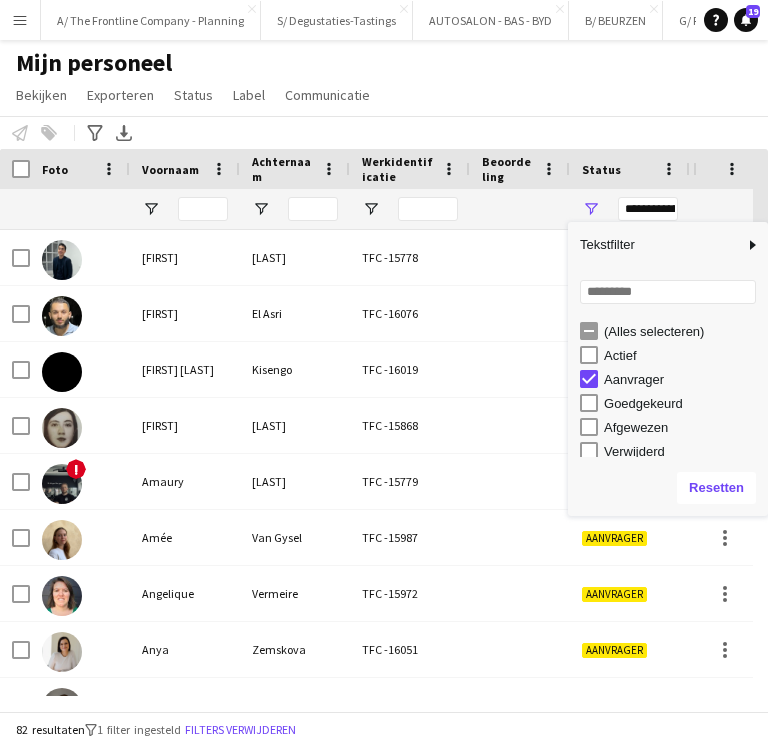 click on "(Alles selecteren)" at bounding box center (683, 331) 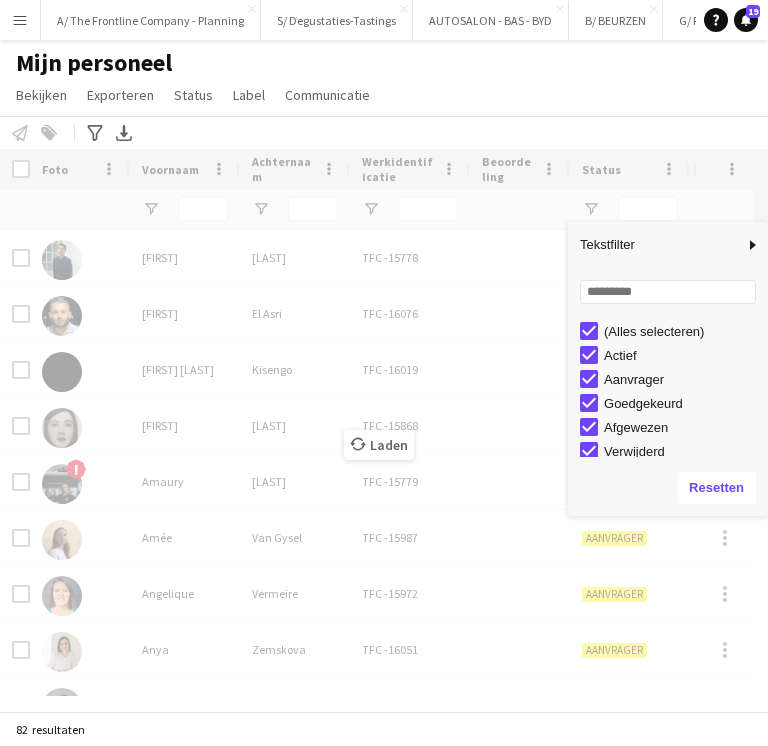 click on "(Alles selecteren)" at bounding box center [683, 331] 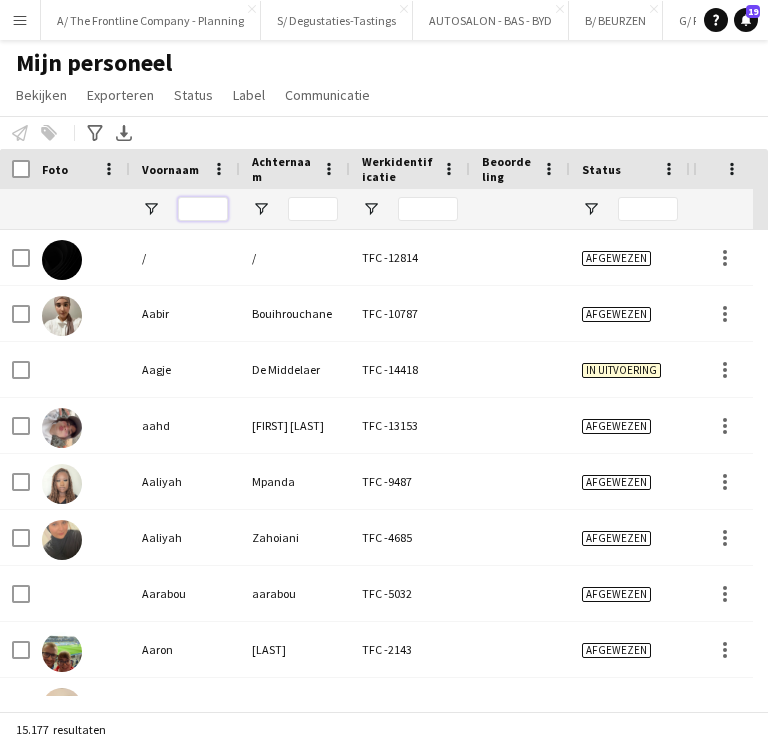 click at bounding box center (203, 209) 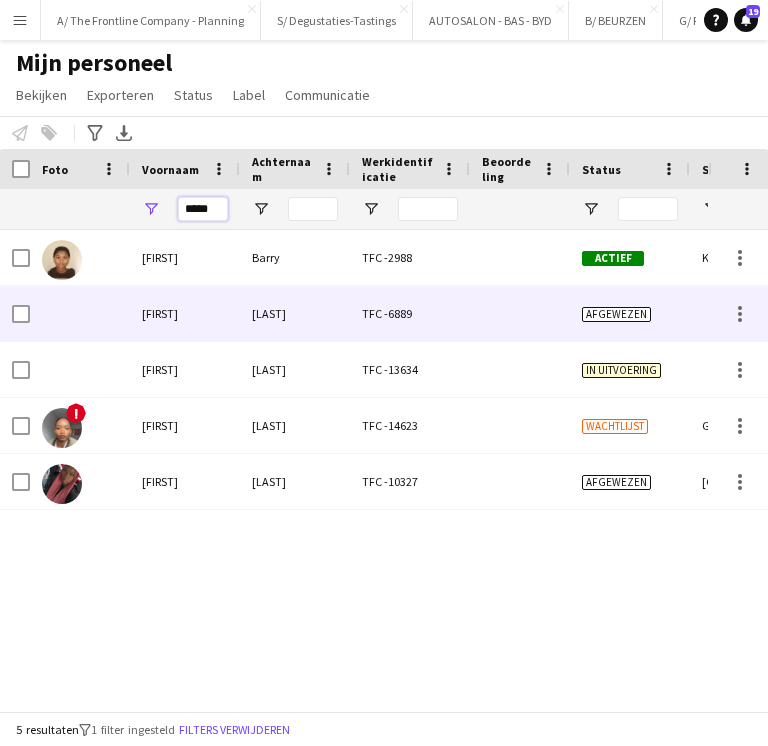 type on "*****" 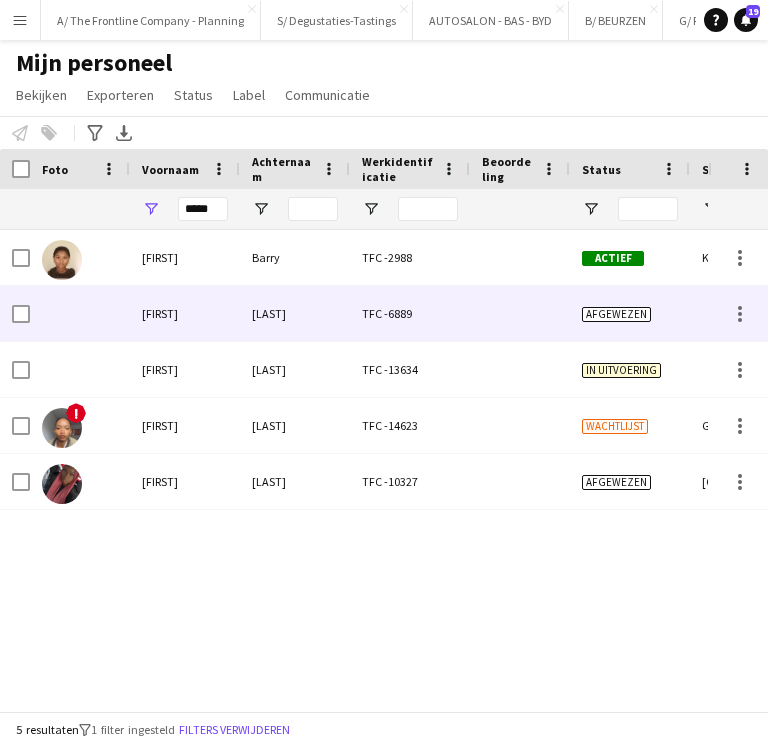 click on "Diallo" at bounding box center (295, 313) 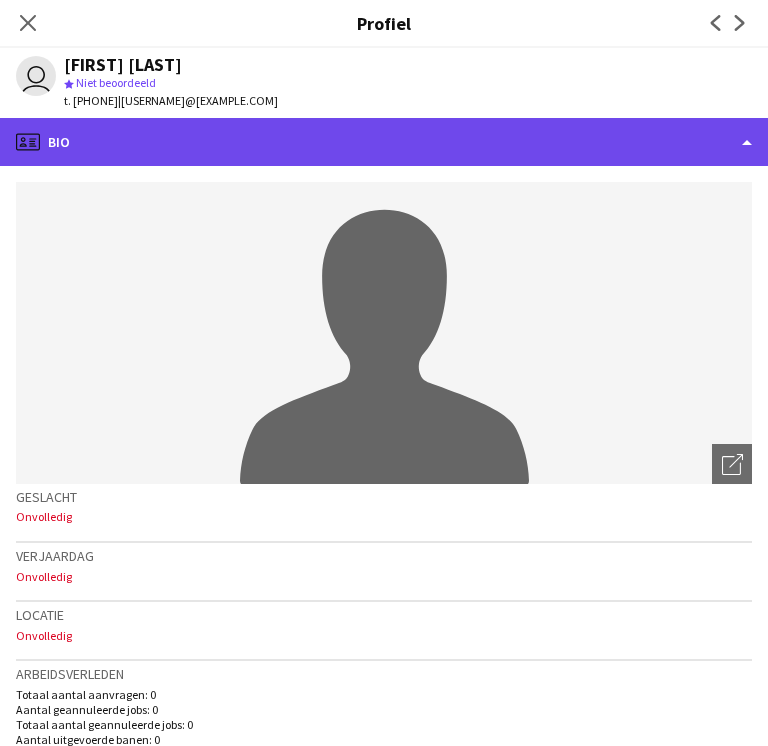 click on "profile
Bio" 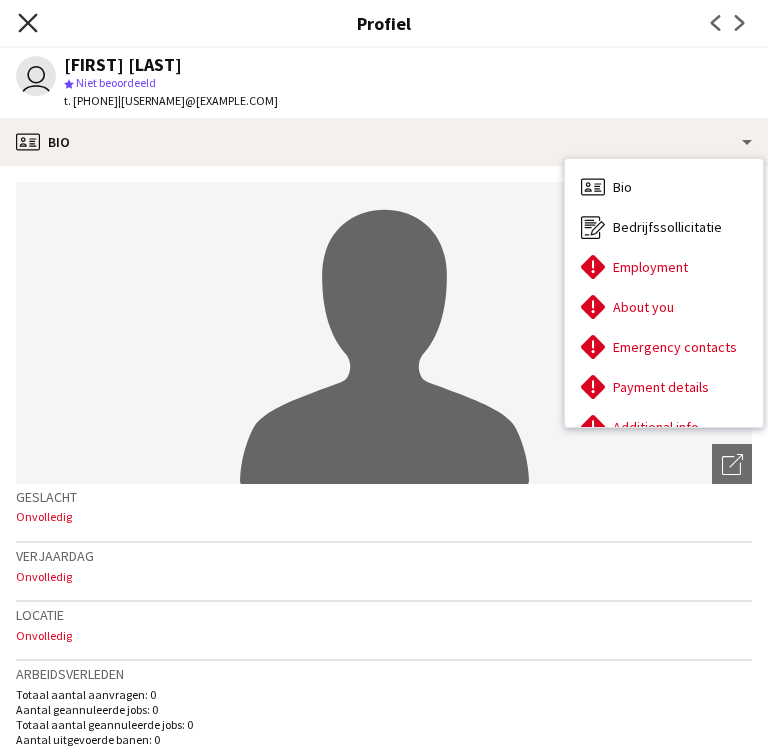 click on "Sluit pop-in" 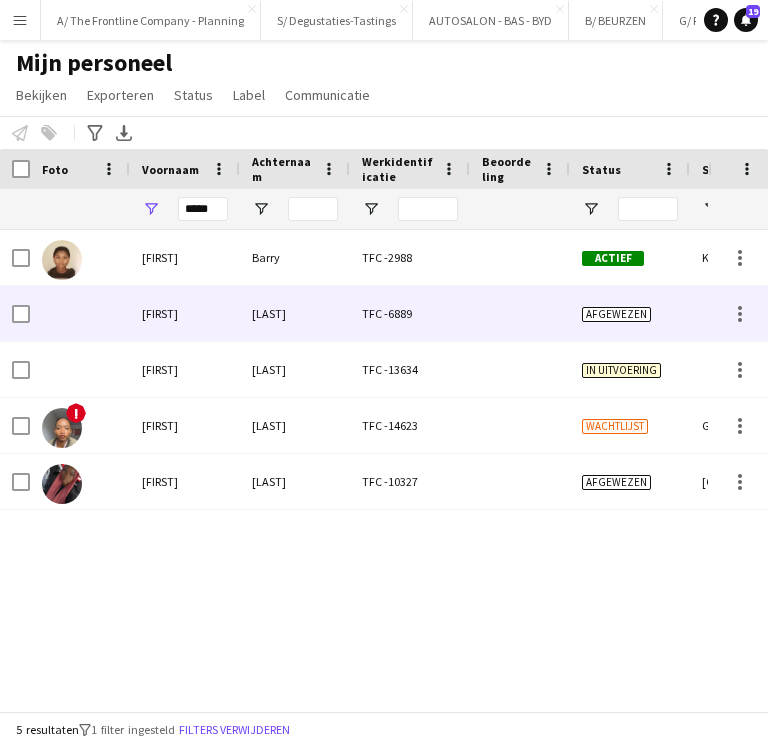 click on "TFC -6889" at bounding box center [410, 313] 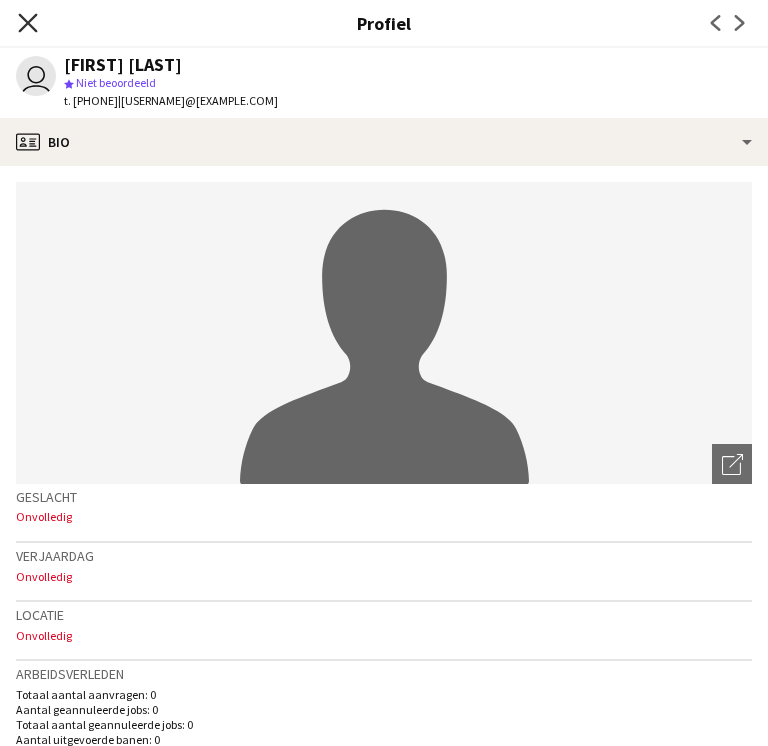 click 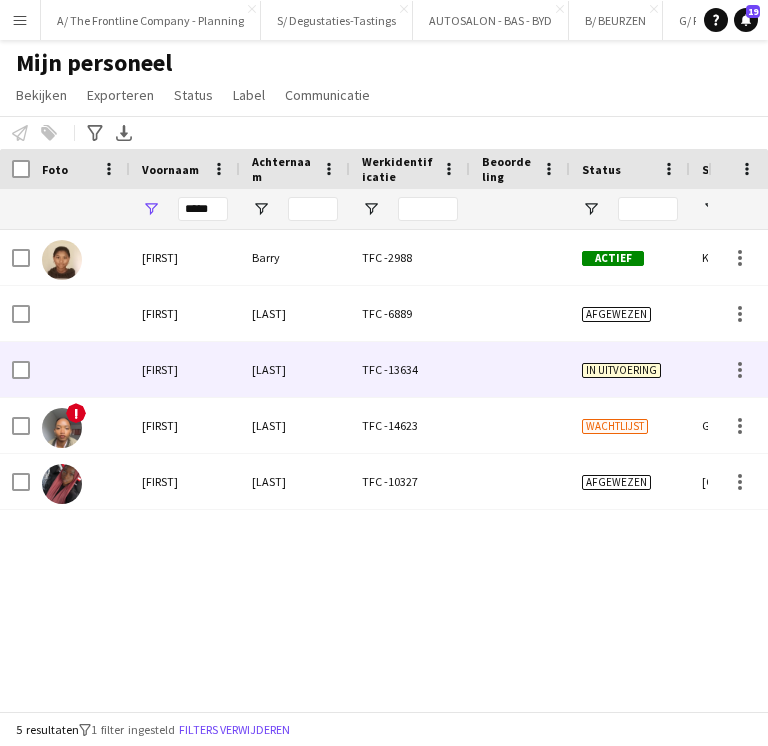 click on "TFC -13634" at bounding box center (410, 369) 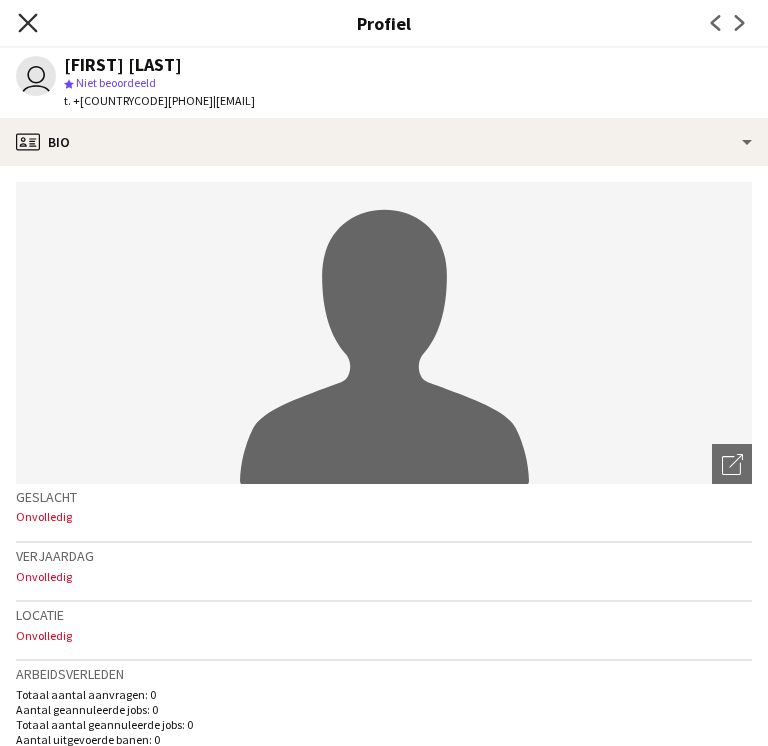 click 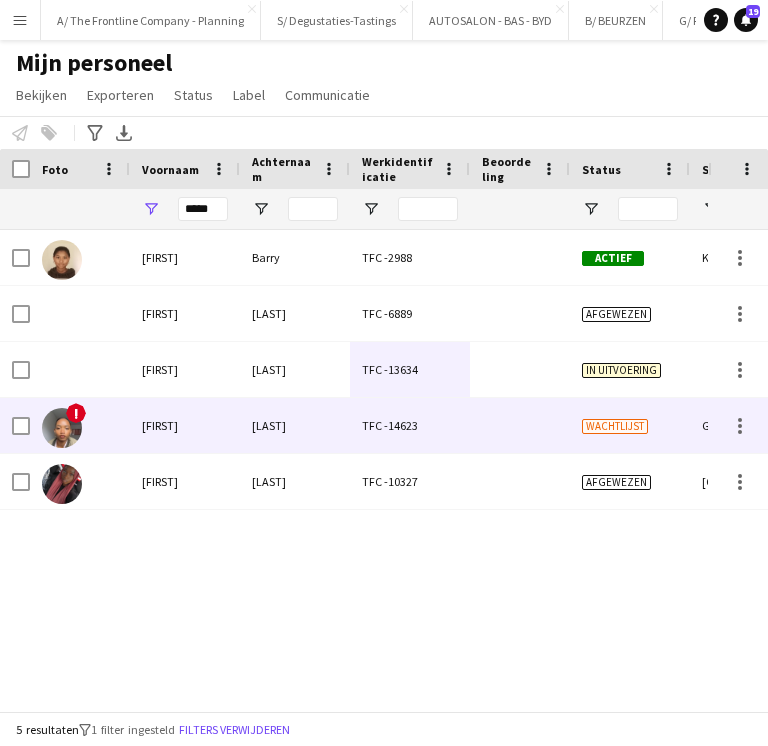 click on "TFC -14623" at bounding box center [410, 425] 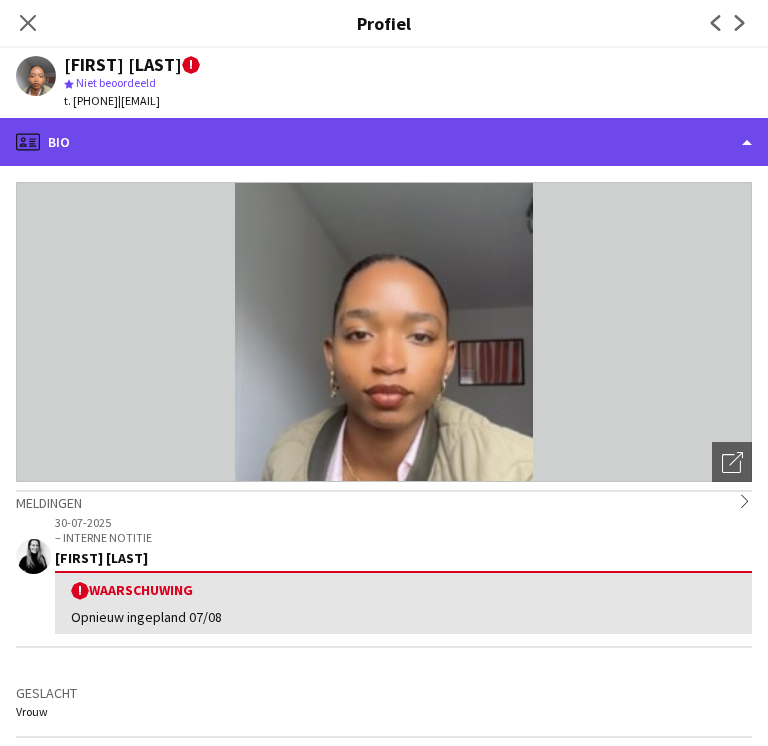 click on "profile
Bio" 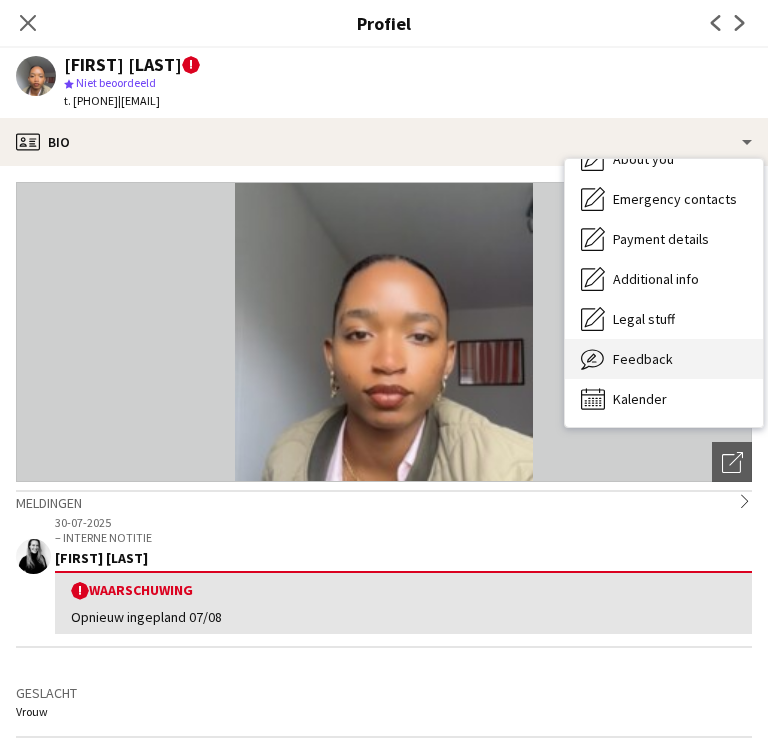 click on "Feedback" at bounding box center [643, 359] 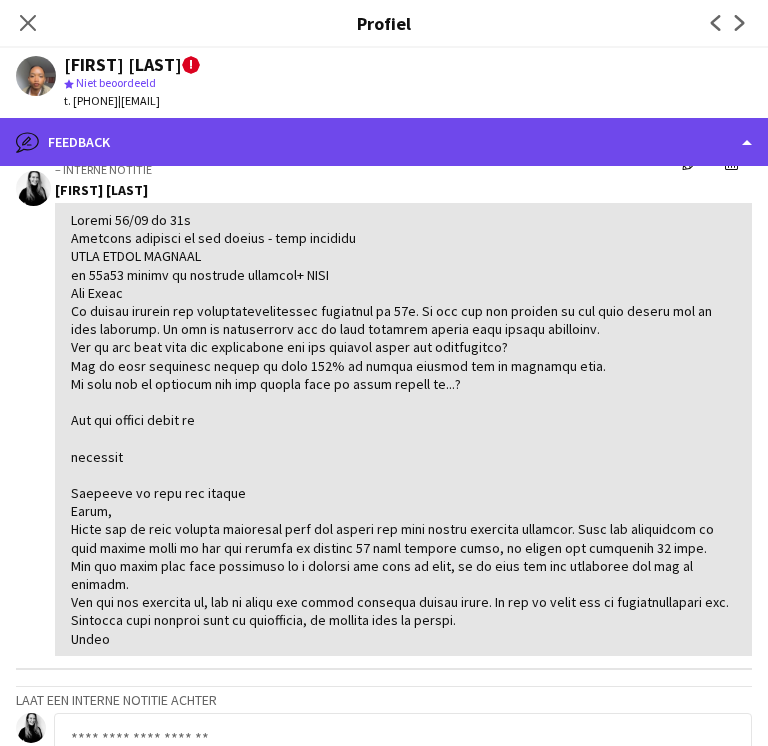 click on "bubble-pencil
Feedback" 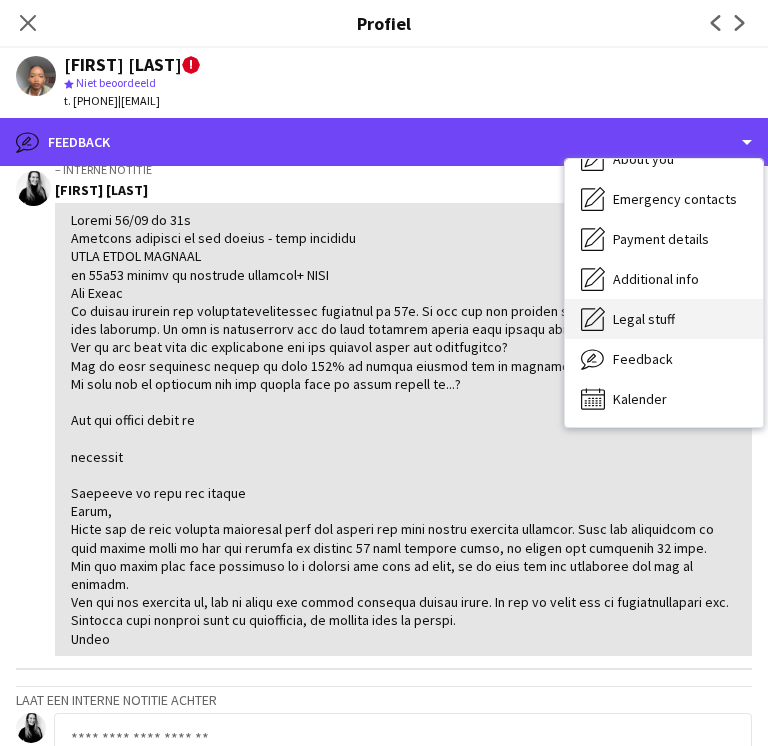 scroll, scrollTop: 0, scrollLeft: 0, axis: both 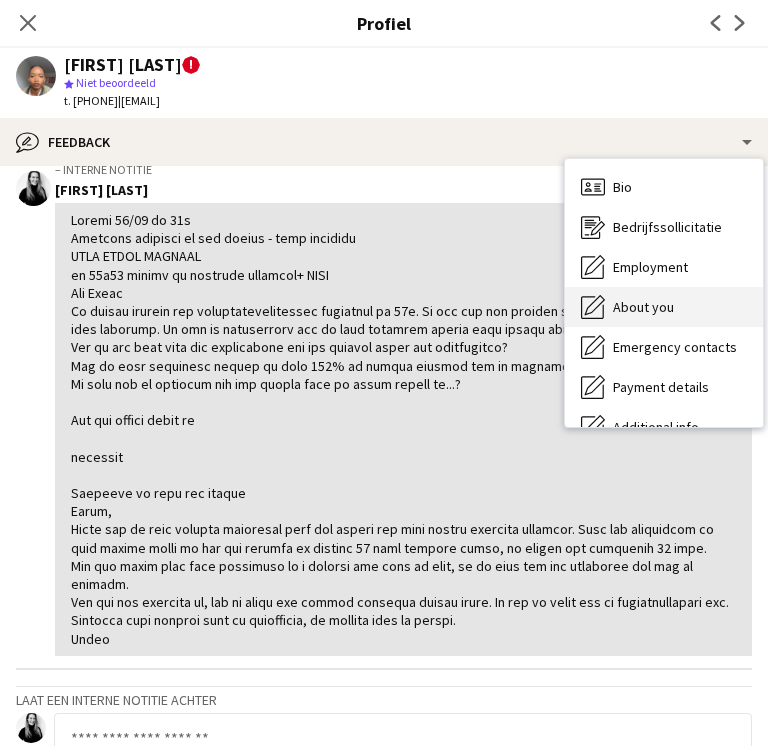 click on "About you
About you" at bounding box center (664, 307) 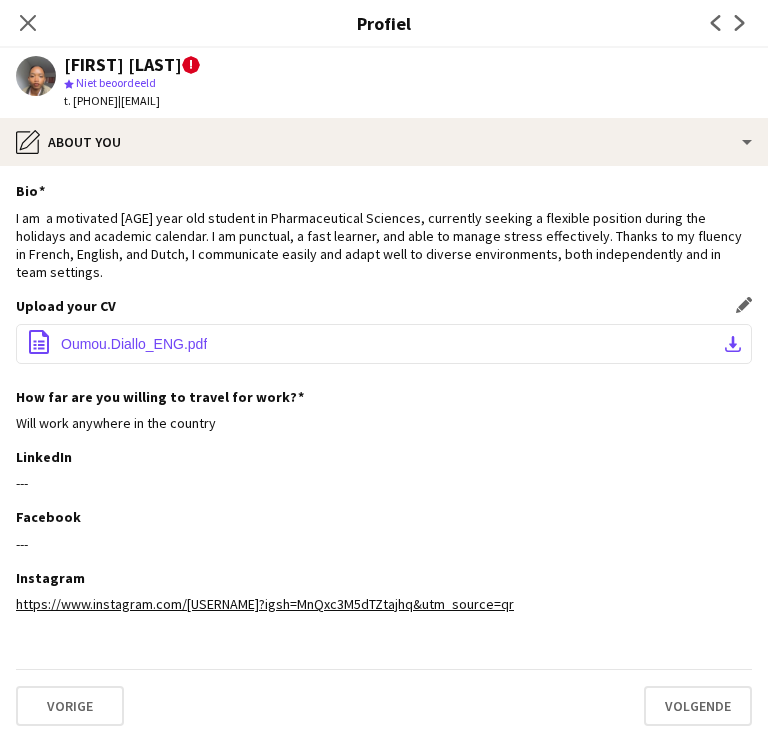 click on "office-file-sheet
Oumou.Diallo_ENG.pdf
download-bottom" 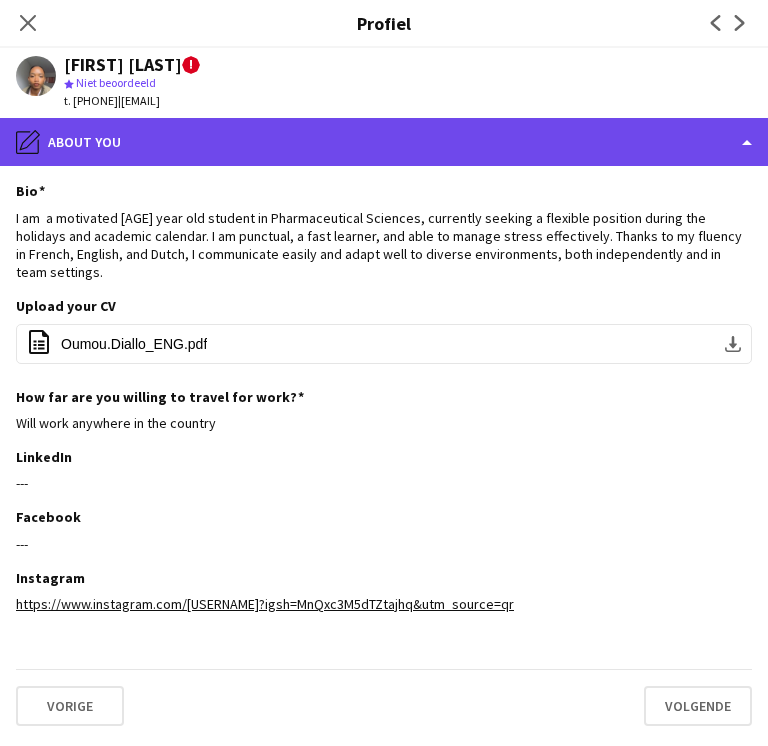 click on "pencil4
About you" 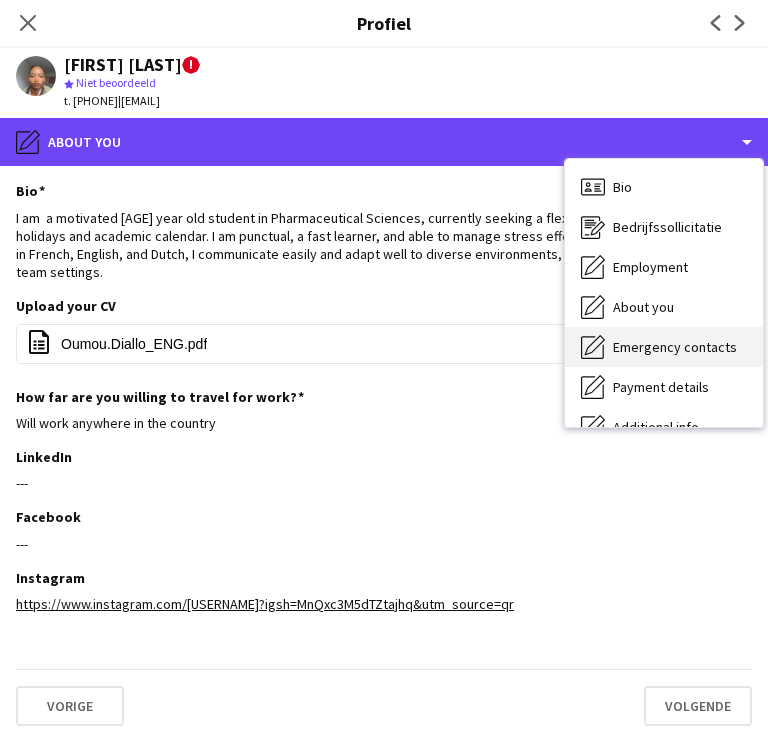 scroll, scrollTop: 148, scrollLeft: 0, axis: vertical 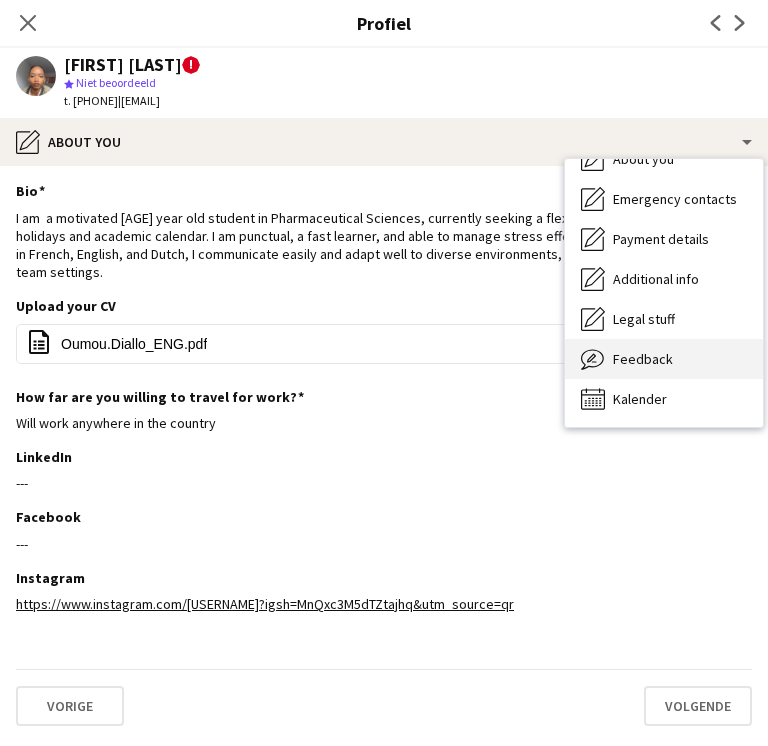 click on "Feedback" at bounding box center (643, 359) 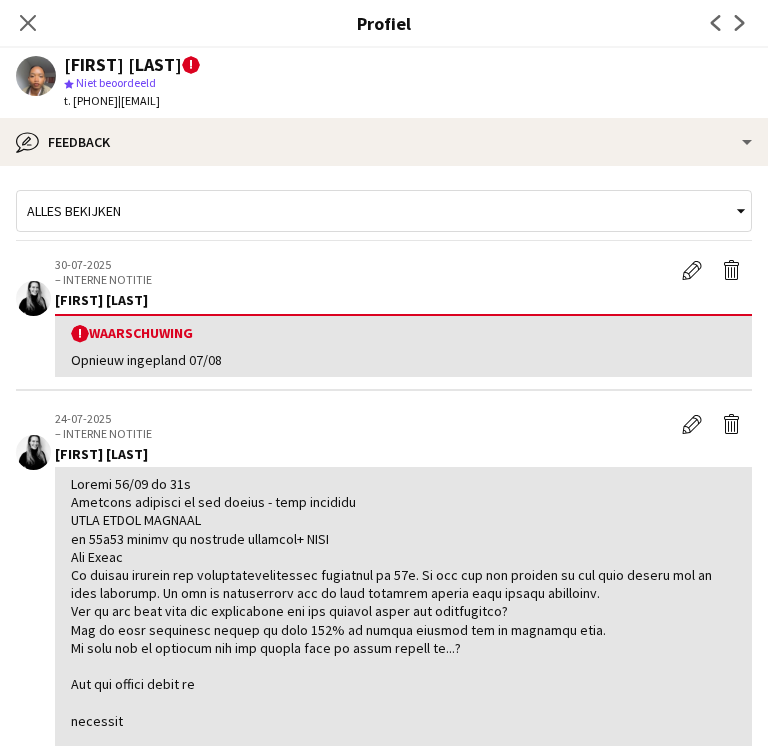 scroll, scrollTop: 554, scrollLeft: 0, axis: vertical 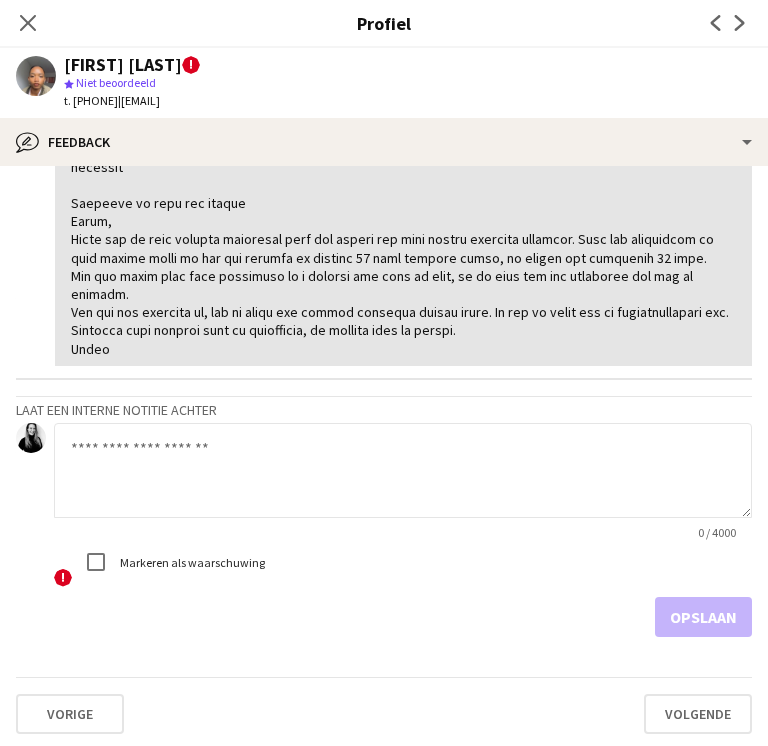 click 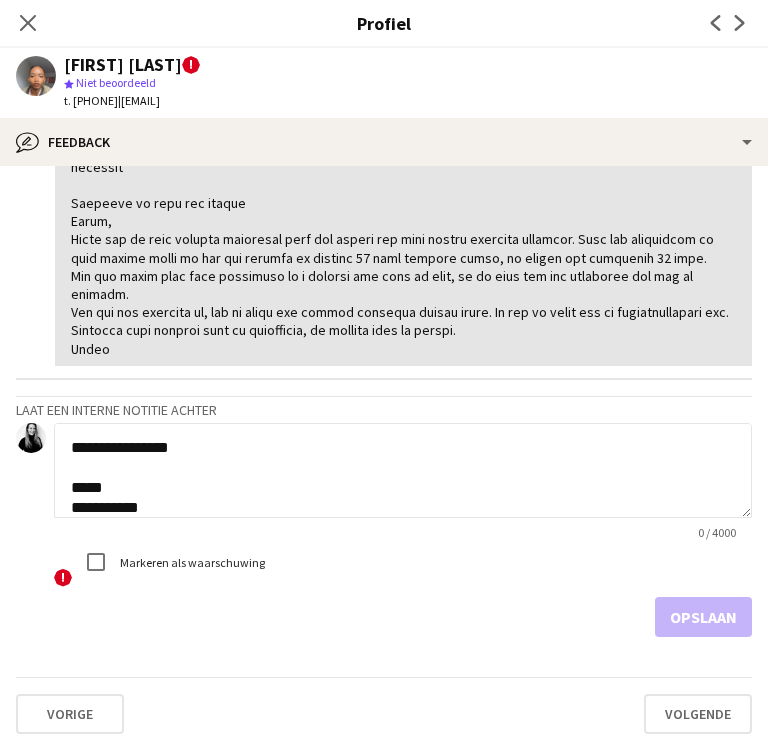 scroll, scrollTop: 340, scrollLeft: 0, axis: vertical 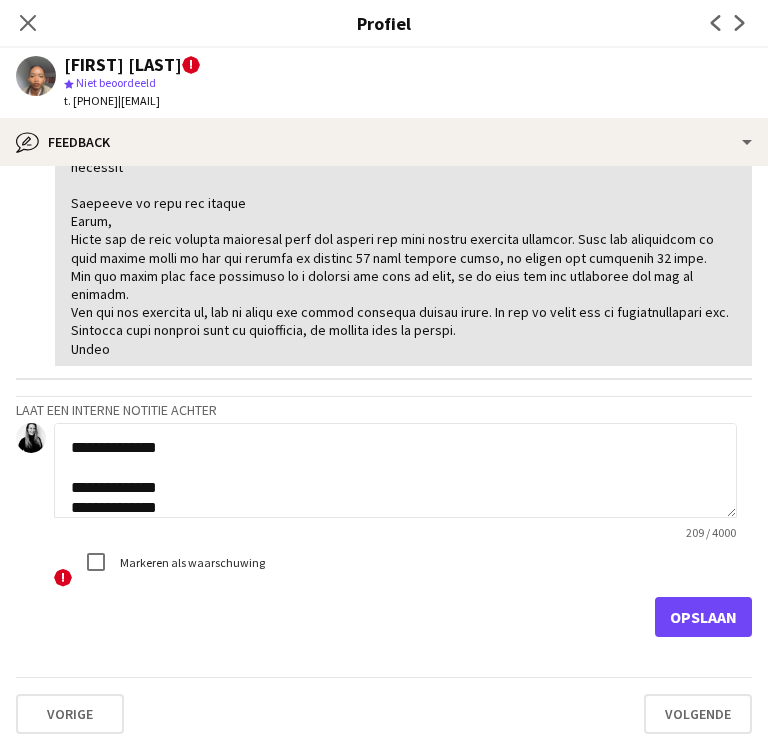 type on "**********" 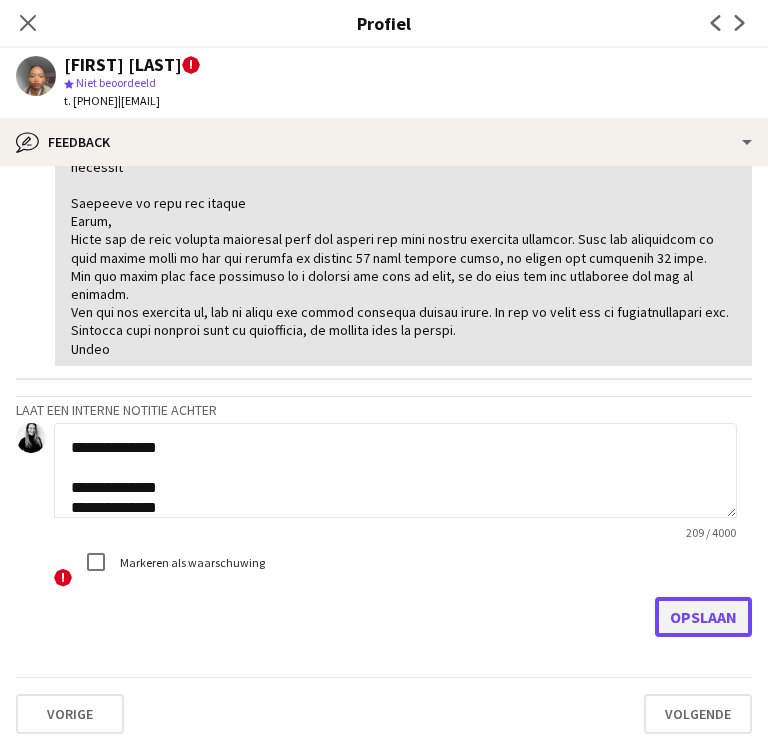 click on "Opslaan" 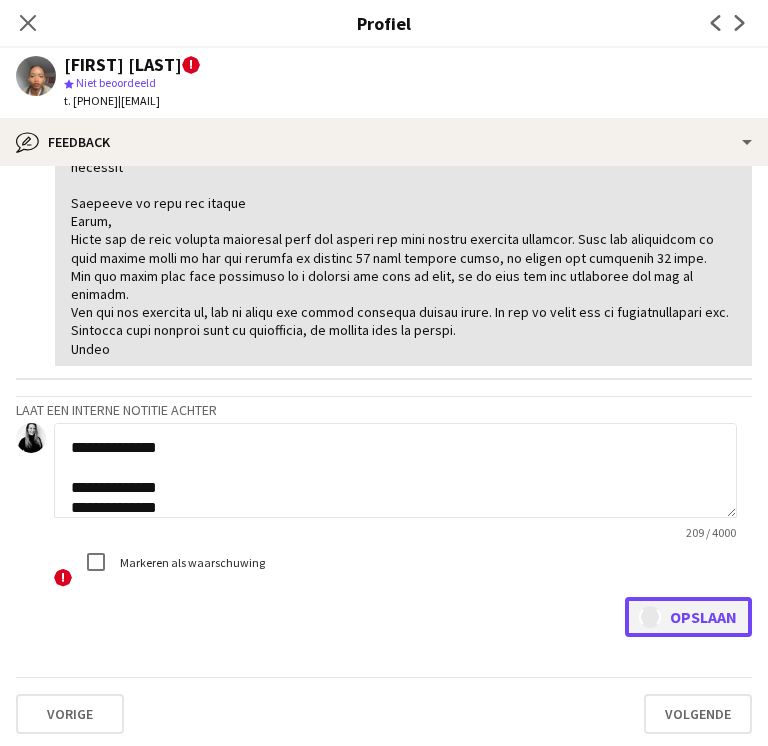 type 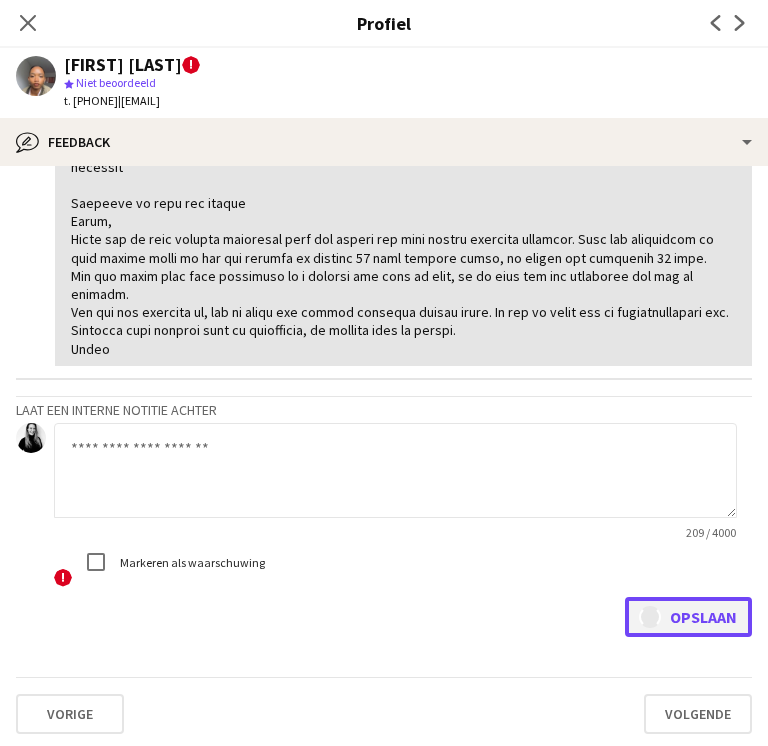 scroll, scrollTop: 0, scrollLeft: 0, axis: both 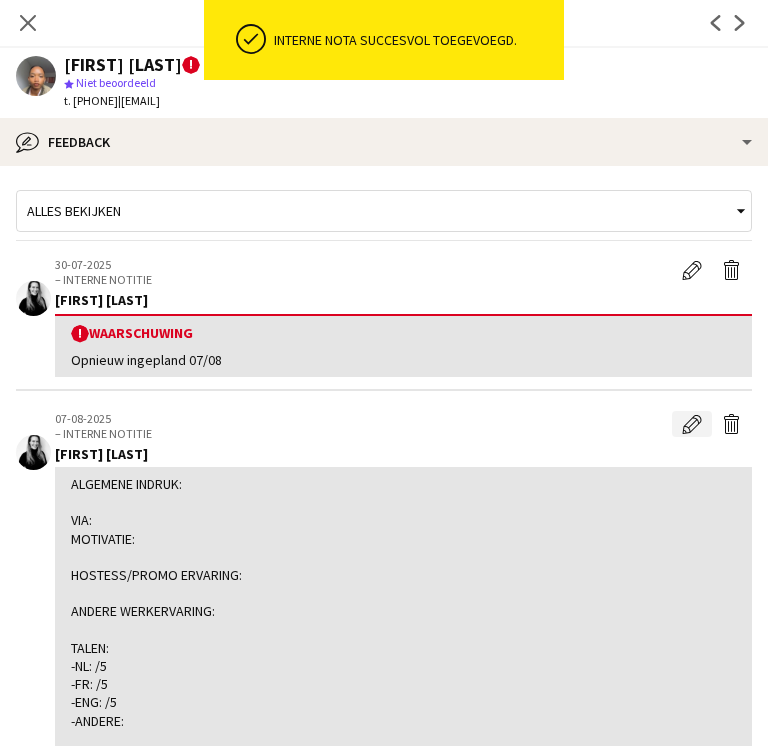 click on "Bewerk interne notitie" 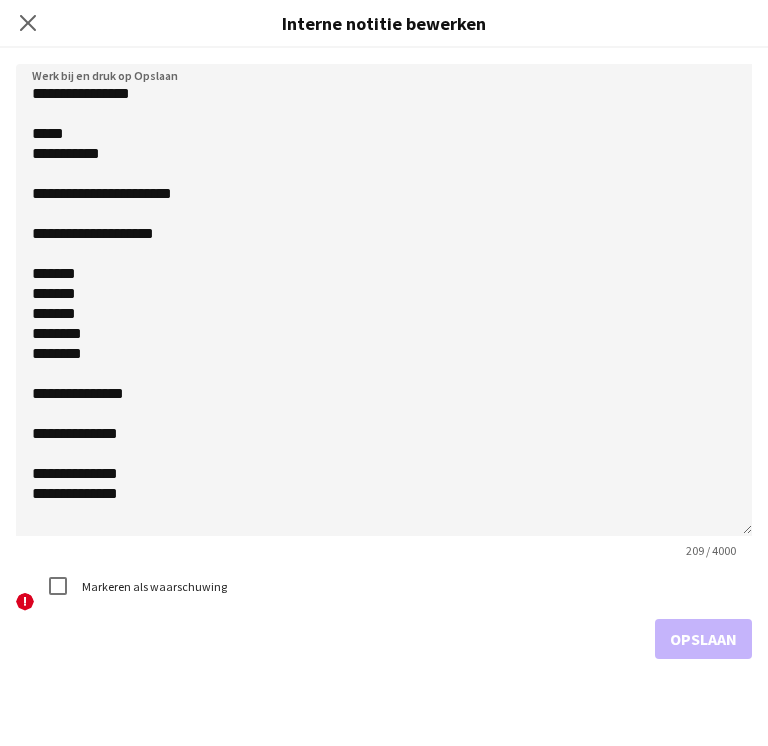 drag, startPoint x: 748, startPoint y: 175, endPoint x: 674, endPoint y: 528, distance: 360.67297 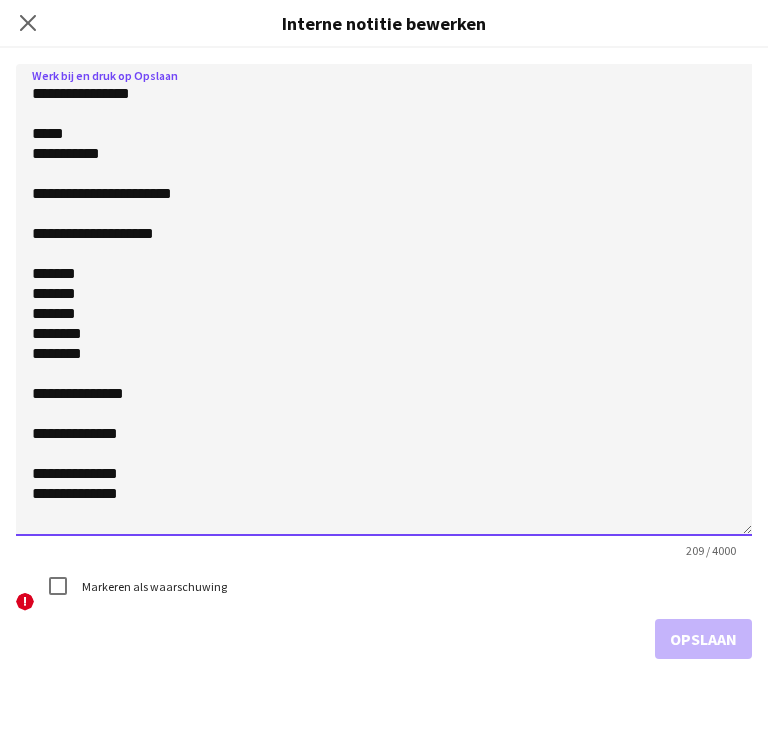 click on "**********" 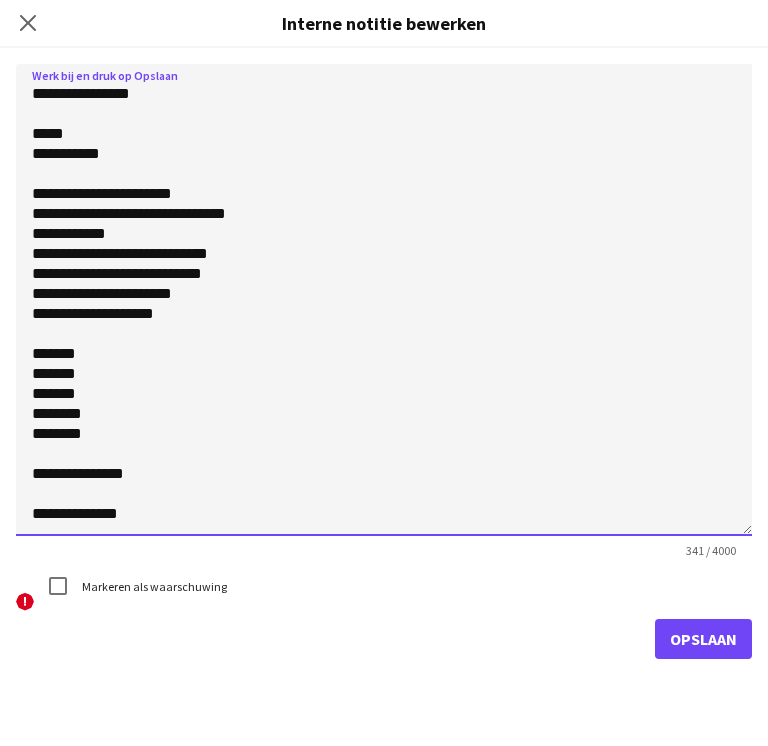 click on "**********" 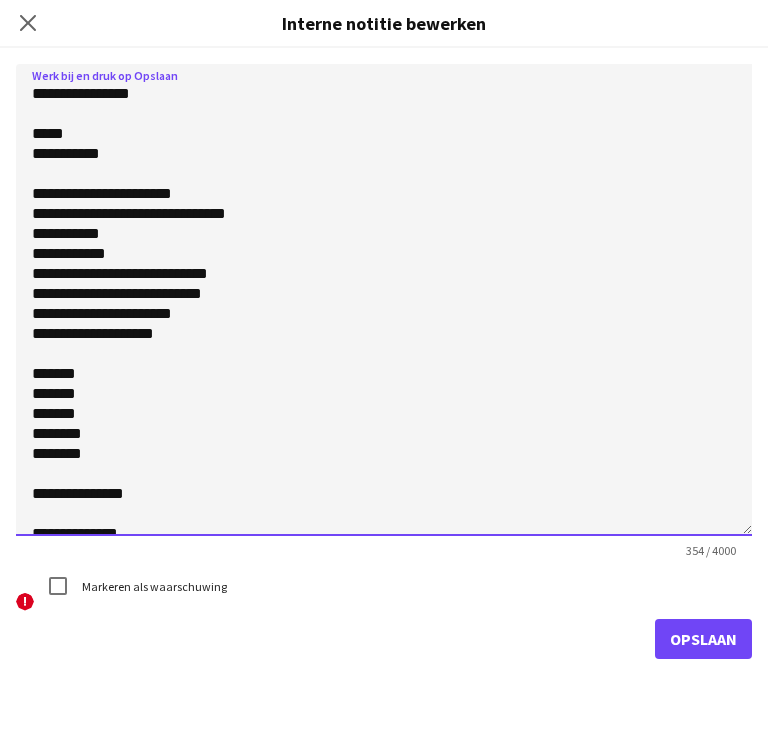 click on "**********" 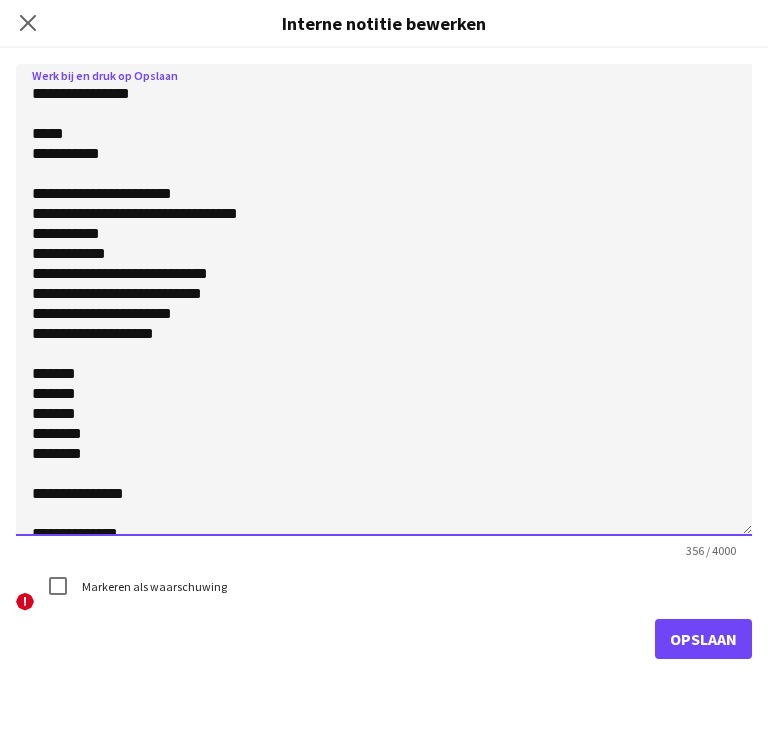 scroll, scrollTop: 77, scrollLeft: 0, axis: vertical 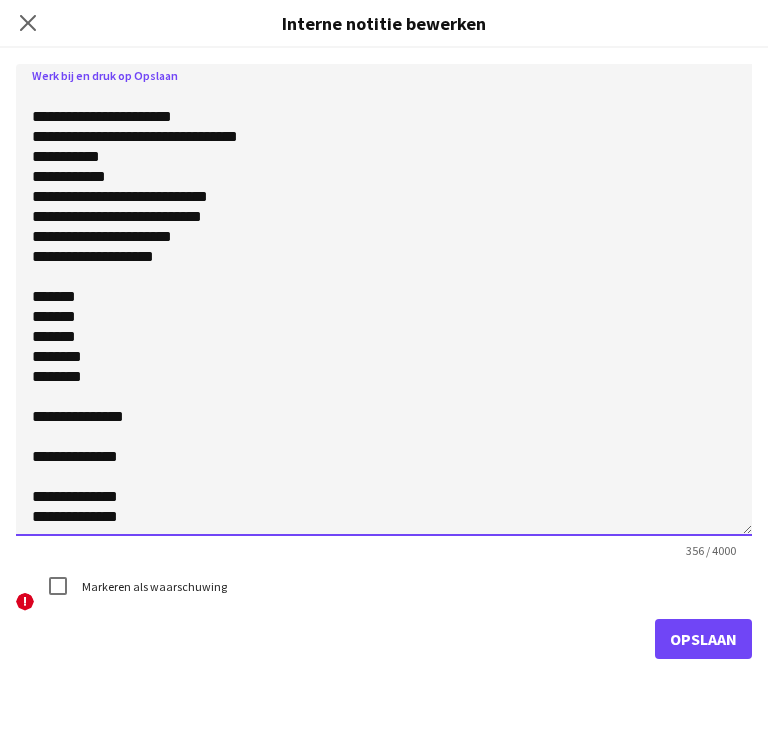 click on "**********" 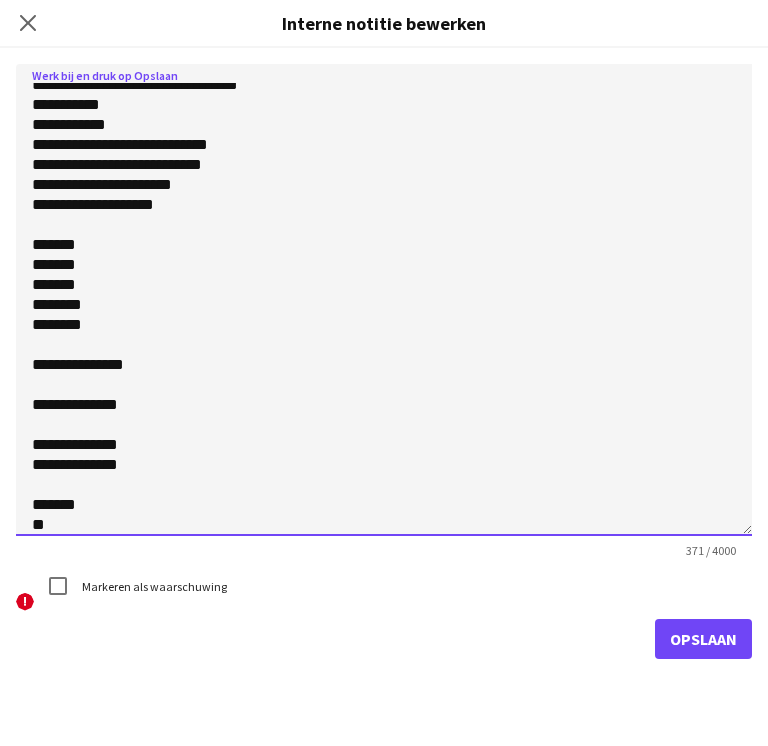 scroll, scrollTop: 0, scrollLeft: 0, axis: both 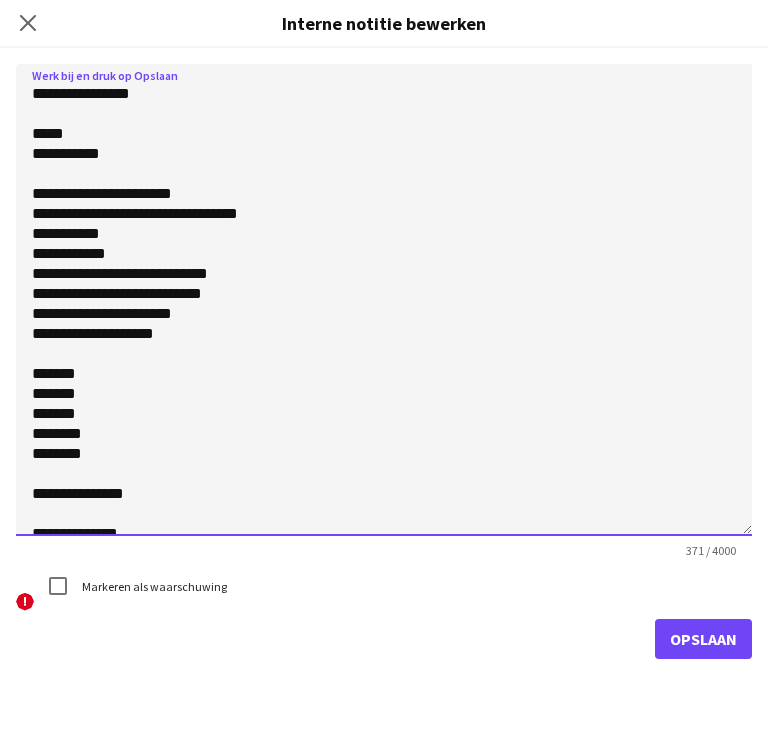 click on "**********" 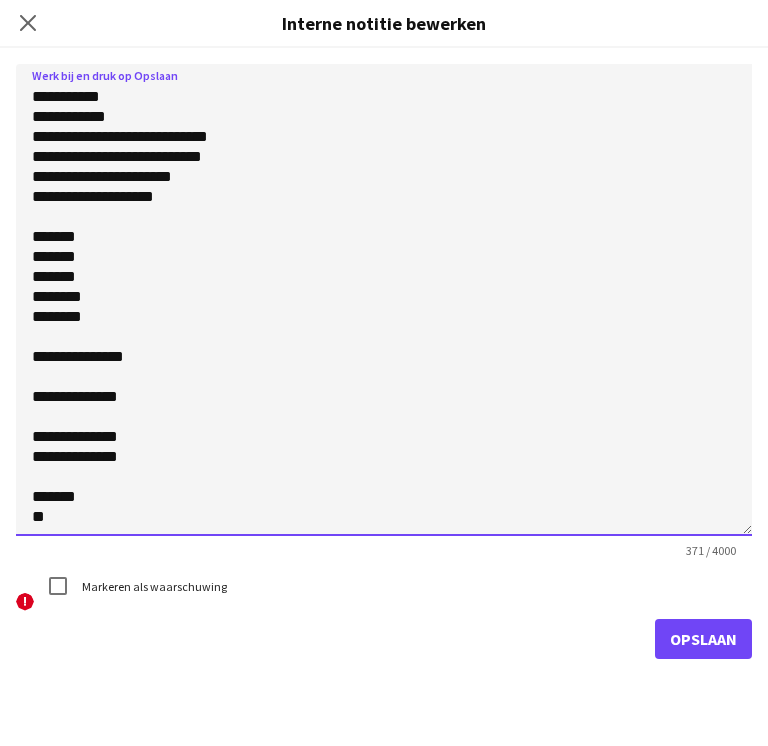 click on "**********" 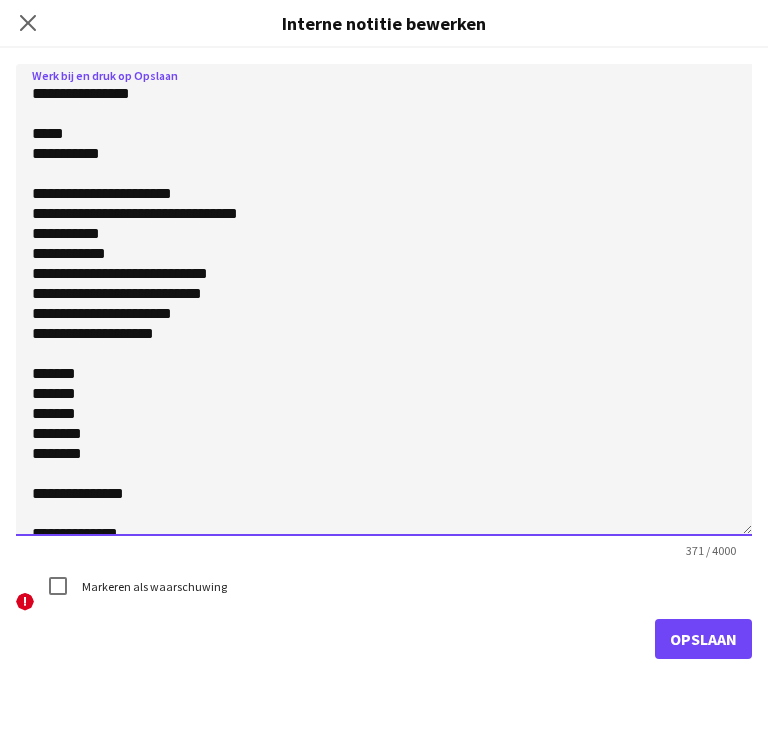 click on "**********" 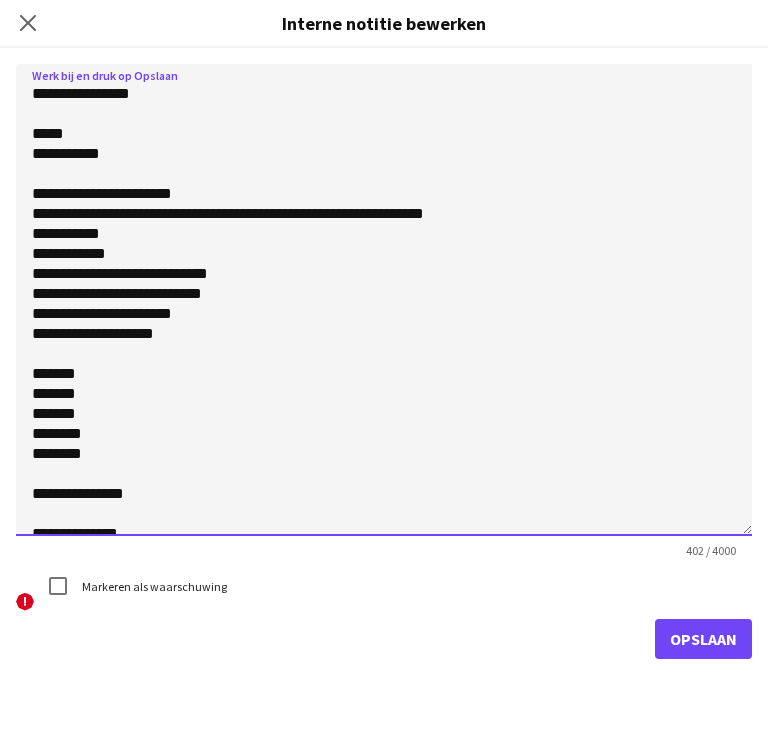 scroll, scrollTop: 137, scrollLeft: 0, axis: vertical 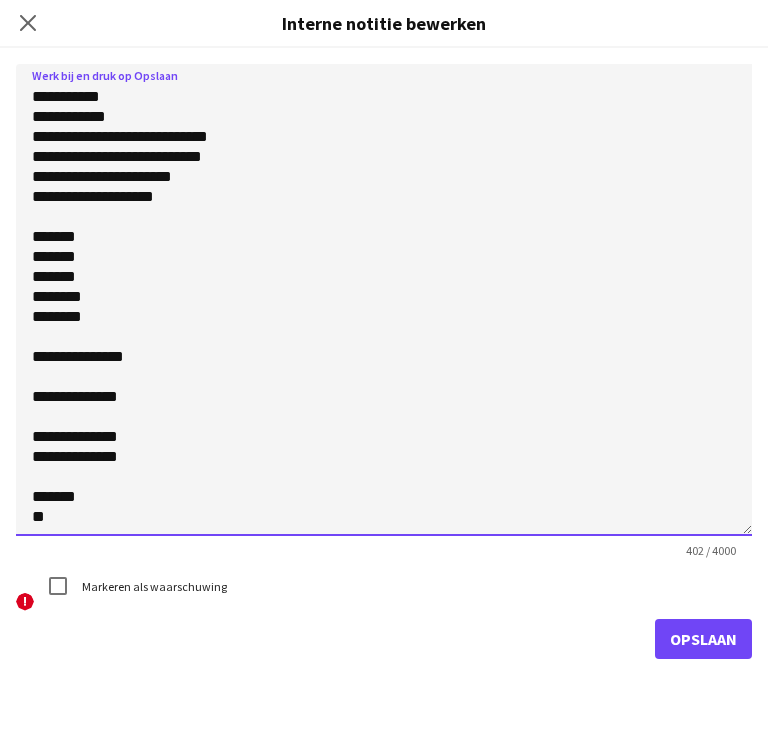 click on "**********" 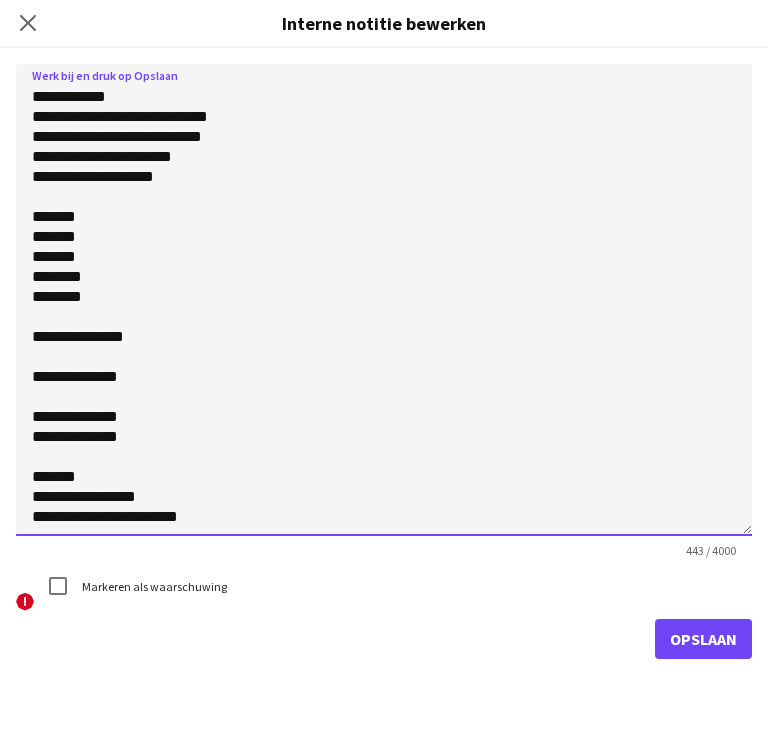 scroll, scrollTop: 0, scrollLeft: 0, axis: both 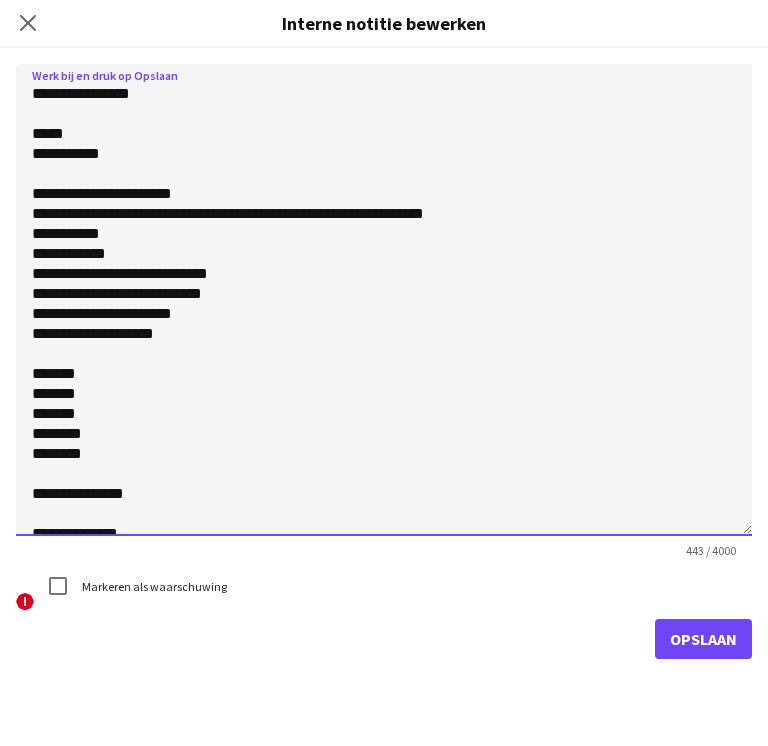 click on "**********" 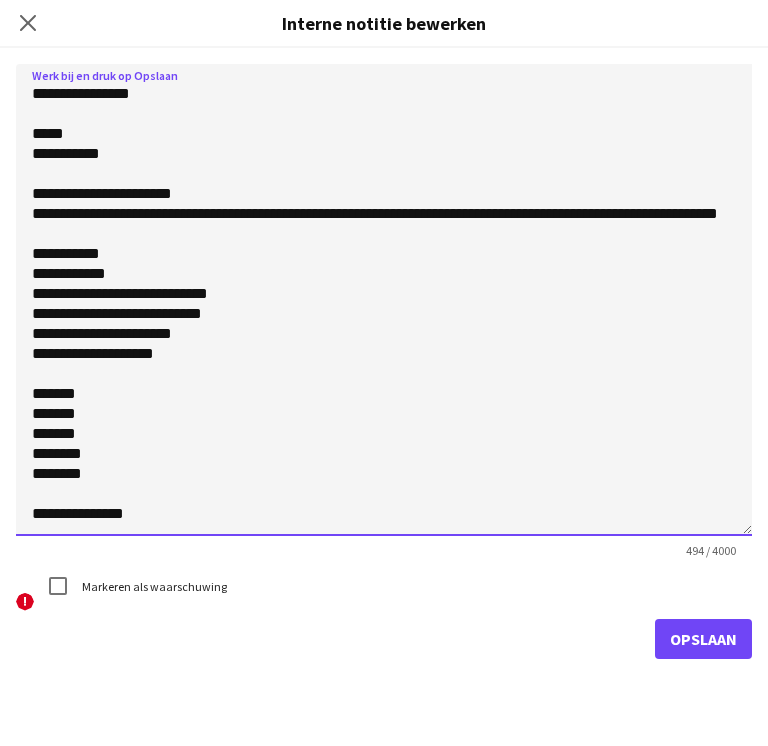click on "**********" 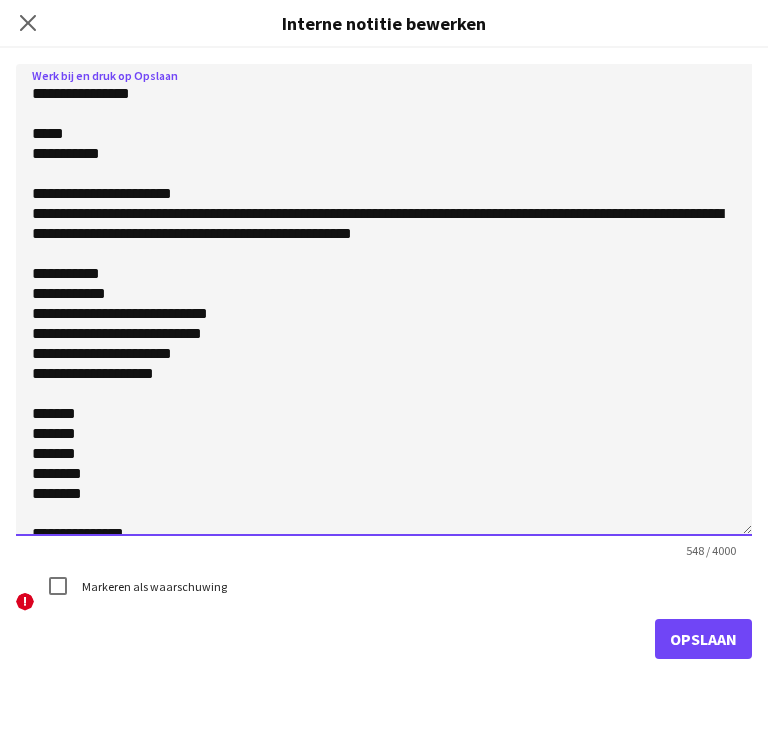 click on "**********" 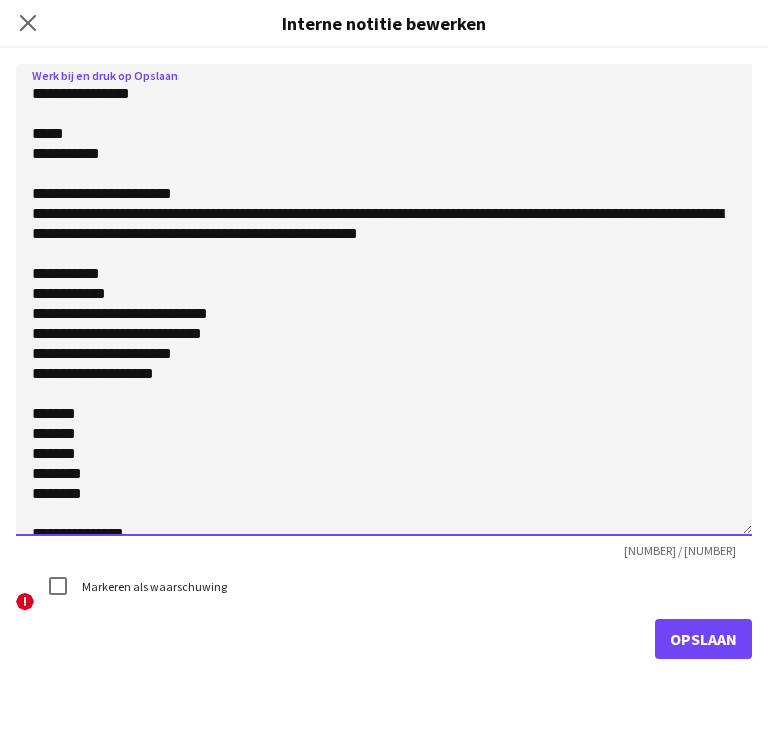 click on "**********" 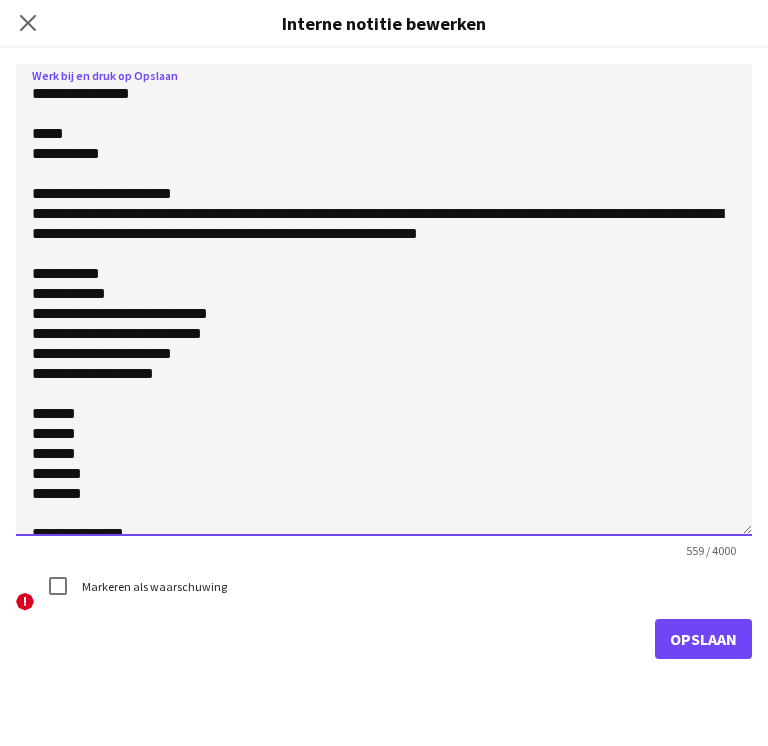 click on "**********" 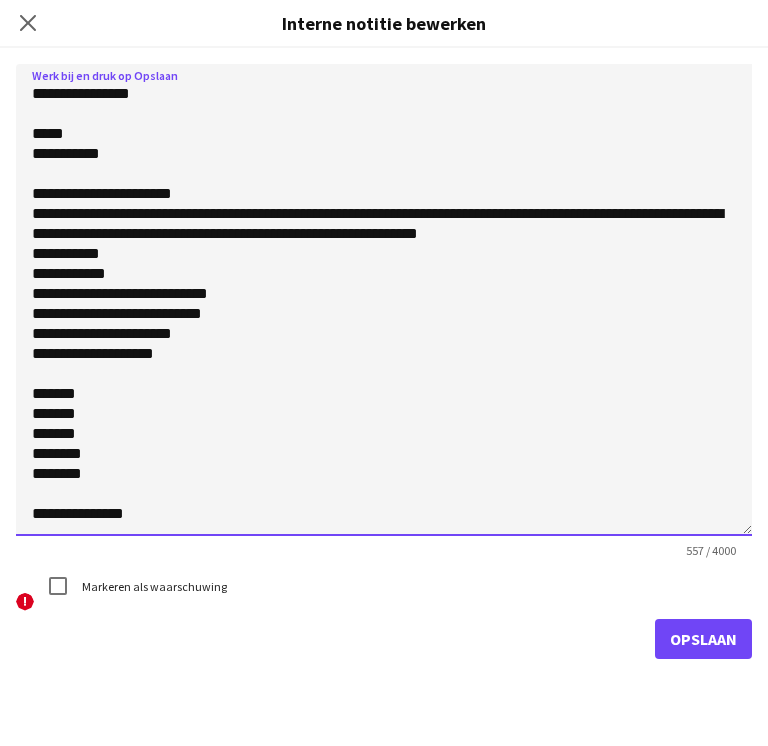 click on "**********" 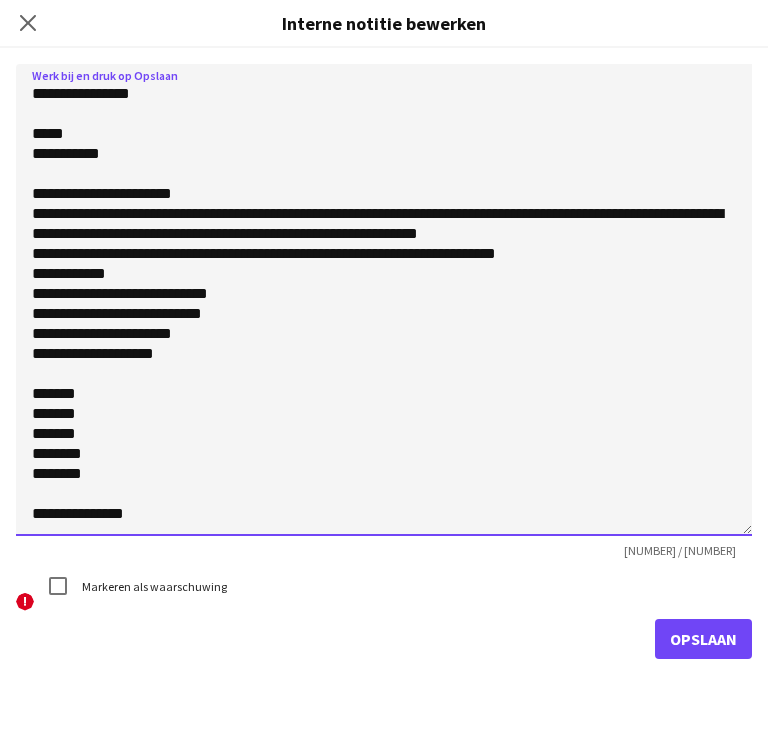 click on "**********" 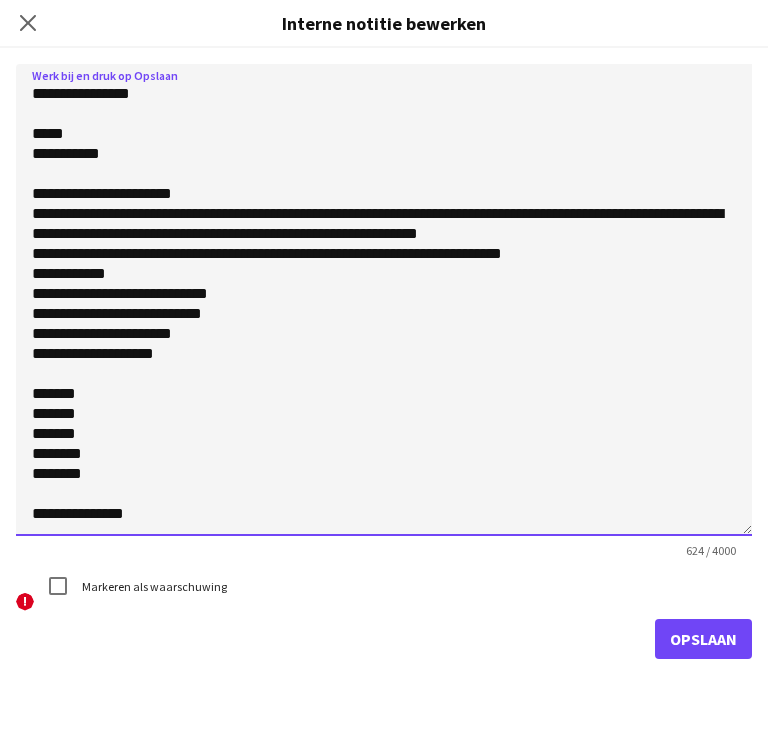 click on "**********" 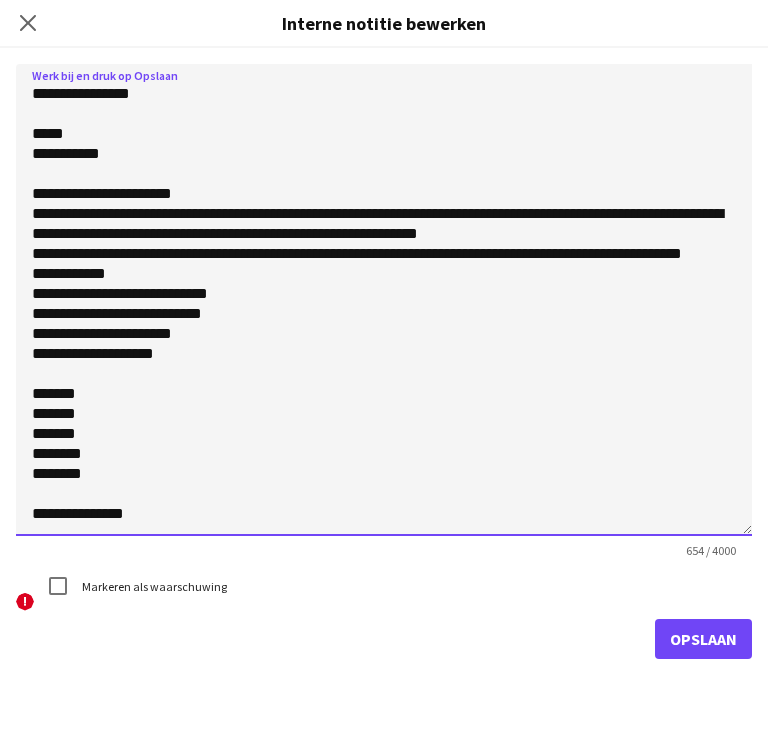 click on "**********" 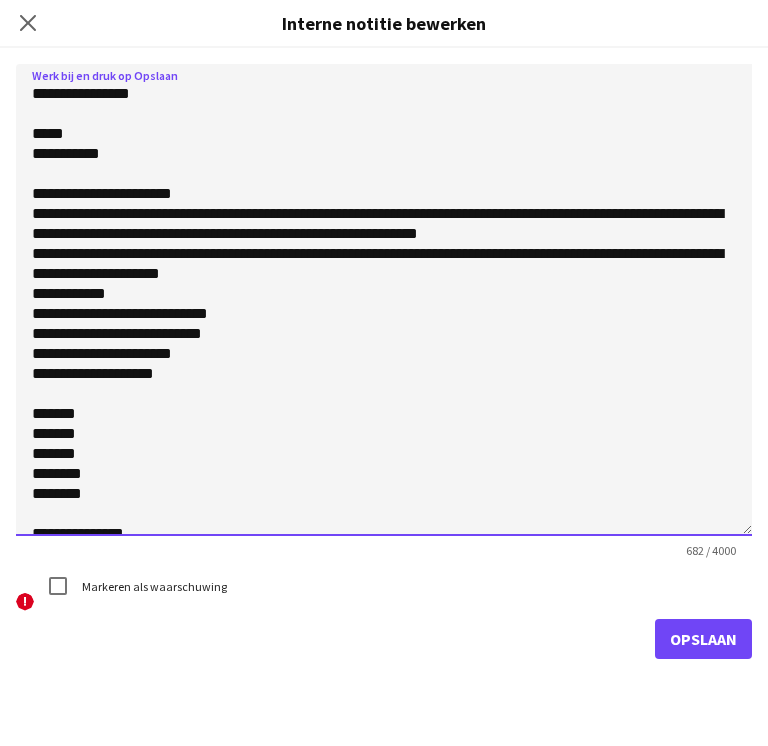 click on "**********" 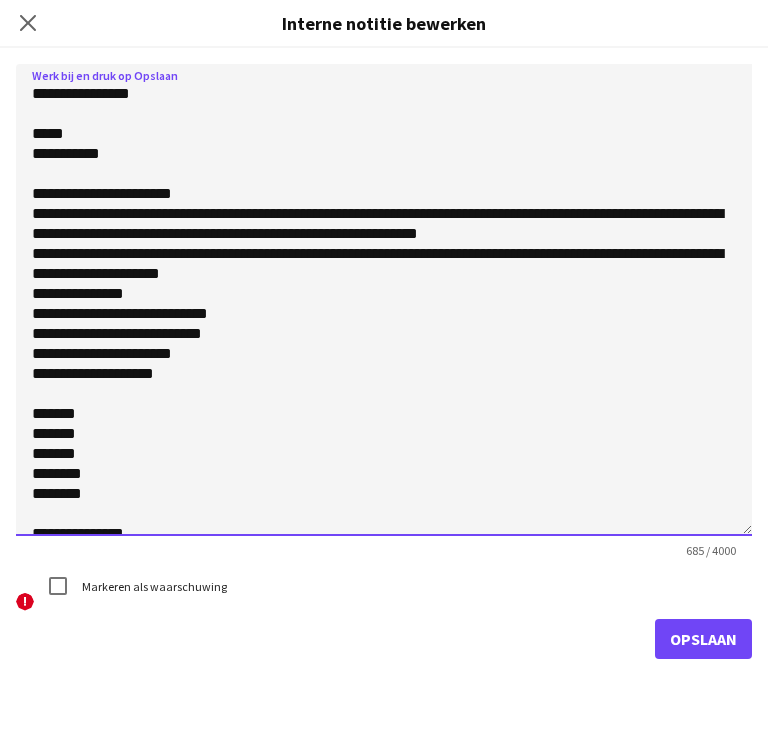 click on "**********" 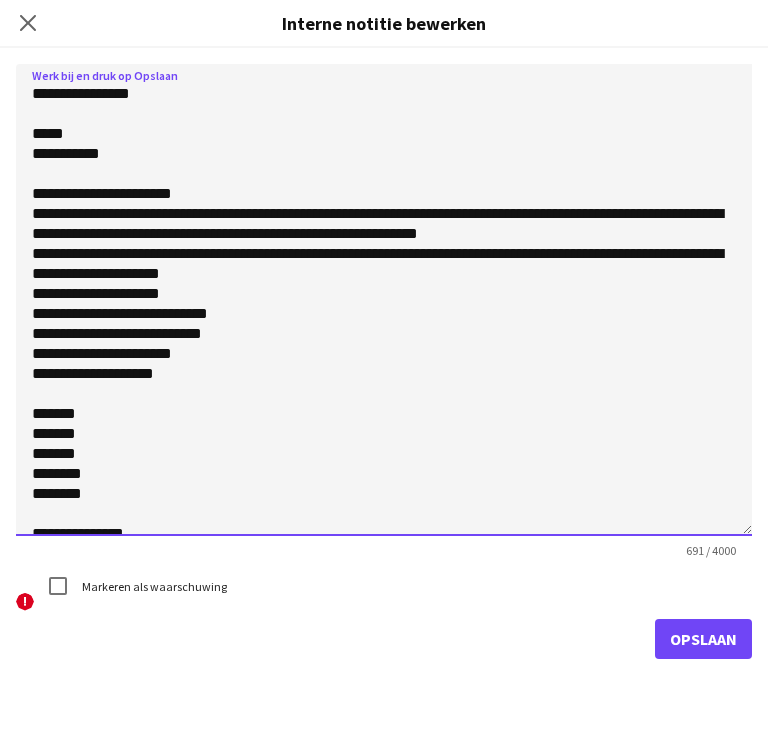 click on "**********" 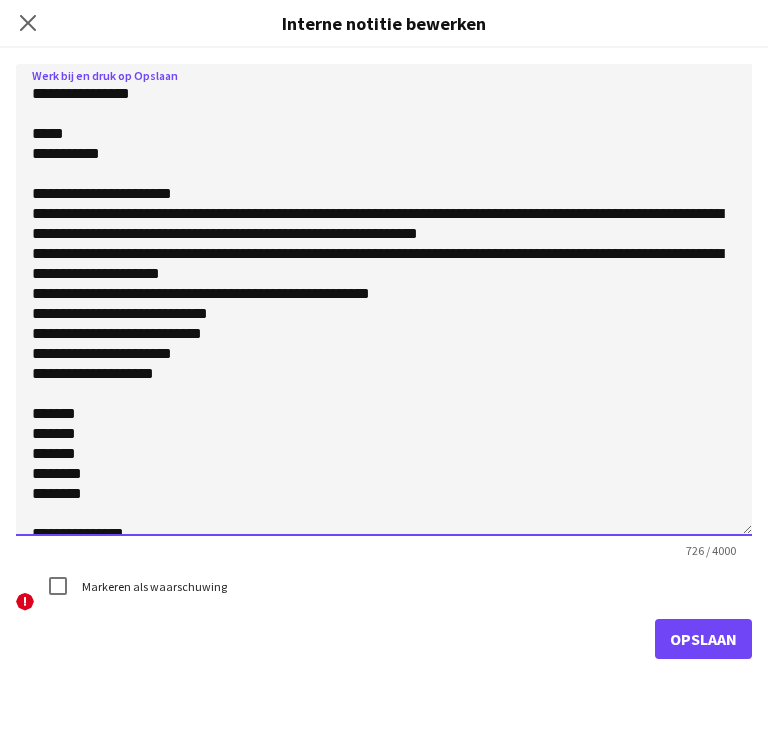 click on "**********" 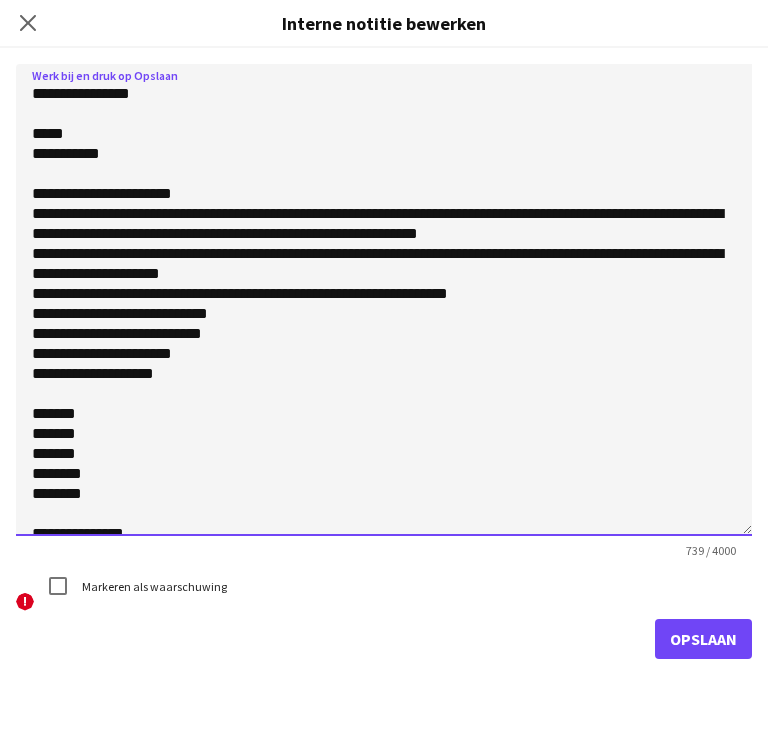 click on "**********" 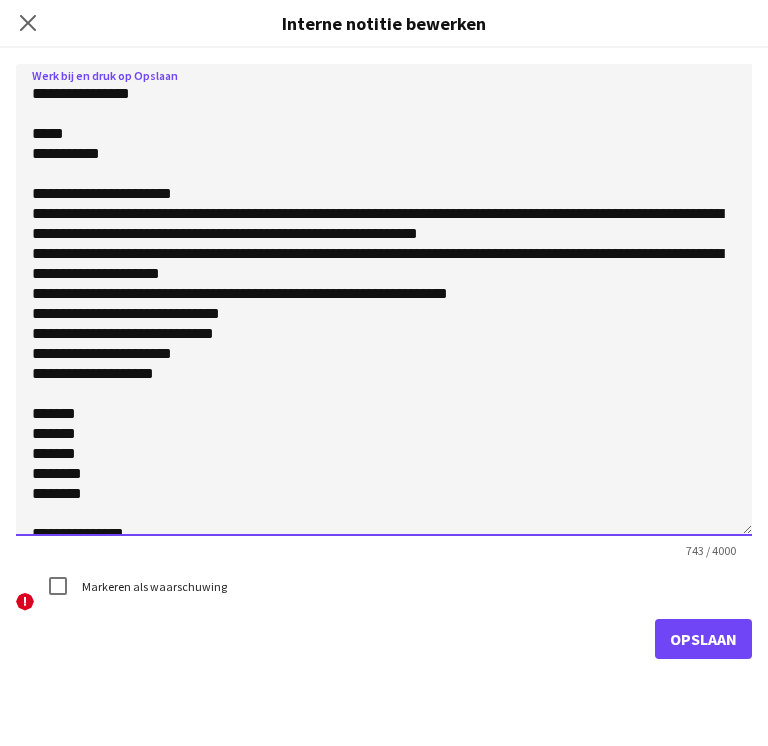 click on "**********" 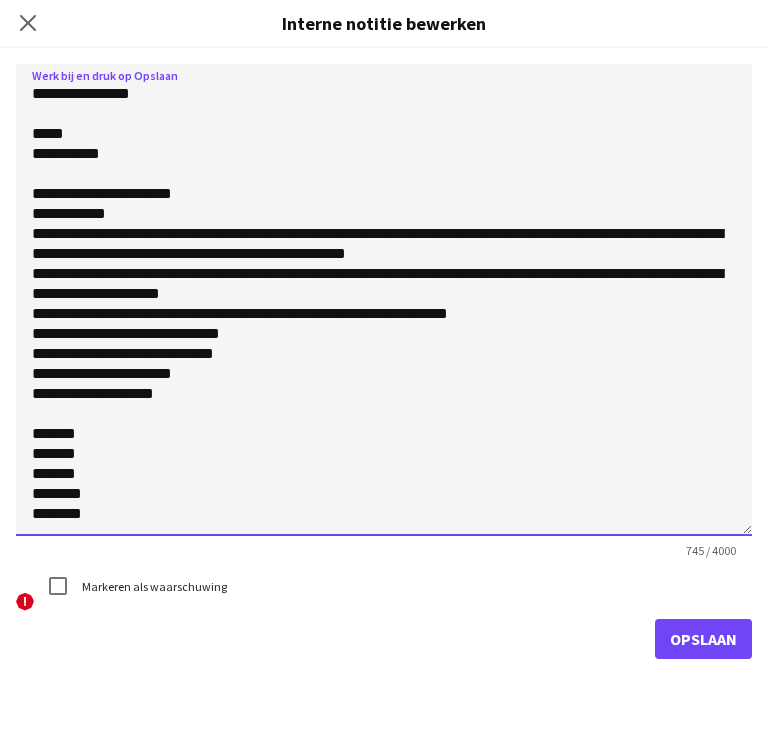 drag, startPoint x: 30, startPoint y: 313, endPoint x: 512, endPoint y: 320, distance: 482.05084 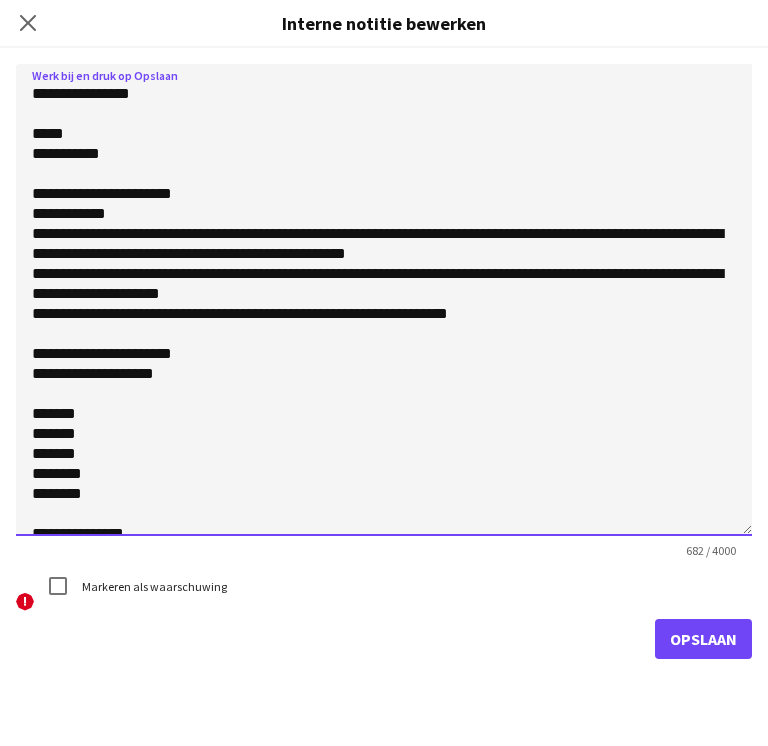 click on "**********" 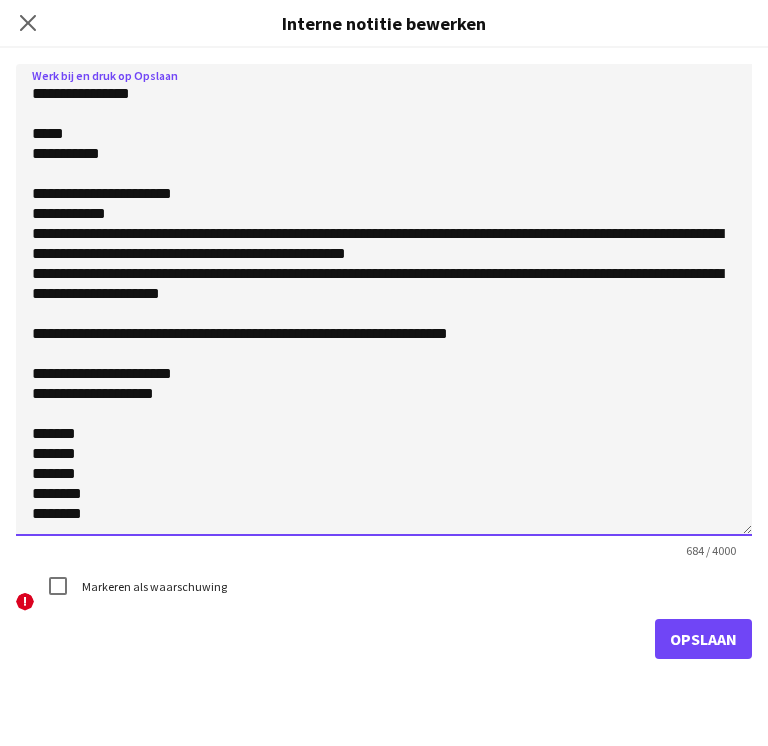 click on "**********" 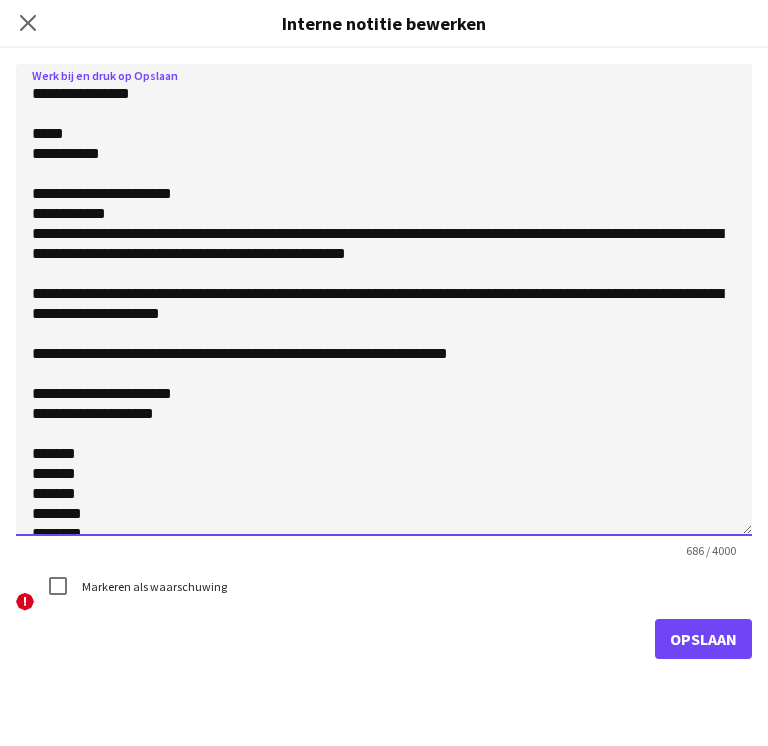 click on "**********" 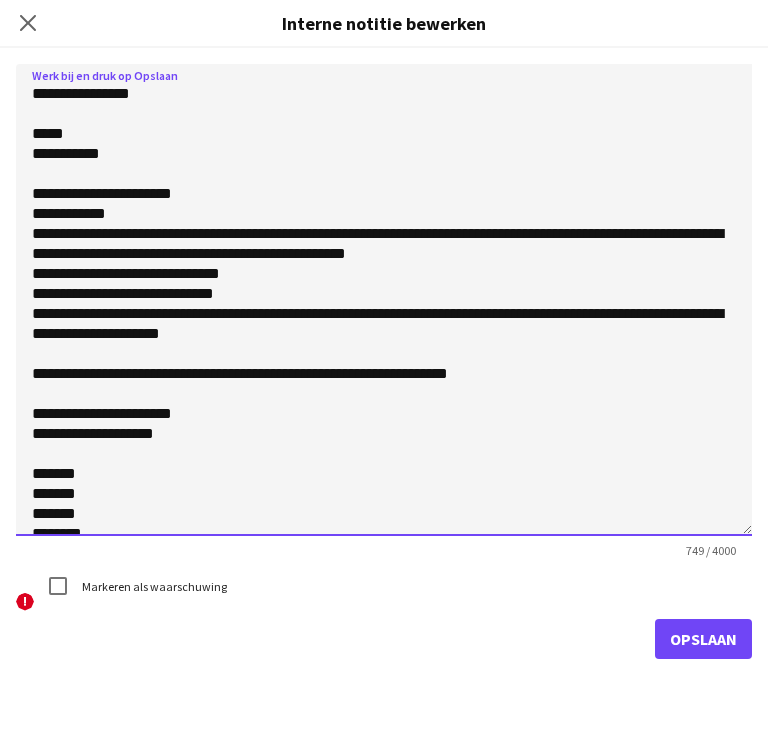 click on "**********" 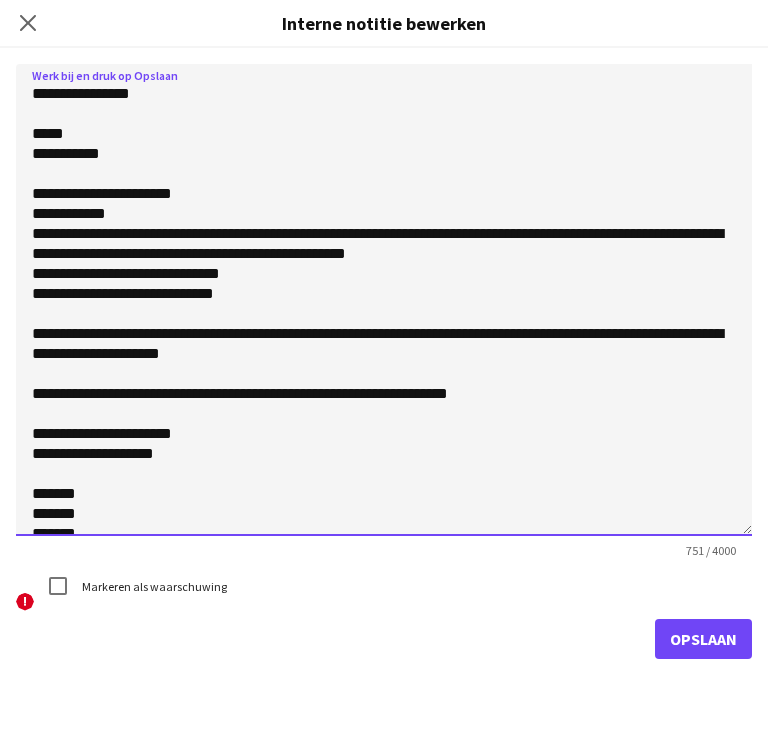 click on "**********" 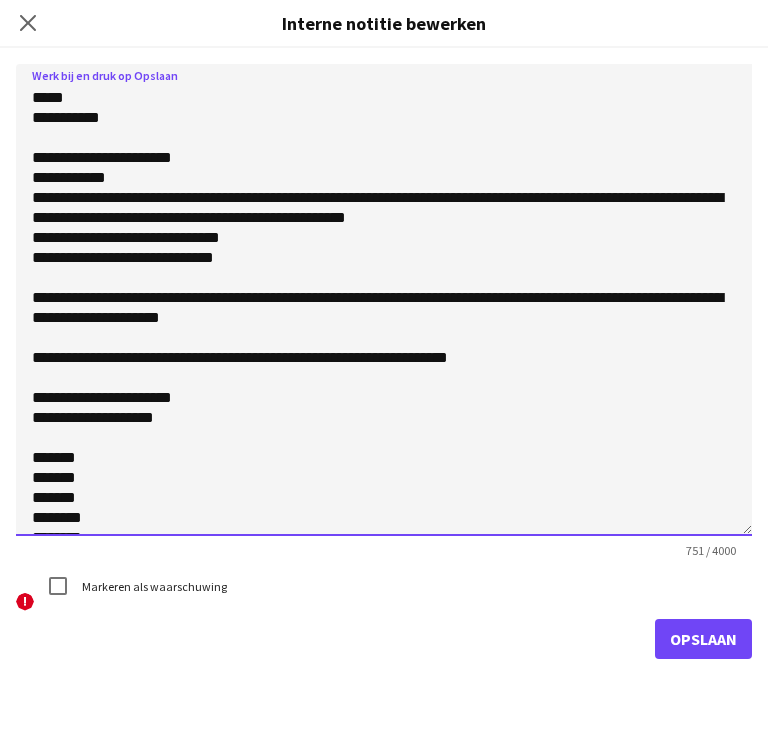 scroll, scrollTop: 38, scrollLeft: 0, axis: vertical 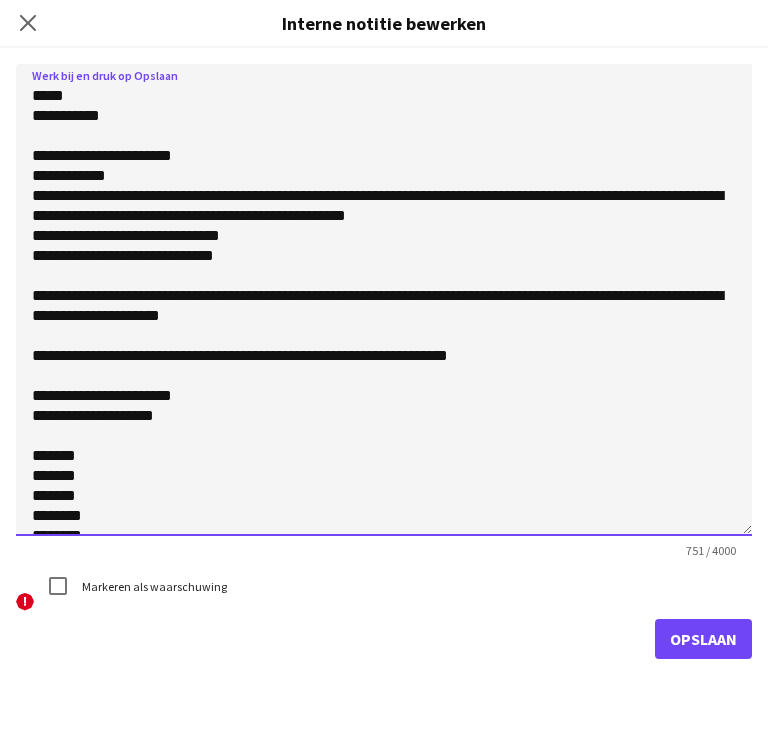 click on "**********" 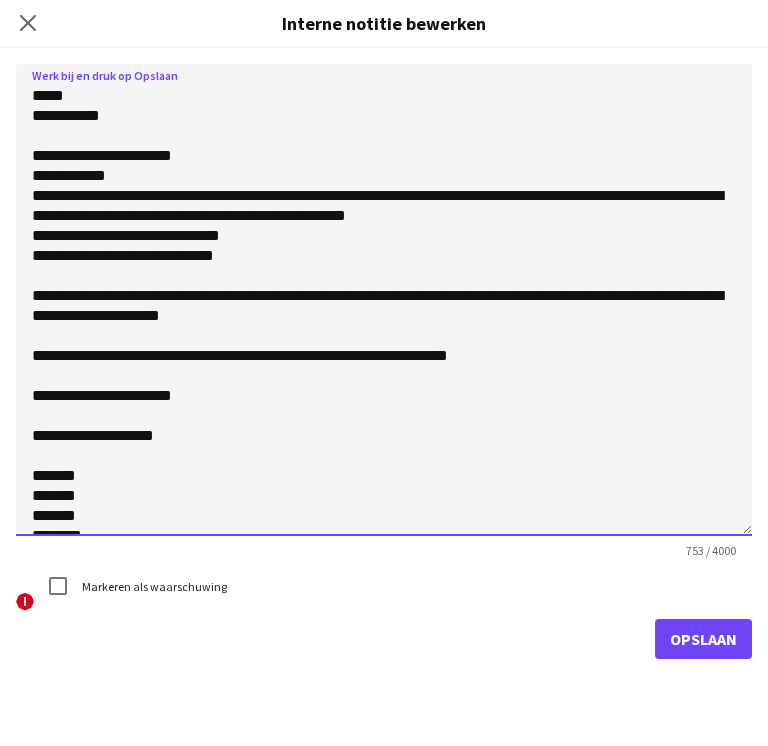 click on "**********" 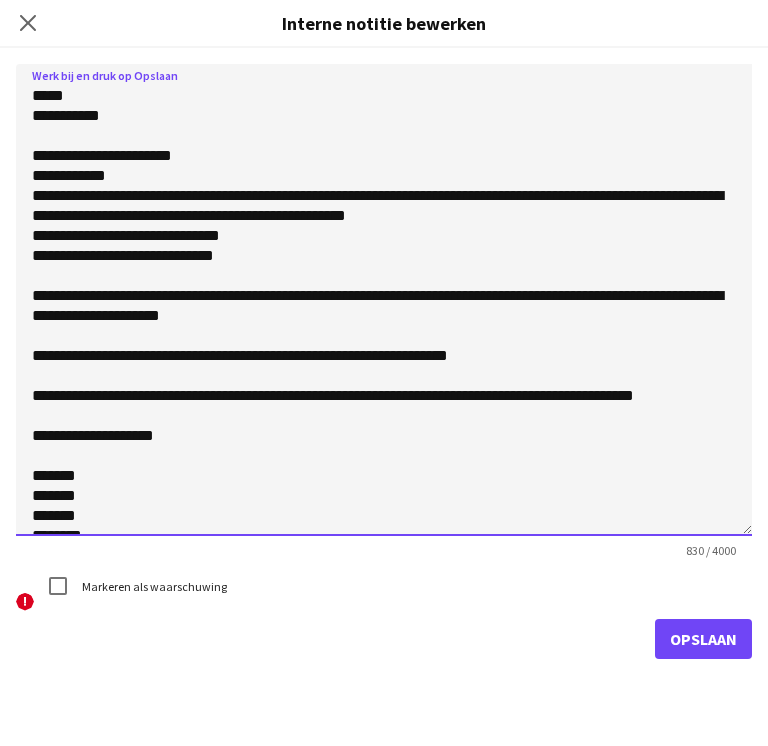 click on "**********" 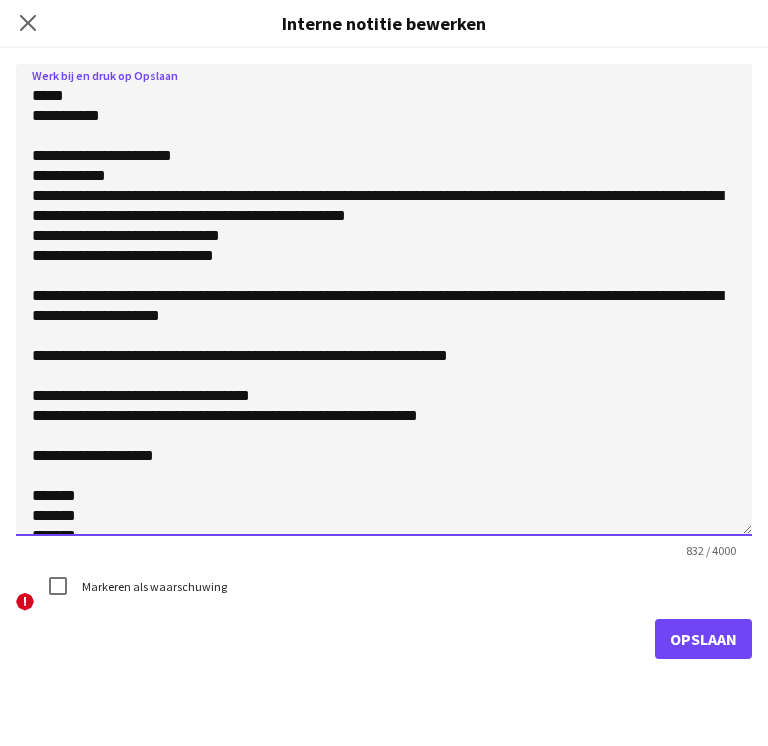 click on "**********" 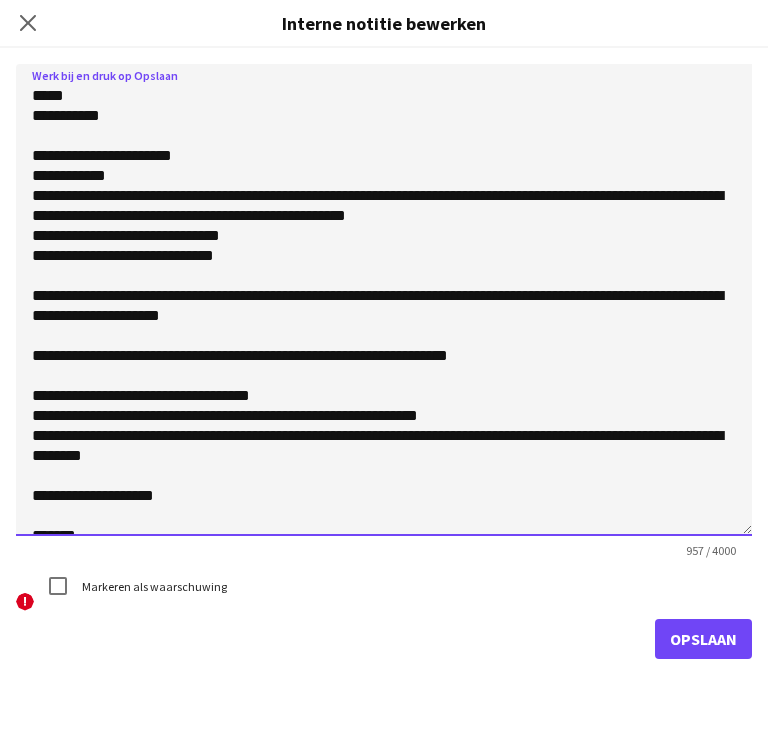 click on "**********" 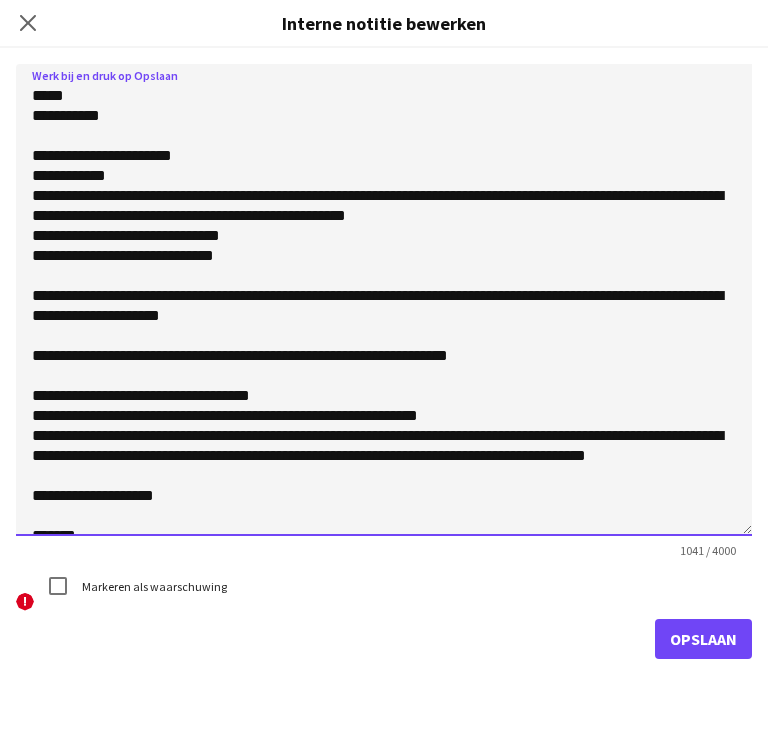 click on "**********" 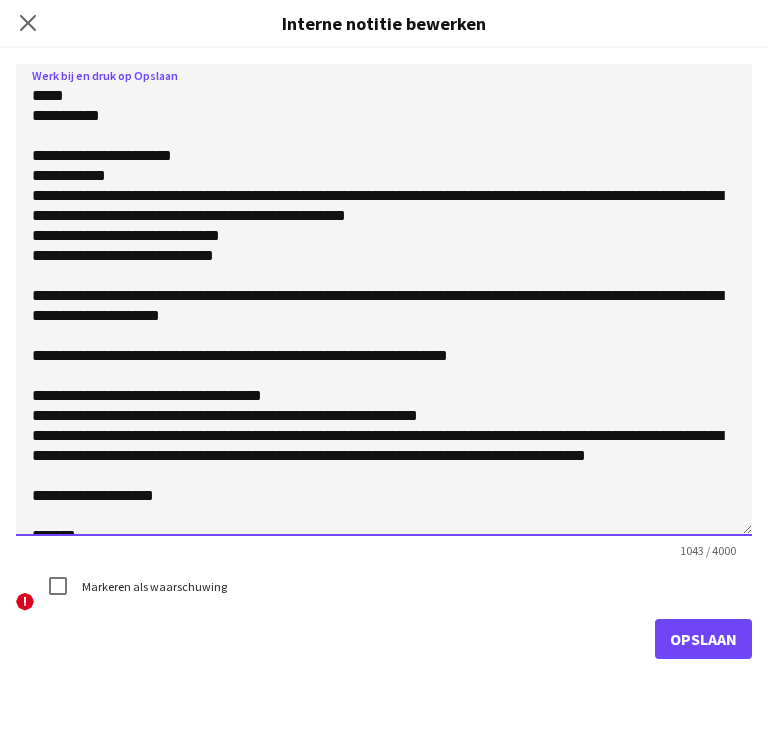 click on "**********" 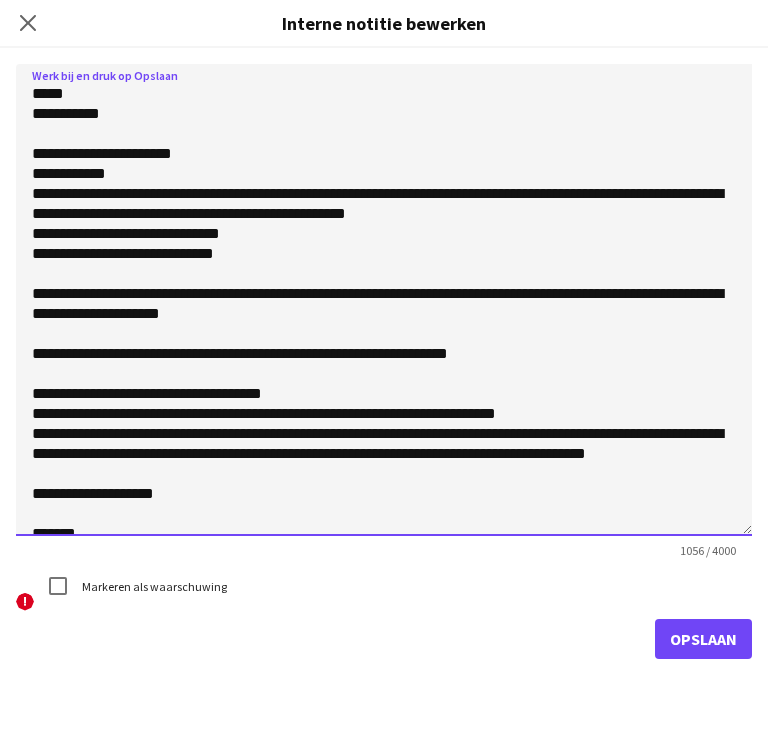 scroll, scrollTop: 0, scrollLeft: 0, axis: both 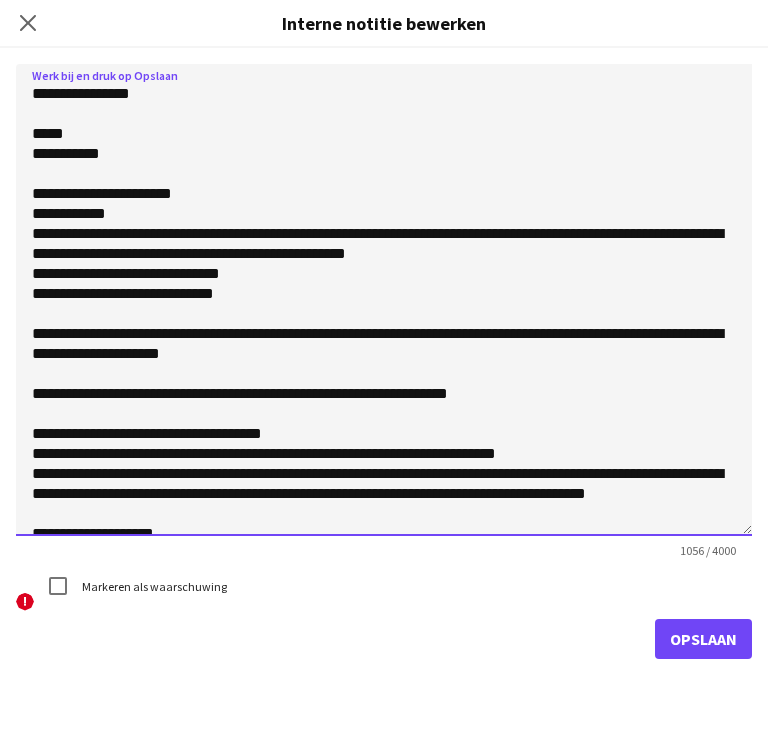 click on "**********" 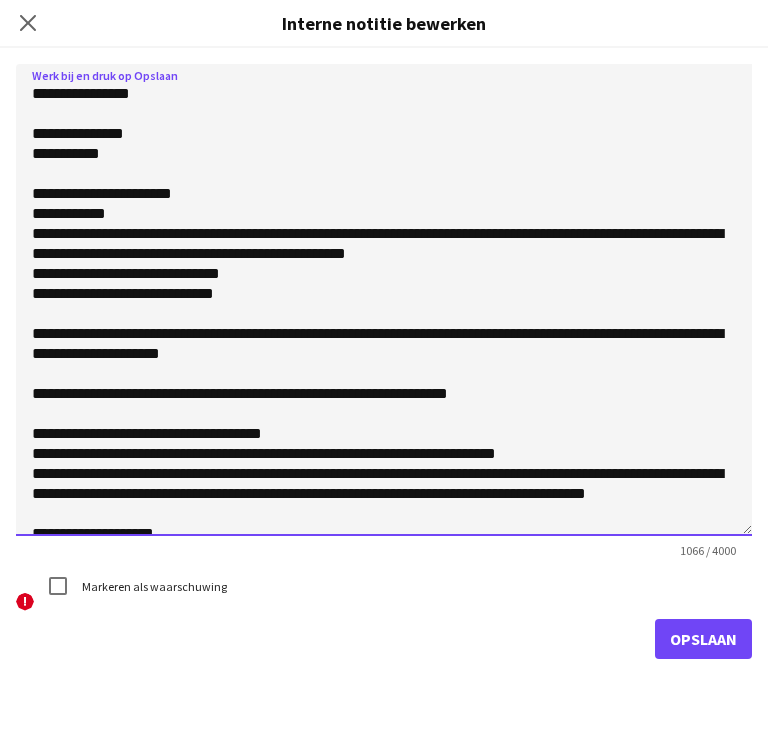 click 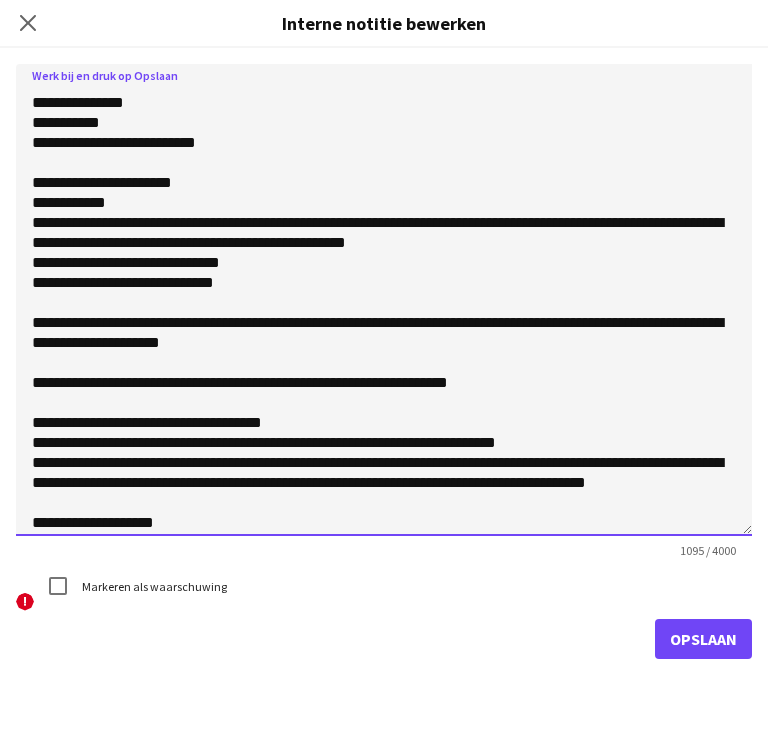 scroll, scrollTop: 0, scrollLeft: 0, axis: both 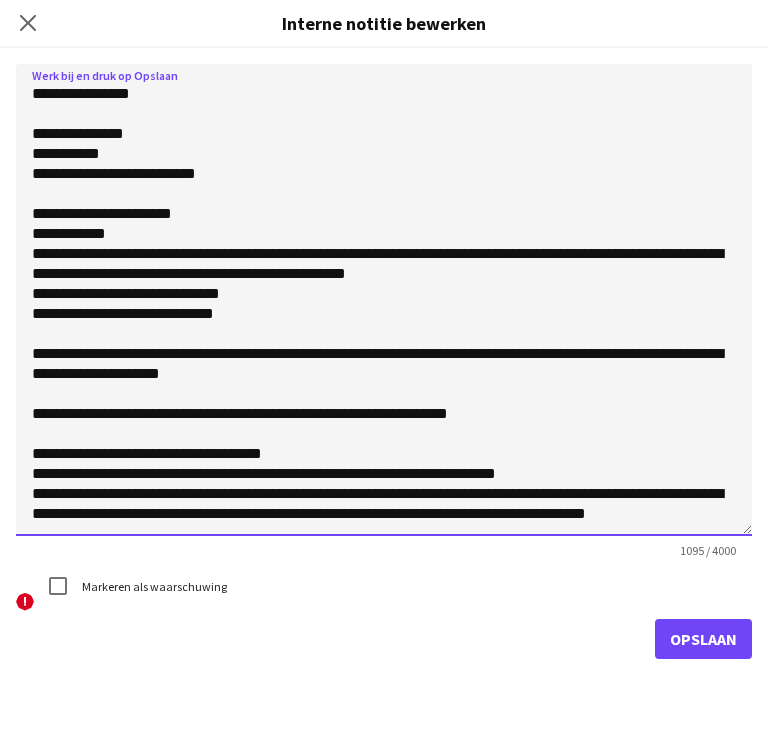 click 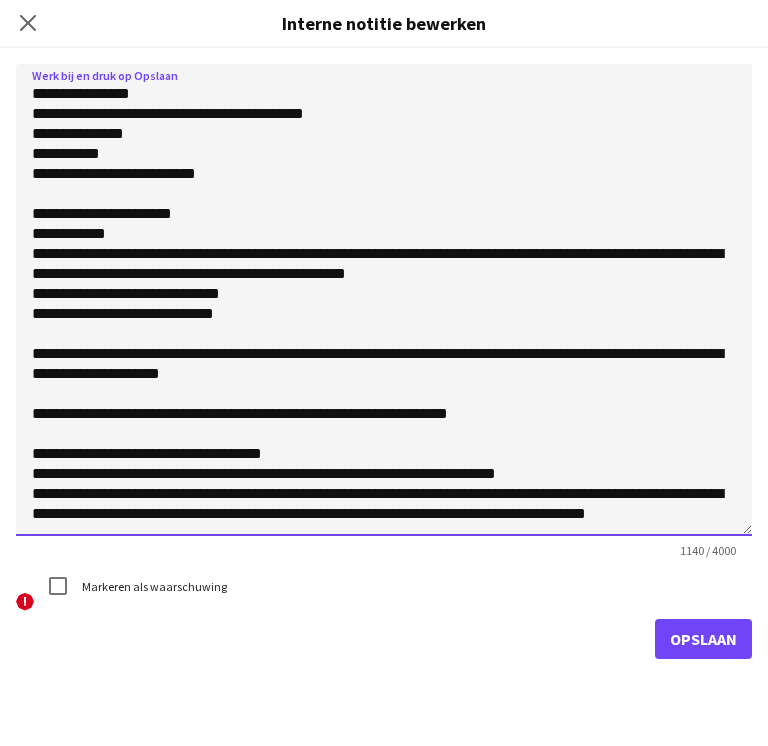 click 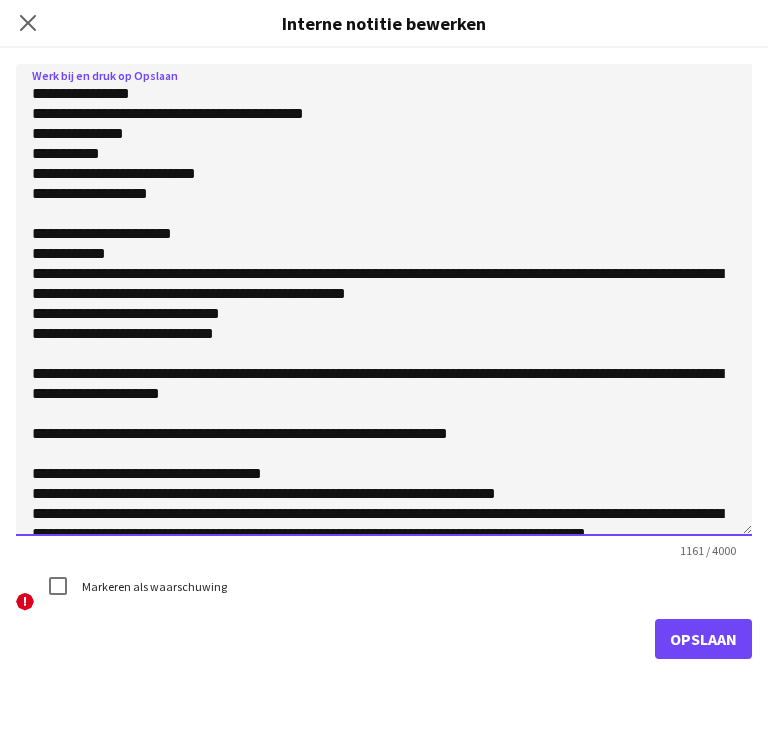 click 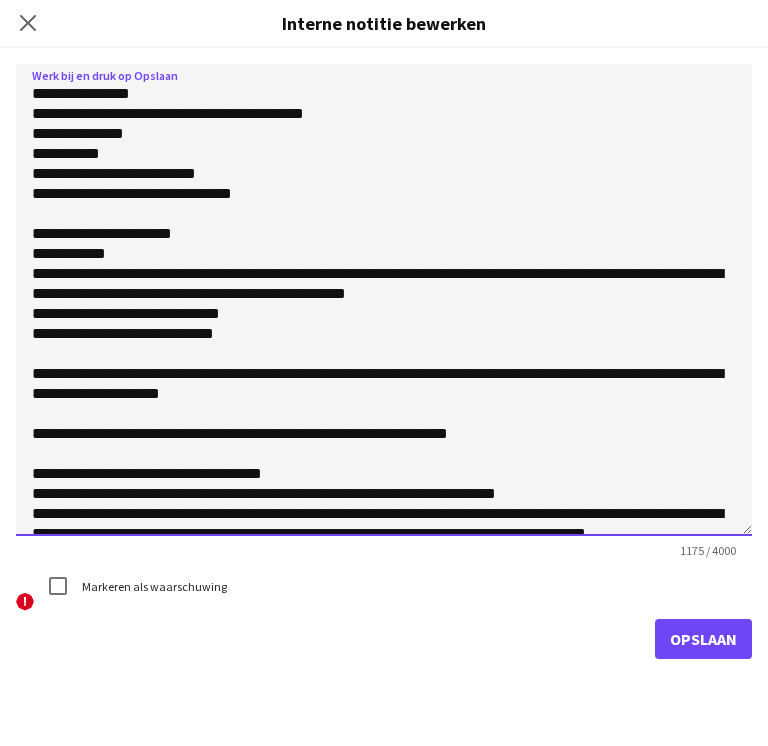 click 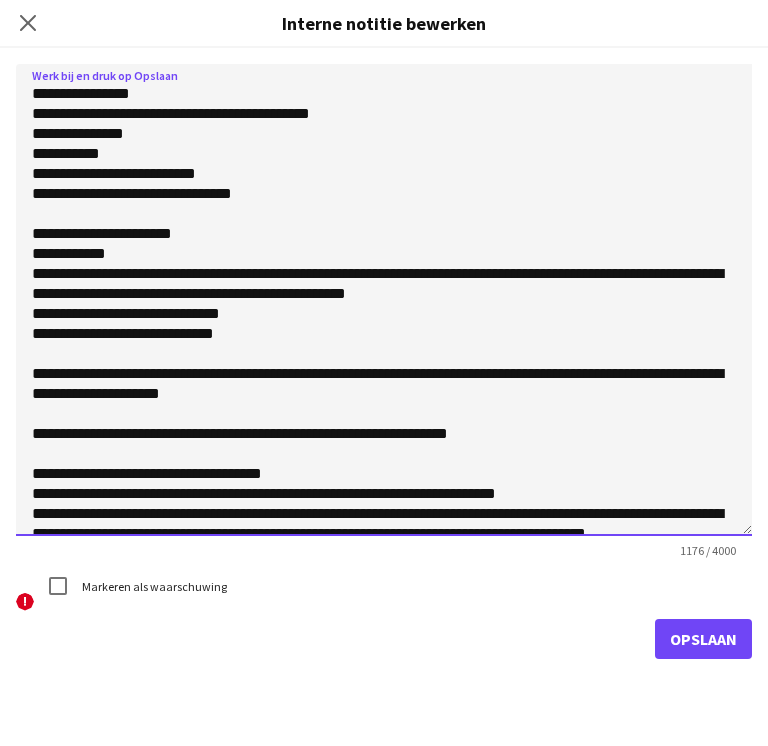 click 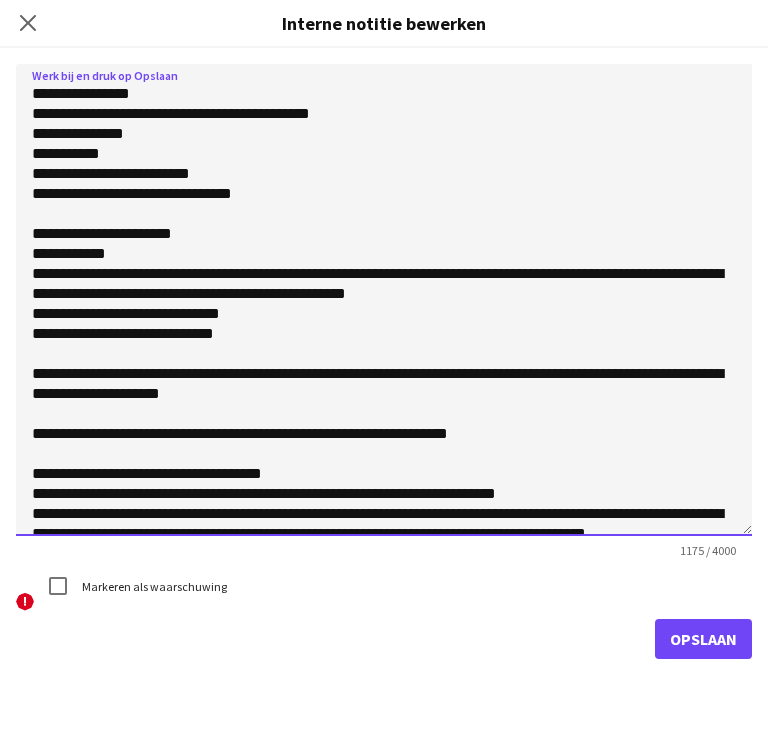 click 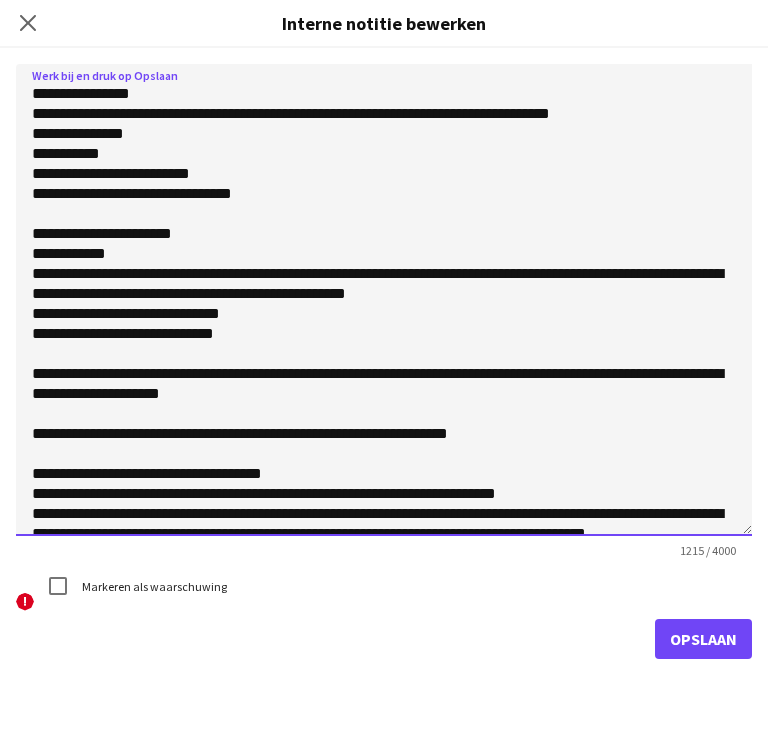 click 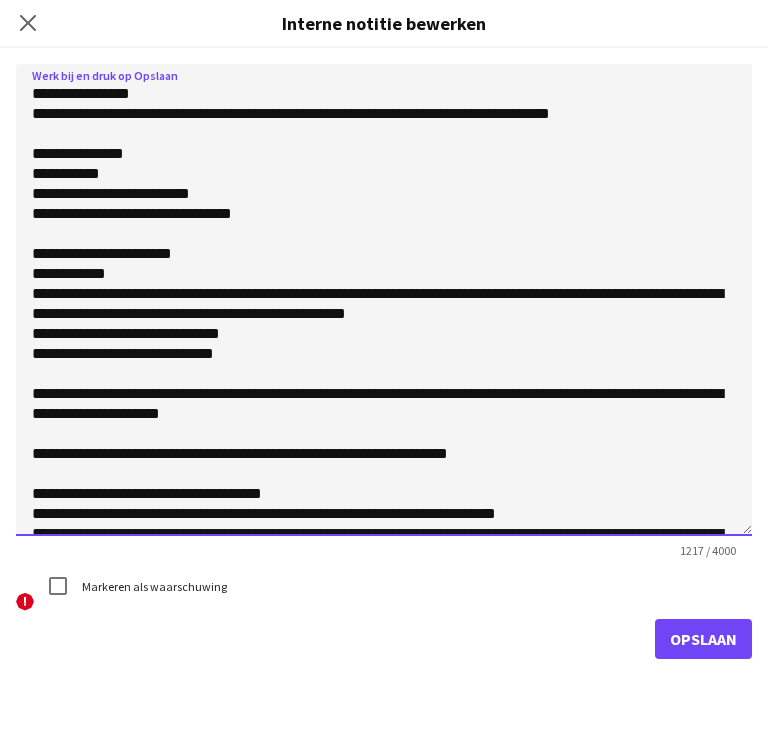 click 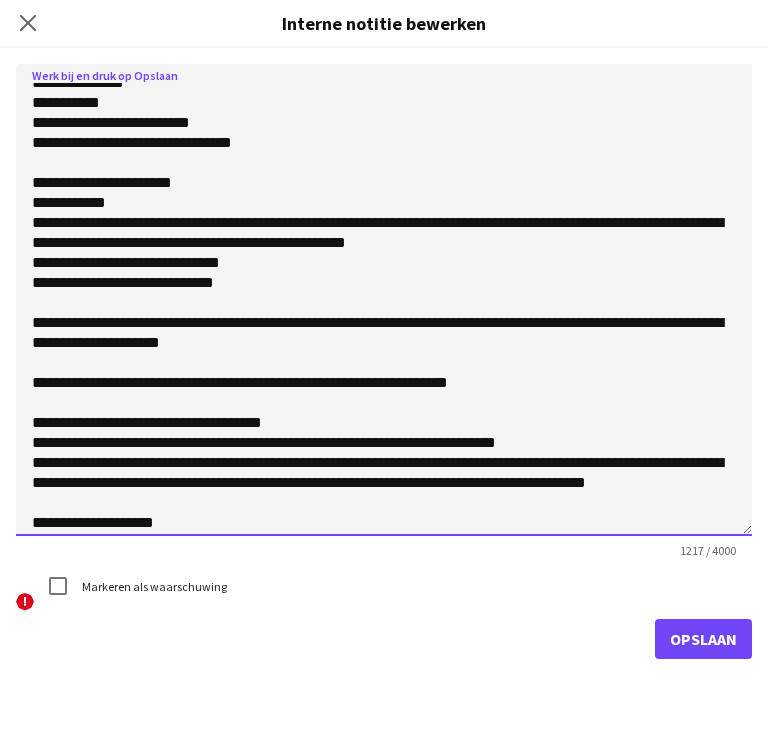 scroll, scrollTop: 319, scrollLeft: 0, axis: vertical 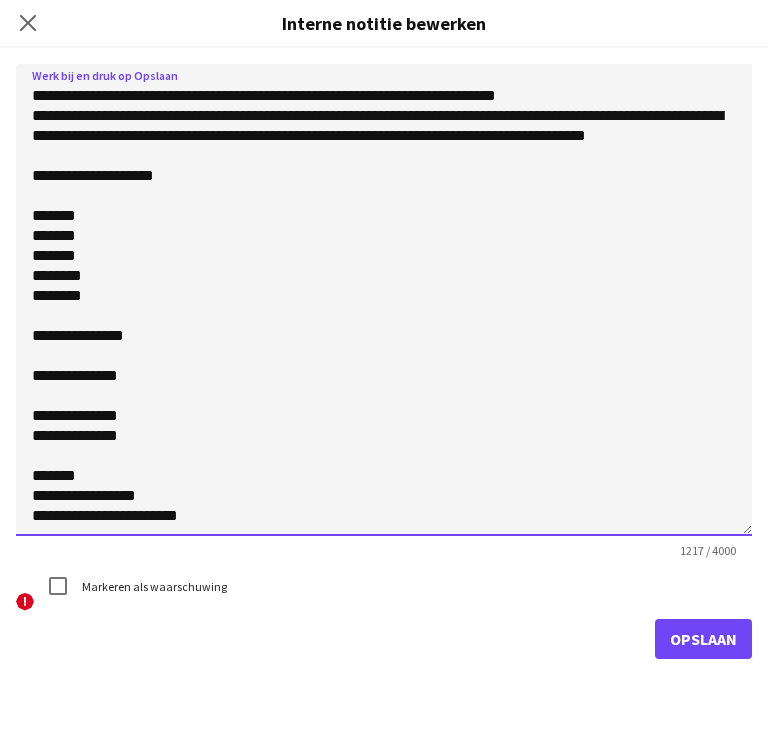 click 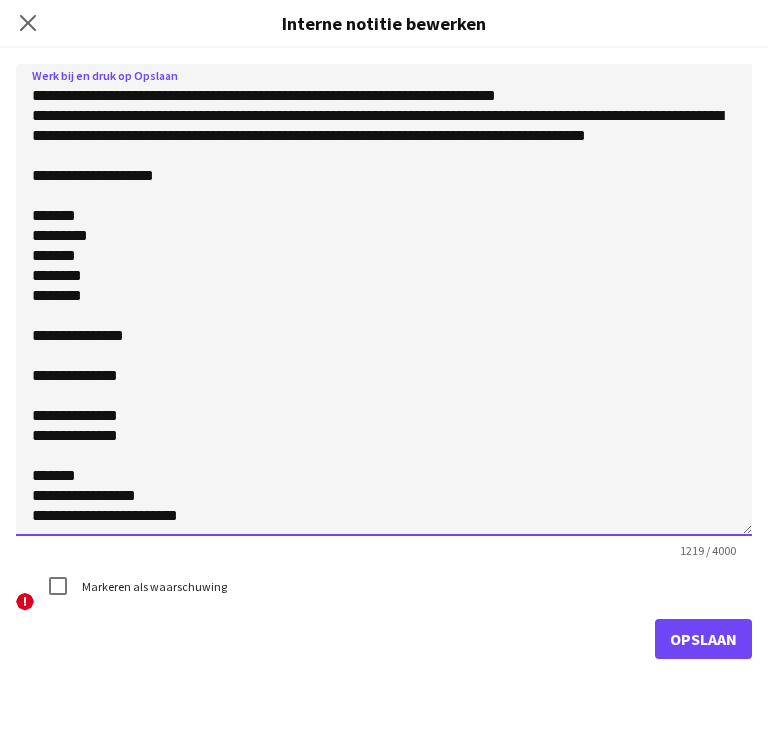 click 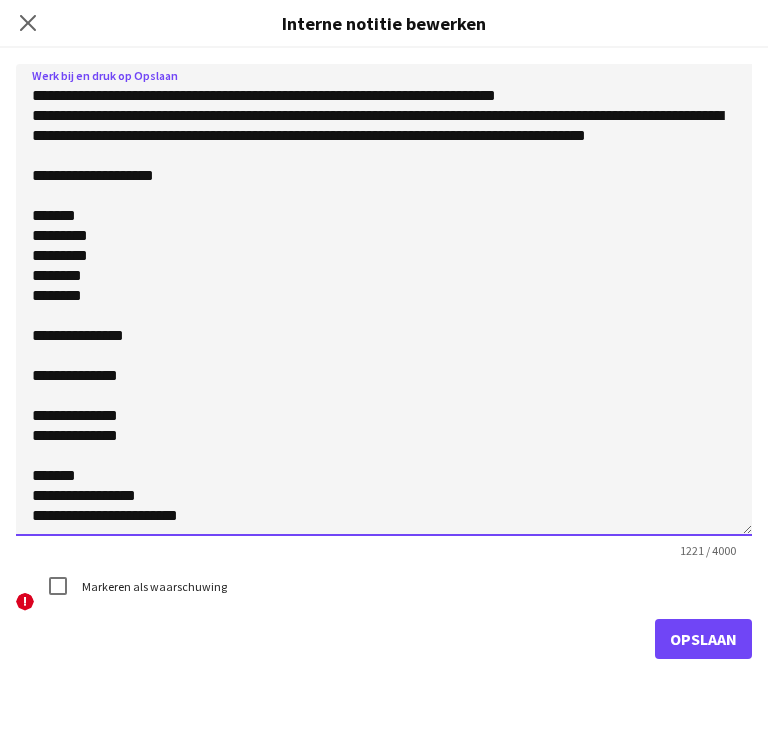 click 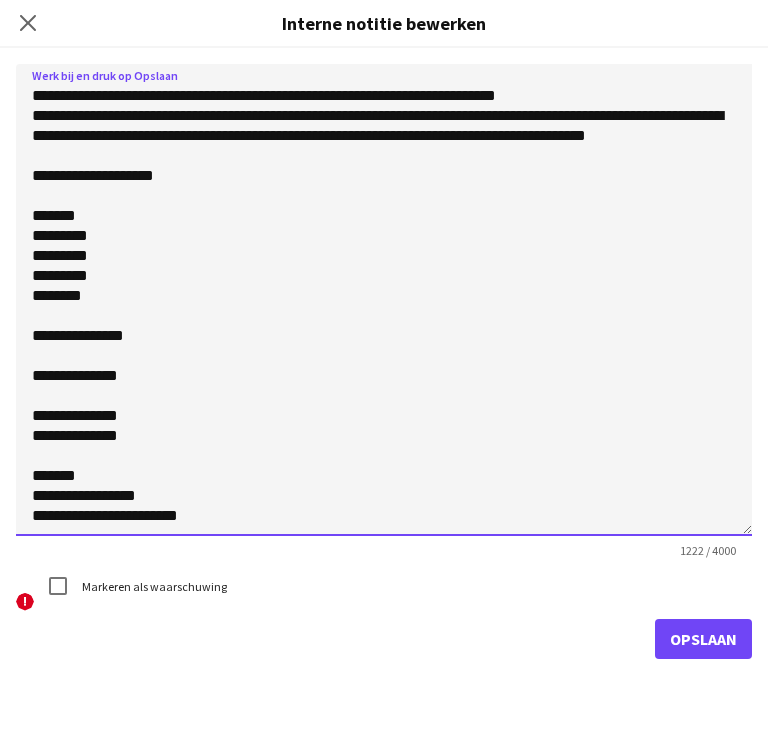 click 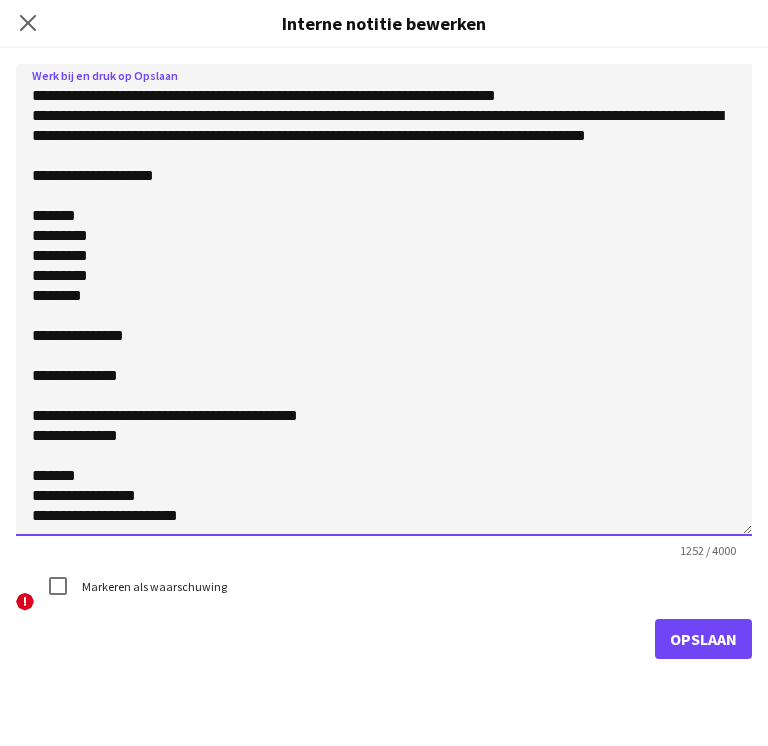 click 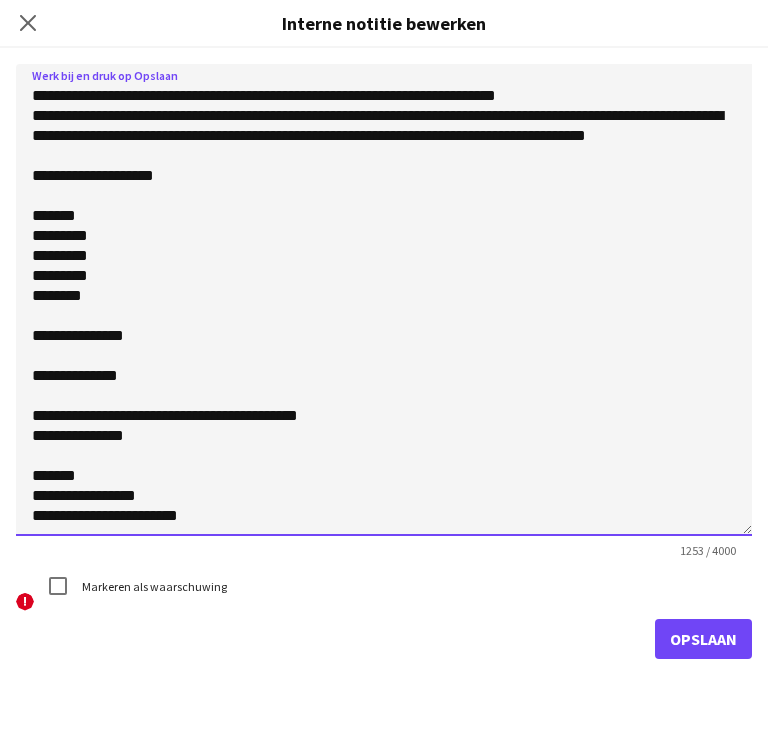 click 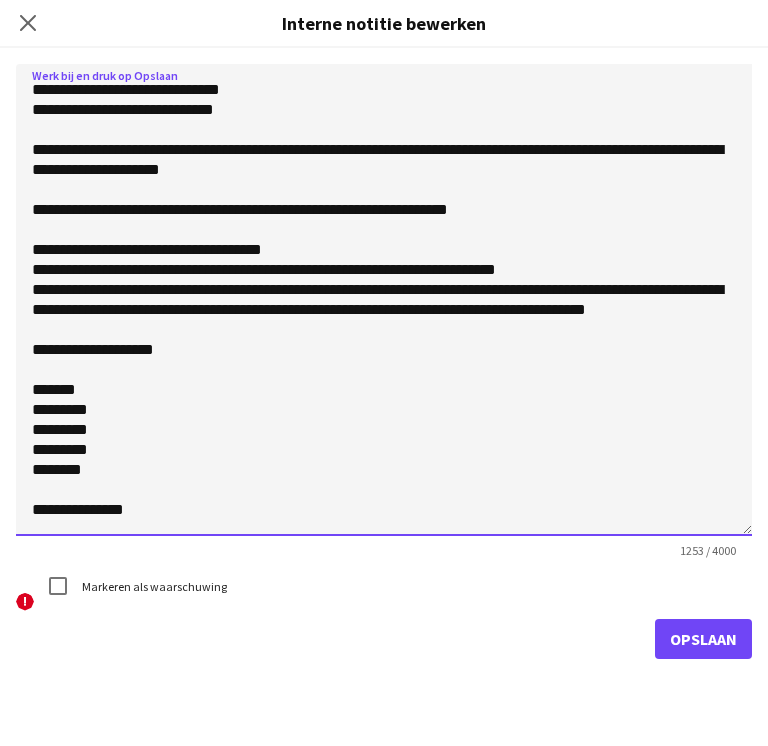 scroll, scrollTop: 379, scrollLeft: 0, axis: vertical 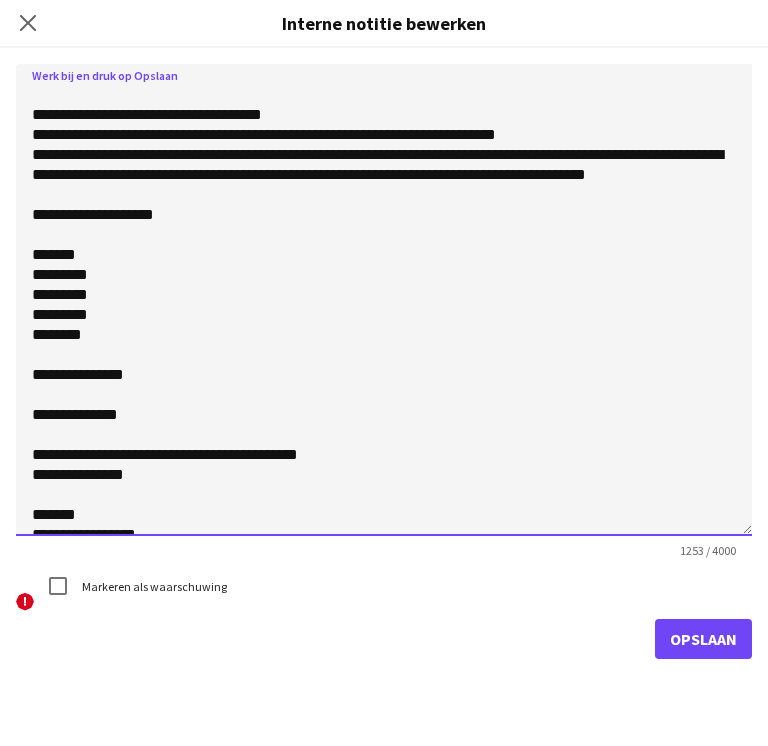 click 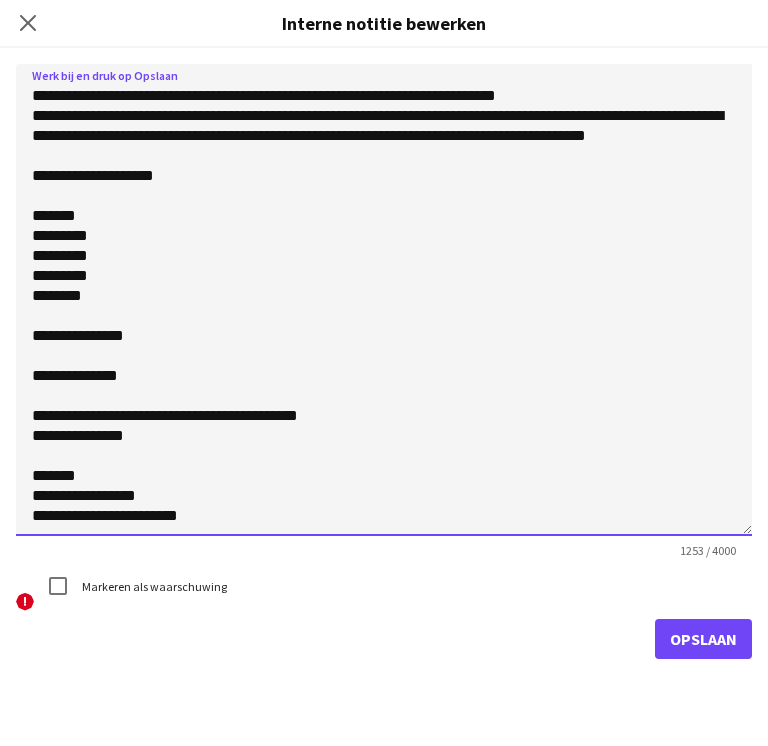 drag, startPoint x: 197, startPoint y: 437, endPoint x: 156, endPoint y: 440, distance: 41.109608 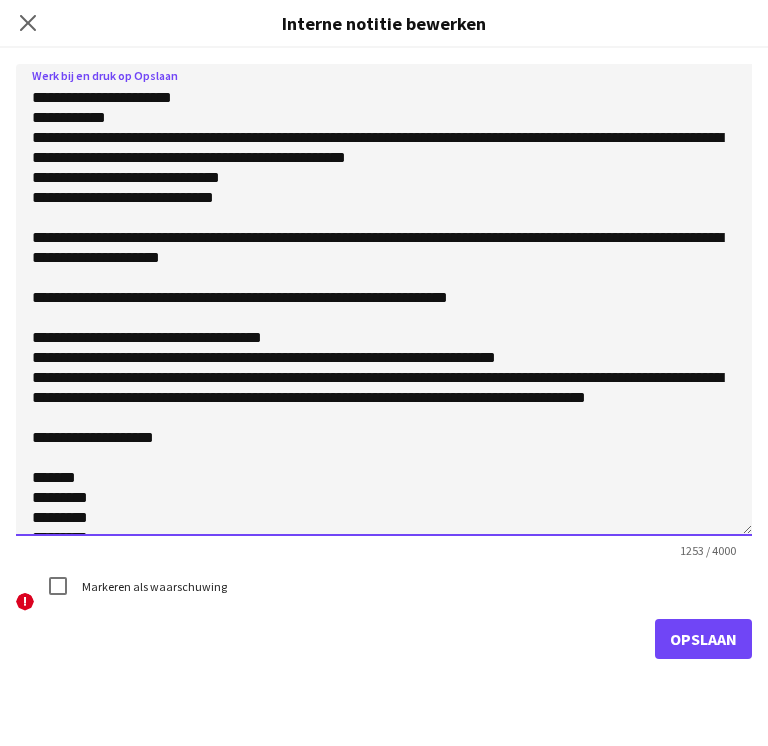 scroll, scrollTop: 156, scrollLeft: 0, axis: vertical 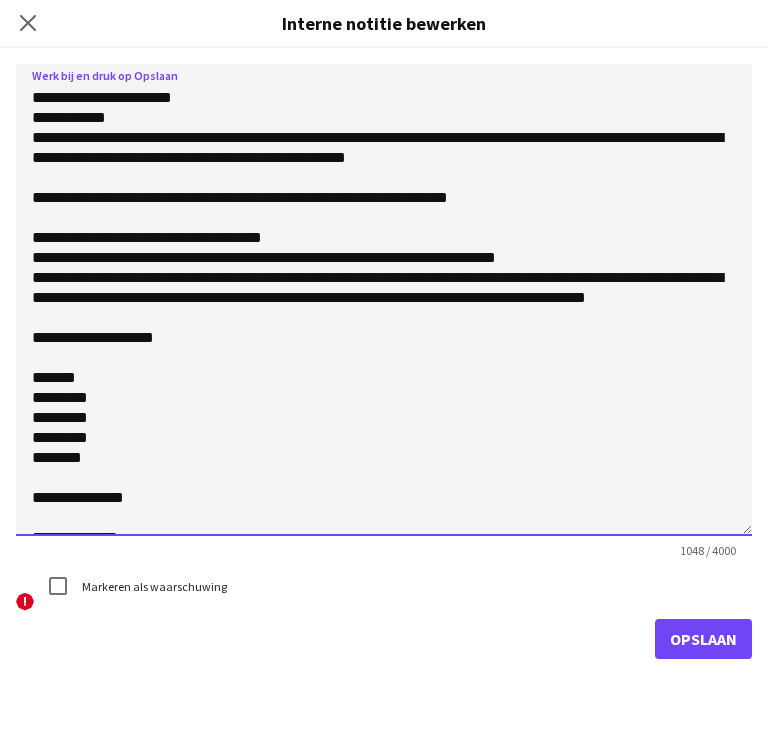 click on "**********" 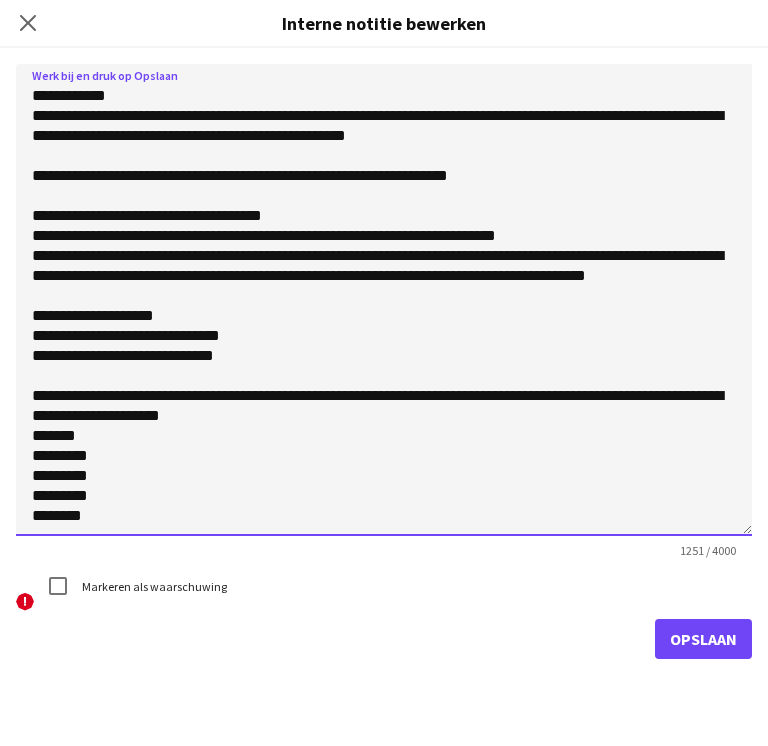 scroll, scrollTop: 180, scrollLeft: 0, axis: vertical 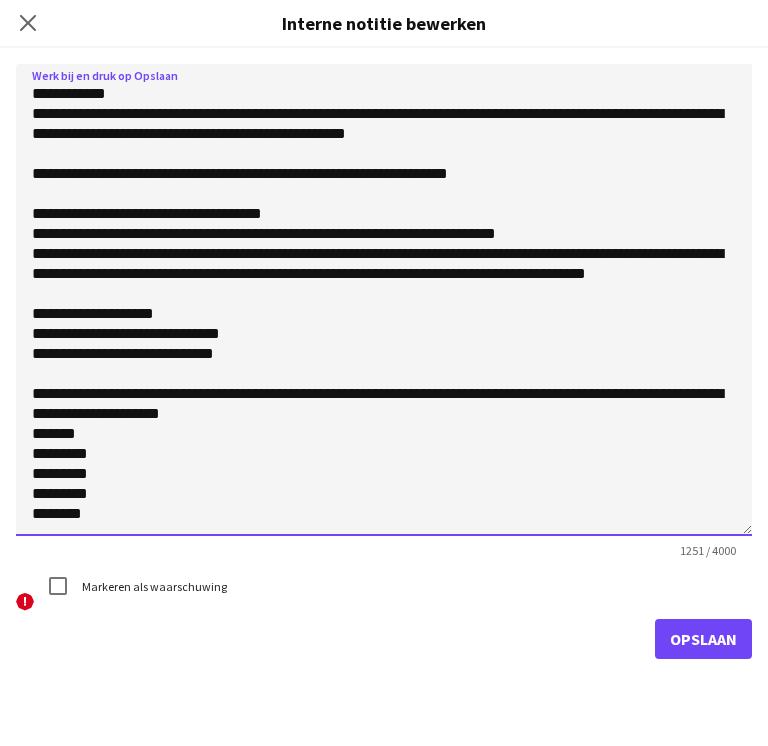 click 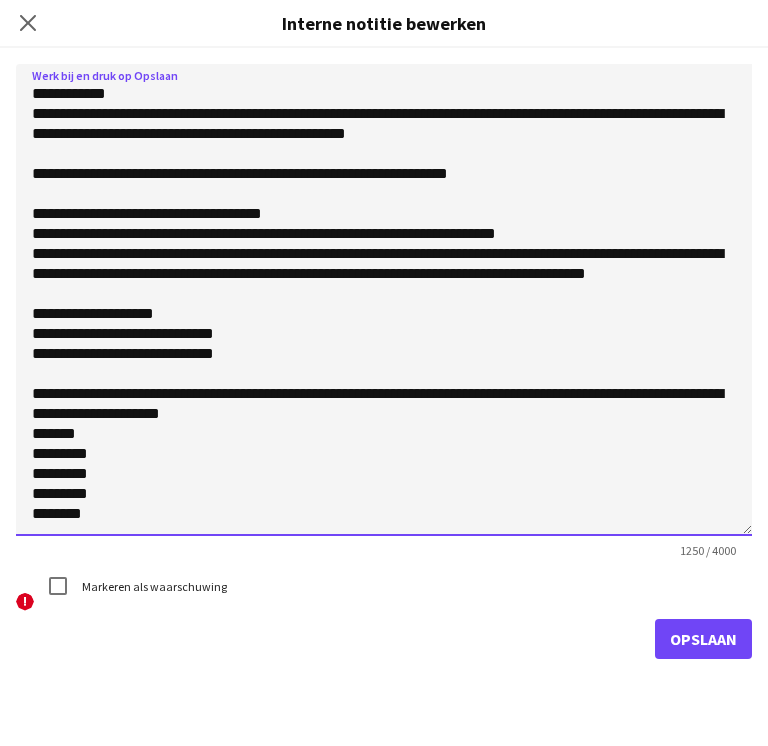 click 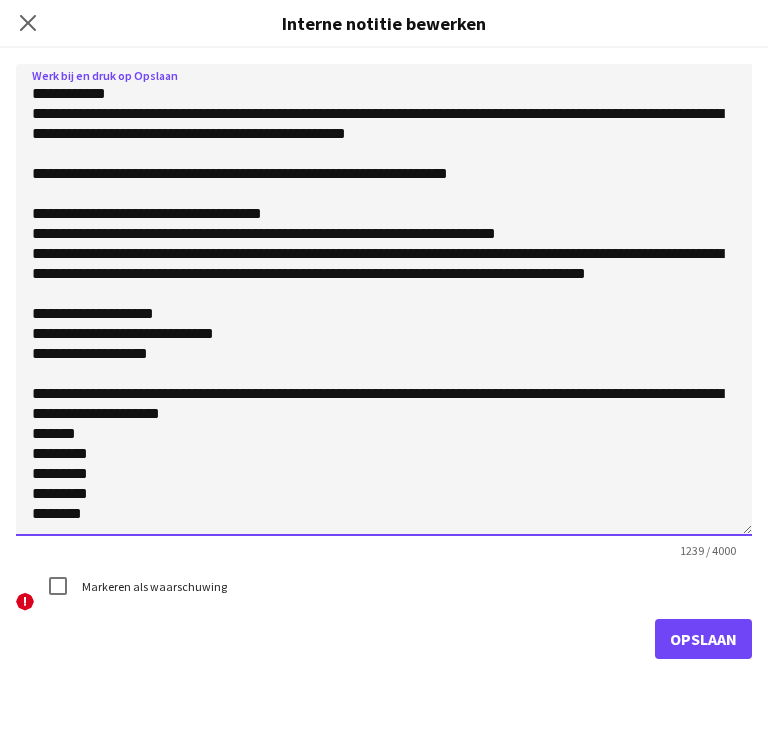 click 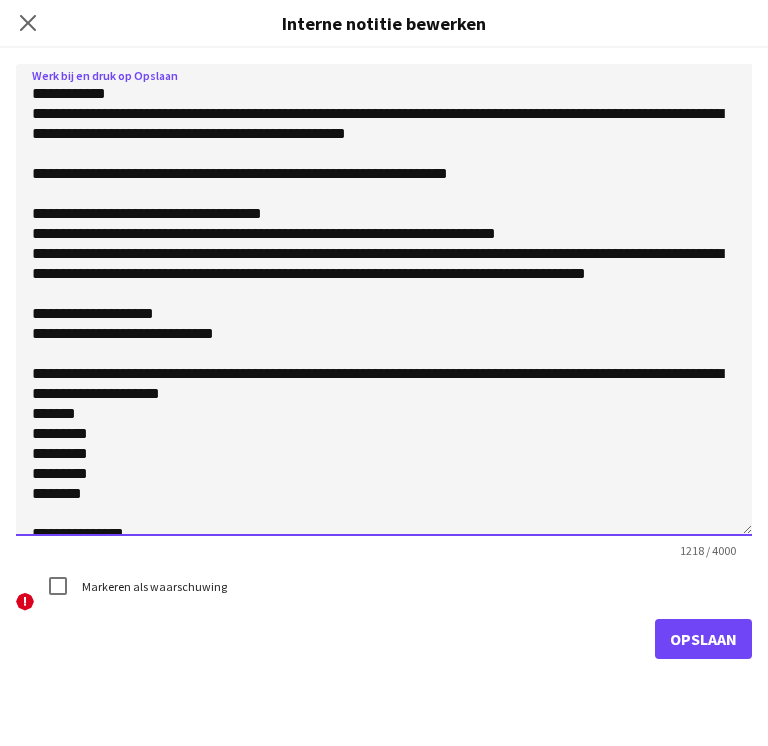 click 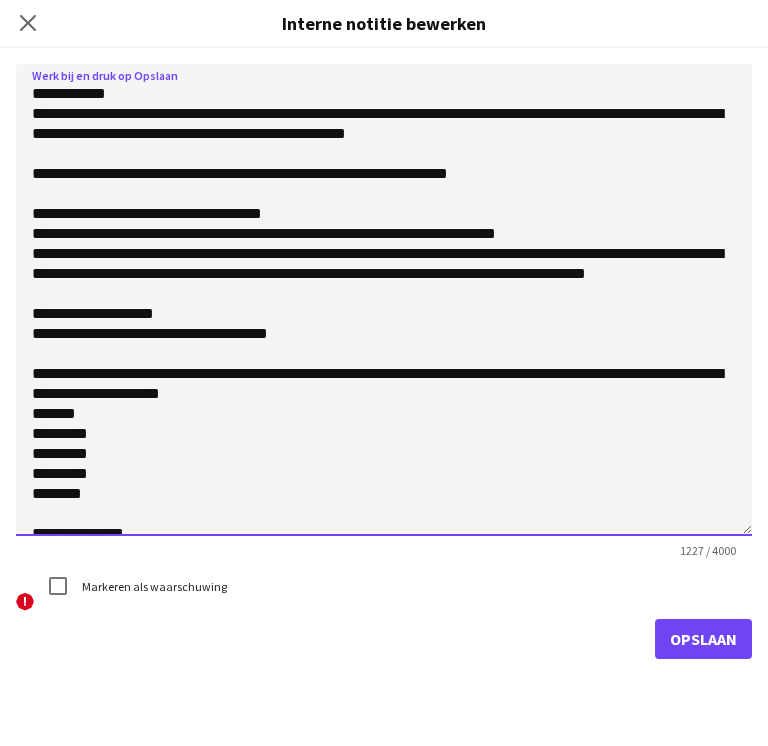 click 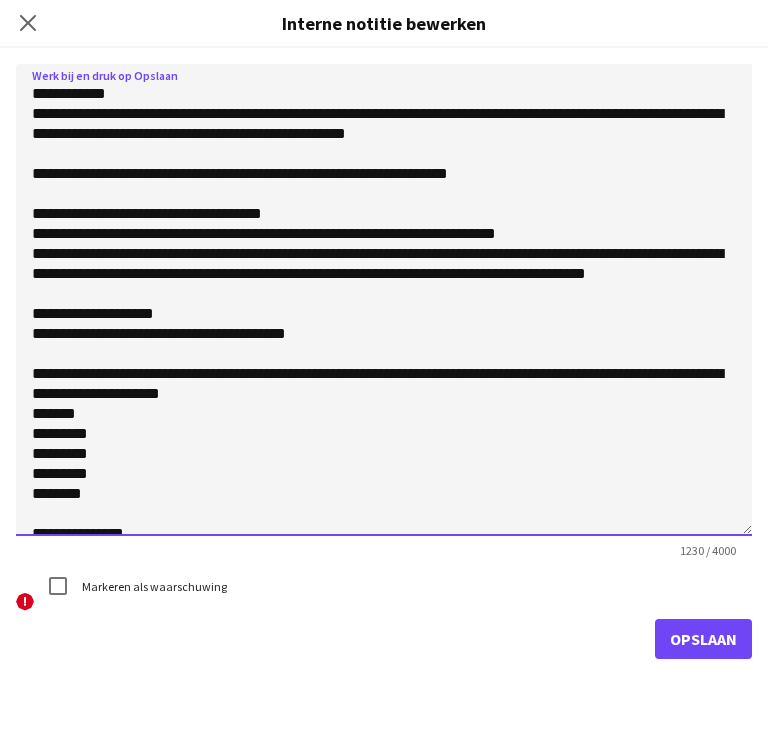 click 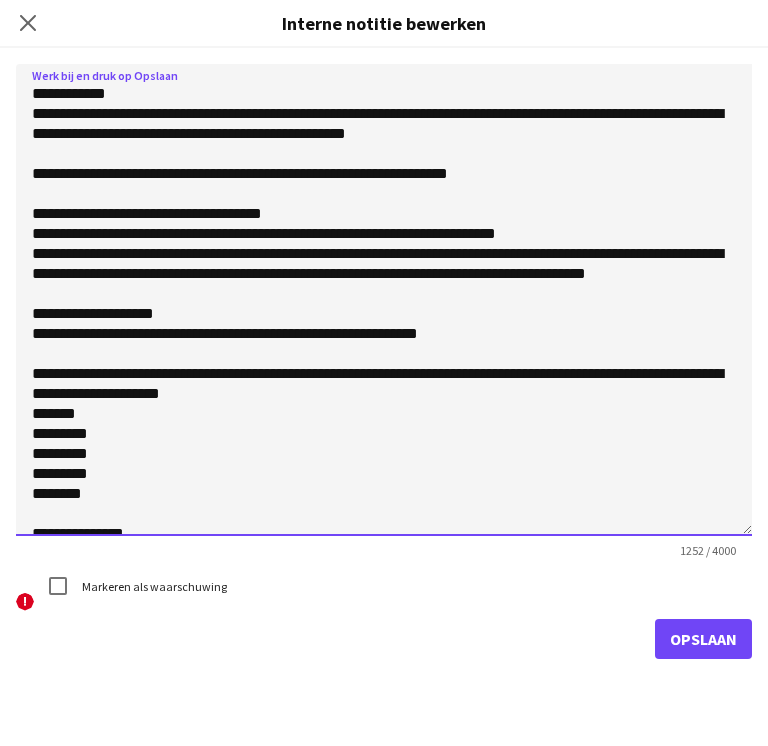 scroll, scrollTop: 397, scrollLeft: 0, axis: vertical 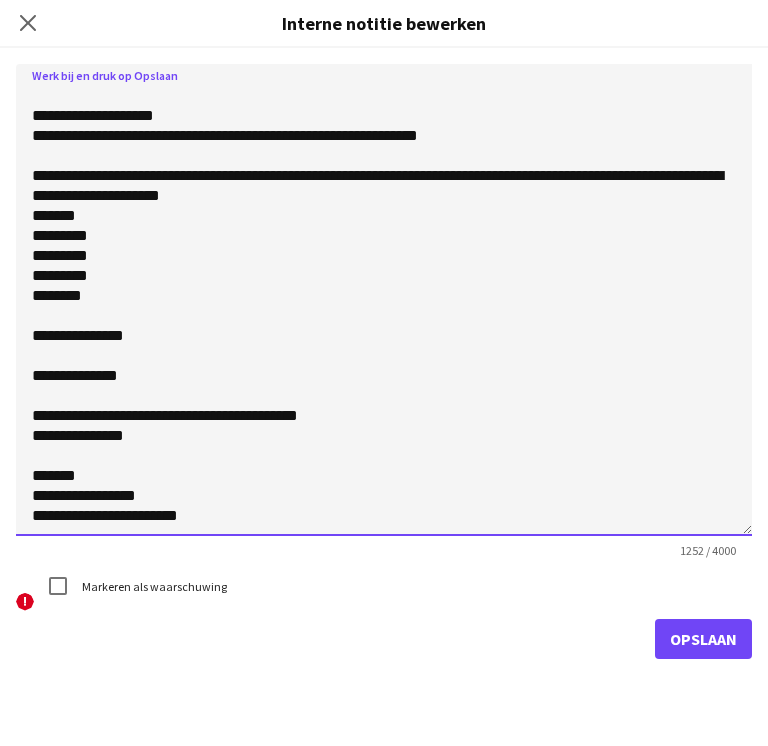 click 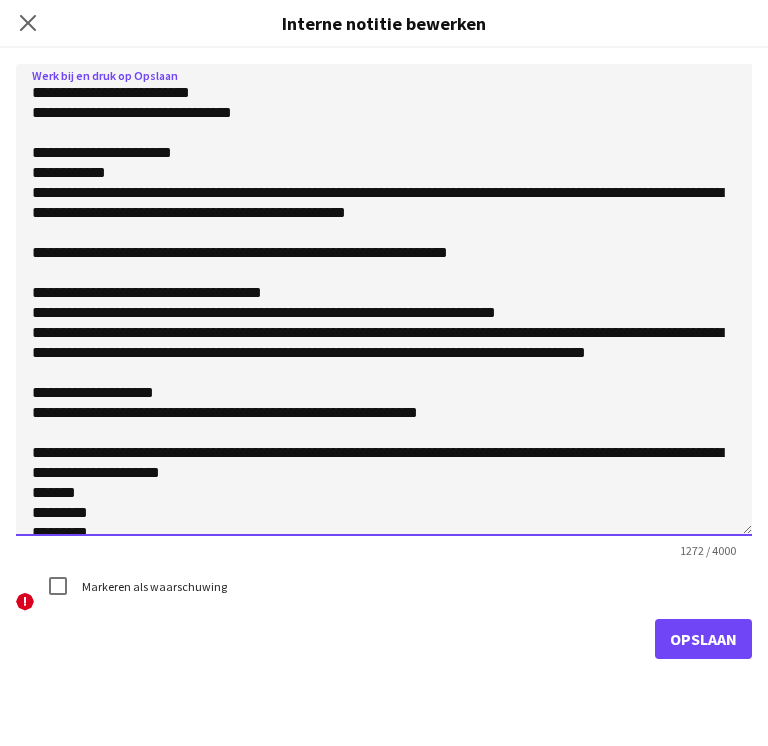 scroll, scrollTop: 0, scrollLeft: 0, axis: both 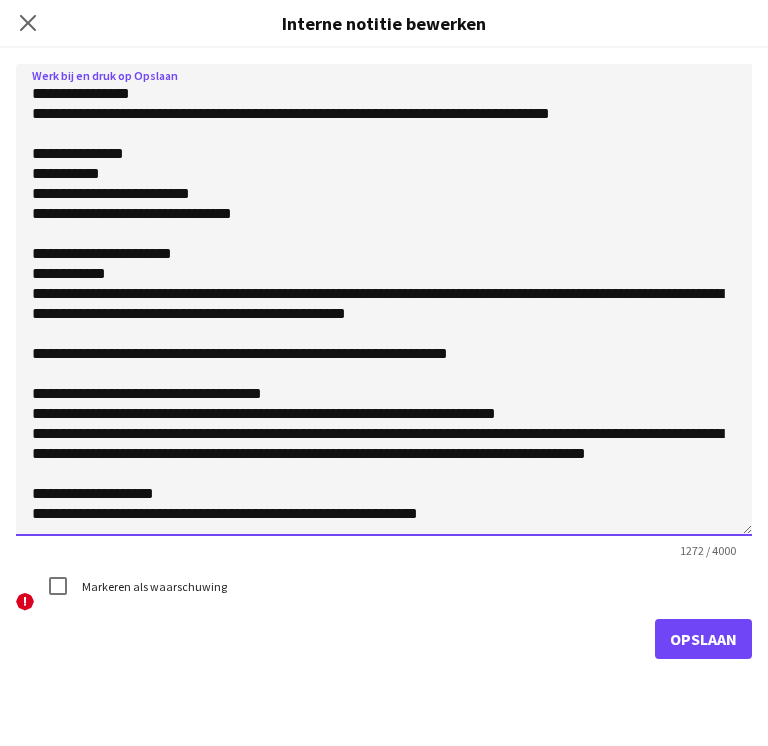 click 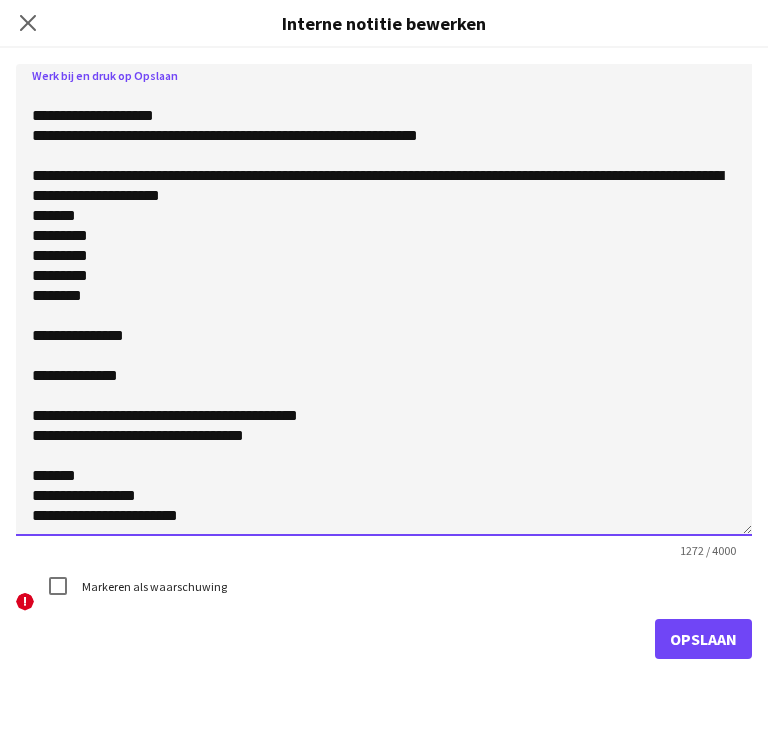 click 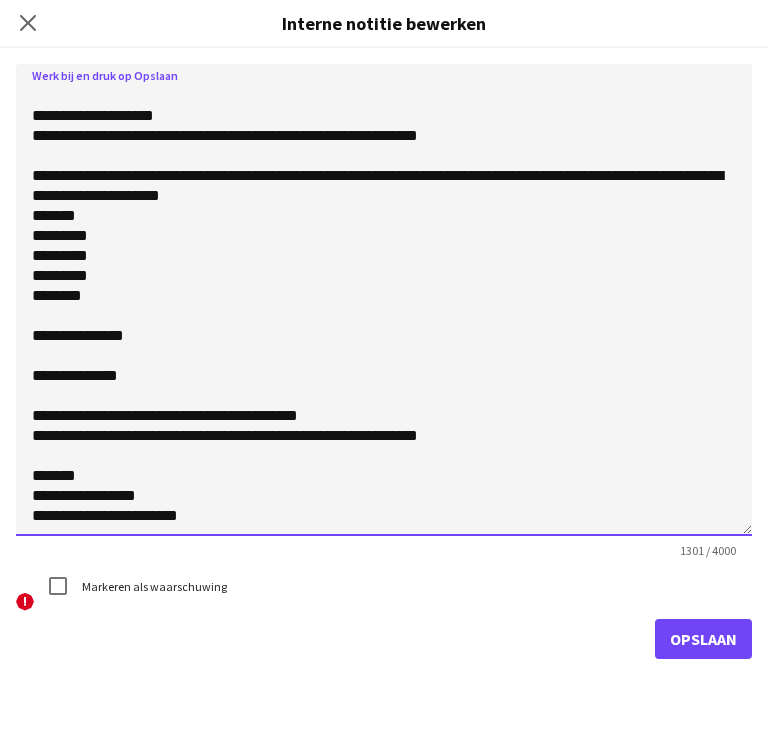 scroll, scrollTop: 0, scrollLeft: 0, axis: both 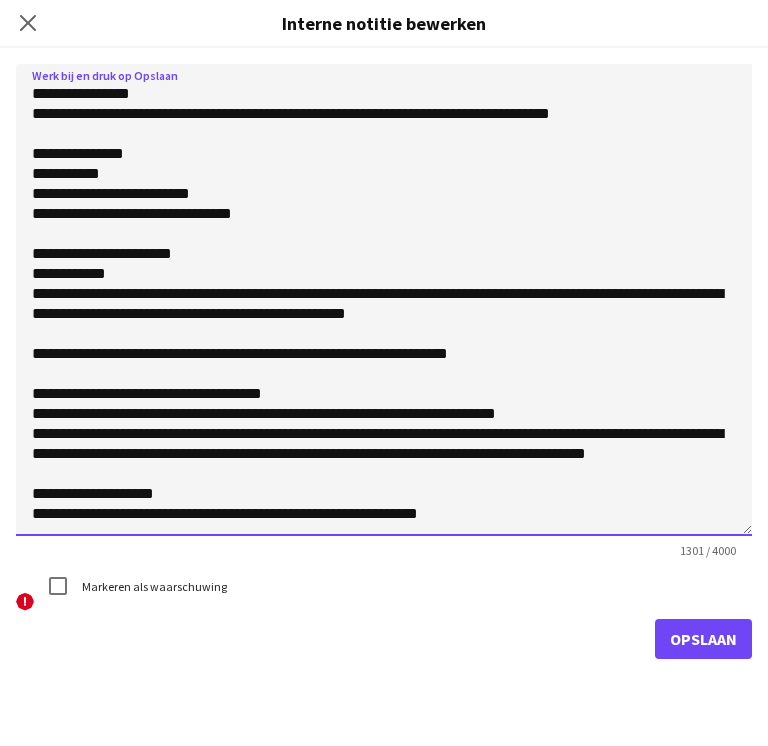 click 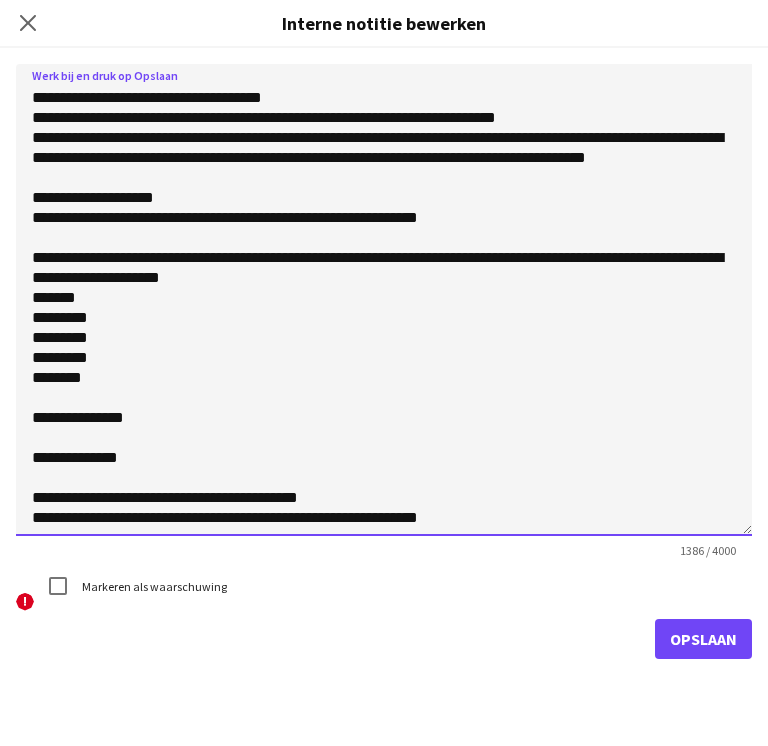 scroll, scrollTop: 407, scrollLeft: 0, axis: vertical 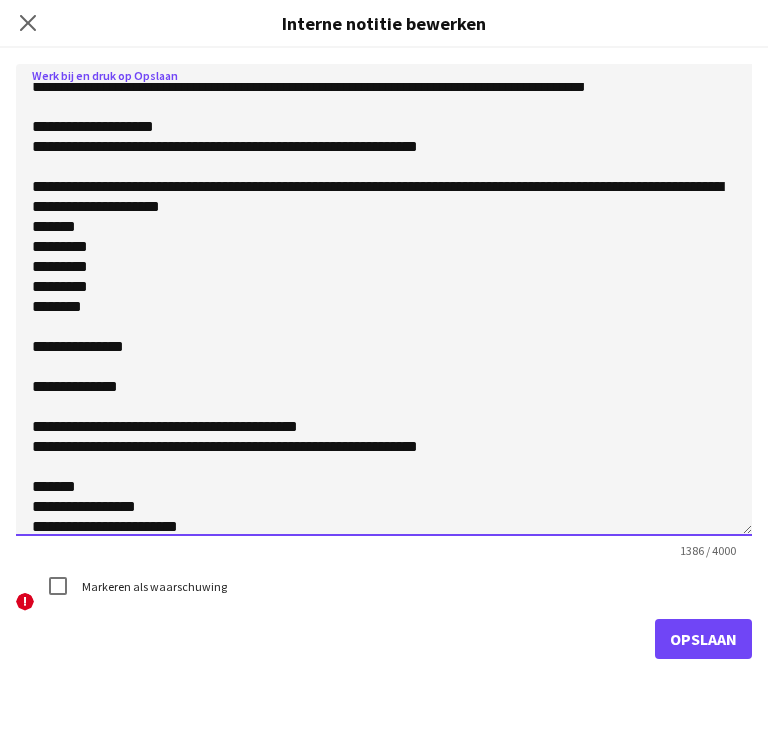 type on "**********" 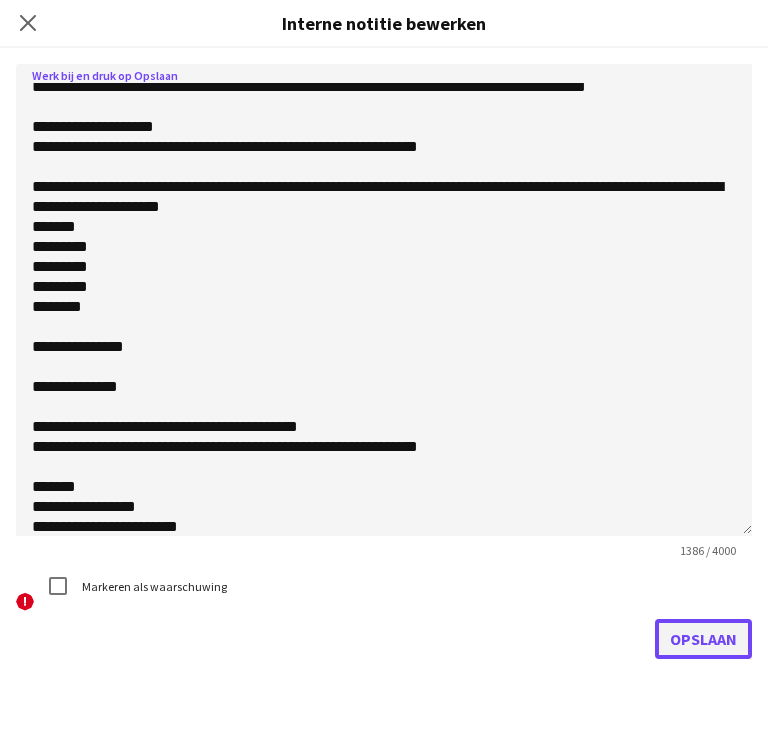 click on "Opslaan" 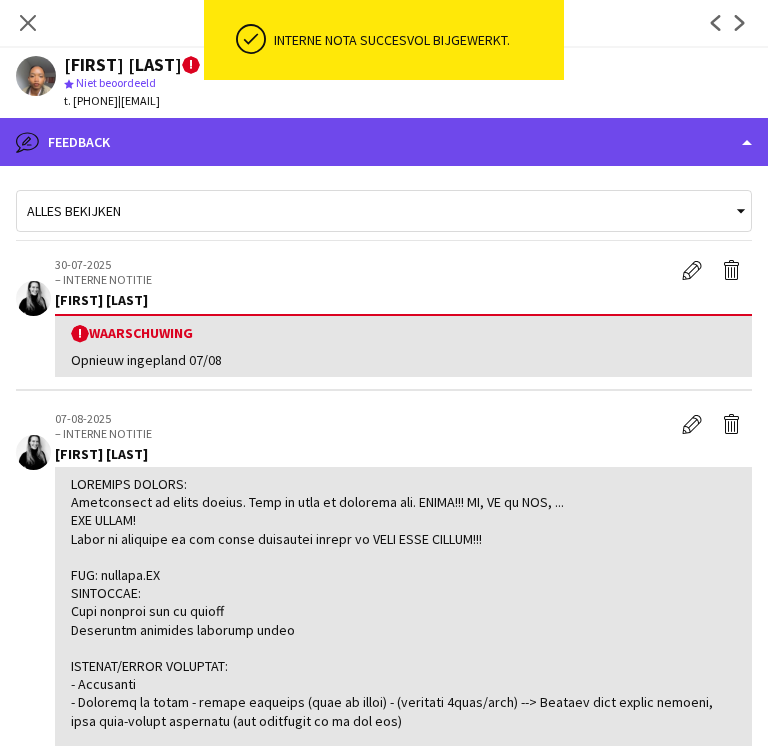 click on "bubble-pencil
Feedback" 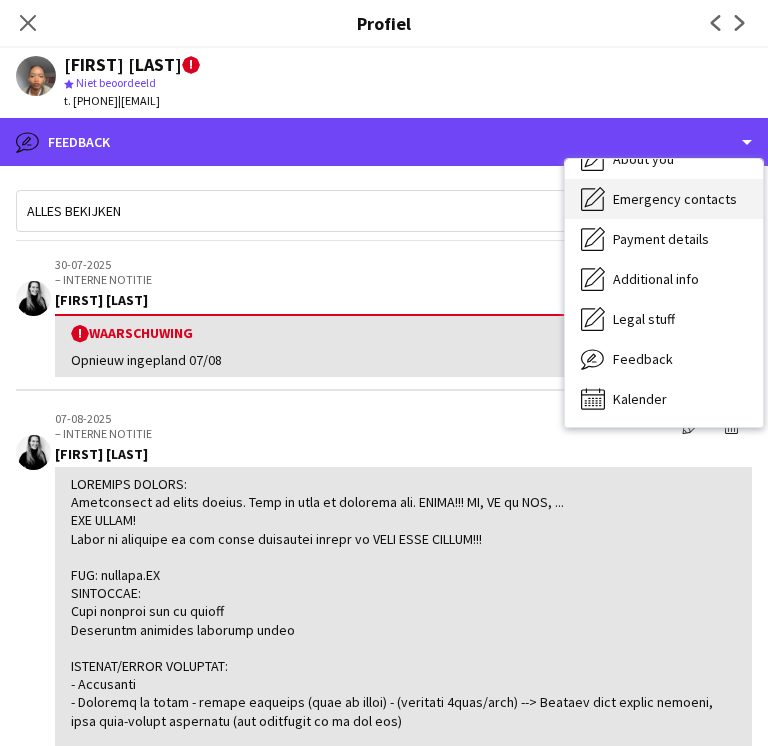 scroll, scrollTop: 0, scrollLeft: 0, axis: both 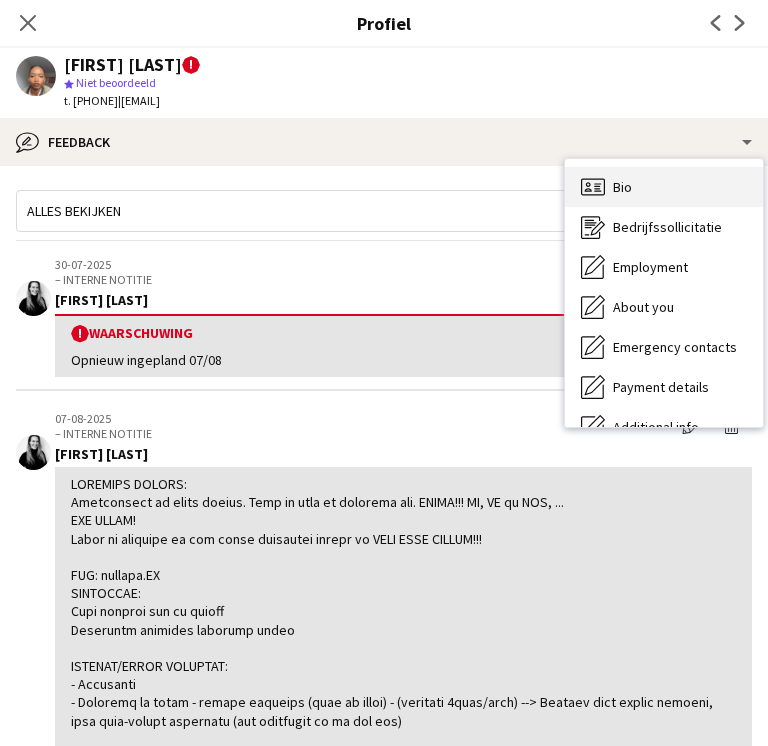 click on "Bio" at bounding box center [622, 187] 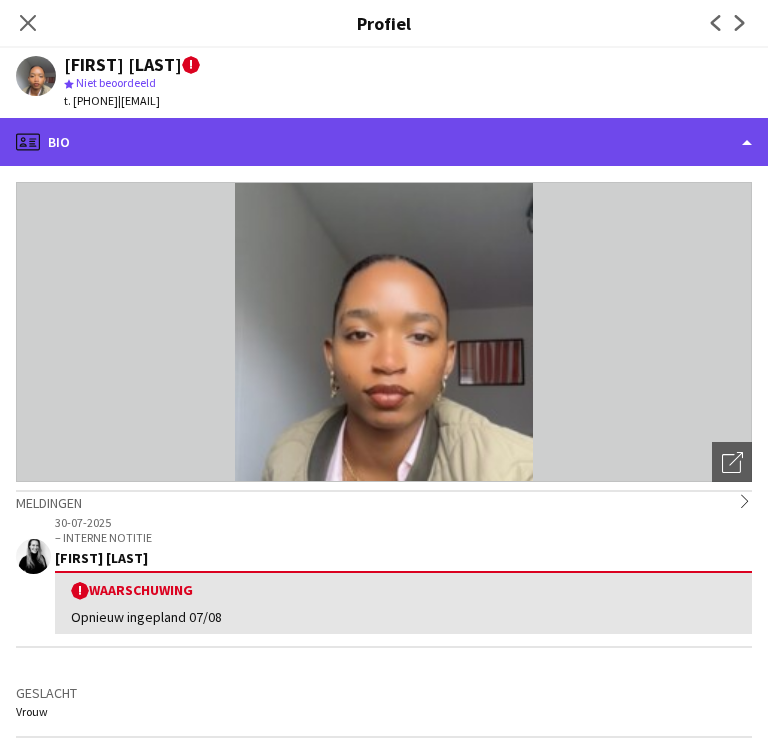 click on "profile
Bio" 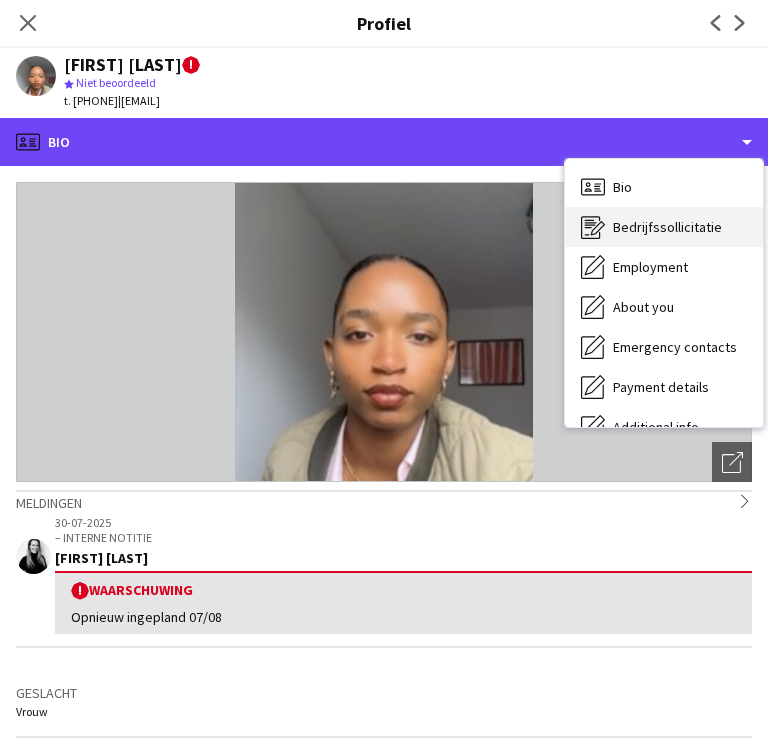 scroll, scrollTop: 148, scrollLeft: 0, axis: vertical 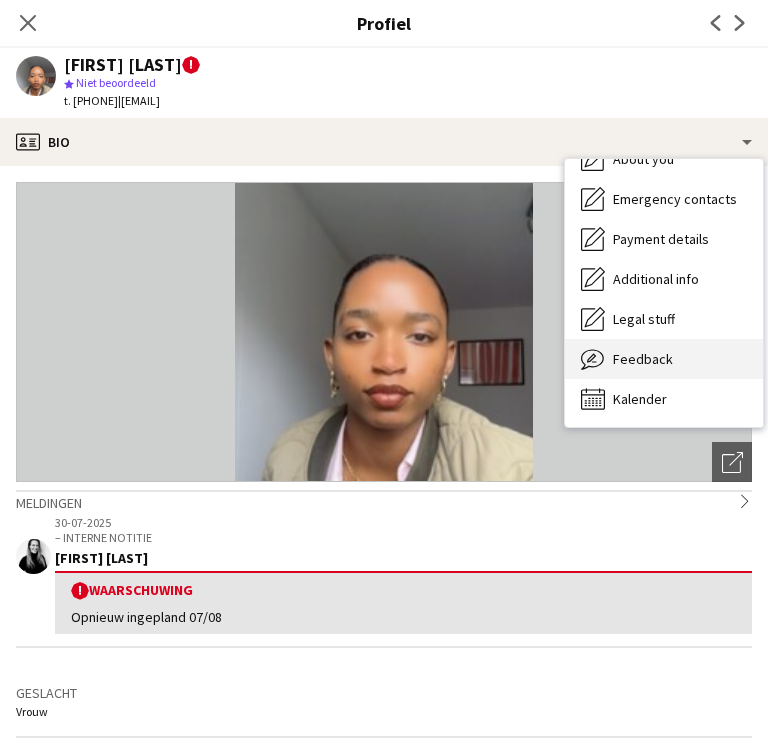 click on "Feedback" at bounding box center (643, 359) 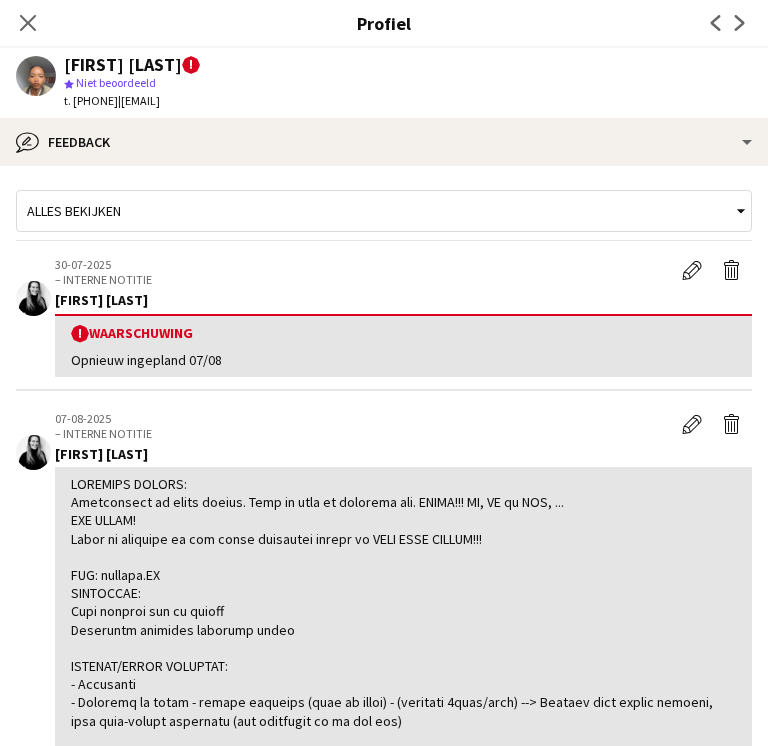 click on "07-08-2025  – INTERNE NOTITIE
Bewerk interne notitie
Verwijder interne notitie
Tess Wouters" 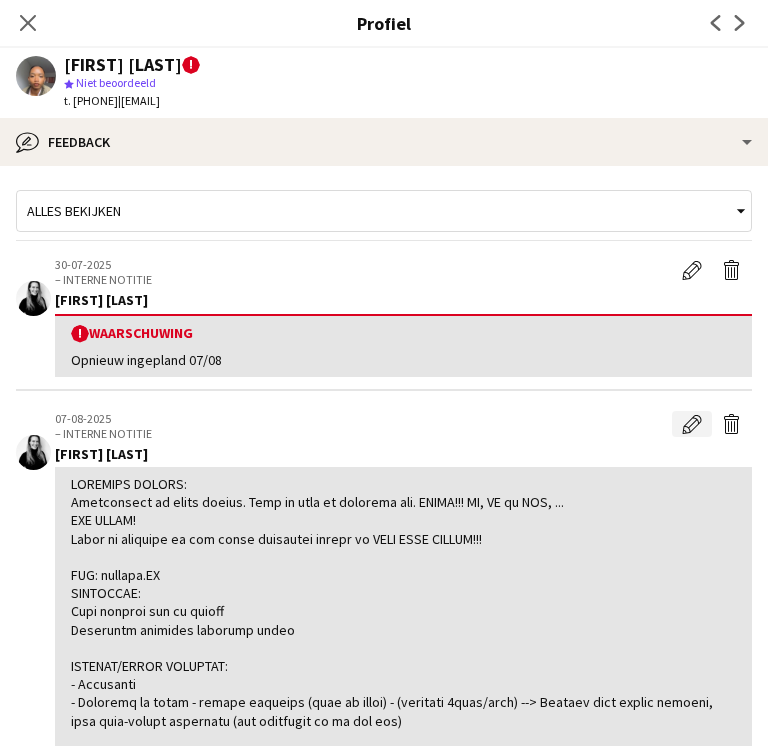 click on "Bewerk interne notitie" 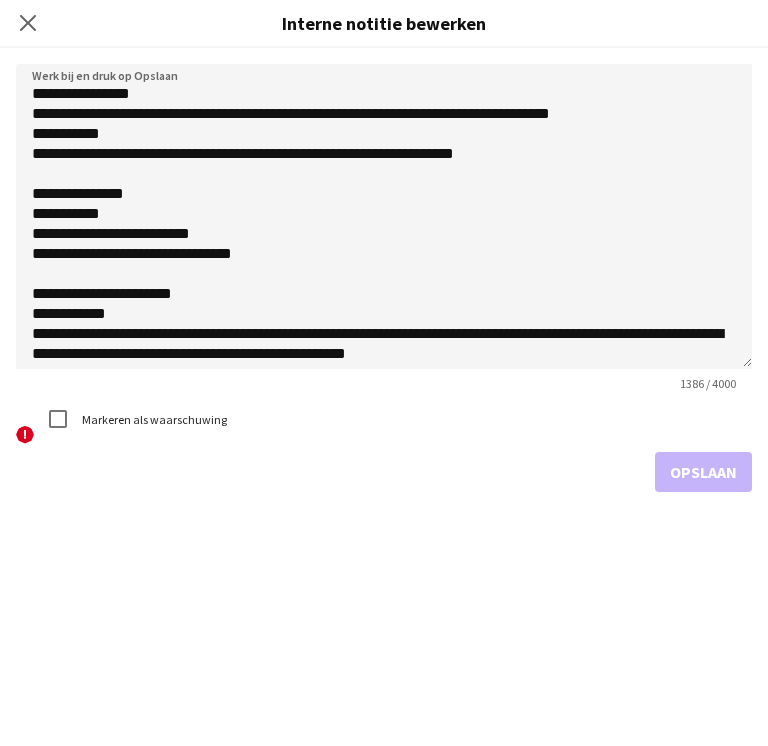 drag, startPoint x: 750, startPoint y: 174, endPoint x: 708, endPoint y: 438, distance: 267.32004 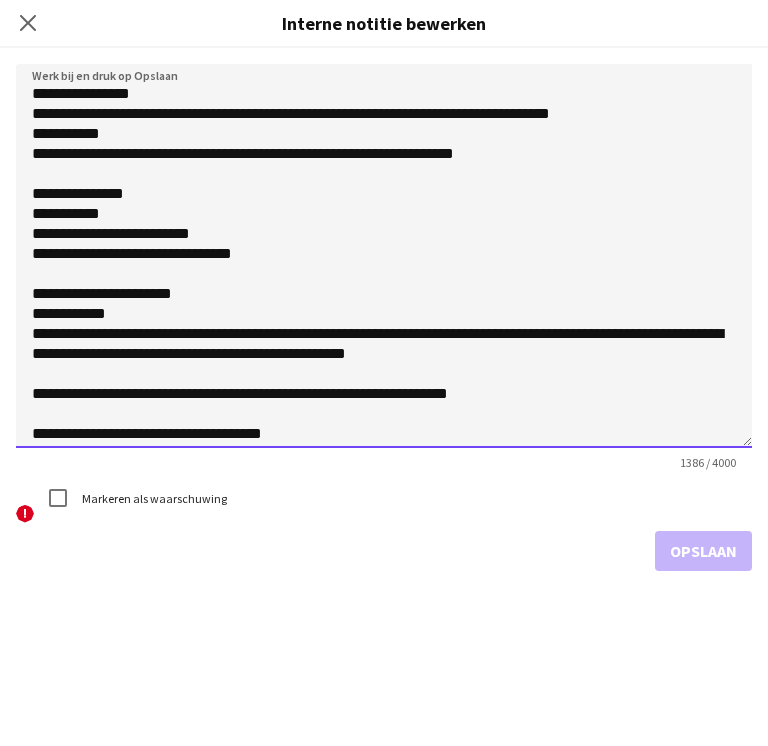 click 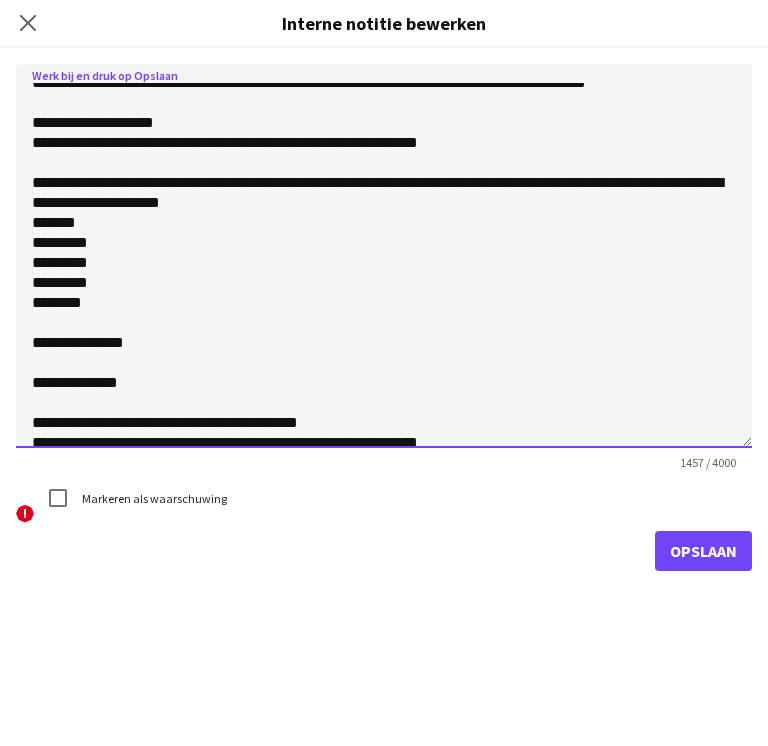 scroll, scrollTop: 432, scrollLeft: 0, axis: vertical 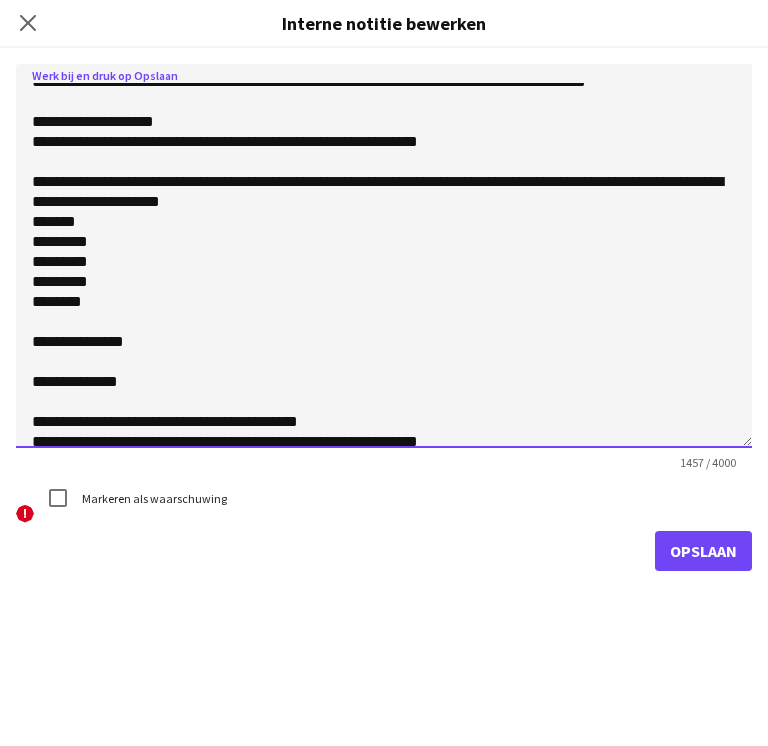 click 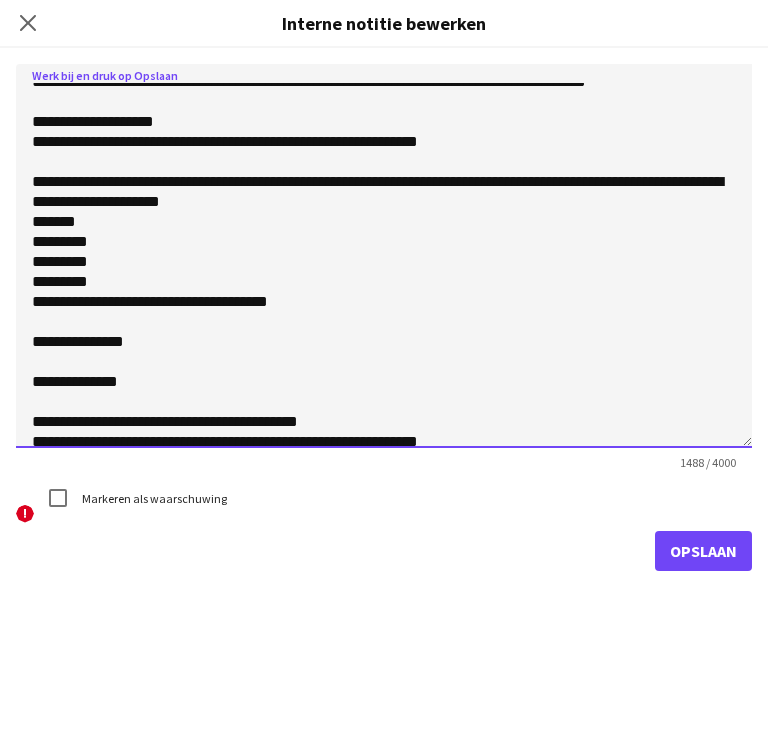 click 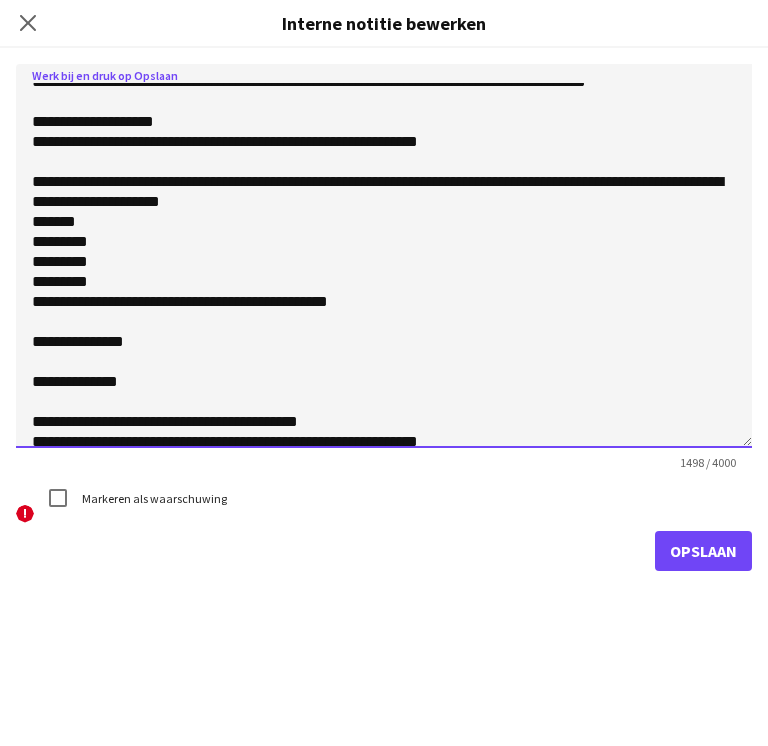 click 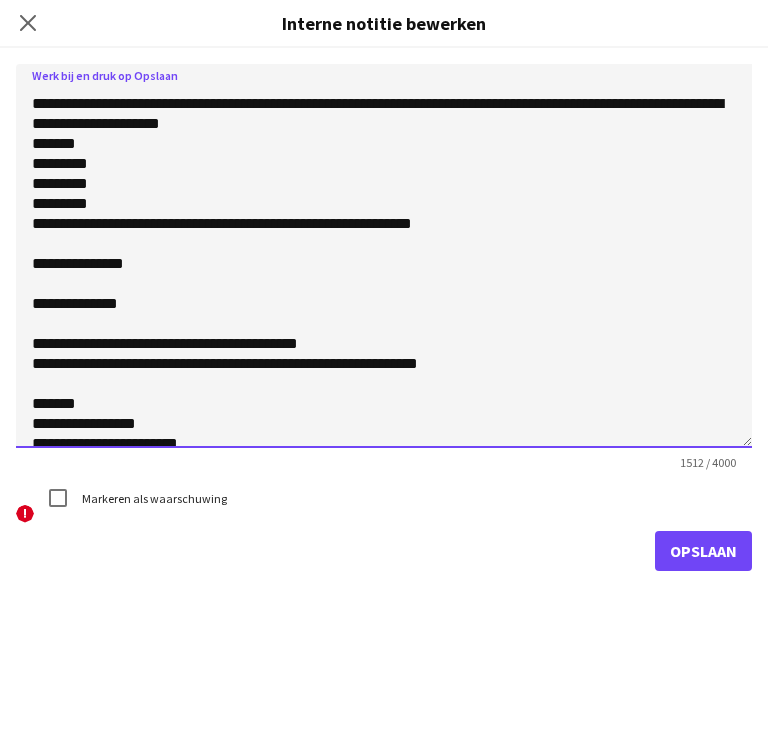 scroll, scrollTop: 545, scrollLeft: 0, axis: vertical 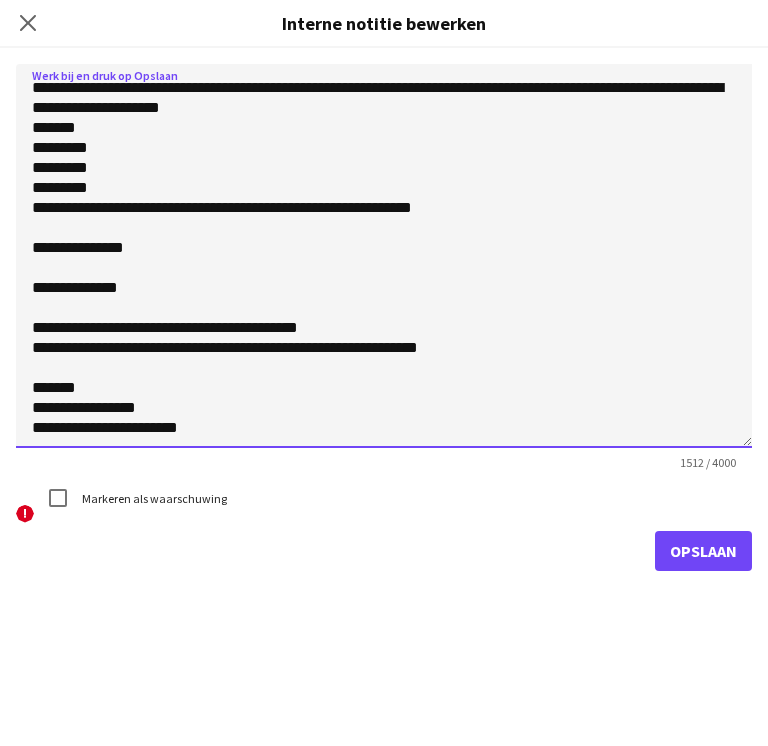 click 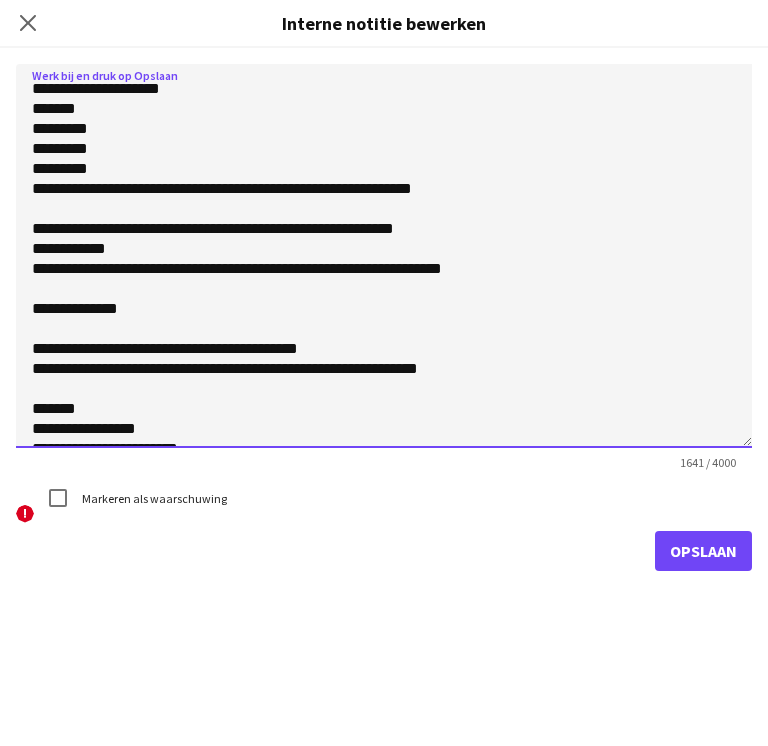 scroll, scrollTop: 585, scrollLeft: 0, axis: vertical 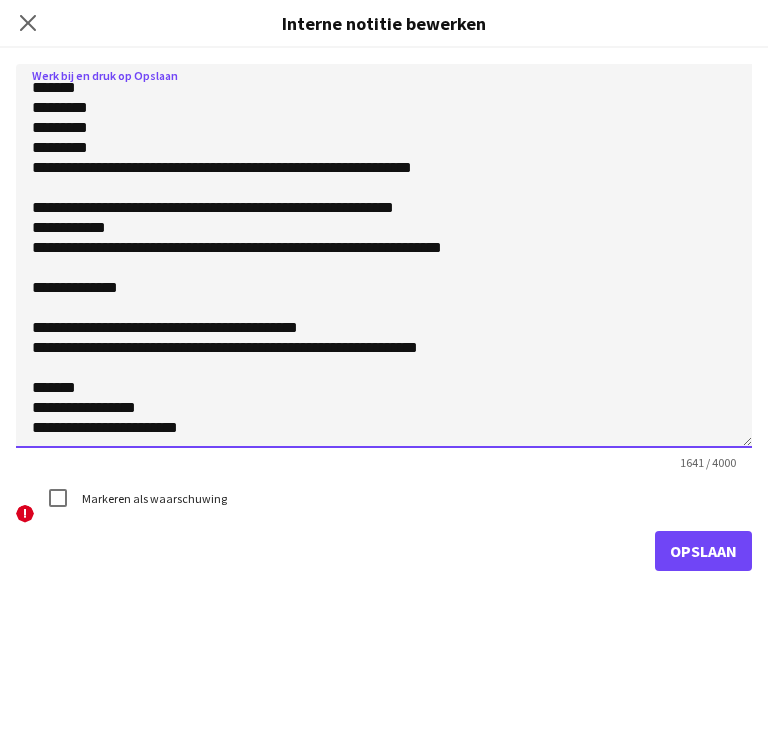 type on "**********" 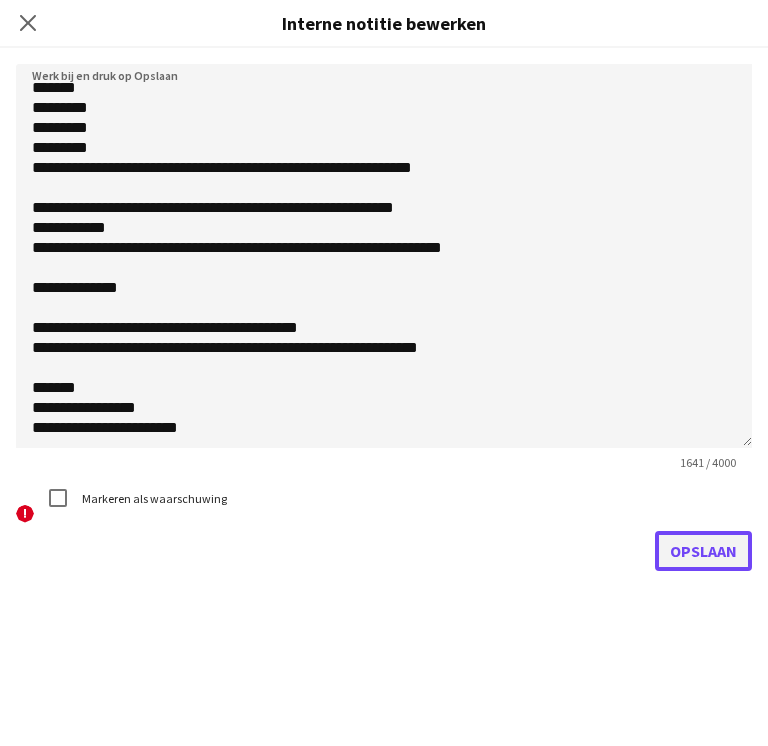click on "Opslaan" 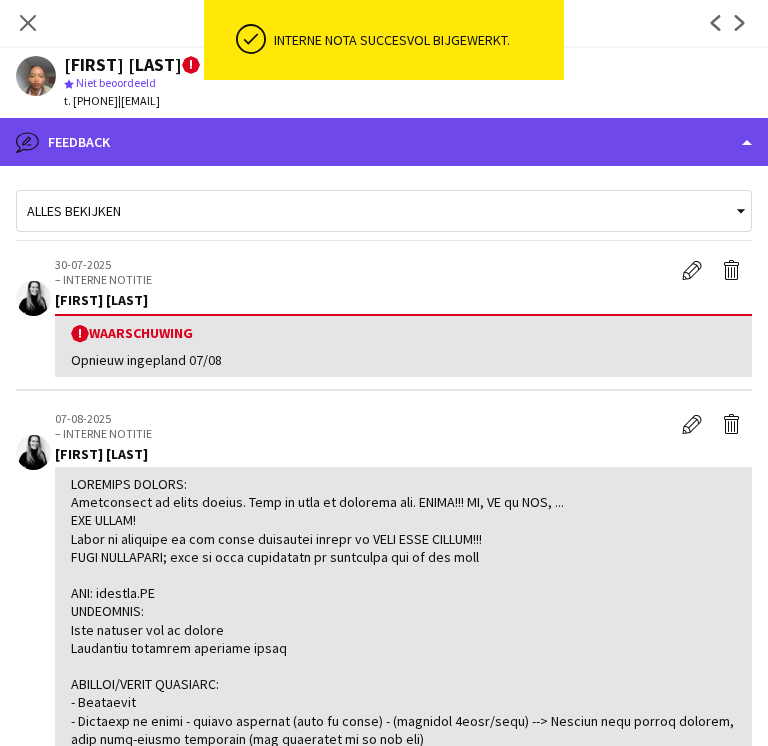 click on "bubble-pencil
Feedback" 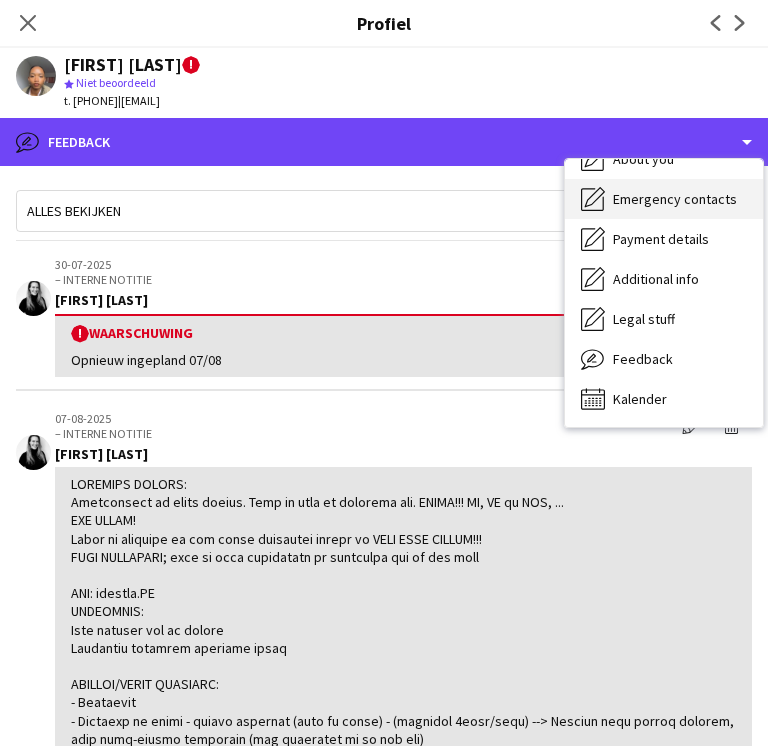 scroll, scrollTop: 0, scrollLeft: 0, axis: both 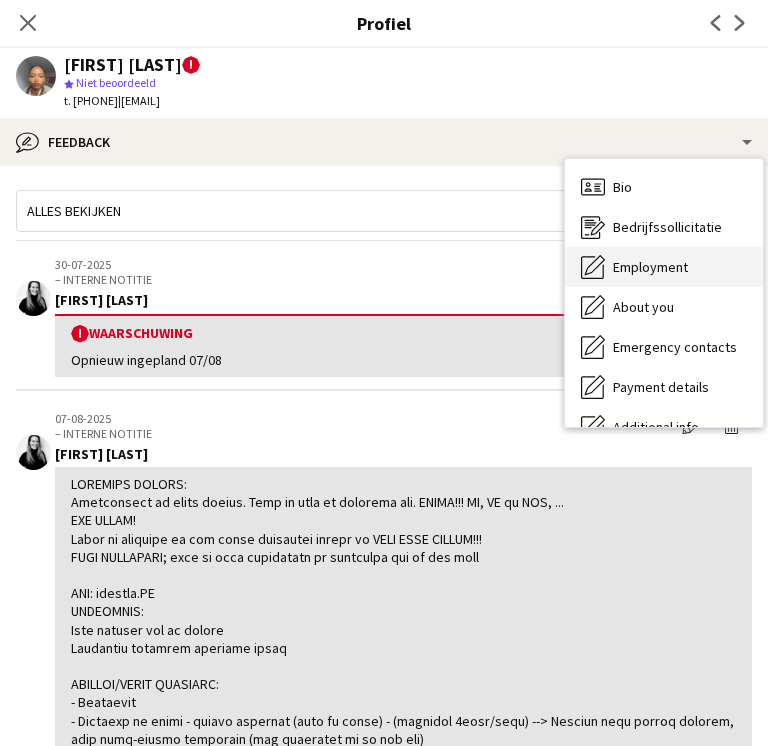 click on "Employment" at bounding box center [650, 267] 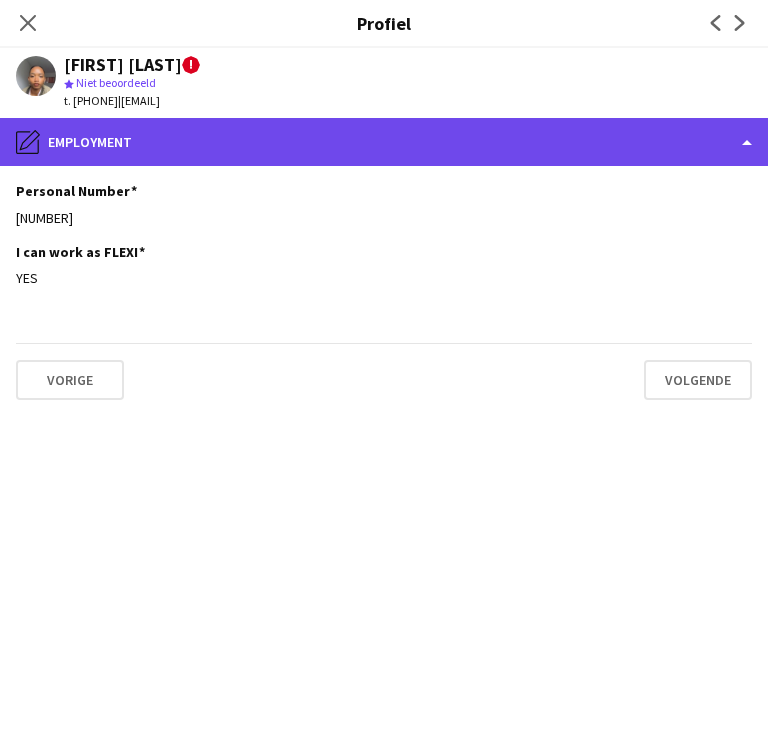 click on "pencil4
Employment" 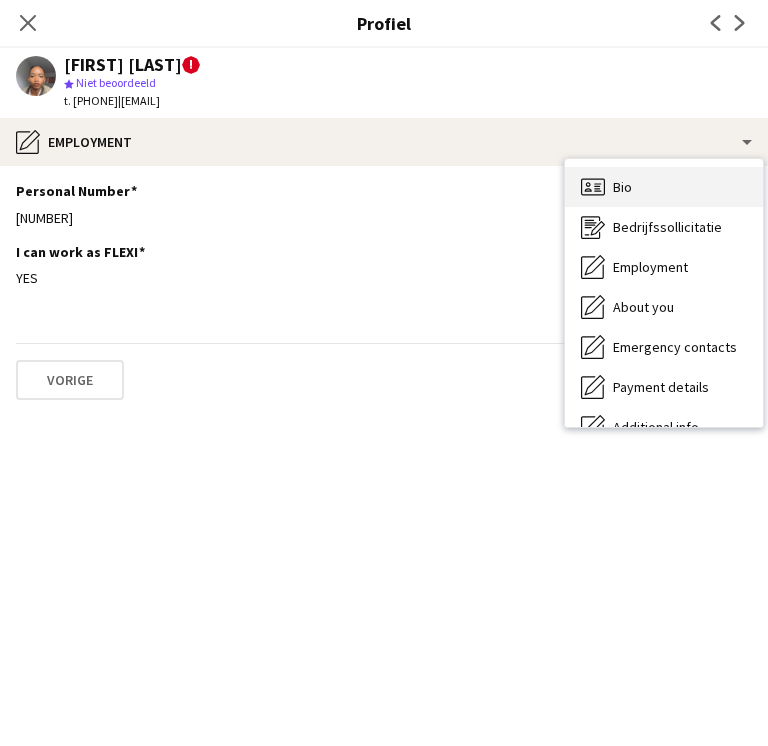 click on "Bio" at bounding box center (622, 187) 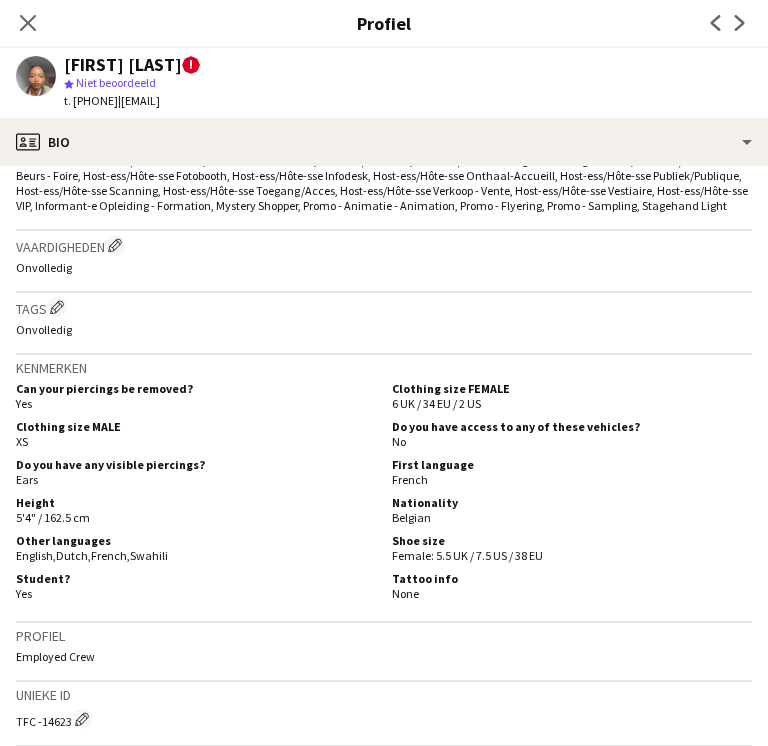 scroll, scrollTop: 694, scrollLeft: 0, axis: vertical 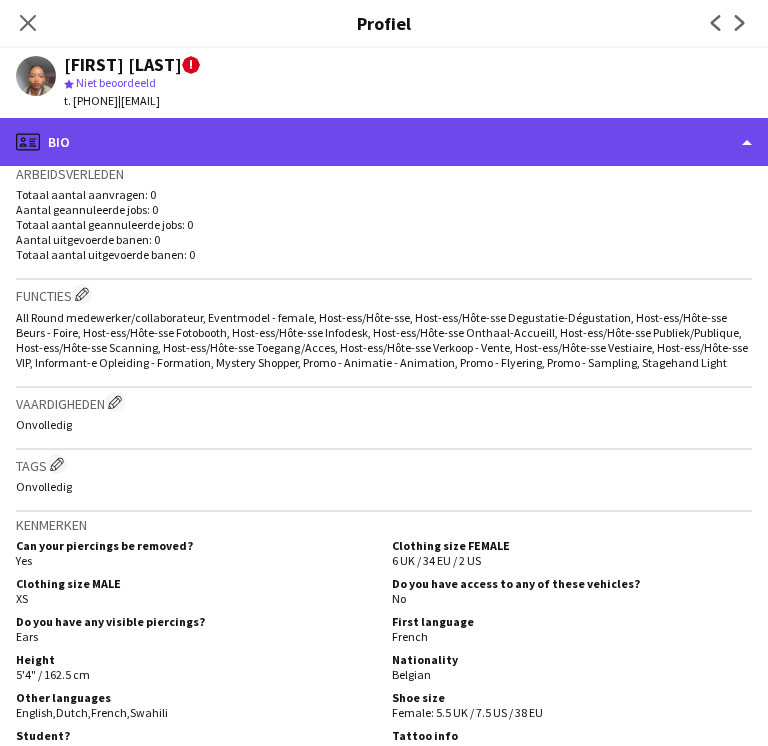 click on "profile
Bio" 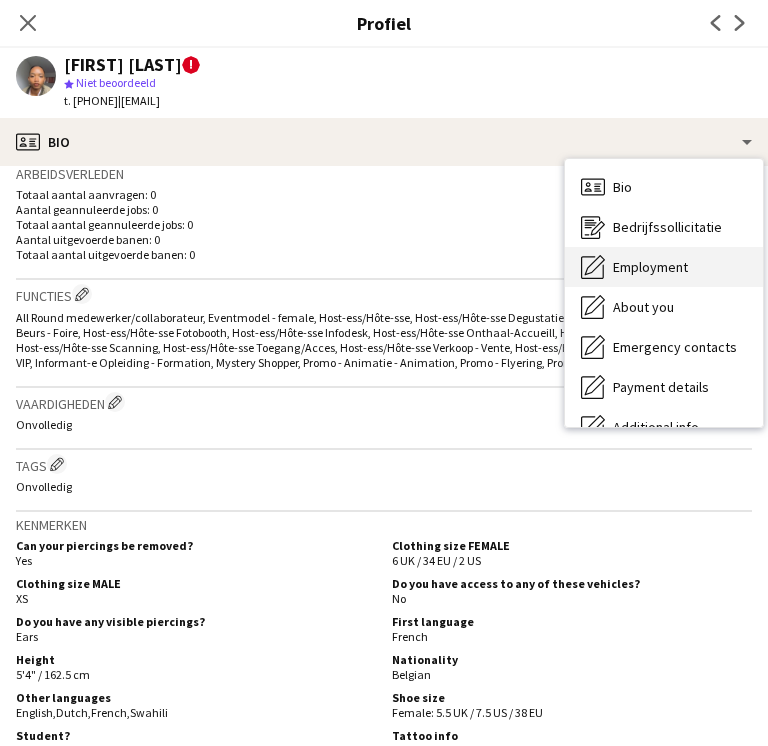 click on "Employment
Employment" at bounding box center [664, 267] 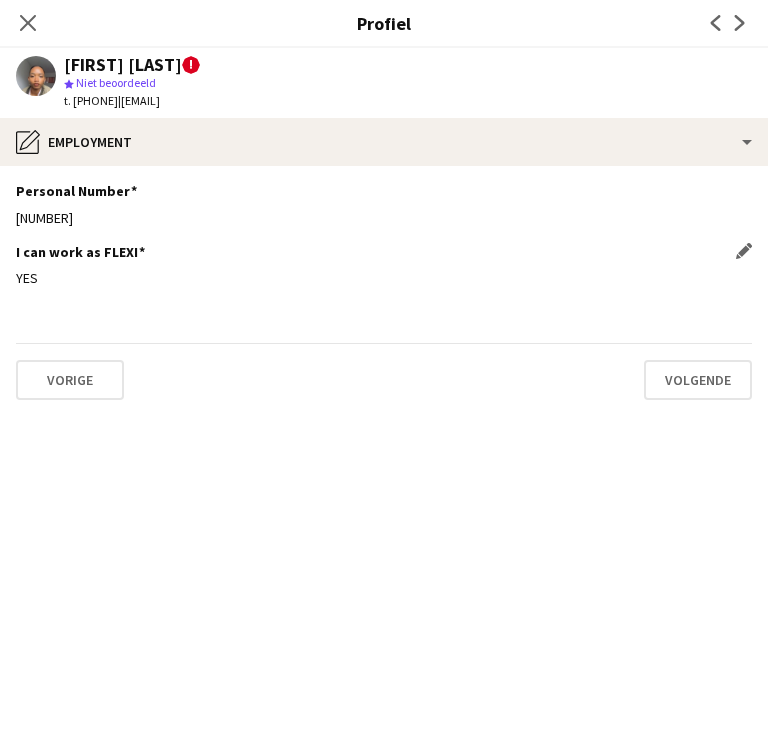 click on "I can work as FLEXI
Dit veld bewerken" 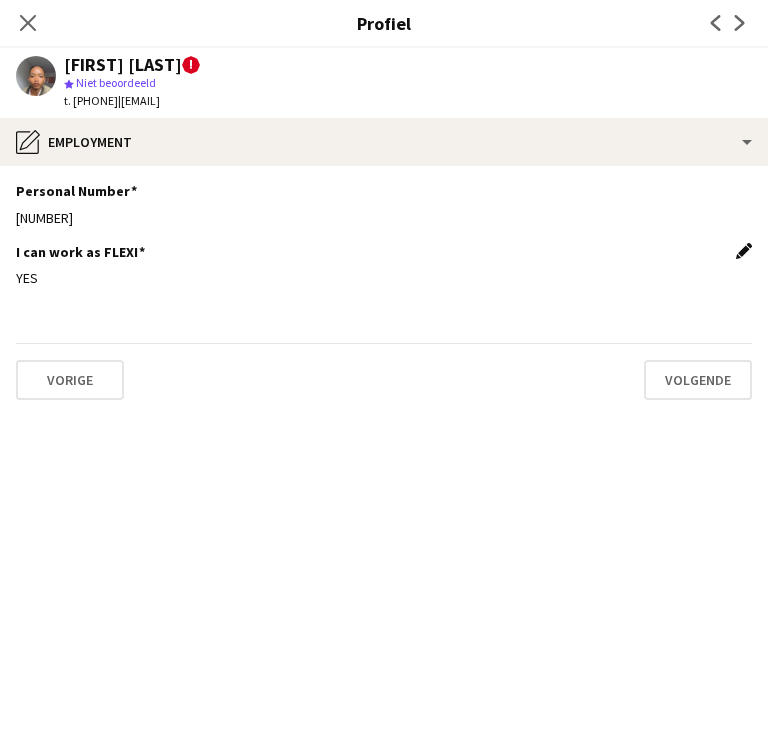 click on "Dit veld bewerken" 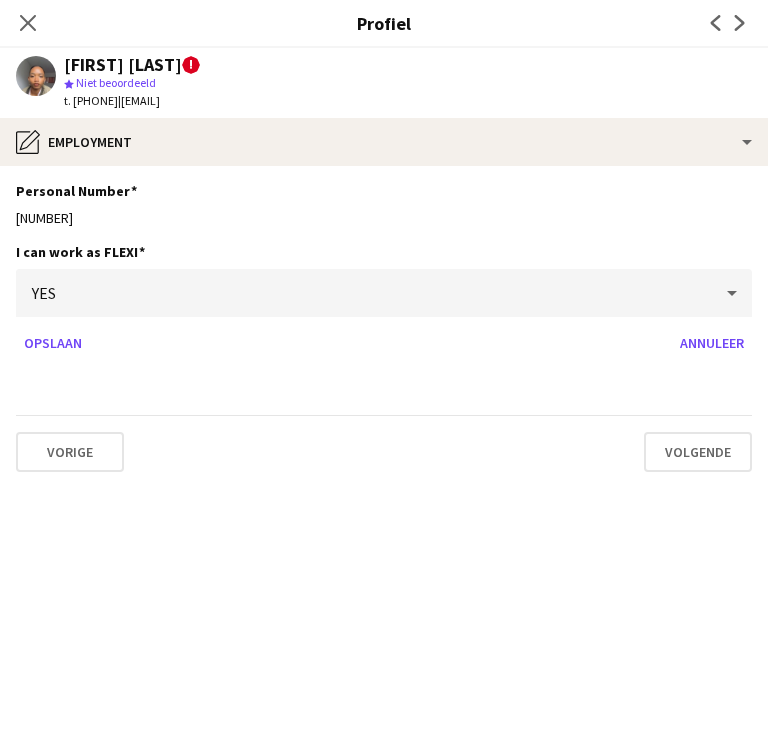 click on "YES" at bounding box center [364, 293] 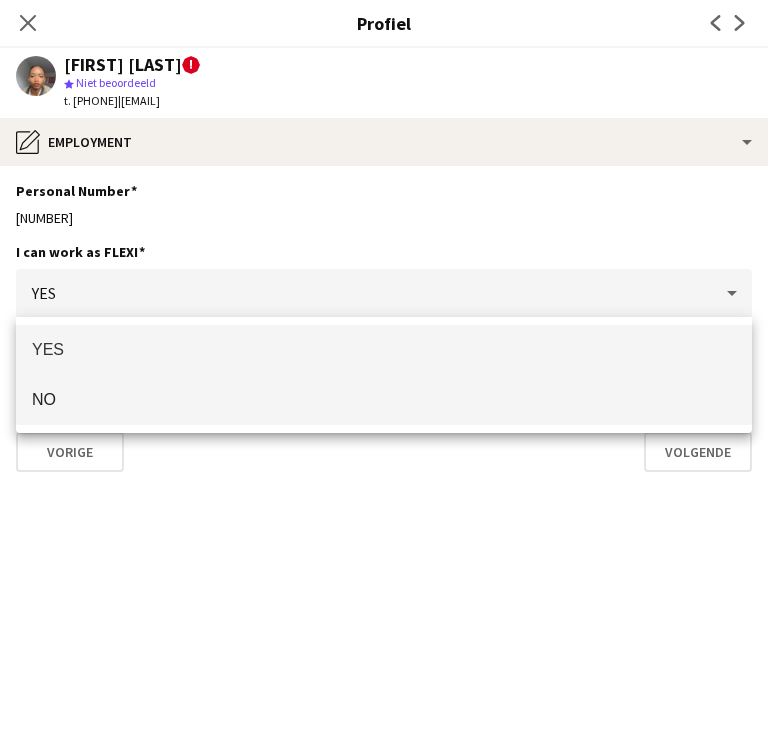 click on "NO" at bounding box center (384, 399) 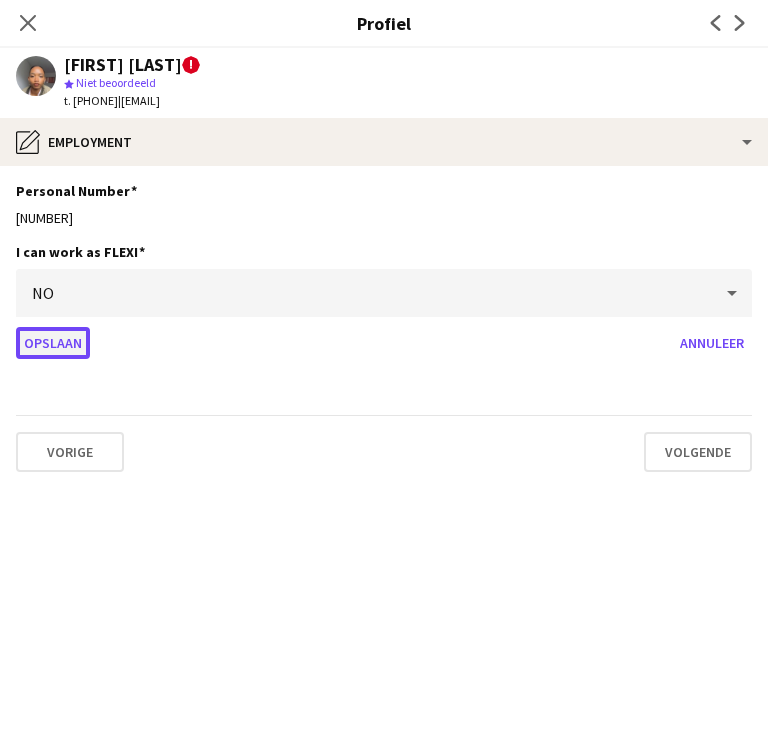 click on "Opslaan" 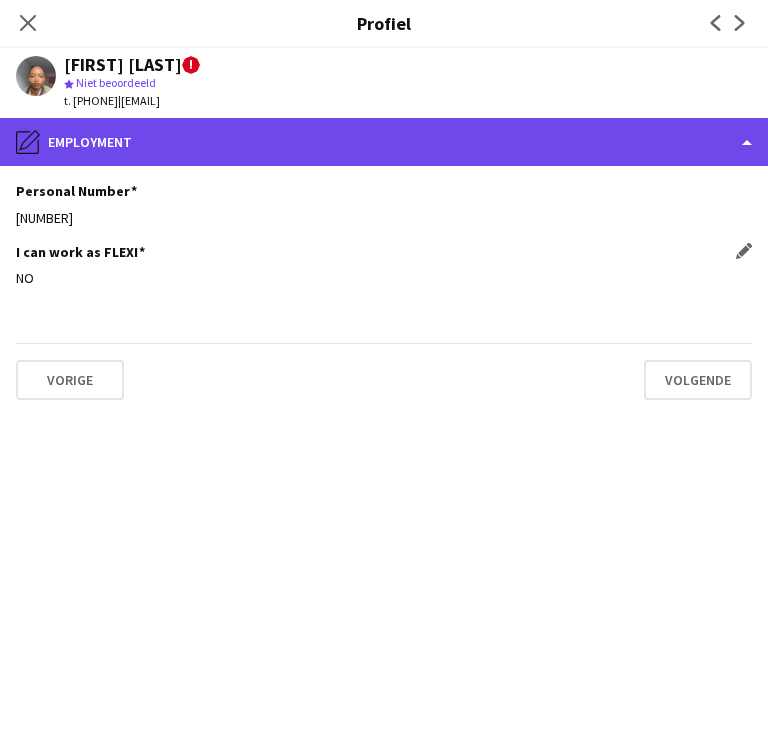 click on "pencil4
Employment" 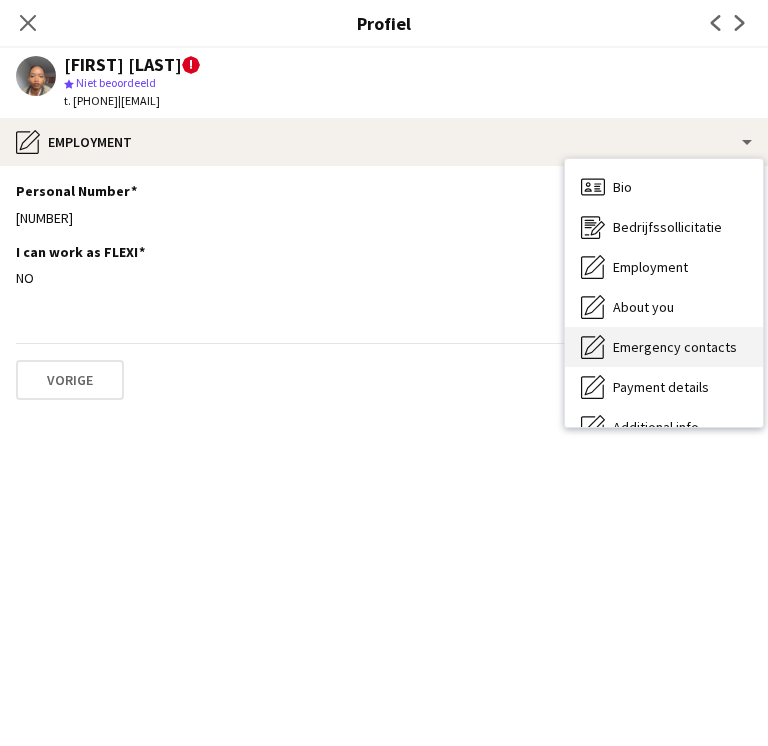 click on "Emergency contacts
Emergency contacts" at bounding box center [664, 347] 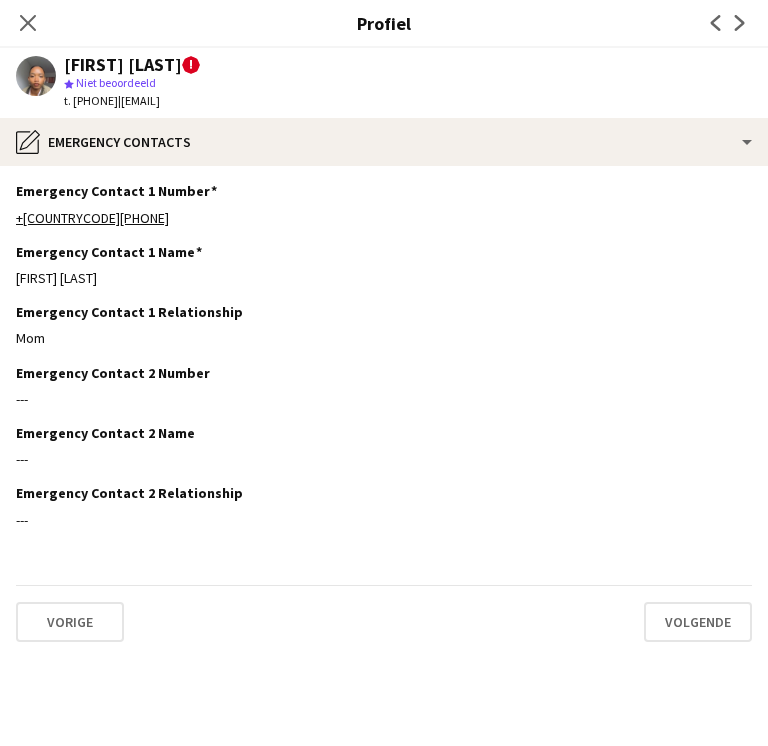 click on "Emergency Contact 1 Number
Dit veld bewerken
+32466431366  Emergency Contact 1 Name
Dit veld bewerken
Rama Diallo  Emergency Contact 1 Relationship
Dit veld bewerken
Mom   Emergency Contact 2 Number
Dit veld bewerken
---  Emergency Contact 2 Name
Dit veld bewerken
---  Emergency Contact 2 Relationship
Dit veld bewerken
---   Vorige   Volgende" 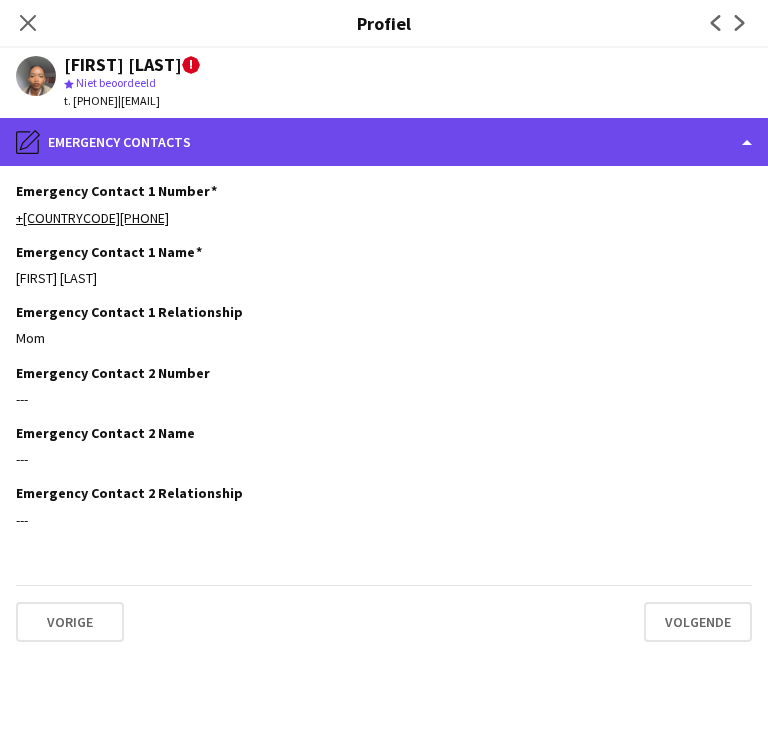 click on "pencil4
Emergency contacts" 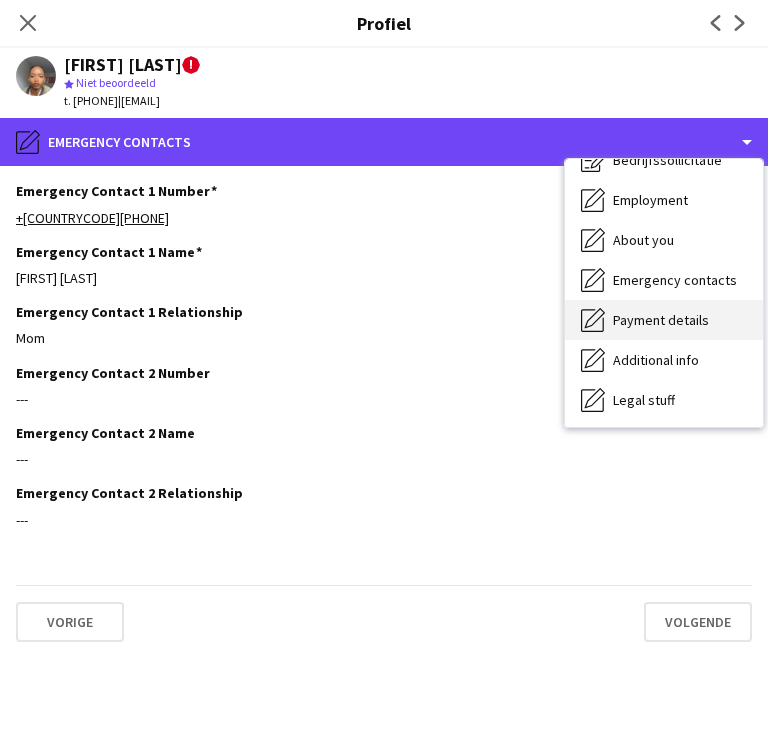 scroll, scrollTop: 68, scrollLeft: 0, axis: vertical 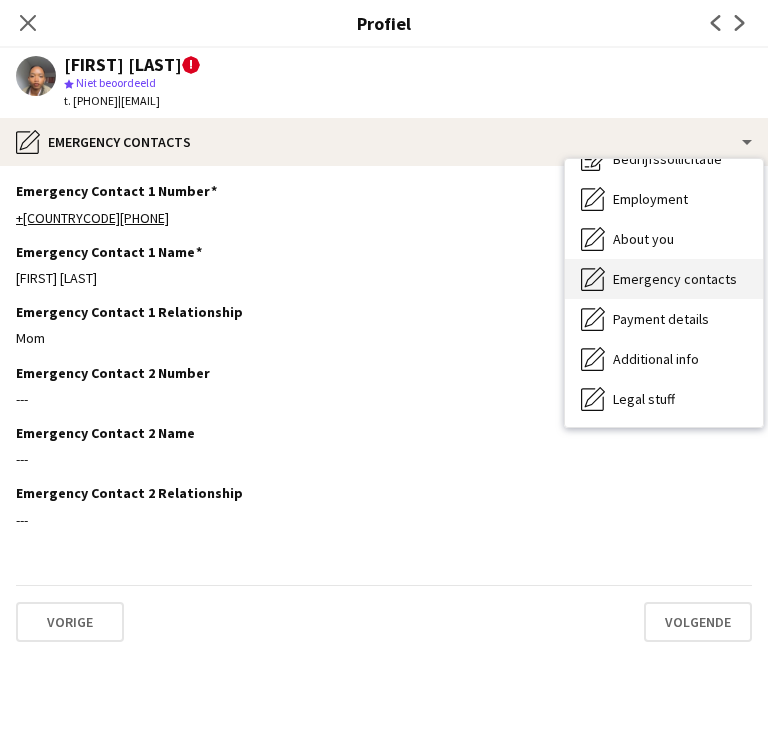 click on "Emergency contacts" at bounding box center (675, 279) 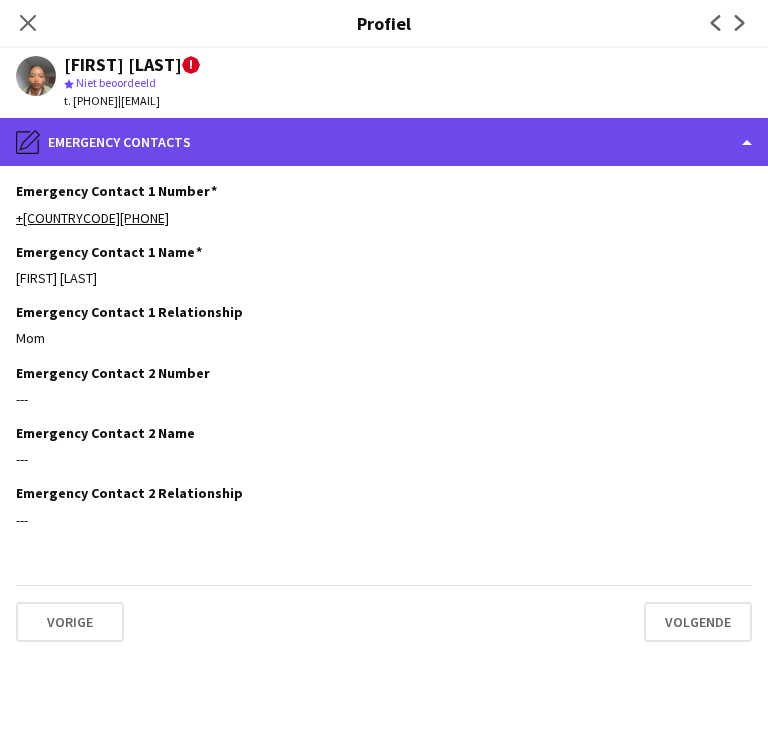 click on "pencil4
Emergency contacts" 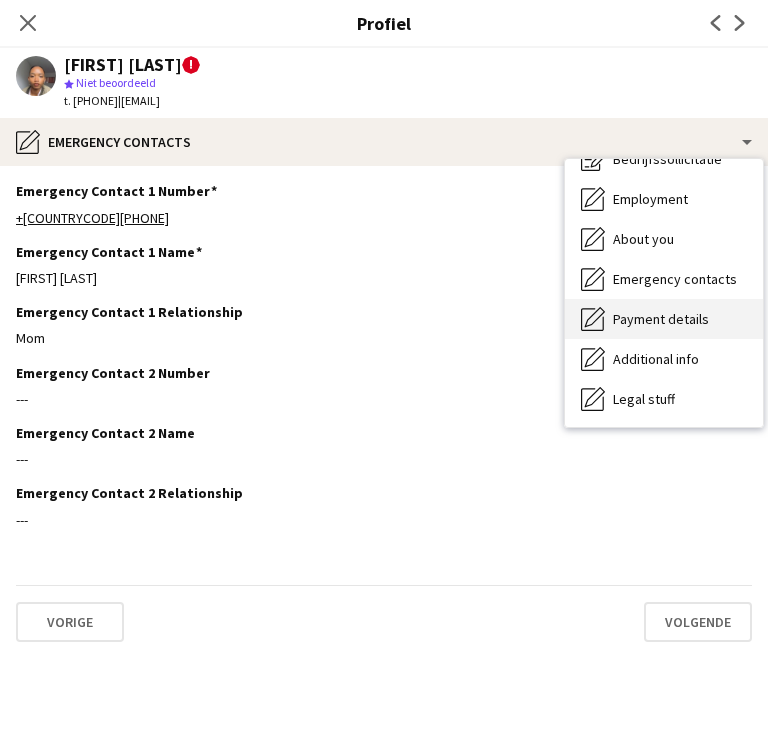 click on "Payment details
Payment details" at bounding box center (664, 319) 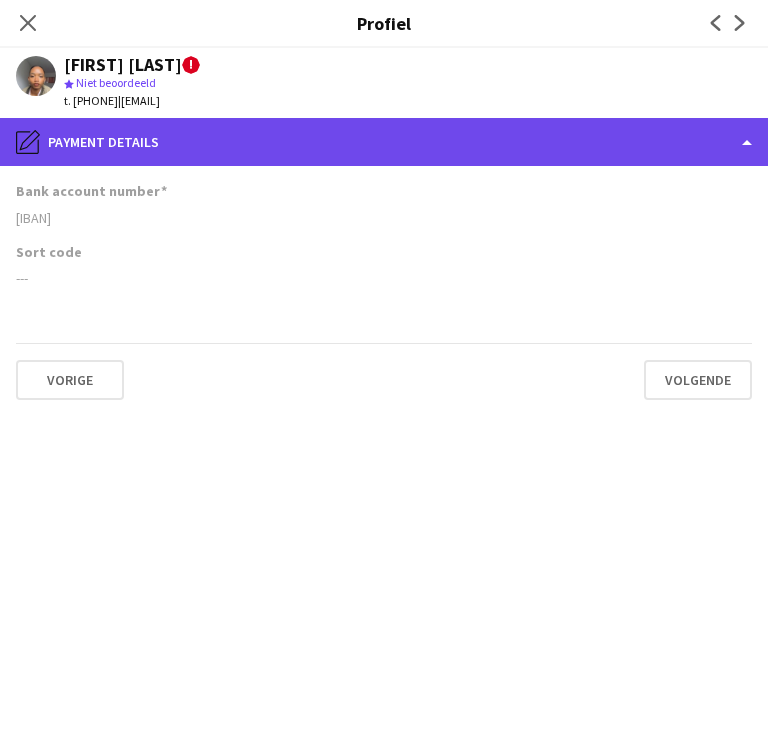 click on "pencil4
Payment details" 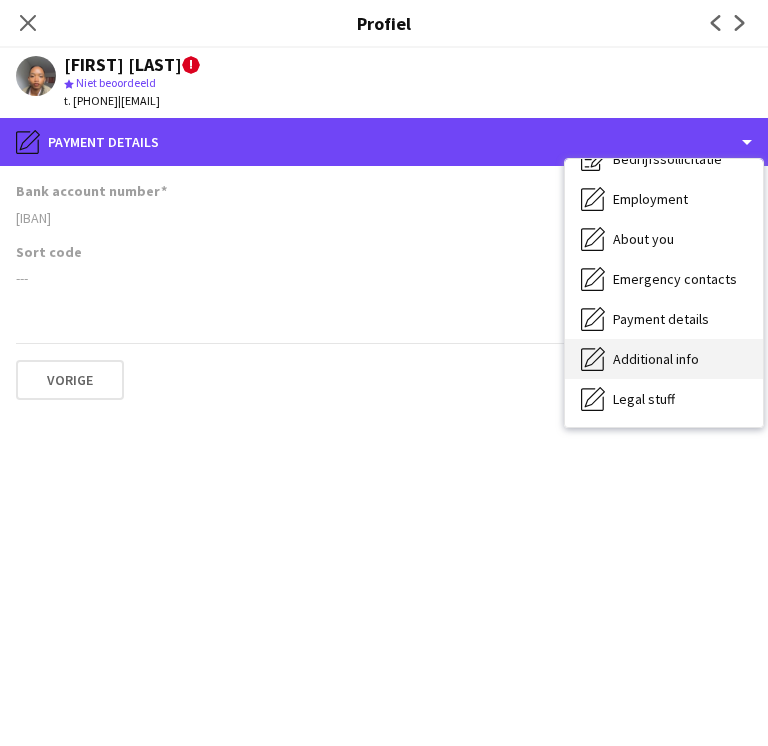 scroll, scrollTop: 148, scrollLeft: 0, axis: vertical 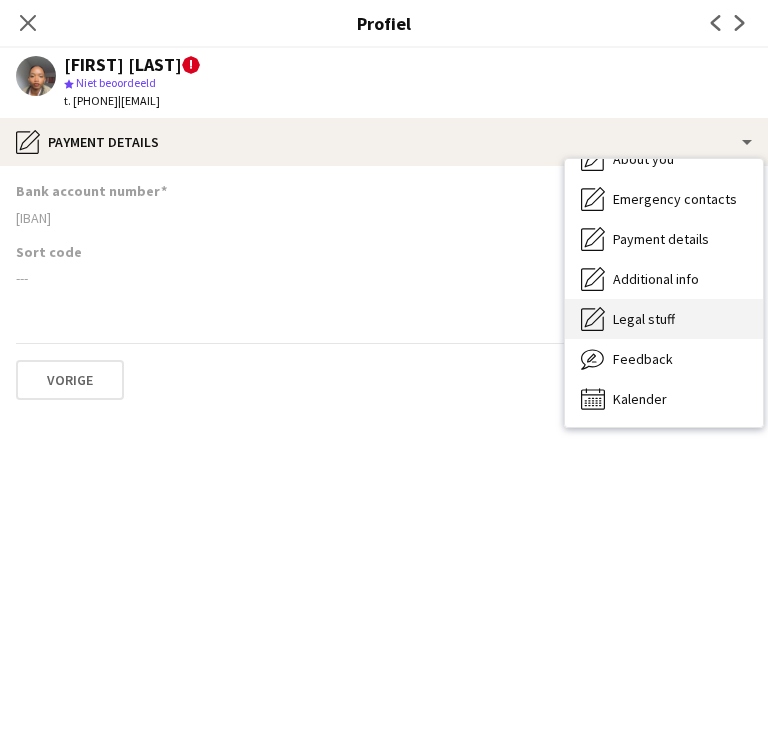 click on "Legal stuff" at bounding box center (644, 319) 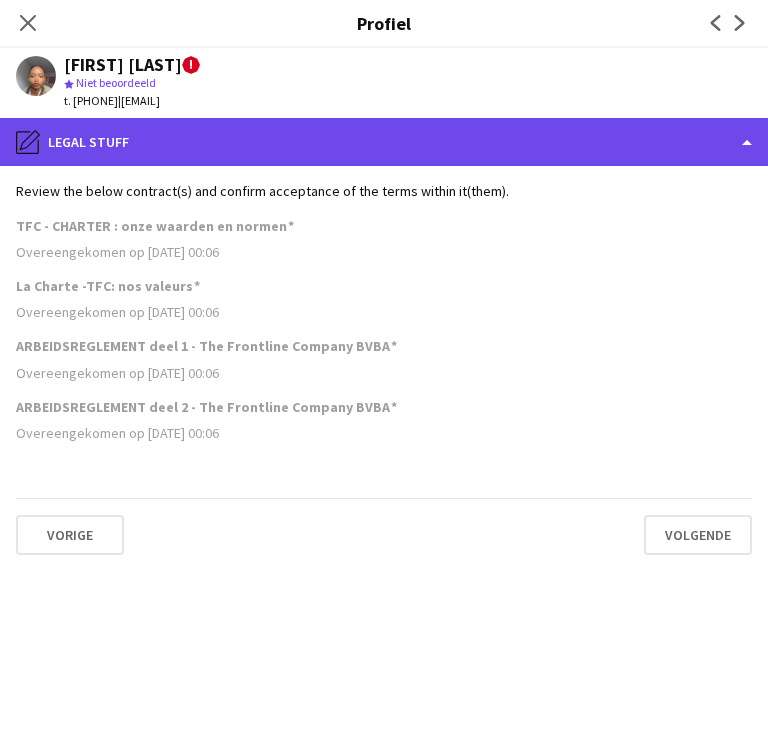 click on "pencil4
Legal stuff" 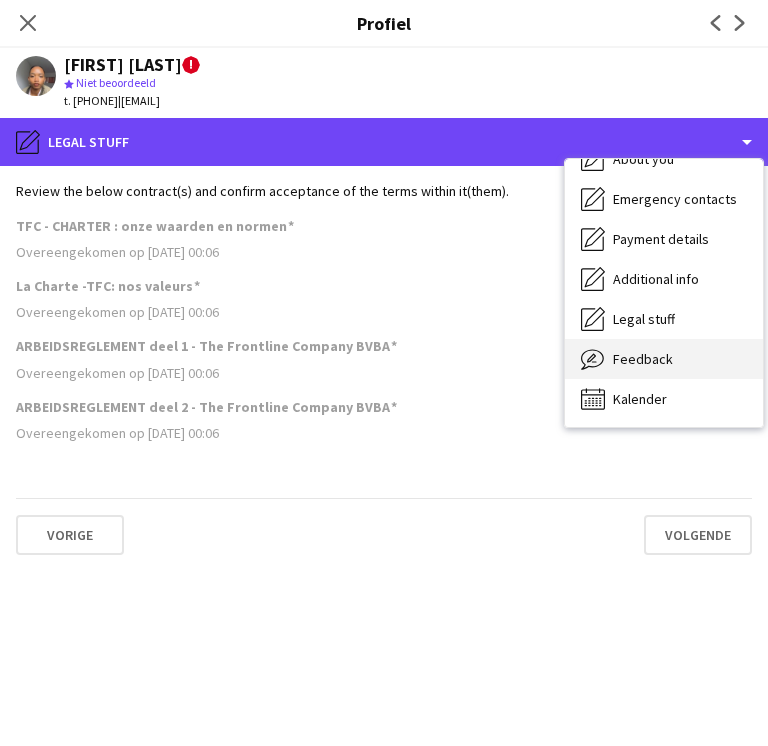 scroll, scrollTop: 0, scrollLeft: 0, axis: both 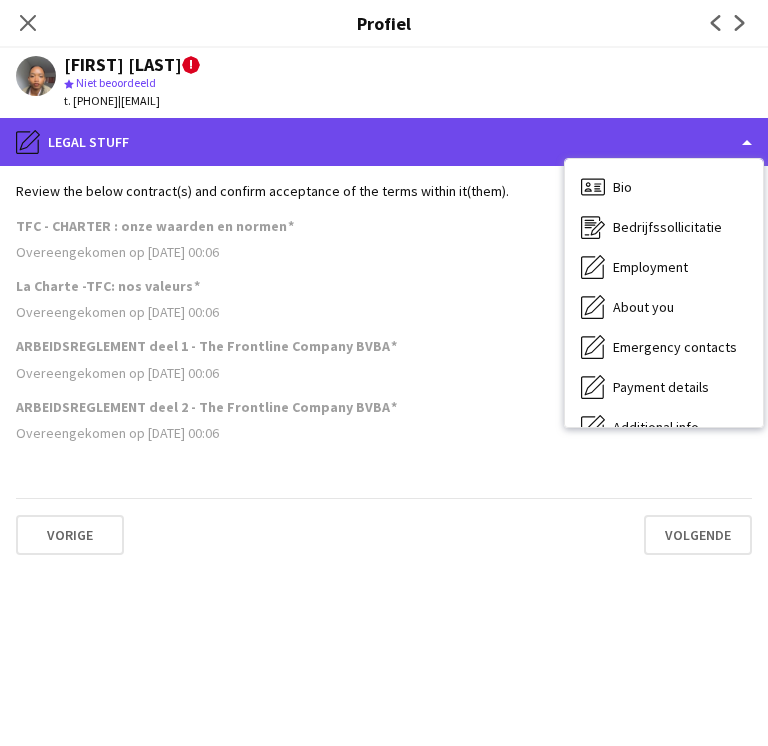 click on "pencil4
Legal stuff" 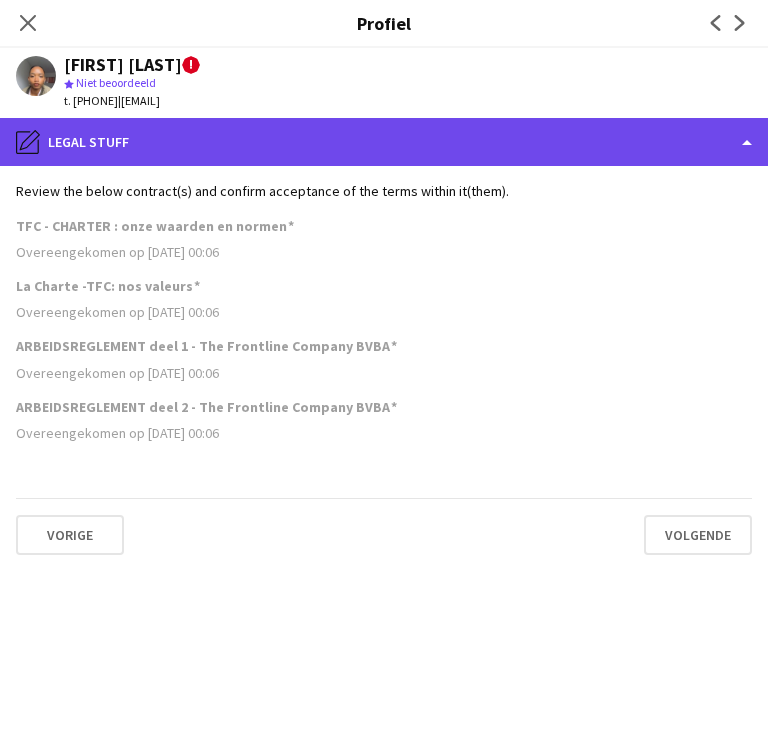 click on "pencil4
Legal stuff" 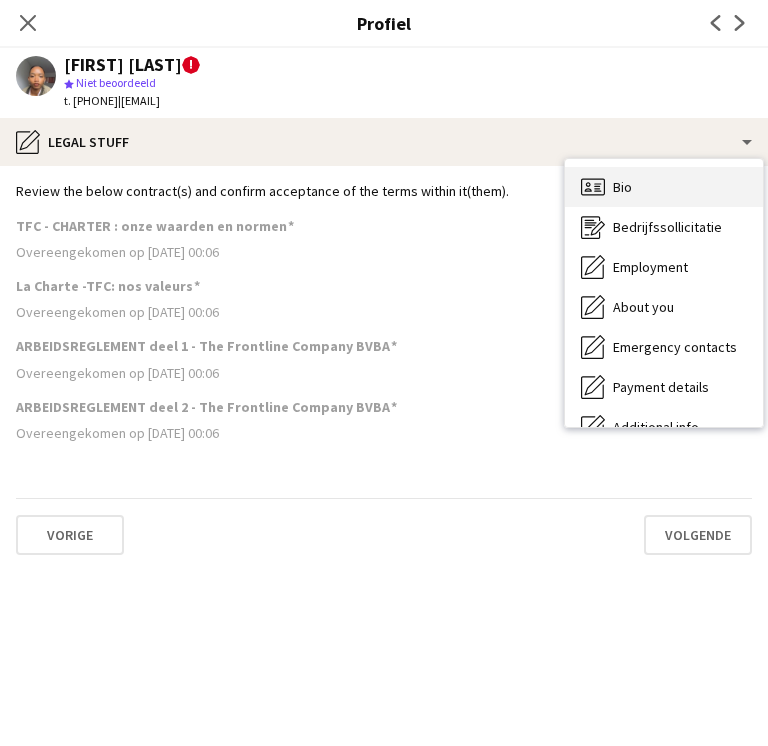 click on "Bio" at bounding box center [622, 187] 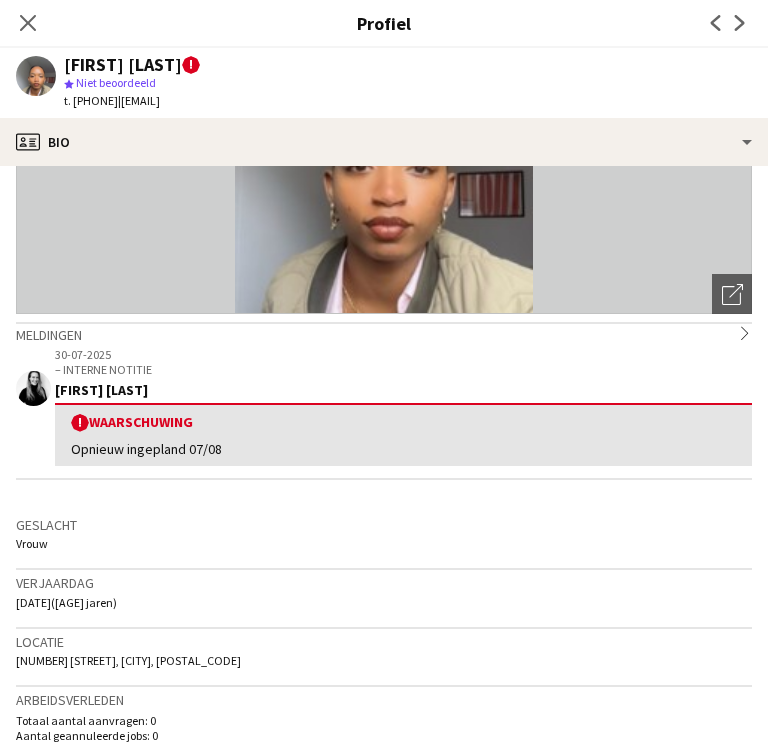 scroll, scrollTop: 0, scrollLeft: 0, axis: both 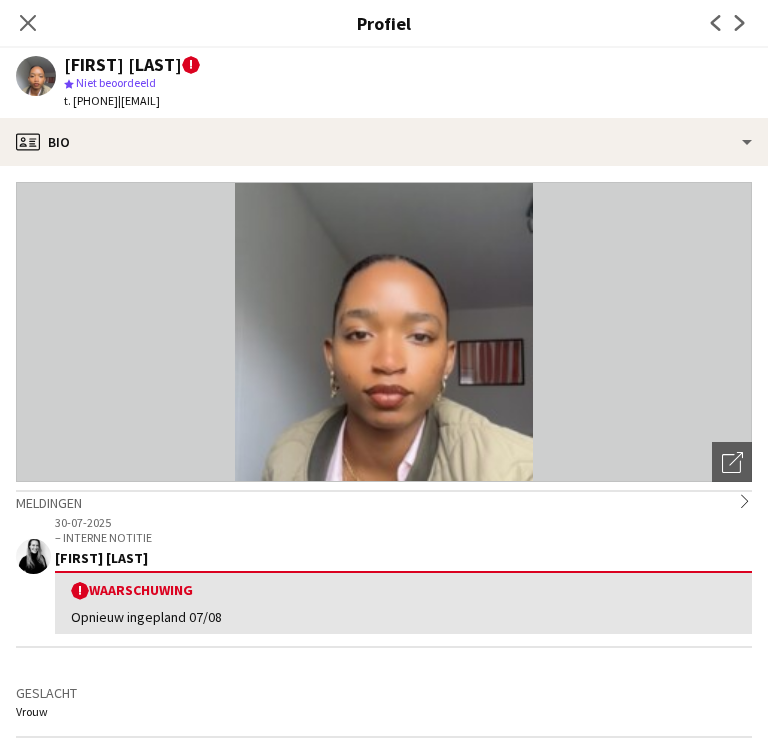 click on "Oumou Diallo  !
star
Niet beoordeeld   t. +32487666804   |   umudiallo20@gmail.com" 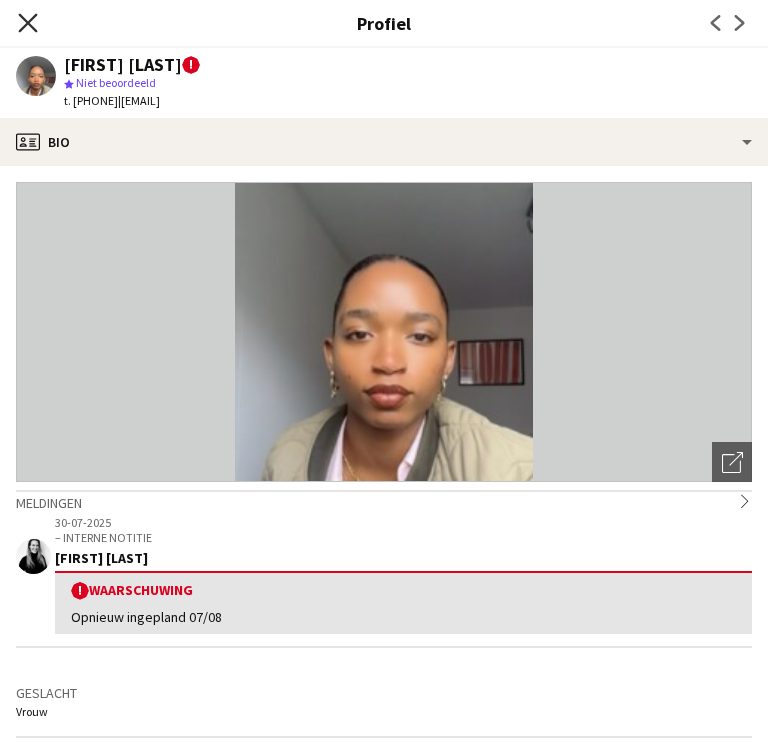 click 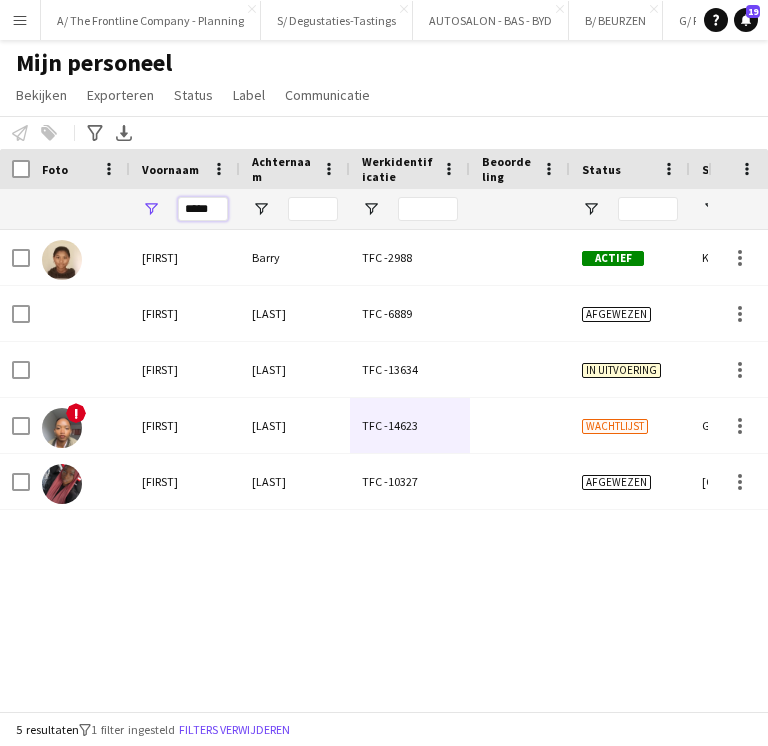click on "*****" at bounding box center [203, 209] 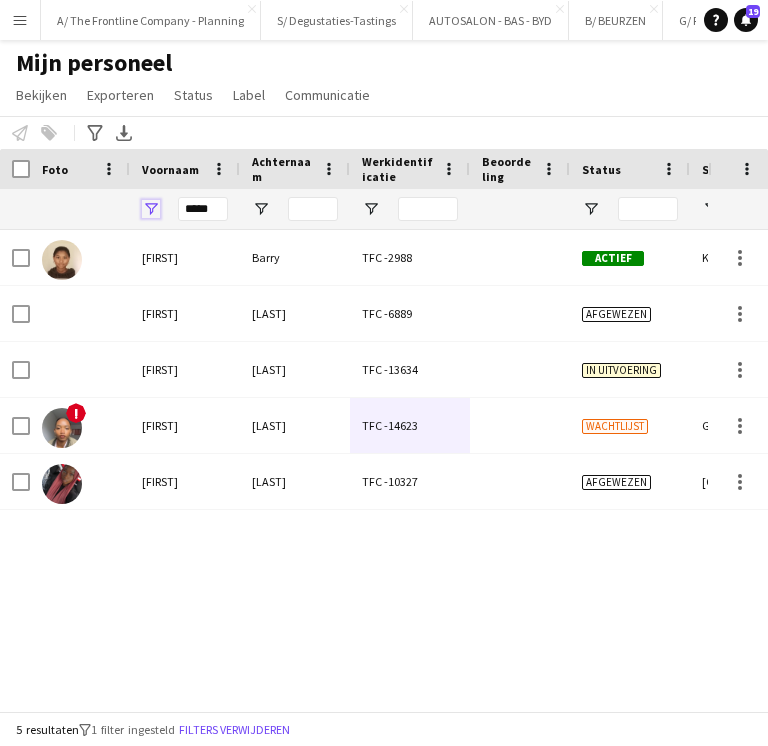 type 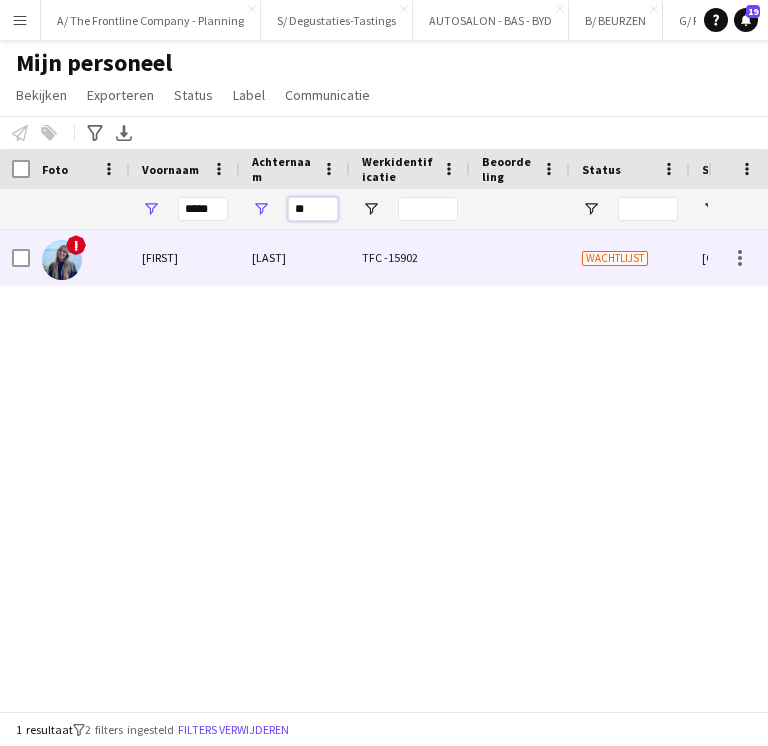 type on "**" 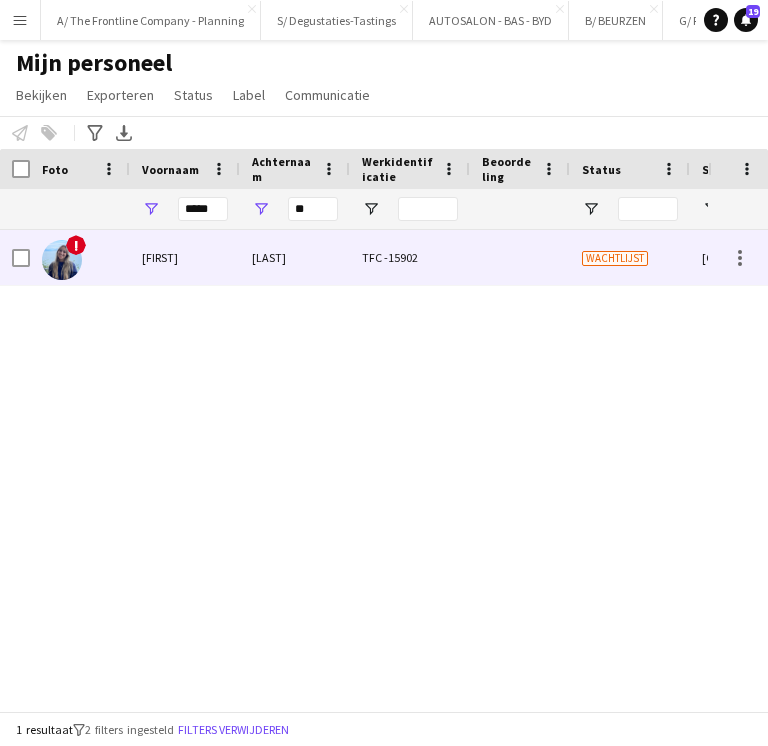 click on "Giada" at bounding box center (185, 257) 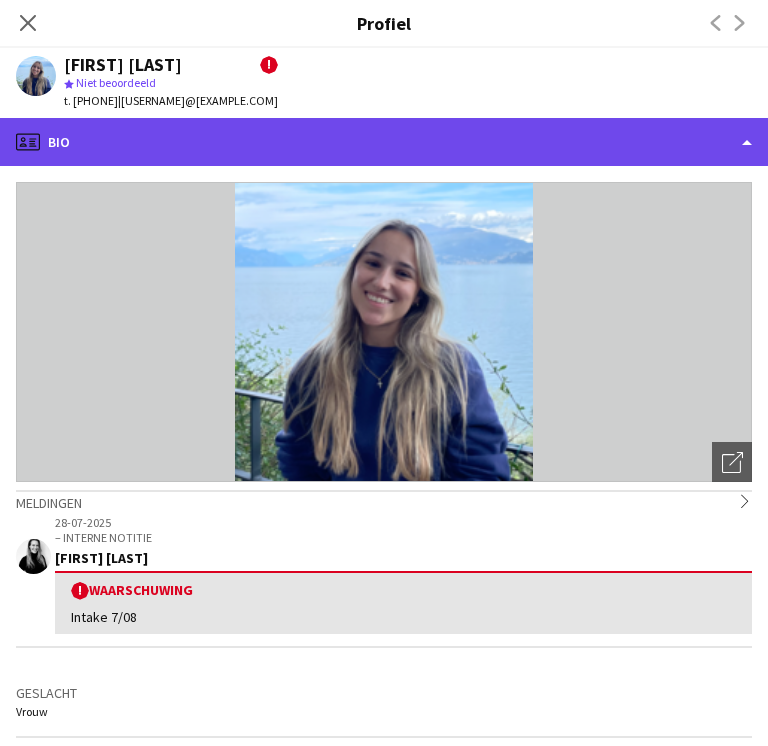 click on "profile
Bio" 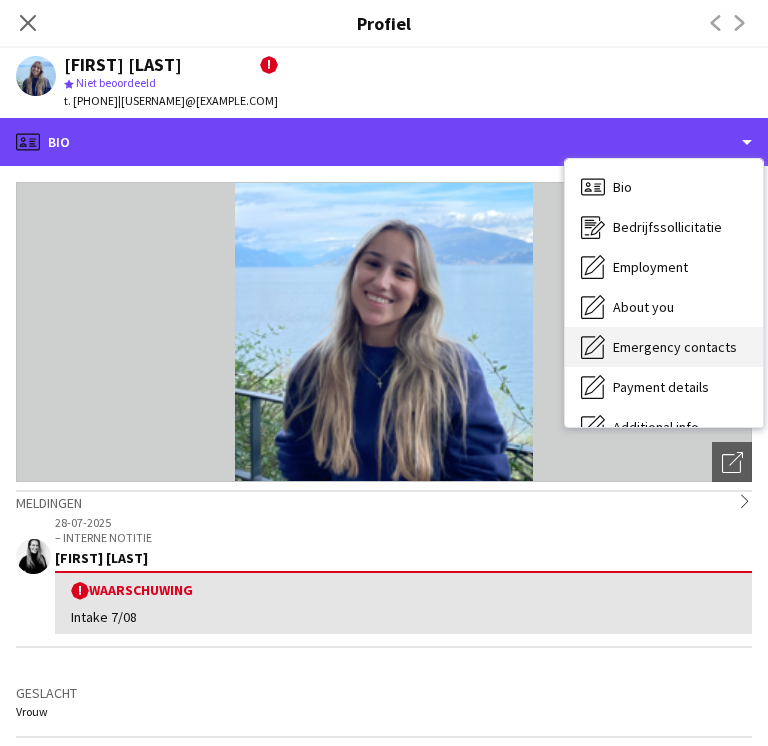 scroll, scrollTop: 148, scrollLeft: 0, axis: vertical 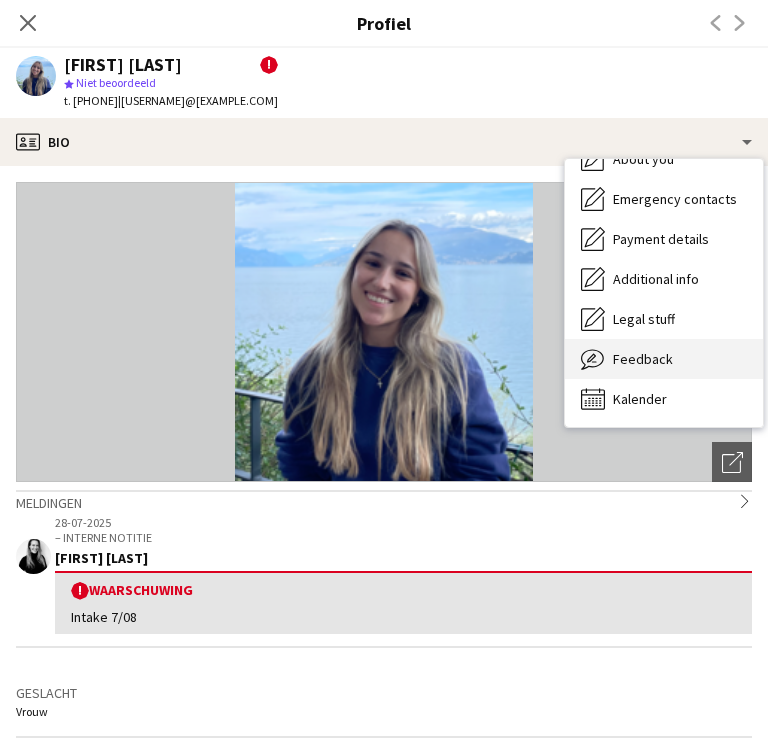 click on "Feedback" at bounding box center (643, 359) 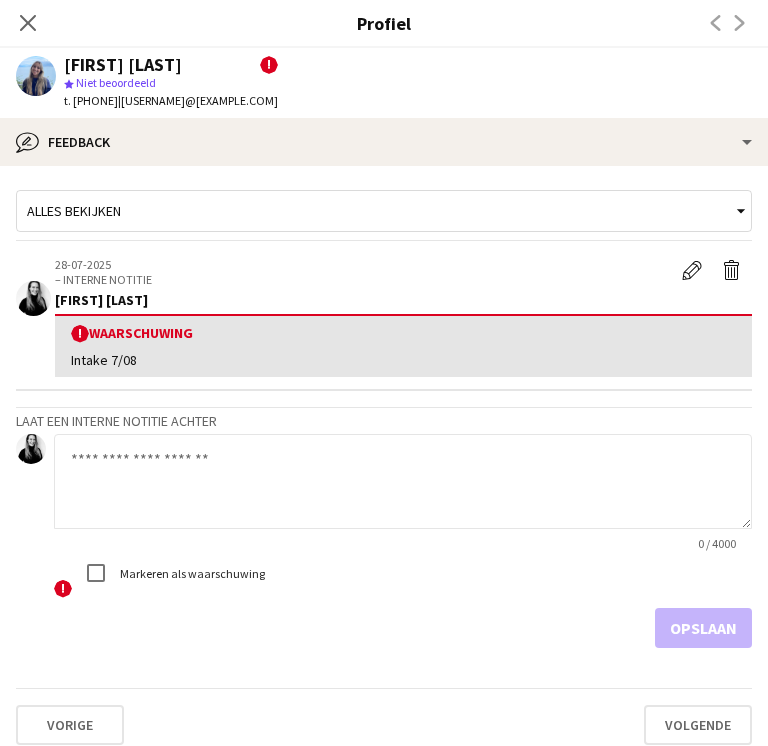 click 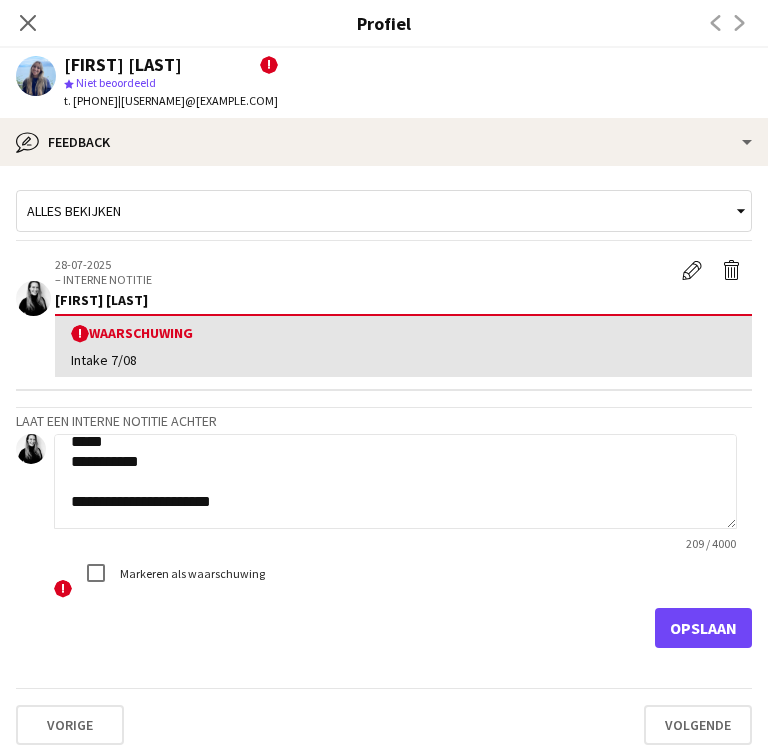 scroll, scrollTop: 0, scrollLeft: 0, axis: both 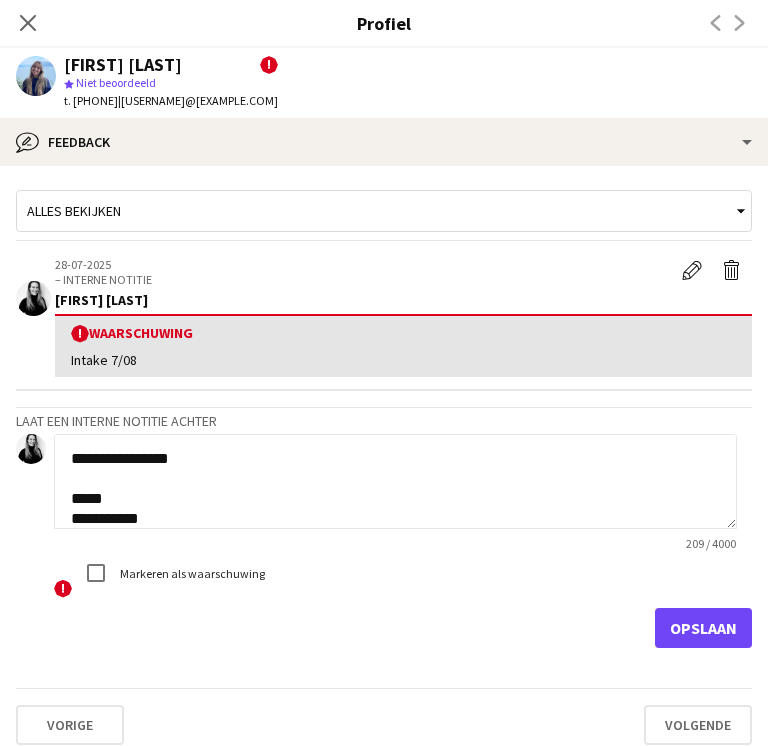 type on "**********" 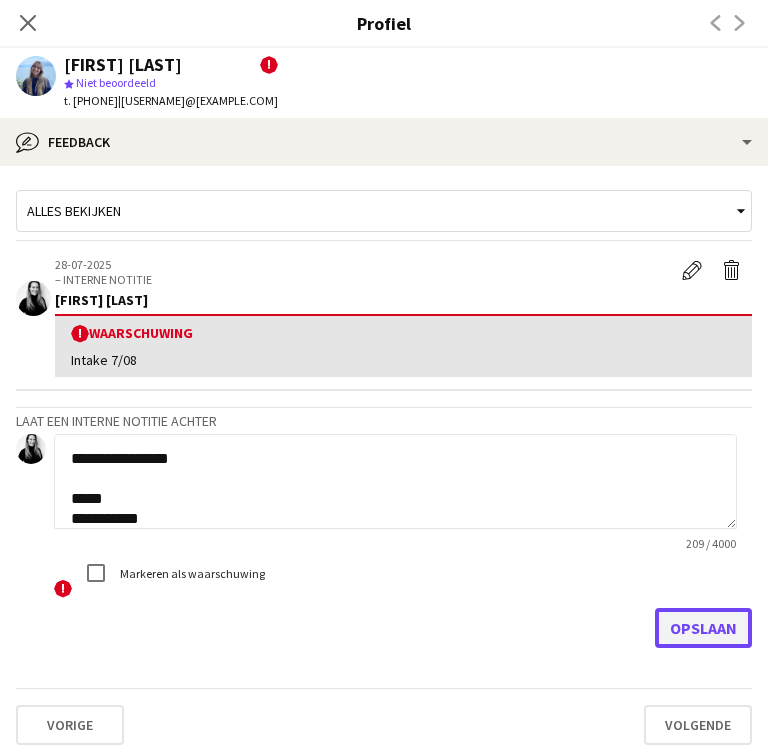 click on "Opslaan" 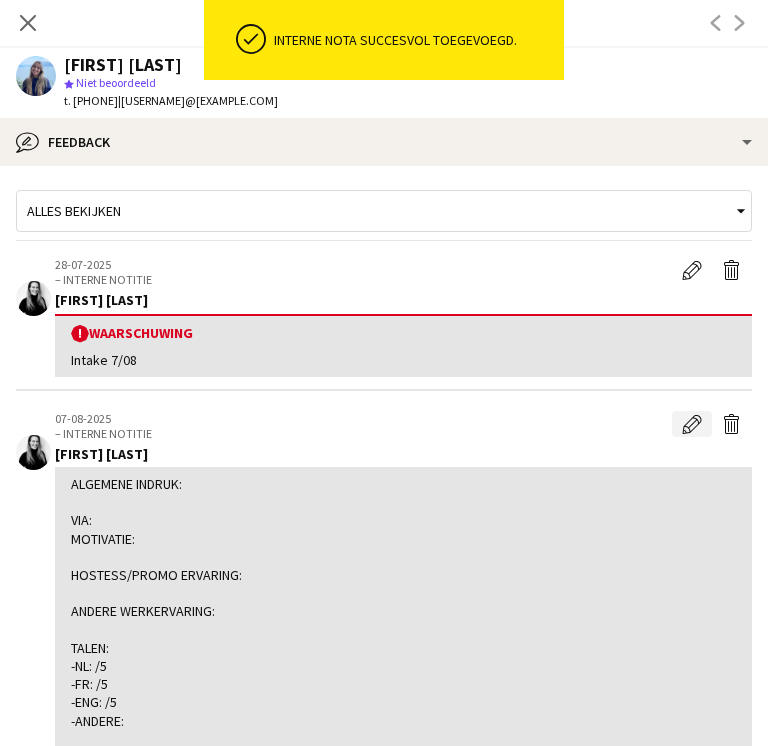 click on "Bewerk interne notitie" 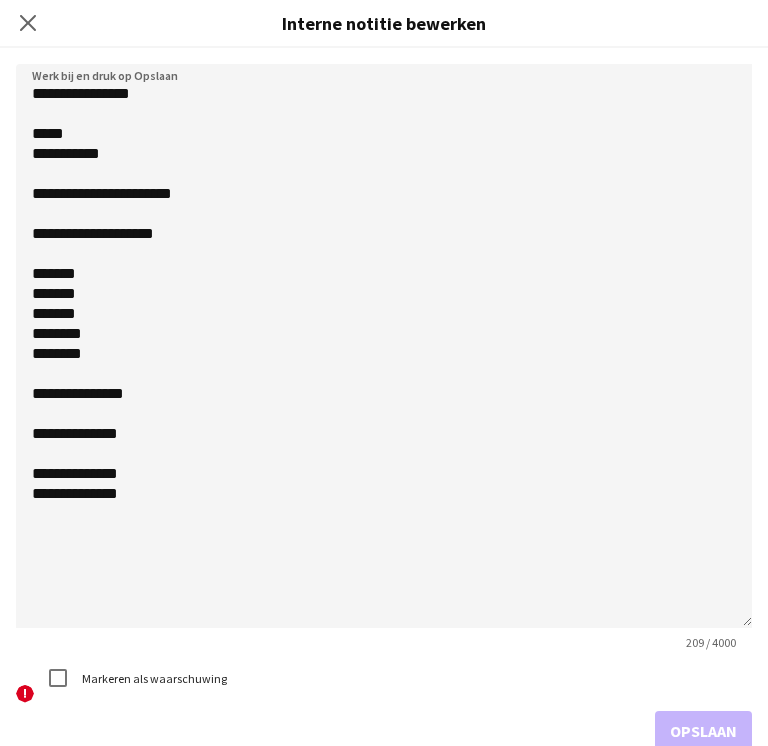 drag, startPoint x: 746, startPoint y: 173, endPoint x: 696, endPoint y: 617, distance: 446.80646 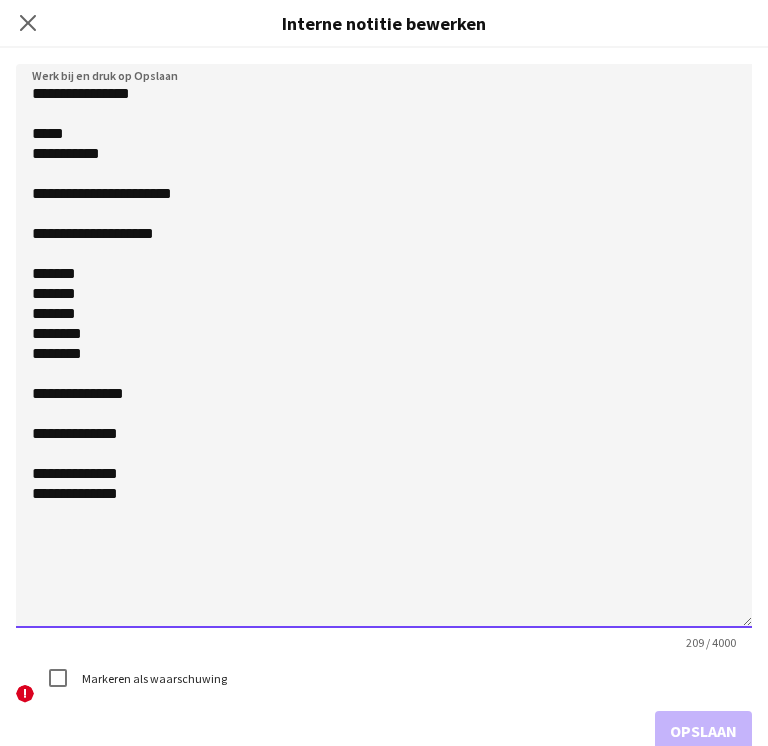 click on "**********" 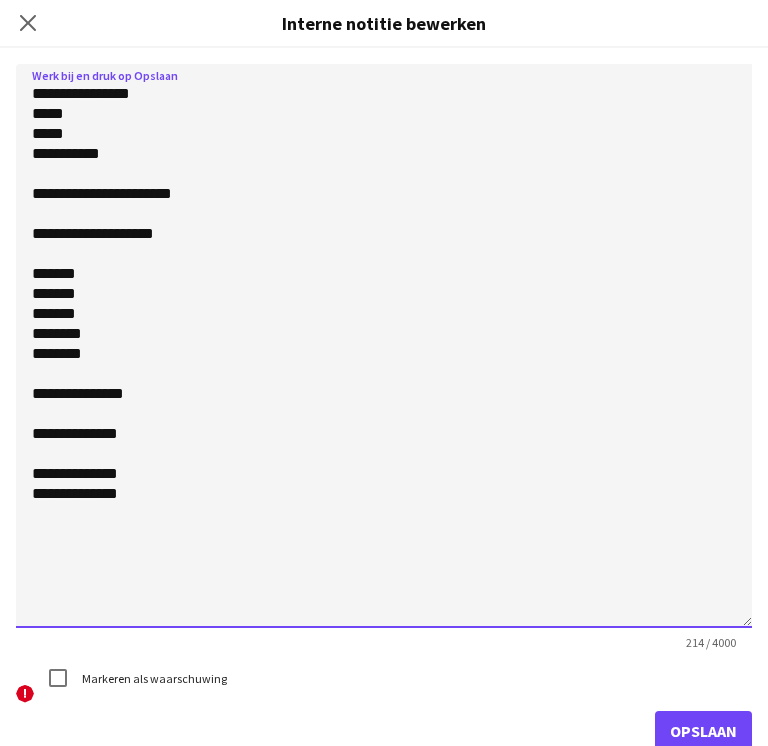 click on "**********" 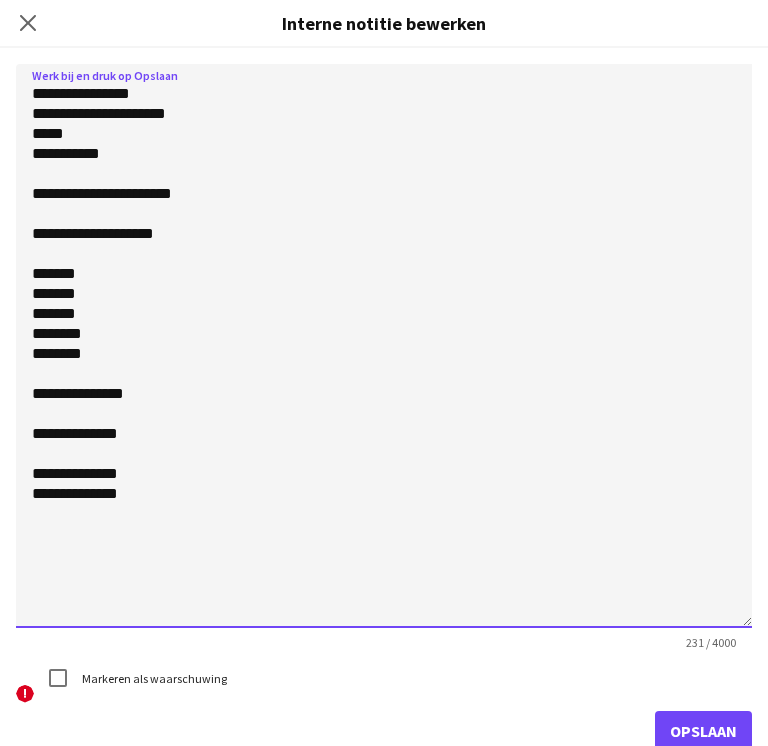 click on "**********" 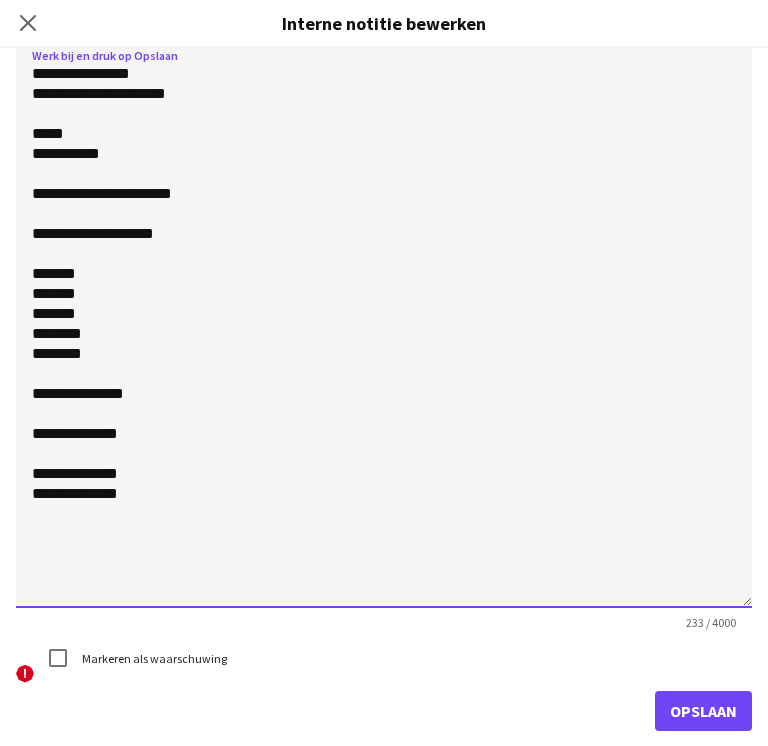 scroll, scrollTop: 17, scrollLeft: 0, axis: vertical 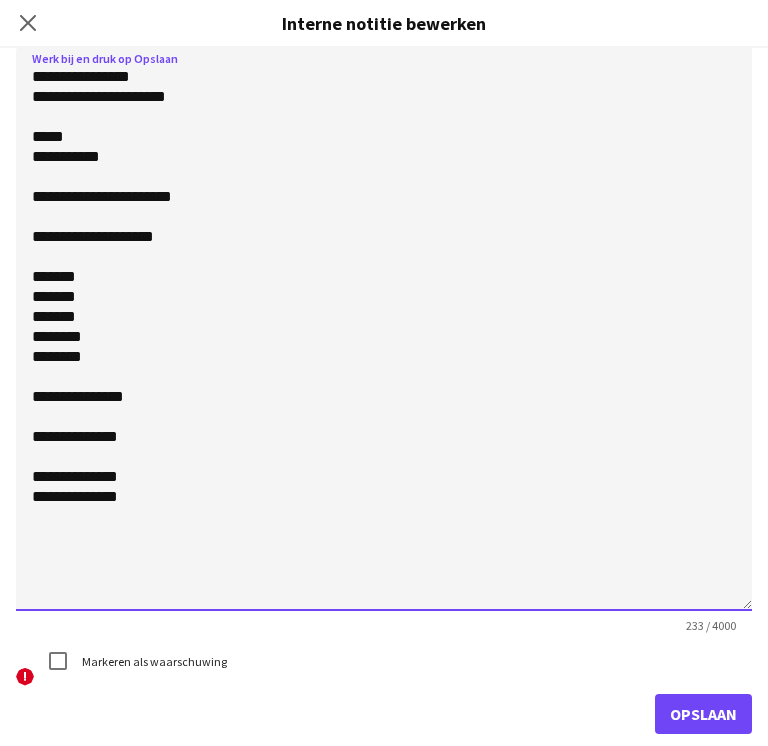 type on "**********" 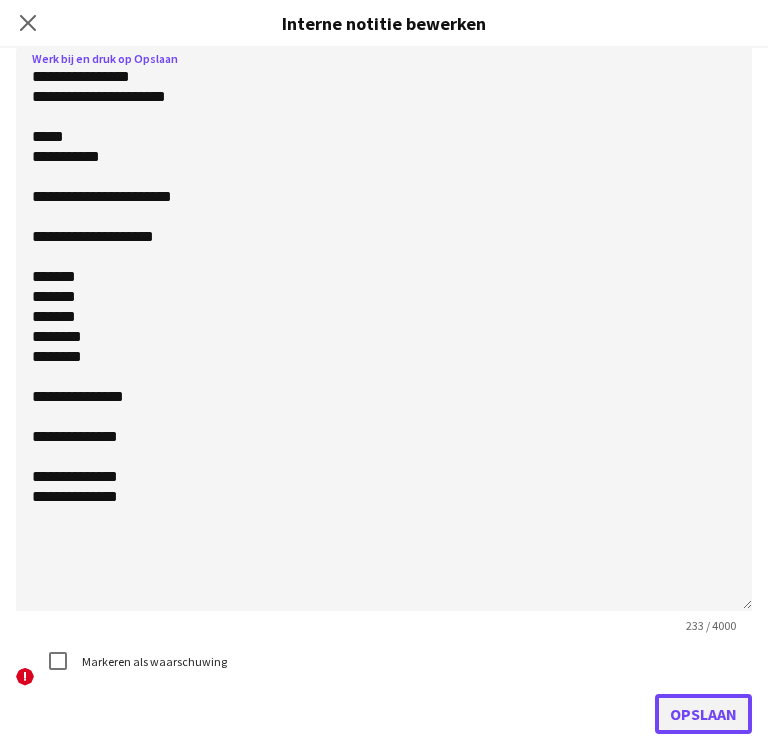 click on "Opslaan" 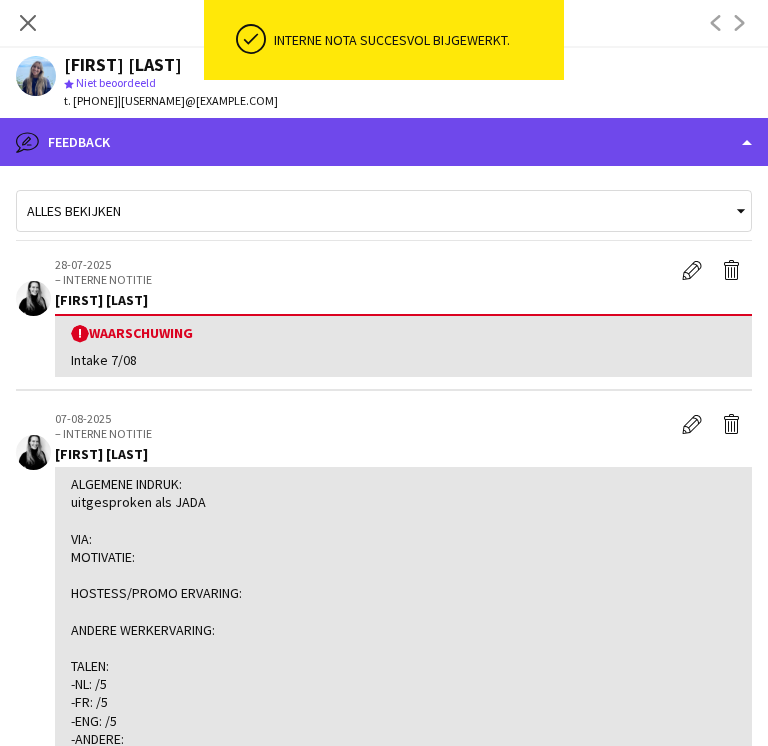 click on "bubble-pencil
Feedback" 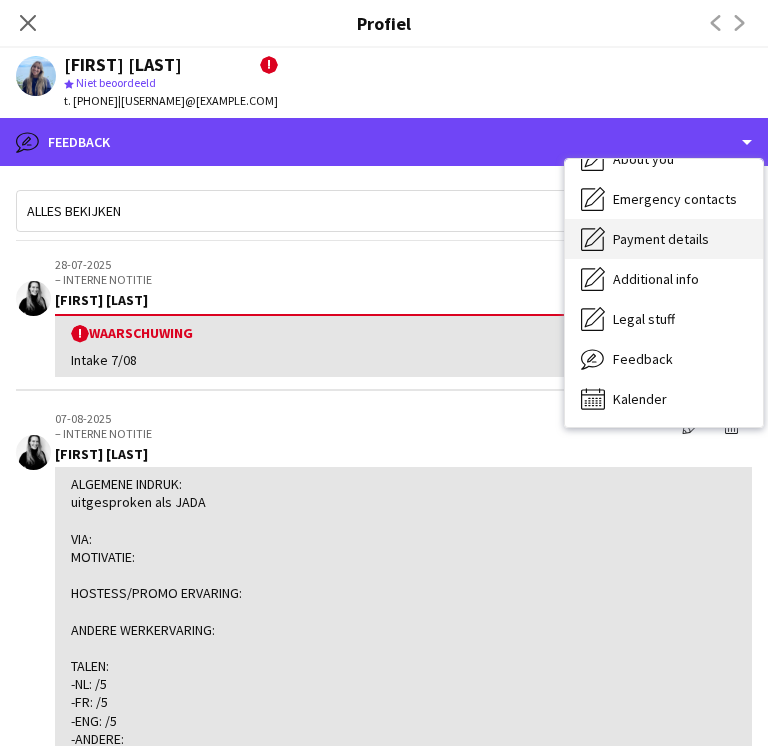 scroll, scrollTop: 0, scrollLeft: 0, axis: both 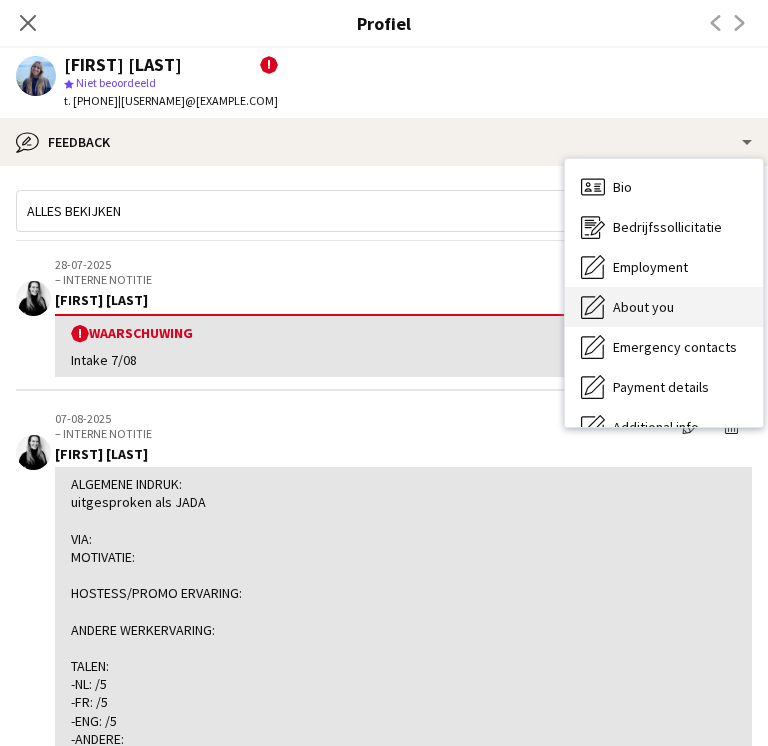 click on "About you
About you" at bounding box center [664, 307] 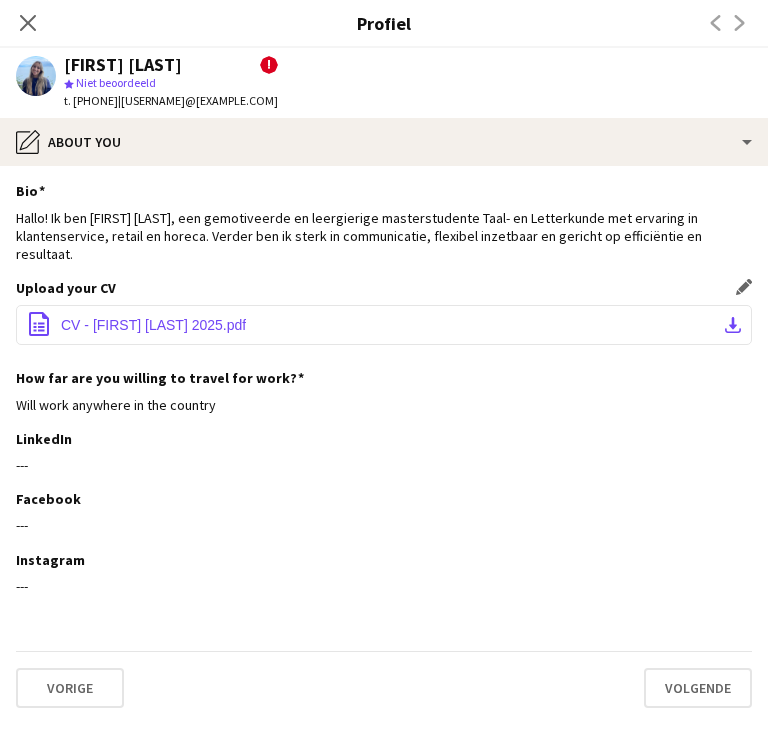 click on "office-file-sheet
CV - Giada Brems 2025.pdf
download-bottom" 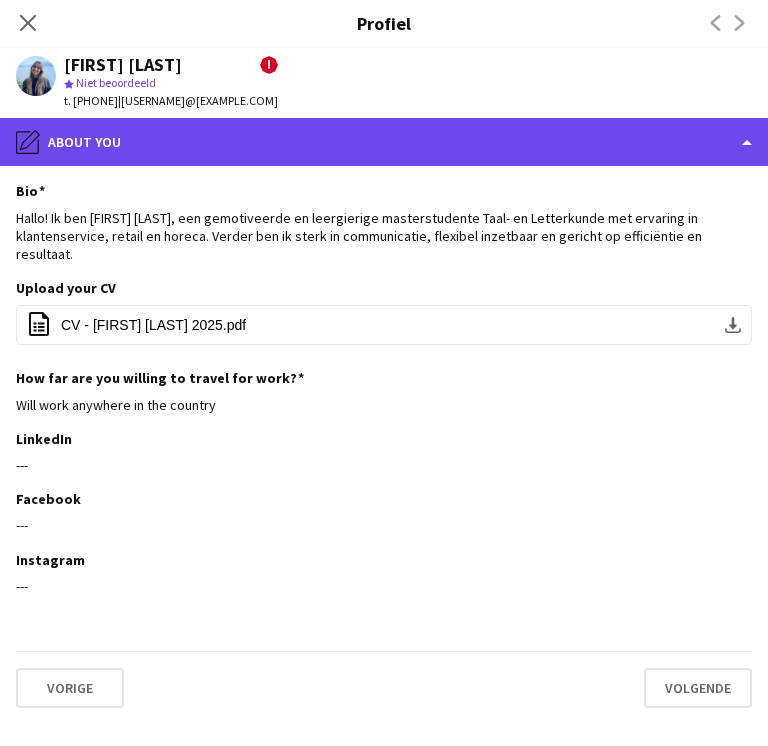 click on "pencil4
About you" 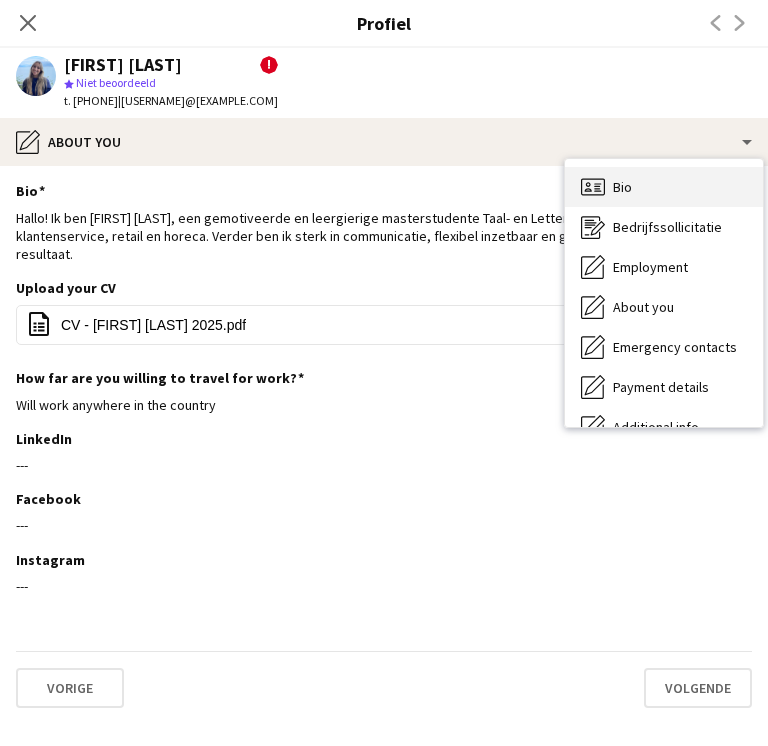 click on "Bio
Bio" at bounding box center [664, 187] 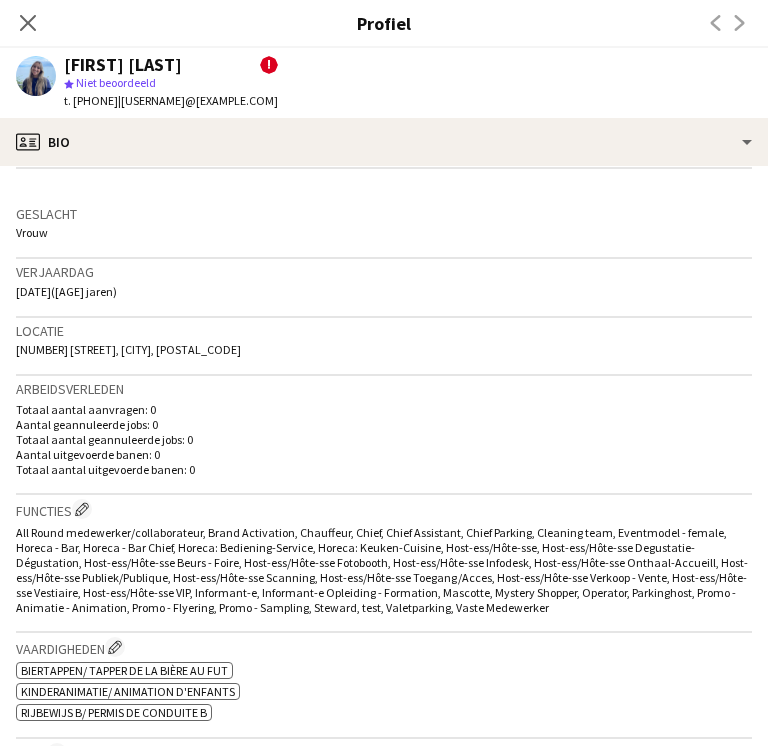 scroll, scrollTop: 478, scrollLeft: 0, axis: vertical 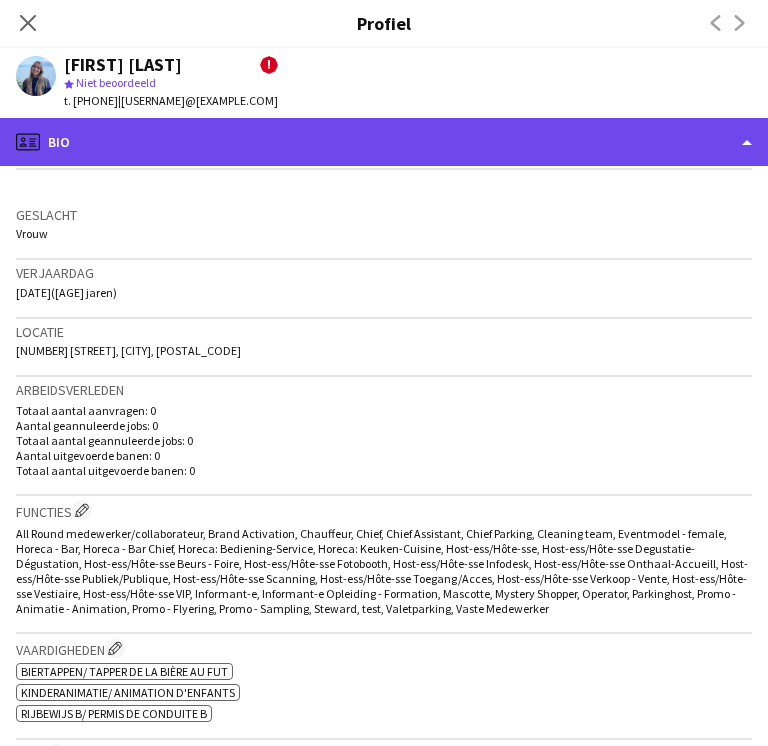 click on "profile
Bio" 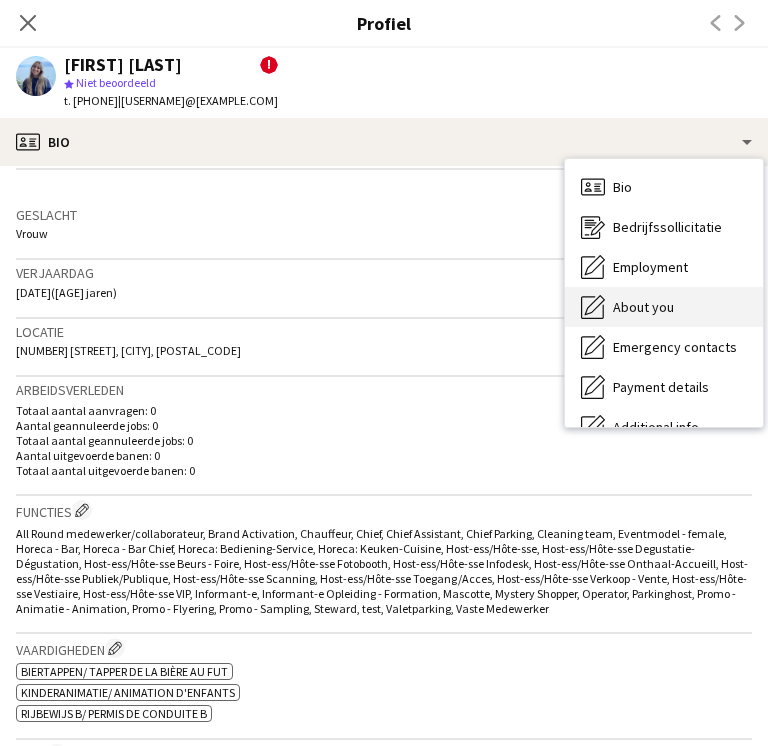 click on "About you
About you" at bounding box center [664, 307] 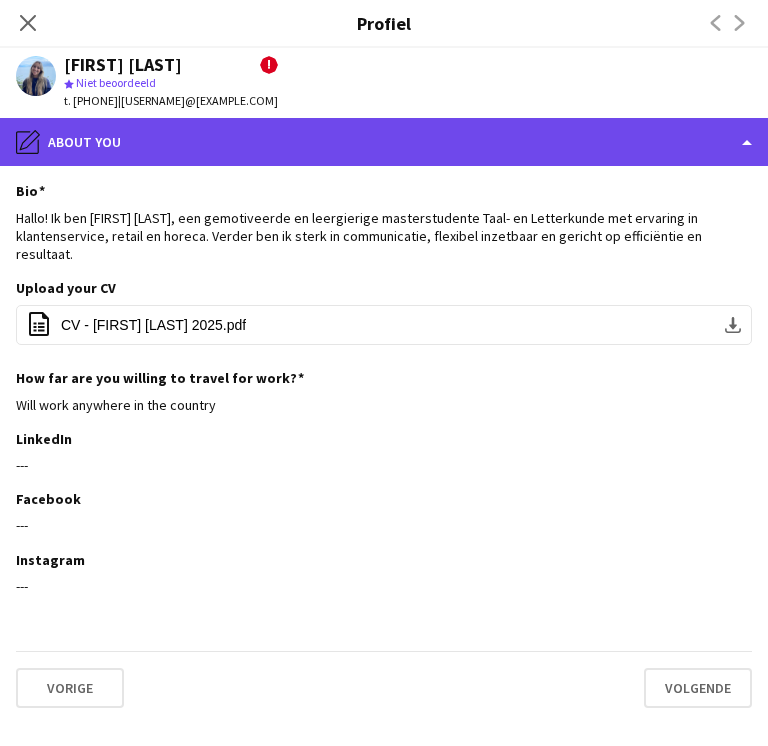 click on "pencil4
About you" 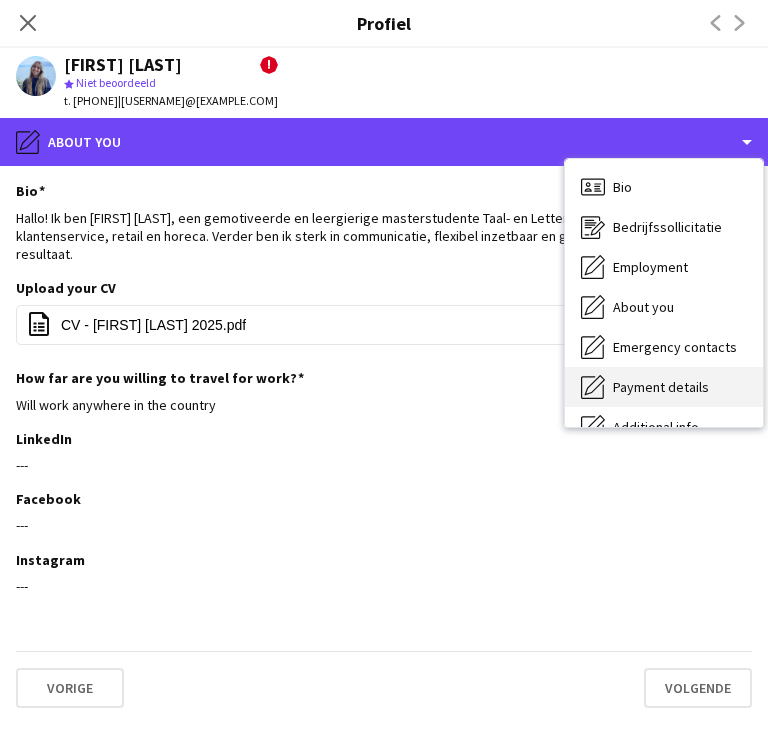 scroll, scrollTop: 148, scrollLeft: 0, axis: vertical 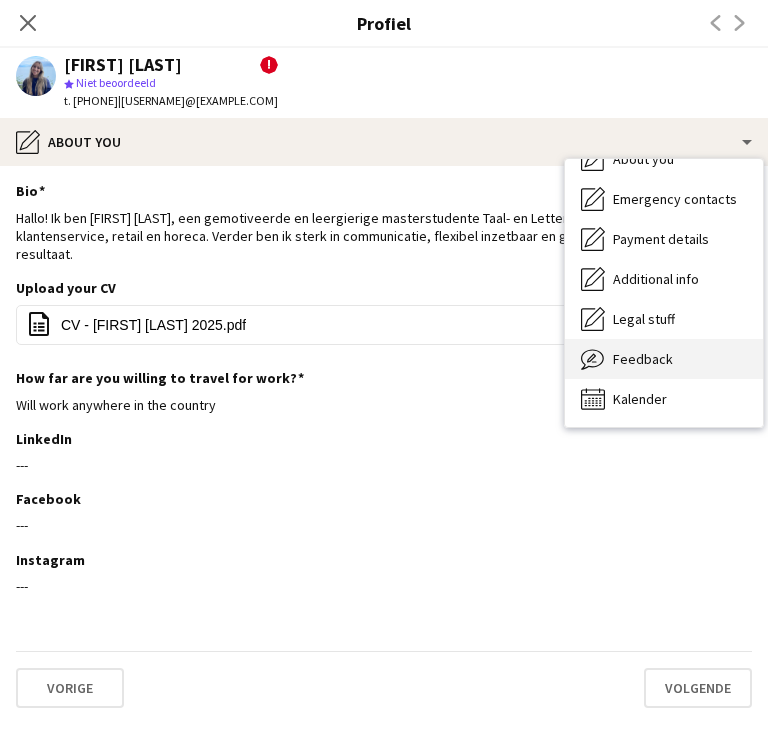 click on "Feedback" at bounding box center (643, 359) 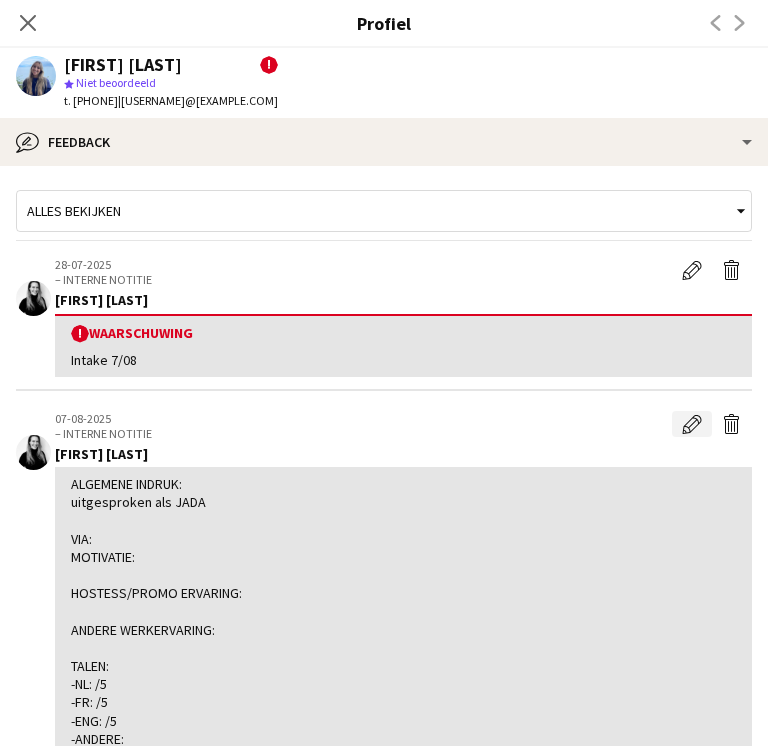 click on "Bewerk interne notitie" 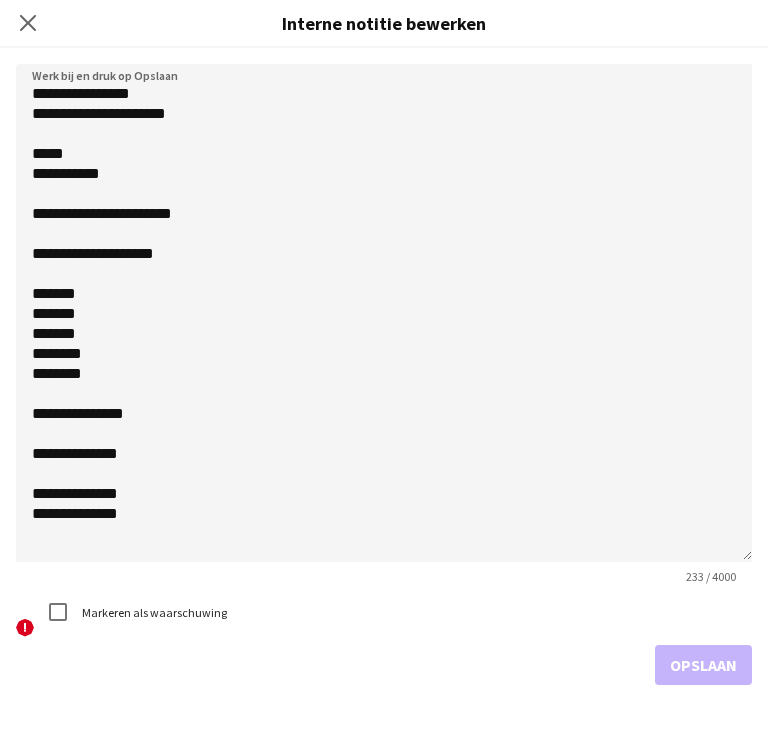 drag, startPoint x: 748, startPoint y: 176, endPoint x: 638, endPoint y: 582, distance: 420.6376 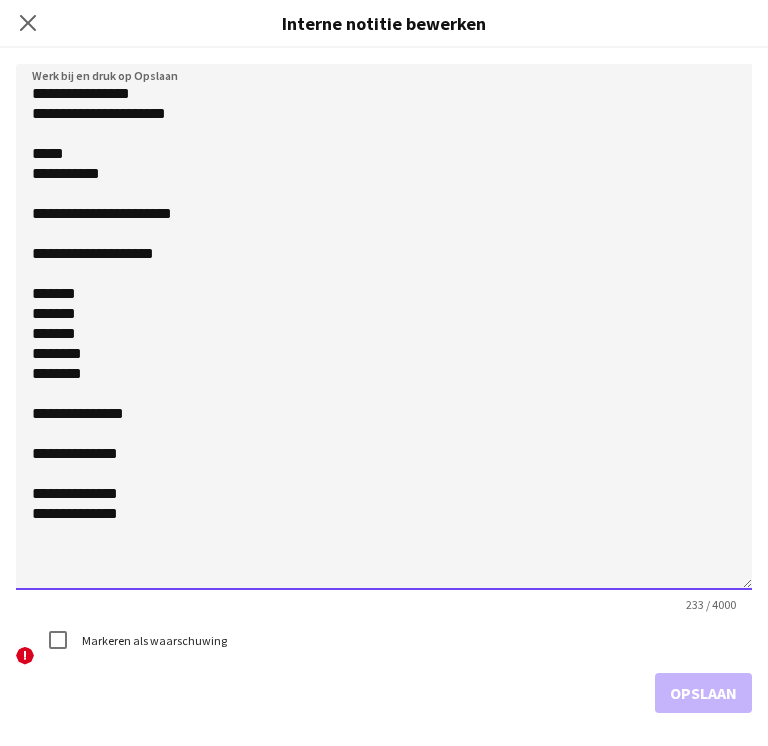 click on "**********" 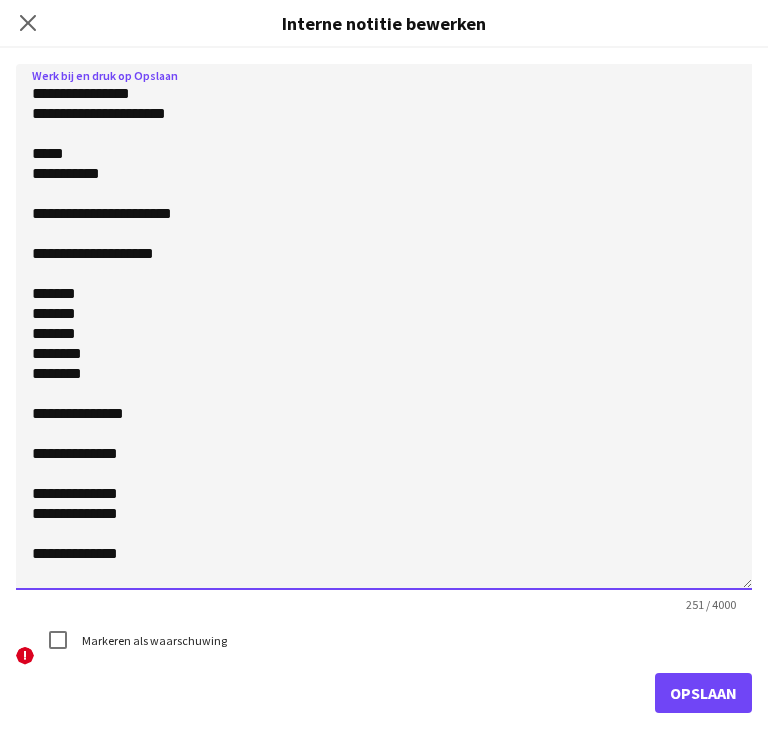 click on "**********" 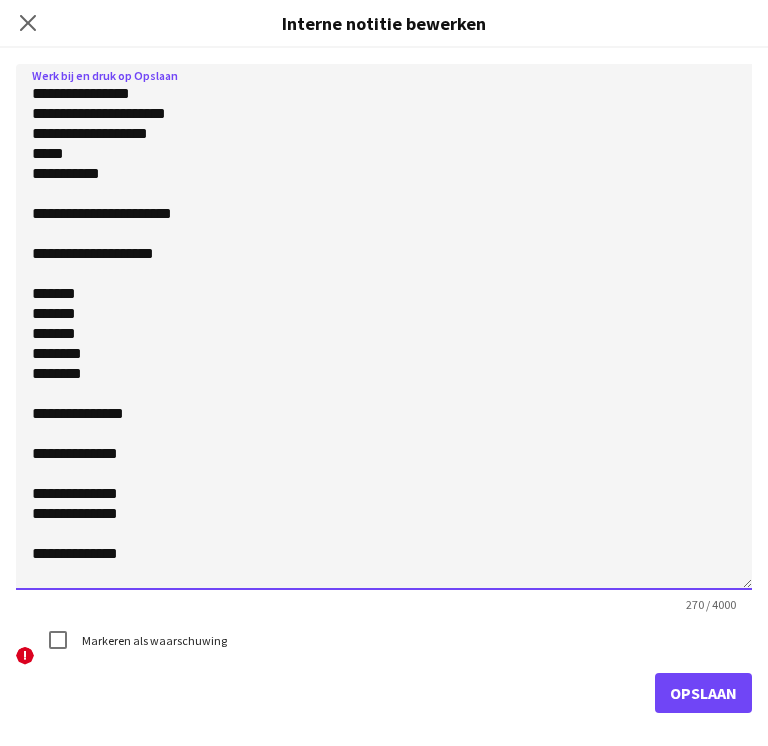 click on "**********" 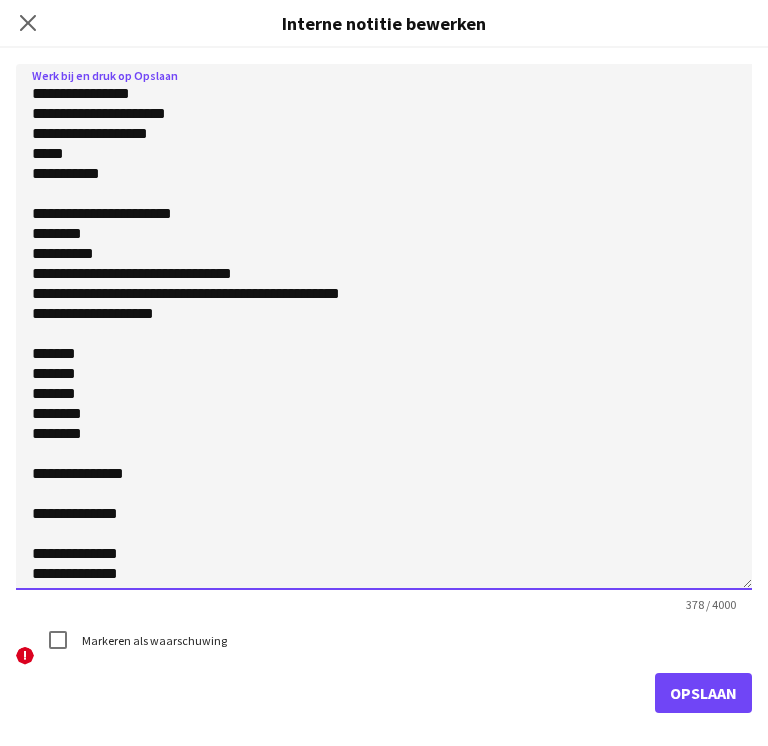 click on "**********" 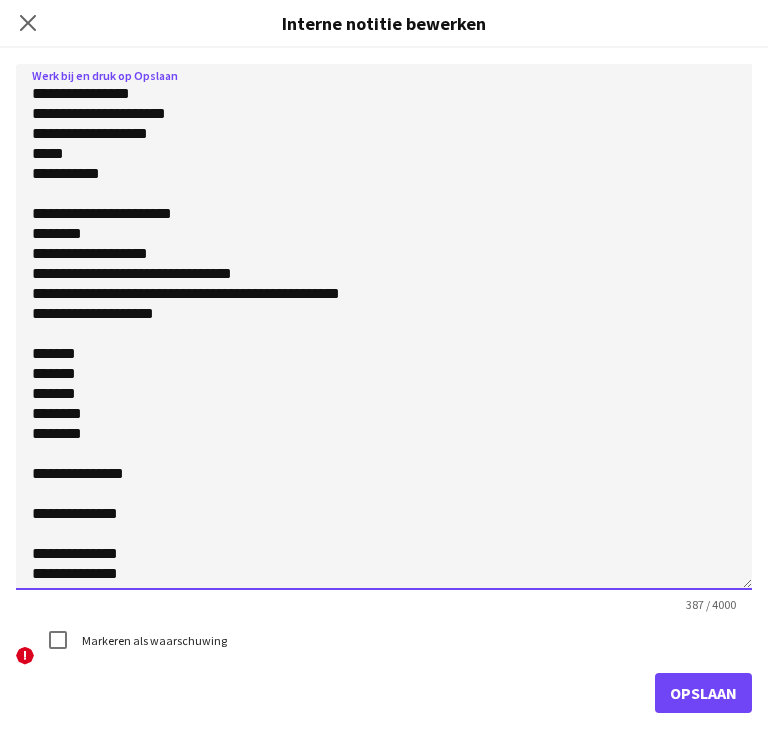 click on "**********" 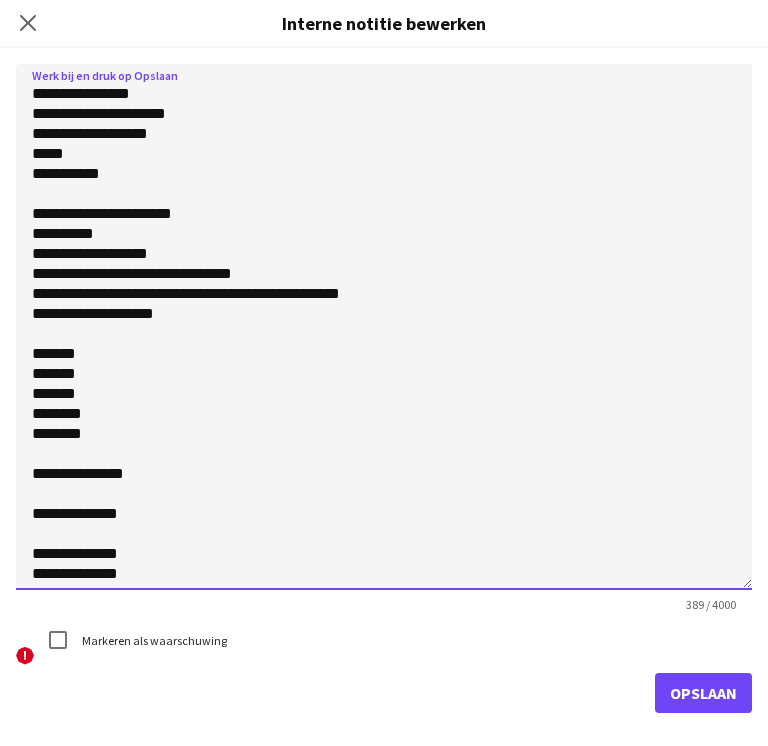click on "**********" 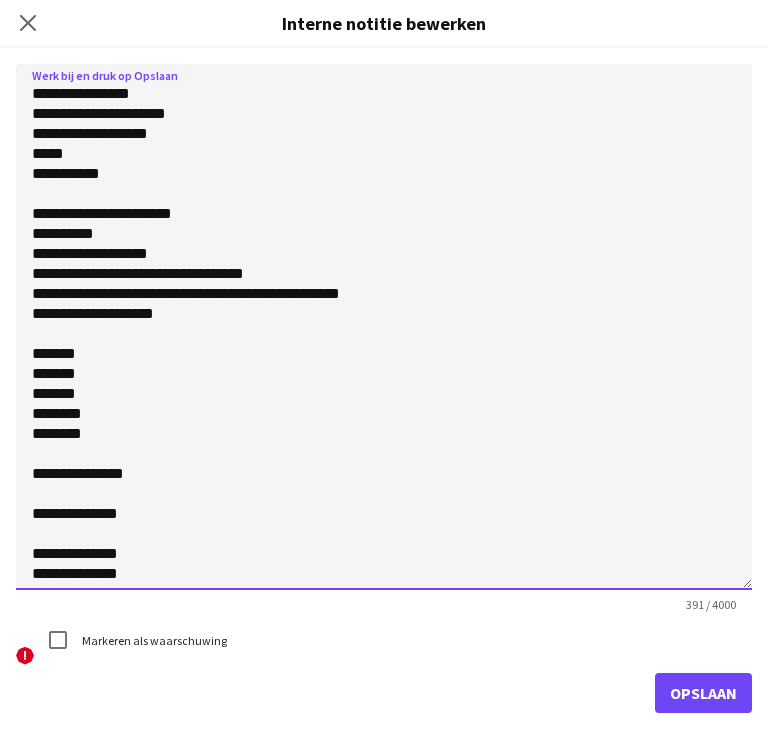 click on "**********" 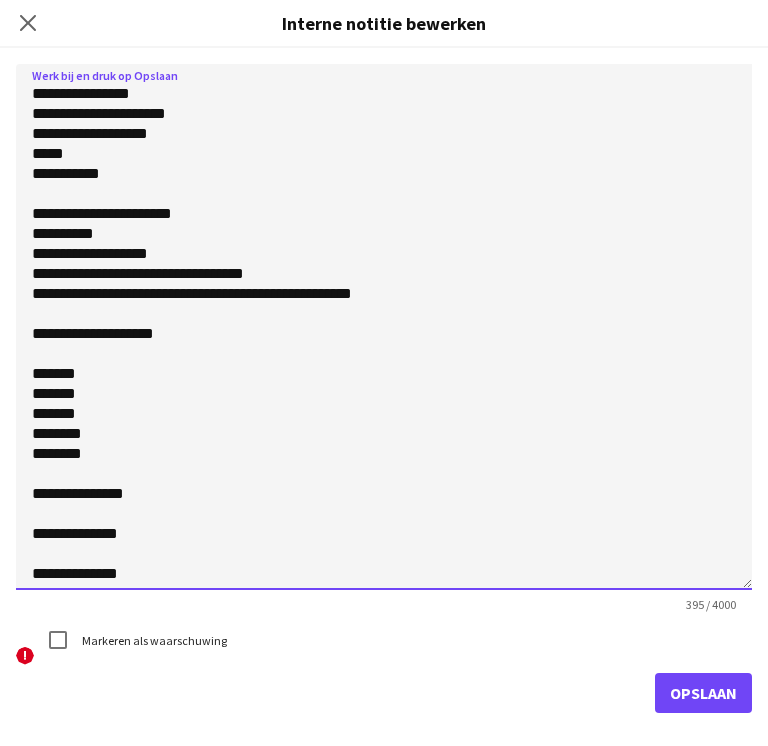 click on "**********" 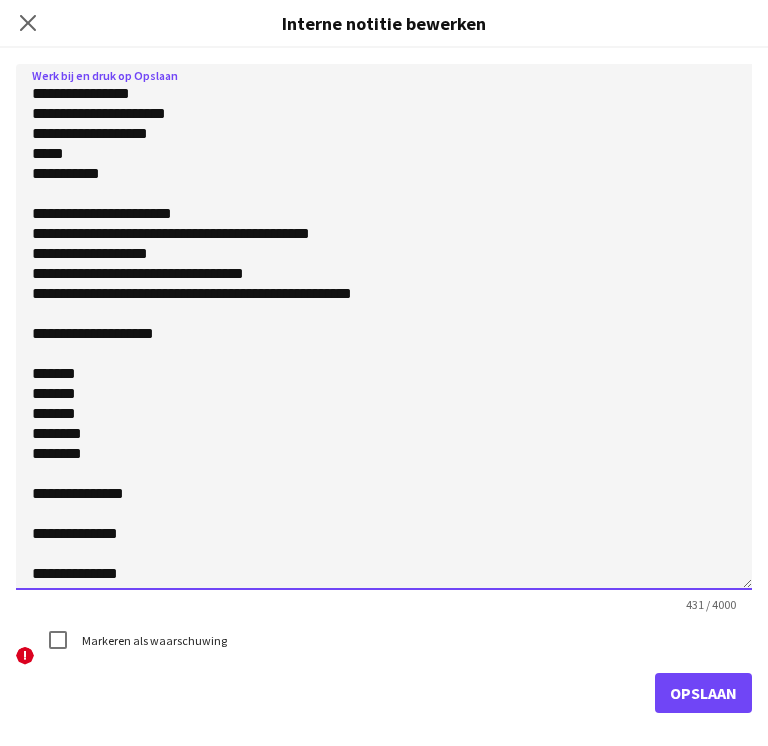 scroll, scrollTop: 63, scrollLeft: 0, axis: vertical 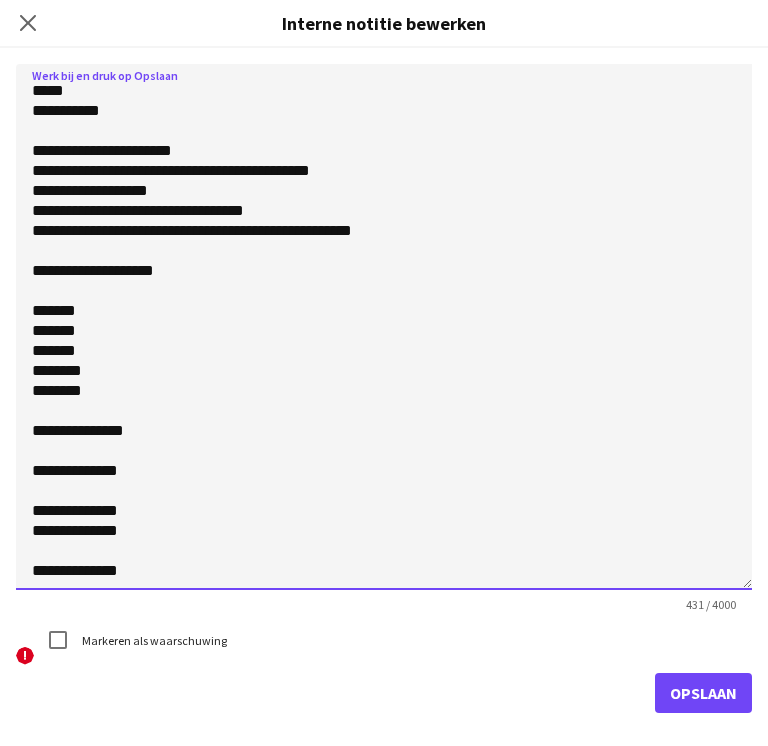 click on "**********" 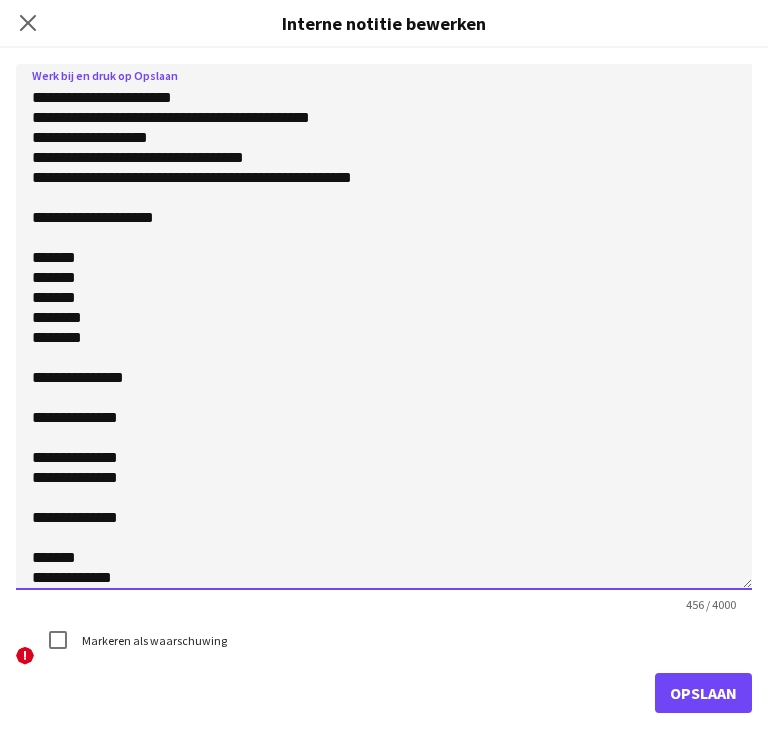 scroll, scrollTop: 136, scrollLeft: 0, axis: vertical 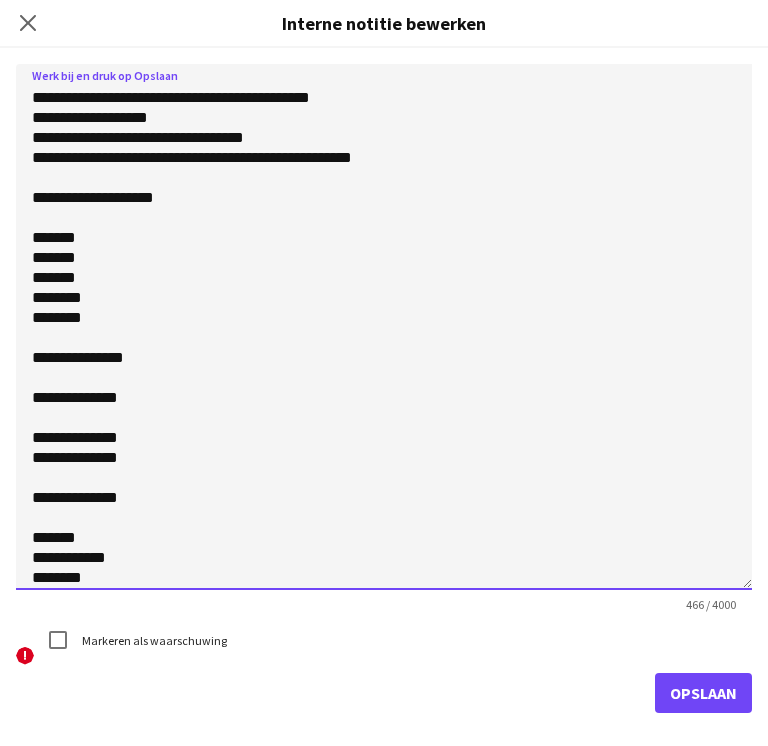 click on "**********" 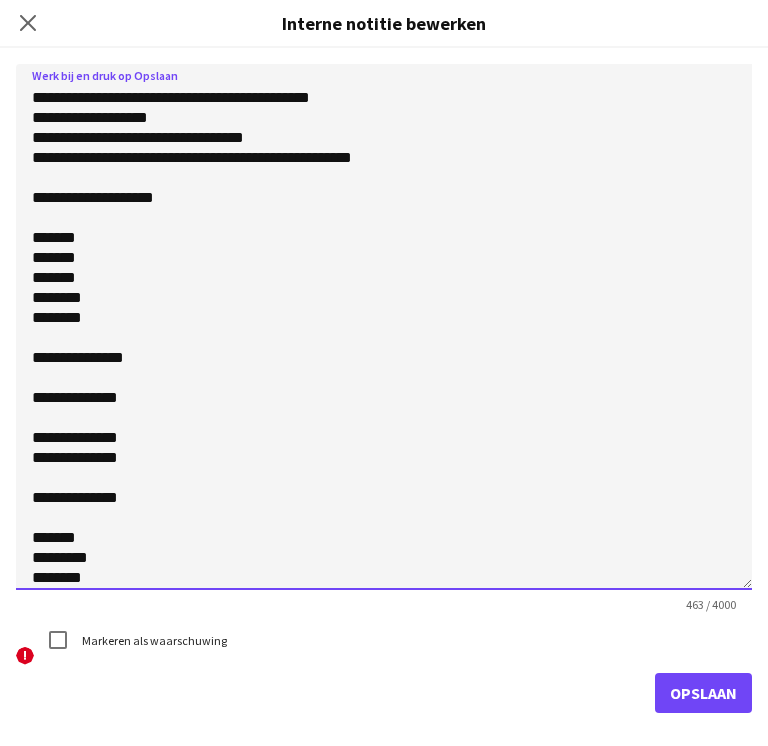 scroll, scrollTop: 0, scrollLeft: 0, axis: both 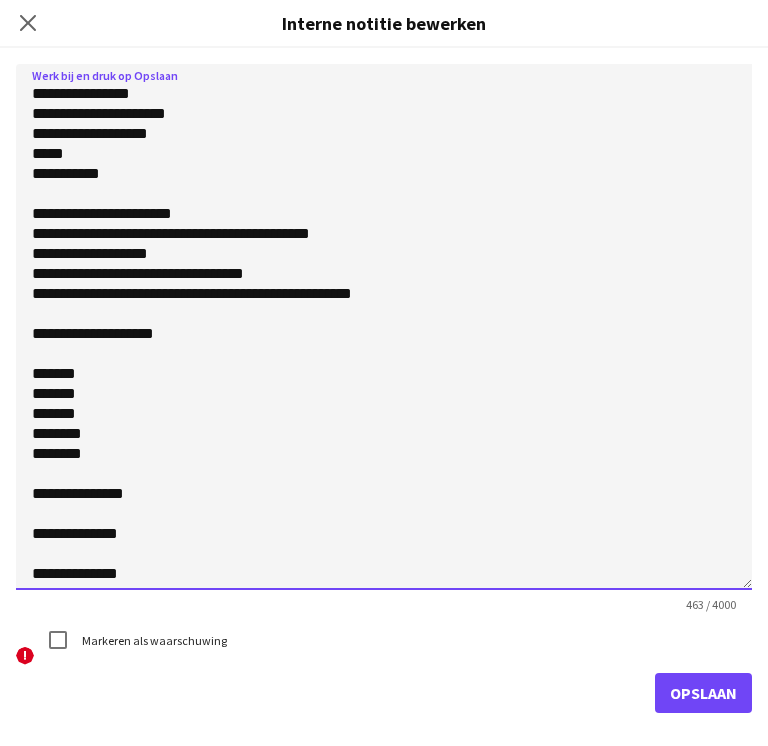 click on "**********" 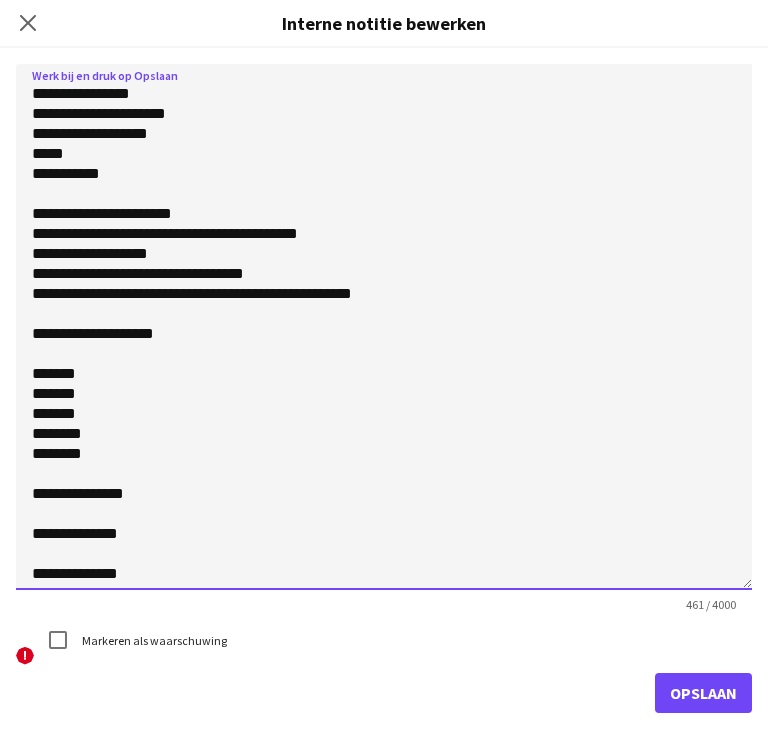 click on "**********" 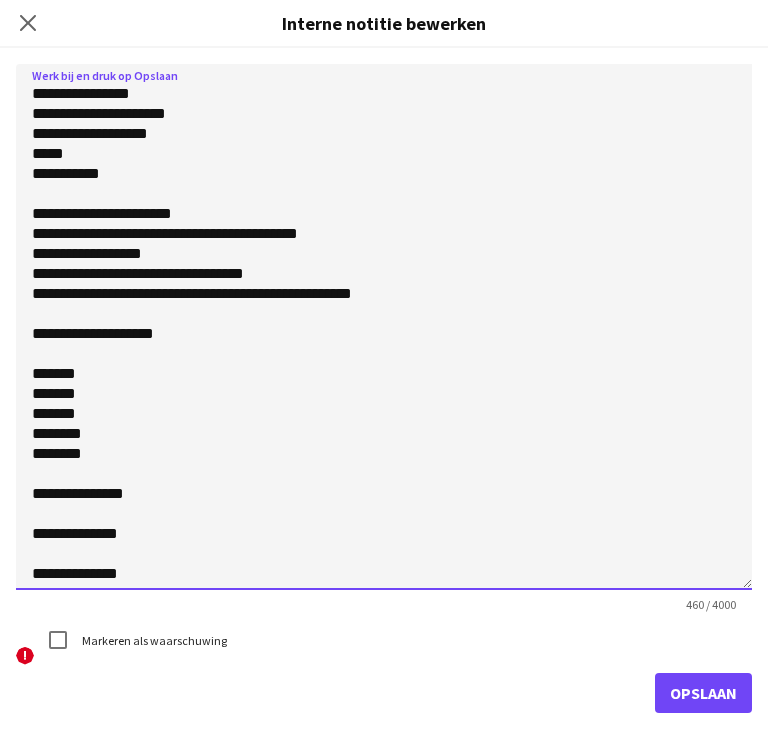 click on "**********" 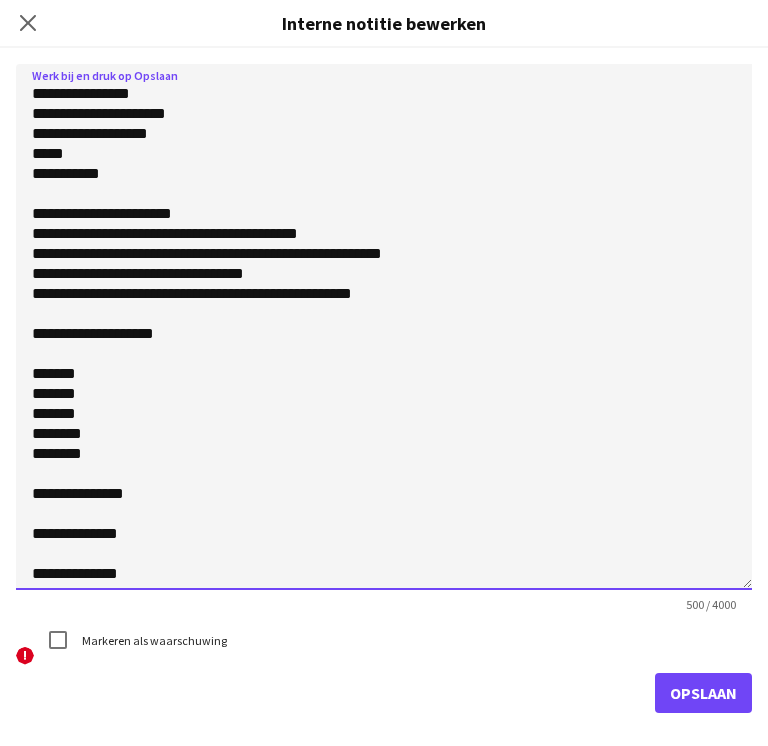 click on "**********" 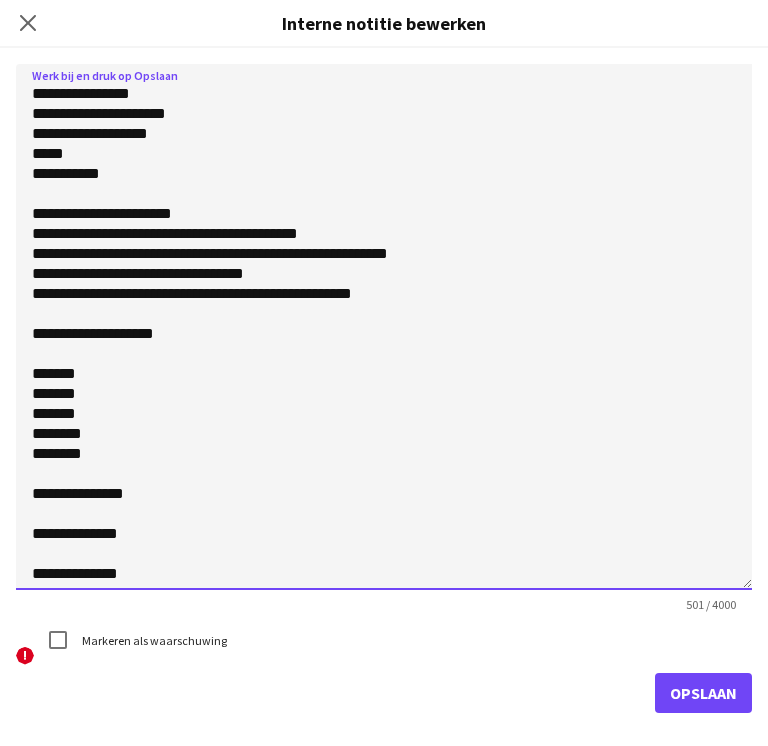 click on "**********" 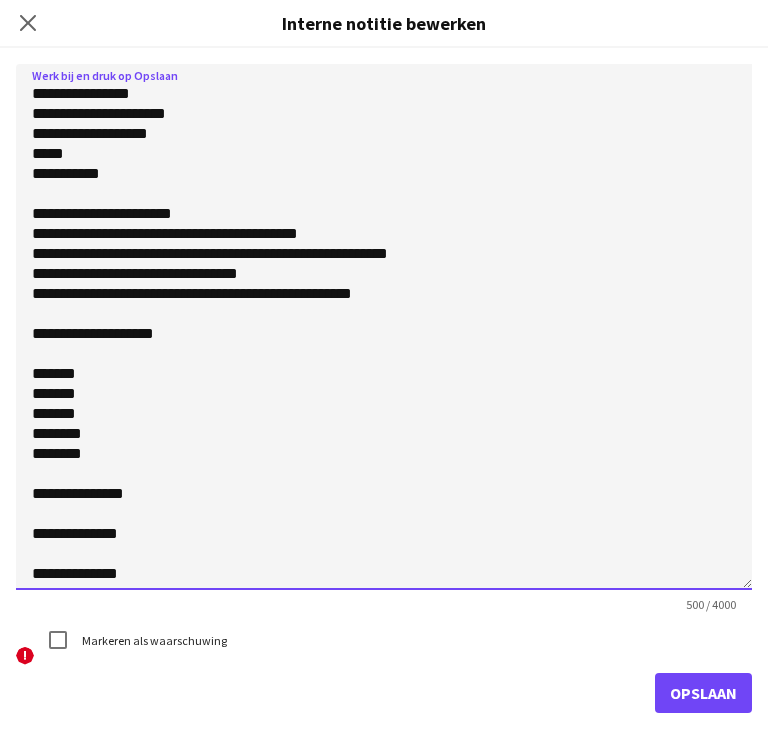 click on "**********" 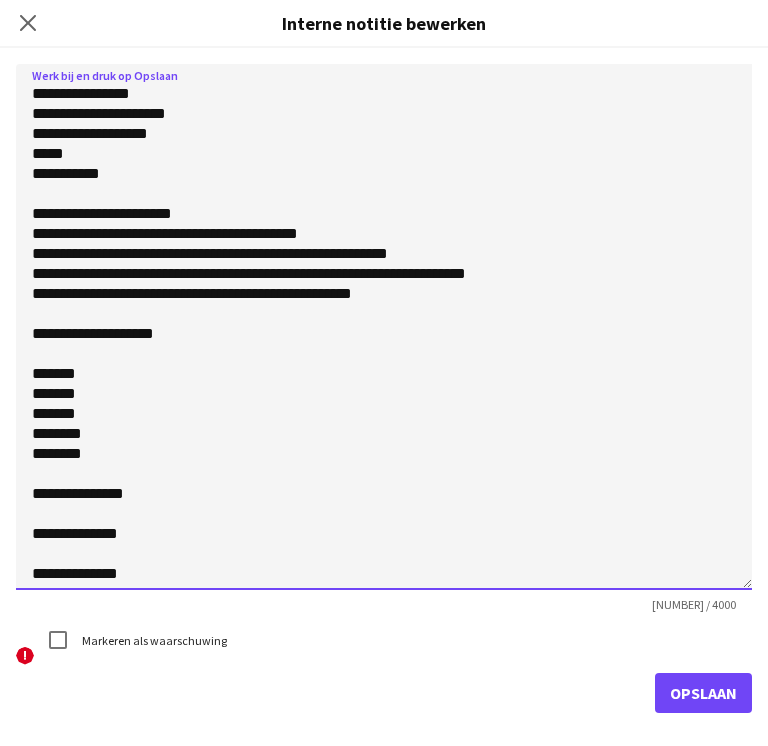 click on "**********" 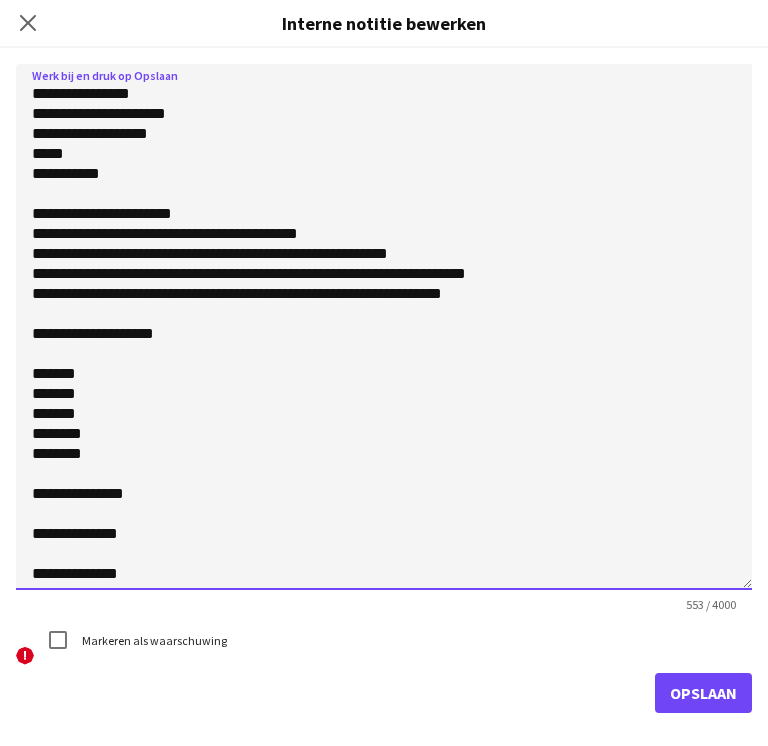 click on "**********" 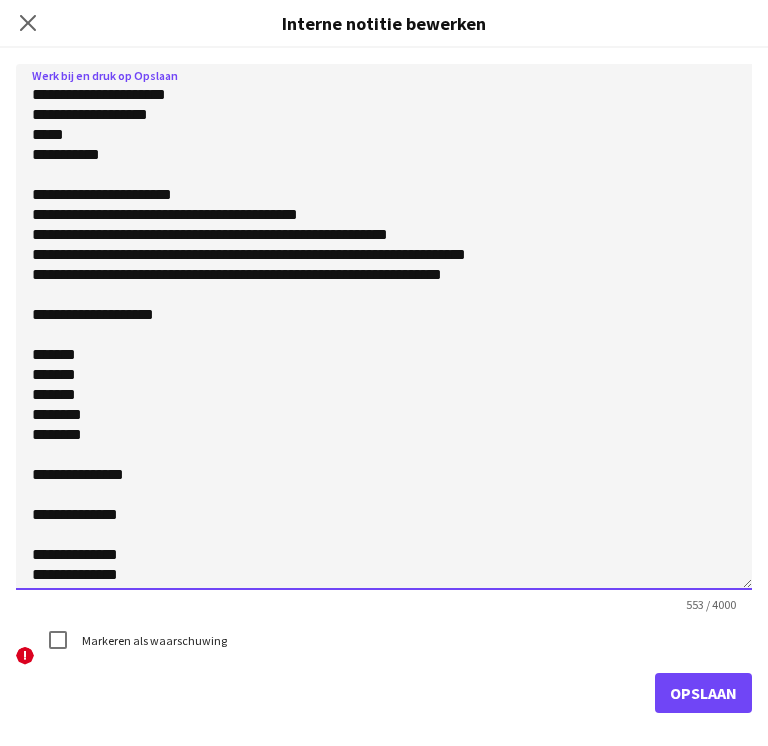 scroll, scrollTop: 0, scrollLeft: 0, axis: both 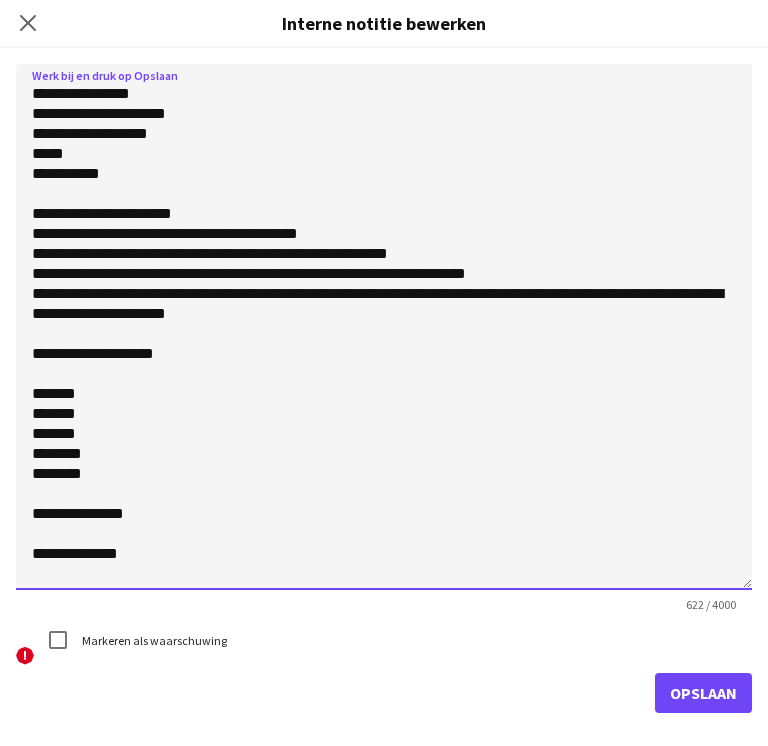 click on "**********" 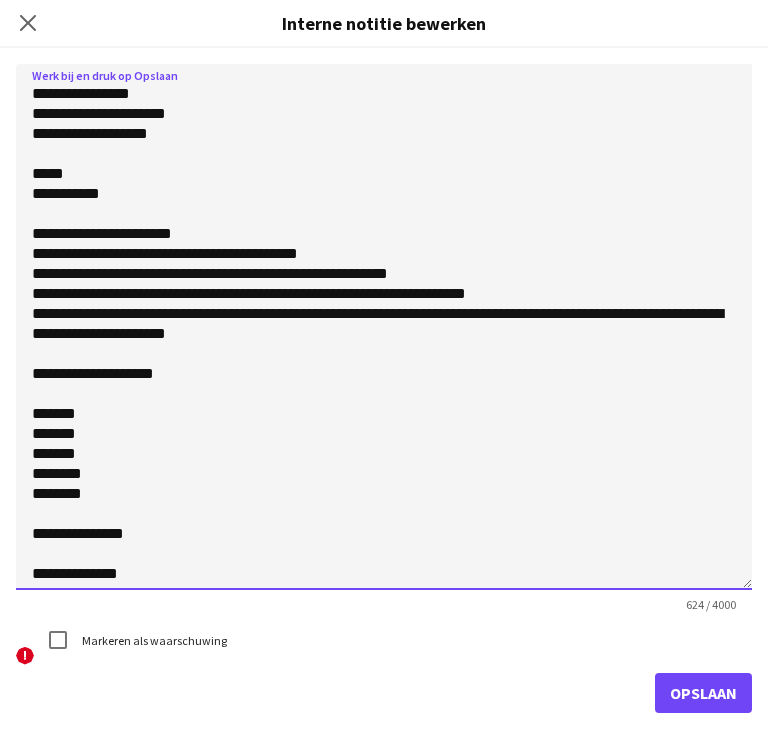 click on "**********" 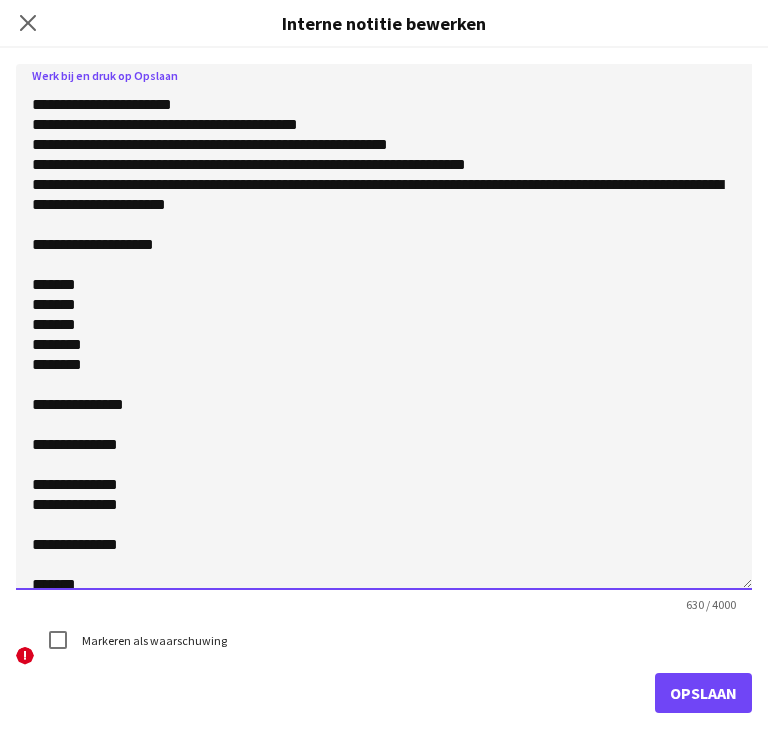 scroll, scrollTop: 130, scrollLeft: 0, axis: vertical 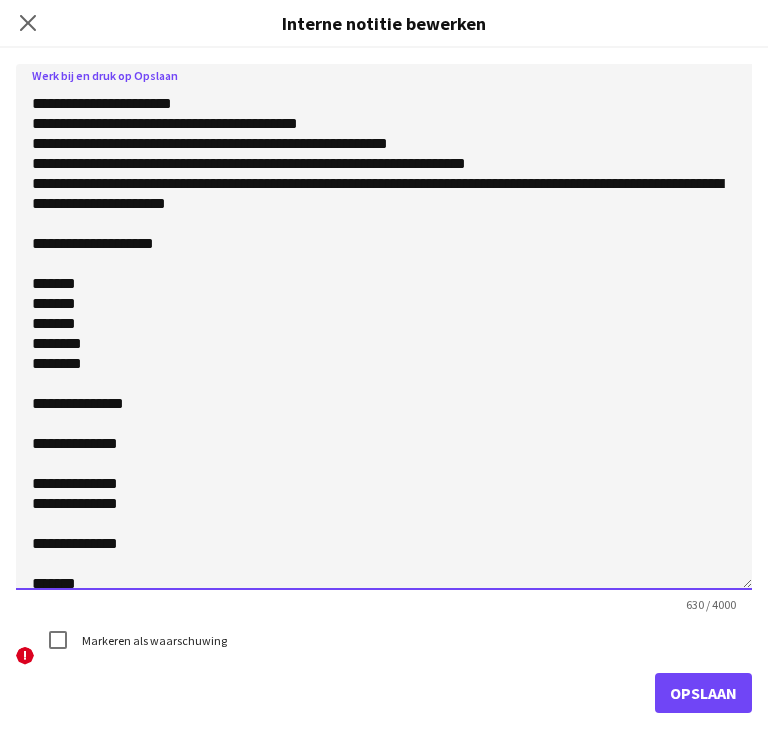 click on "**********" 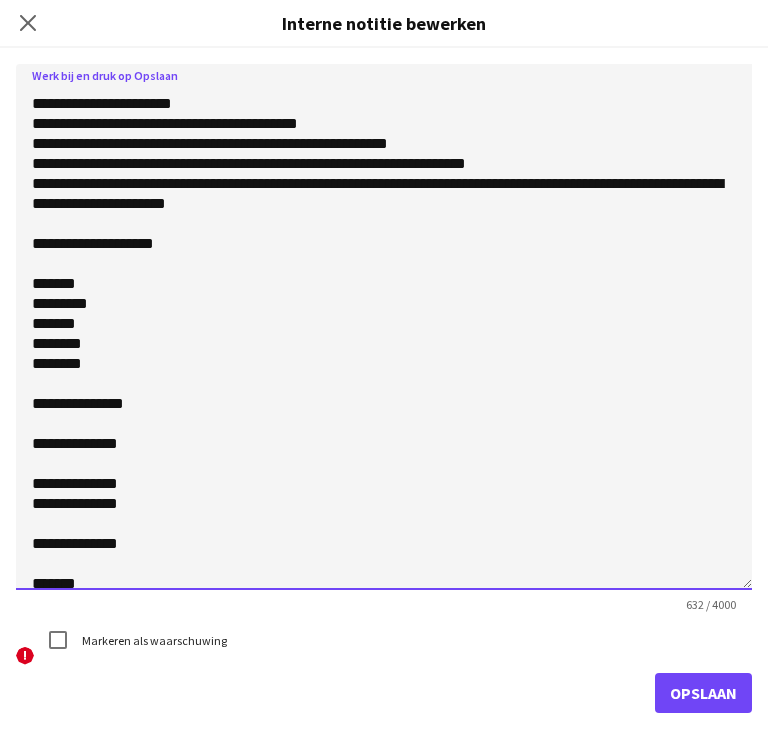 click on "**********" 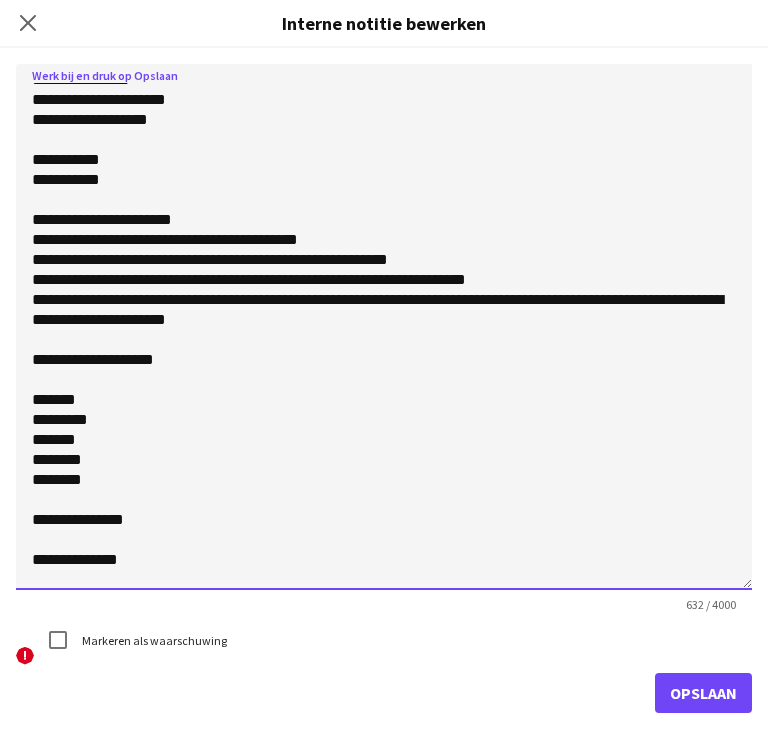 scroll, scrollTop: 0, scrollLeft: 0, axis: both 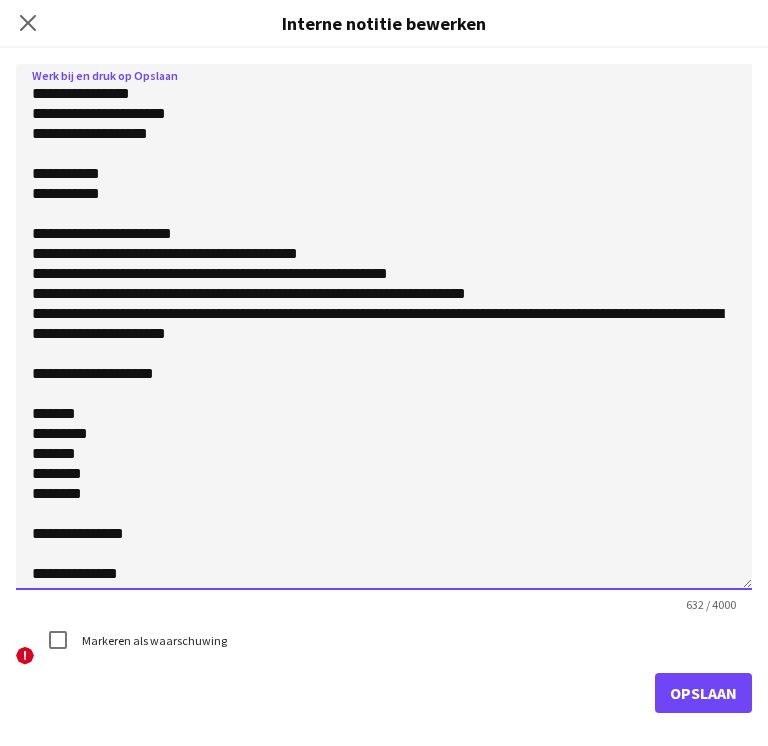 click on "**********" 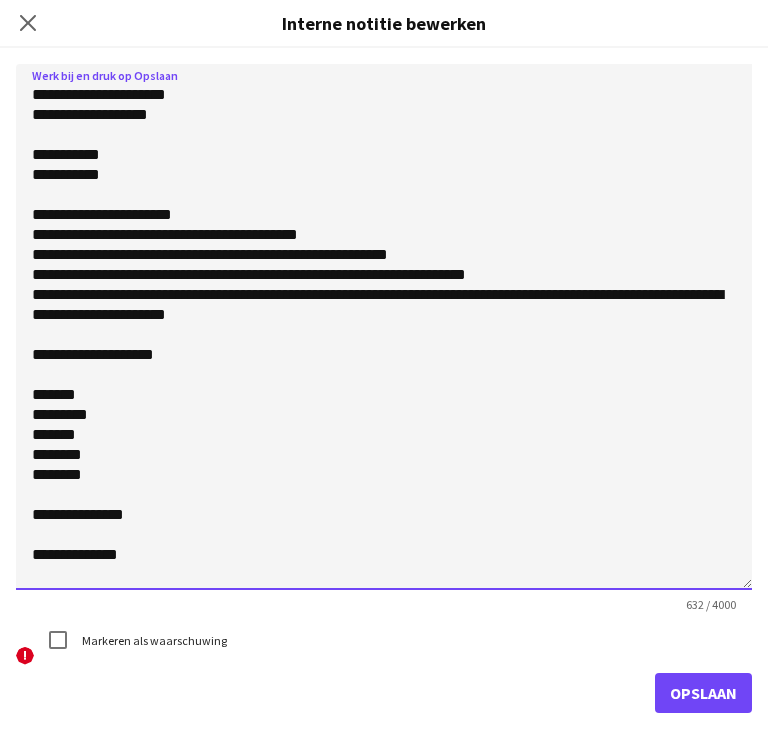 scroll, scrollTop: 22, scrollLeft: 0, axis: vertical 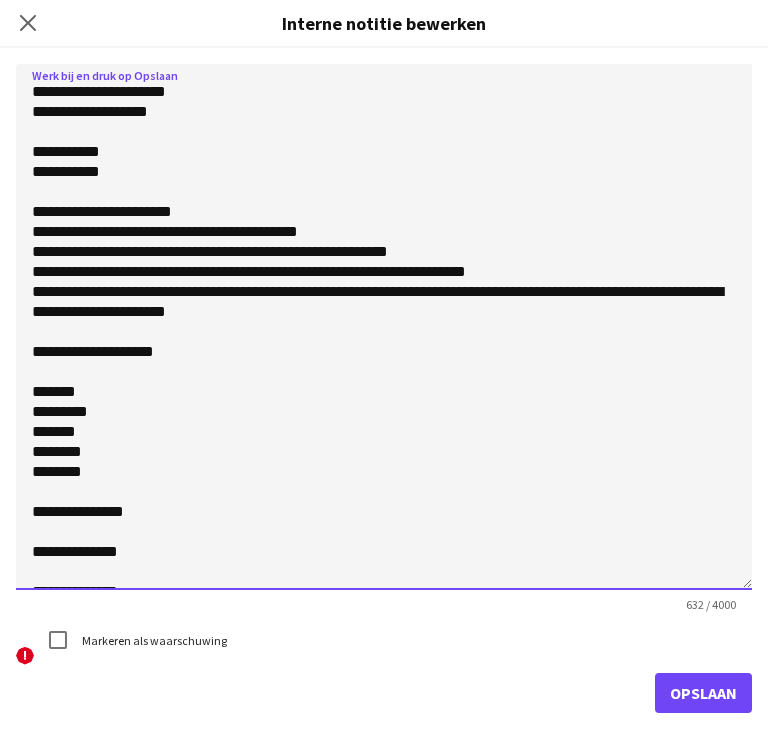 click on "**********" 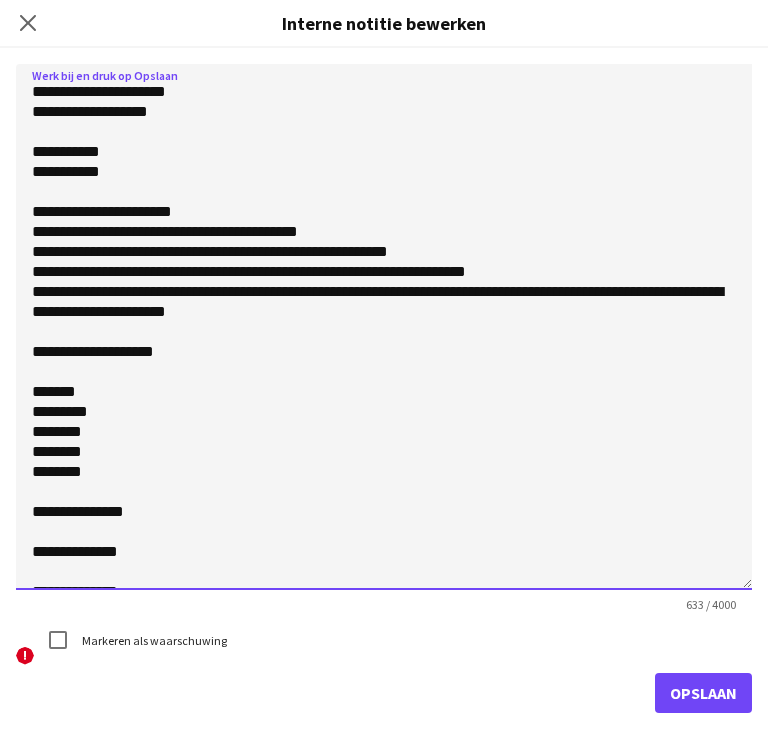 click on "**********" 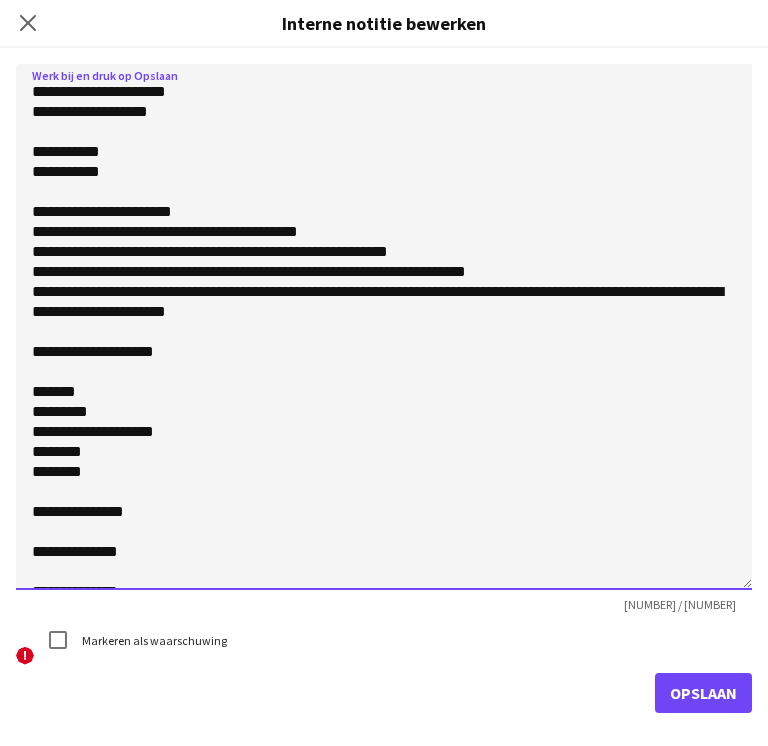 click on "**********" 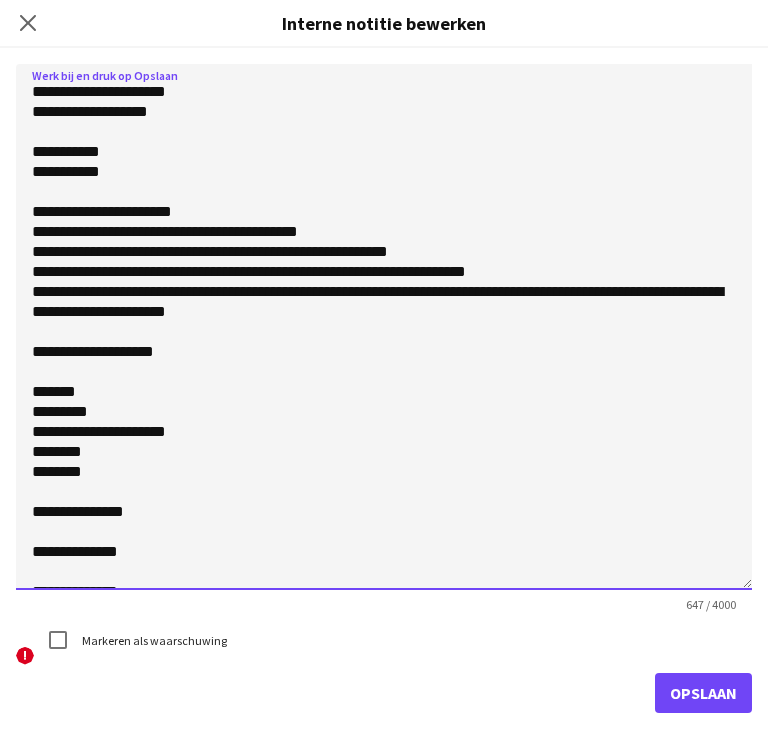 click on "**********" 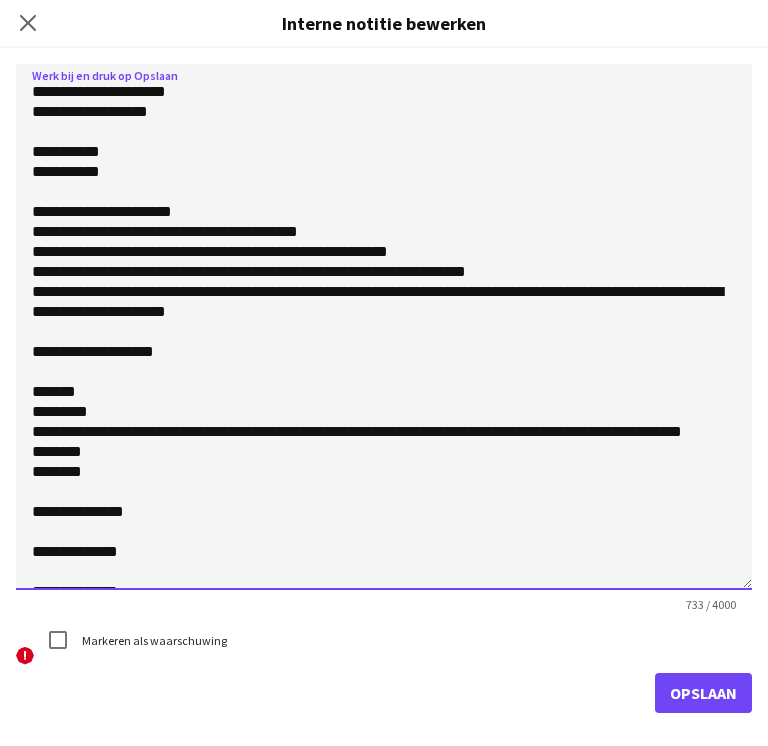 scroll, scrollTop: 0, scrollLeft: 0, axis: both 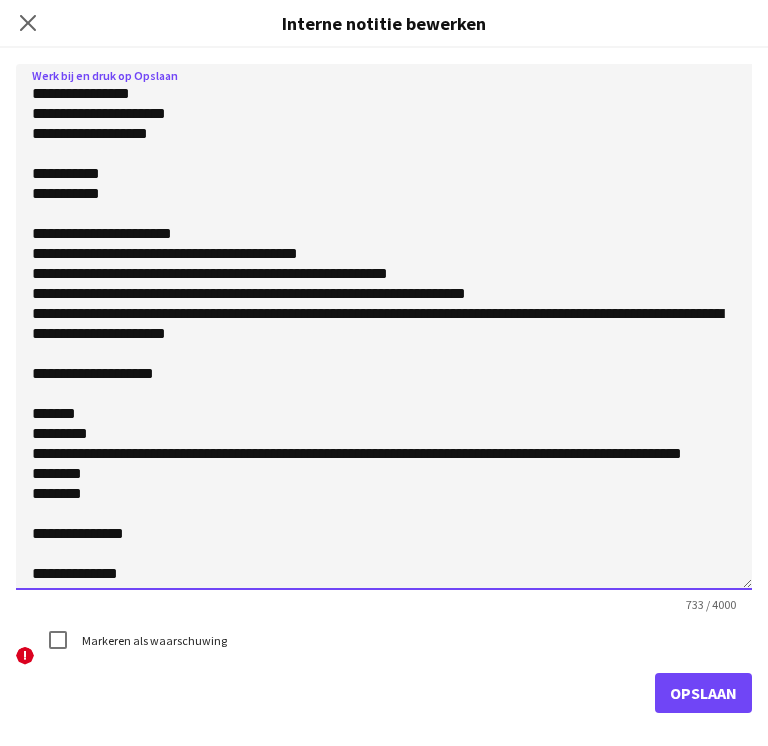 click on "**********" 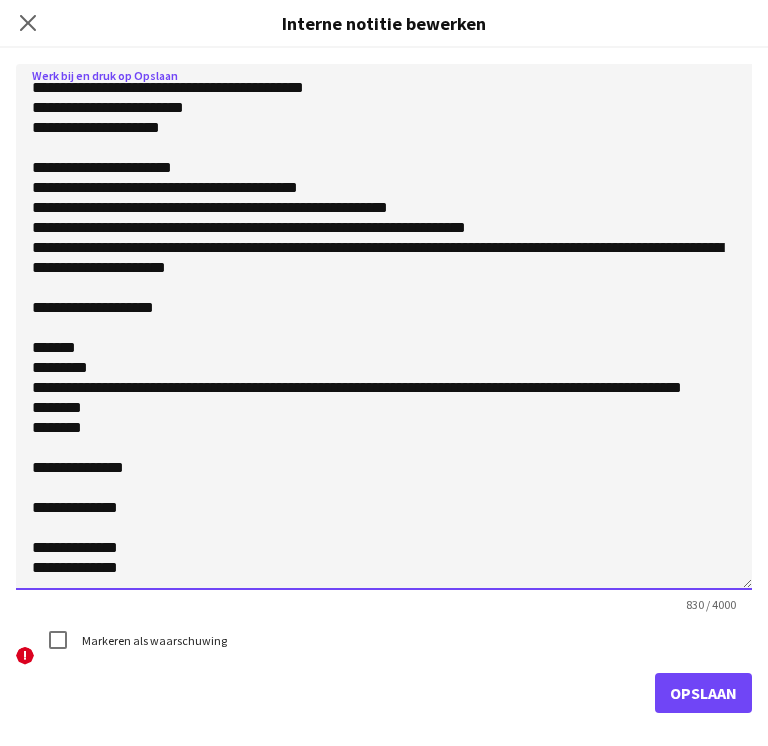 scroll, scrollTop: 128, scrollLeft: 0, axis: vertical 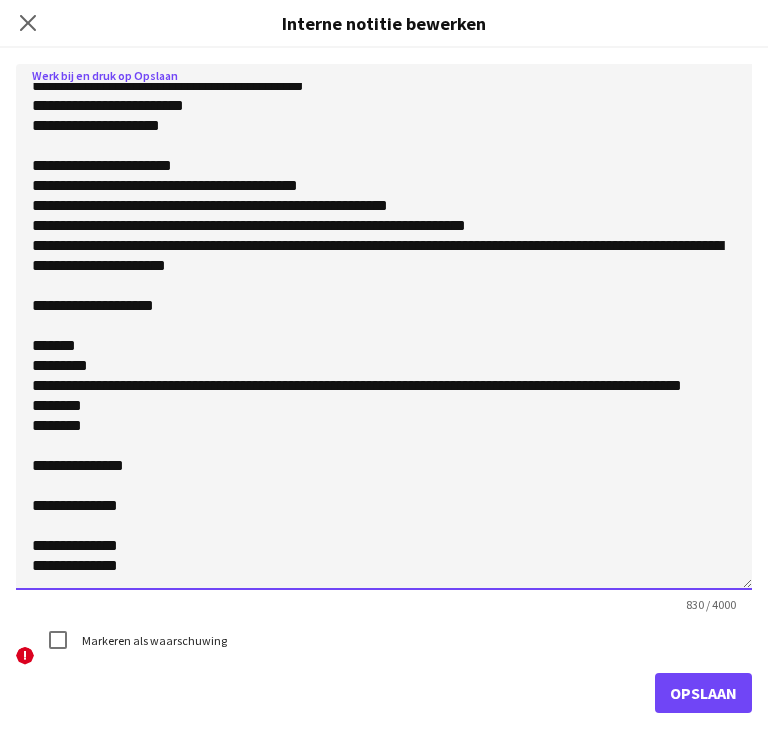 click on "**********" 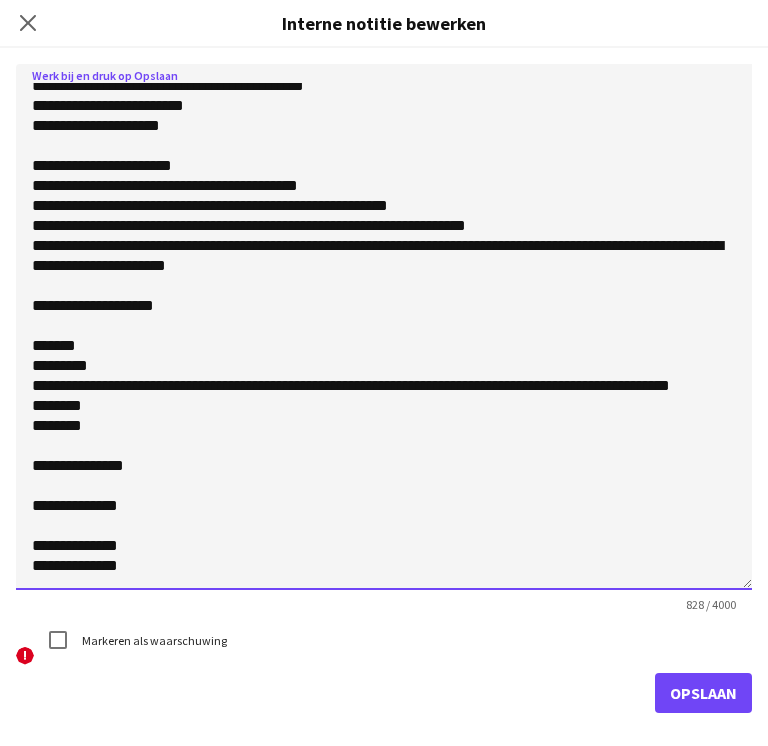 drag, startPoint x: 294, startPoint y: 385, endPoint x: 468, endPoint y: 393, distance: 174.1838 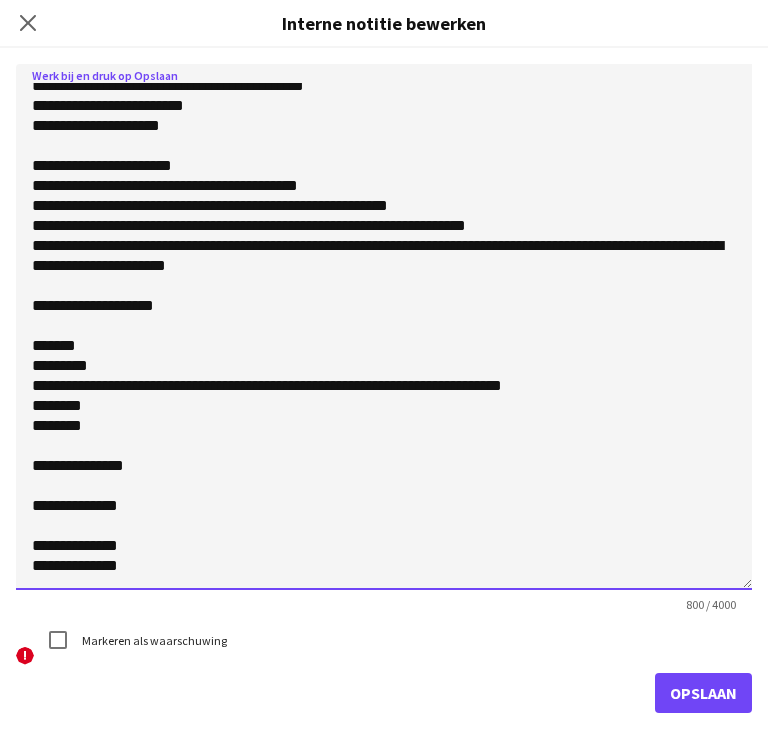 click on "**********" 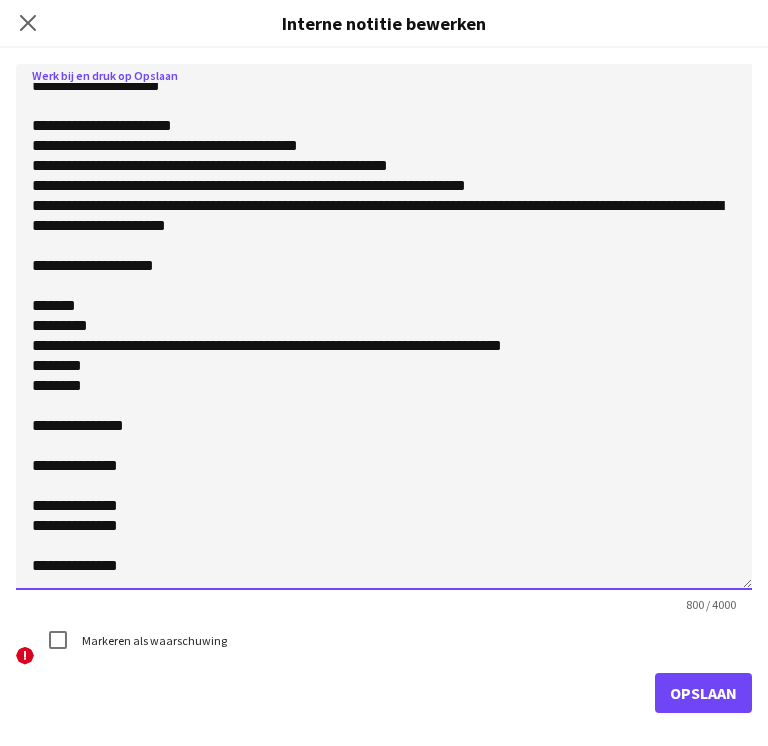 scroll, scrollTop: 243, scrollLeft: 0, axis: vertical 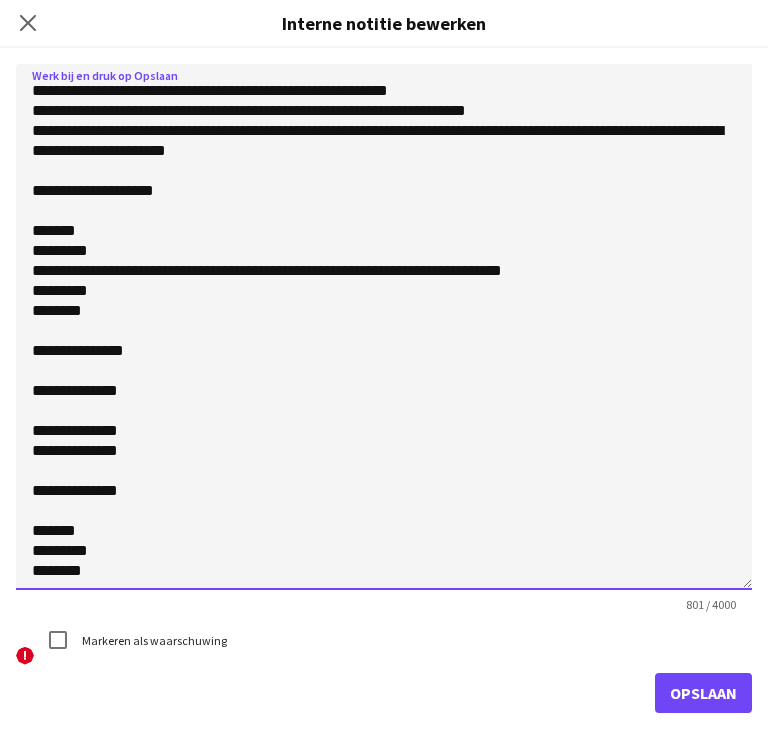 click on "**********" 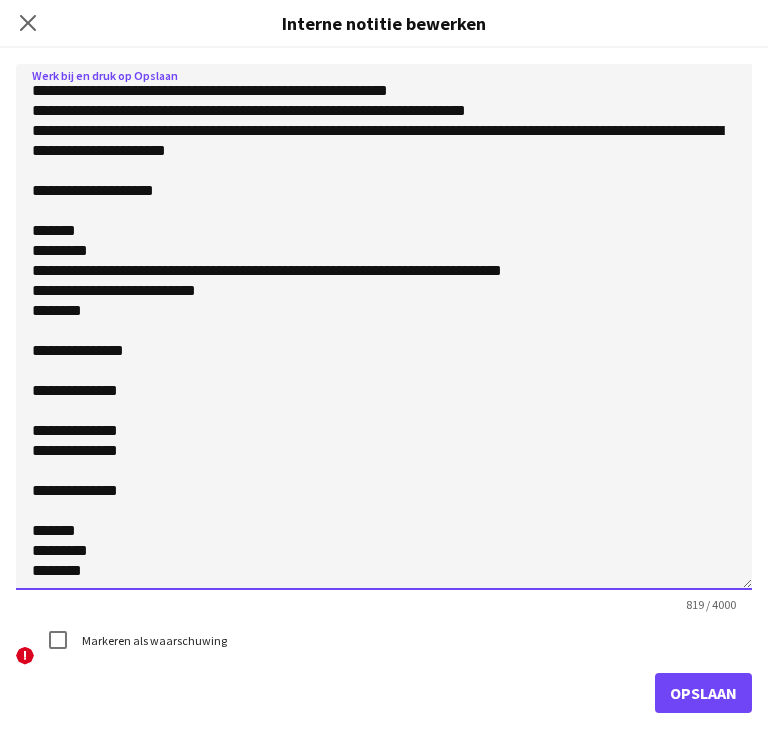 type on "**********" 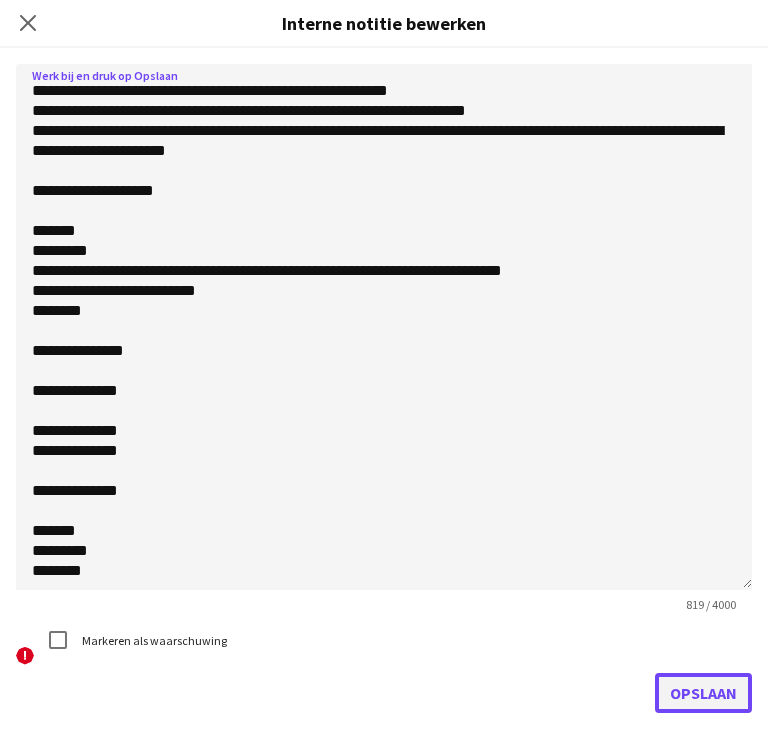 click on "Opslaan" 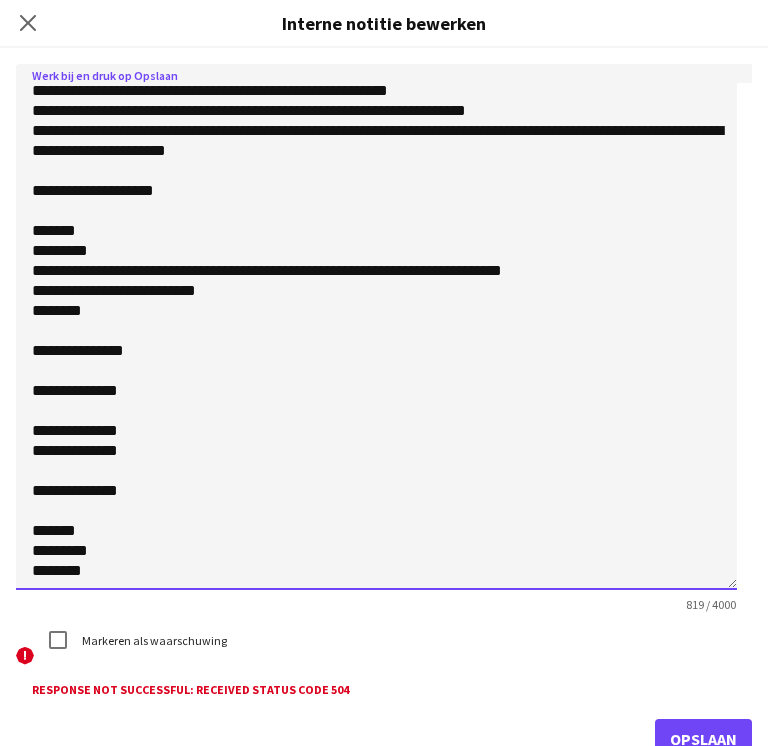 click on "**********" 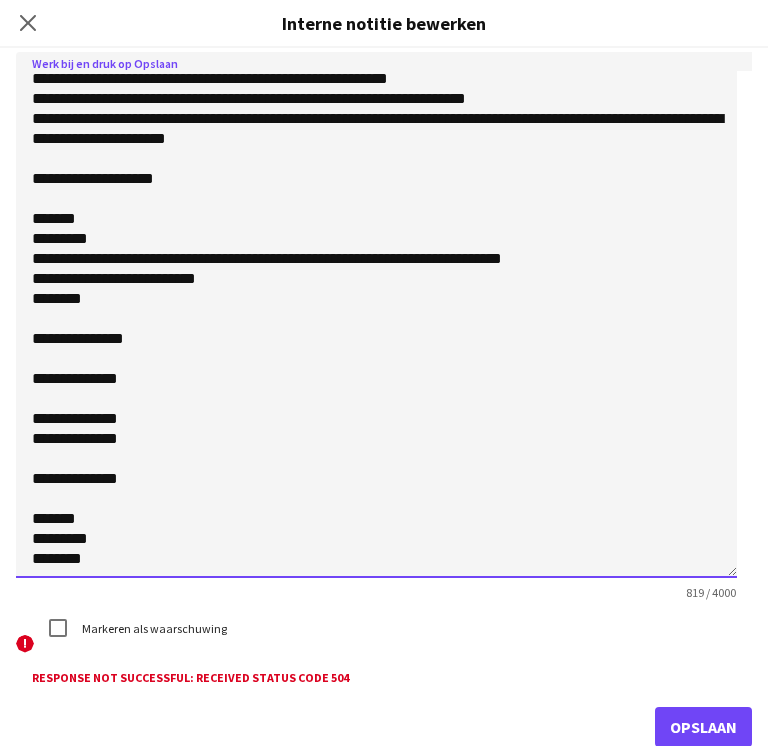 scroll, scrollTop: 29, scrollLeft: 0, axis: vertical 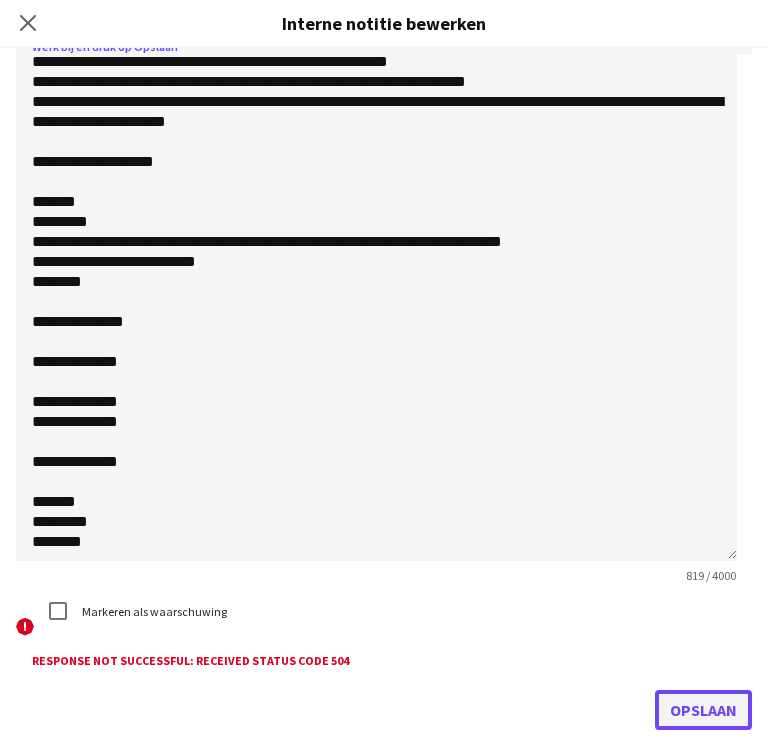 click on "Opslaan" 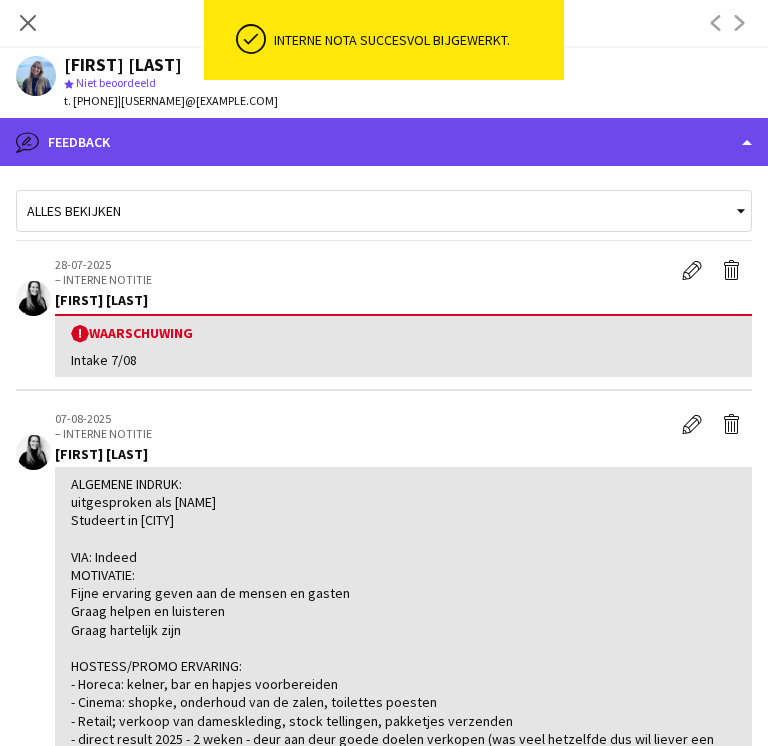 click on "bubble-pencil
Feedback" 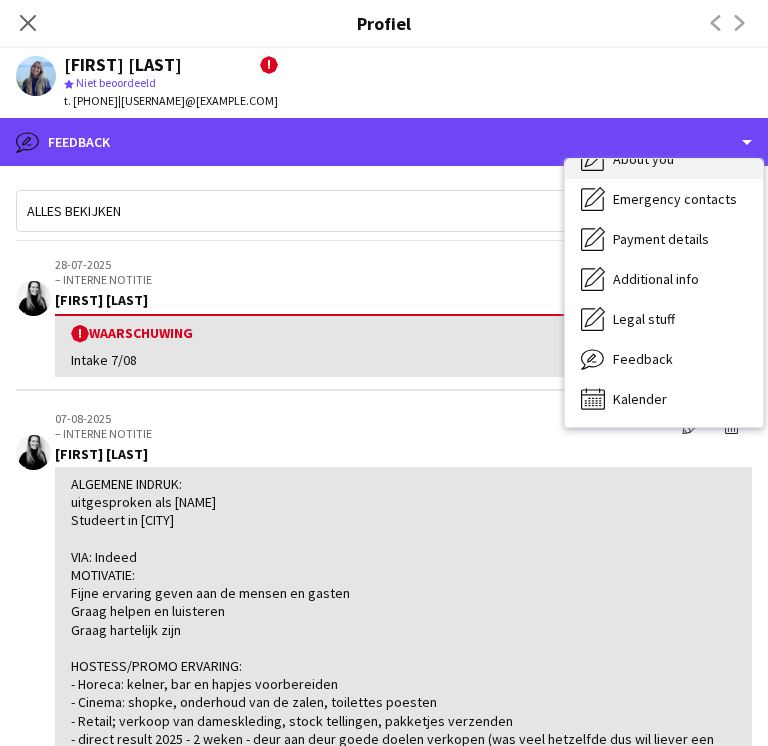 scroll, scrollTop: 0, scrollLeft: 0, axis: both 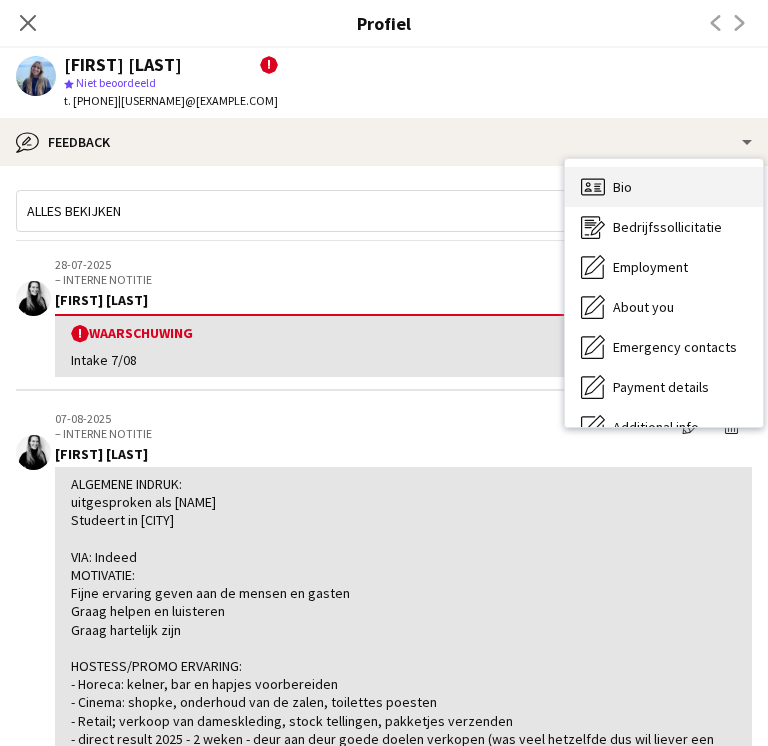 click on "Bio
Bio" at bounding box center (664, 187) 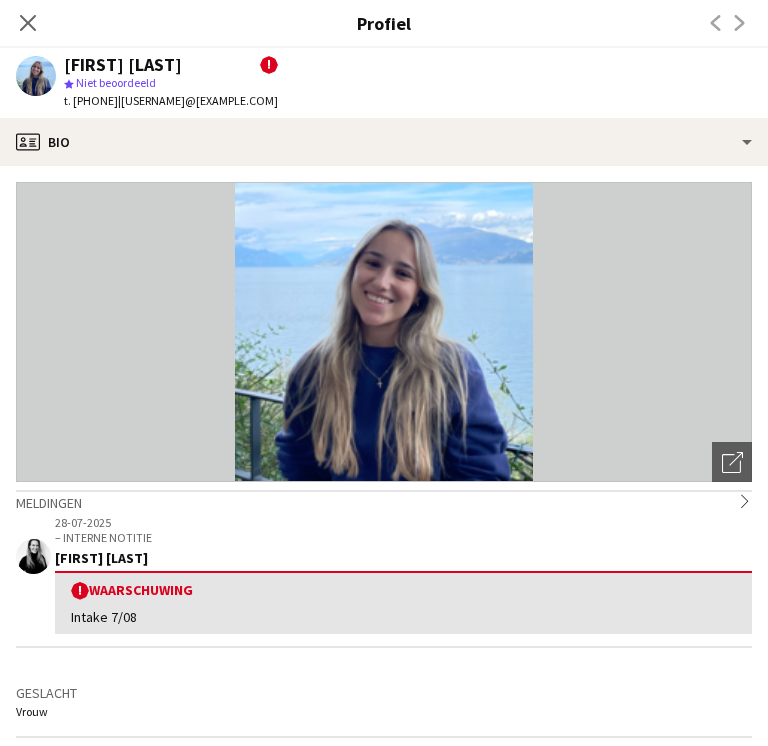 click 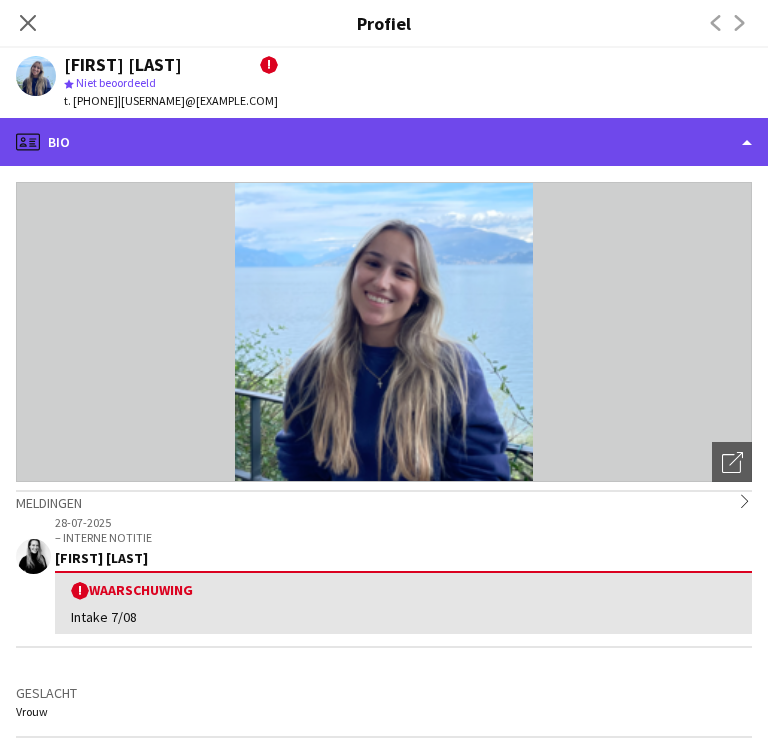 click on "profile
Bio" 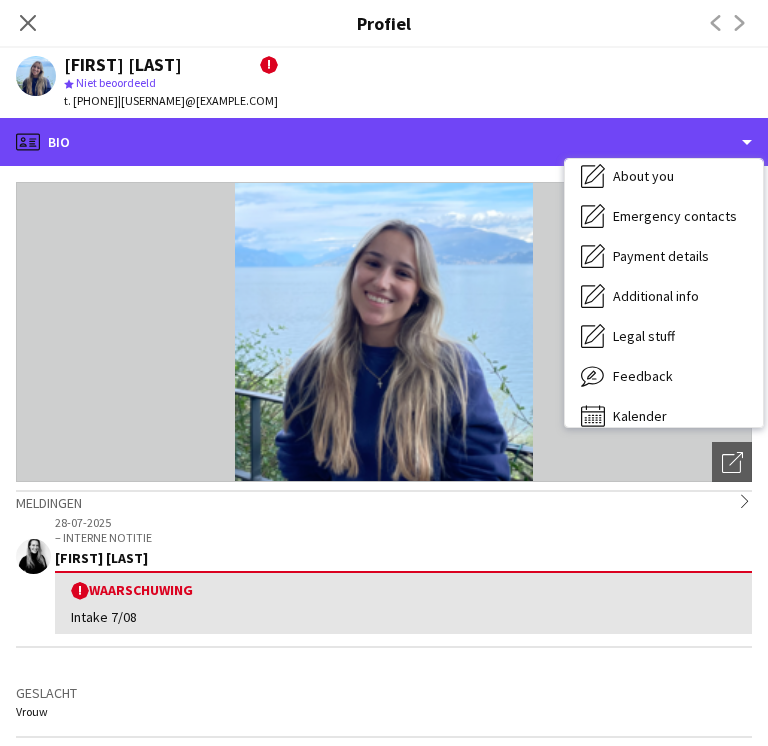 scroll, scrollTop: 132, scrollLeft: 0, axis: vertical 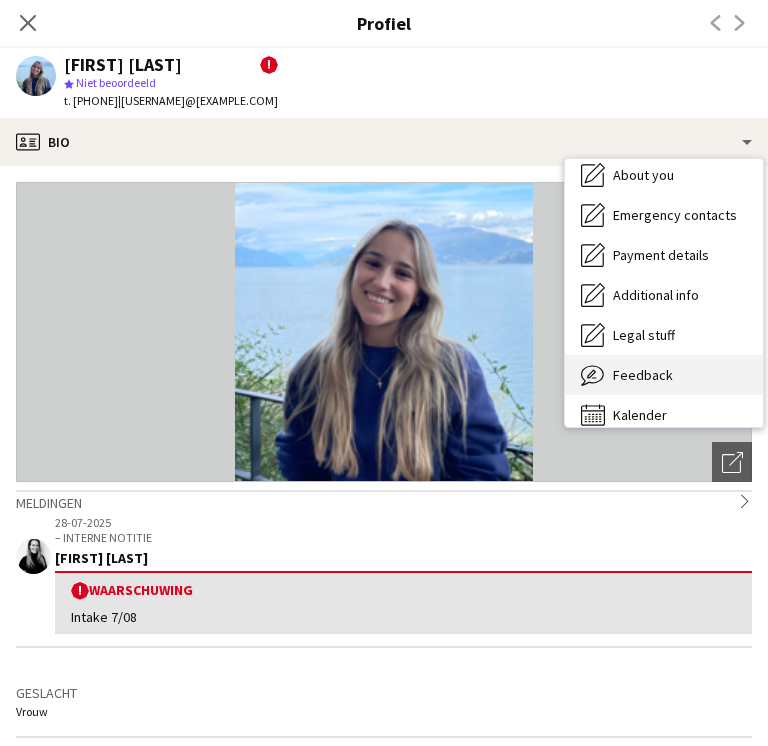click on "Feedback" at bounding box center (643, 375) 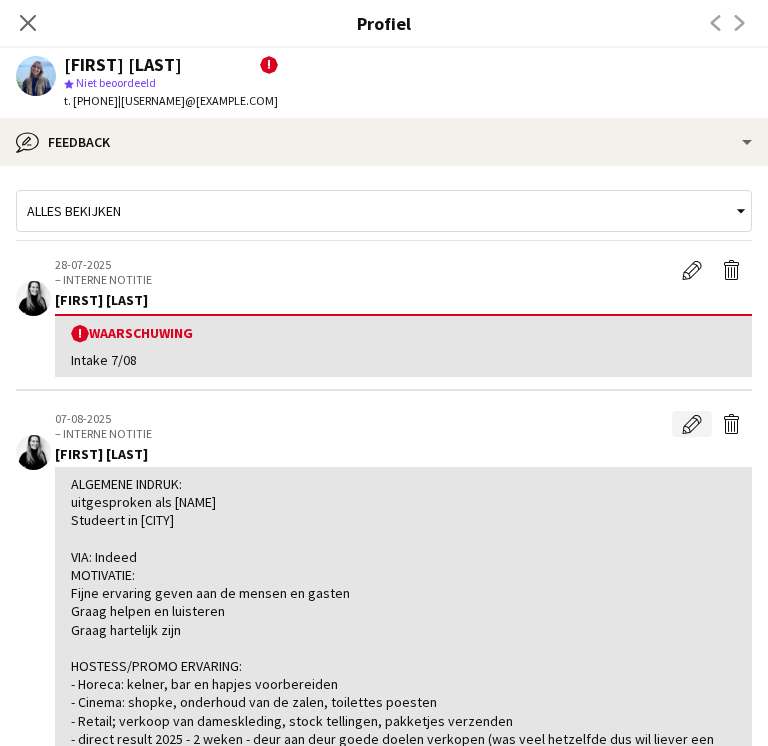 click on "Bewerk interne notitie" 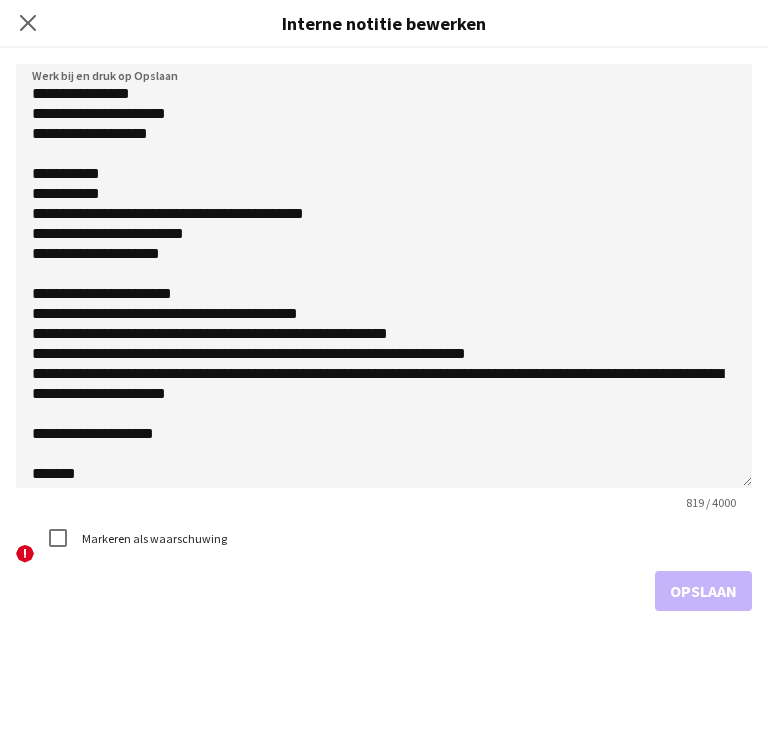 drag, startPoint x: 744, startPoint y: 176, endPoint x: 728, endPoint y: 541, distance: 365.35052 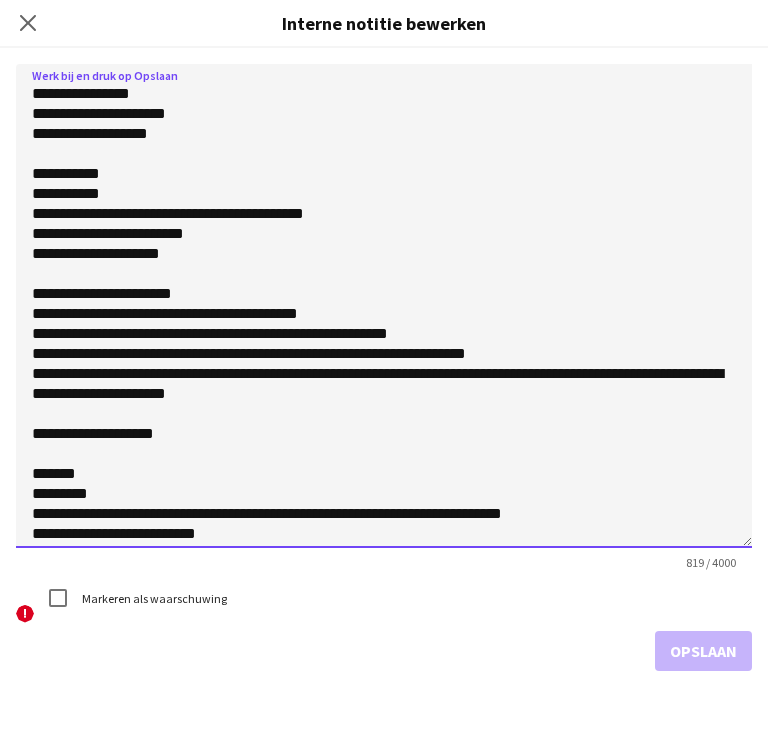 click on "**********" 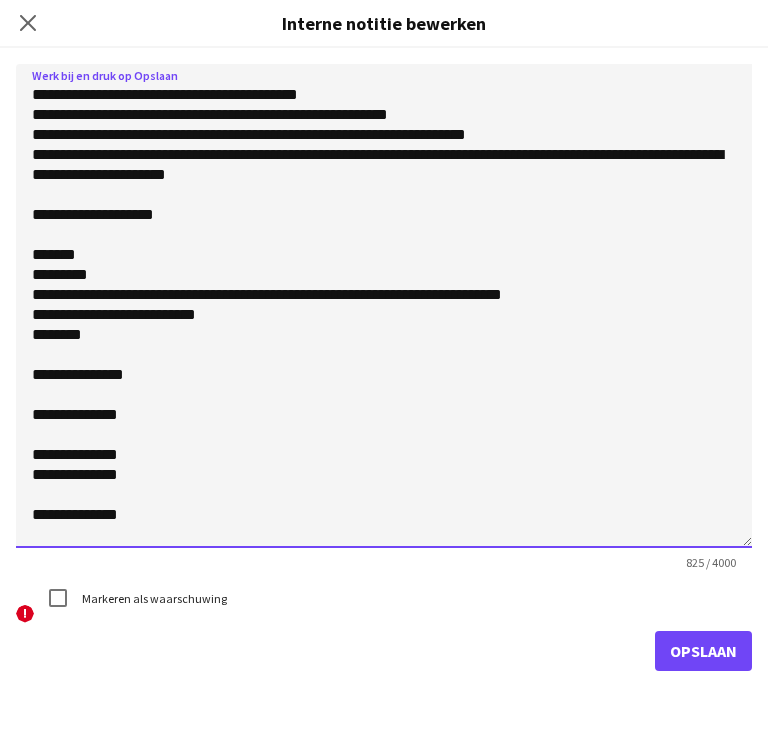 scroll, scrollTop: 219, scrollLeft: 0, axis: vertical 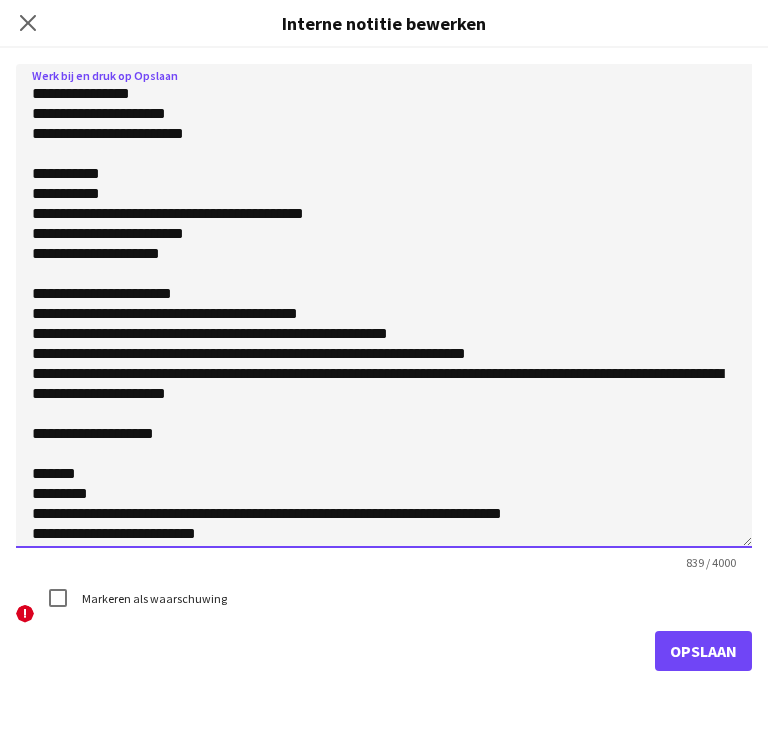 click on "**********" 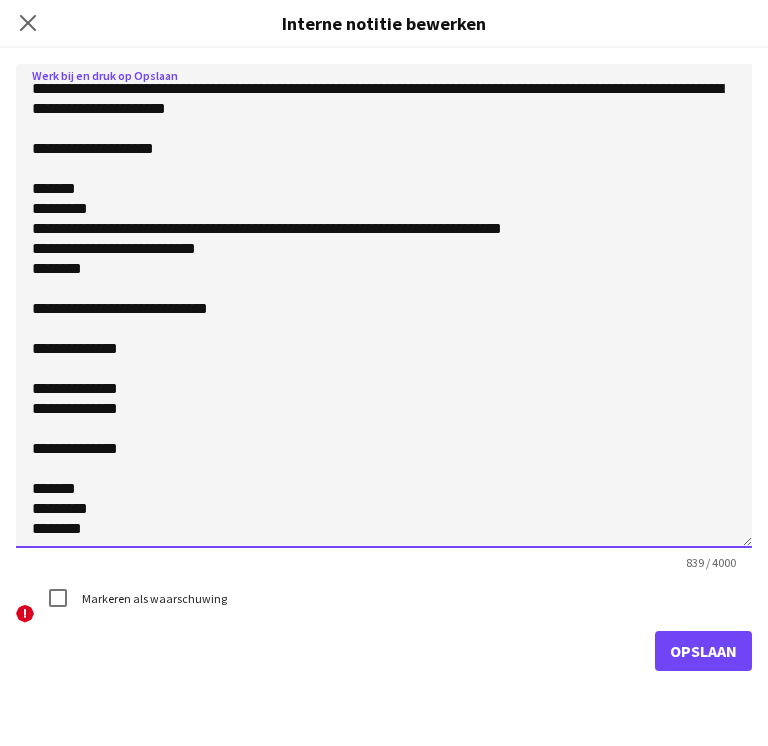 scroll, scrollTop: 285, scrollLeft: 0, axis: vertical 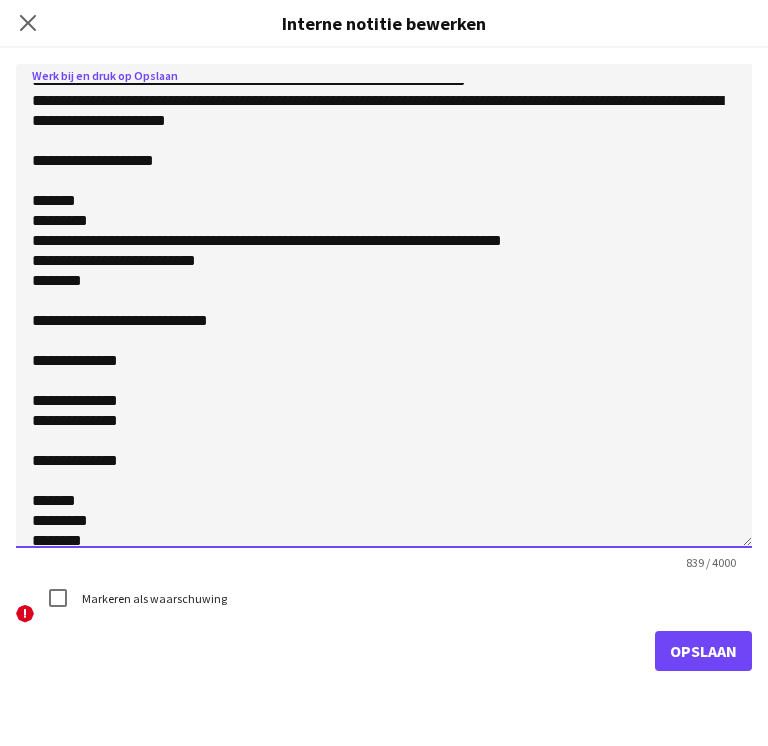 click on "**********" 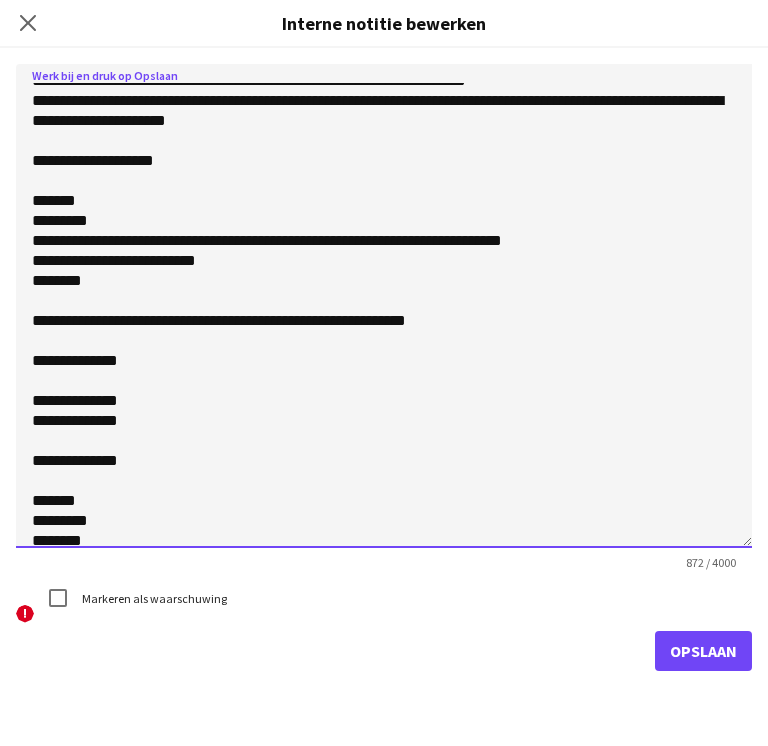 scroll, scrollTop: 285, scrollLeft: 0, axis: vertical 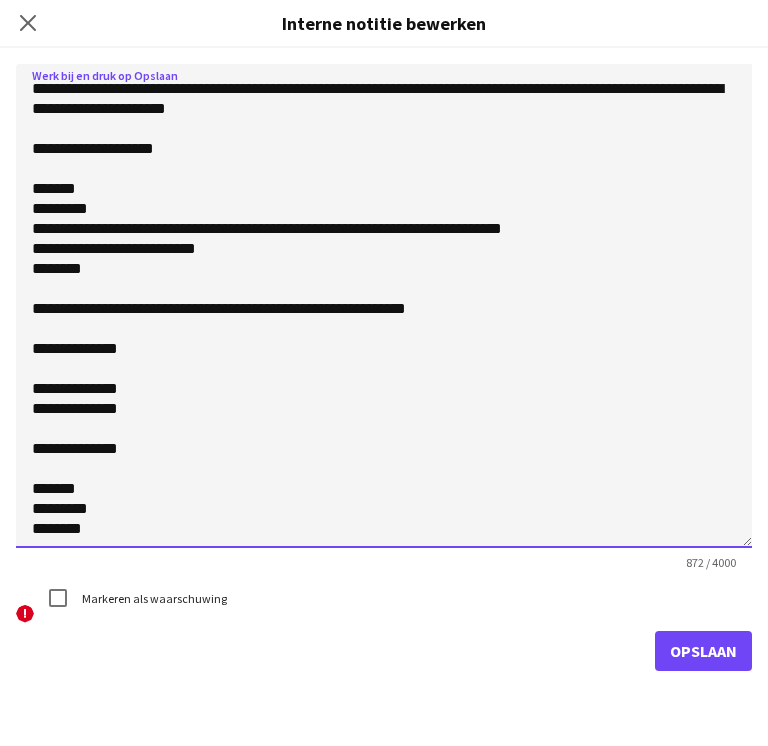 click on "**********" 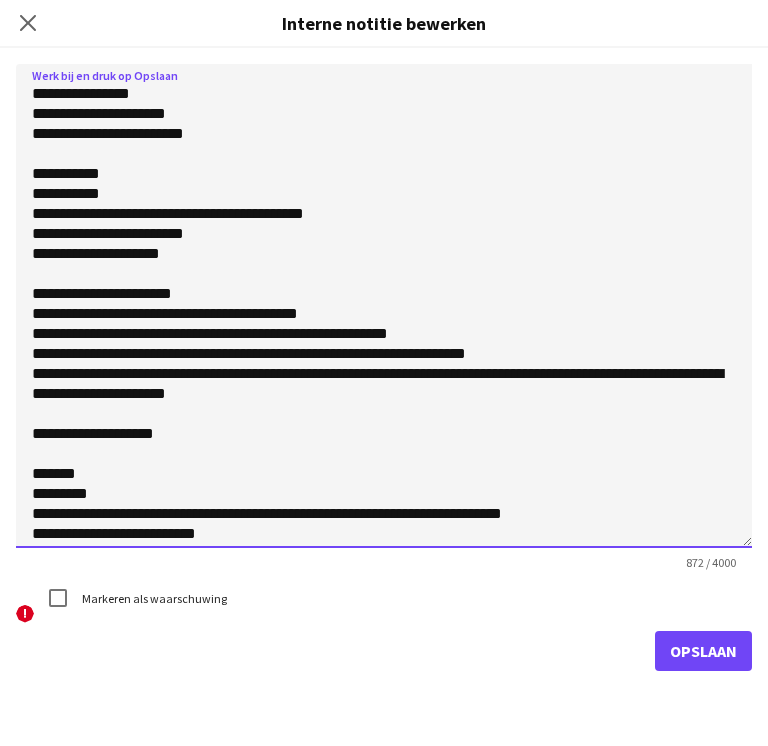 scroll, scrollTop: 285, scrollLeft: 0, axis: vertical 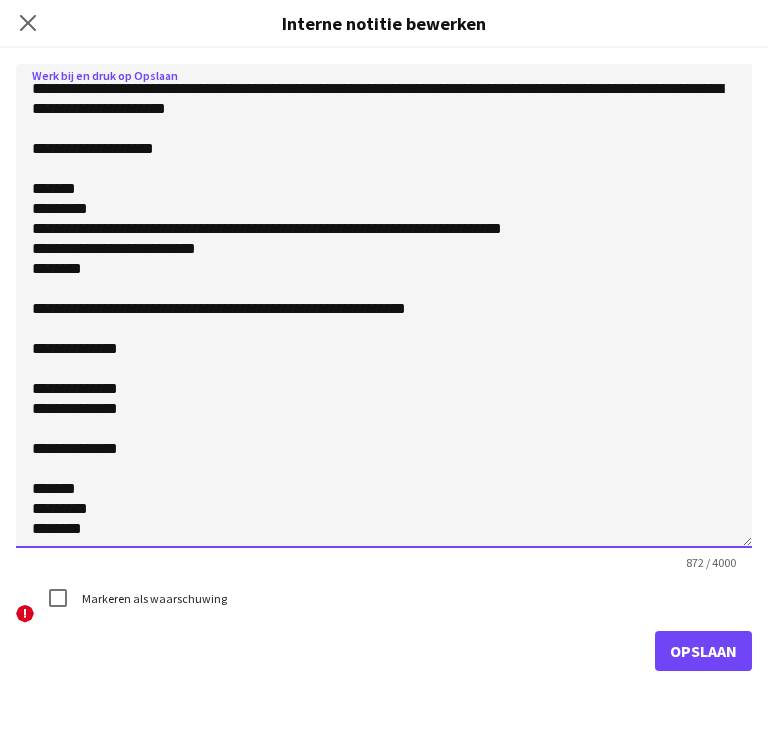 click on "**********" 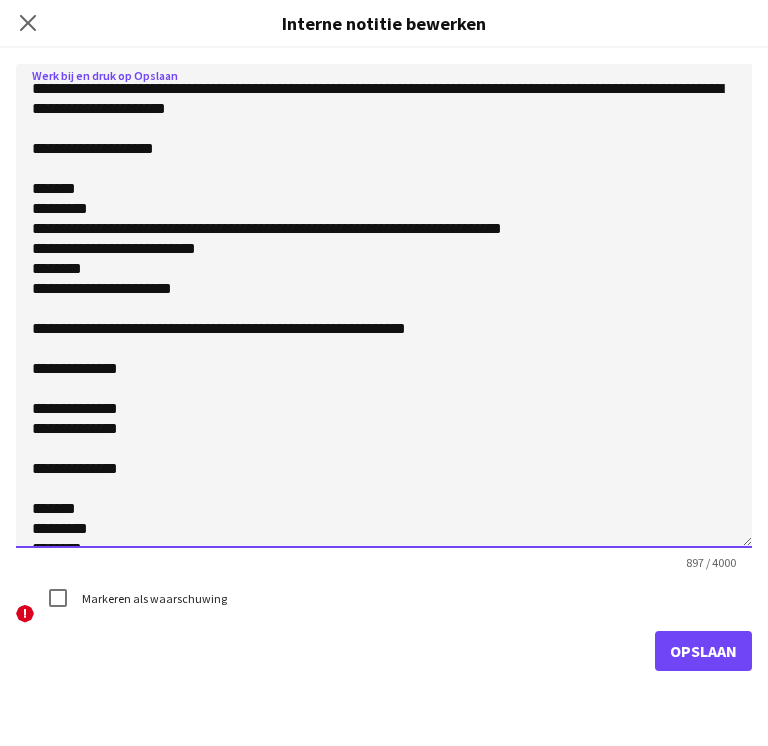 scroll, scrollTop: 305, scrollLeft: 0, axis: vertical 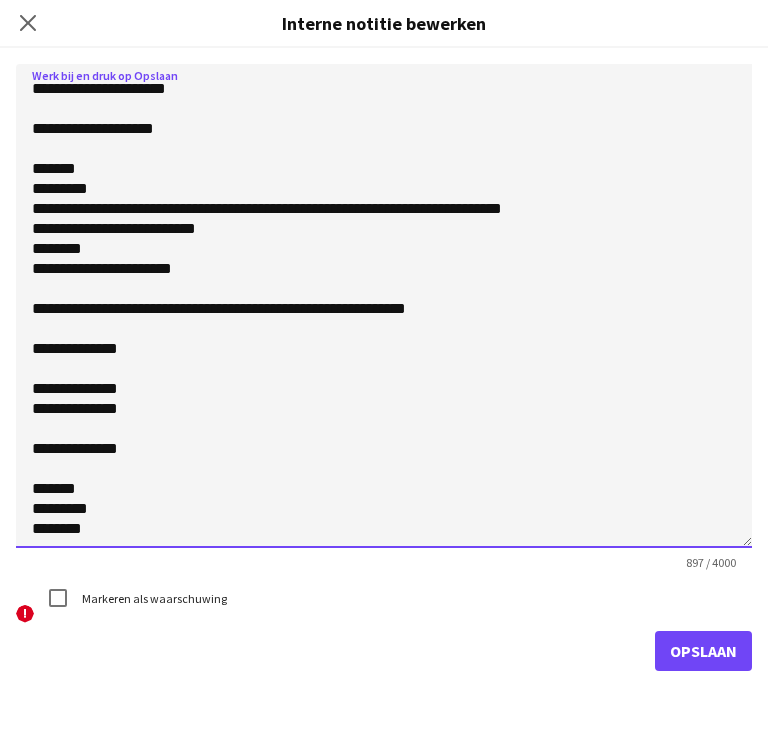 click on "**********" 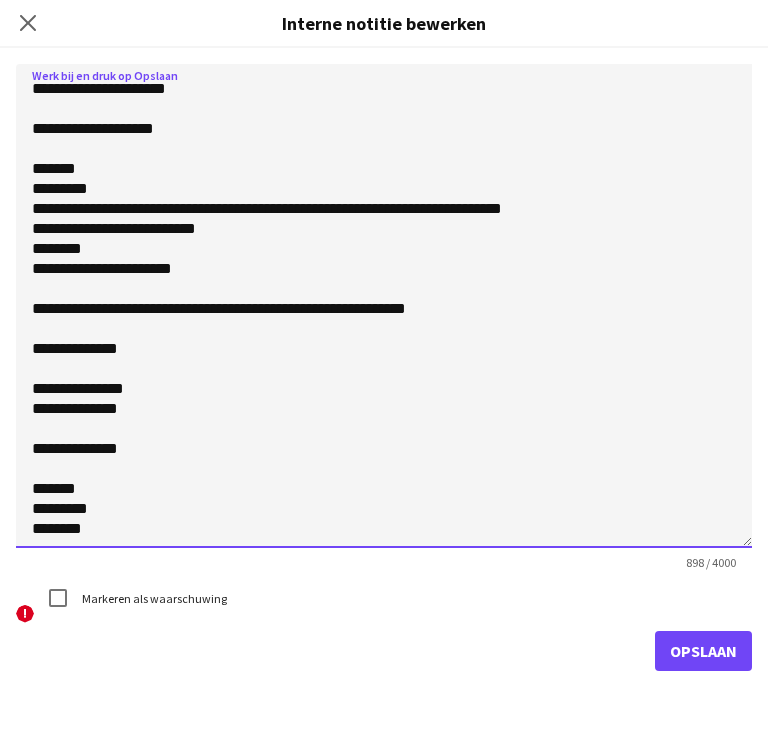 click on "**********" 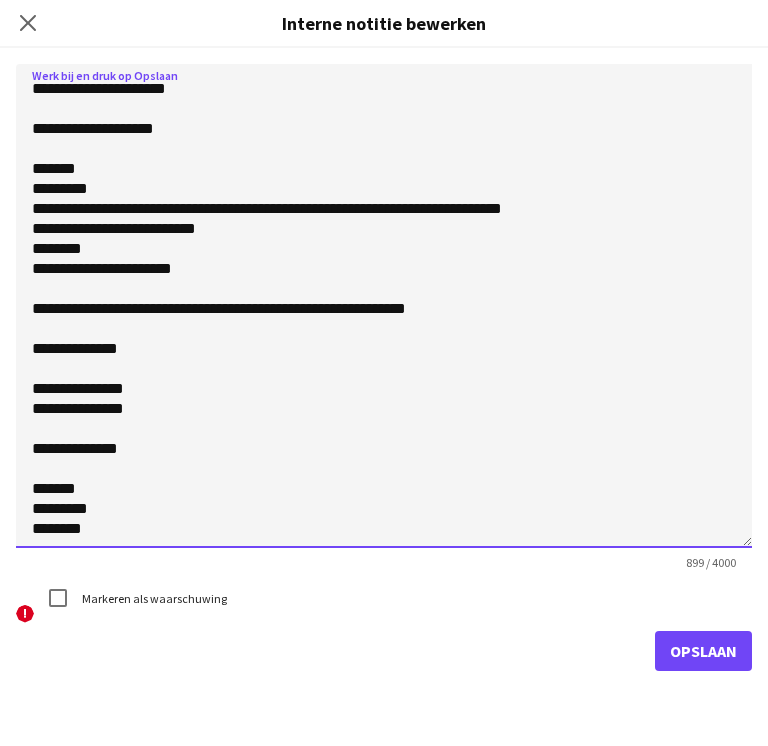 click on "**********" 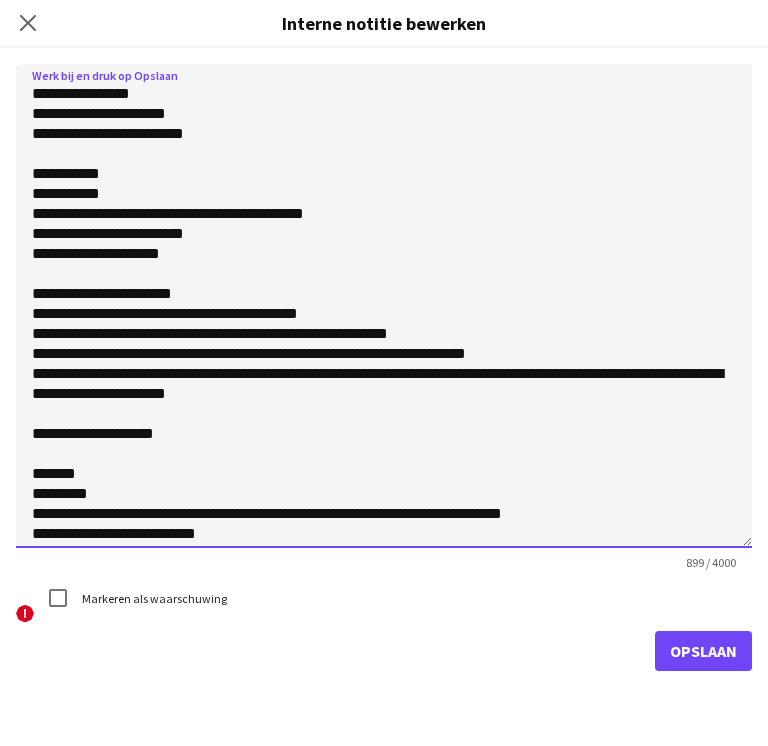 scroll, scrollTop: 0, scrollLeft: 0, axis: both 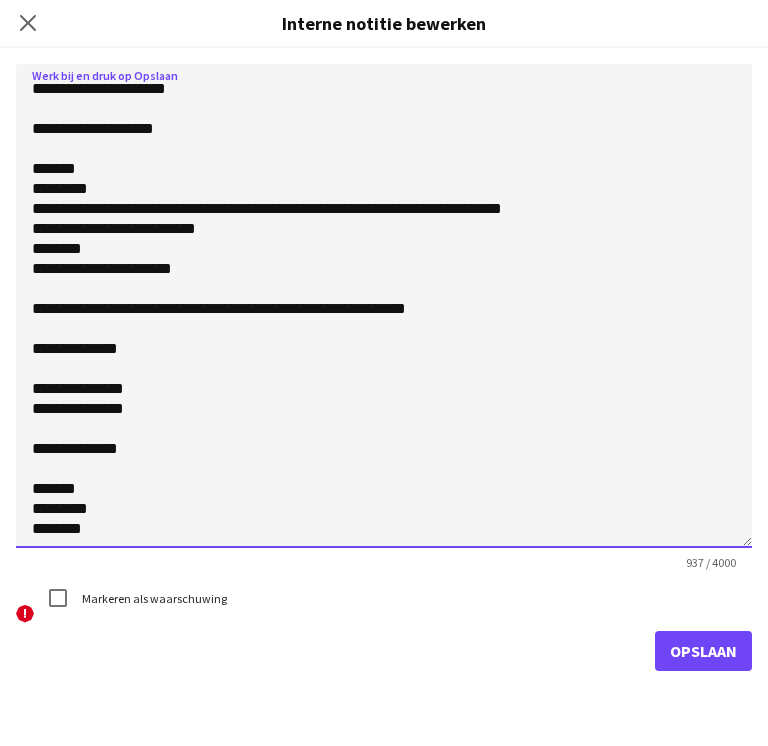 click on "**********" 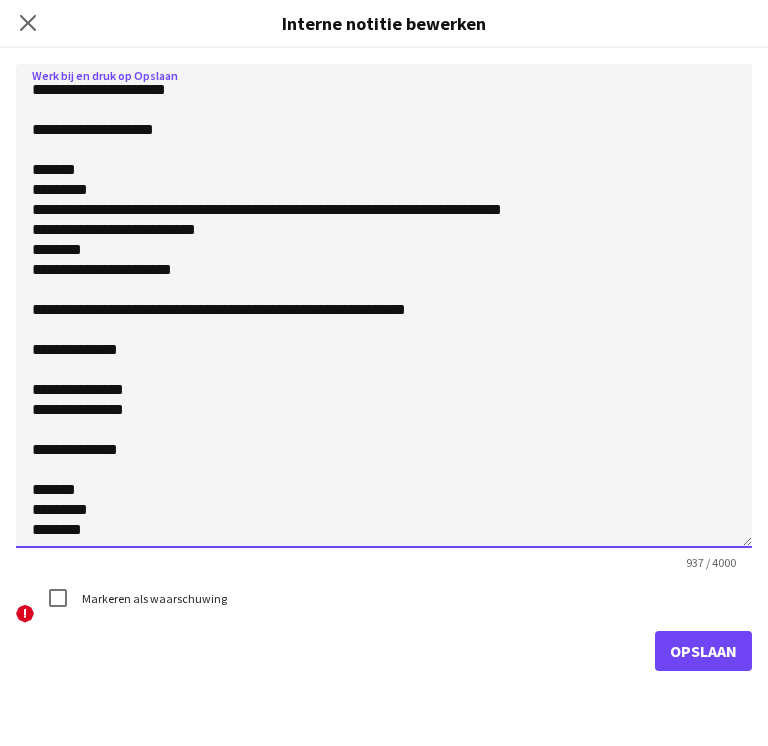 scroll, scrollTop: 325, scrollLeft: 0, axis: vertical 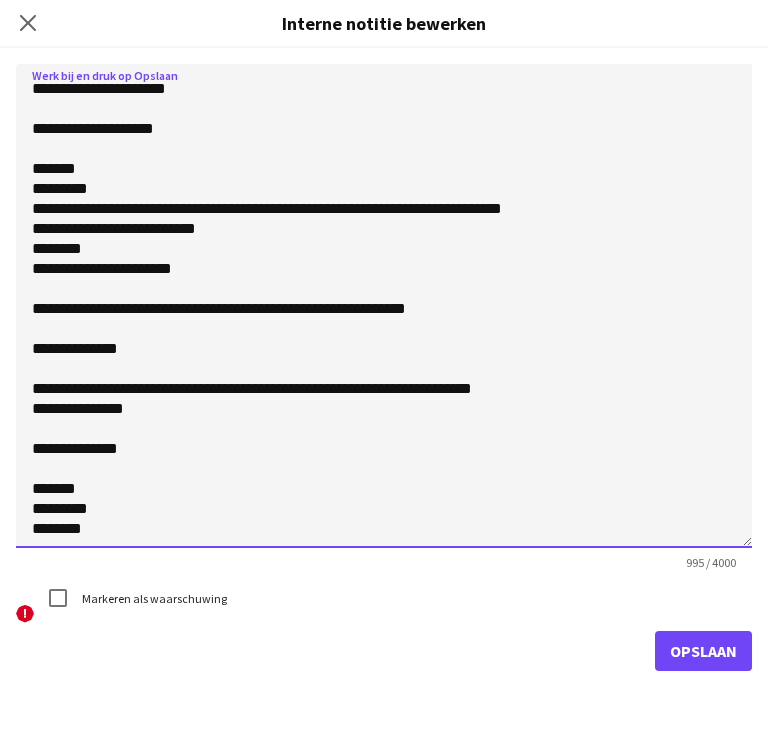 click on "**********" 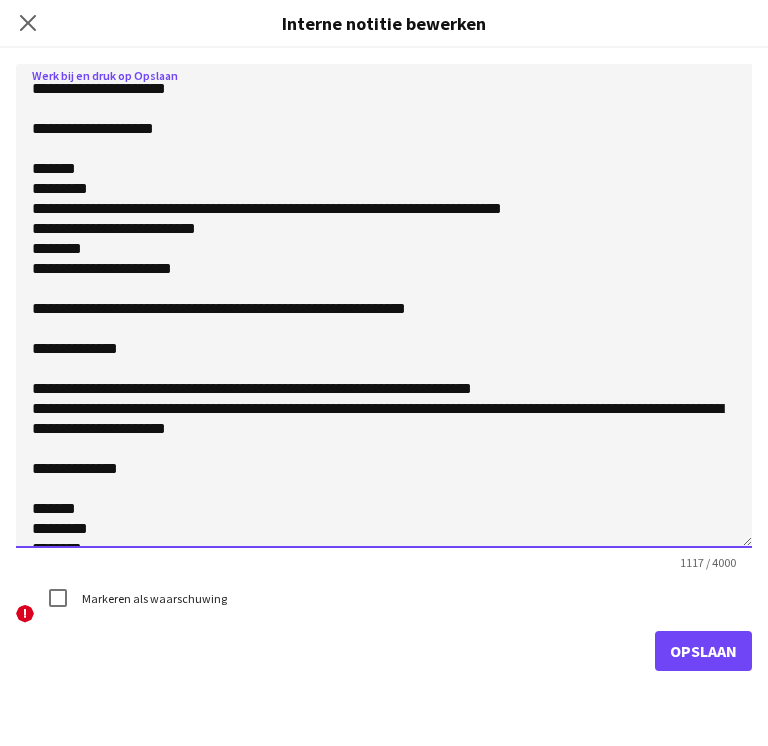 scroll, scrollTop: 345, scrollLeft: 0, axis: vertical 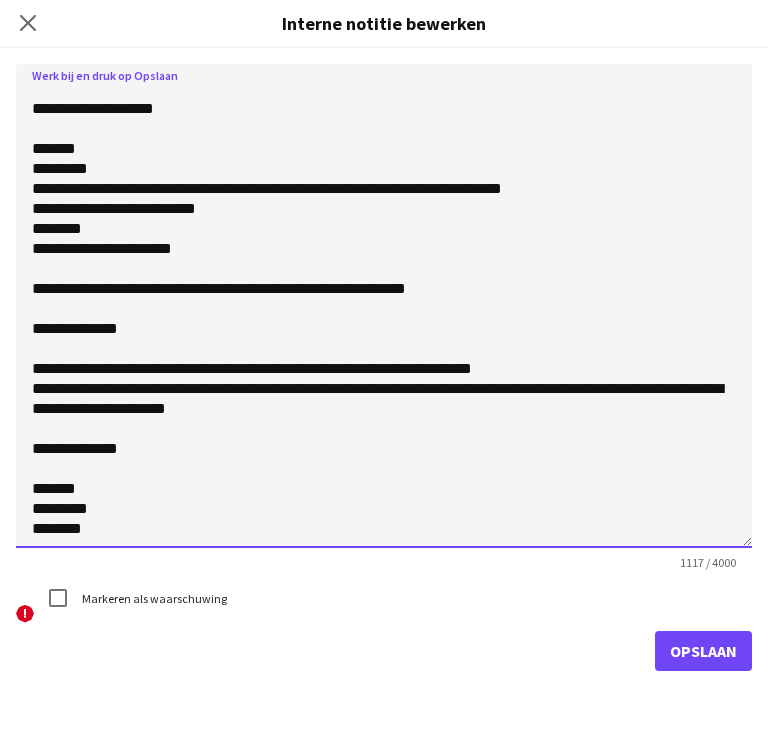 click 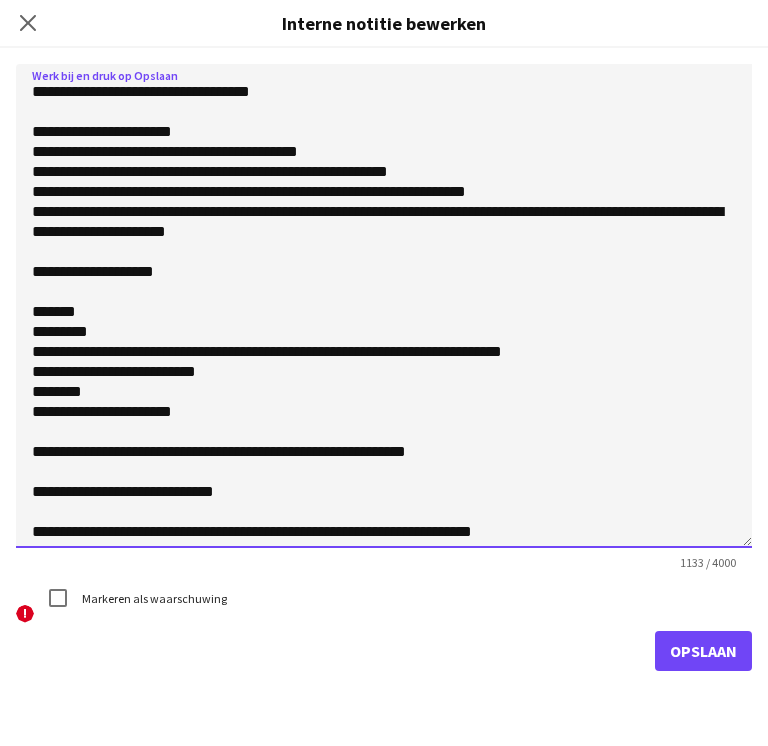 scroll, scrollTop: 345, scrollLeft: 0, axis: vertical 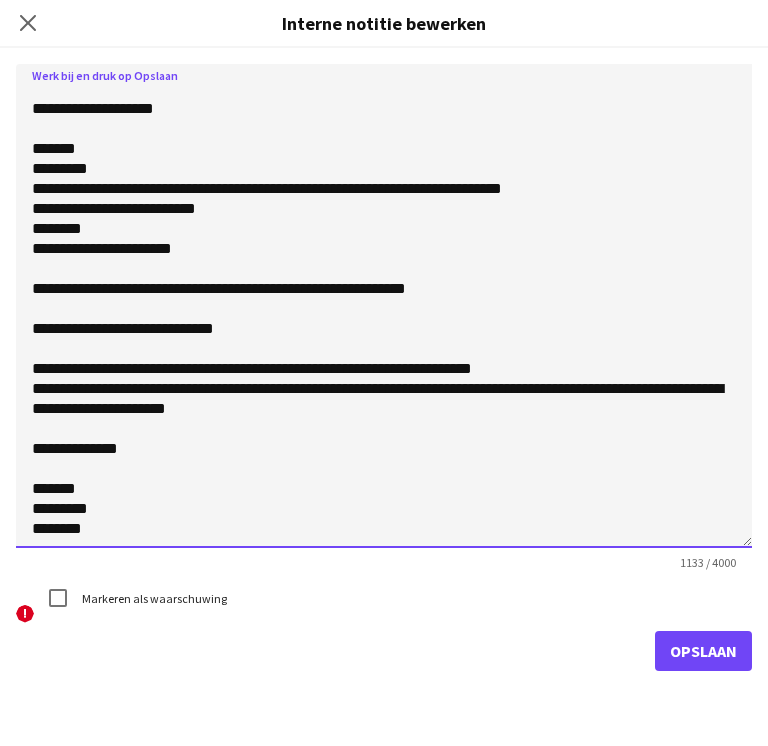 type on "**********" 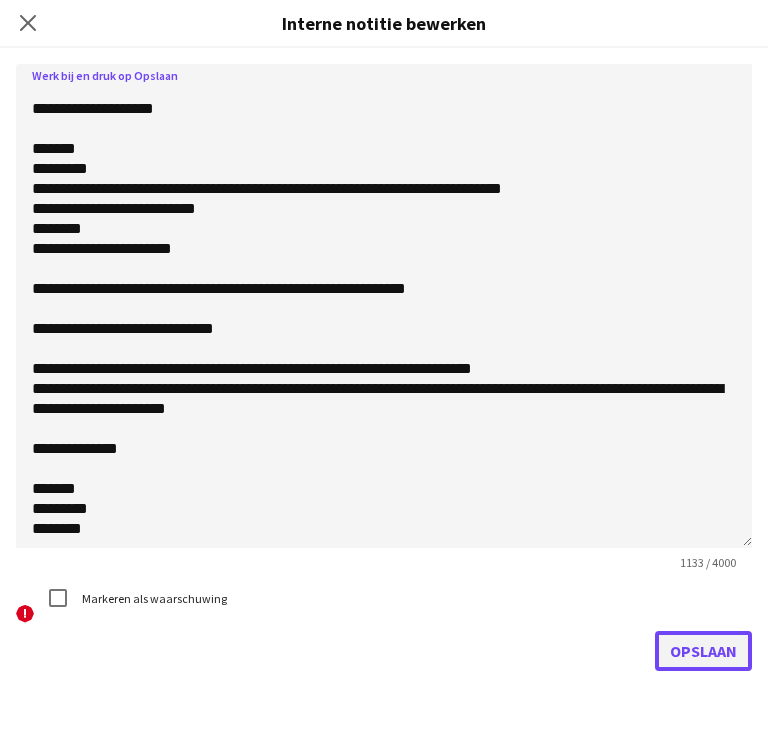 click on "Opslaan" 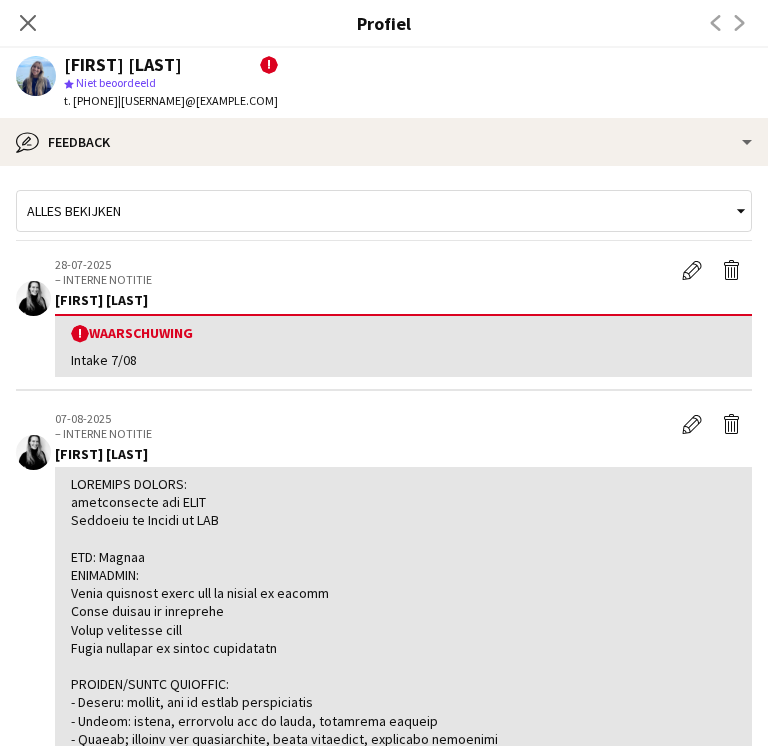 click on "Giada Brems  !
star
Niet beoordeeld   t. +32471753705   |   giadabrems@gmail.com" 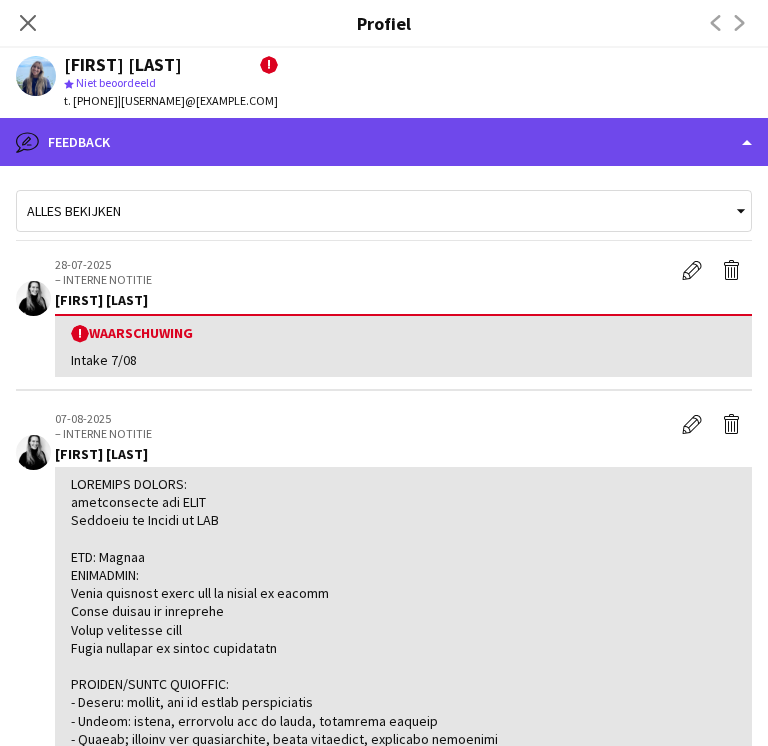 click on "bubble-pencil
Feedback" 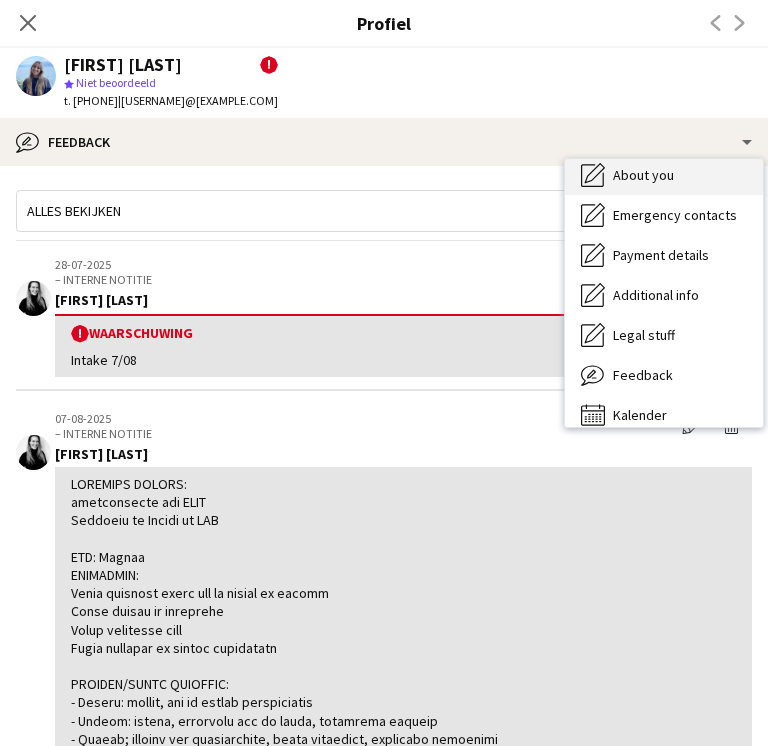 click on "About you
About you" at bounding box center [664, 175] 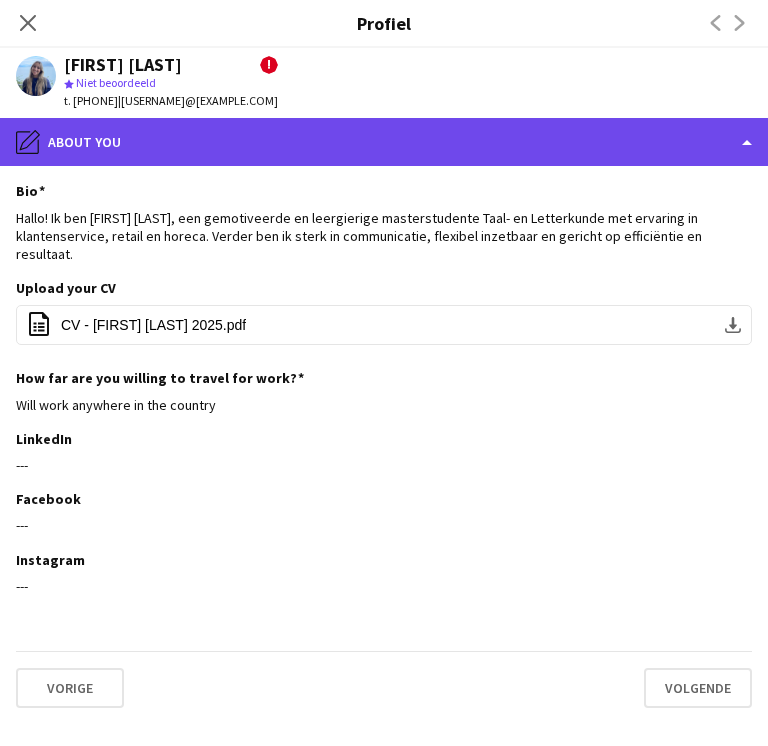 click on "pencil4
About you" 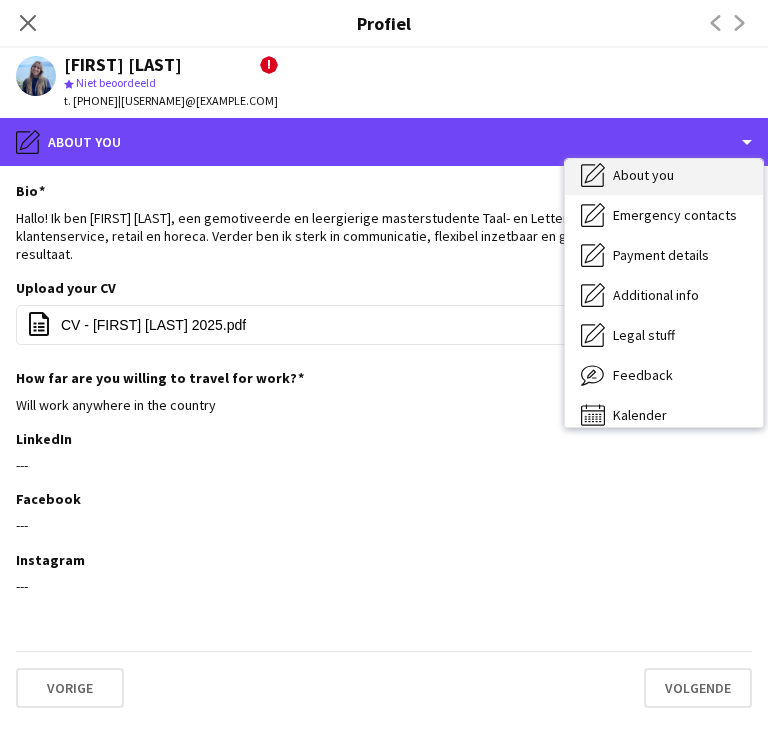 scroll, scrollTop: 0, scrollLeft: 0, axis: both 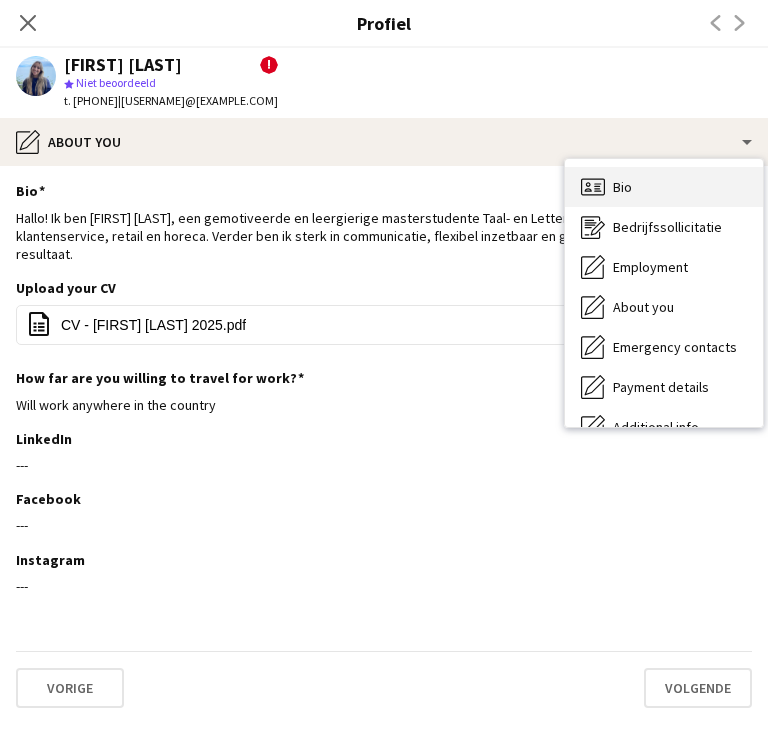 click on "Bio" at bounding box center [622, 187] 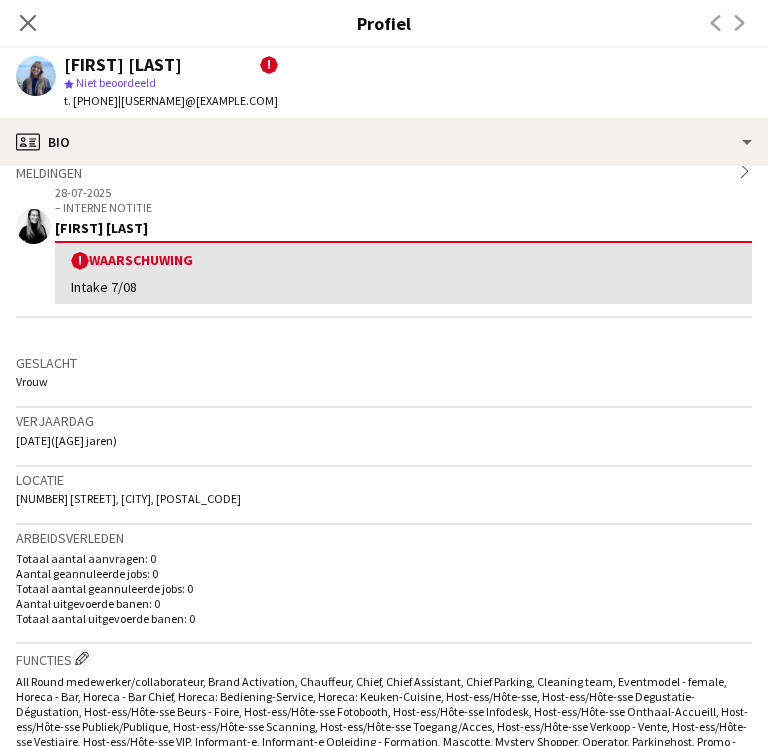 scroll, scrollTop: 340, scrollLeft: 0, axis: vertical 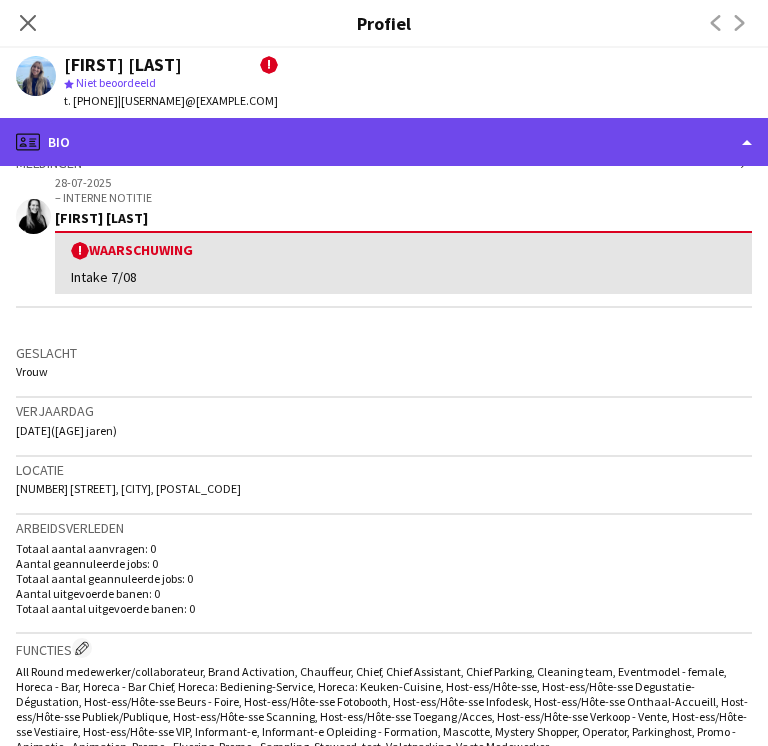 click on "profile
Bio" 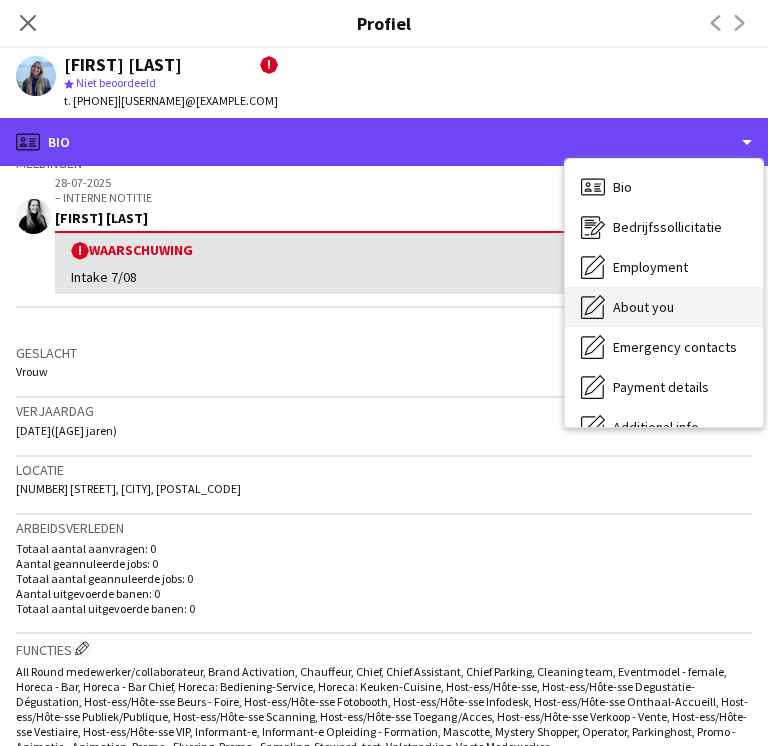 scroll, scrollTop: 148, scrollLeft: 0, axis: vertical 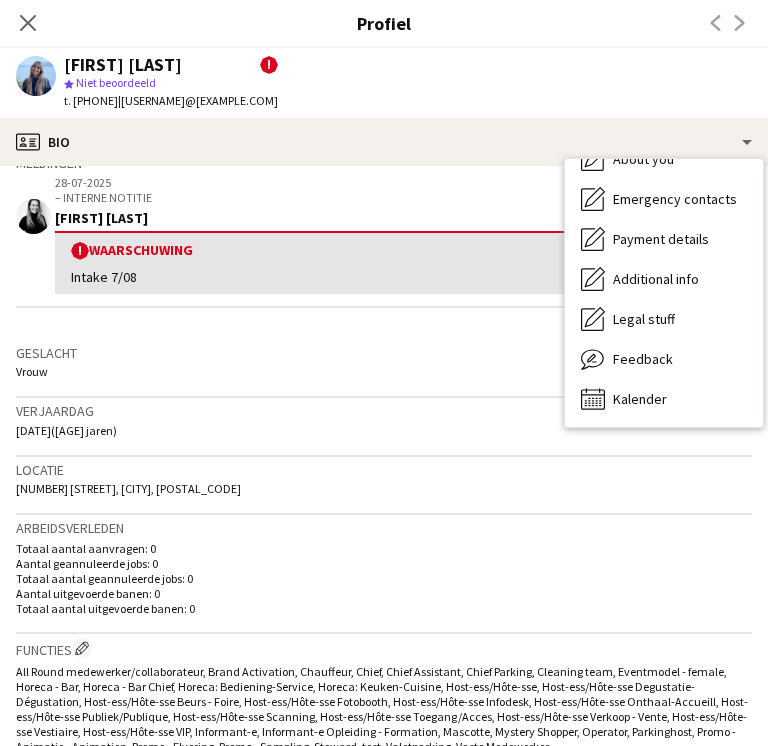 click on "Verjaardag   17-04-2002   (23 jaren)" 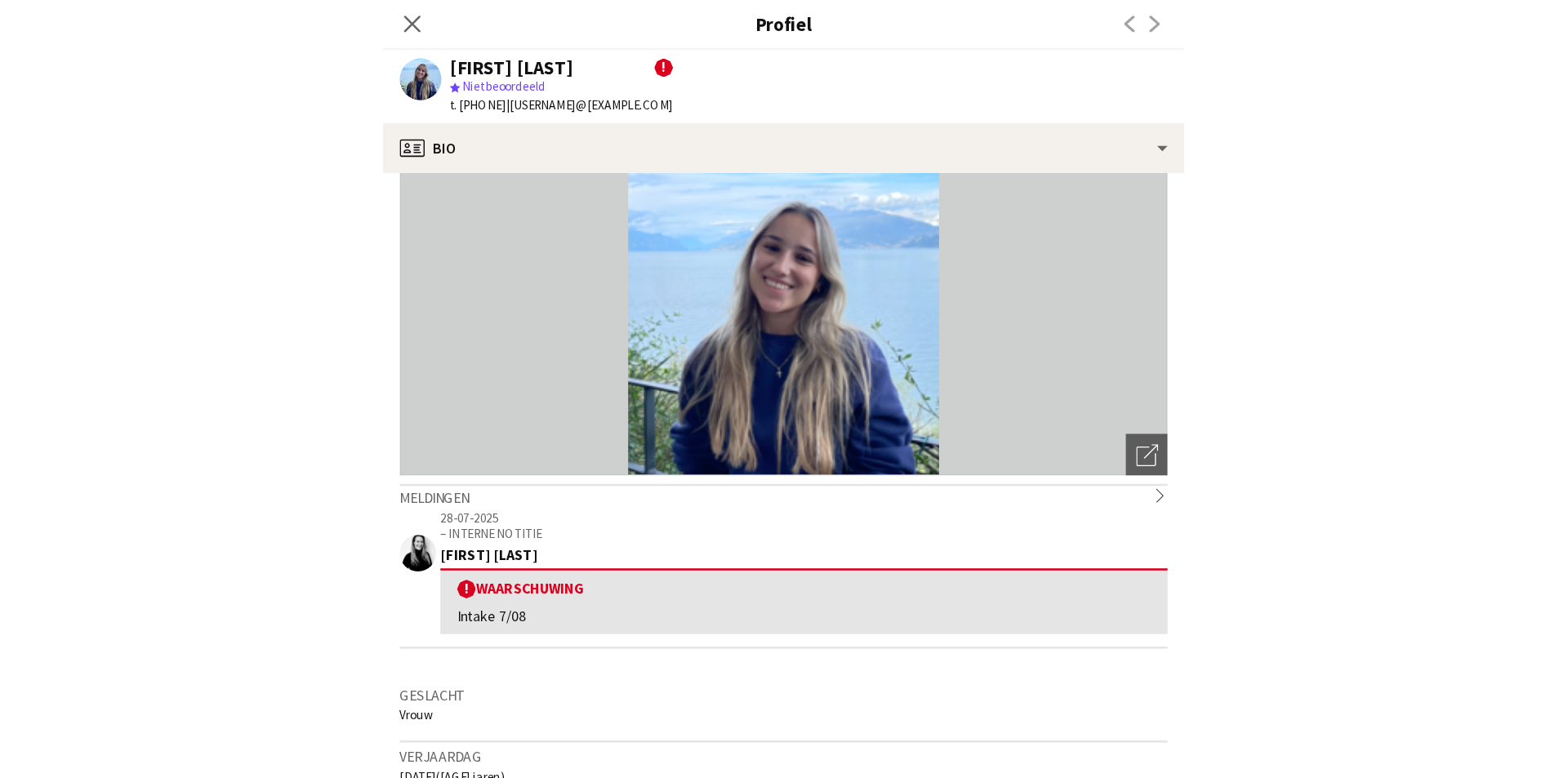 scroll, scrollTop: 0, scrollLeft: 0, axis: both 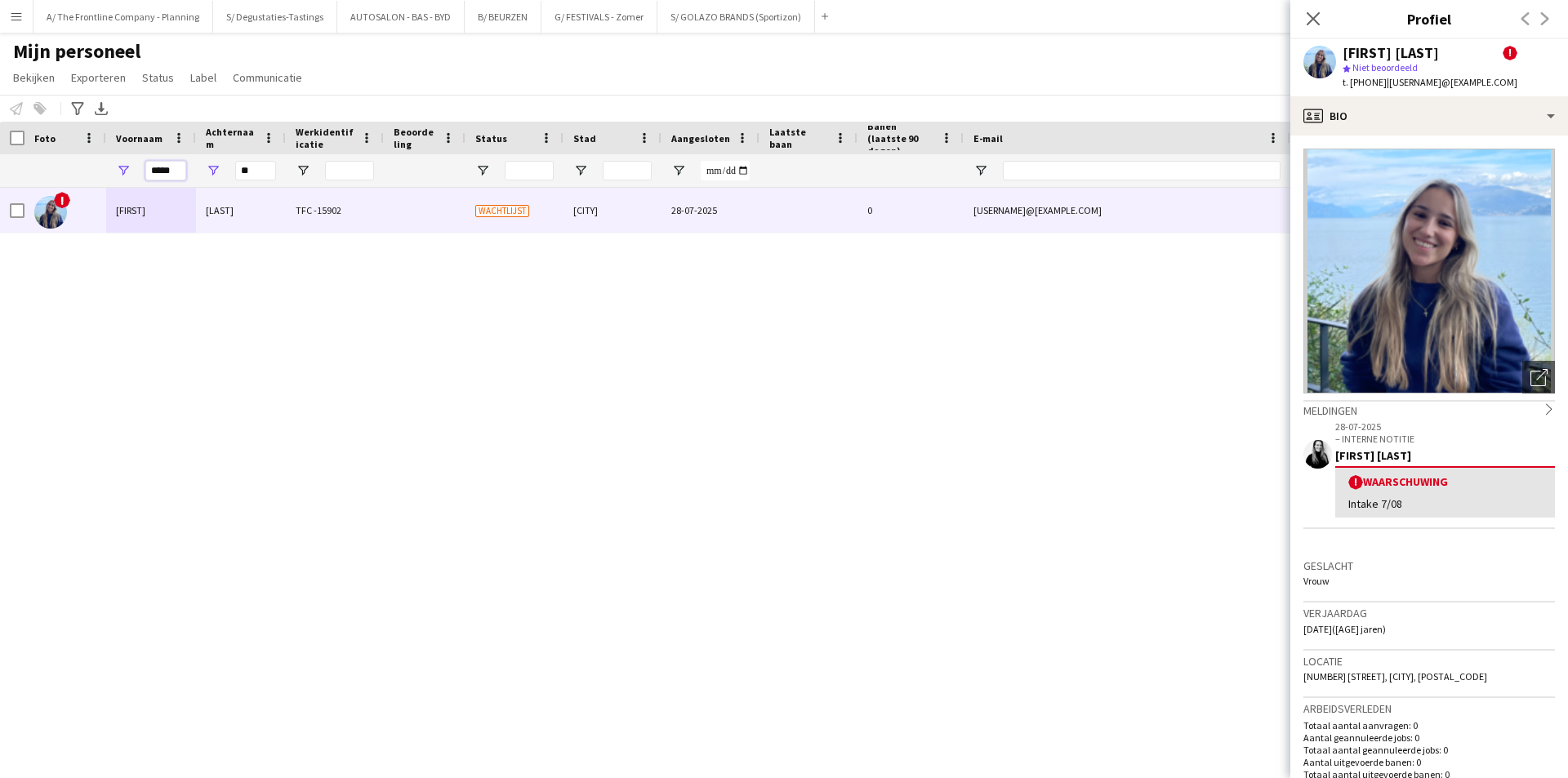 click on "*****" at bounding box center (166, 171) 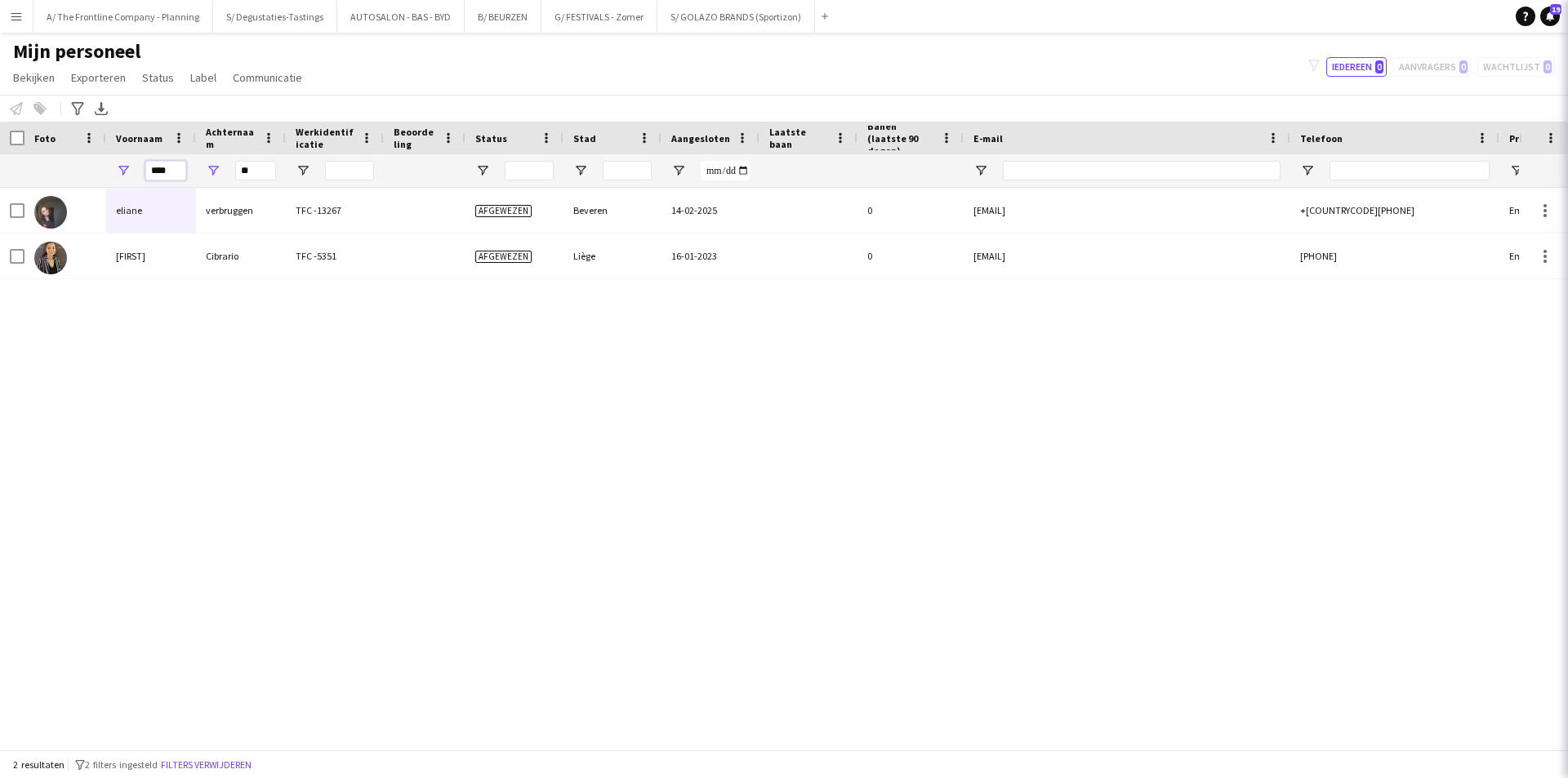 type on "****" 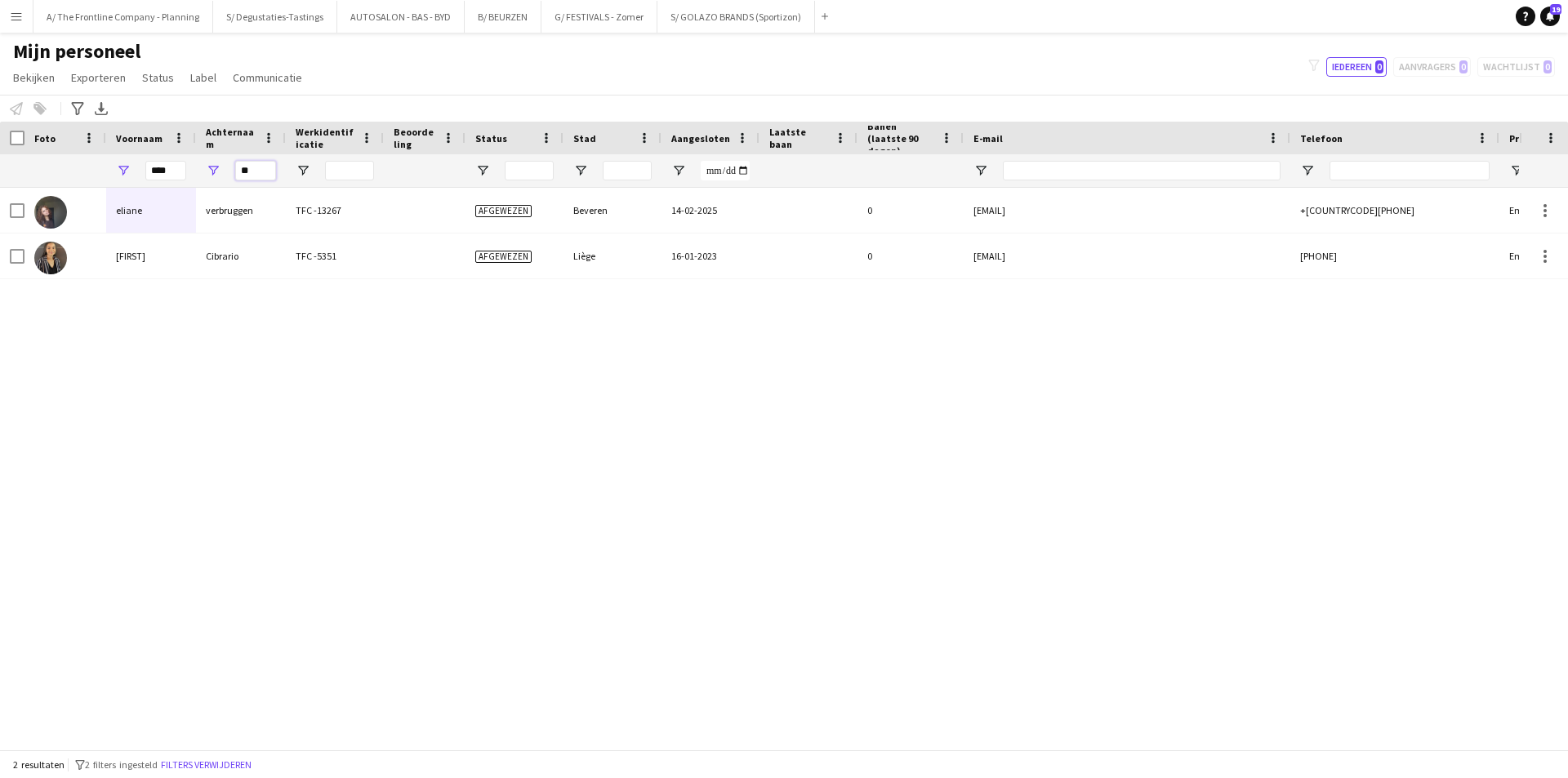 type on "*" 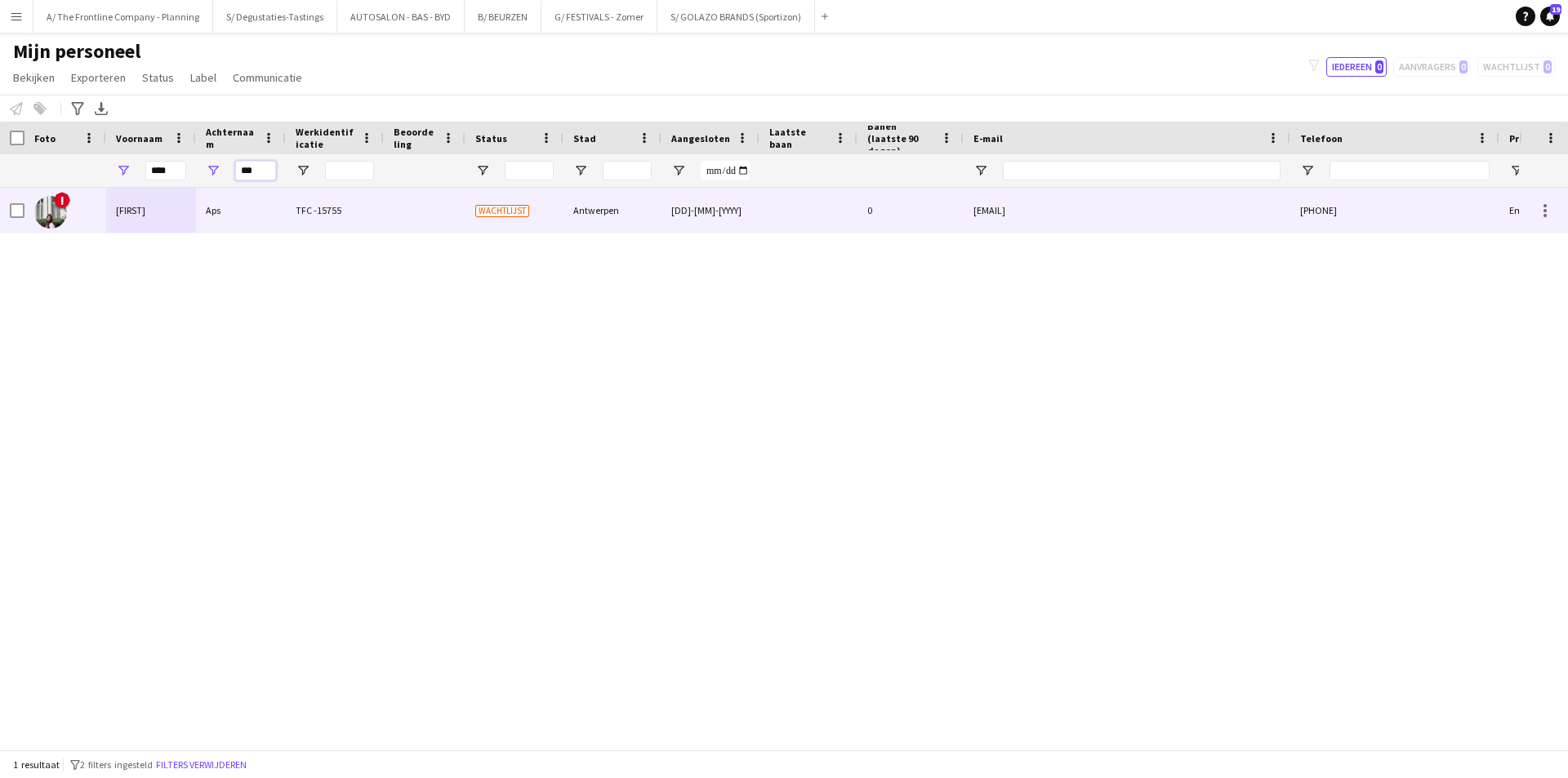 type on "***" 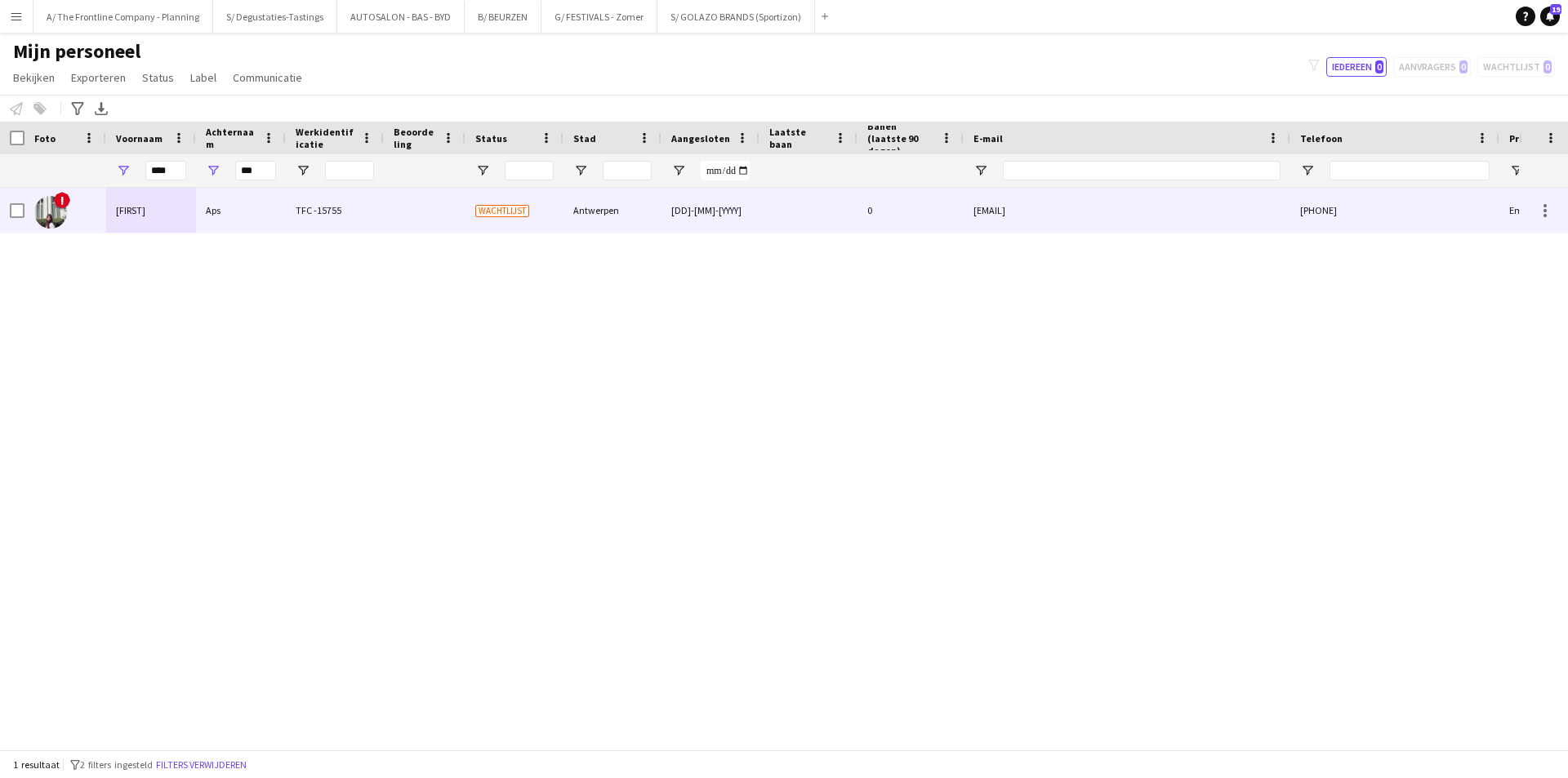 click on "TFC -15755" at bounding box center [335, 210] 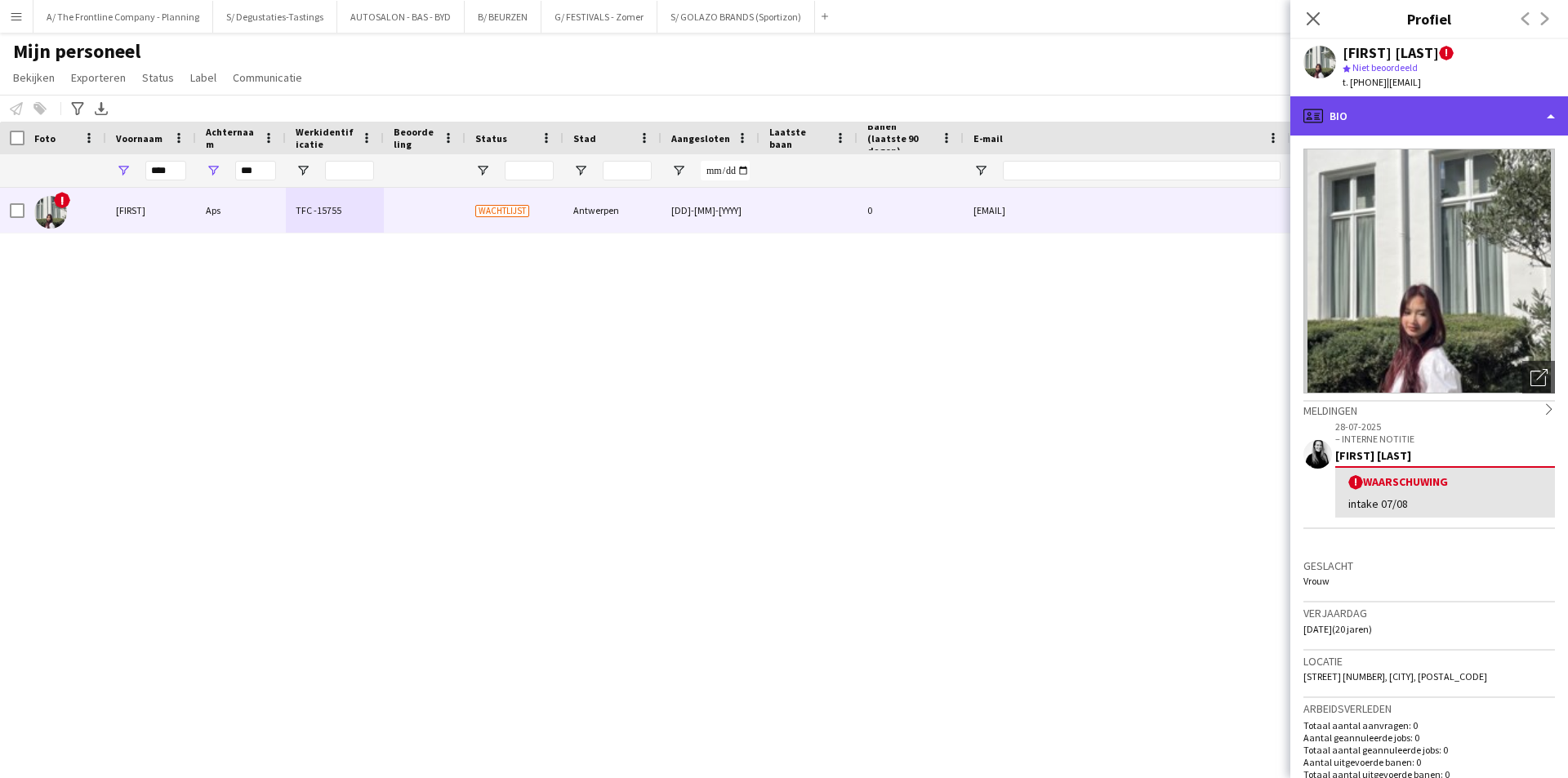 click on "profile
Bio" 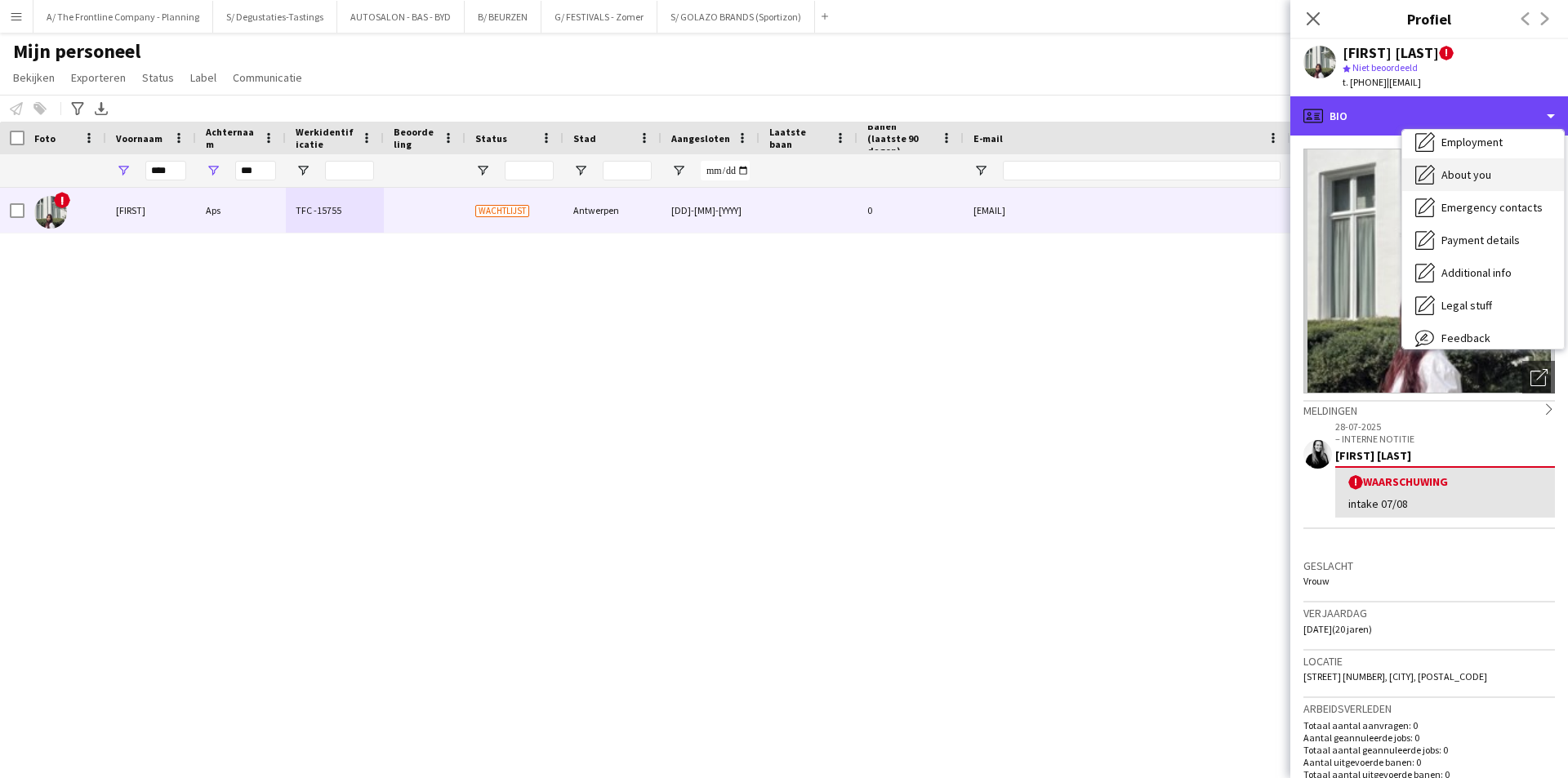 scroll, scrollTop: 121, scrollLeft: 0, axis: vertical 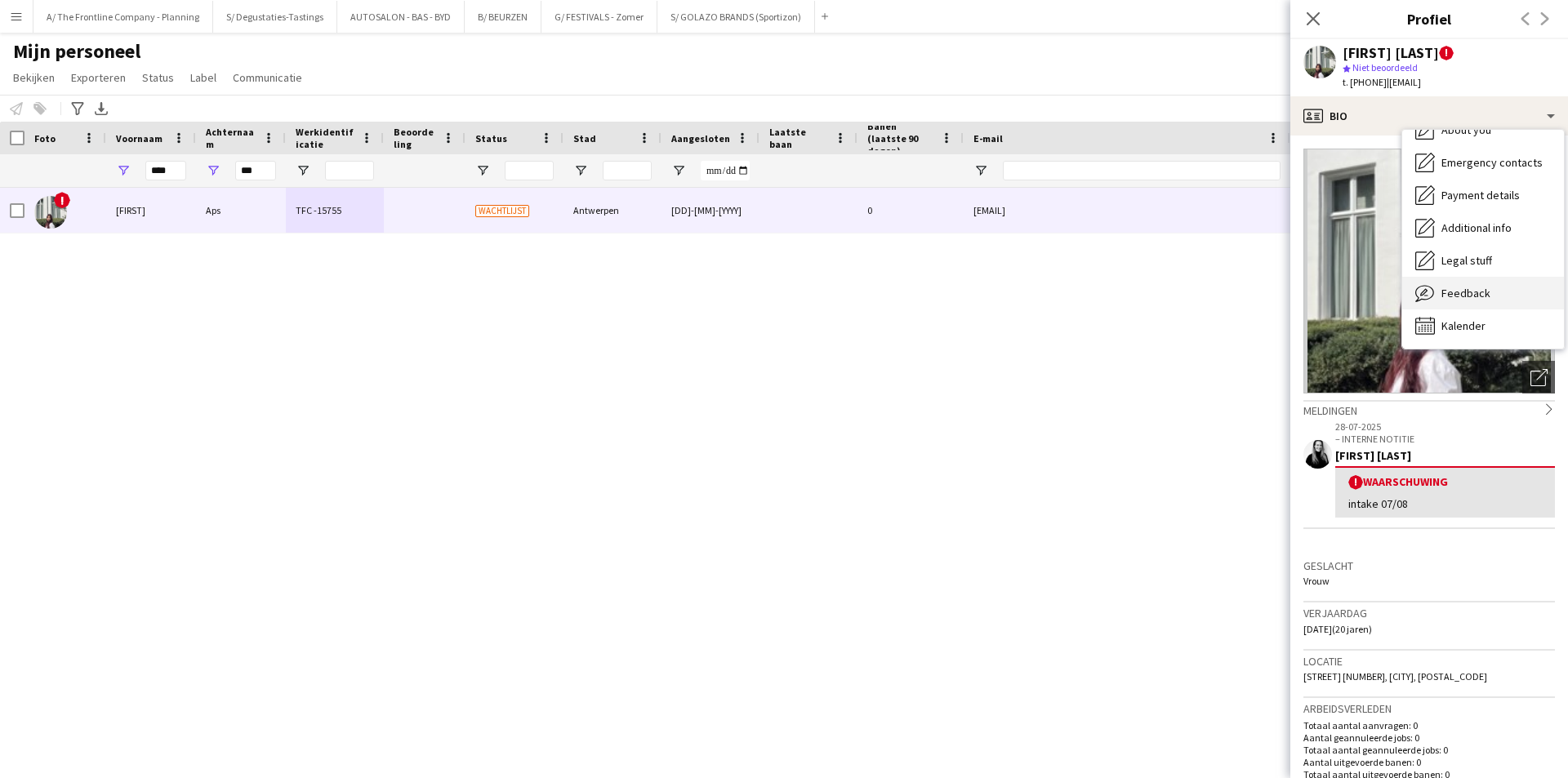 click on "Feedback" at bounding box center [1466, 293] 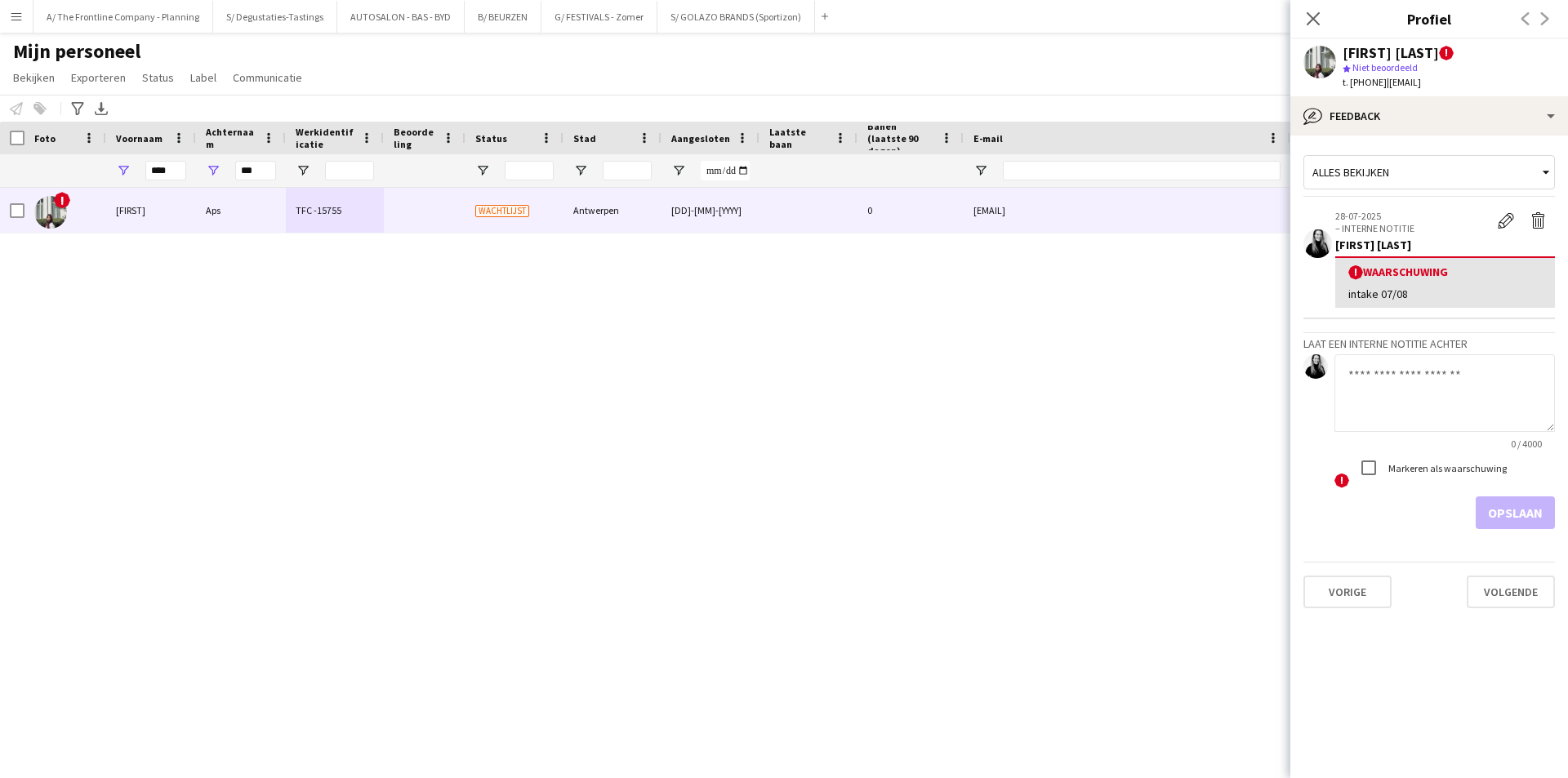 click 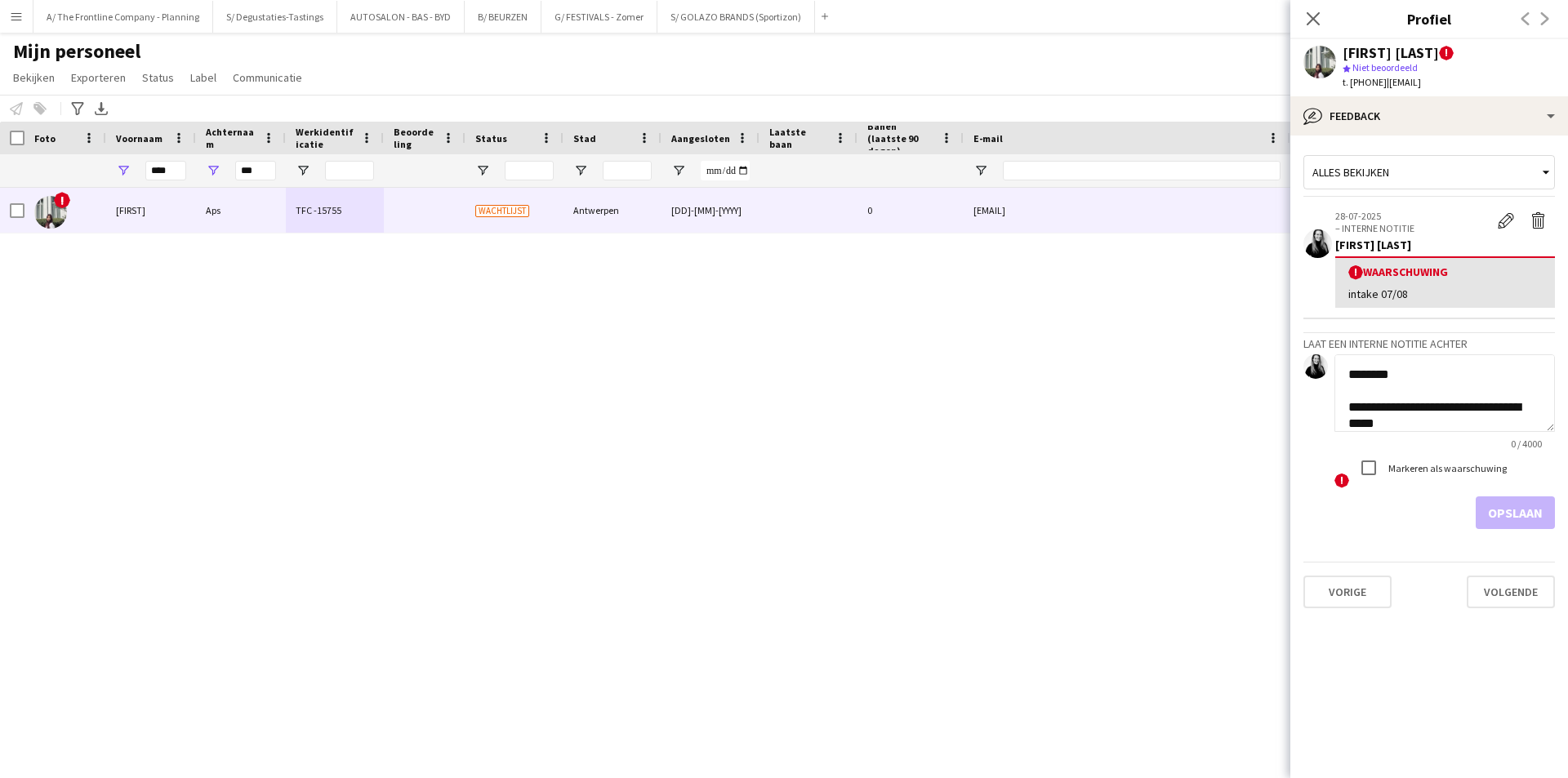 scroll, scrollTop: 198, scrollLeft: 0, axis: vertical 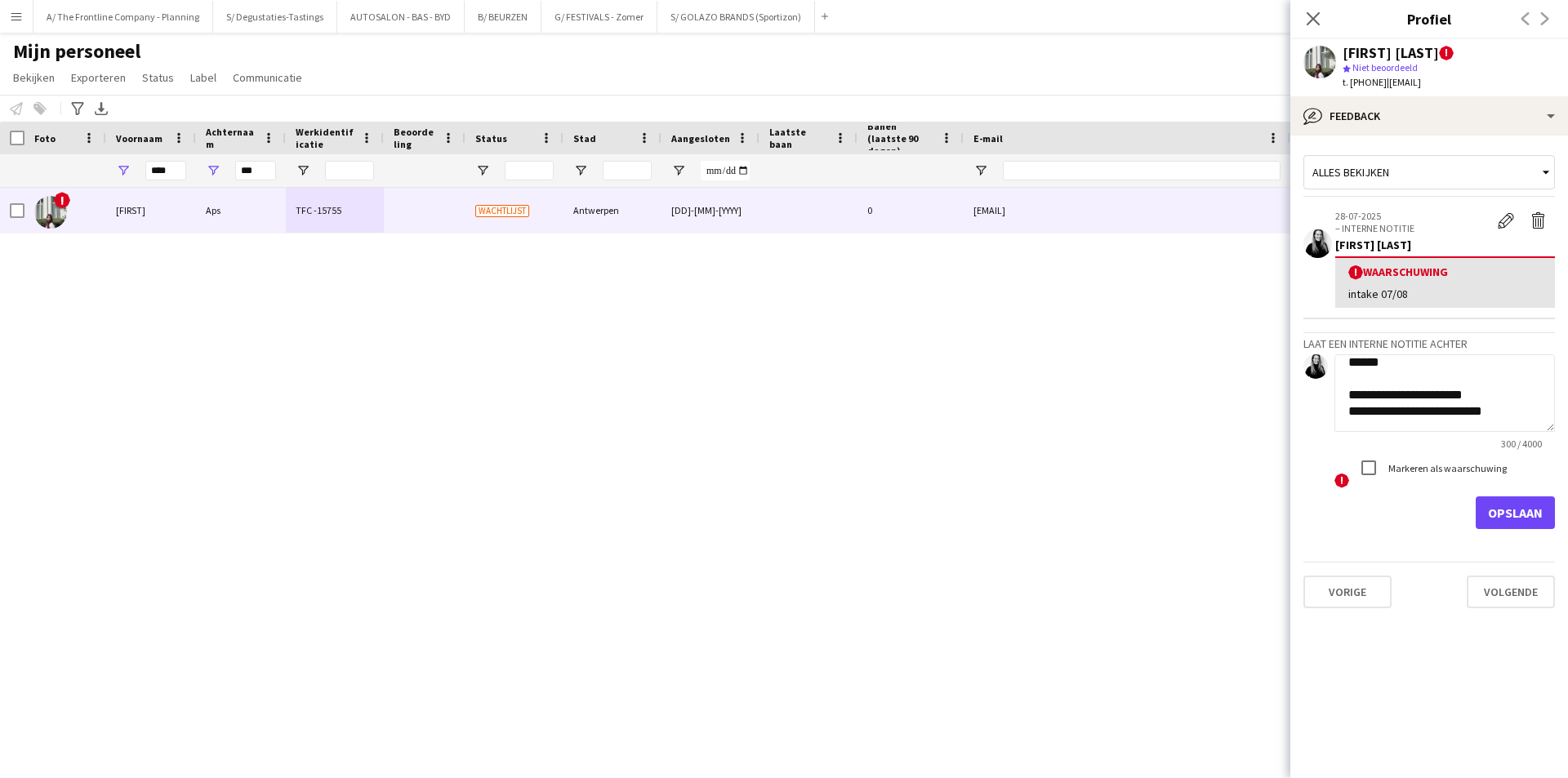 type on "**********" 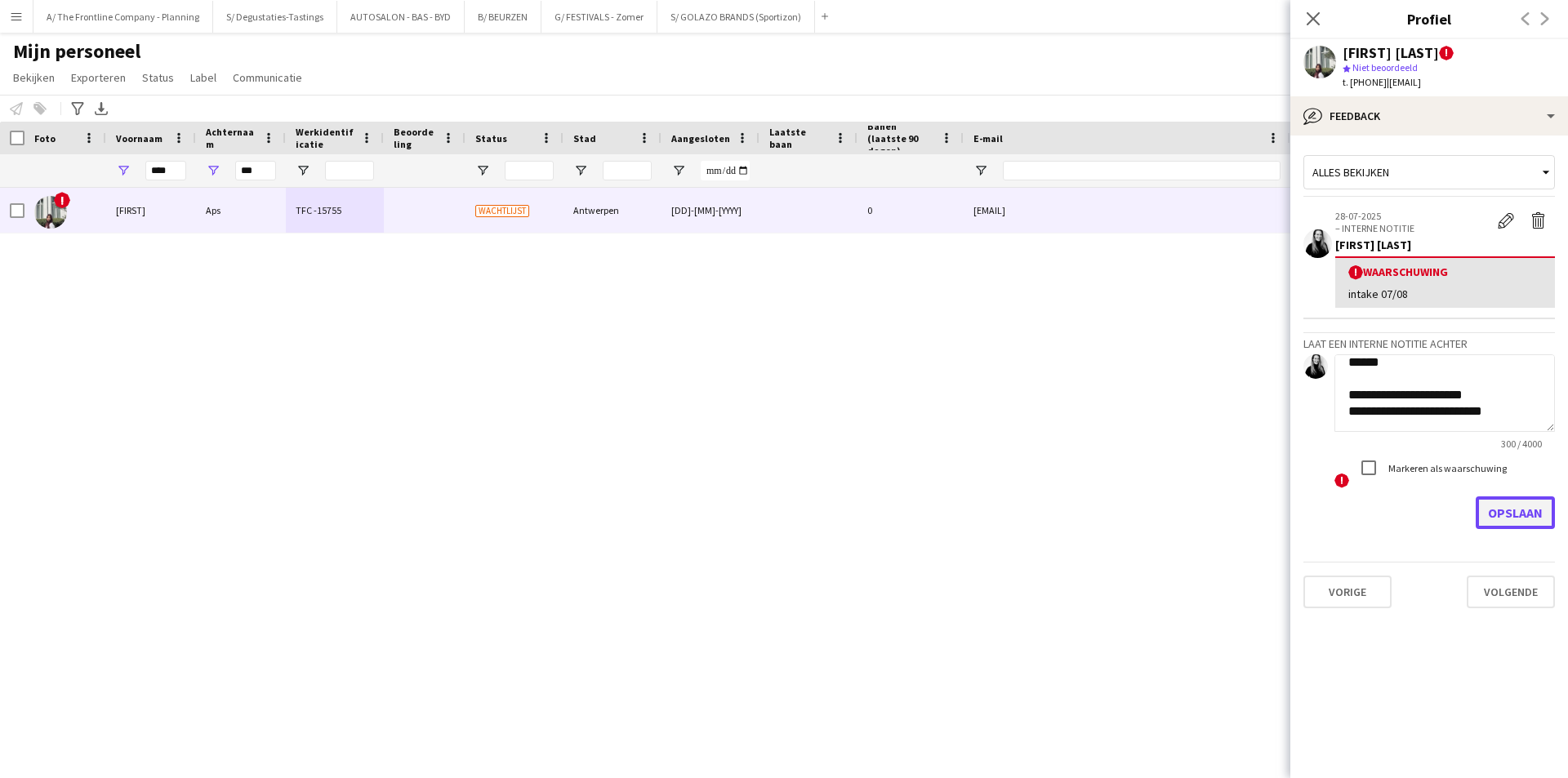 click on "Opslaan" 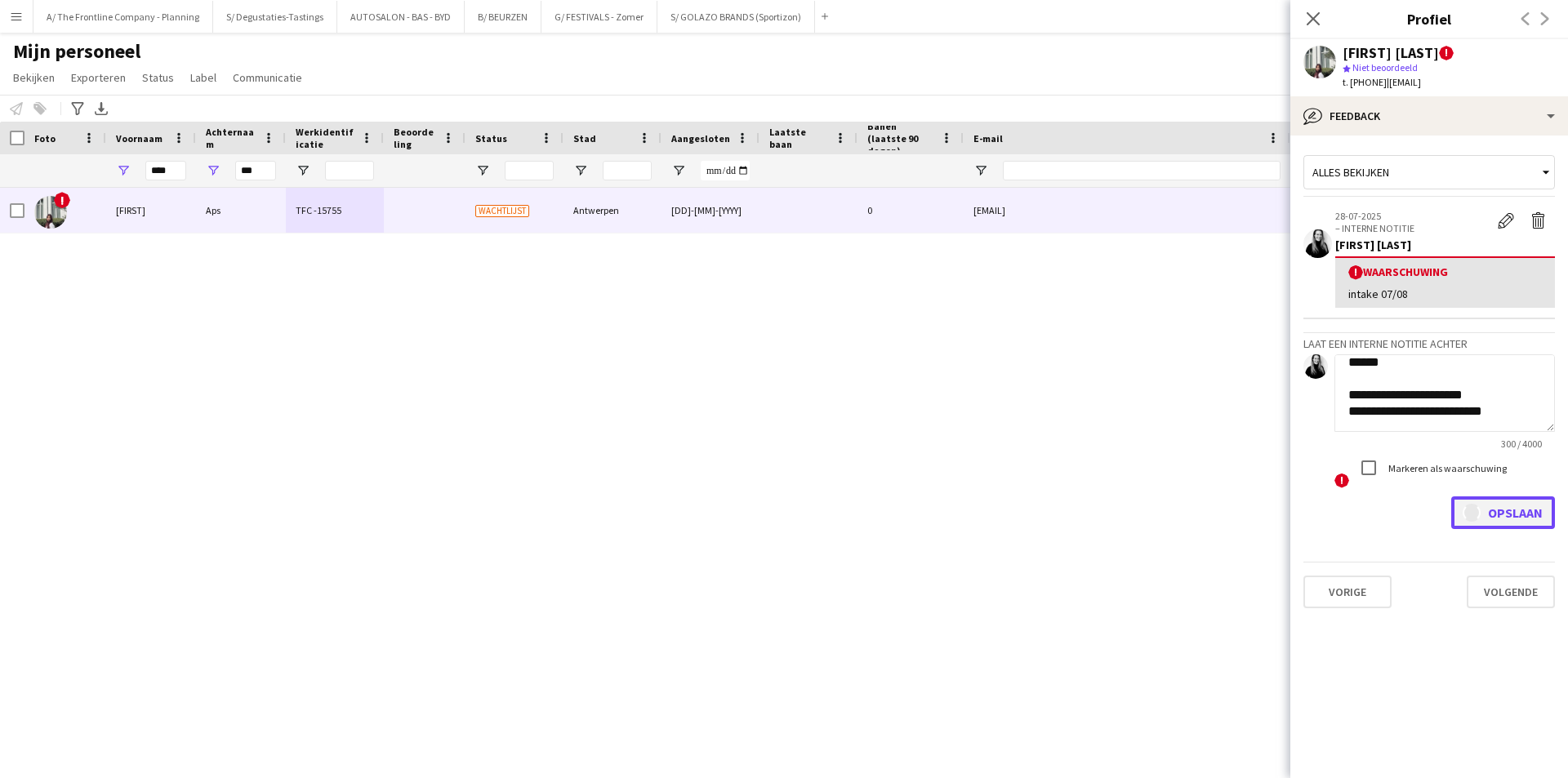 type 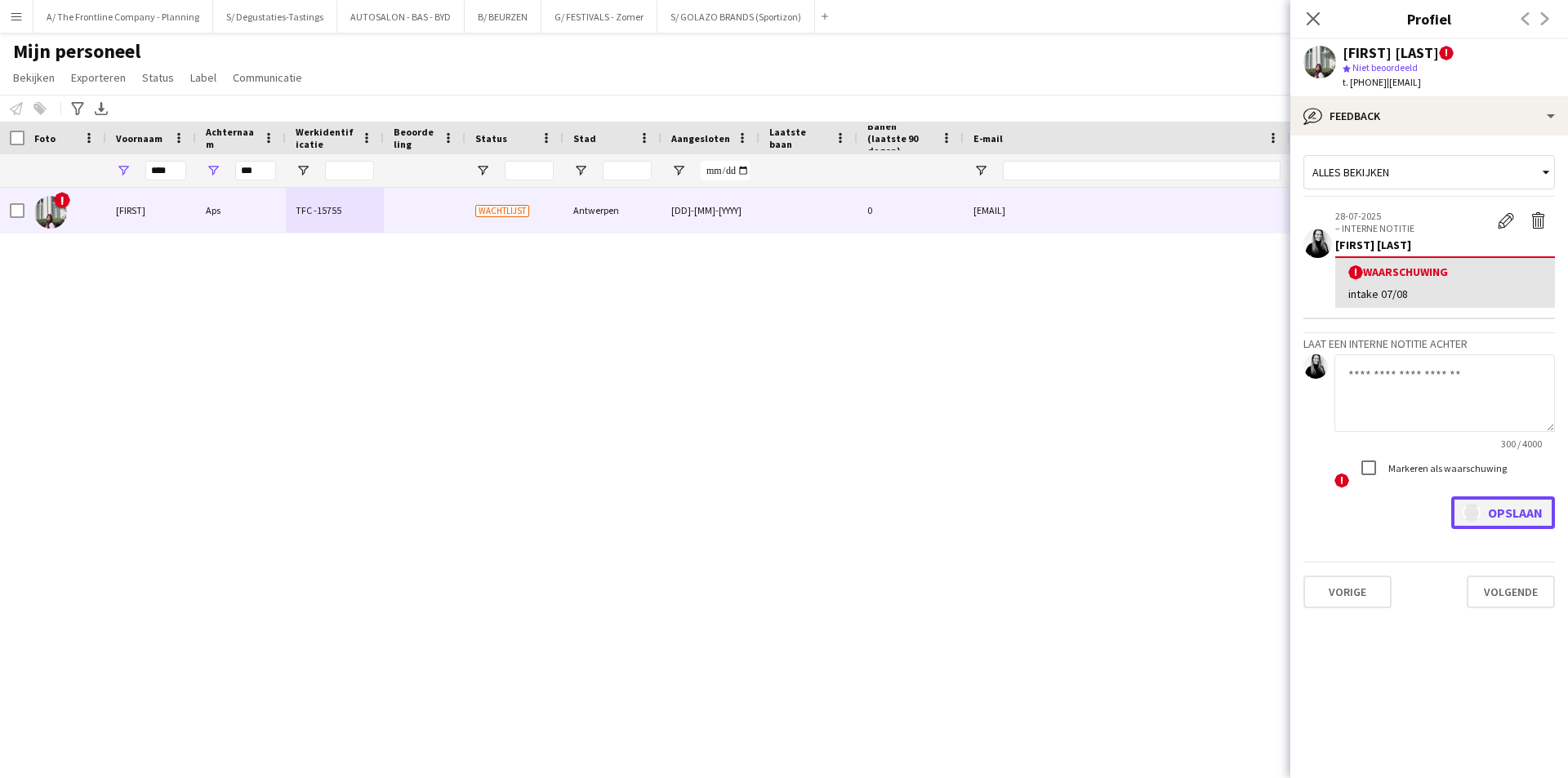 scroll, scrollTop: 0, scrollLeft: 0, axis: both 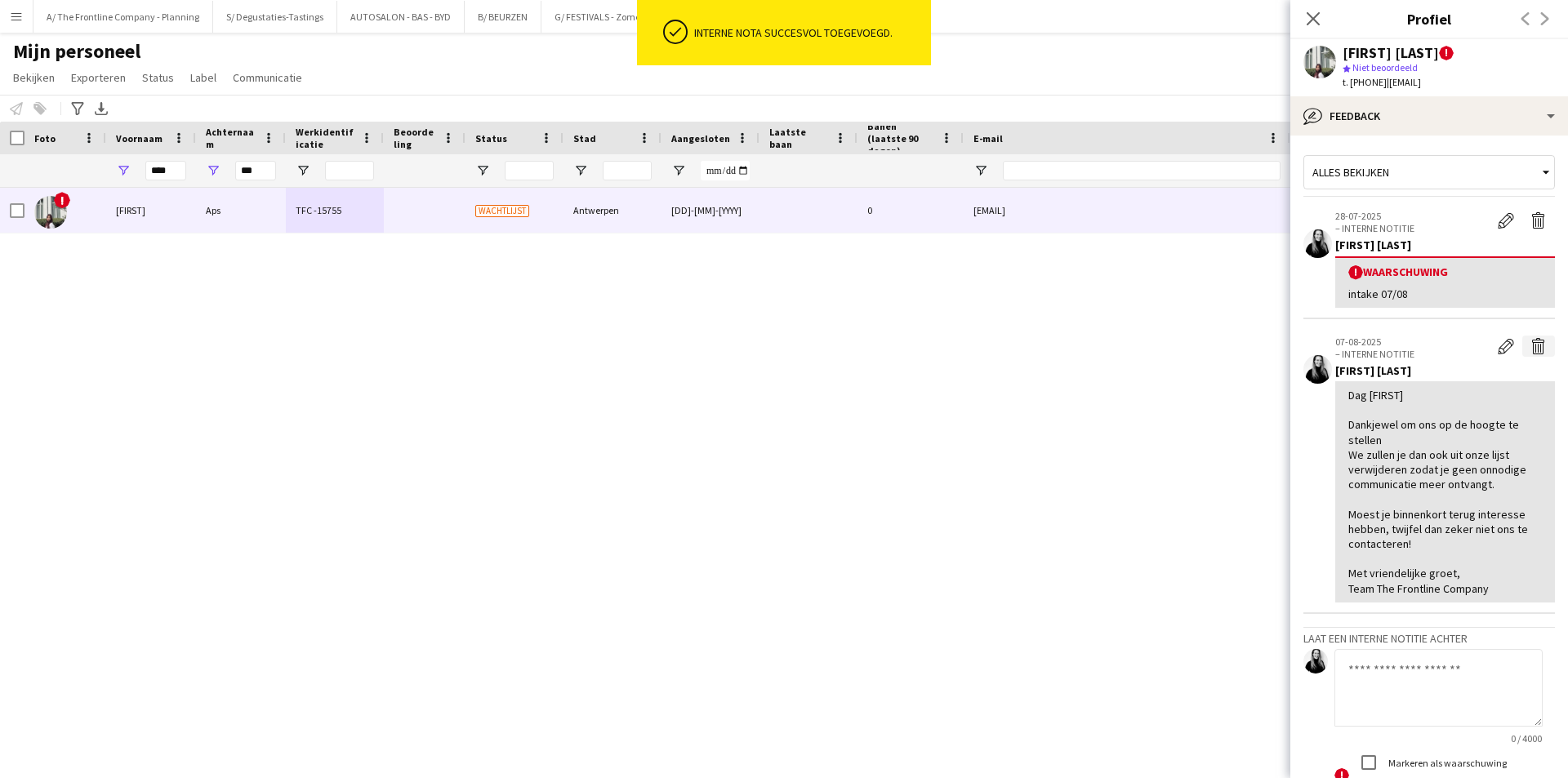 click on "Verwijder interne notitie" 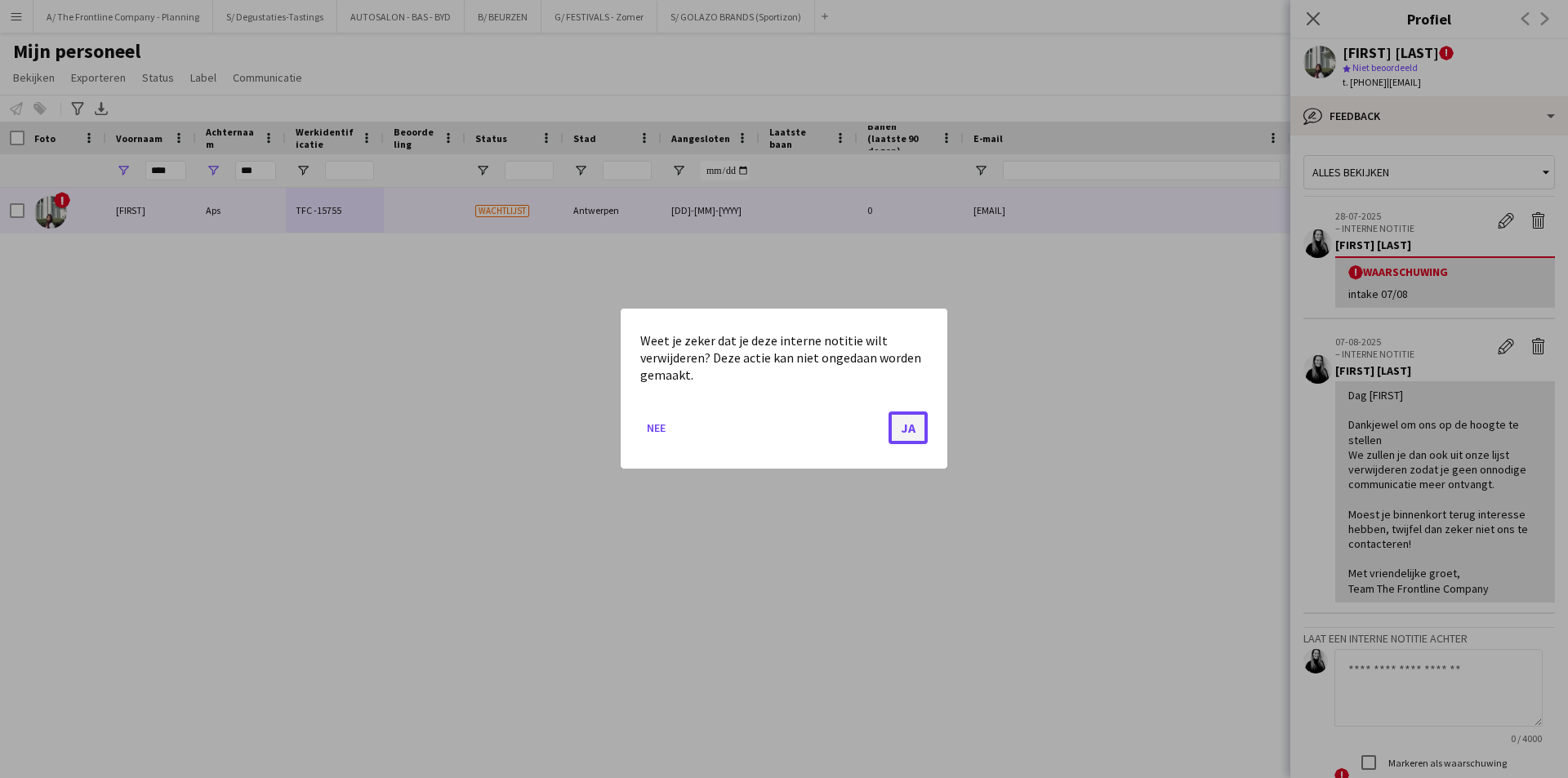 click on "Ja" 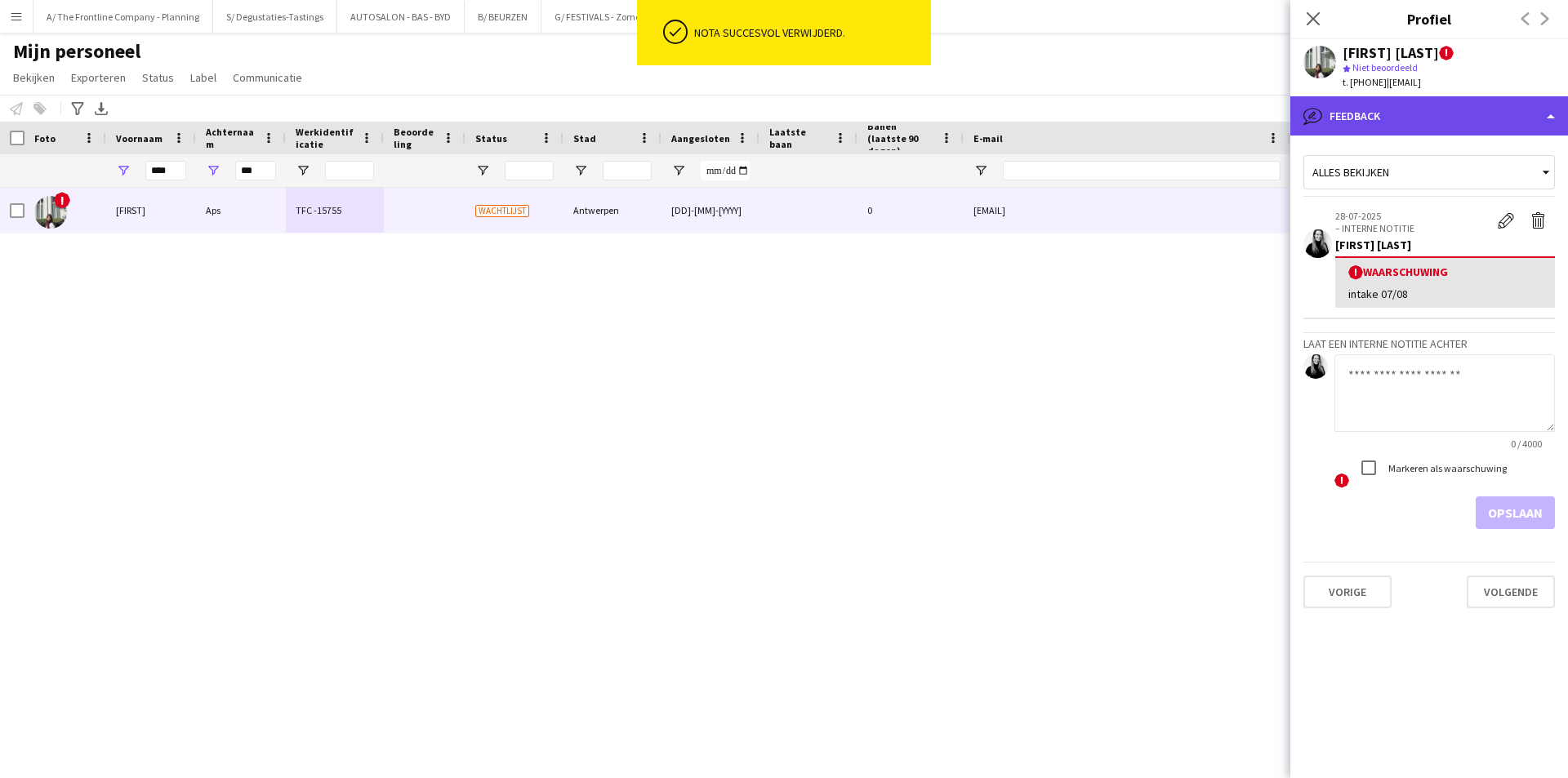 click on "bubble-pencil
Feedback" 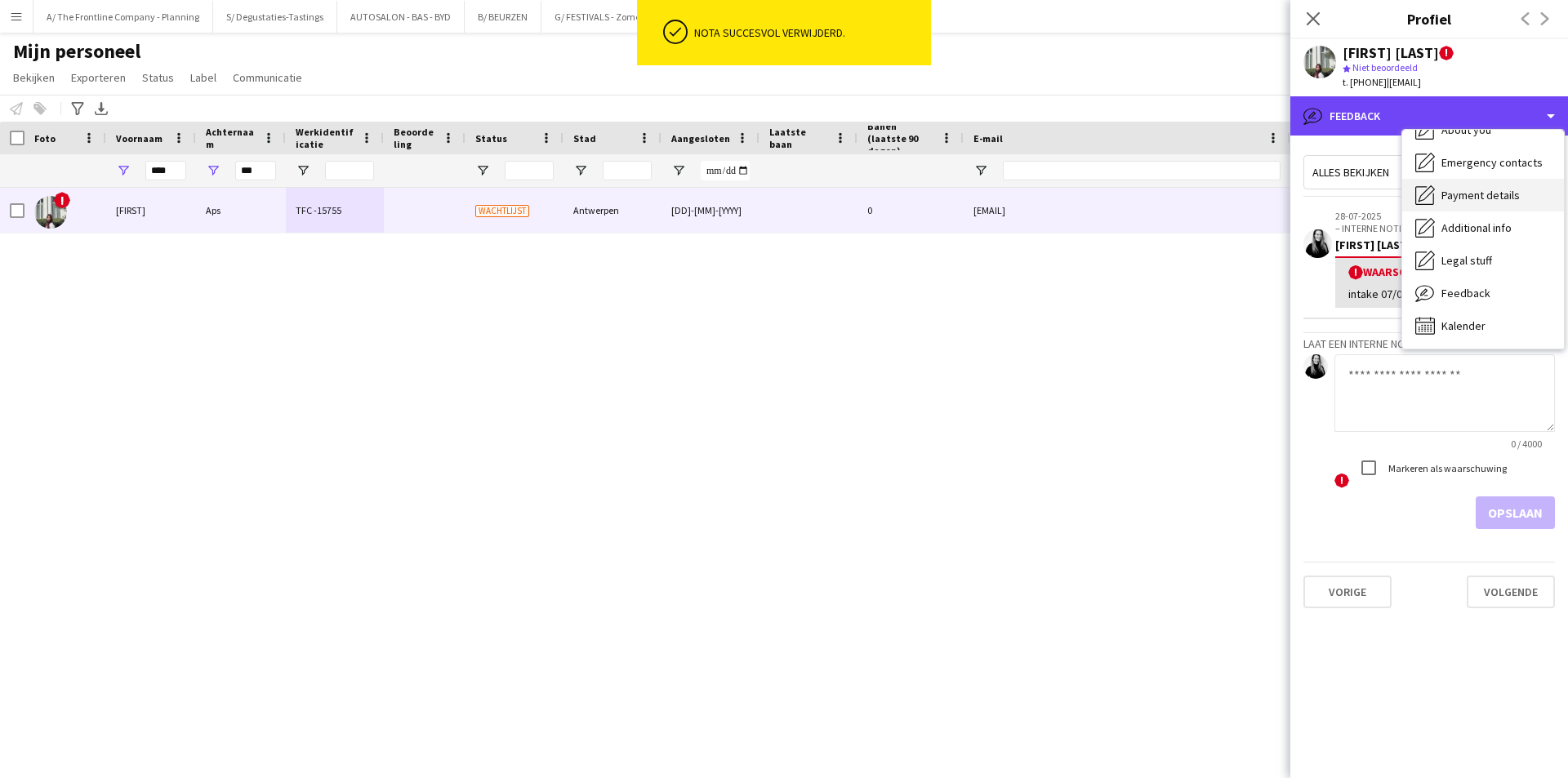 scroll, scrollTop: 0, scrollLeft: 0, axis: both 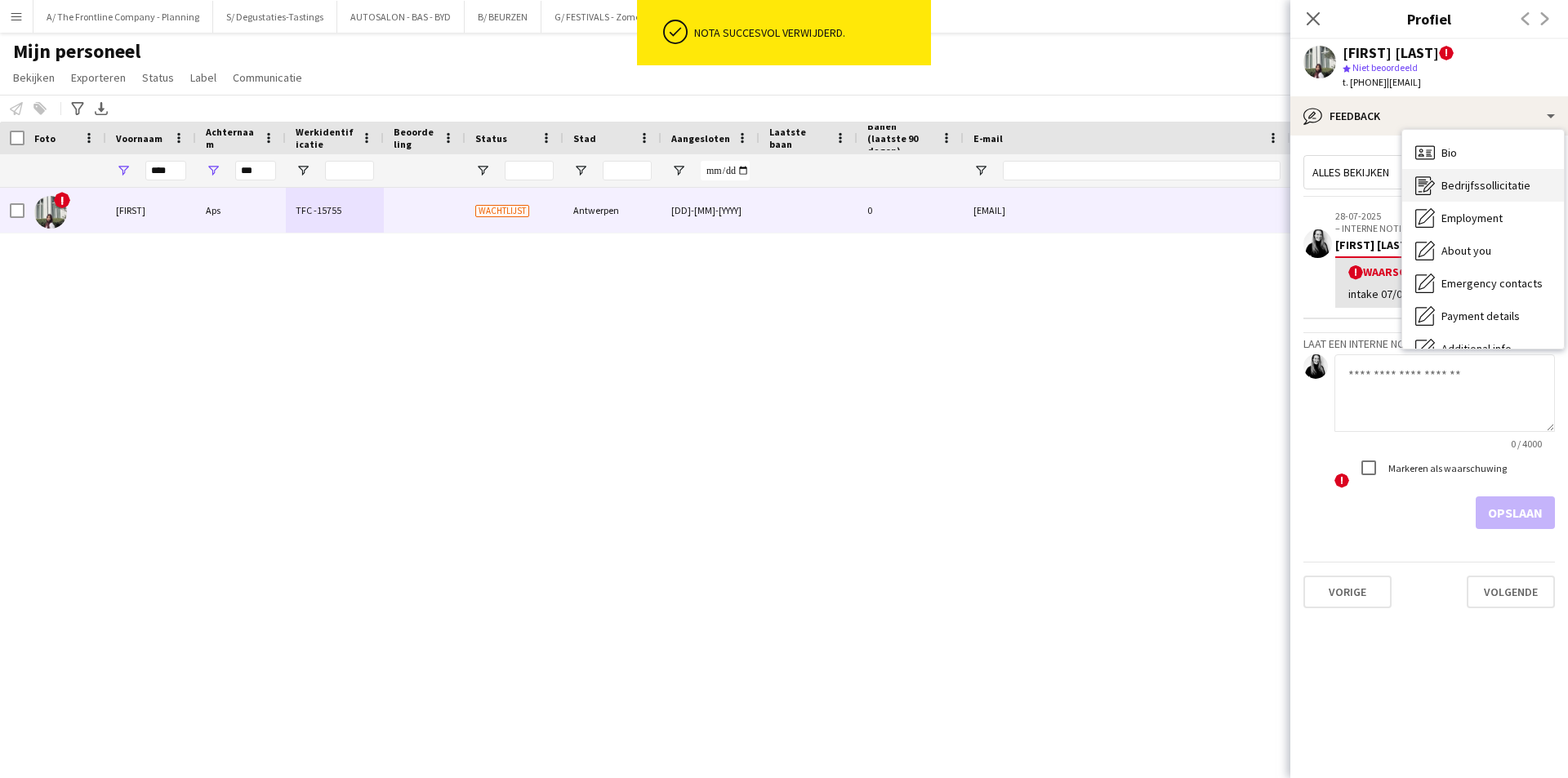 click on "Bedrijfssollicitatie
Bedrijfssollicitatie" at bounding box center [1483, 185] 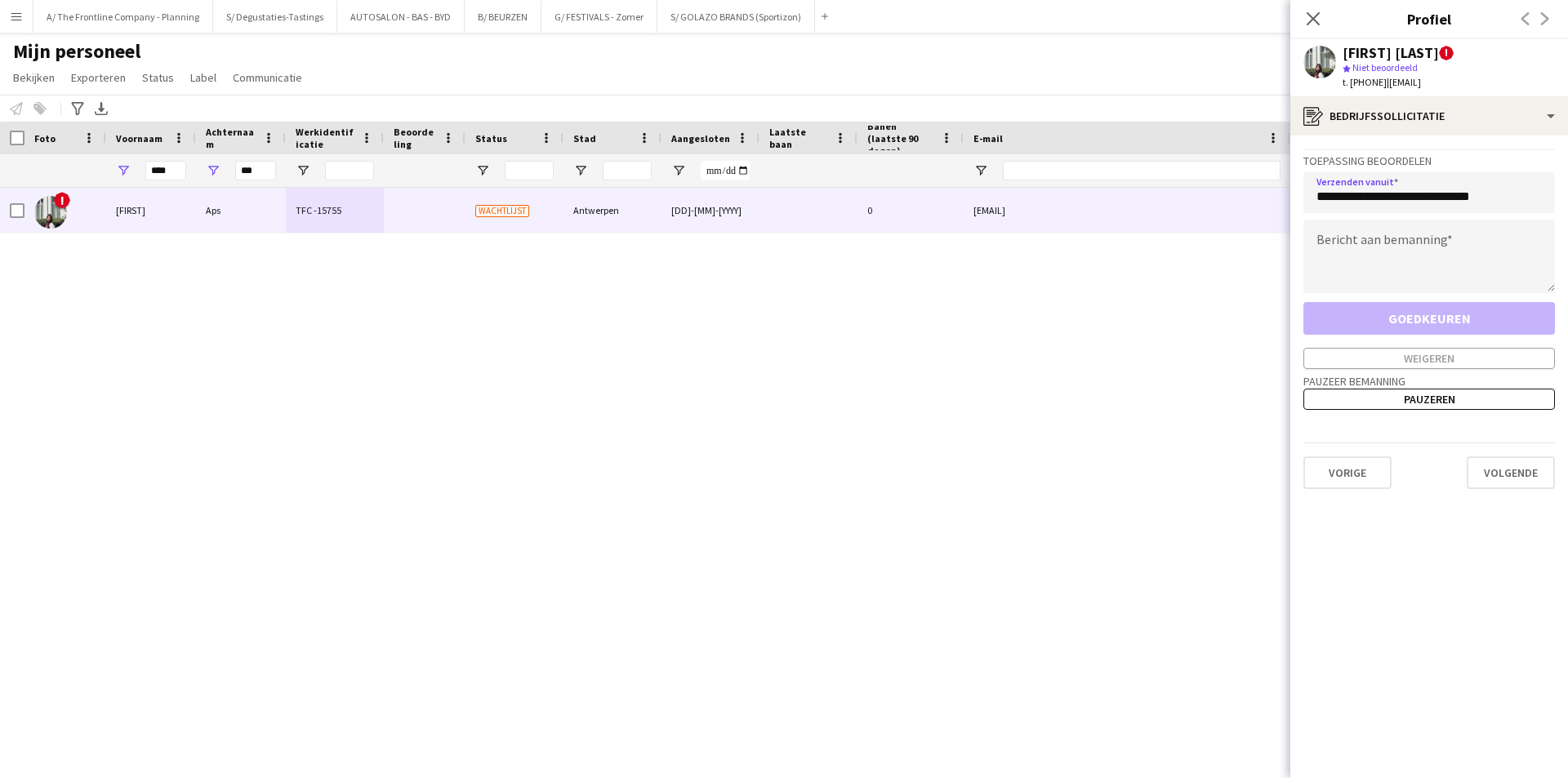 type on "**********" 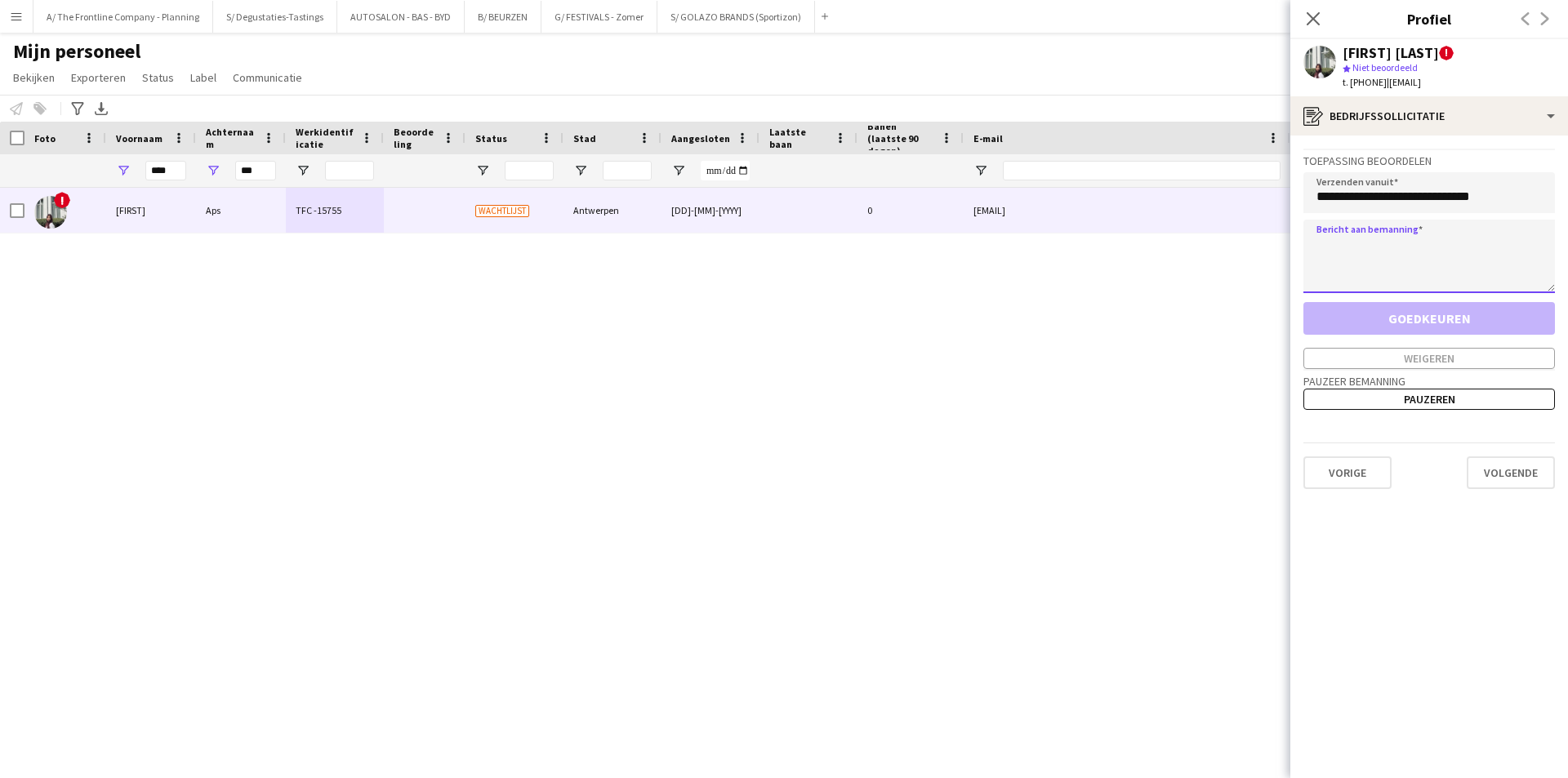 click 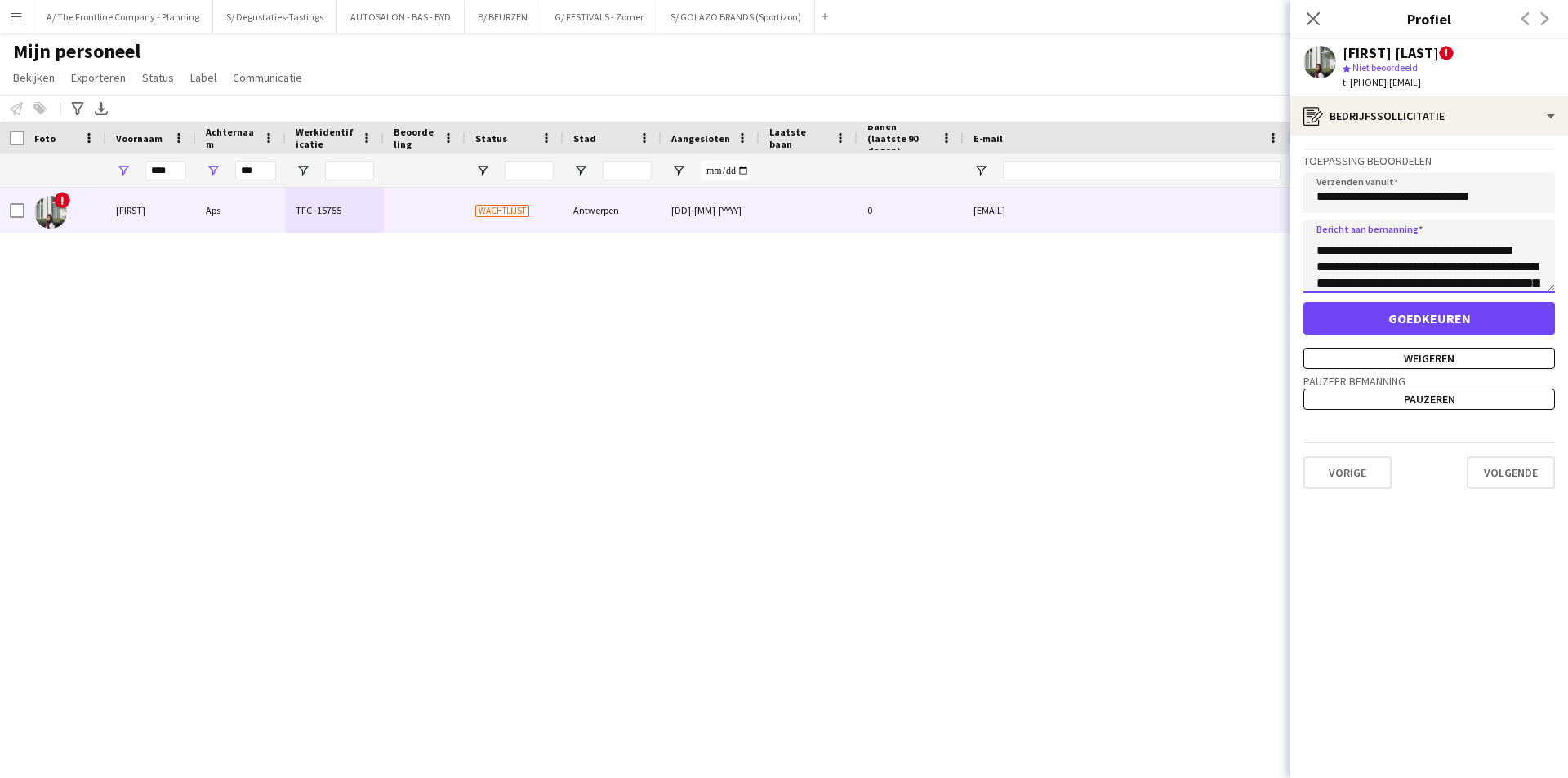 scroll, scrollTop: 0, scrollLeft: 0, axis: both 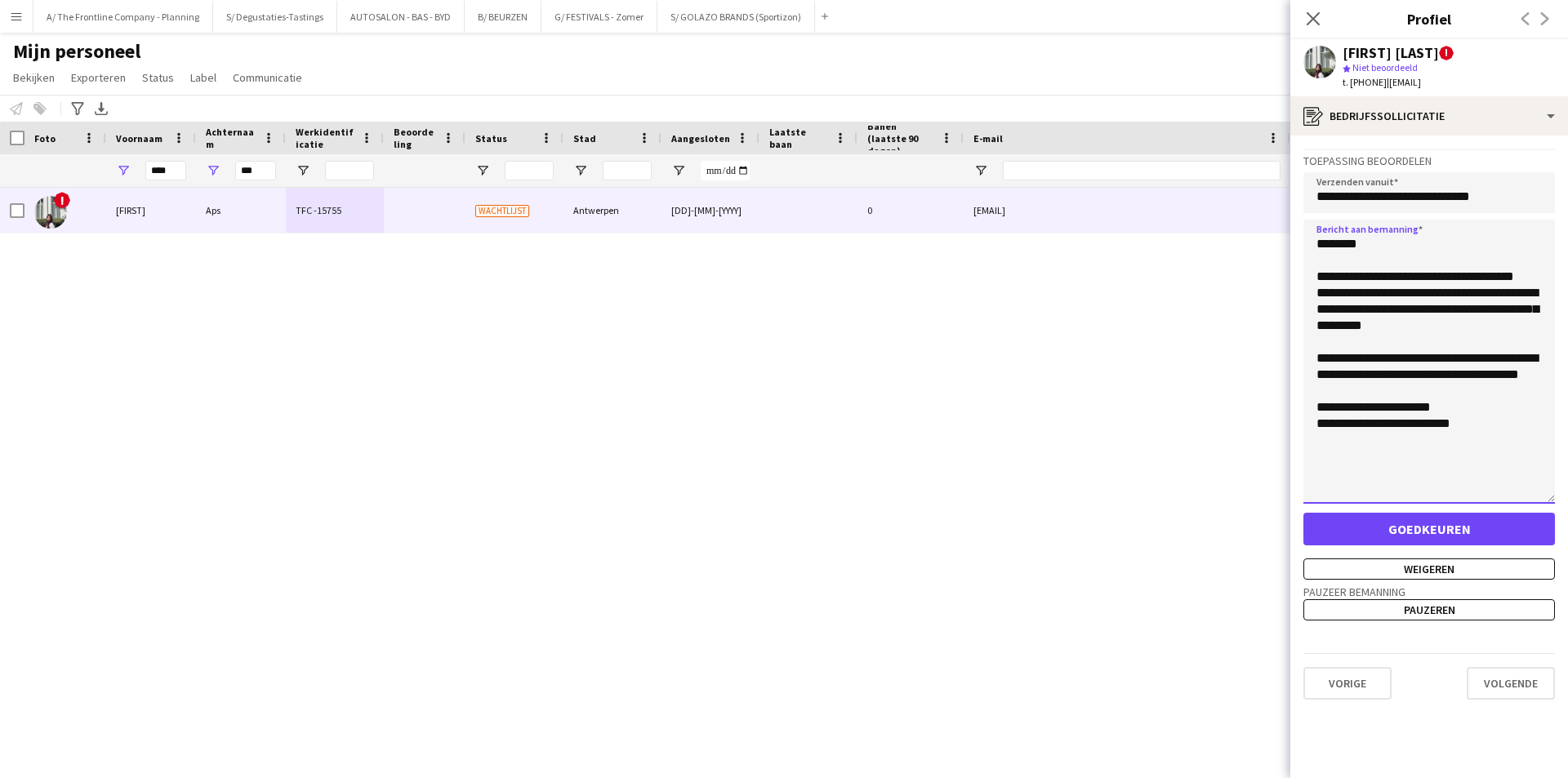 drag, startPoint x: 1549, startPoint y: 285, endPoint x: 1538, endPoint y: 534, distance: 249.24285 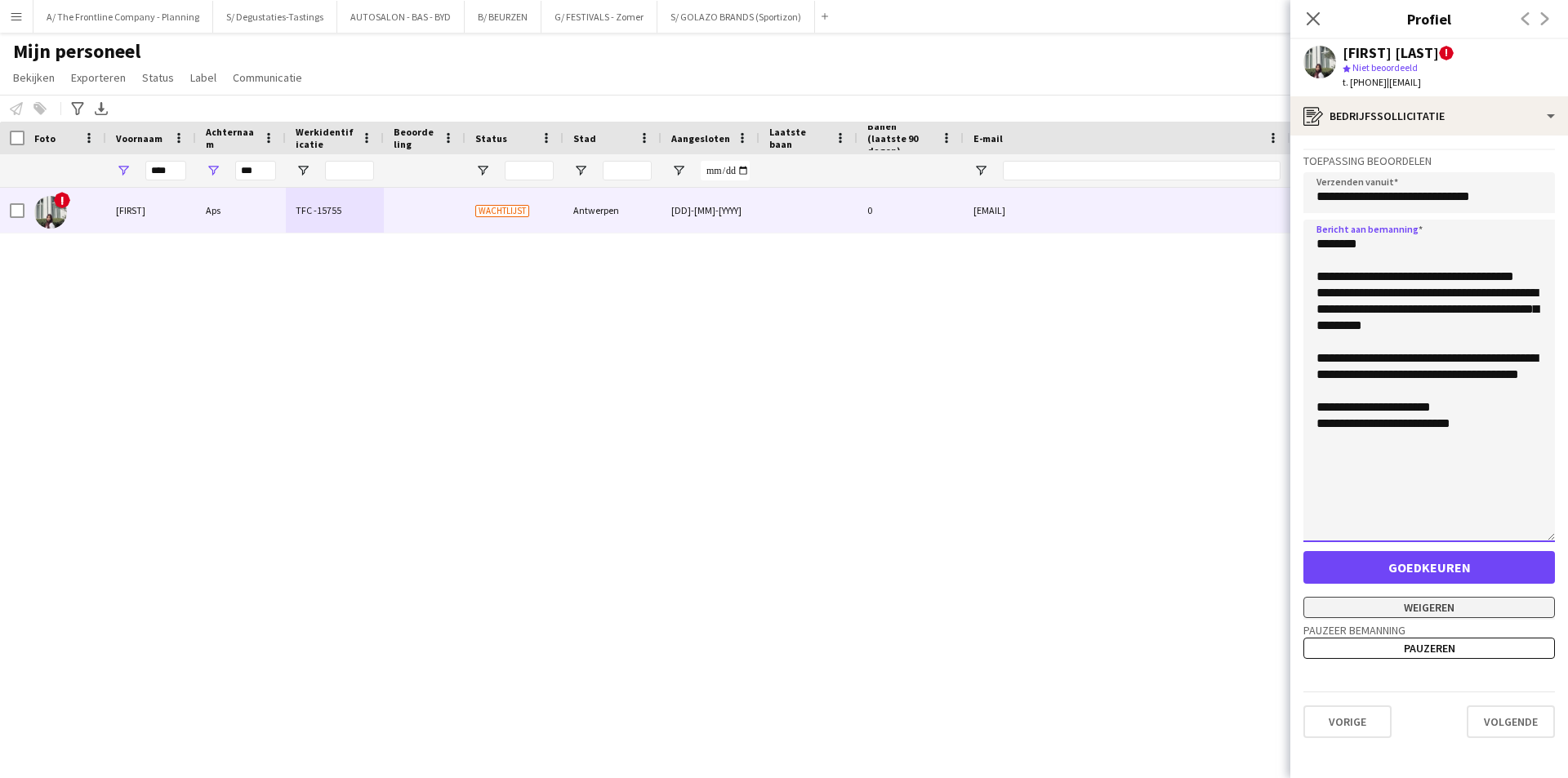 type on "**********" 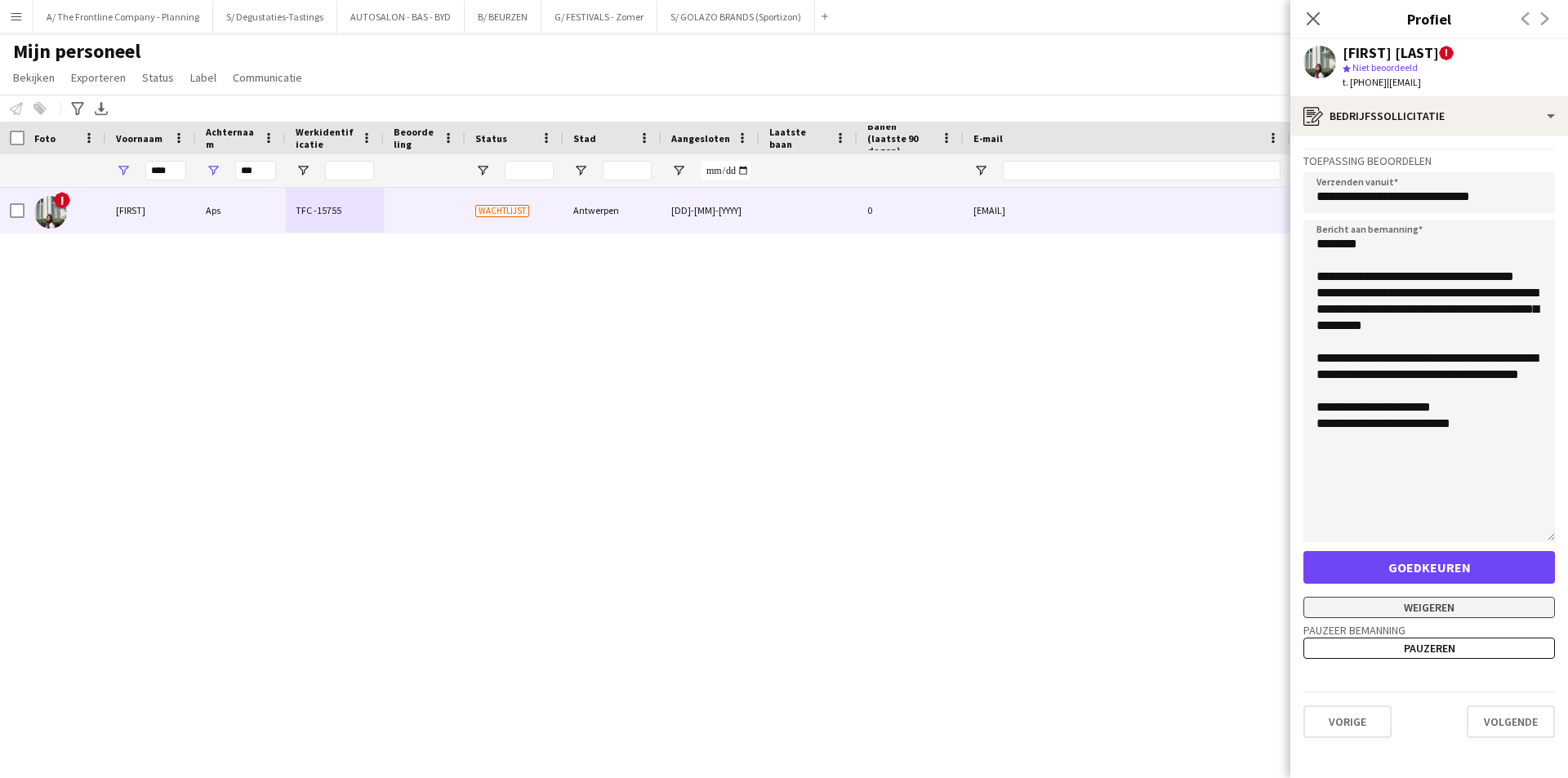 click on "Weigeren" 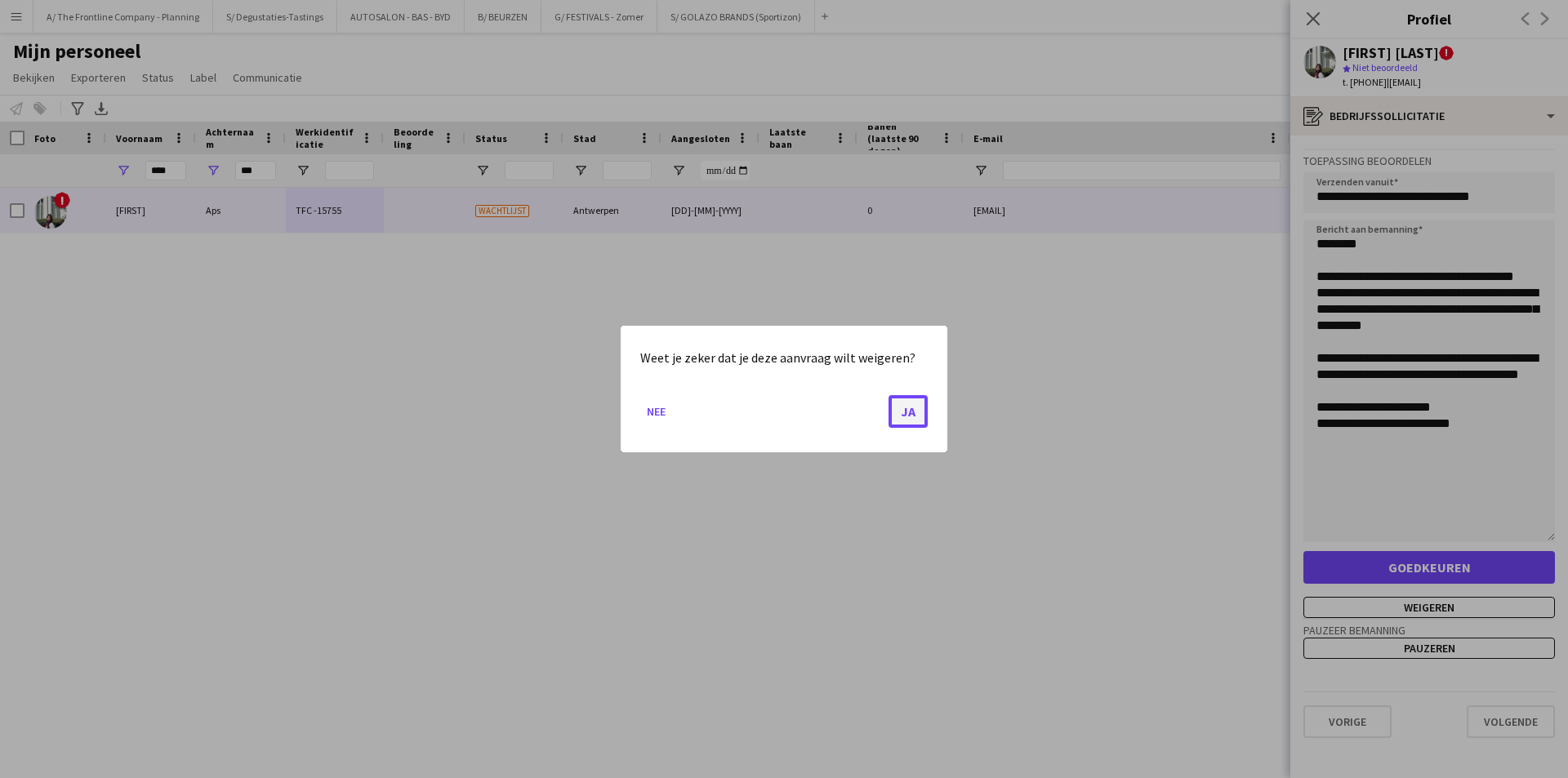 click on "Ja" 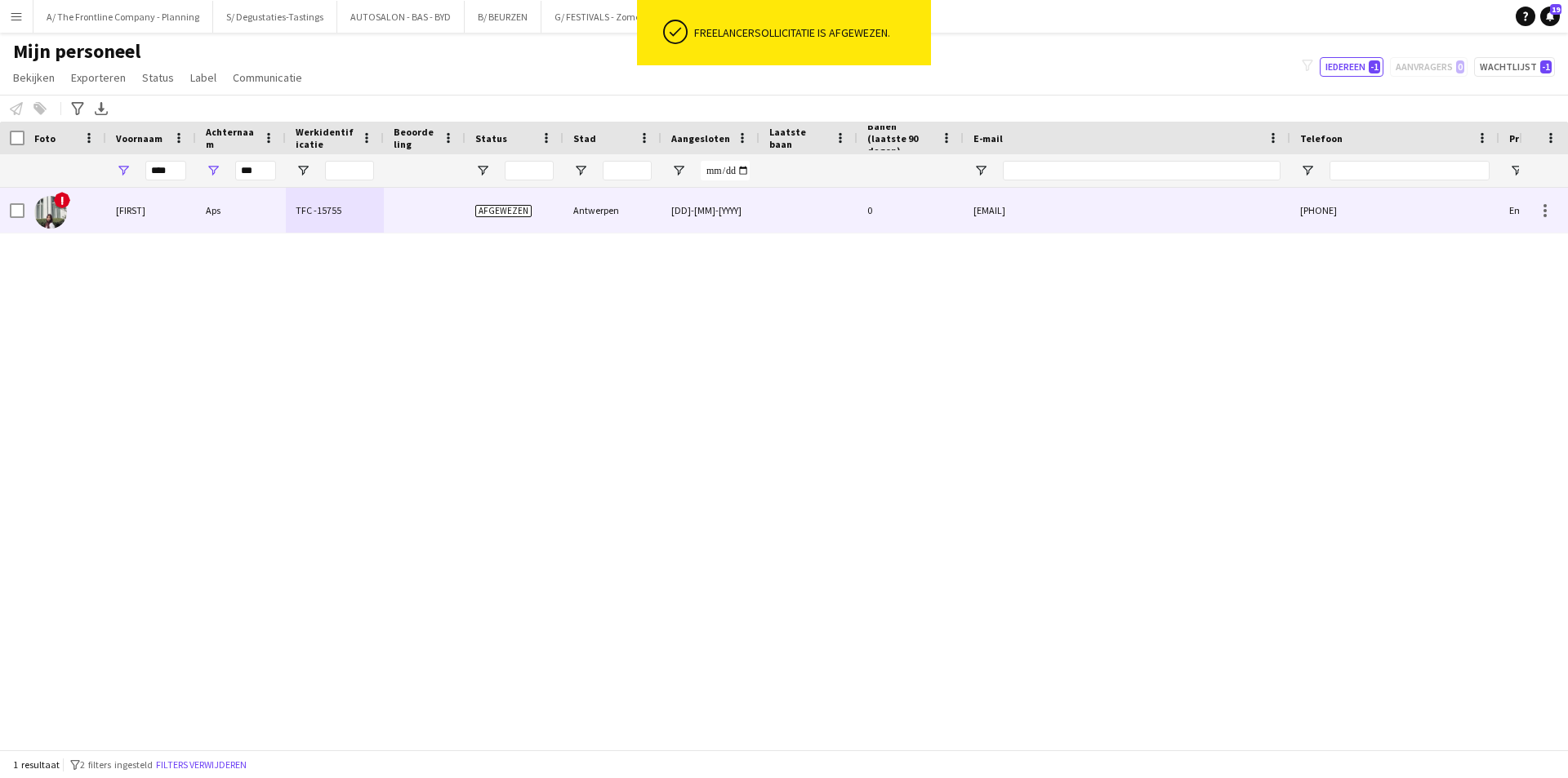 drag, startPoint x: 1094, startPoint y: 207, endPoint x: 1398, endPoint y: 189, distance: 304.53243 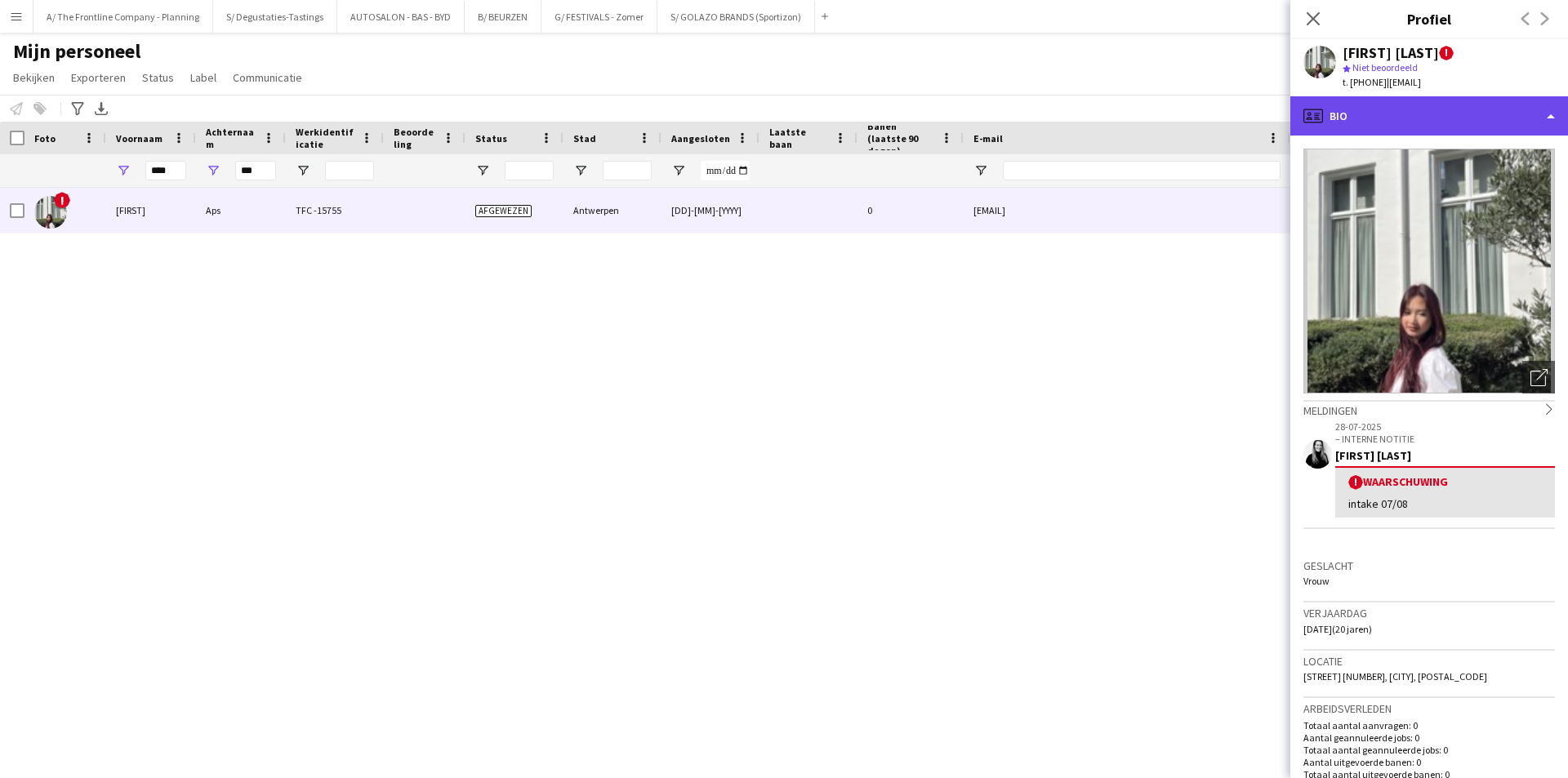 click on "profile
Bio" 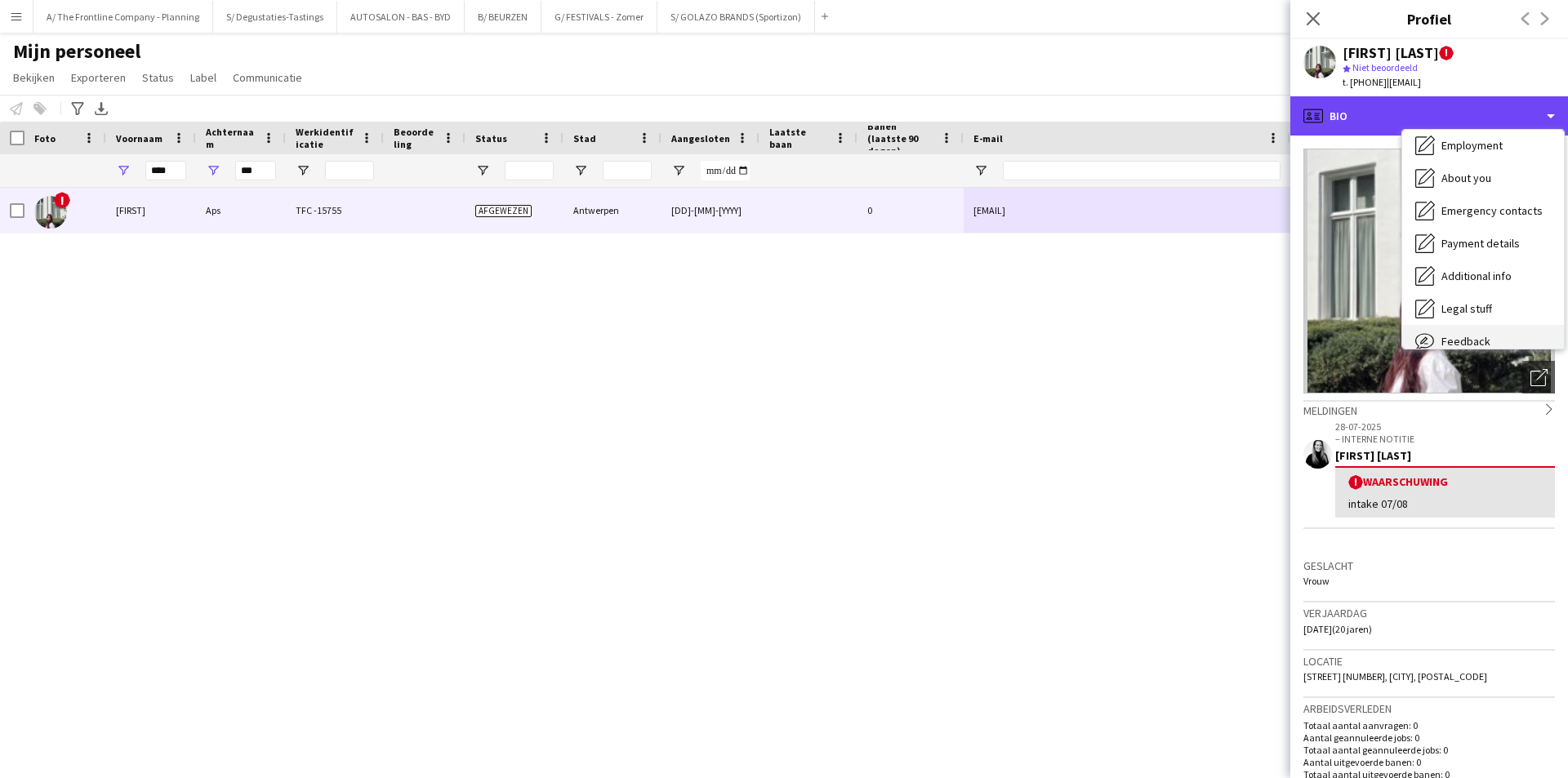 scroll, scrollTop: 121, scrollLeft: 0, axis: vertical 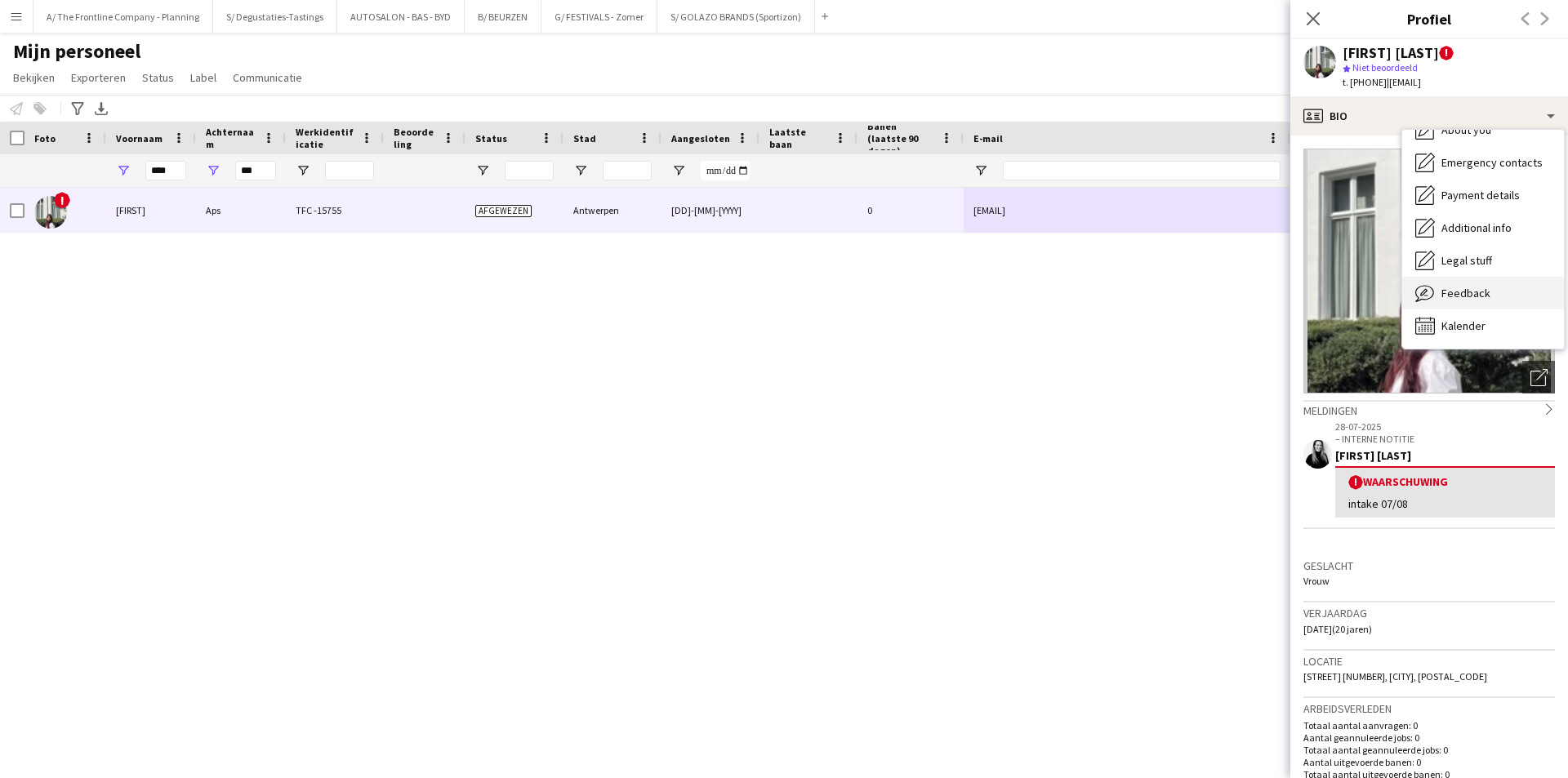click on "Feedback" at bounding box center (1466, 293) 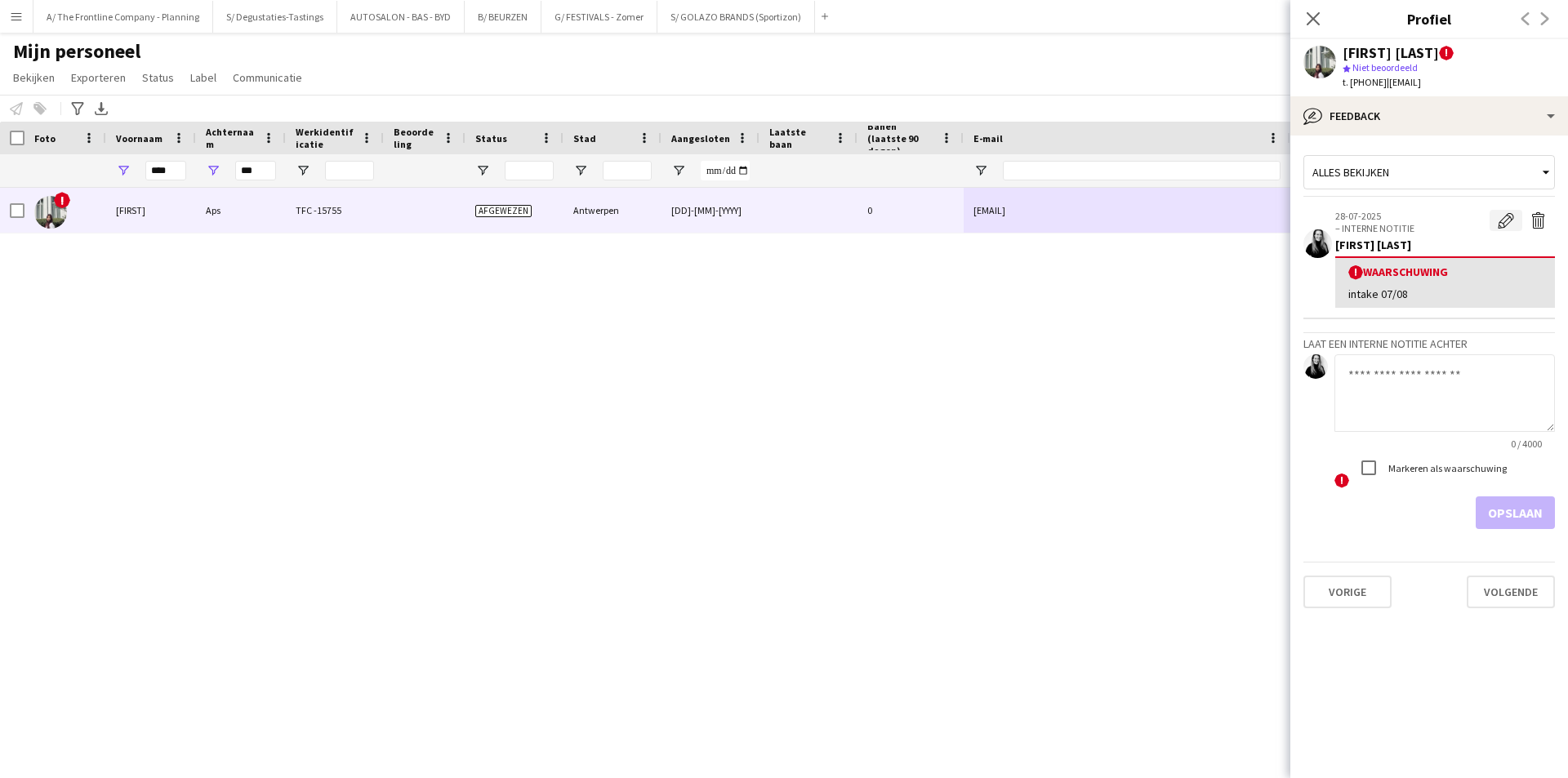 click on "Waarschuwing bewerken" 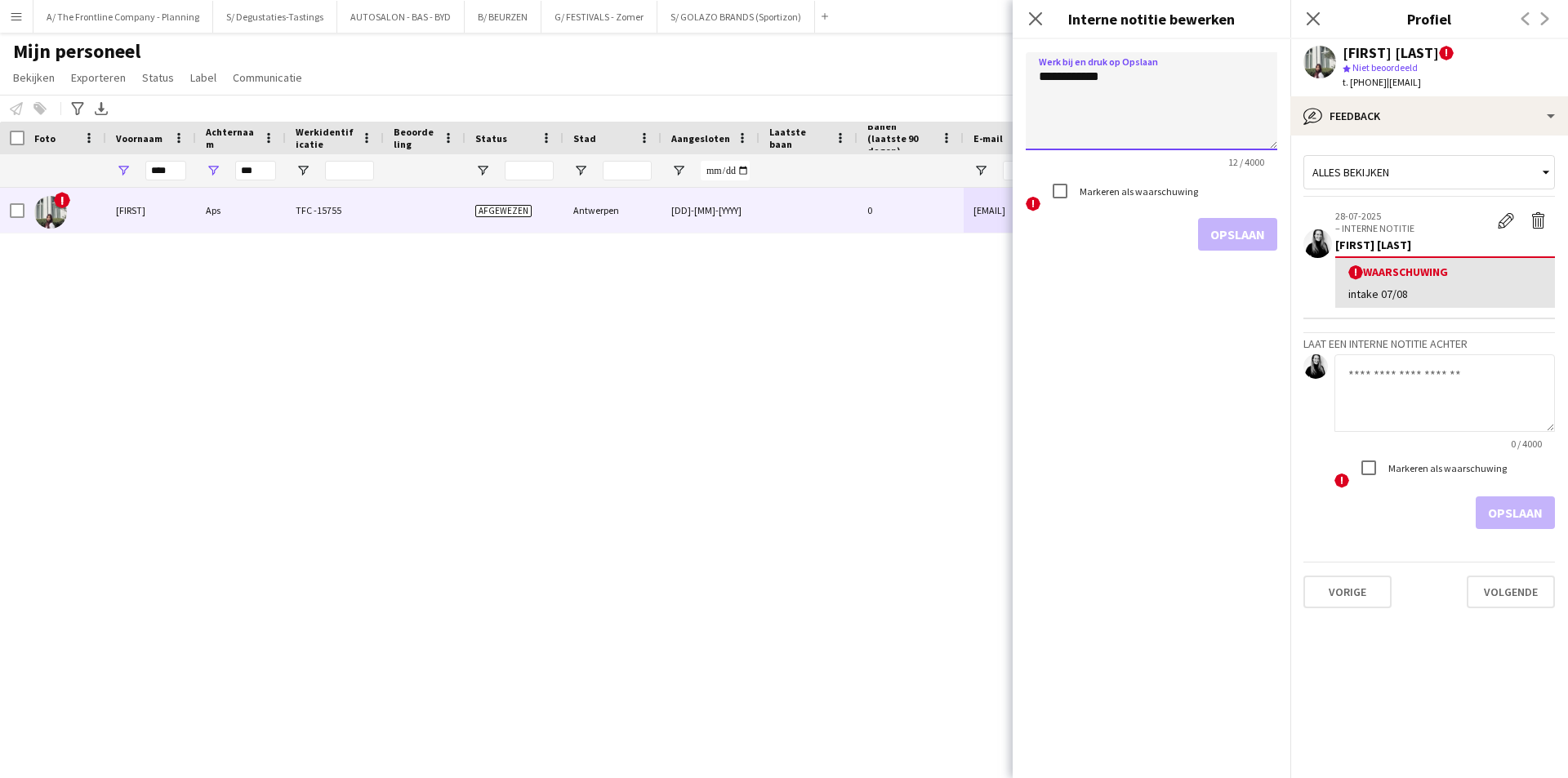 click on "**********" 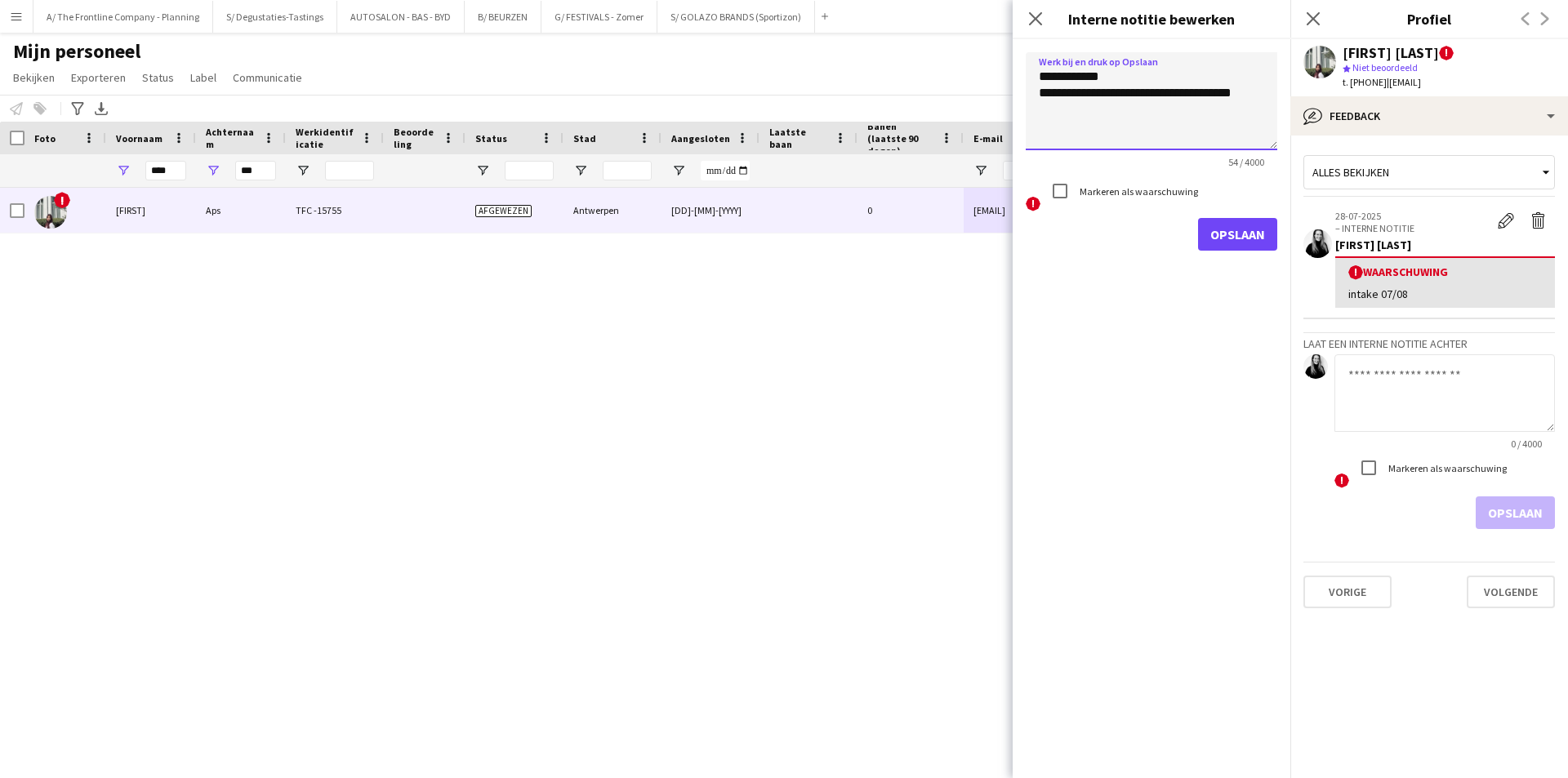 paste on "**********" 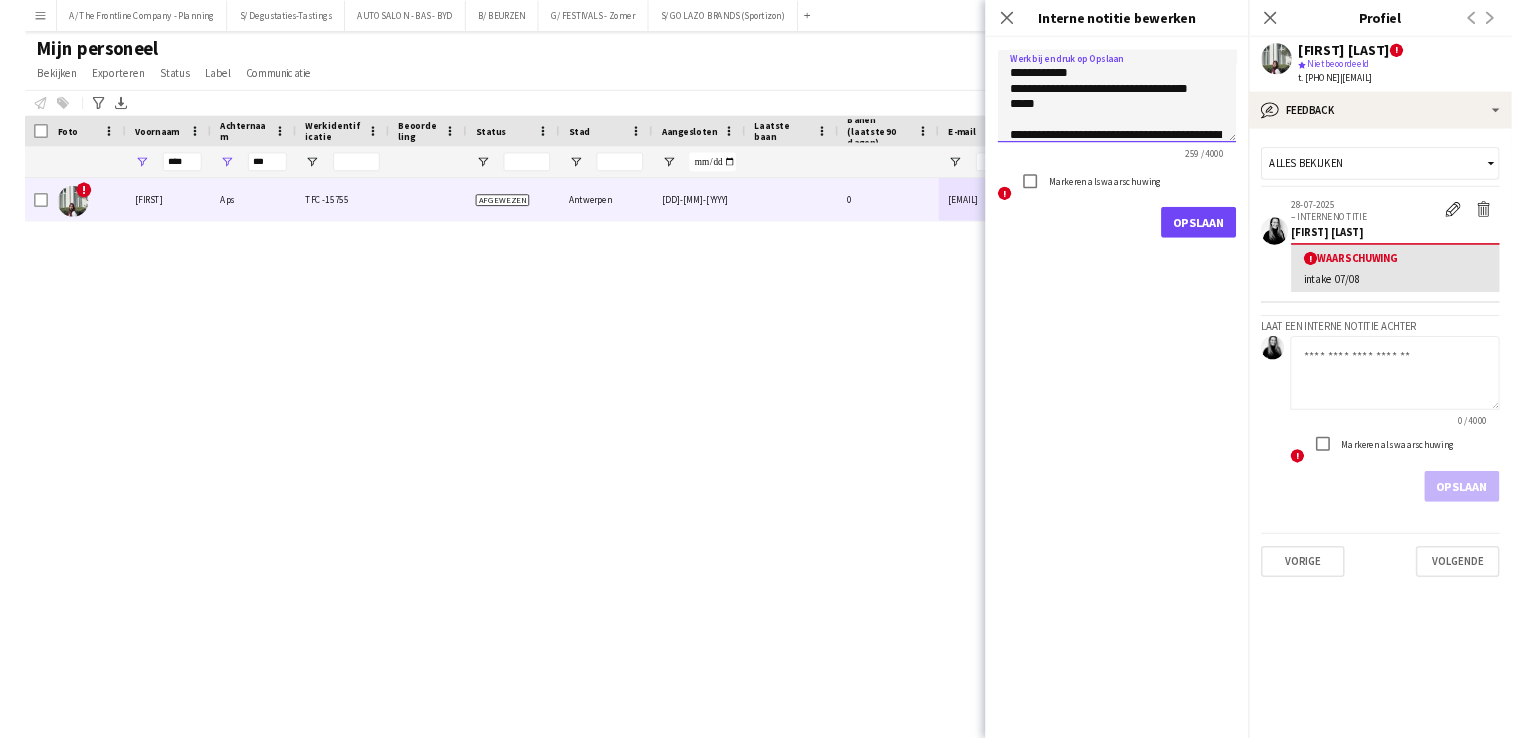 scroll, scrollTop: 182, scrollLeft: 0, axis: vertical 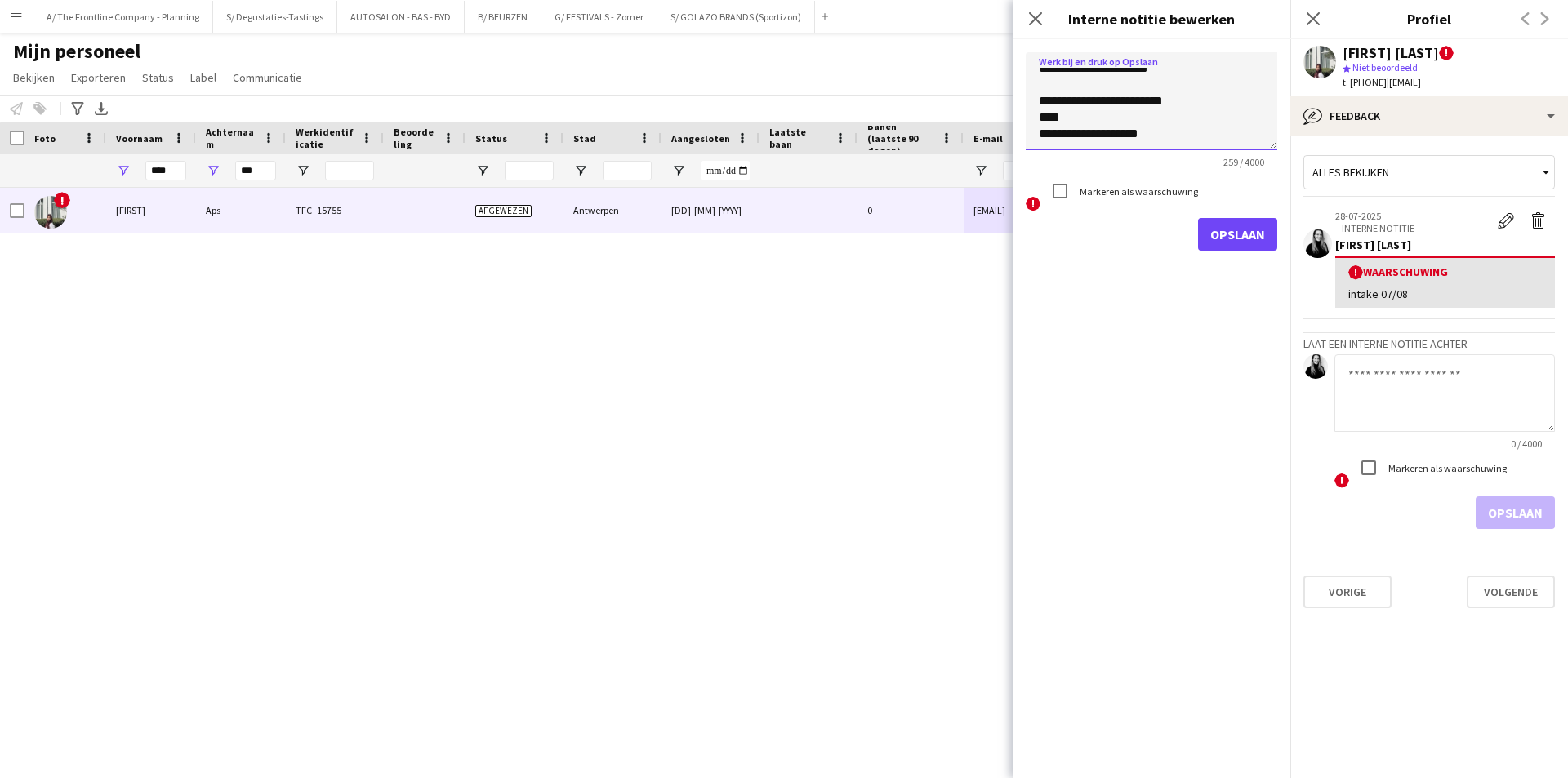 type on "**********" 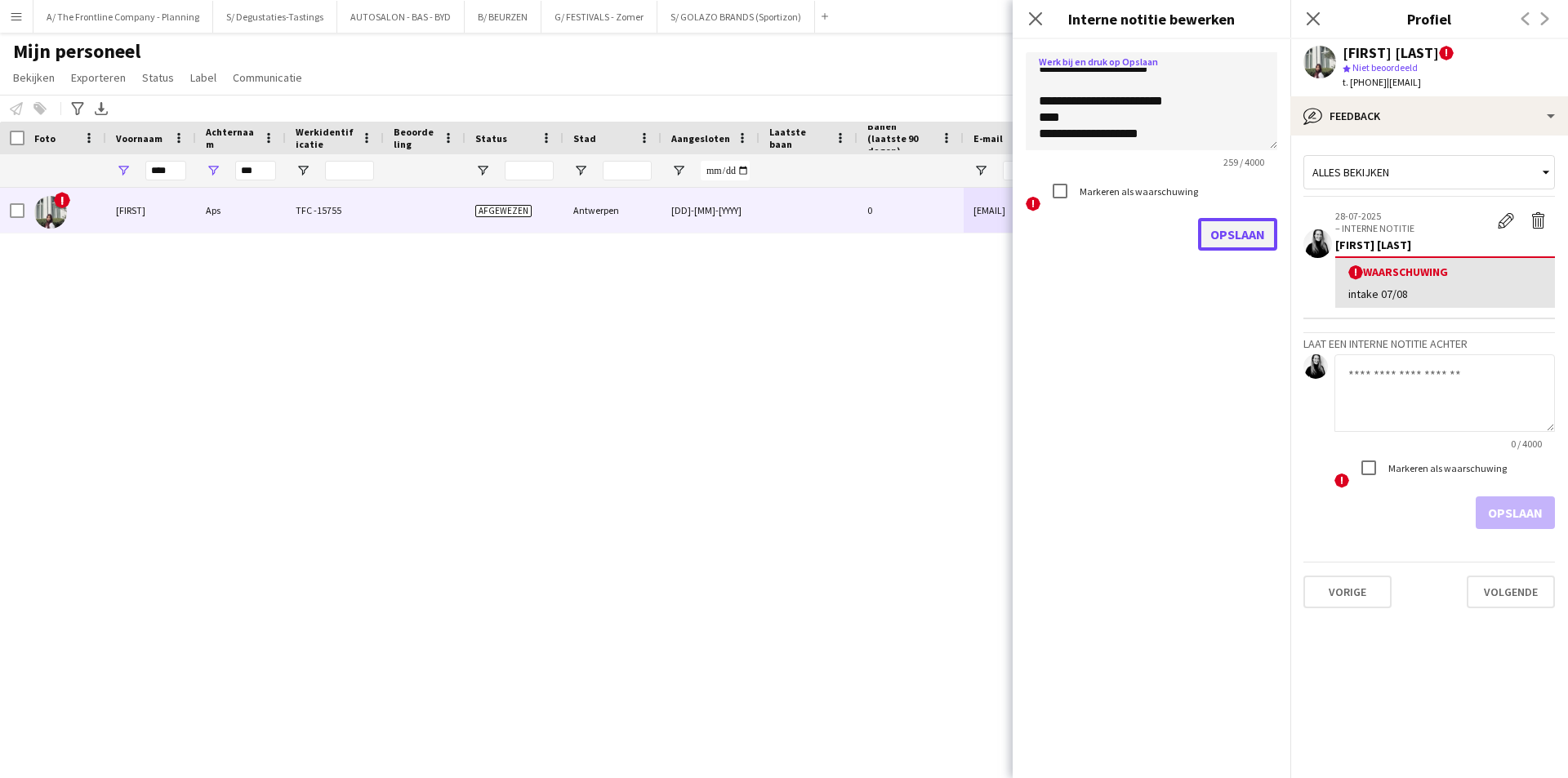 click on "Opslaan" 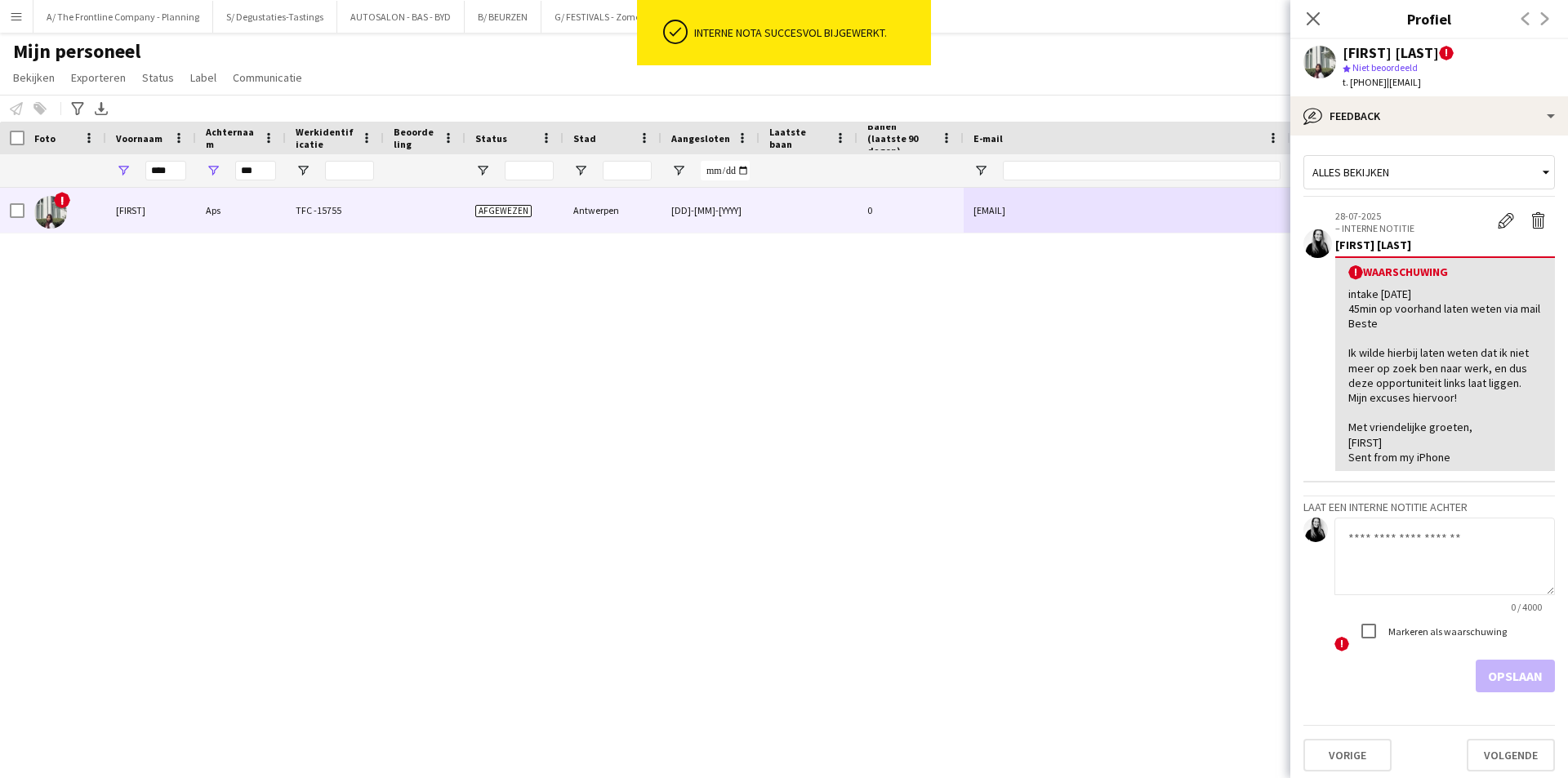 click on "!
Lian Aps TFC -15755 Afgewezen Antwerpen 18-07-2025 0 lian.aps2005@gmail.com +32487269769 Employed Crew 20" at bounding box center [760, 462] 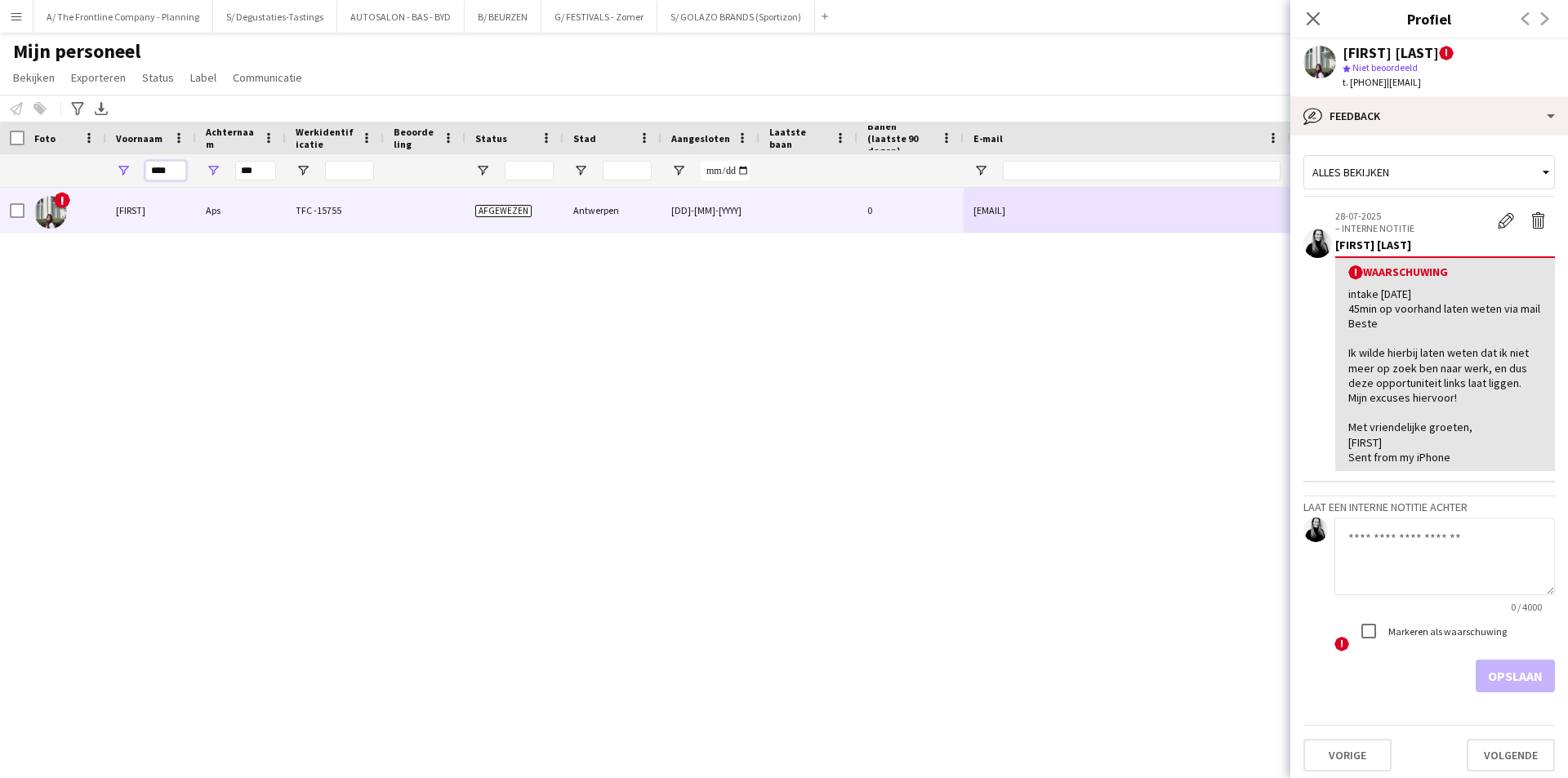 click on "****" at bounding box center [166, 171] 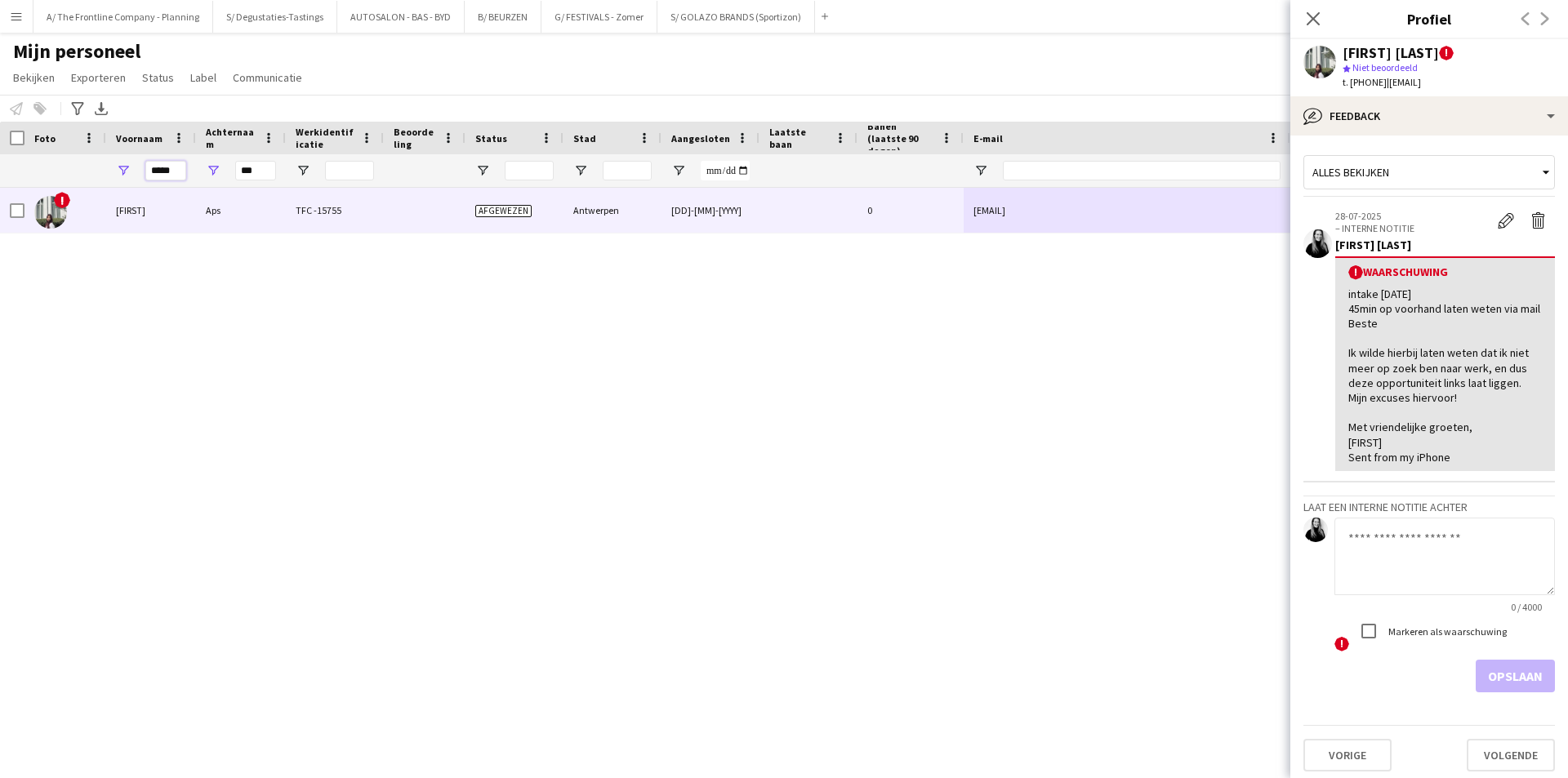 type on "*****" 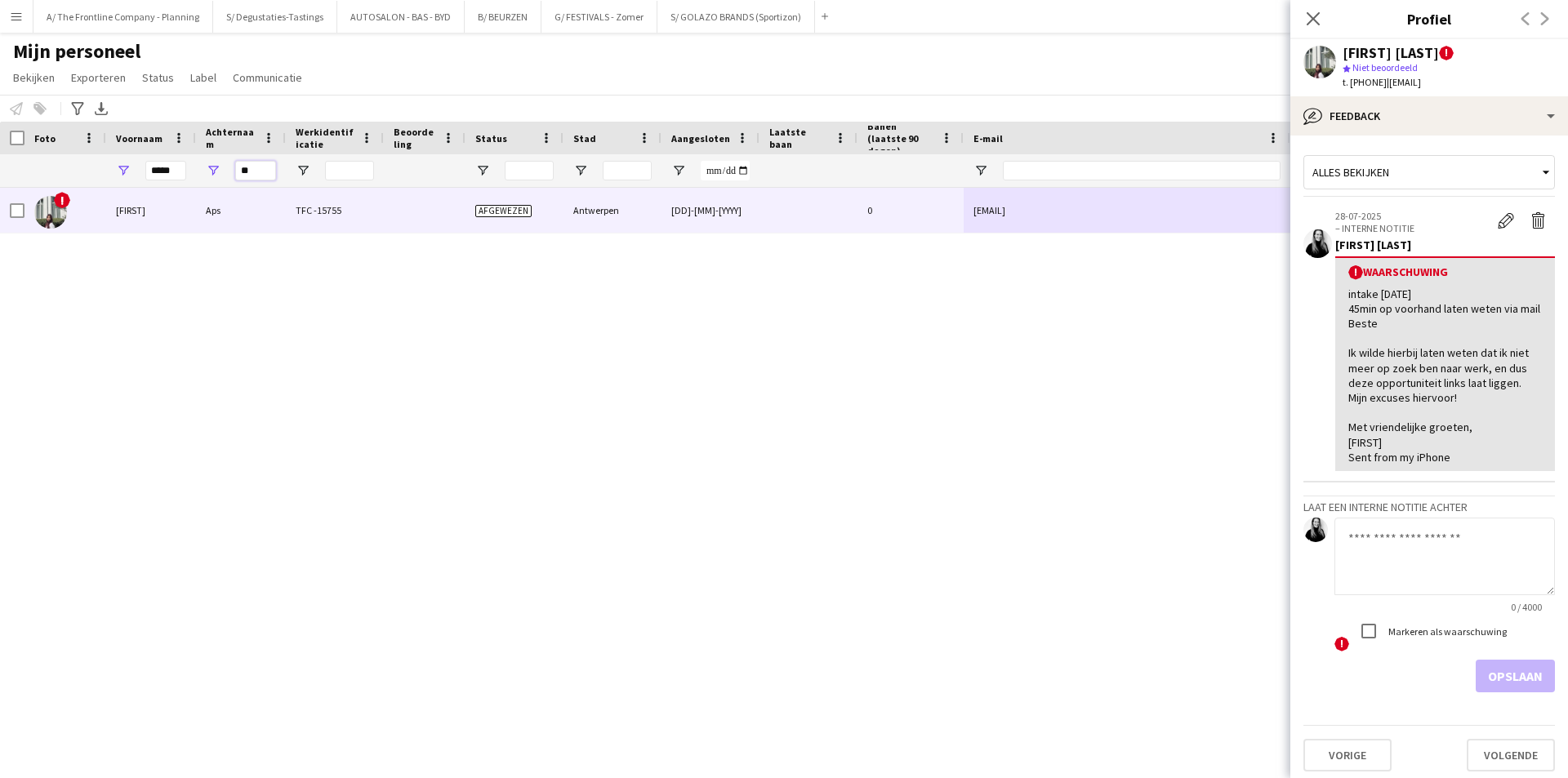 type on "*" 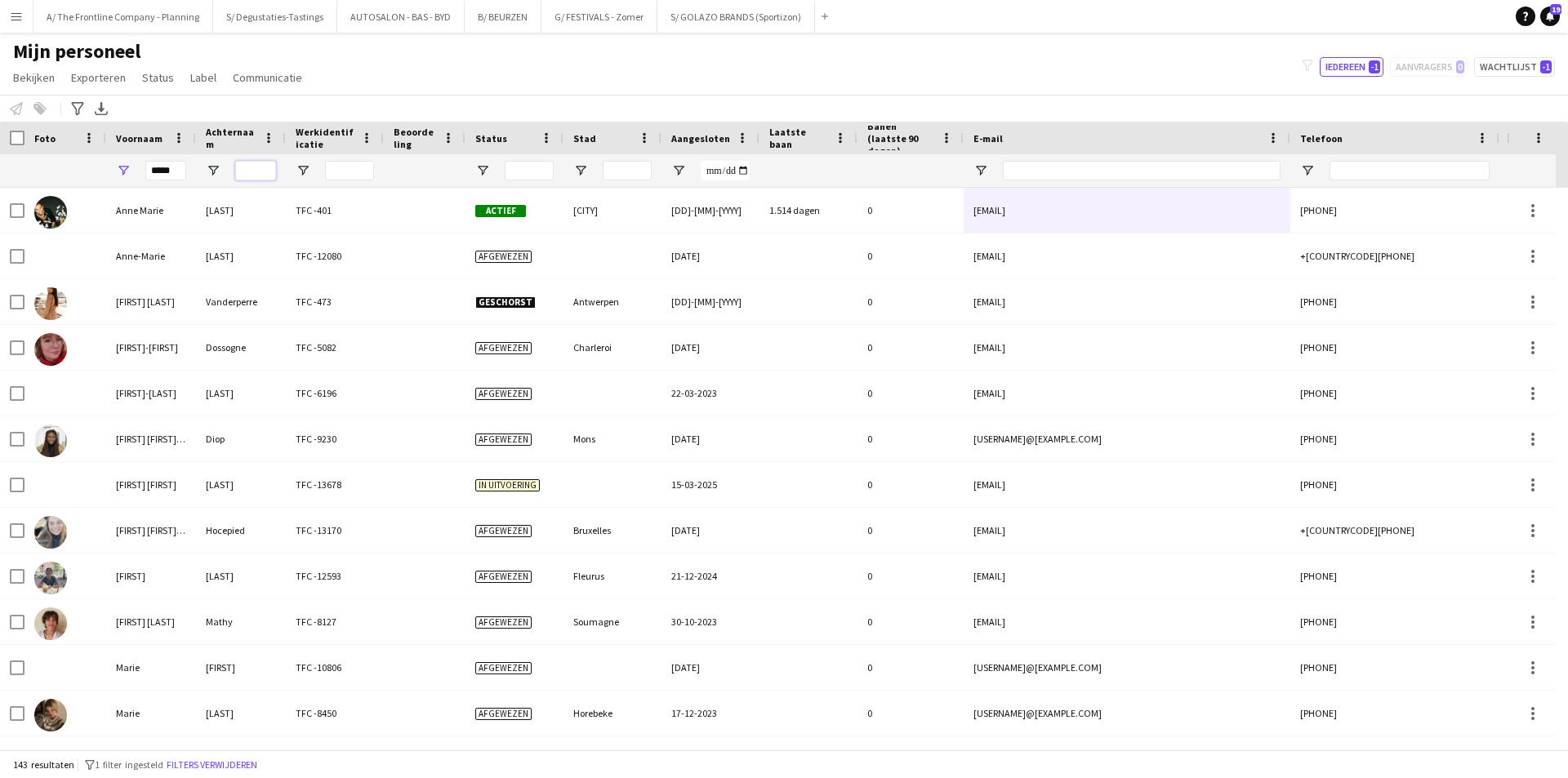 click at bounding box center (256, 171) 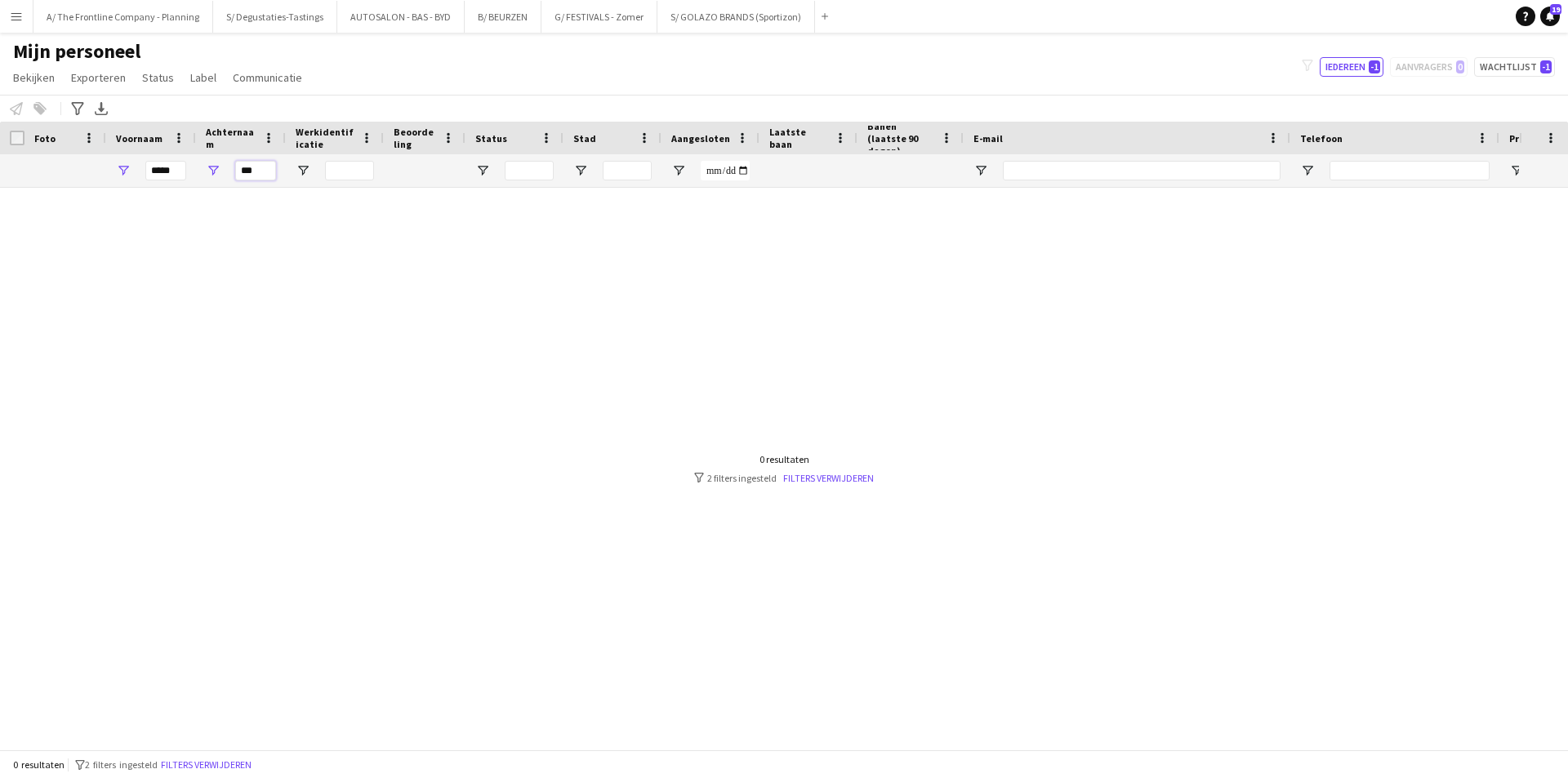 type on "***" 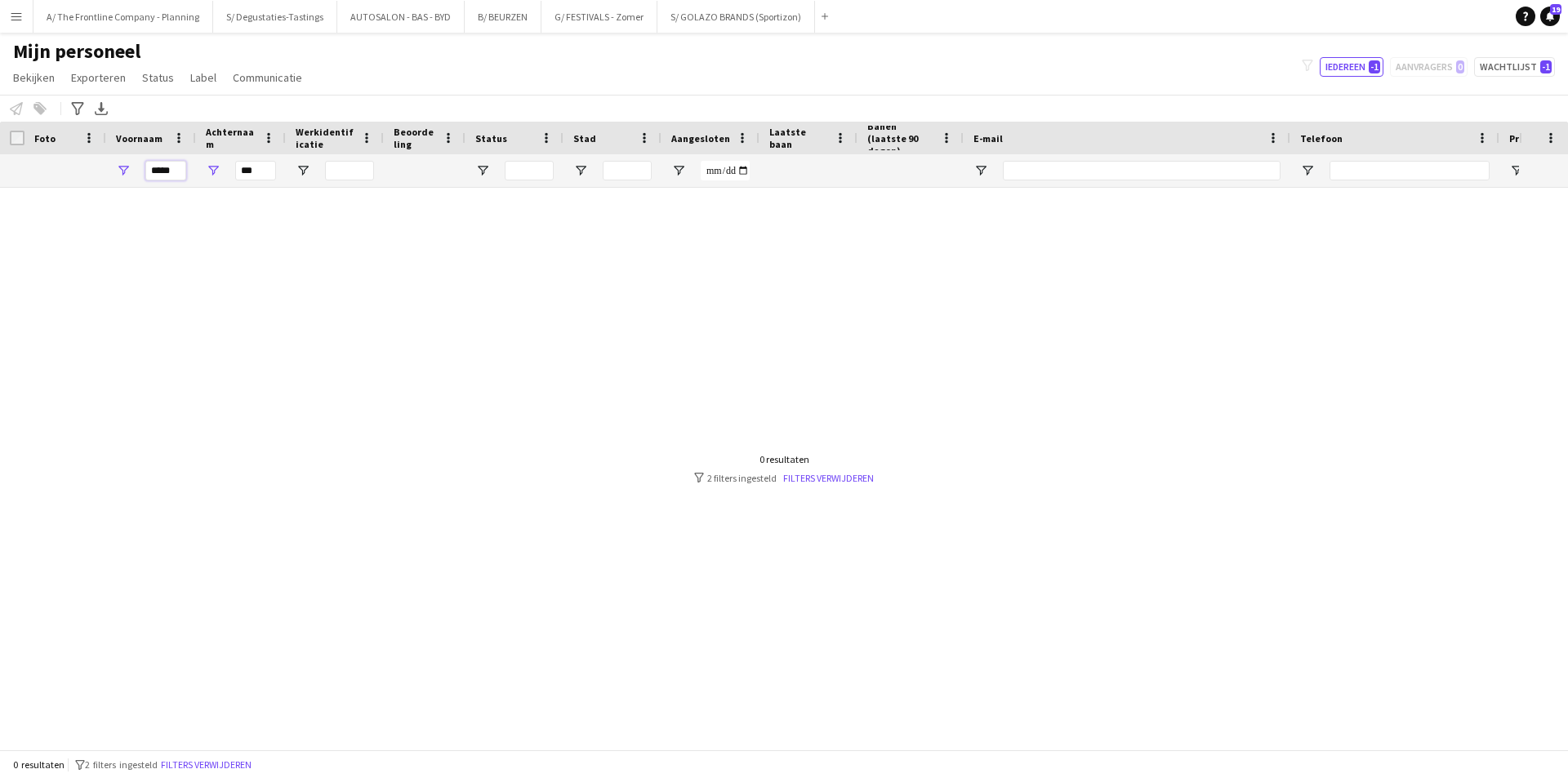 click on "*****" at bounding box center (166, 171) 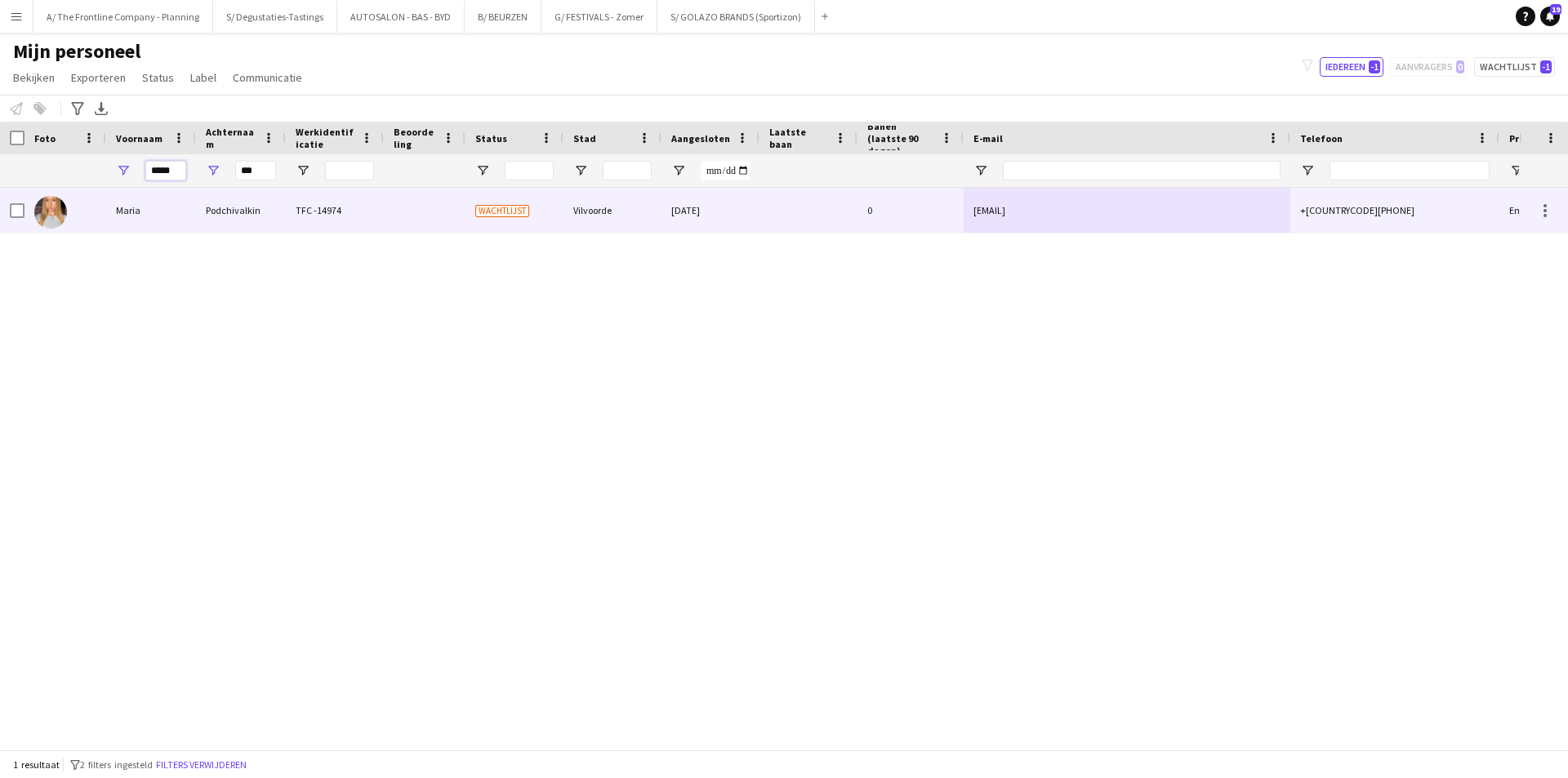 type on "*****" 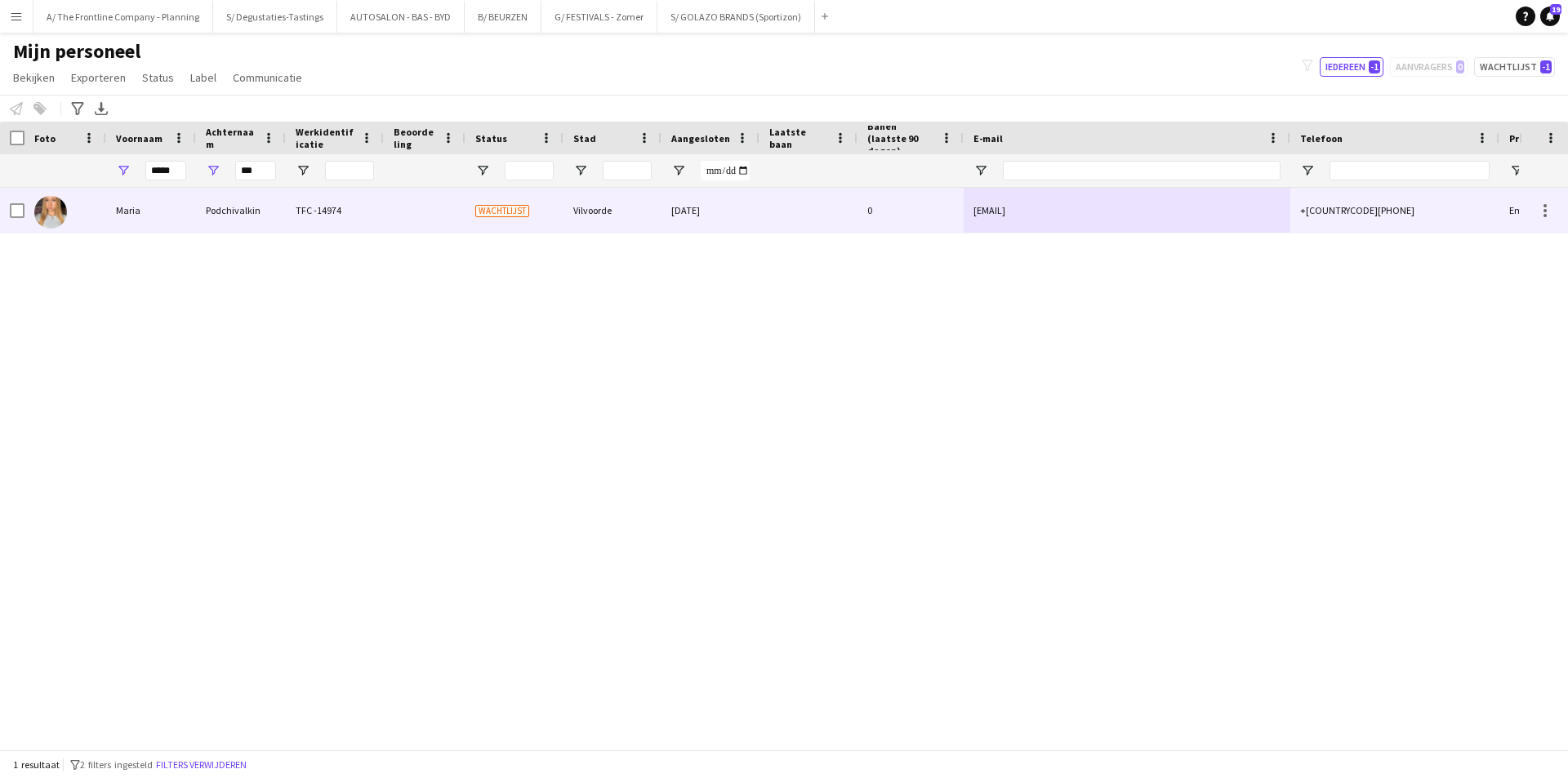 click on "Podchivalkin" at bounding box center [241, 210] 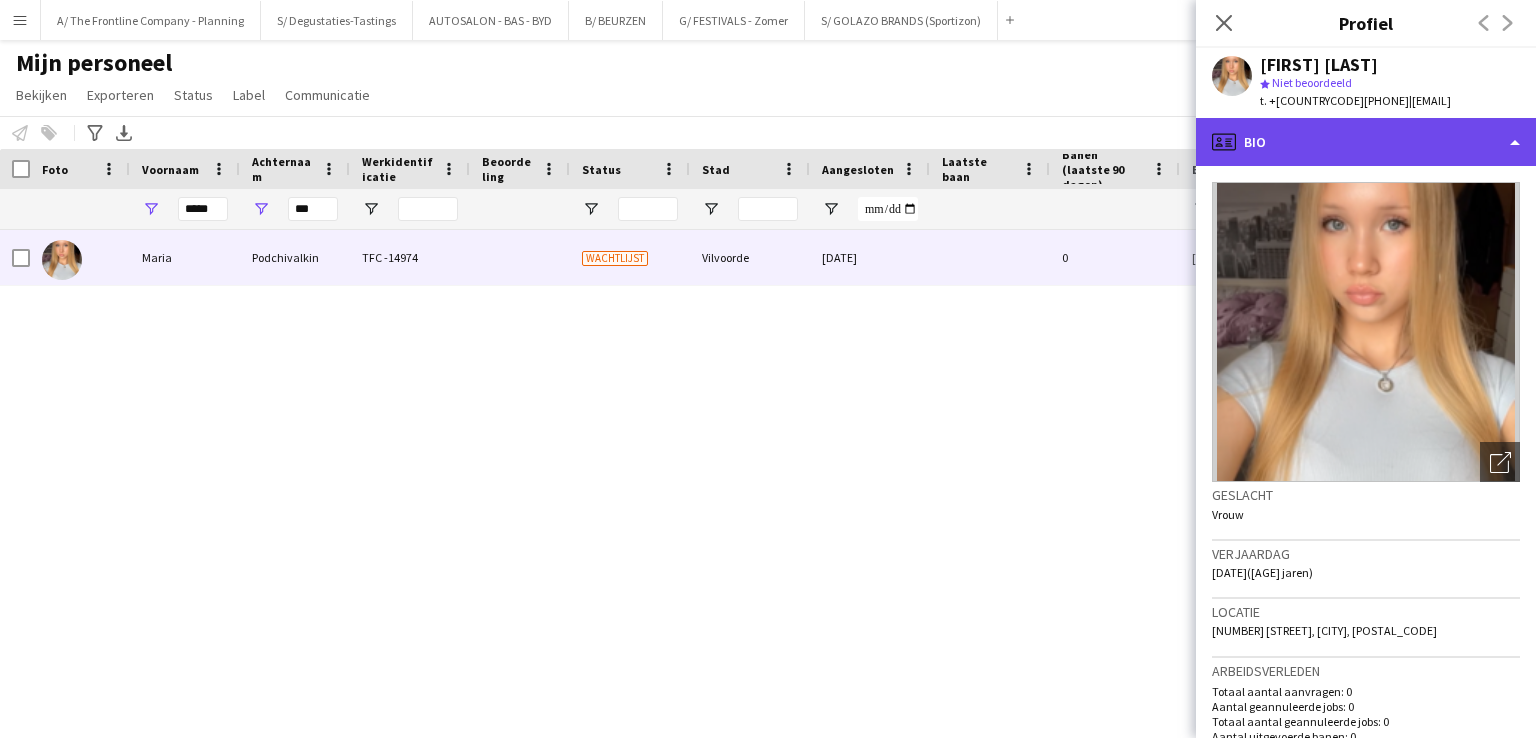 click on "profile
Bio" 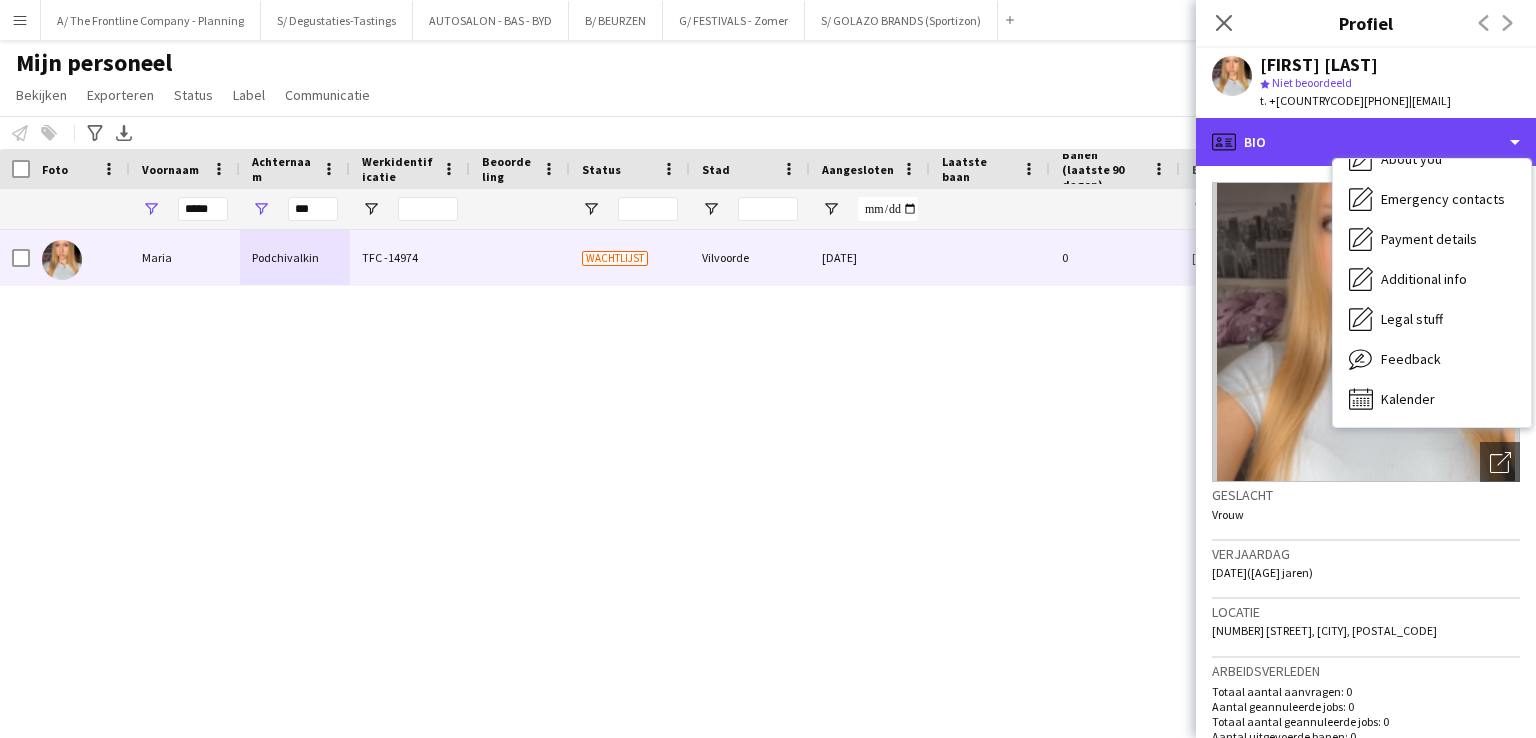 scroll, scrollTop: 148, scrollLeft: 0, axis: vertical 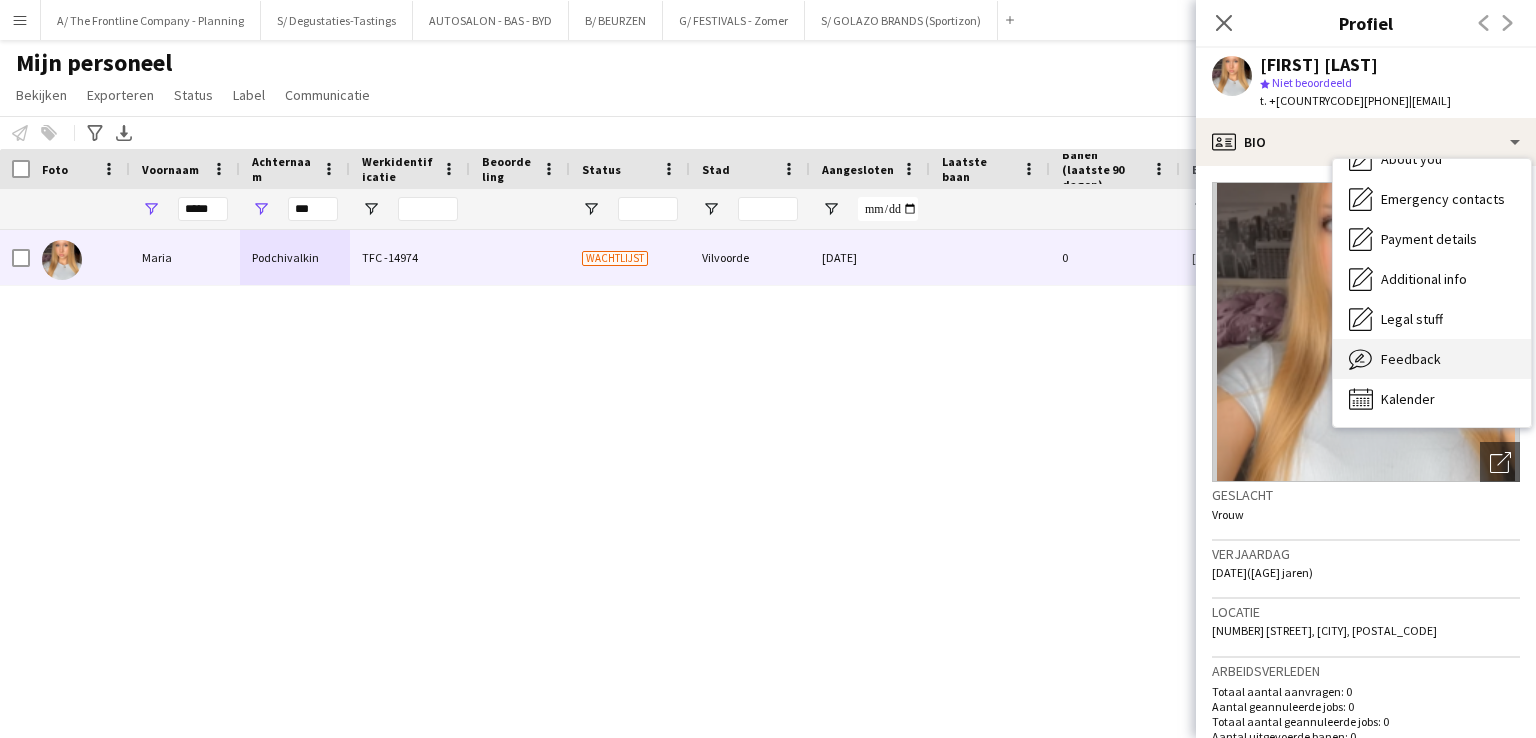 click on "Feedback" at bounding box center [1411, 359] 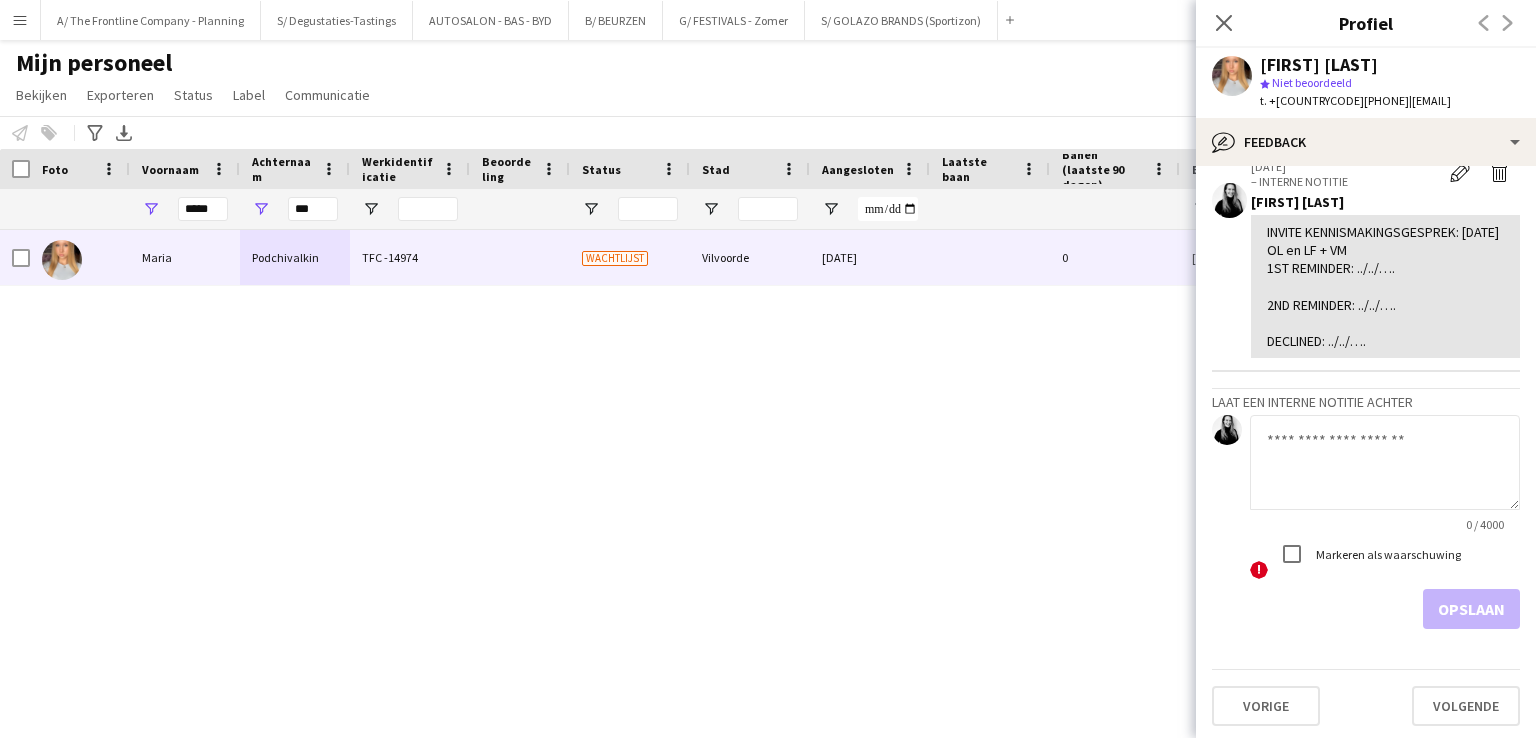 scroll, scrollTop: 490, scrollLeft: 0, axis: vertical 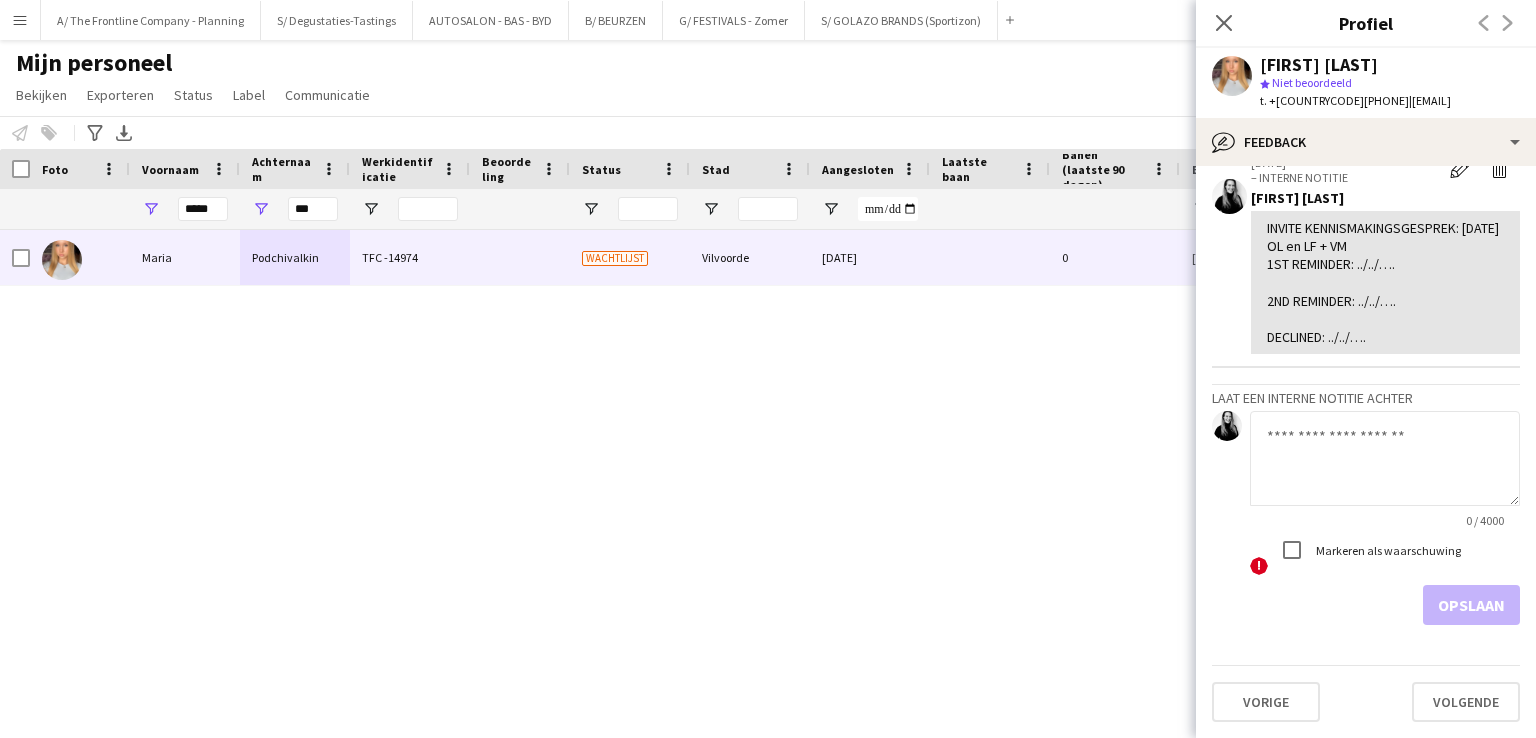 click 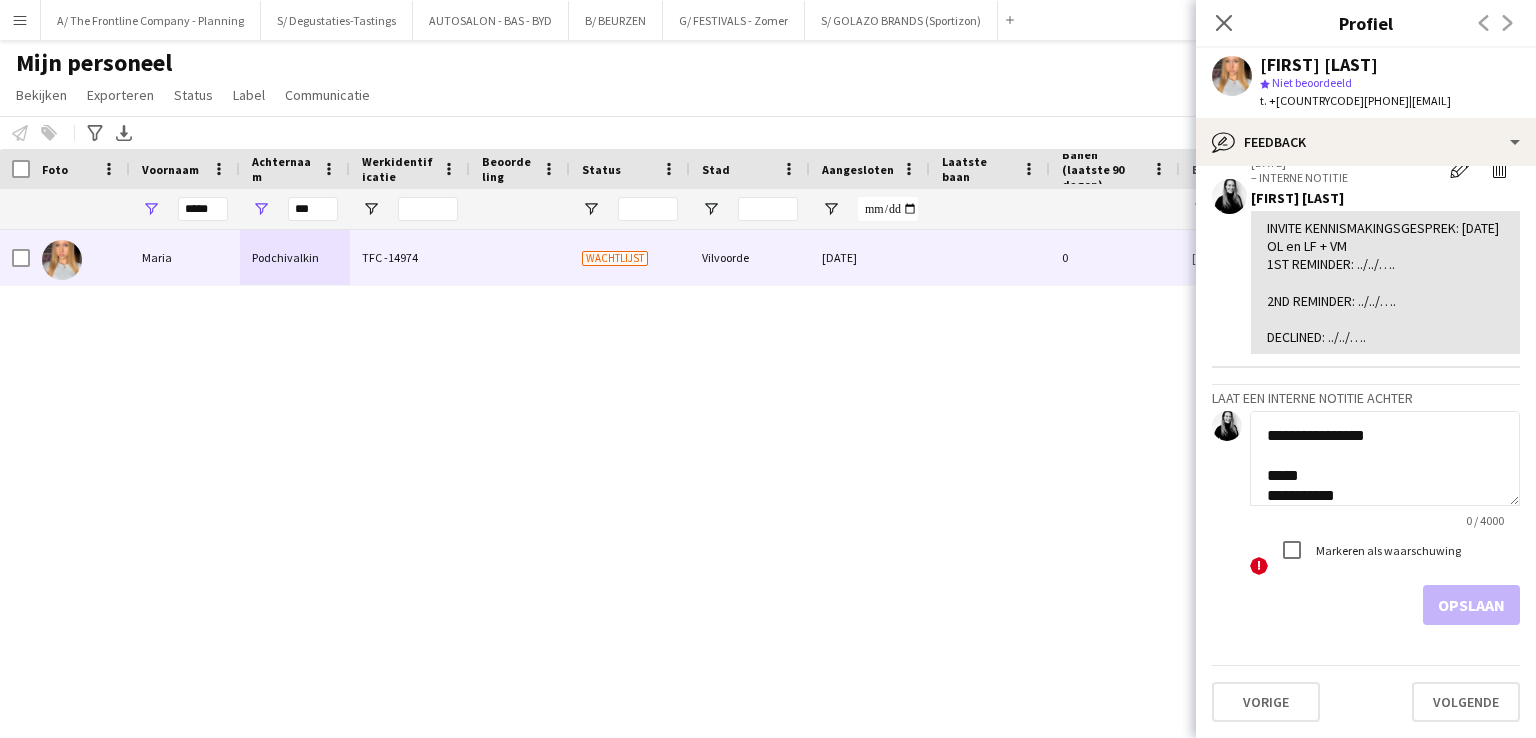 scroll, scrollTop: 340, scrollLeft: 0, axis: vertical 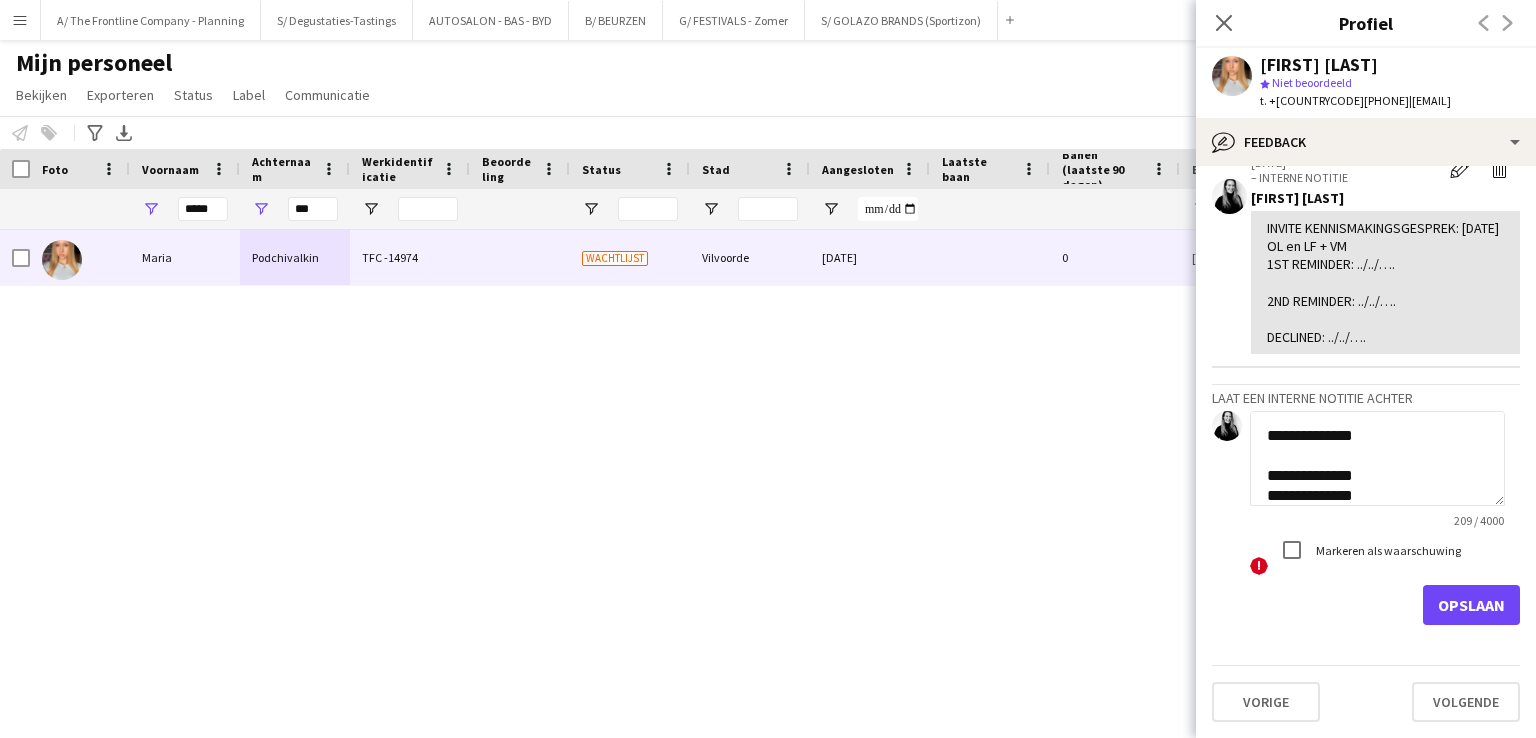 type on "**********" 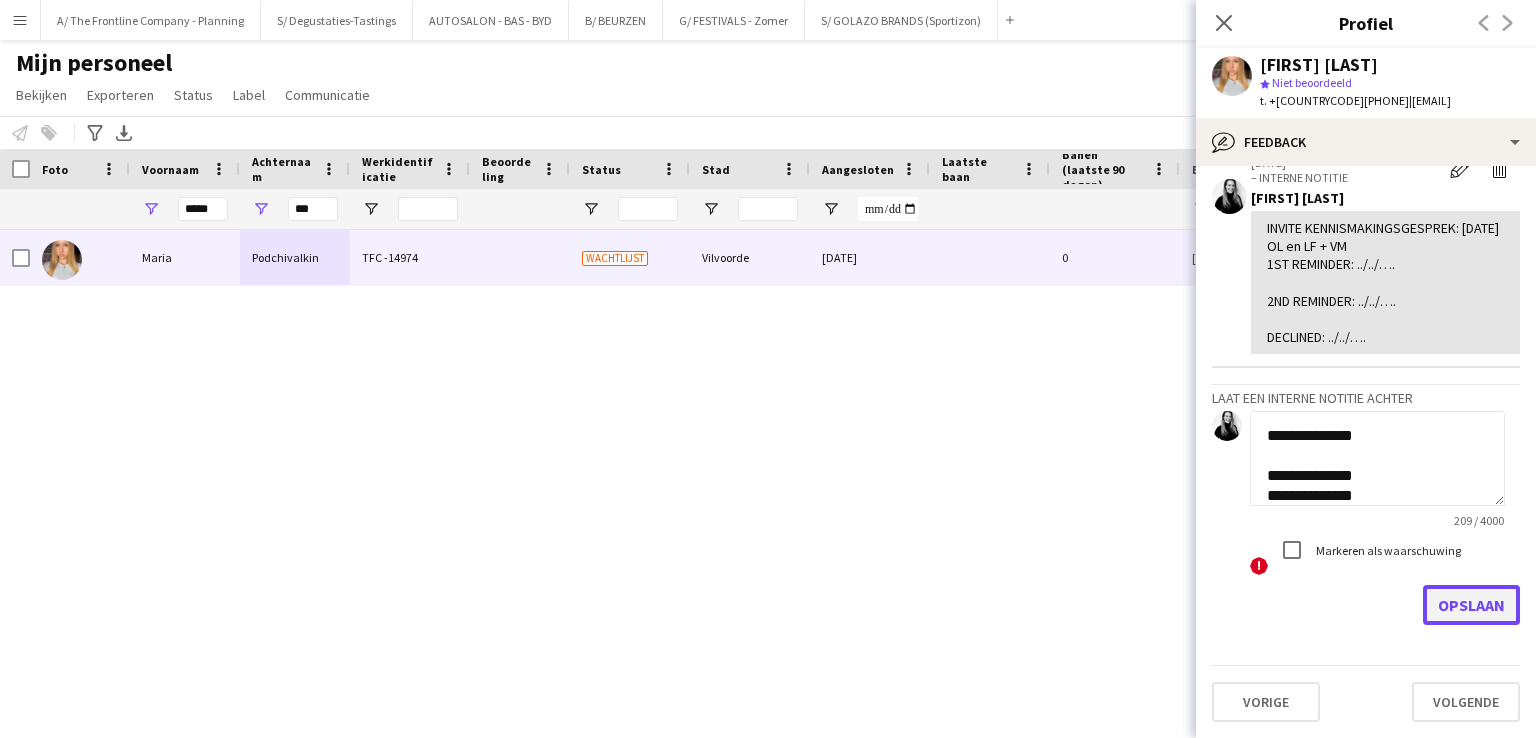 click on "Opslaan" 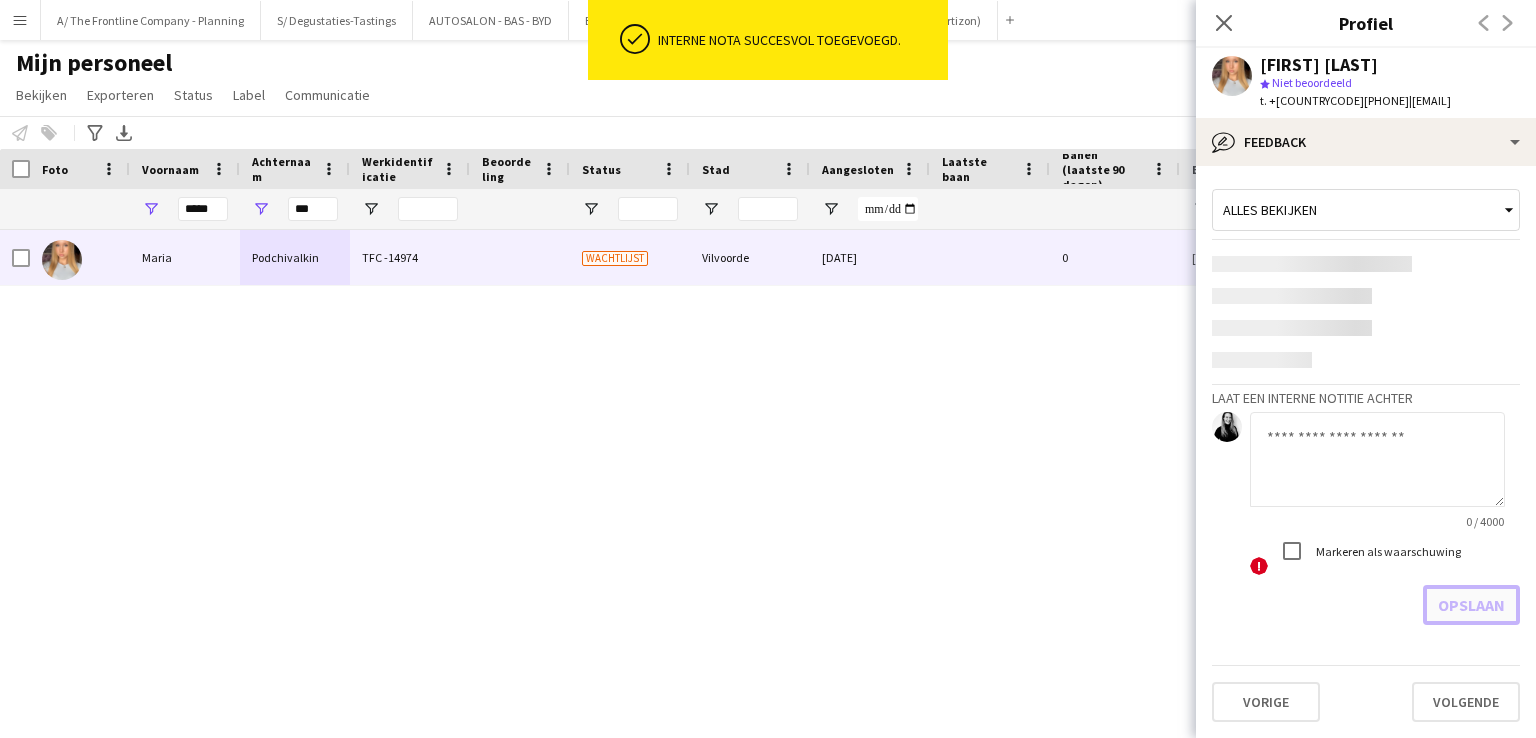 scroll, scrollTop: 0, scrollLeft: 0, axis: both 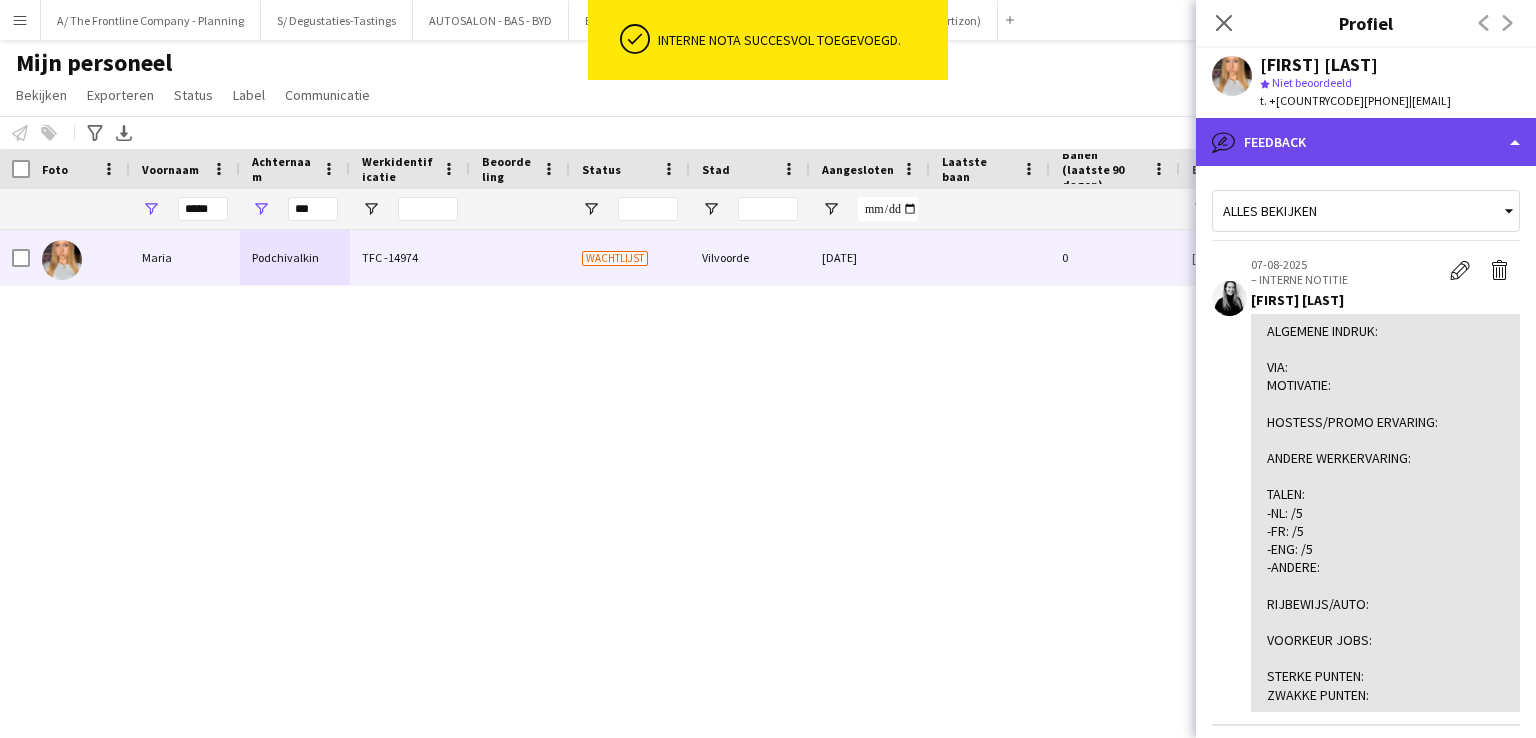click on "bubble-pencil
Feedback" 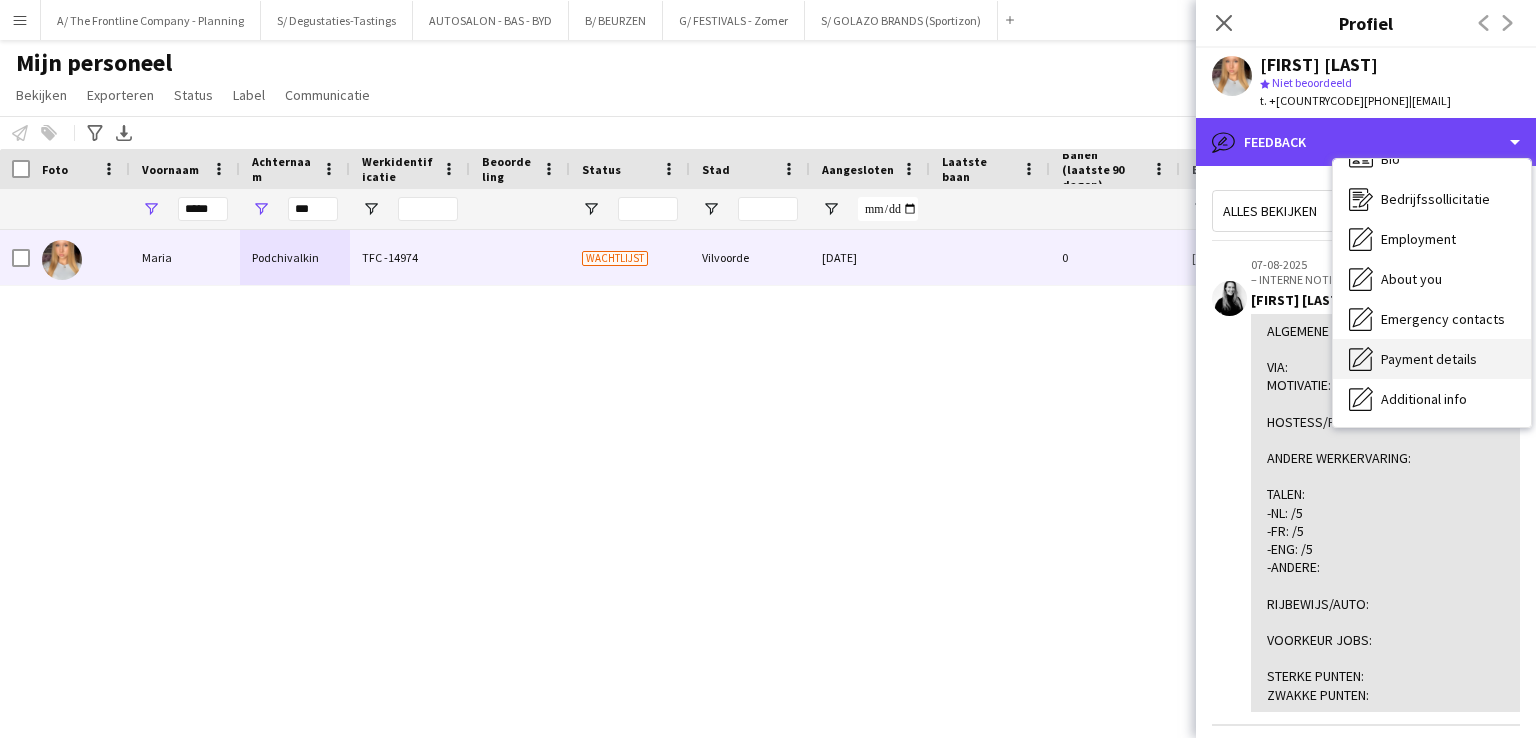 scroll, scrollTop: 0, scrollLeft: 0, axis: both 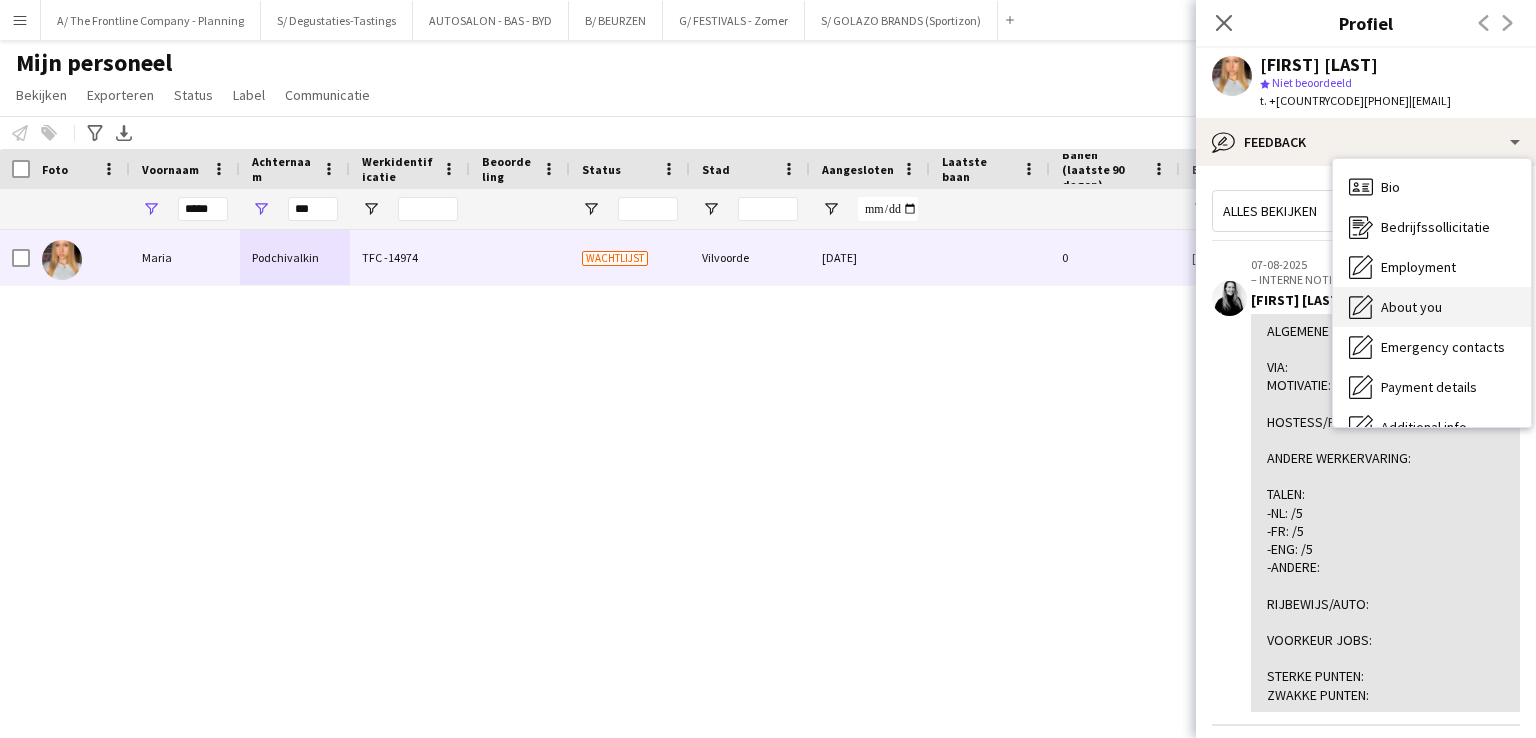 click on "About you" at bounding box center [1411, 307] 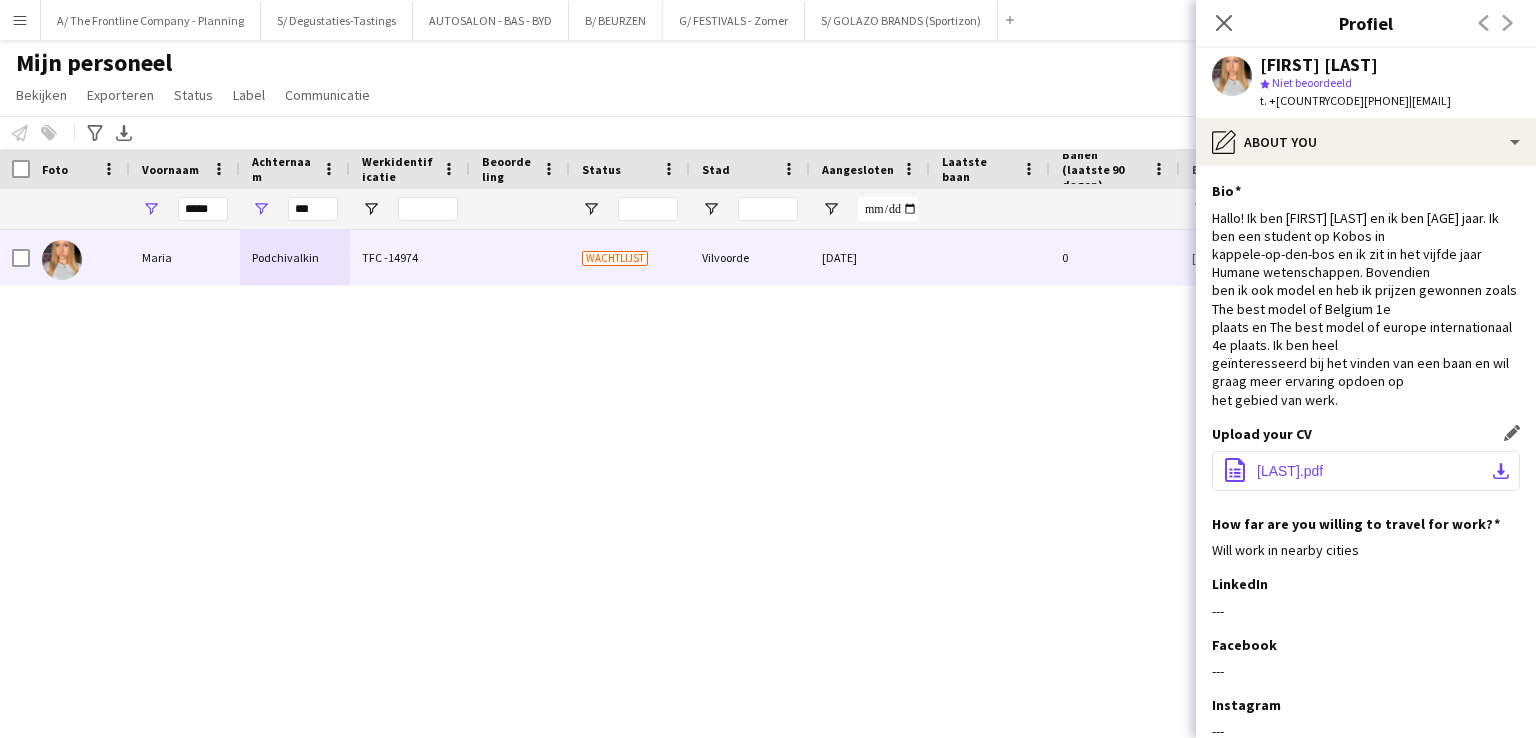 click on "office-file-sheet
MARIA PODCHIVALKIN.pdf
download-bottom" 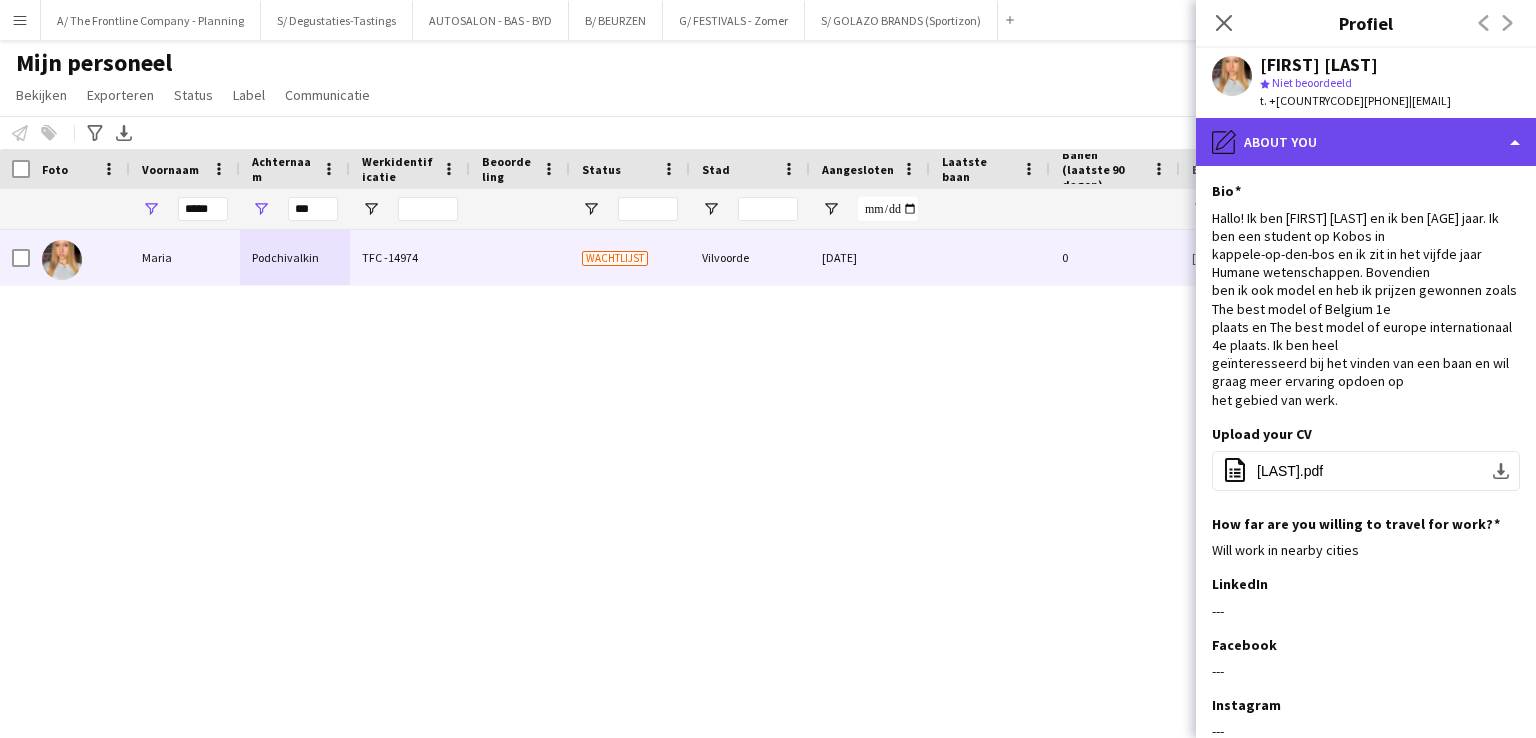 click on "pencil4
About you" 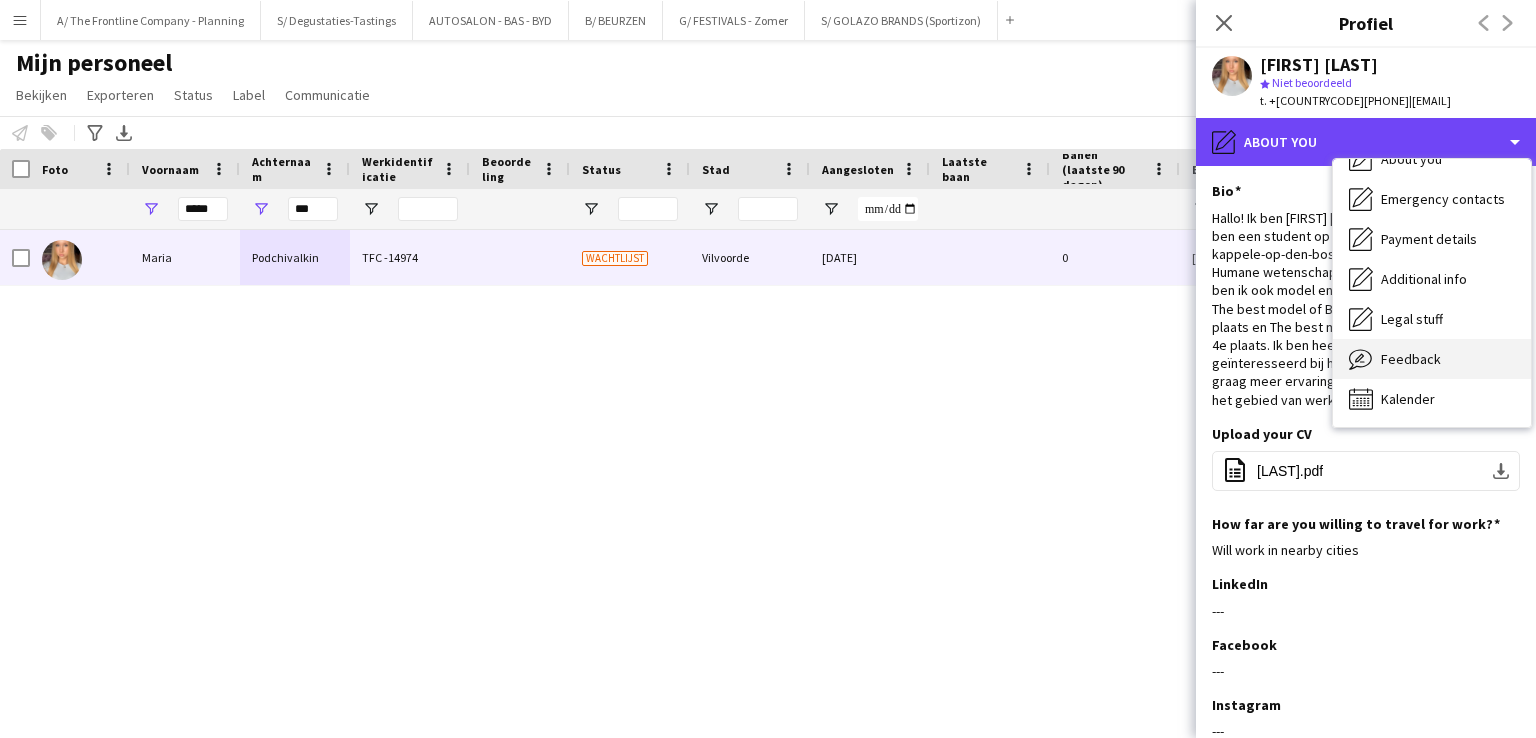 scroll, scrollTop: 147, scrollLeft: 0, axis: vertical 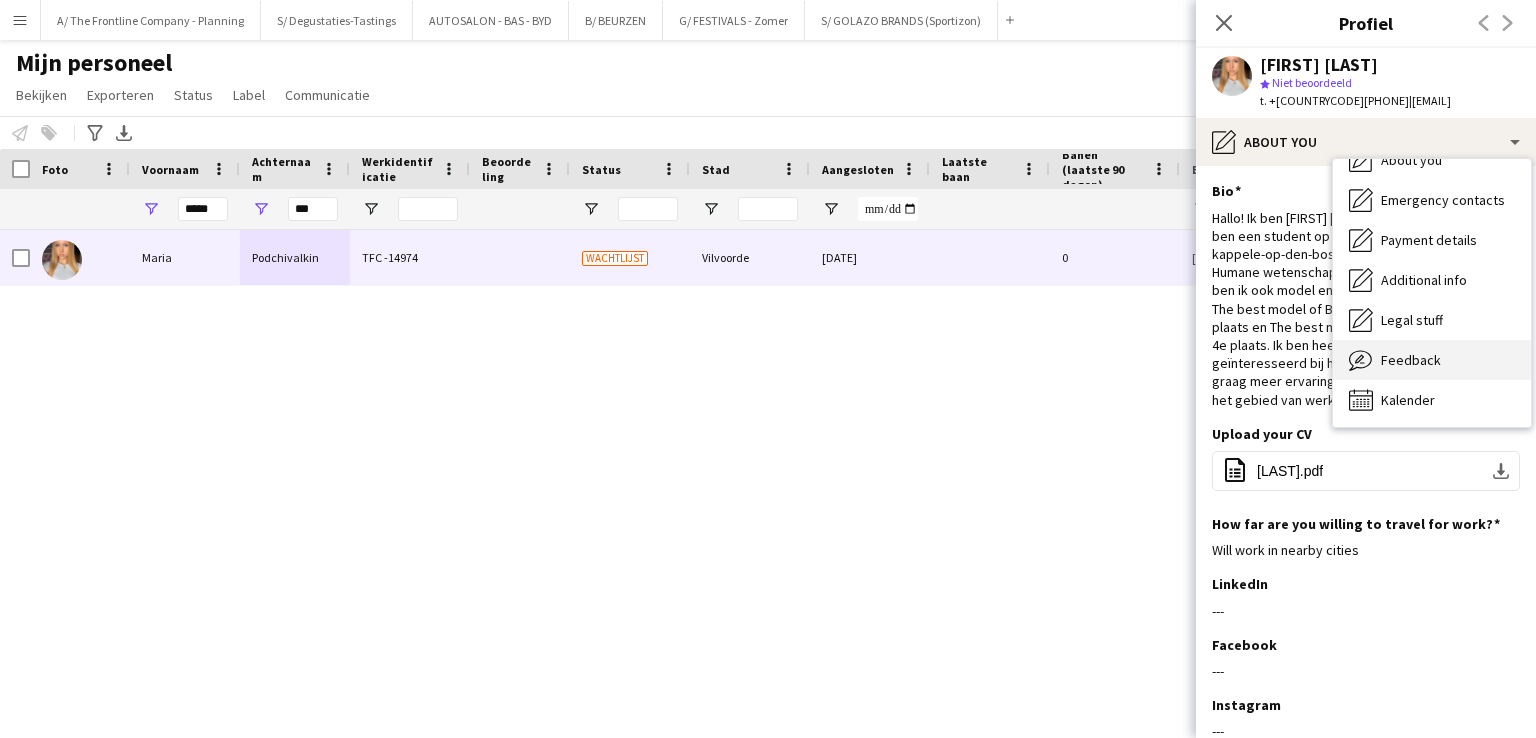 click on "Feedback" at bounding box center [1411, 360] 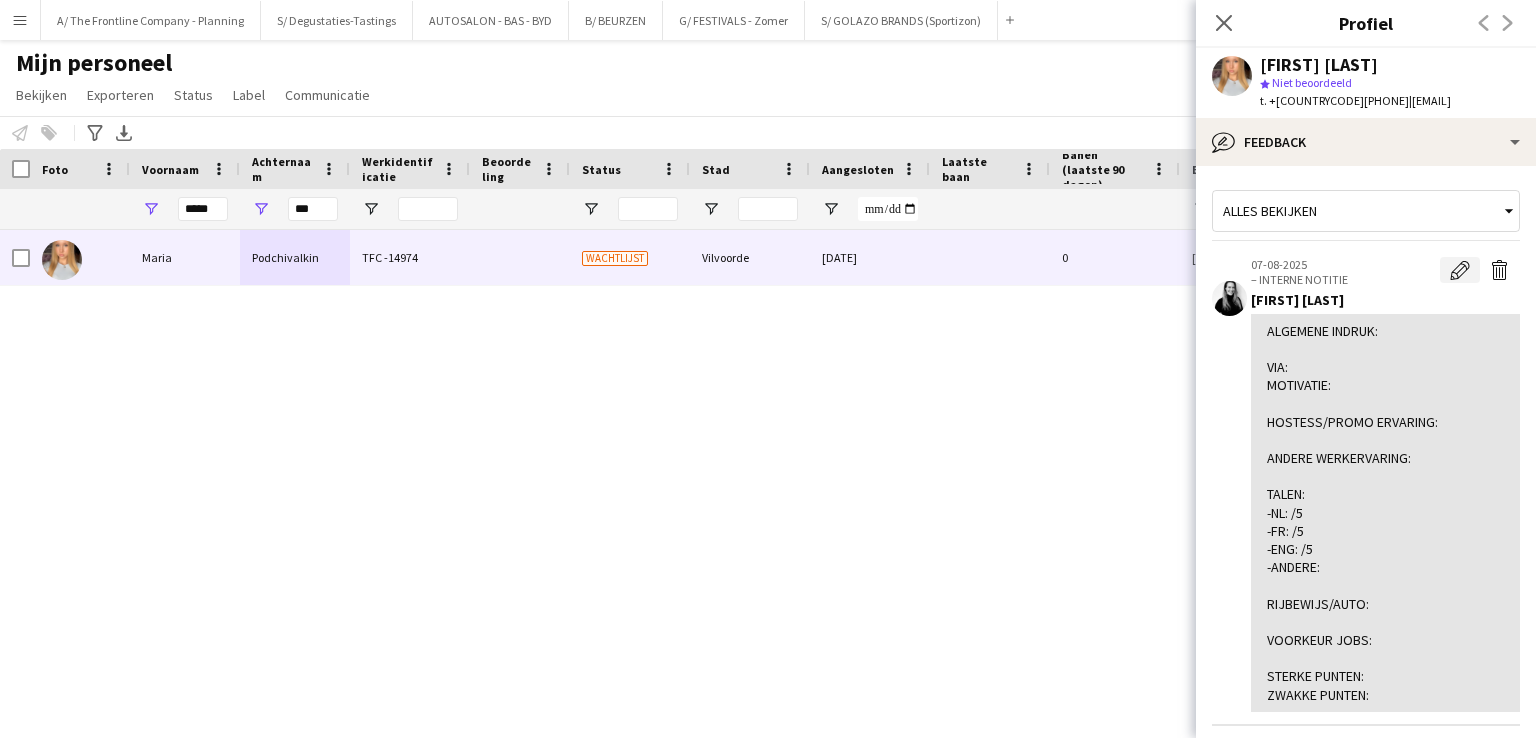 click on "Bewerk interne notitie" 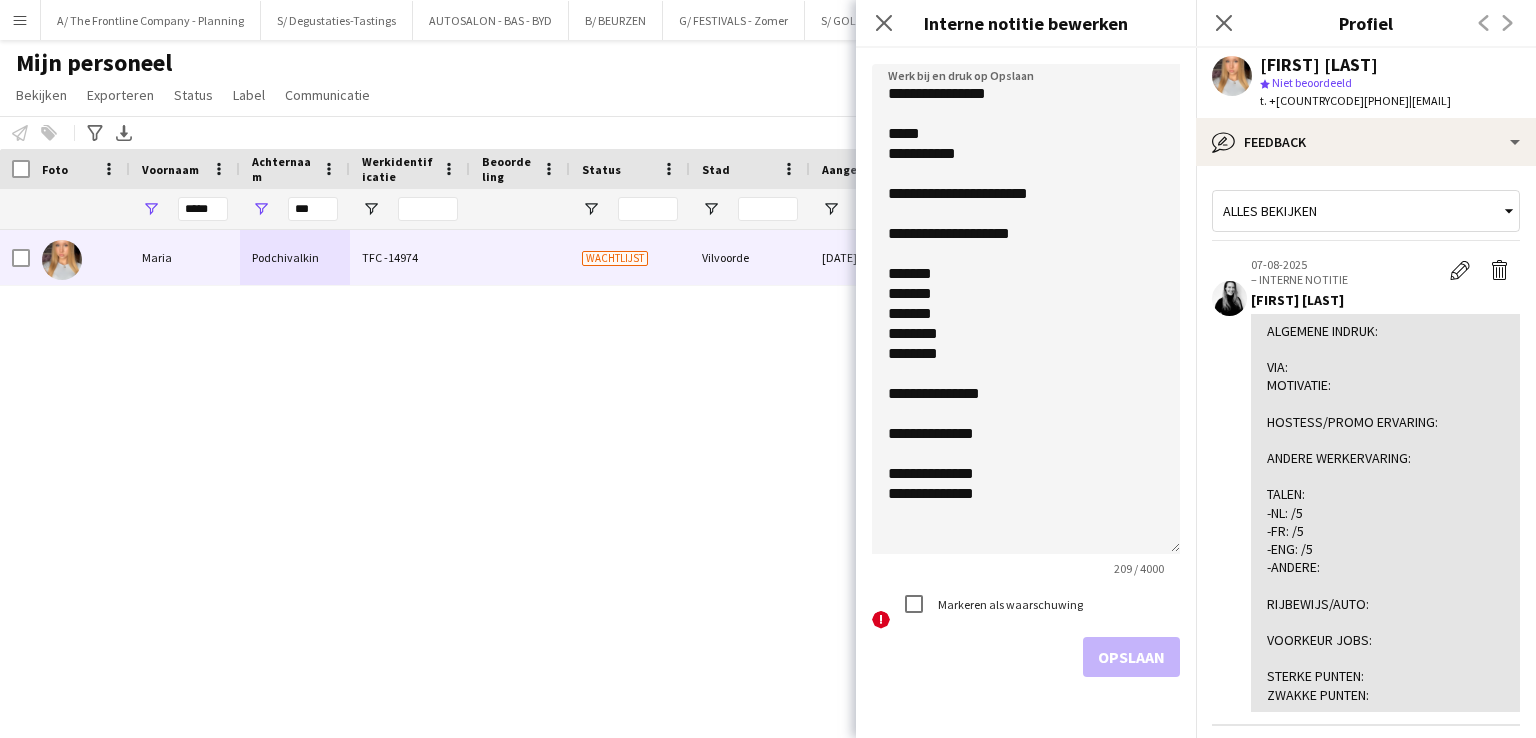 drag, startPoint x: 1168, startPoint y: 174, endPoint x: 1128, endPoint y: 591, distance: 418.91406 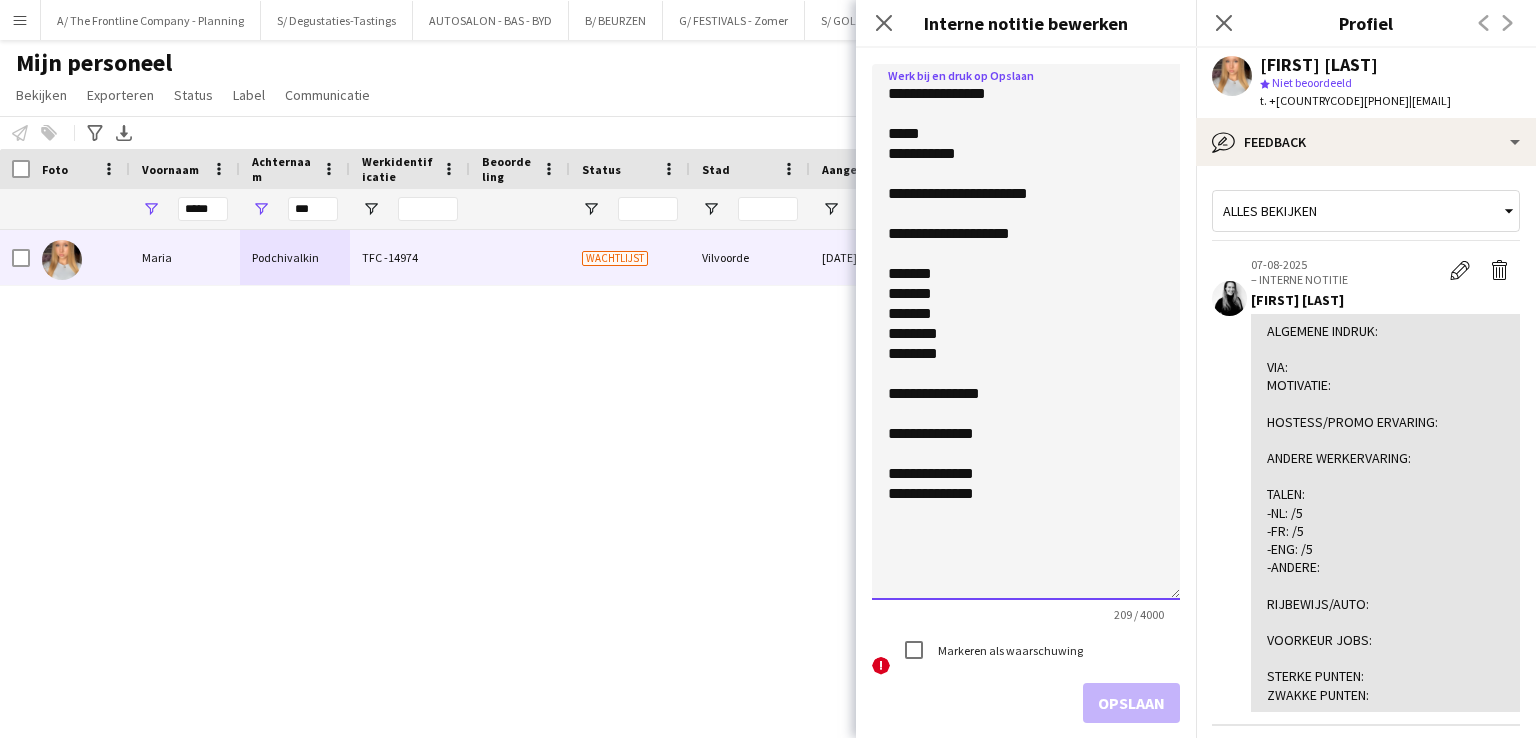 click on "**********" 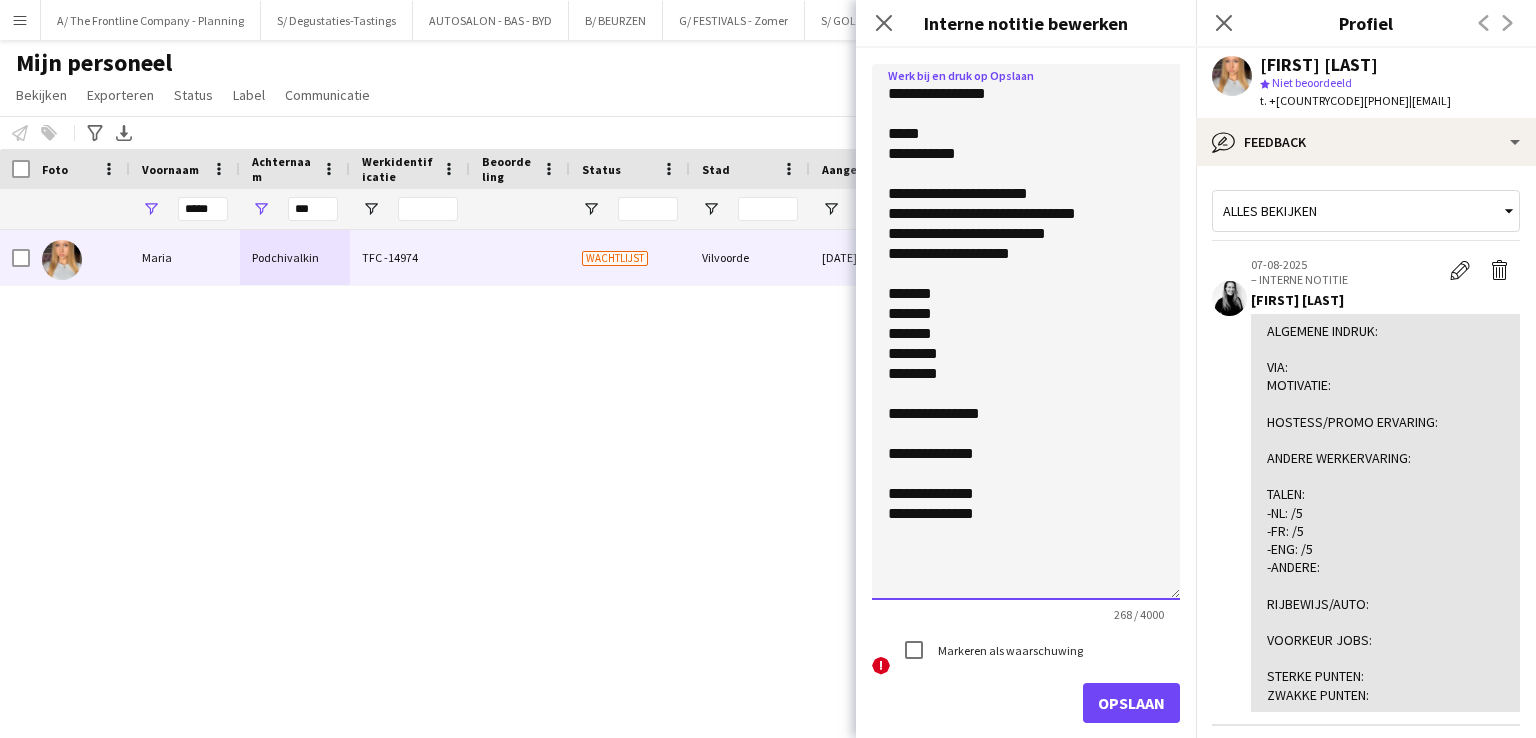 click on "**********" 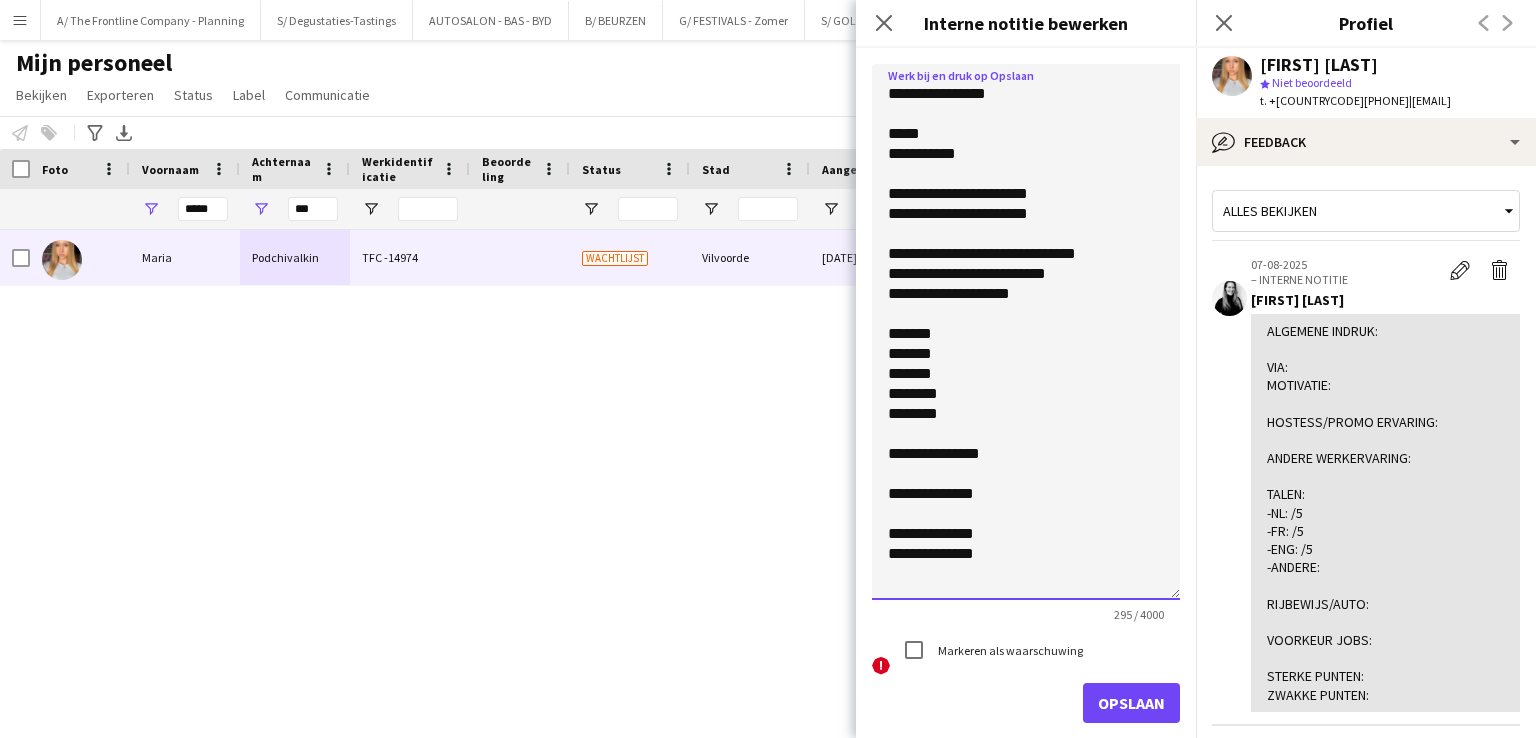 click on "**********" 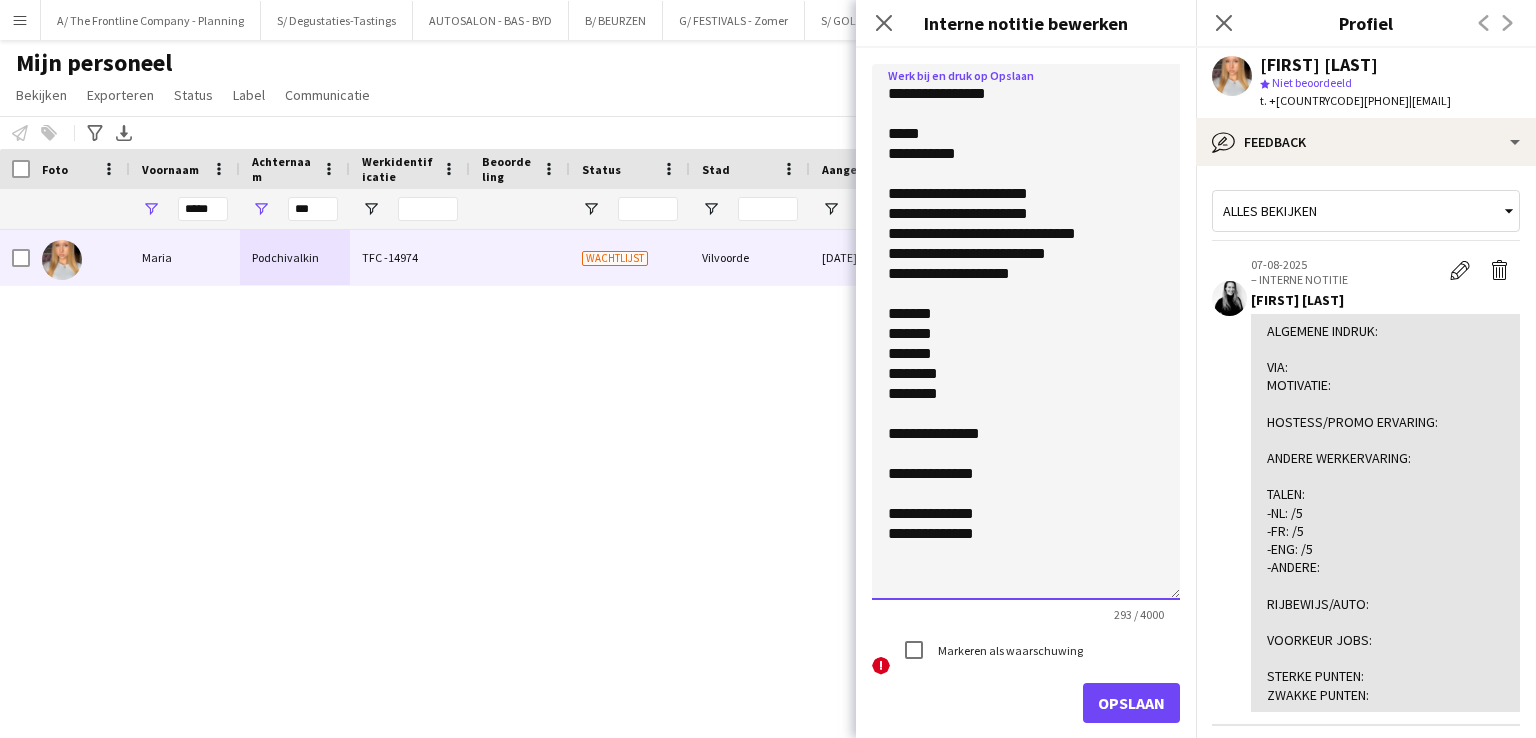 click on "**********" 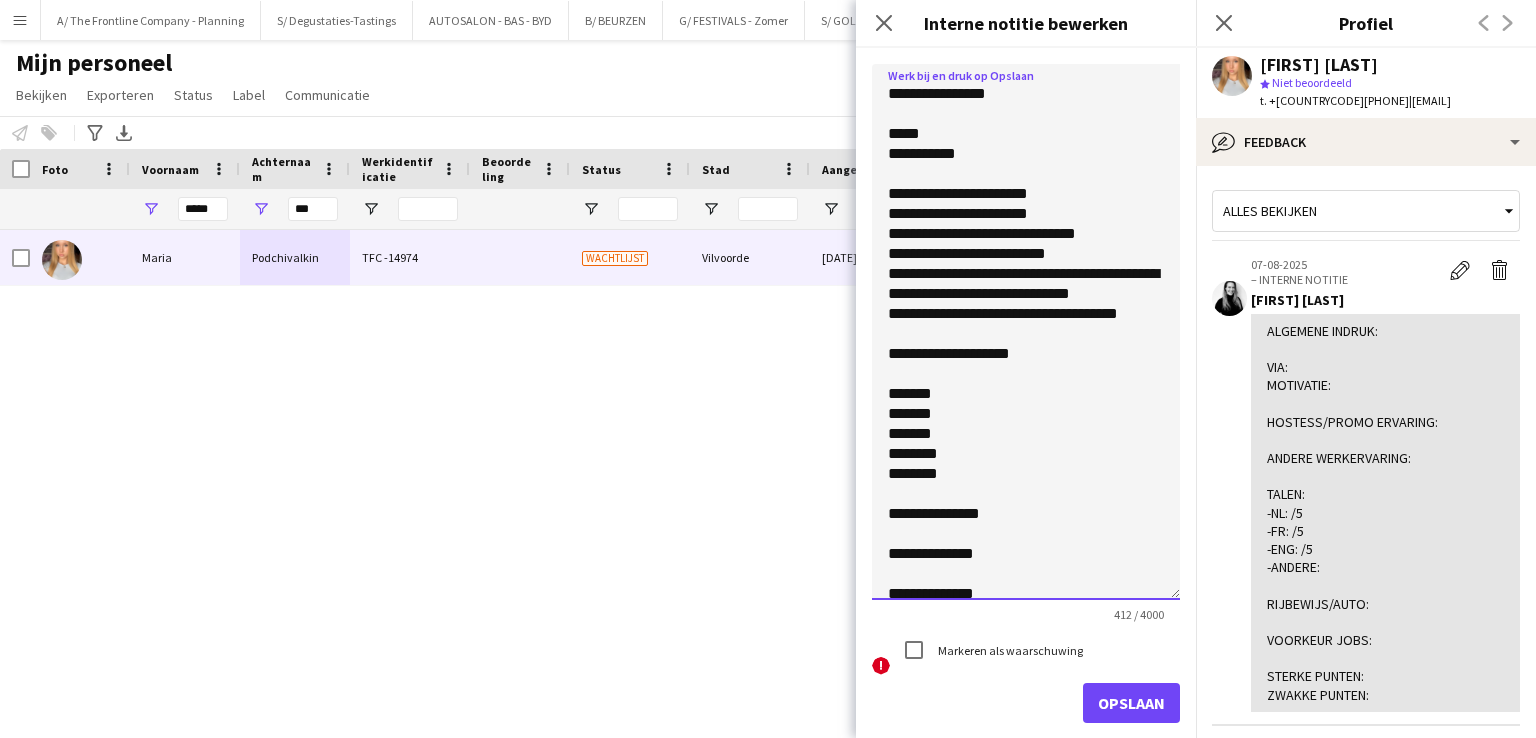 click on "**********" 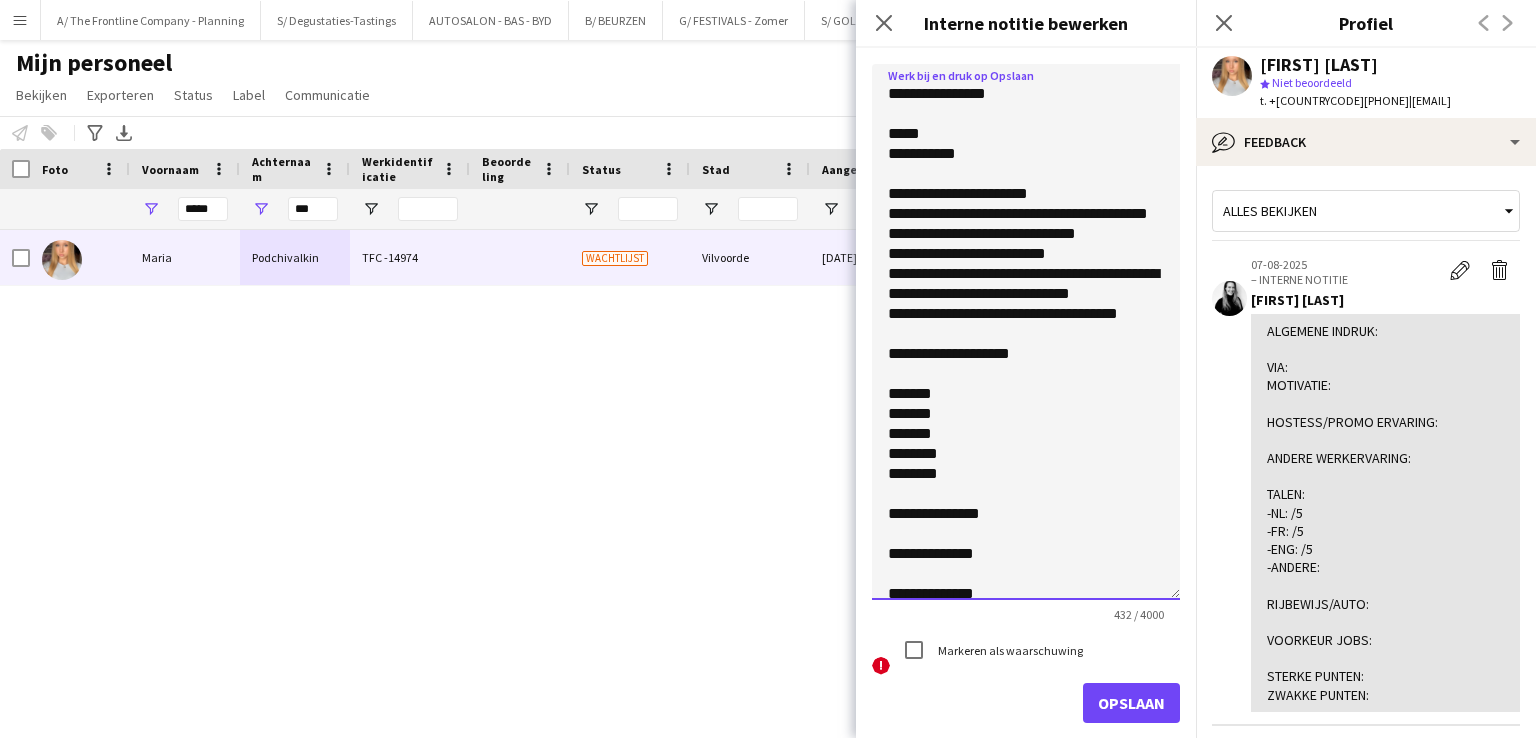 click on "**********" 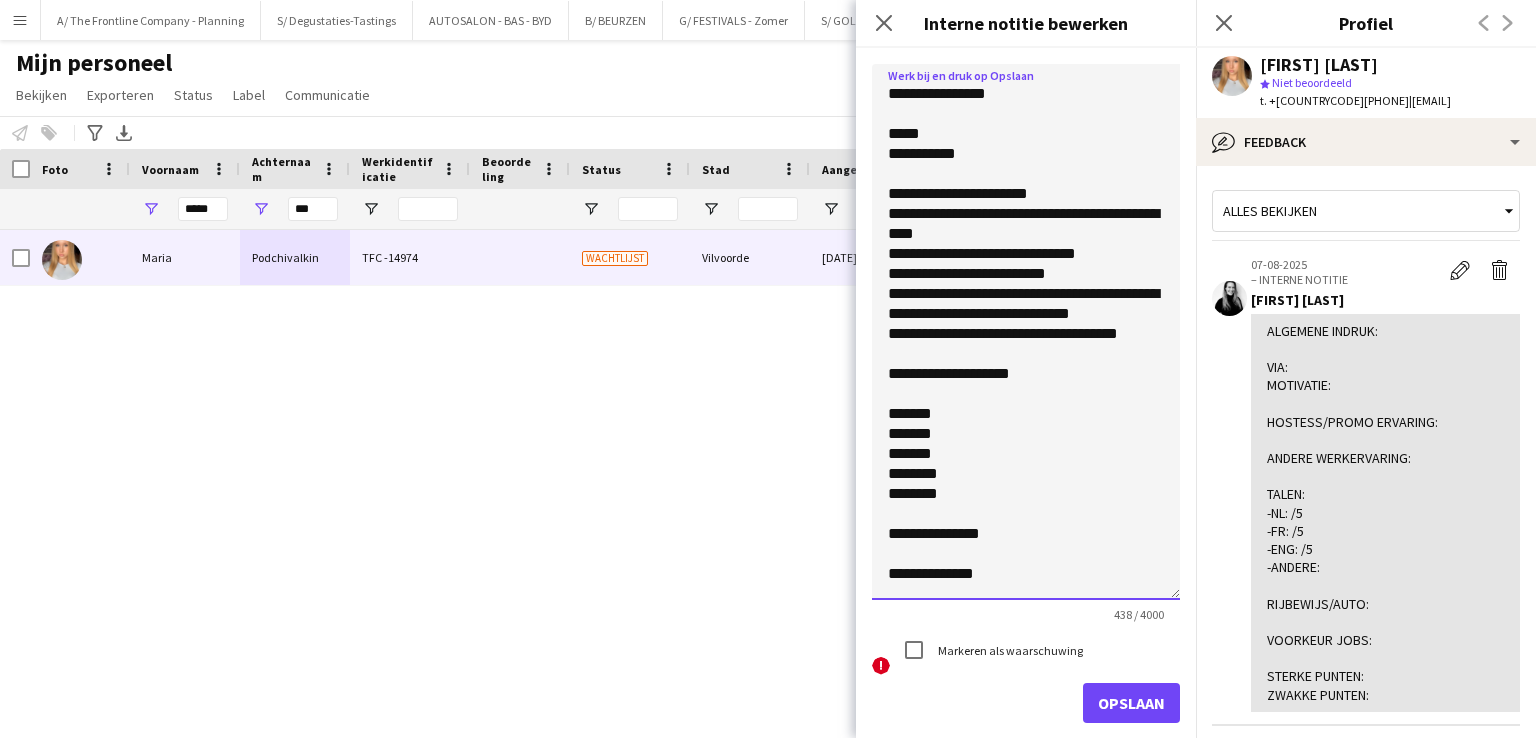 click on "**********" 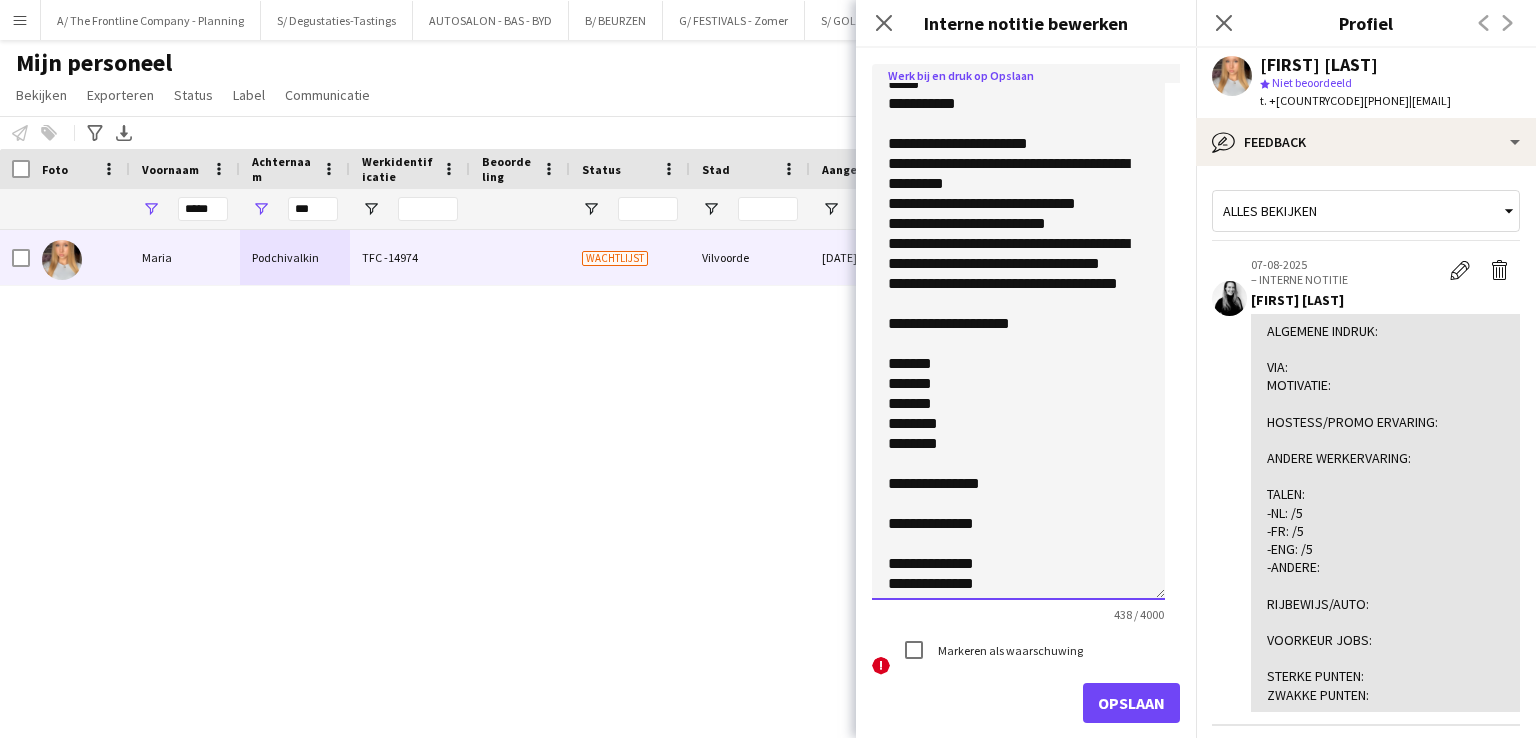 scroll, scrollTop: 51, scrollLeft: 0, axis: vertical 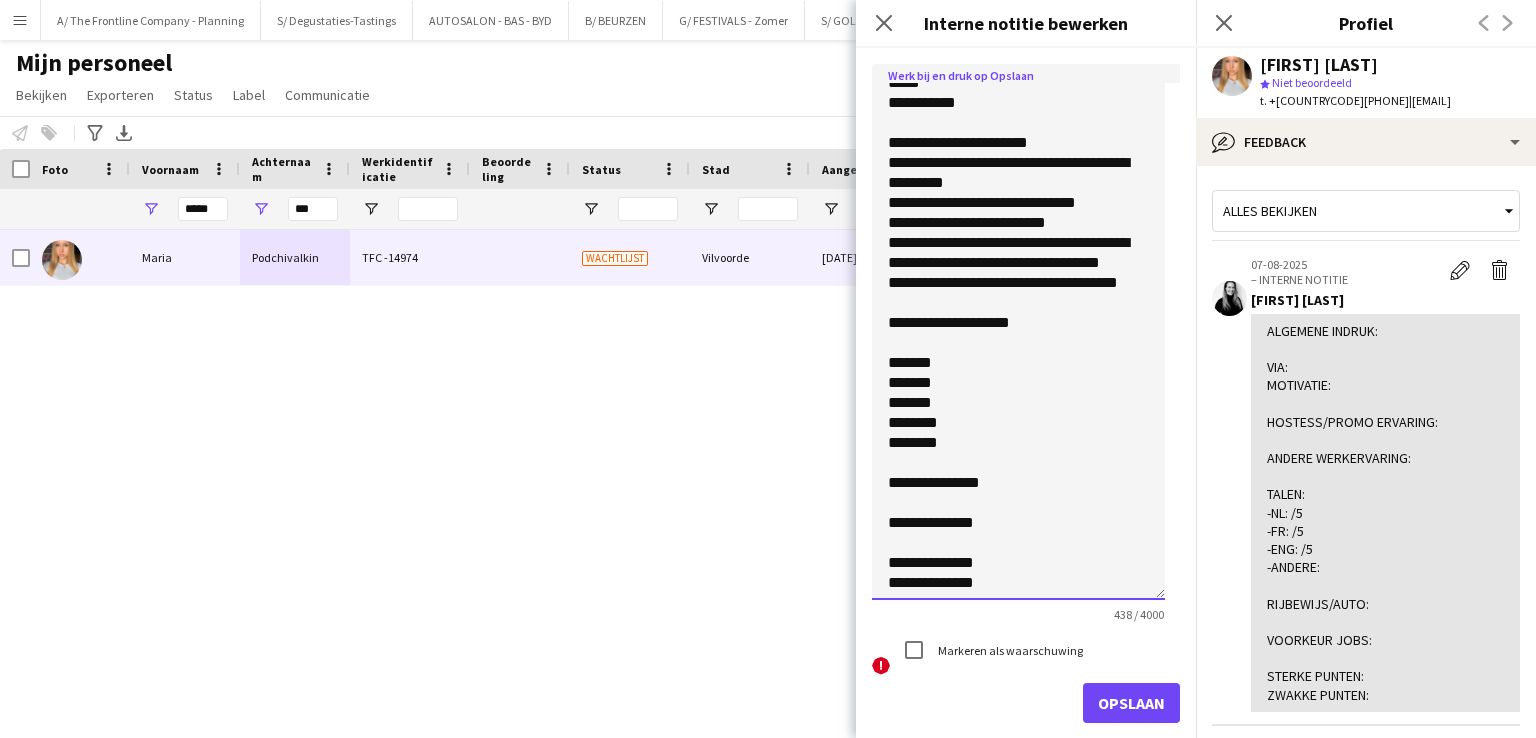 click on "**********" 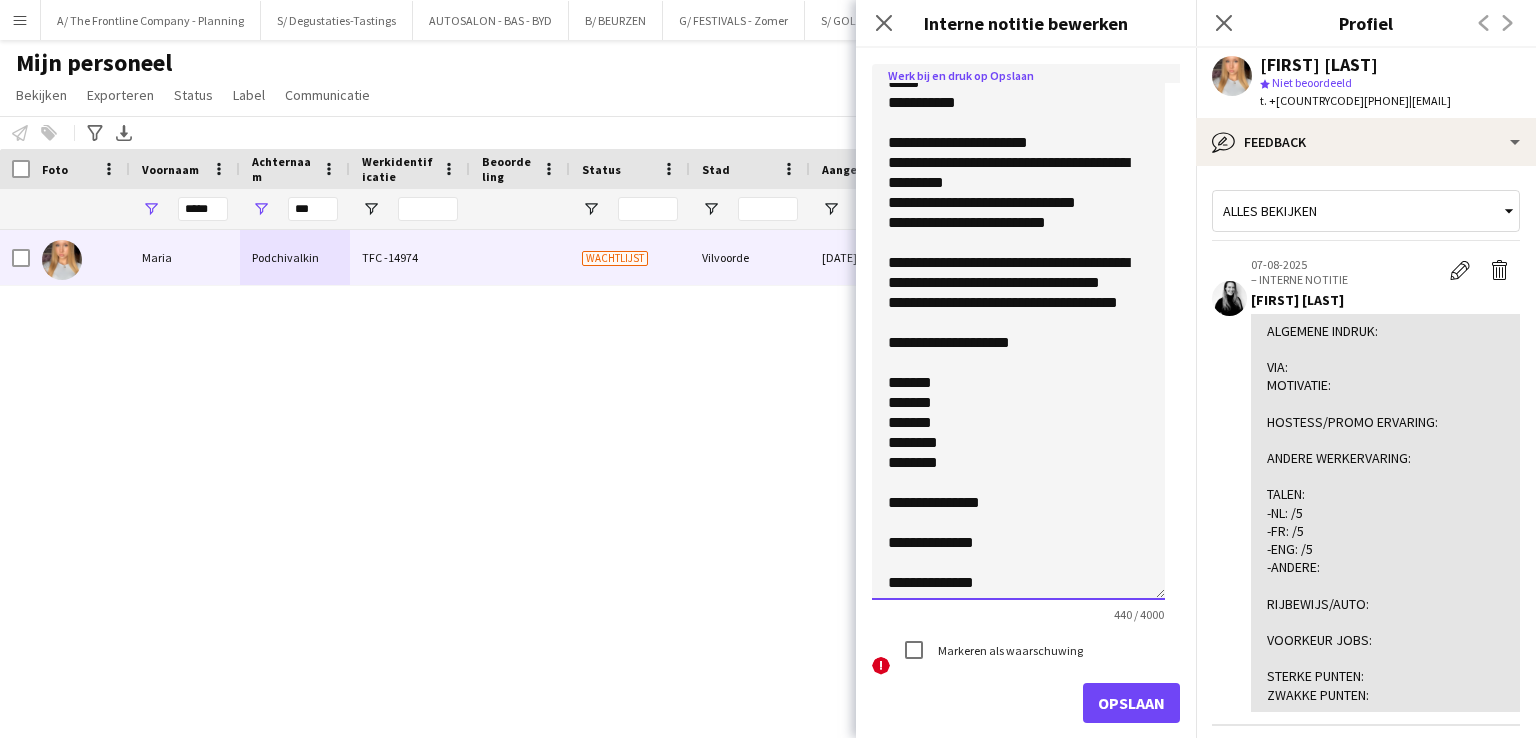 click on "**********" 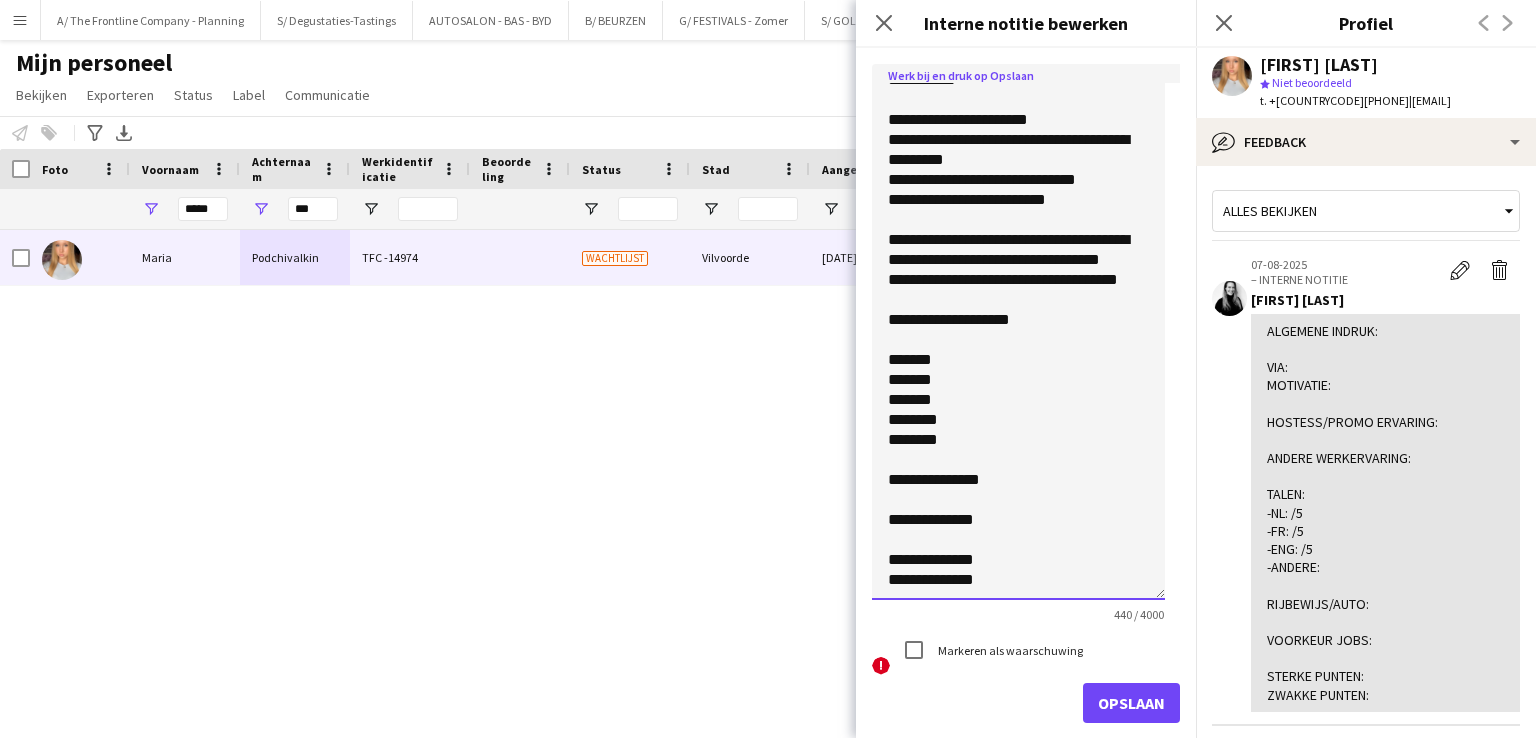 scroll, scrollTop: 0, scrollLeft: 0, axis: both 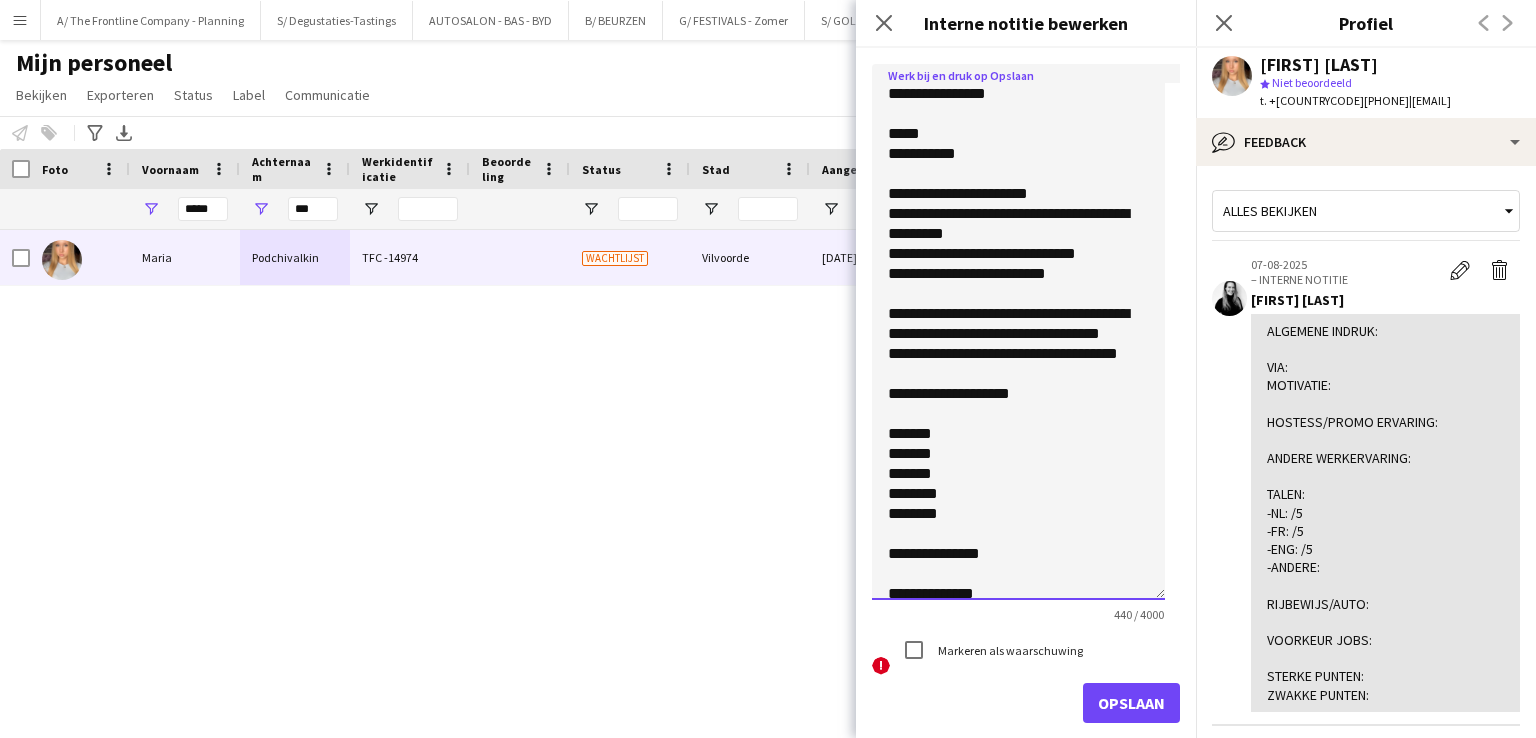 drag, startPoint x: 896, startPoint y: 371, endPoint x: 996, endPoint y: 381, distance: 100.49876 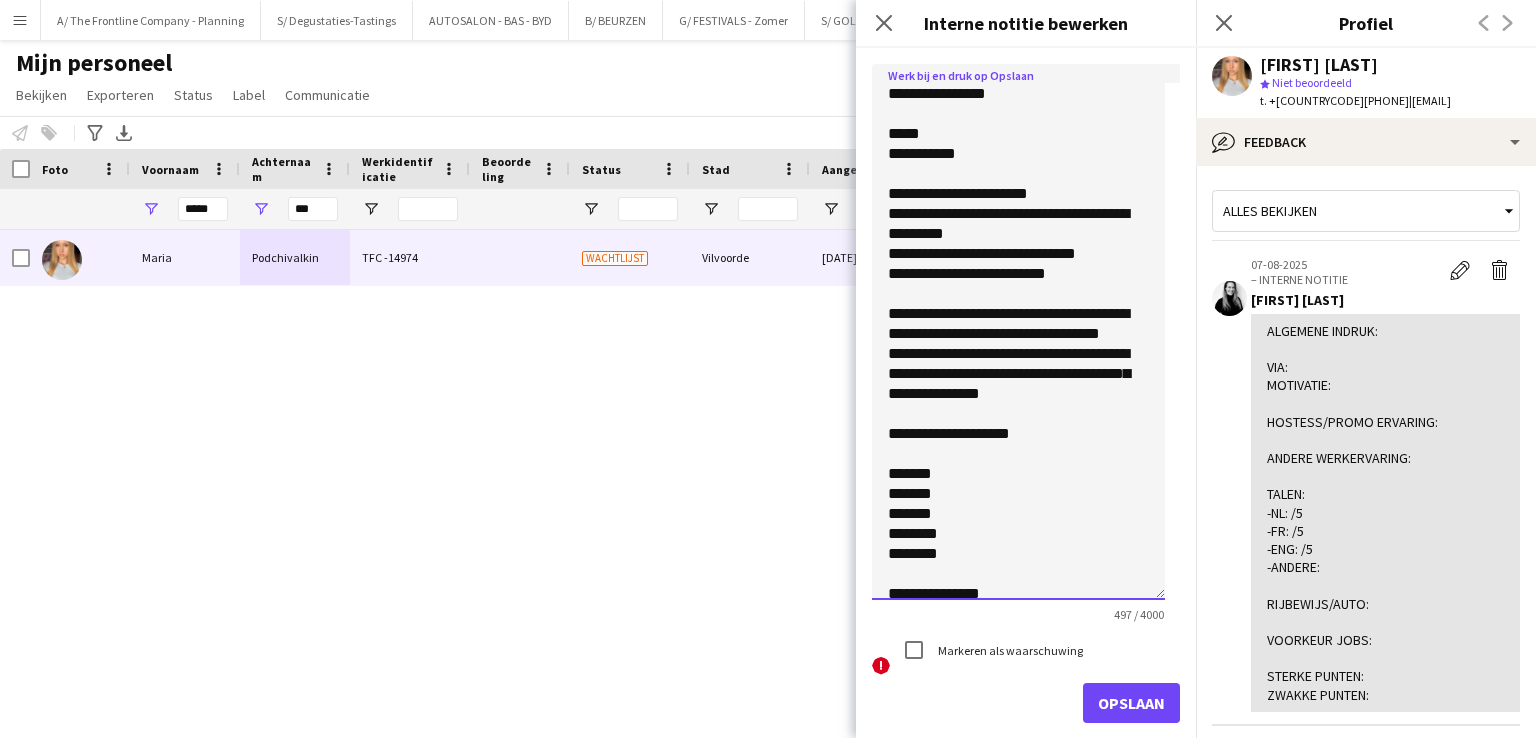 click on "**********" 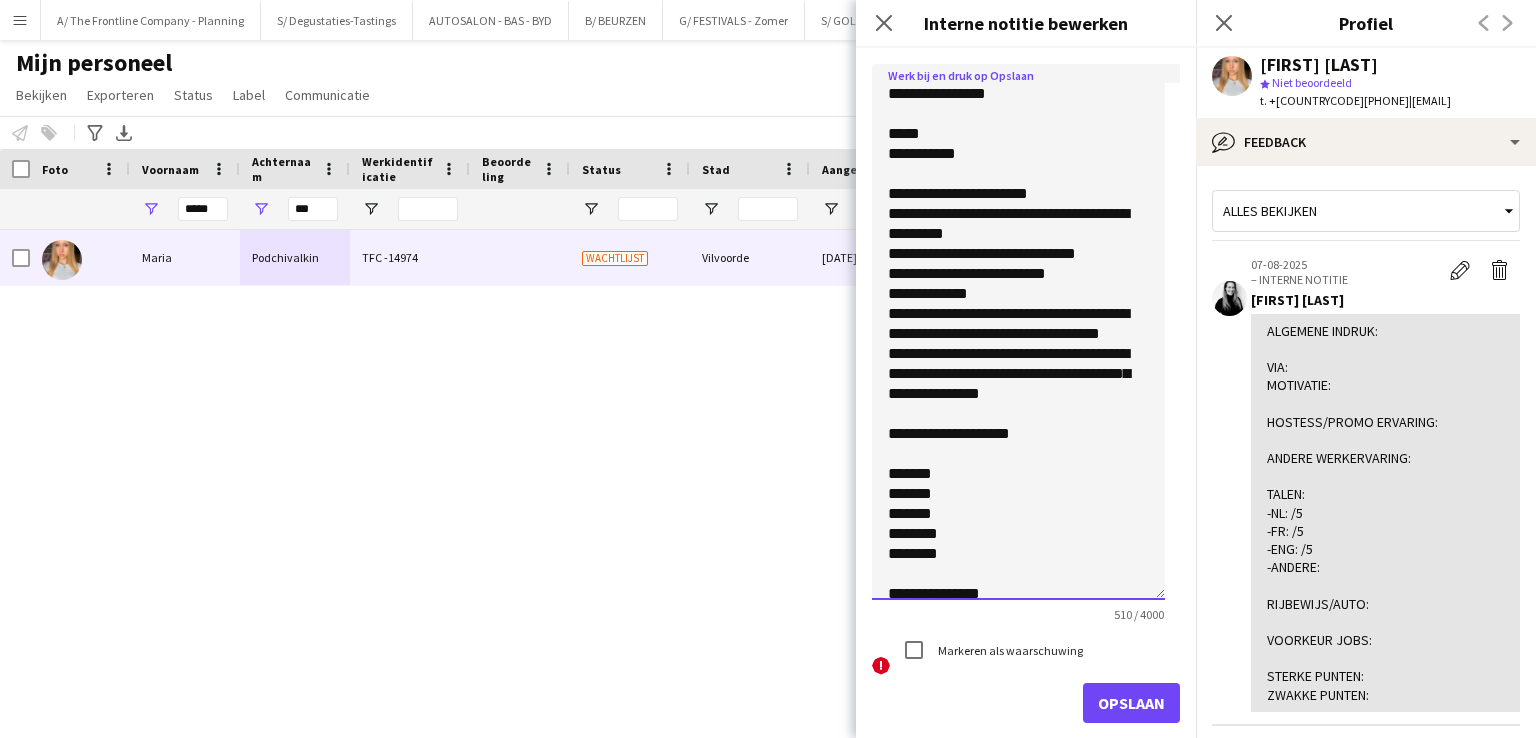 click on "**********" 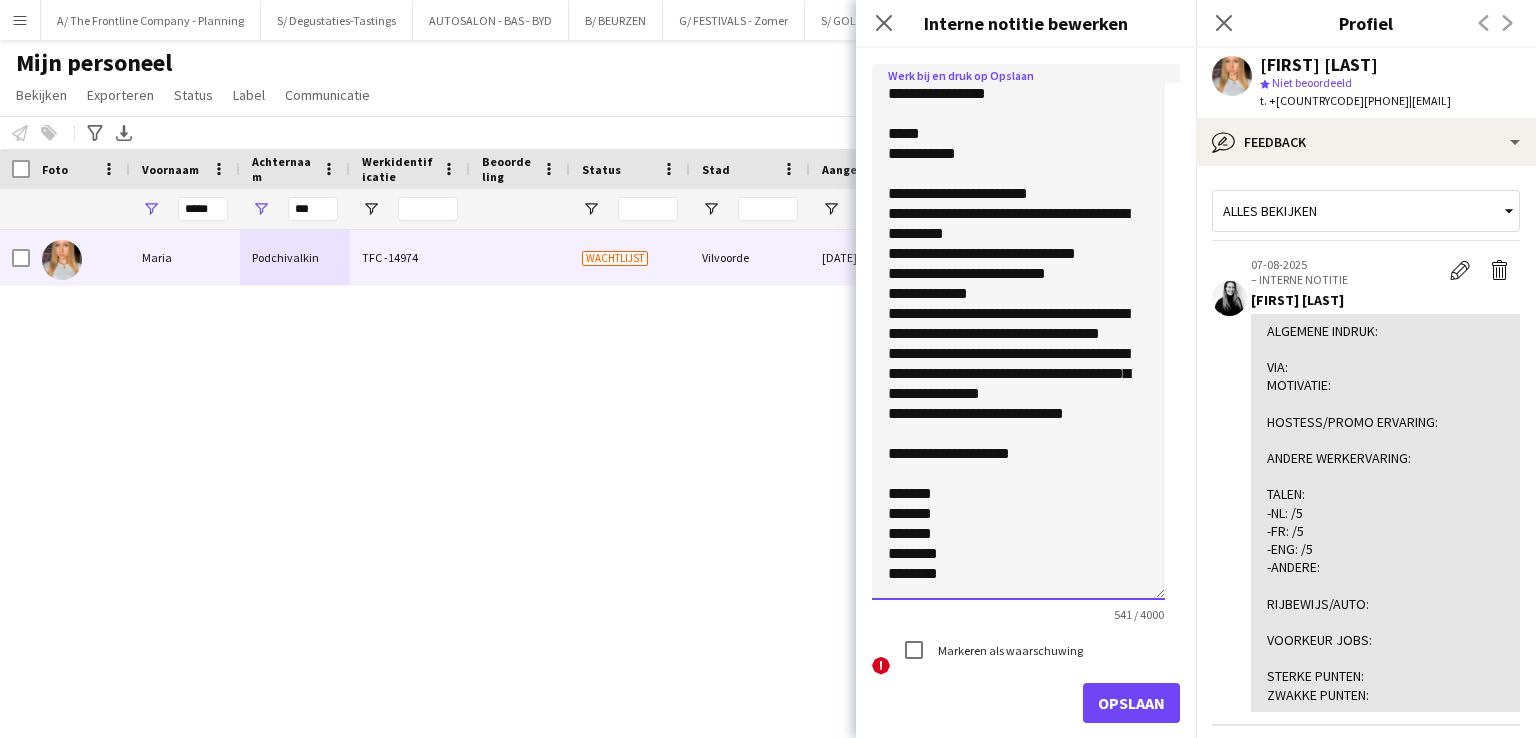 type on "**********" 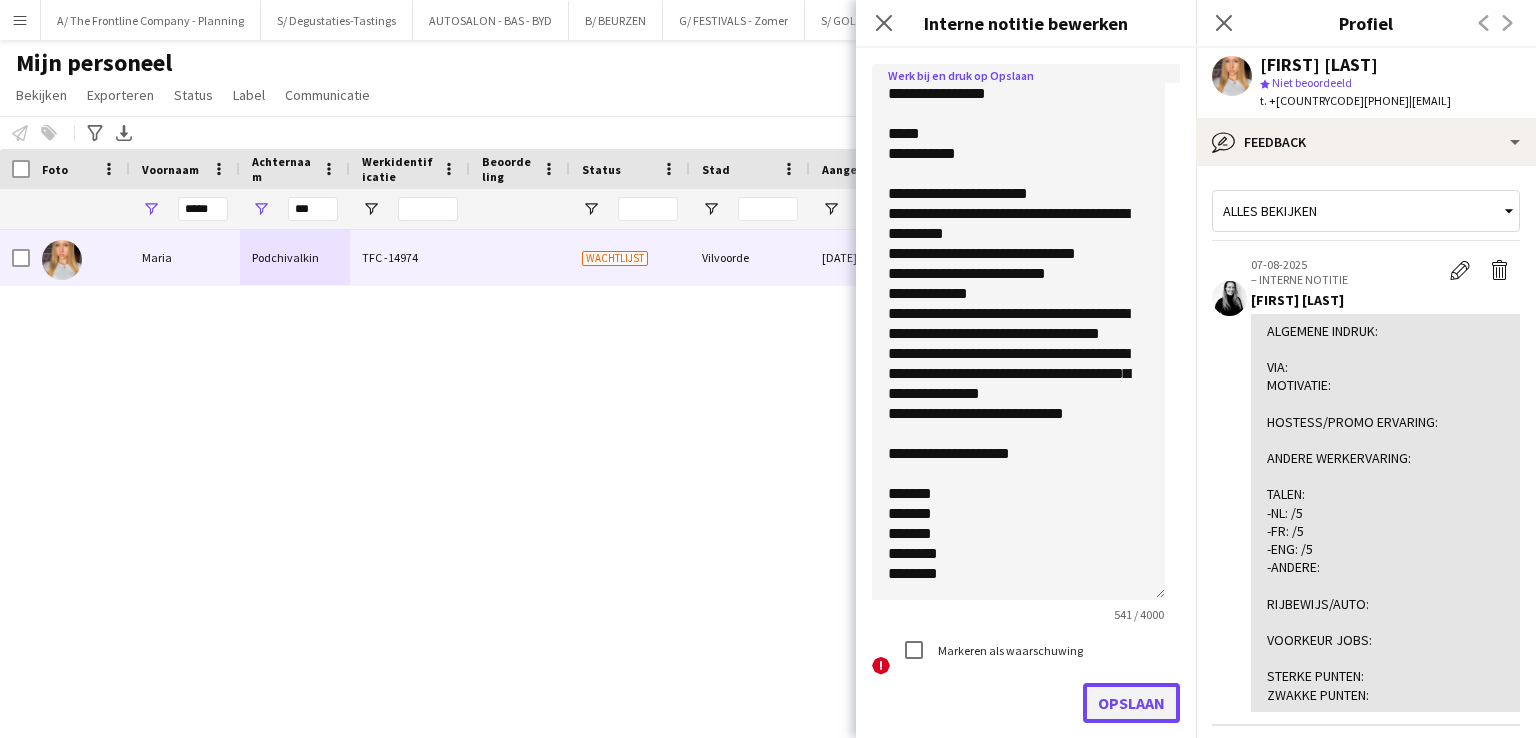 click on "Opslaan" 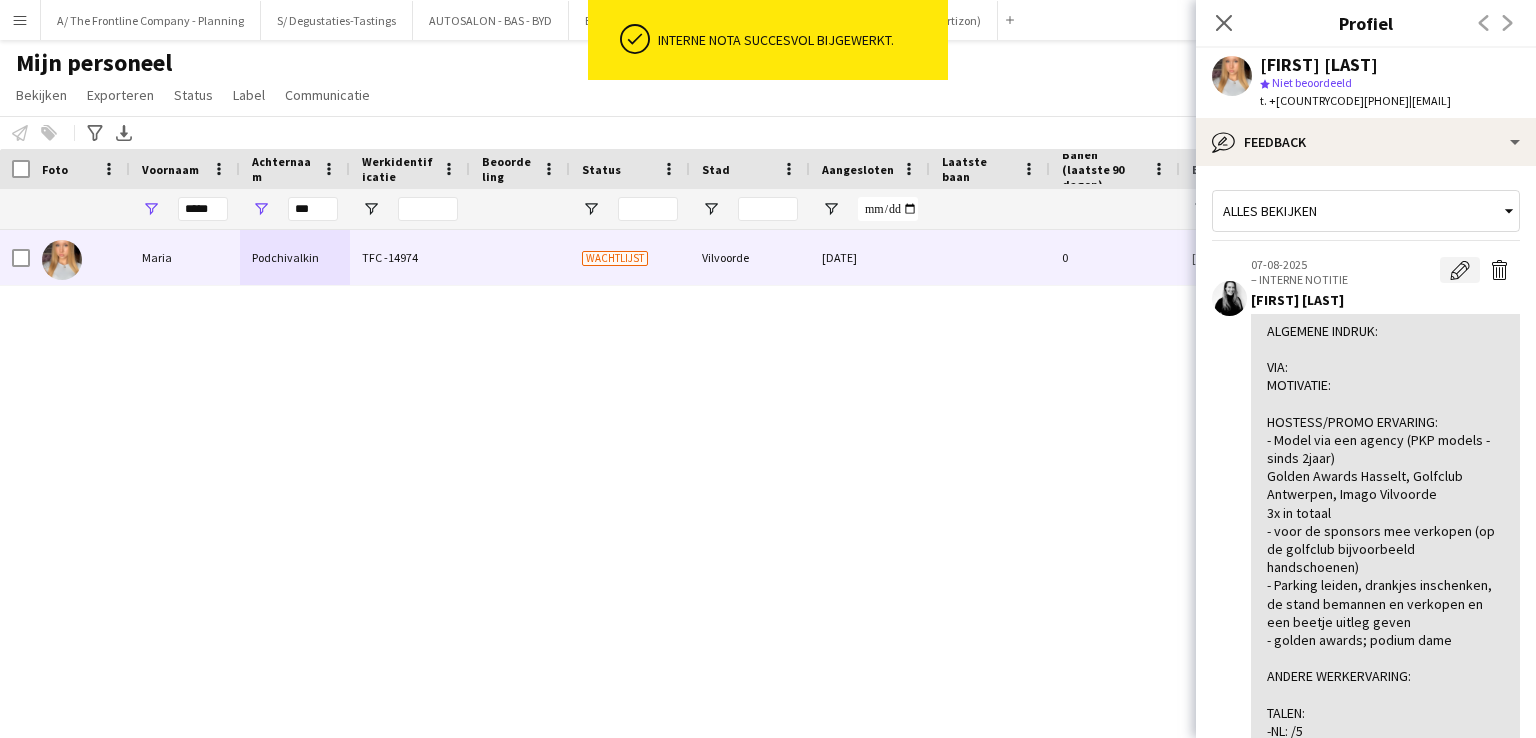 click on "Bewerk interne notitie" 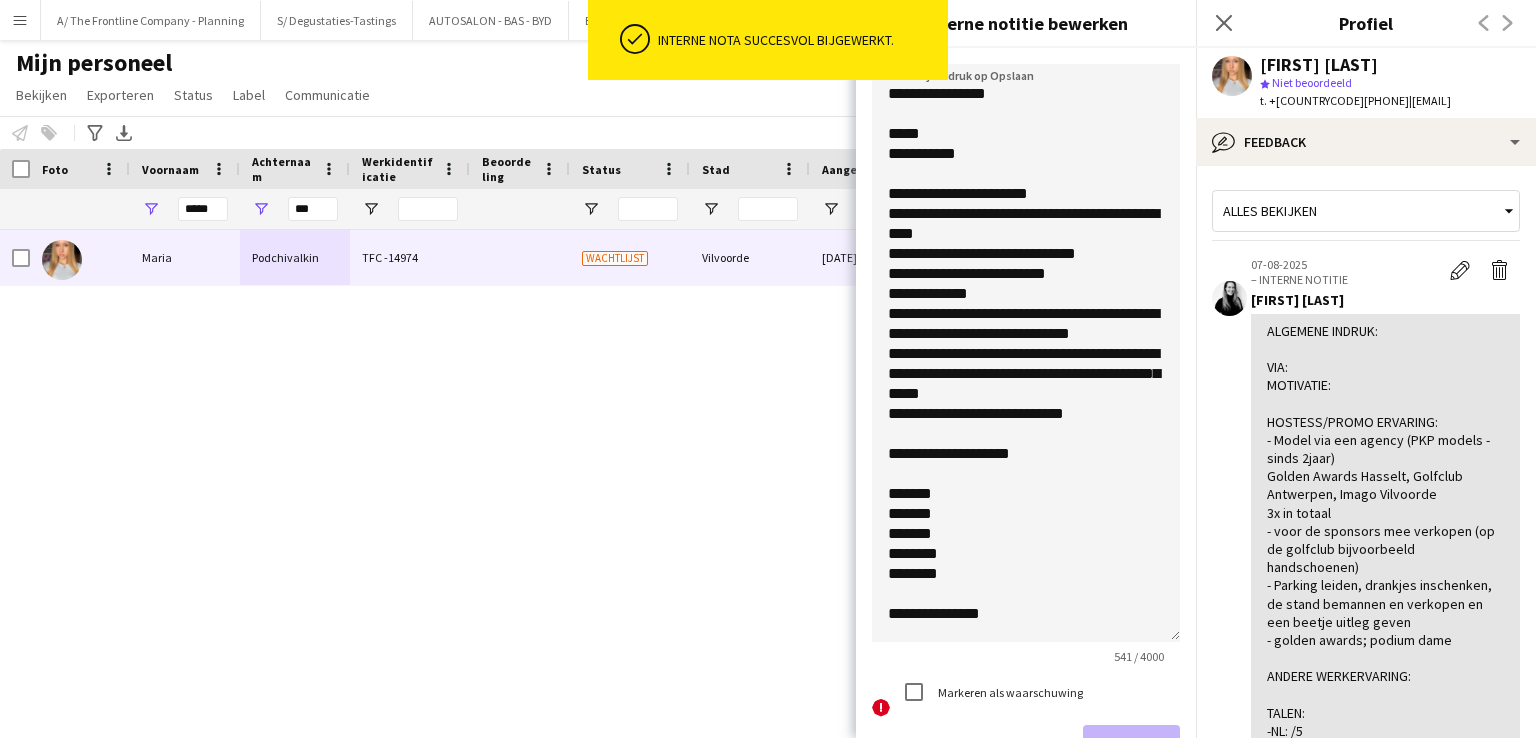 drag, startPoint x: 1171, startPoint y: 181, endPoint x: 1188, endPoint y: 639, distance: 458.3154 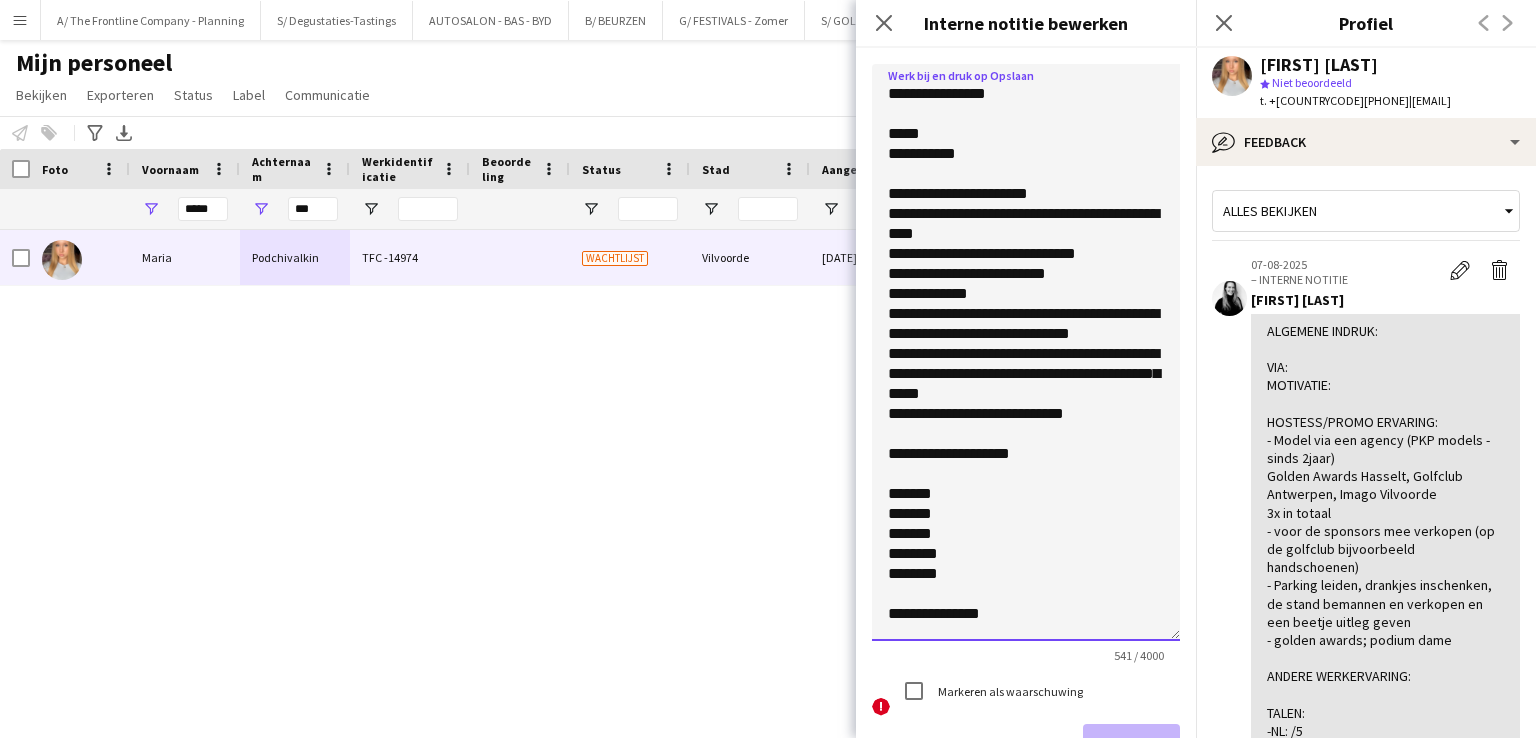 click on "**********" 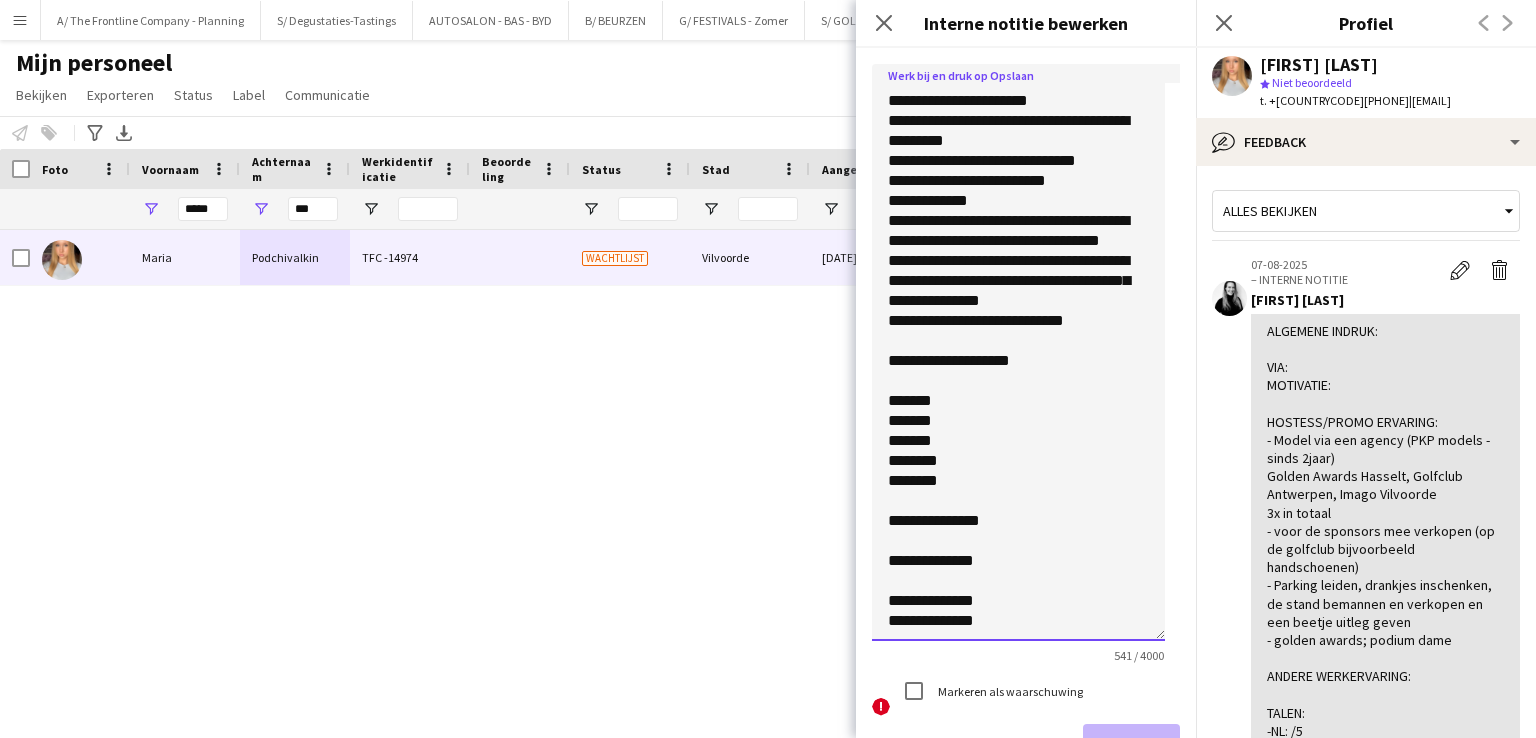 scroll, scrollTop: 0, scrollLeft: 0, axis: both 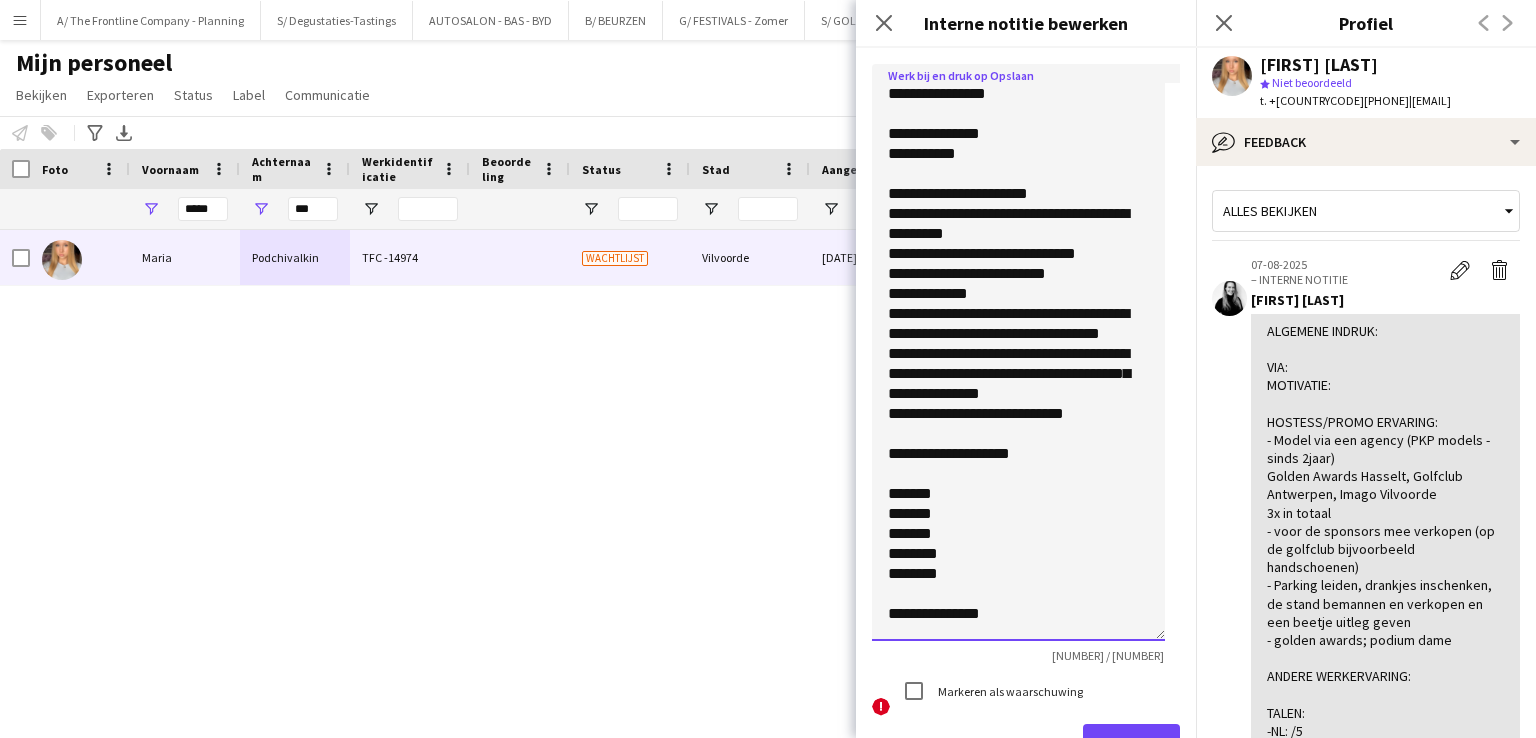 click on "**********" 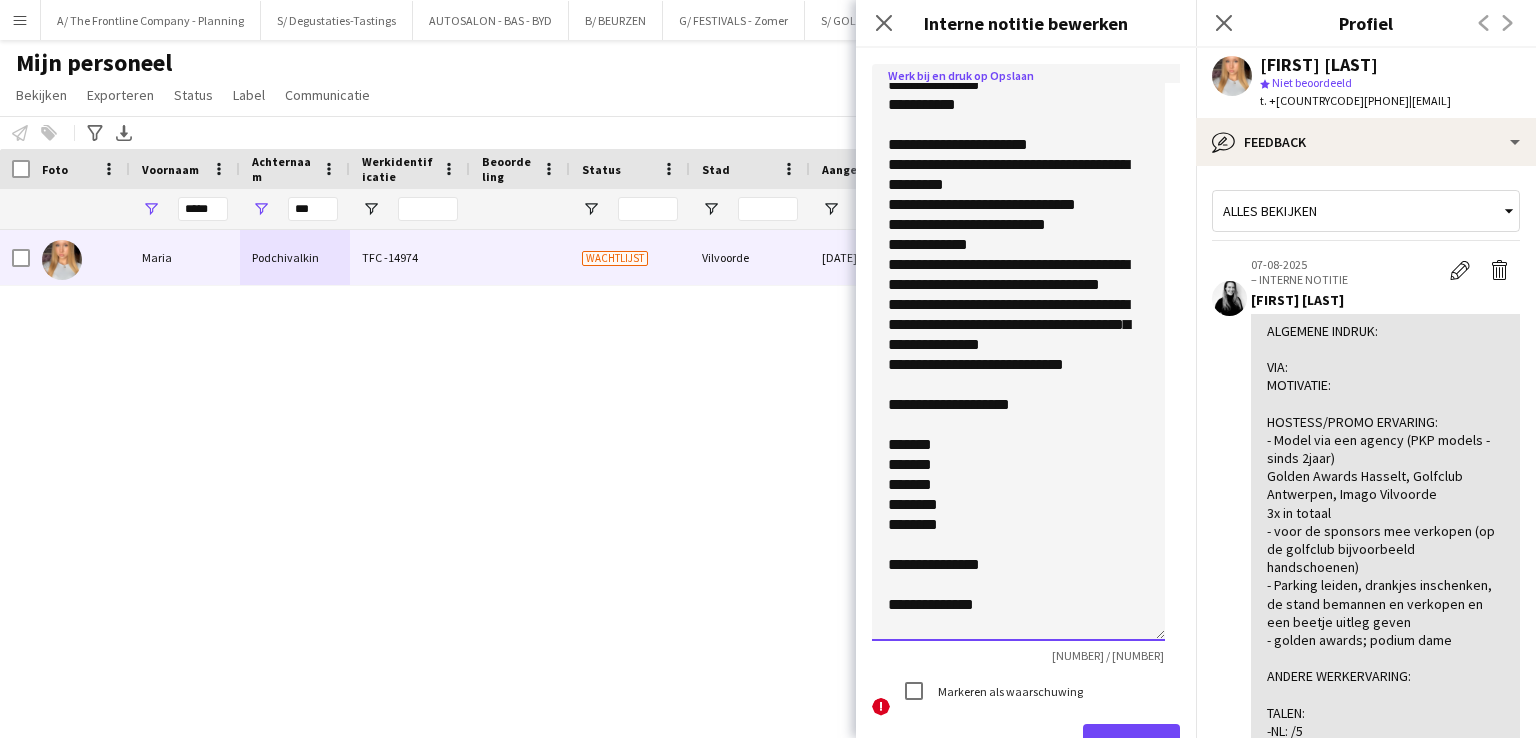 scroll, scrollTop: 0, scrollLeft: 0, axis: both 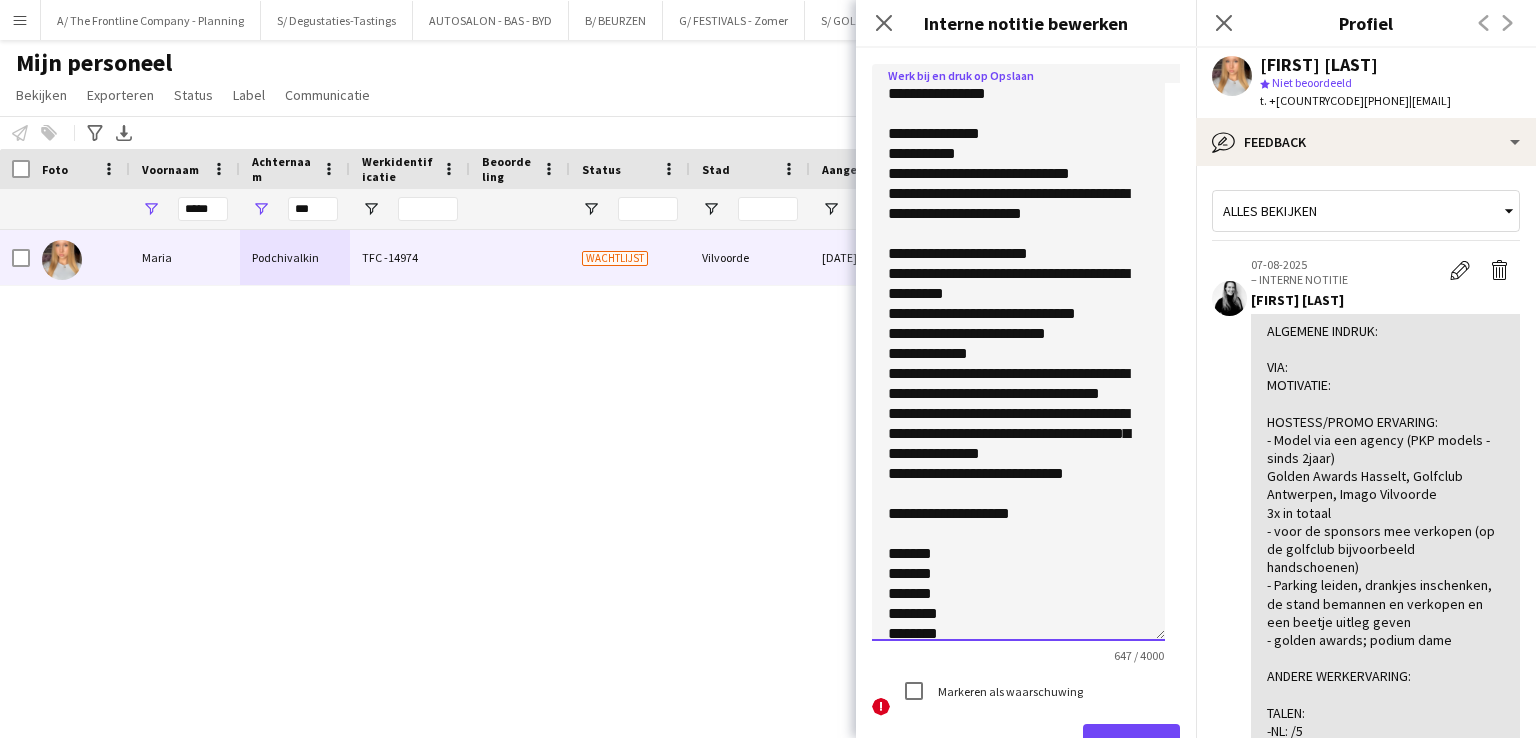 click on "**********" 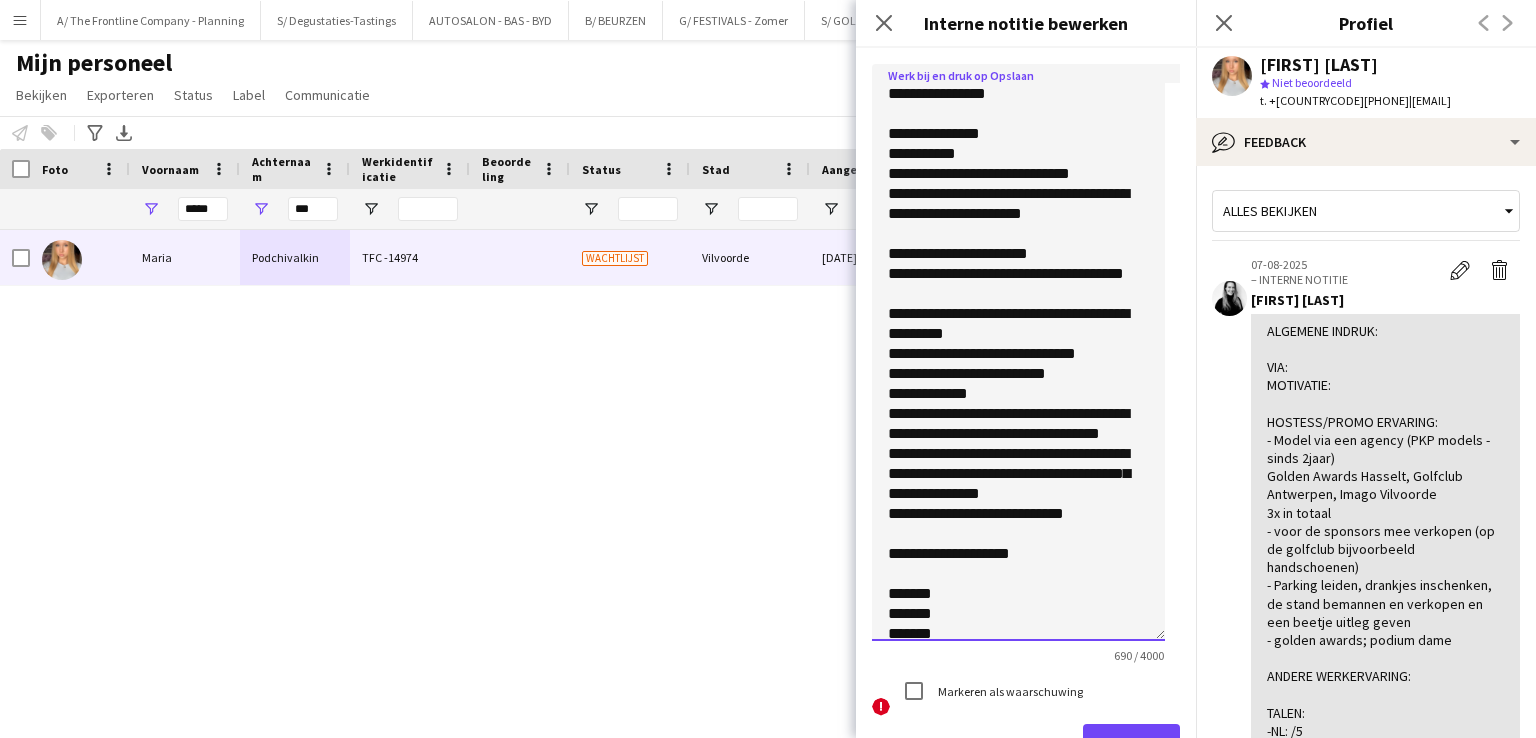 scroll, scrollTop: 232, scrollLeft: 0, axis: vertical 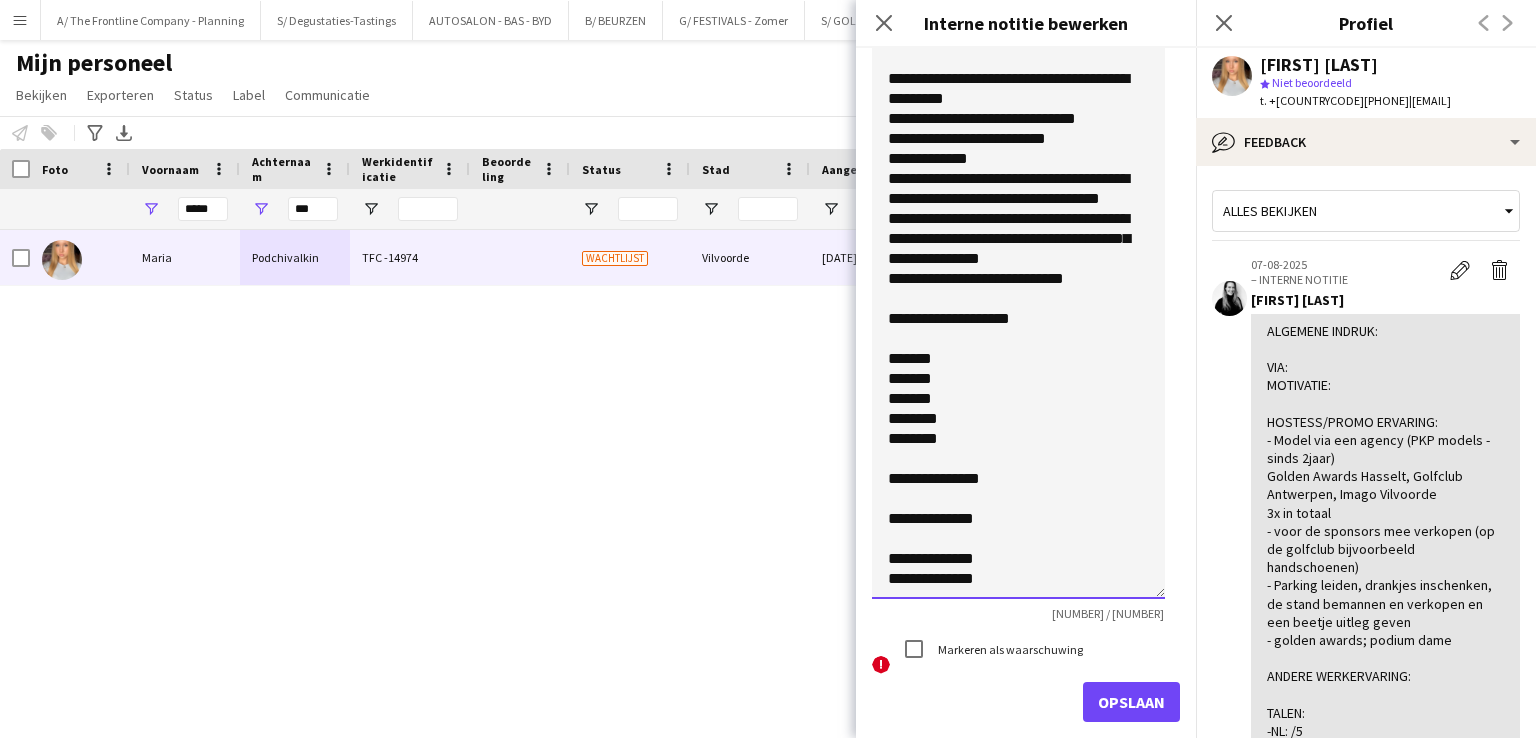 type on "**********" 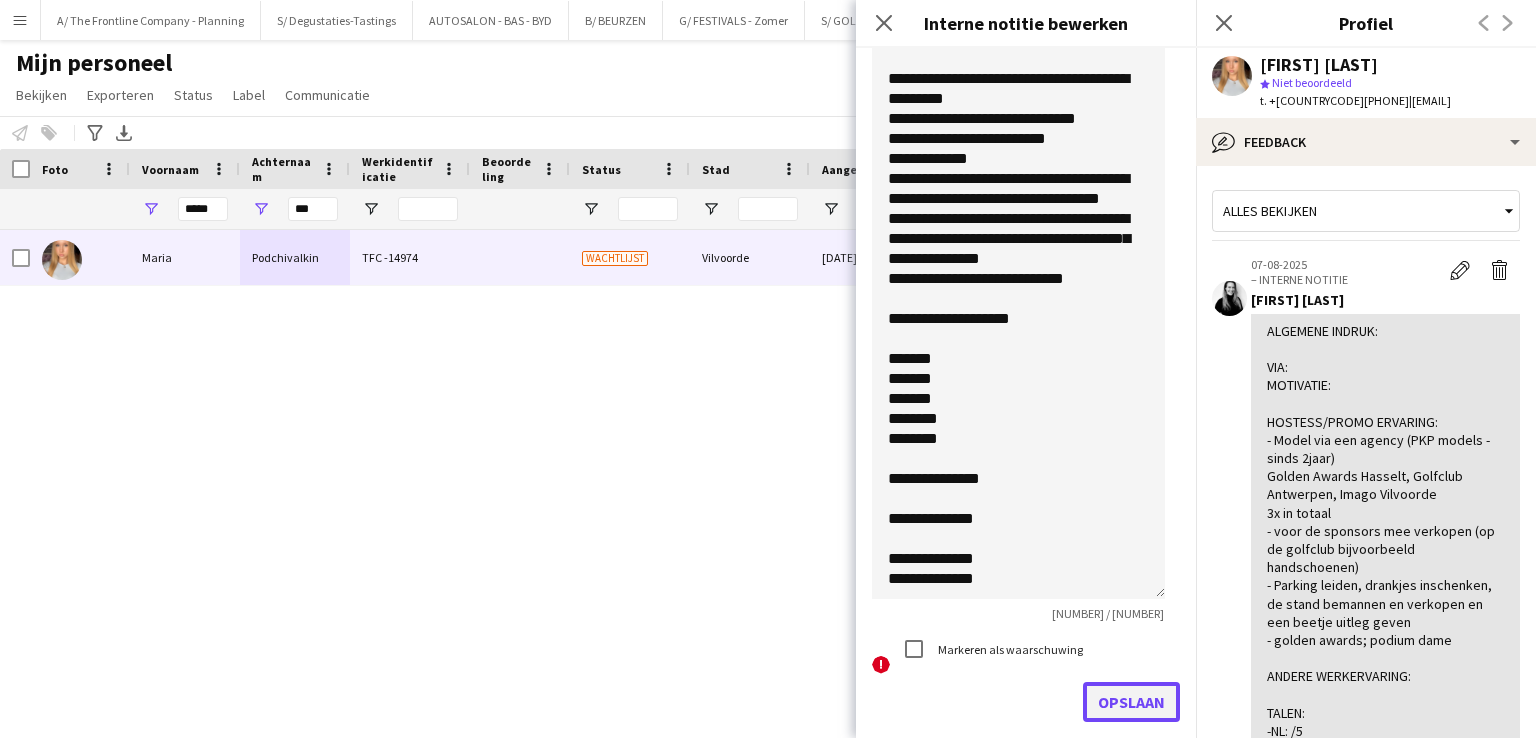 click on "Opslaan" 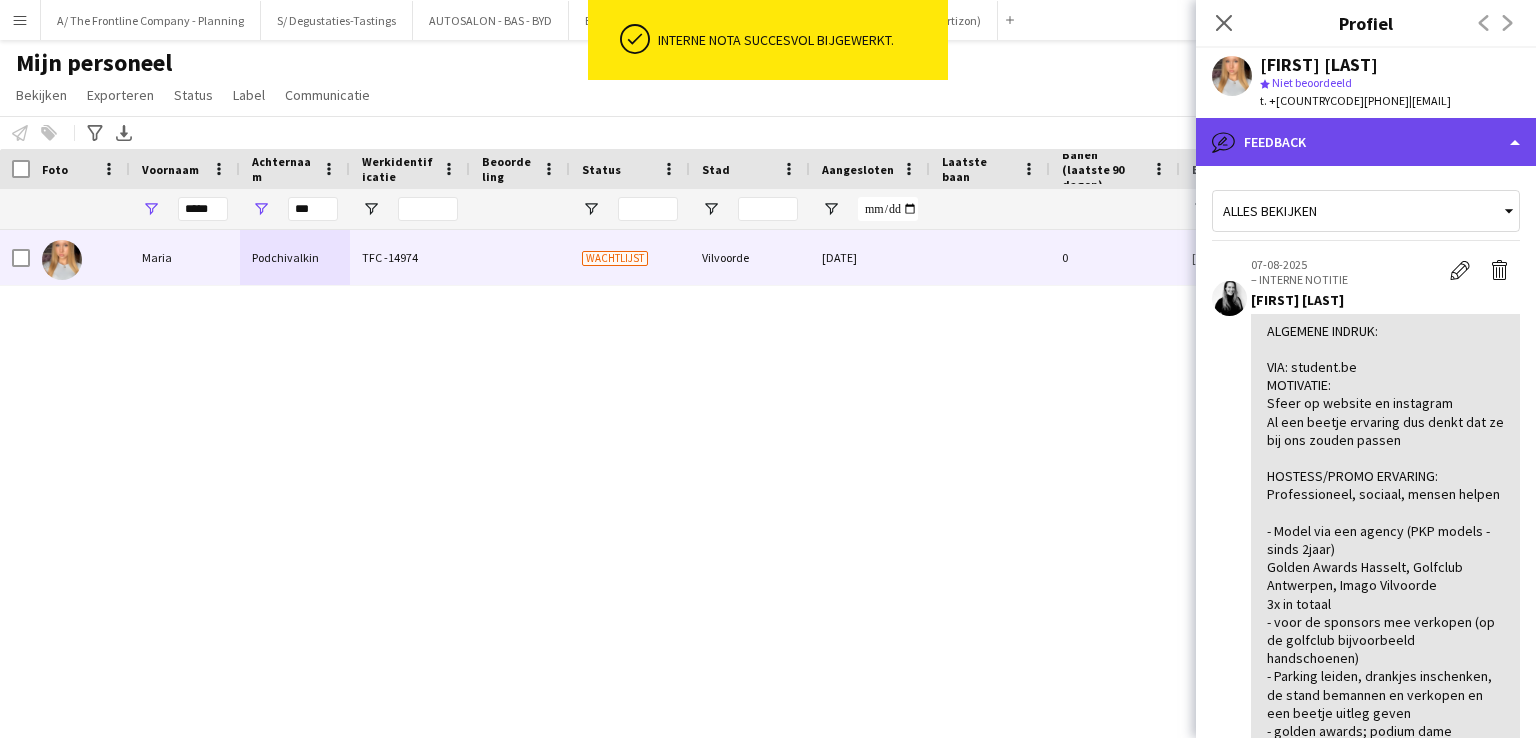 click on "bubble-pencil
Feedback" 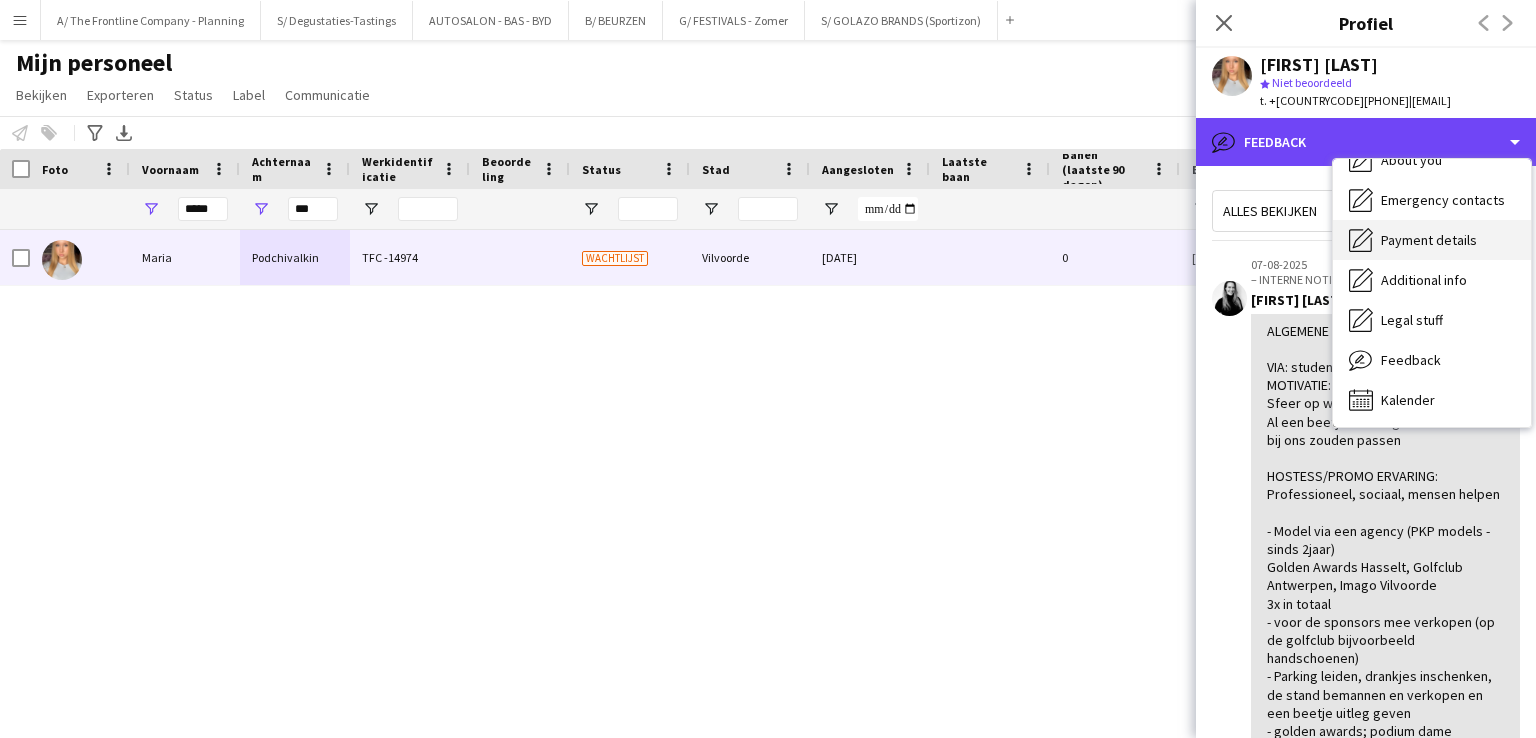 scroll, scrollTop: 0, scrollLeft: 0, axis: both 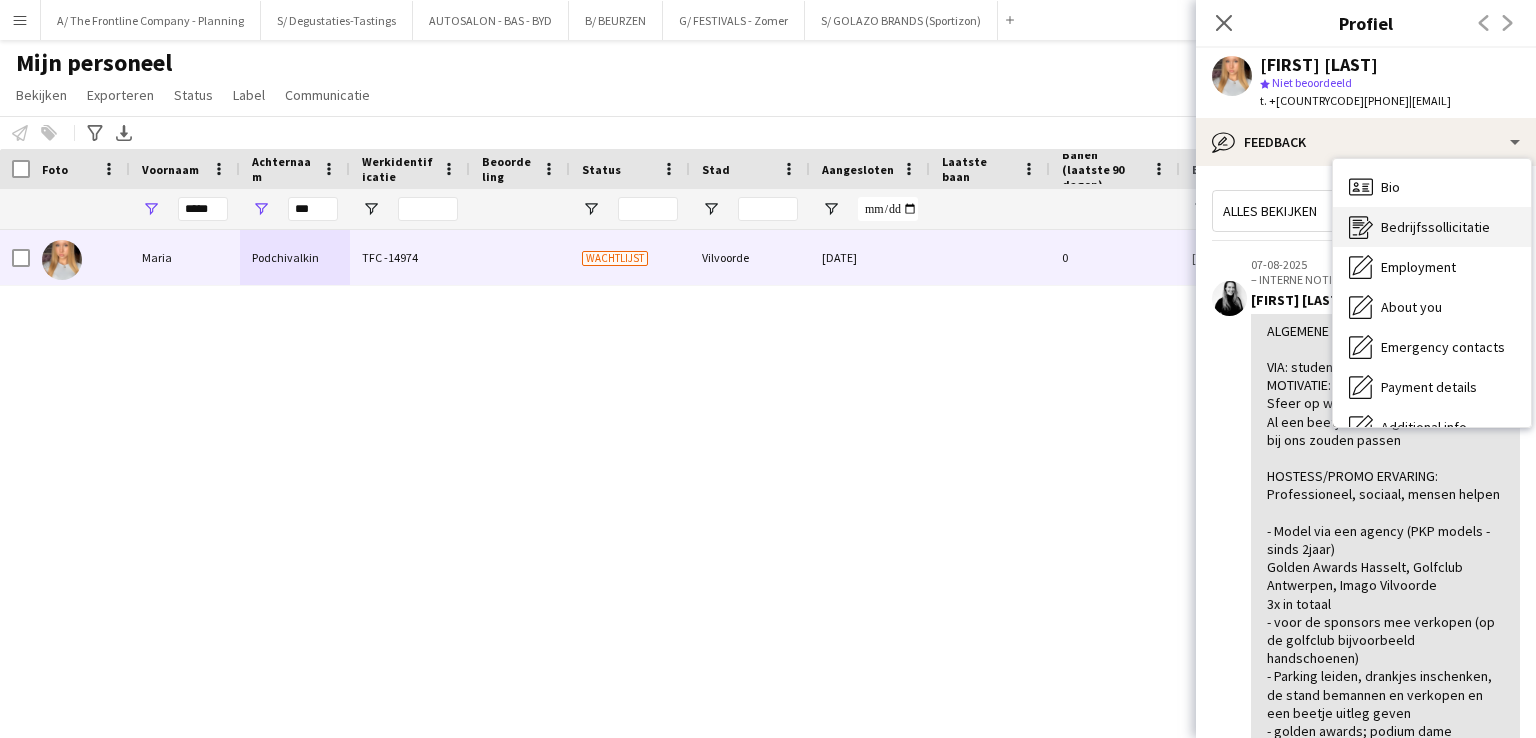 drag, startPoint x: 1443, startPoint y: 226, endPoint x: 1464, endPoint y: 210, distance: 26.400757 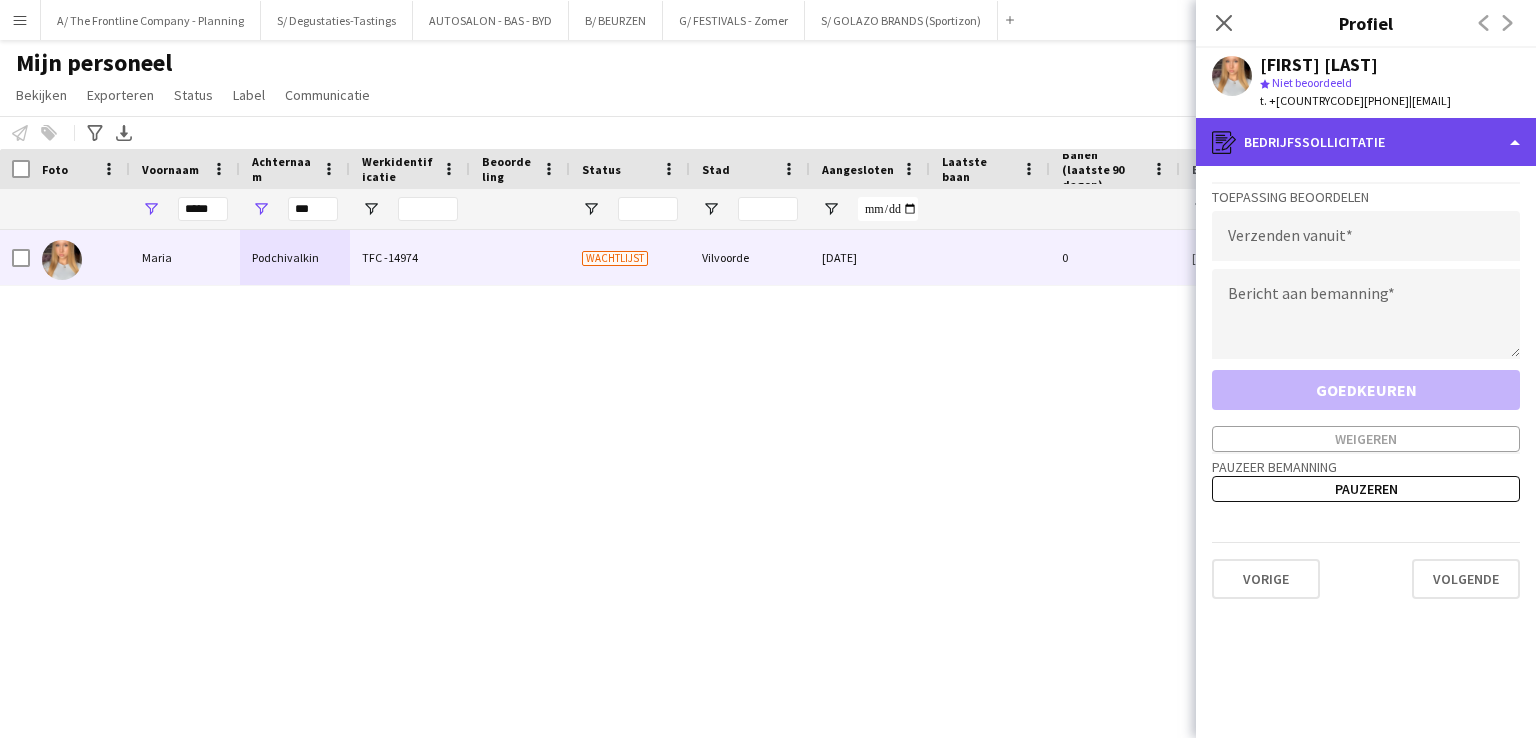 click on "register
Bedrijfssollicitatie" 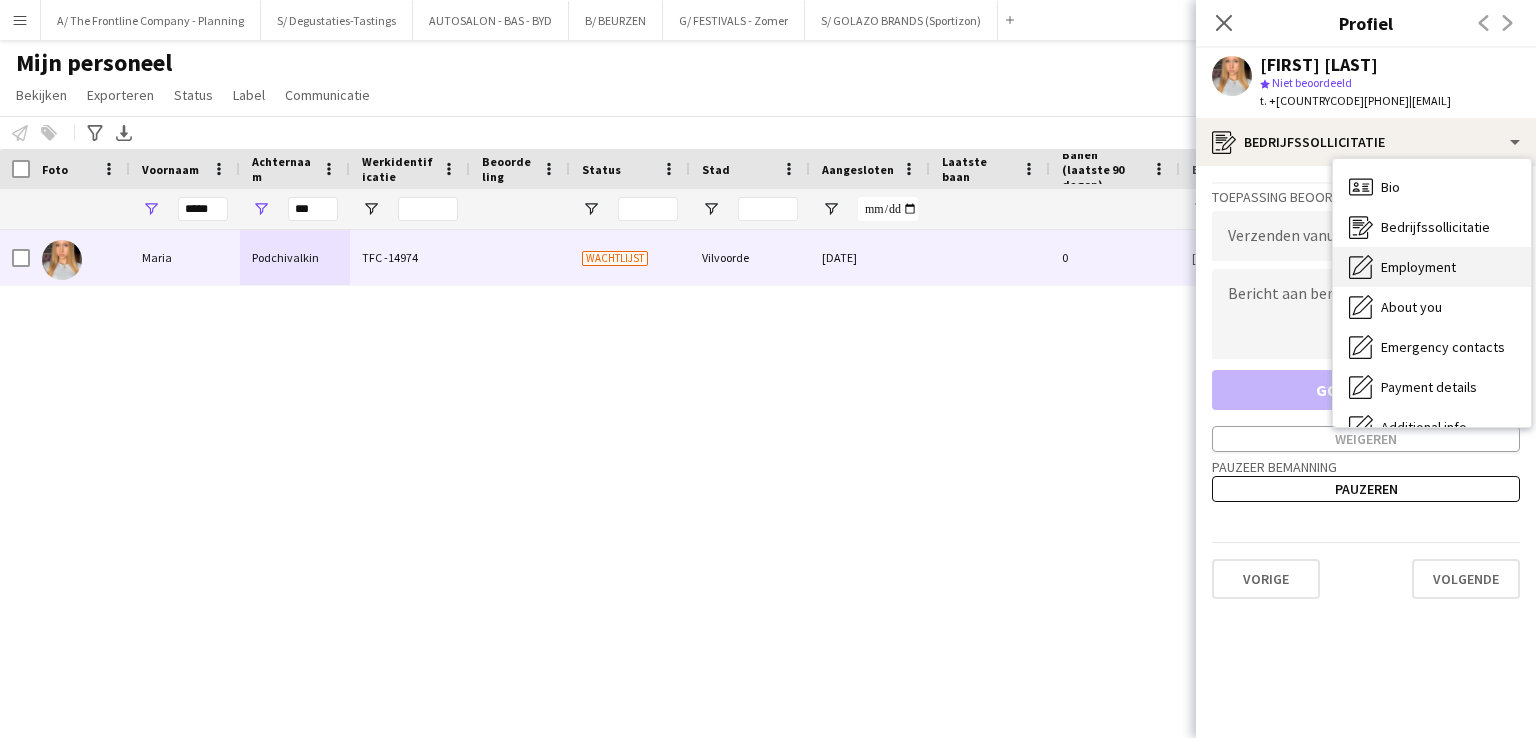 click on "Employment
Employment" at bounding box center (1432, 267) 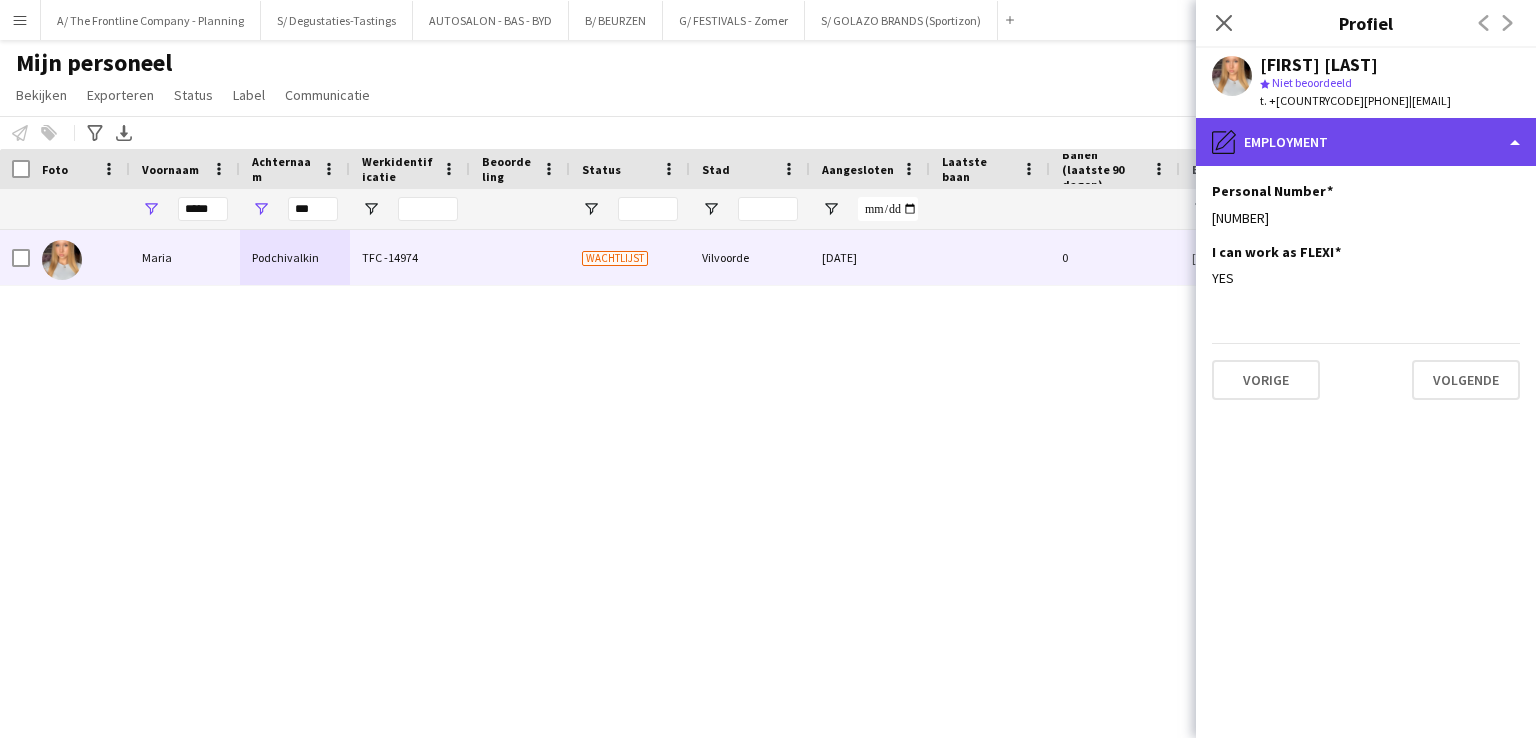 click on "pencil4
Employment" 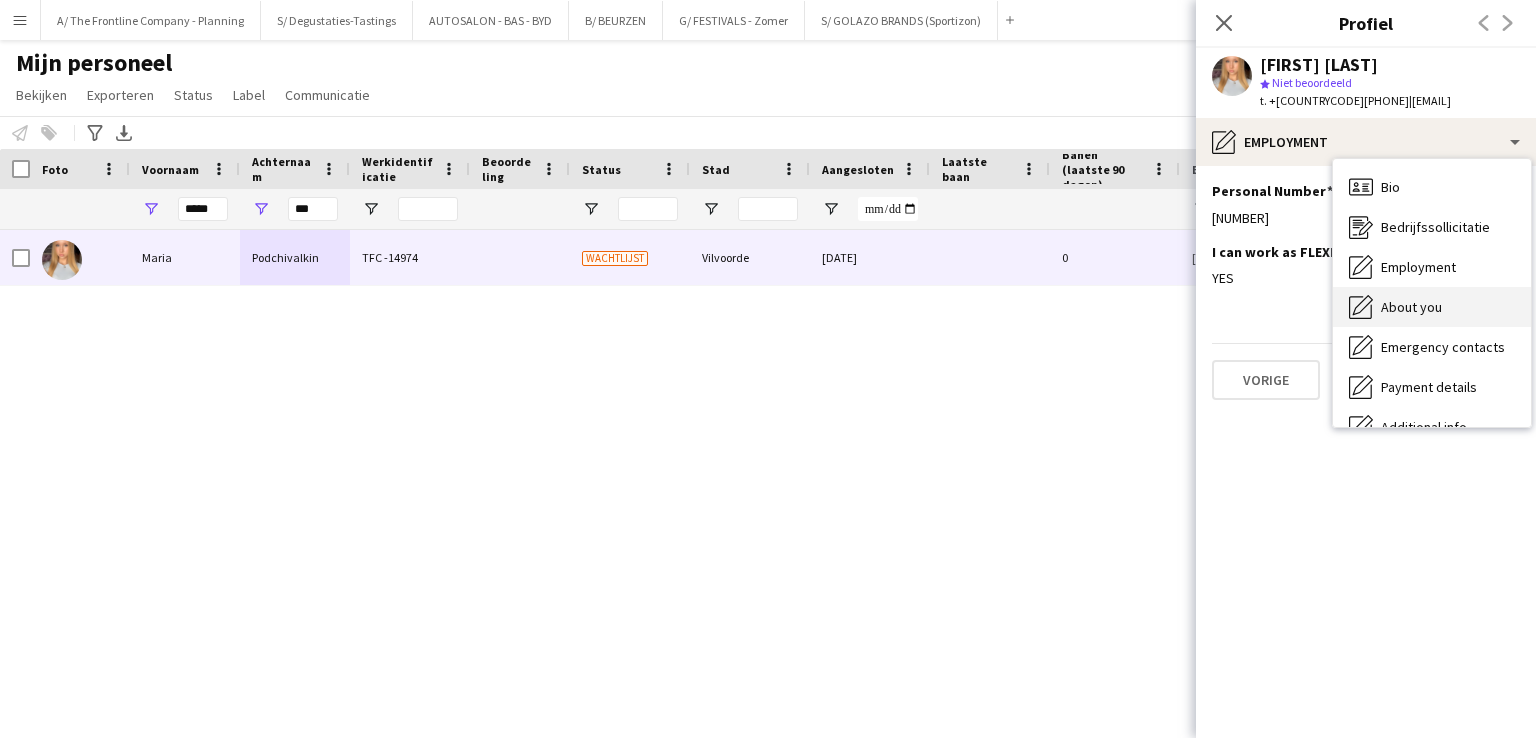 click on "About you
About you" at bounding box center (1432, 307) 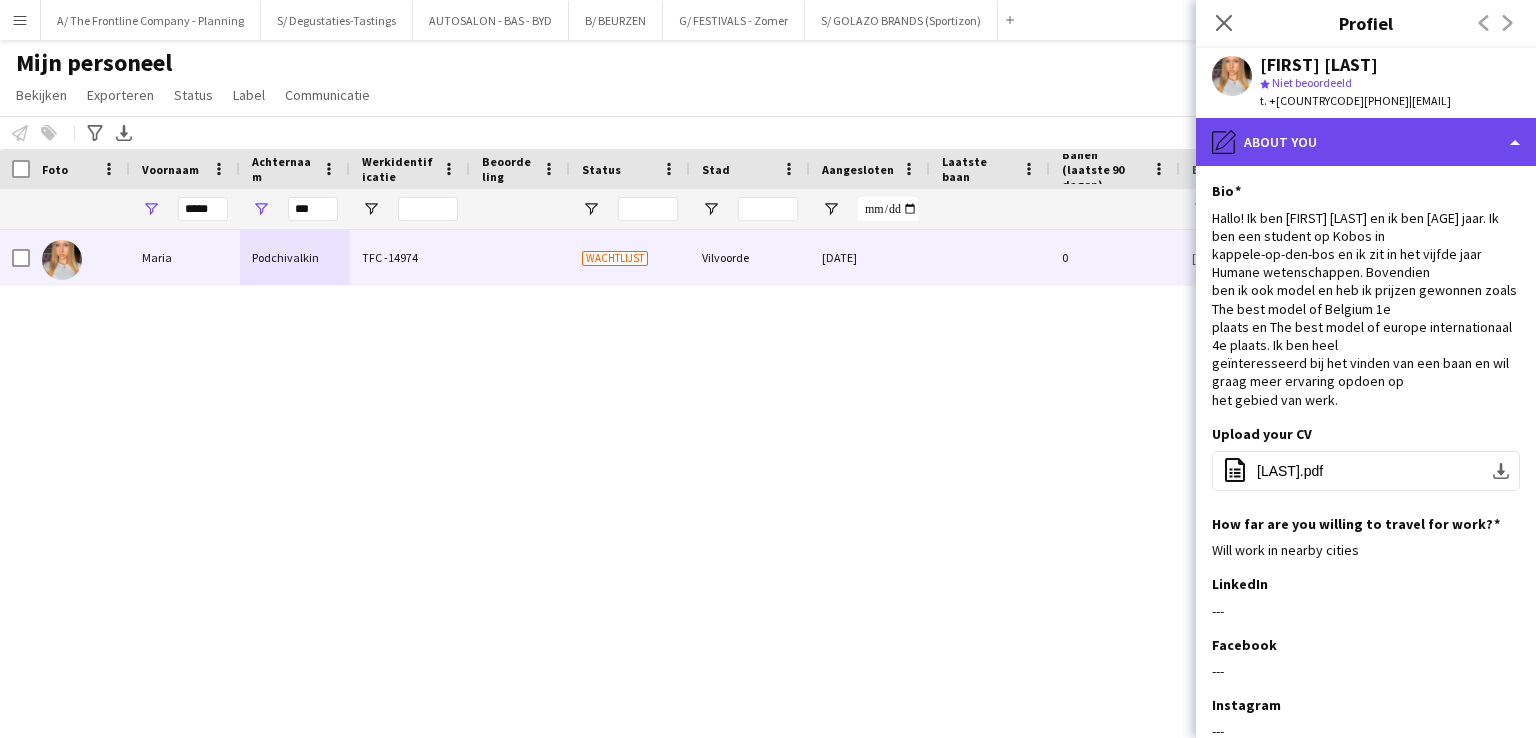 click on "pencil4
About you" 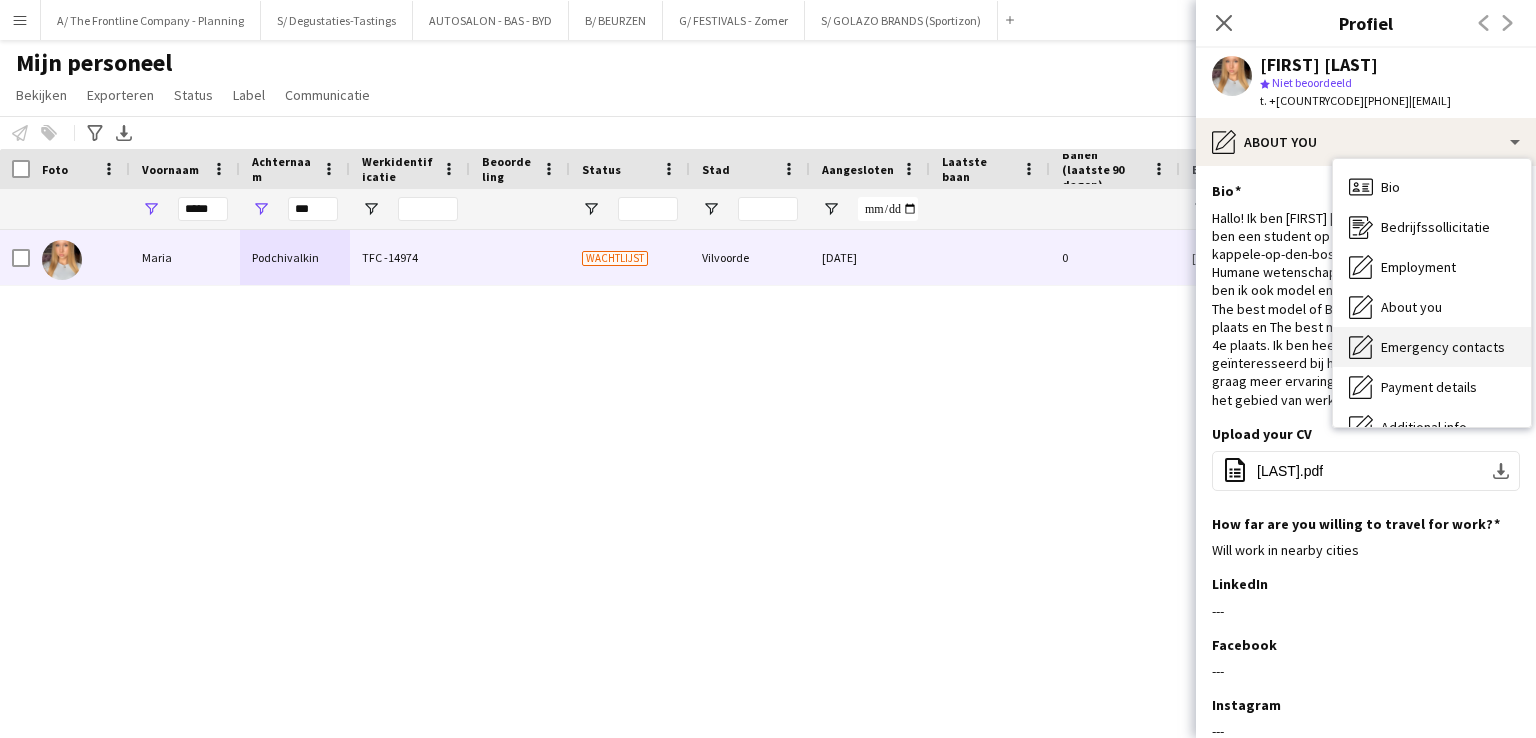 click on "Emergency contacts" at bounding box center (1443, 347) 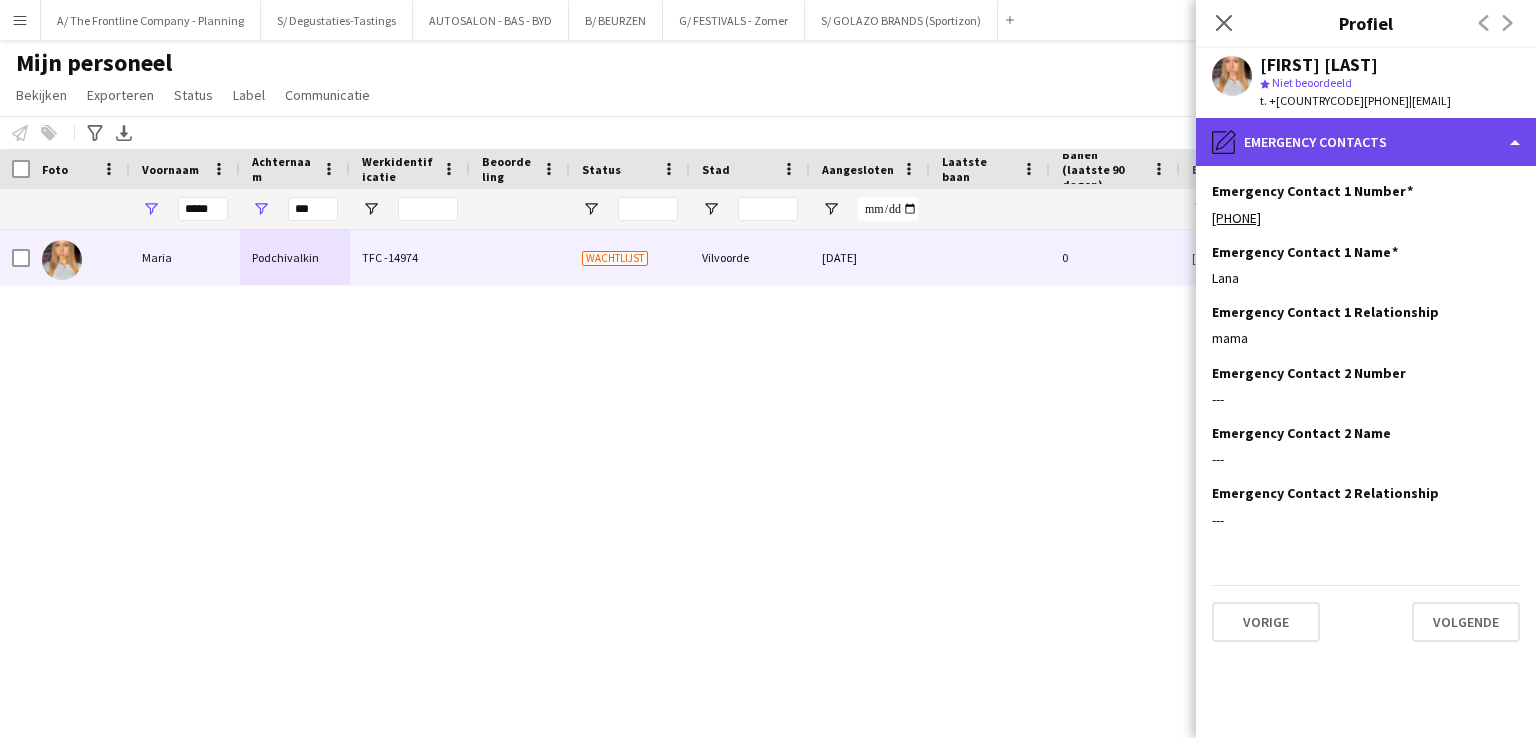 click on "pencil4
Emergency contacts" 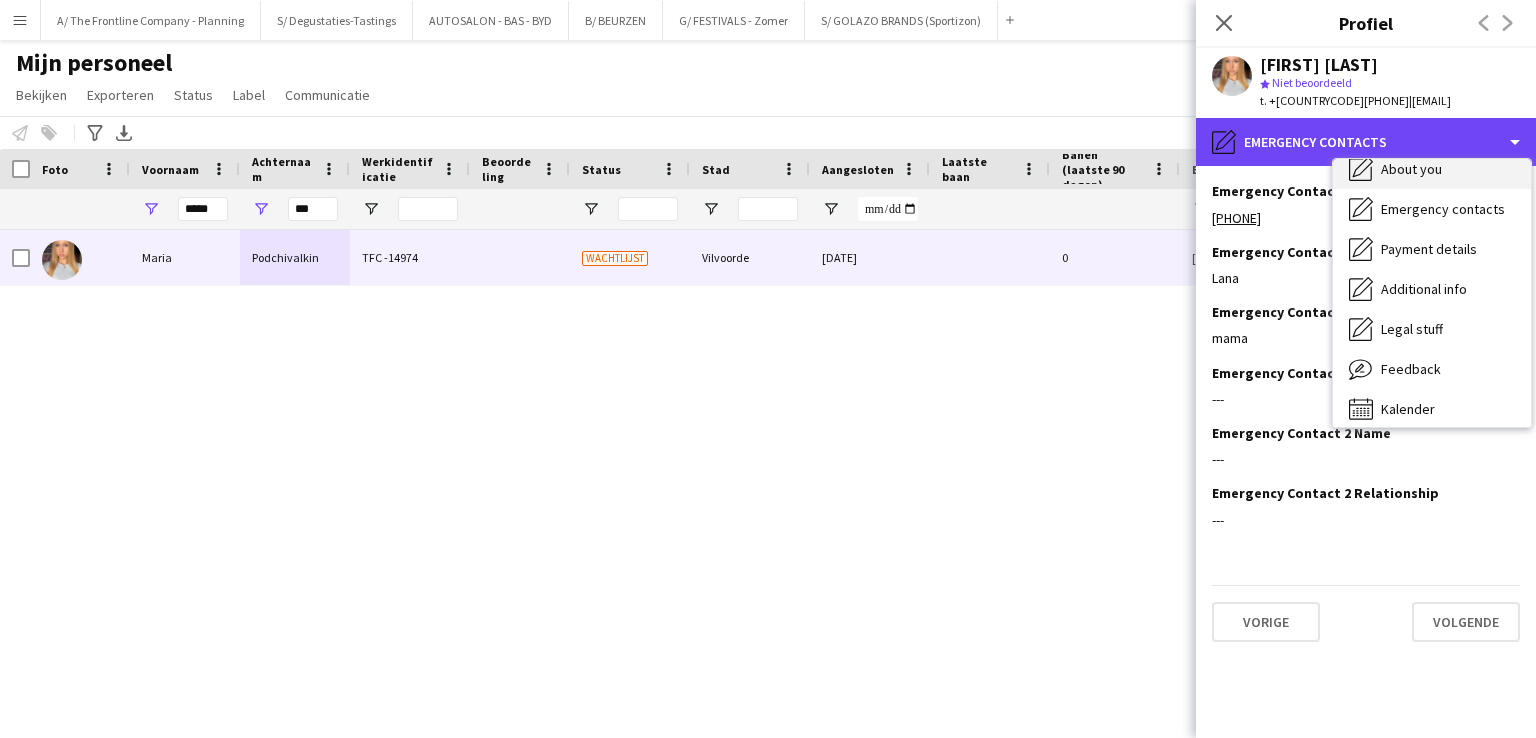 scroll, scrollTop: 140, scrollLeft: 0, axis: vertical 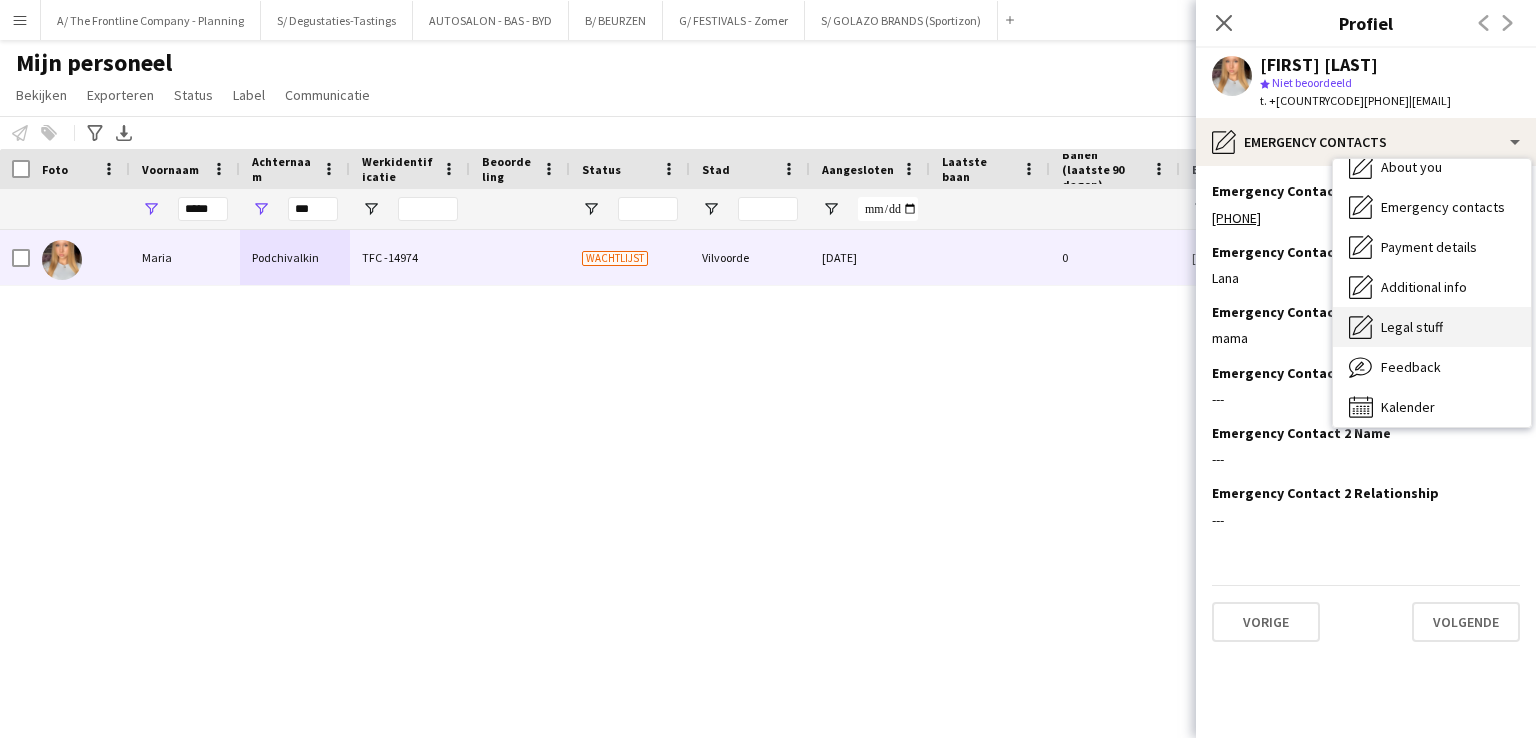 click on "Legal stuff
Legal stuff" at bounding box center [1432, 327] 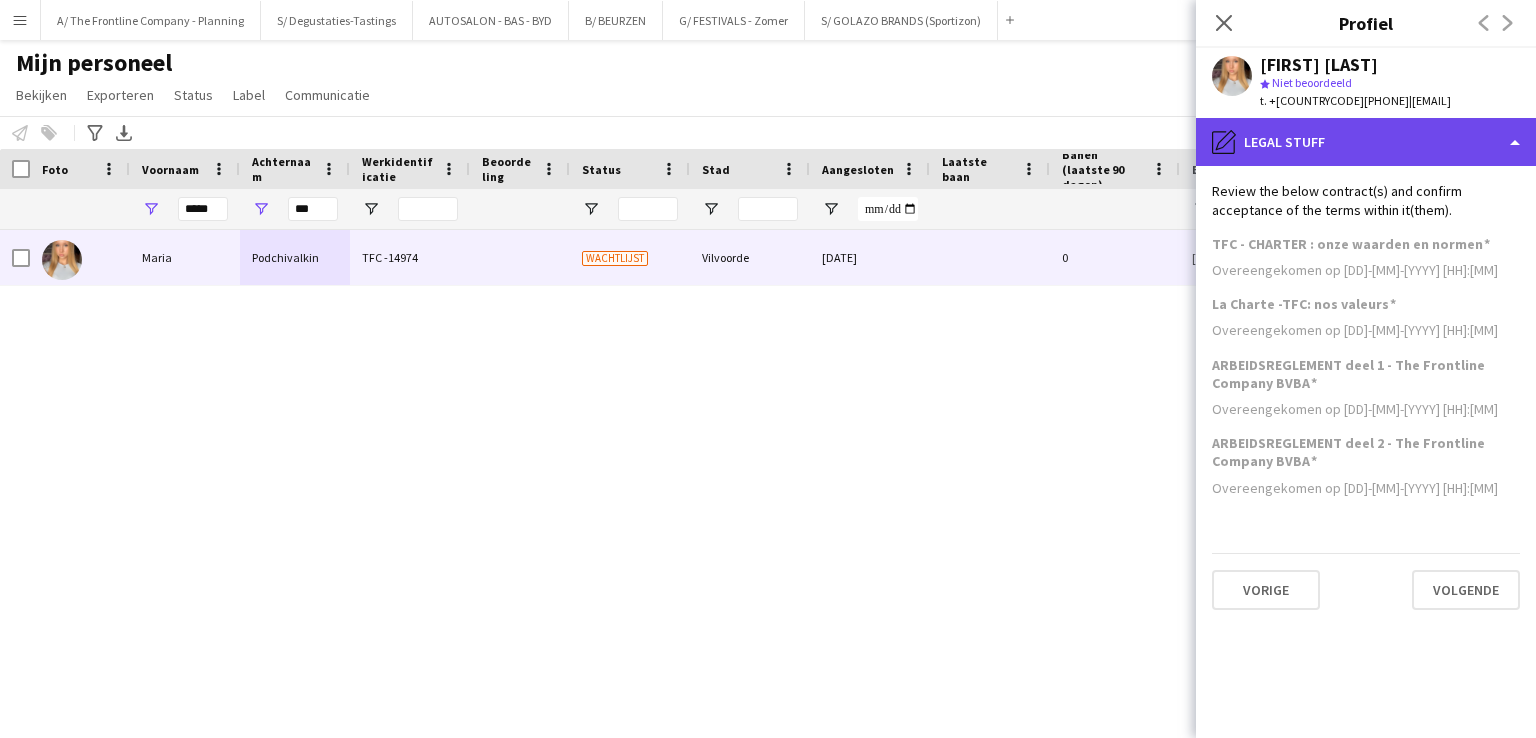 click on "pencil4
Legal stuff" 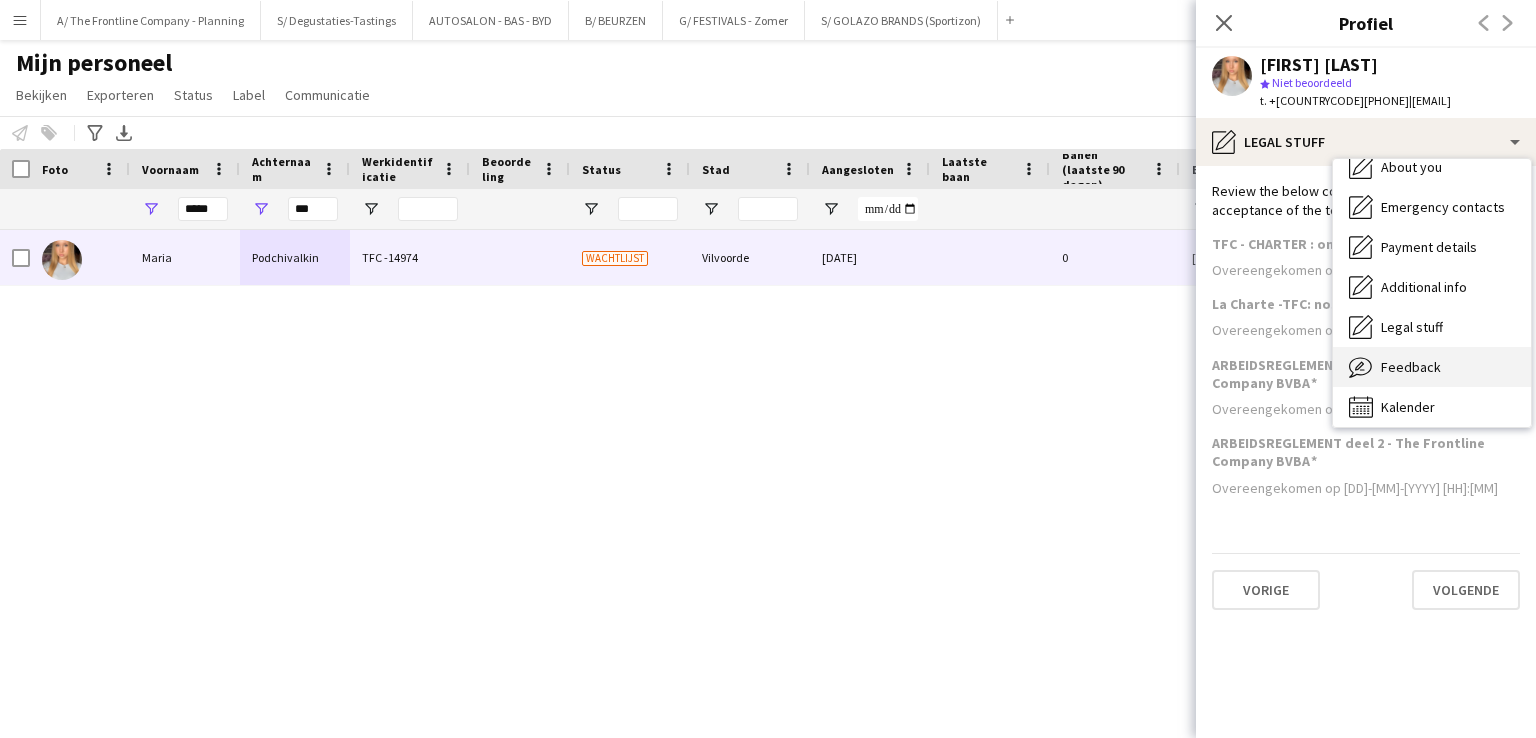 click on "Feedback
Feedback" at bounding box center (1432, 367) 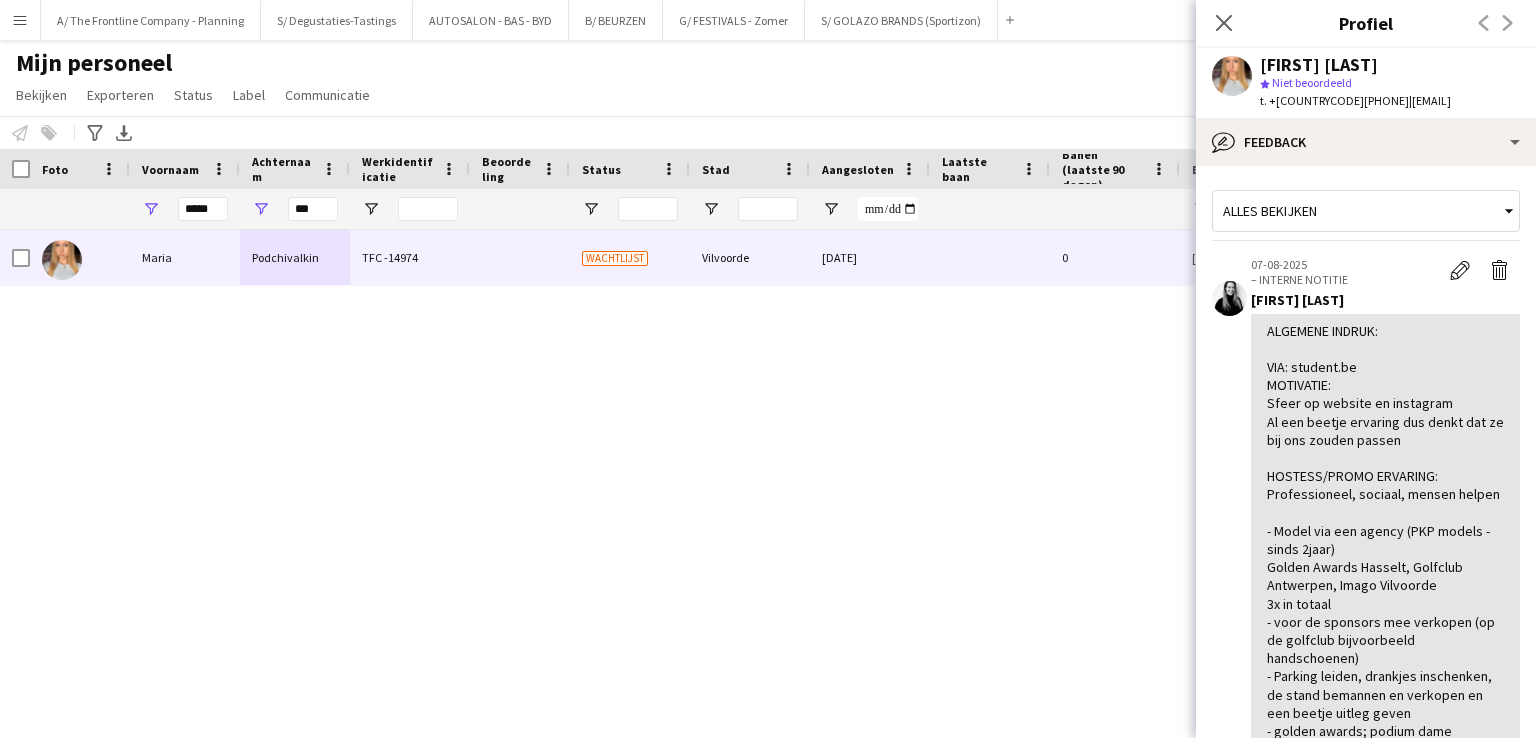 scroll, scrollTop: 92, scrollLeft: 0, axis: vertical 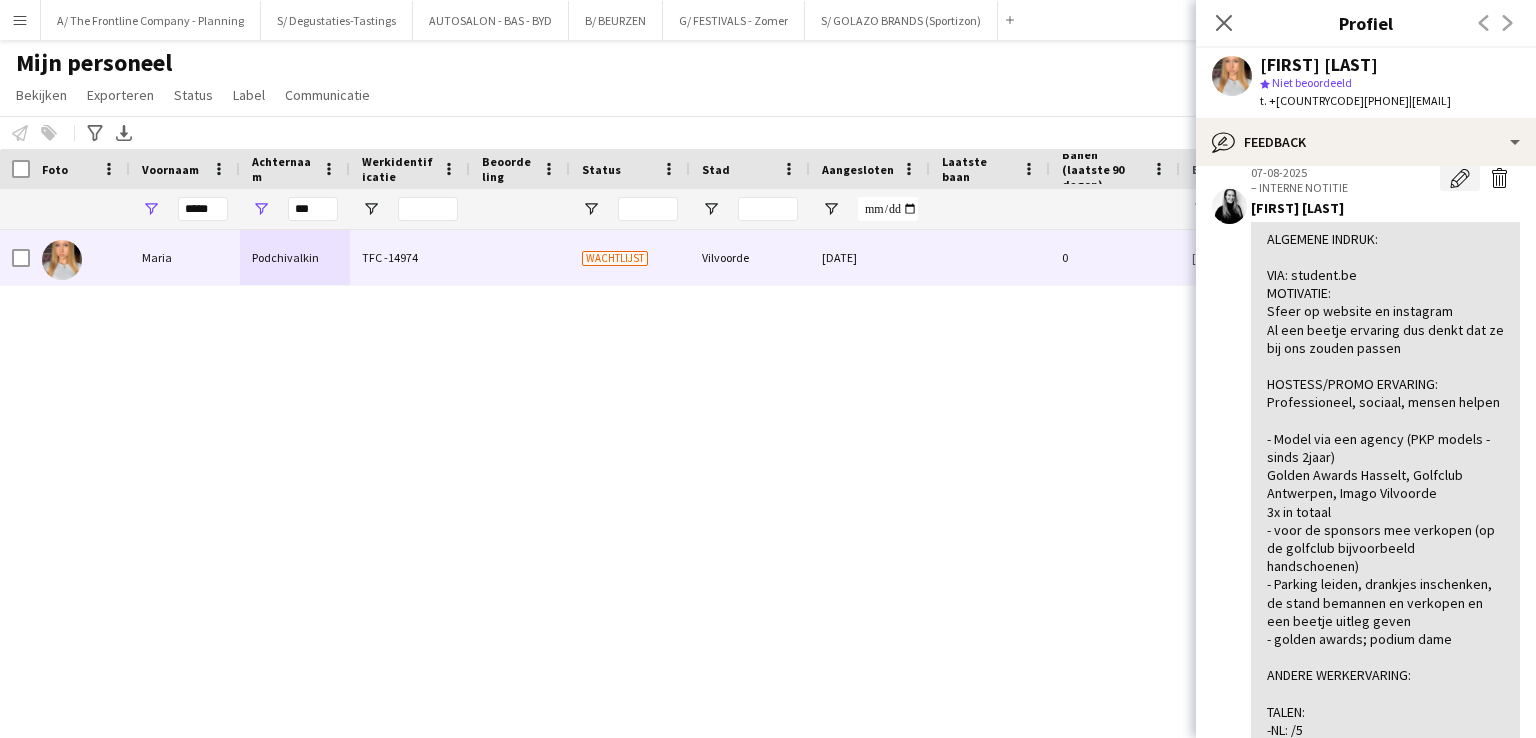 click on "Bewerk interne notitie" 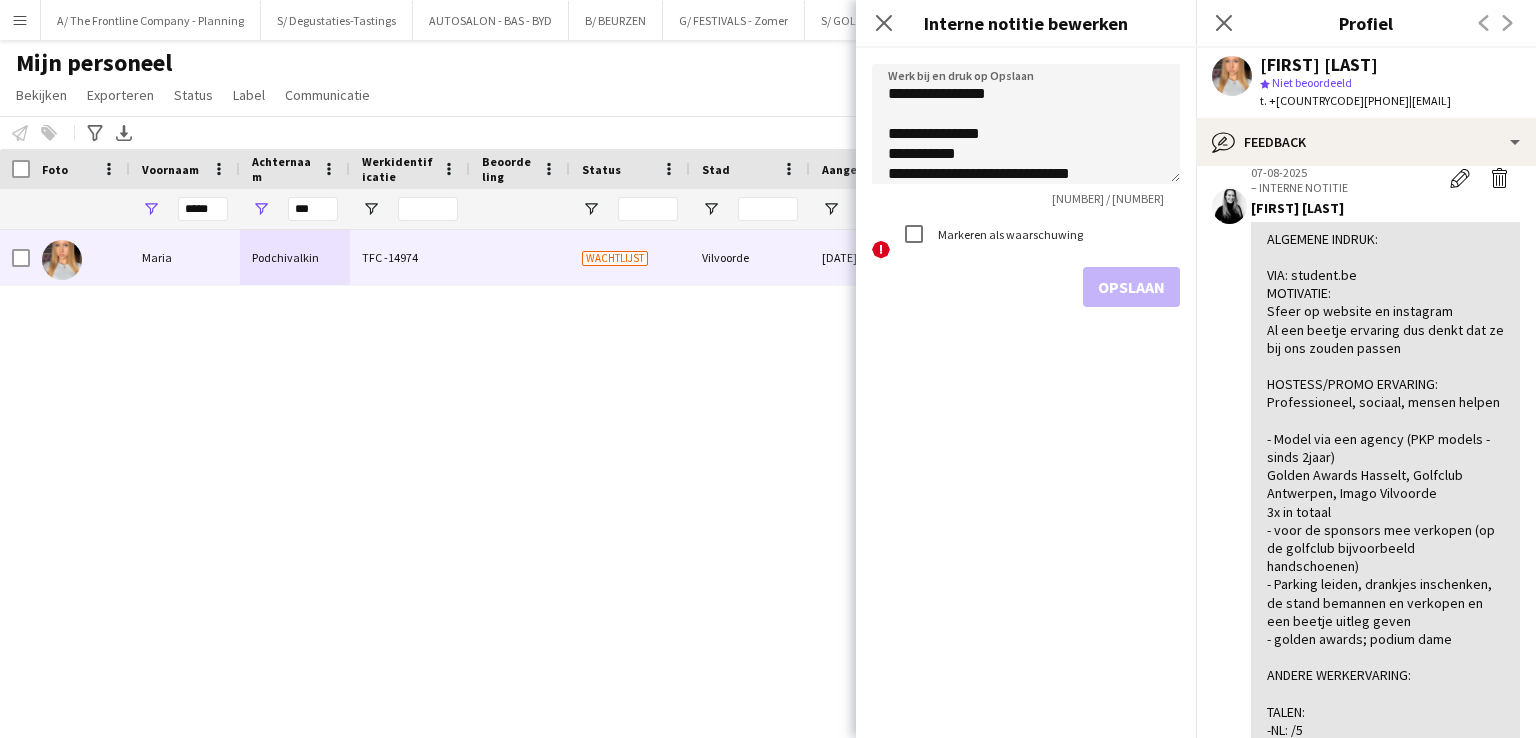click on "**********" 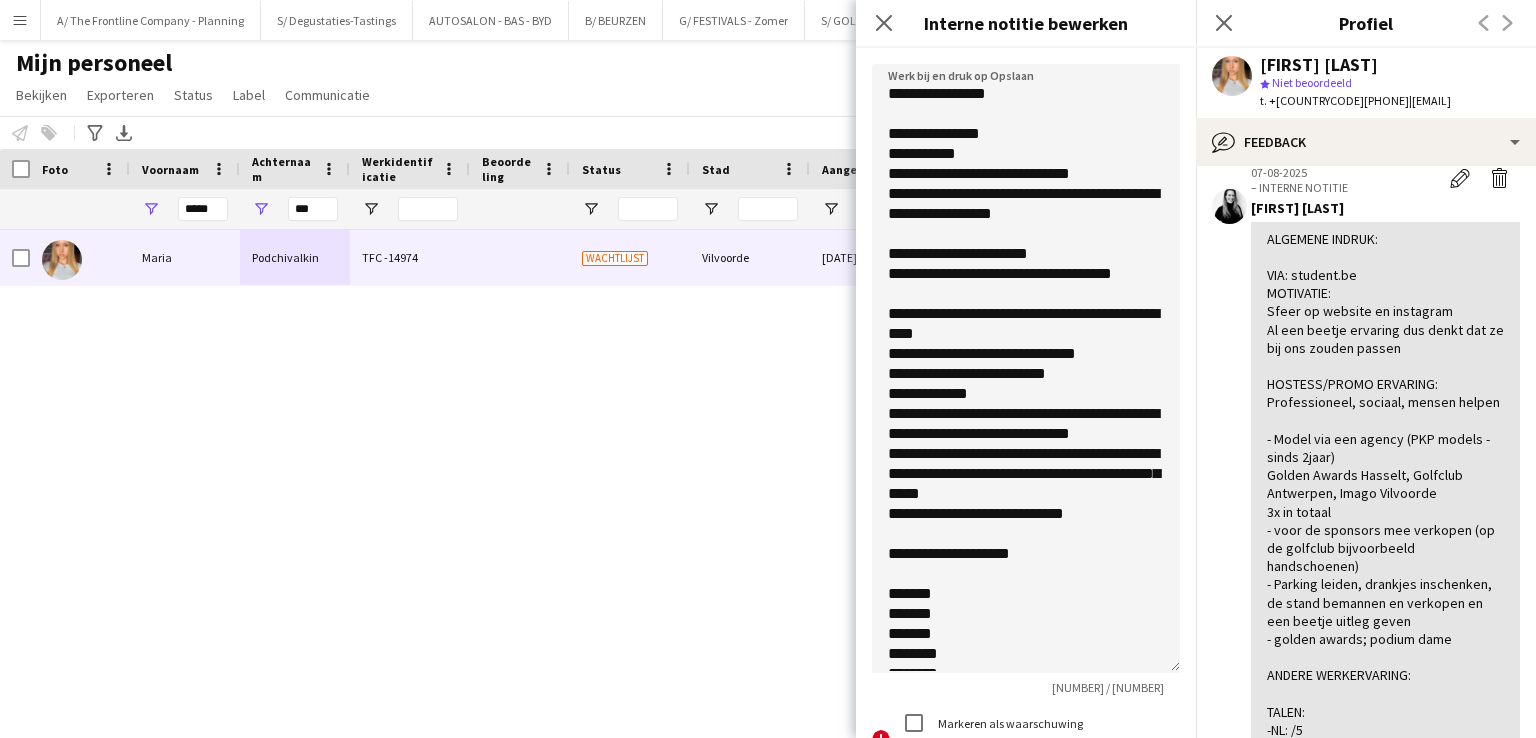 drag, startPoint x: 1176, startPoint y: 170, endPoint x: 1095, endPoint y: 769, distance: 604.45184 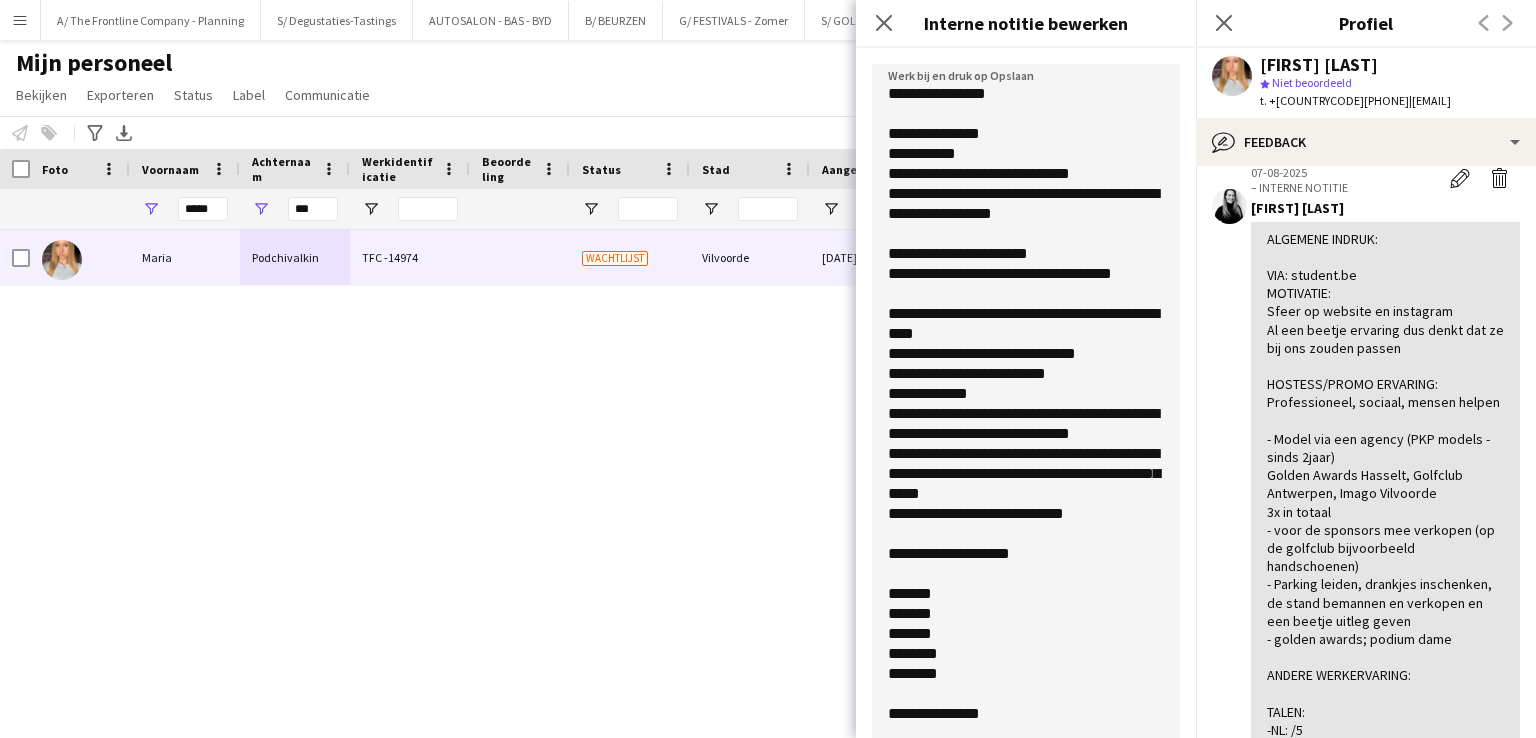 scroll, scrollTop: 90, scrollLeft: 0, axis: vertical 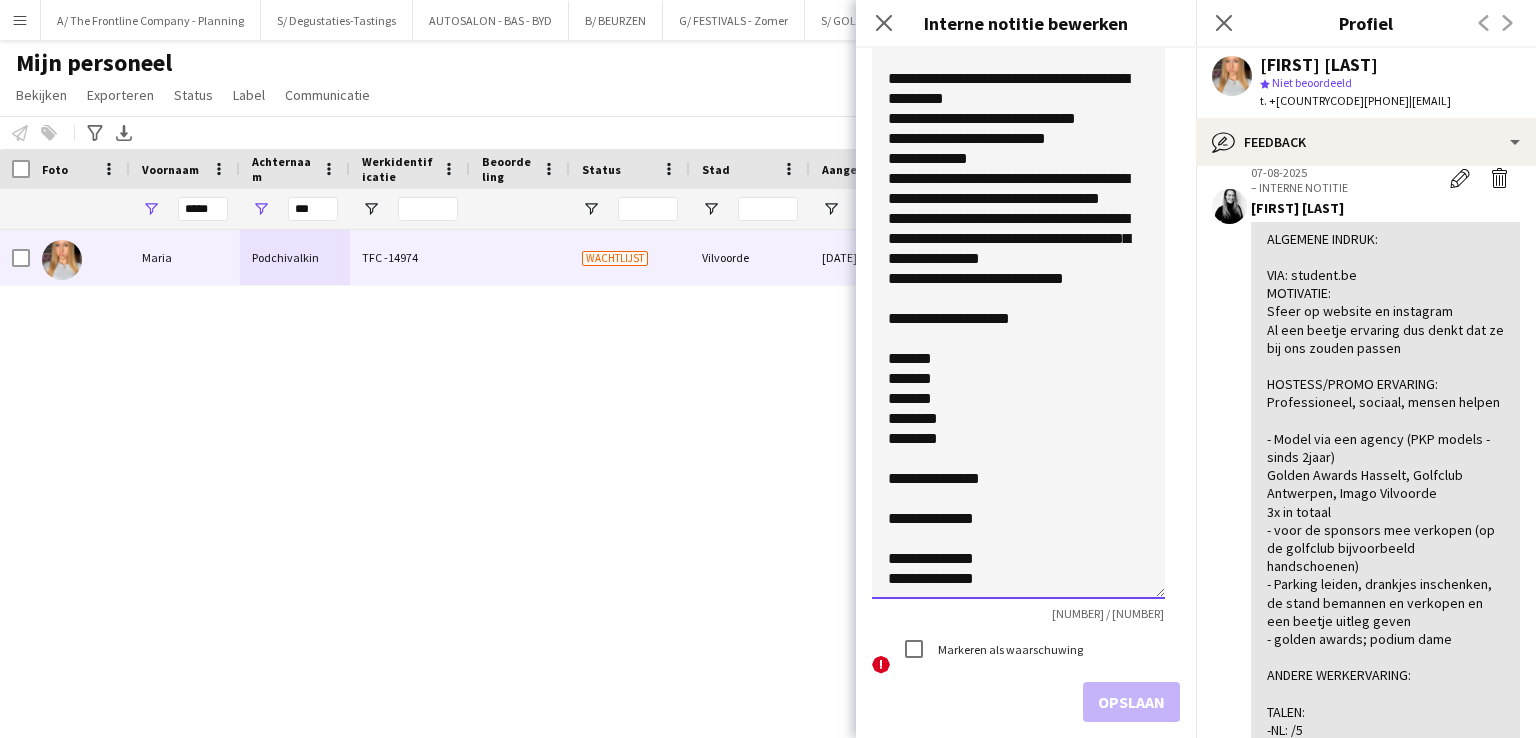 click on "**********" 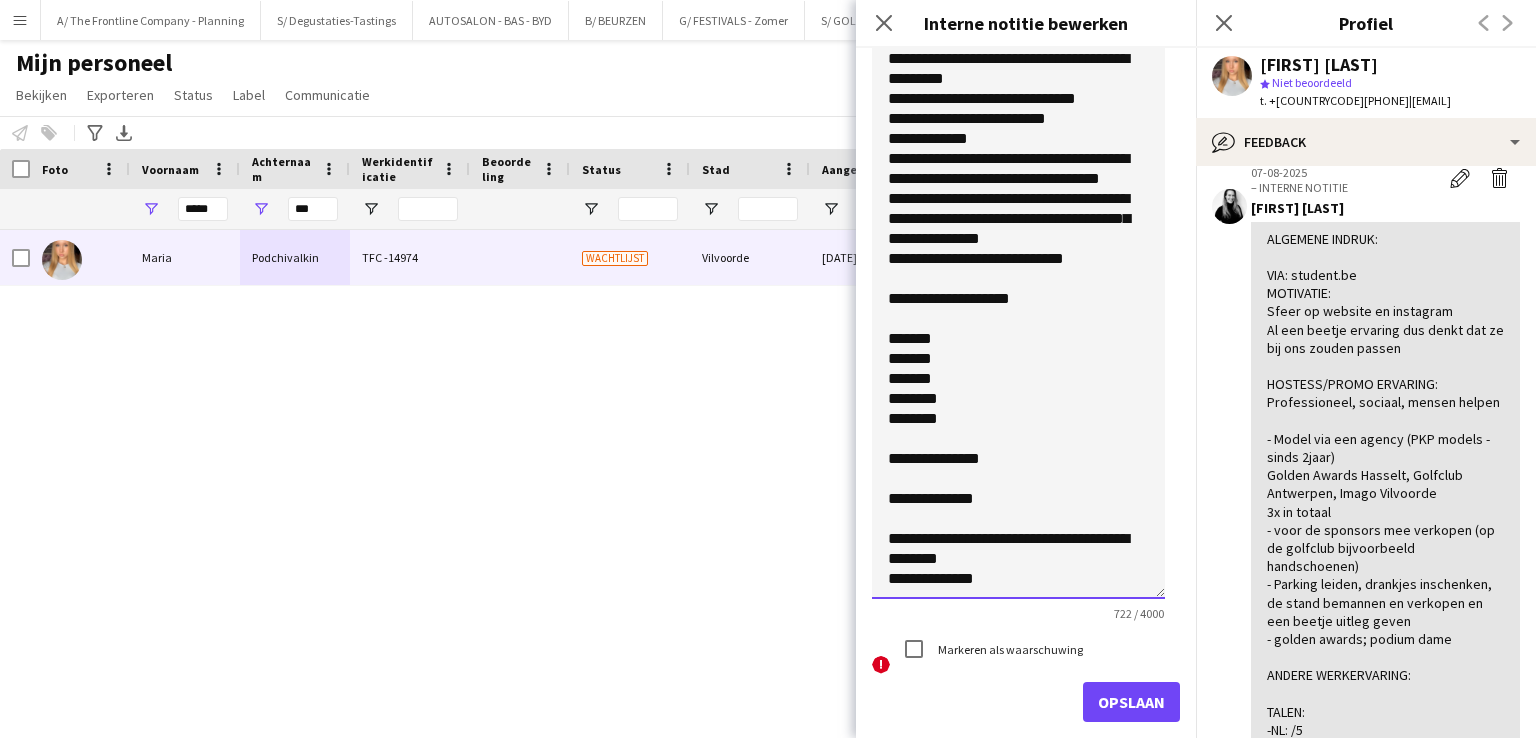 scroll, scrollTop: 0, scrollLeft: 0, axis: both 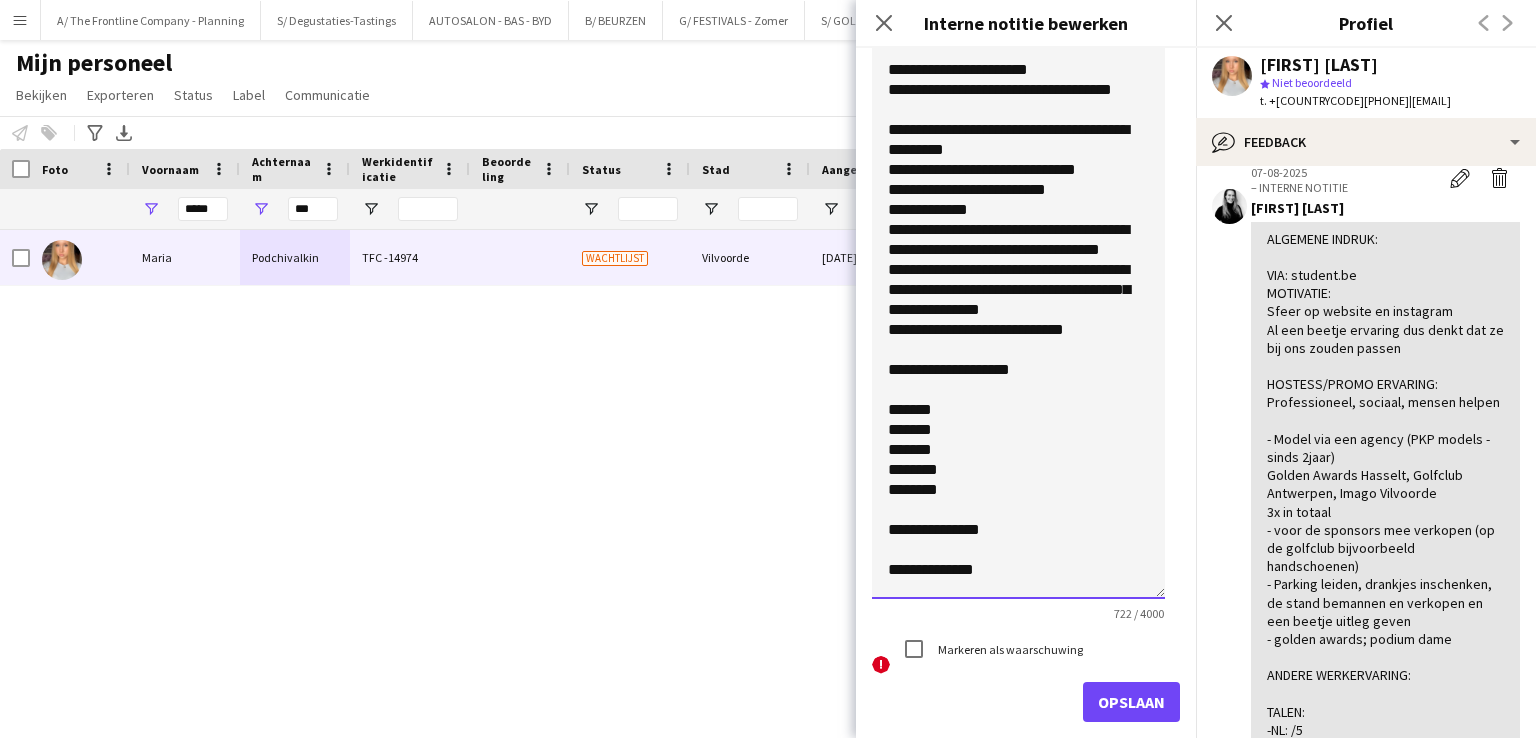 click on "**********" 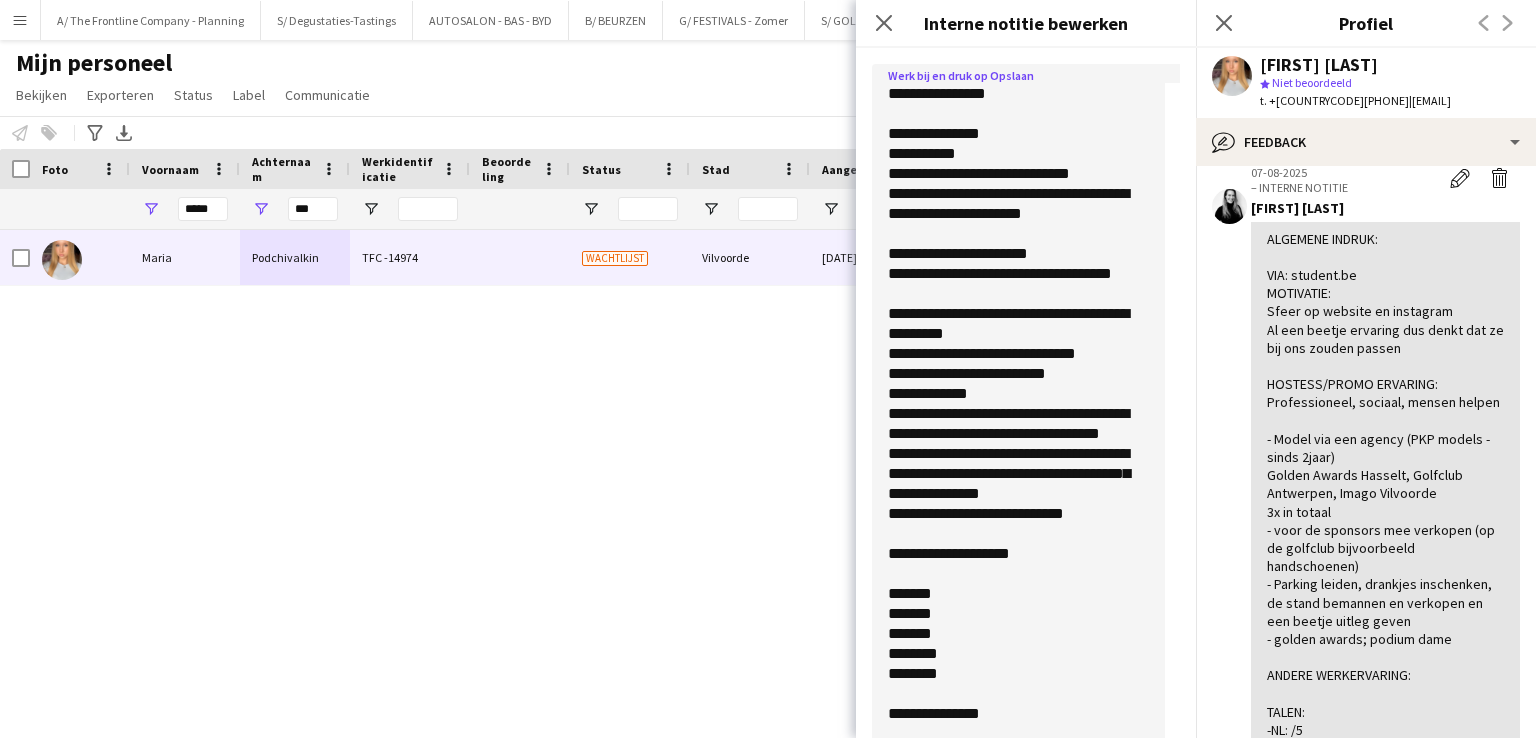click on "**********" 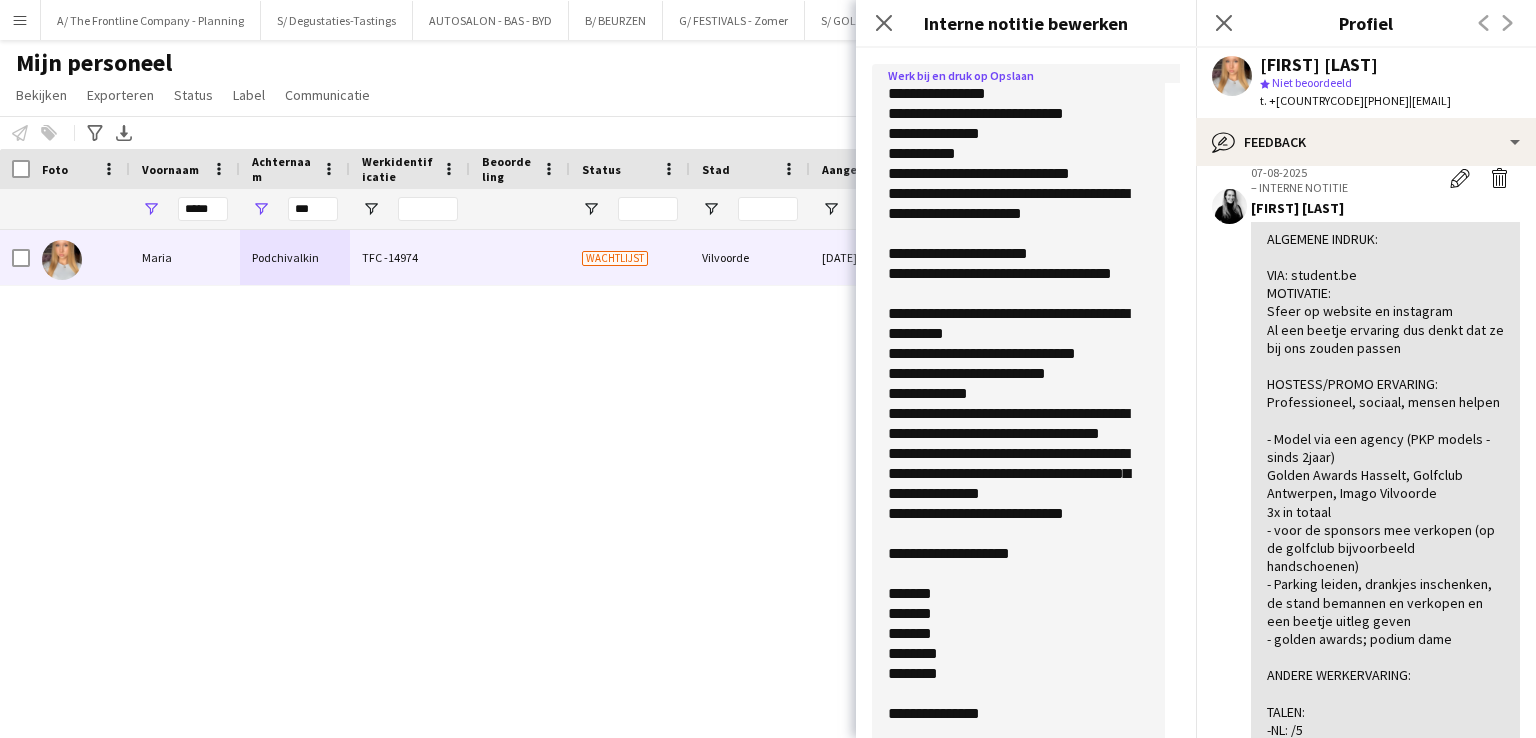 scroll, scrollTop: 110, scrollLeft: 0, axis: vertical 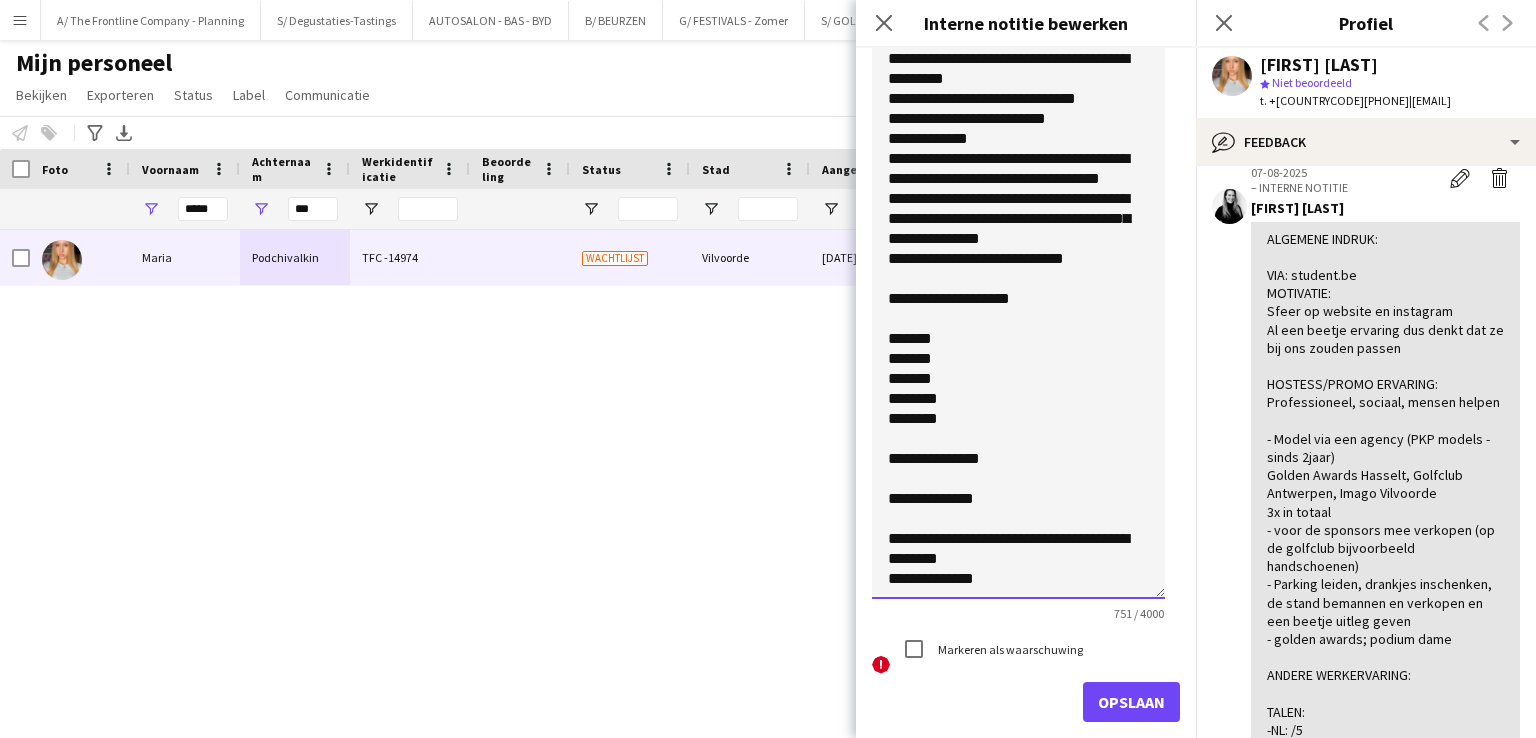 click on "**********" 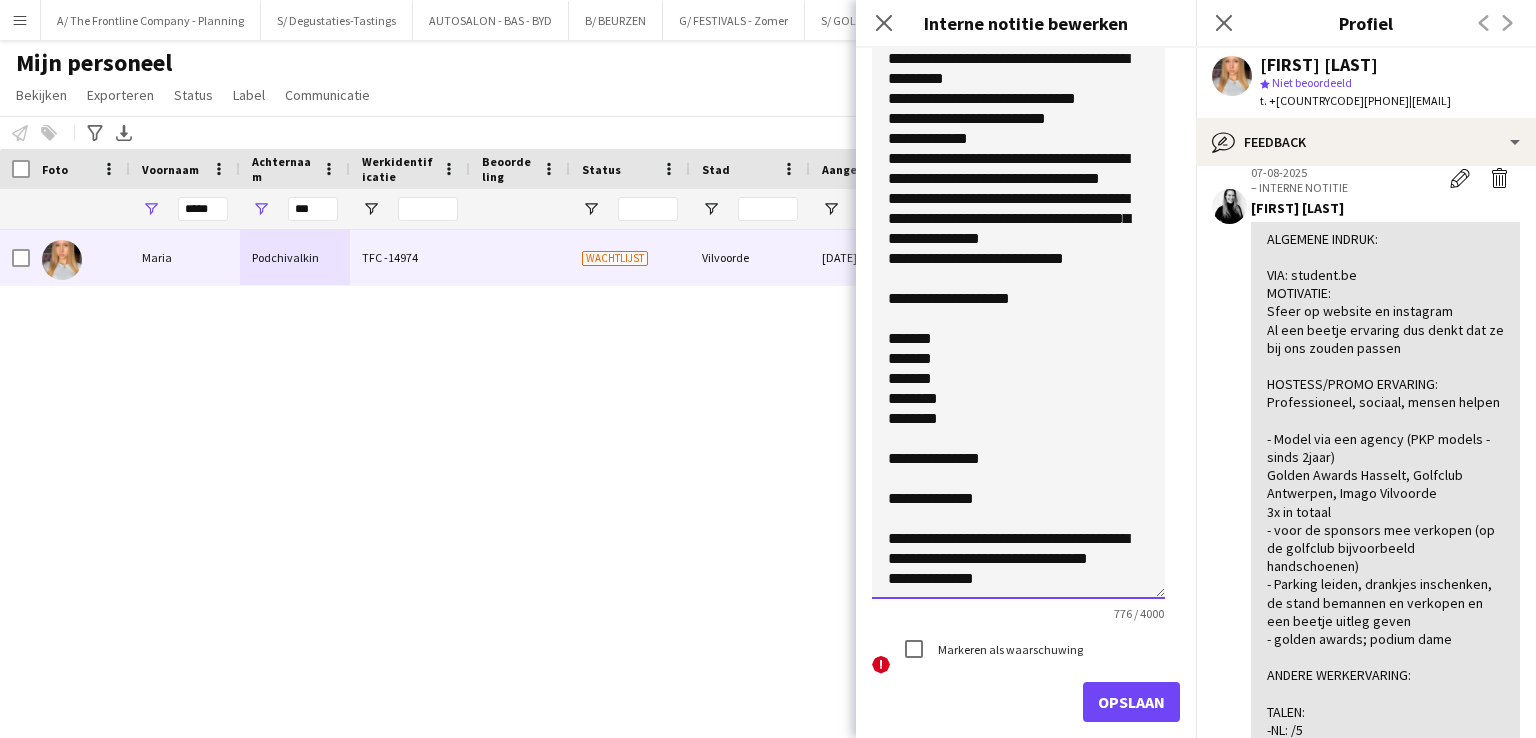 scroll, scrollTop: 130, scrollLeft: 0, axis: vertical 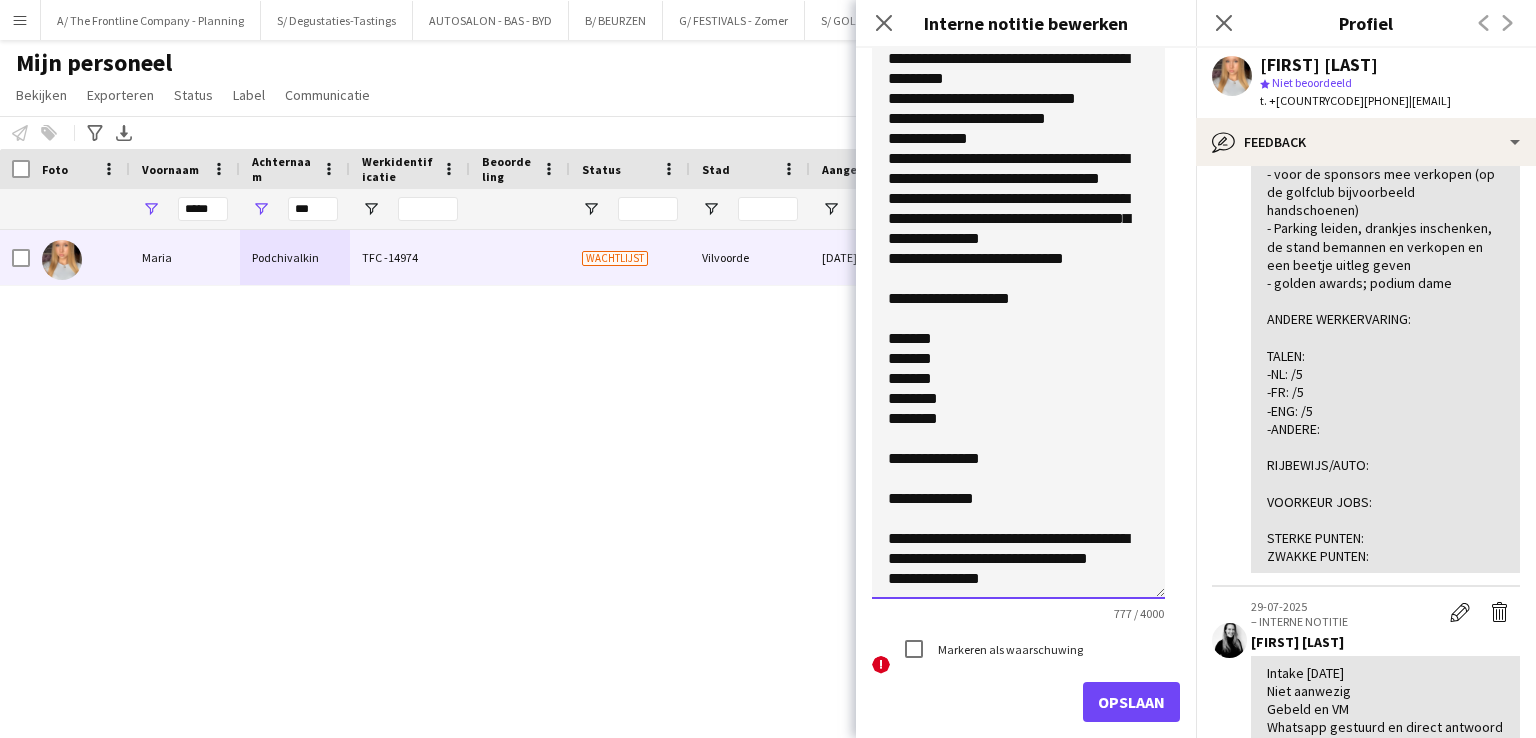 type on "**********" 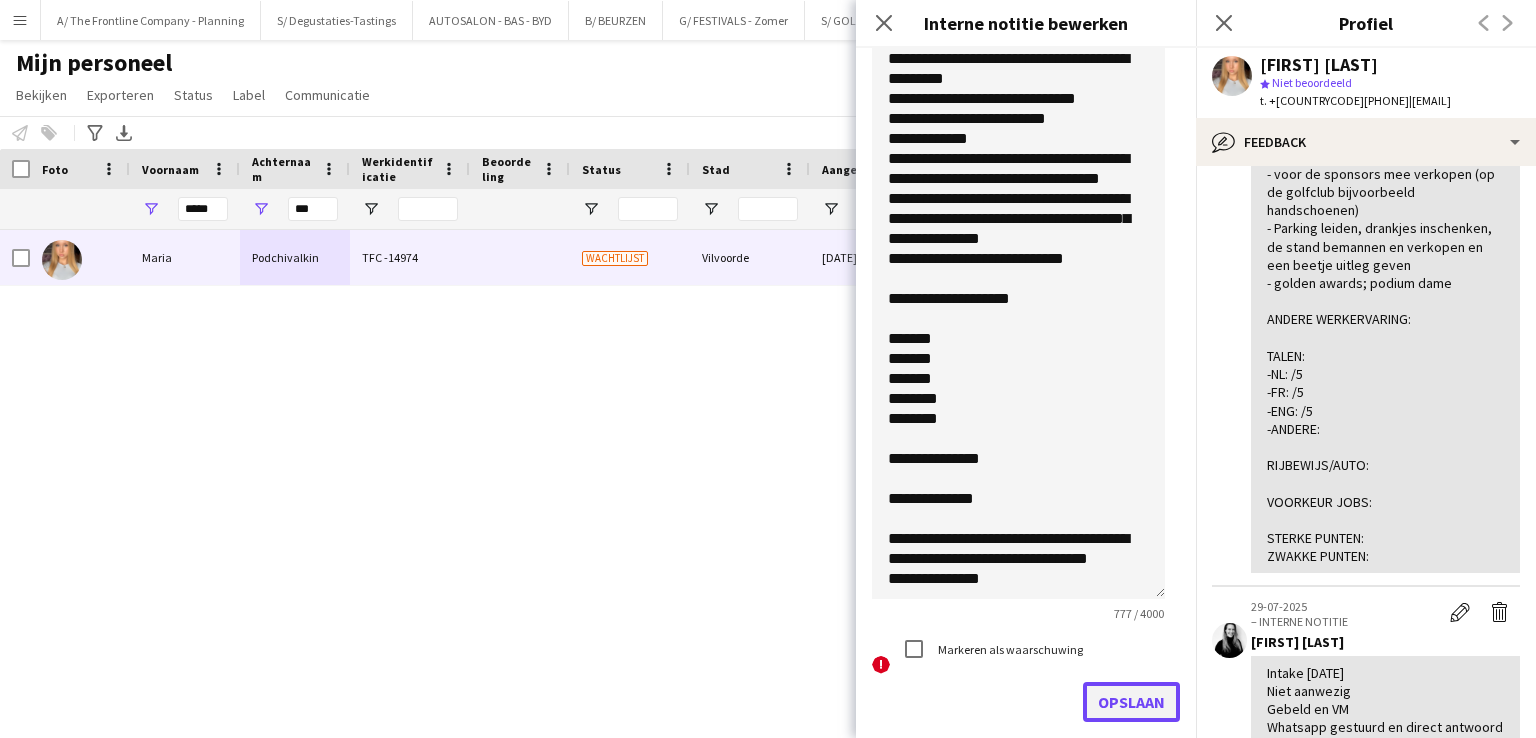click on "Opslaan" 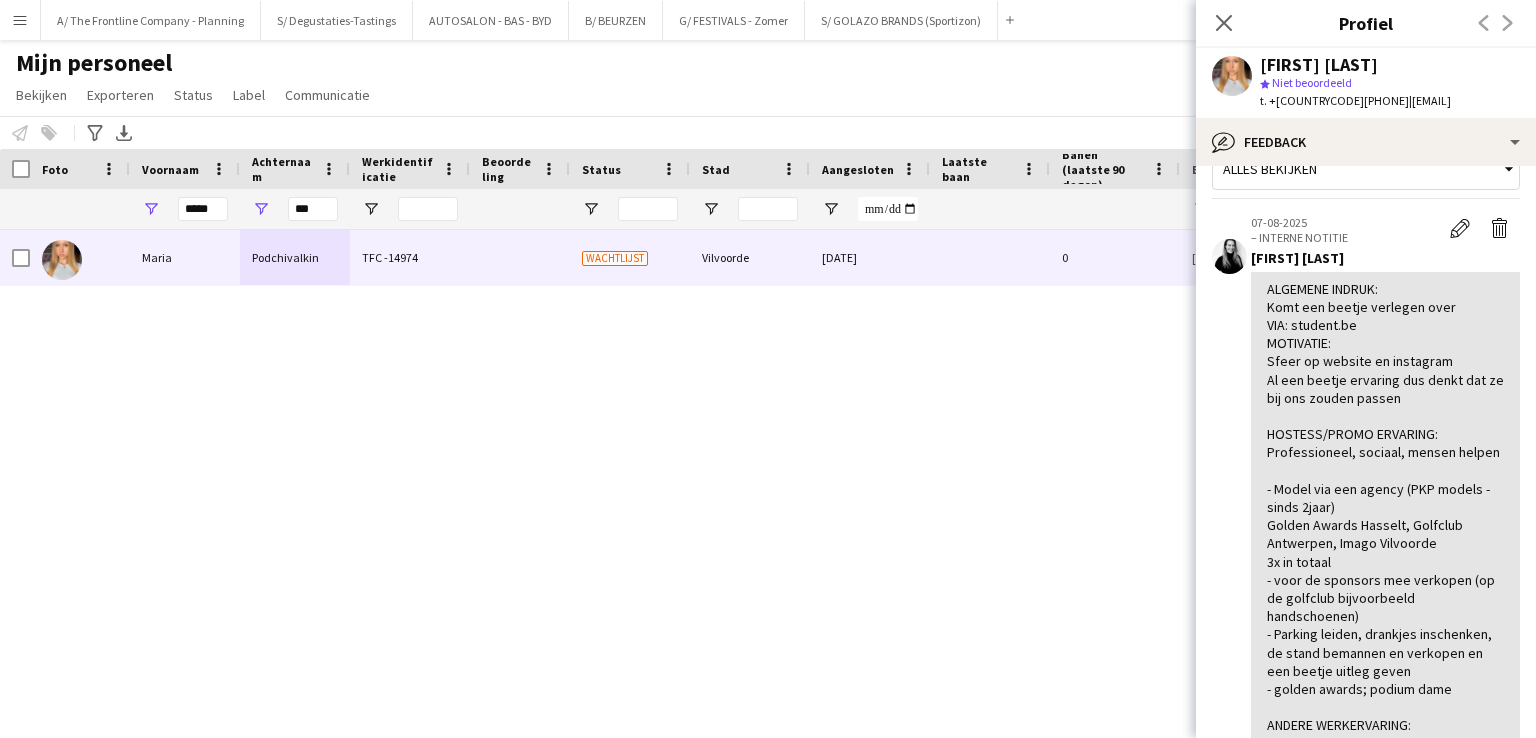 scroll, scrollTop: 45, scrollLeft: 0, axis: vertical 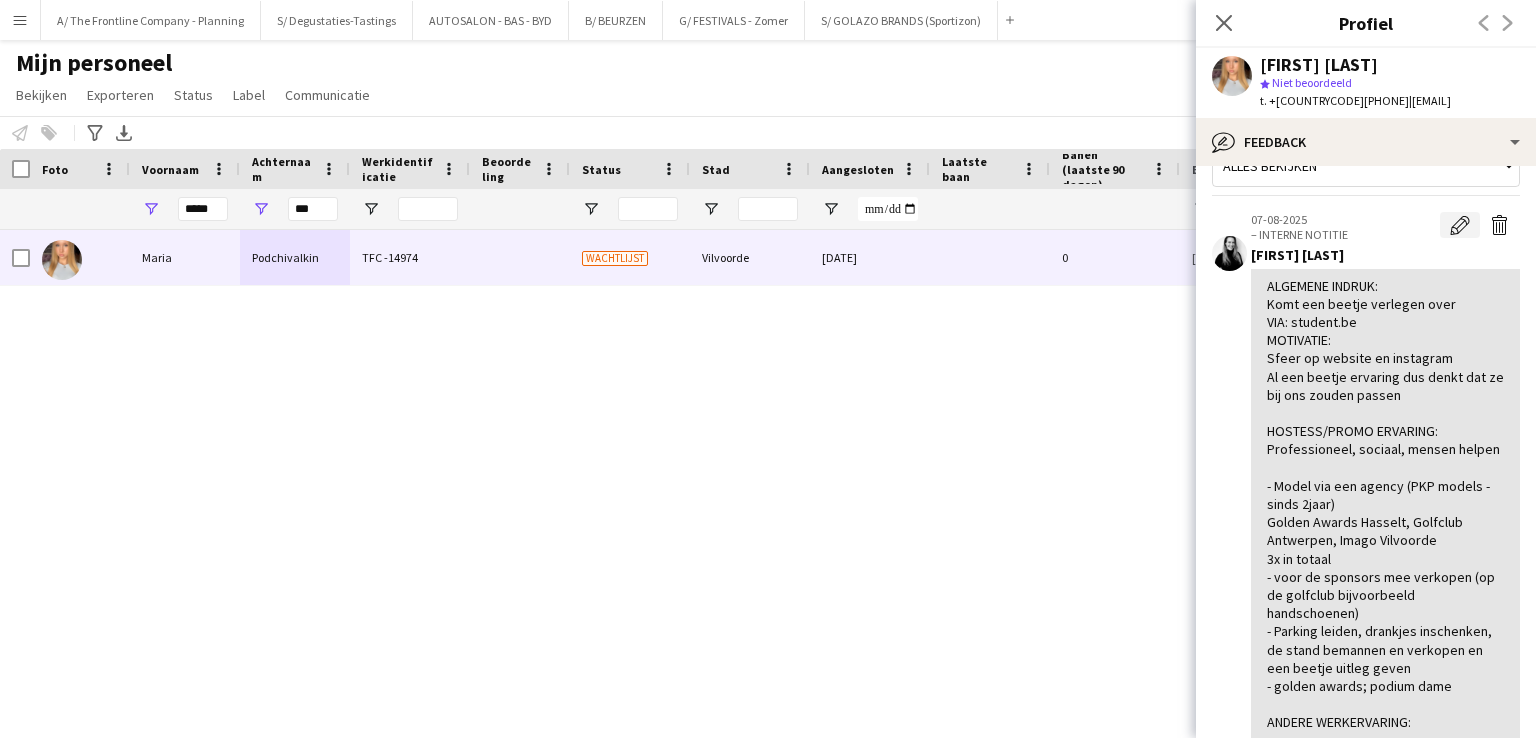click on "Bewerk interne notitie" 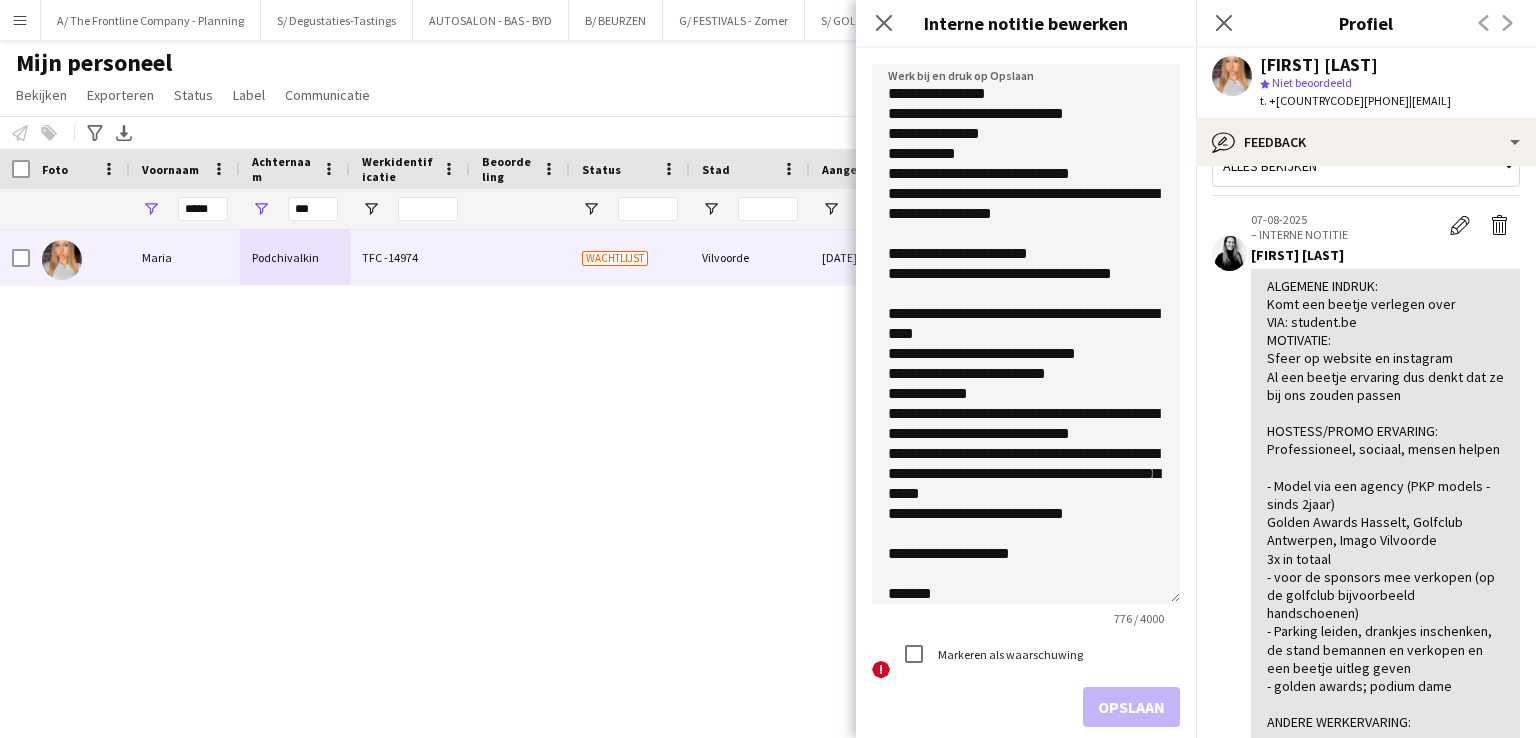 drag, startPoint x: 1168, startPoint y: 170, endPoint x: 1156, endPoint y: 596, distance: 426.16898 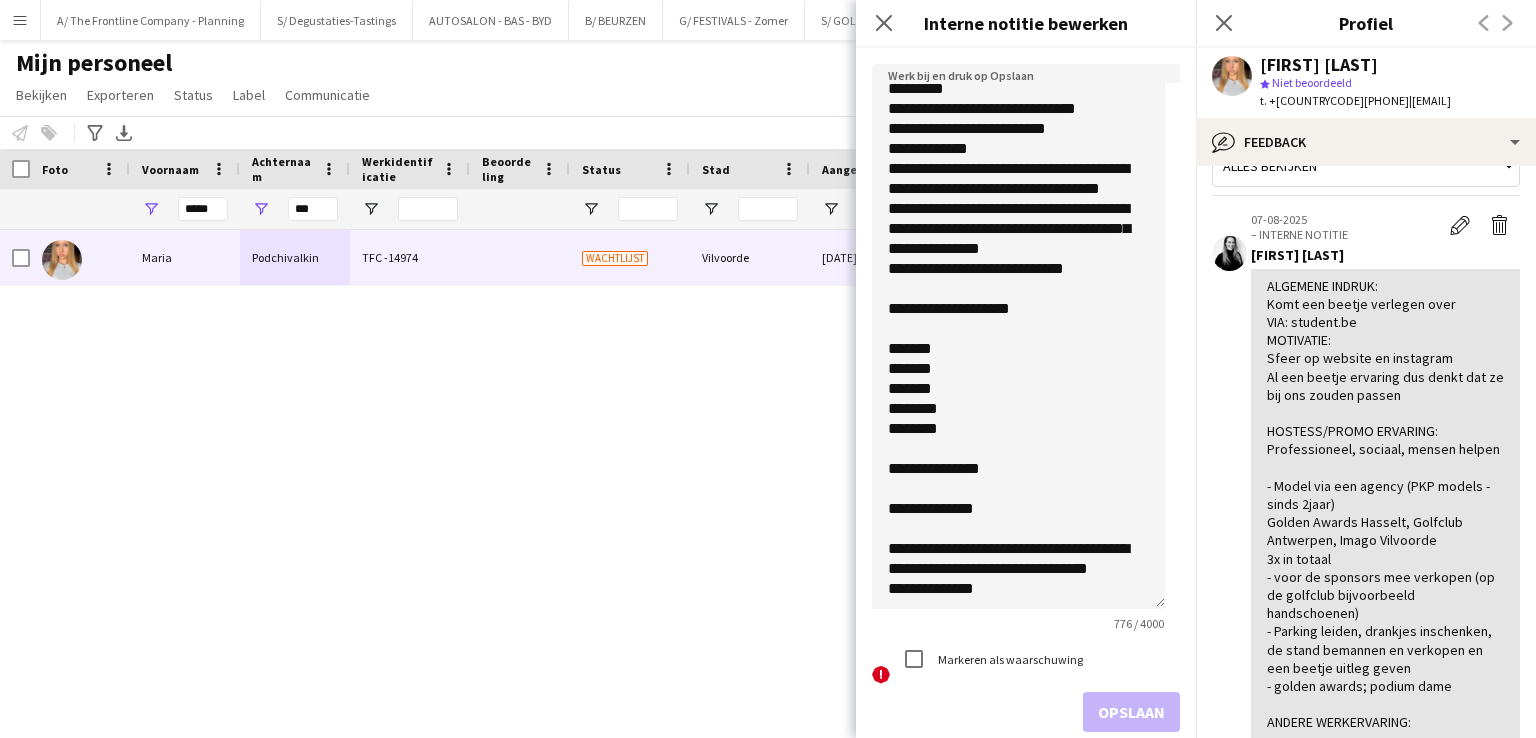 scroll, scrollTop: 304, scrollLeft: 0, axis: vertical 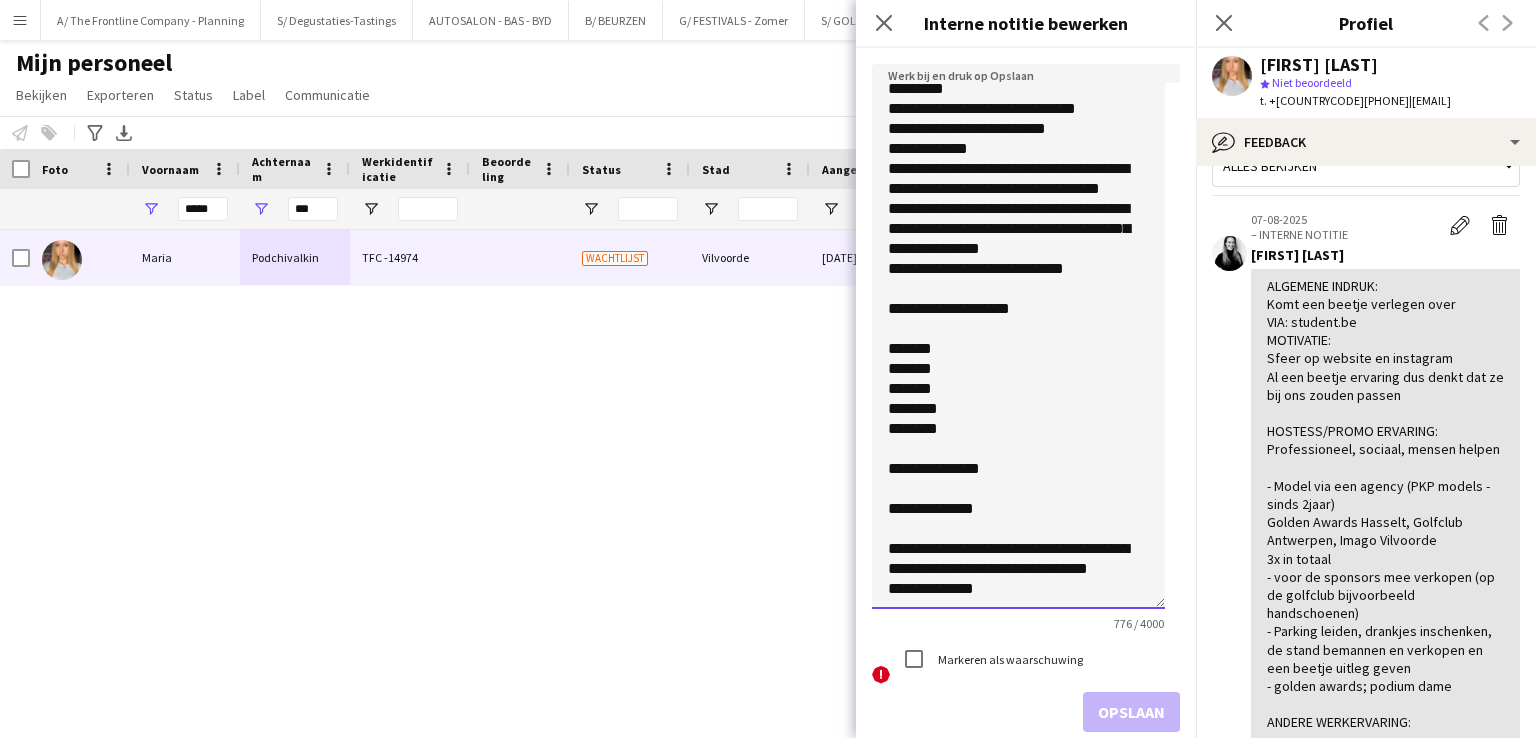 click on "**********" 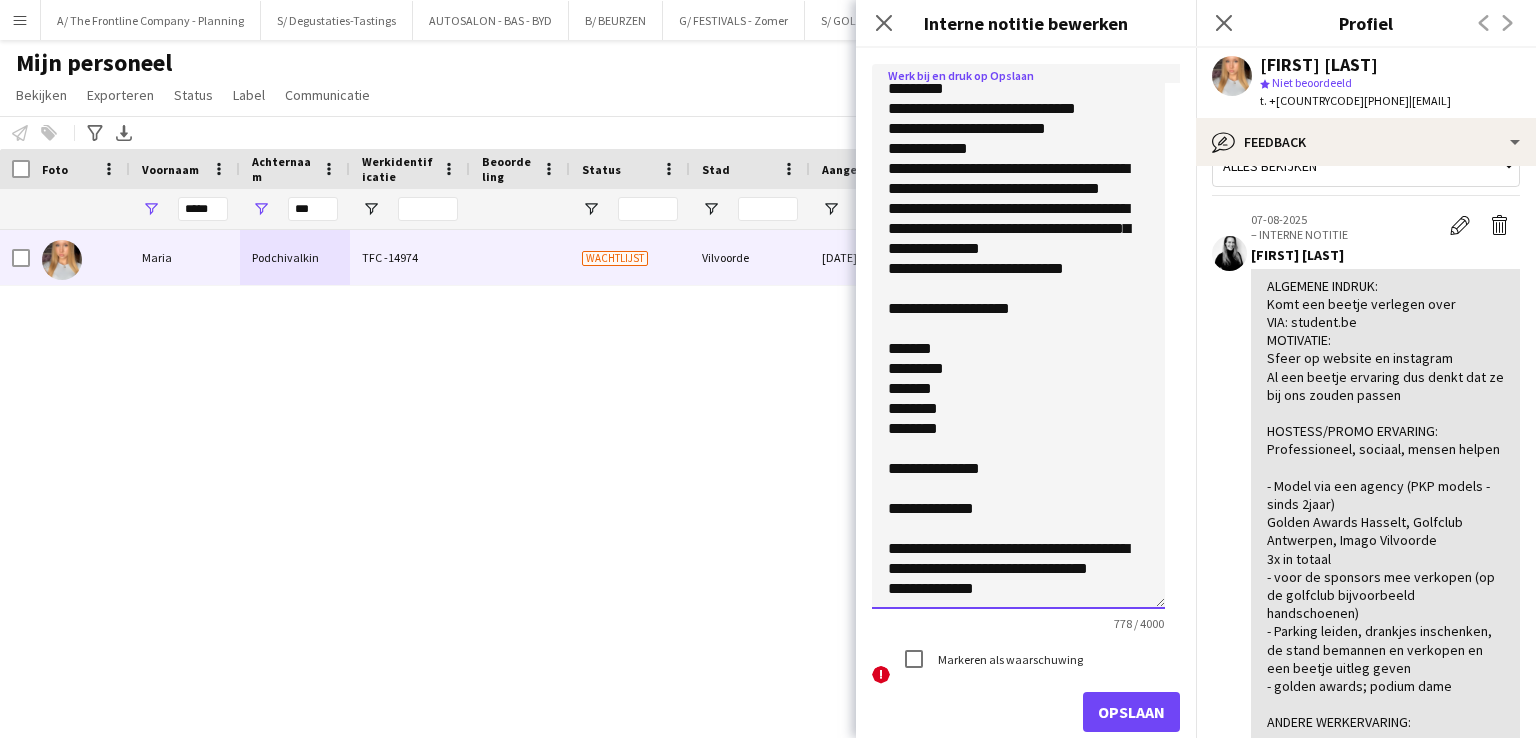 click on "**********" 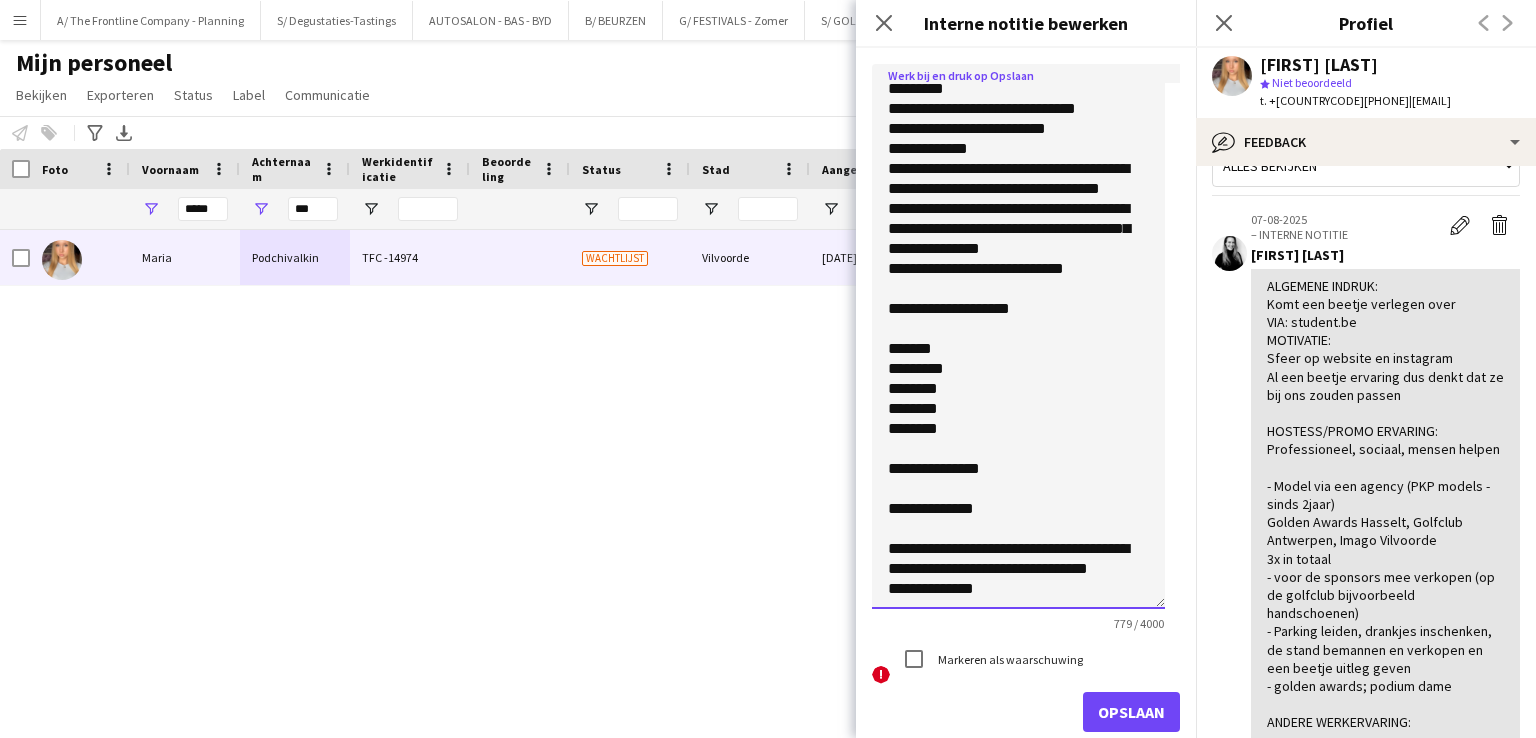 click on "**********" 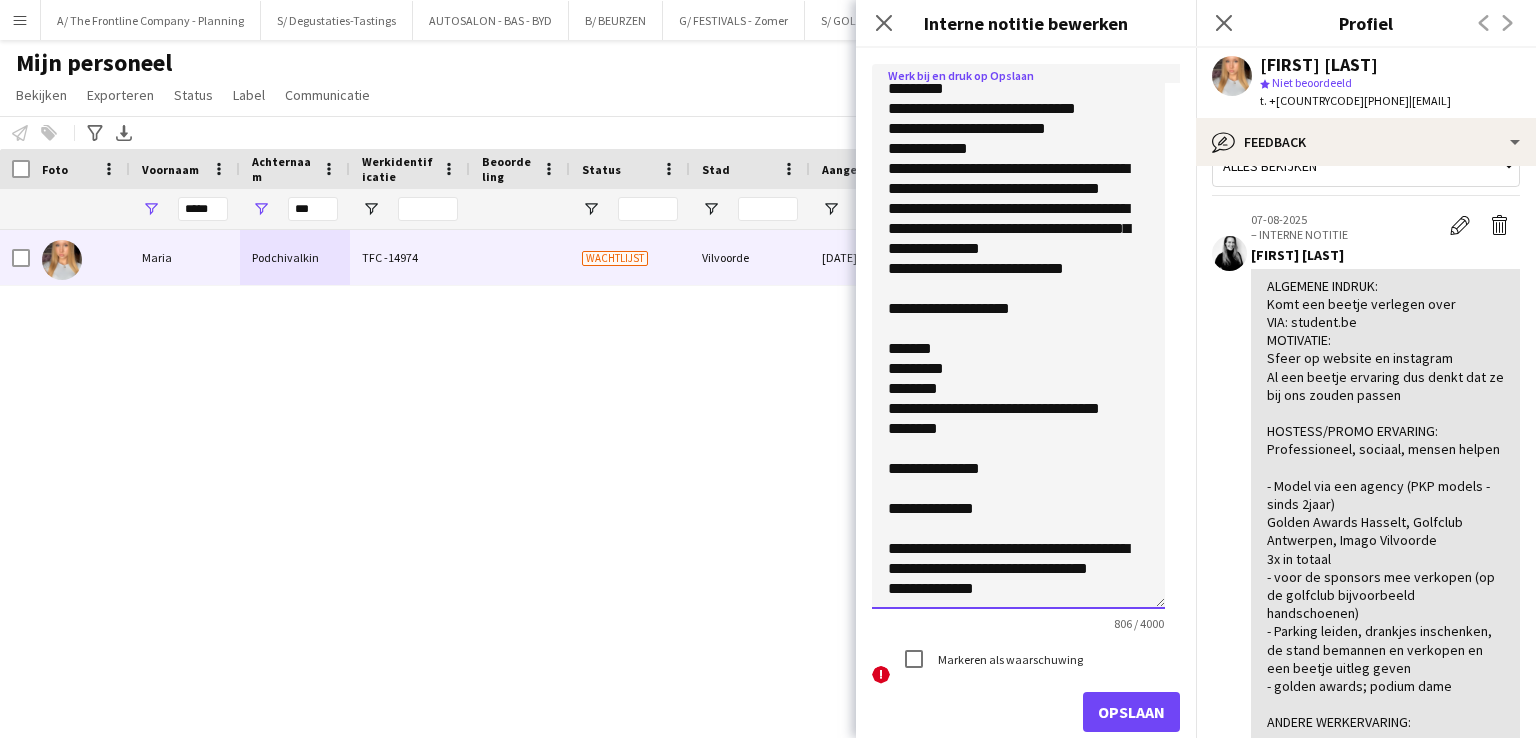 click on "**********" 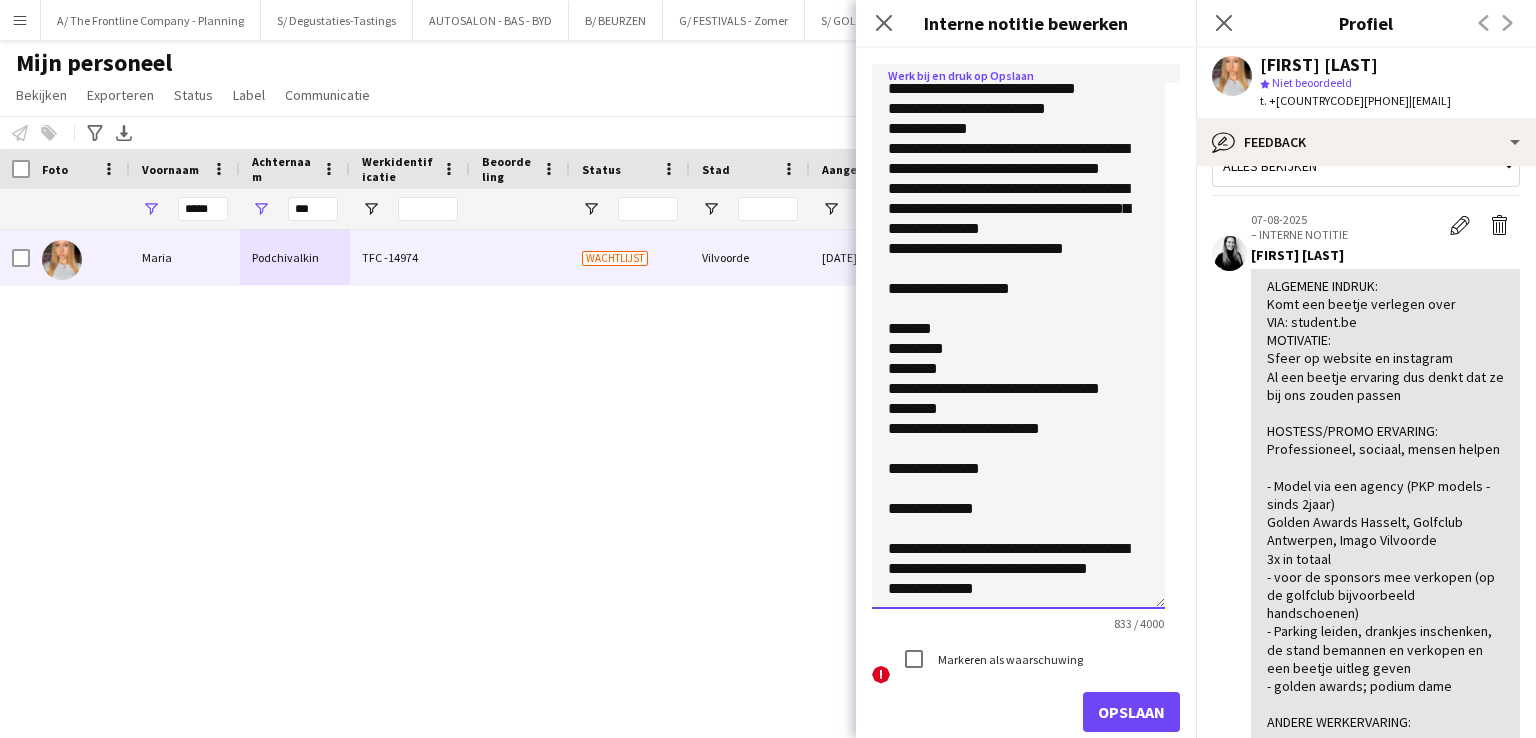 type on "**********" 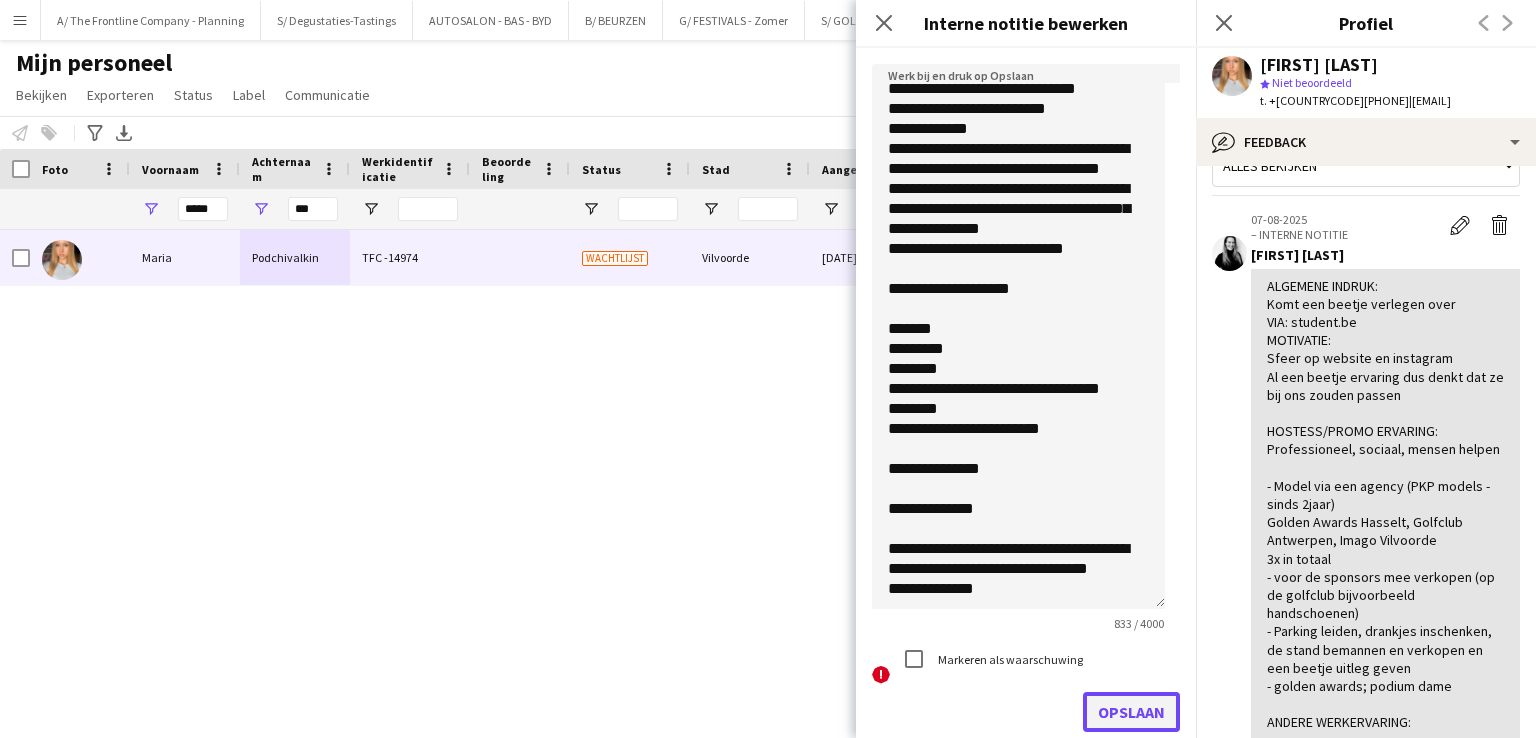 click on "Opslaan" 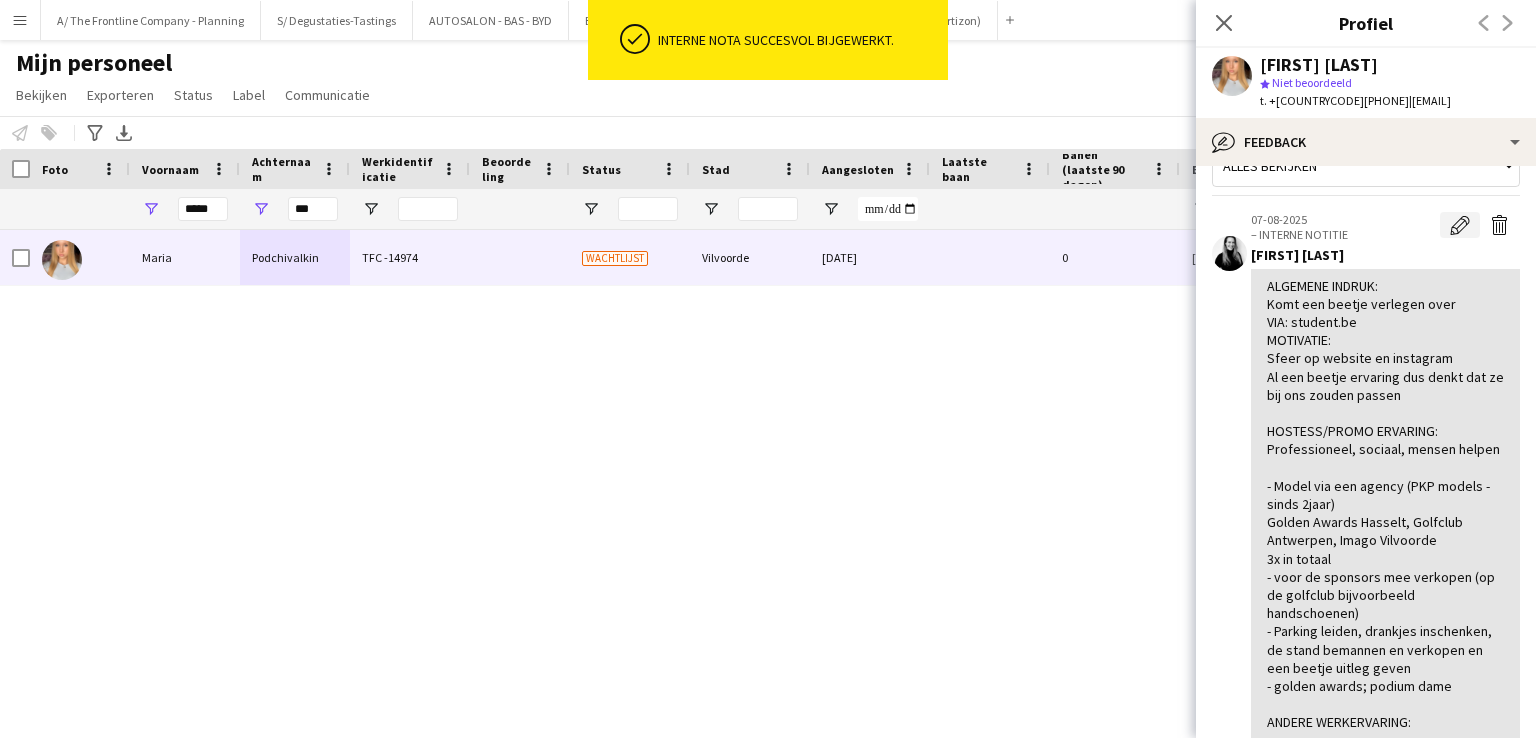 click on "Bewerk interne notitie" 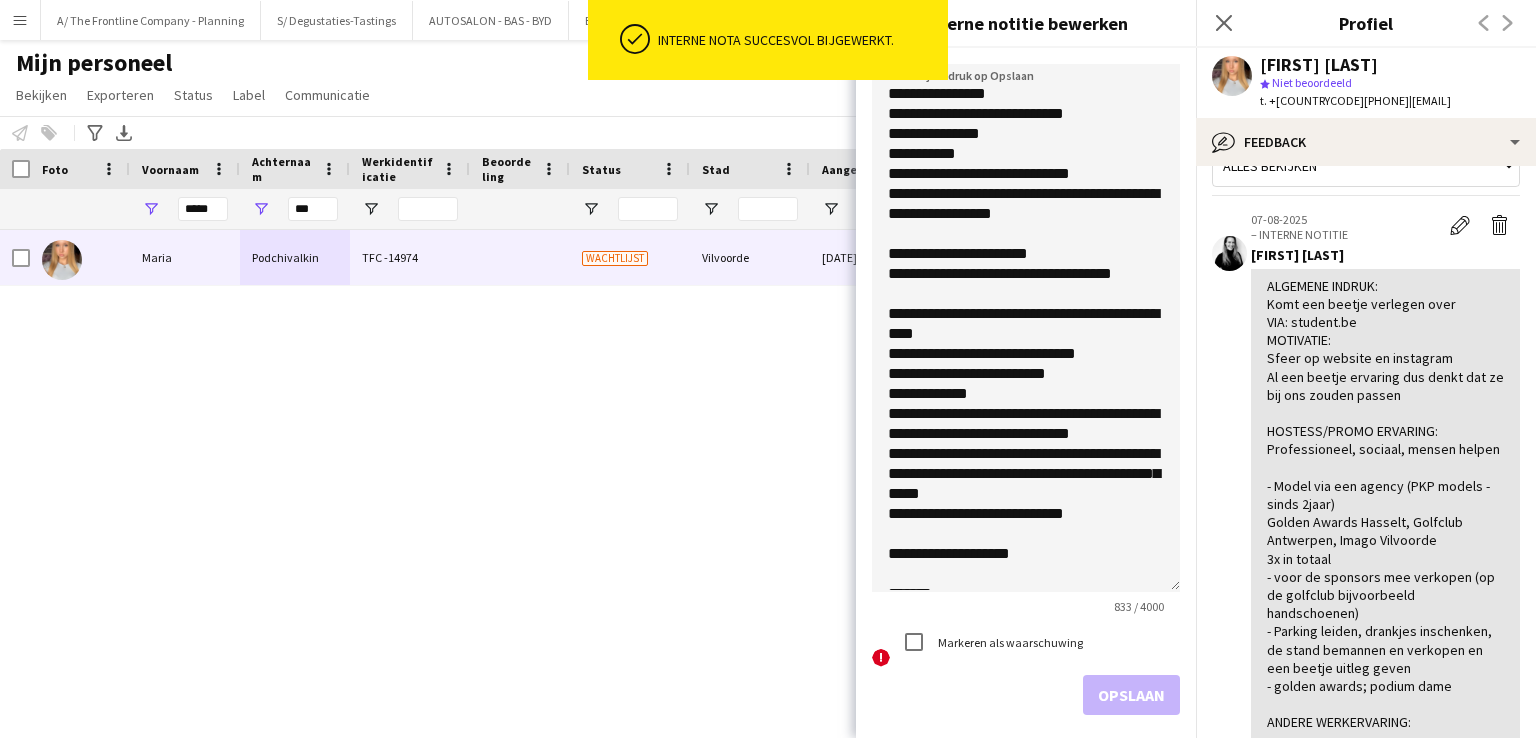 drag, startPoint x: 1172, startPoint y: 176, endPoint x: 1182, endPoint y: 584, distance: 408.12253 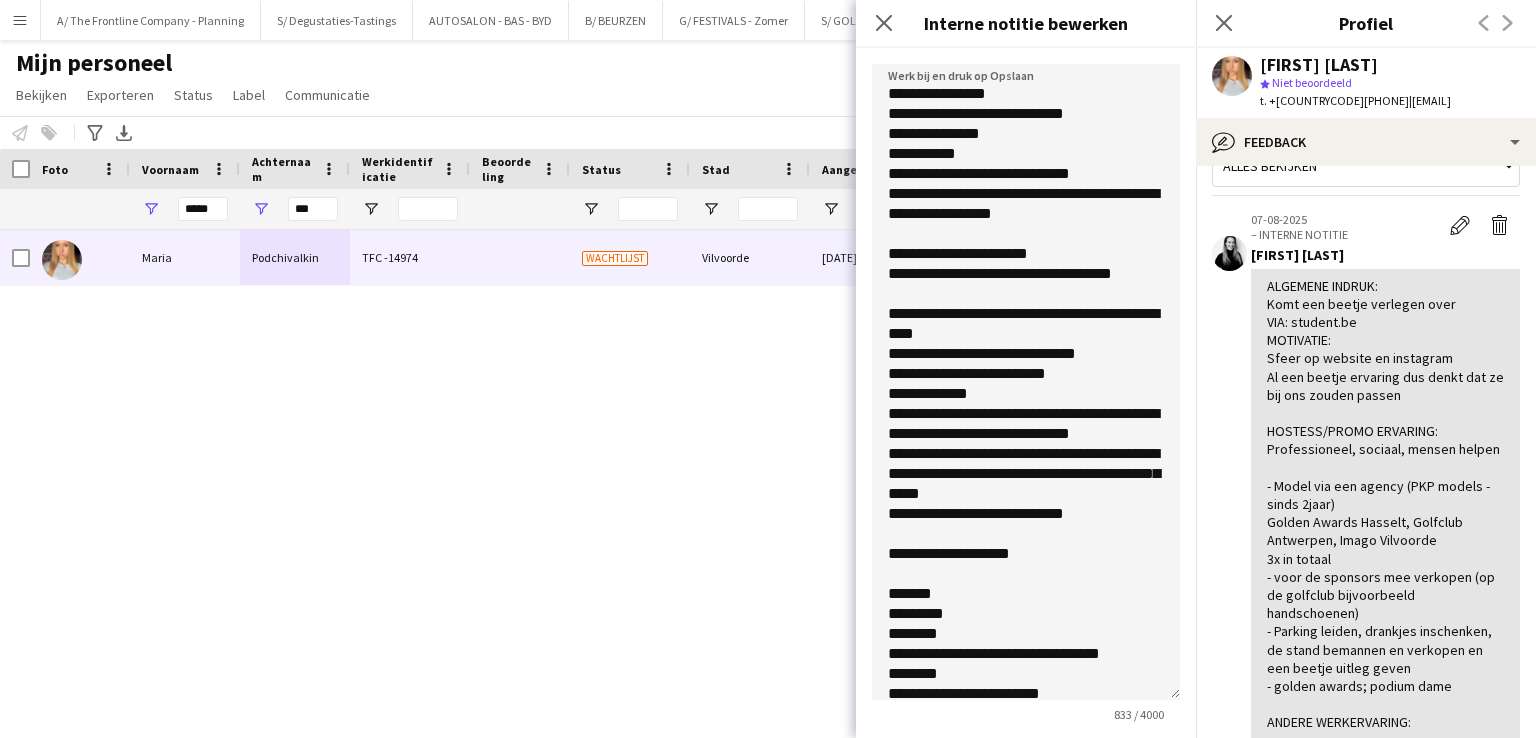 drag, startPoint x: 1171, startPoint y: 583, endPoint x: 1182, endPoint y: 691, distance: 108.55874 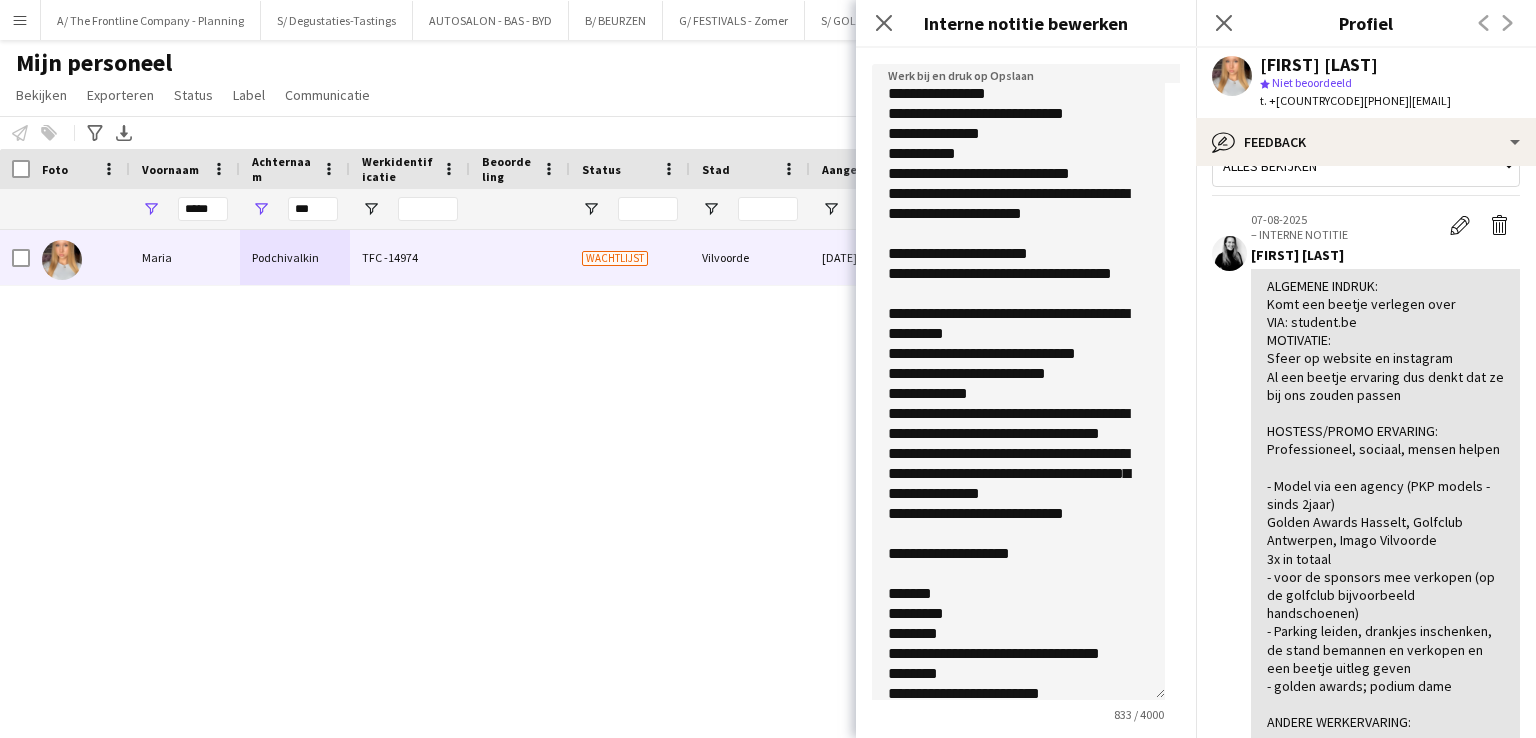 scroll, scrollTop: 233, scrollLeft: 0, axis: vertical 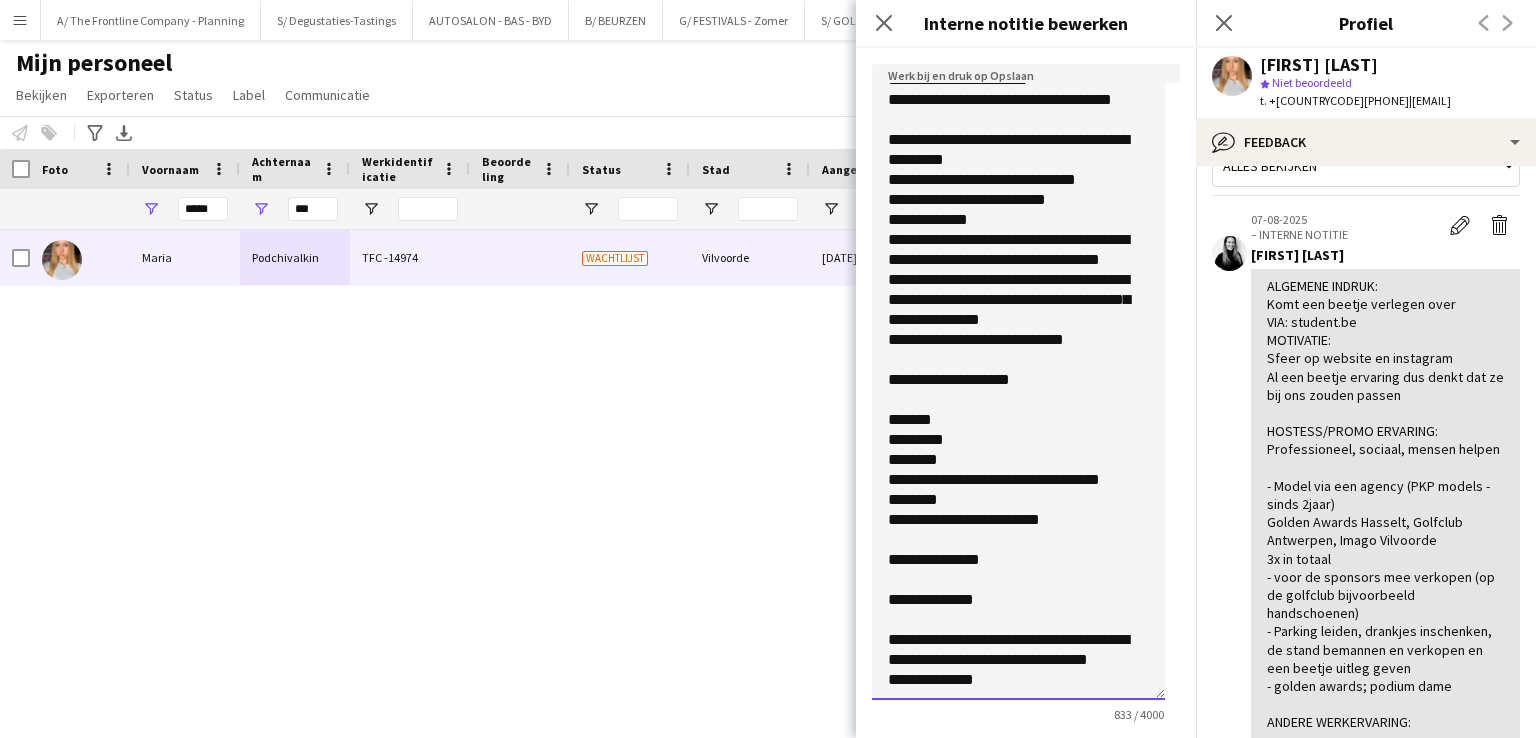 click on "**********" 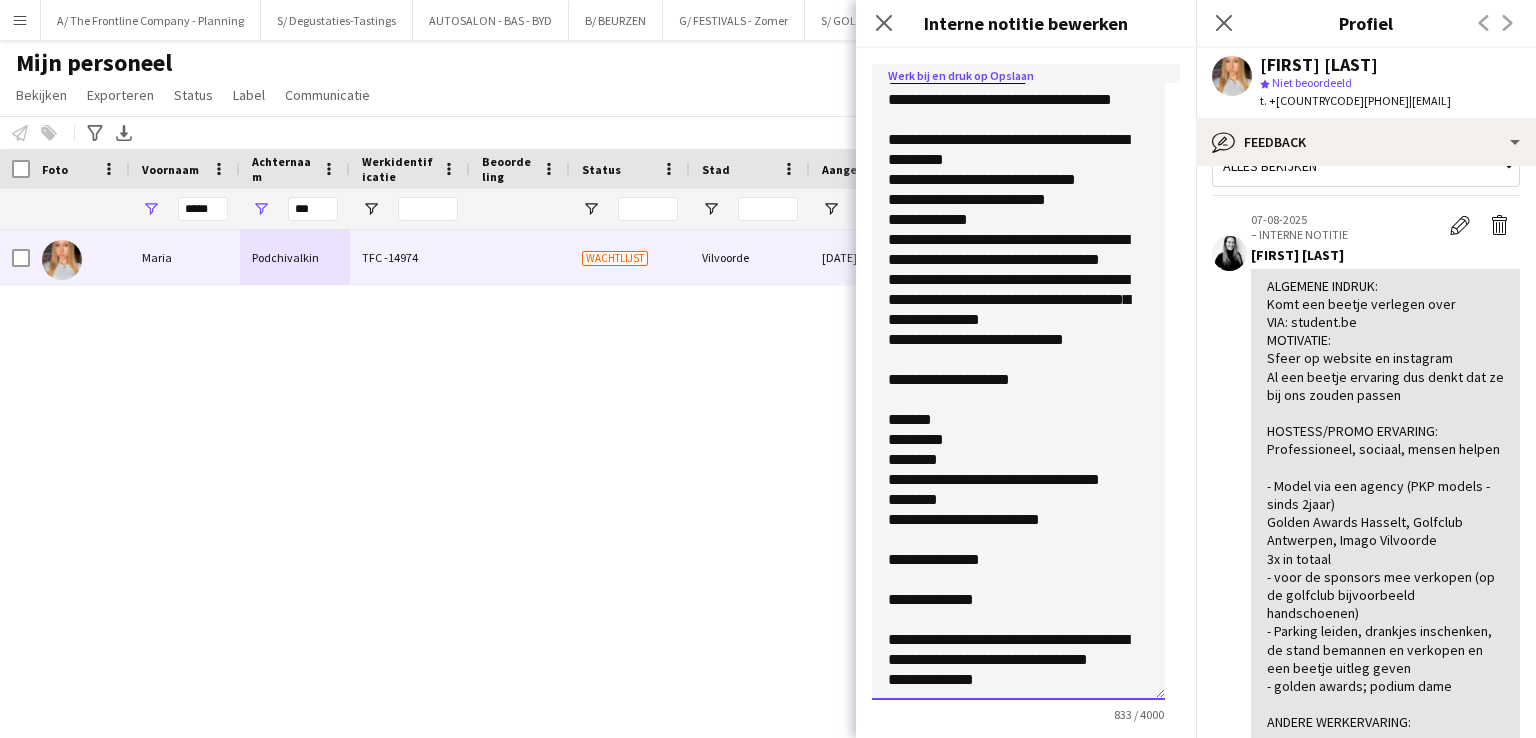 scroll, scrollTop: 101, scrollLeft: 0, axis: vertical 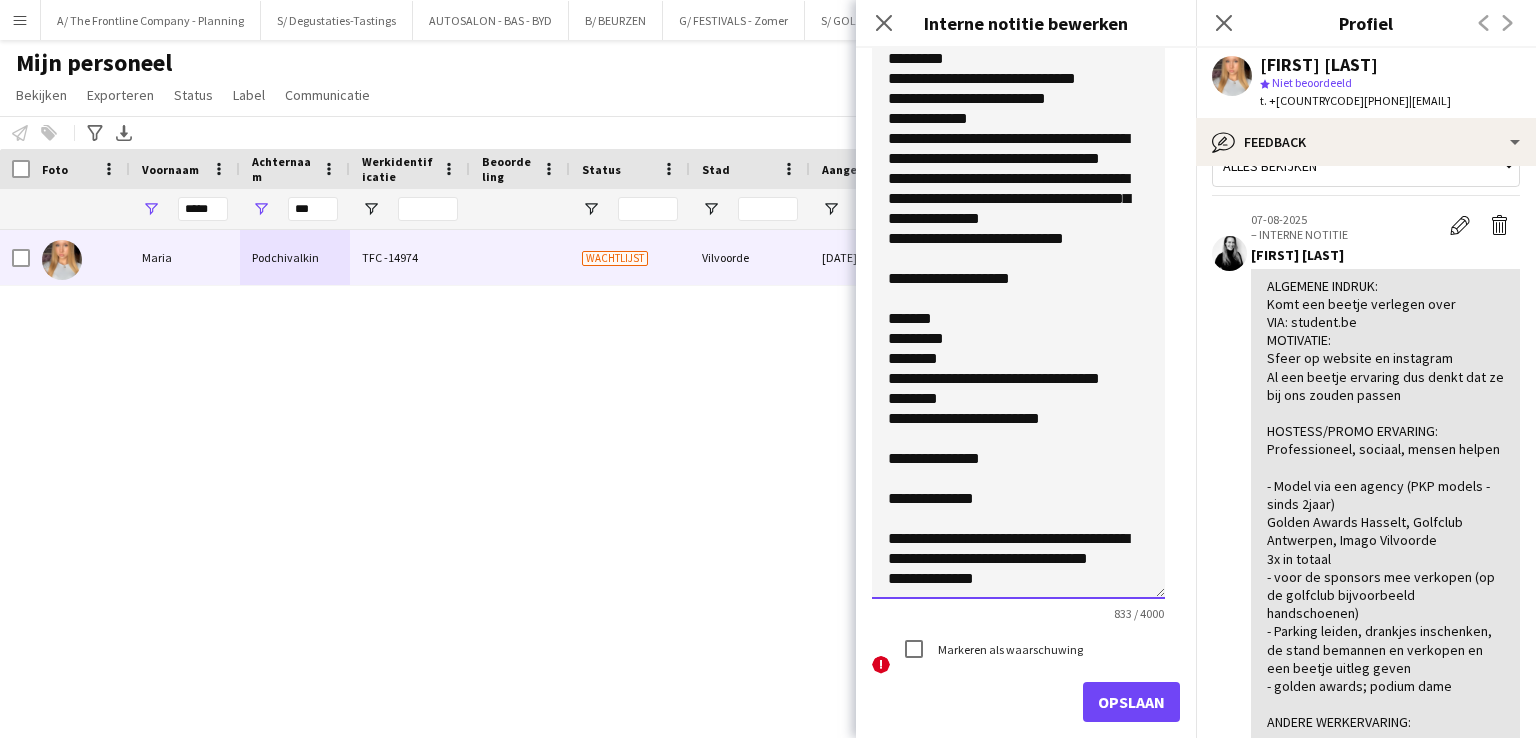 click on "**********" 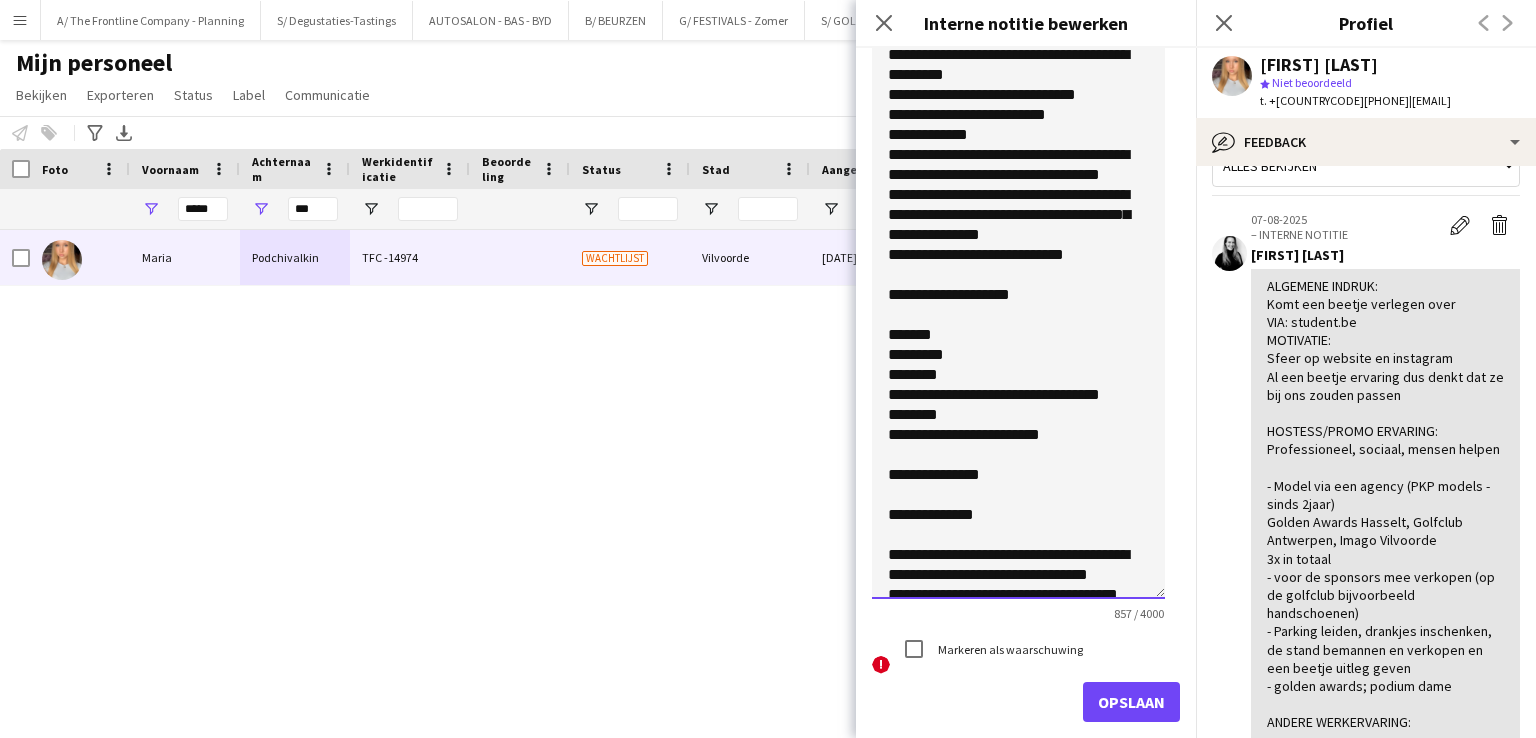 scroll, scrollTop: 157, scrollLeft: 0, axis: vertical 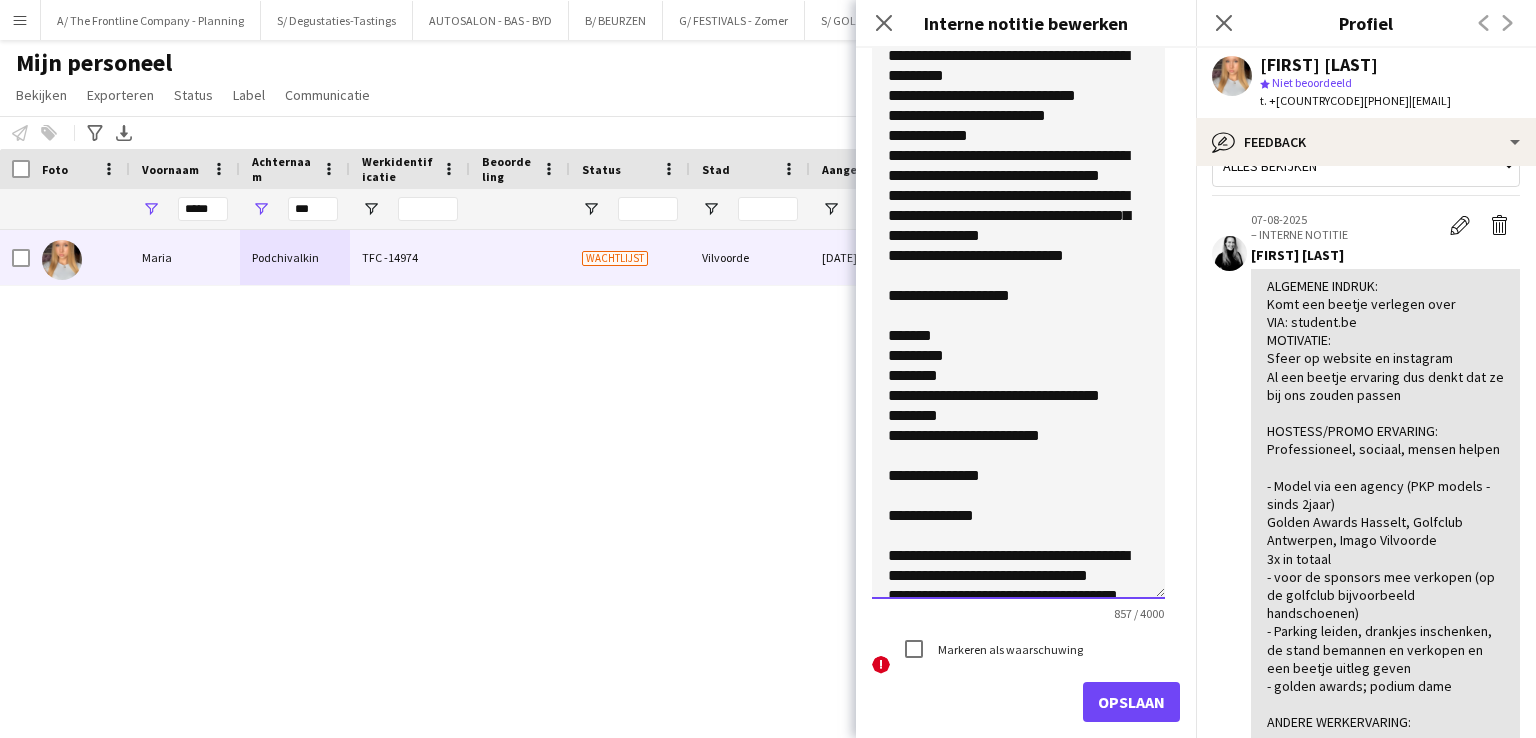 drag, startPoint x: 884, startPoint y: 357, endPoint x: 900, endPoint y: 350, distance: 17.464249 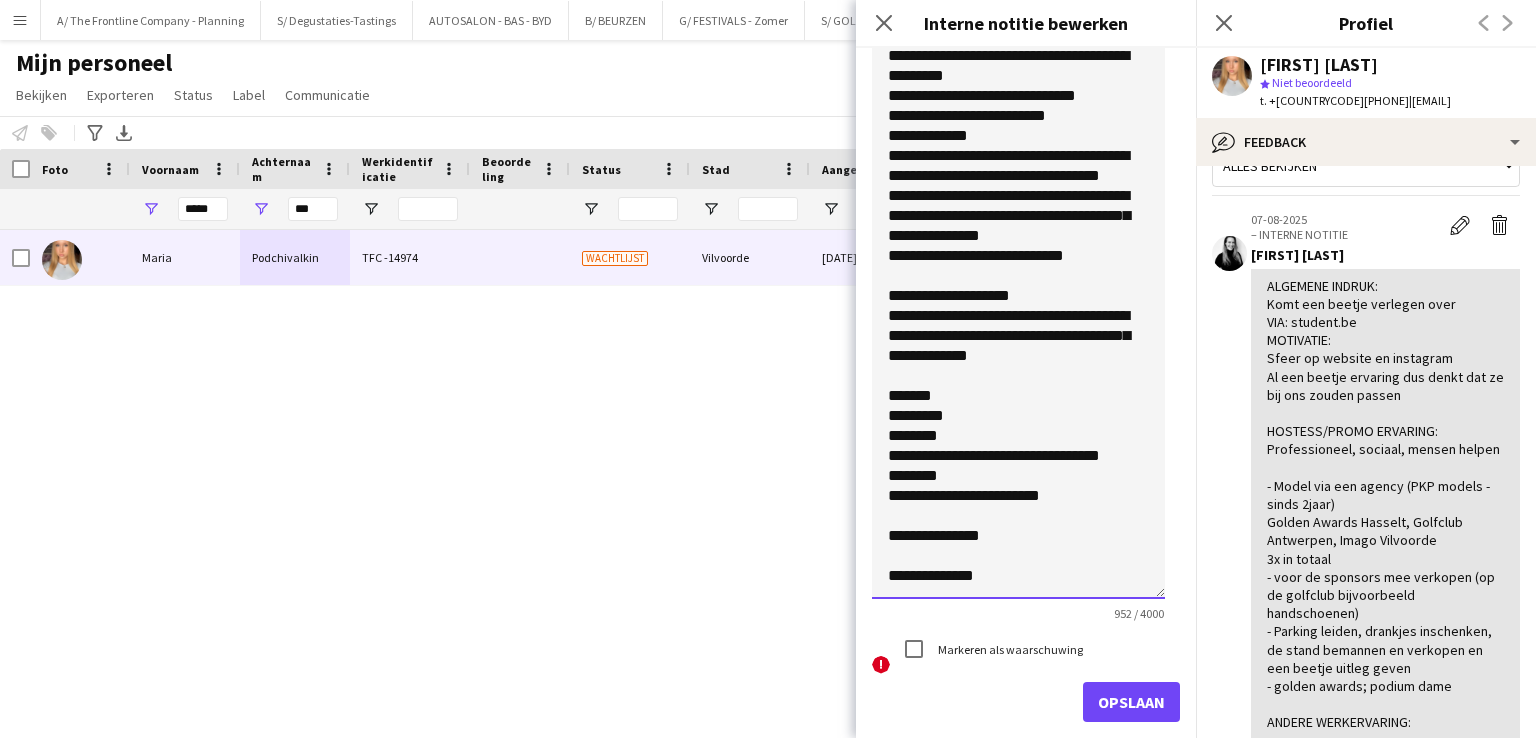 scroll, scrollTop: 333, scrollLeft: 0, axis: vertical 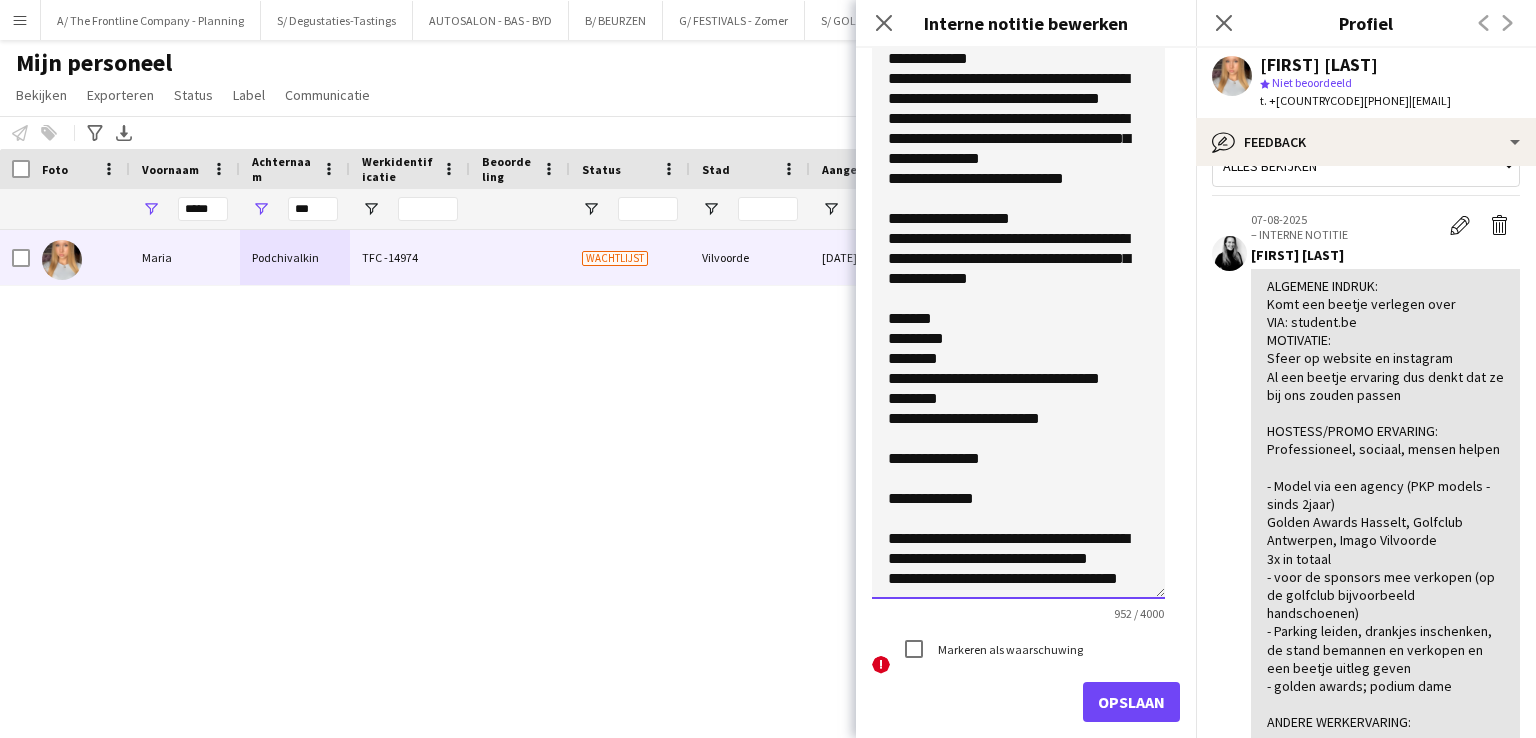 type on "**********" 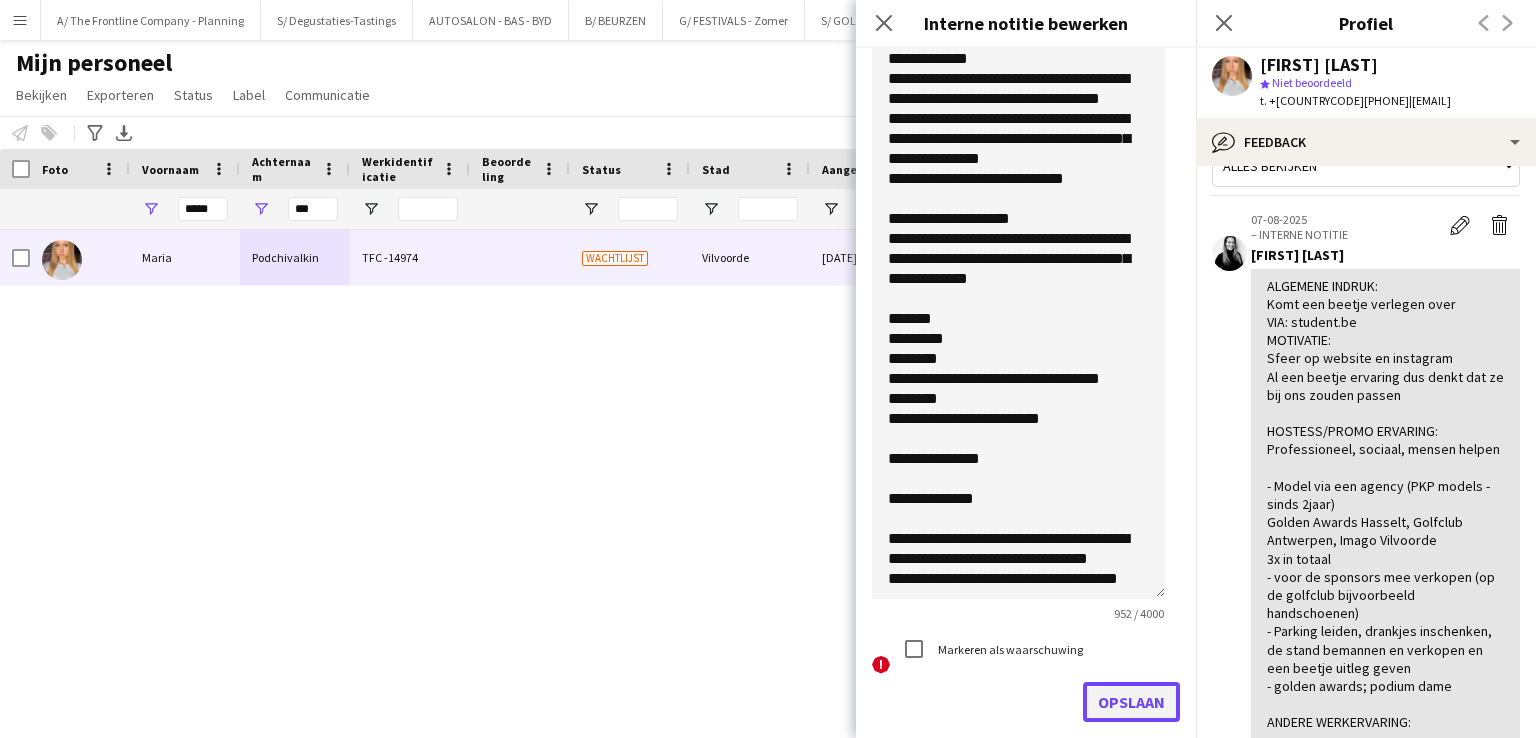 click on "Opslaan" 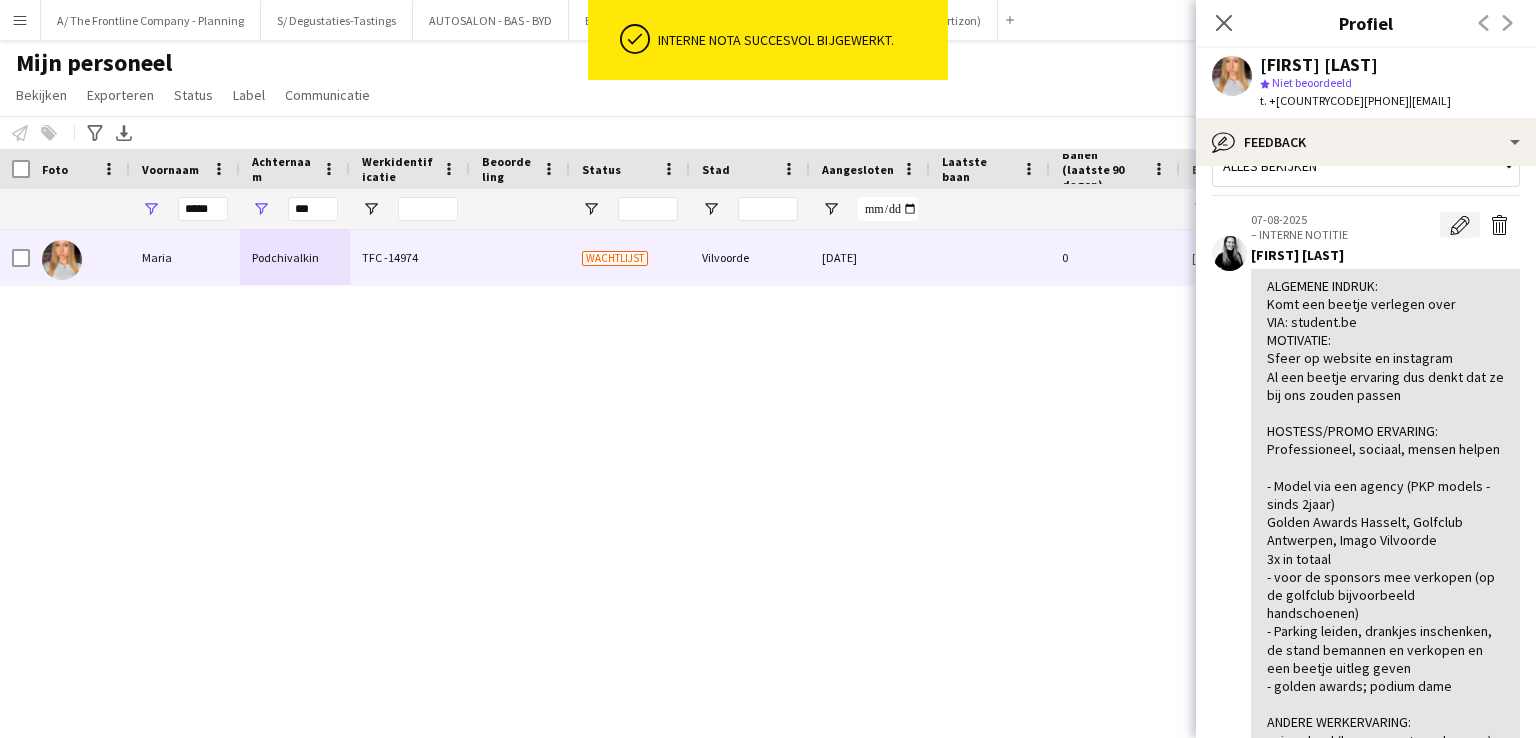 click on "Bewerk interne notitie" 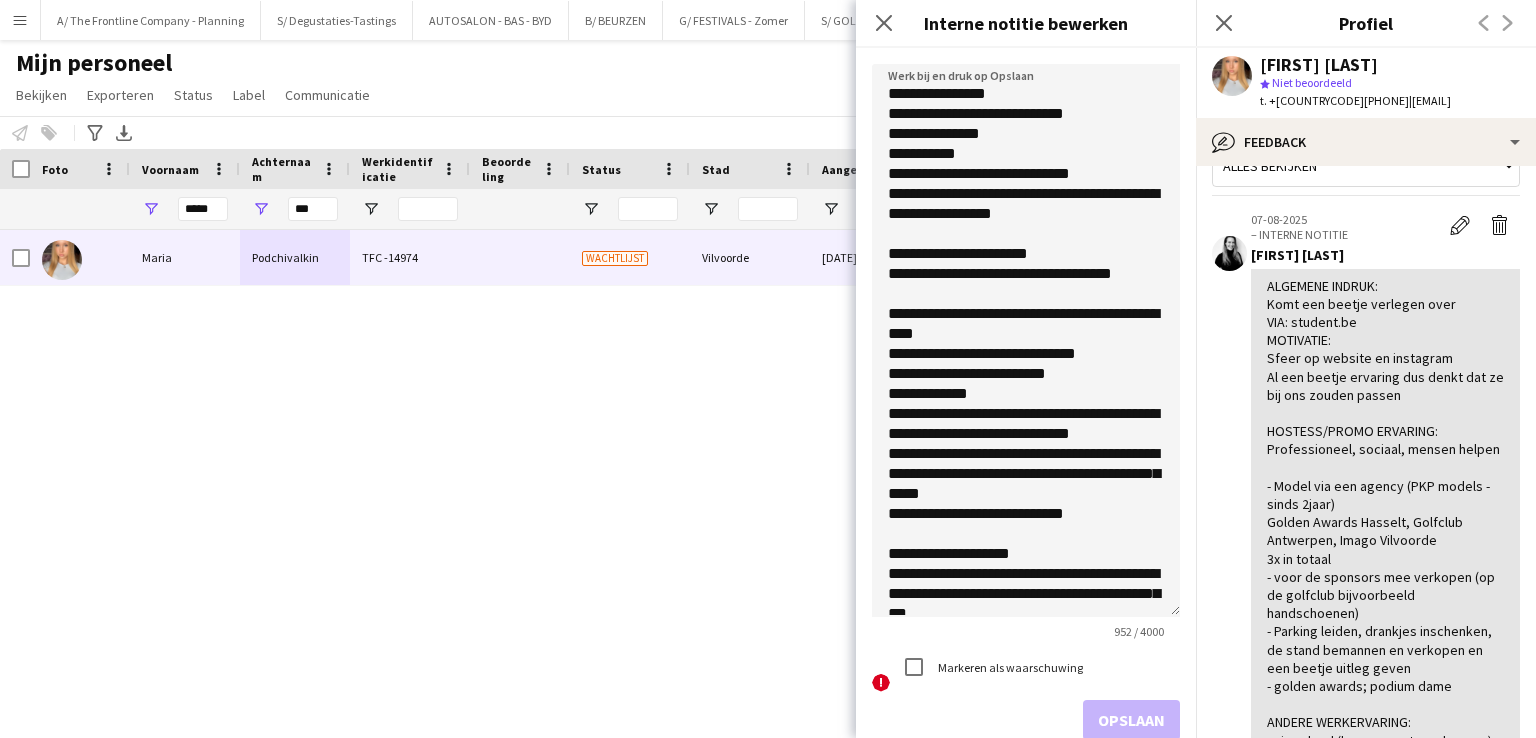 drag, startPoint x: 1174, startPoint y: 173, endPoint x: 1144, endPoint y: 611, distance: 439.02618 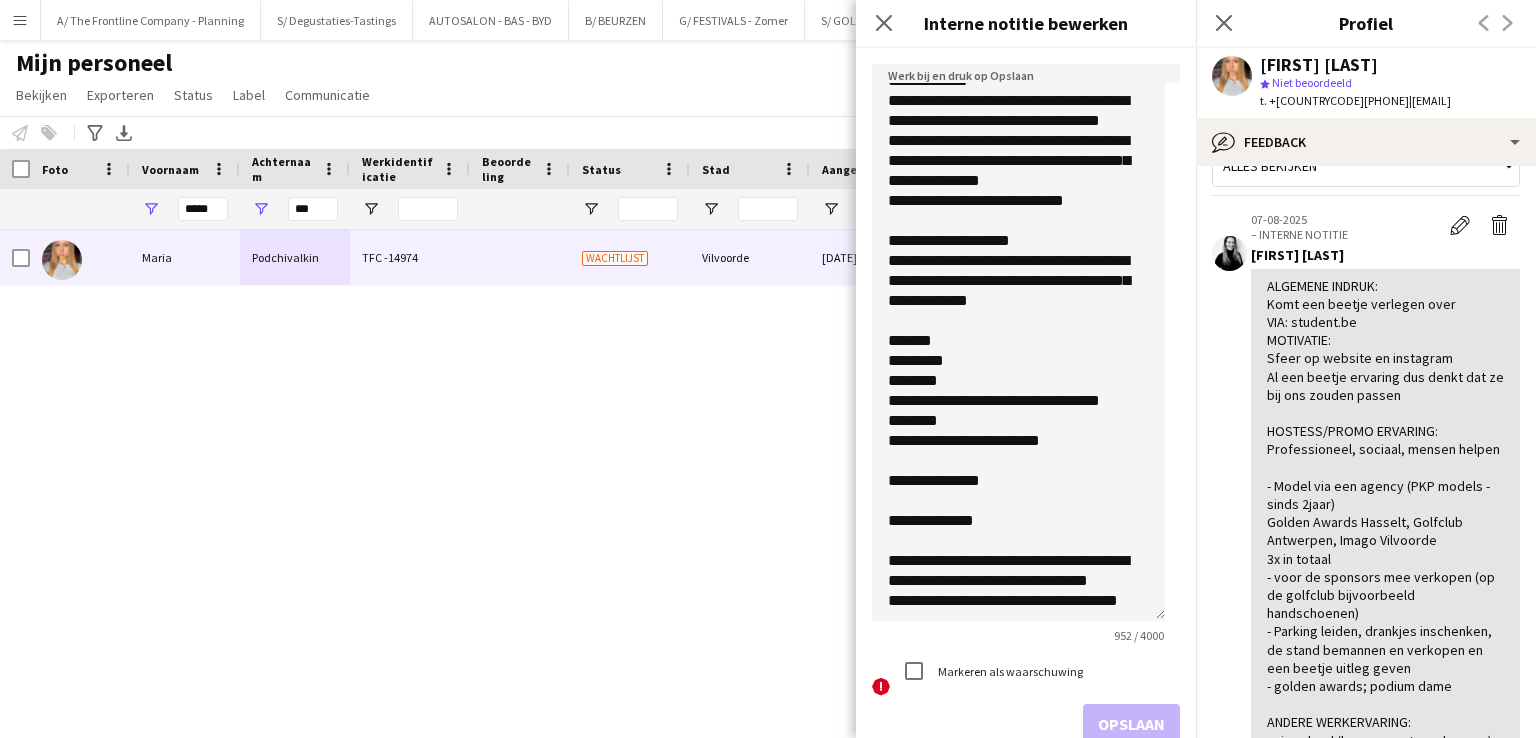 scroll, scrollTop: 412, scrollLeft: 0, axis: vertical 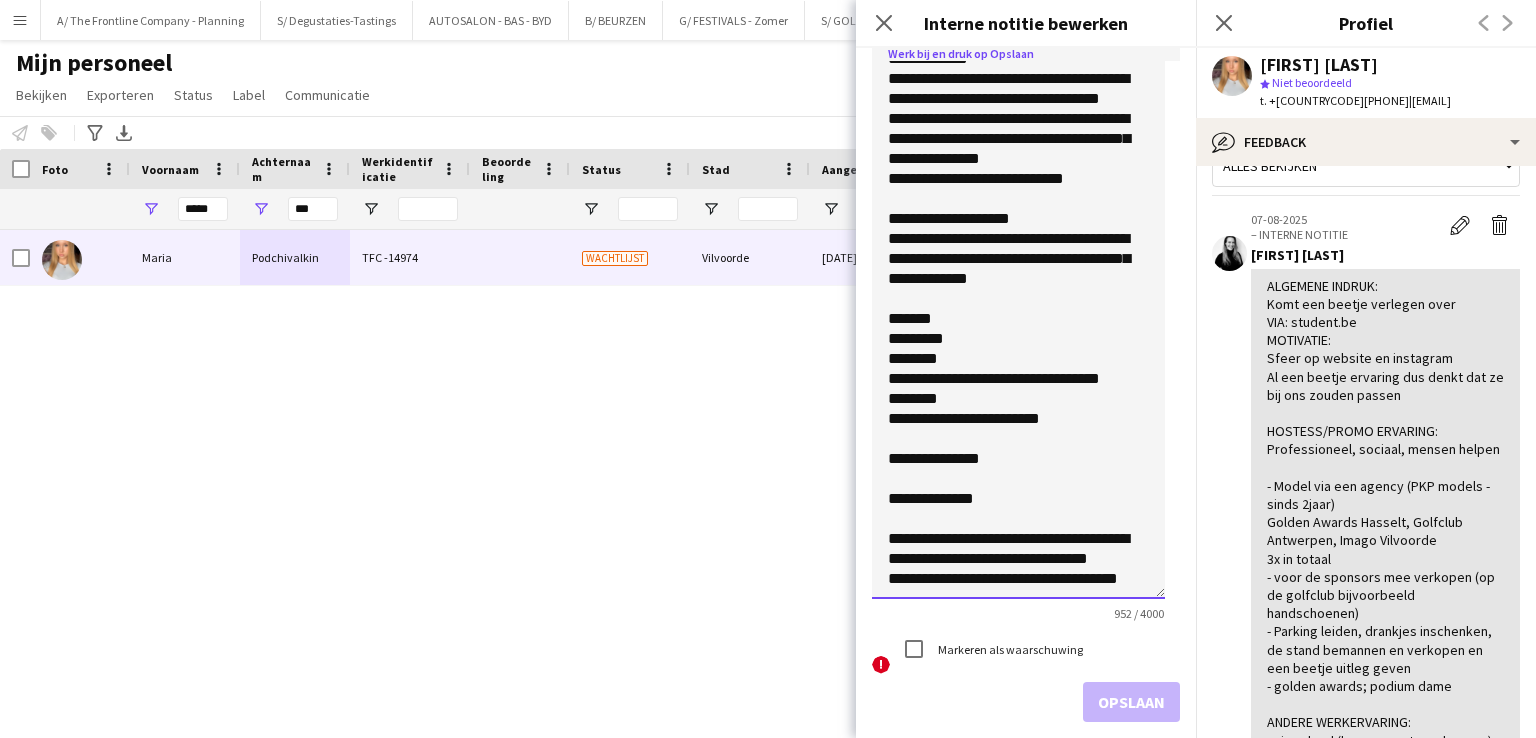 click on "**********" 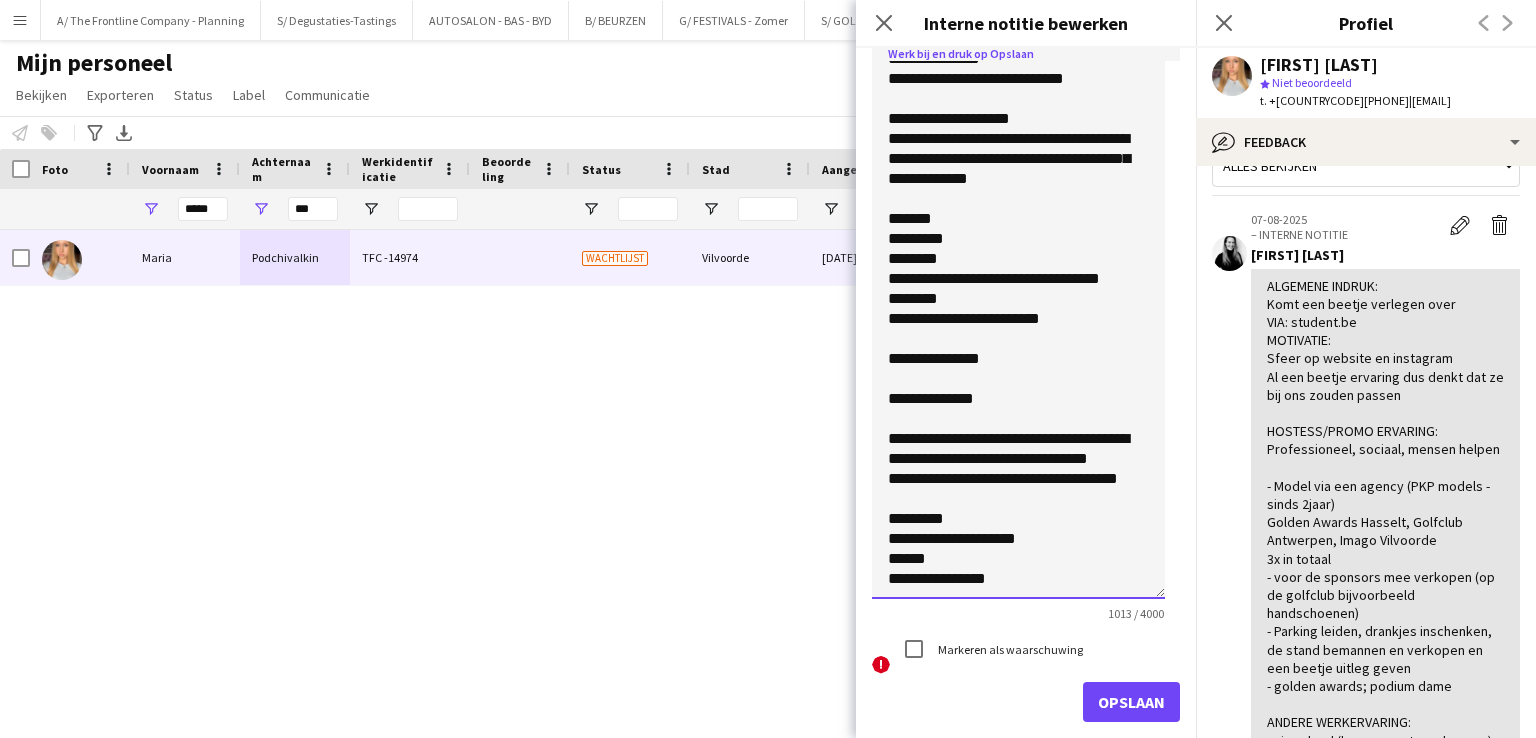 scroll, scrollTop: 524, scrollLeft: 0, axis: vertical 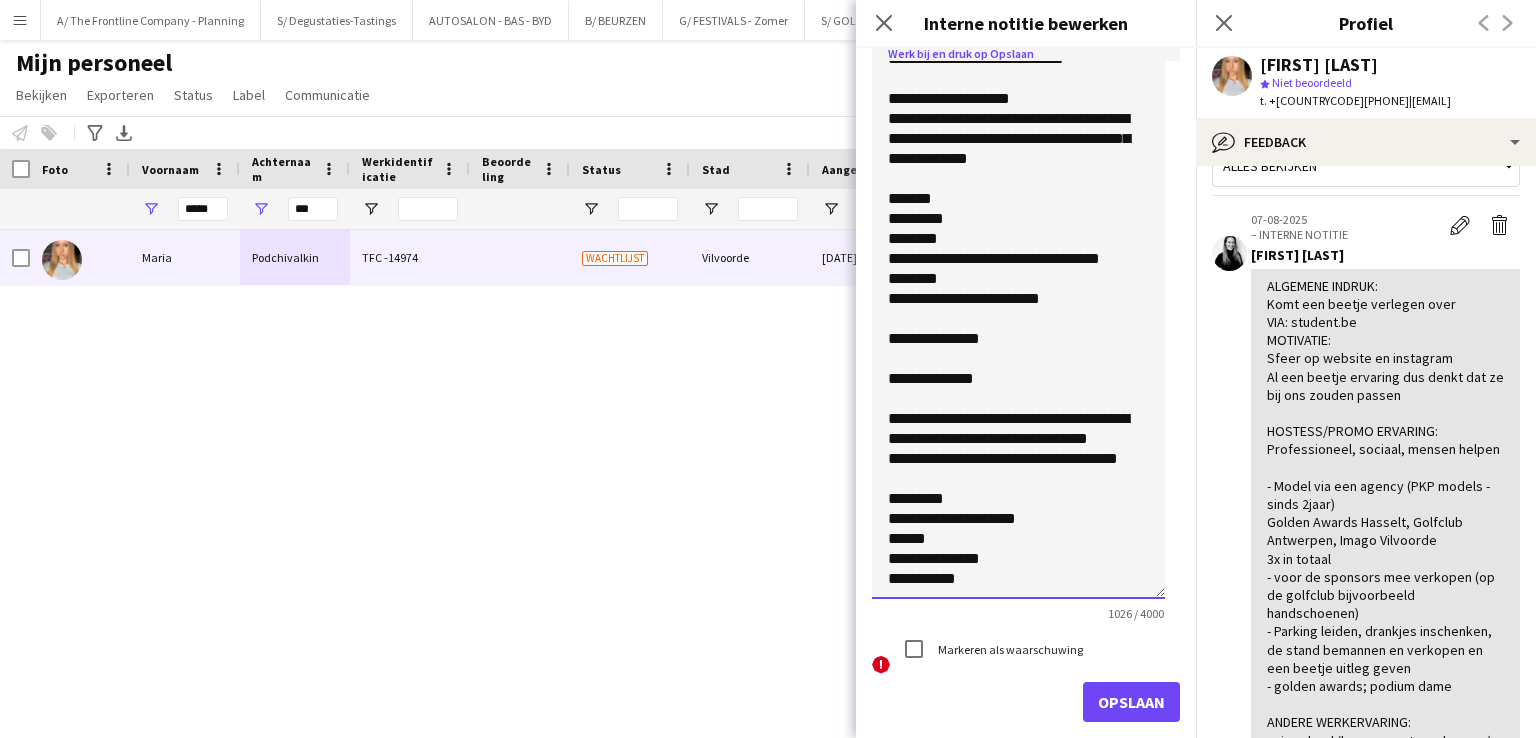 click on "**********" 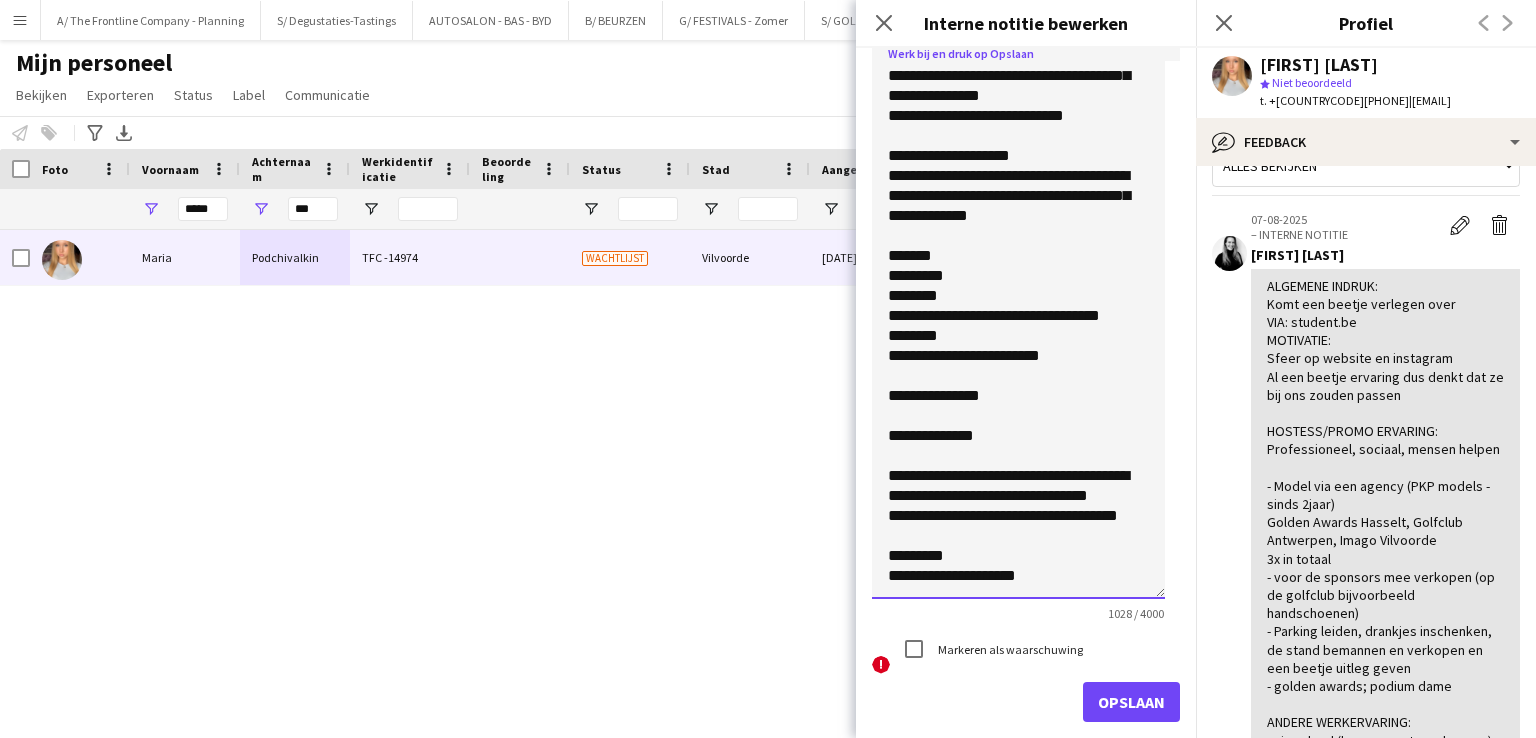 scroll, scrollTop: 552, scrollLeft: 0, axis: vertical 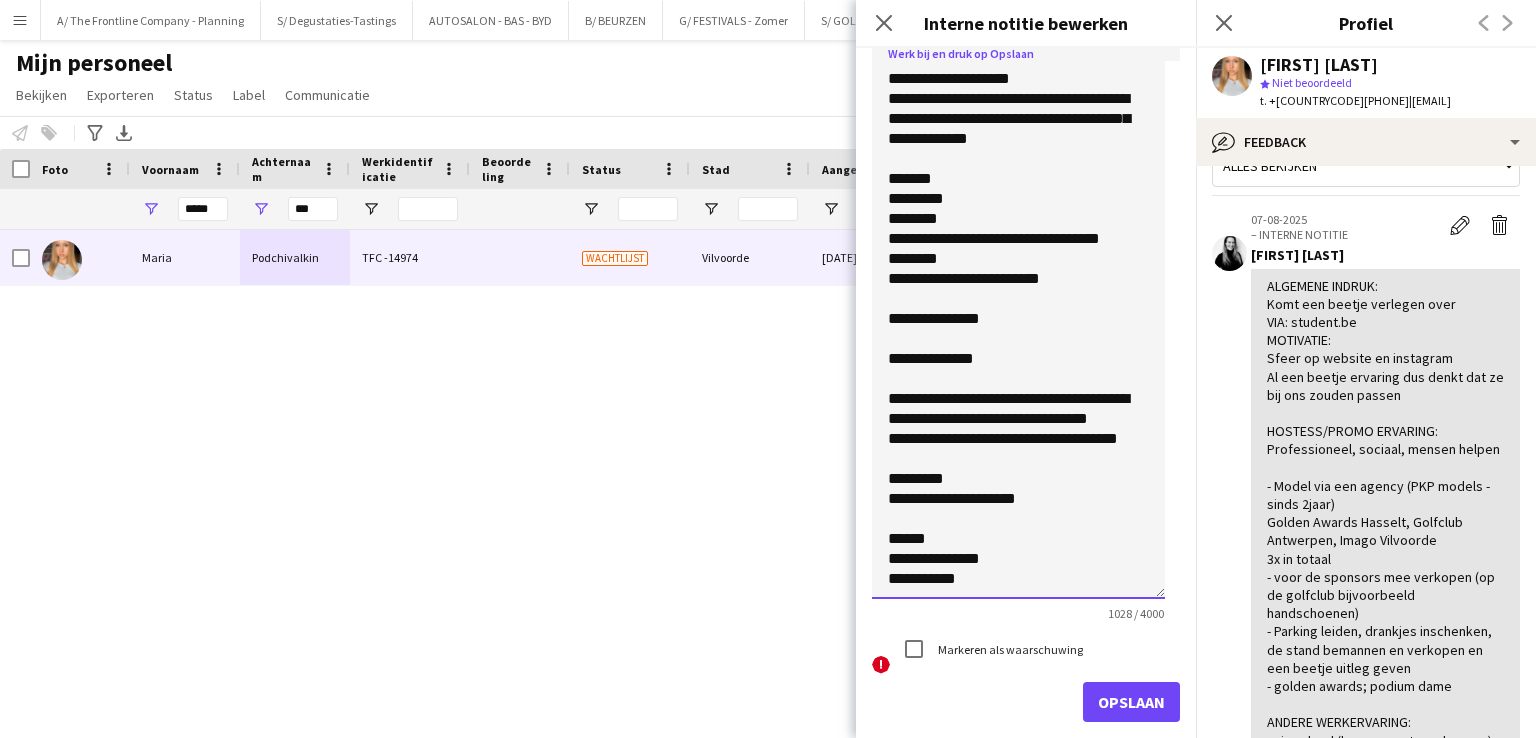 click on "**********" 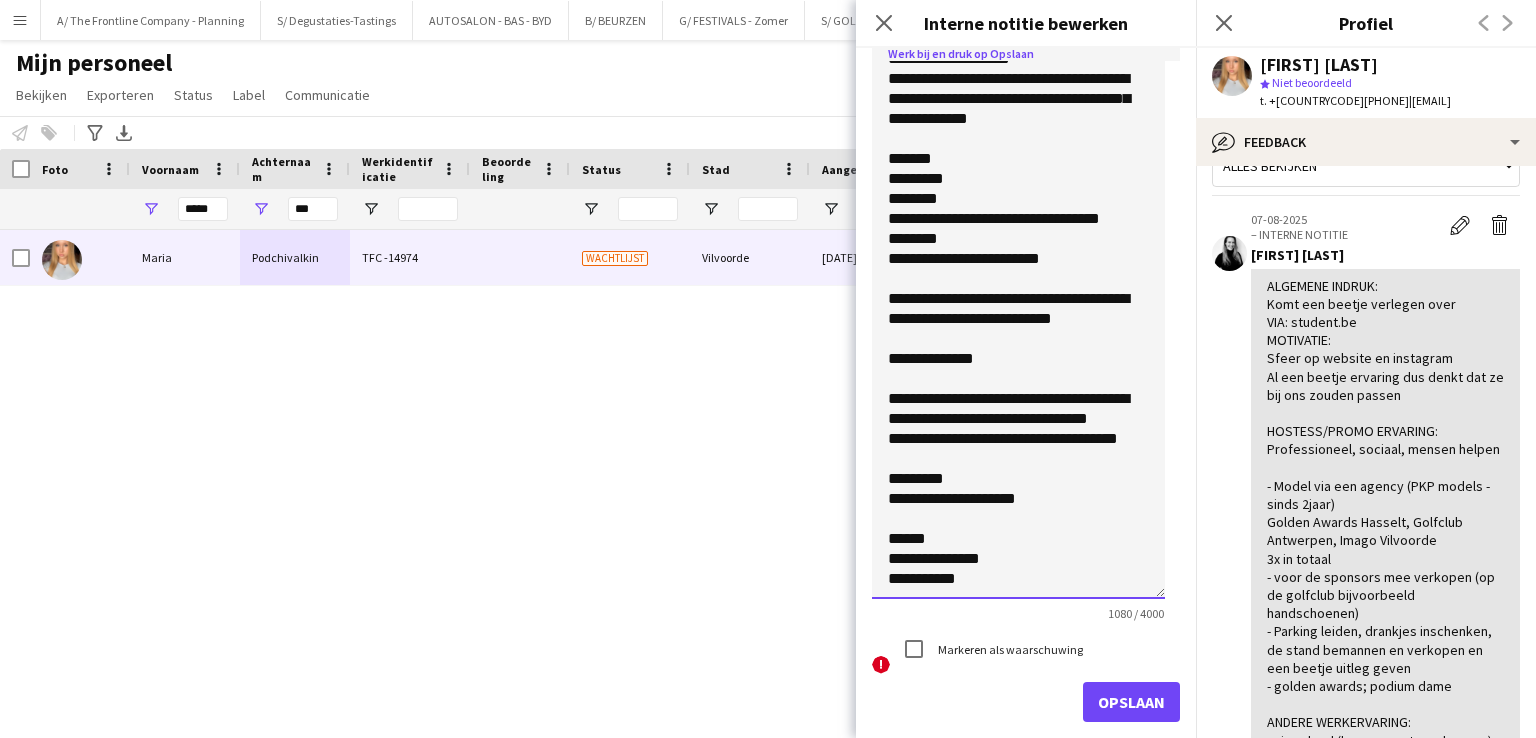 scroll, scrollTop: 572, scrollLeft: 0, axis: vertical 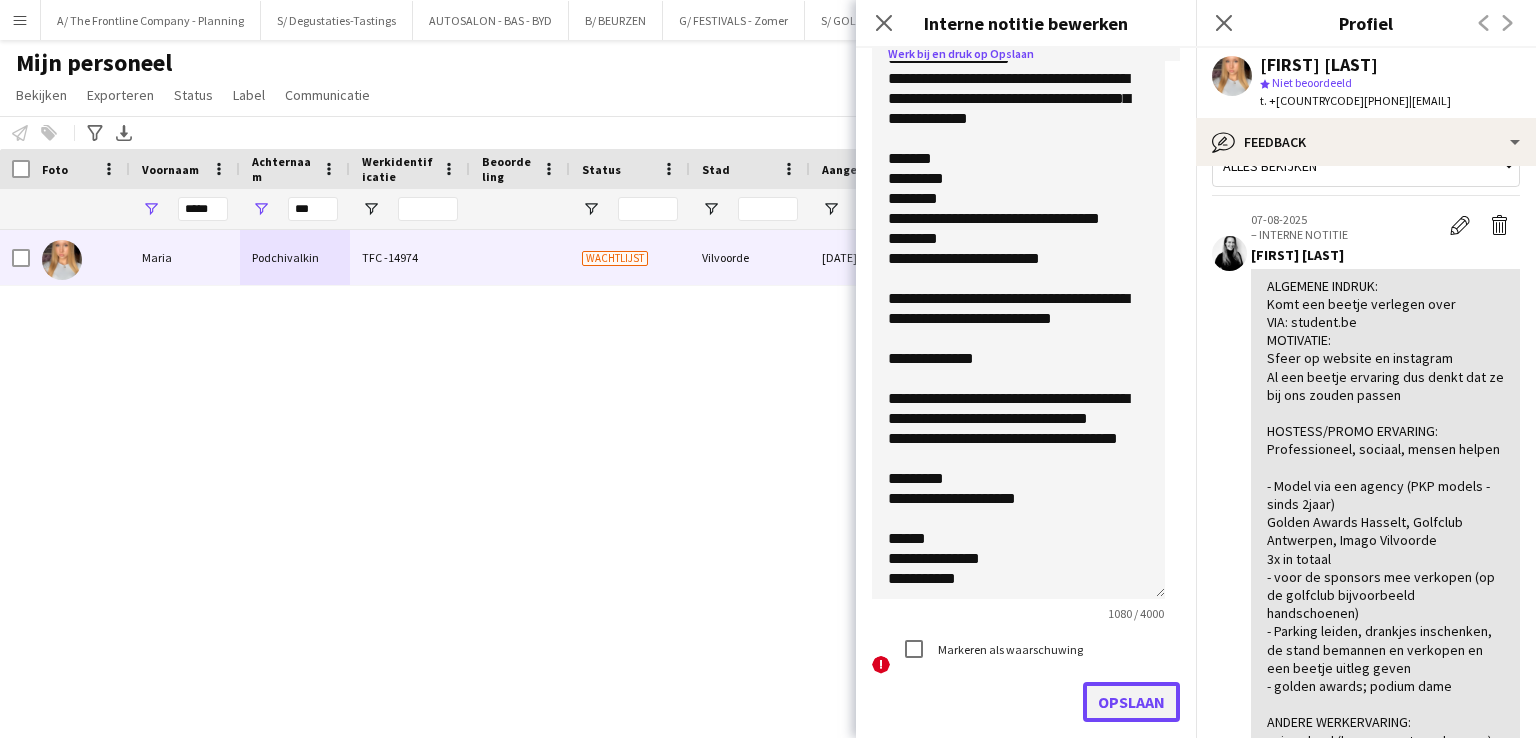 click on "Opslaan" 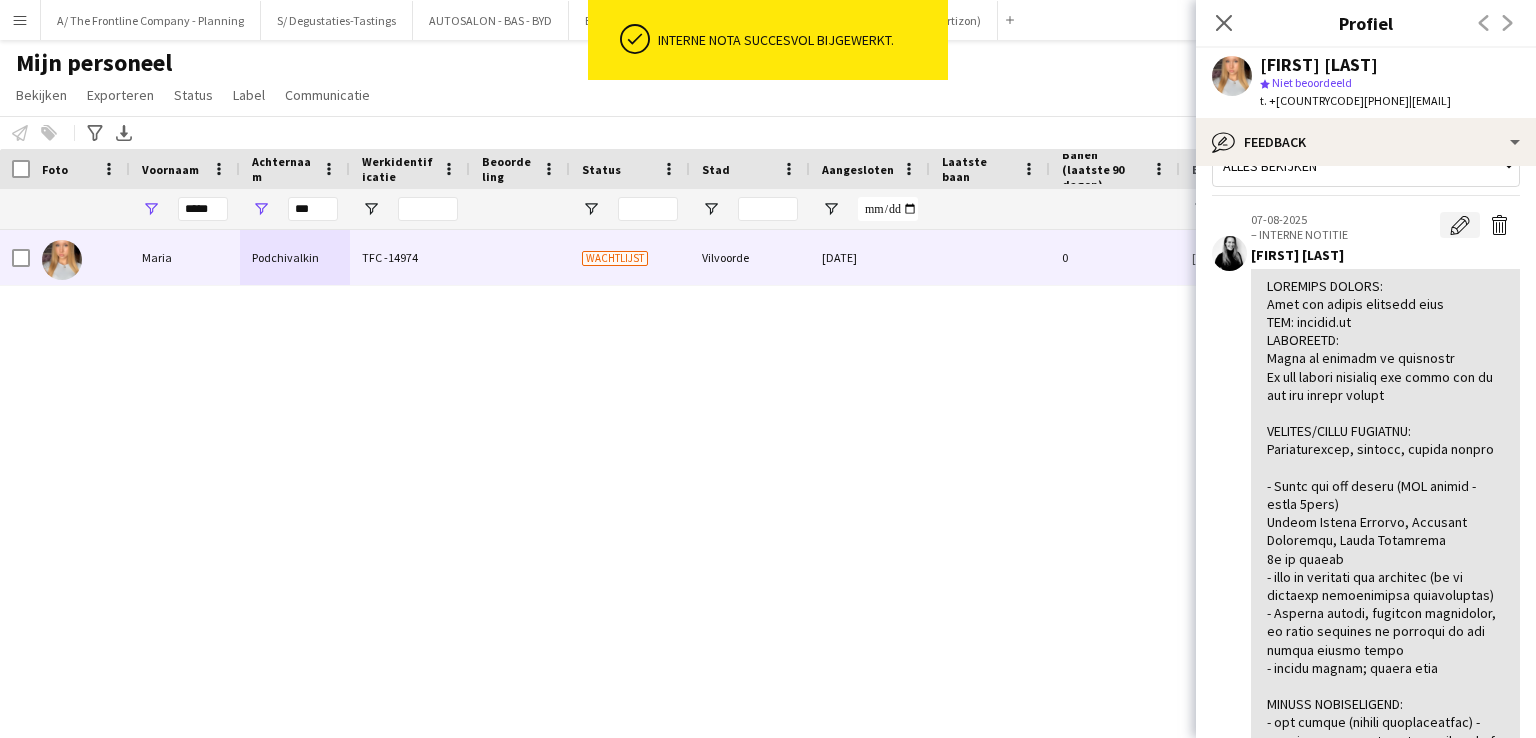 click on "Bewerk interne notitie" 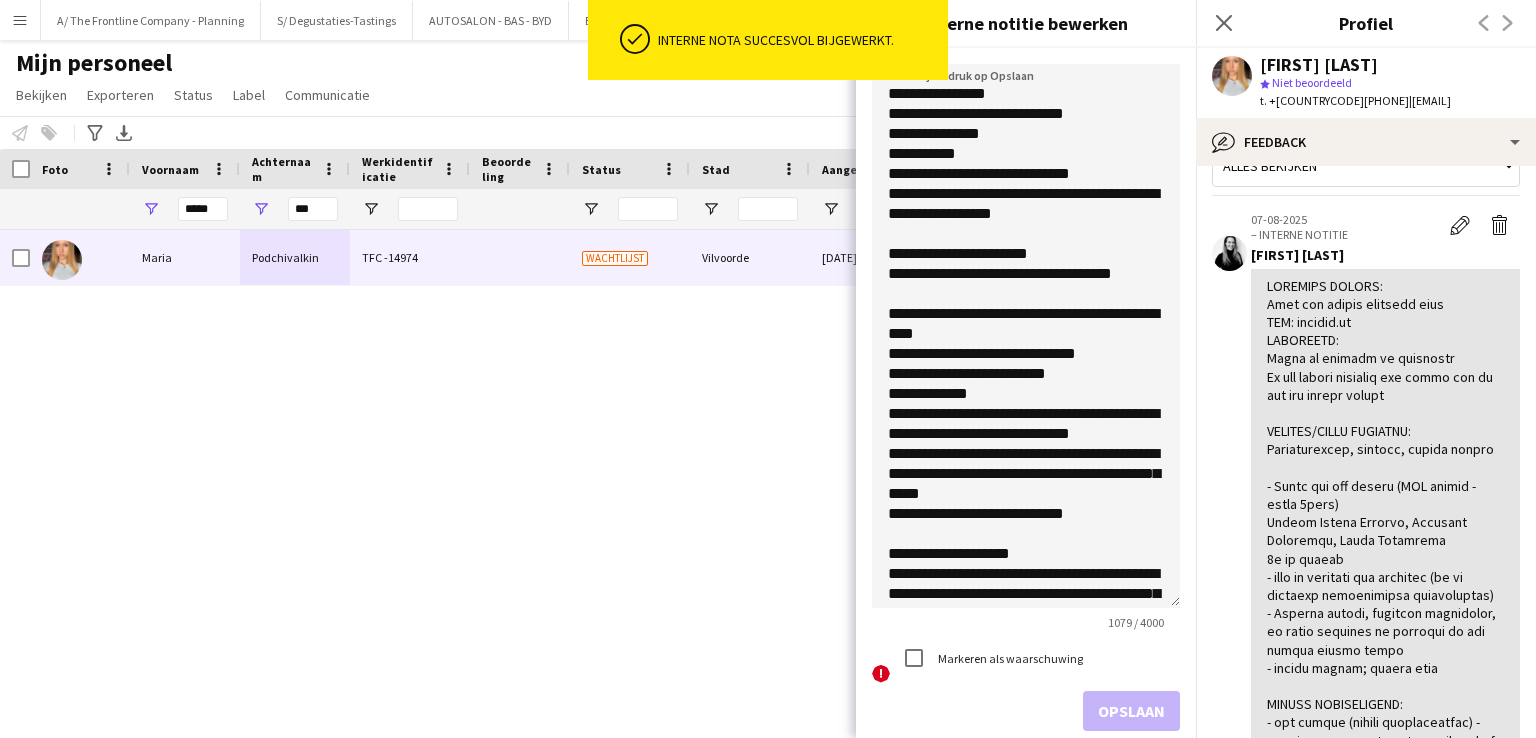 drag, startPoint x: 1176, startPoint y: 176, endPoint x: 1152, endPoint y: 596, distance: 420.68515 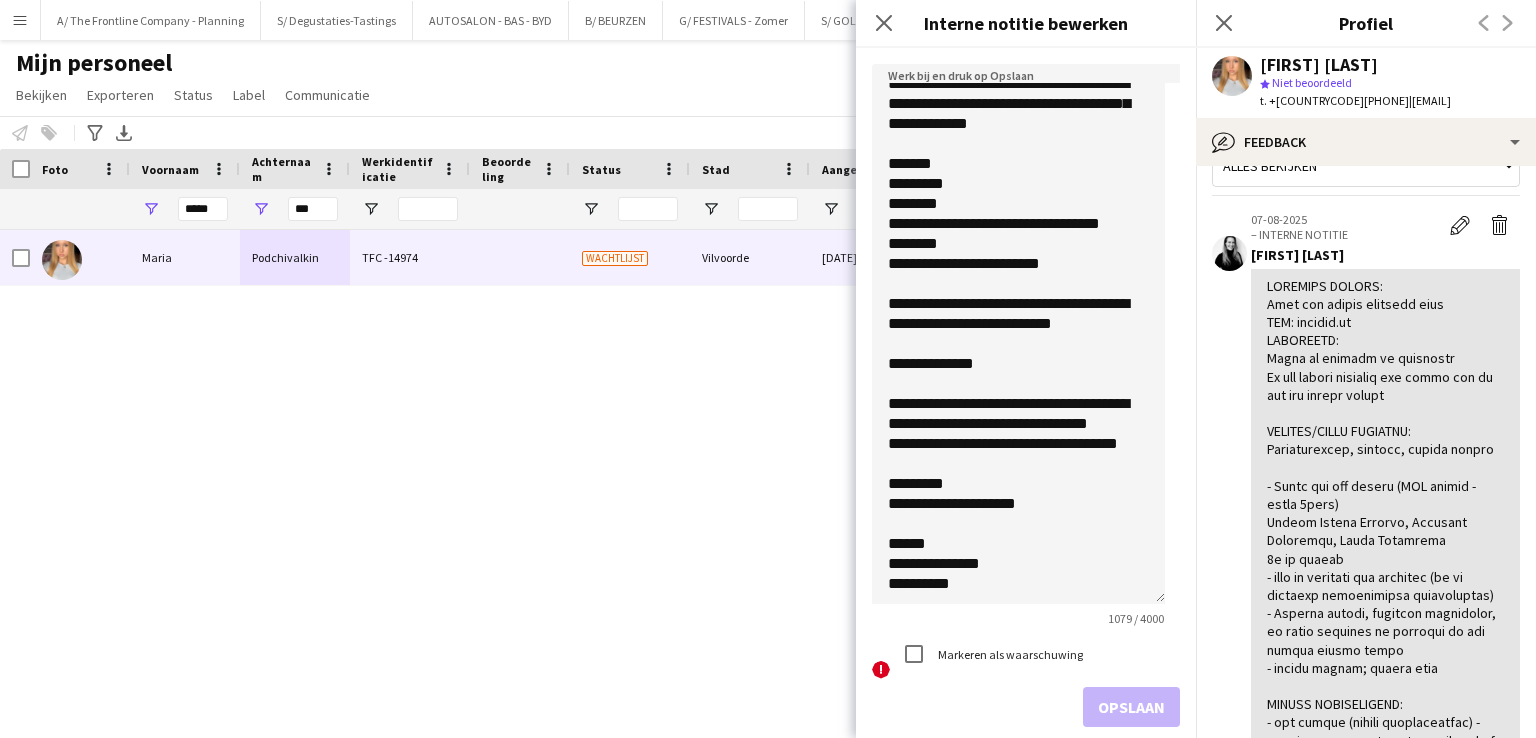 scroll, scrollTop: 589, scrollLeft: 0, axis: vertical 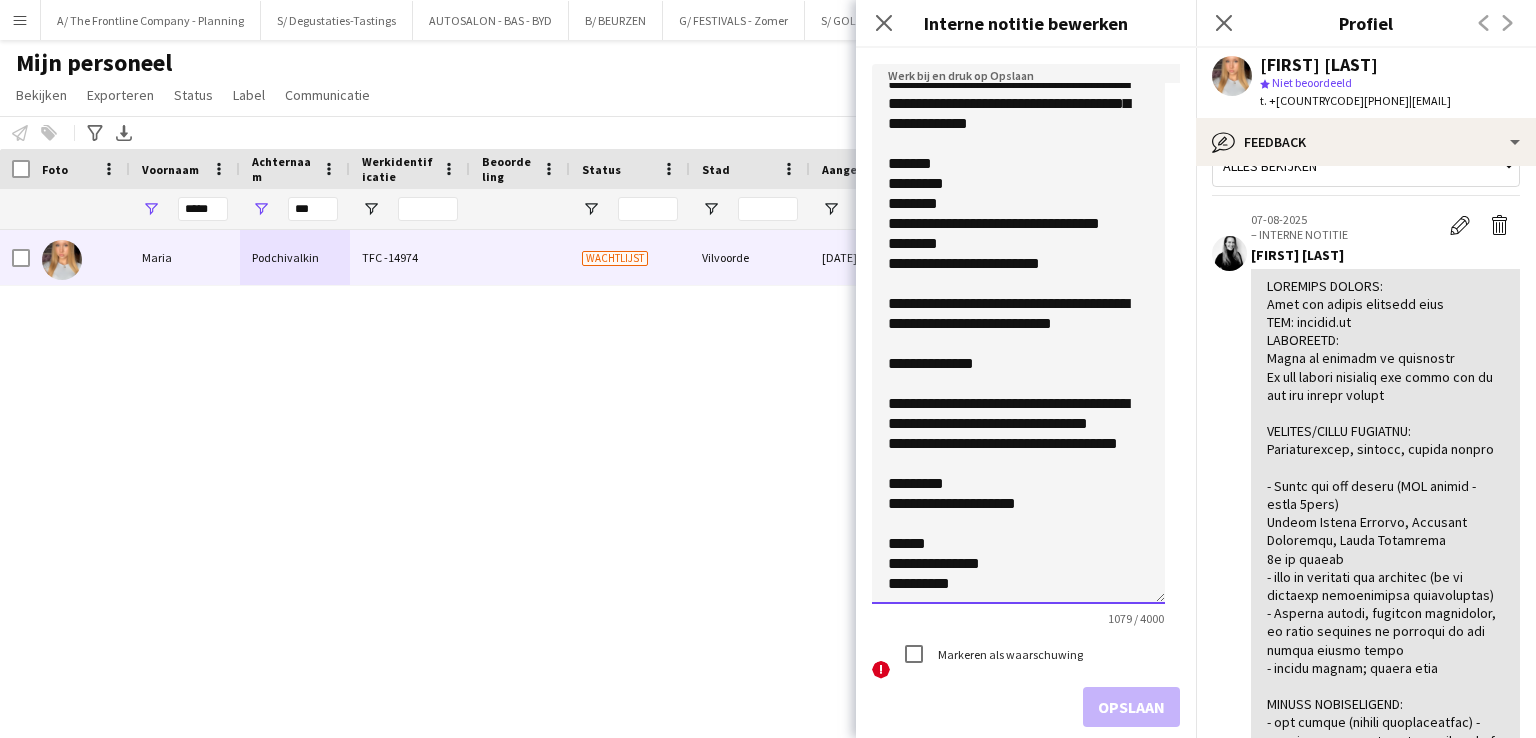 click 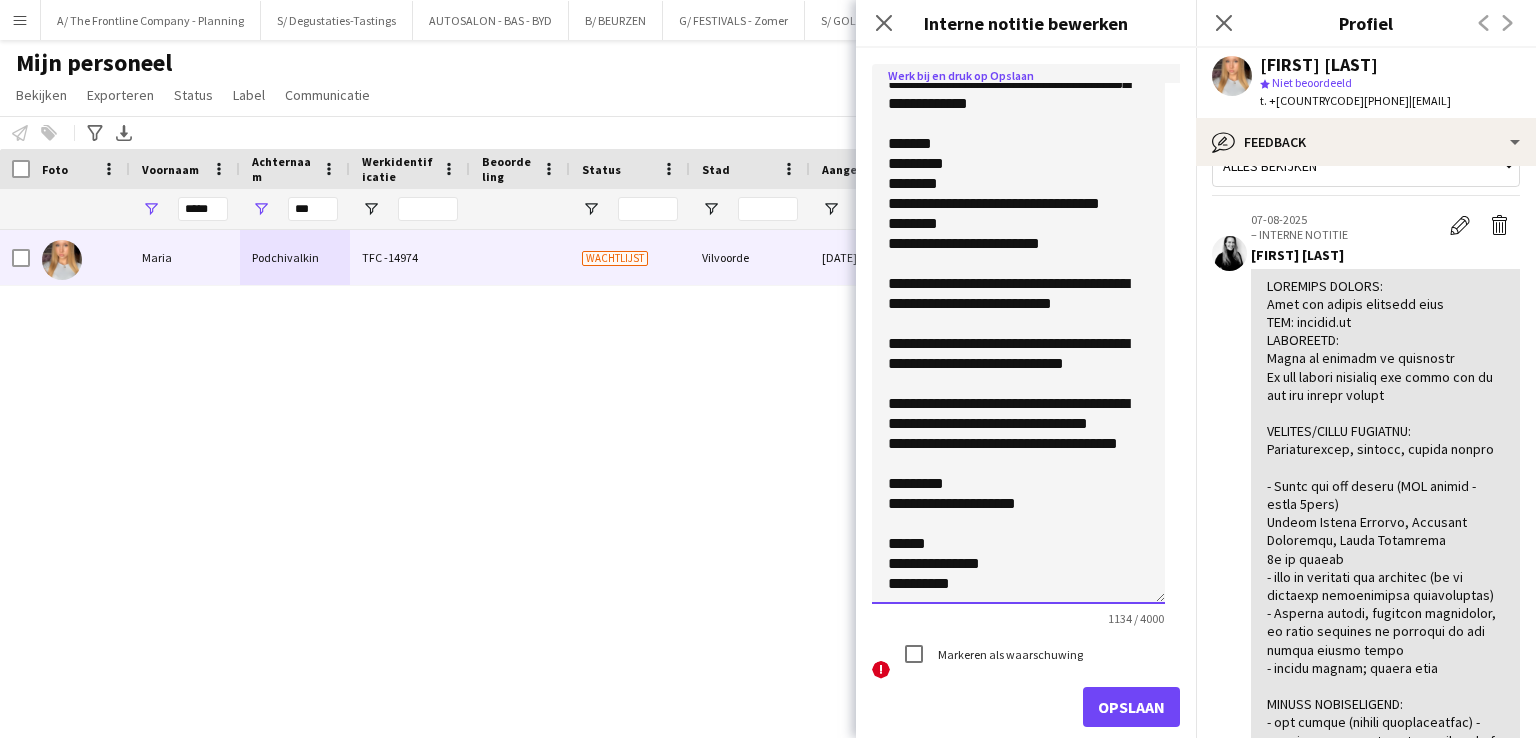 scroll, scrollTop: 629, scrollLeft: 0, axis: vertical 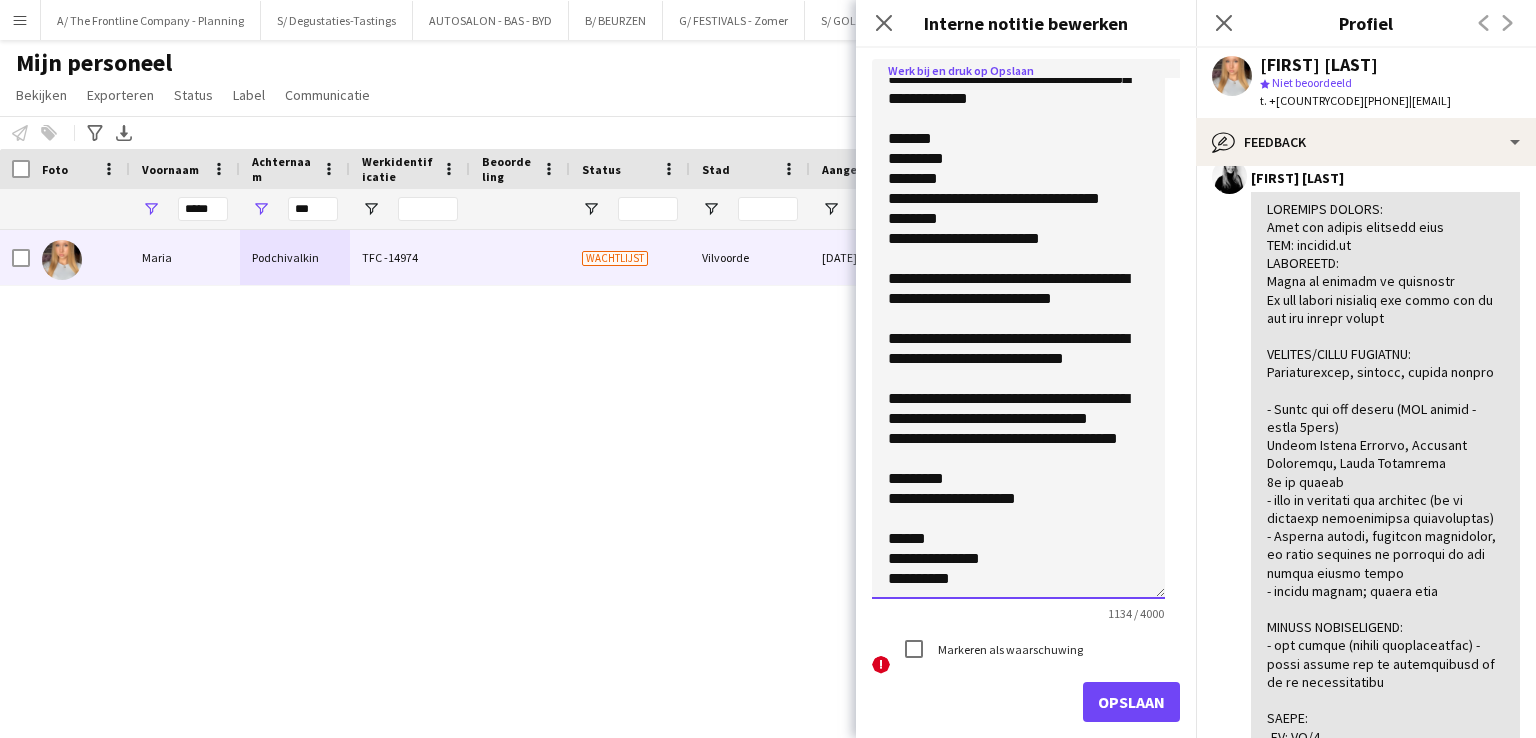 type on "**********" 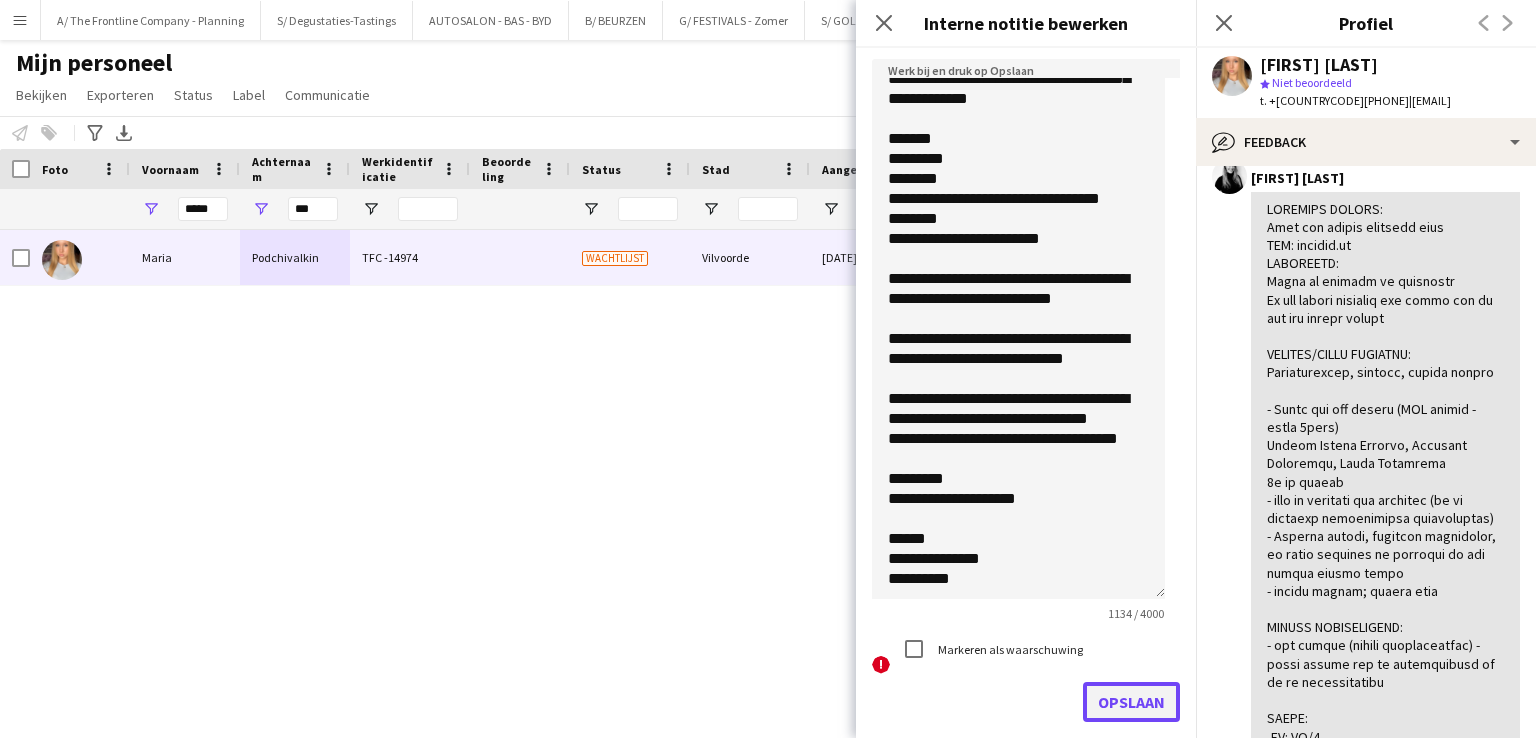 click on "Opslaan" 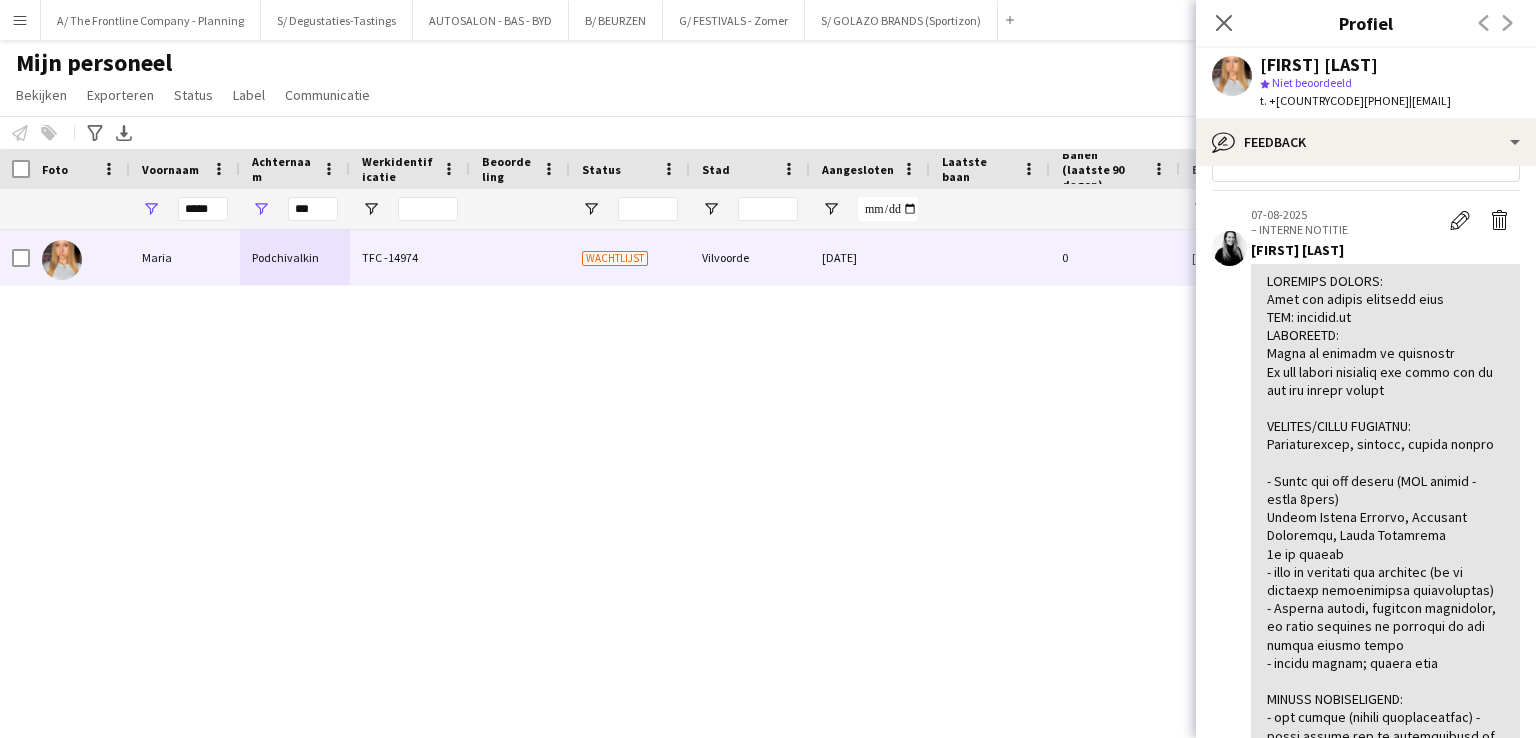 scroll, scrollTop: 49, scrollLeft: 0, axis: vertical 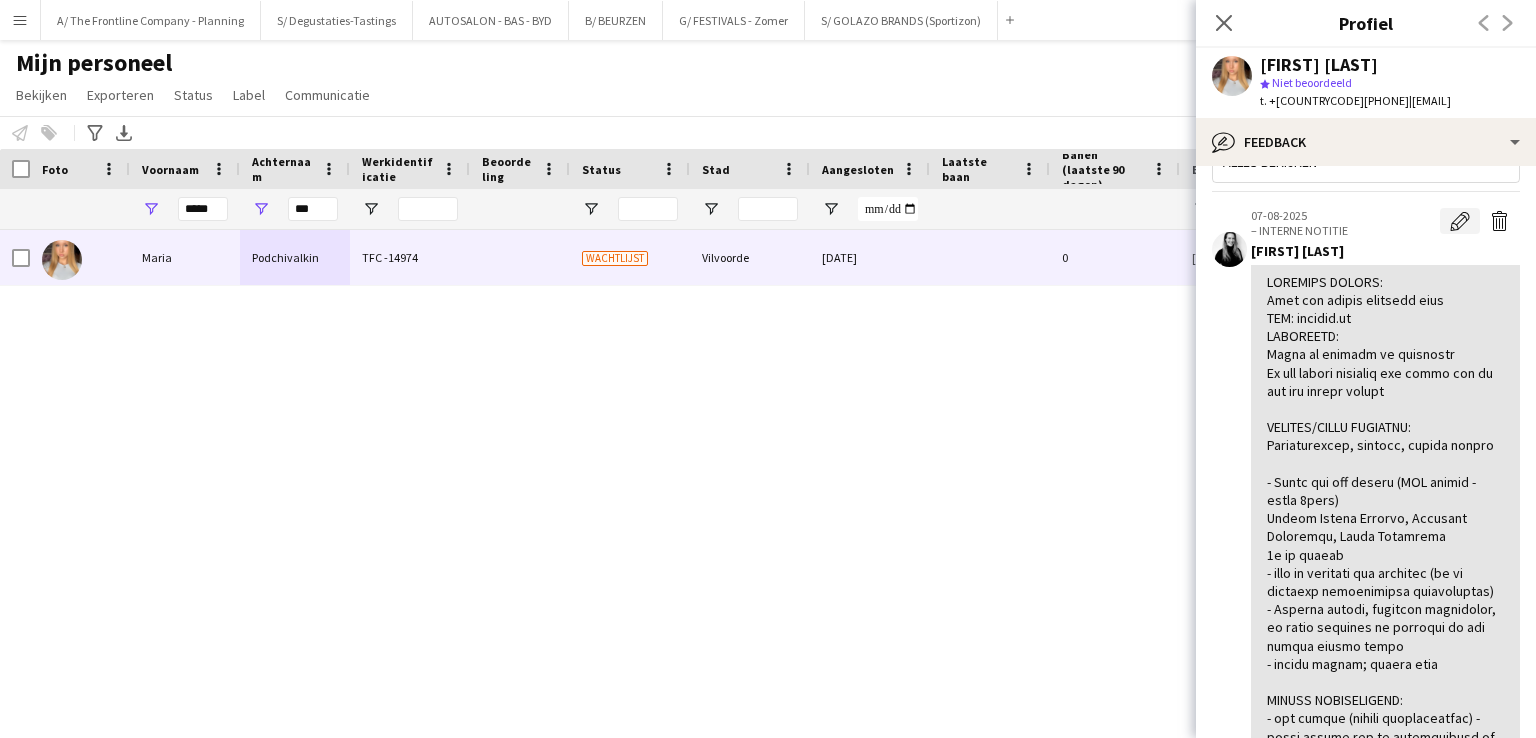click on "Bewerk interne notitie" 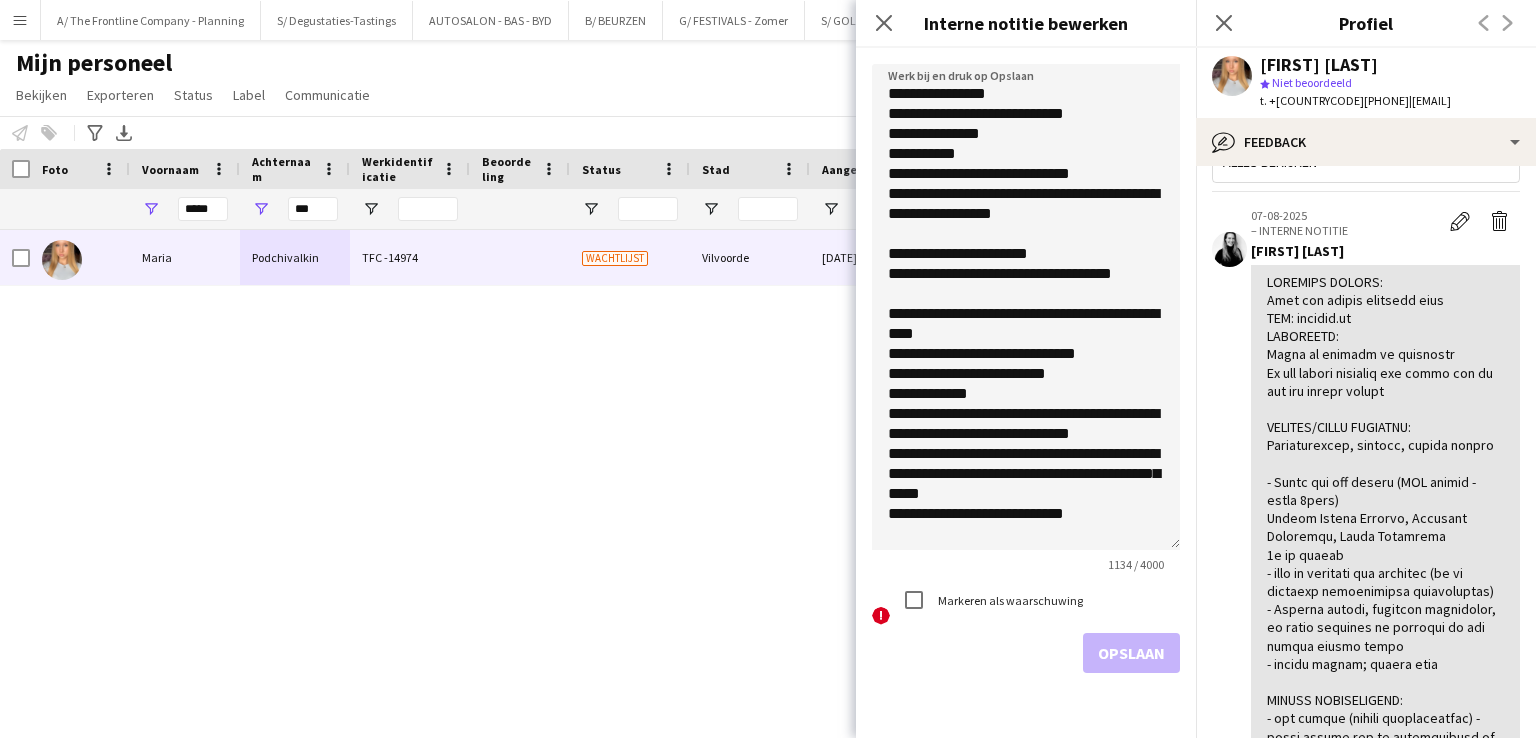 drag, startPoint x: 1174, startPoint y: 179, endPoint x: 1174, endPoint y: 552, distance: 373 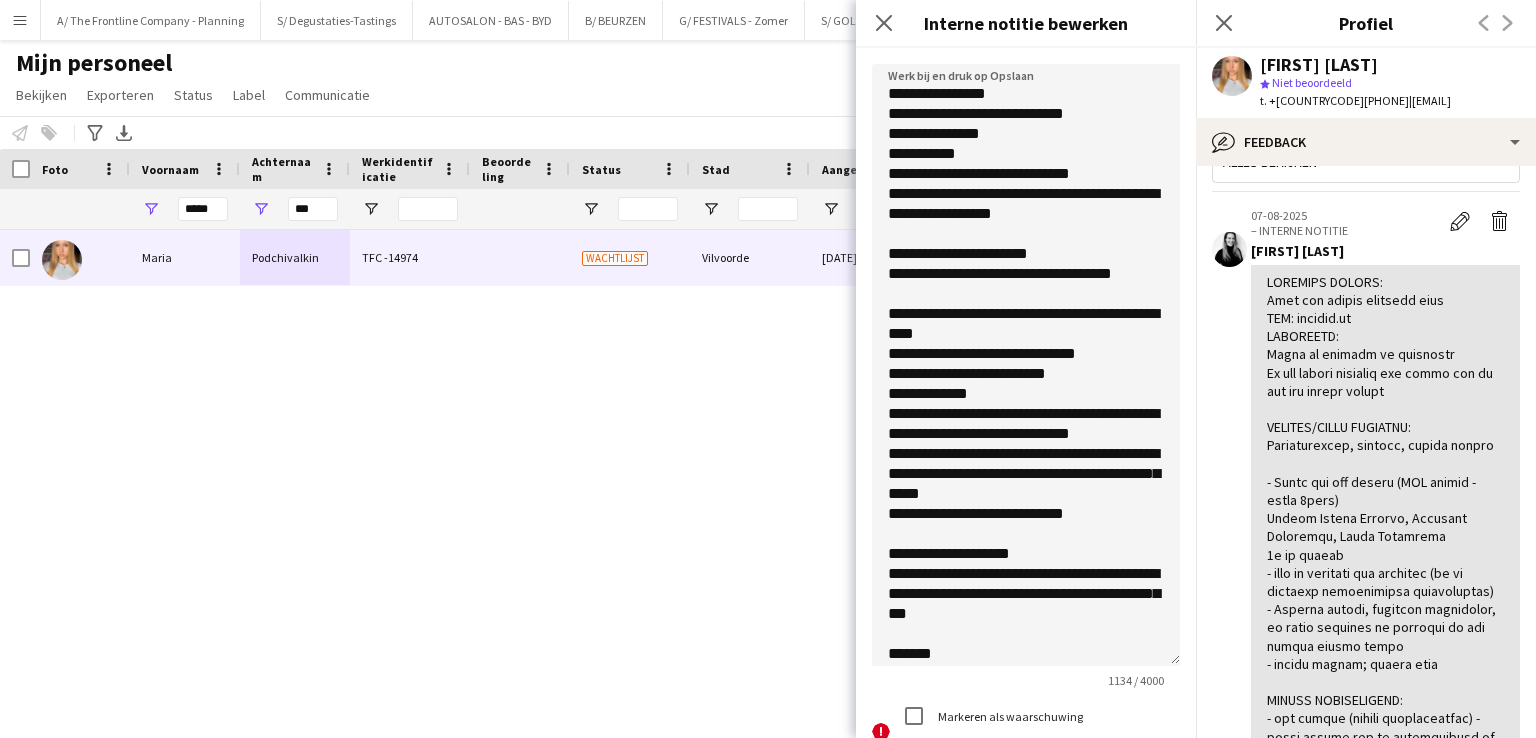 drag, startPoint x: 1173, startPoint y: 553, endPoint x: 1180, endPoint y: 681, distance: 128.19127 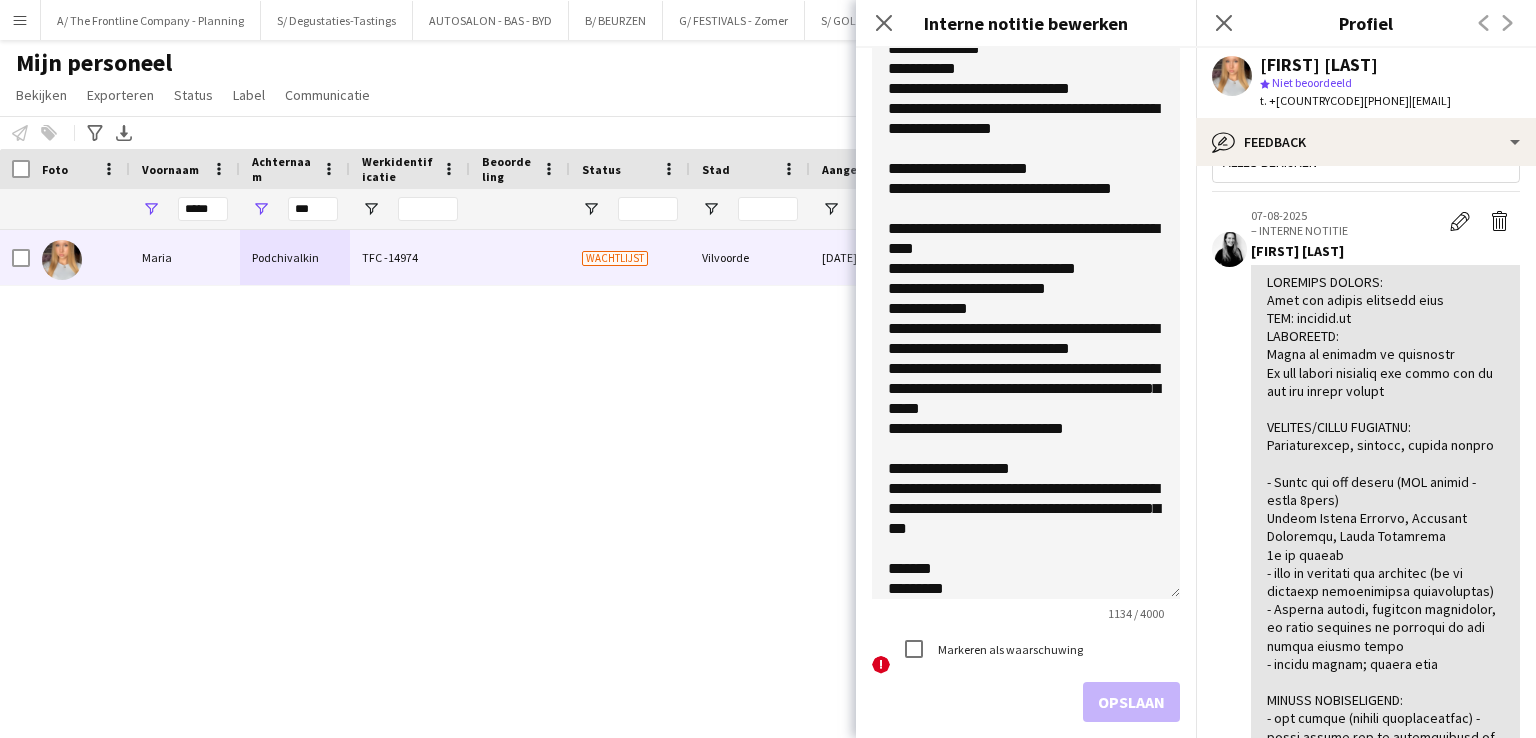 scroll, scrollTop: 0, scrollLeft: 0, axis: both 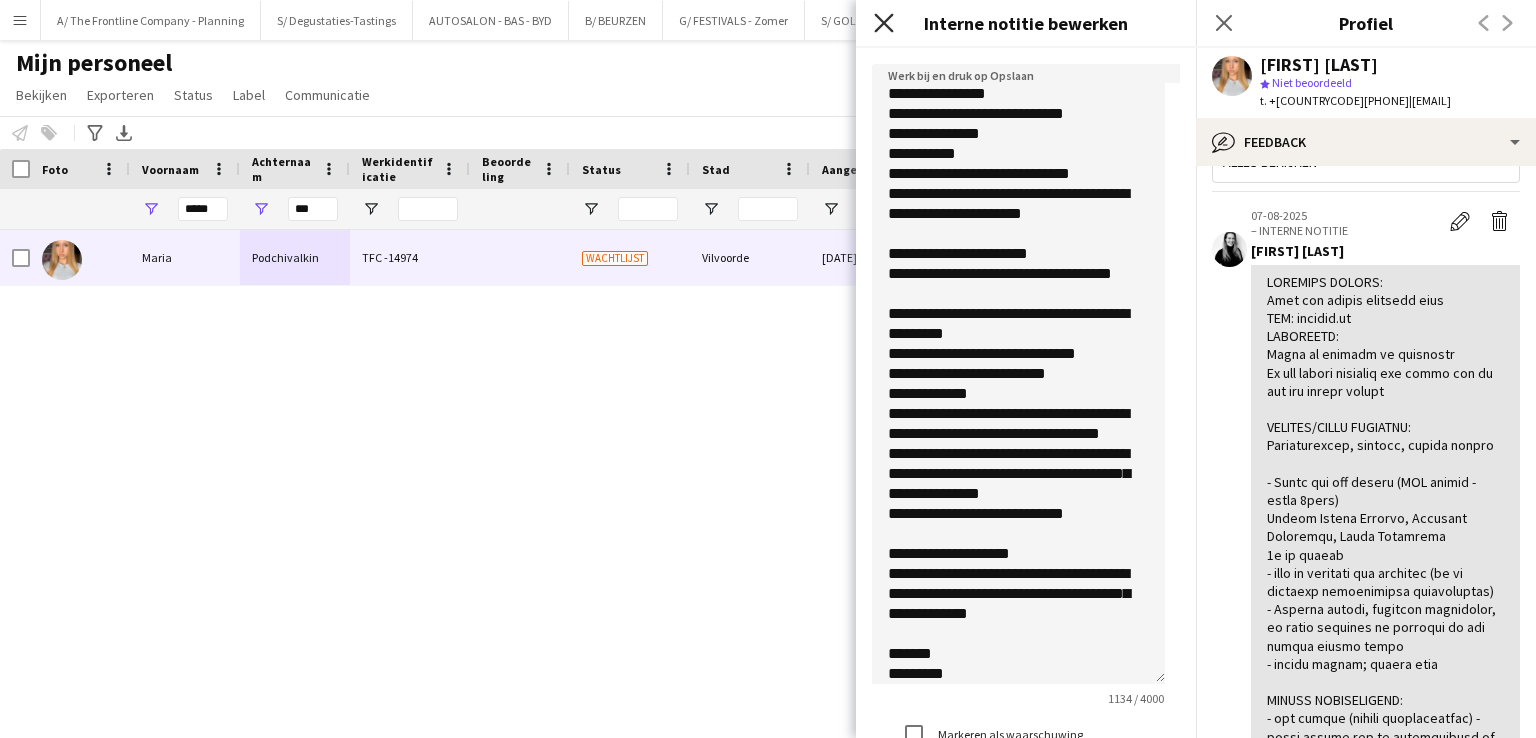 click on "Sluit pop-in" 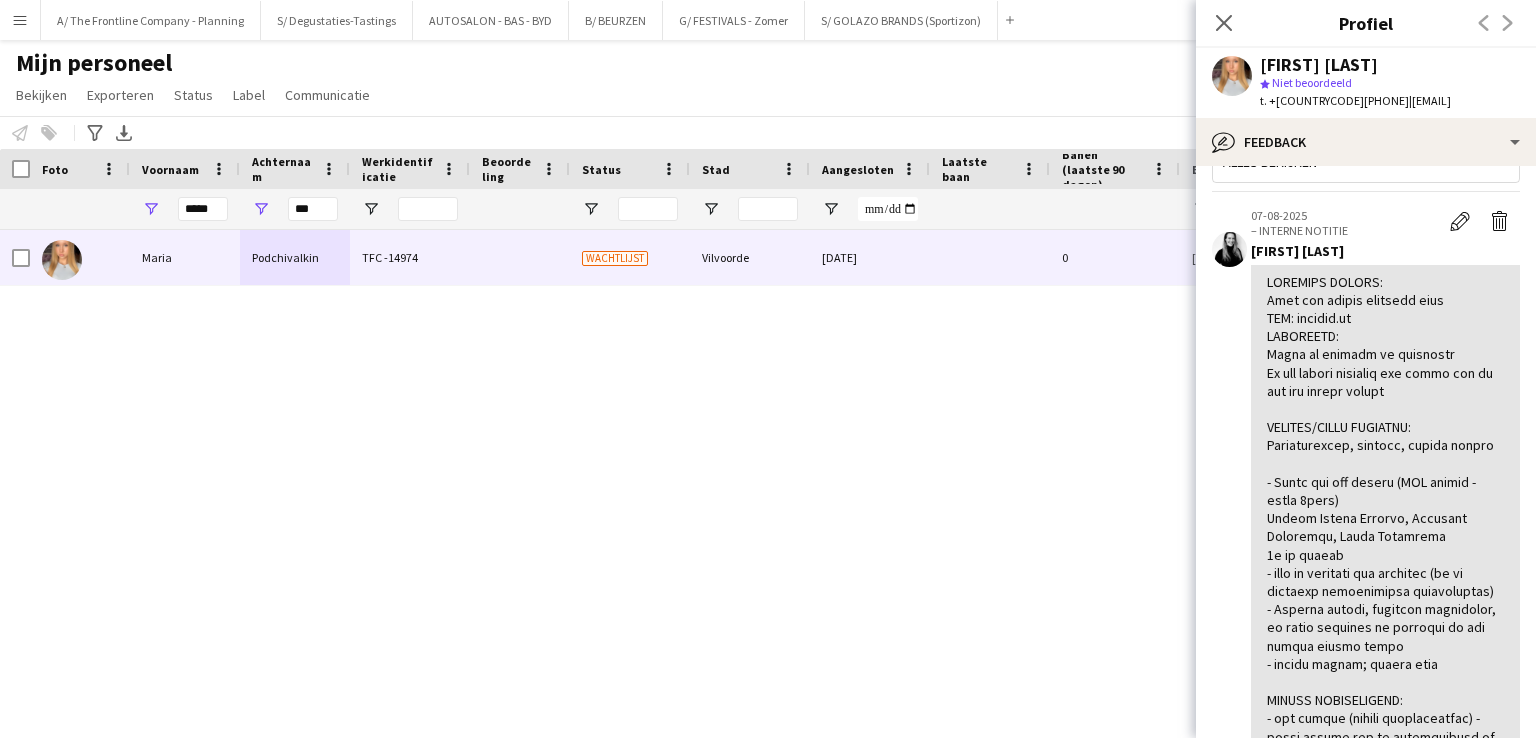 click on "Maria Podchivalkin TFC -14974 Wachtlijst Vilvoorde 03-07-2025 0 maria.podchivalkin@icloud.com +32465884417" at bounding box center (738, 459) 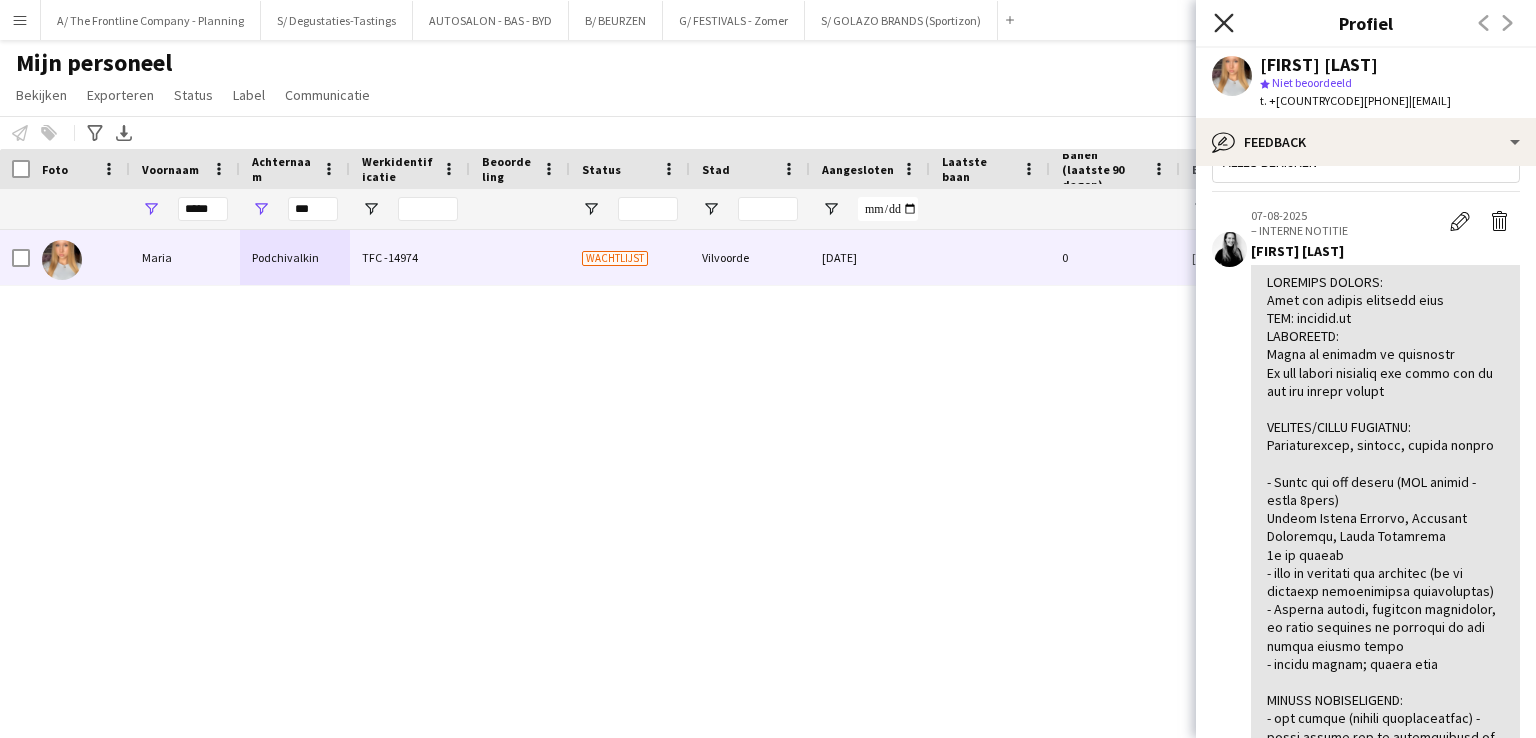 click on "Sluit pop-in" 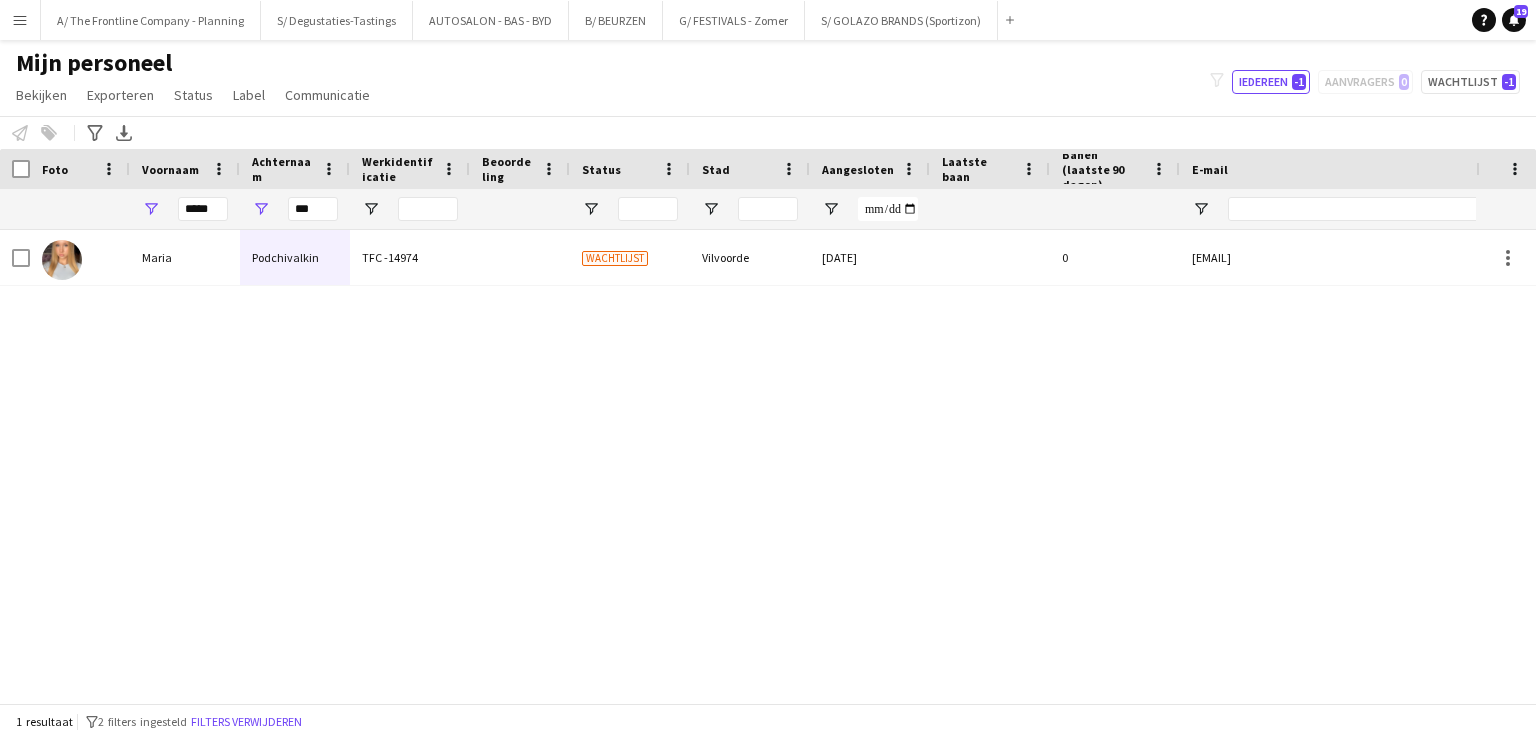 scroll, scrollTop: 0, scrollLeft: 347, axis: horizontal 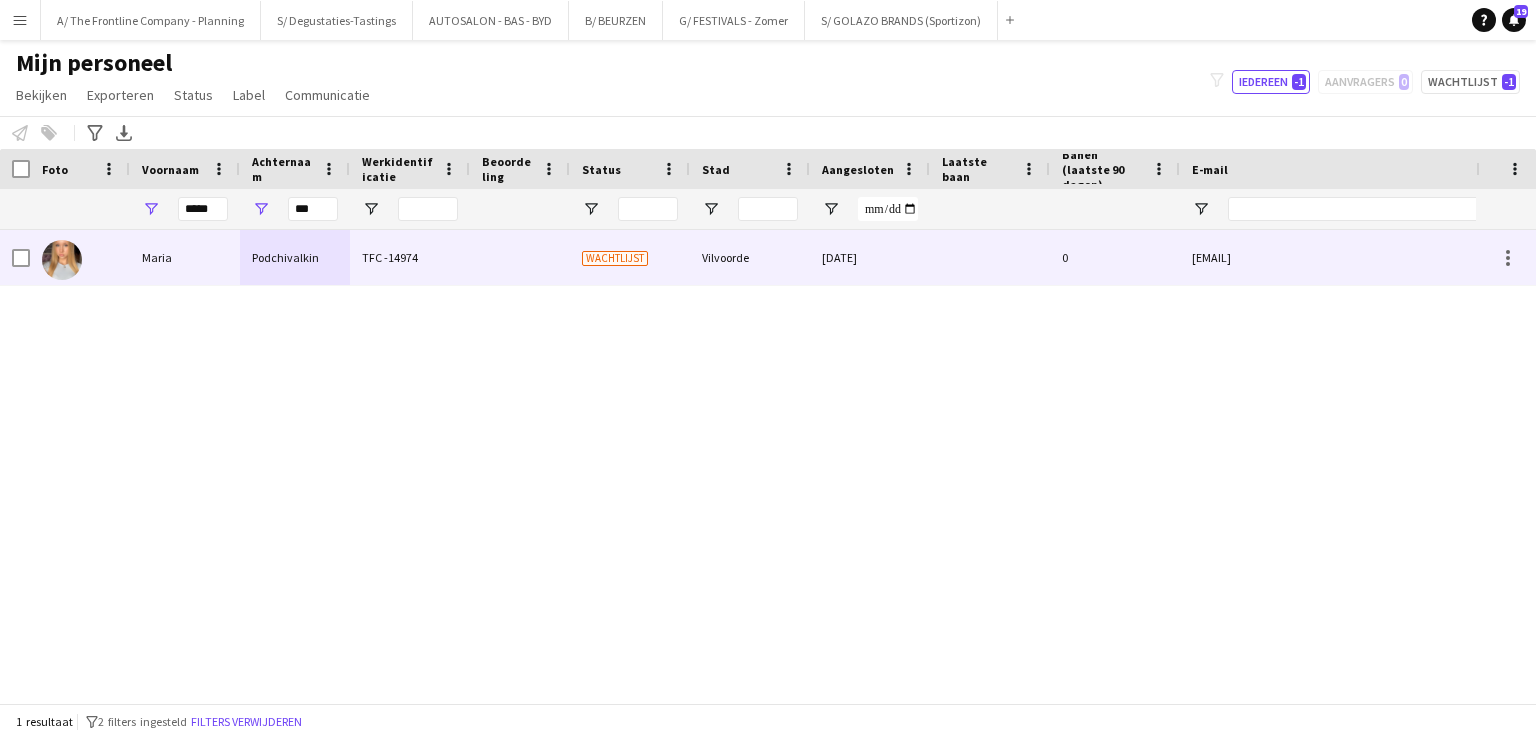 click on "Wachtlijst" at bounding box center [630, 257] 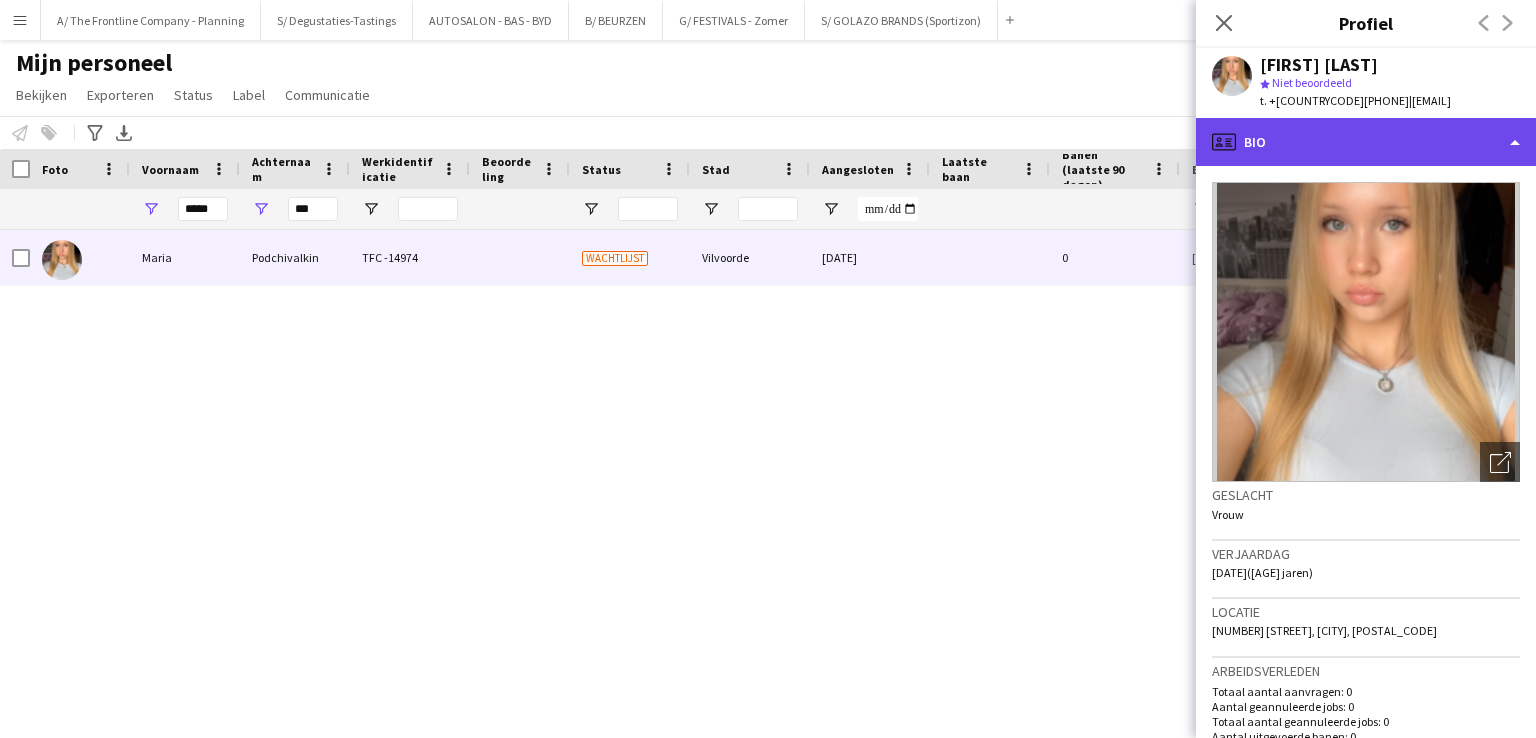 click on "profile
Bio" 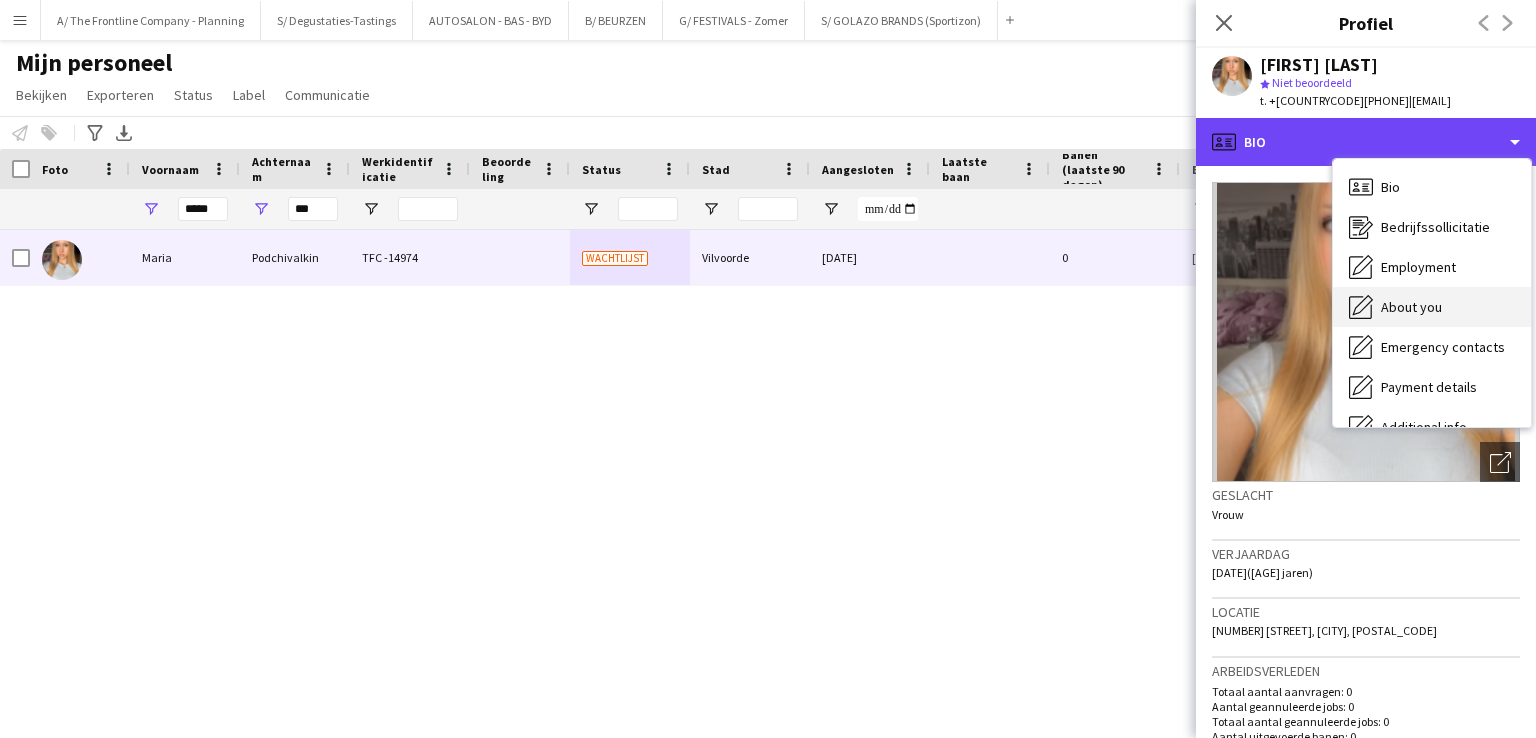 scroll, scrollTop: 148, scrollLeft: 0, axis: vertical 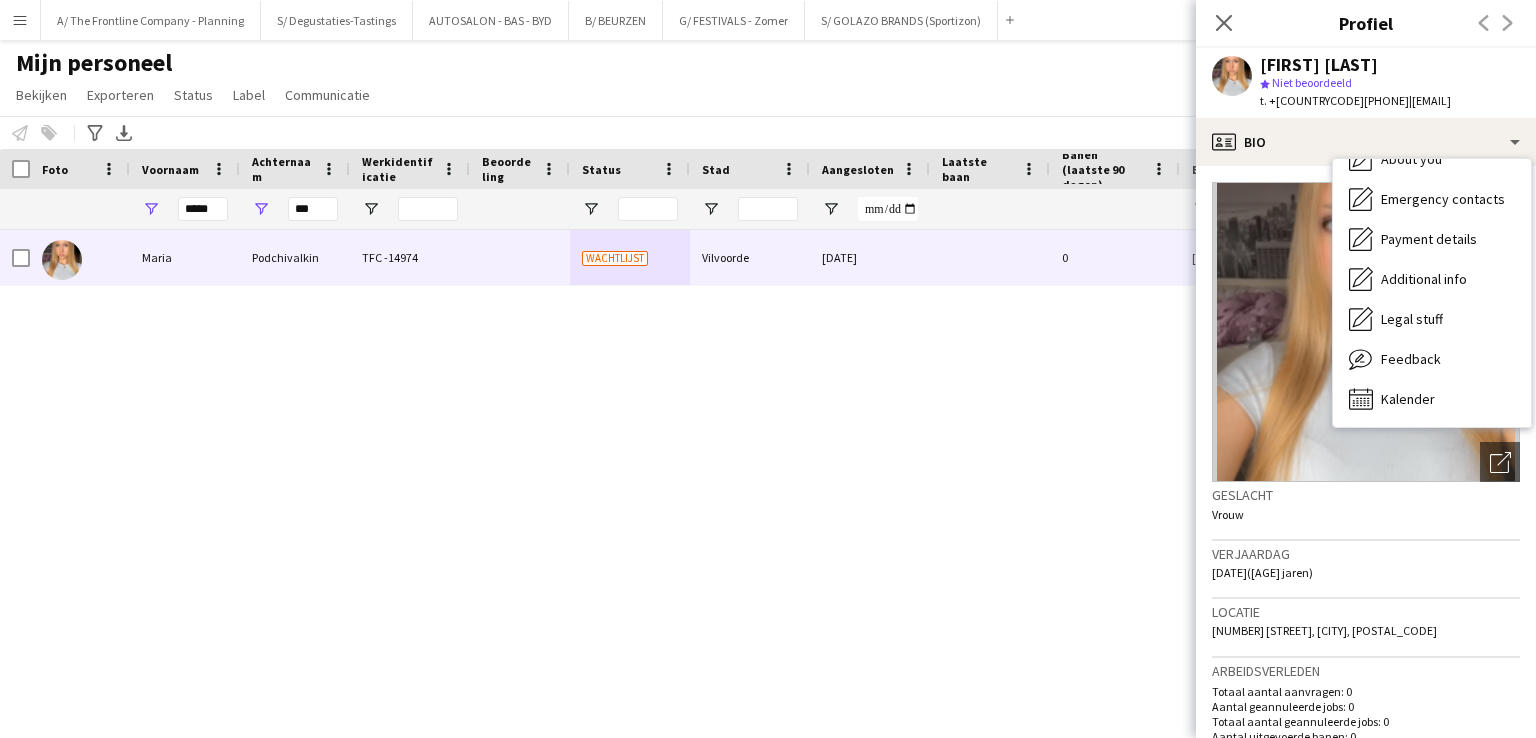 click on "Locatie   12 Kareelerf, Vilvoorde, 1800" 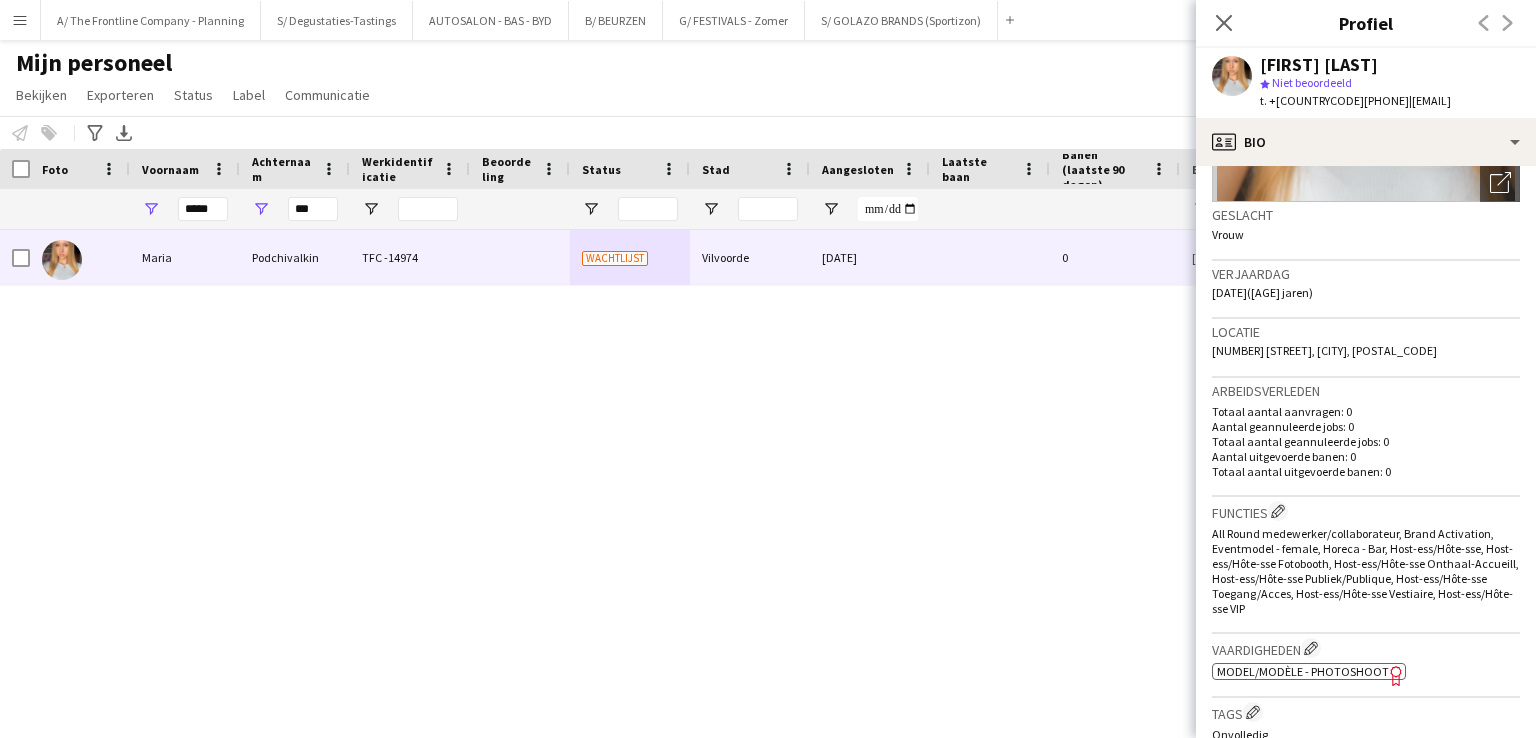 scroll, scrollTop: 280, scrollLeft: 0, axis: vertical 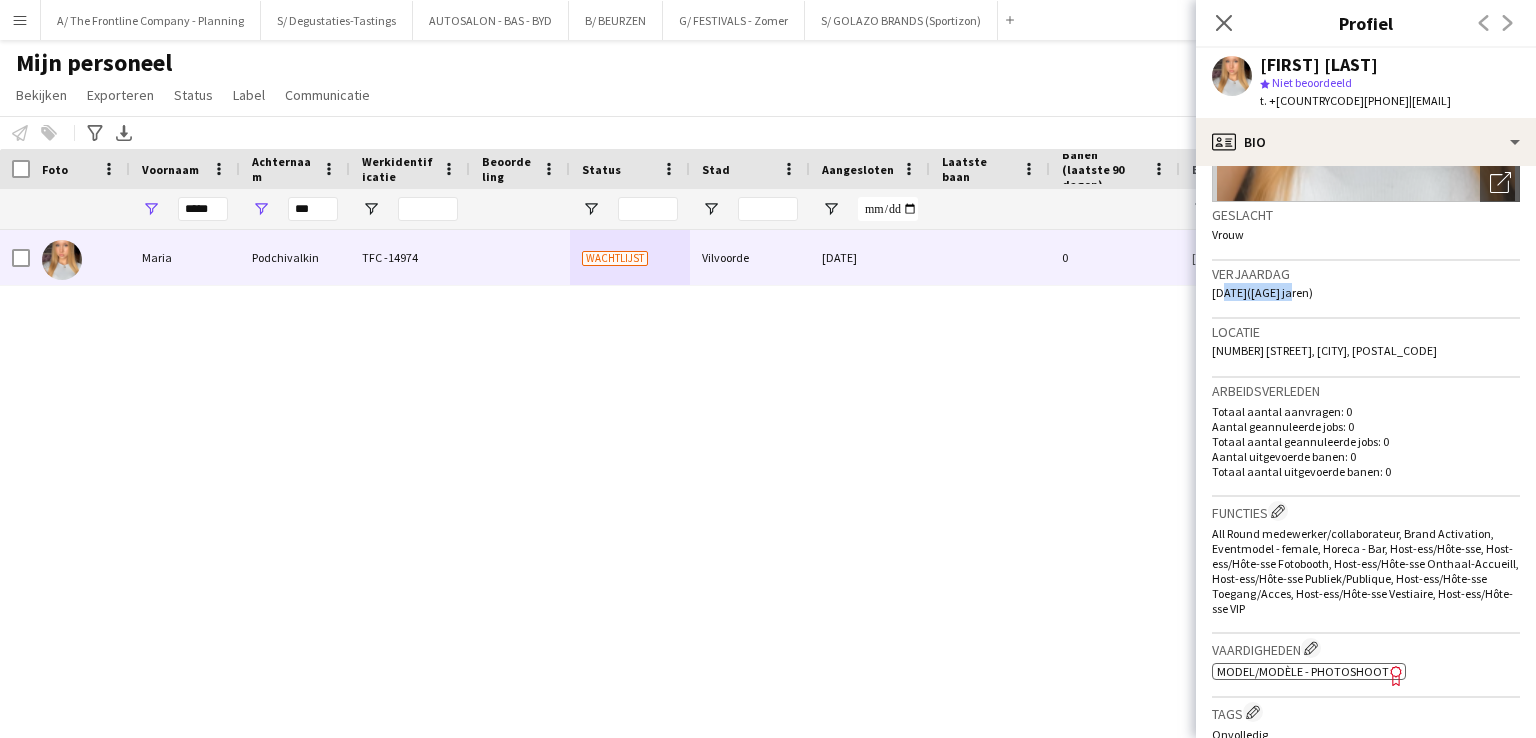 drag, startPoint x: 1220, startPoint y: 293, endPoint x: 1308, endPoint y: 301, distance: 88.362885 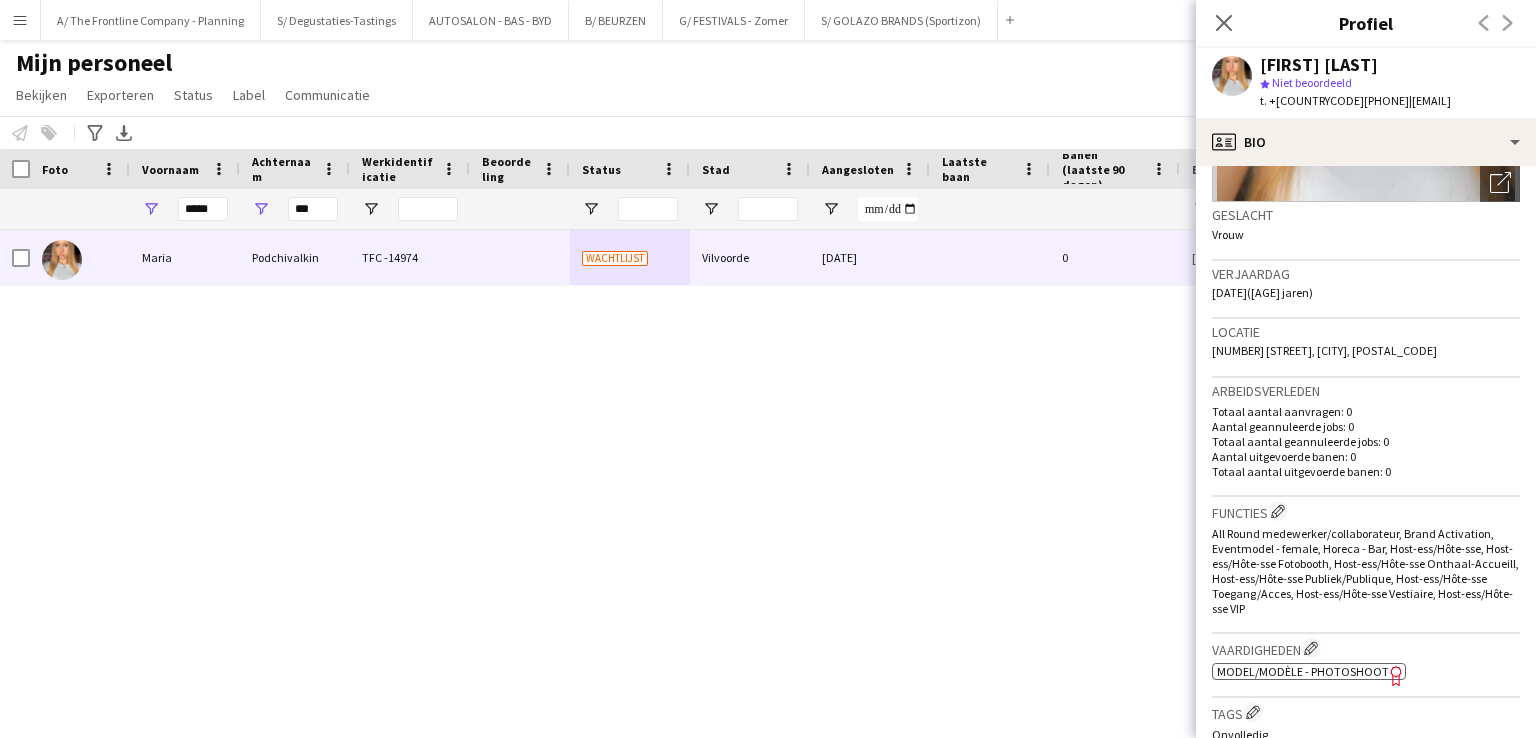 click on "26-05-2008   (17 jaren)" 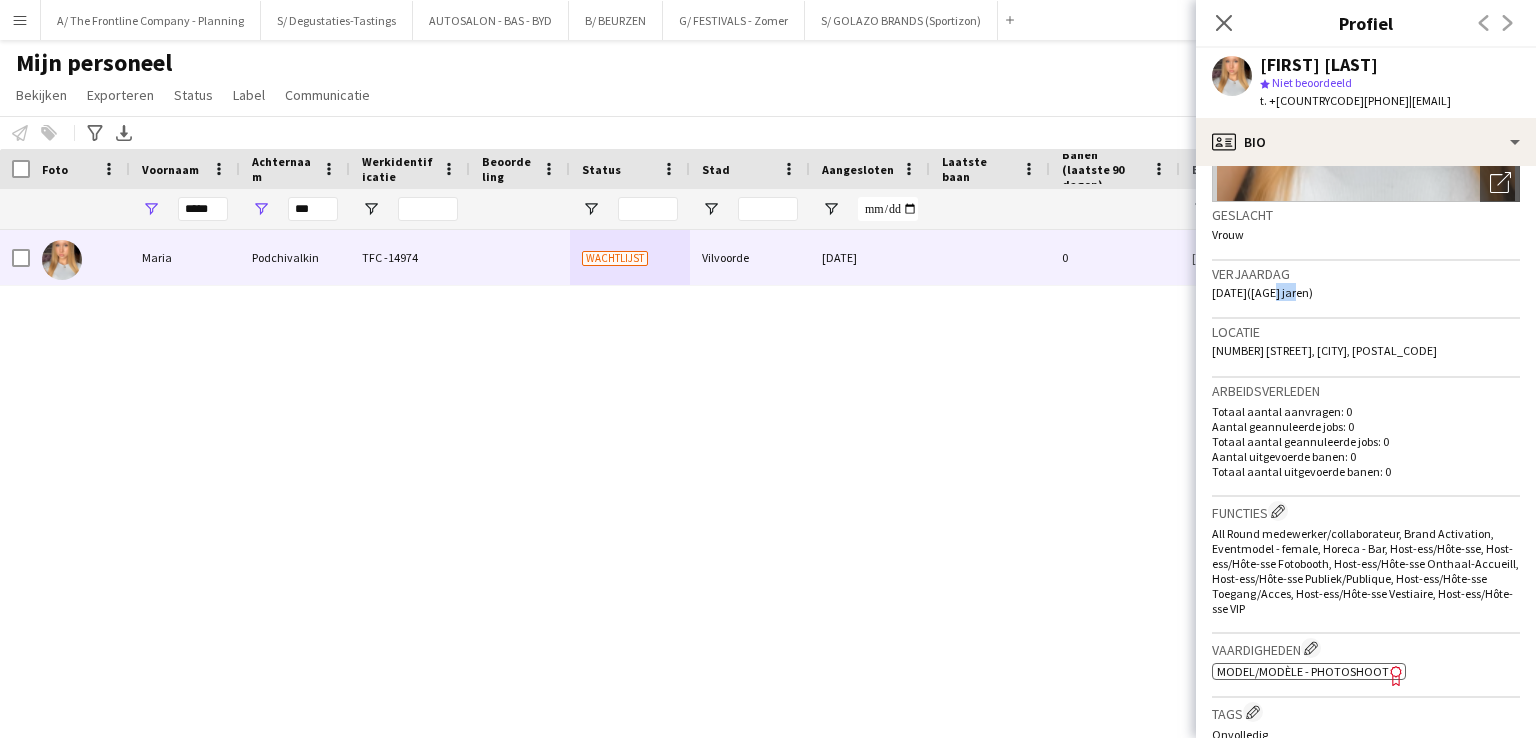 click on "26-05-2008   (17 jaren)" 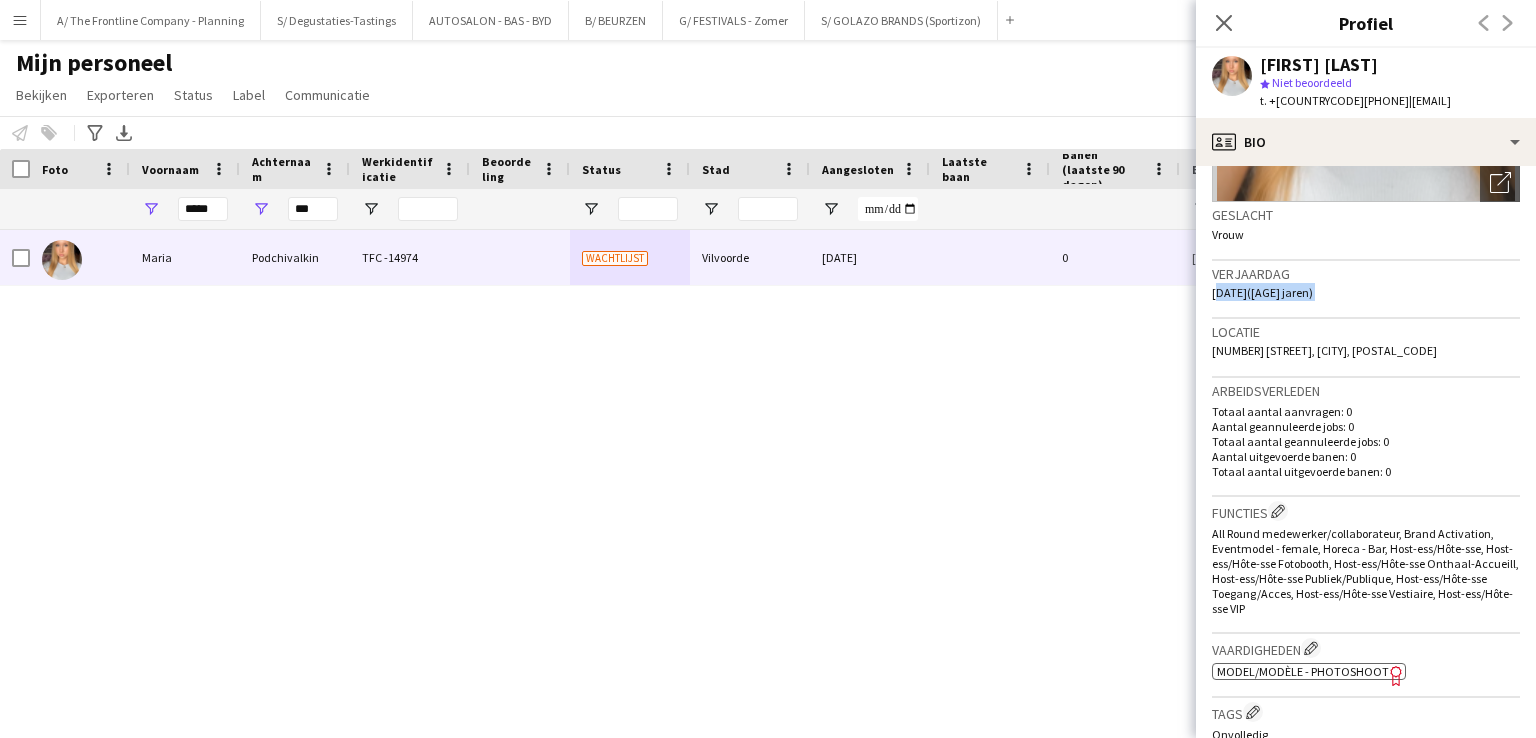 click on "26-05-2008   (17 jaren)" 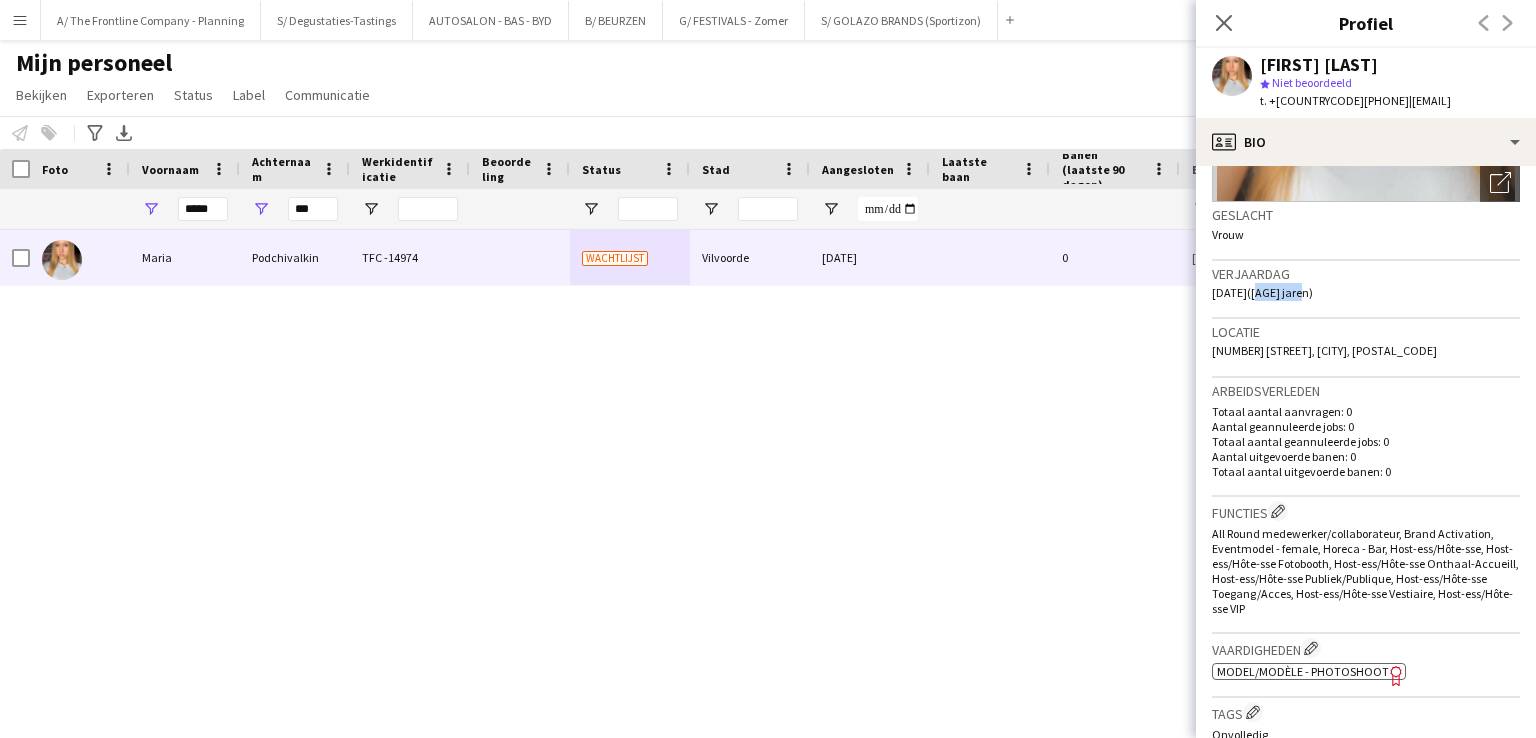 drag, startPoint x: 1274, startPoint y: 285, endPoint x: 1323, endPoint y: 289, distance: 49.162994 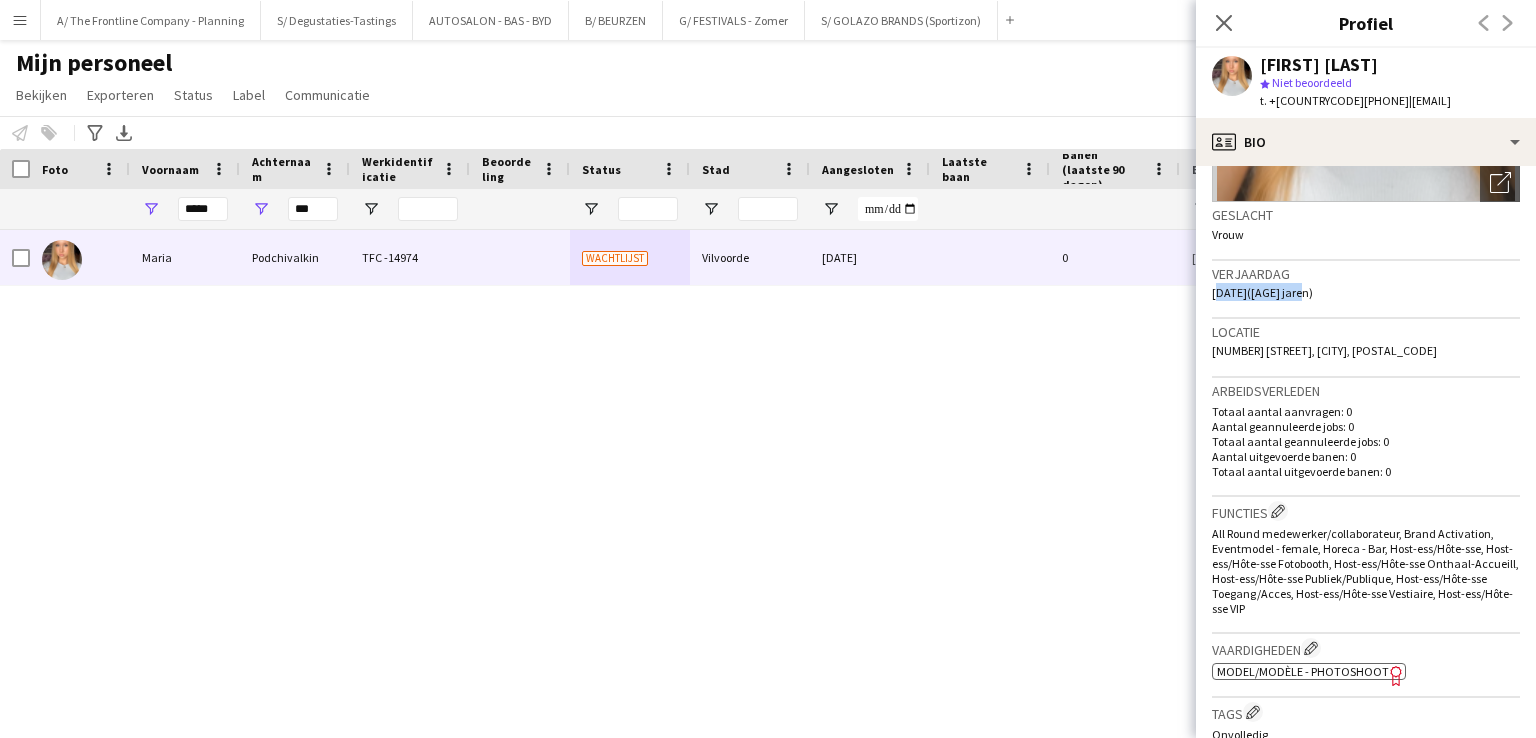 drag, startPoint x: 1316, startPoint y: 297, endPoint x: 1204, endPoint y: 292, distance: 112.11155 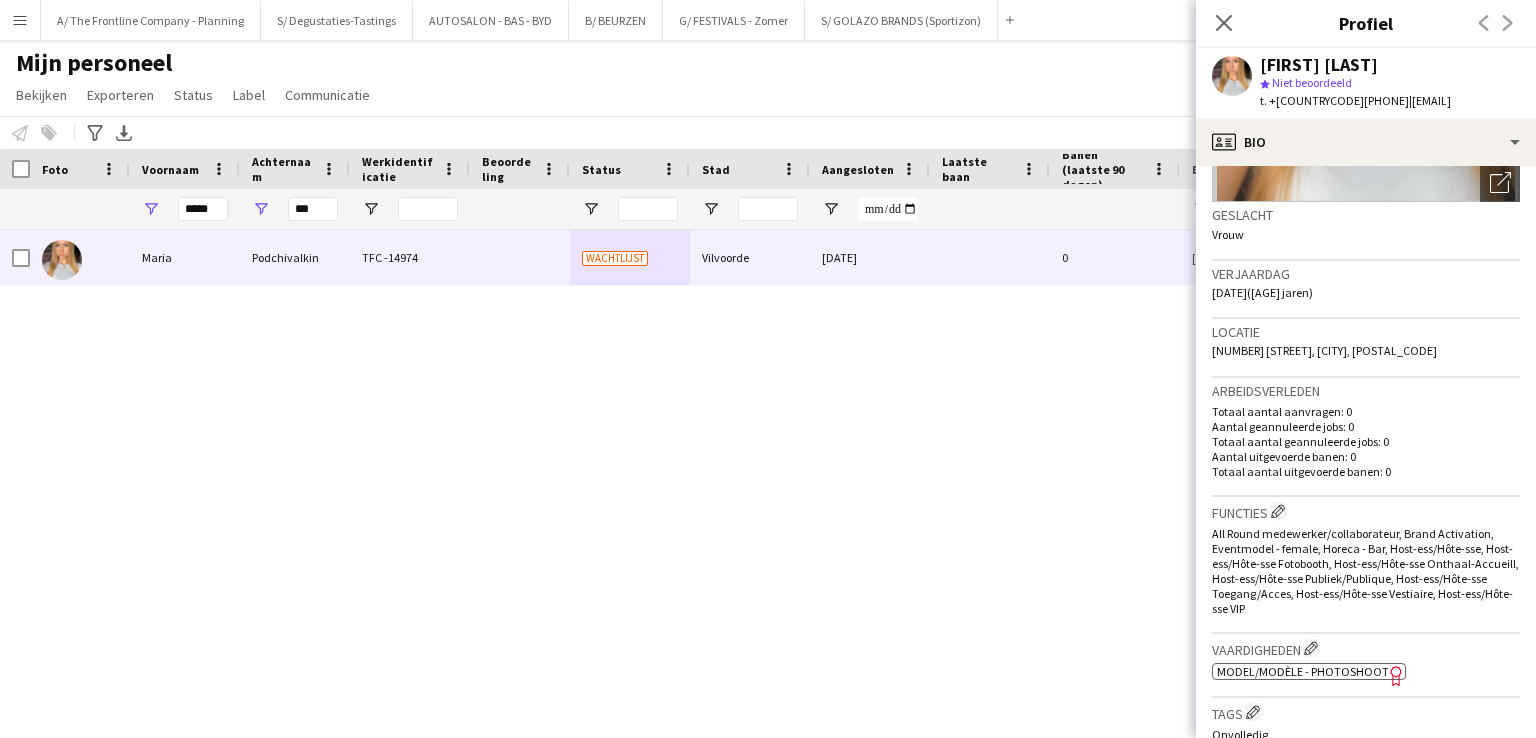 click on "26-05-2008   (17 jaren)" 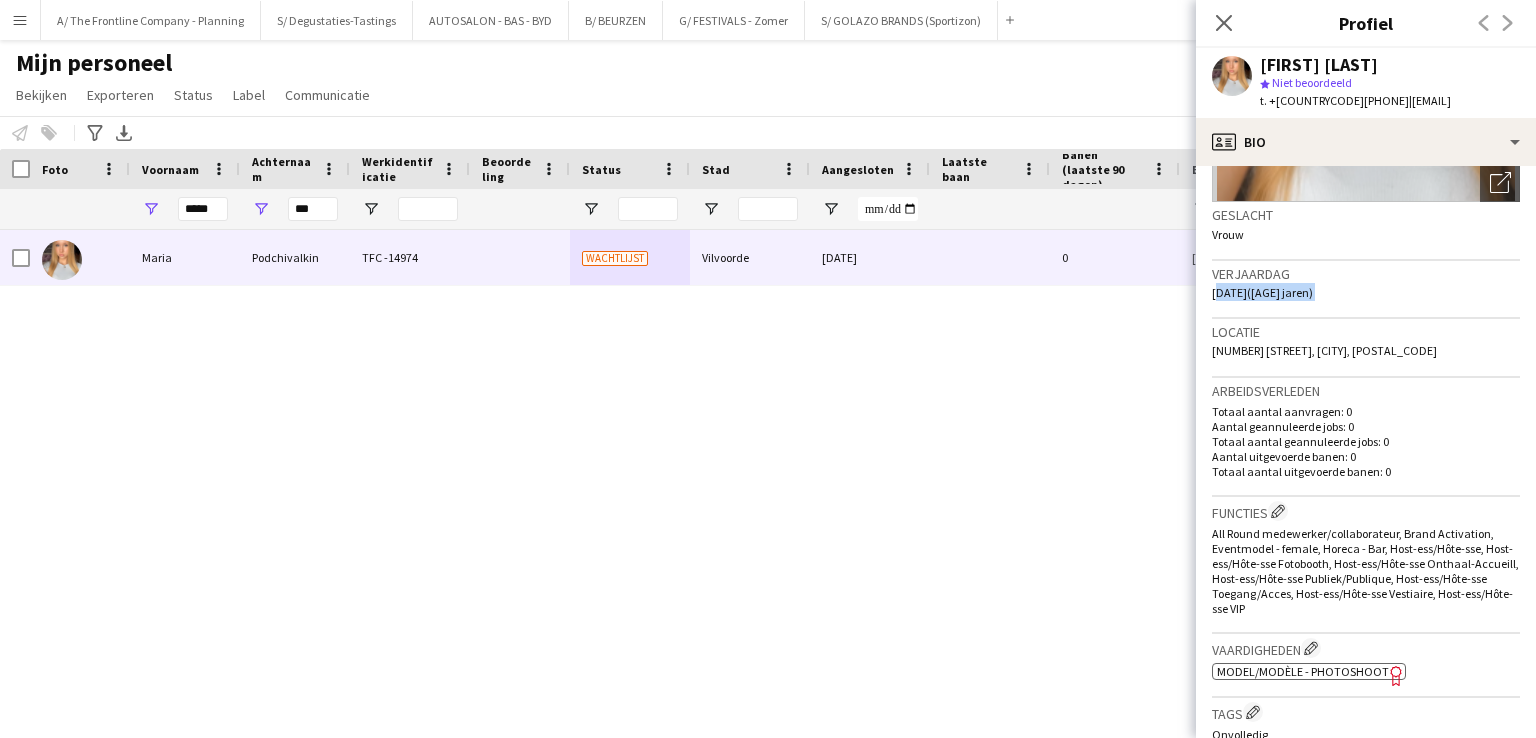 click on "26-05-2008   (17 jaren)" 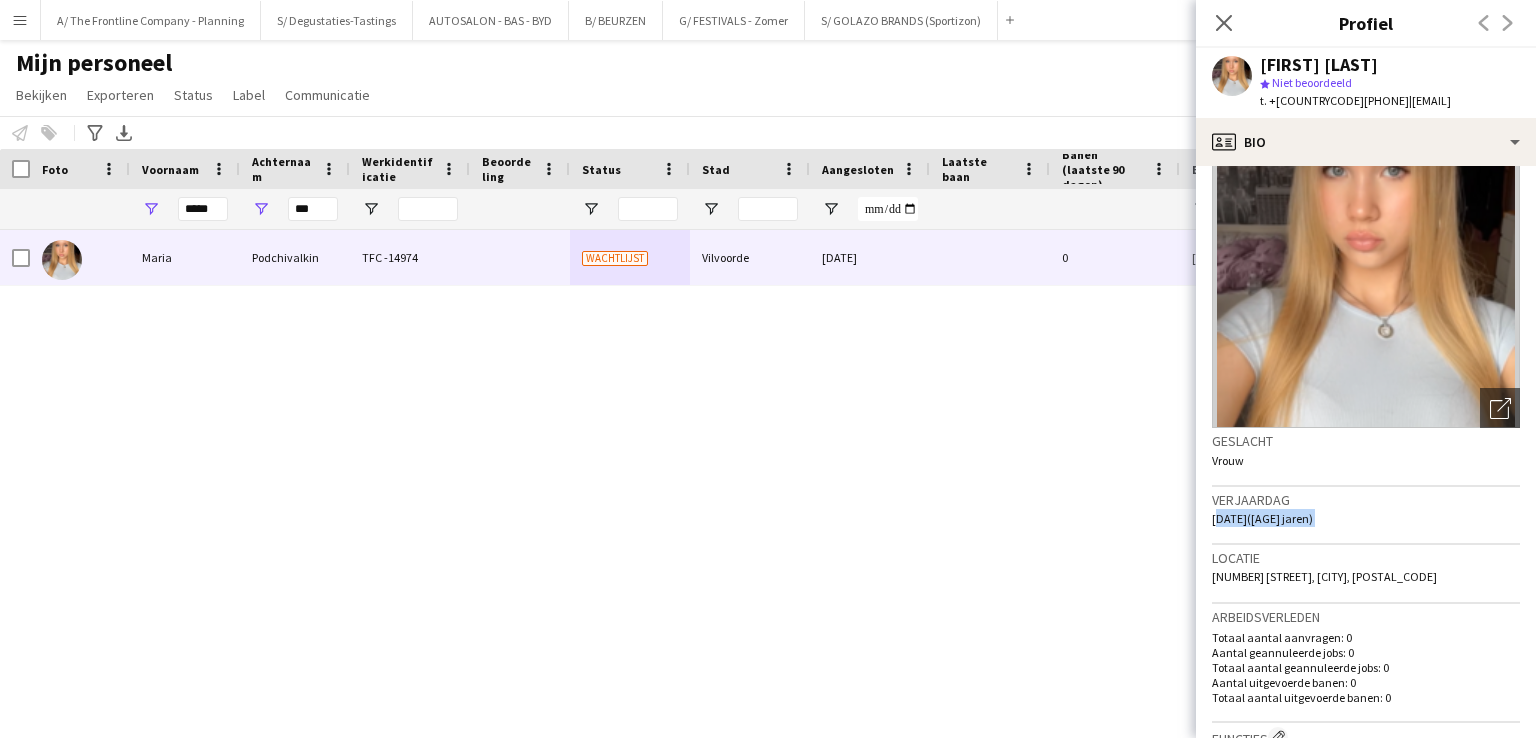 scroll, scrollTop: 0, scrollLeft: 0, axis: both 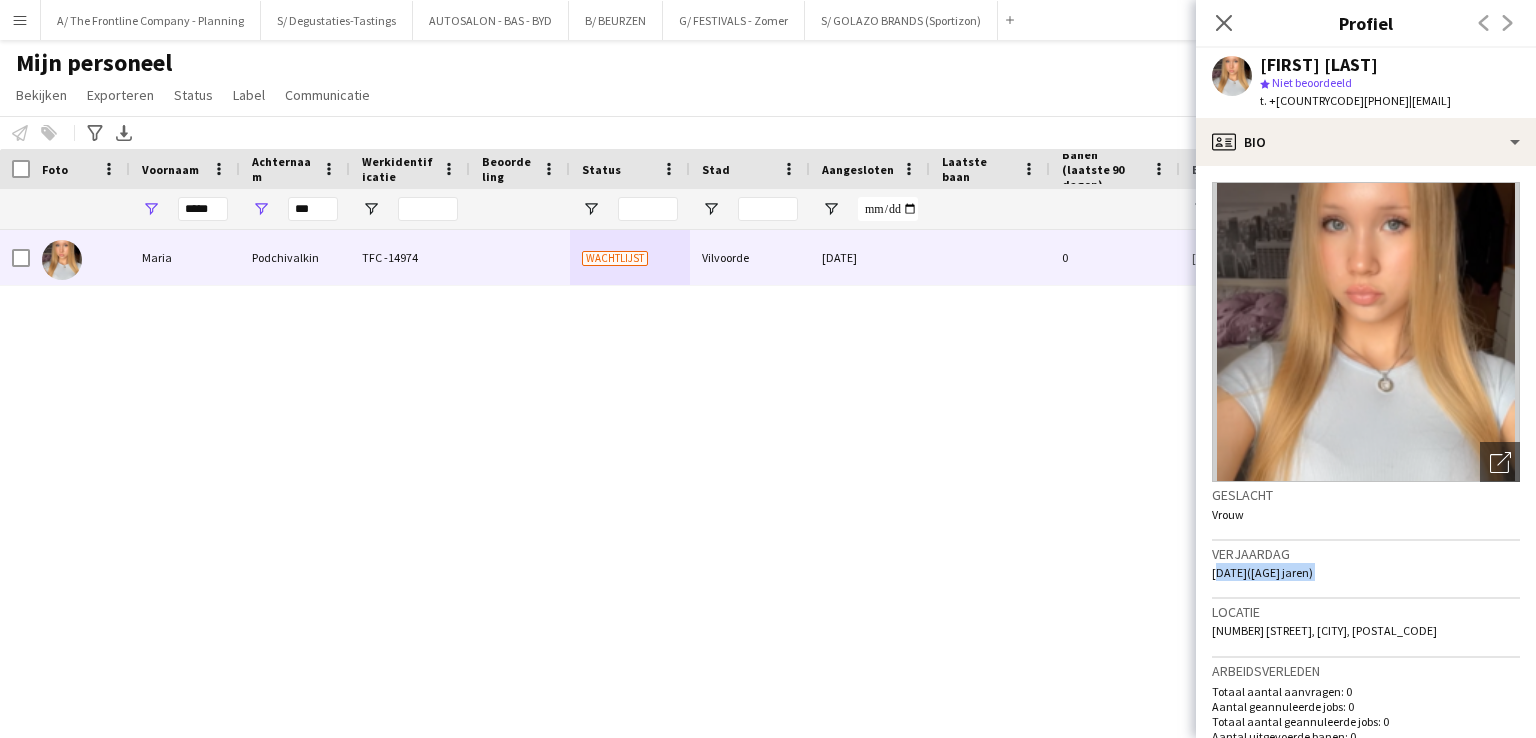 click on "Verjaardag   26-05-2008   (17 jaren)" 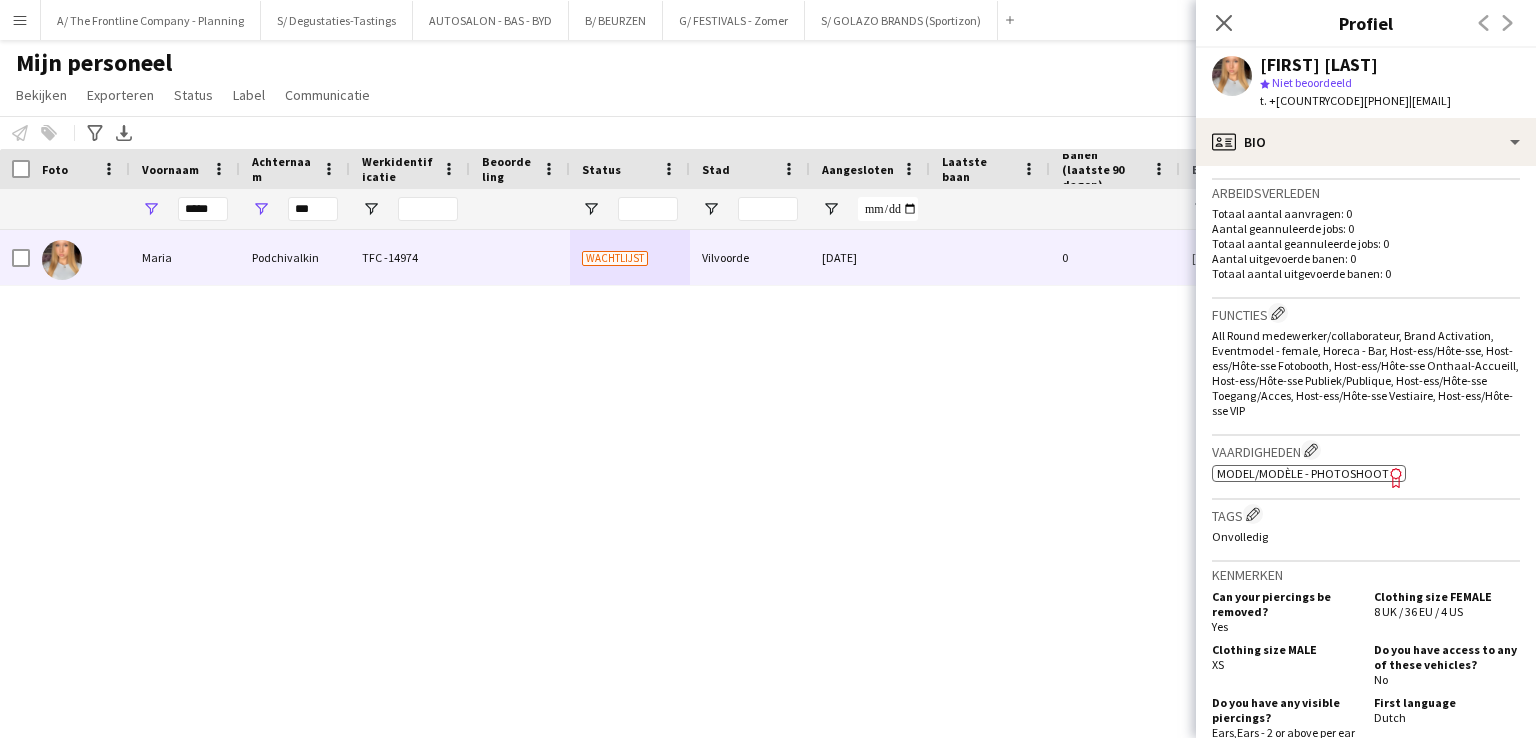 scroll, scrollTop: 479, scrollLeft: 0, axis: vertical 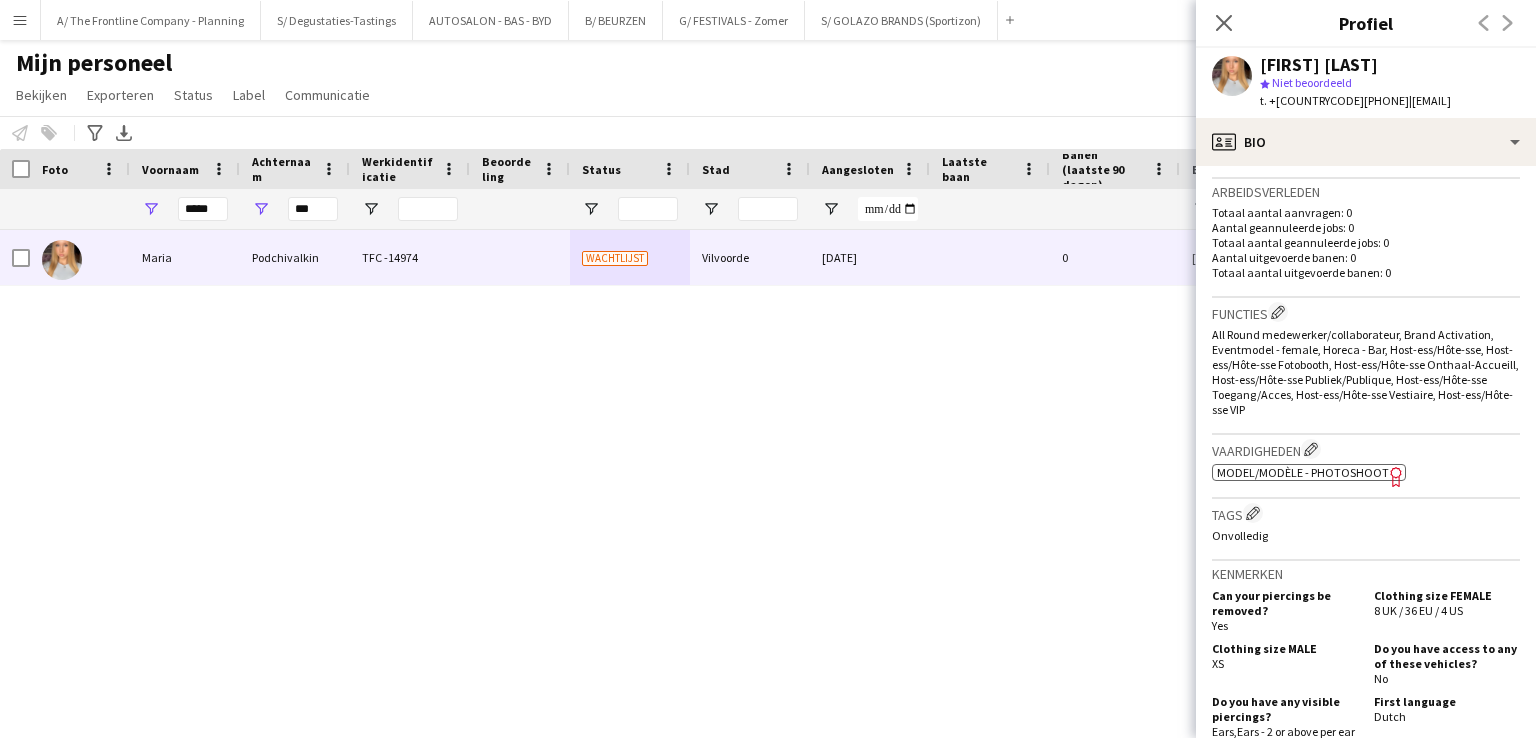 click on "Model/Modèle - Photoshoot" 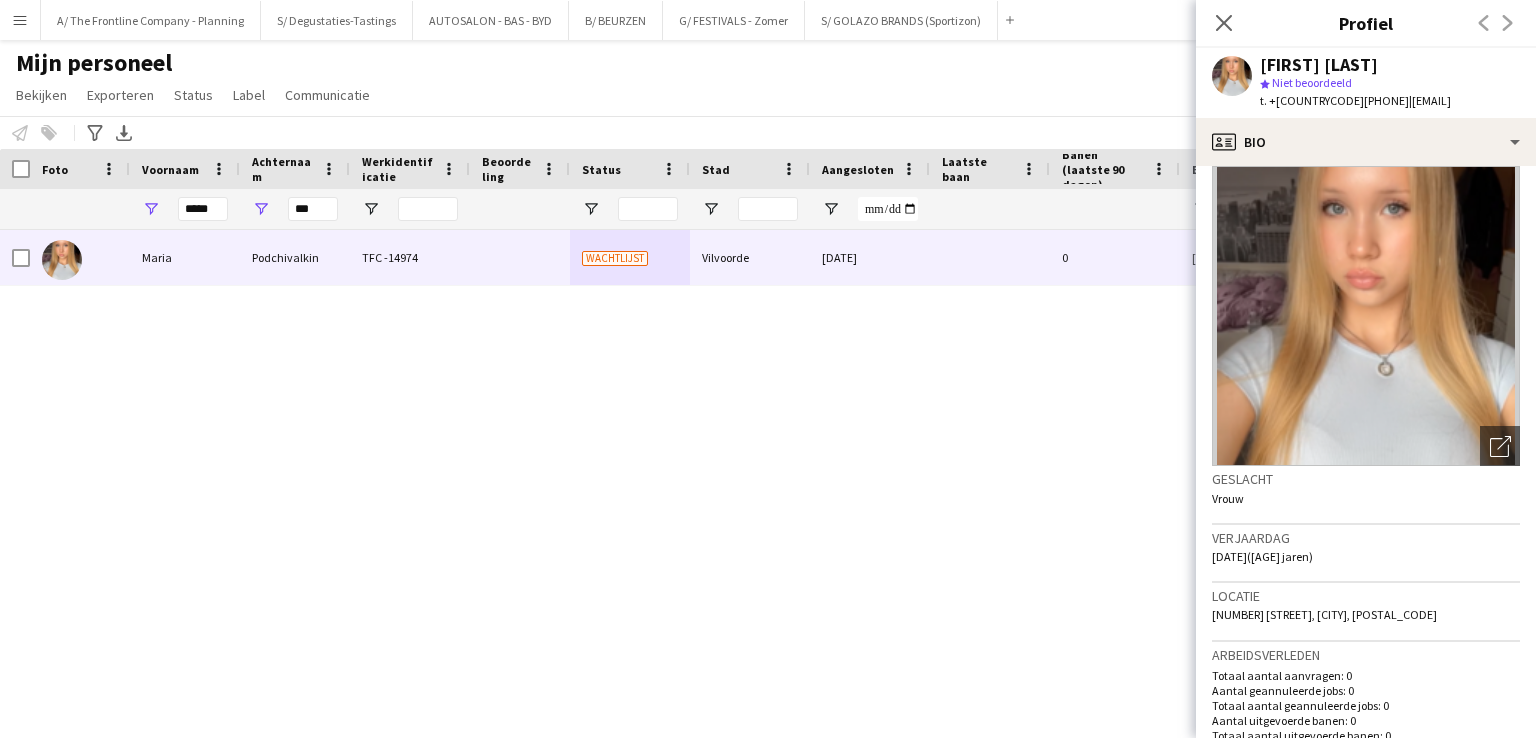 scroll, scrollTop: 0, scrollLeft: 0, axis: both 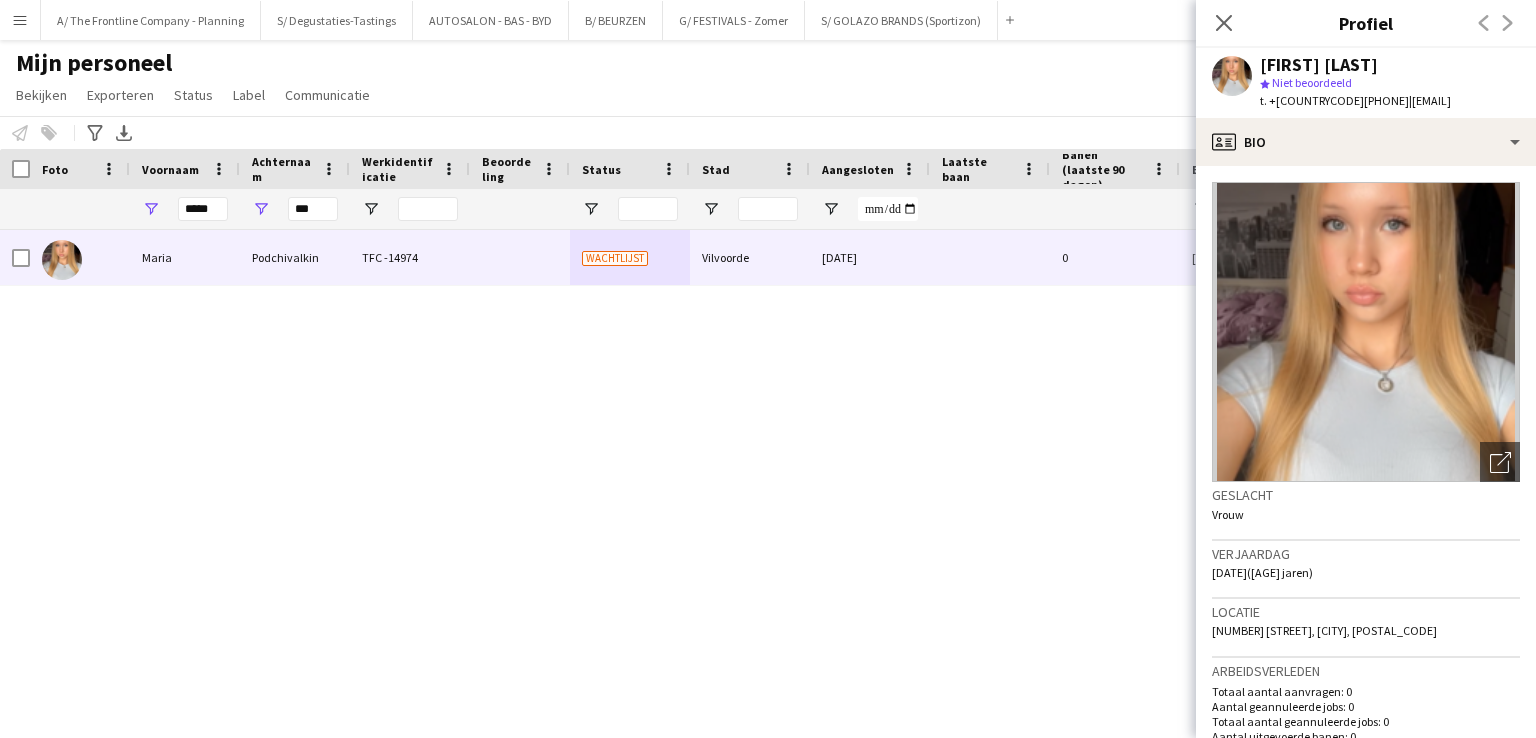 click on "Maria Podchivalkin TFC -14974 Wachtlijst Vilvoorde 03-07-2025 0 maria.podchivalkin@icloud.com +32465884417" at bounding box center [738, 459] 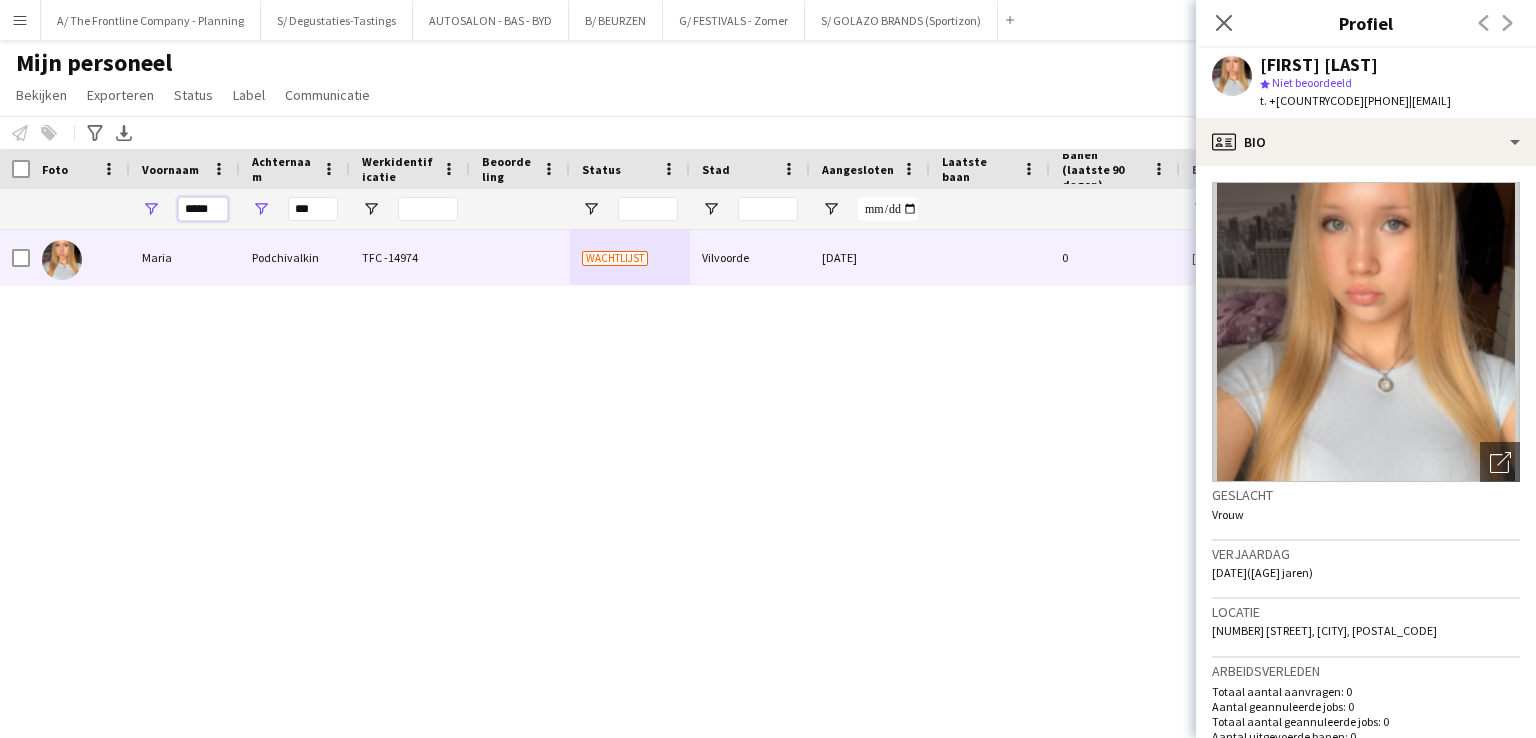 click on "*****" at bounding box center (203, 209) 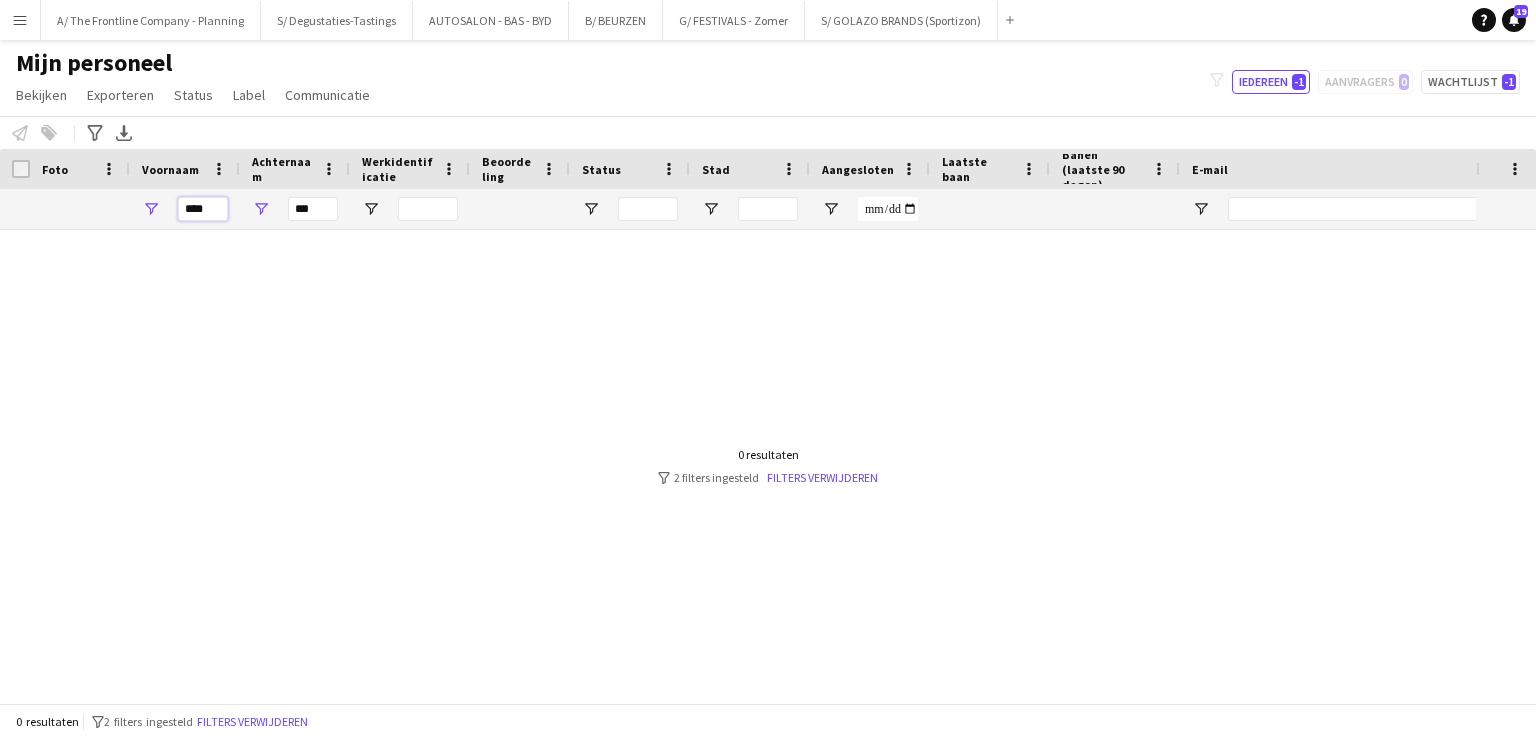 type on "****" 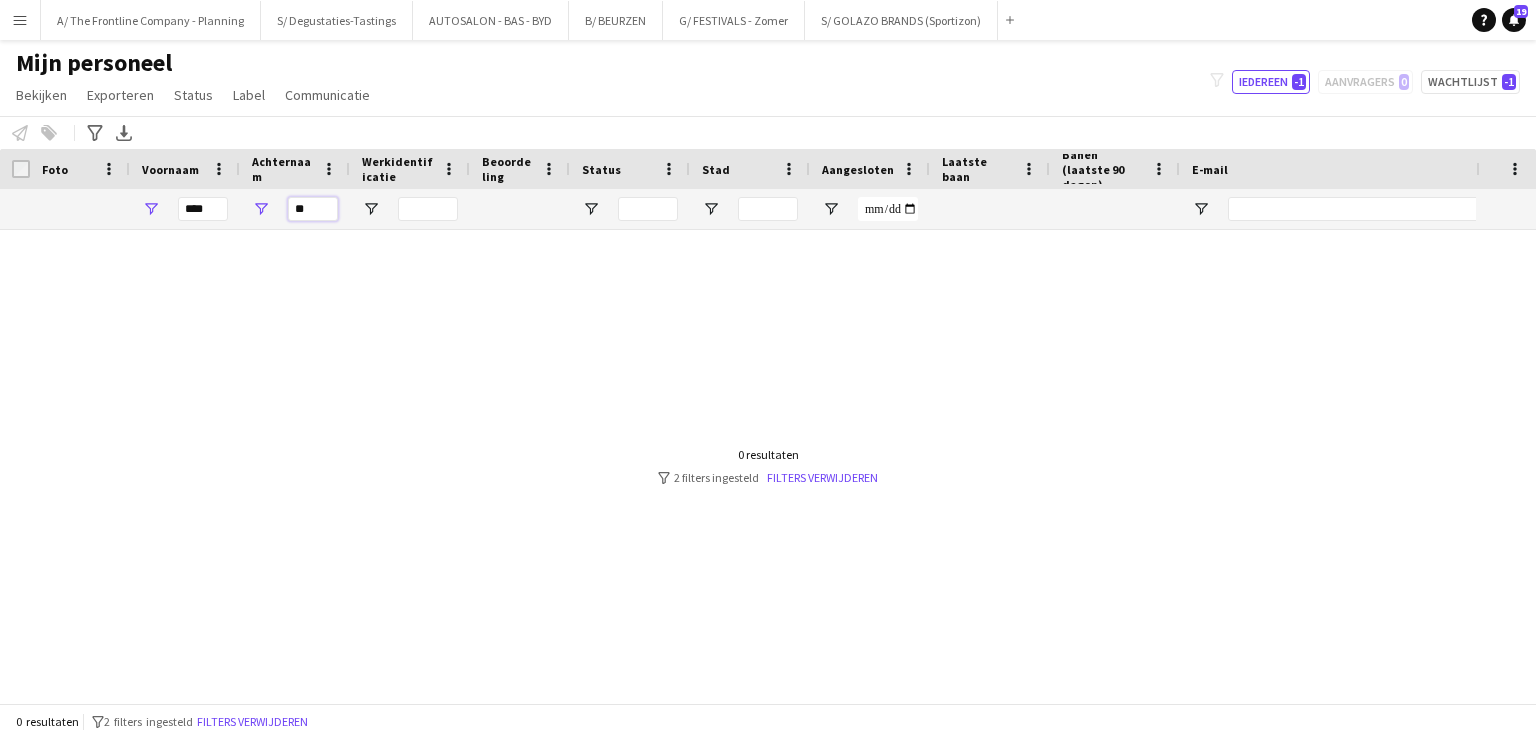 type on "*" 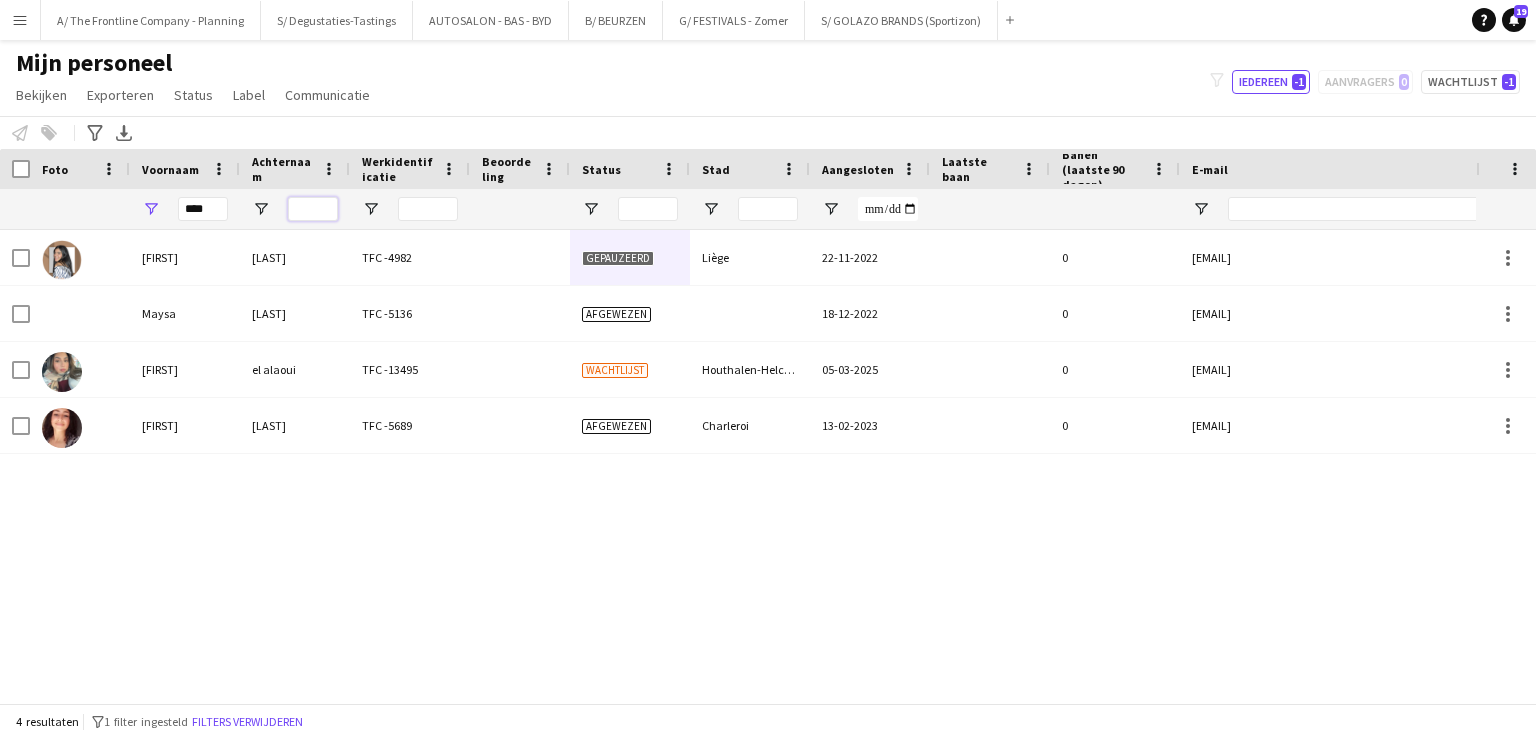 type 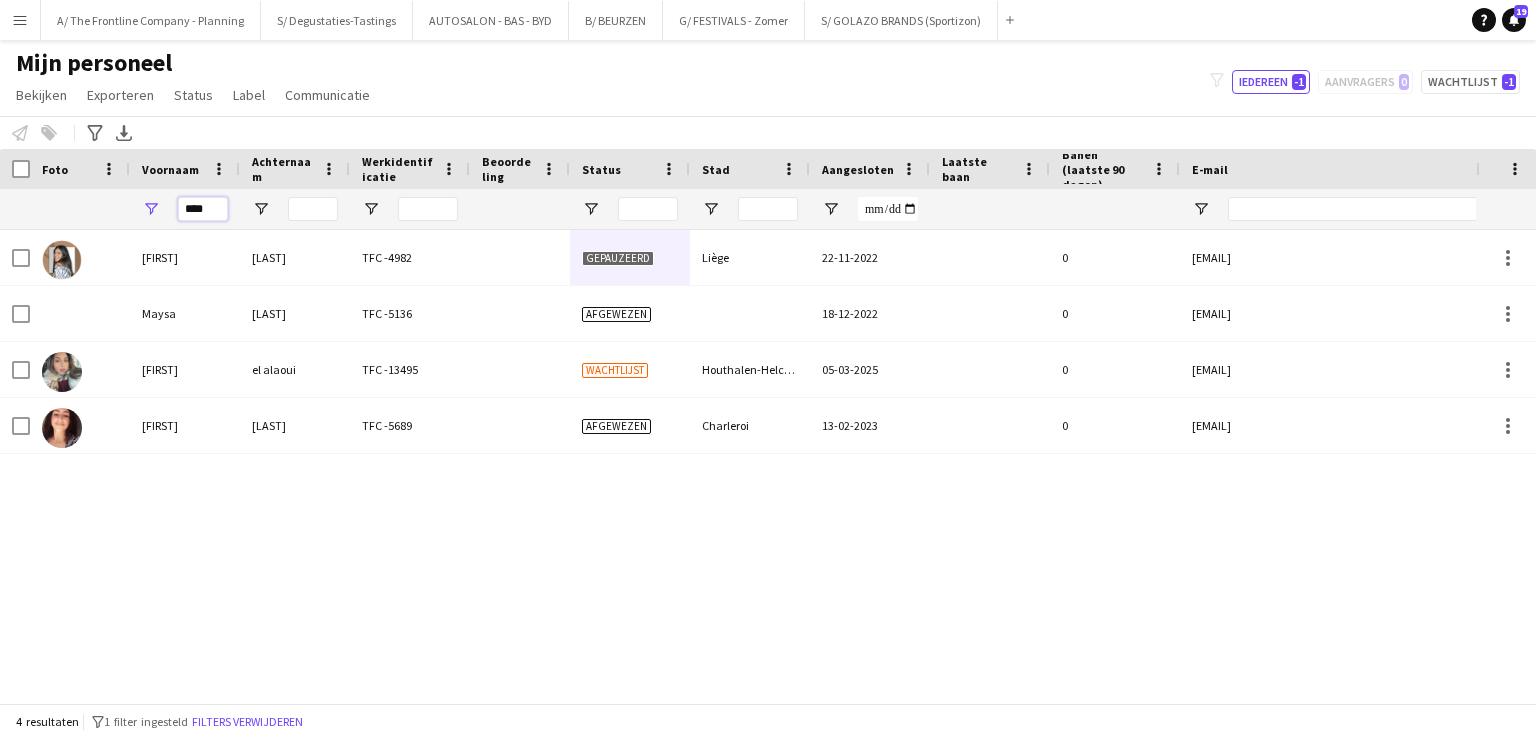 click on "****" at bounding box center (203, 209) 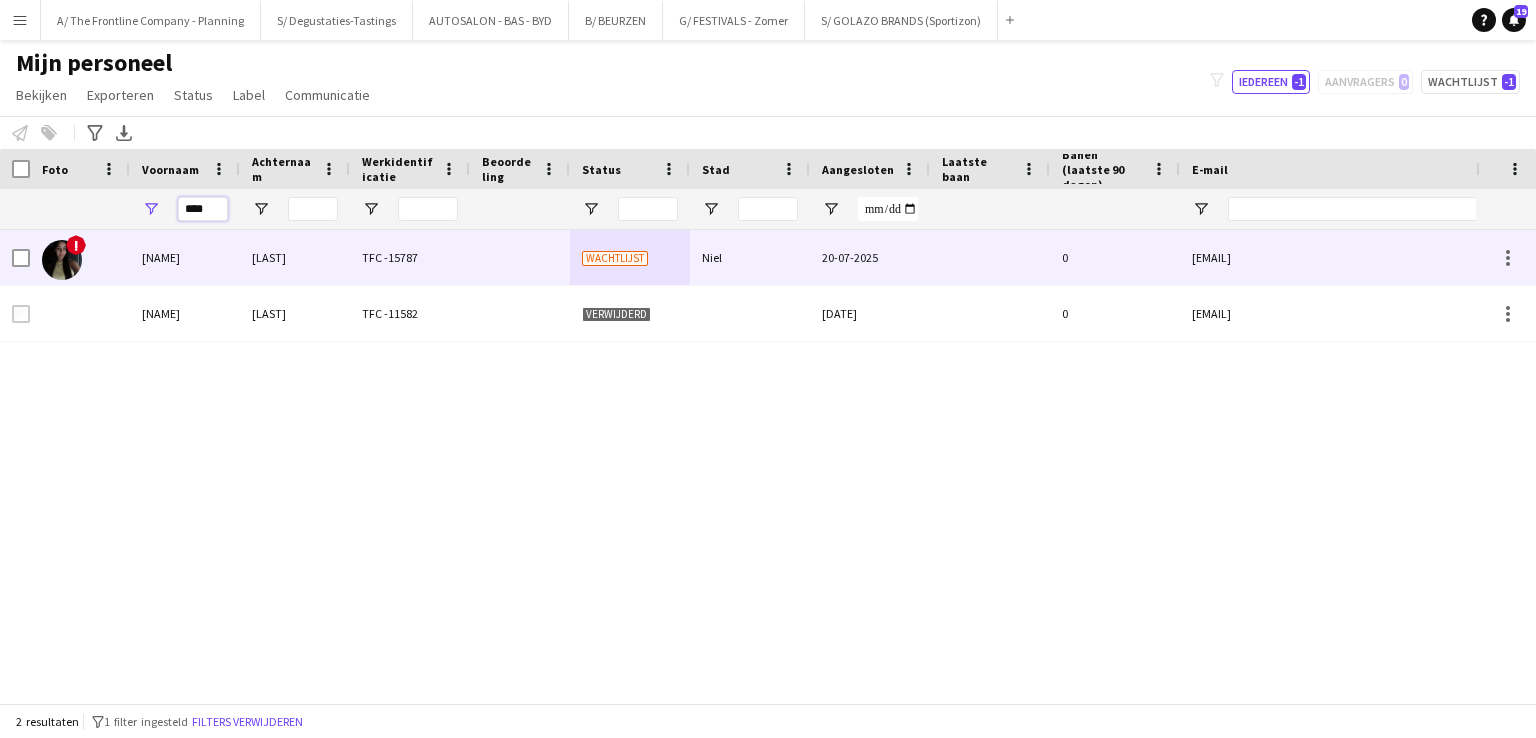 type on "****" 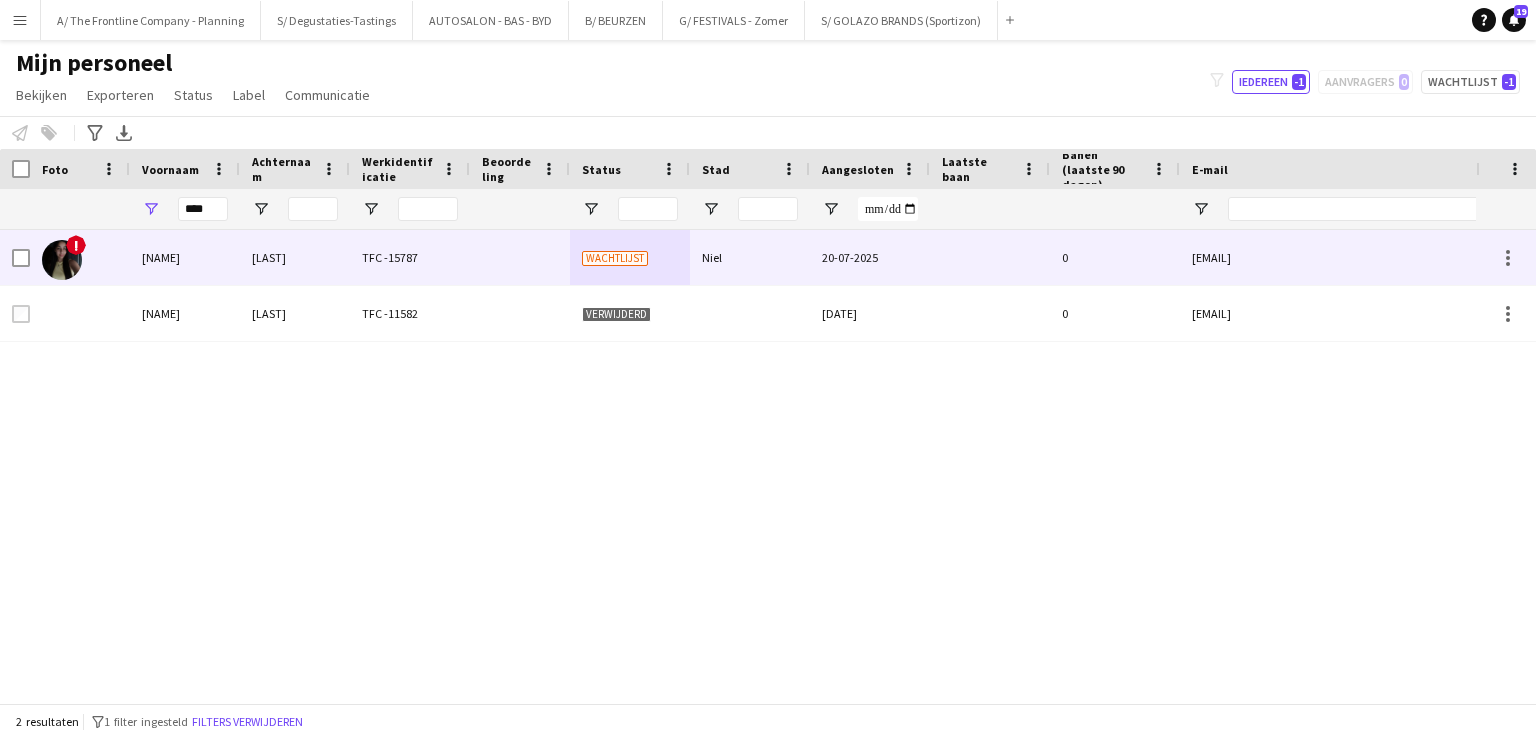 click on "Eroglu" at bounding box center (295, 257) 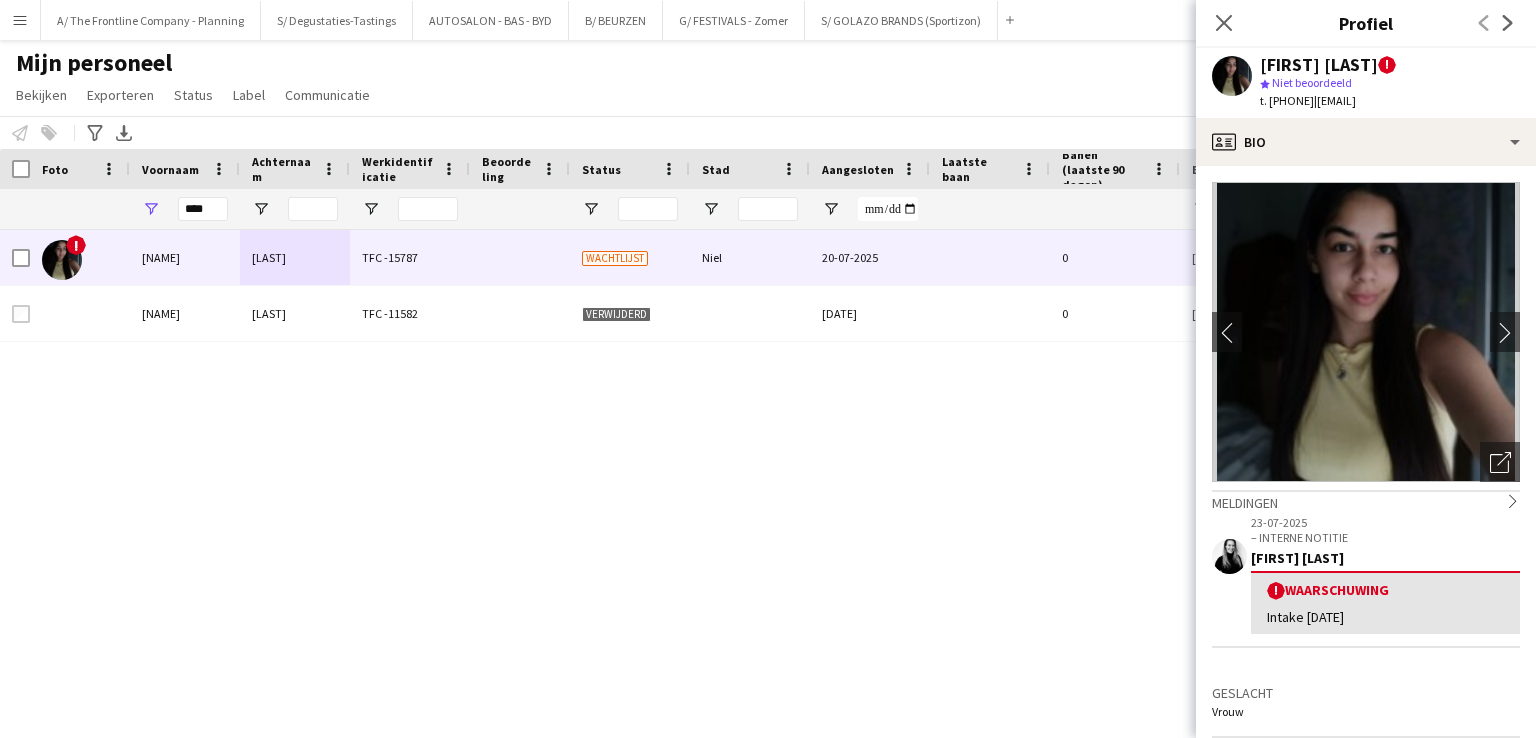 click on "chevron-left
chevron-right
Foto's pop-up openen
Meldingen
chevron-right
23-07-2025   – INTERNE NOTITIE   Tess Wouters  !  Waarschuwing   Intake 30/07   Geslacht   Vrouw   Verjaardag   18-01-2008   (17 jaren)   Locatie   14 Hamelstraat, Niel, 2845   Arbeidsverleden   Totaal aantal aanvragen: 0   Aantal geannuleerde jobs: 0   Totaal aantal geannuleerde jobs: 0   Aantal uitgevoerde banen: 0   Totaal aantal uitgevoerde banen: 0   Functies
Functies van bedrijf bewerken
Eventmodel - female, Horeca - Bar, Host-ess/Hôte-sse Fotobooth, Host-ess/Hôte-sse Infodesk, Host-ess/Hôte-sse Onthaal-Accueill, Host-ess/Hôte-sse Publiek/Publique, Host-ess/Hôte-sse Scanning, Host-ess/Hôte-sse Toegang/Acces, Host-ess/Hôte-sse Vestiaire, Mascotte, Mystery Shopper, Parkinghost, Promo - Animatie - Animation, Promo - Flyering, Promo - Sampling, Steward, test   Vaardigheden" 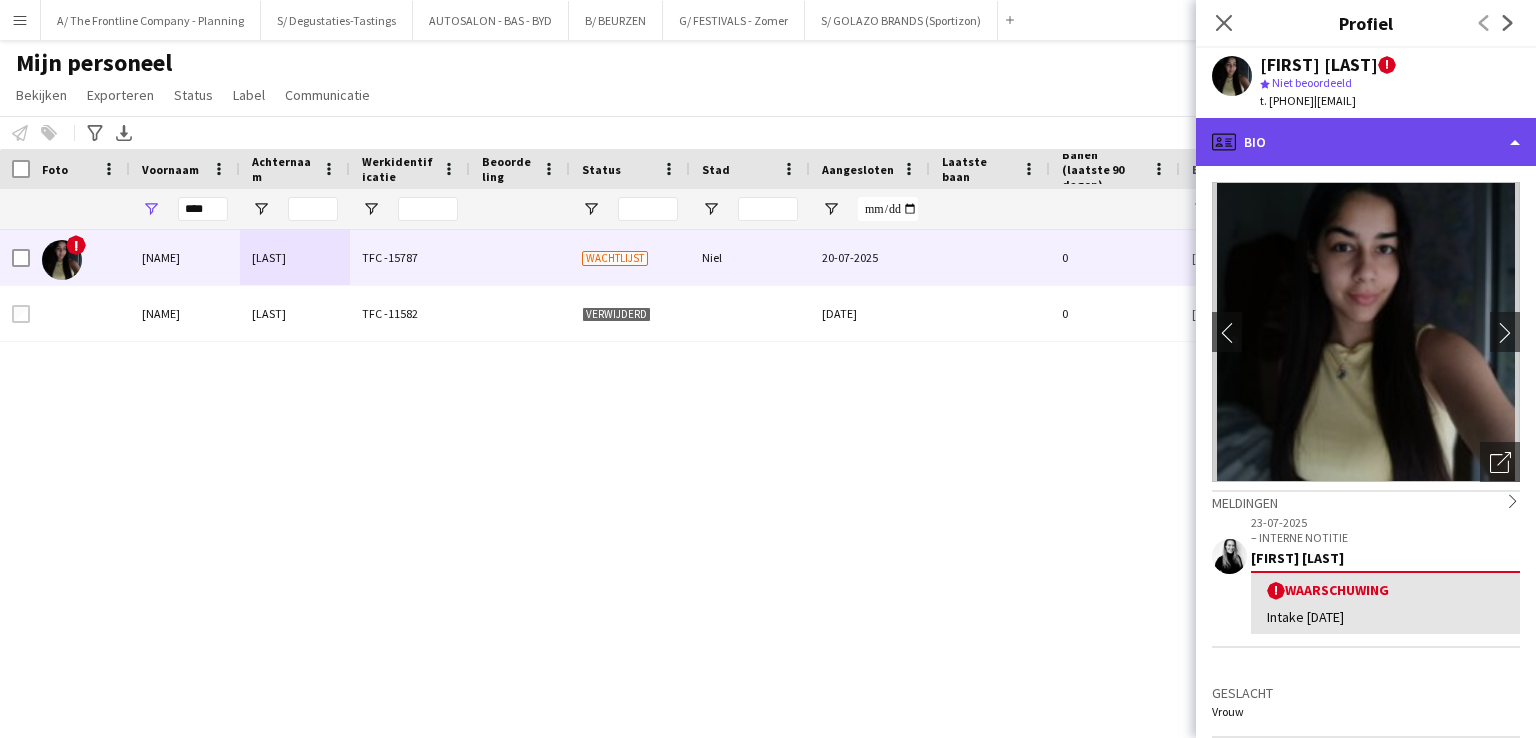 click on "profile
Bio" 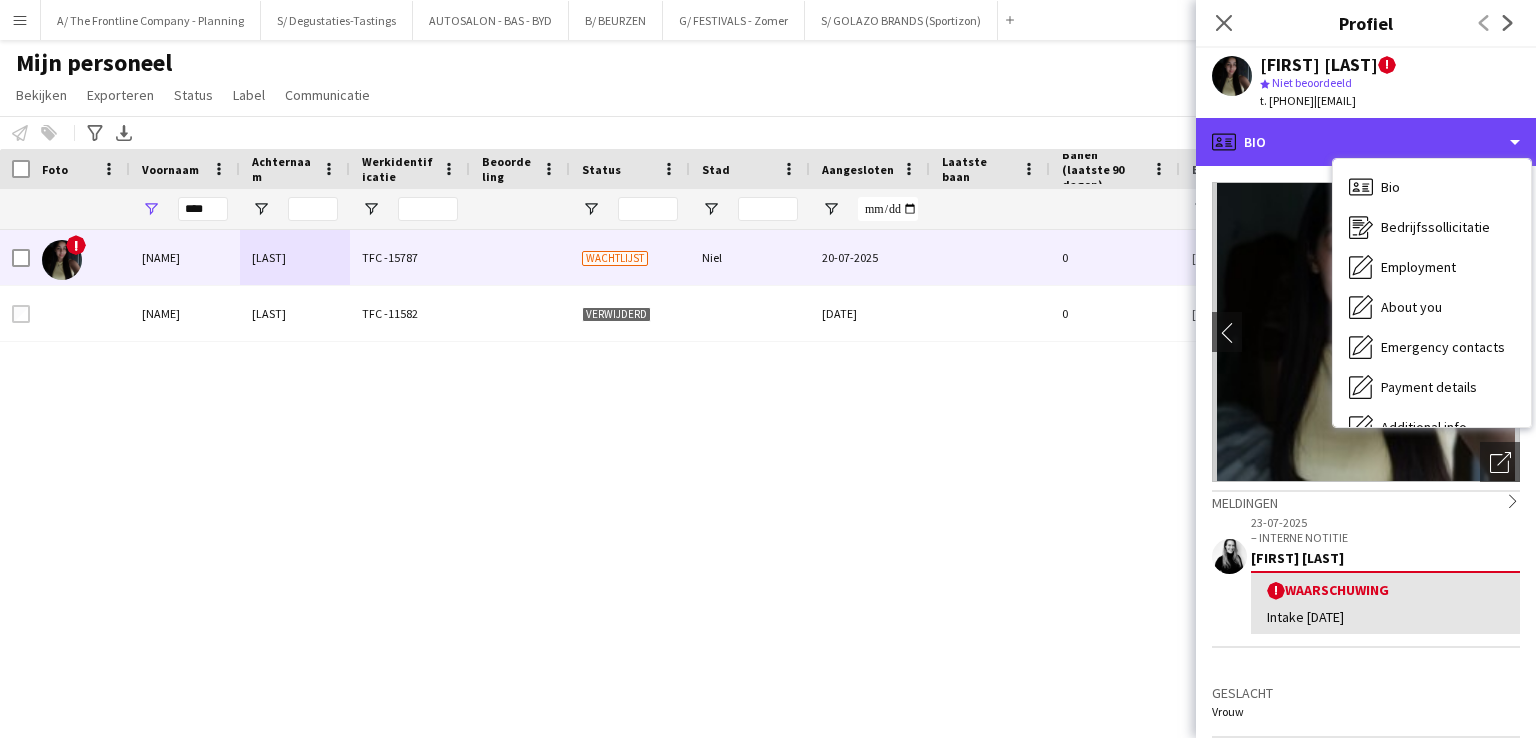 scroll, scrollTop: 148, scrollLeft: 0, axis: vertical 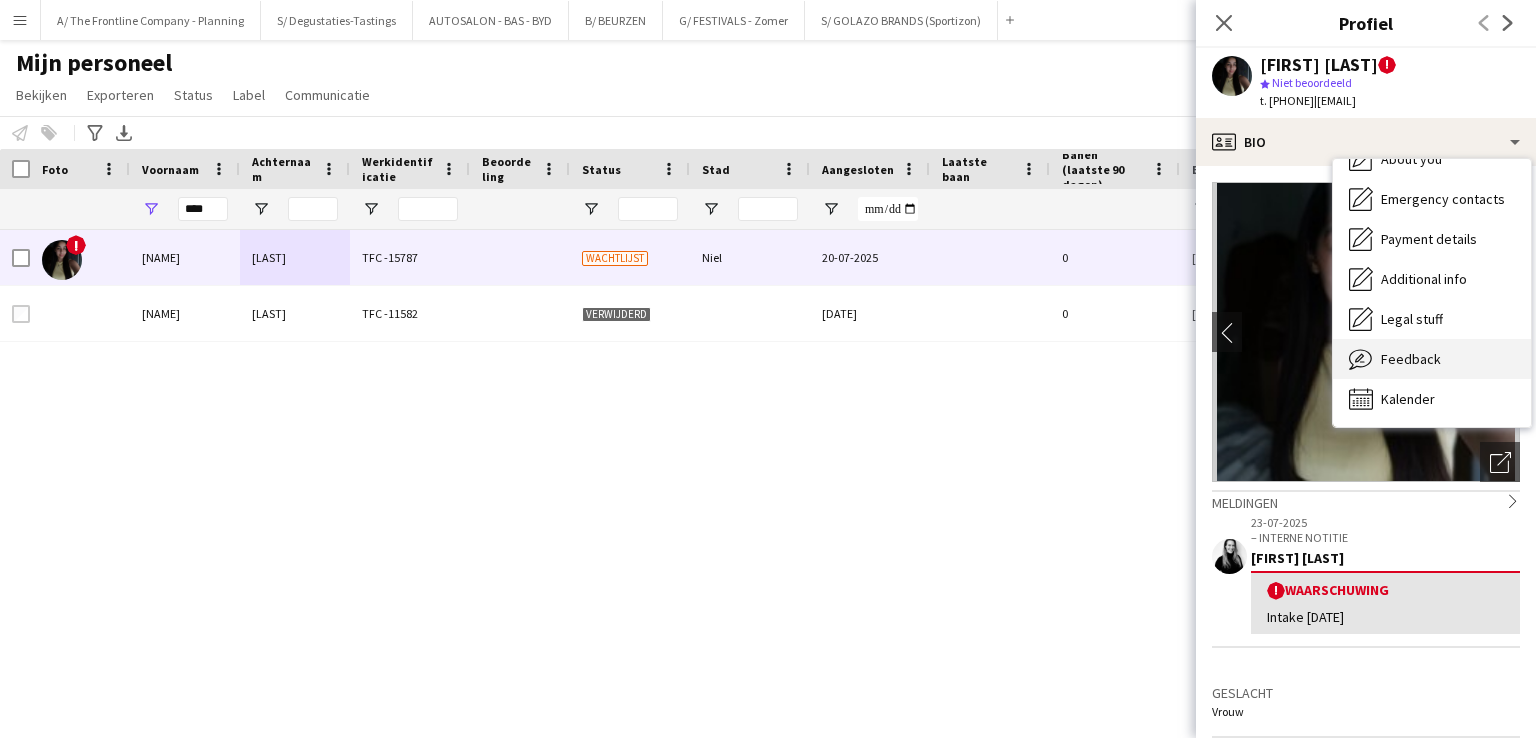 click on "Feedback
Feedback" at bounding box center [1432, 359] 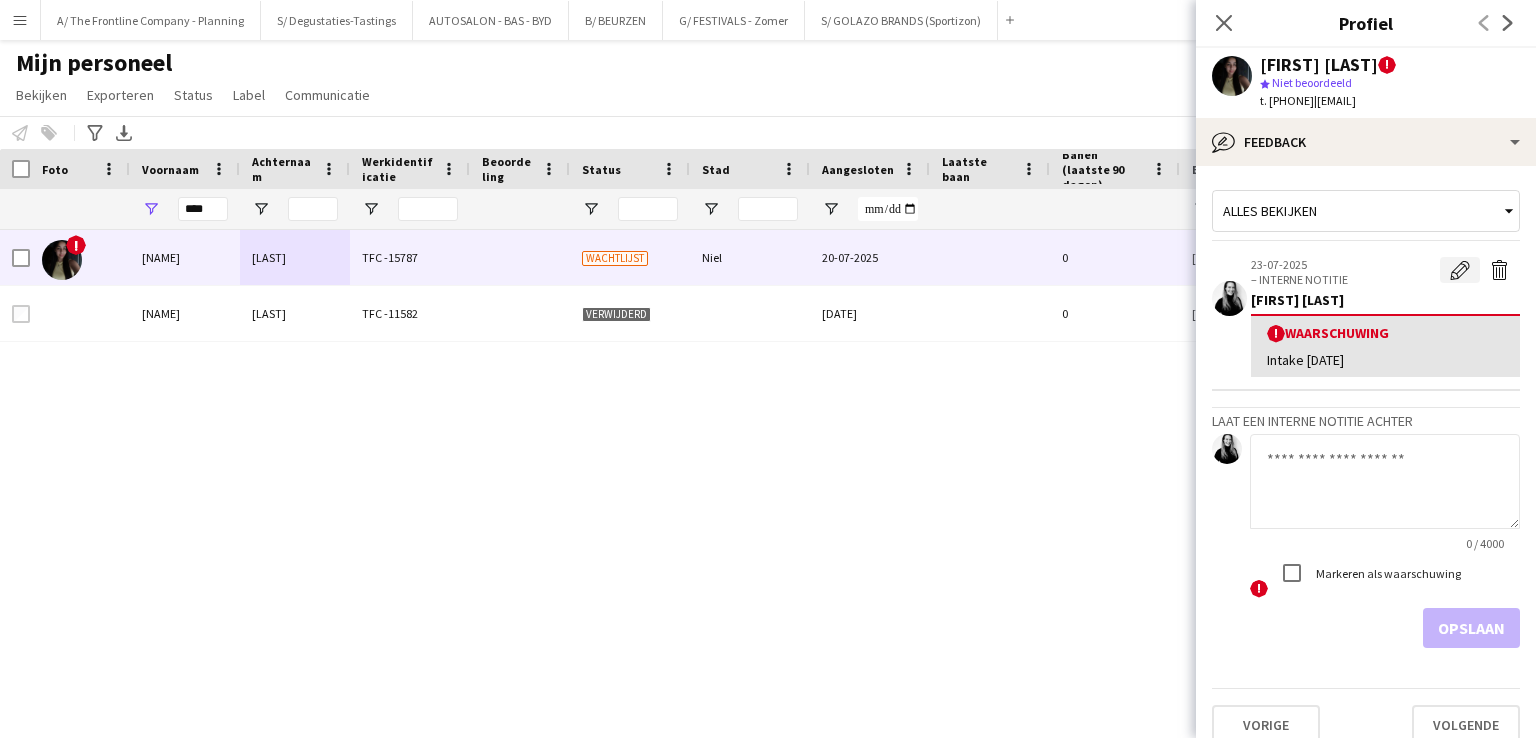 click on "Waarschuwing bewerken" 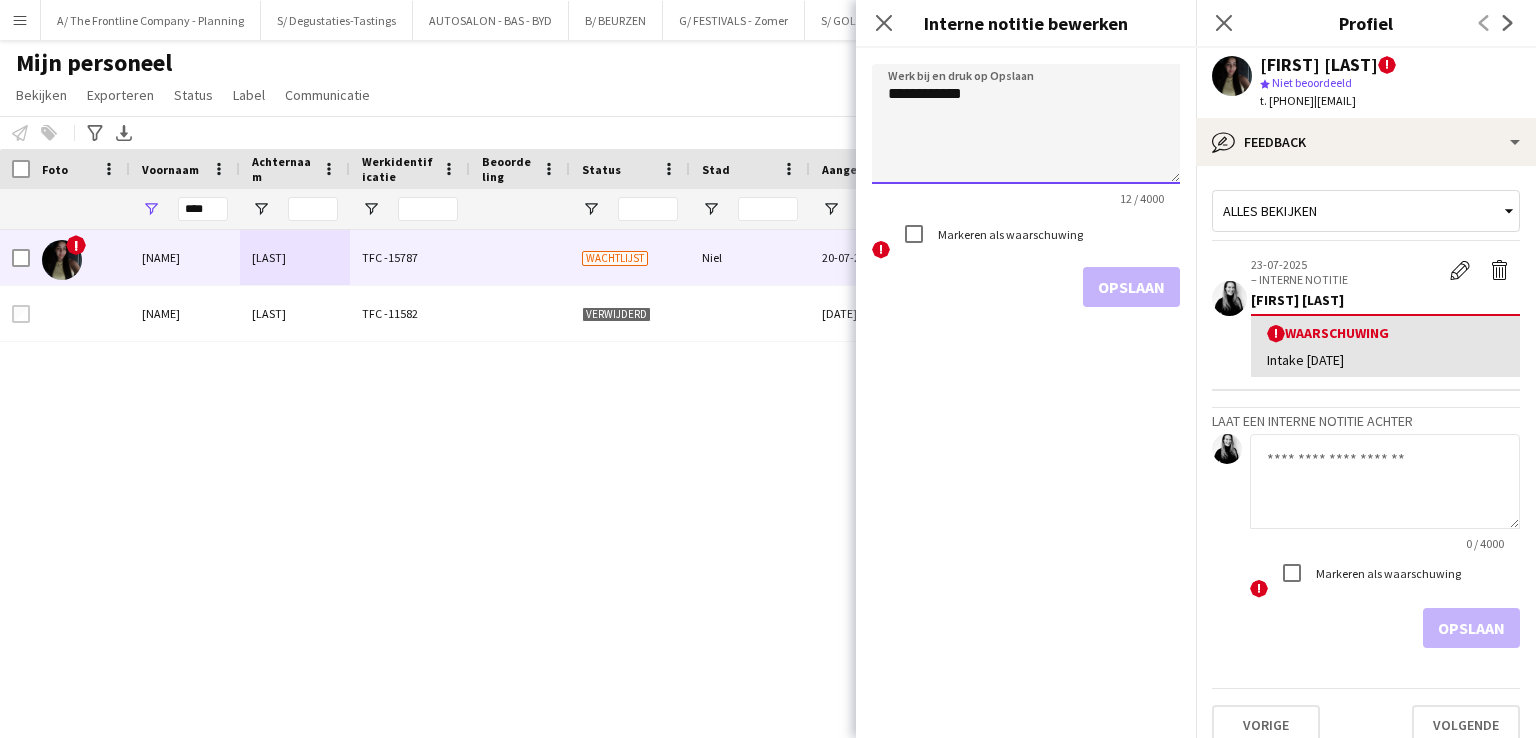 click on "**********" 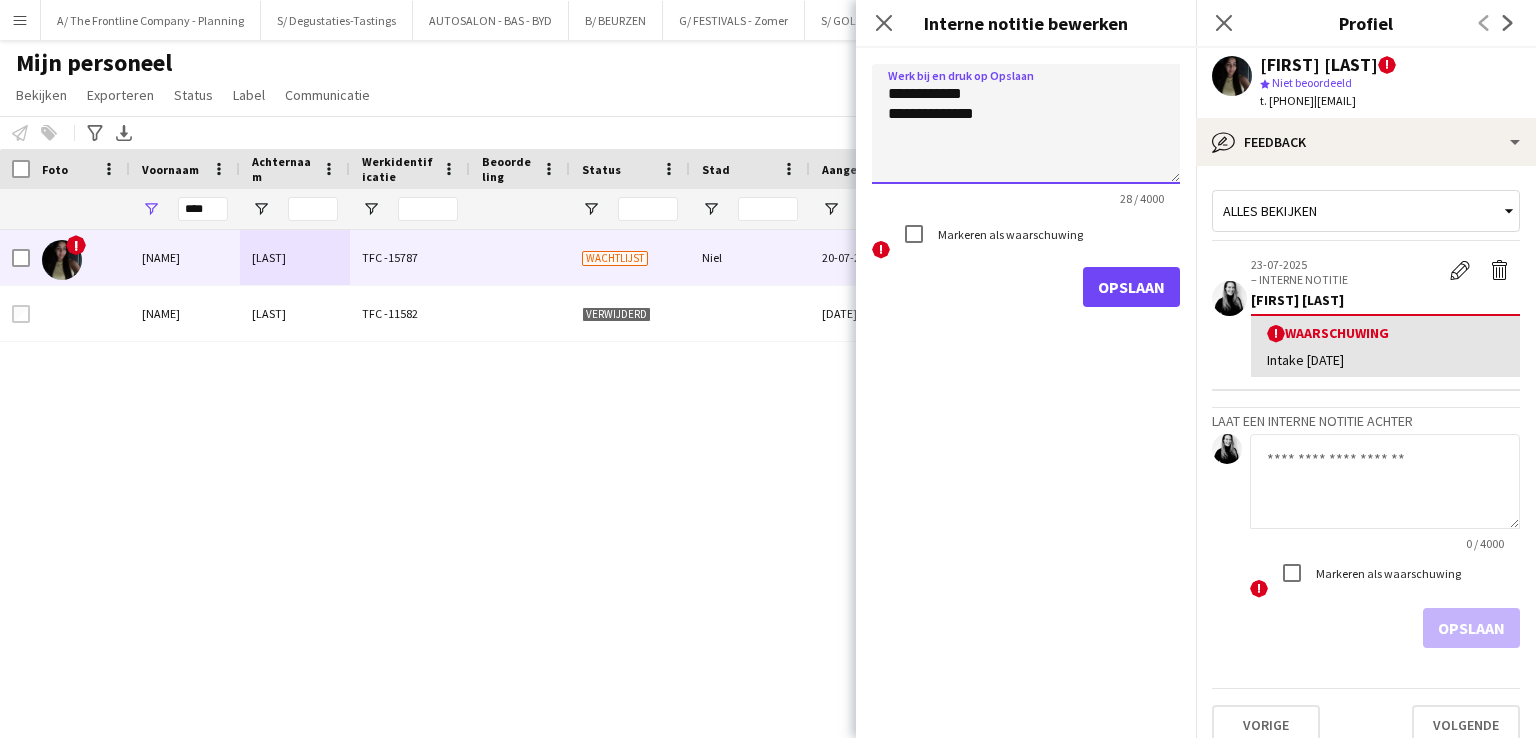 type on "**********" 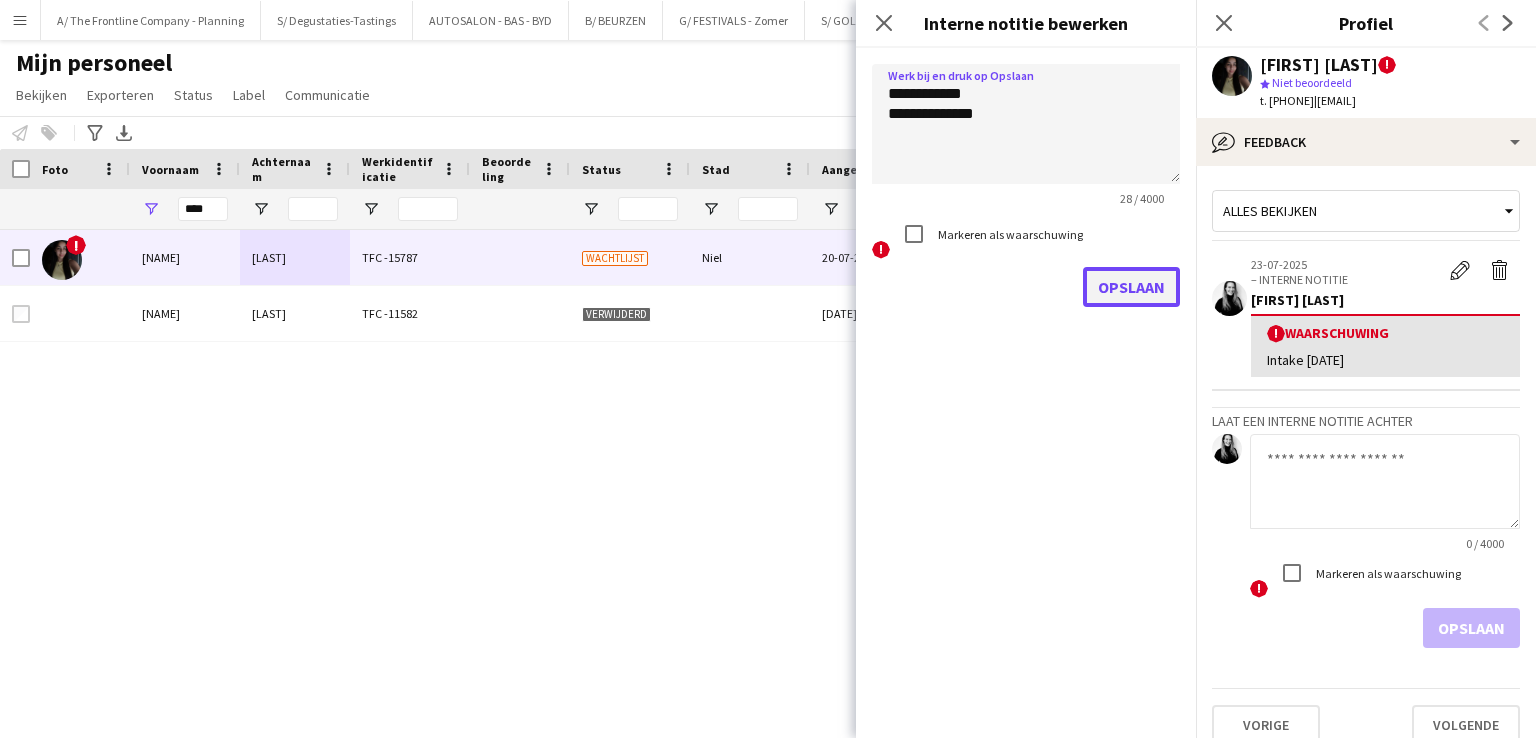 click on "Opslaan" 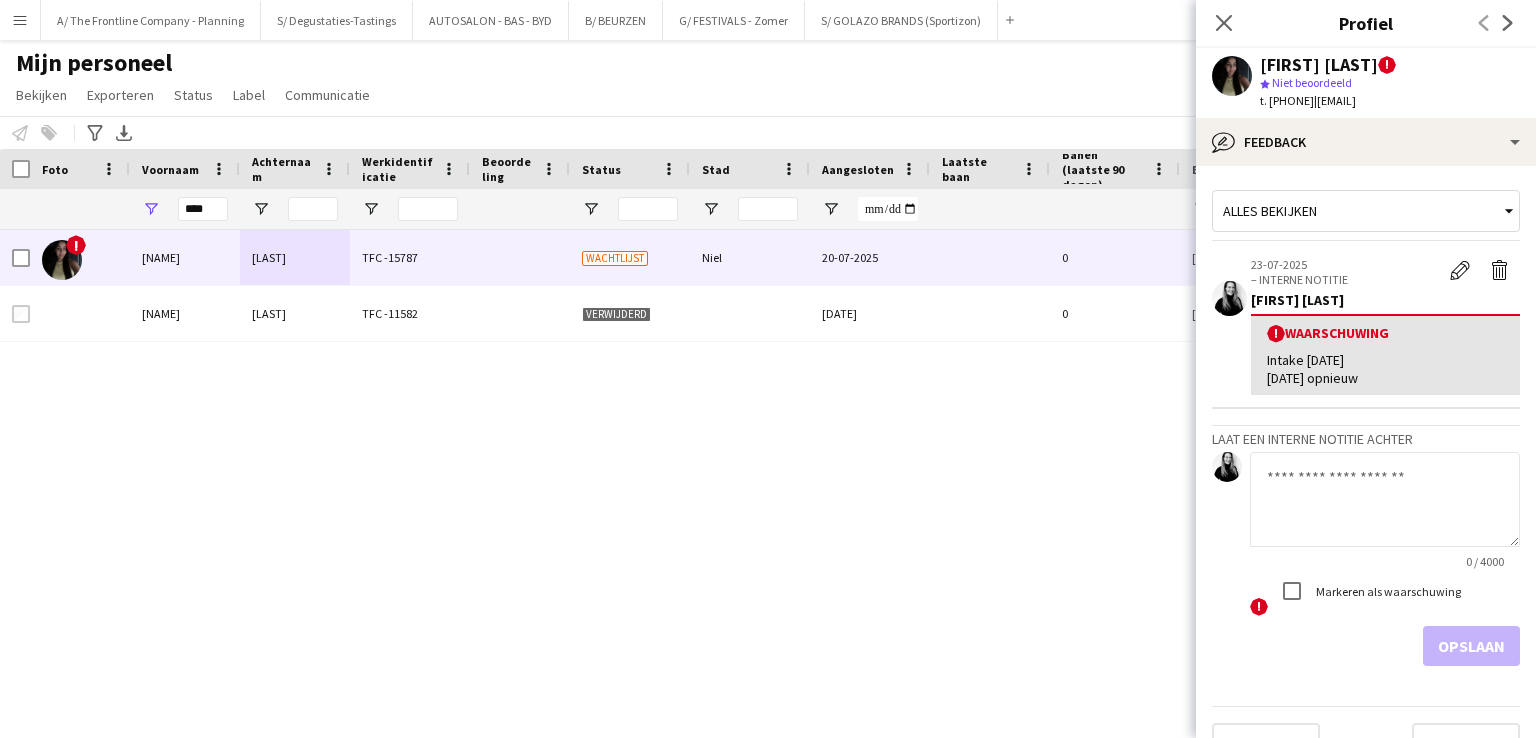 click 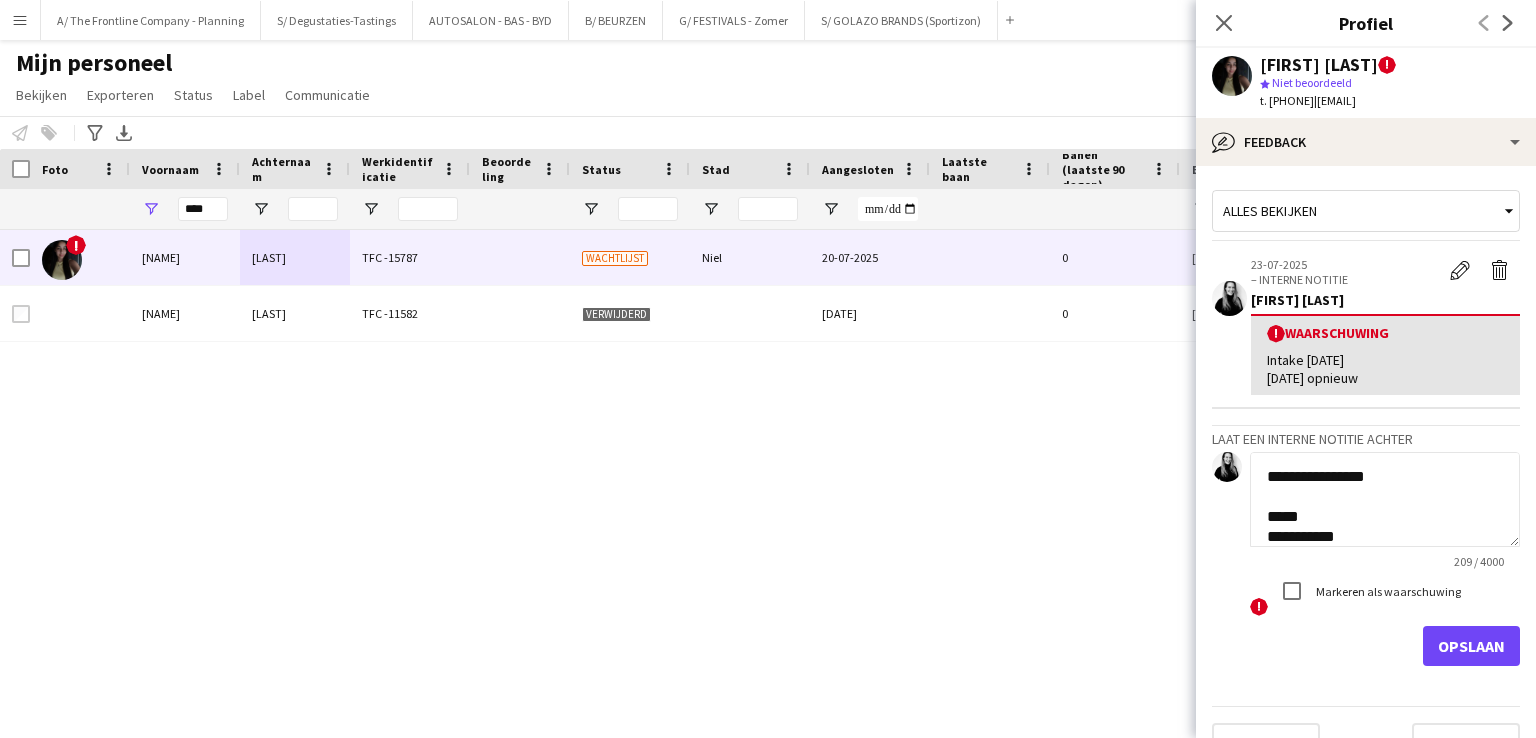 scroll, scrollTop: 340, scrollLeft: 0, axis: vertical 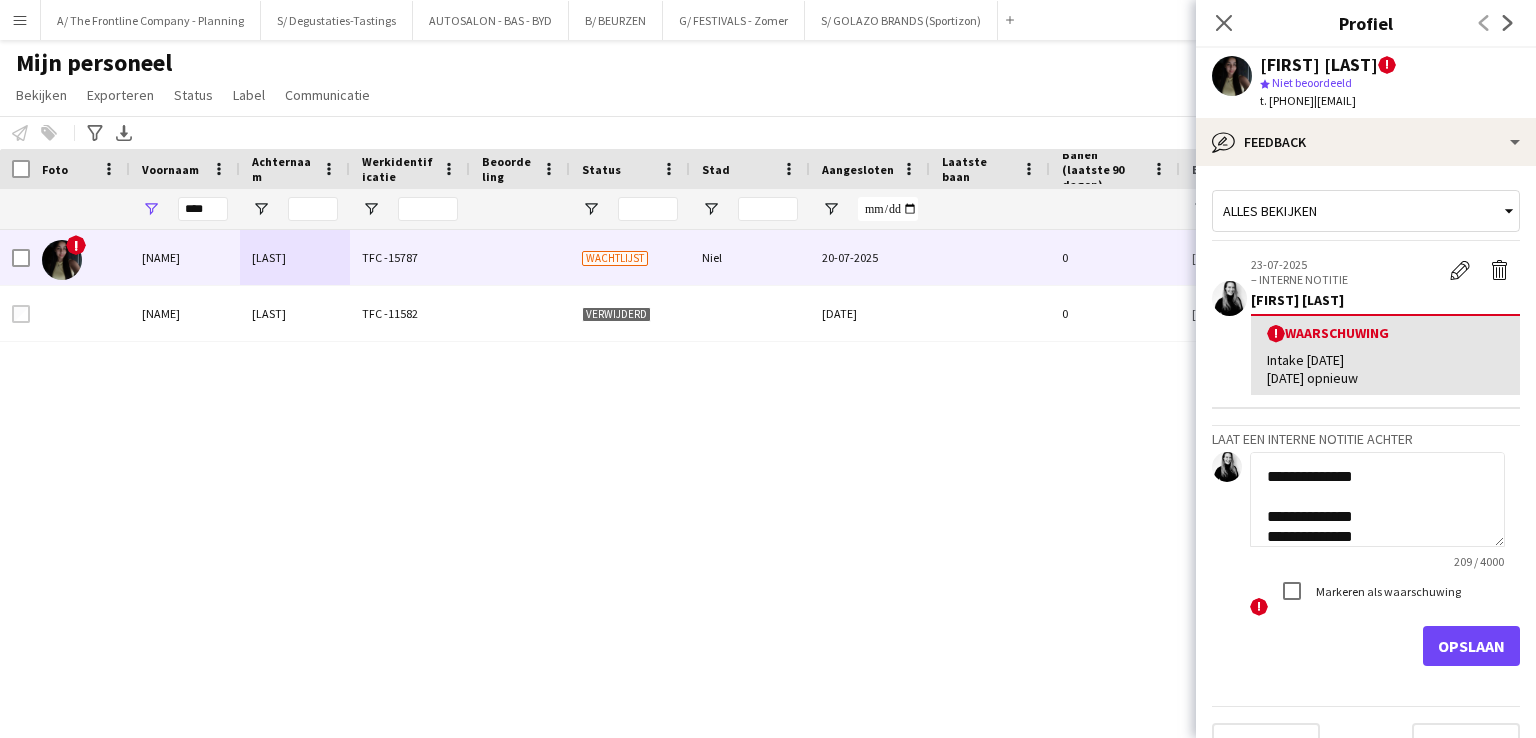 type on "**********" 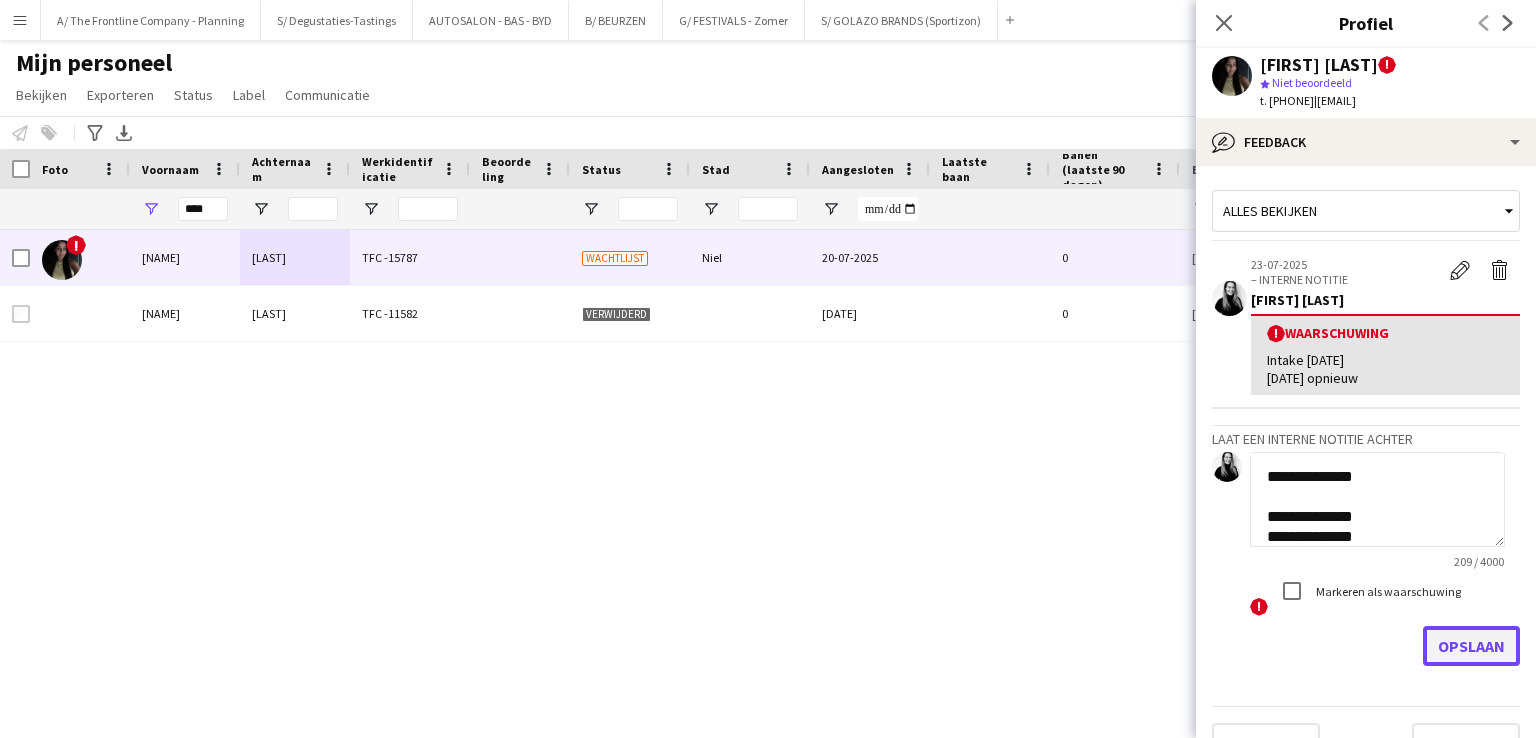 click on "Opslaan" 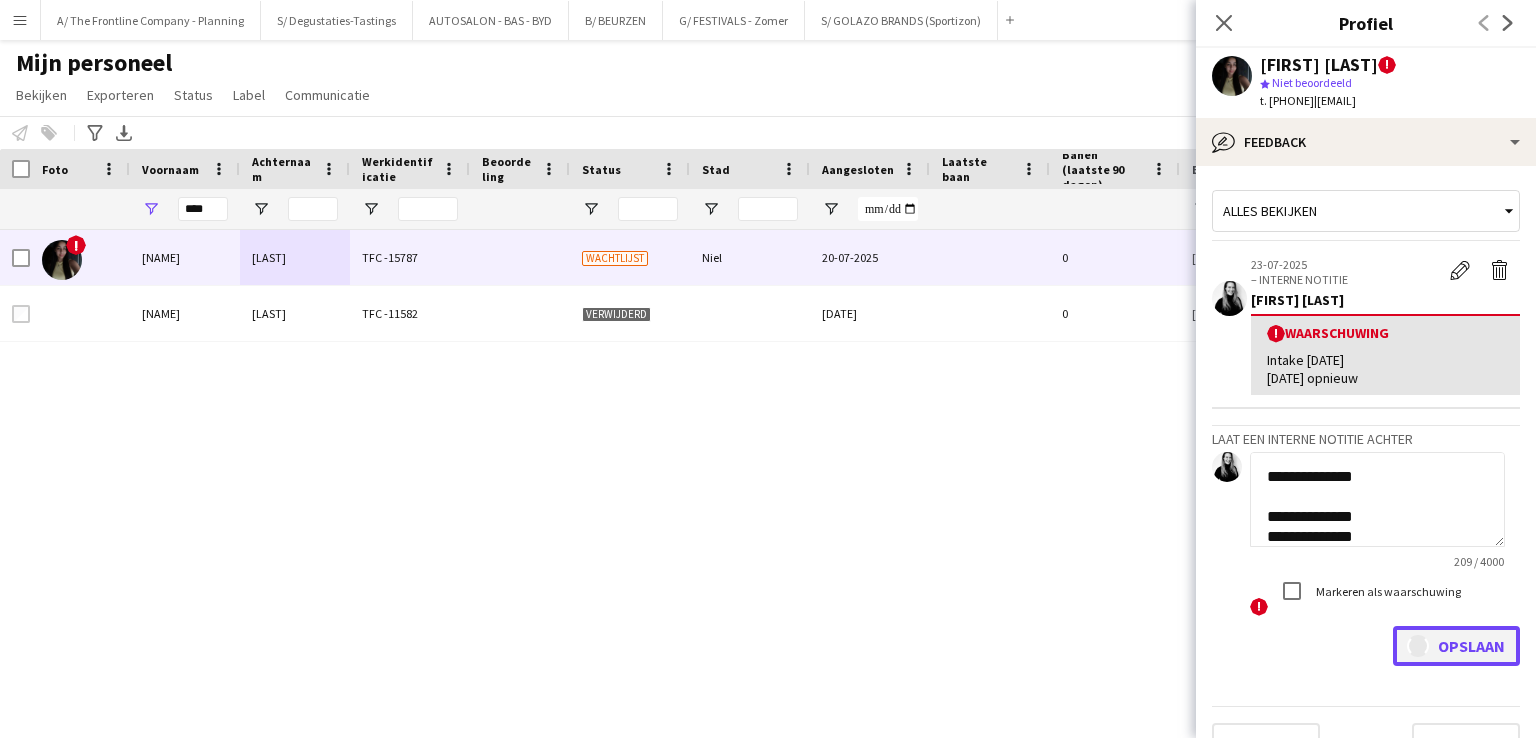type 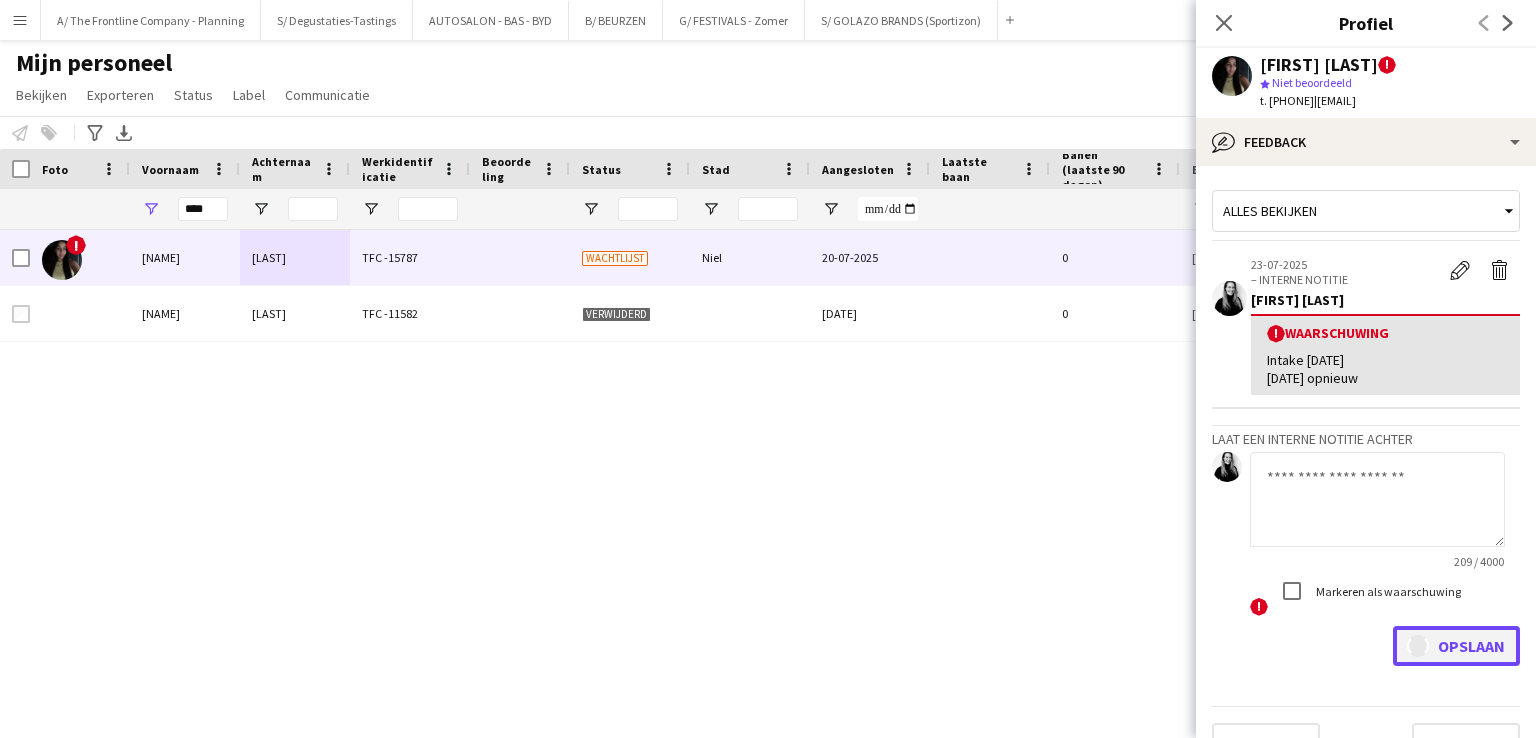 scroll, scrollTop: 0, scrollLeft: 0, axis: both 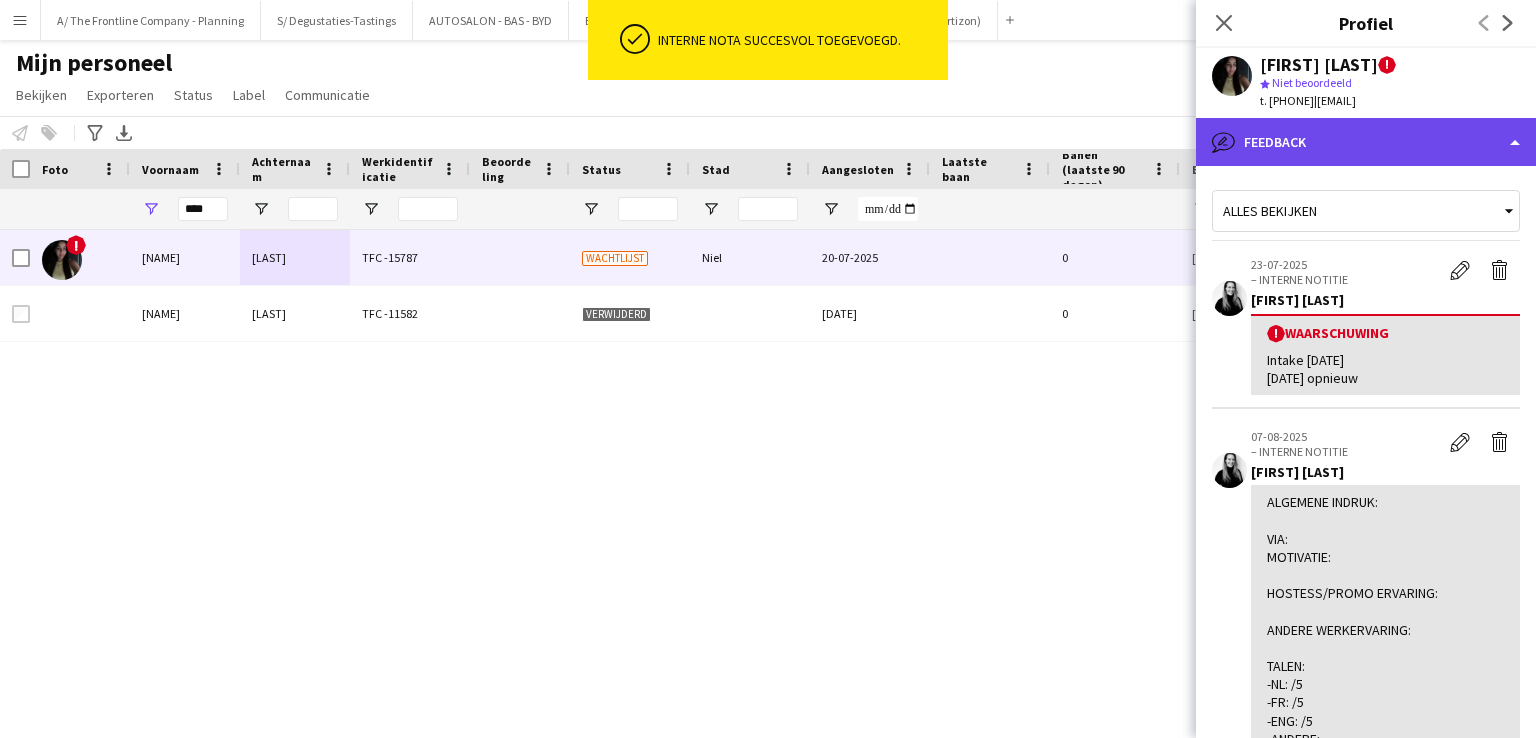 click on "bubble-pencil
Feedback" 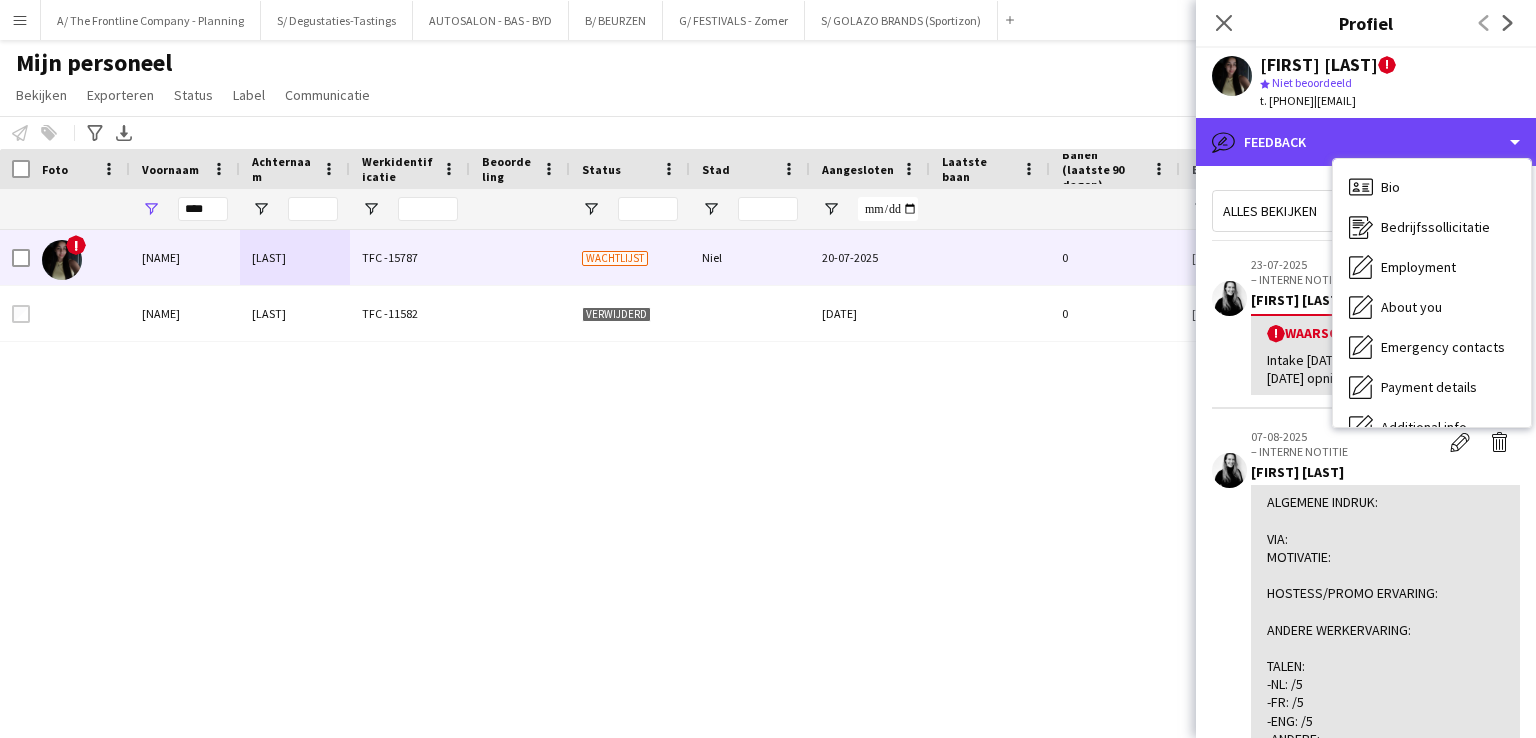 scroll, scrollTop: 0, scrollLeft: 0, axis: both 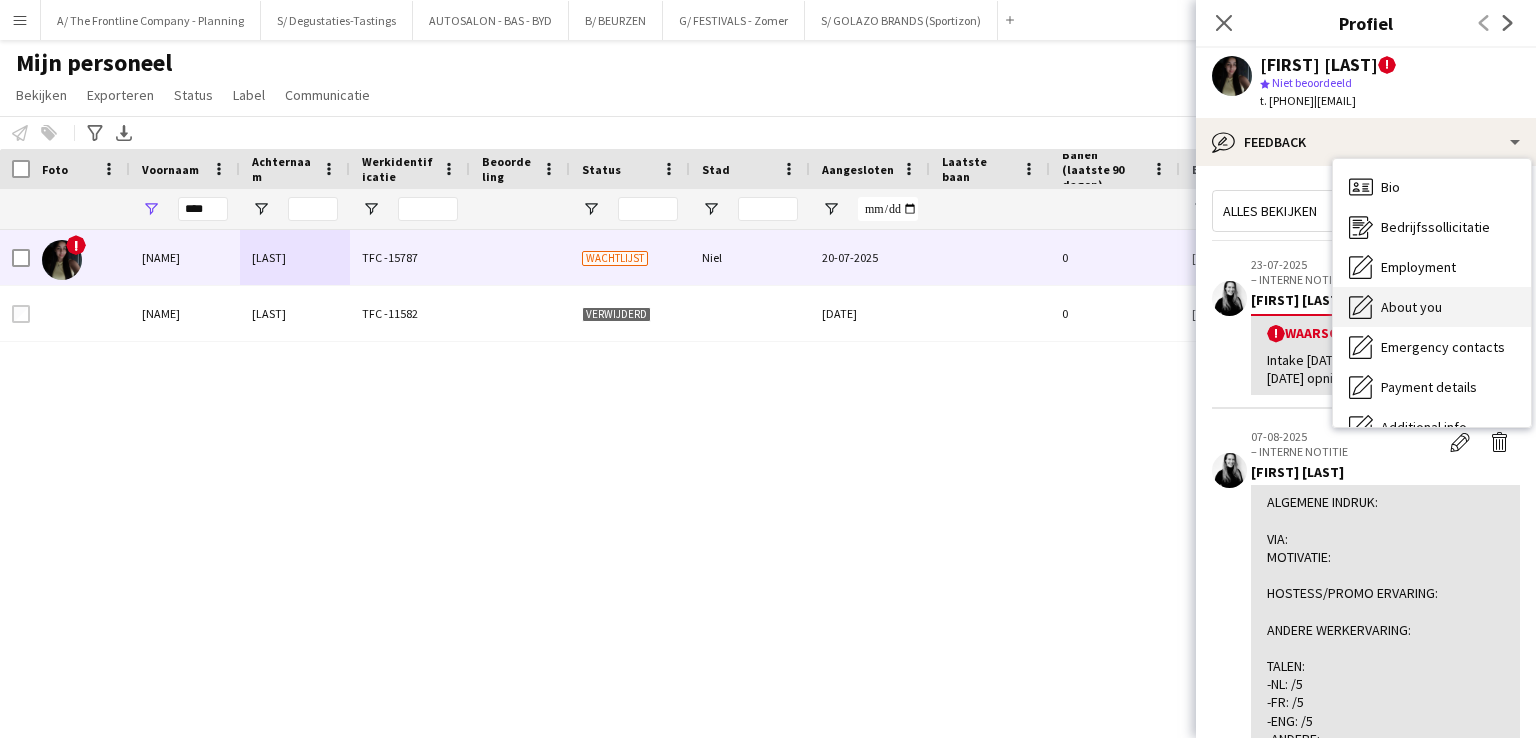 click on "About you" at bounding box center (1411, 307) 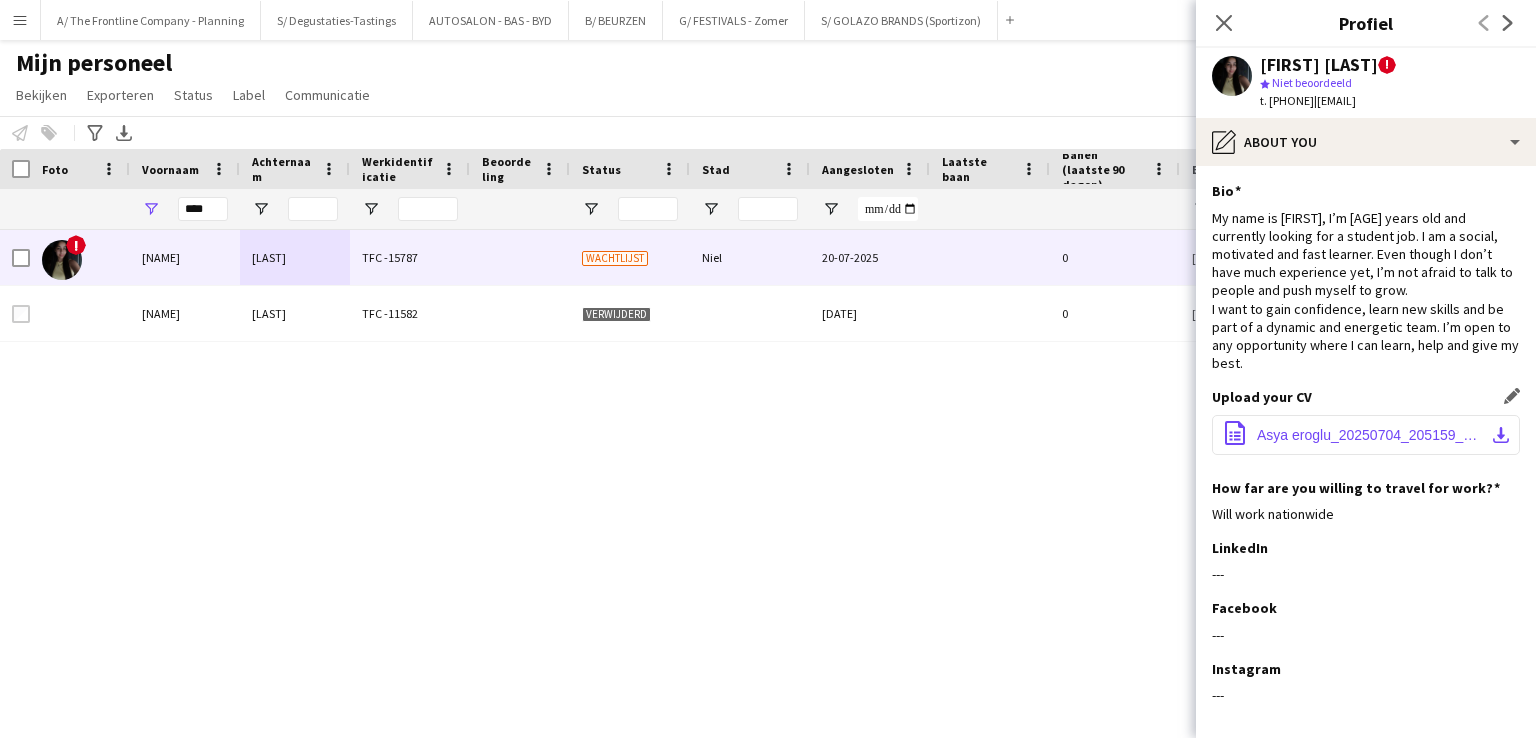 click on "Asya eroglu_20250704_205159_0000.pdf" 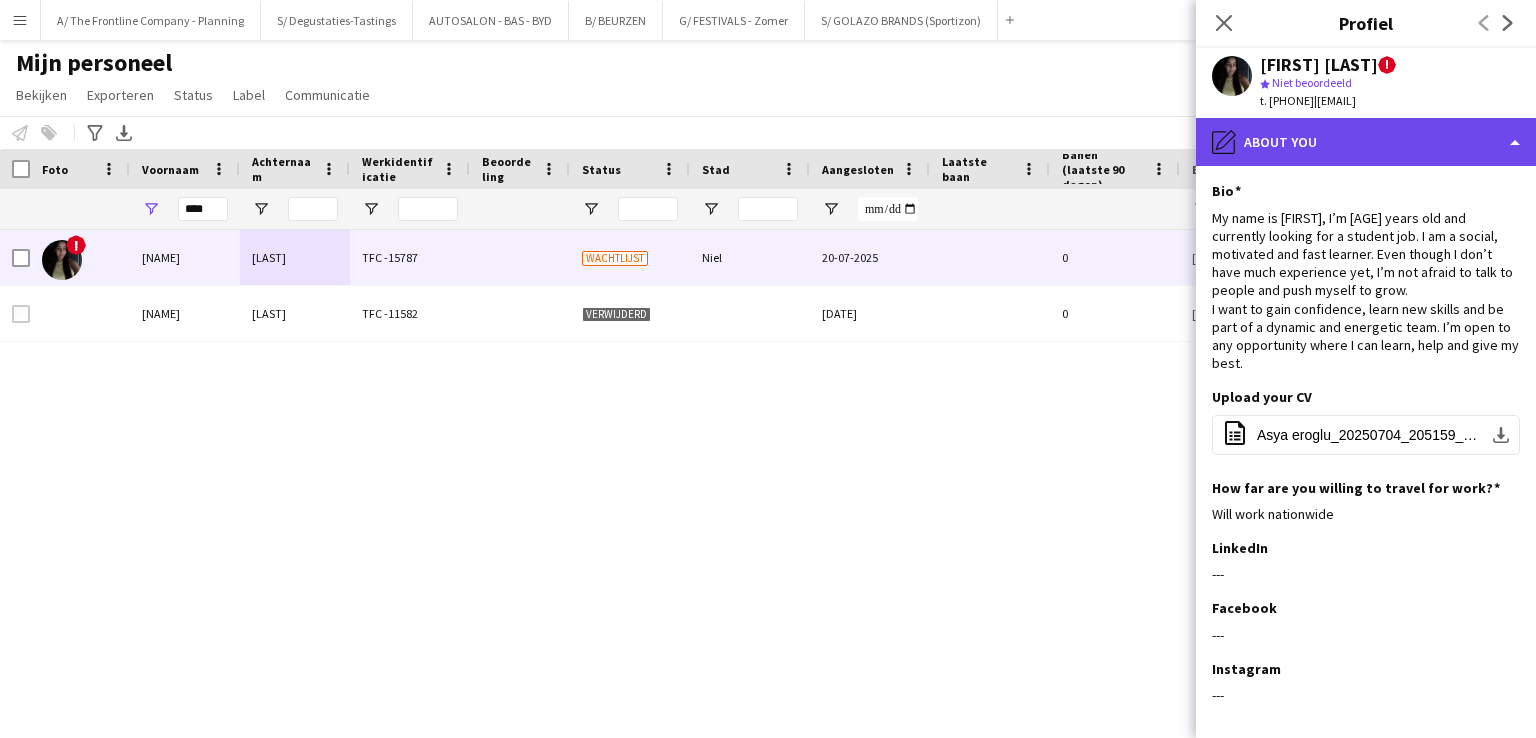 click on "pencil4
About you" 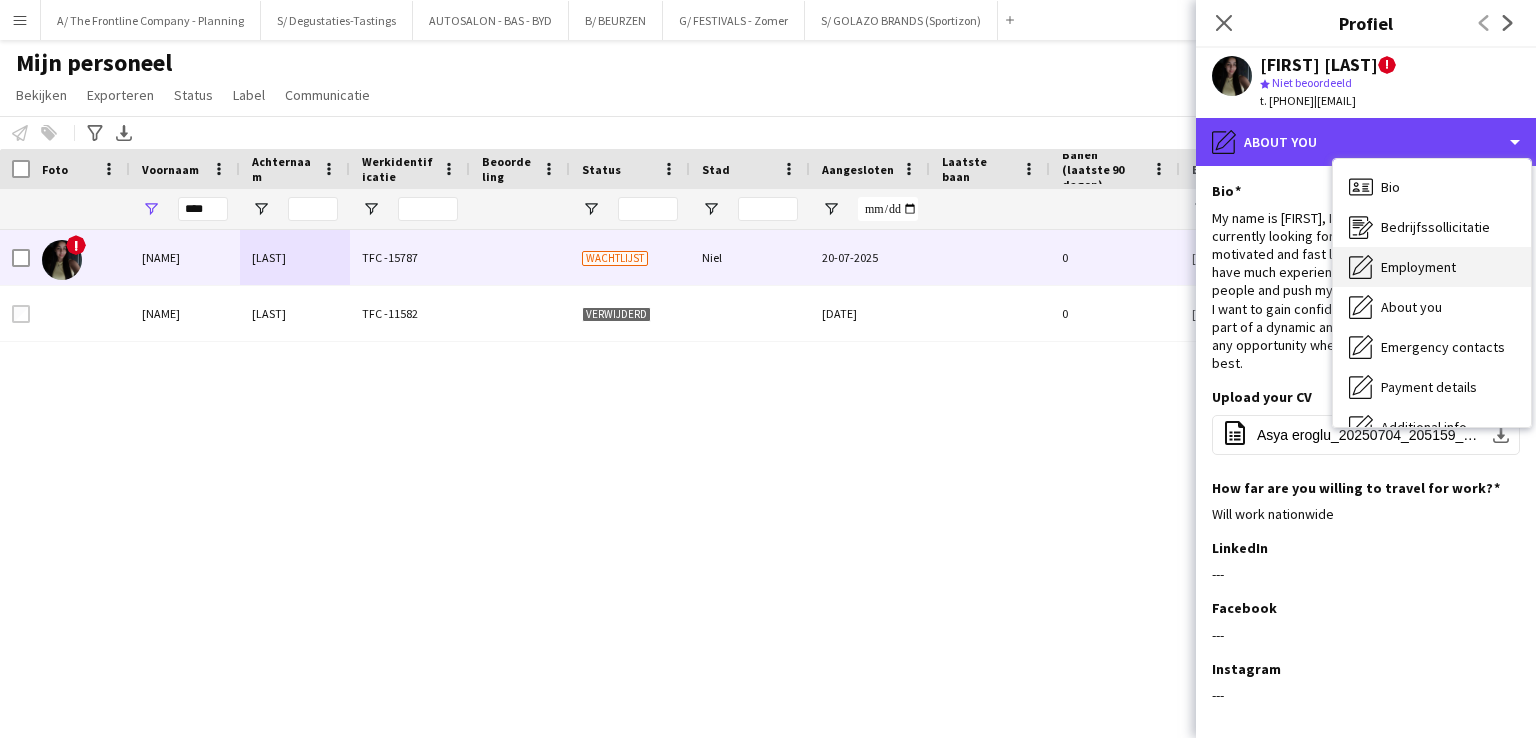 scroll, scrollTop: 148, scrollLeft: 0, axis: vertical 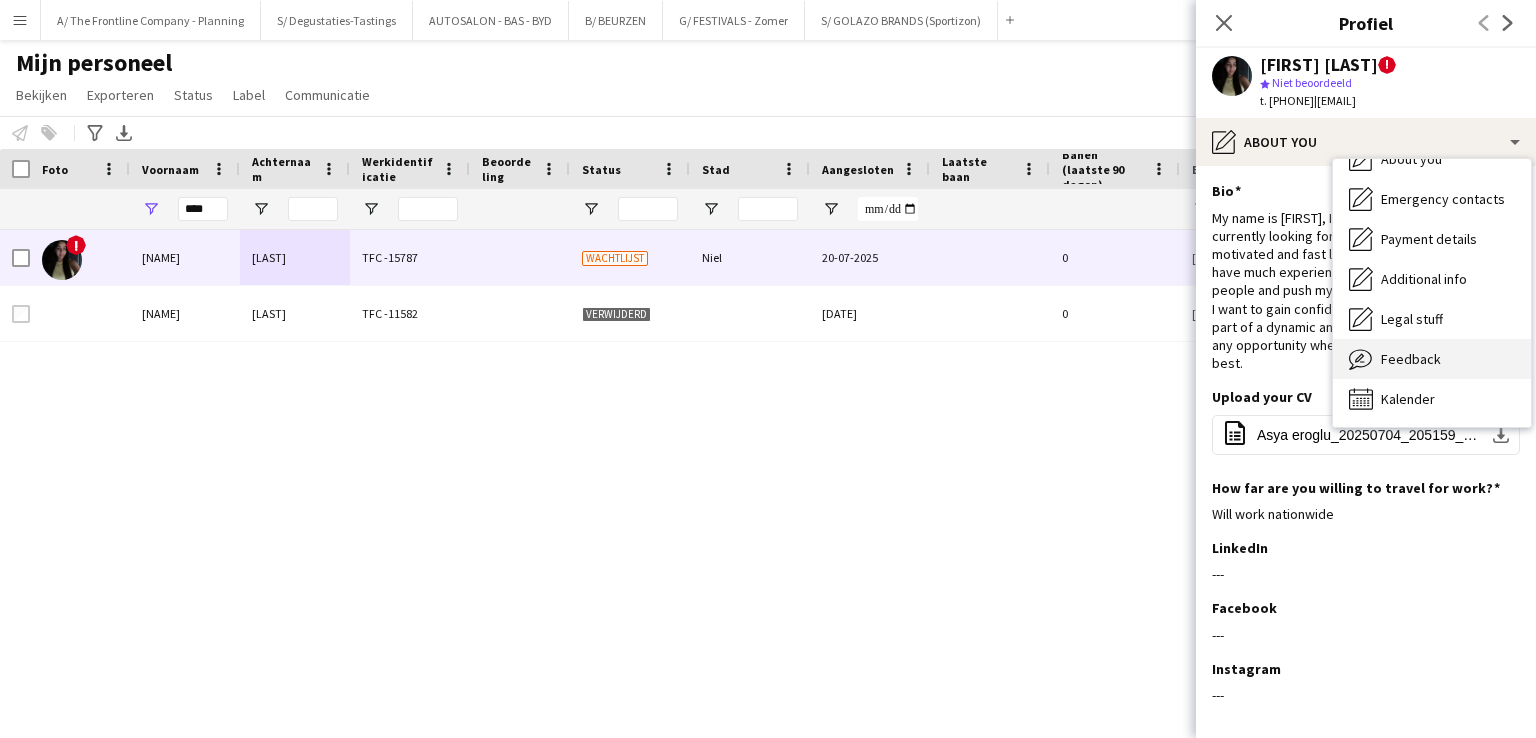 click on "Feedback
Feedback" at bounding box center [1432, 359] 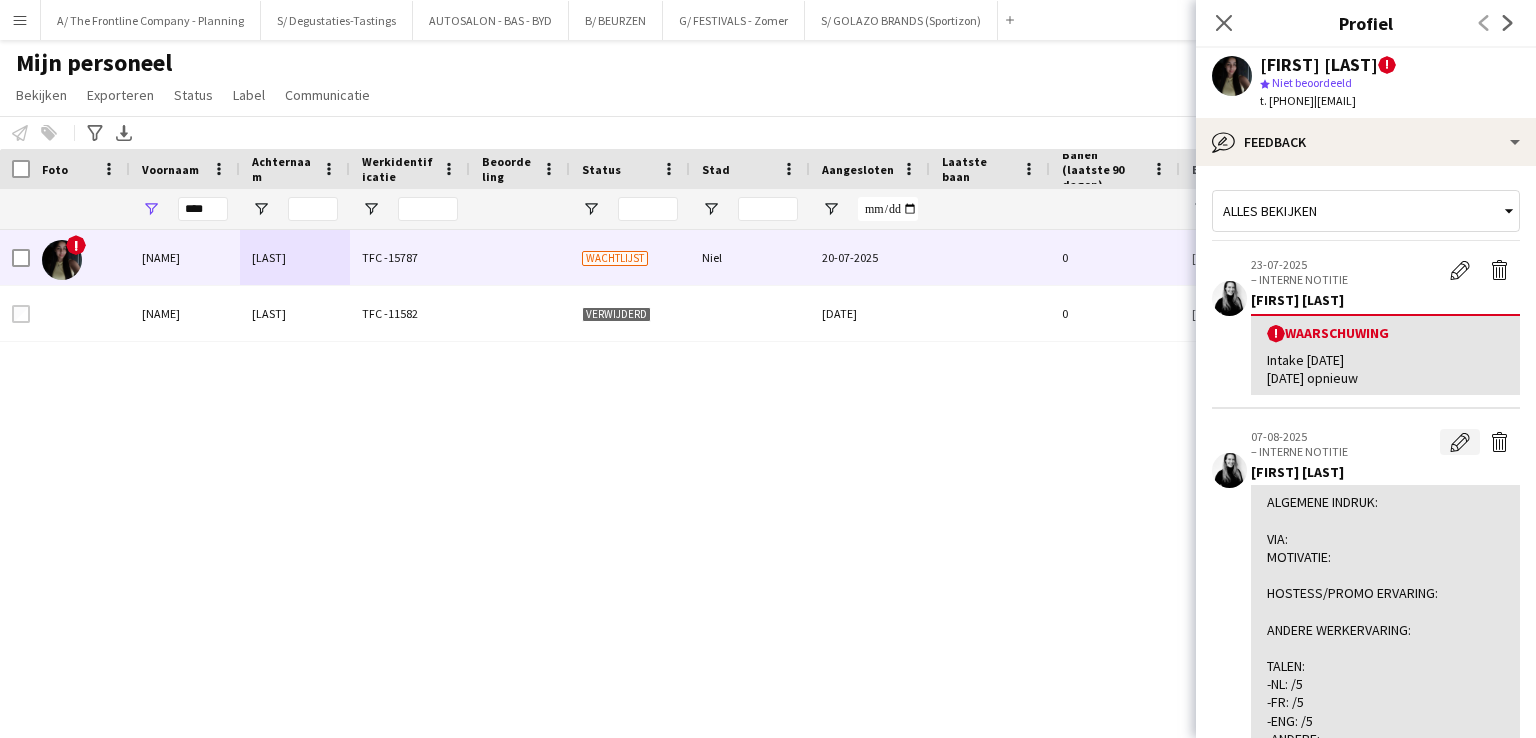 click on "Bewerk interne notitie" 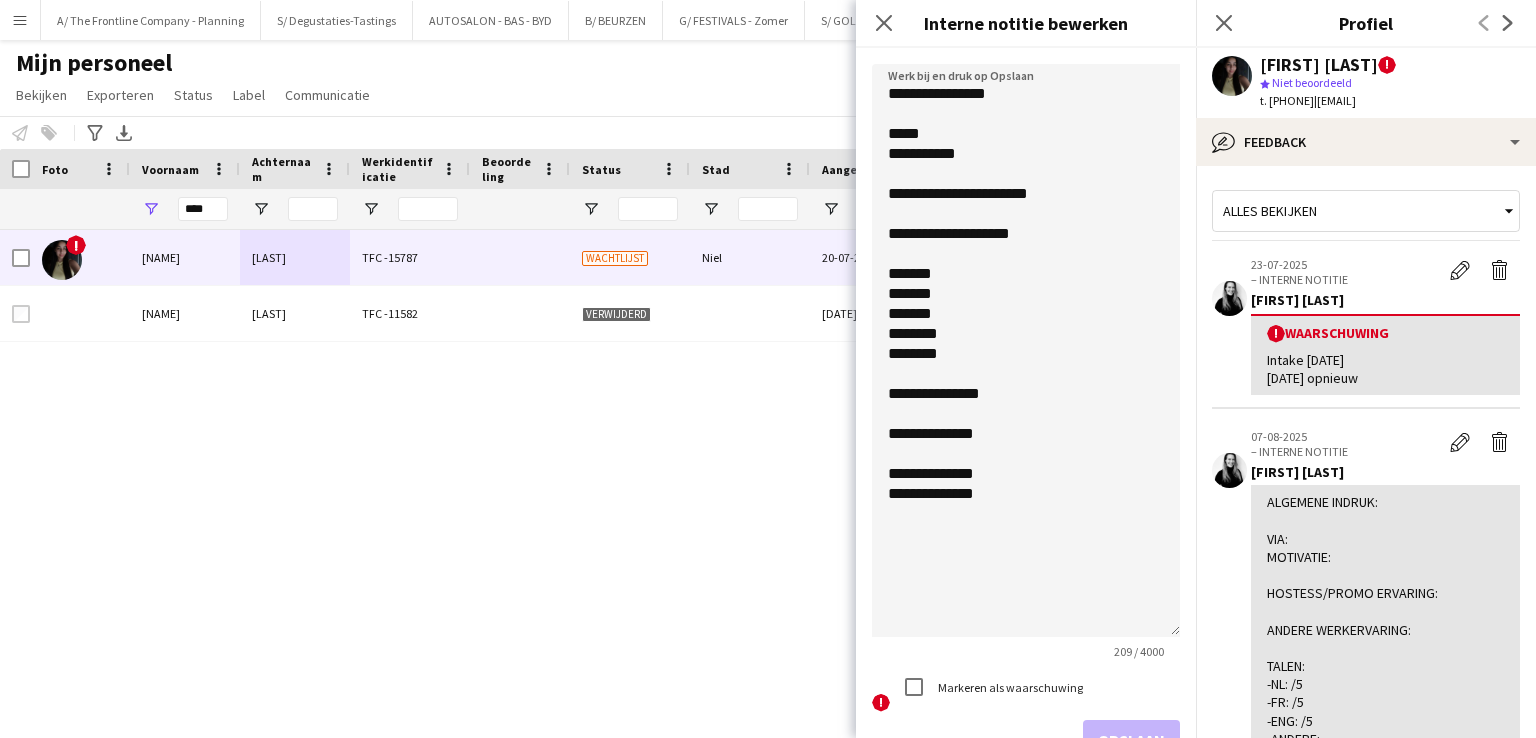 drag, startPoint x: 1172, startPoint y: 181, endPoint x: 1107, endPoint y: 635, distance: 458.6295 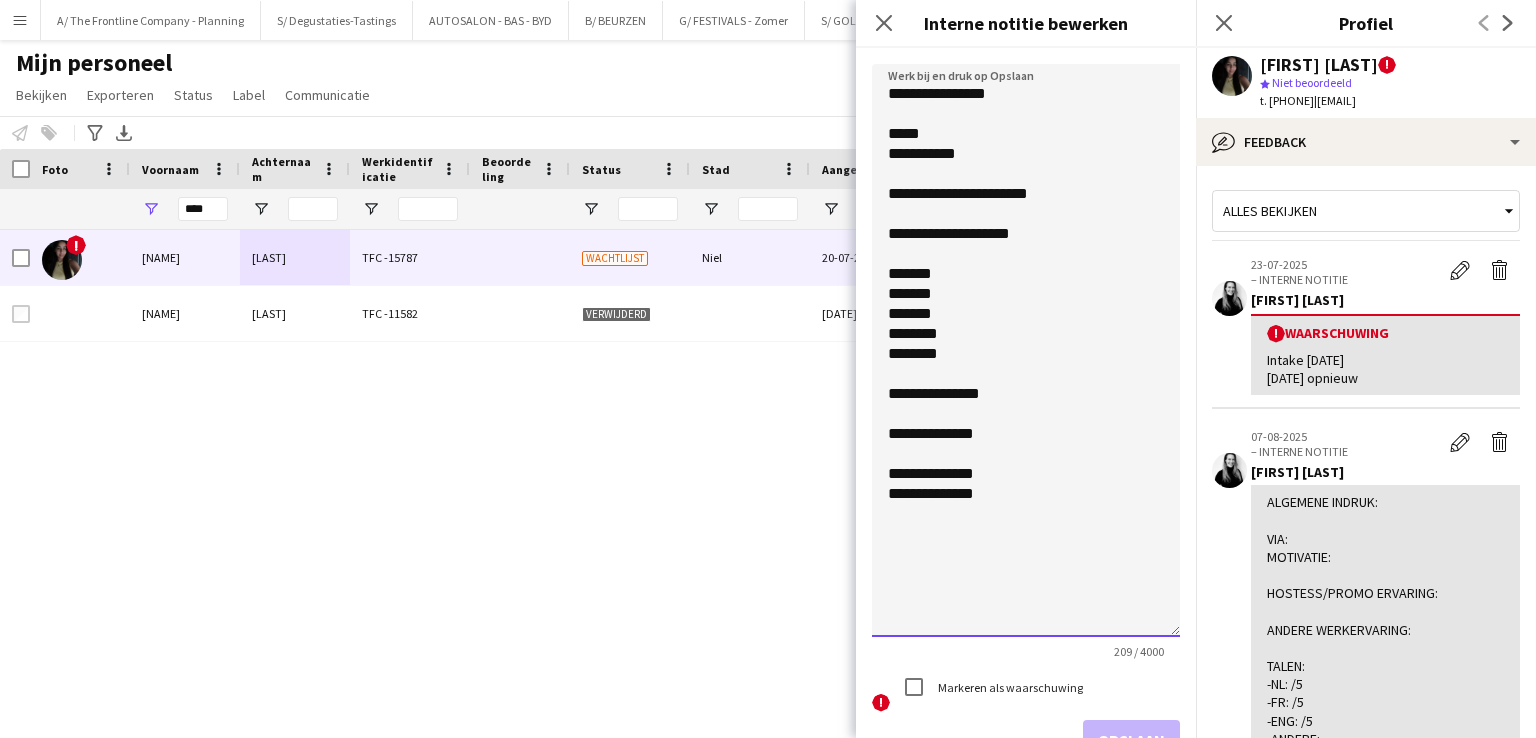 click on "**********" 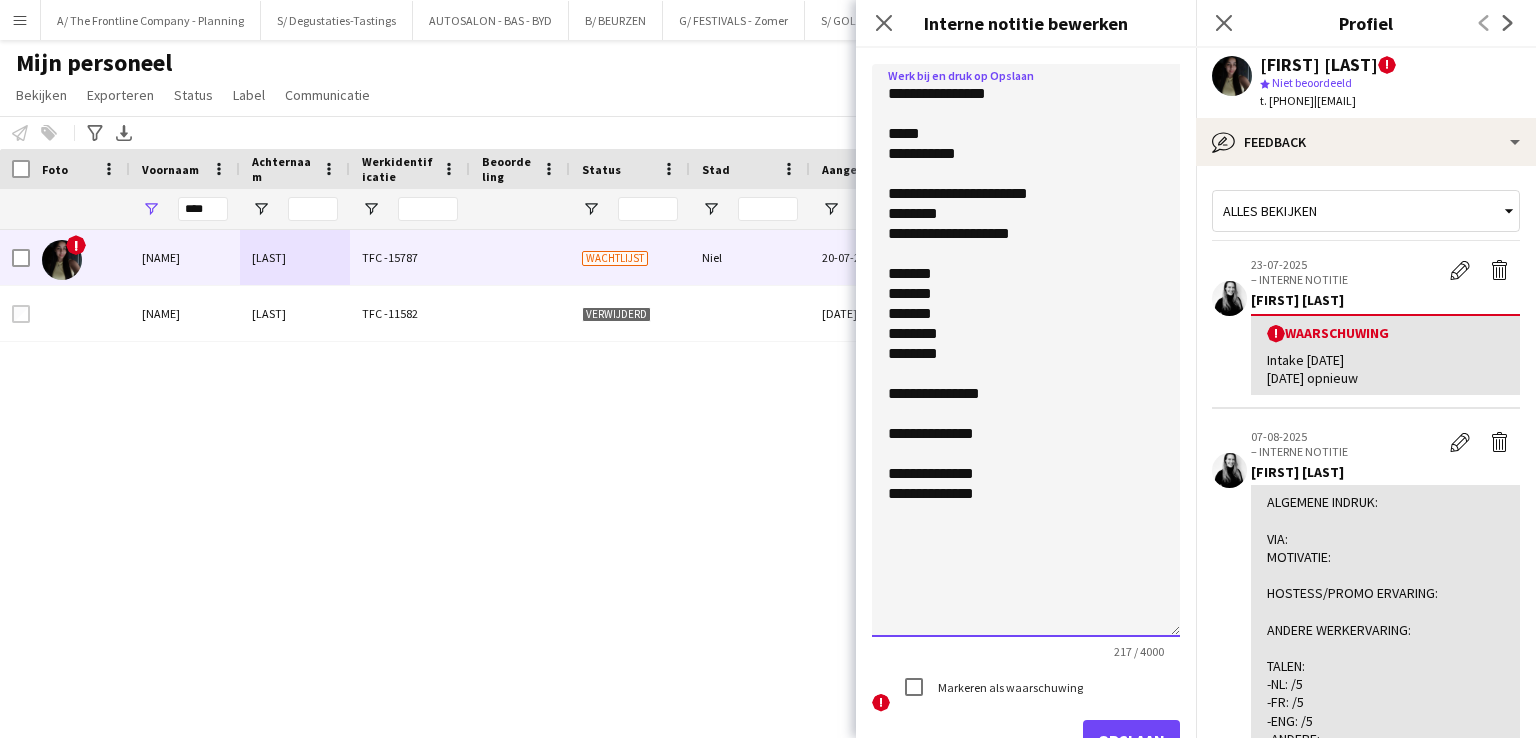 click on "**********" 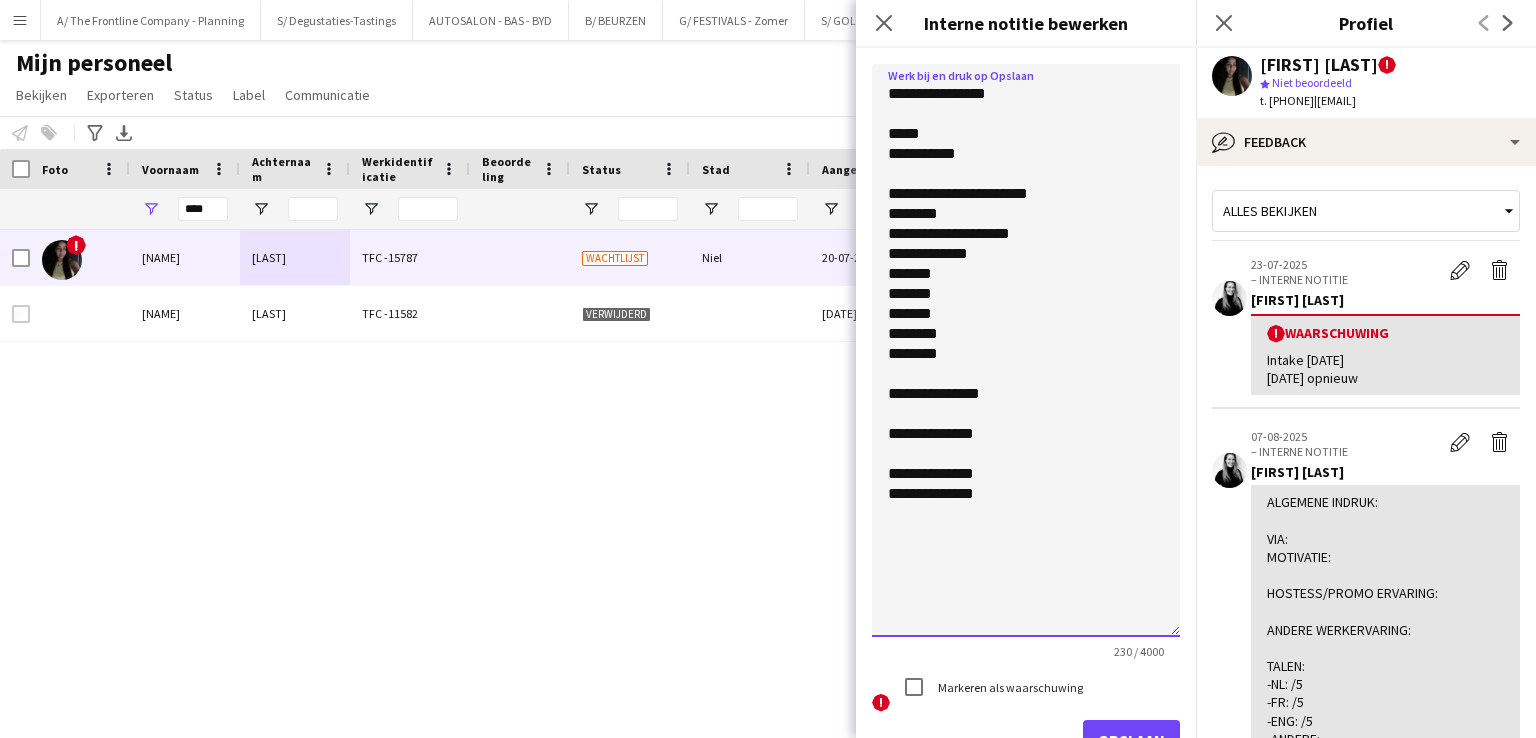 click on "**********" 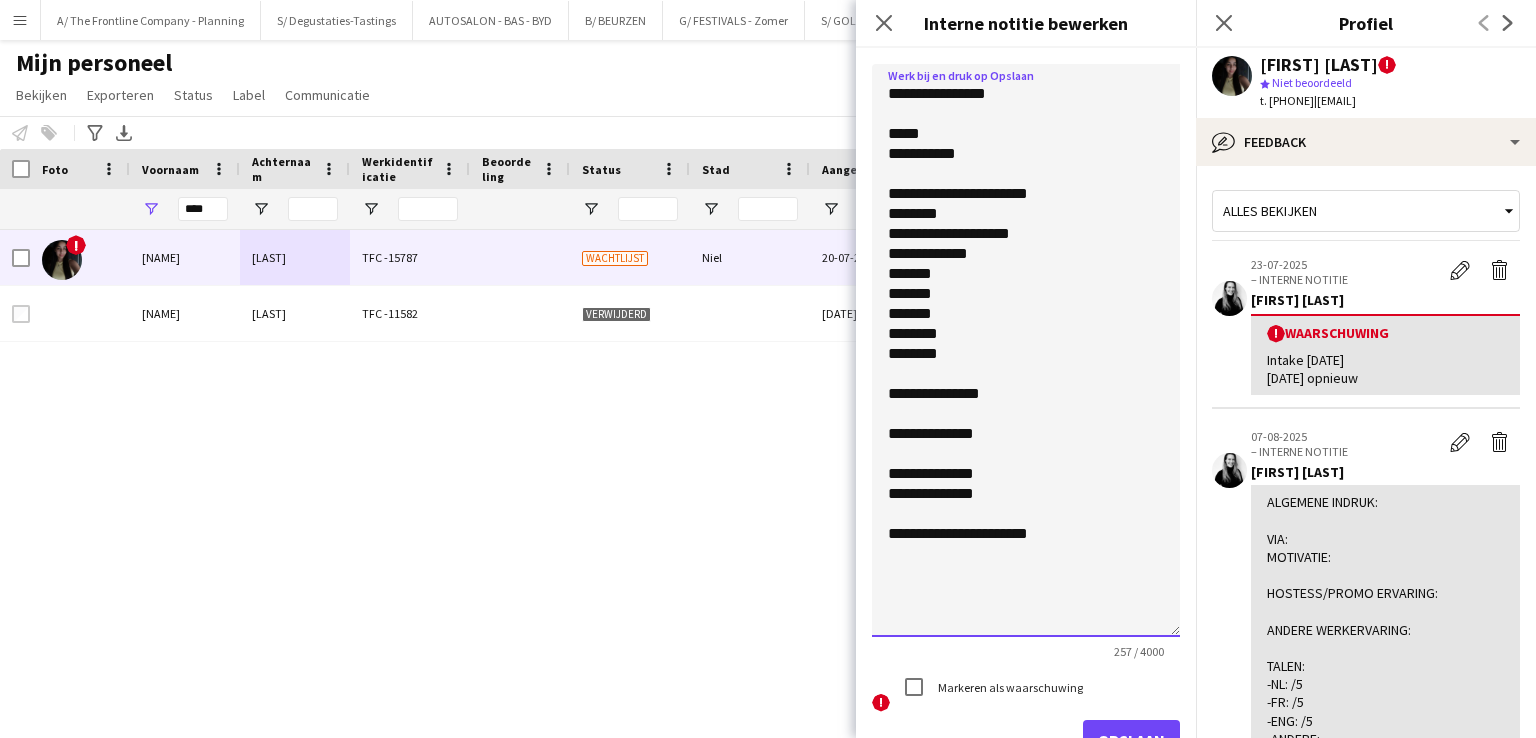 click on "**********" 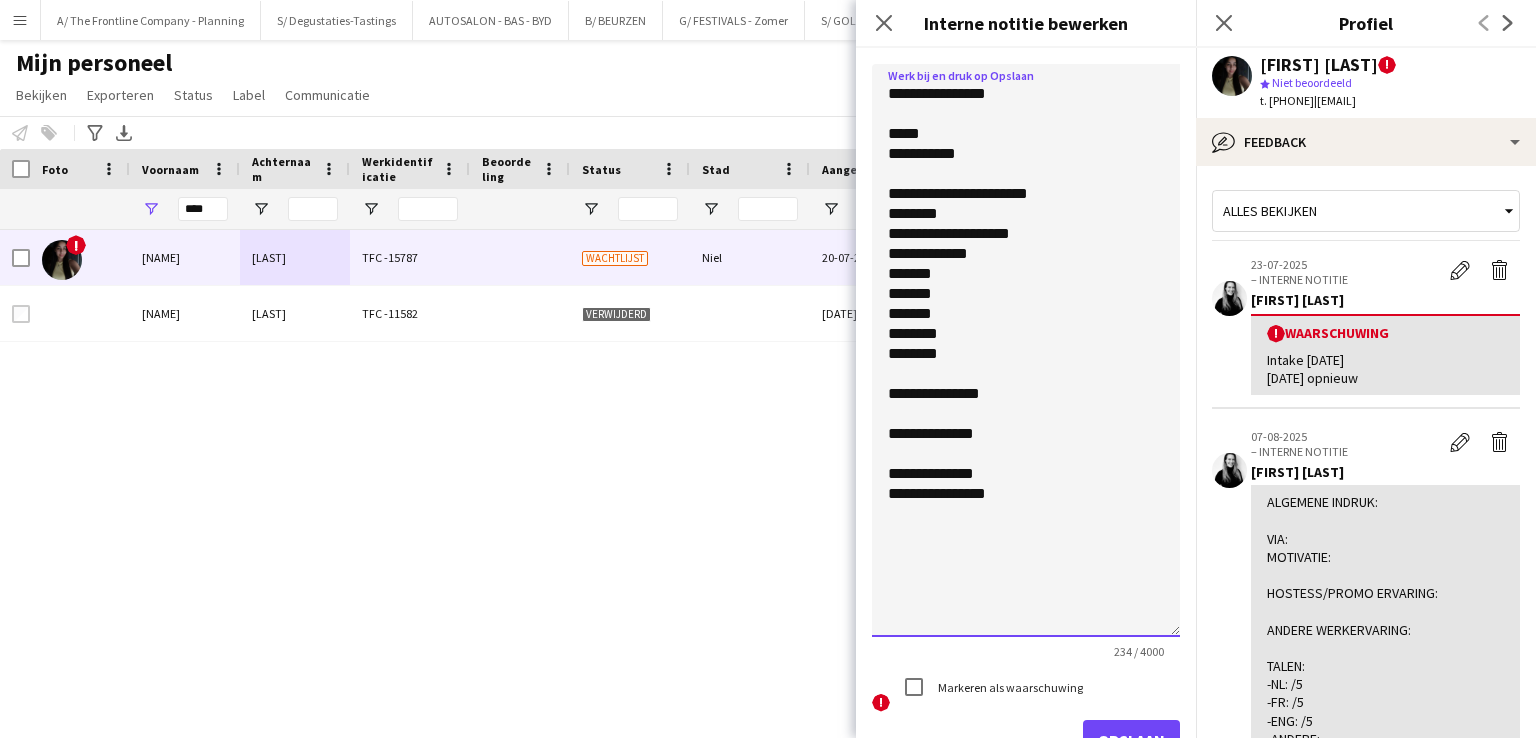 click on "**********" 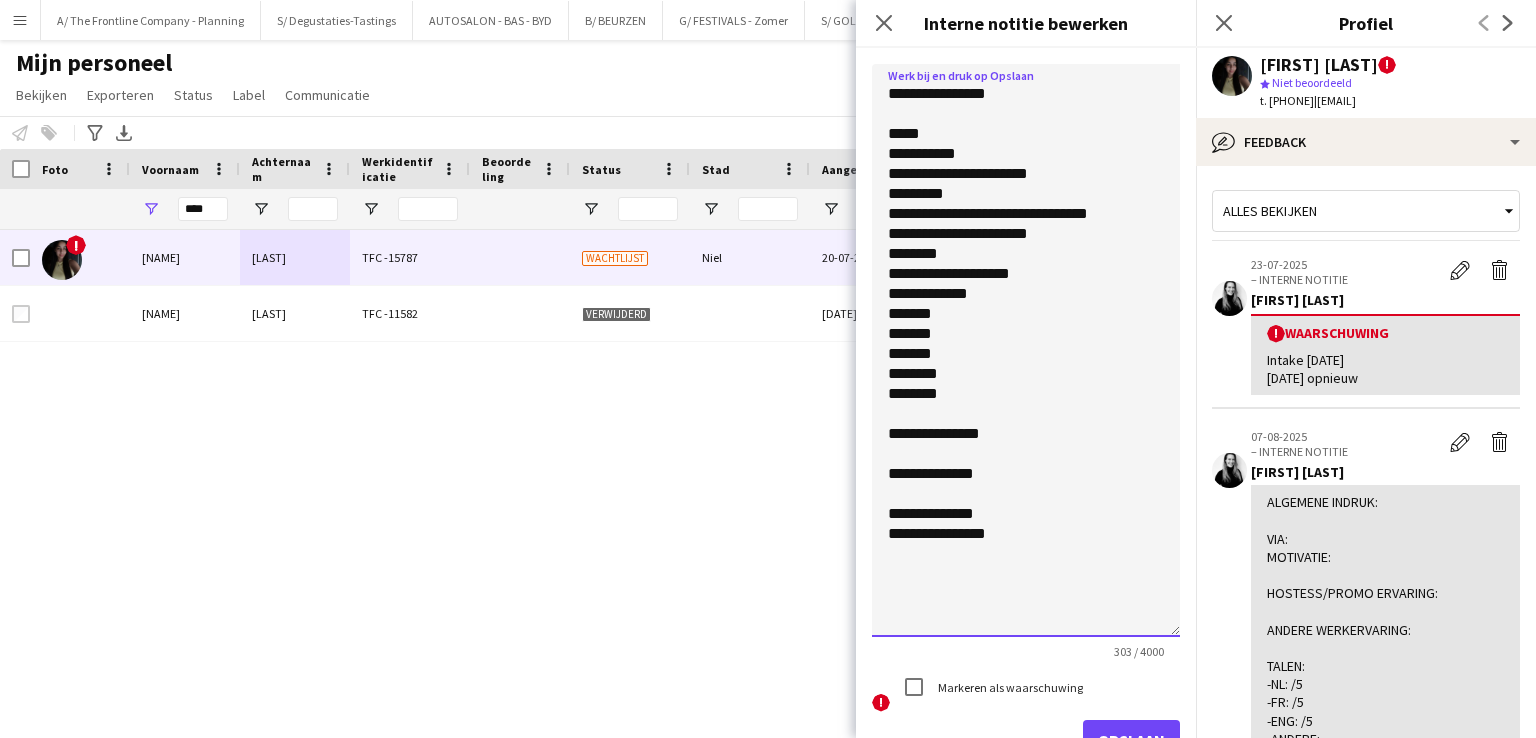click on "**********" 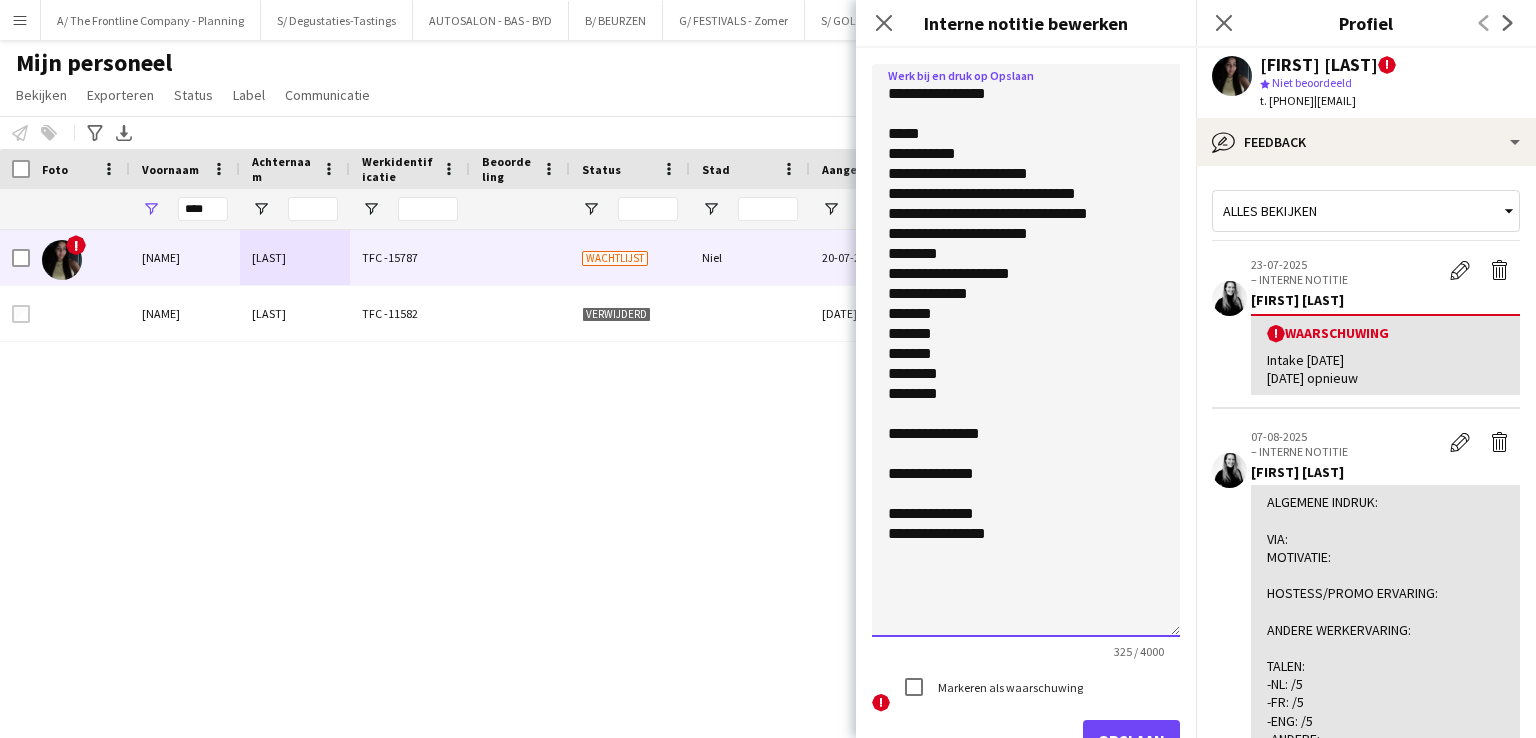 drag, startPoint x: 1001, startPoint y: 190, endPoint x: 897, endPoint y: 233, distance: 112.53888 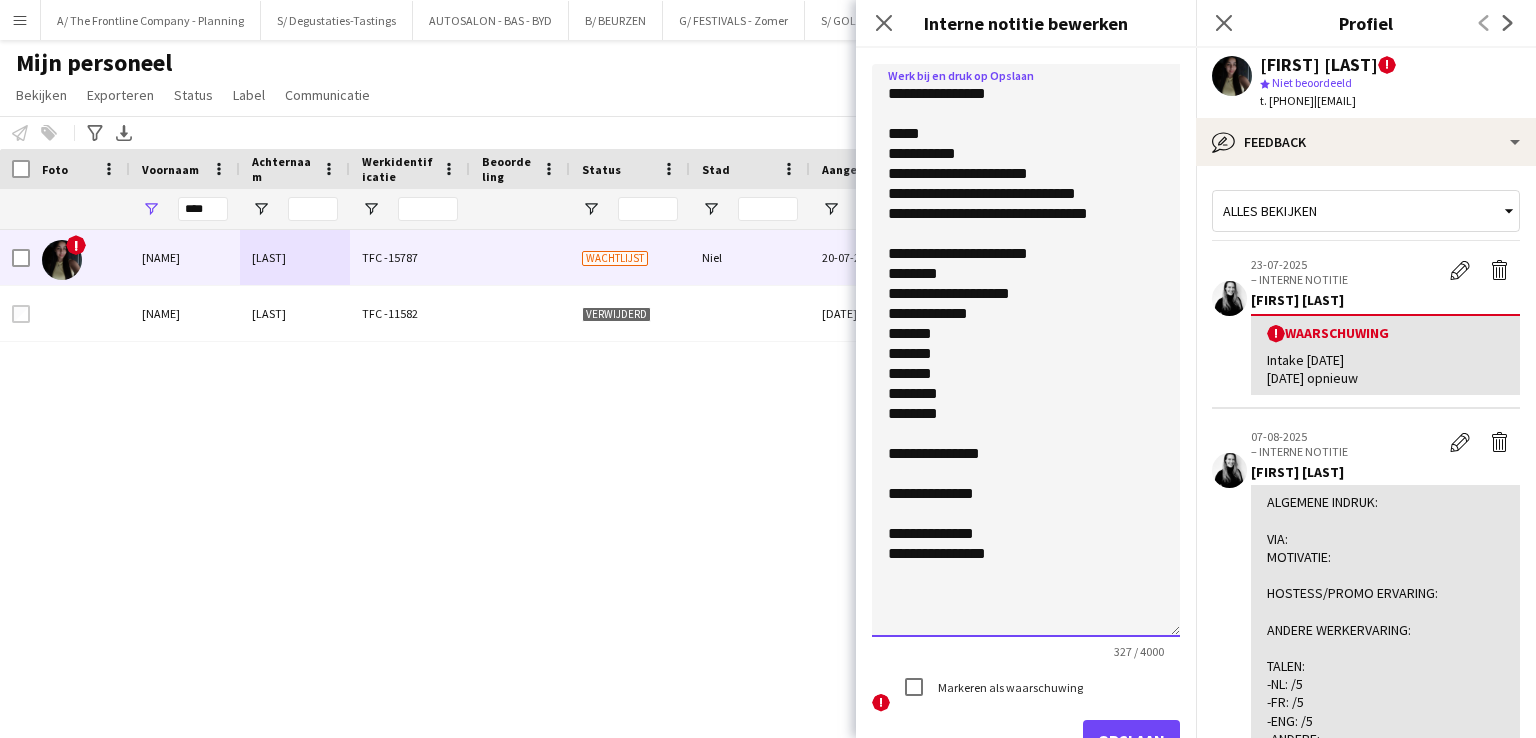 click on "**********" 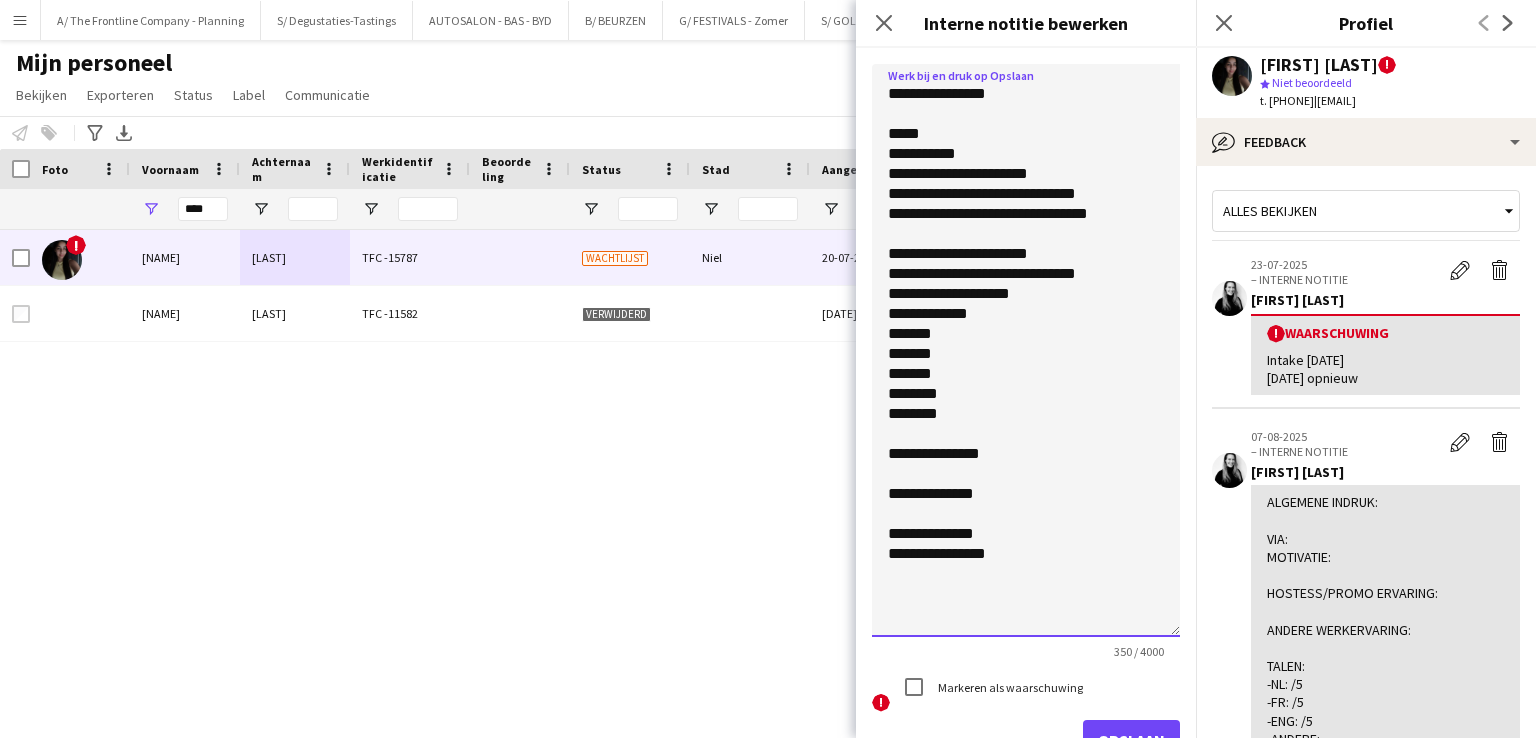 click on "**********" 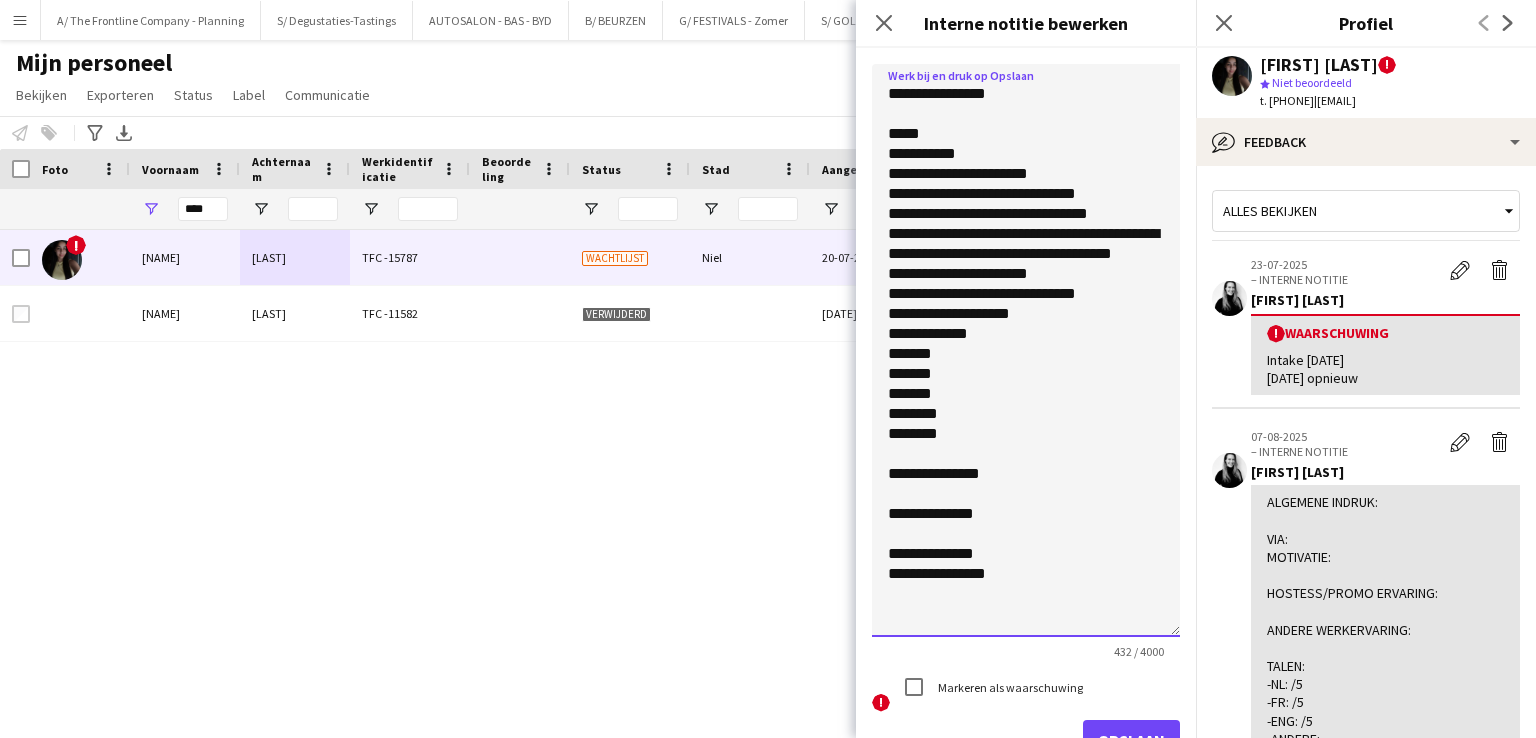 click on "**********" 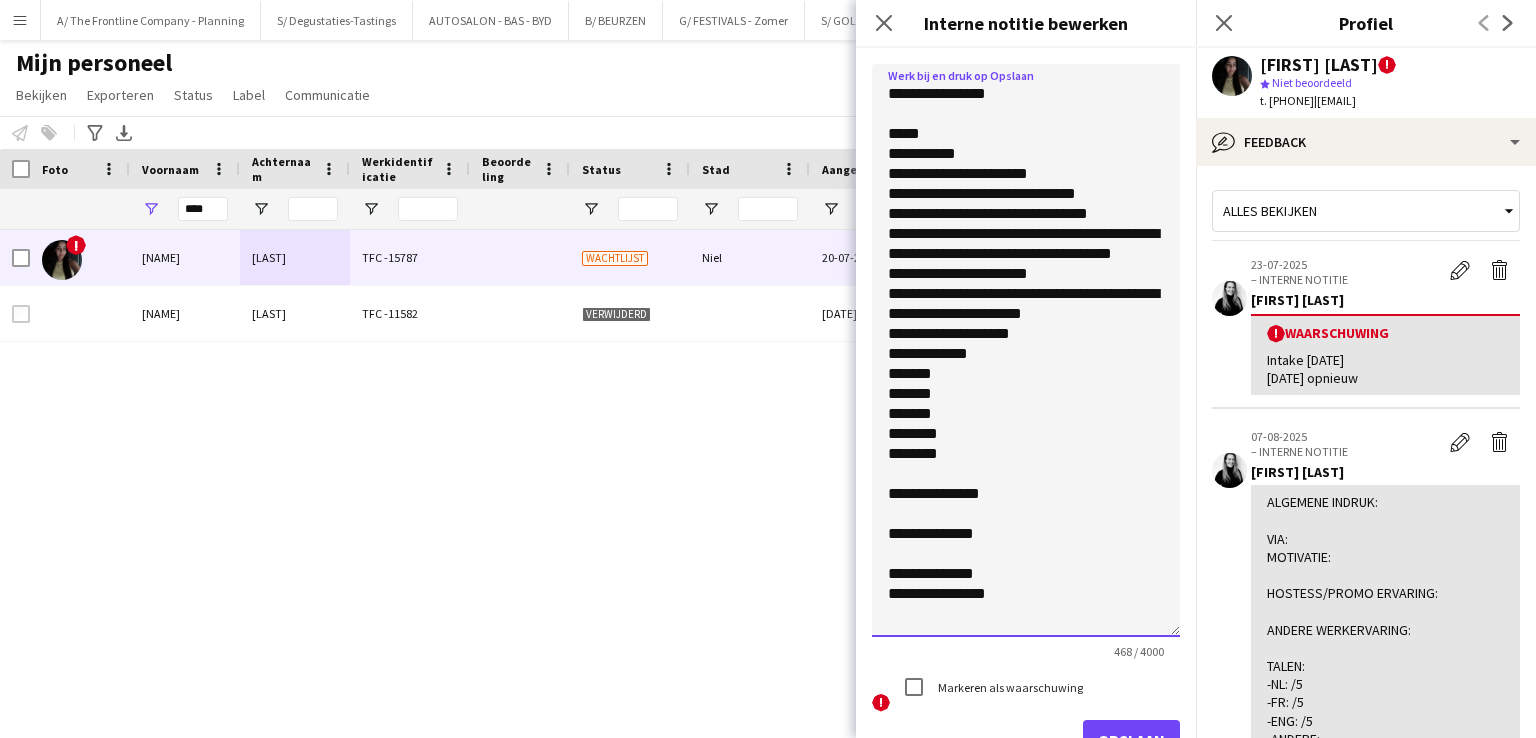 click on "**********" 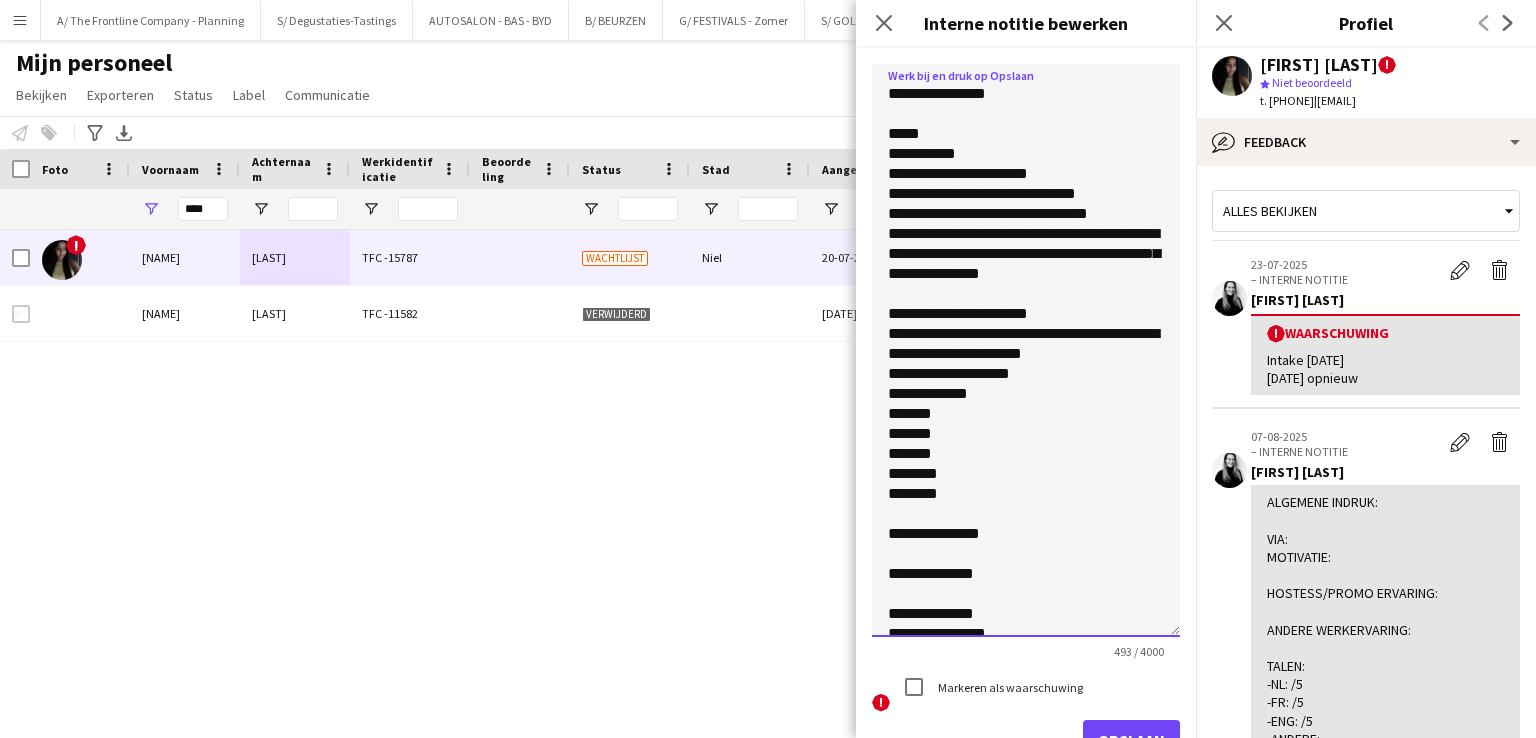 click on "**********" 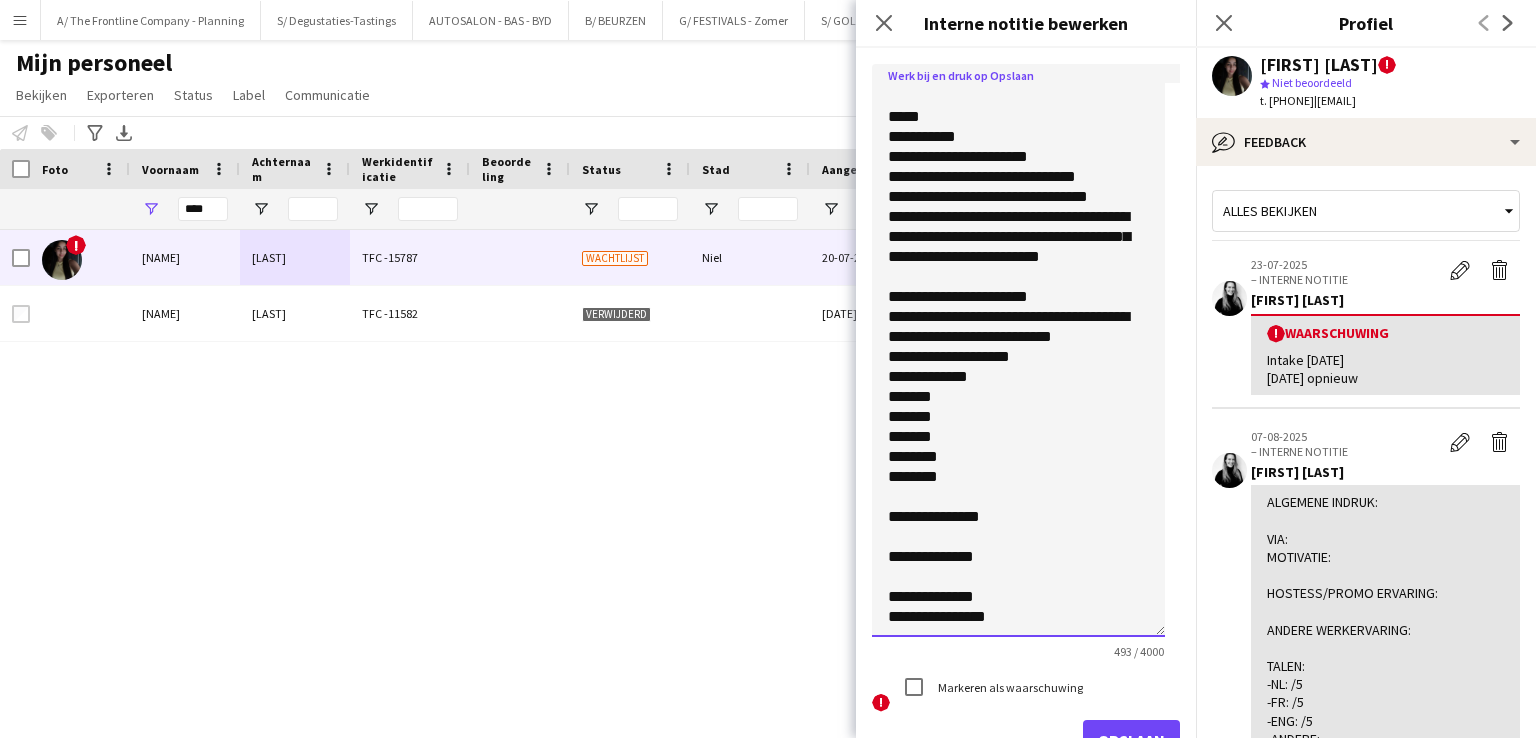 scroll, scrollTop: 76, scrollLeft: 0, axis: vertical 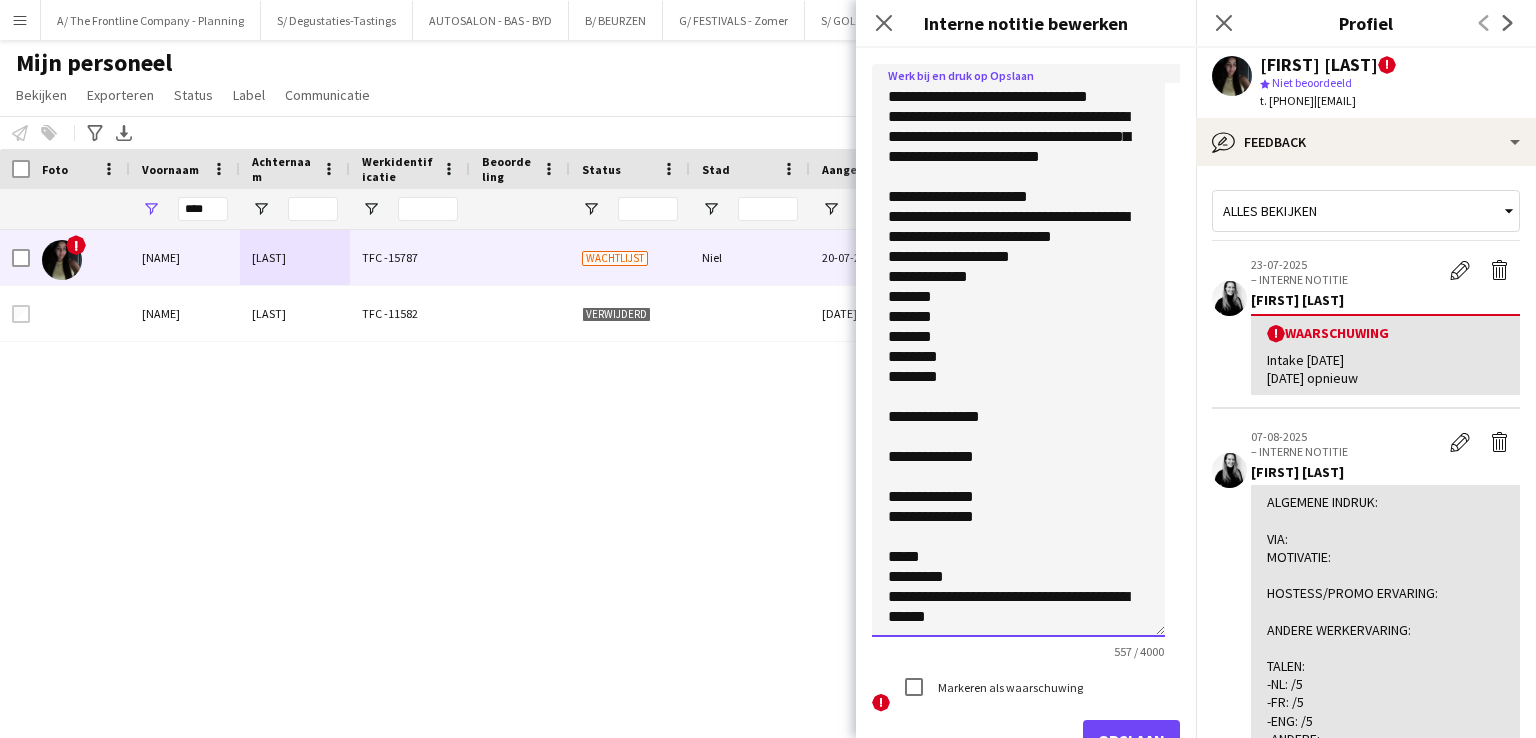 type on "**********" 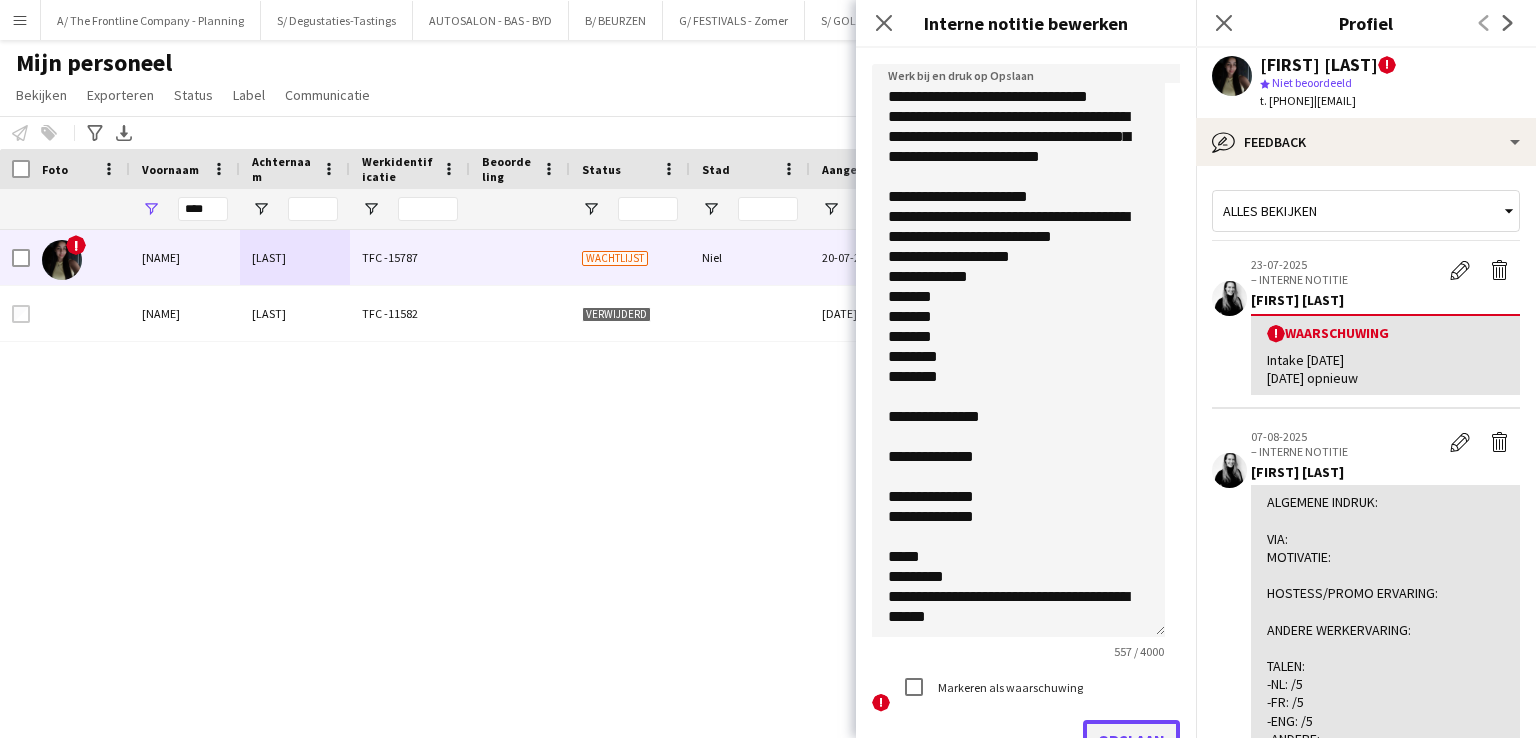 click on "Opslaan" 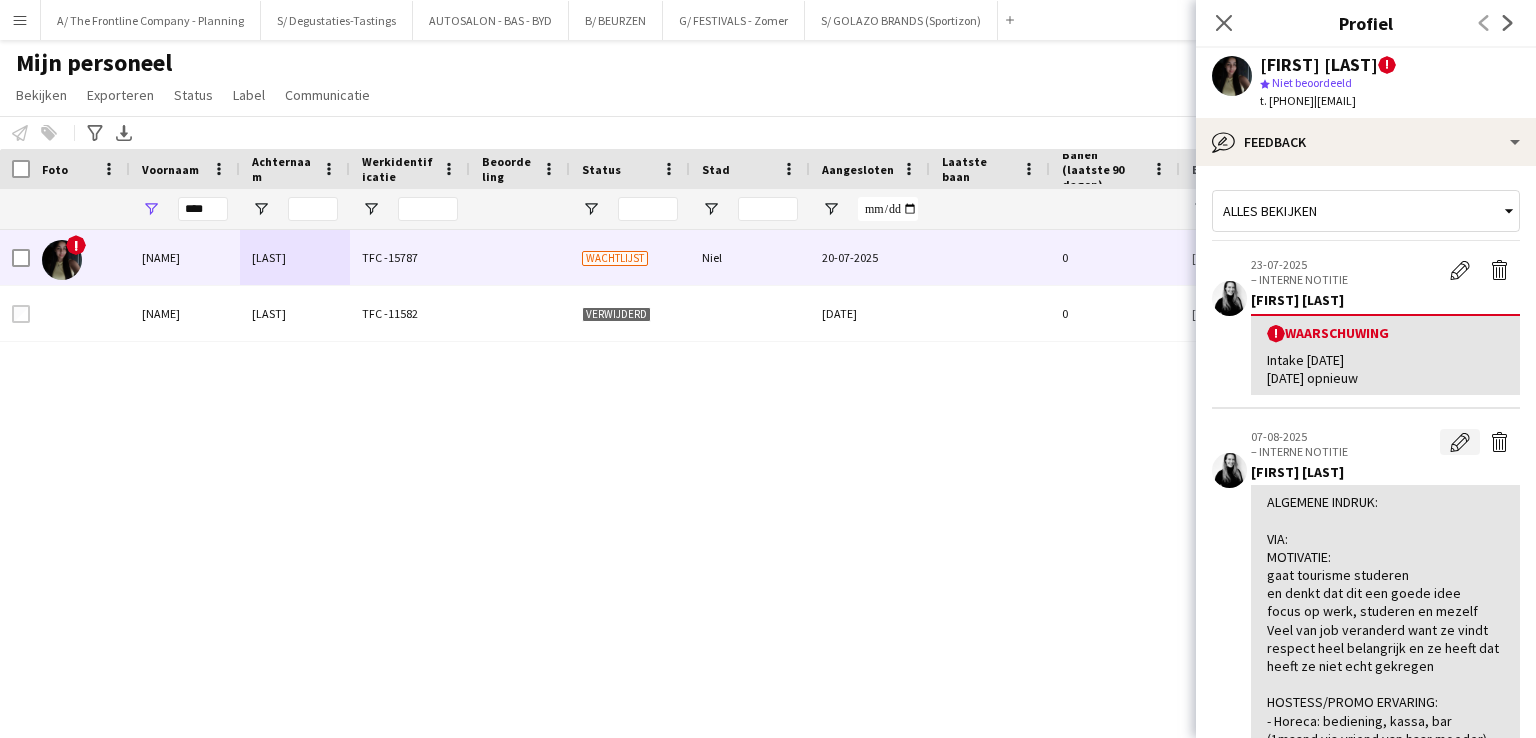 click on "Bewerk interne notitie" 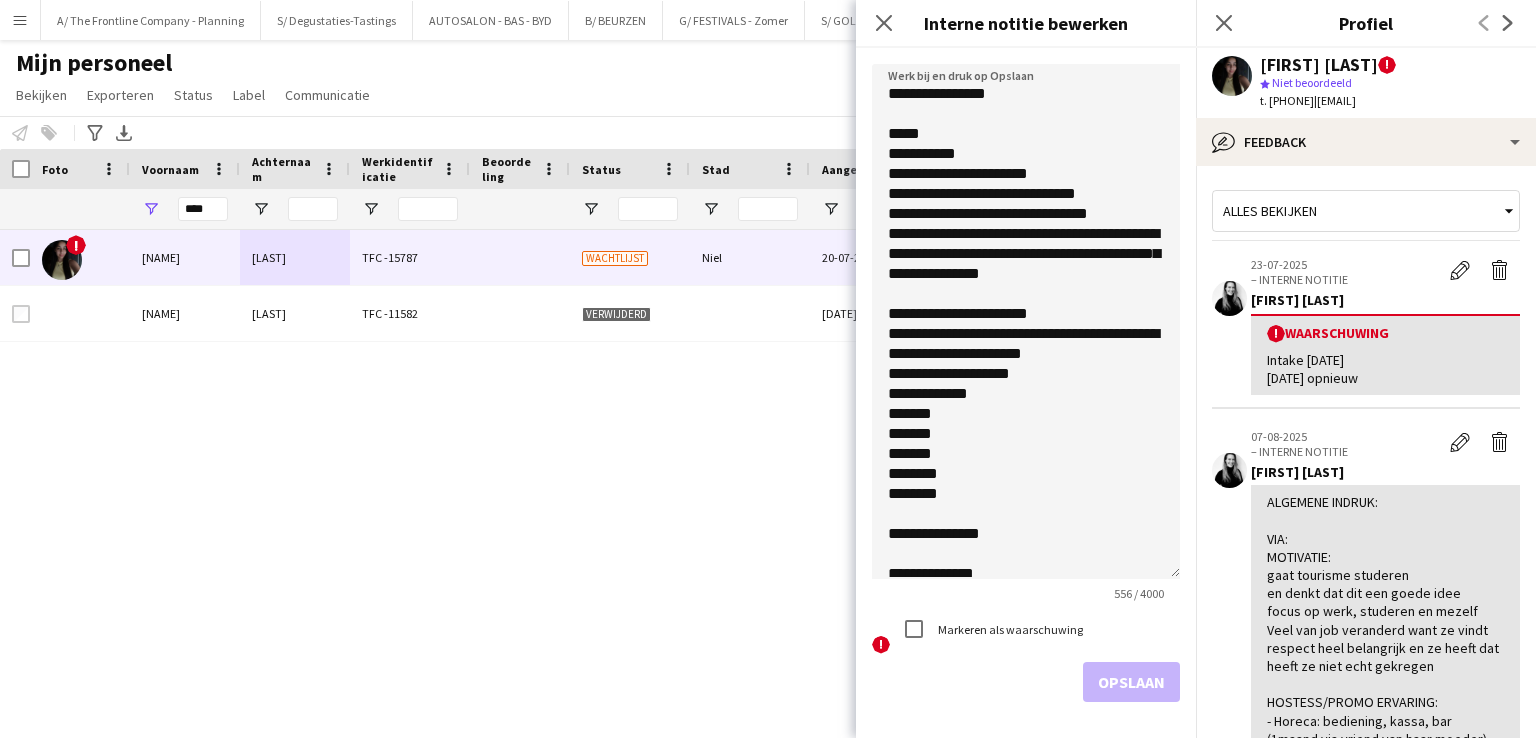 drag, startPoint x: 1176, startPoint y: 179, endPoint x: 1152, endPoint y: 647, distance: 468.615 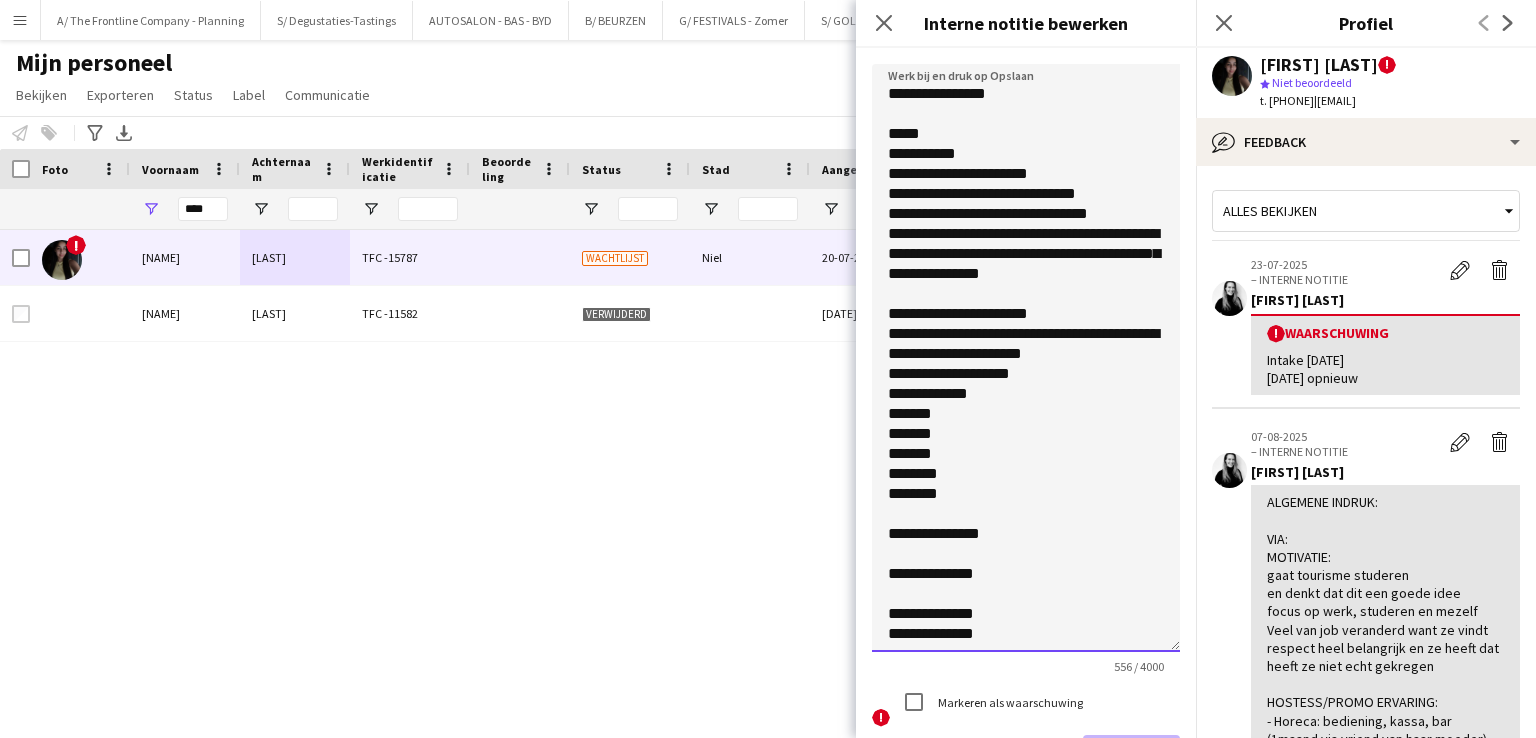 click on "**********" 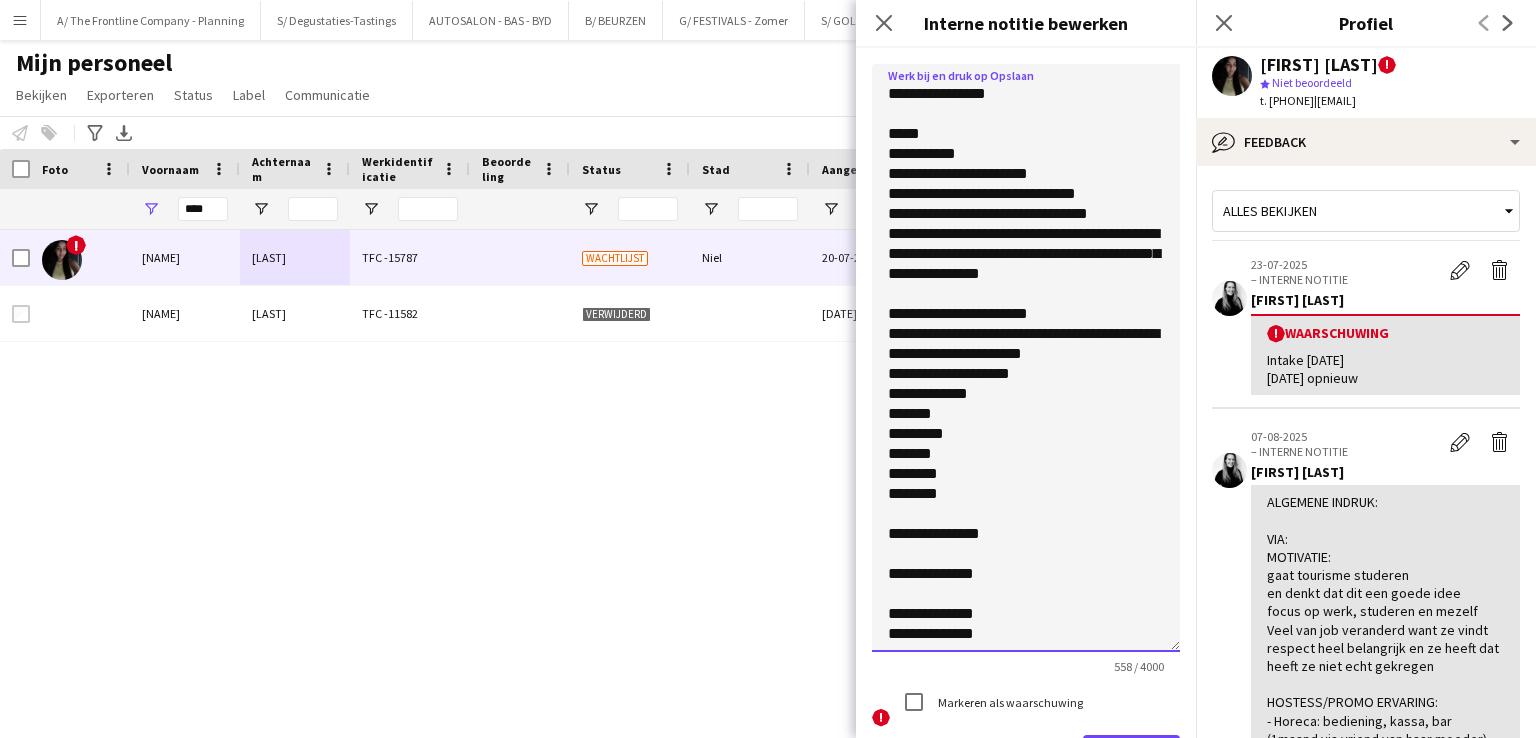 click on "**********" 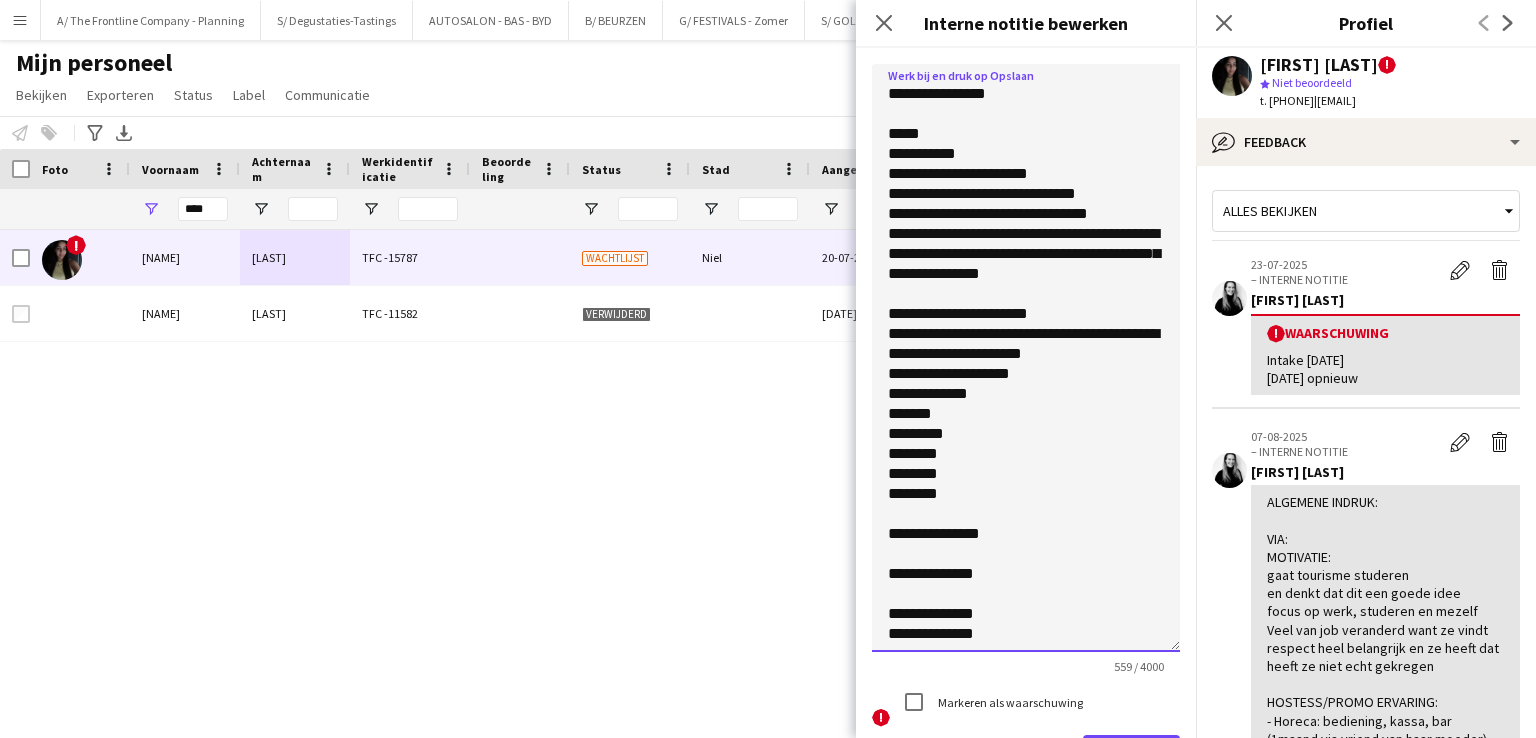 click on "**********" 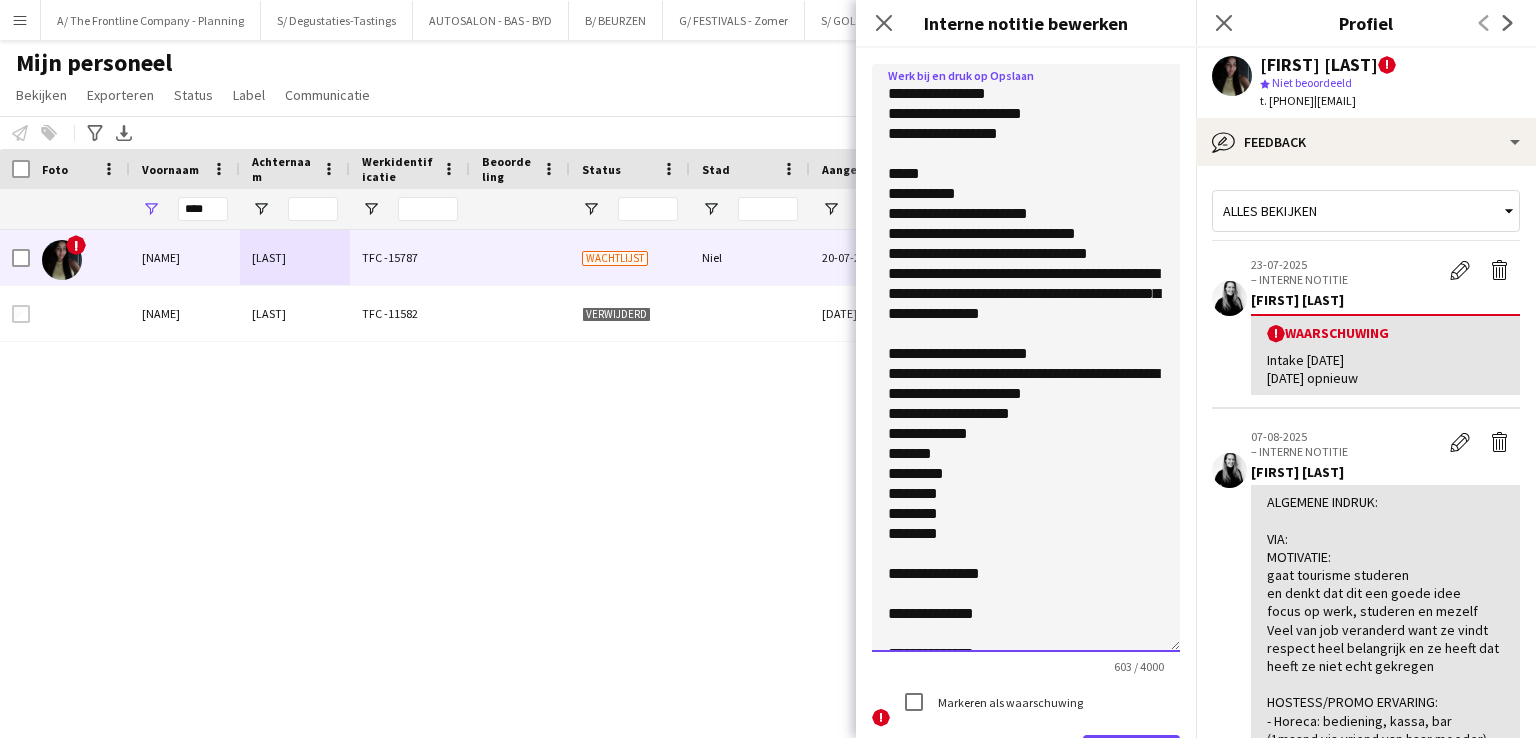 click on "**********" 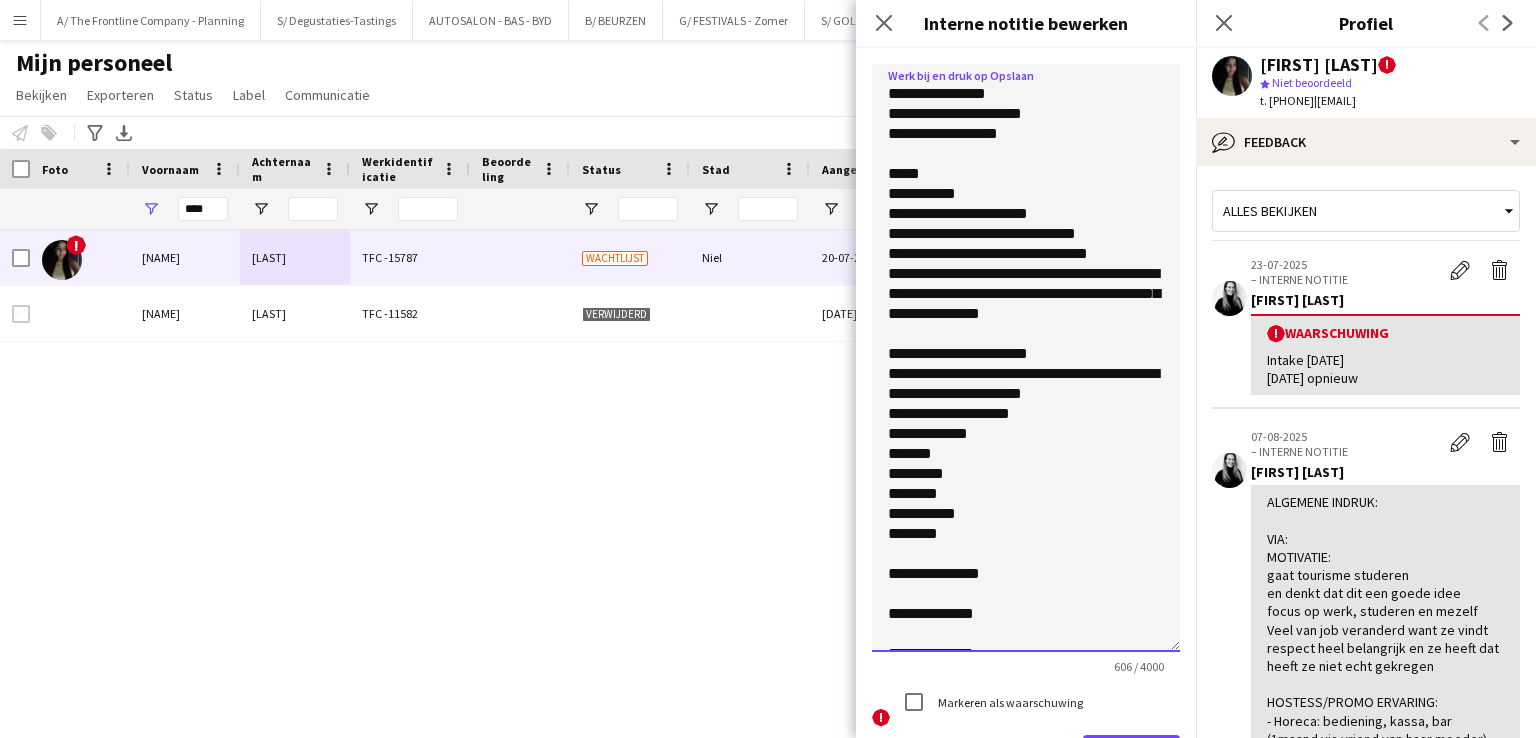 click on "**********" 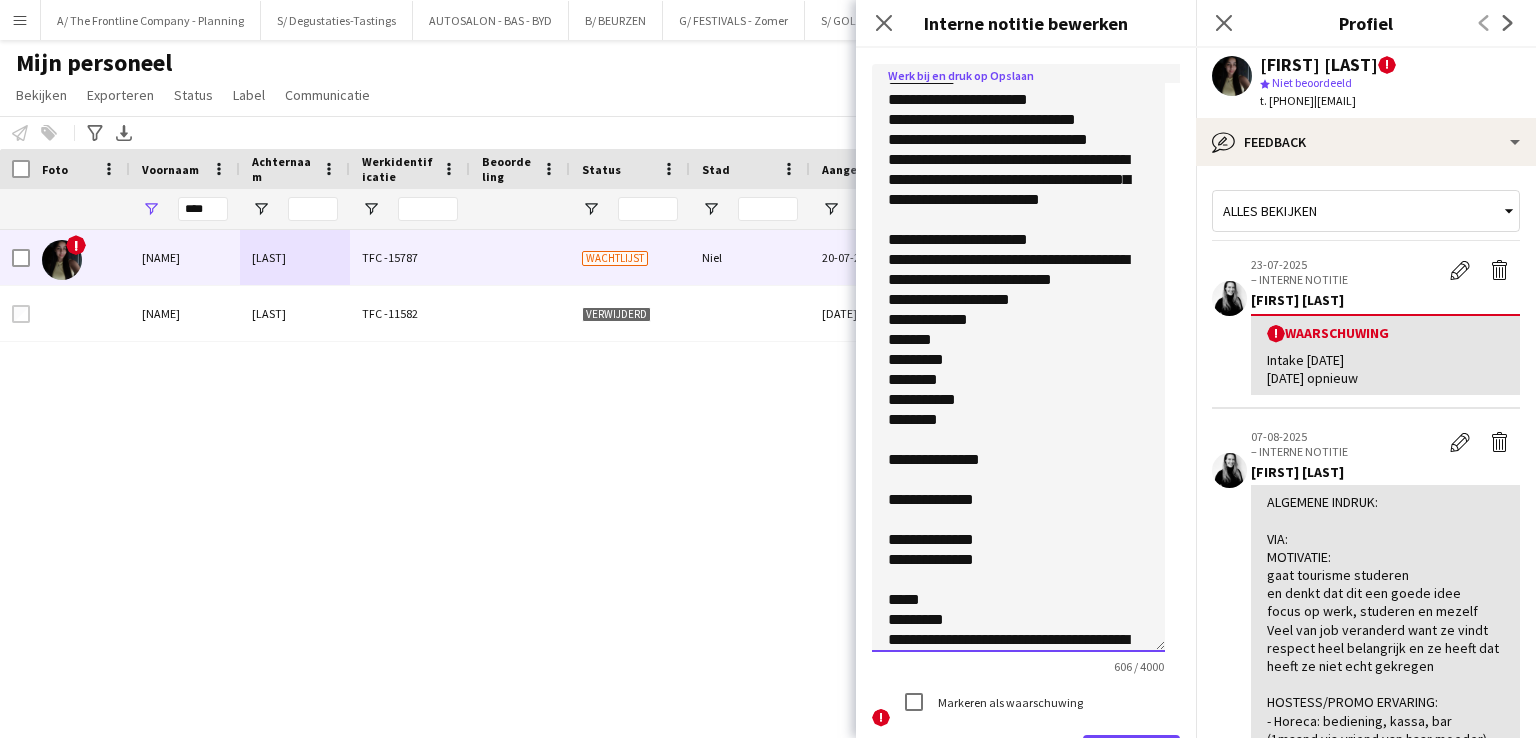 scroll, scrollTop: 116, scrollLeft: 0, axis: vertical 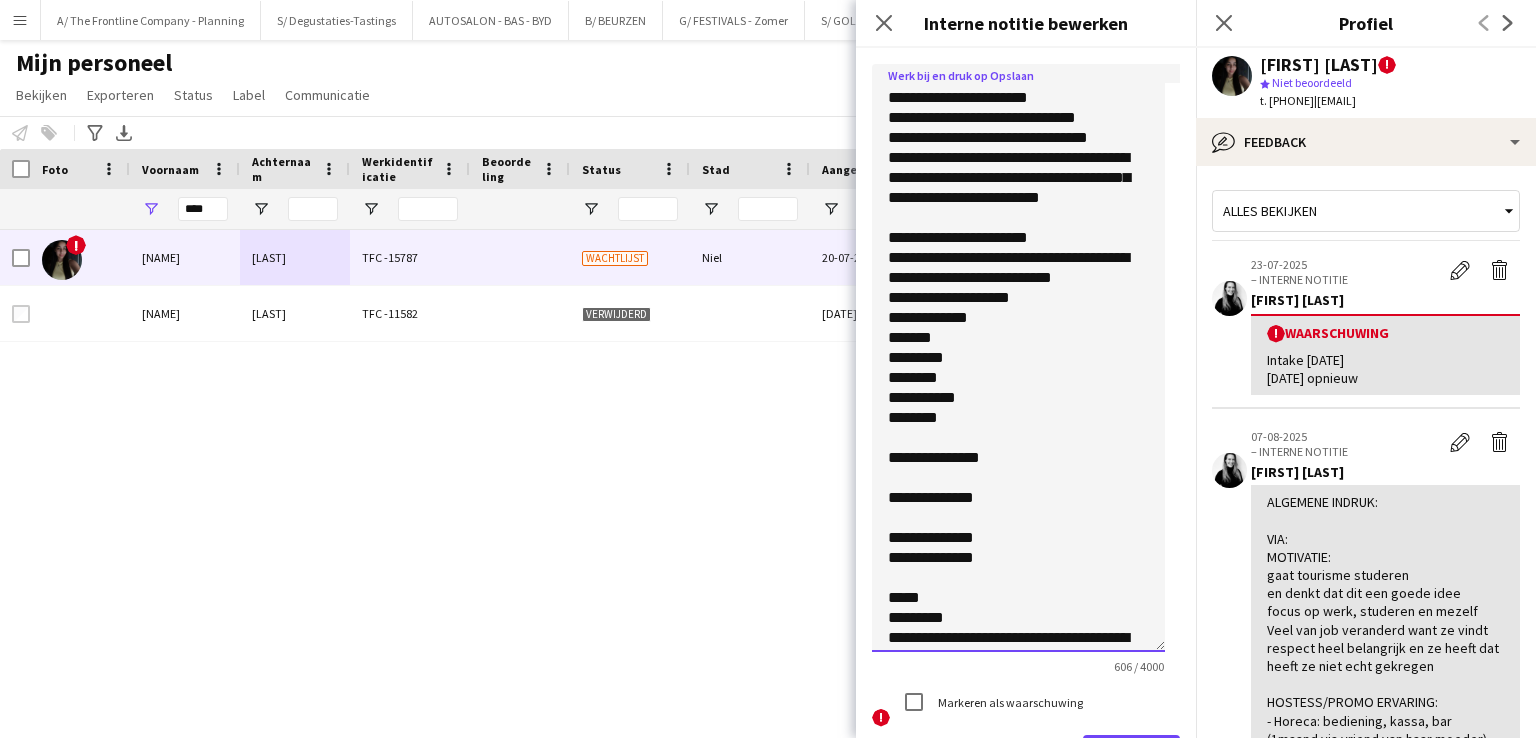 click on "**********" 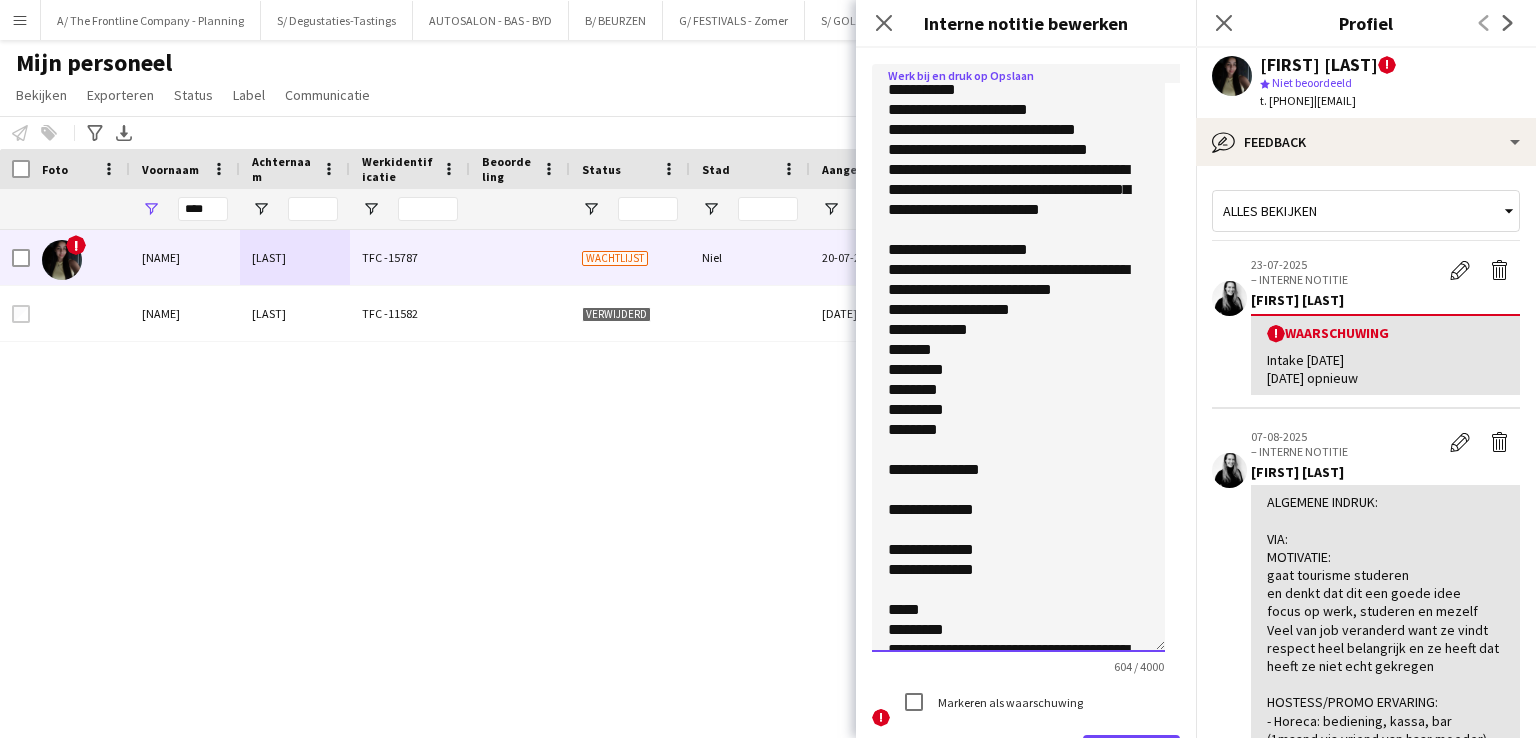 scroll, scrollTop: 107, scrollLeft: 0, axis: vertical 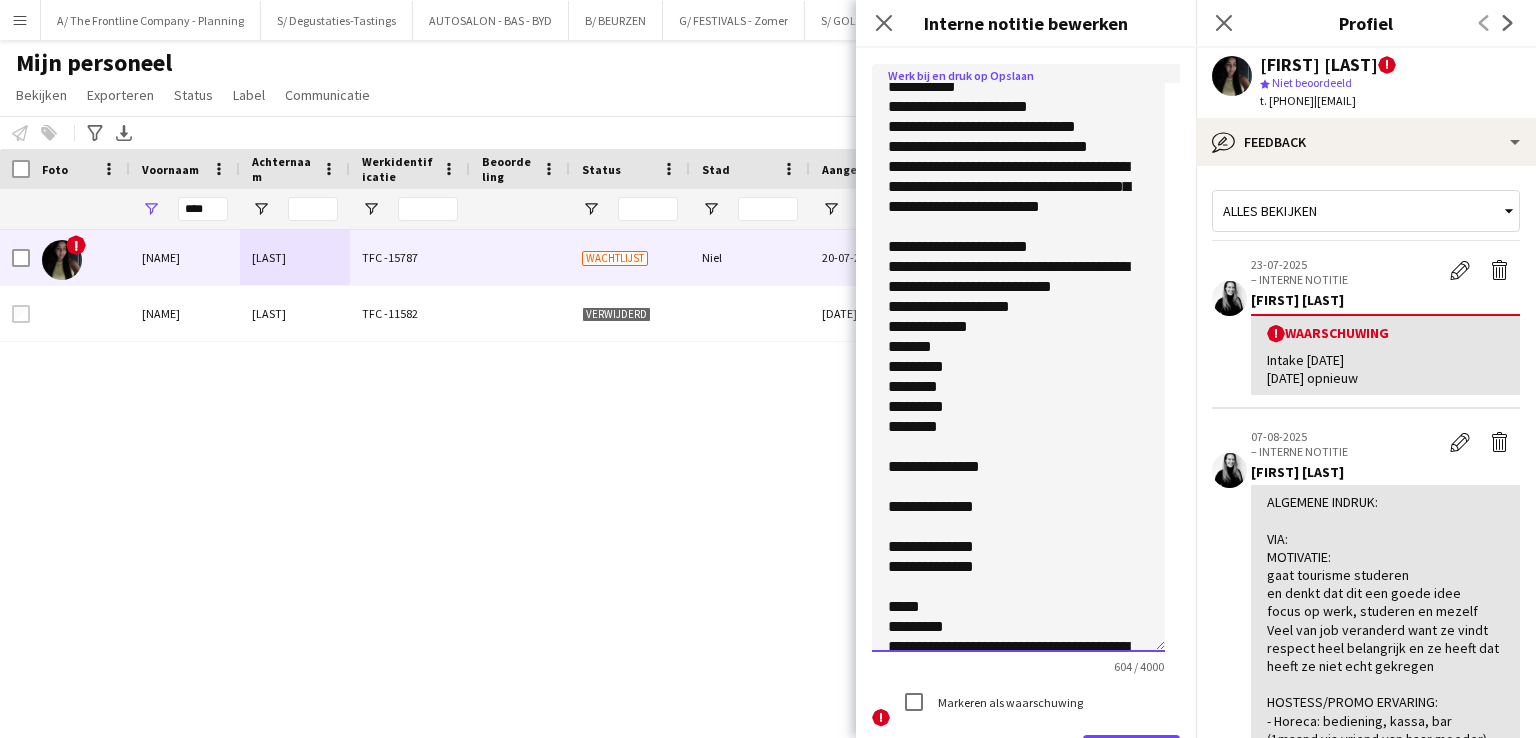 click on "**********" 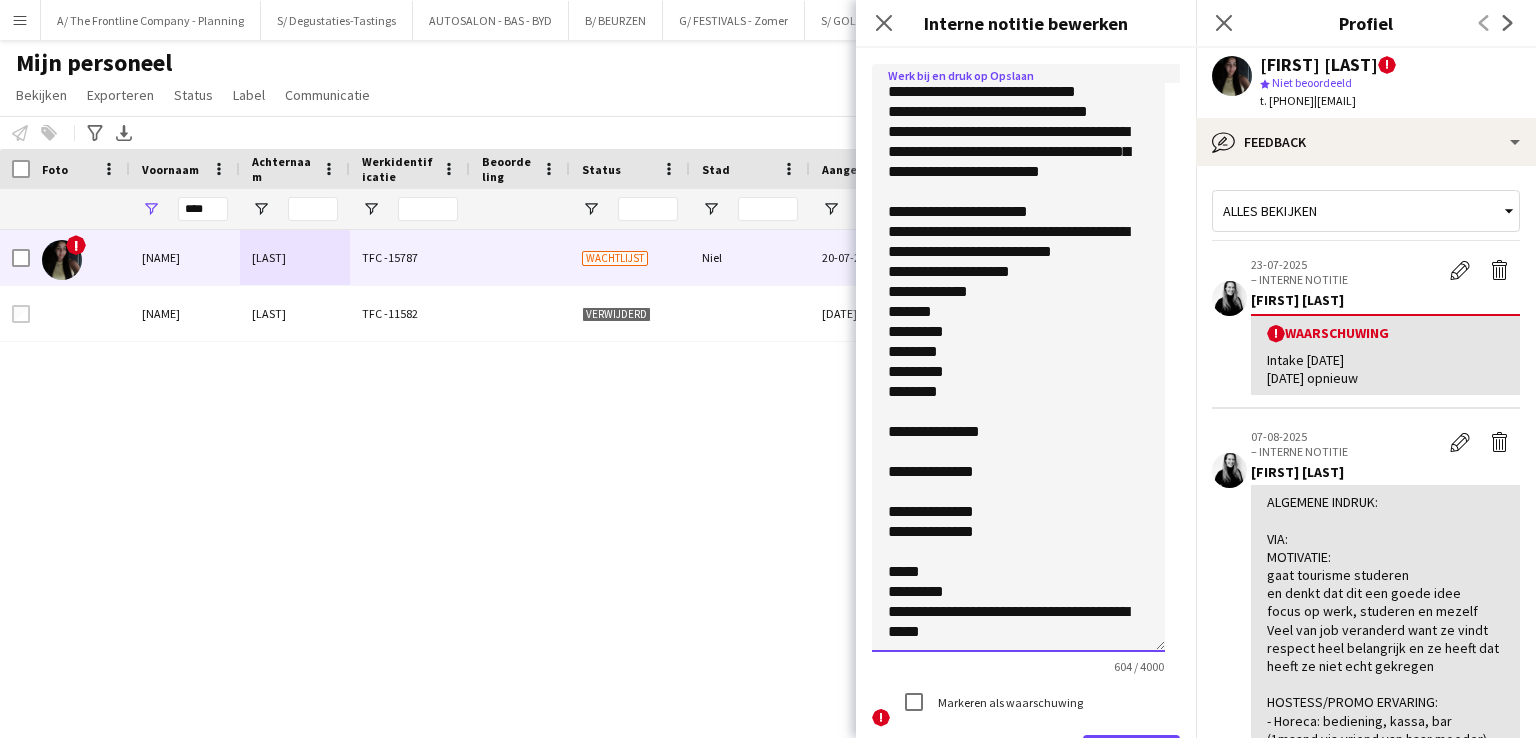 scroll, scrollTop: 48, scrollLeft: 0, axis: vertical 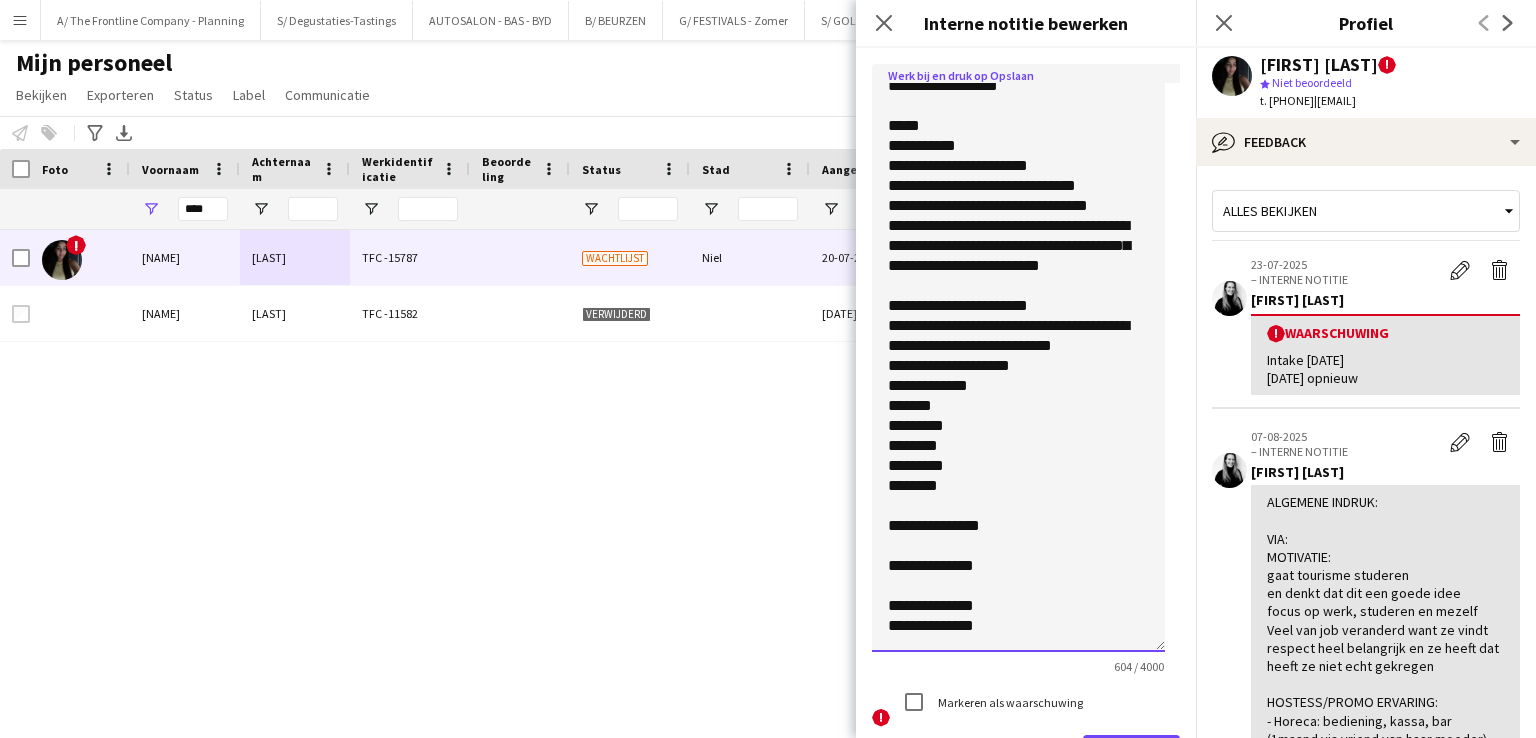 click on "**********" 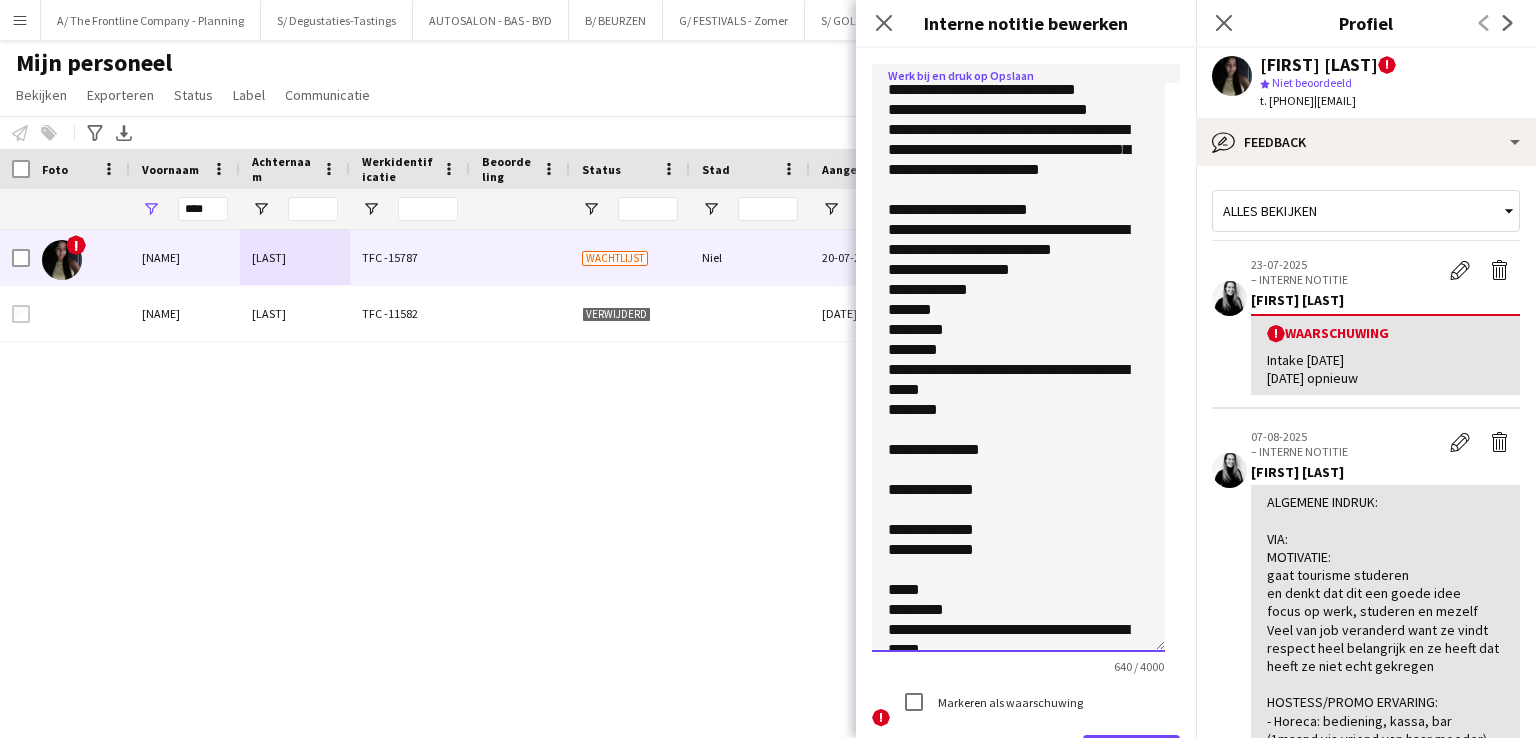 scroll, scrollTop: 0, scrollLeft: 0, axis: both 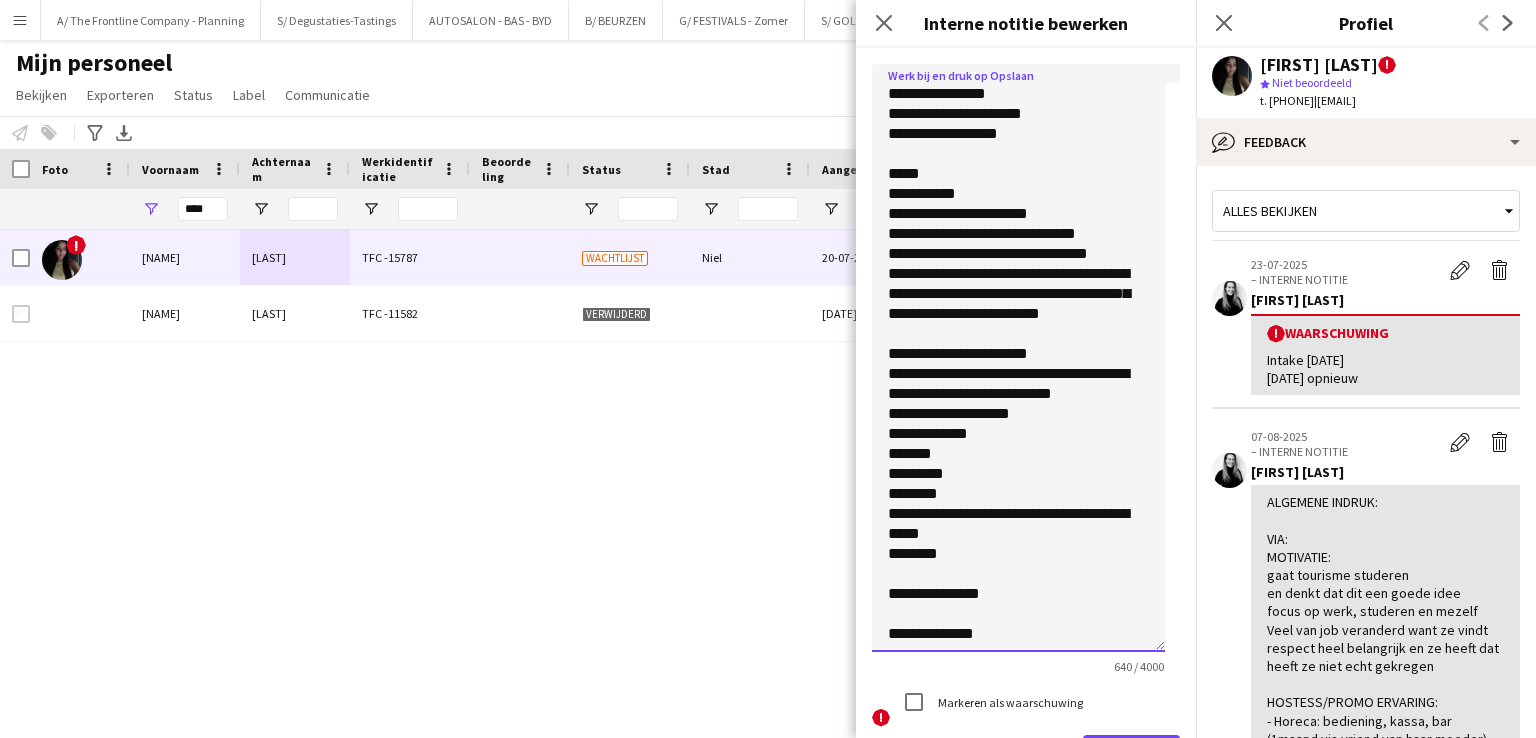 click on "**********" 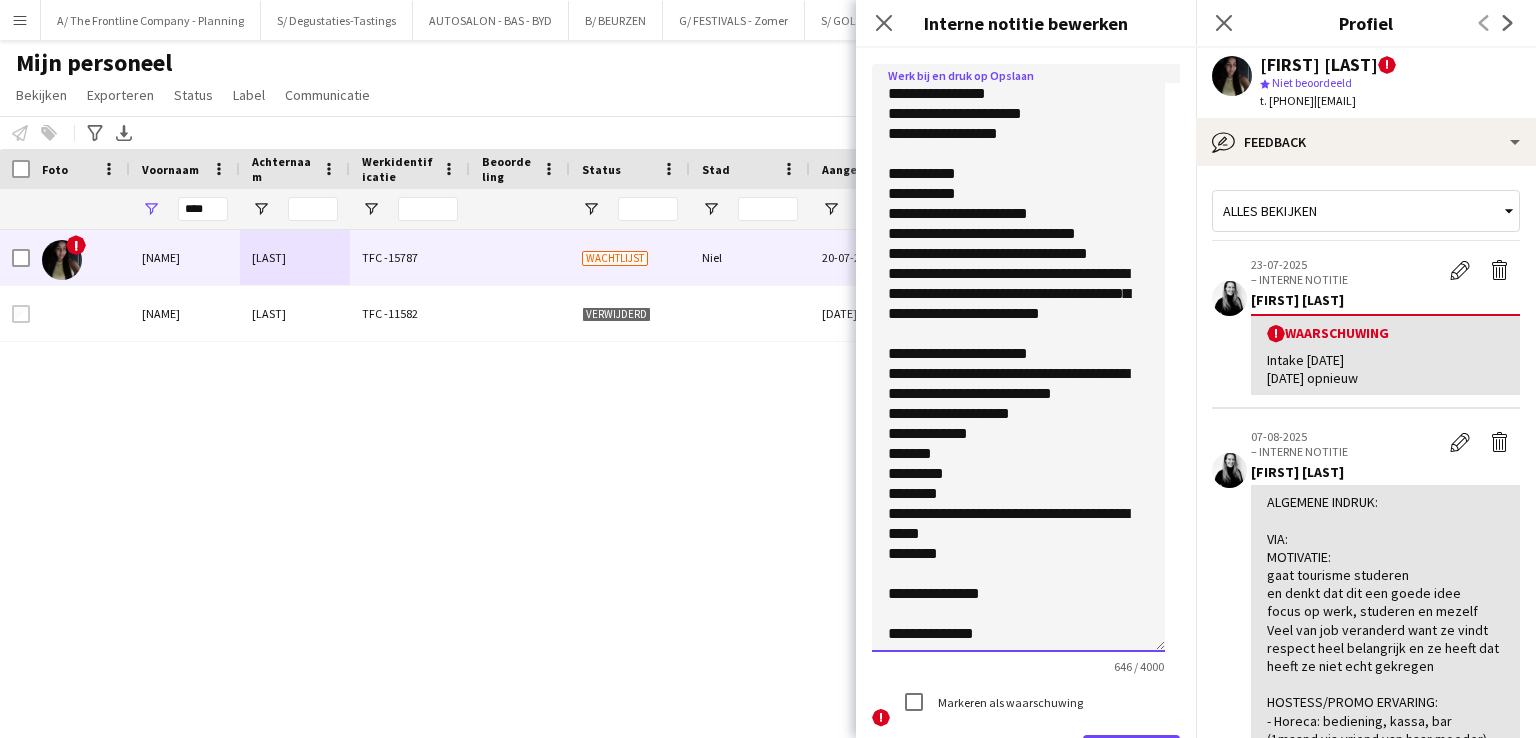 click on "**********" 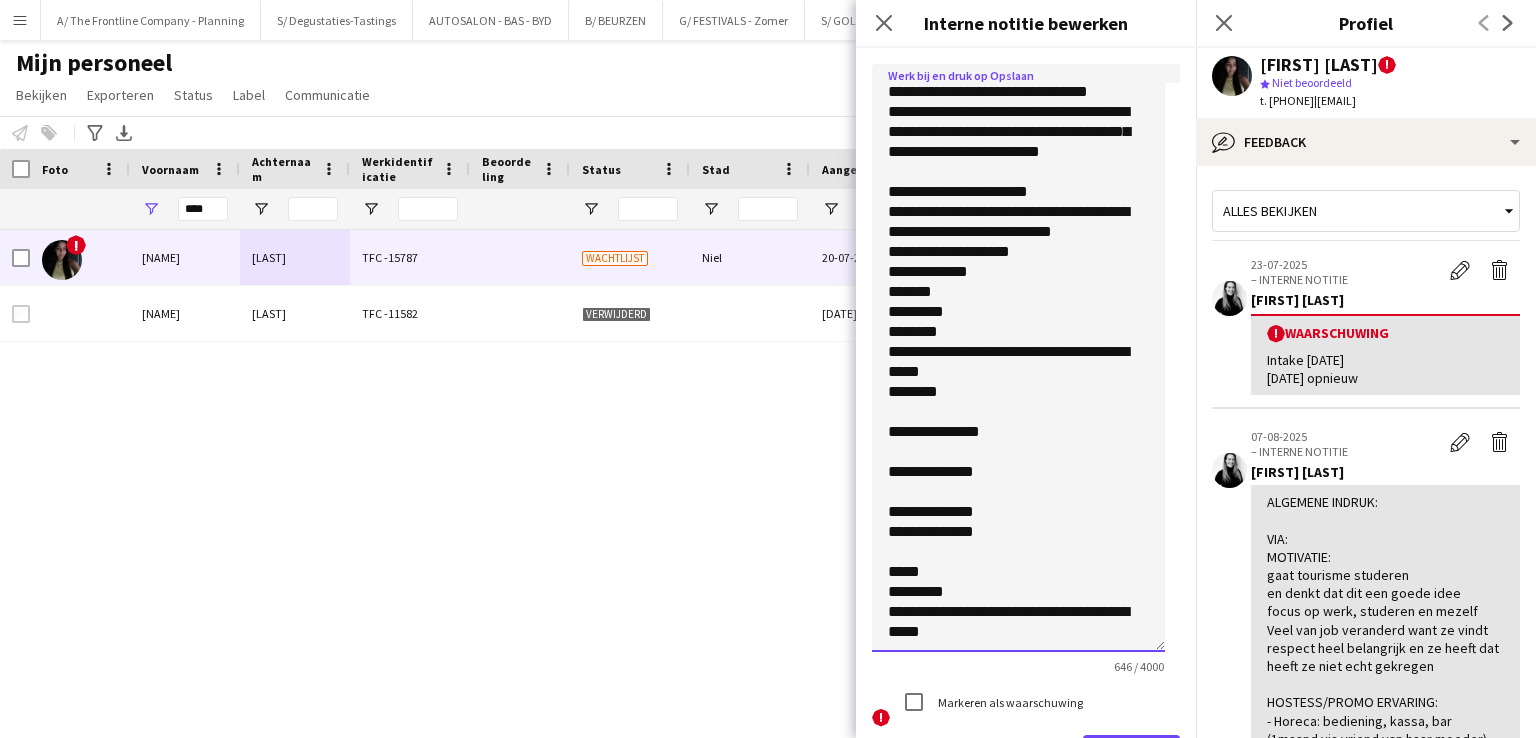 scroll, scrollTop: 53, scrollLeft: 0, axis: vertical 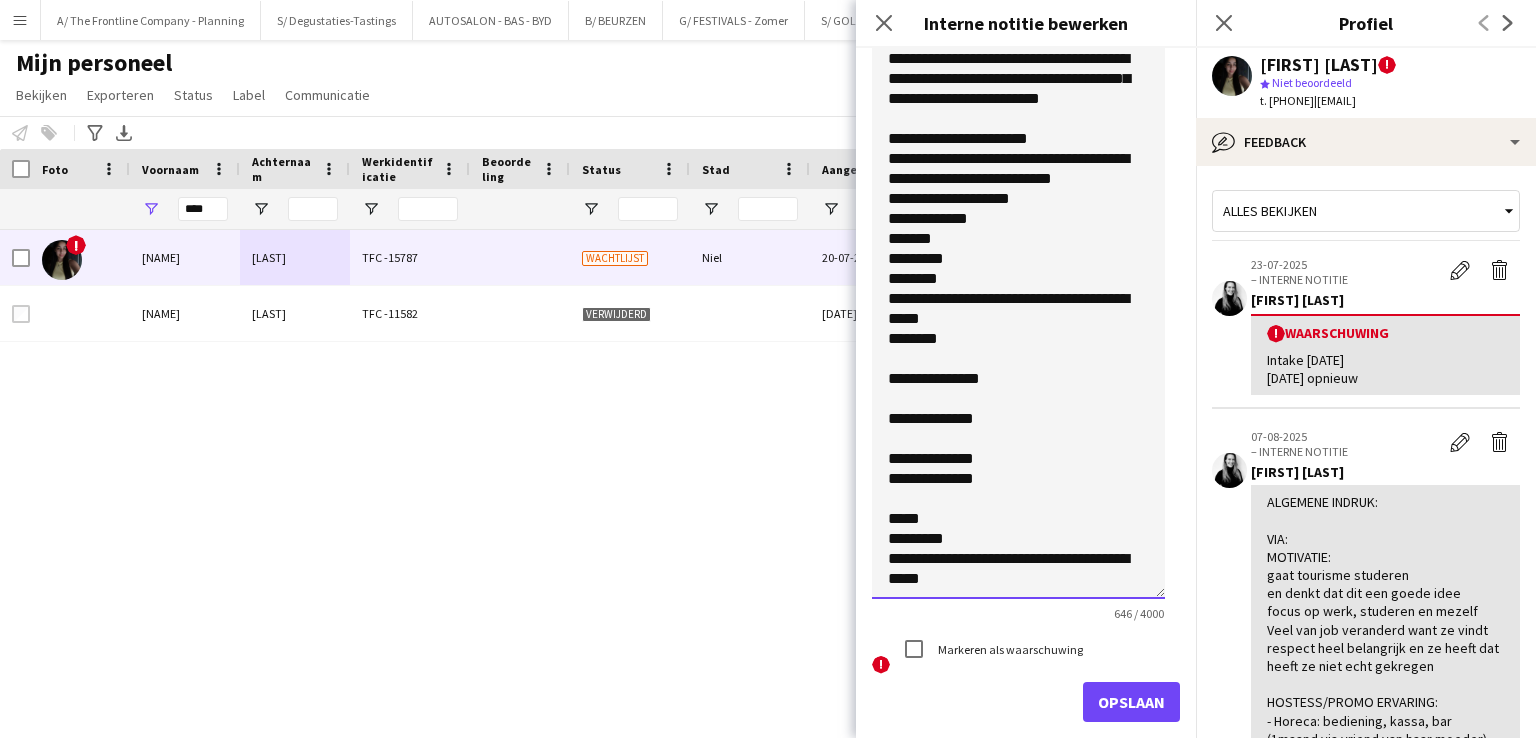 type on "**********" 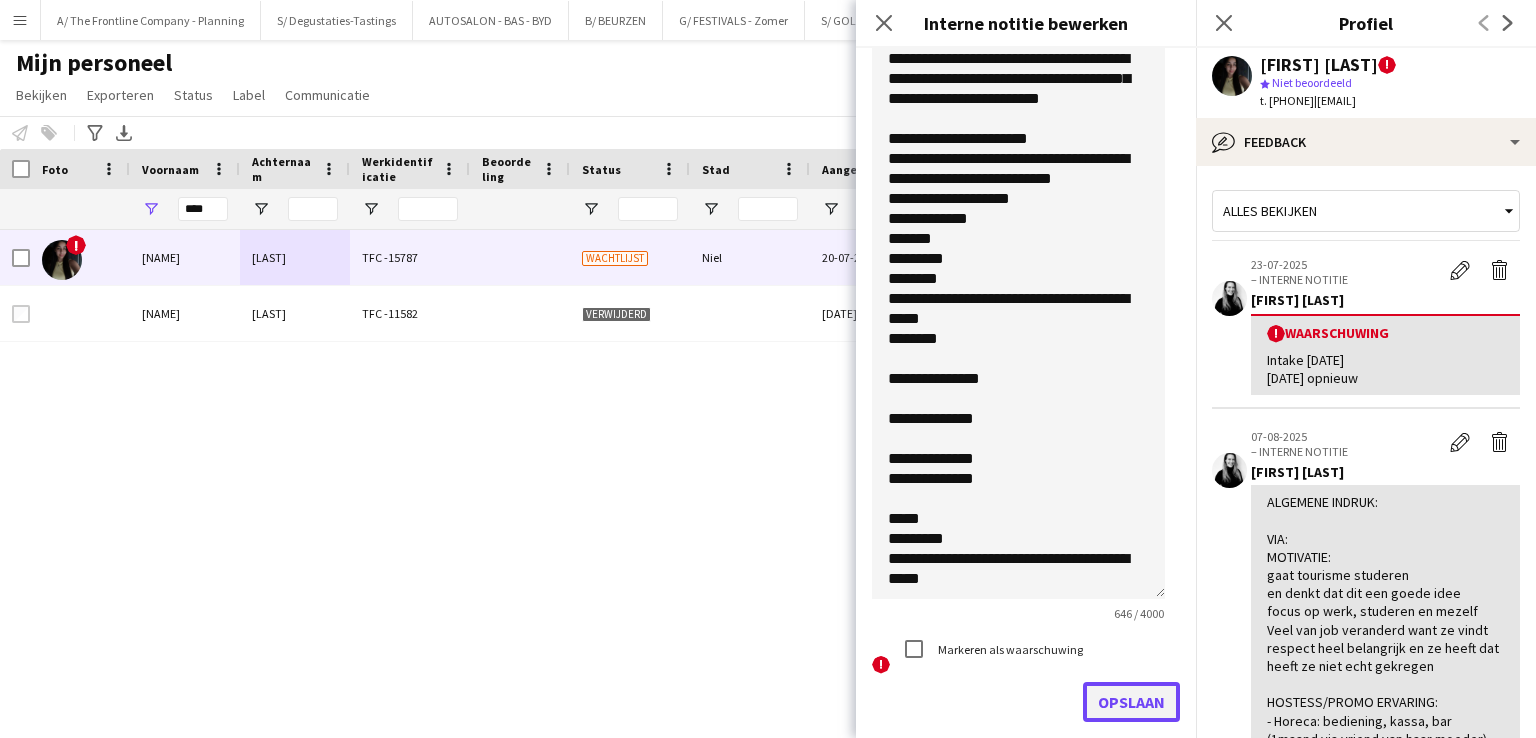 click on "Opslaan" 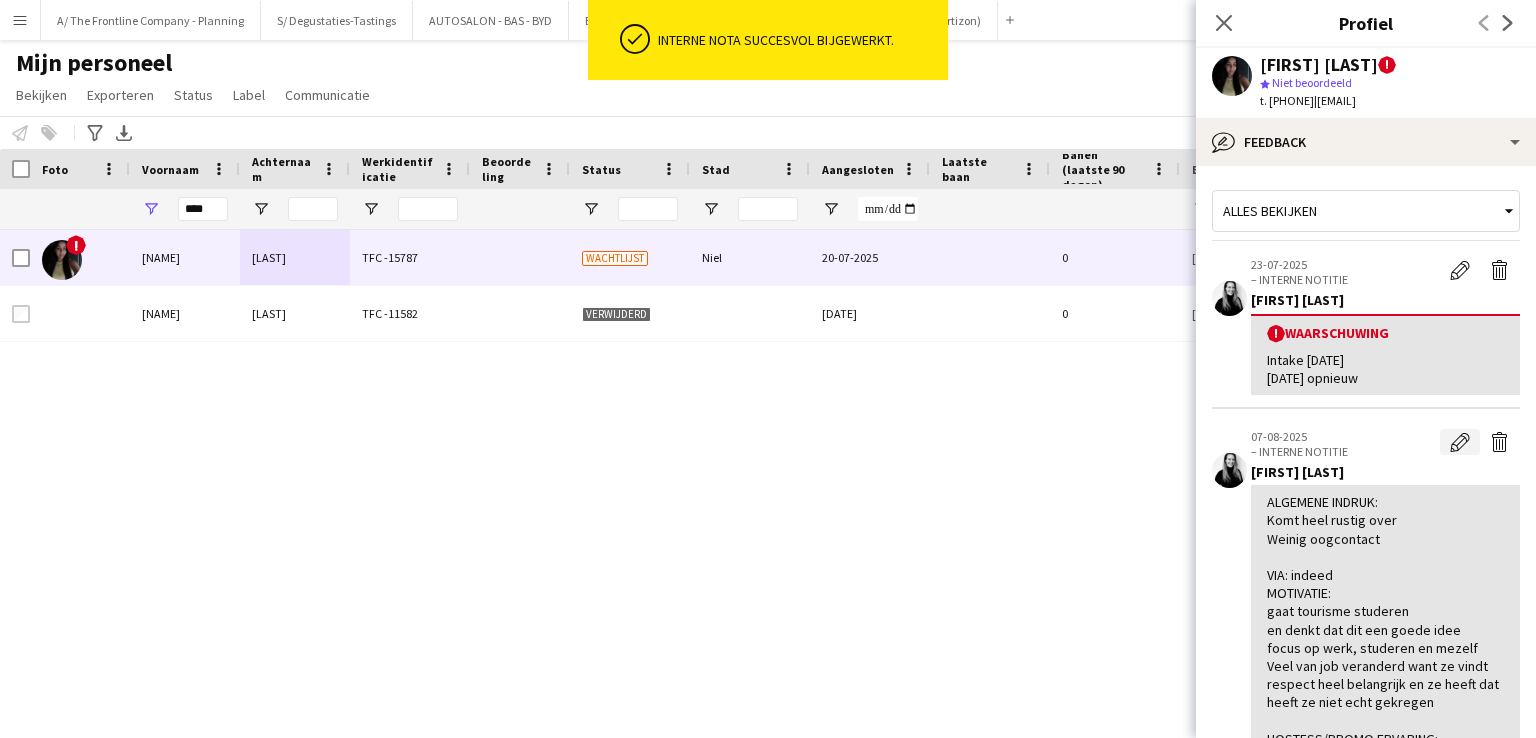 click on "Bewerk interne notitie" 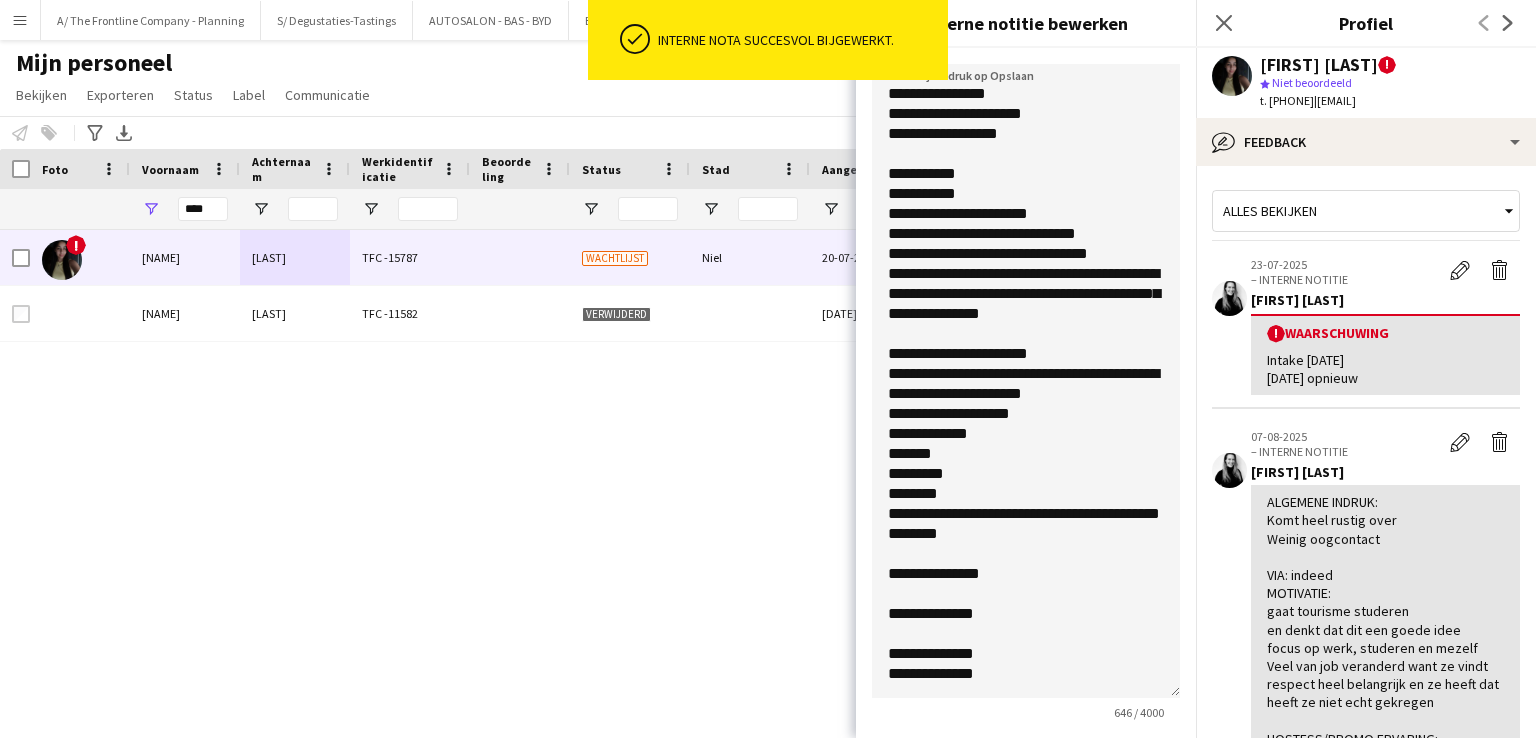 drag, startPoint x: 1169, startPoint y: 176, endPoint x: 1168, endPoint y: 690, distance: 514.001 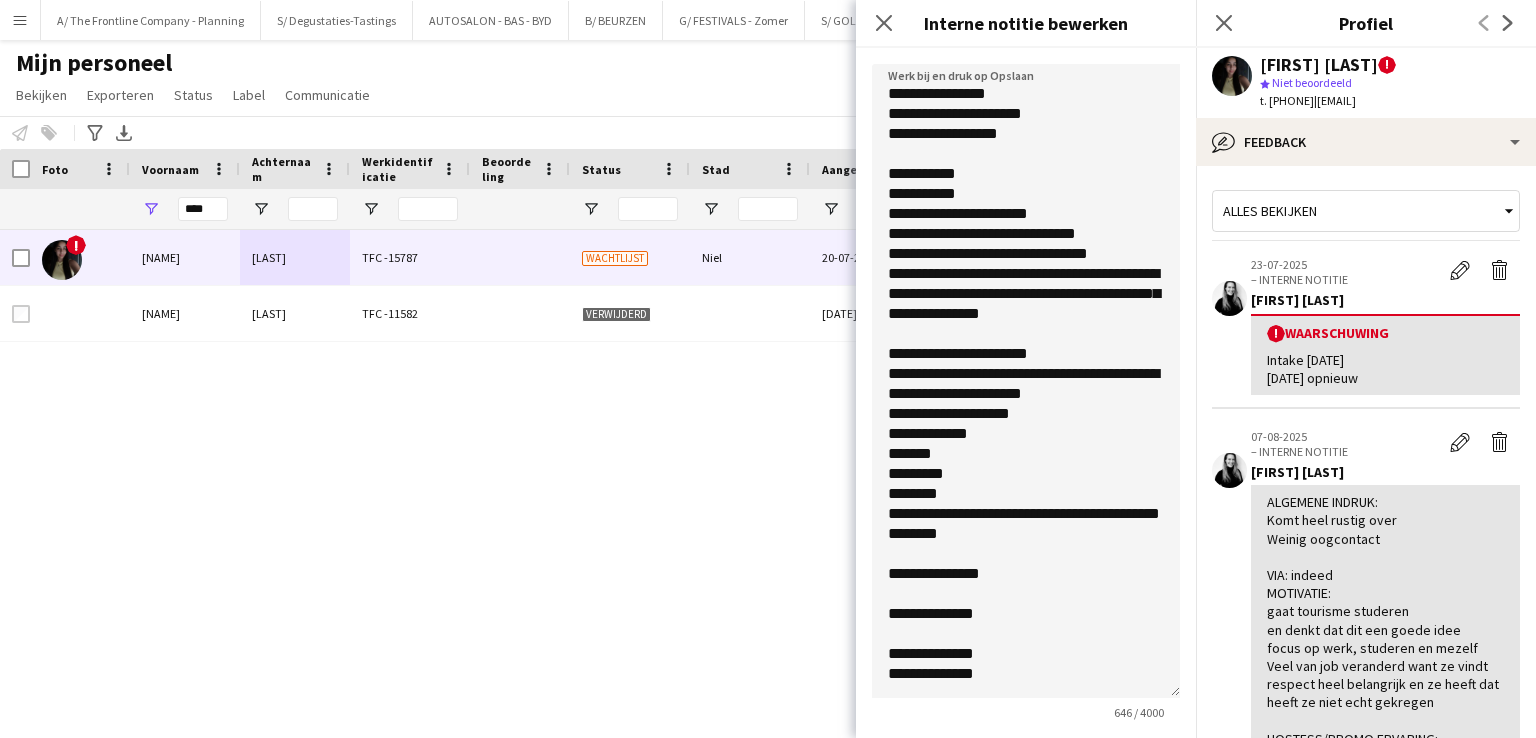 scroll, scrollTop: 135, scrollLeft: 0, axis: vertical 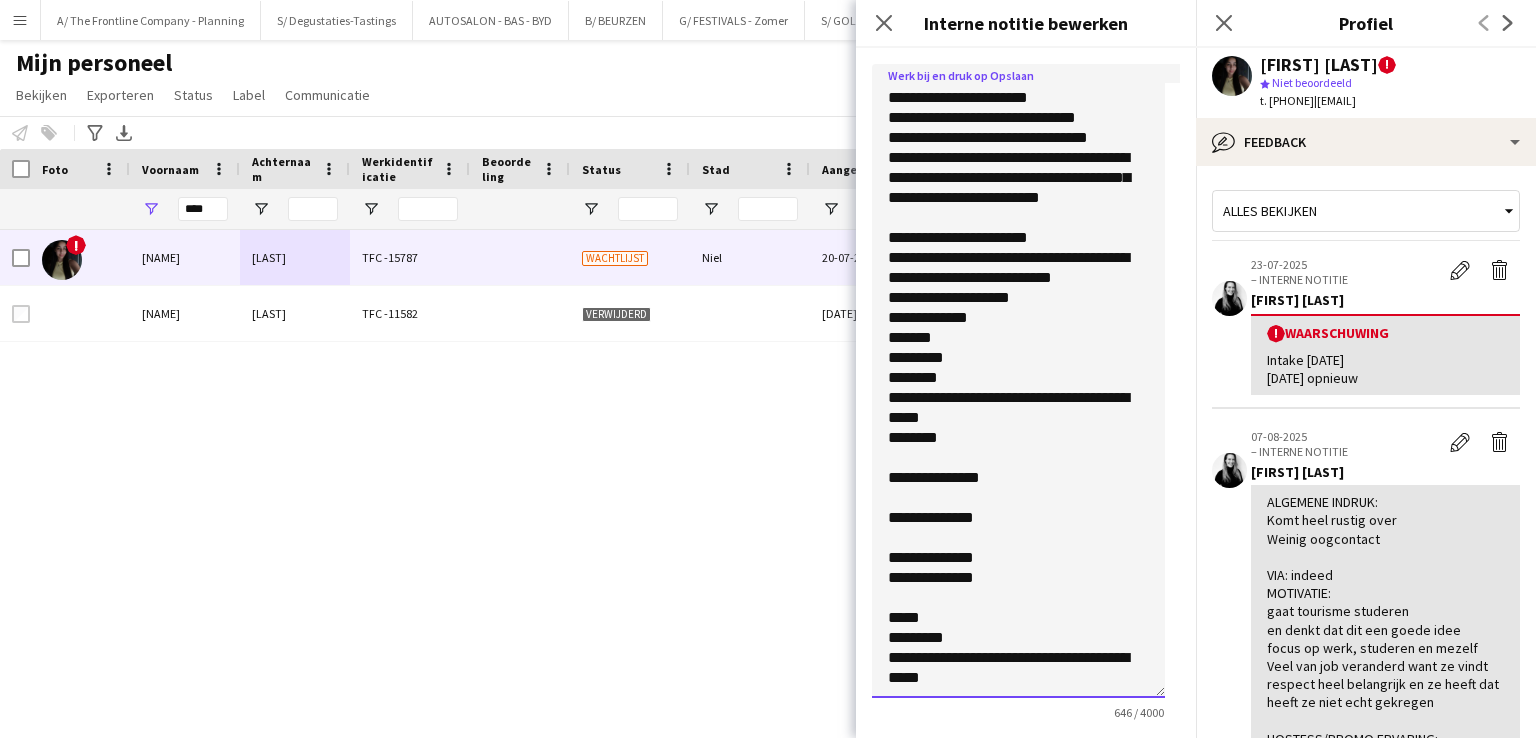 click on "**********" 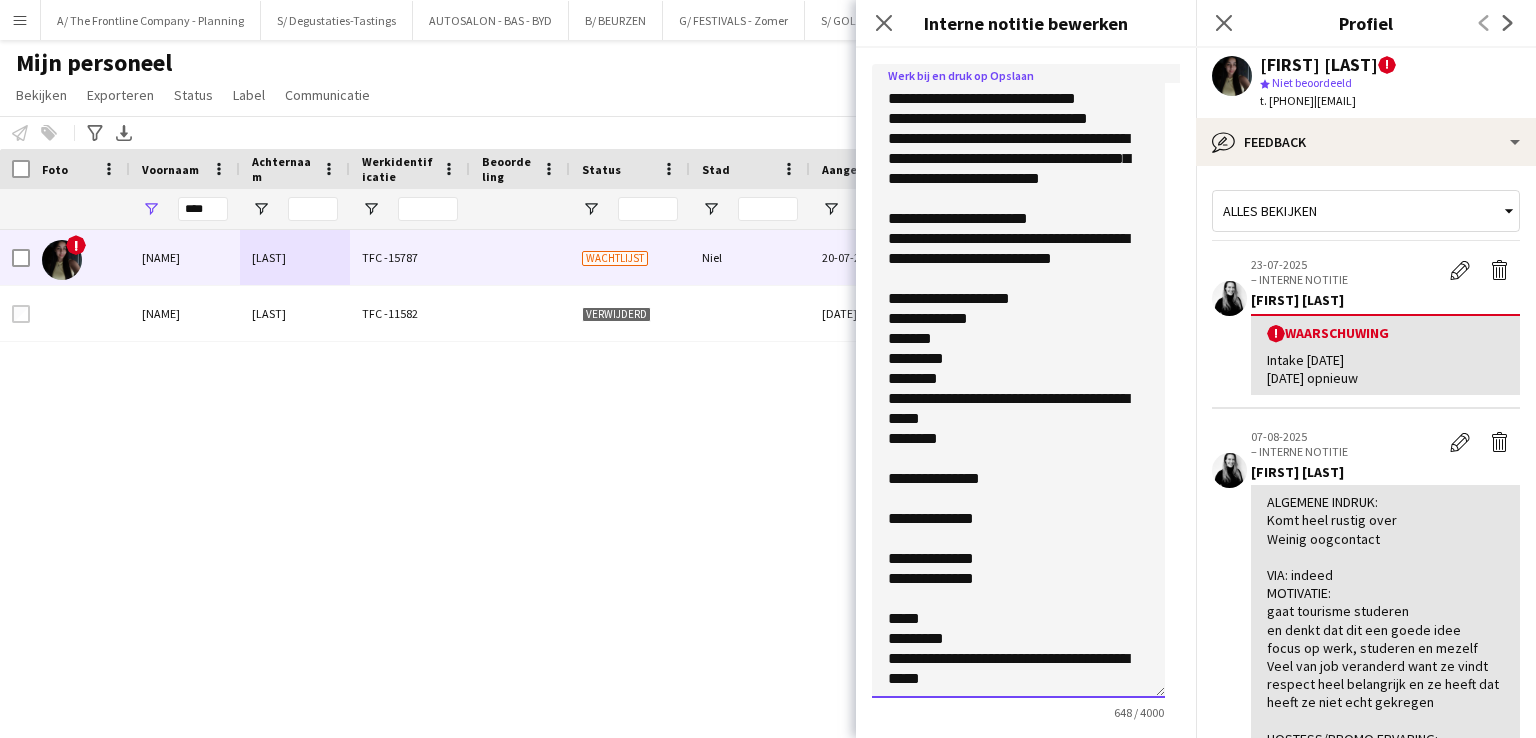 click on "**********" 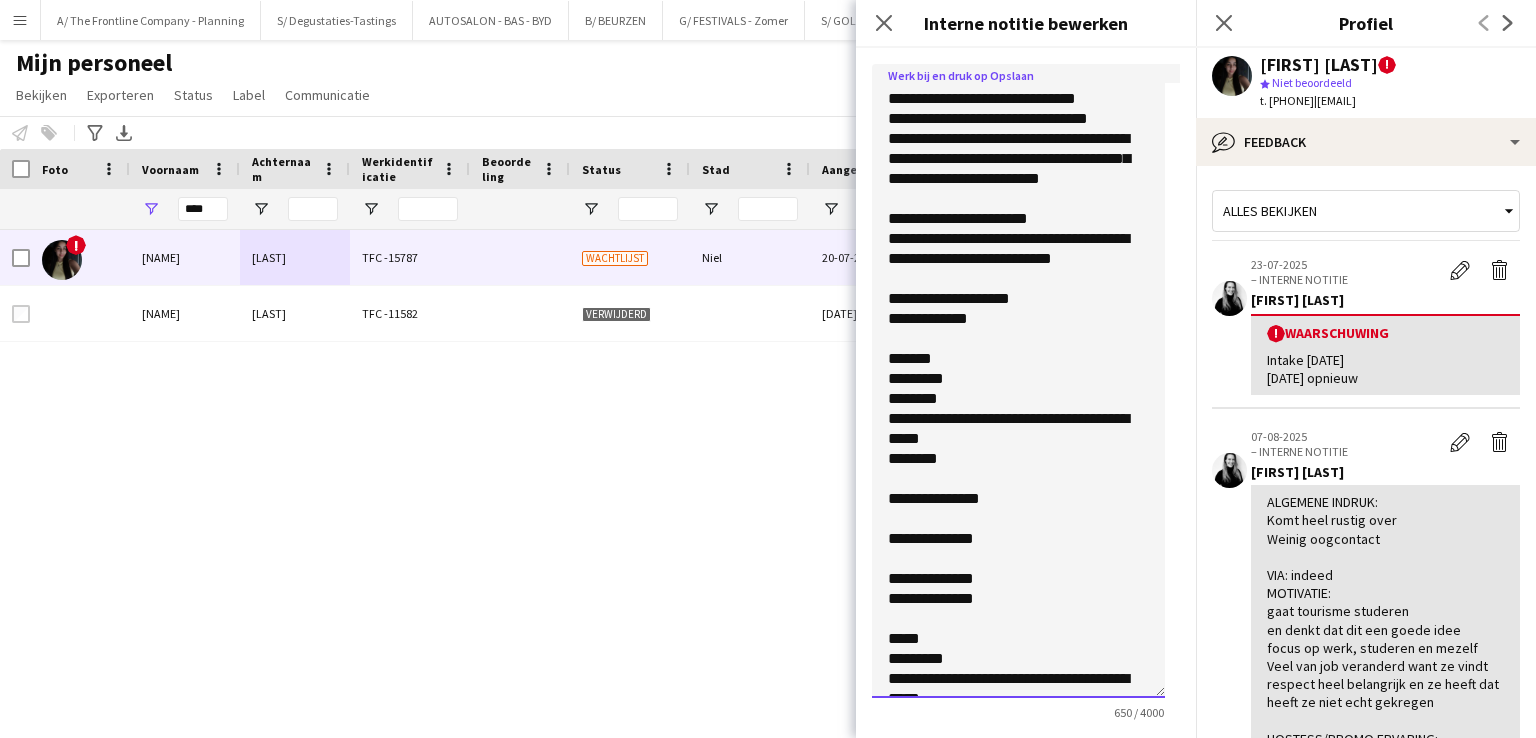 scroll, scrollTop: 0, scrollLeft: 0, axis: both 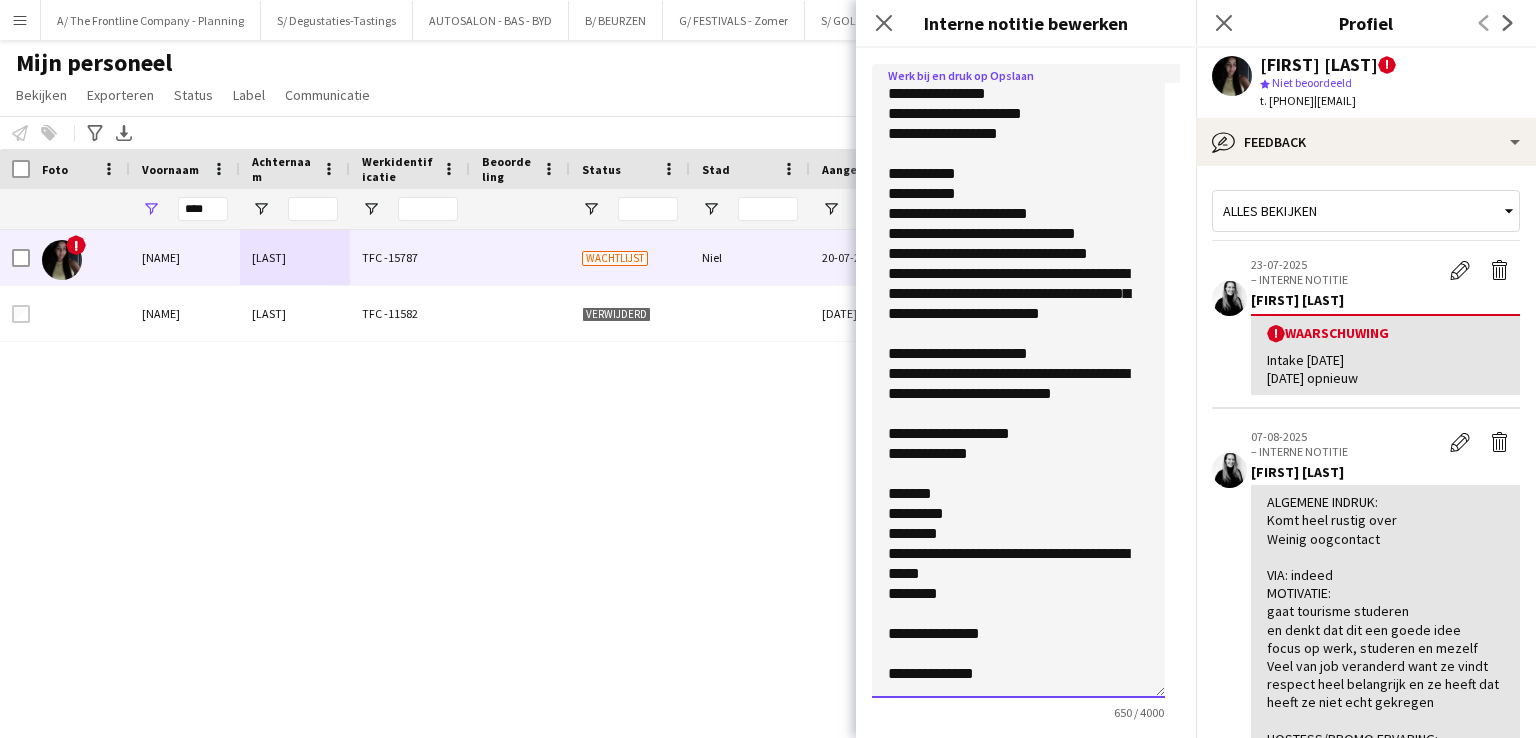 click on "**********" 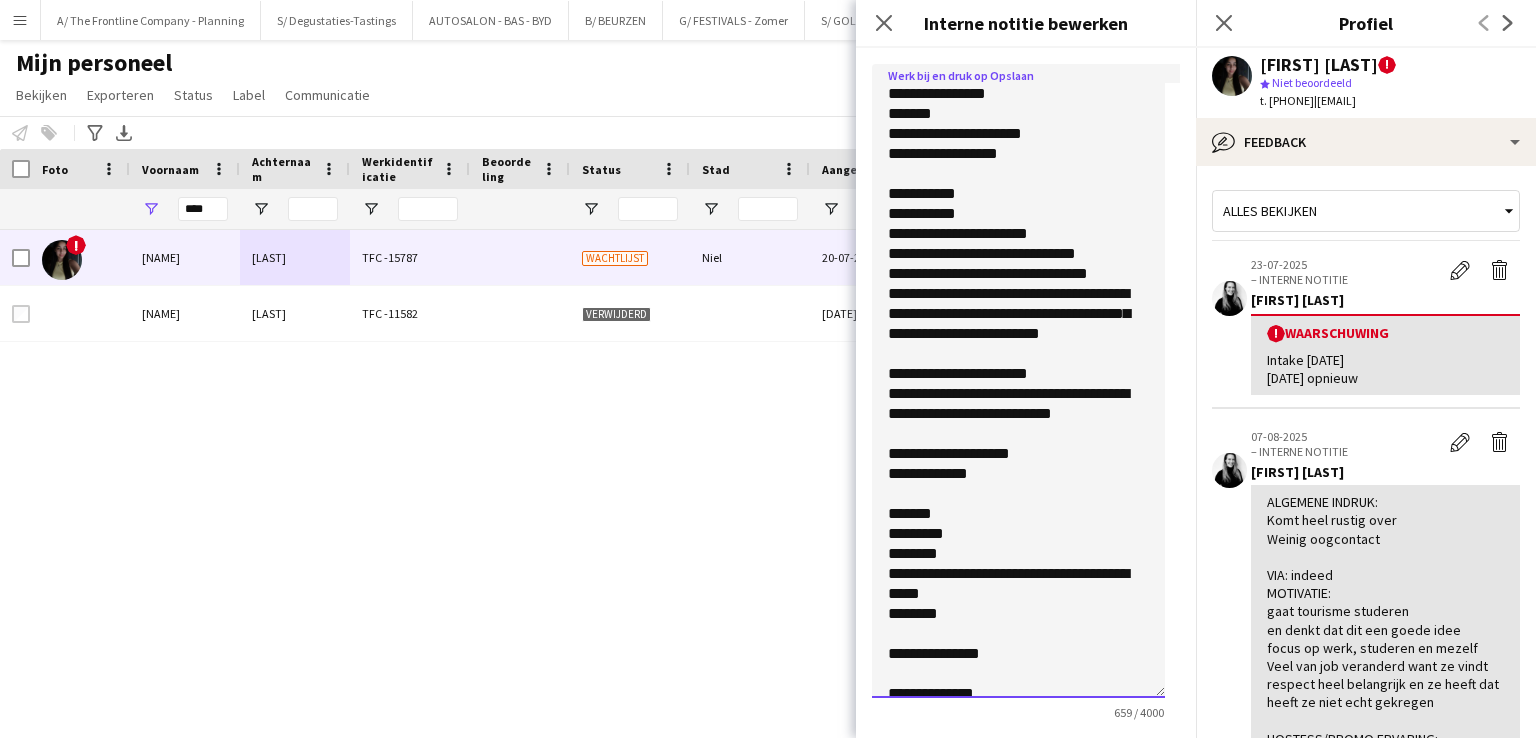 click on "**********" 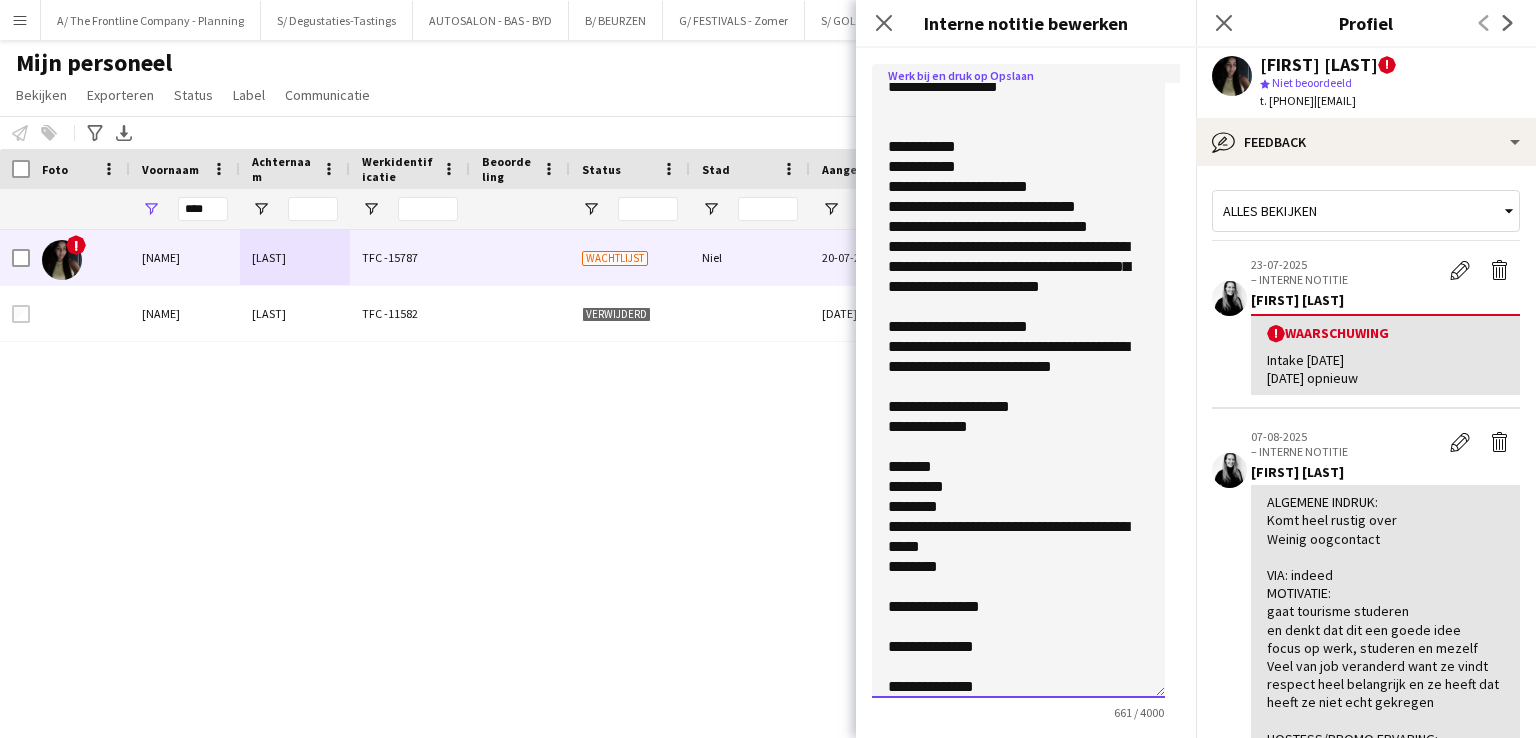 scroll, scrollTop: 0, scrollLeft: 0, axis: both 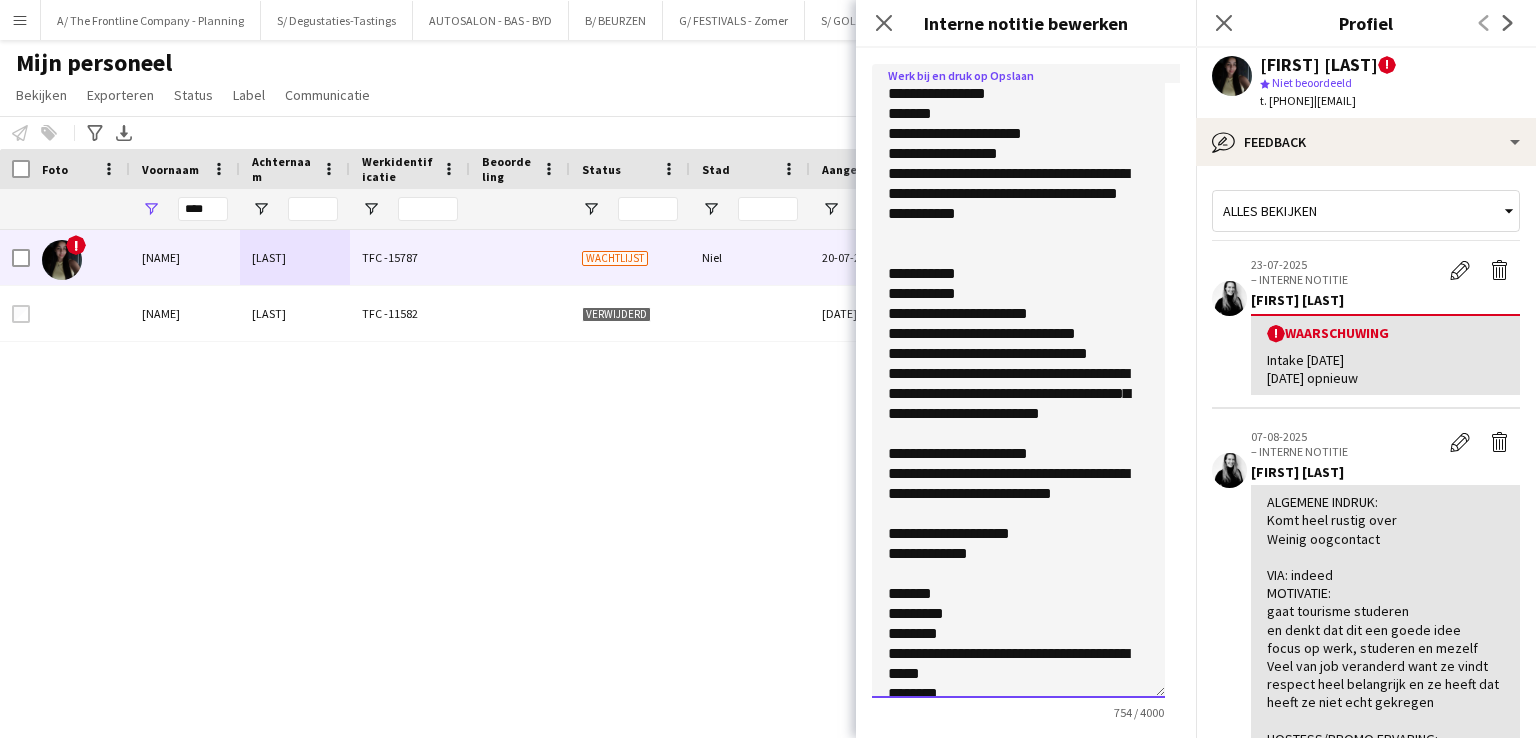 click on "**********" 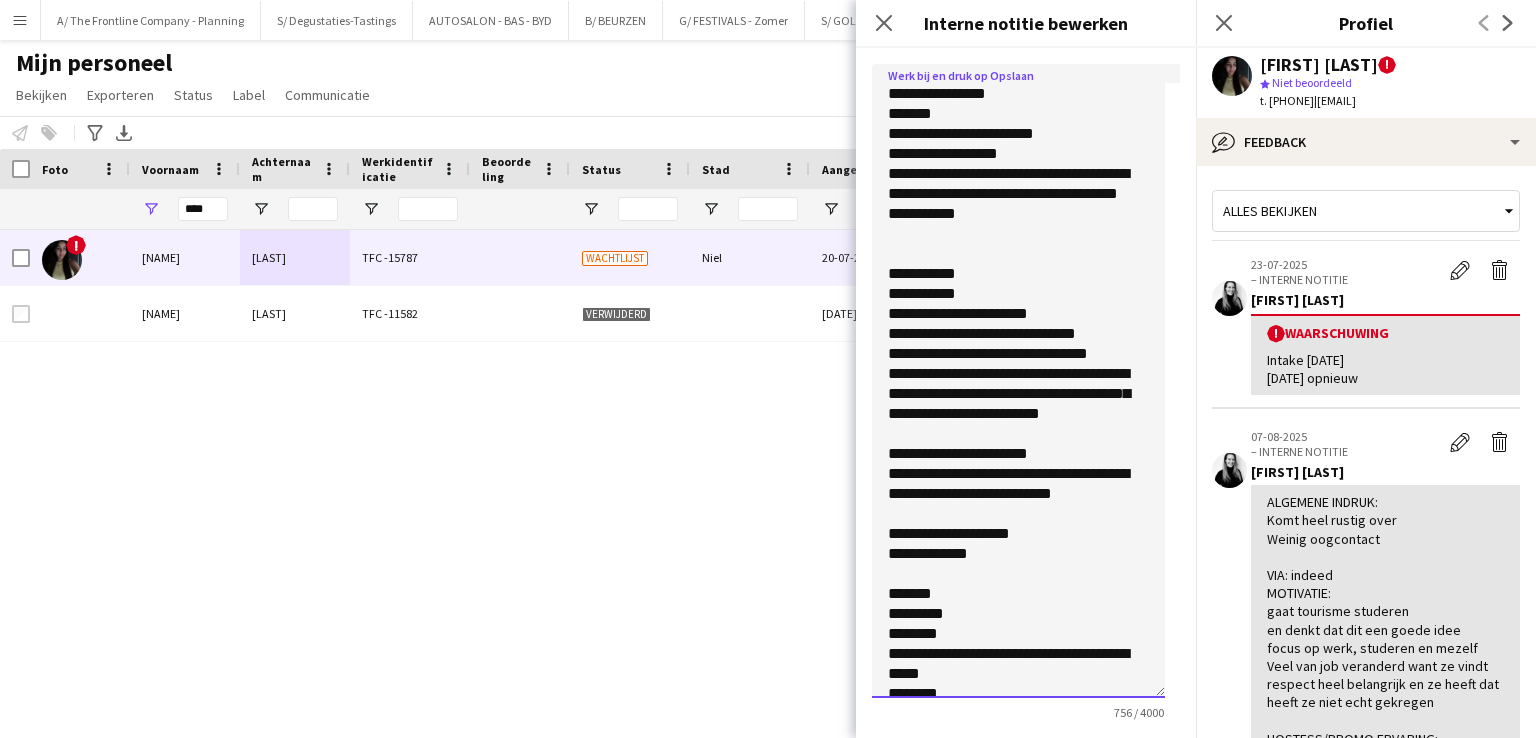 click on "**********" 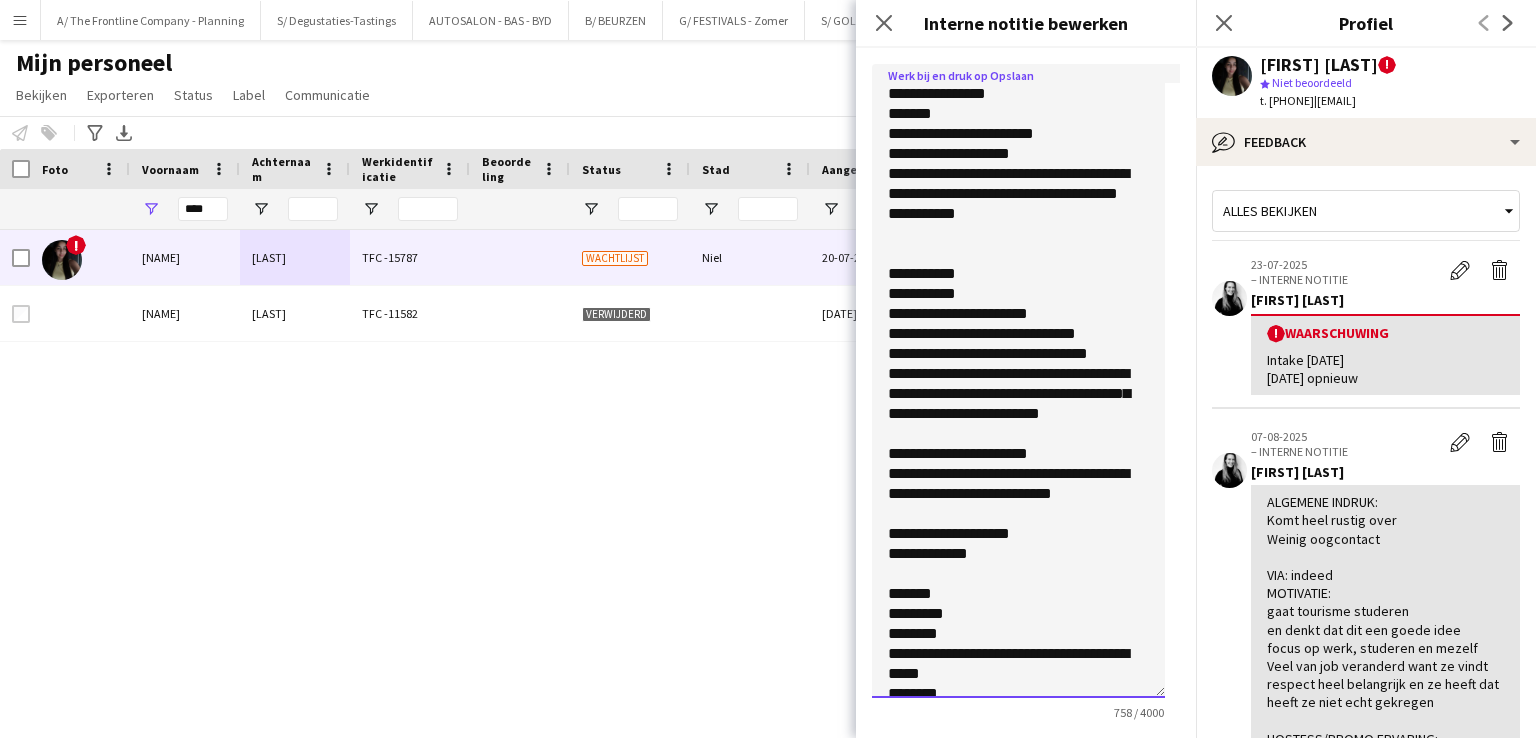 click on "**********" 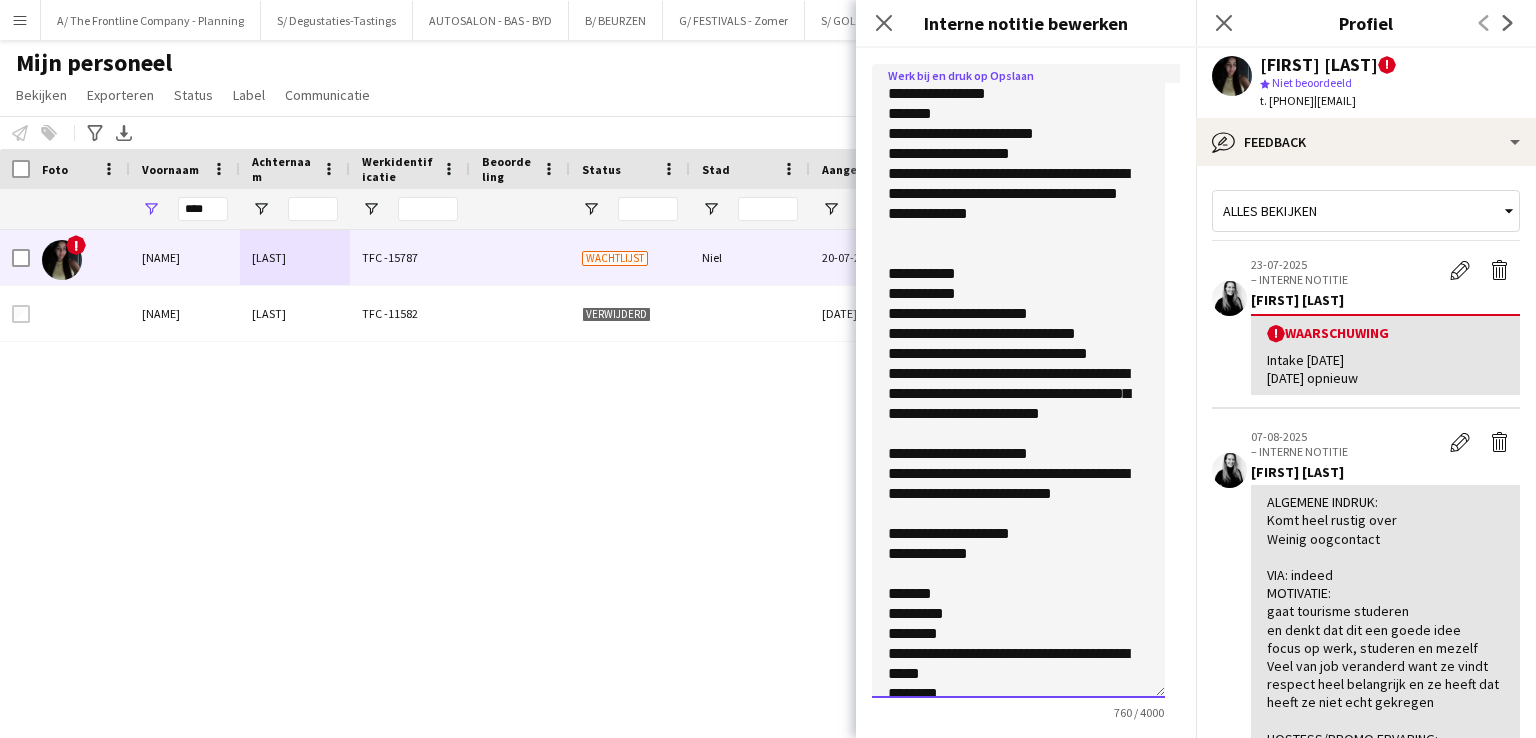 click on "**********" 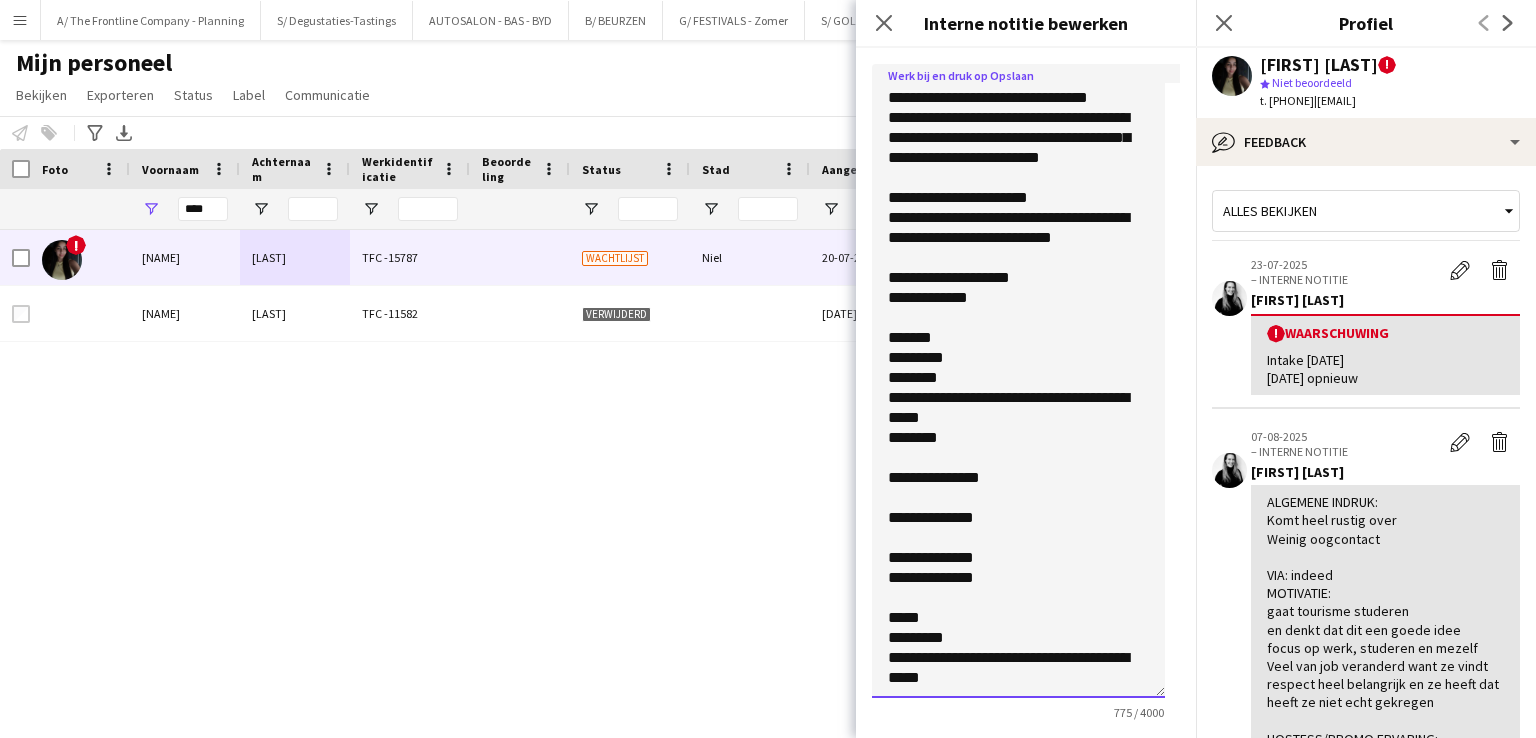 scroll, scrollTop: 0, scrollLeft: 0, axis: both 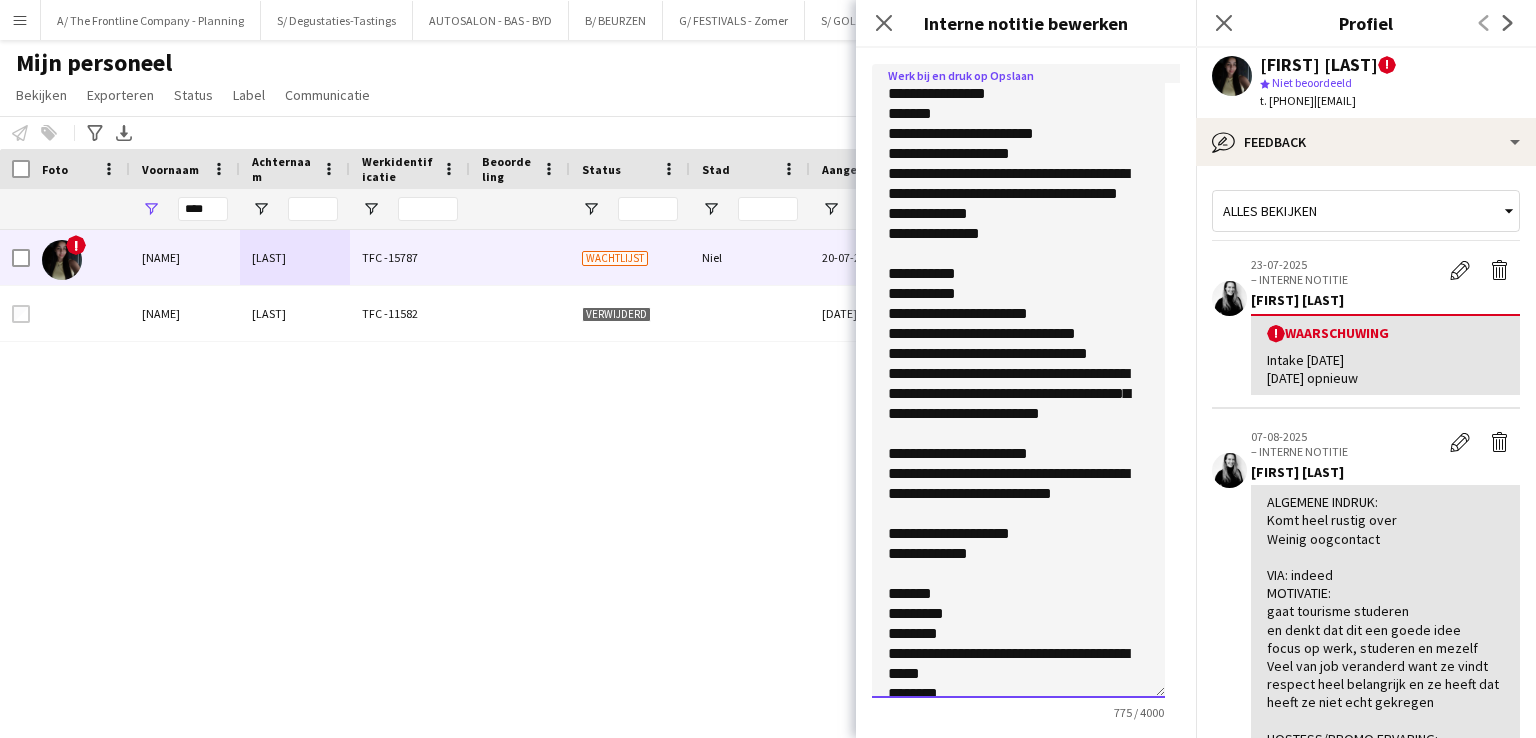click on "**********" 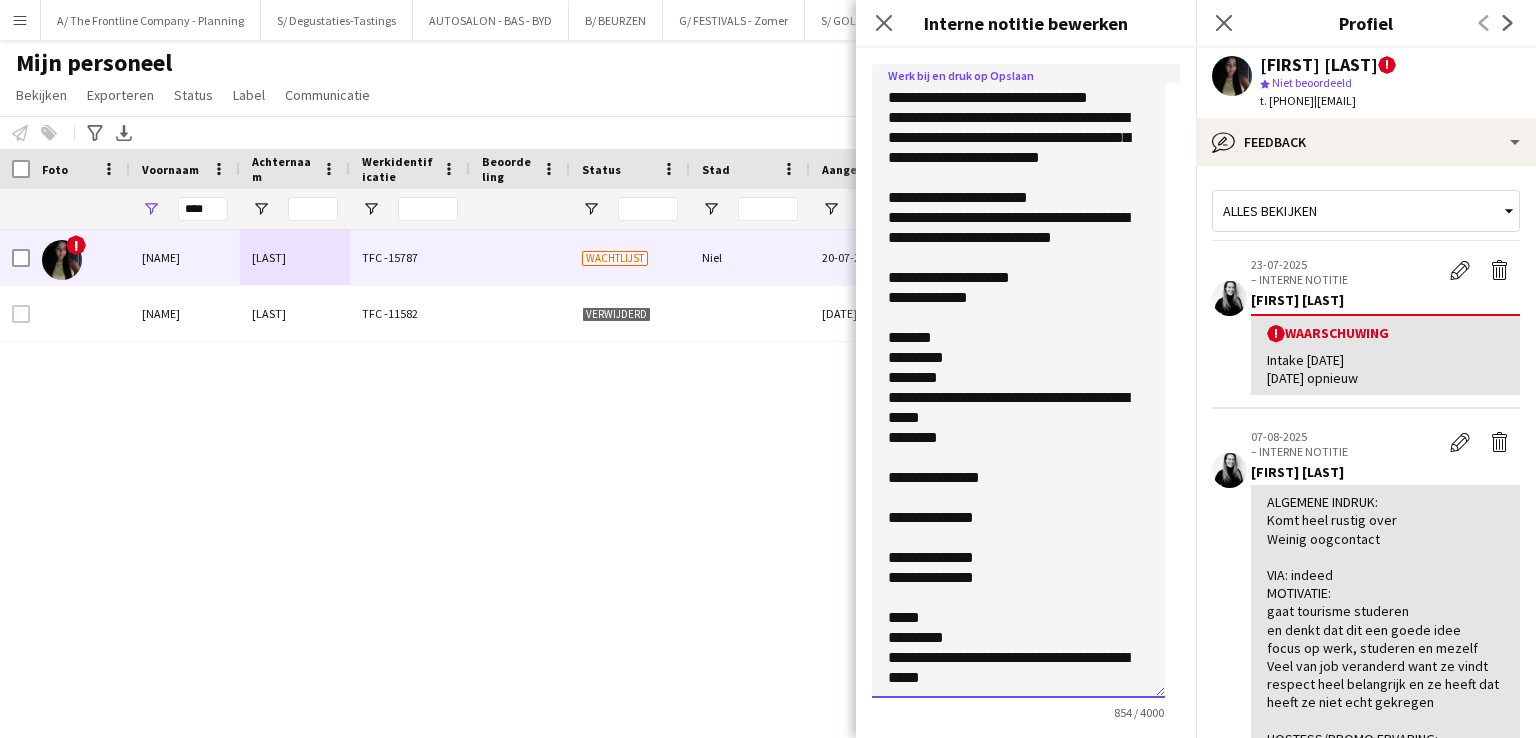 scroll, scrollTop: 355, scrollLeft: 0, axis: vertical 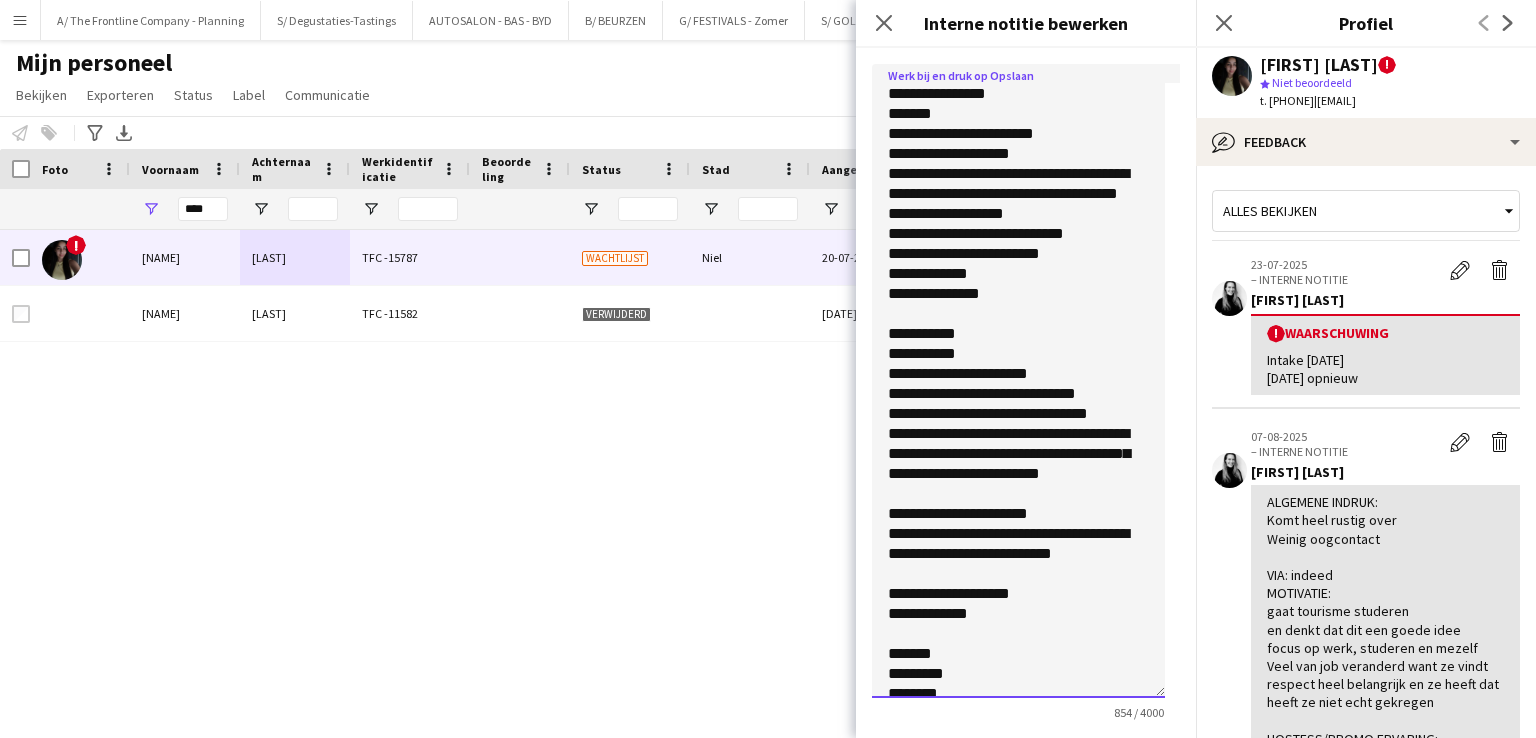 click on "**********" 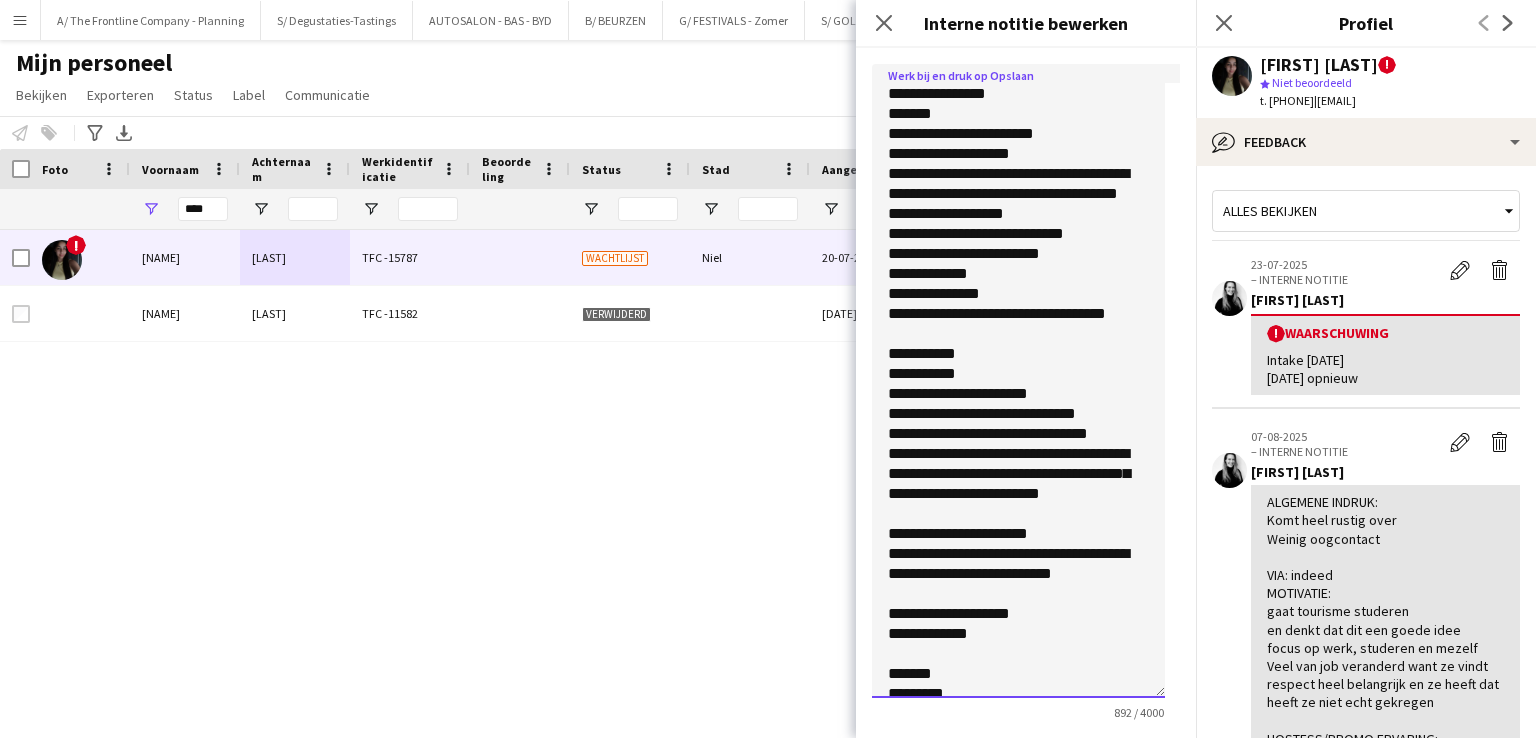 scroll, scrollTop: 375, scrollLeft: 0, axis: vertical 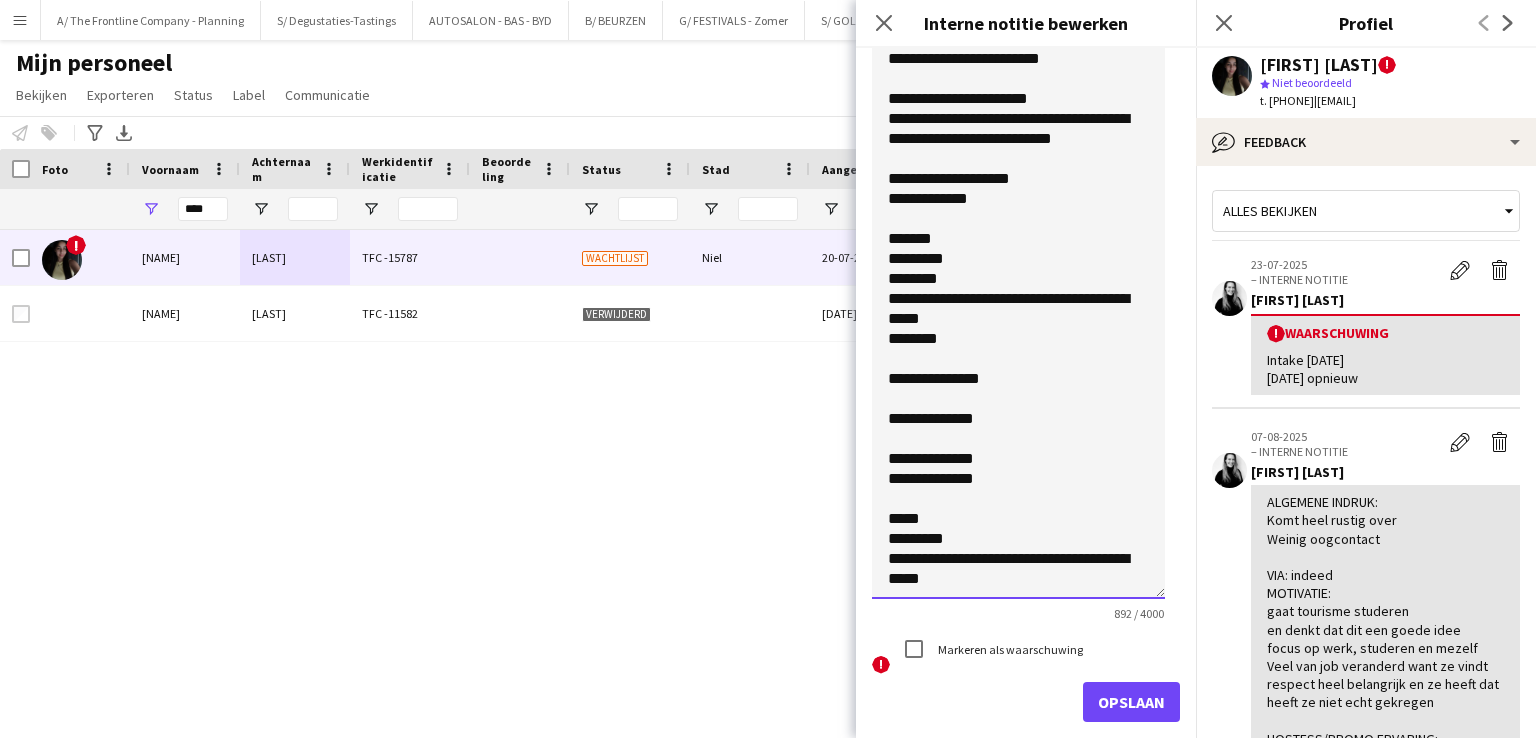 type on "**********" 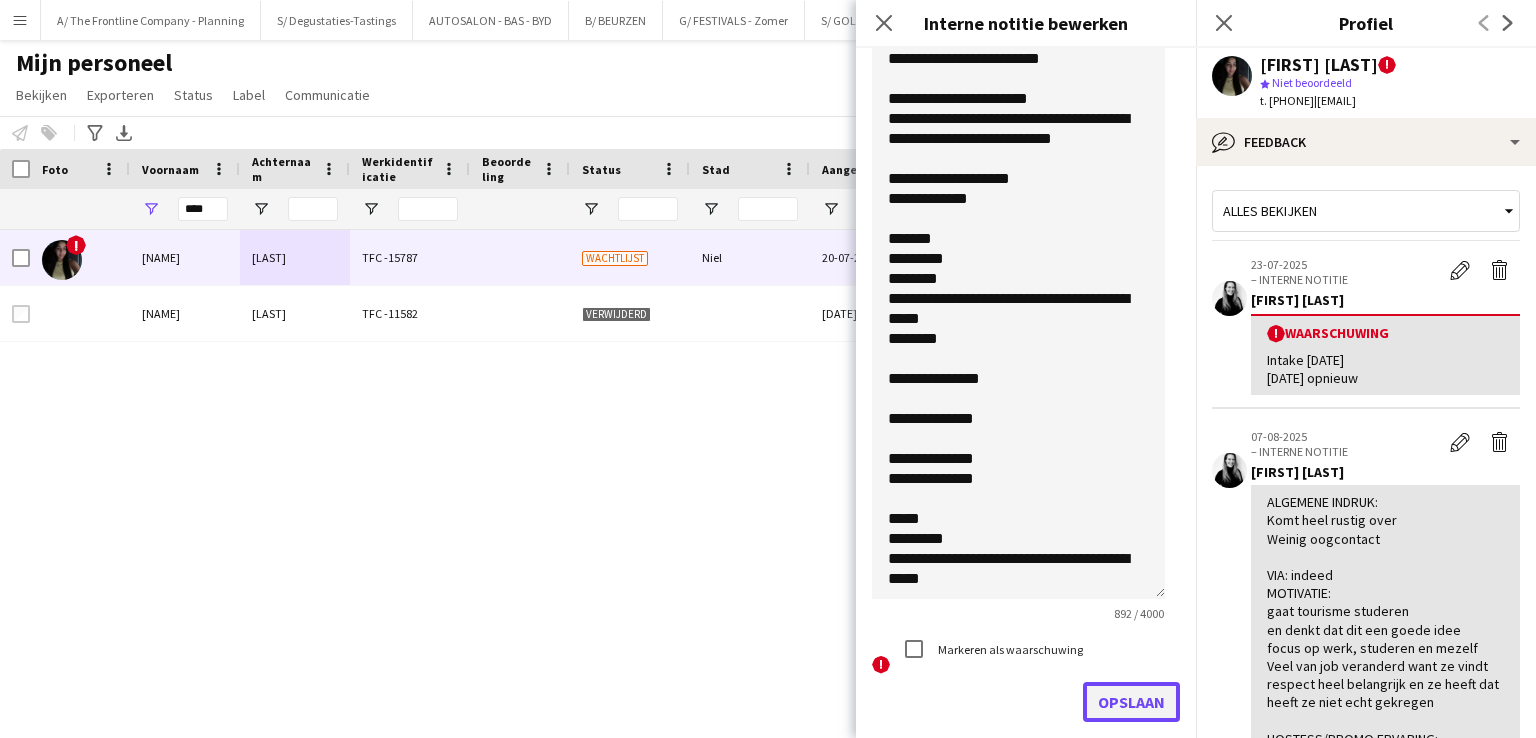 click on "Opslaan" 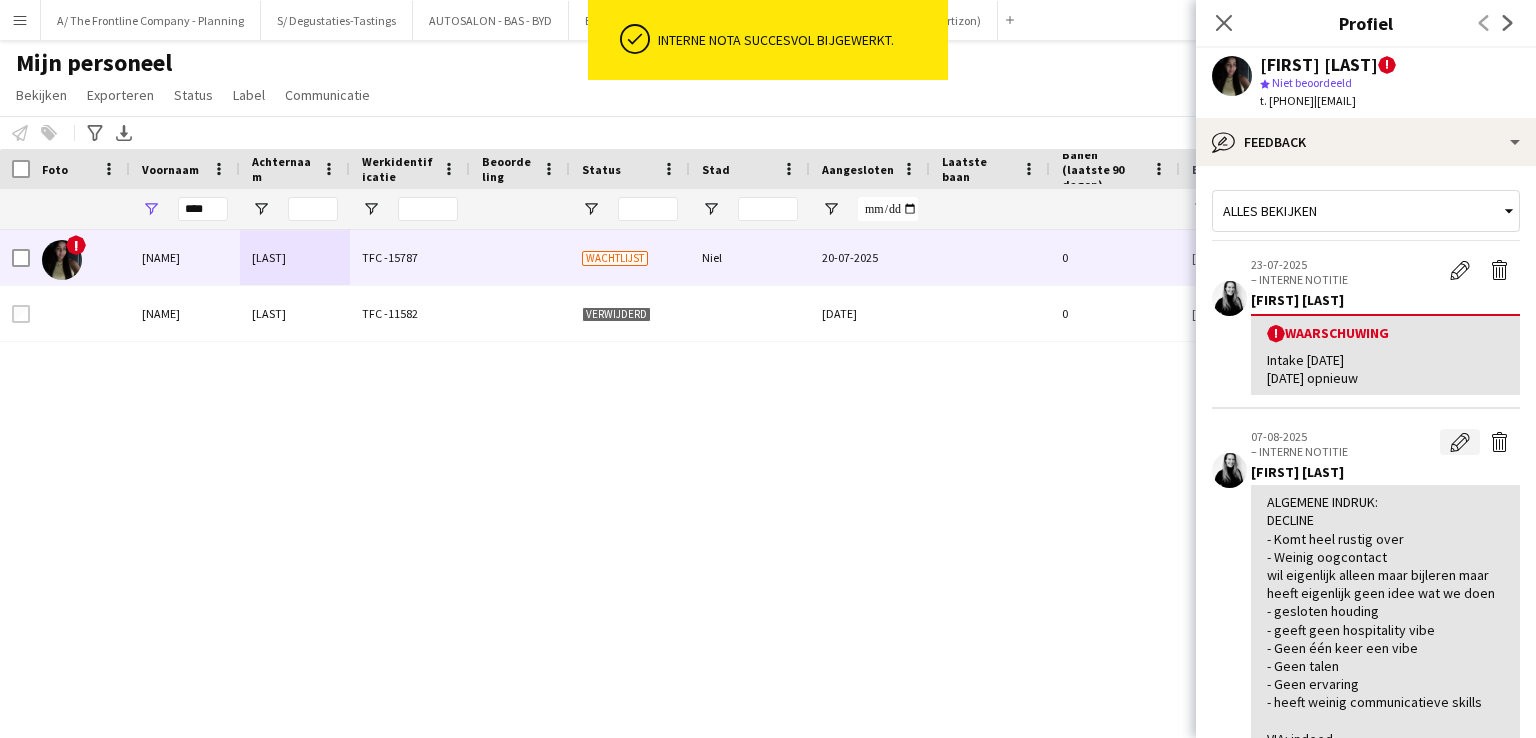 click on "Bewerk interne notitie" 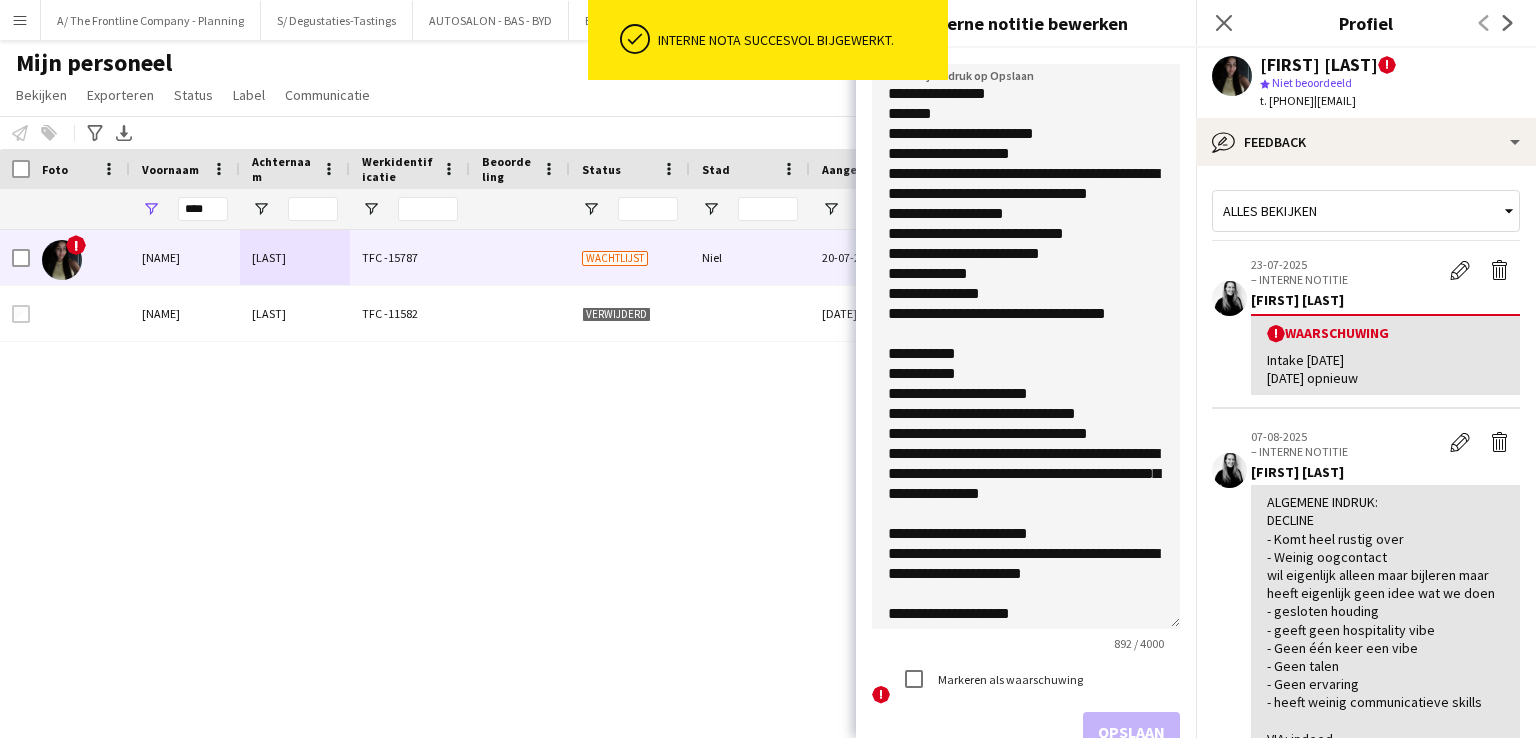 drag, startPoint x: 1172, startPoint y: 175, endPoint x: 1183, endPoint y: 619, distance: 444.13623 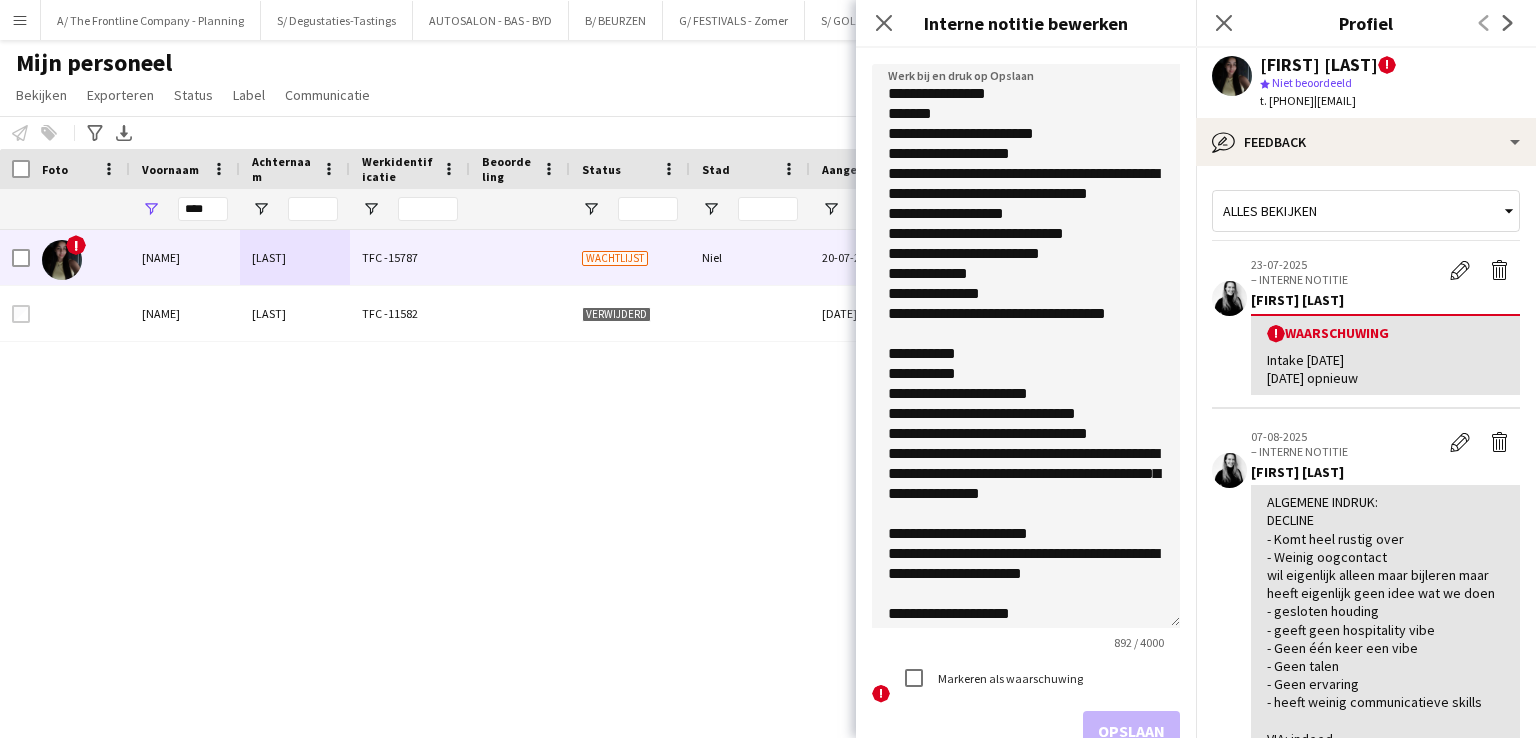 scroll, scrollTop: 171, scrollLeft: 0, axis: vertical 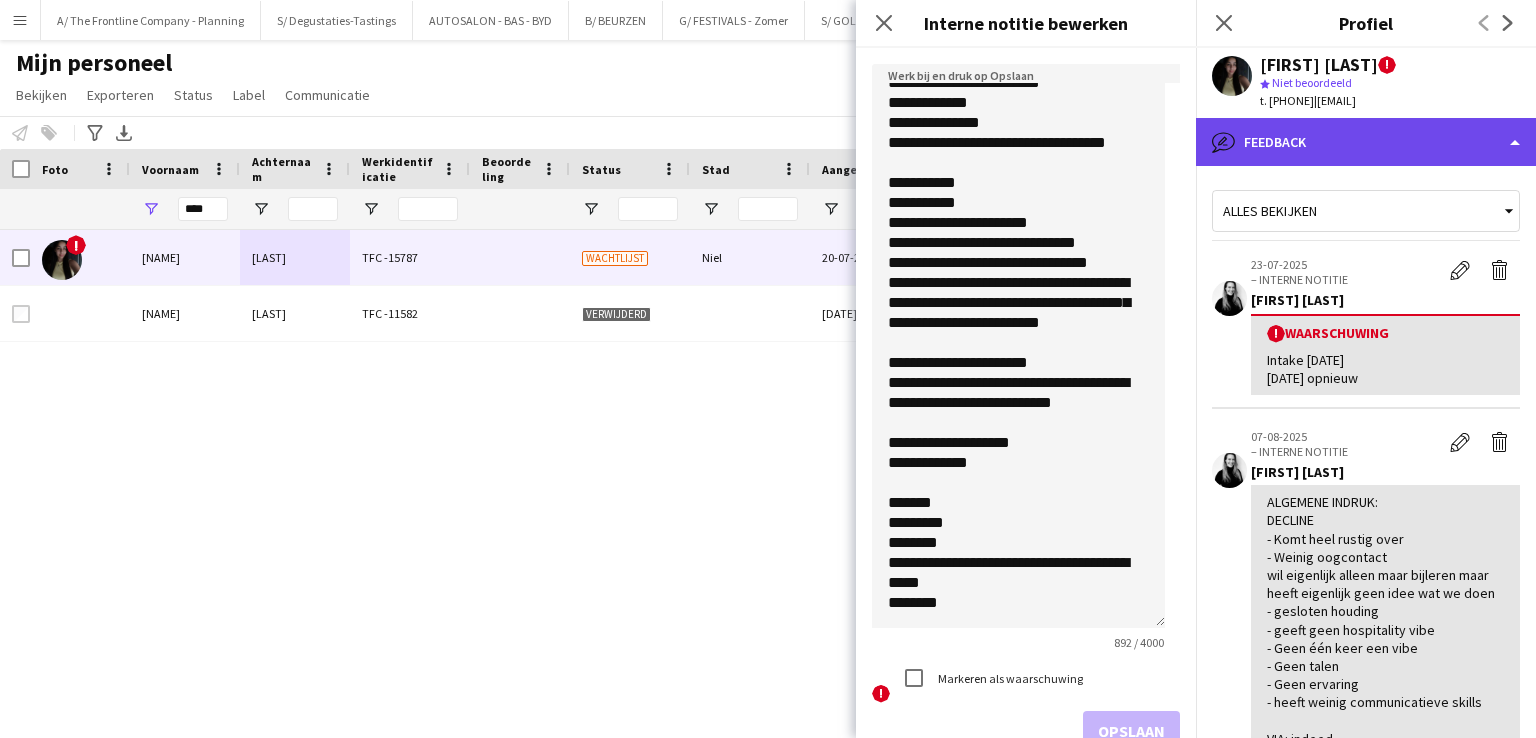 click on "bubble-pencil
Feedback" 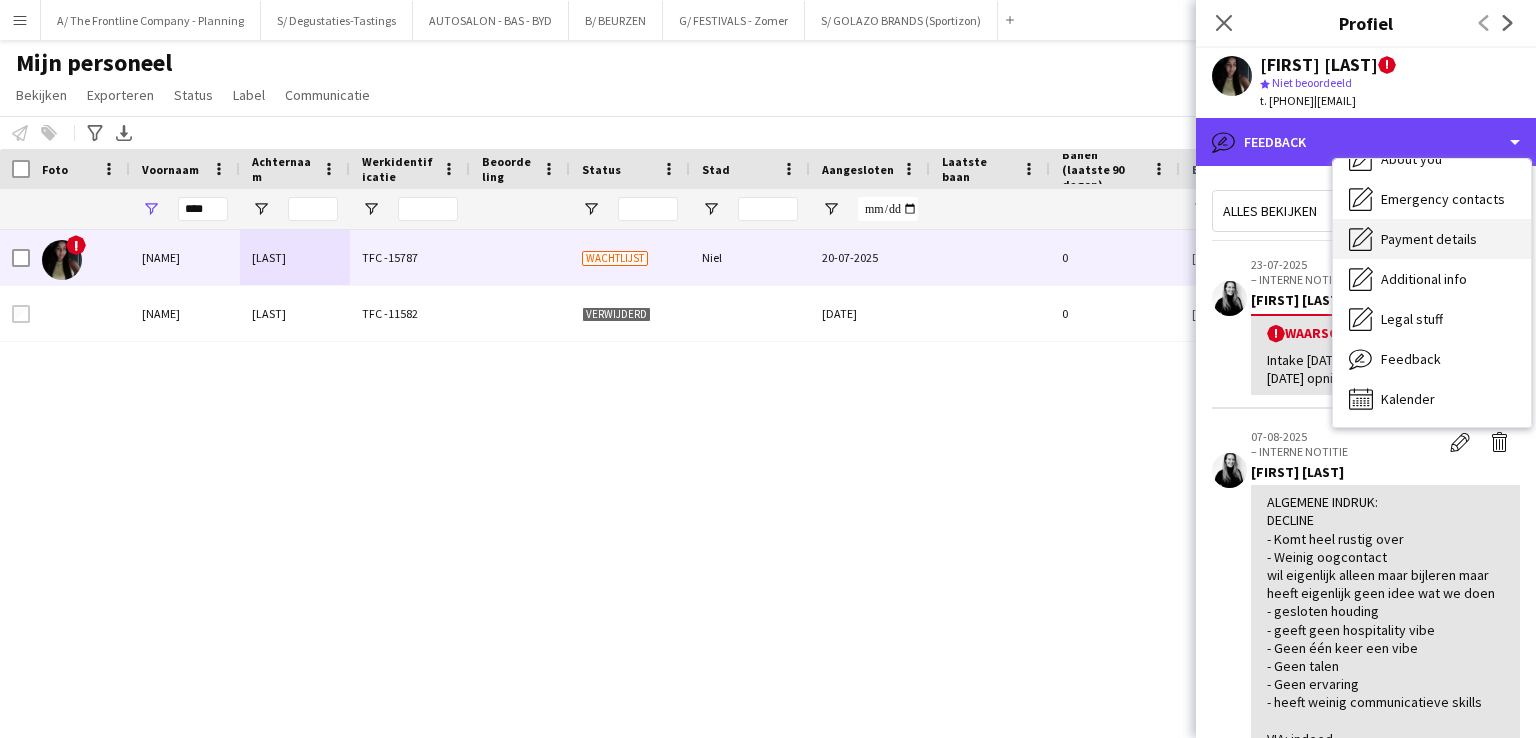 scroll, scrollTop: 0, scrollLeft: 0, axis: both 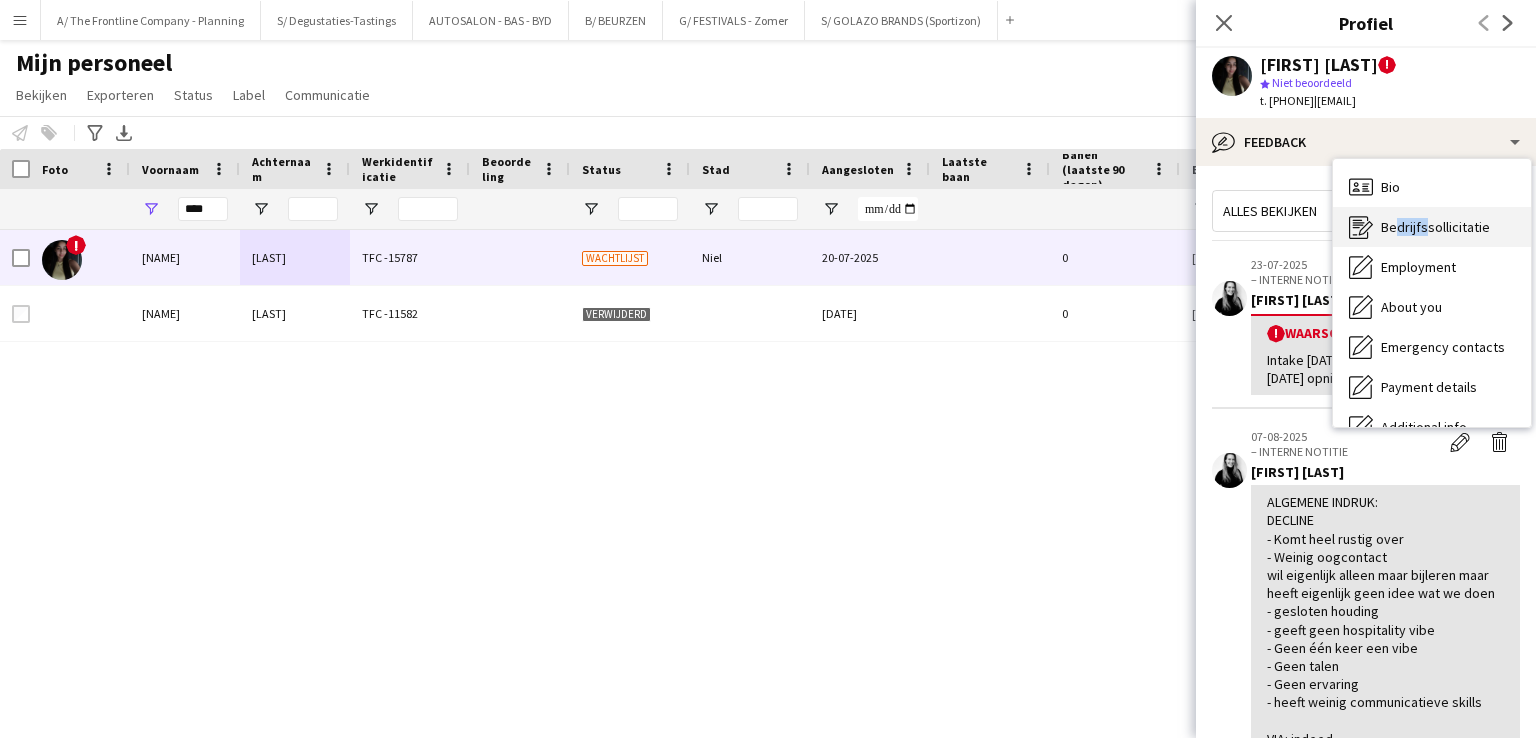 drag, startPoint x: 1419, startPoint y: 233, endPoint x: 1388, endPoint y: 217, distance: 34.88553 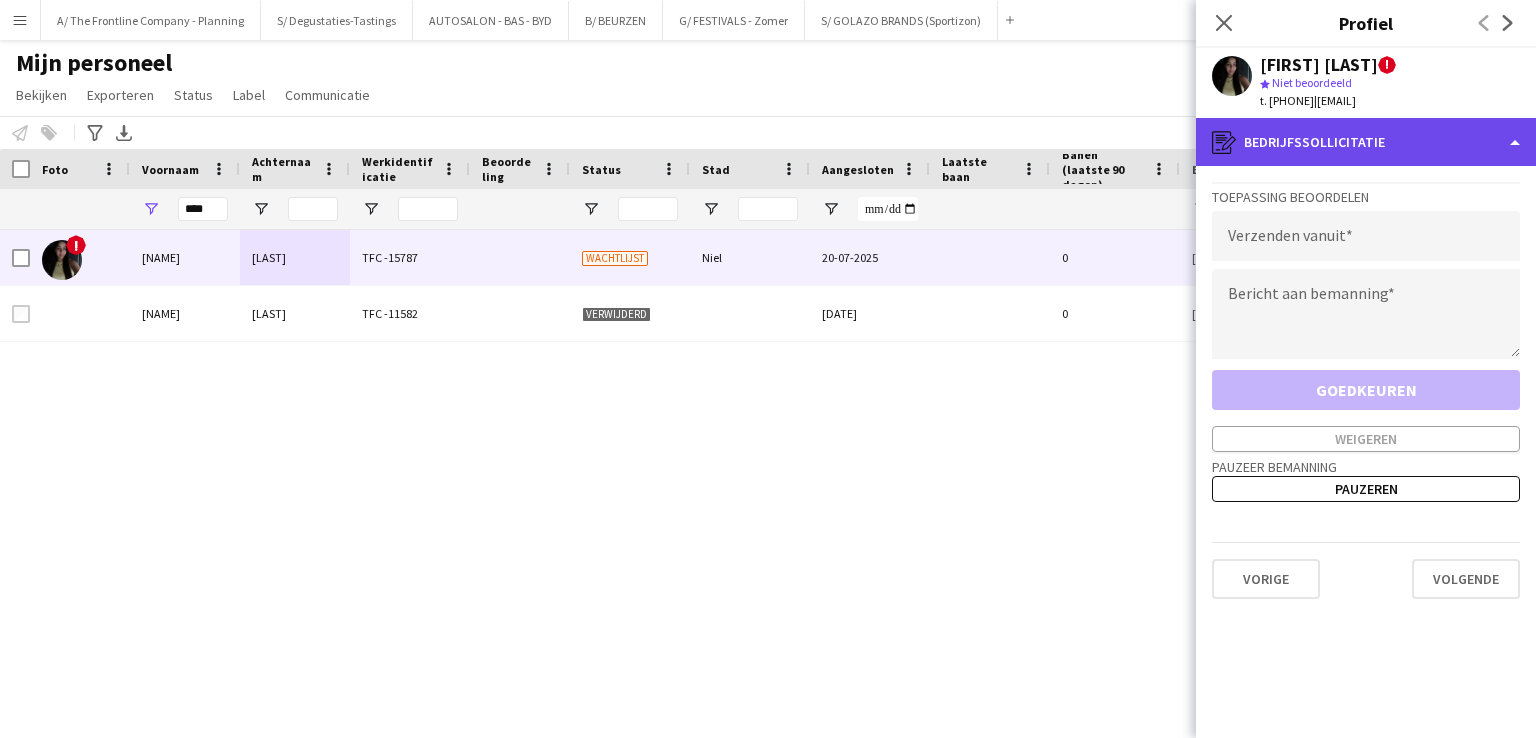 click on "register
Bedrijfssollicitatie" 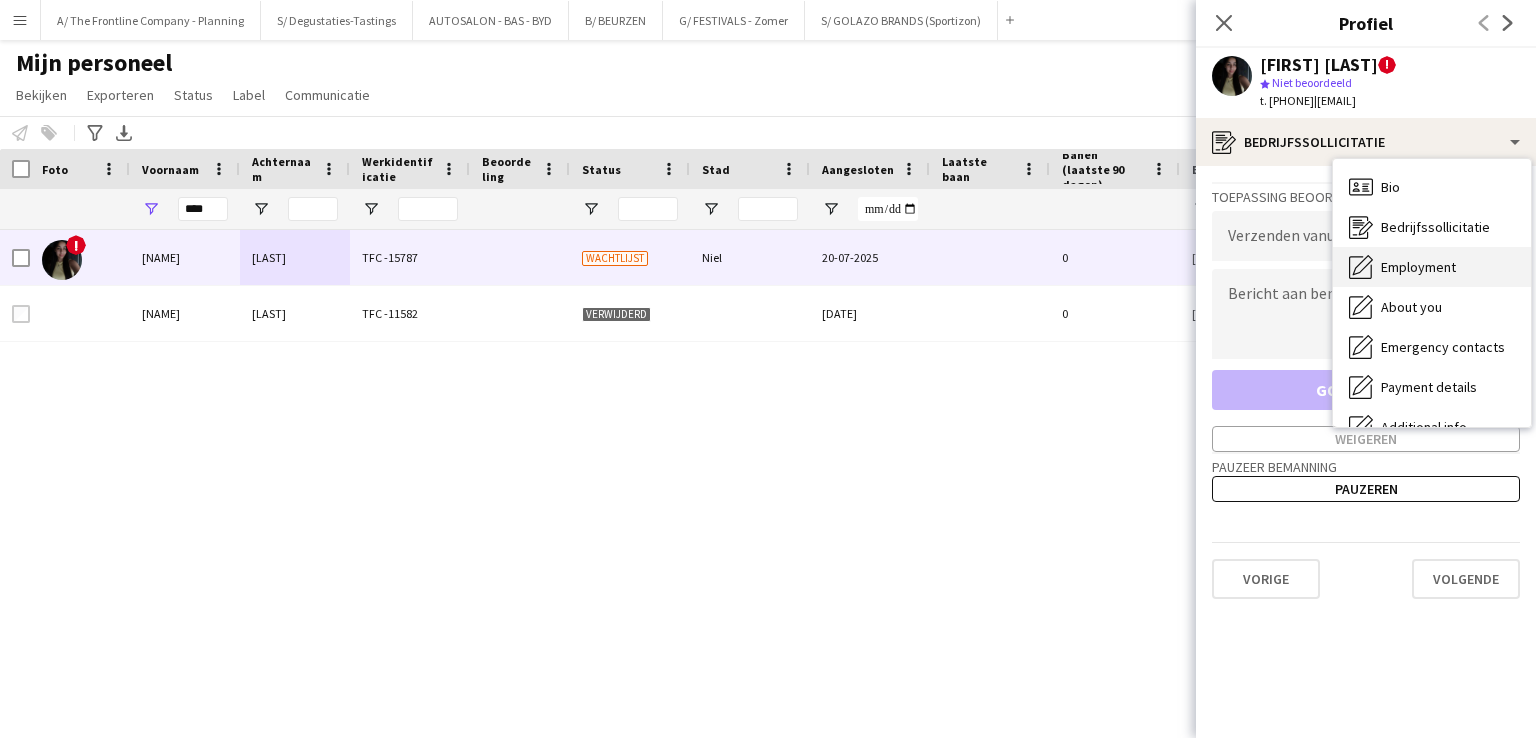click on "Employment" at bounding box center (1418, 267) 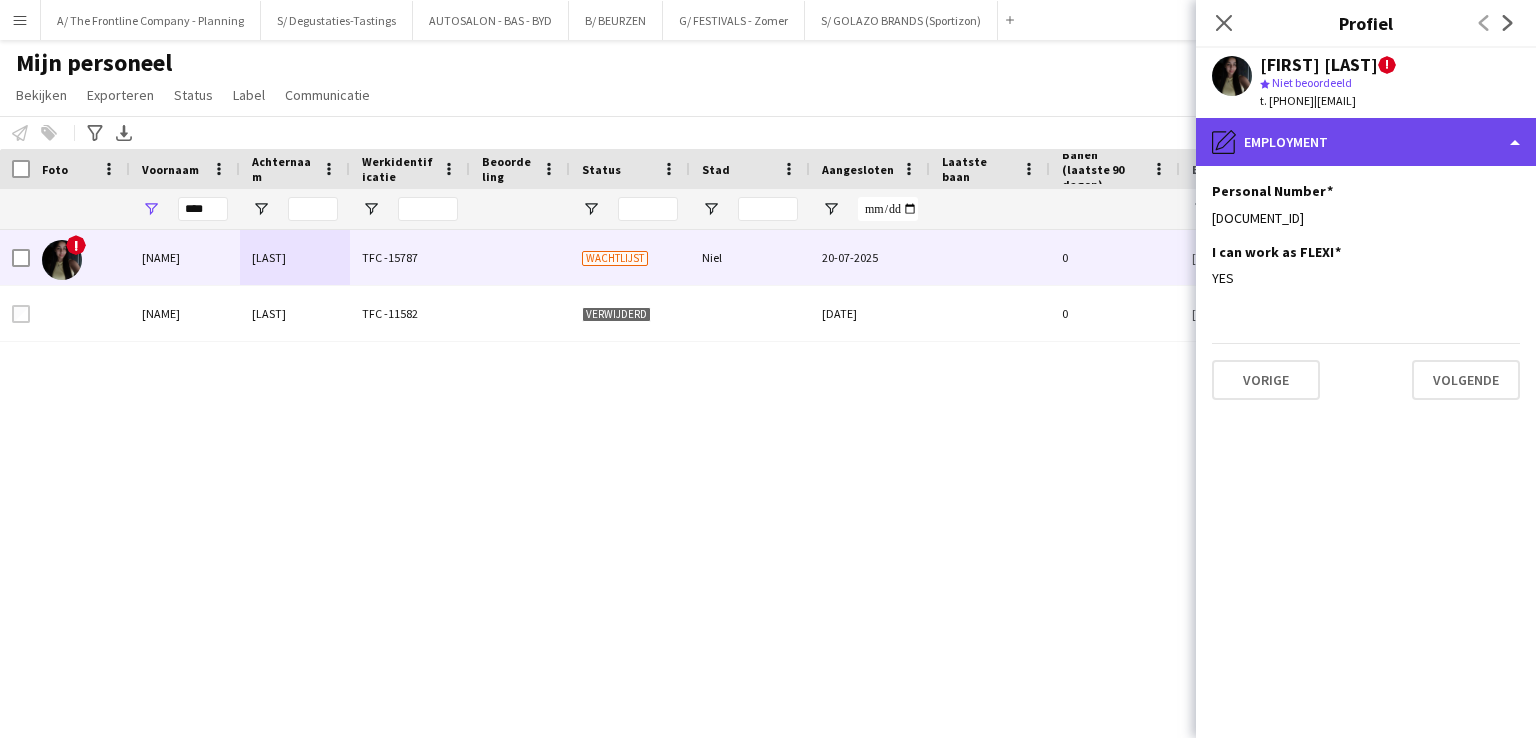 click on "pencil4
Employment" 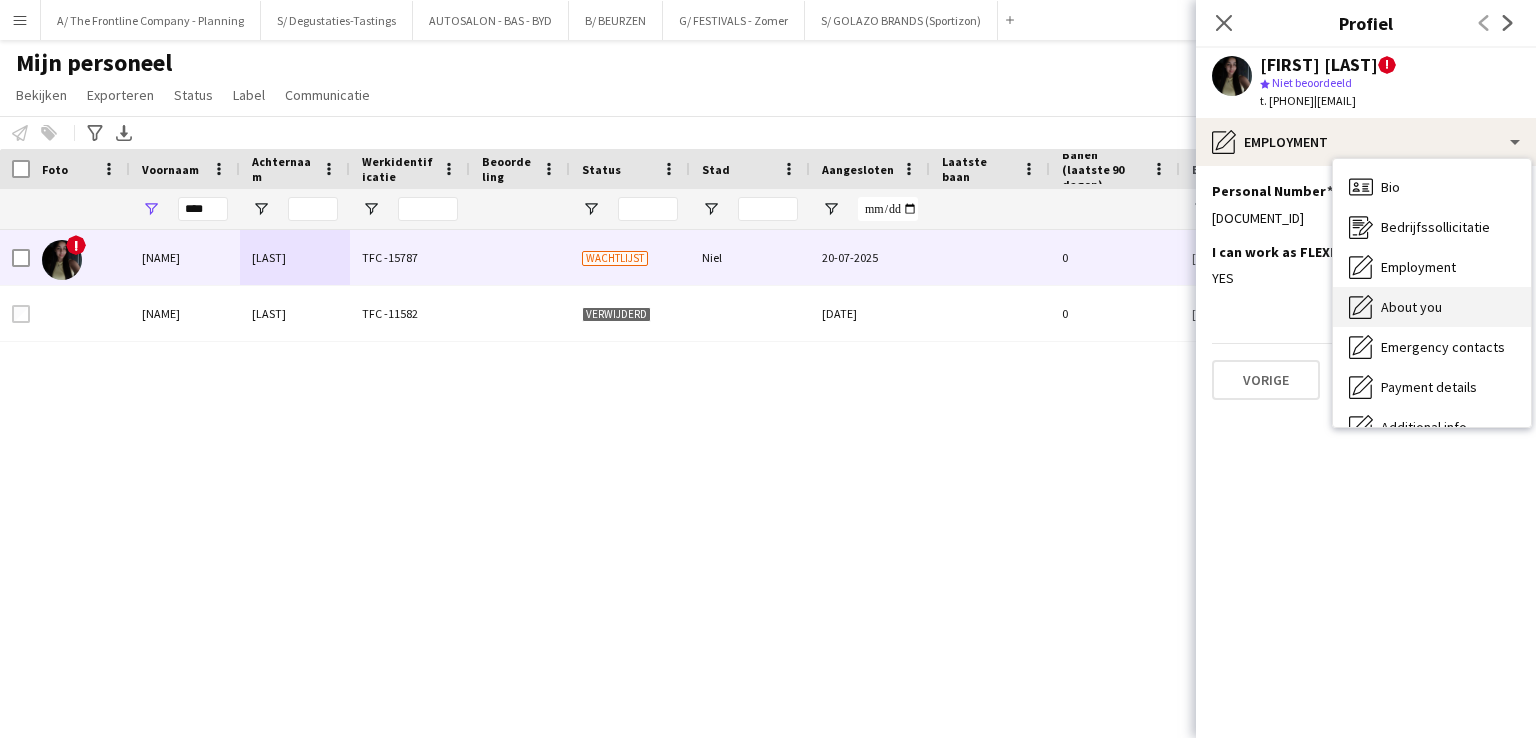 click on "About you" at bounding box center (1411, 307) 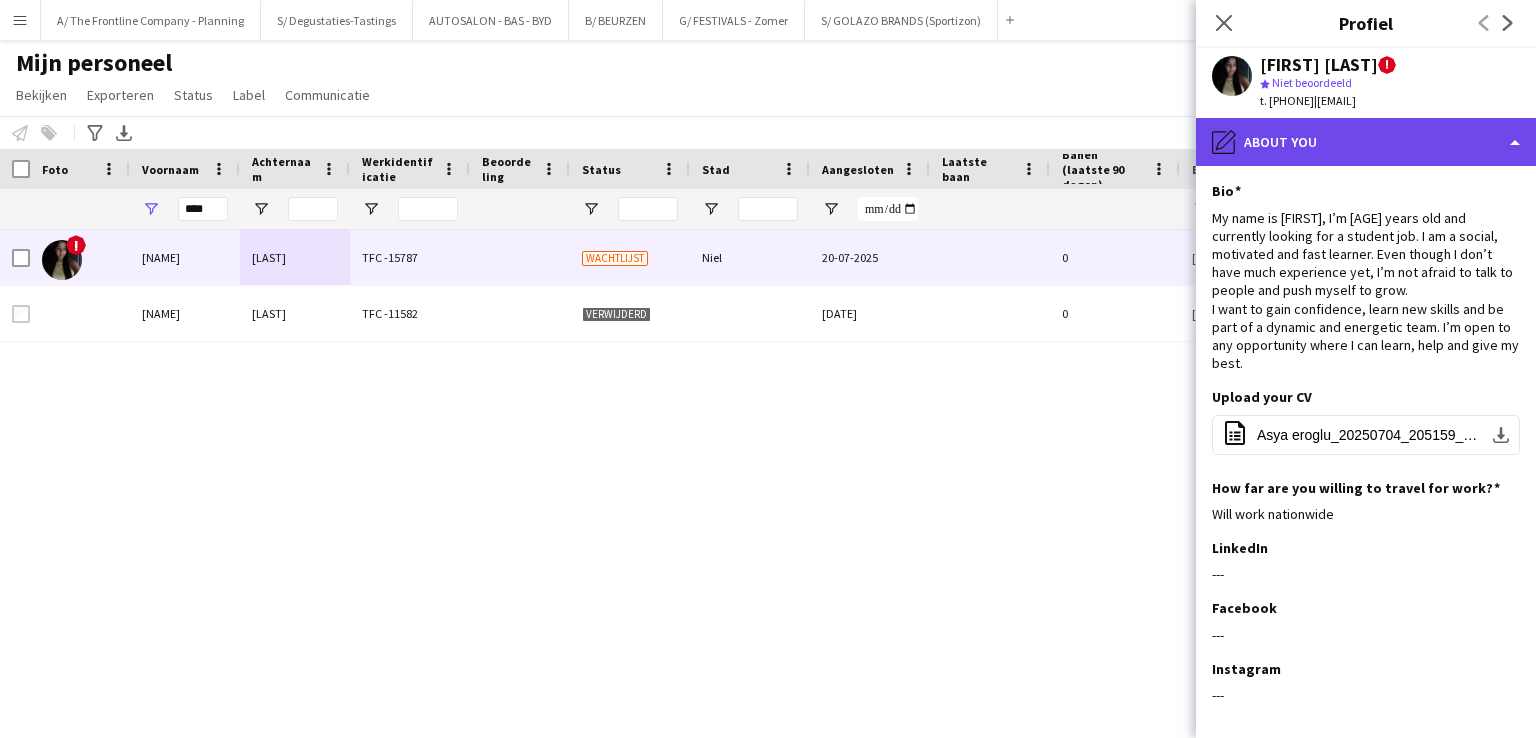 click on "pencil4
About you" 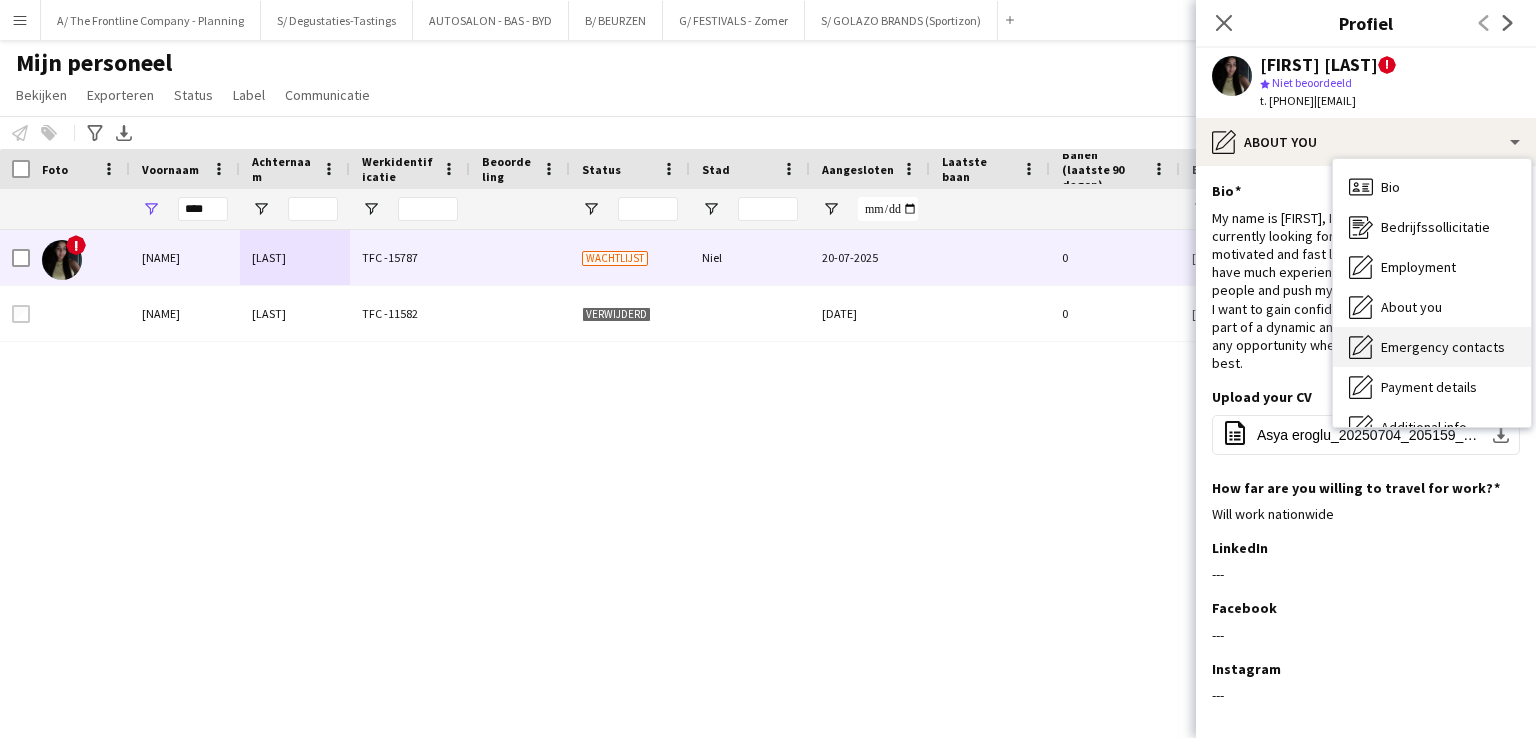 click on "Emergency contacts" at bounding box center (1443, 347) 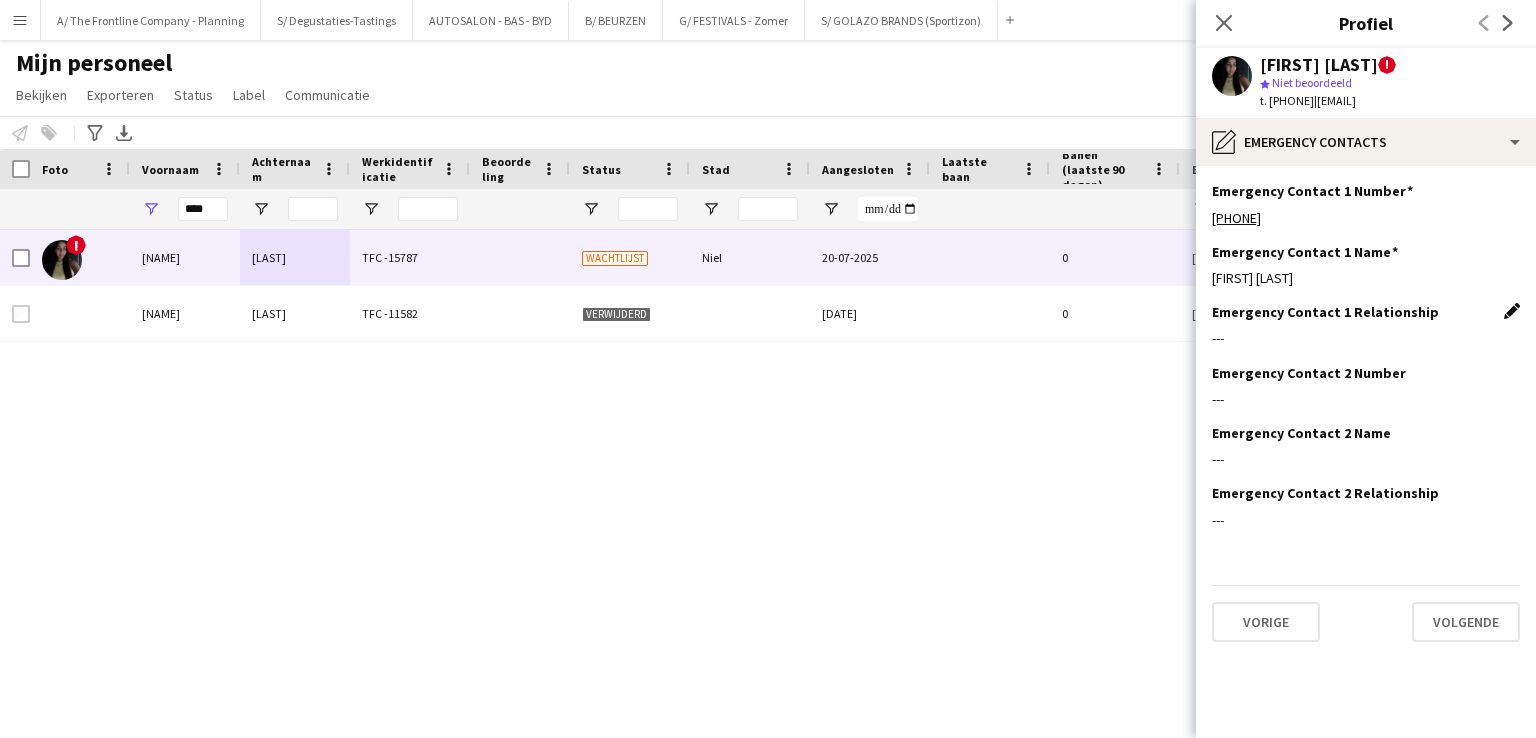 click on "Dit veld bewerken" 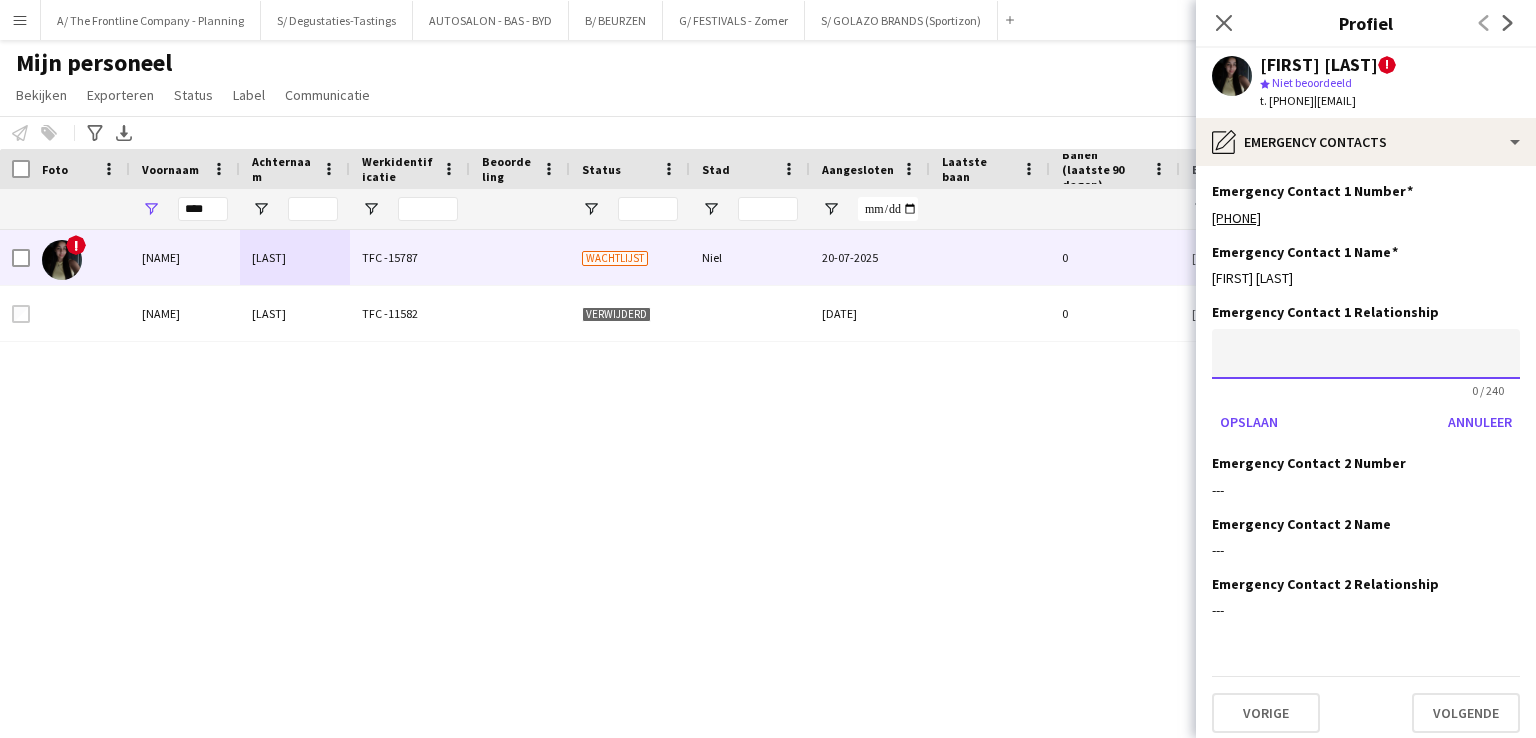click 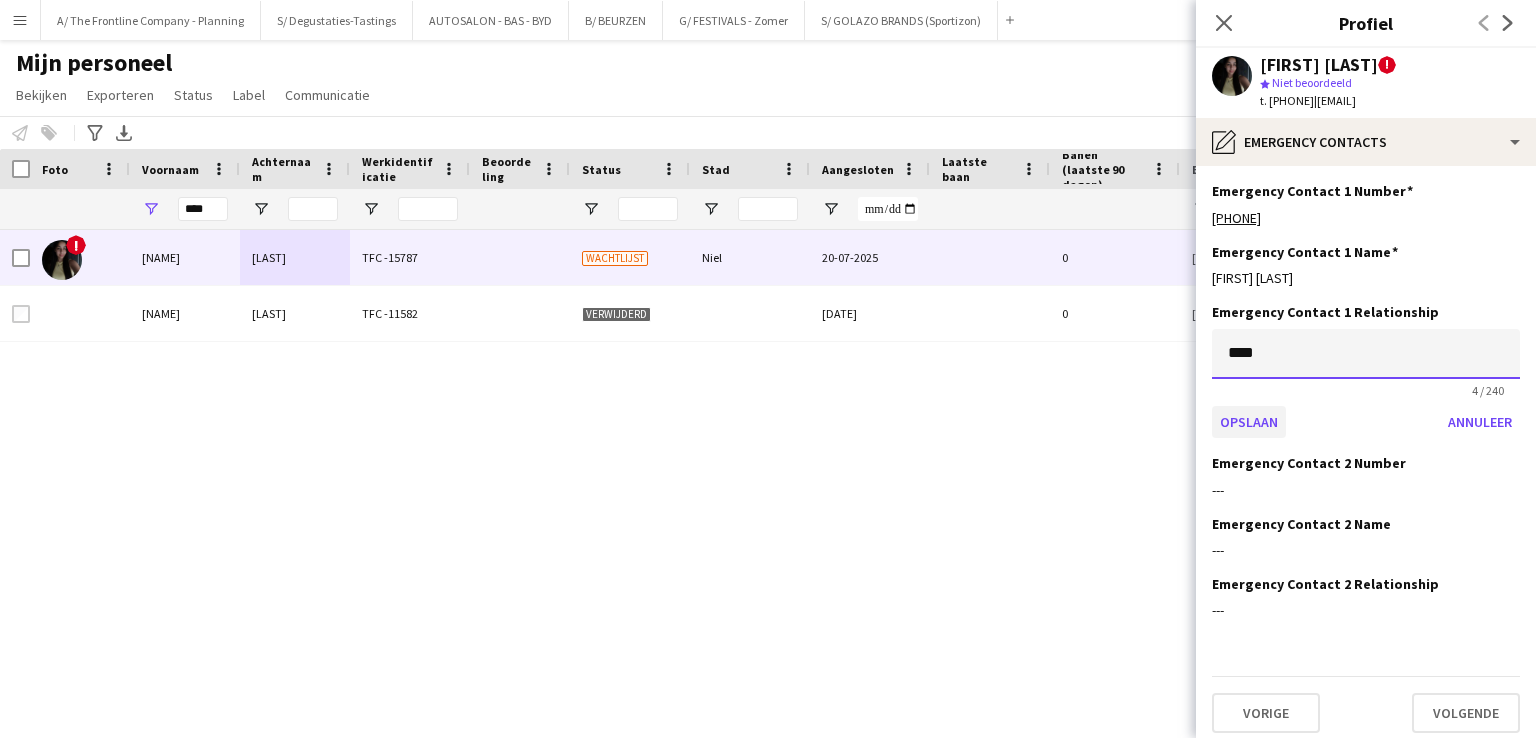 type on "****" 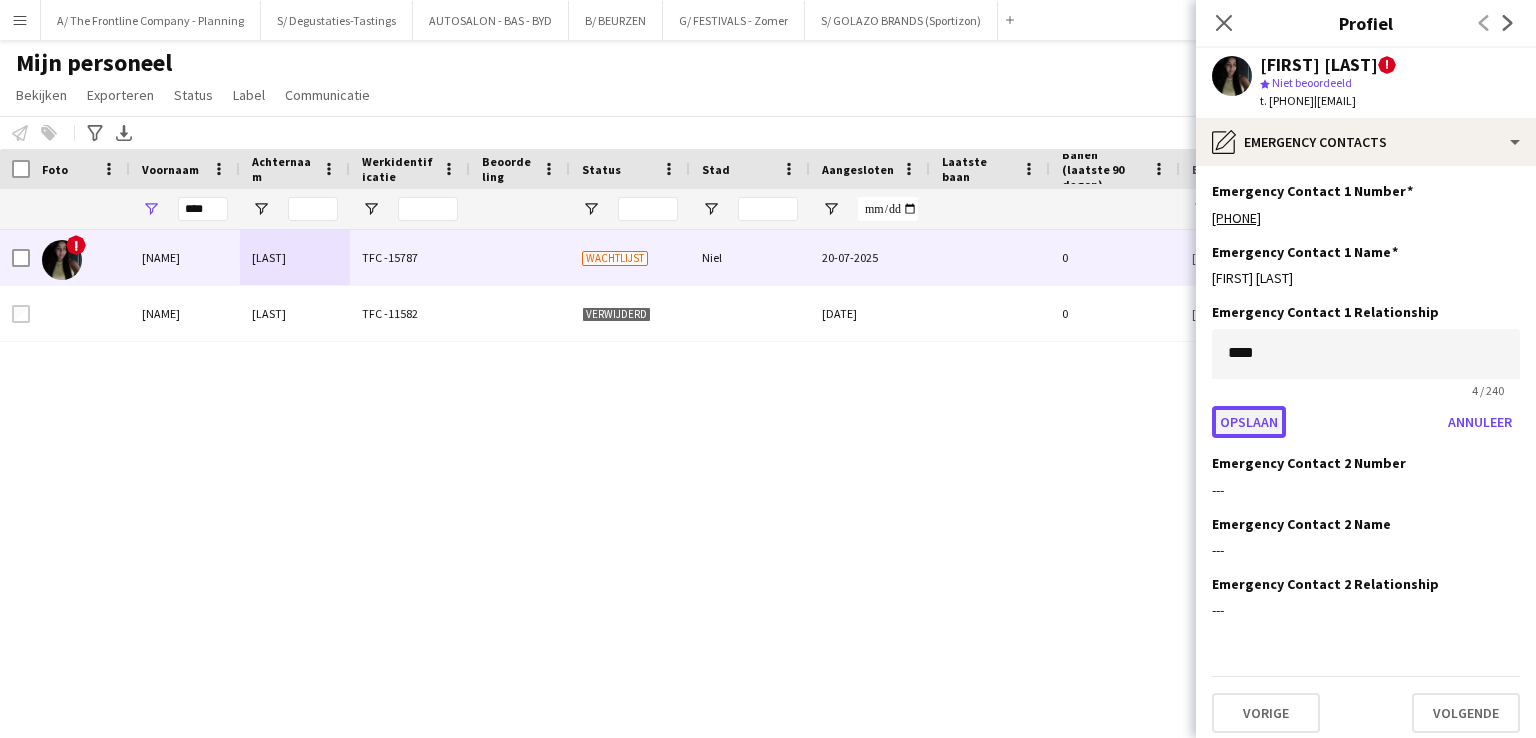 click on "Opslaan" 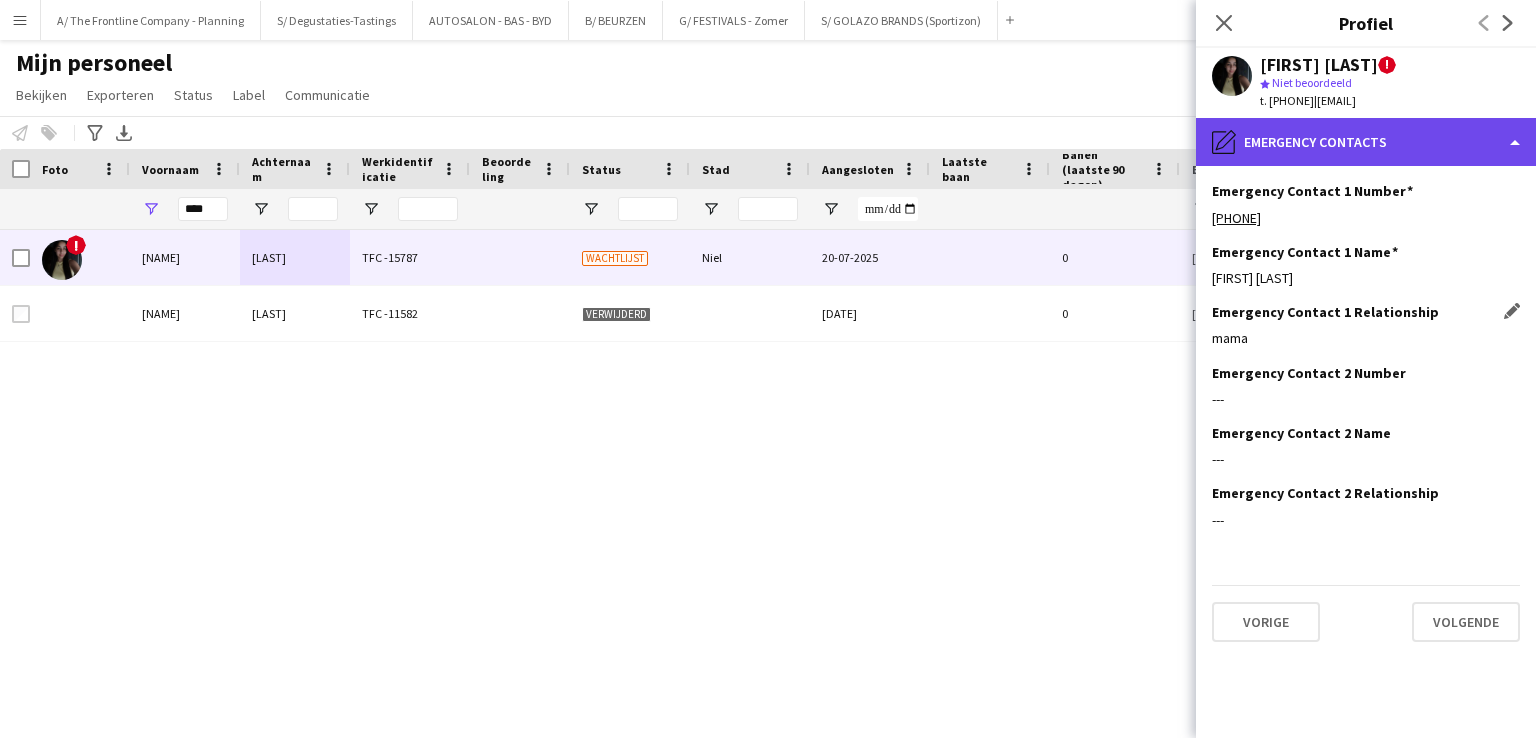 click on "pencil4
Emergency contacts" 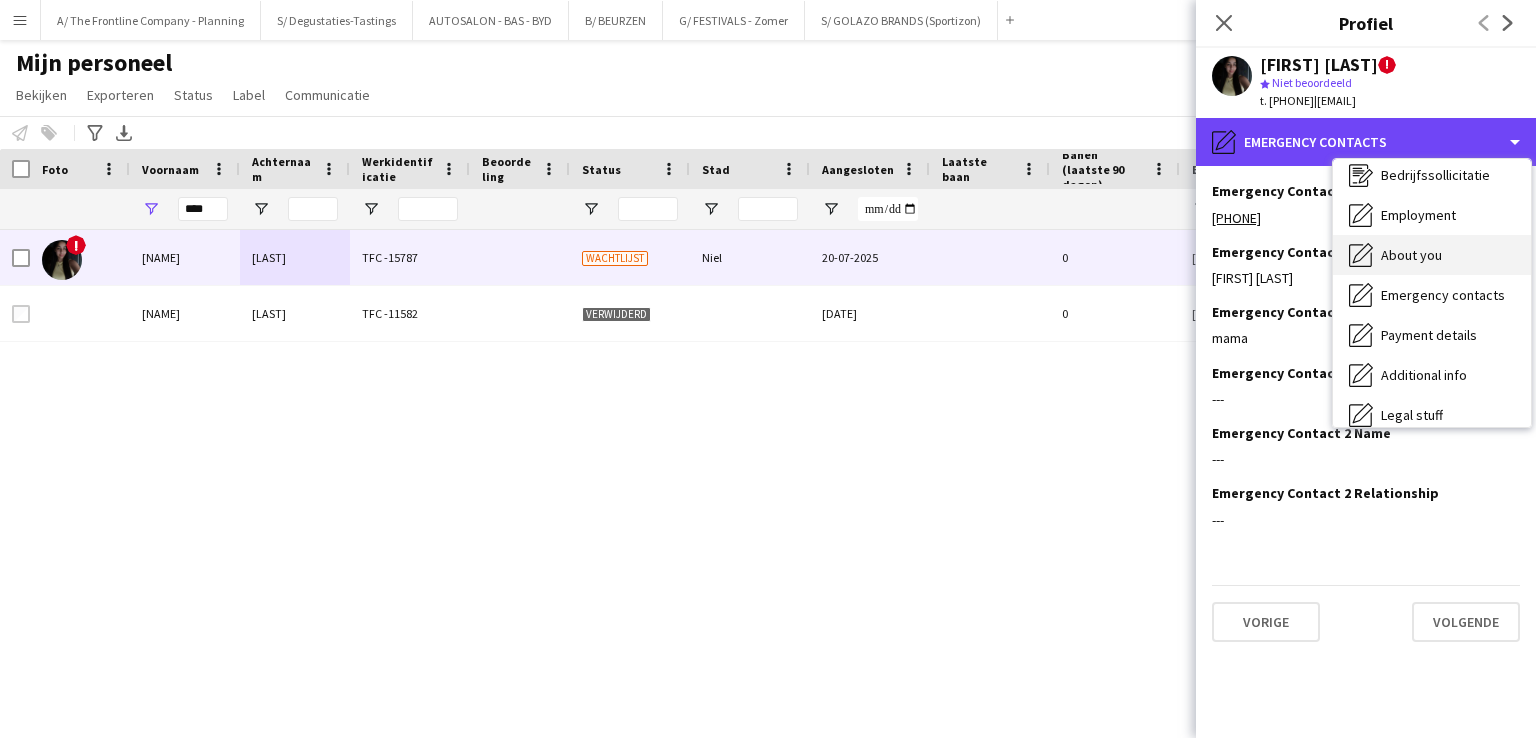 scroll, scrollTop: 54, scrollLeft: 0, axis: vertical 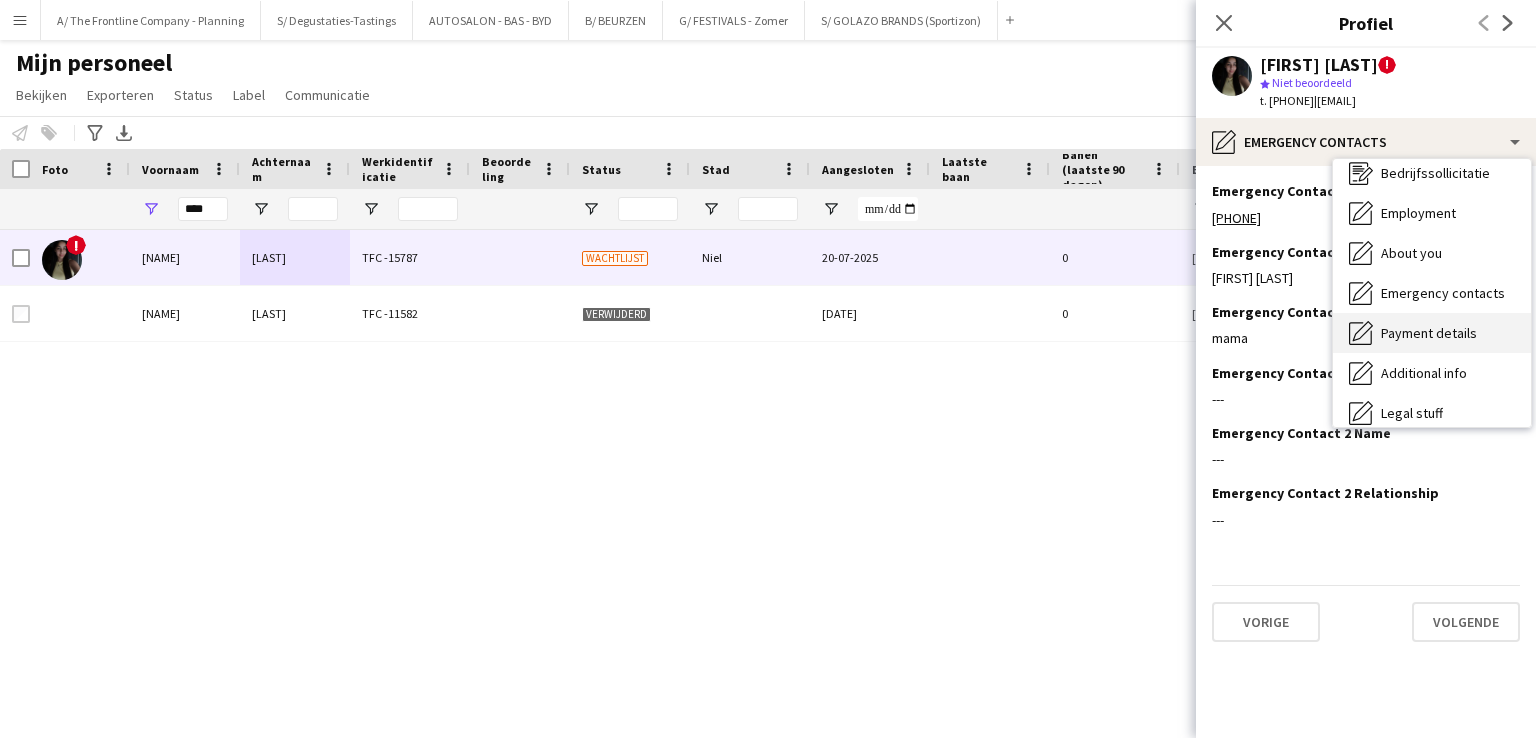 click on "Payment details" at bounding box center [1429, 333] 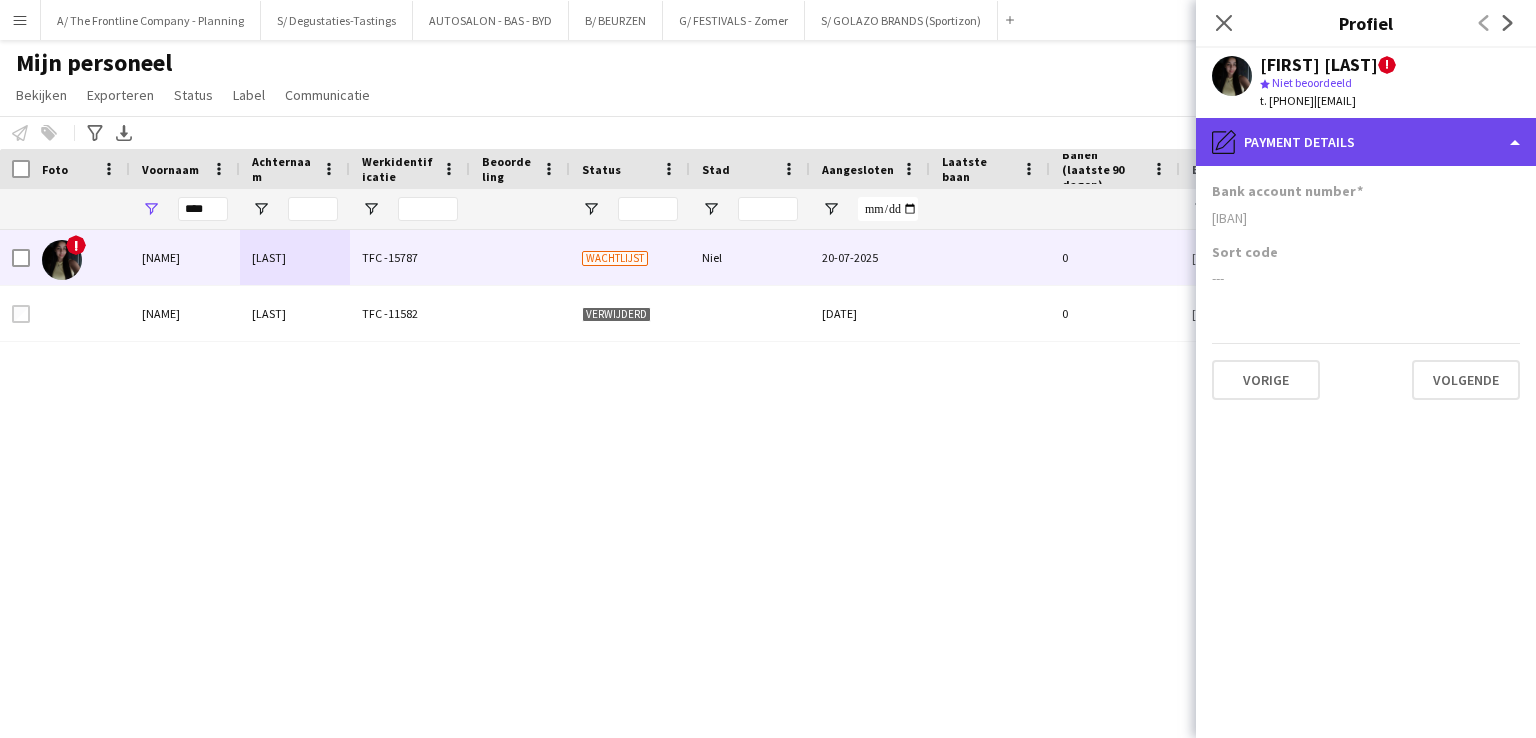 click on "pencil4
Payment details" 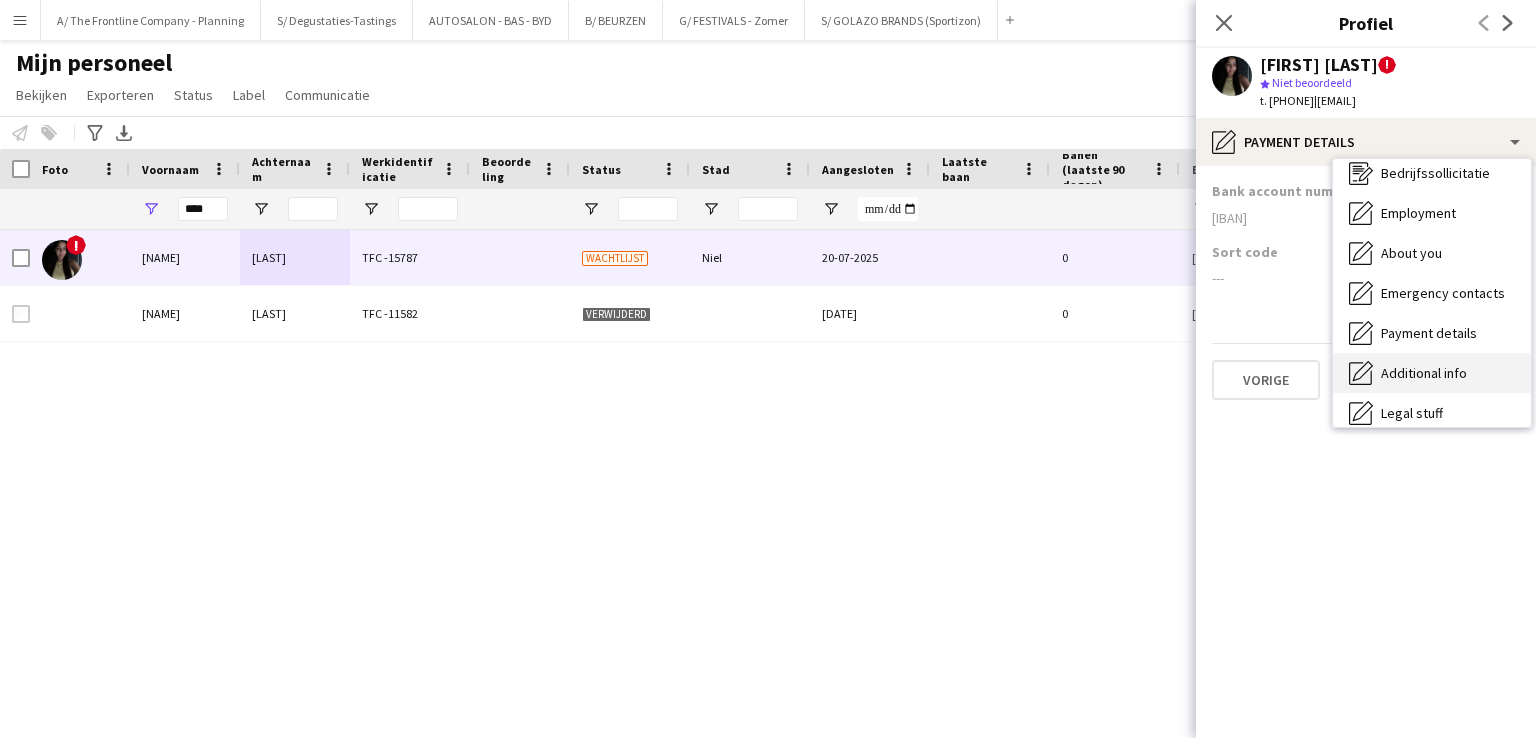 click on "Additional info" at bounding box center [1424, 373] 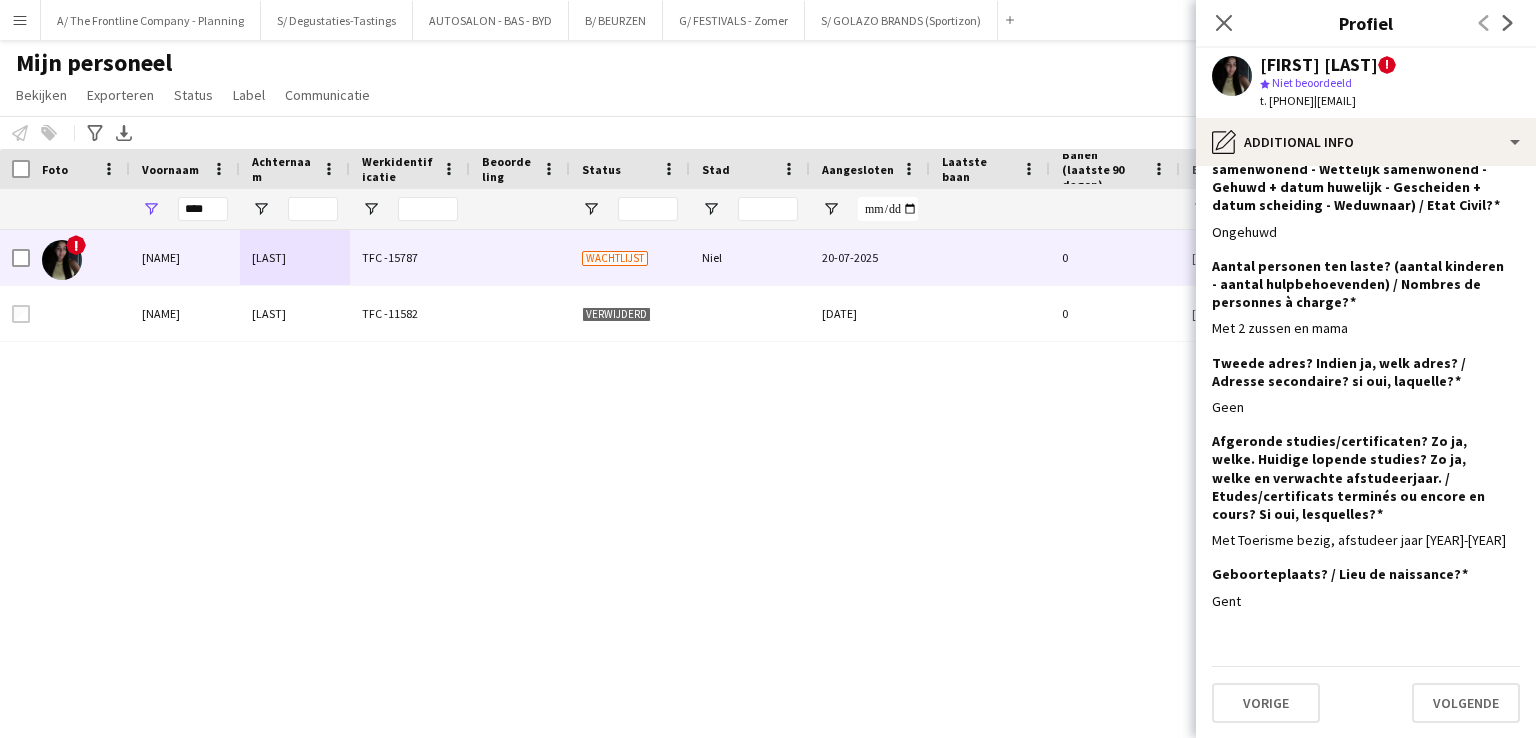 scroll, scrollTop: 0, scrollLeft: 0, axis: both 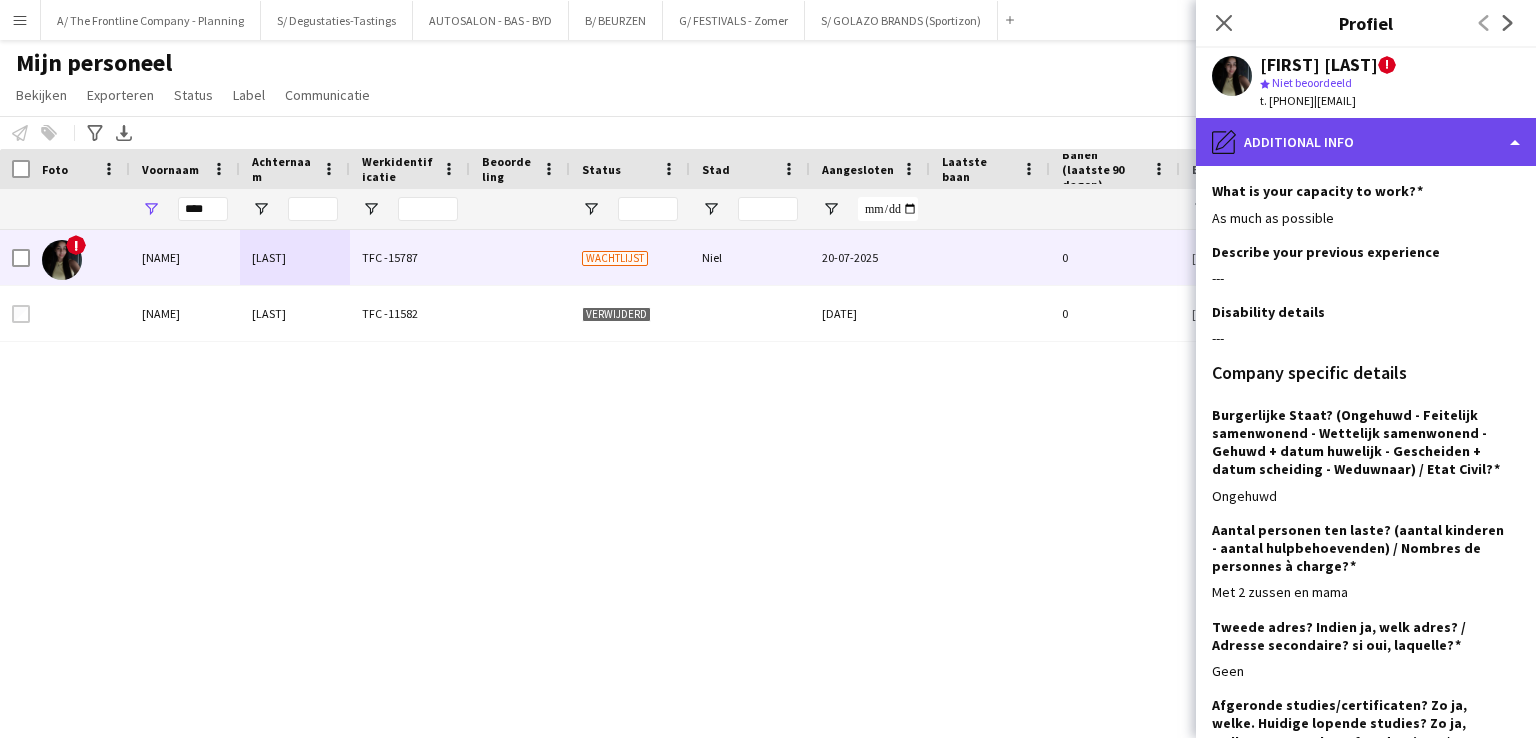 click on "pencil4
Additional info" 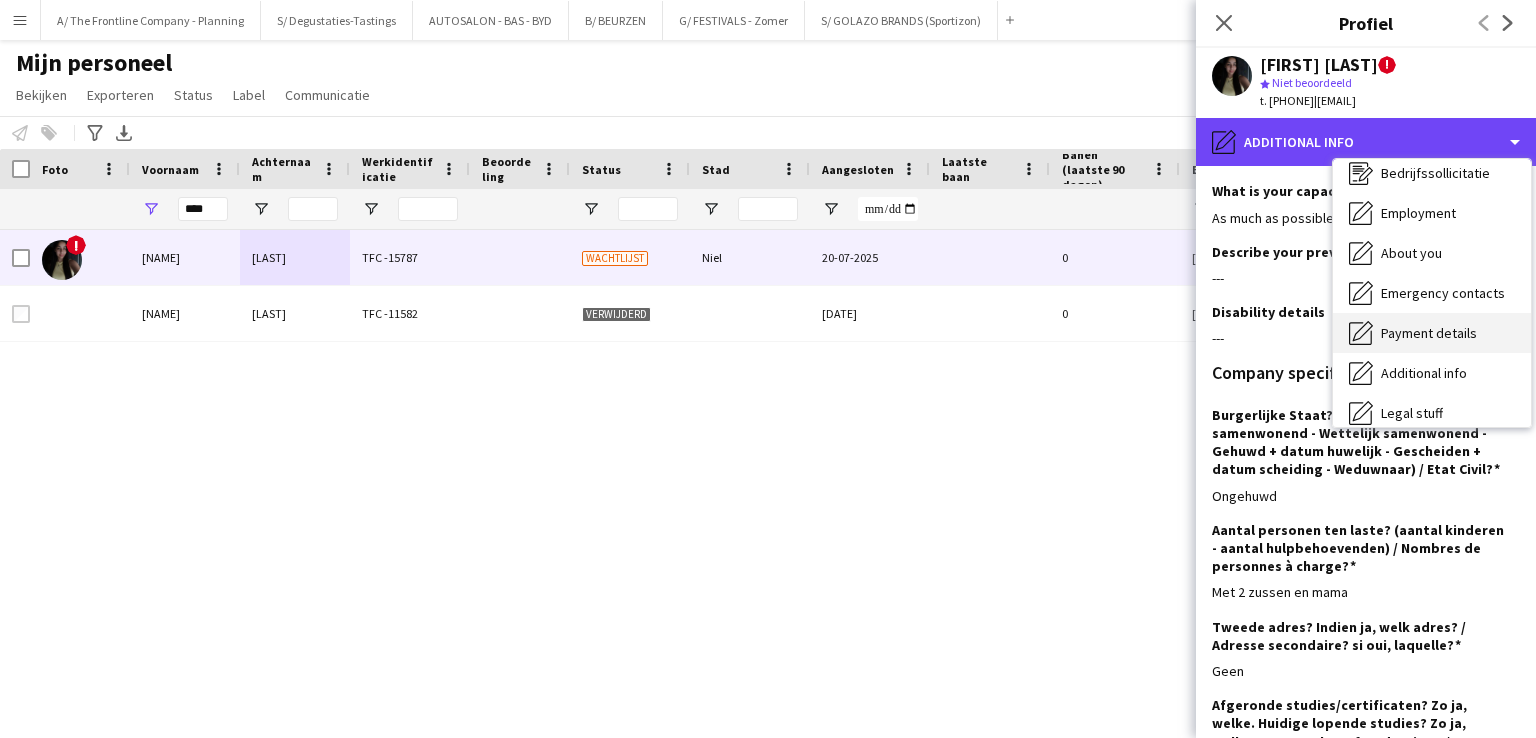 scroll, scrollTop: 148, scrollLeft: 0, axis: vertical 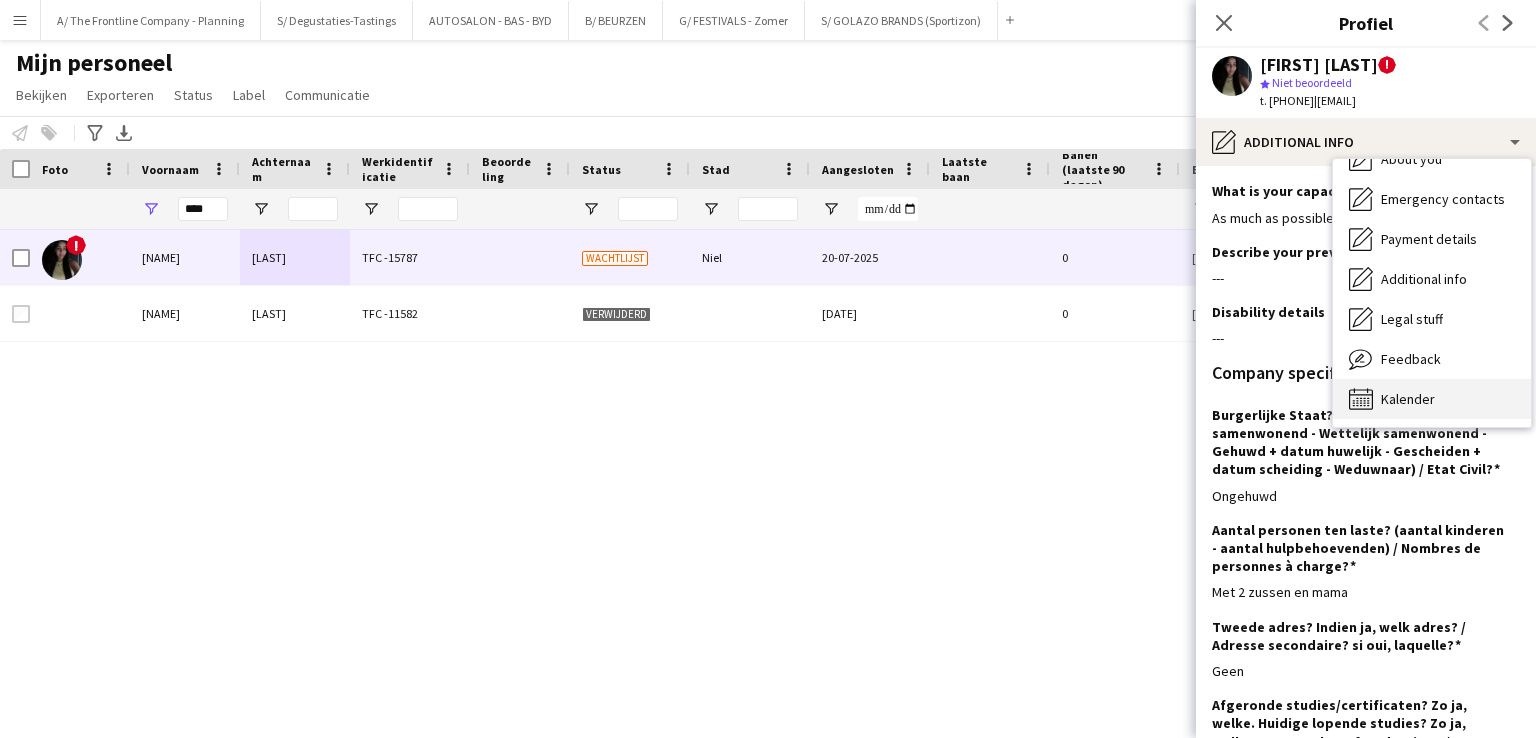 click on "Kalender" at bounding box center (1408, 399) 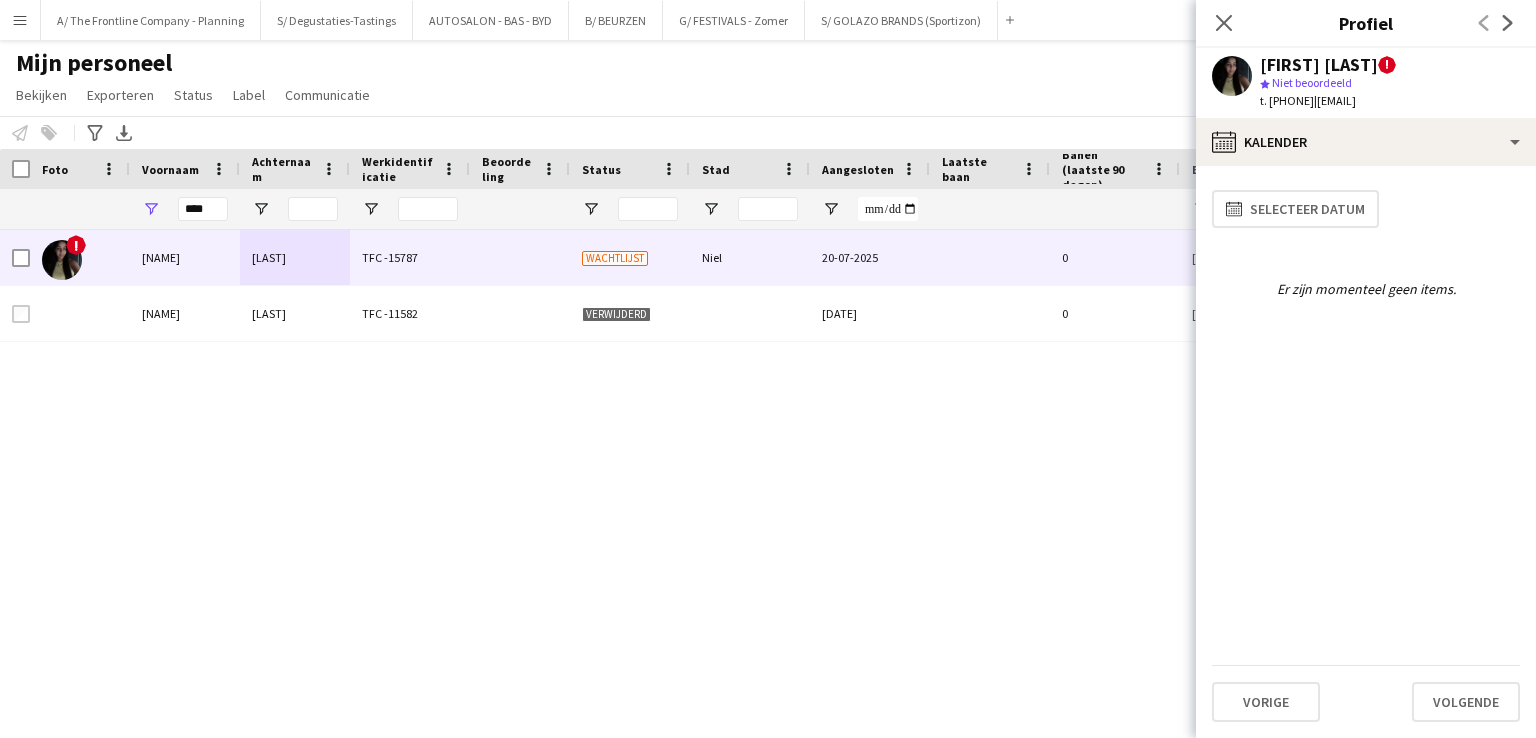 click on "calendar-full
Selecteer datum   Er zijn momenteel geen items.   Vorige   Volgende" 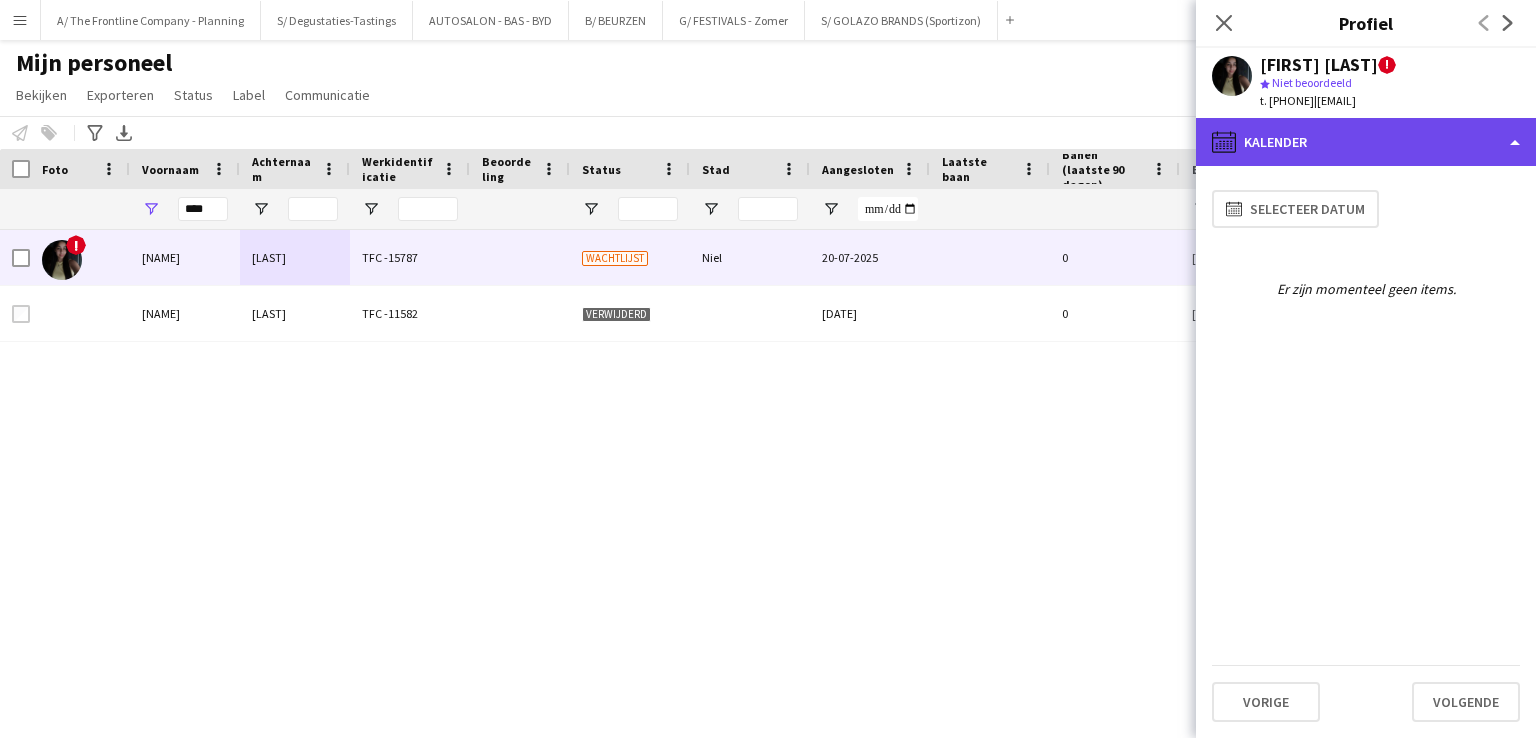 click on "calendar-full
Kalender" 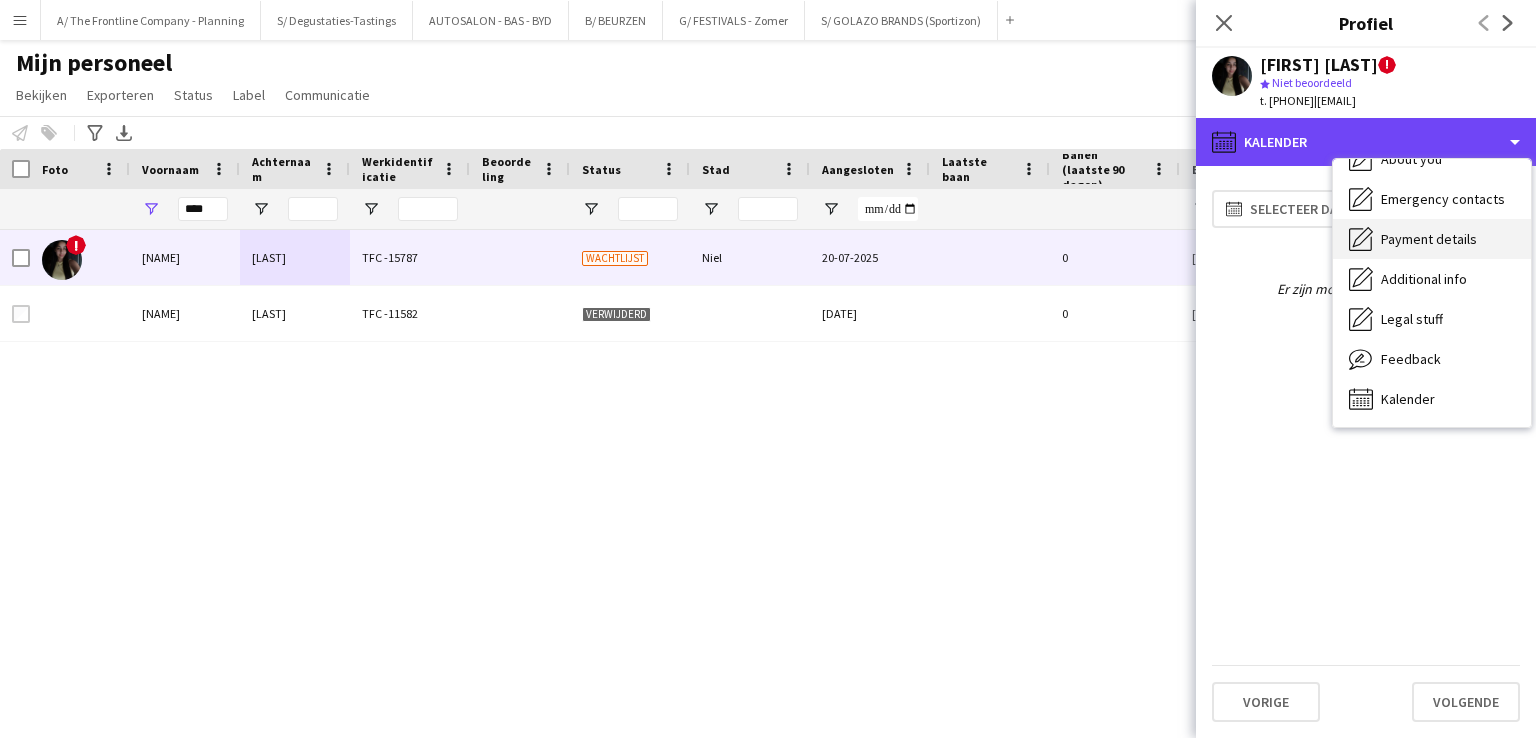 scroll, scrollTop: 0, scrollLeft: 0, axis: both 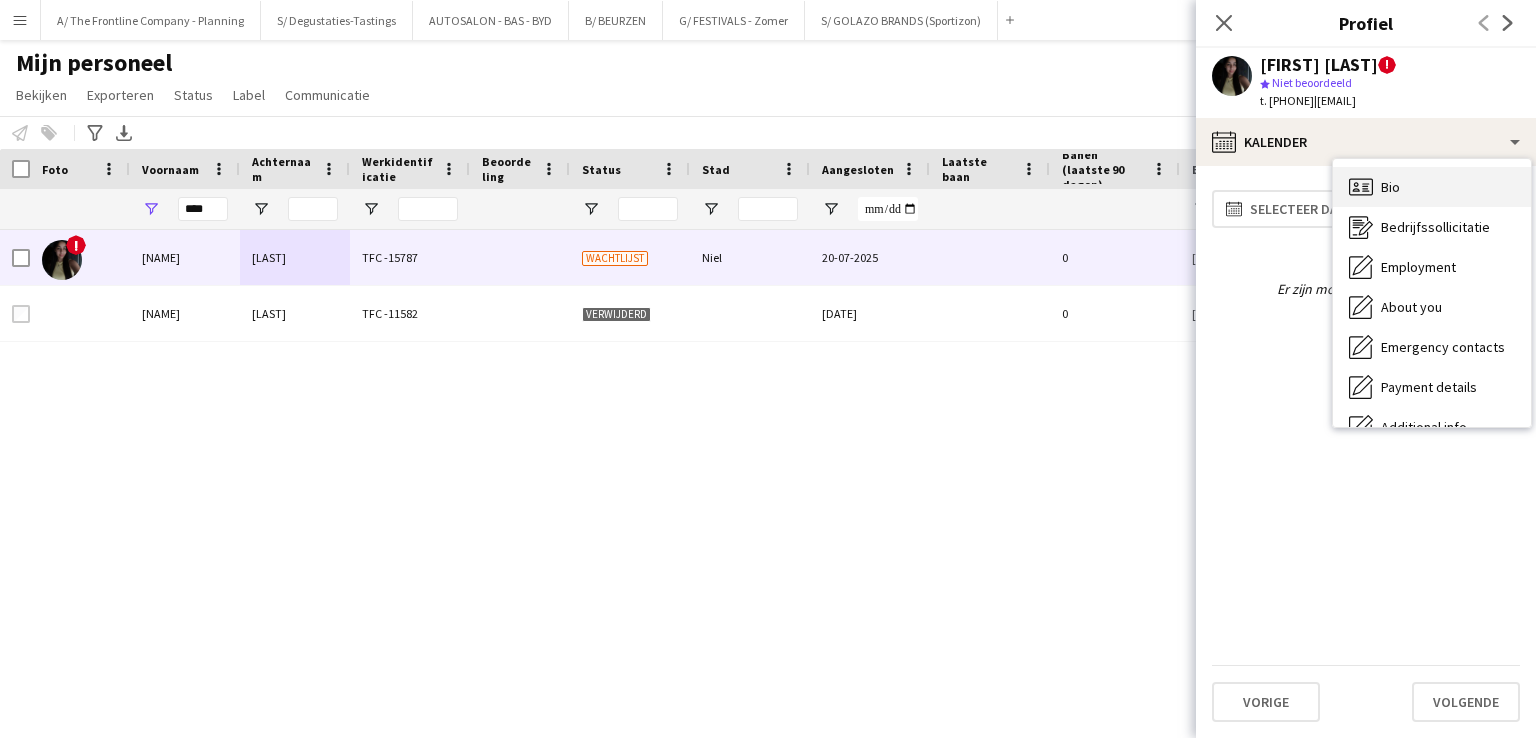 click on "Bio" at bounding box center (1390, 187) 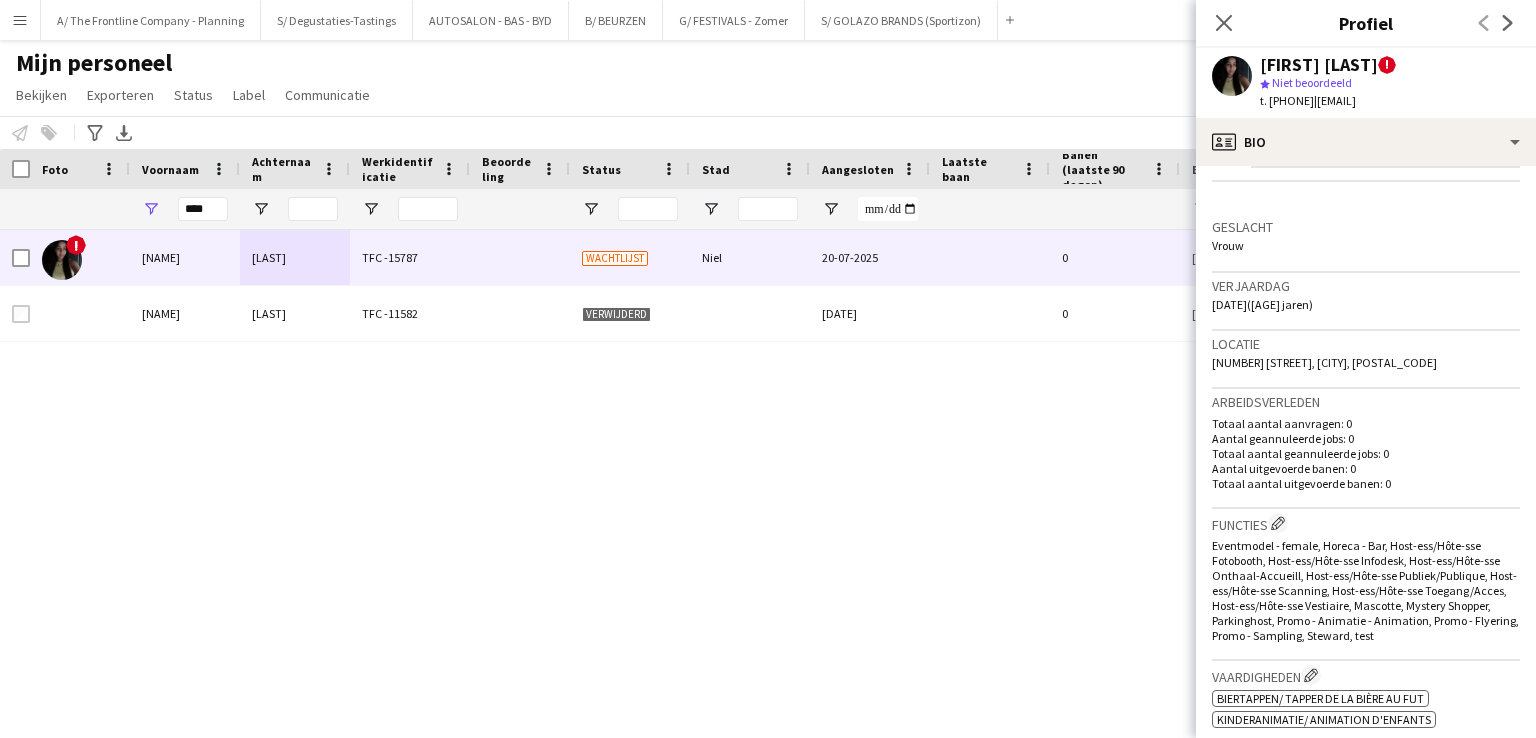 scroll, scrollTop: 0, scrollLeft: 0, axis: both 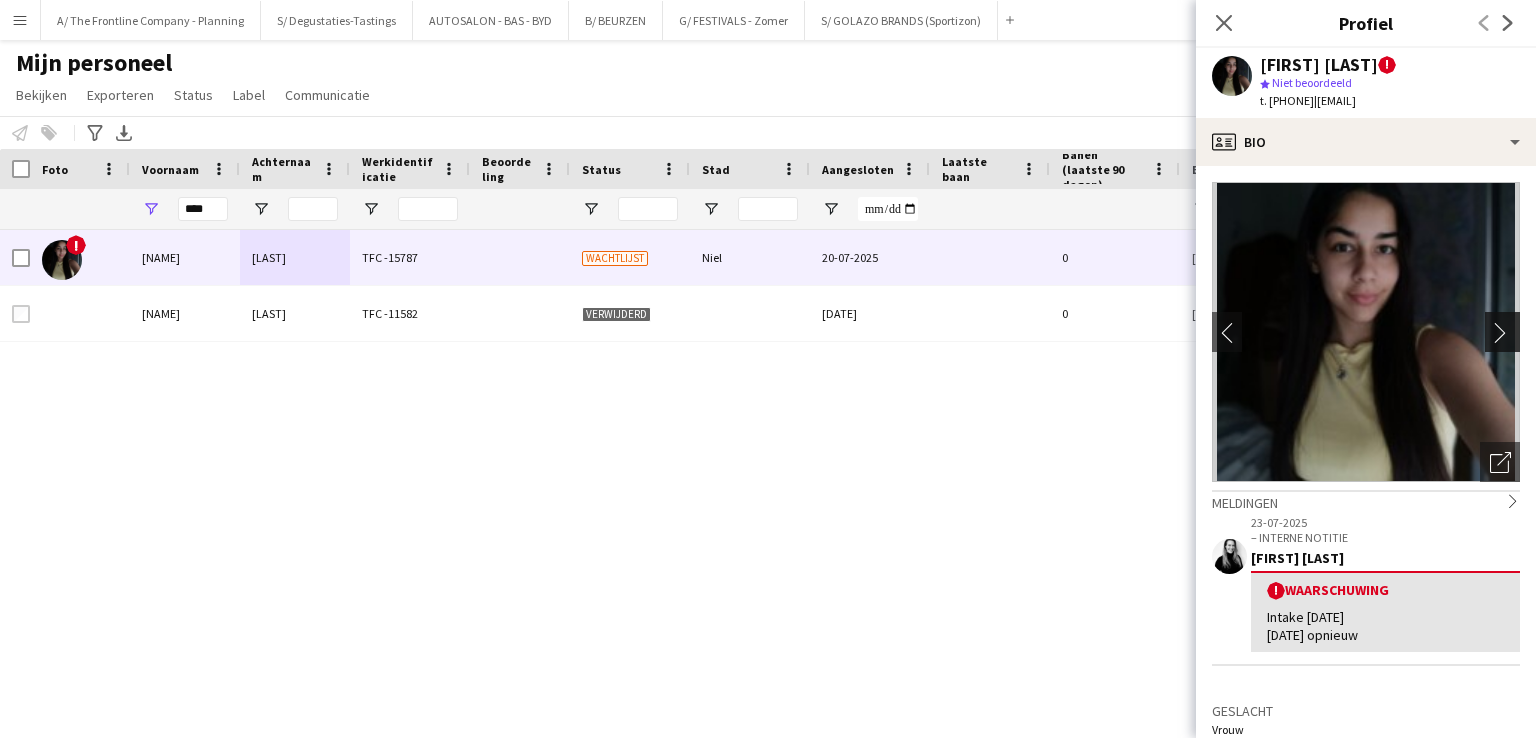 click on "chevron-right" 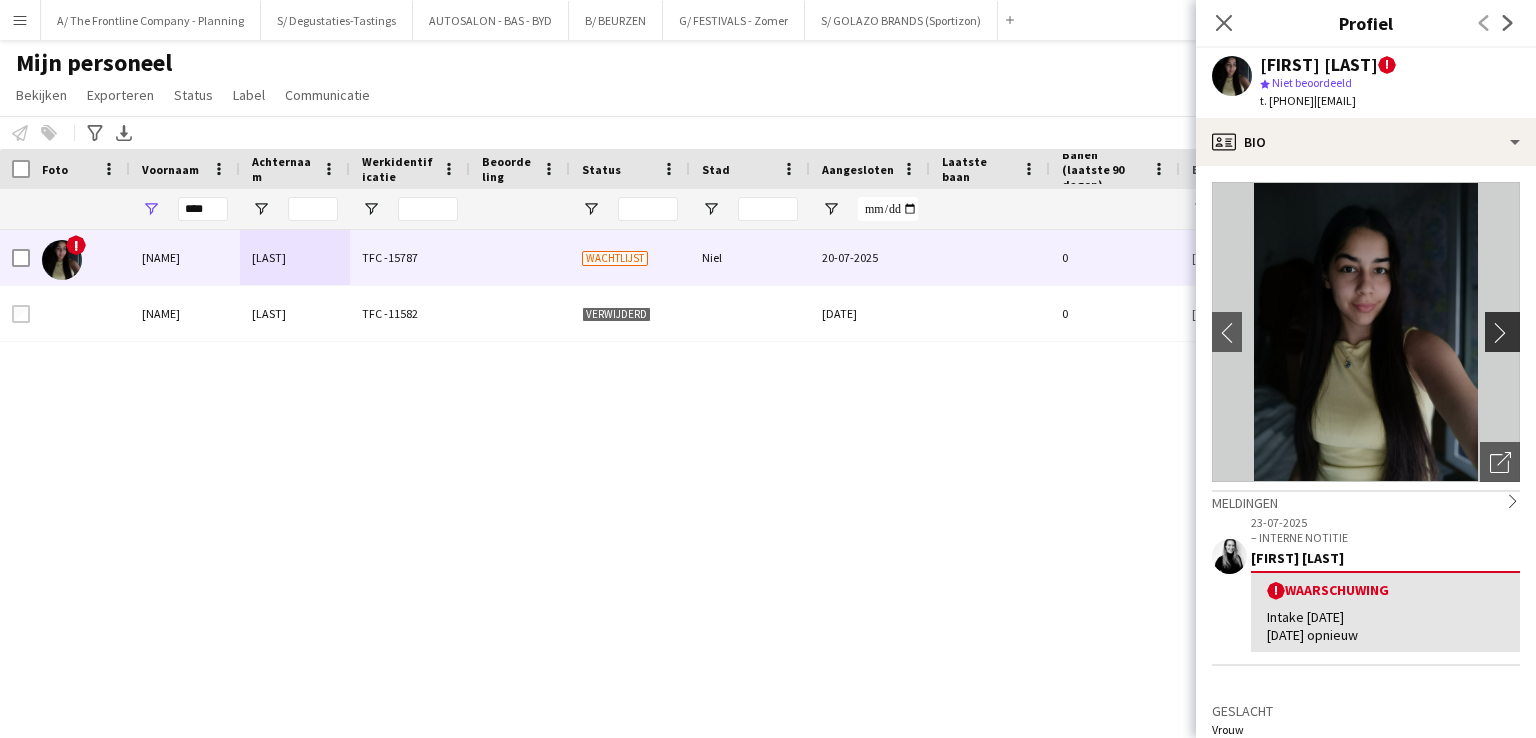 click on "chevron-right" 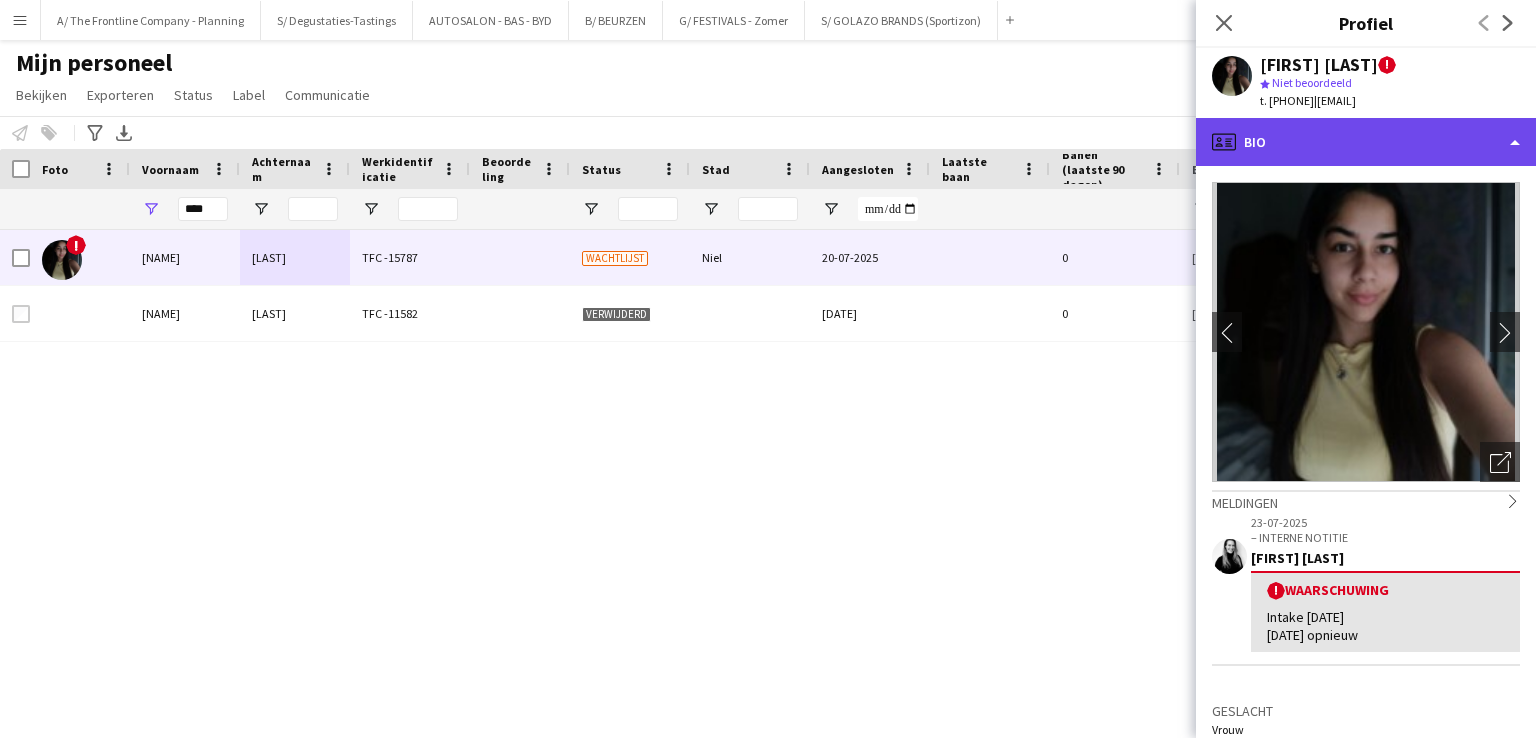 click on "profile
Bio" 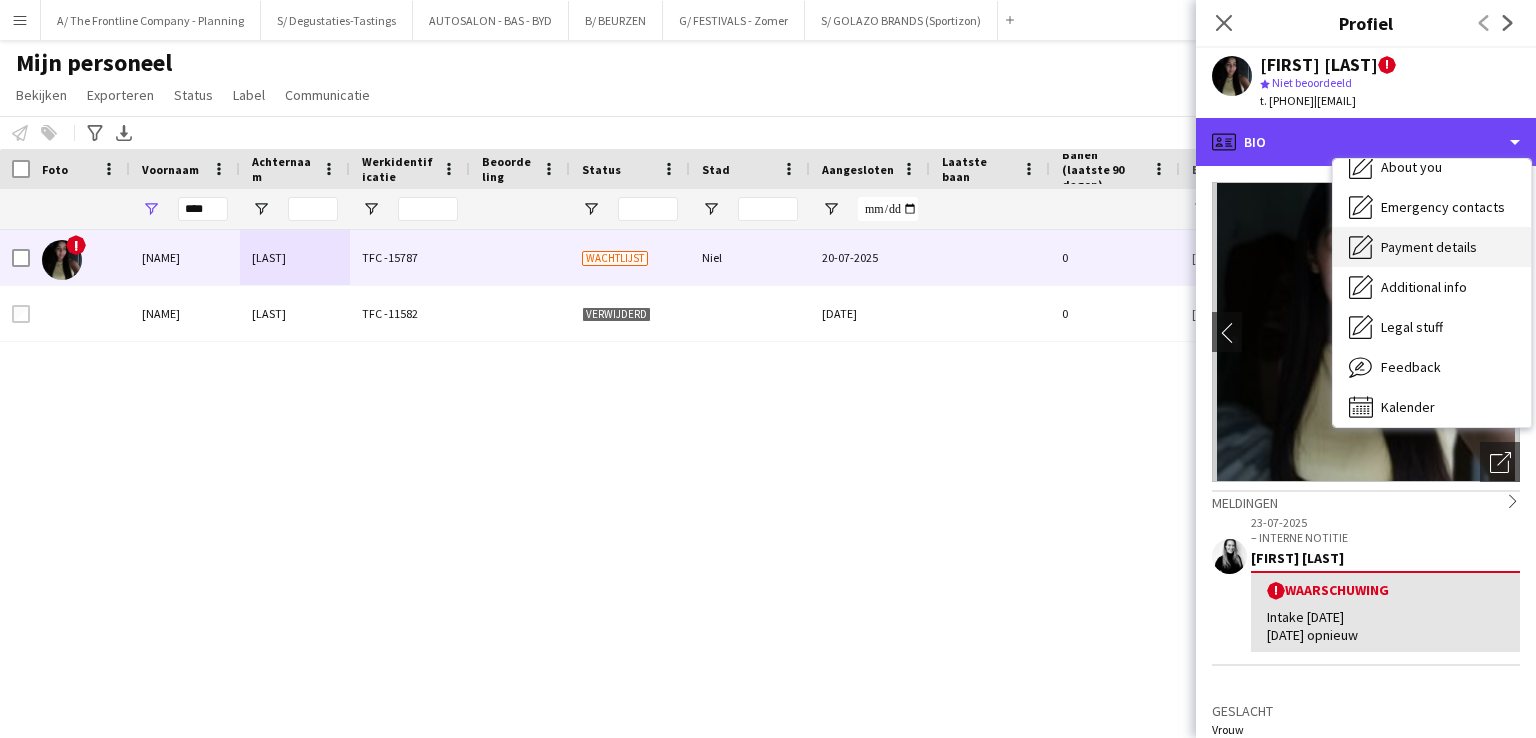 scroll, scrollTop: 0, scrollLeft: 0, axis: both 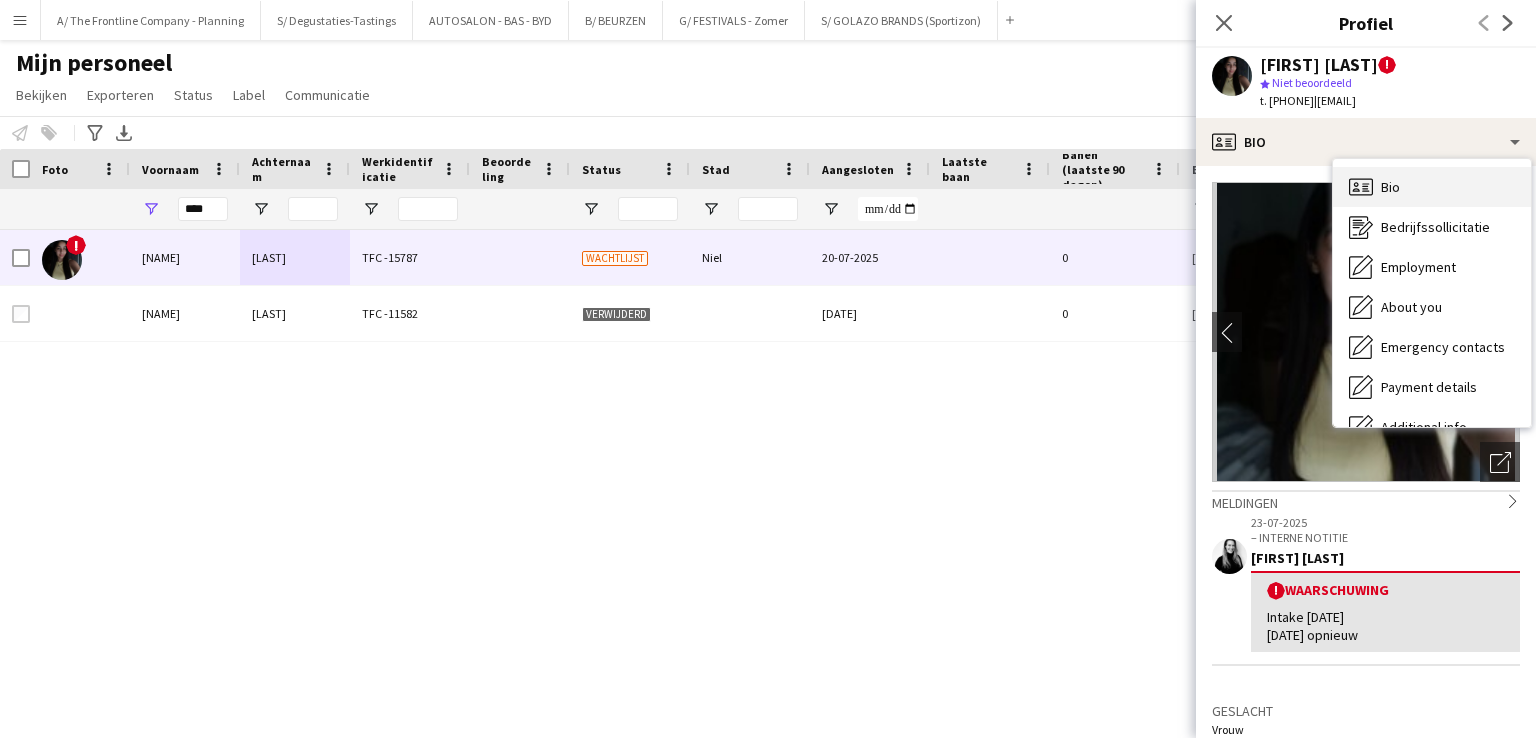 click on "Bio" at bounding box center (1390, 187) 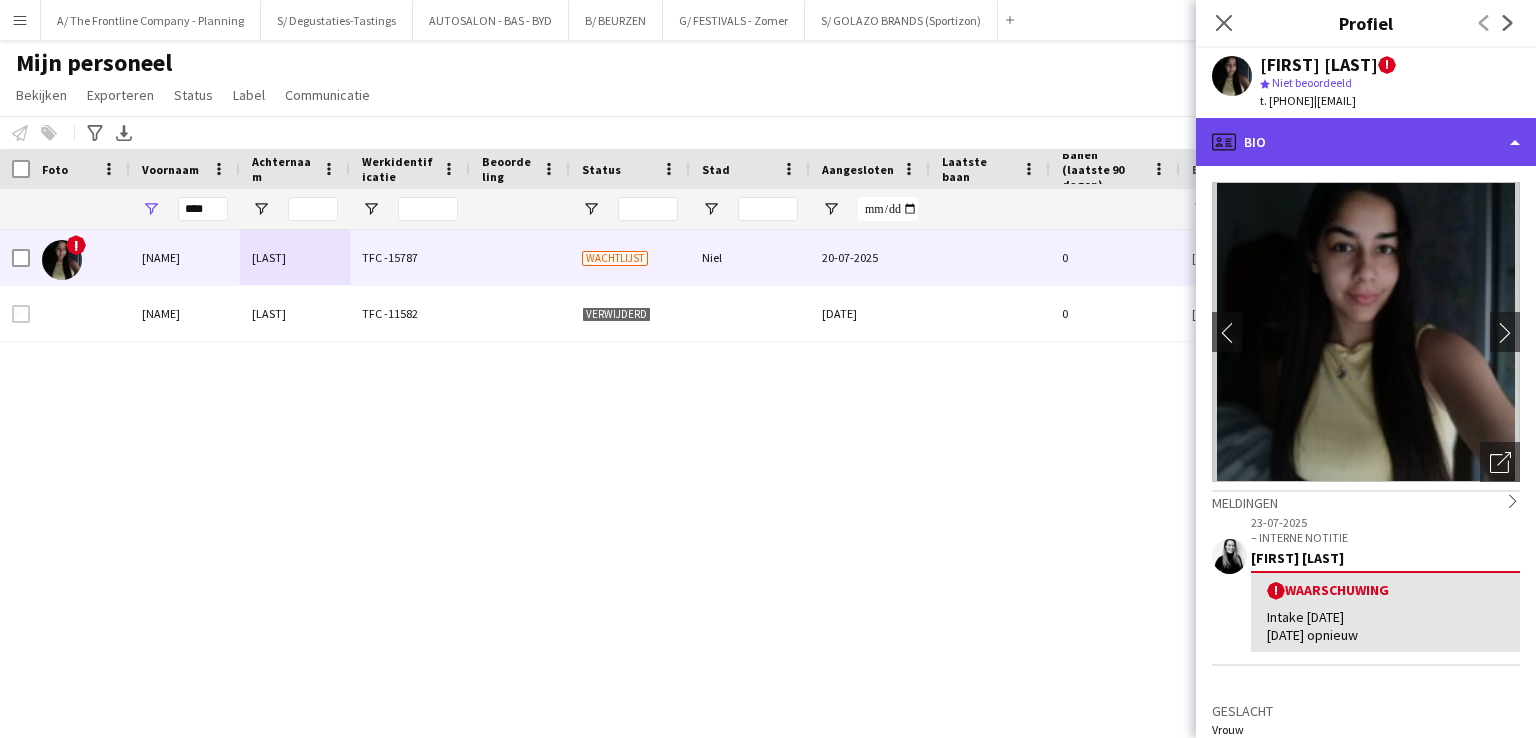 click on "profile
Bio" 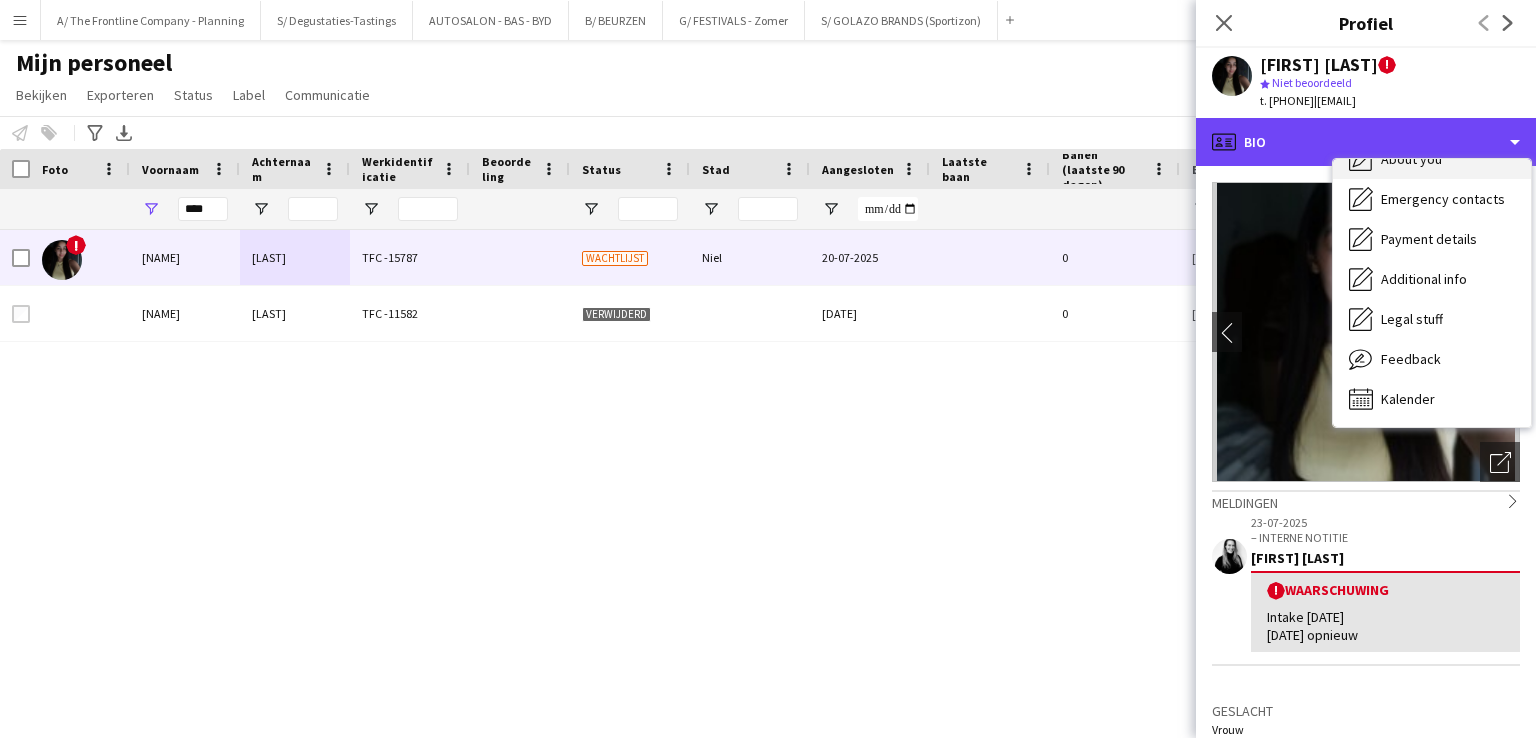 scroll, scrollTop: 147, scrollLeft: 0, axis: vertical 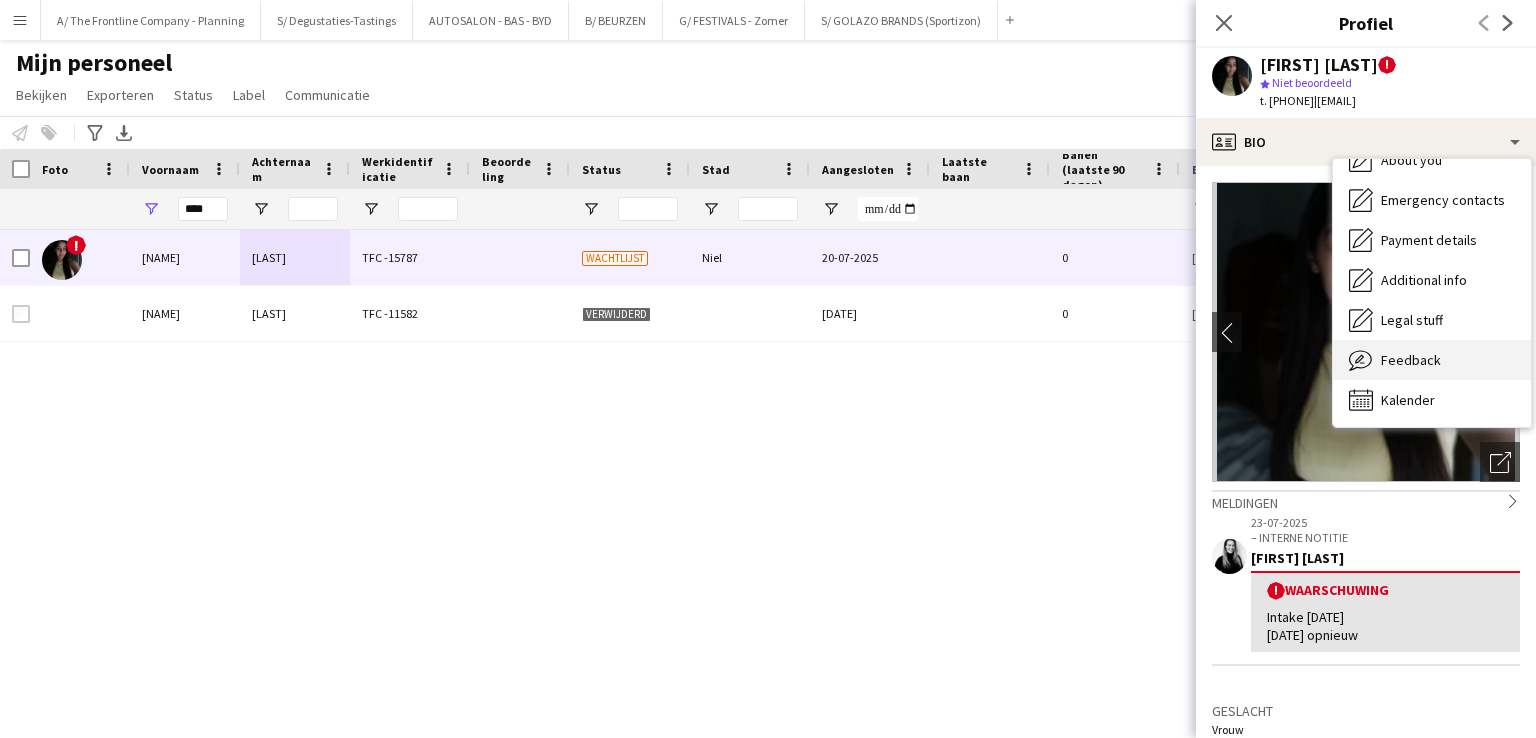 click on "Feedback" at bounding box center (1411, 360) 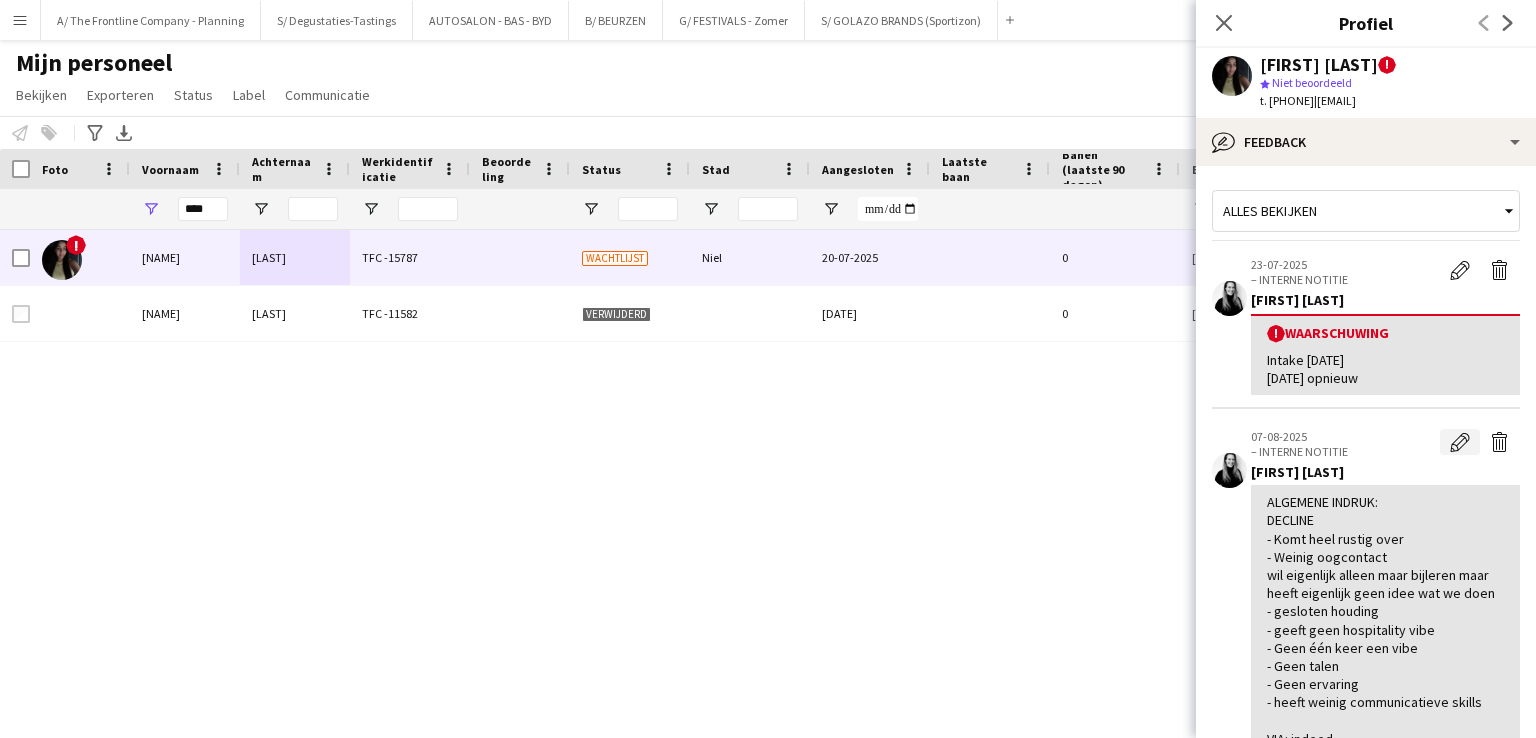 click on "Bewerk interne notitie" 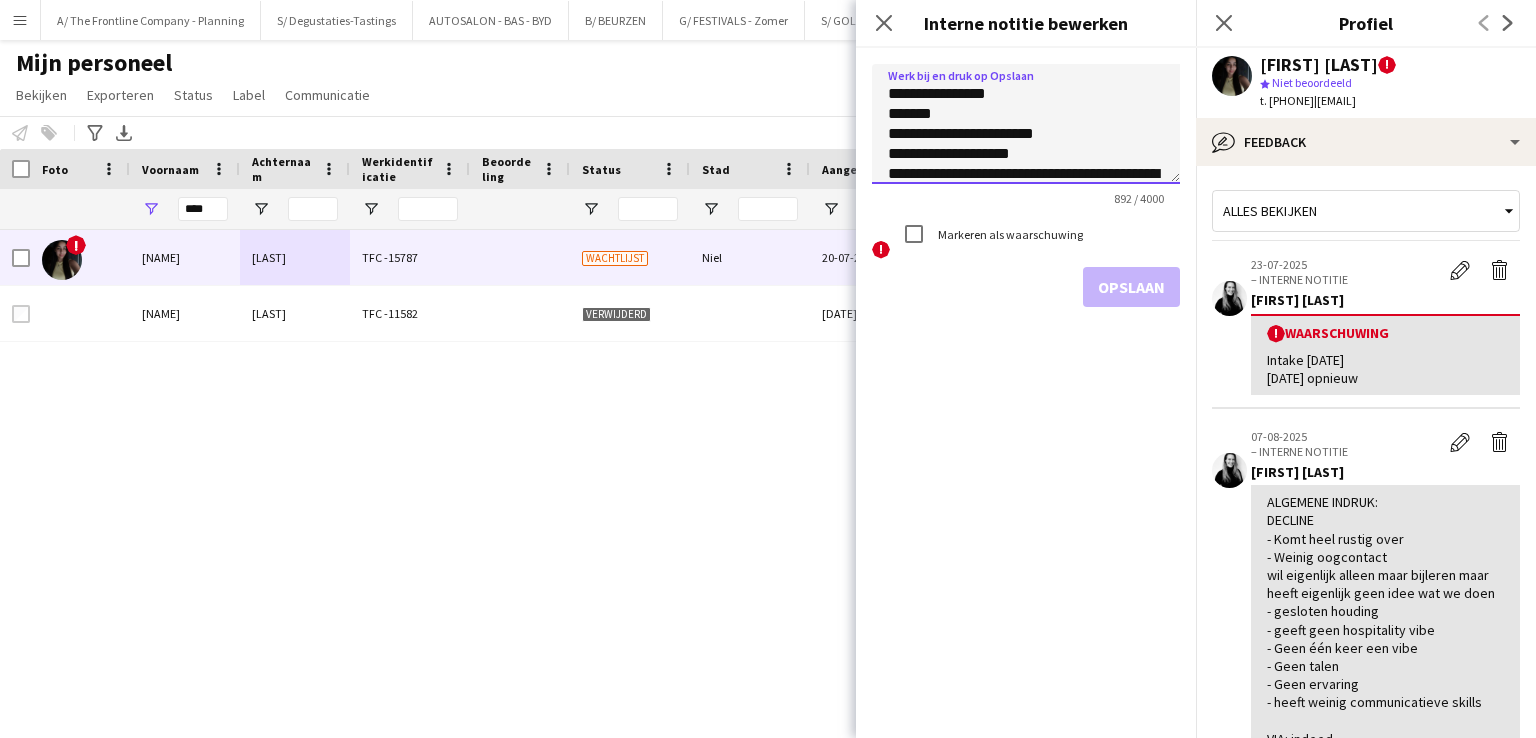 click on "**********" 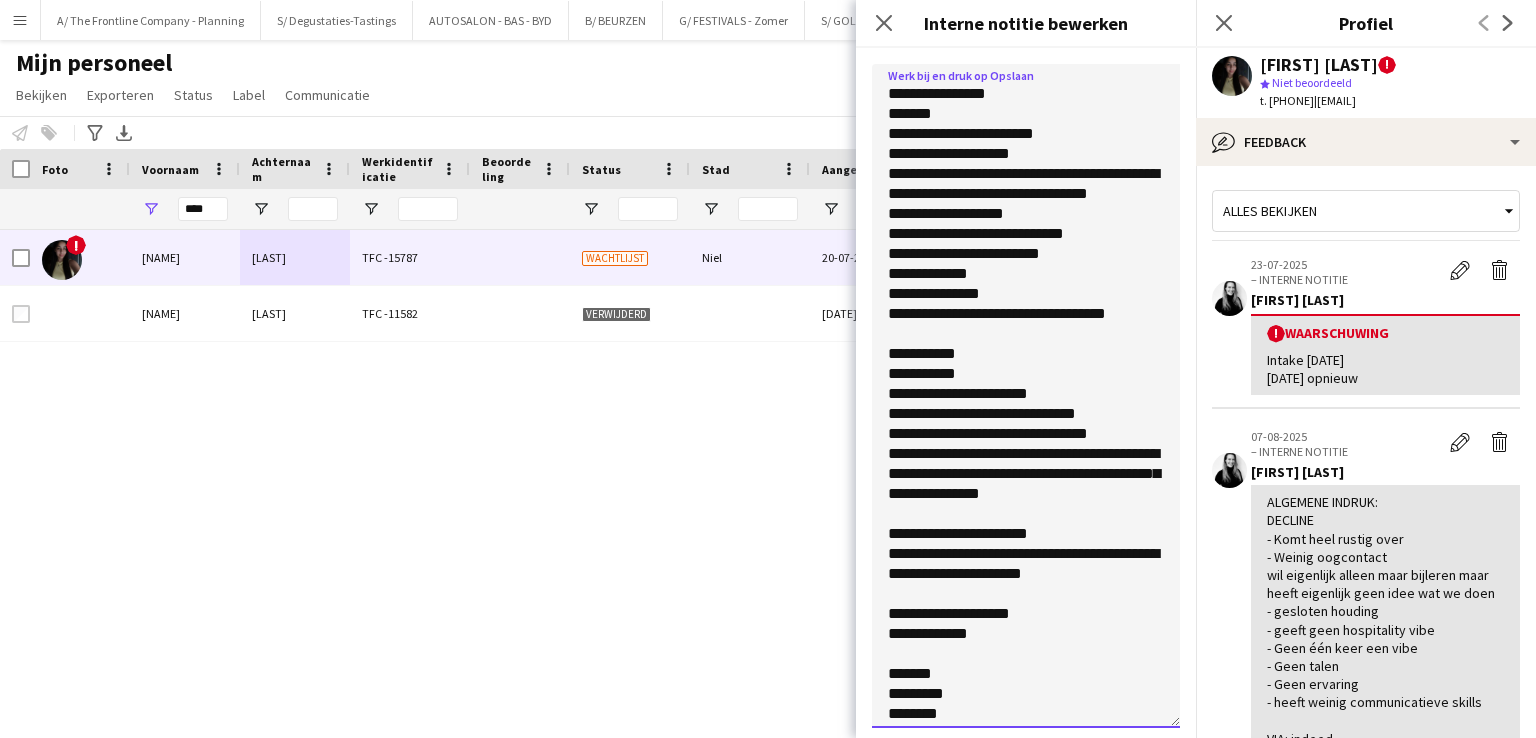 drag, startPoint x: 1170, startPoint y: 174, endPoint x: 1131, endPoint y: 718, distance: 545.3962 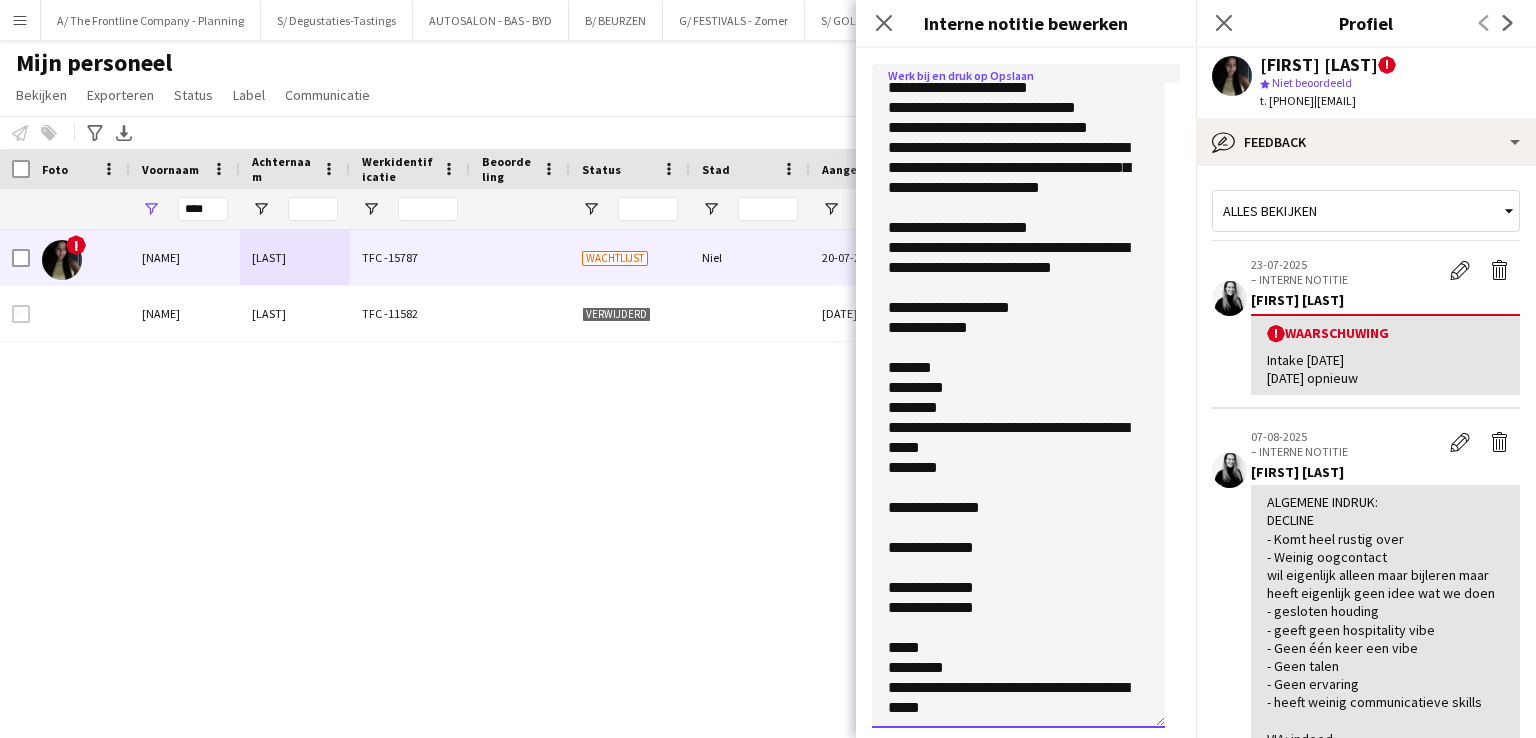 scroll, scrollTop: 345, scrollLeft: 0, axis: vertical 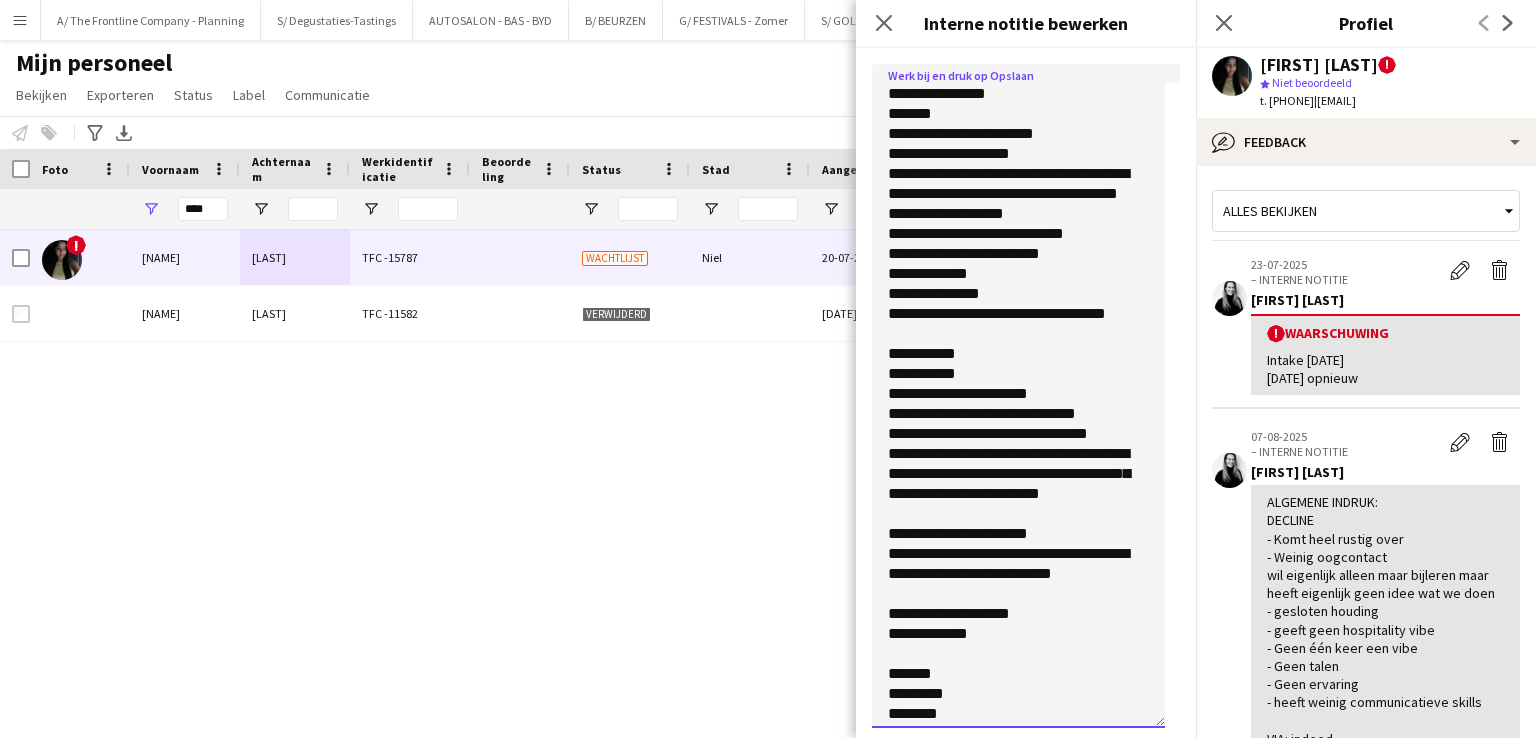 drag, startPoint x: 882, startPoint y: 129, endPoint x: 1014, endPoint y: 335, distance: 244.66304 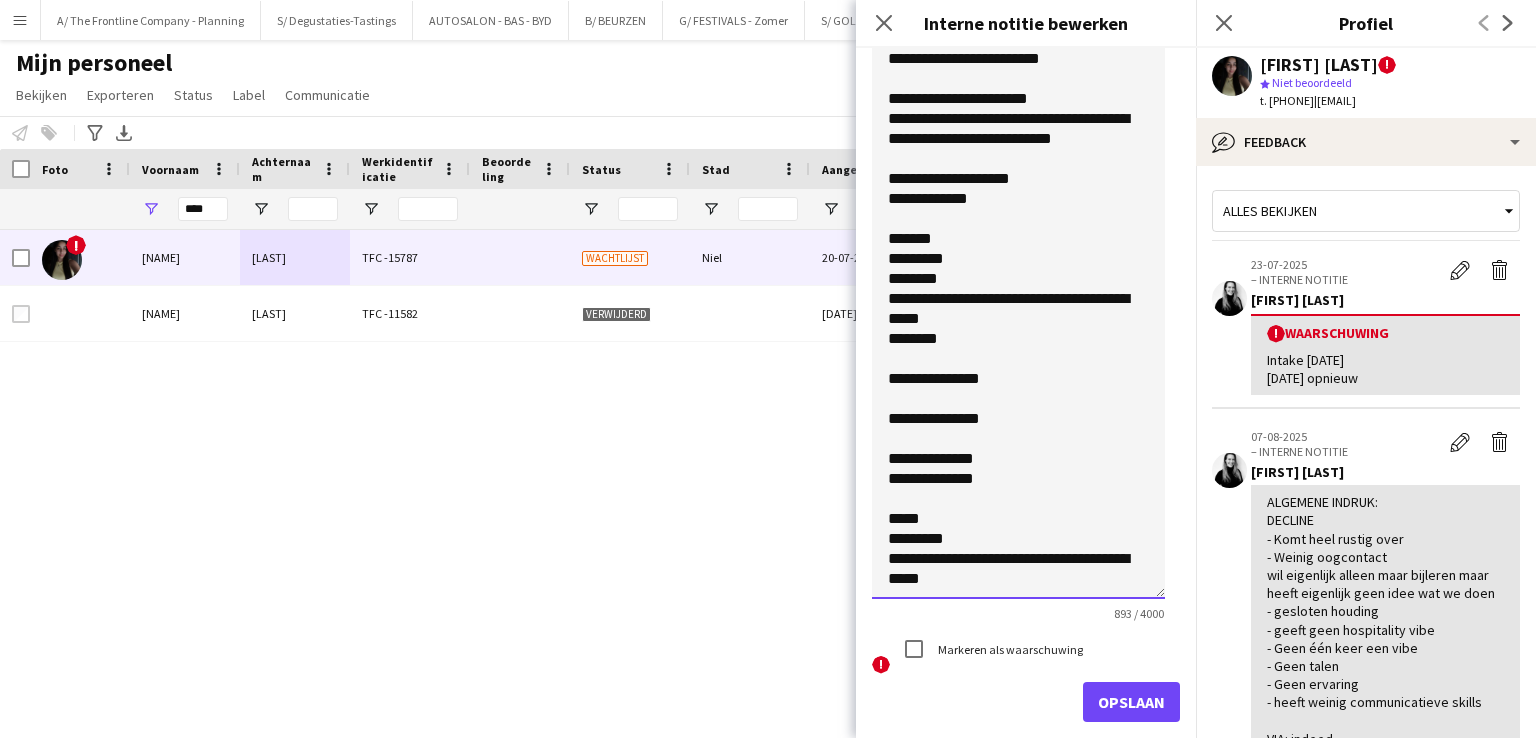 scroll, scrollTop: 128, scrollLeft: 0, axis: vertical 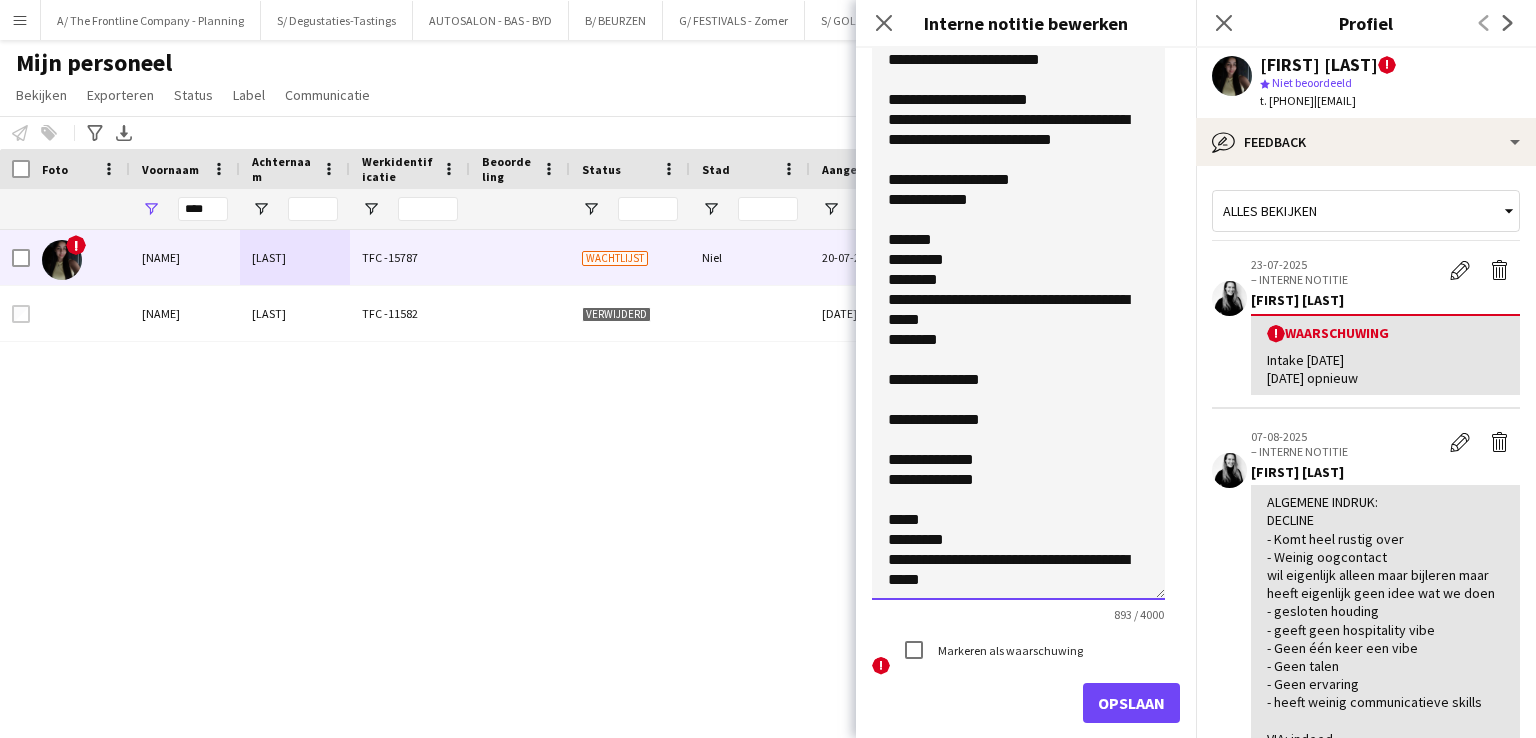 click on "**********" 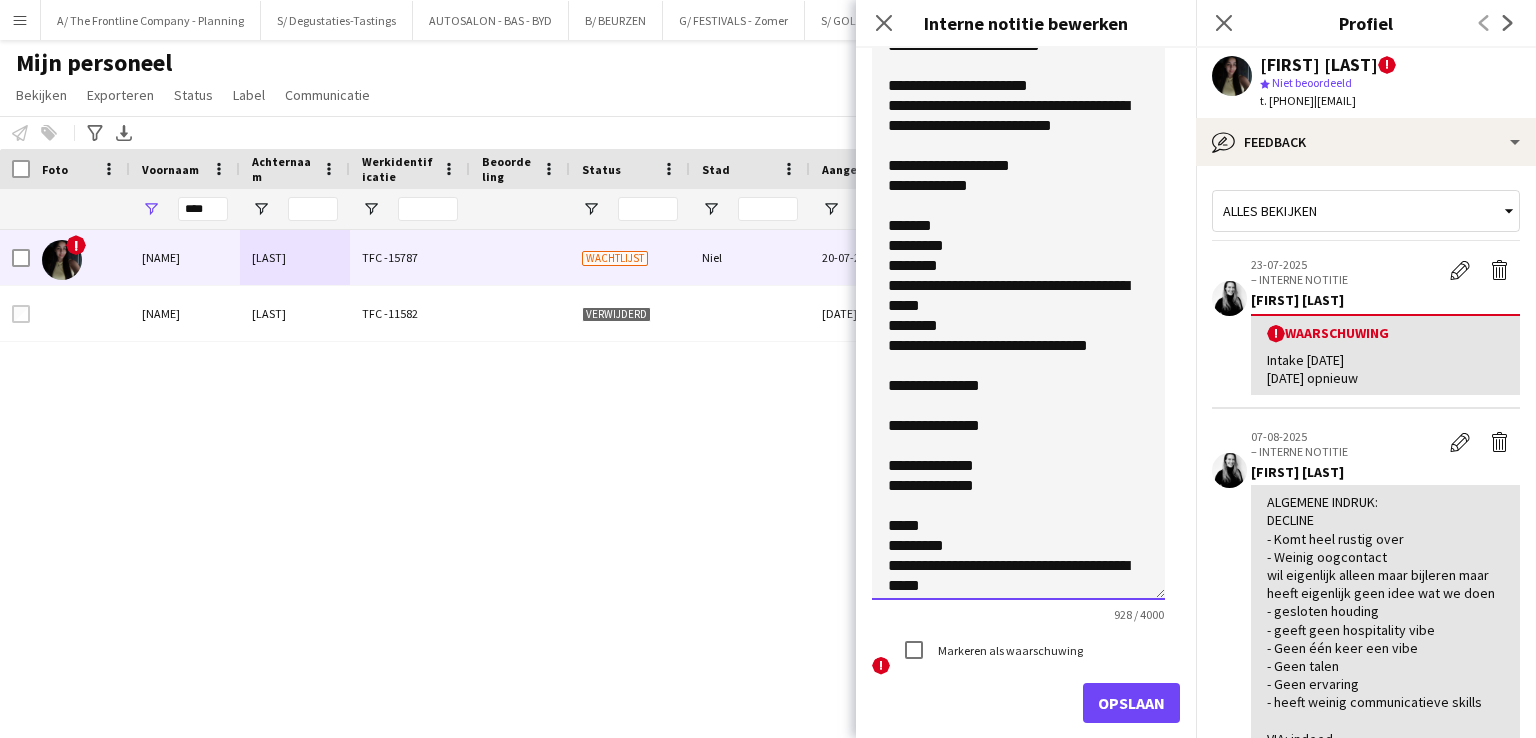 scroll, scrollTop: 365, scrollLeft: 0, axis: vertical 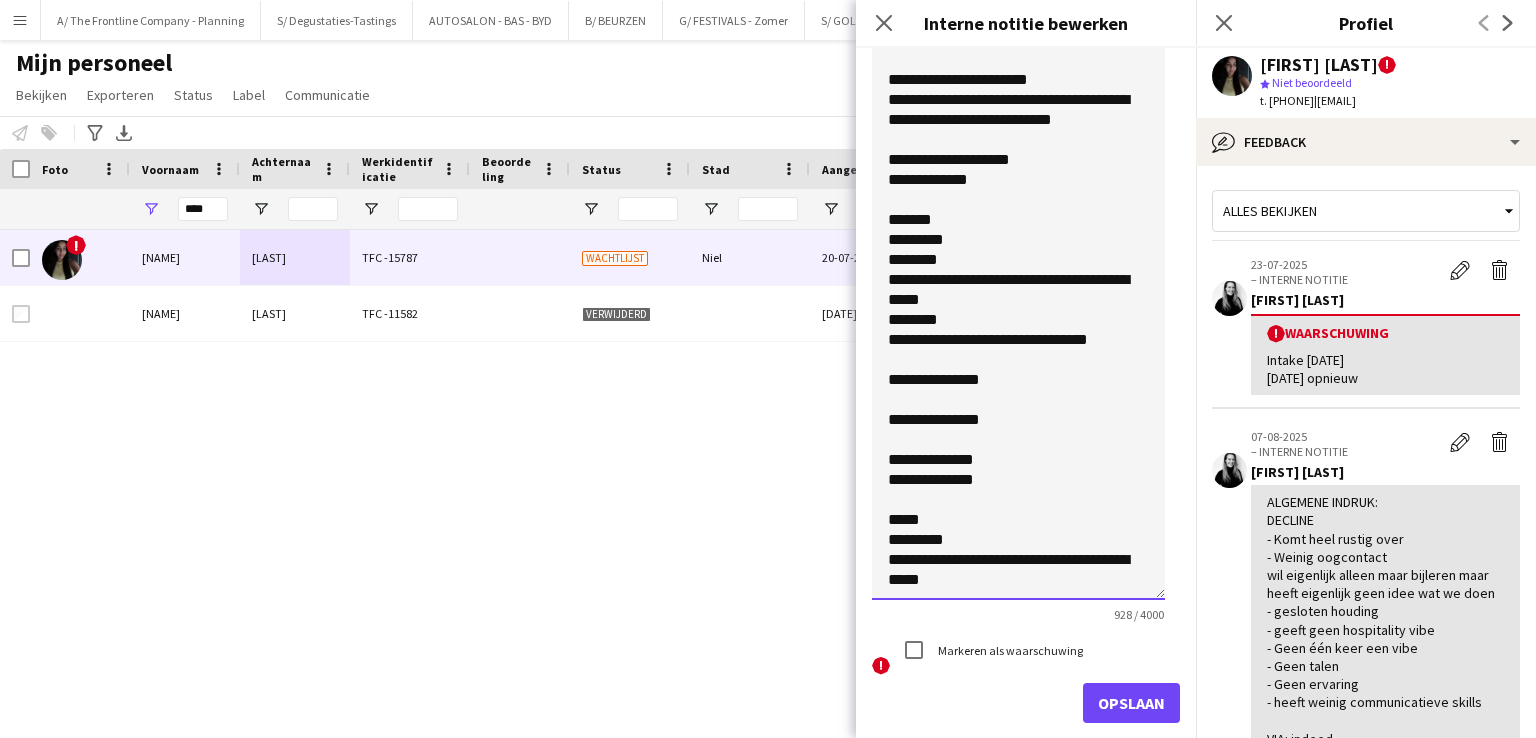 click on "**********" 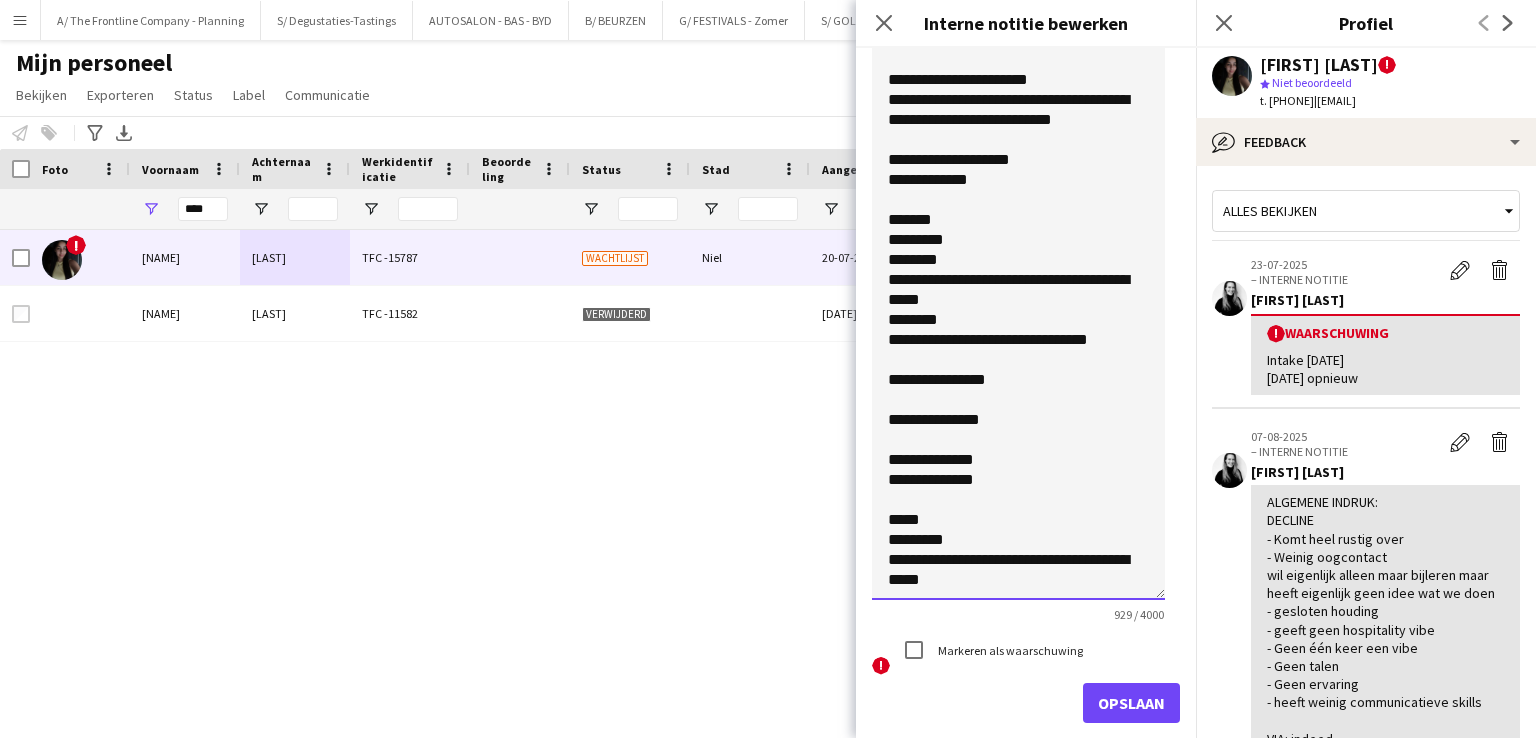 type on "**********" 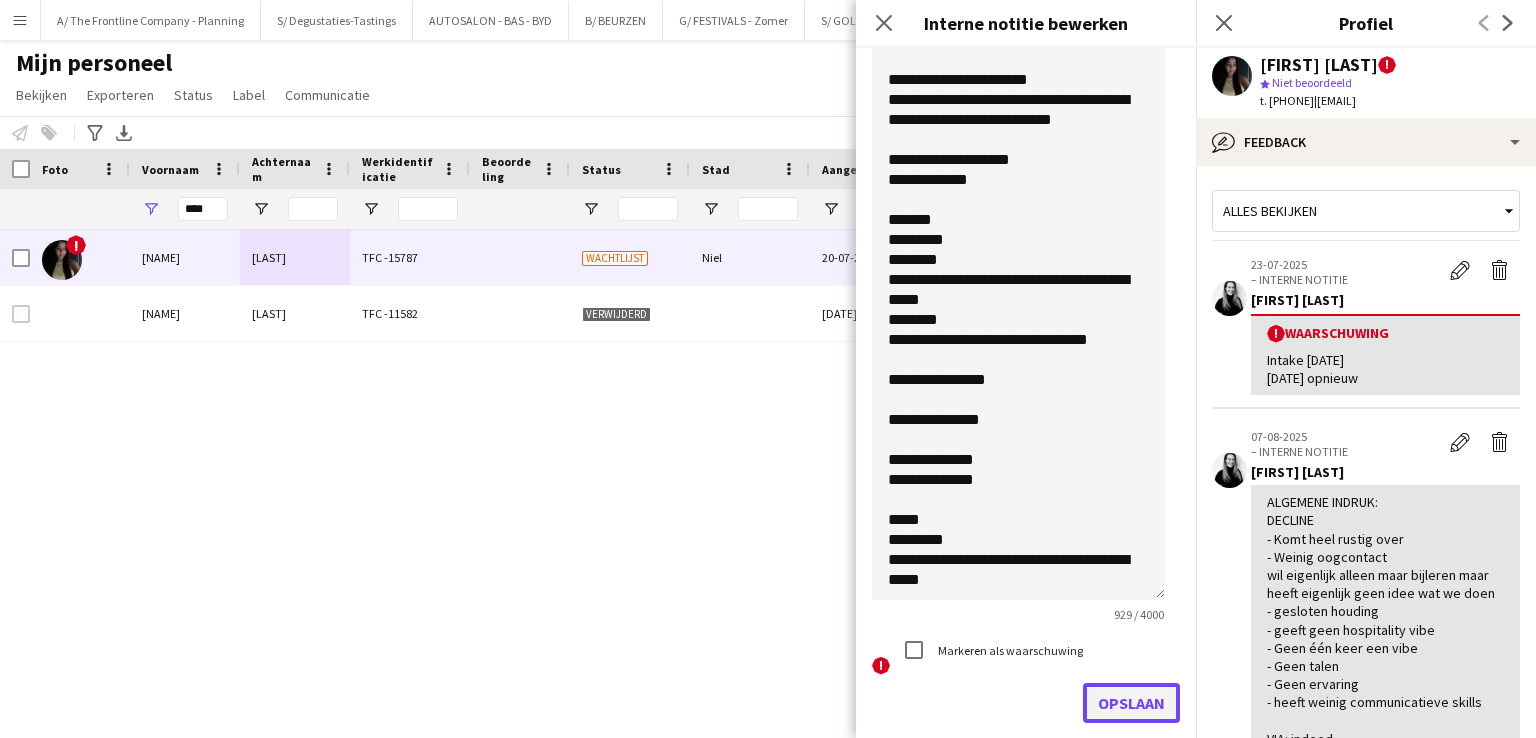 click on "Opslaan" 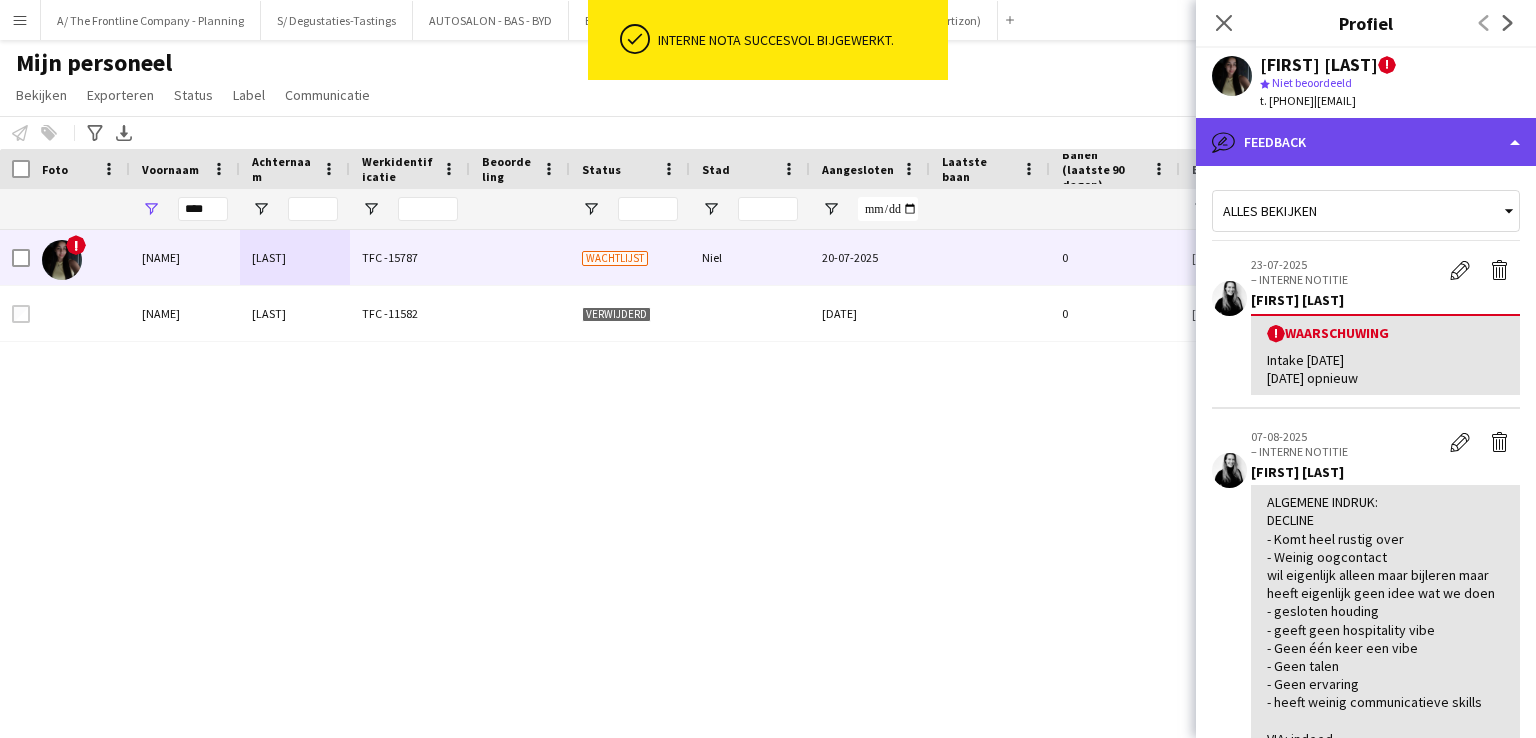 click on "bubble-pencil
Feedback" 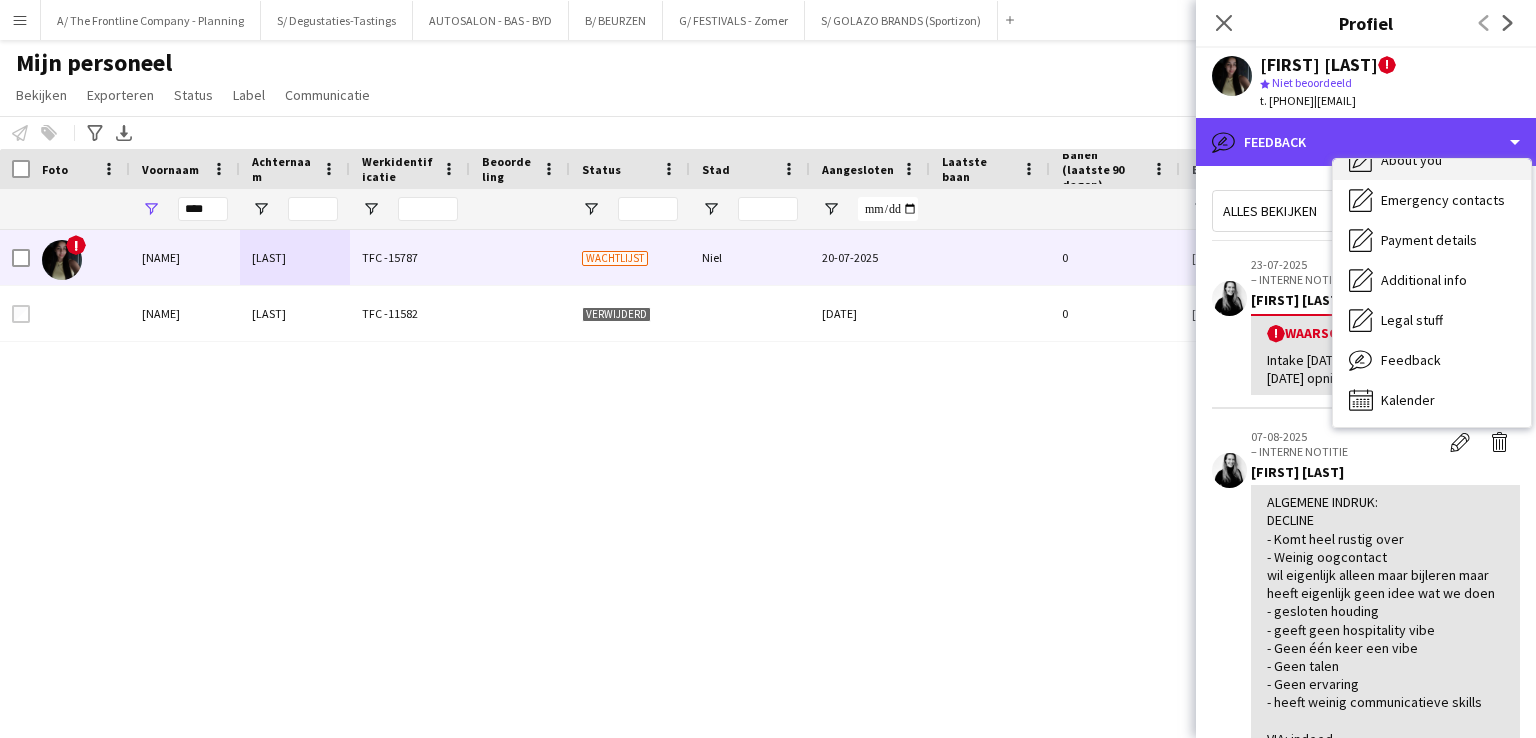 scroll, scrollTop: 0, scrollLeft: 0, axis: both 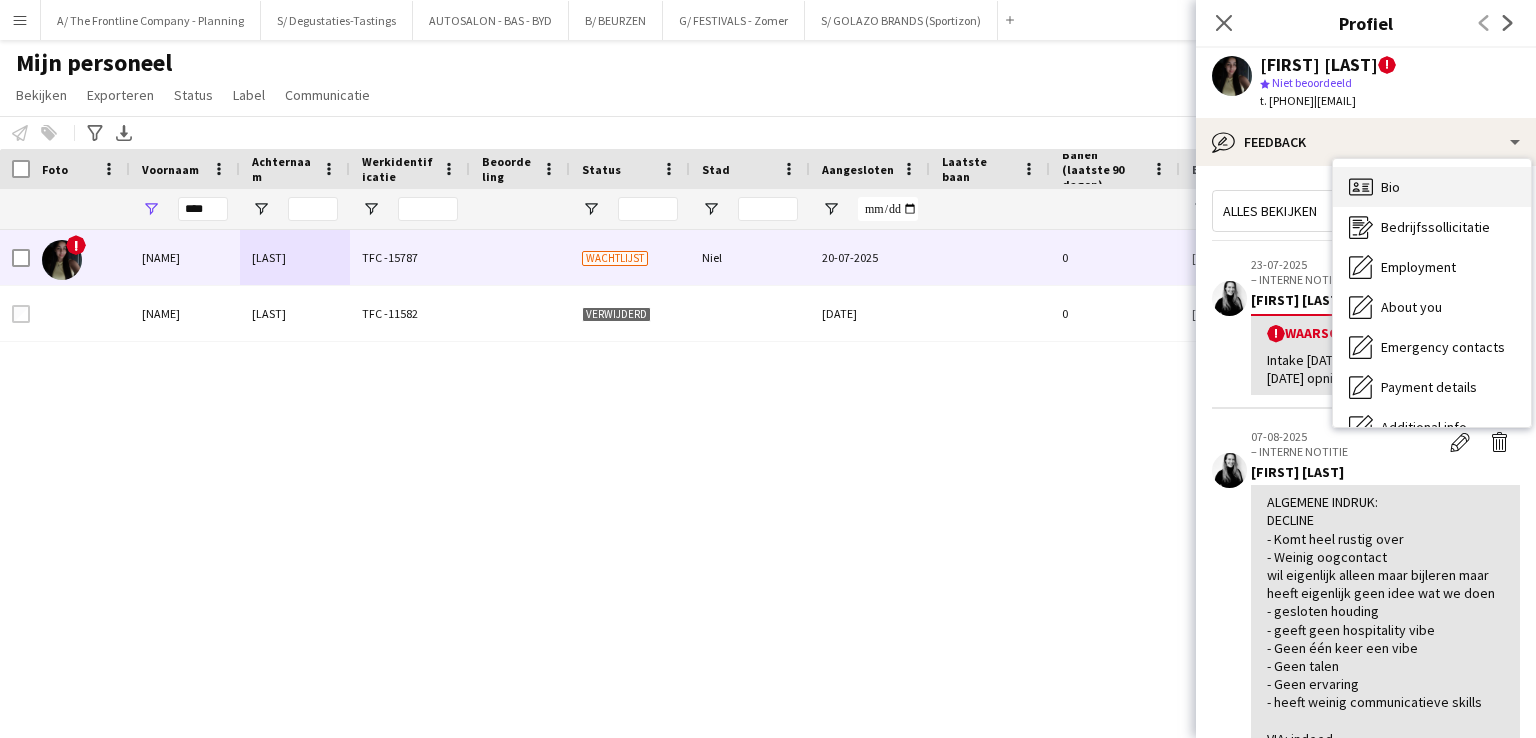 click on "Bio
Bio" at bounding box center [1432, 187] 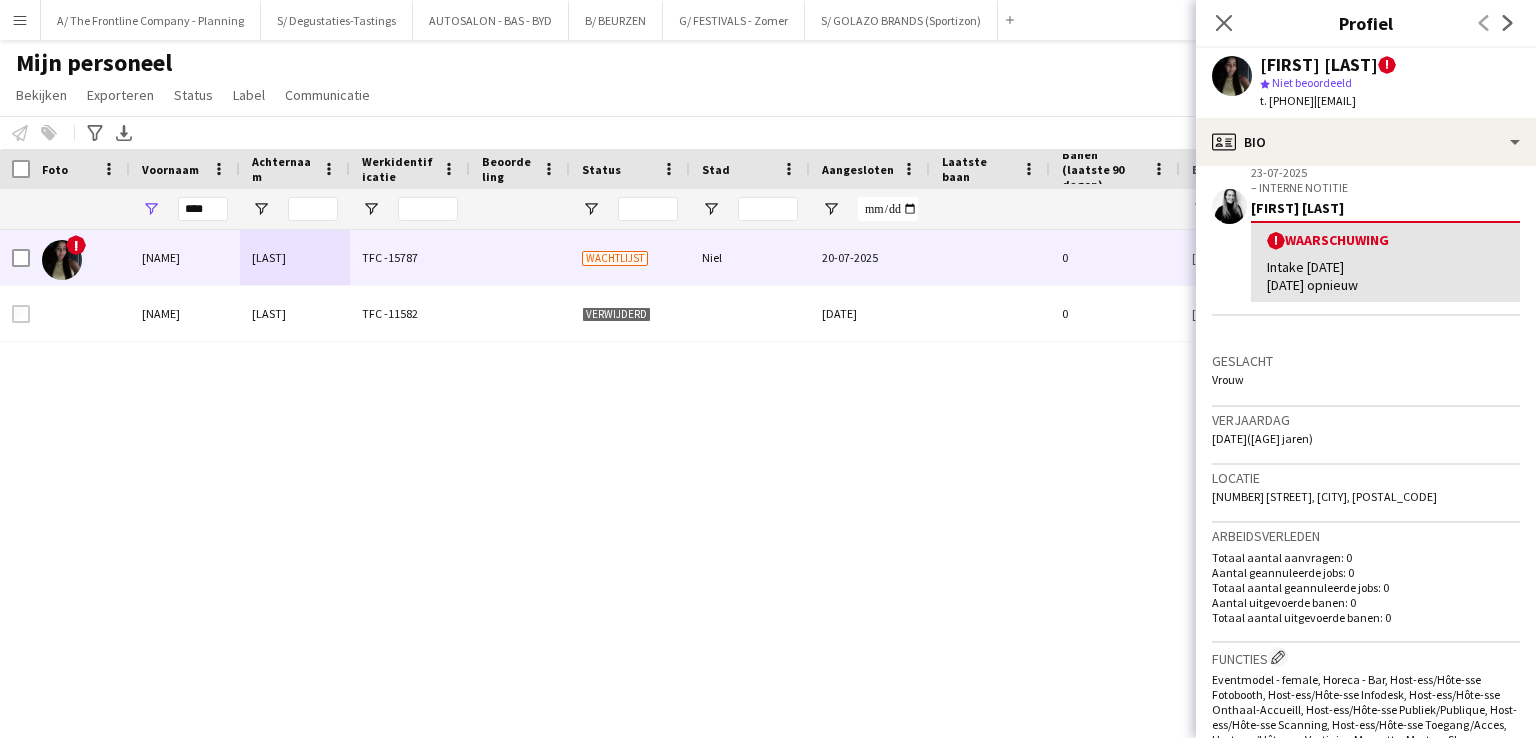 scroll, scrollTop: 348, scrollLeft: 0, axis: vertical 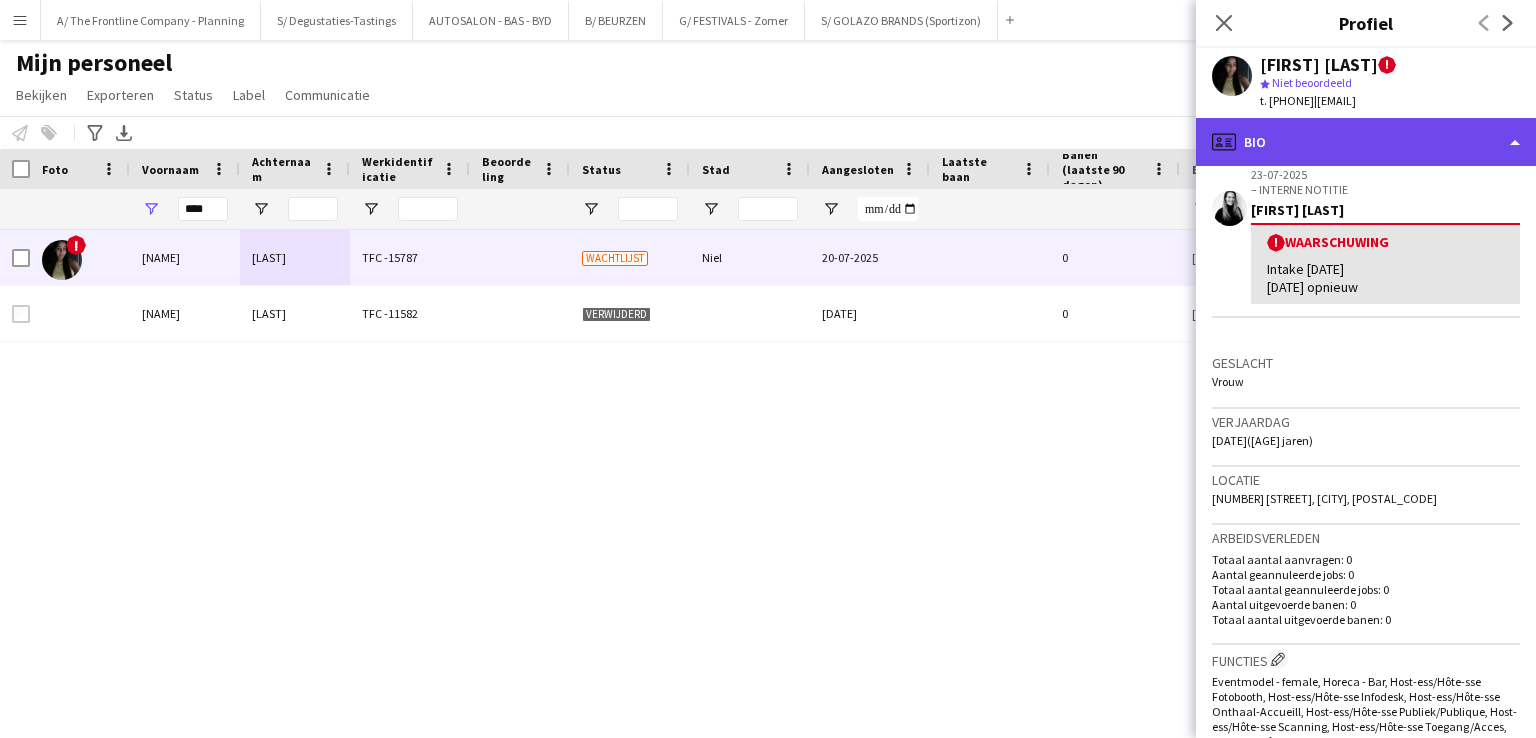 click on "profile
Bio" 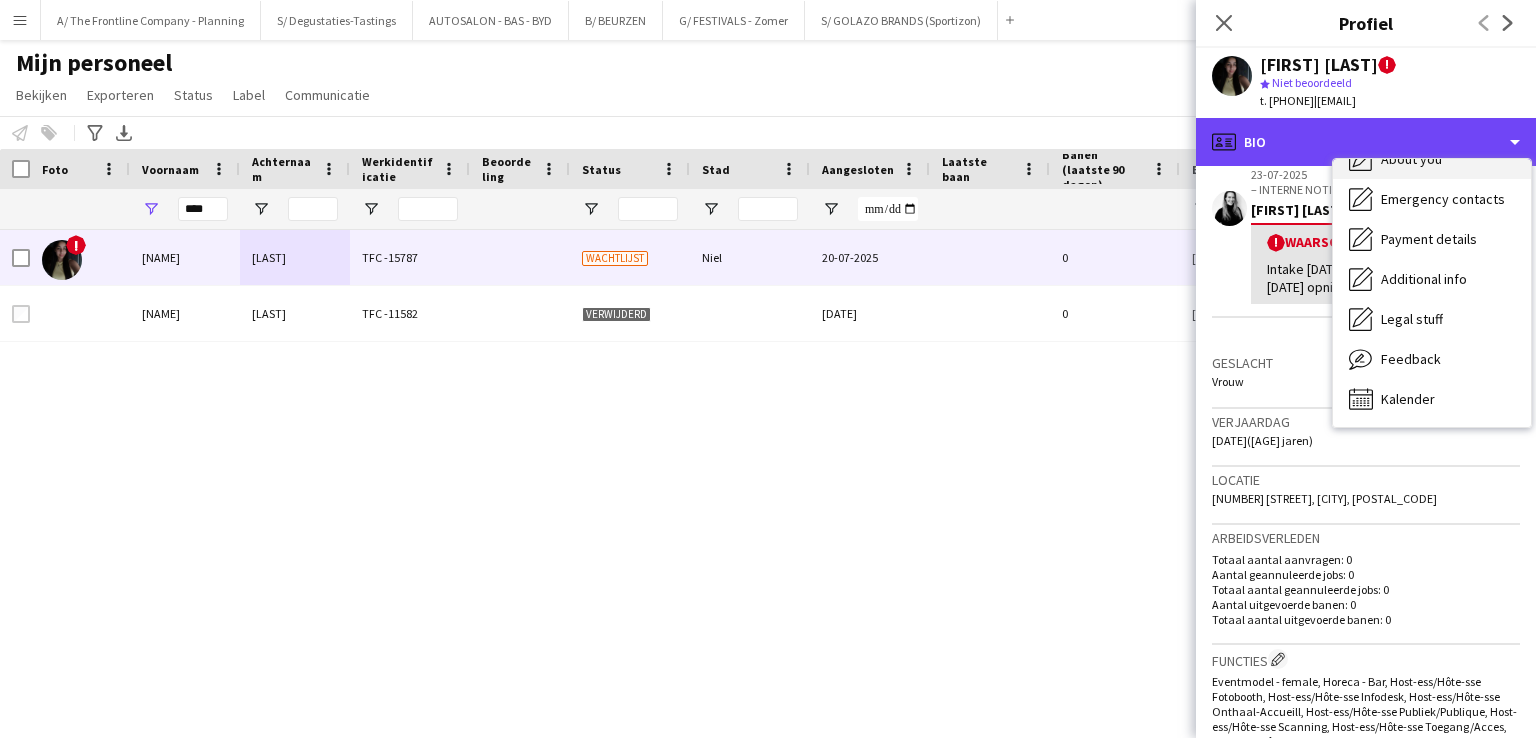 scroll, scrollTop: 148, scrollLeft: 0, axis: vertical 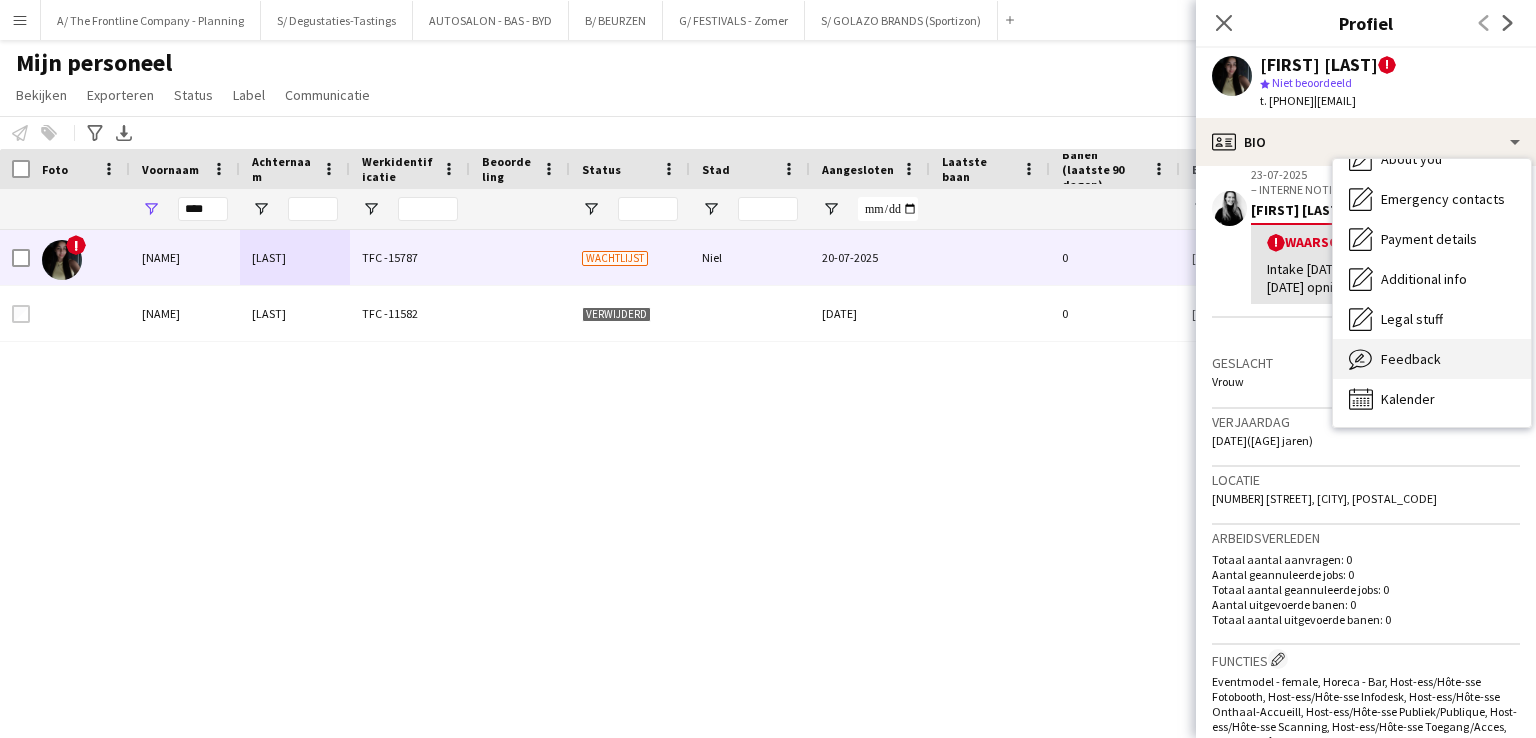 click on "Feedback" at bounding box center [1411, 359] 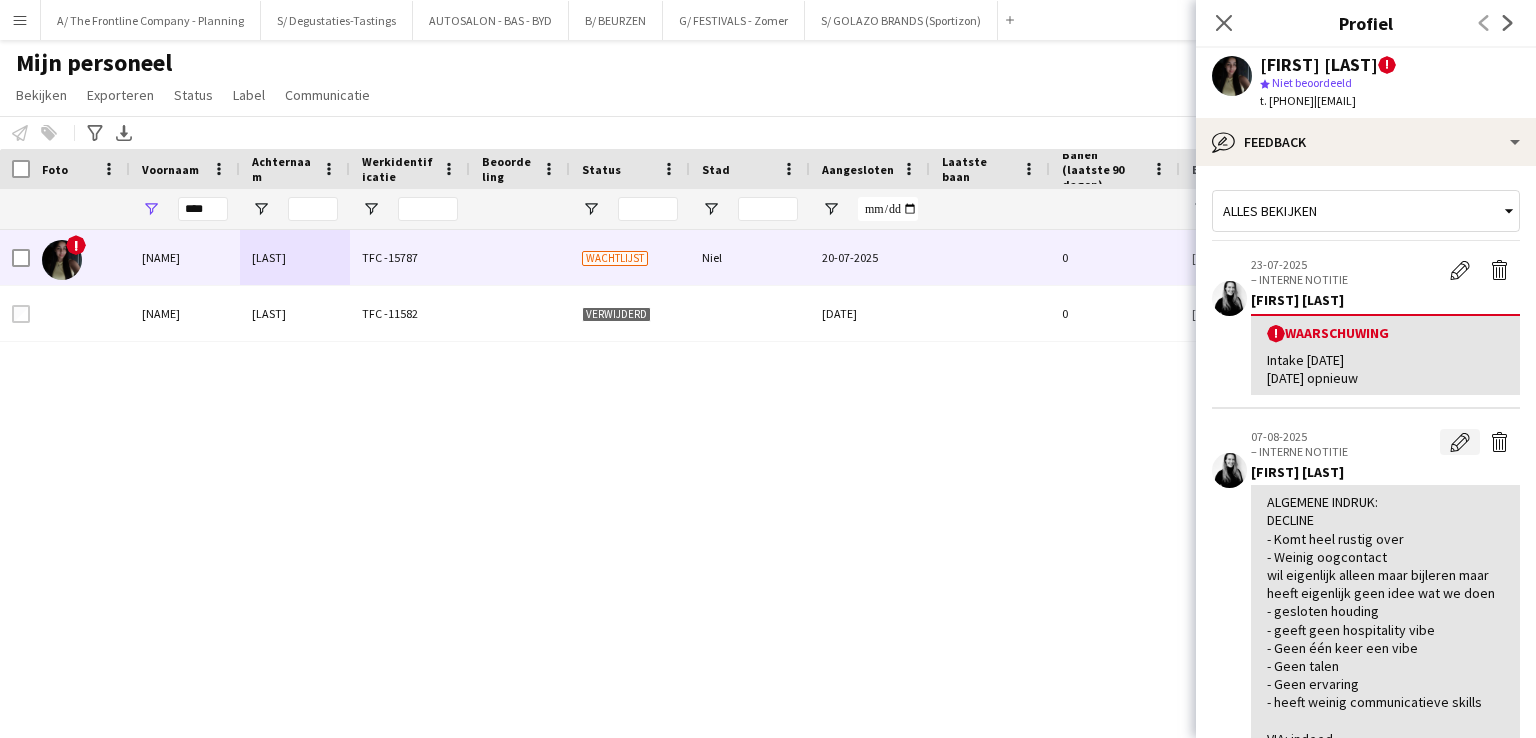 click on "Bewerk interne notitie" 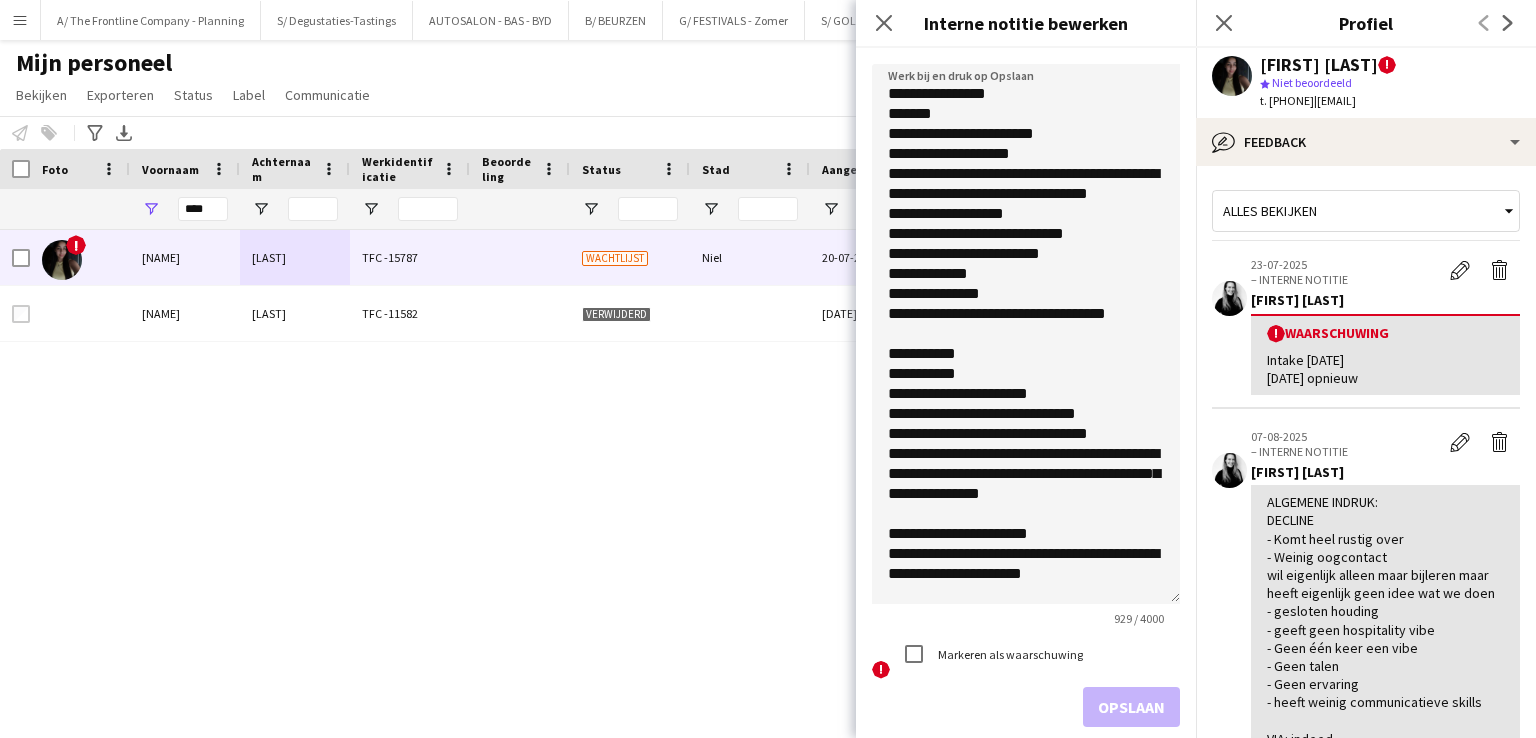 drag, startPoint x: 1178, startPoint y: 183, endPoint x: 1190, endPoint y: 602, distance: 419.1718 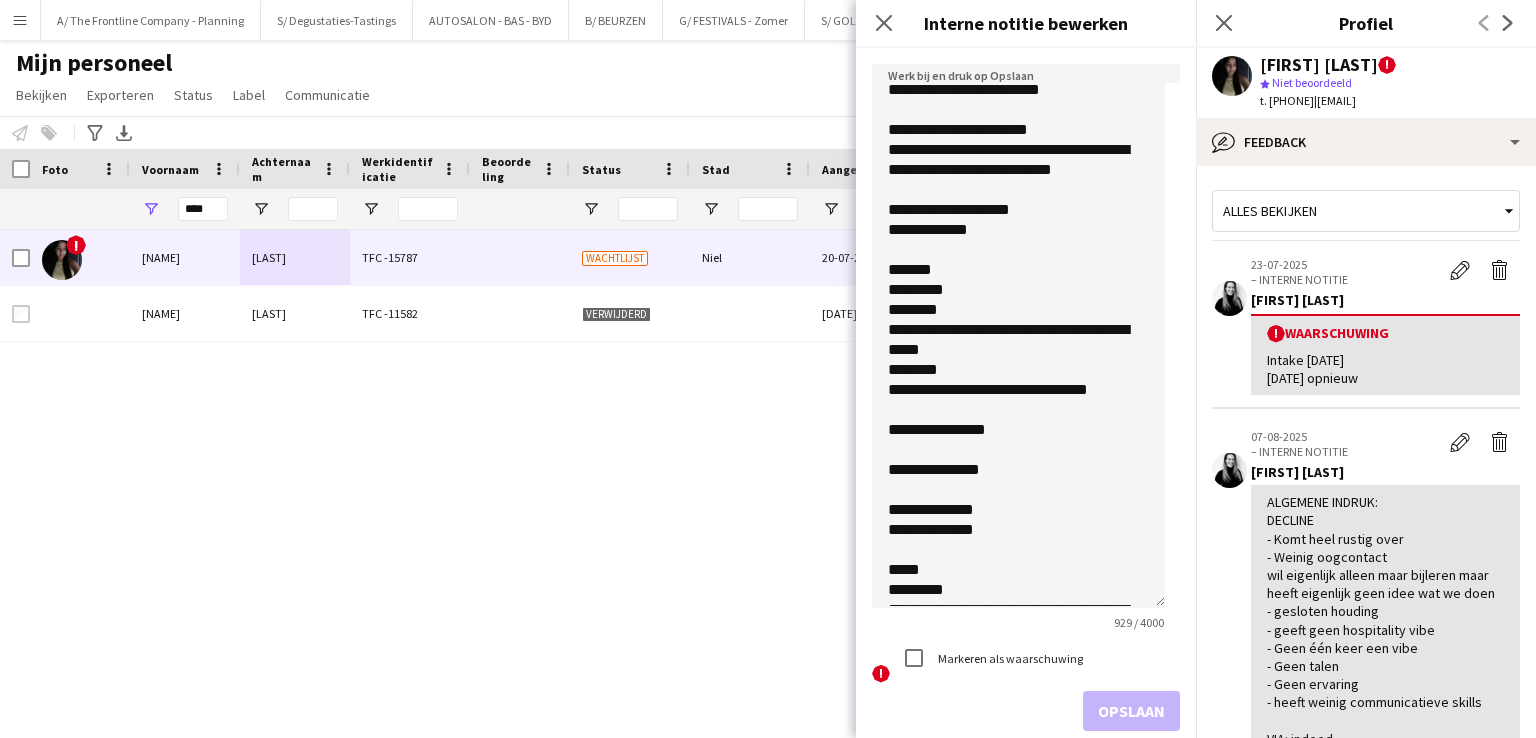scroll, scrollTop: 404, scrollLeft: 0, axis: vertical 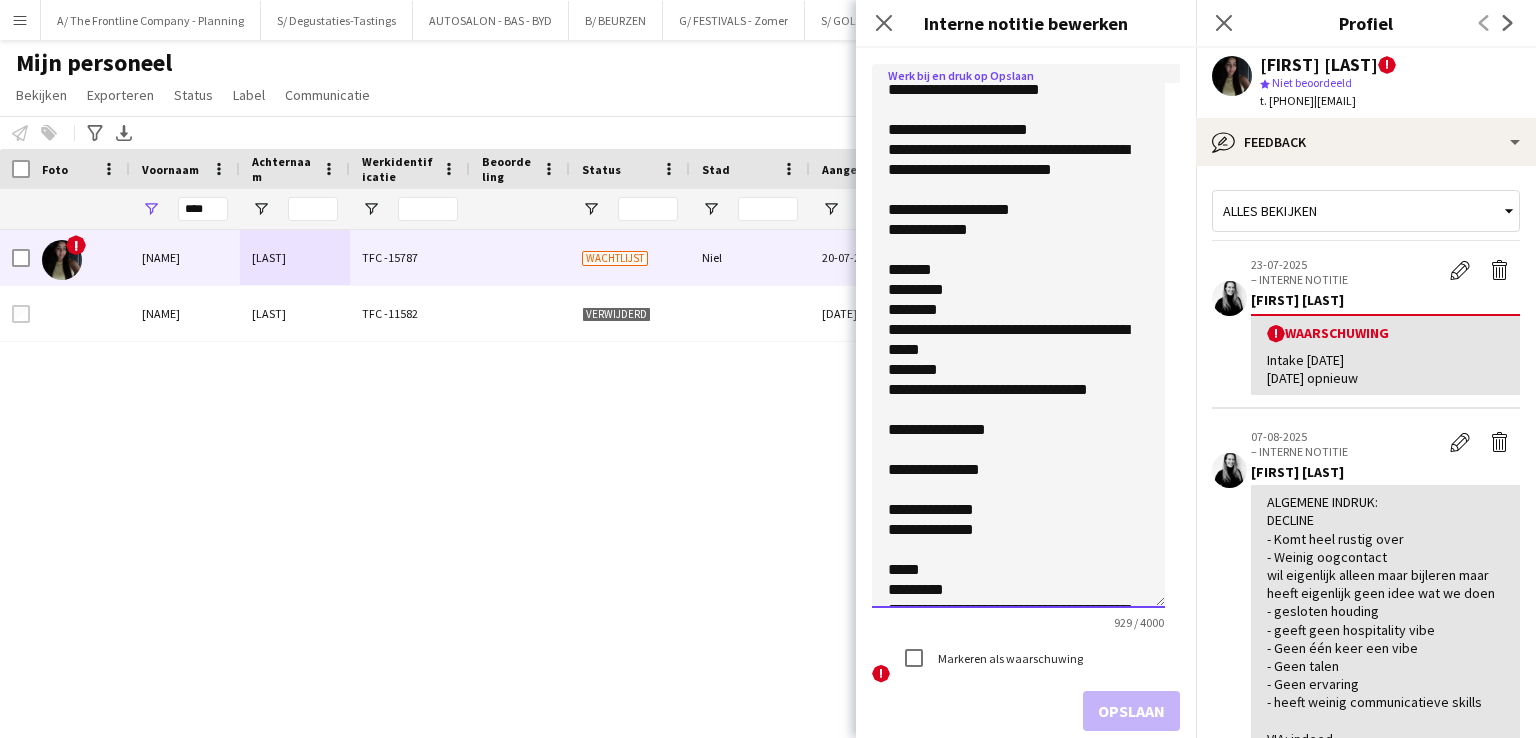 click on "**********" 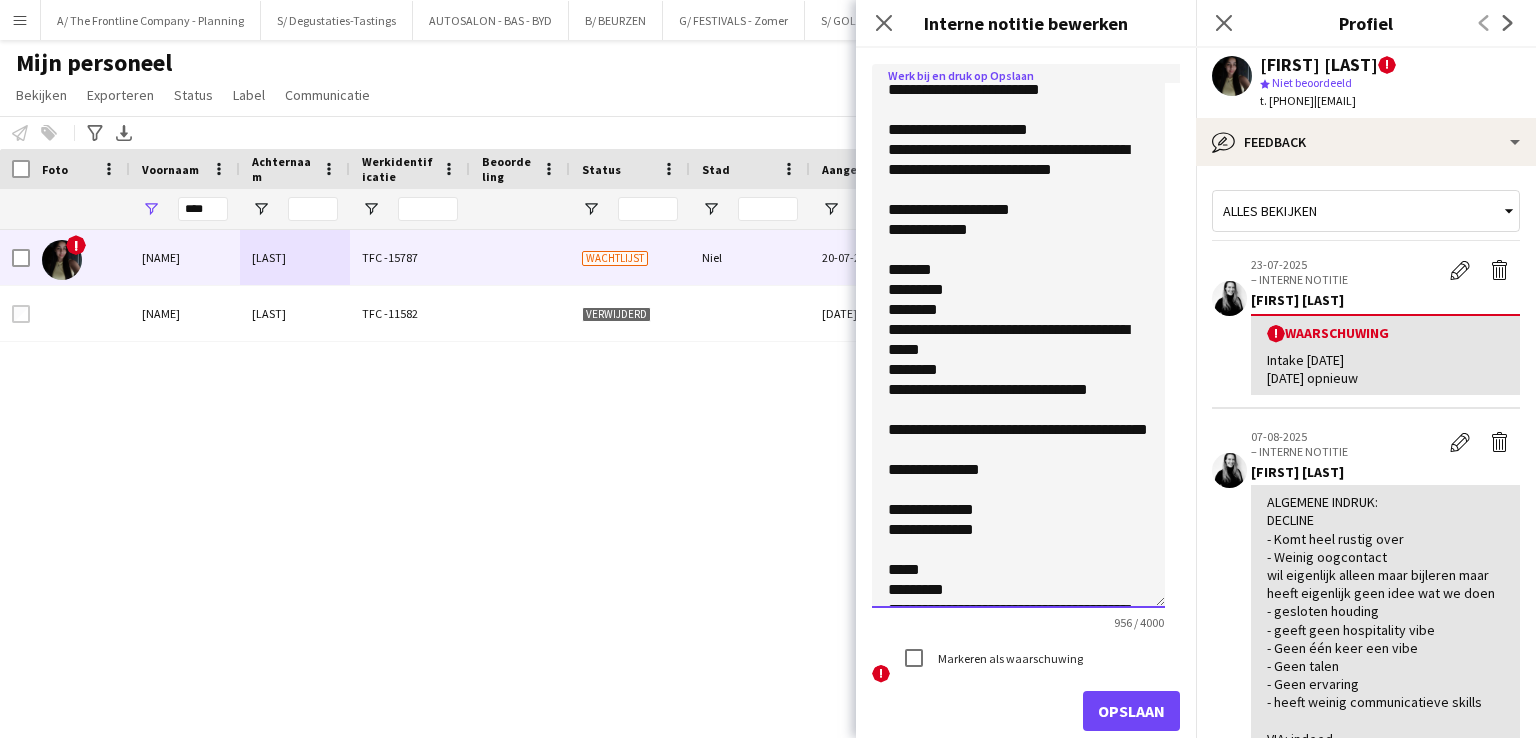 scroll, scrollTop: 505, scrollLeft: 0, axis: vertical 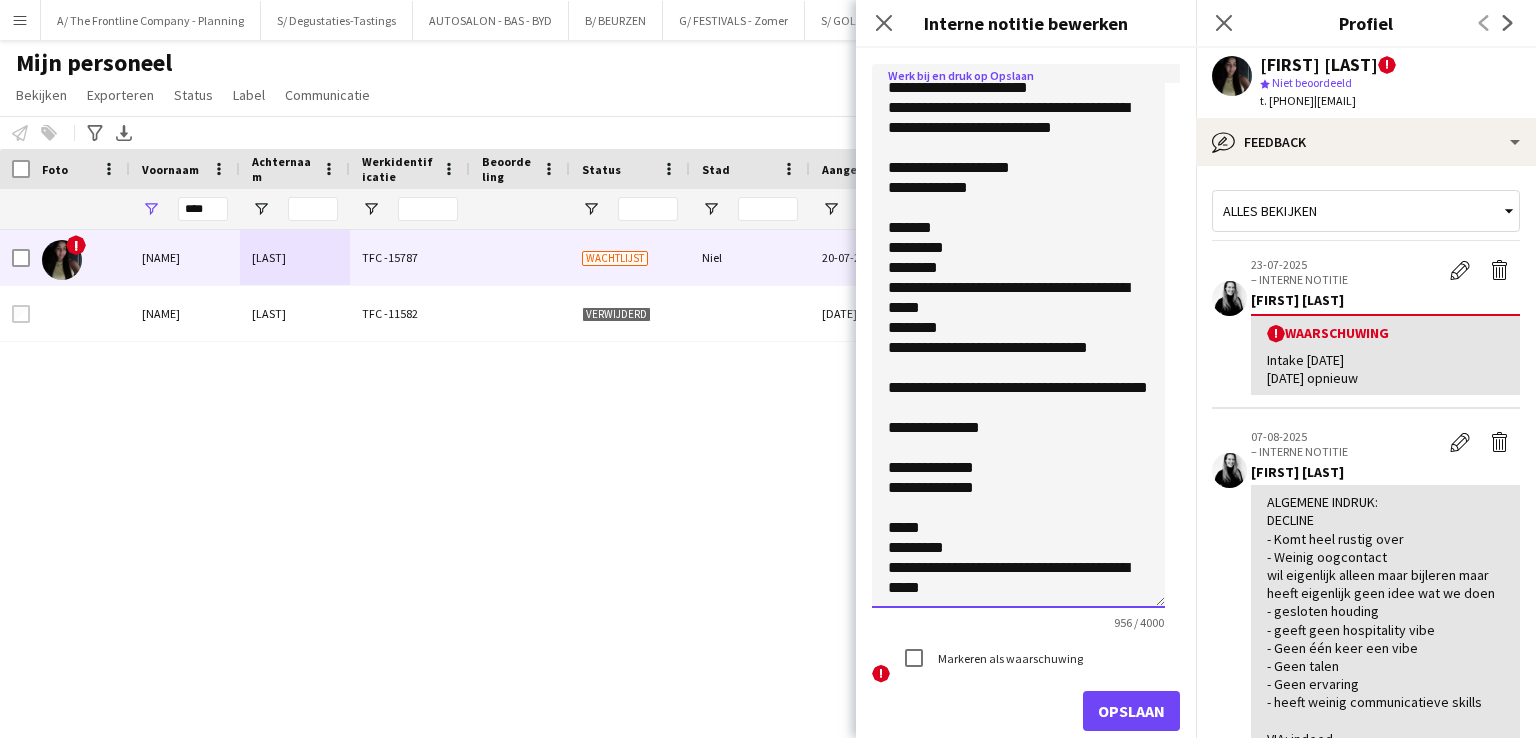 click on "**********" 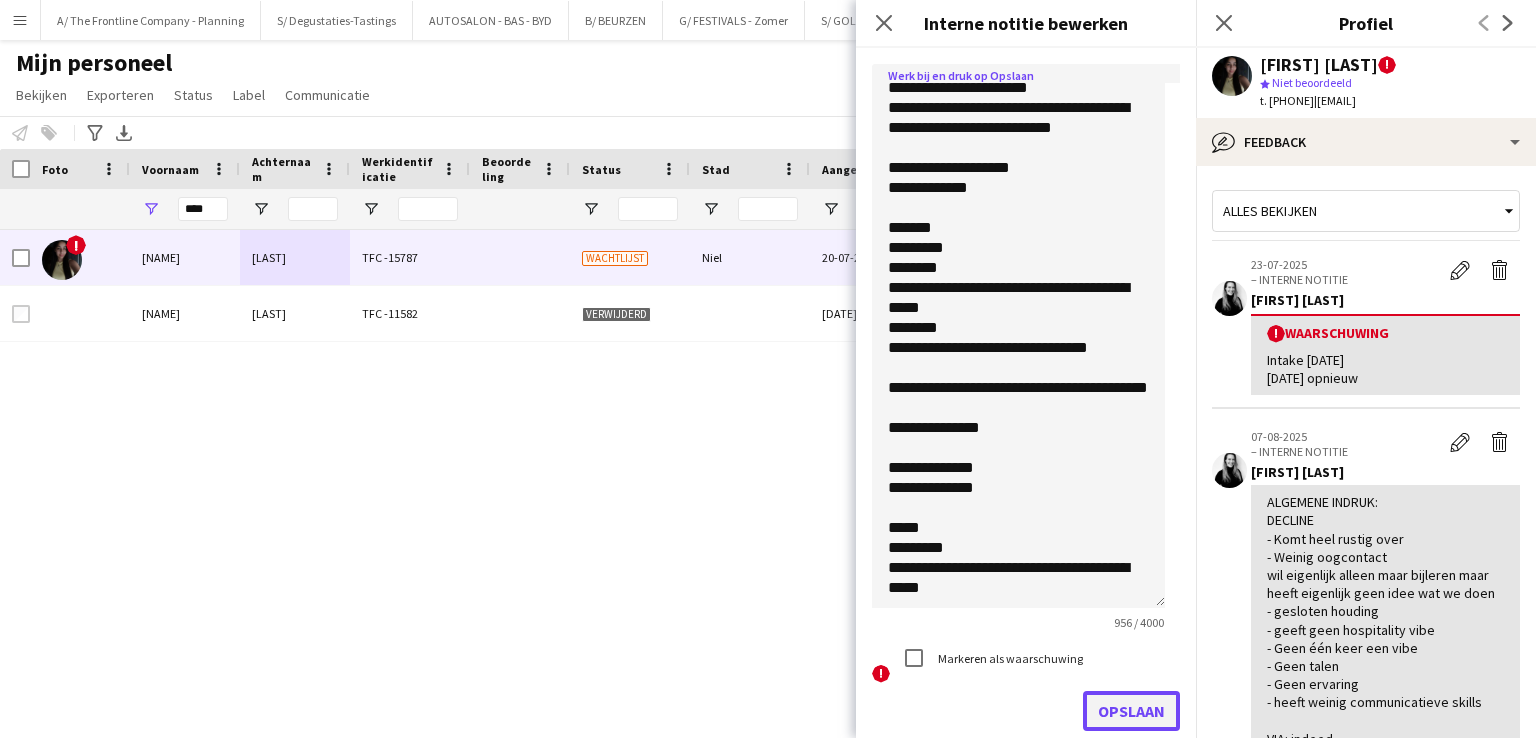 click on "Opslaan" 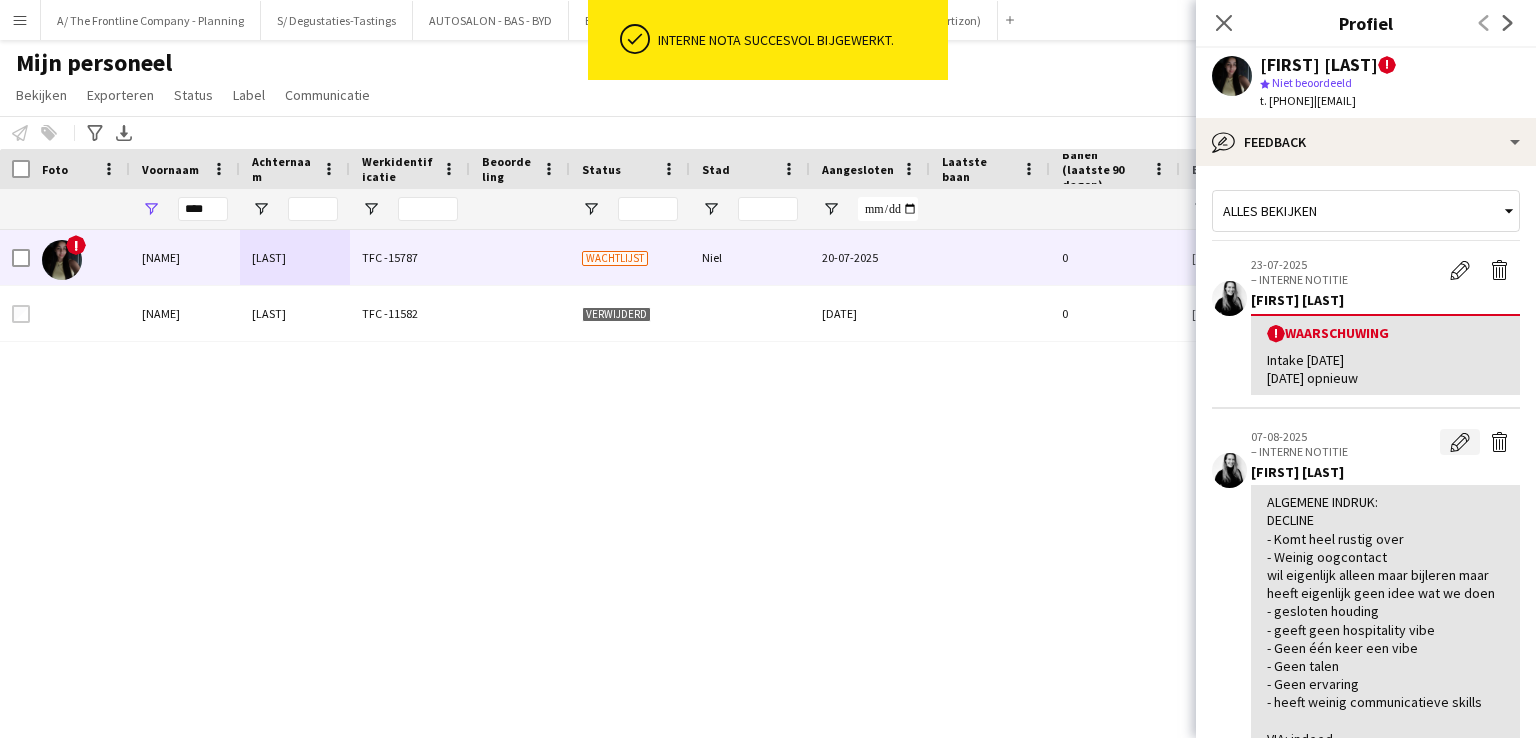 click on "Bewerk interne notitie" 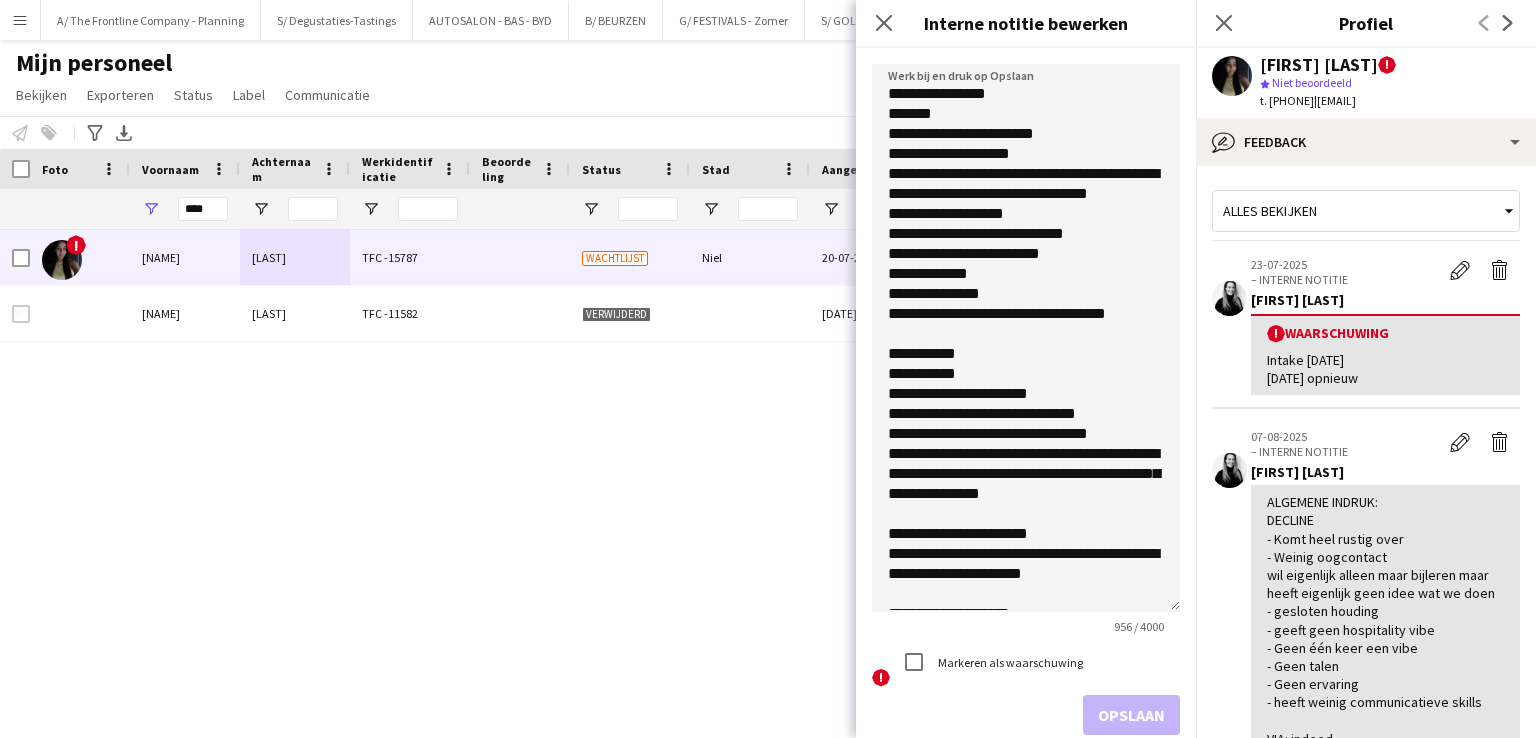 drag, startPoint x: 1172, startPoint y: 178, endPoint x: 1159, endPoint y: 607, distance: 429.19693 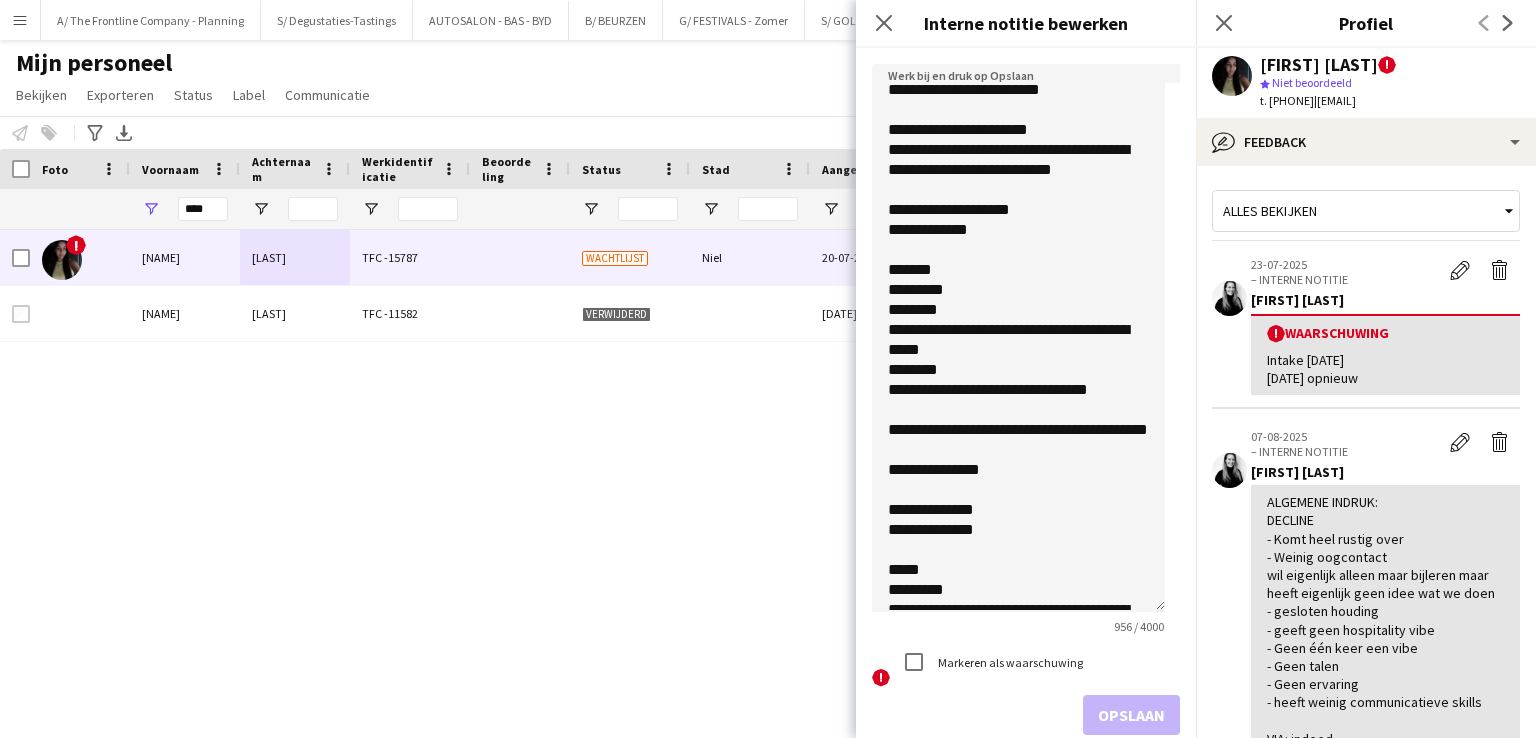 scroll, scrollTop: 501, scrollLeft: 0, axis: vertical 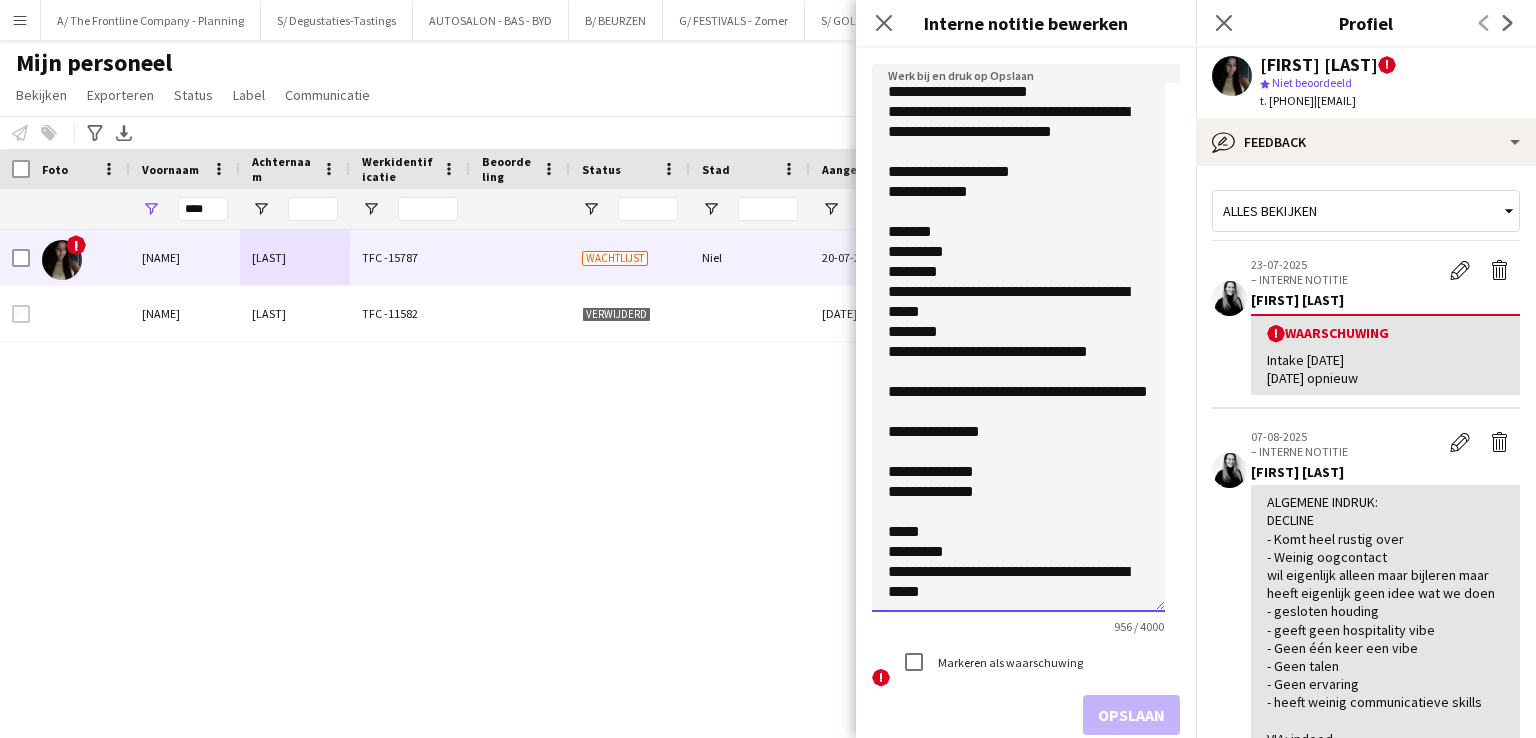 click on "**********" 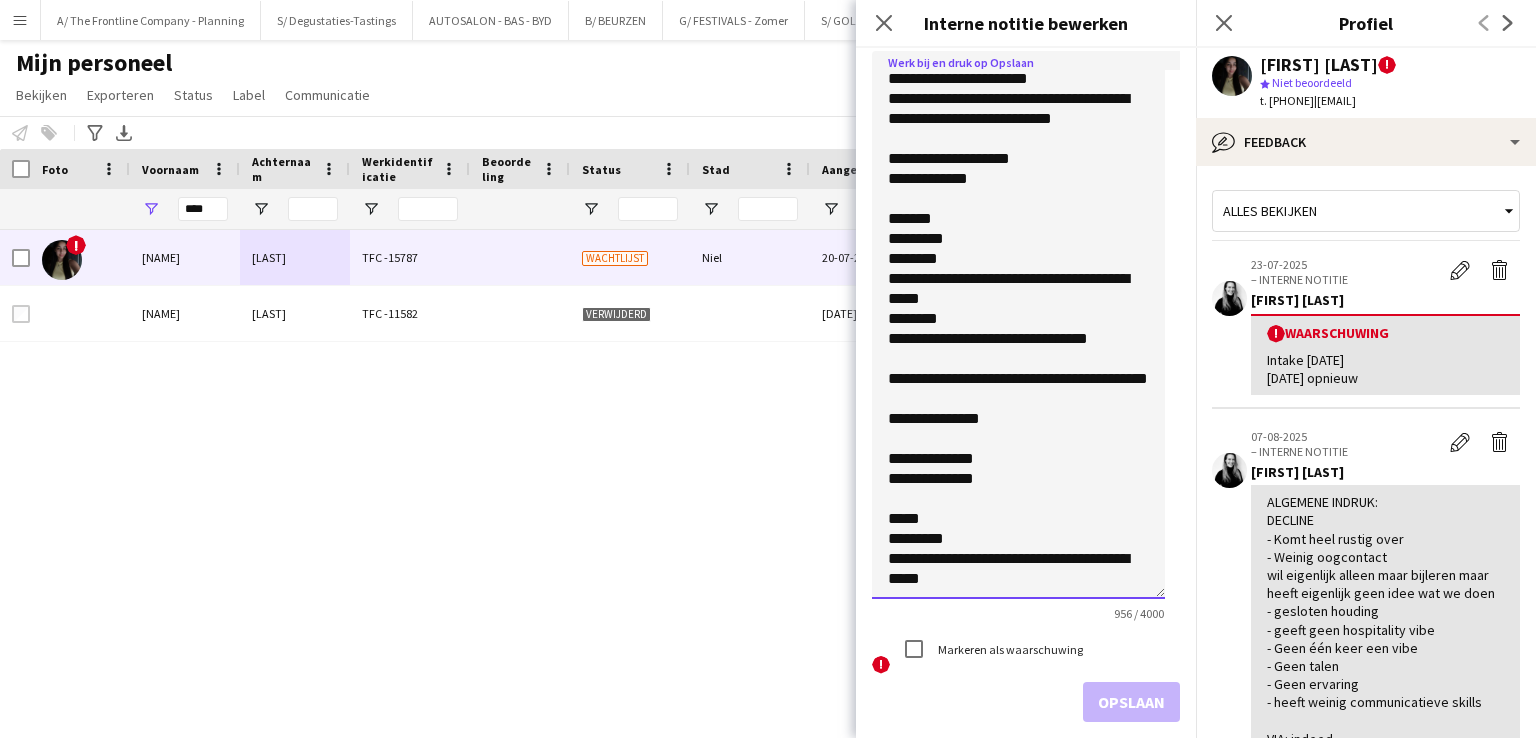 scroll, scrollTop: 12, scrollLeft: 0, axis: vertical 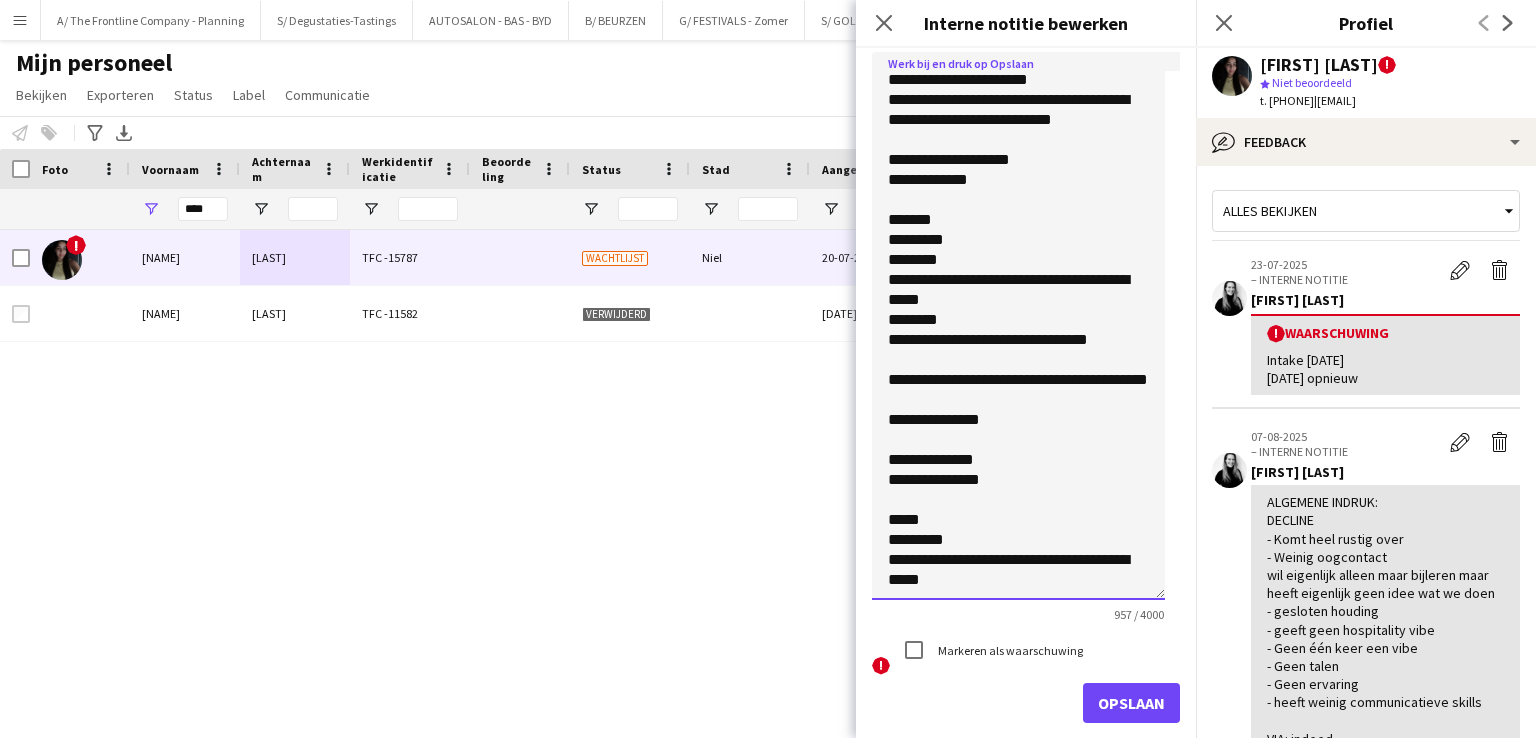 type on "**********" 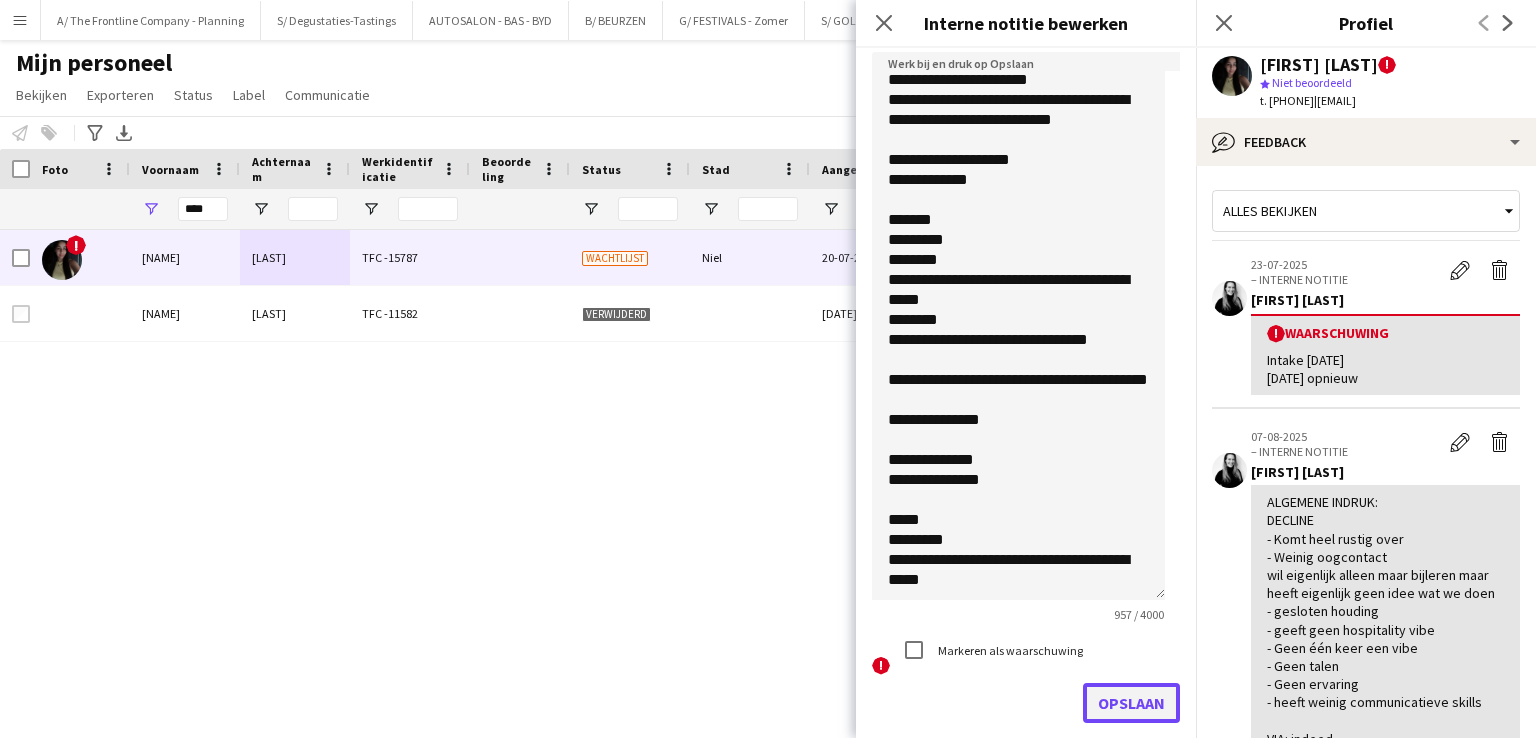 click on "Opslaan" 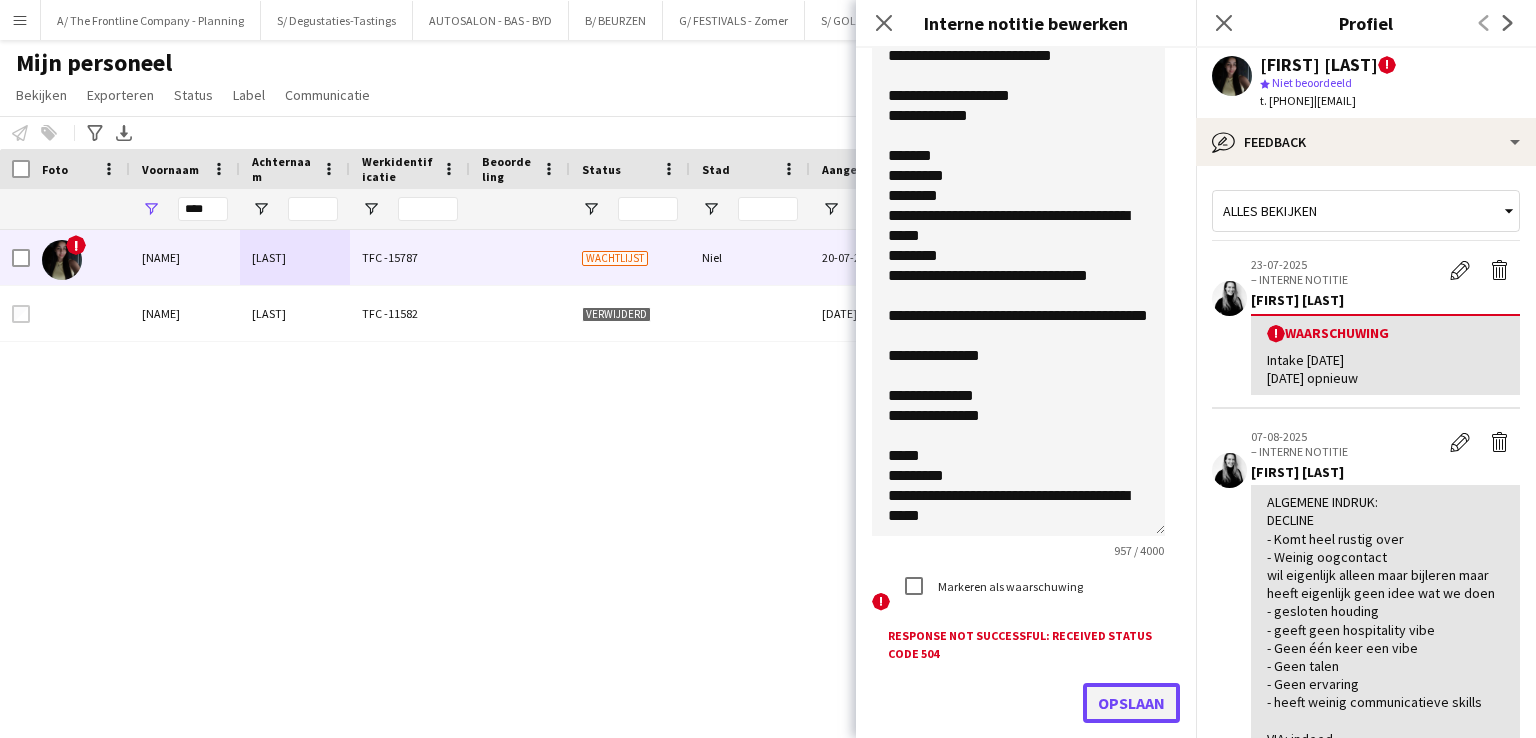 click on "Opslaan" 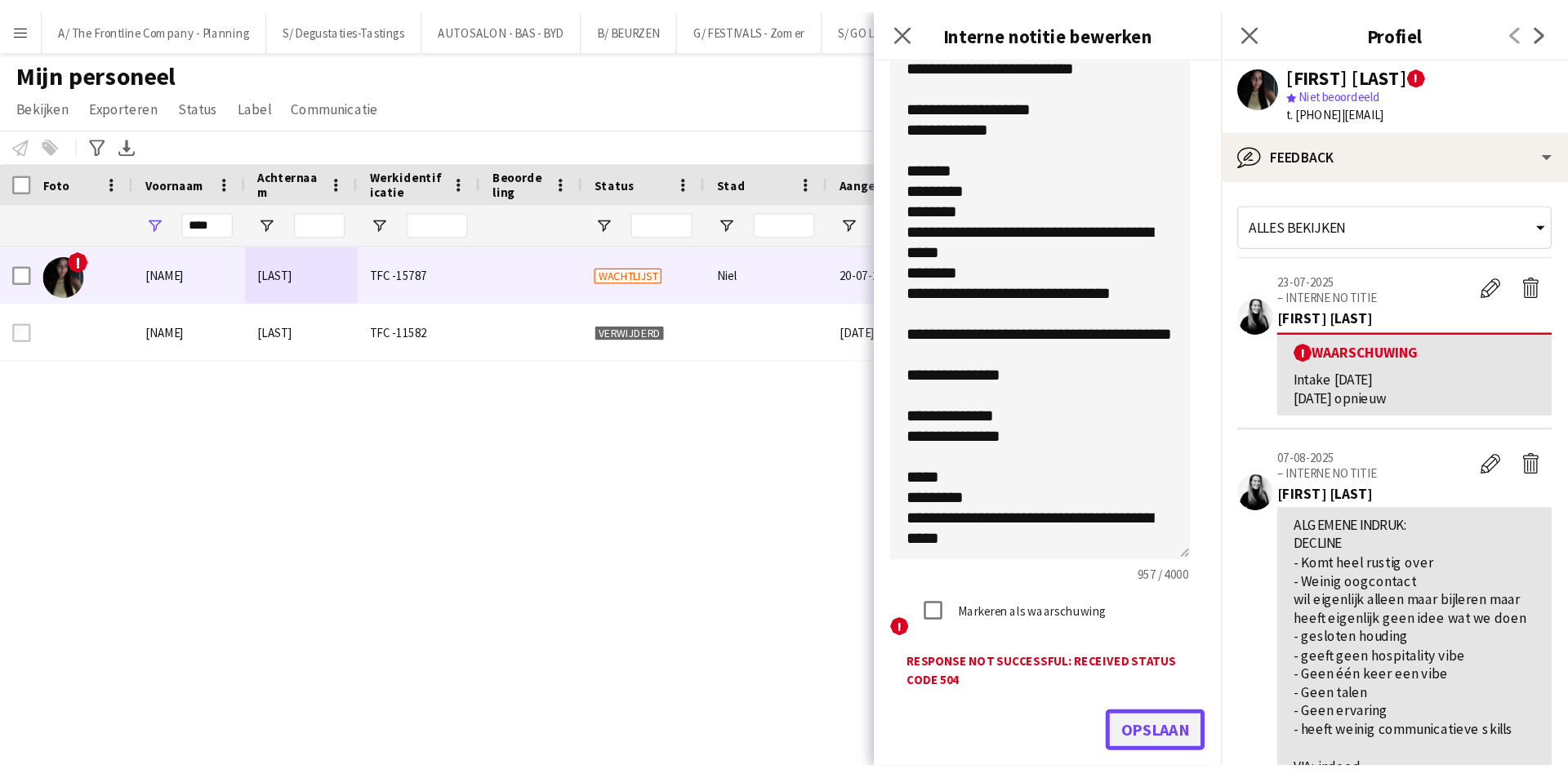 scroll, scrollTop: 11, scrollLeft: 0, axis: vertical 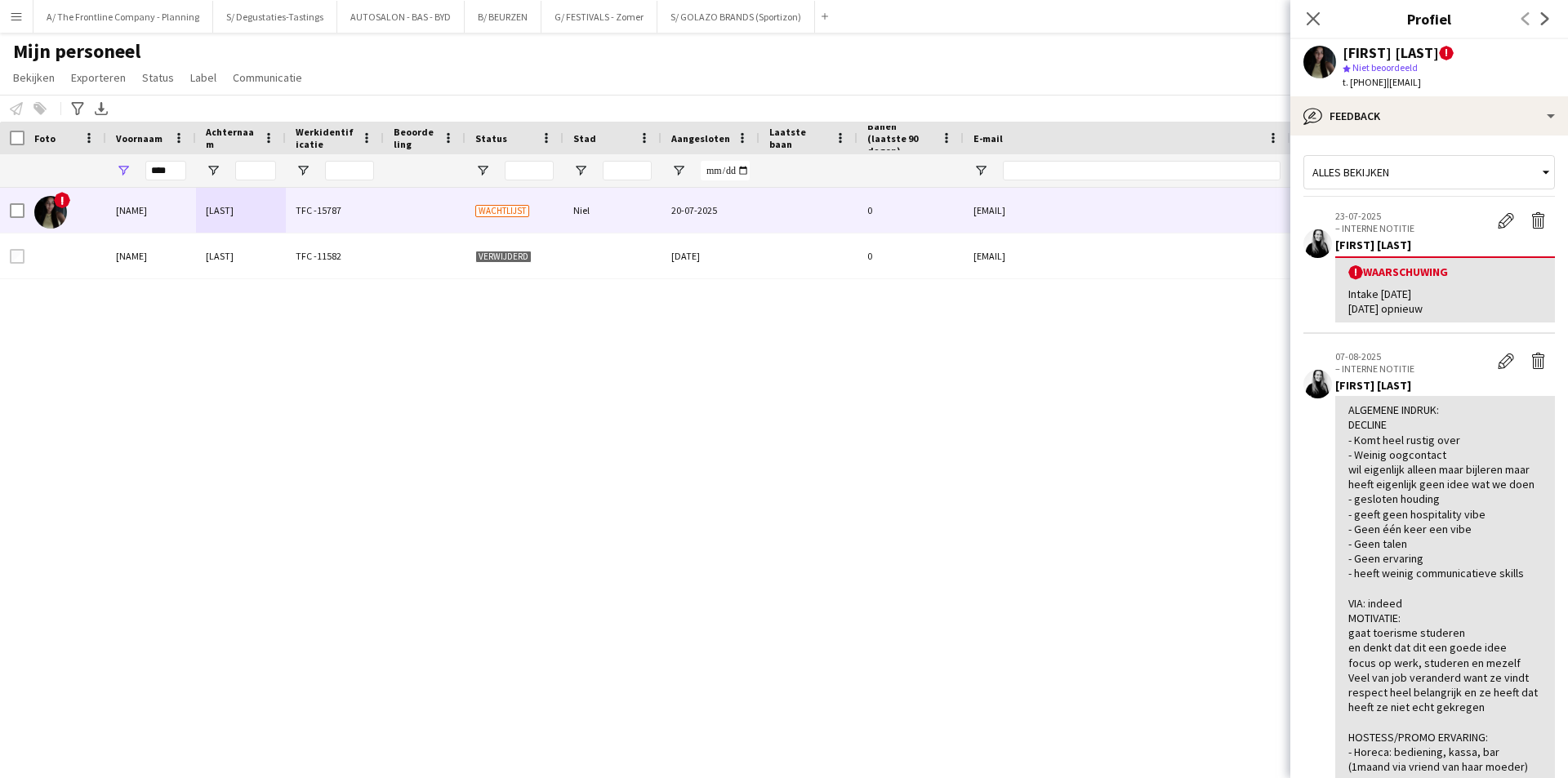 click on "!
Asya Eroglu TFC -15787 Wachtlijst Niel 20-07-2025 0 asyargl018@gmail.com +32472304908 Employed Crew 17
Asya Yüksel TFC -11582 Verwijderd 16-09-2024 0 asya.gokcen.yuksel@gmail.com +32499485868" at bounding box center (760, 462) 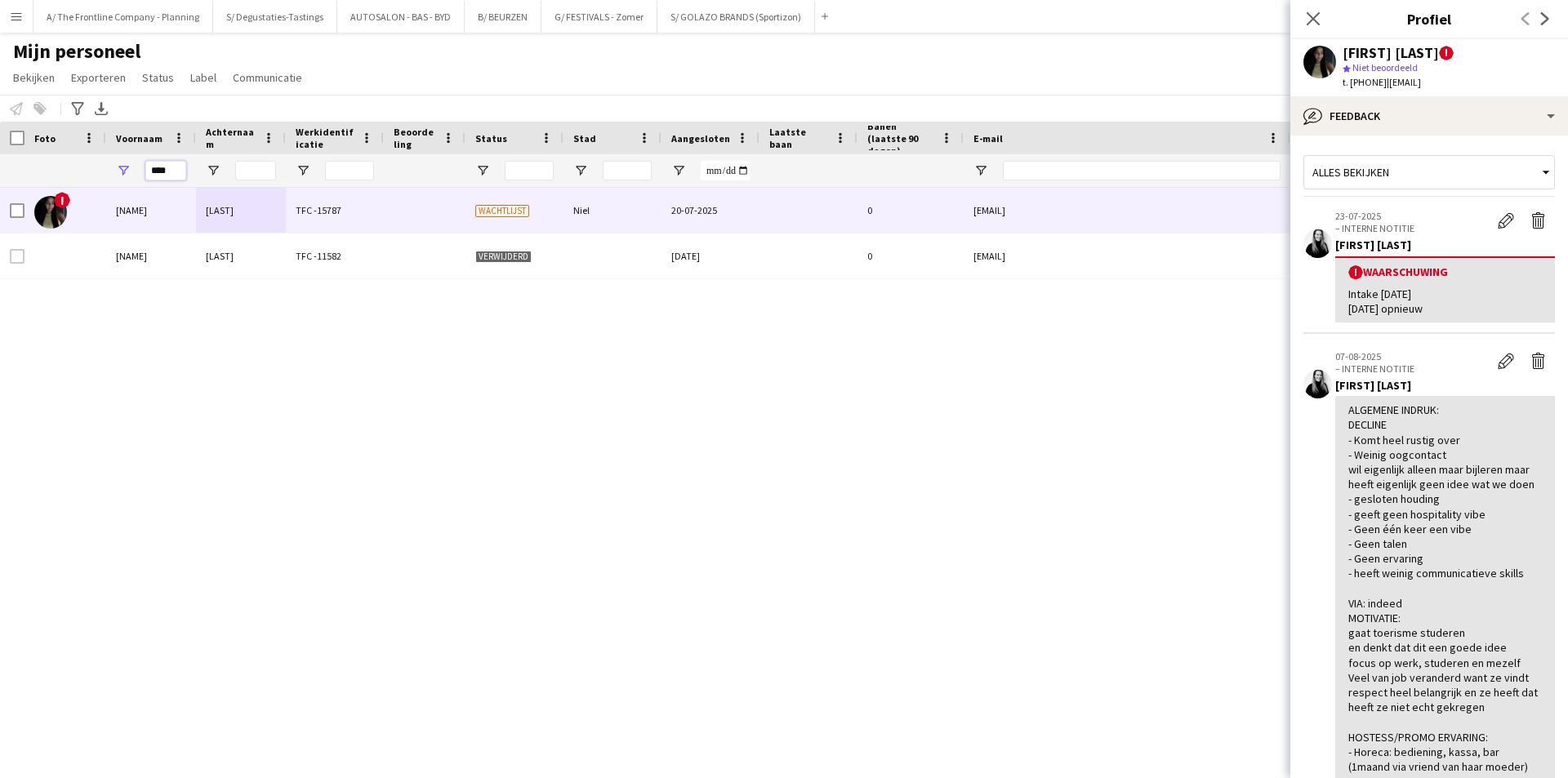 click on "****" at bounding box center (166, 171) 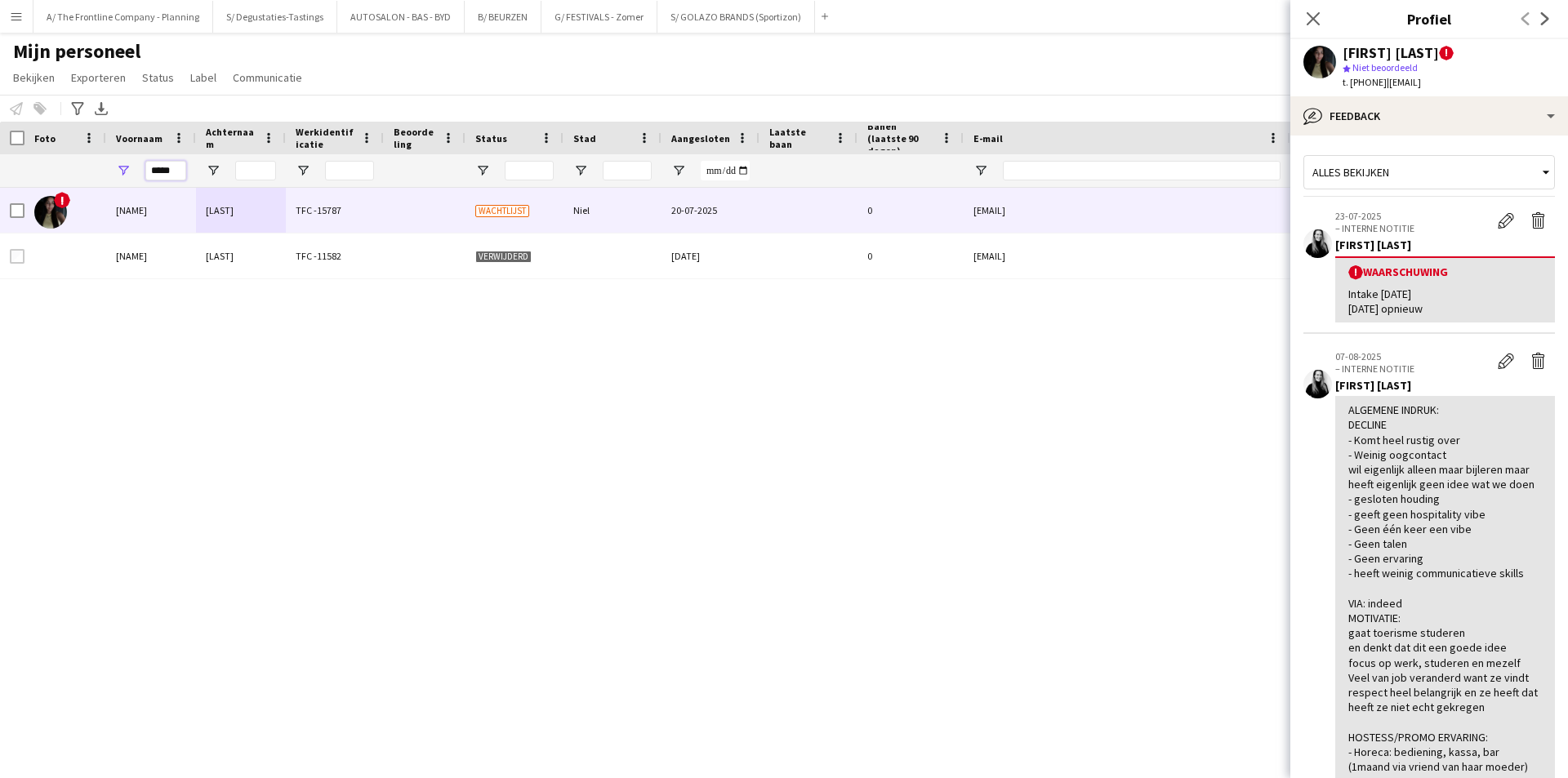 type on "*****" 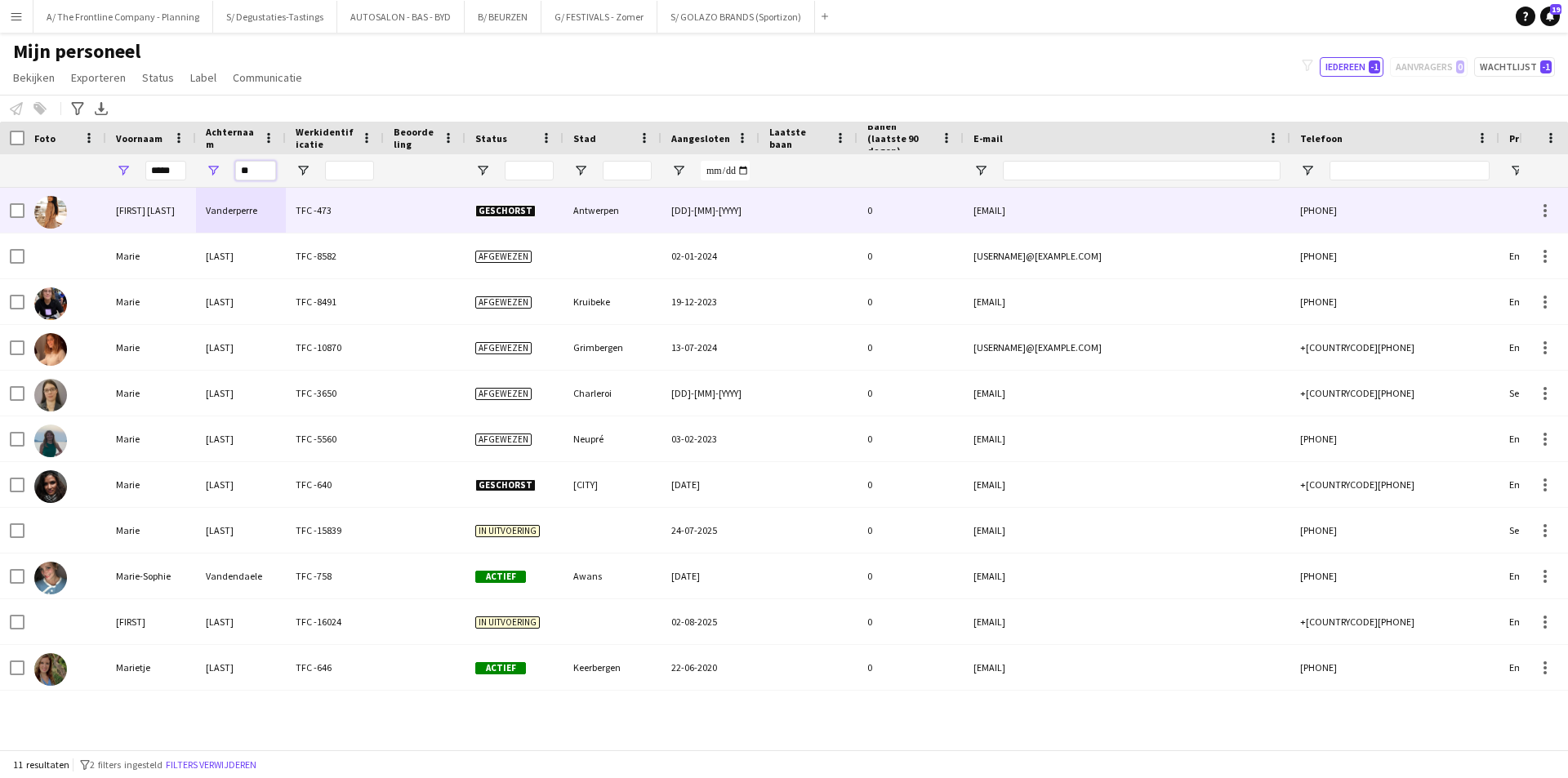 type on "*" 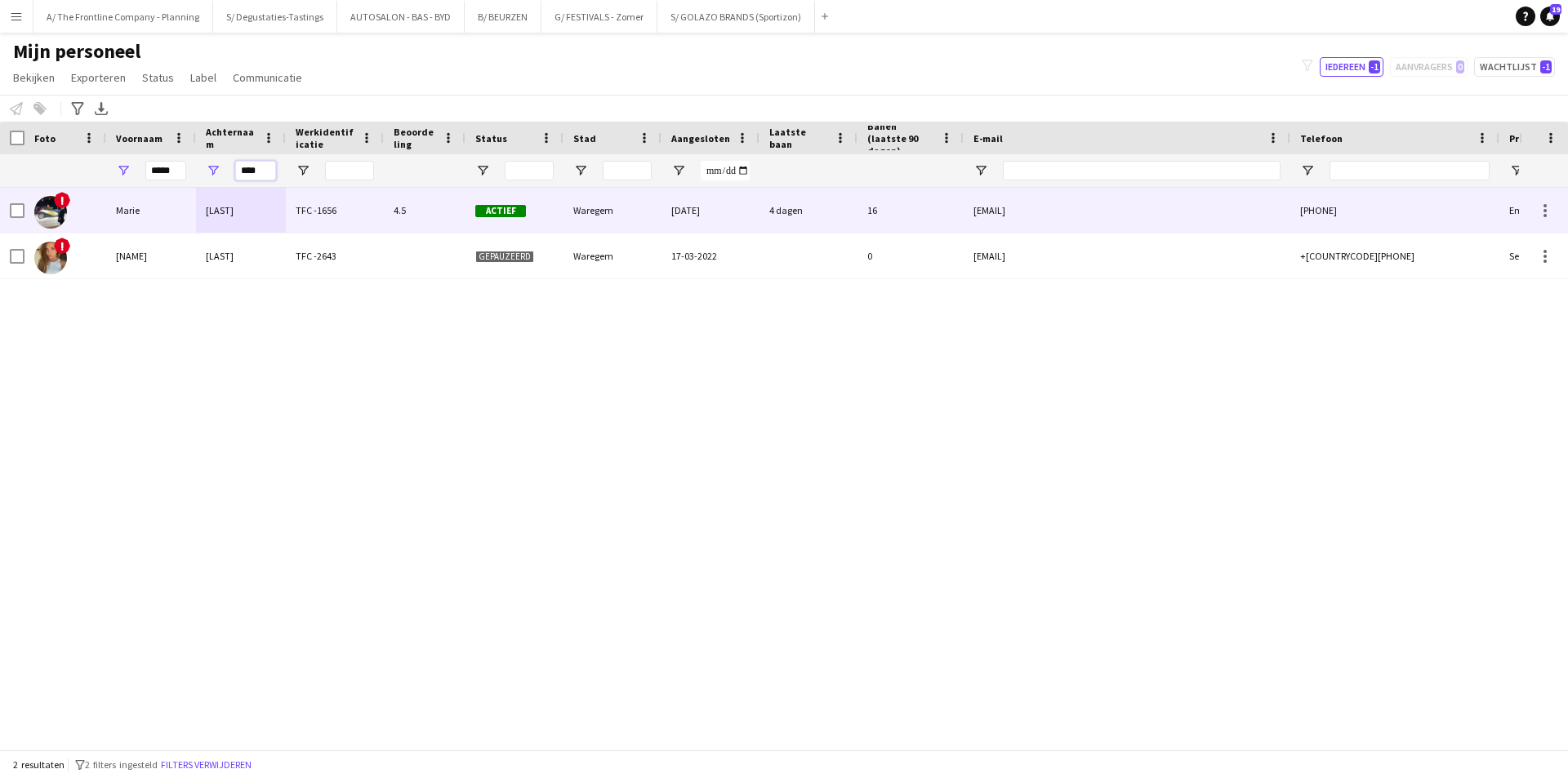 type on "****" 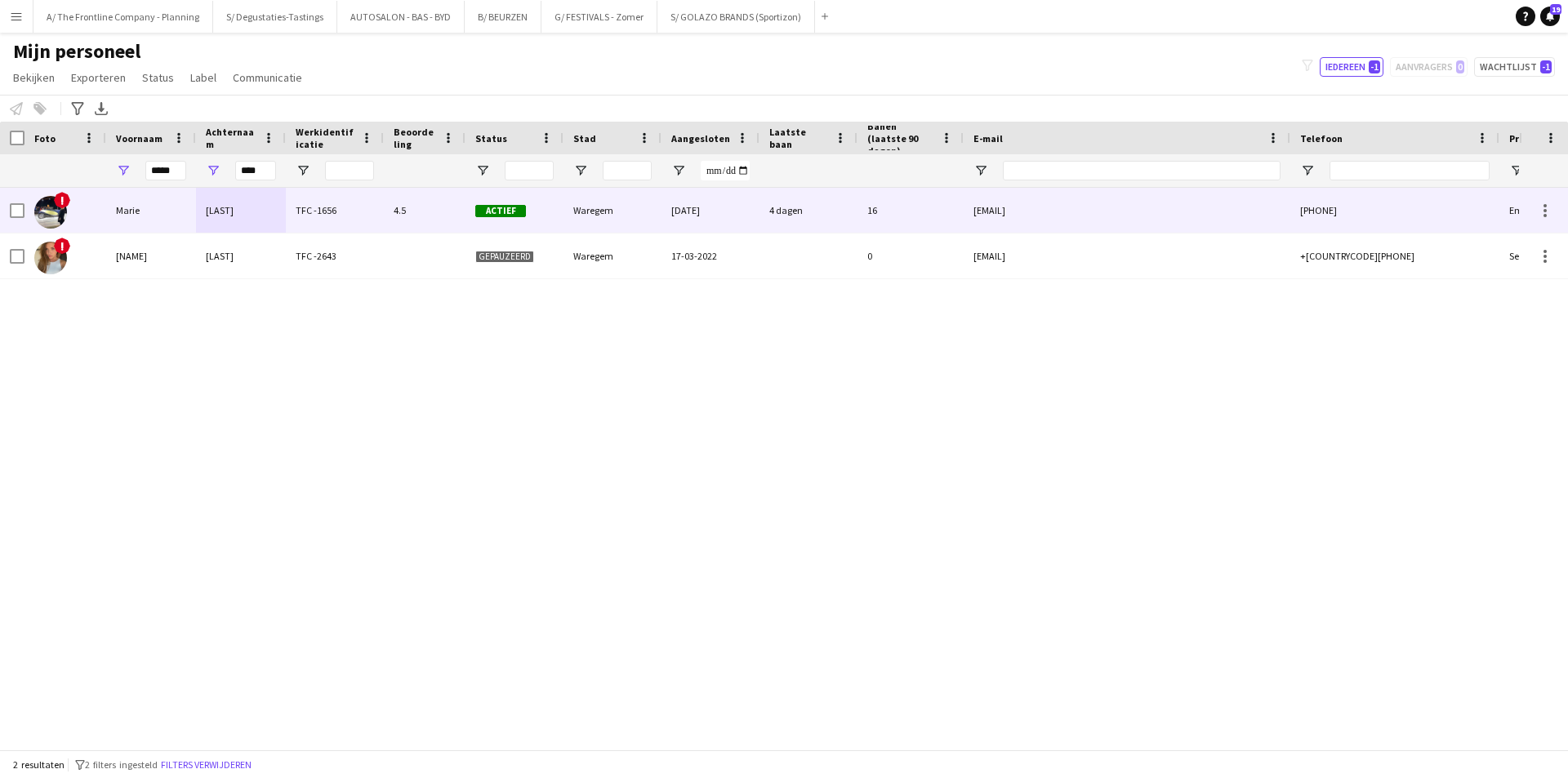 click on "Decroix" at bounding box center (241, 210) 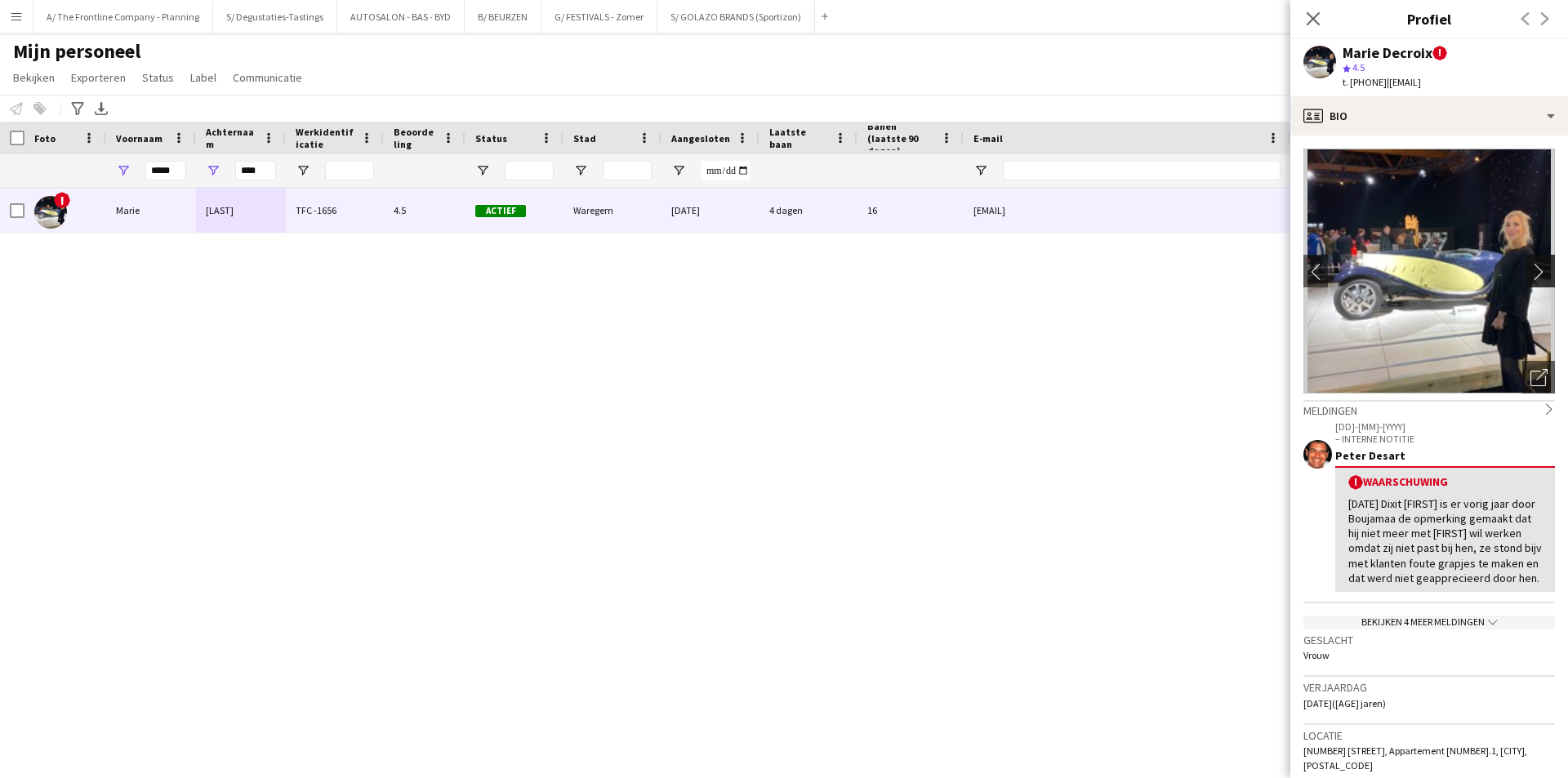 click on "chevron-right" 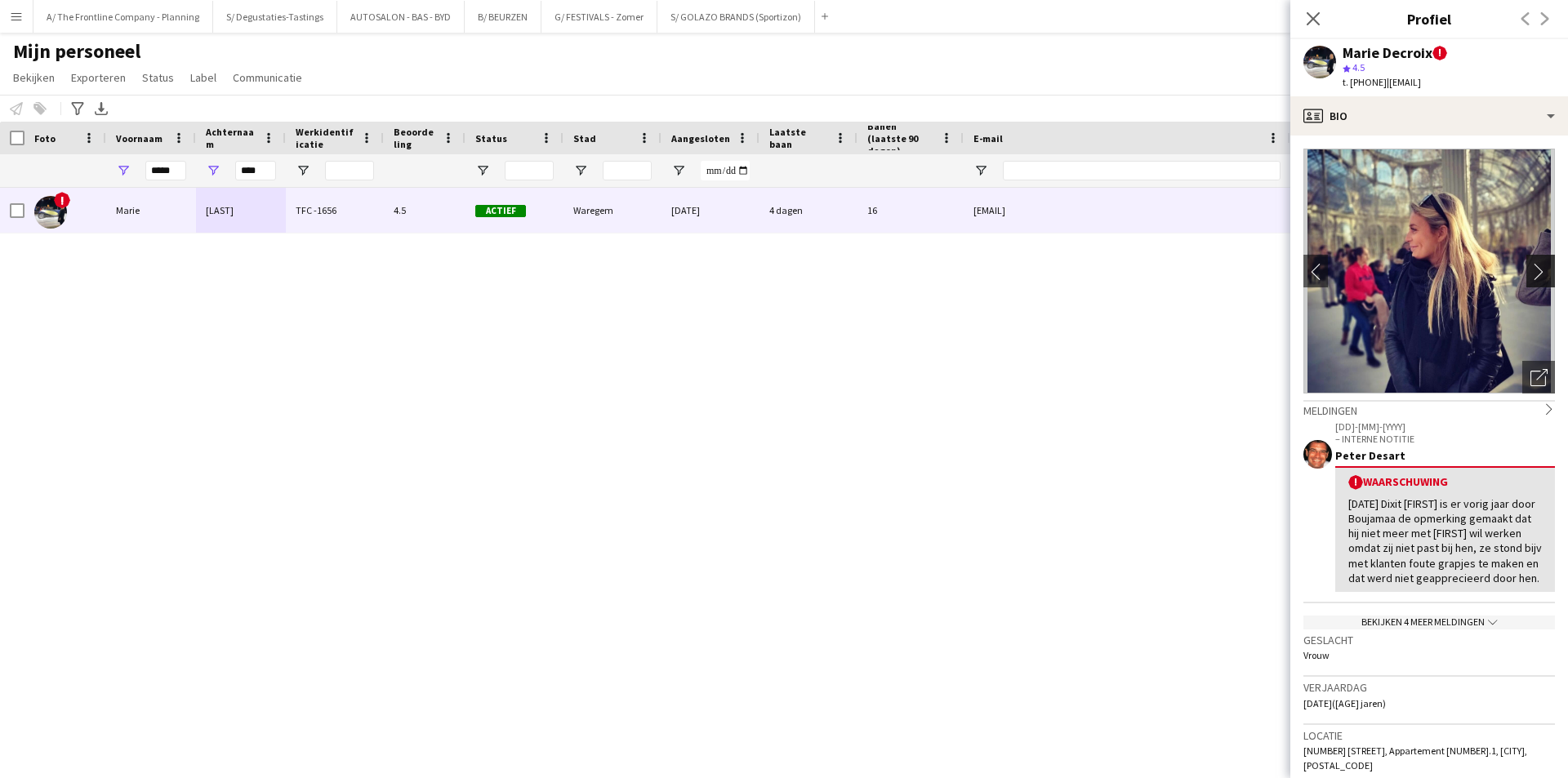 click on "chevron-right" 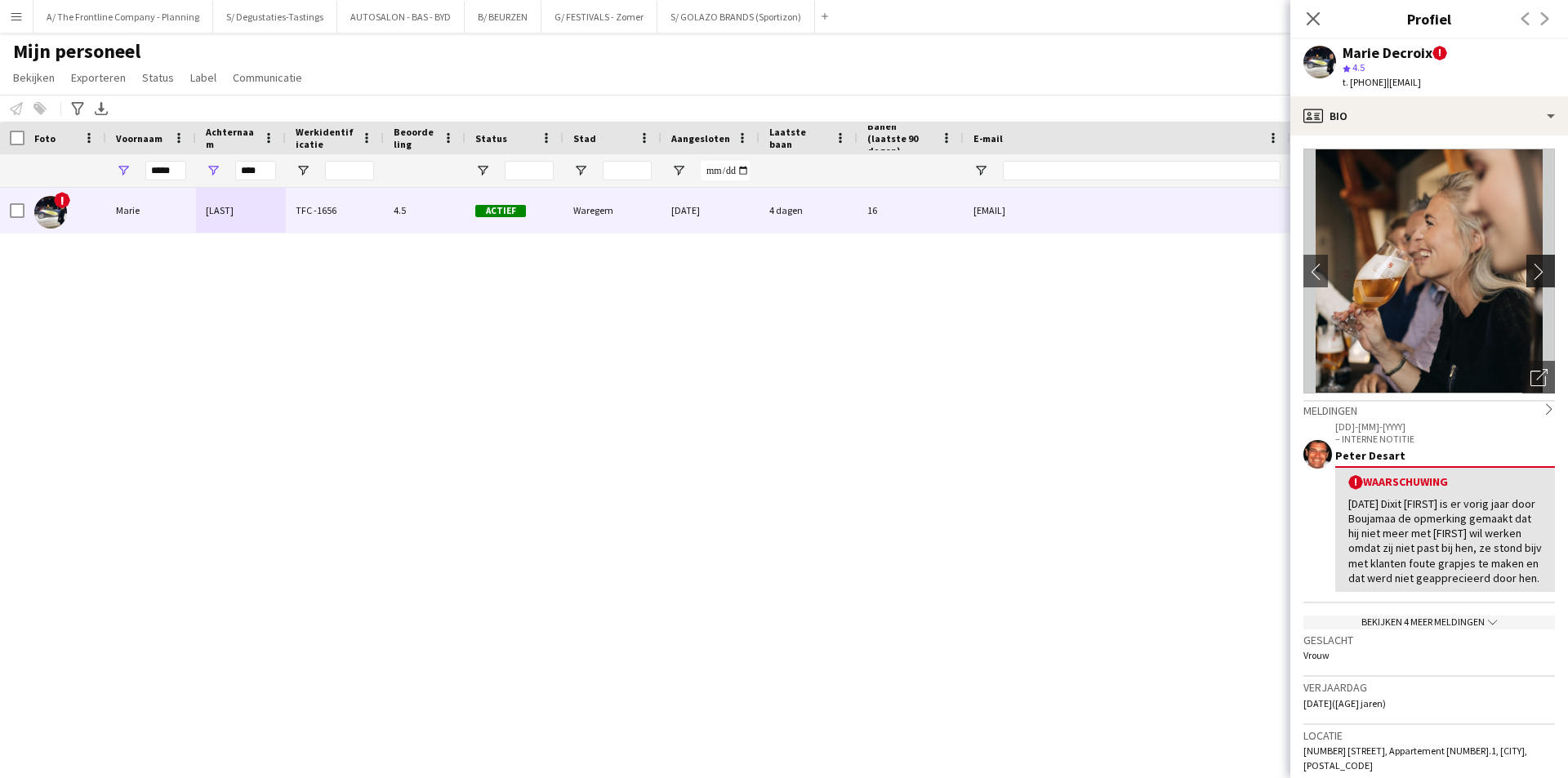 click on "chevron-right" 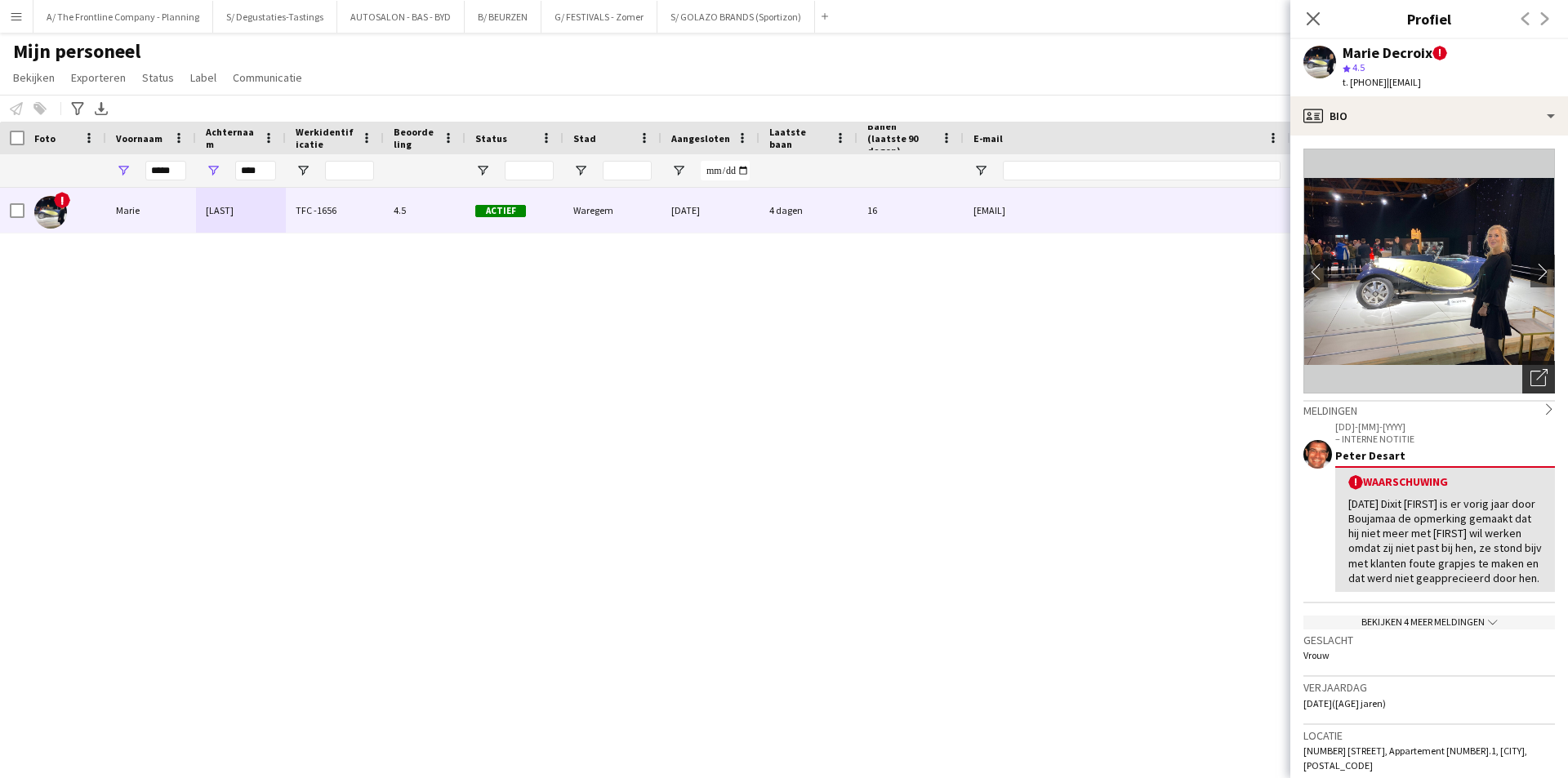 click 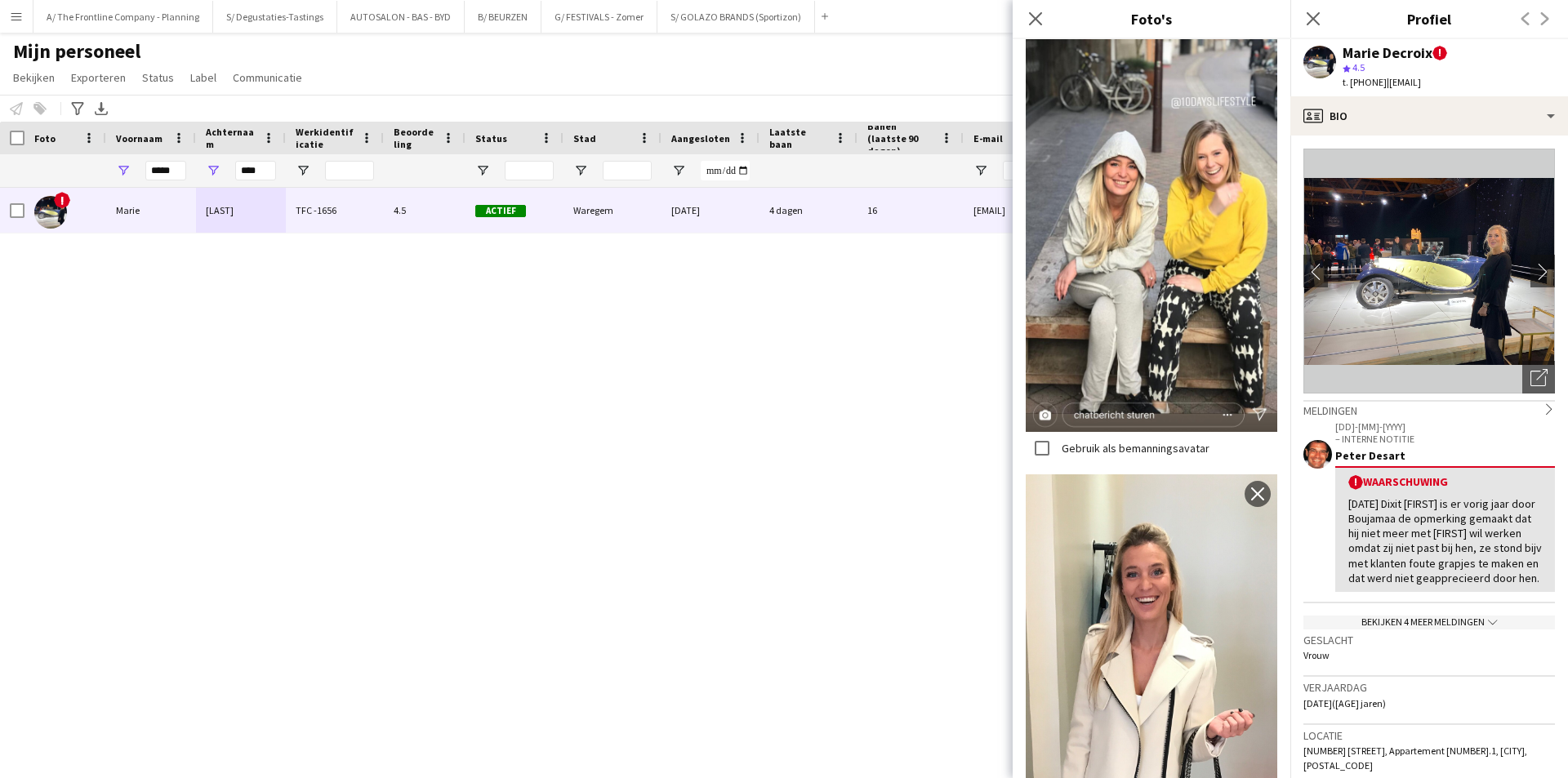 scroll, scrollTop: 649, scrollLeft: 0, axis: vertical 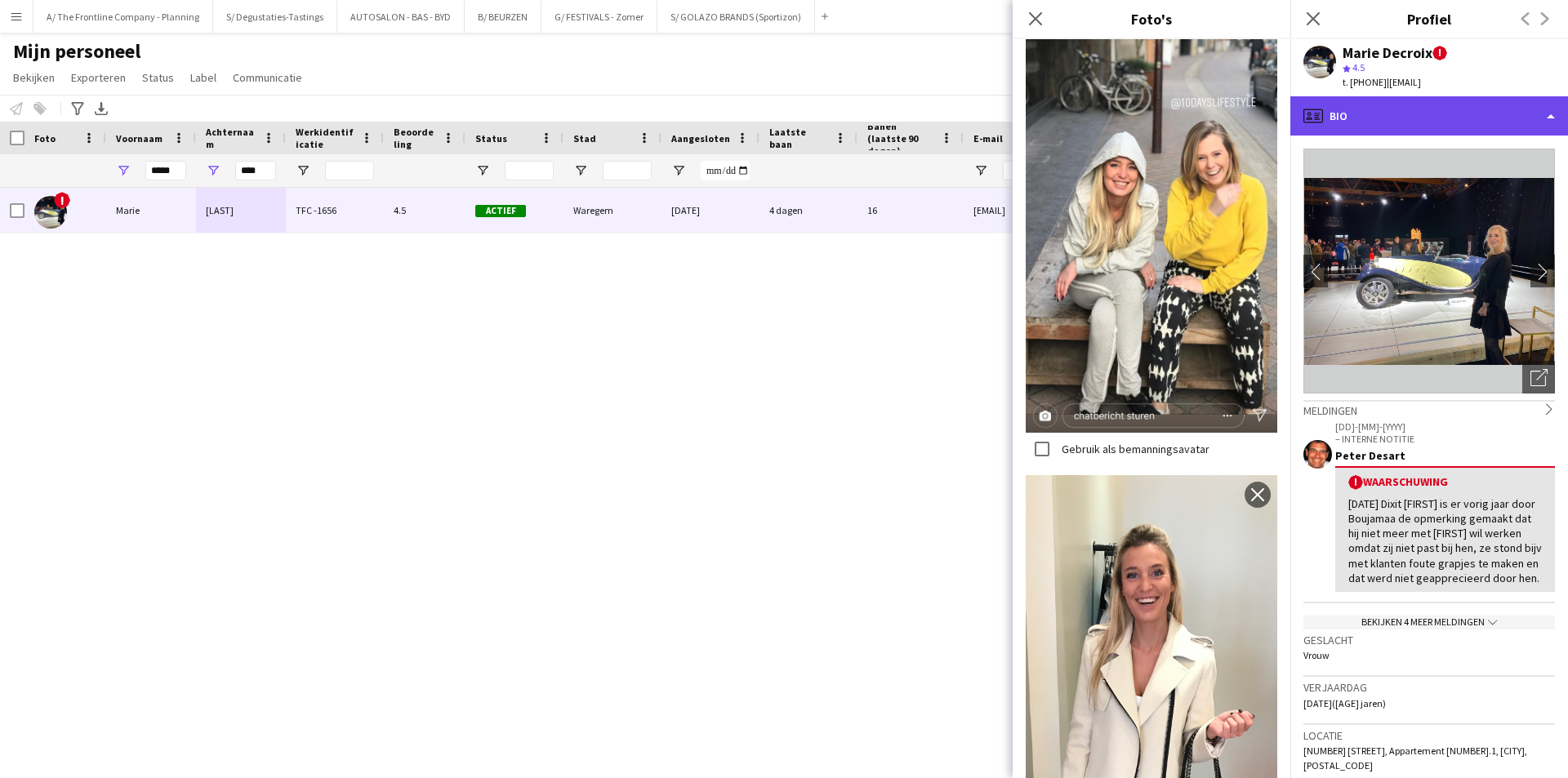 click on "profile
Bio" 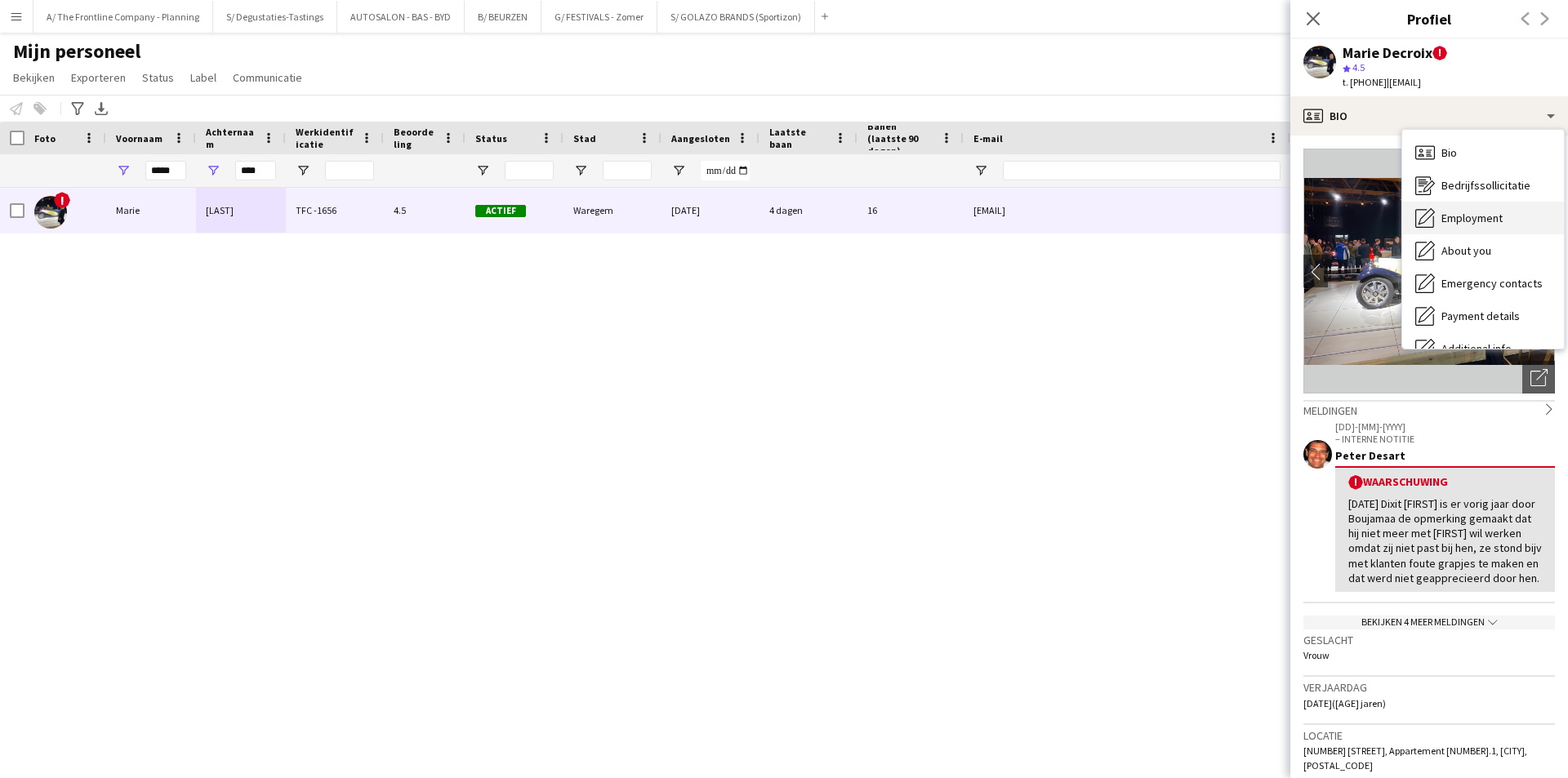 click on "Employment
Employment" at bounding box center [1483, 218] 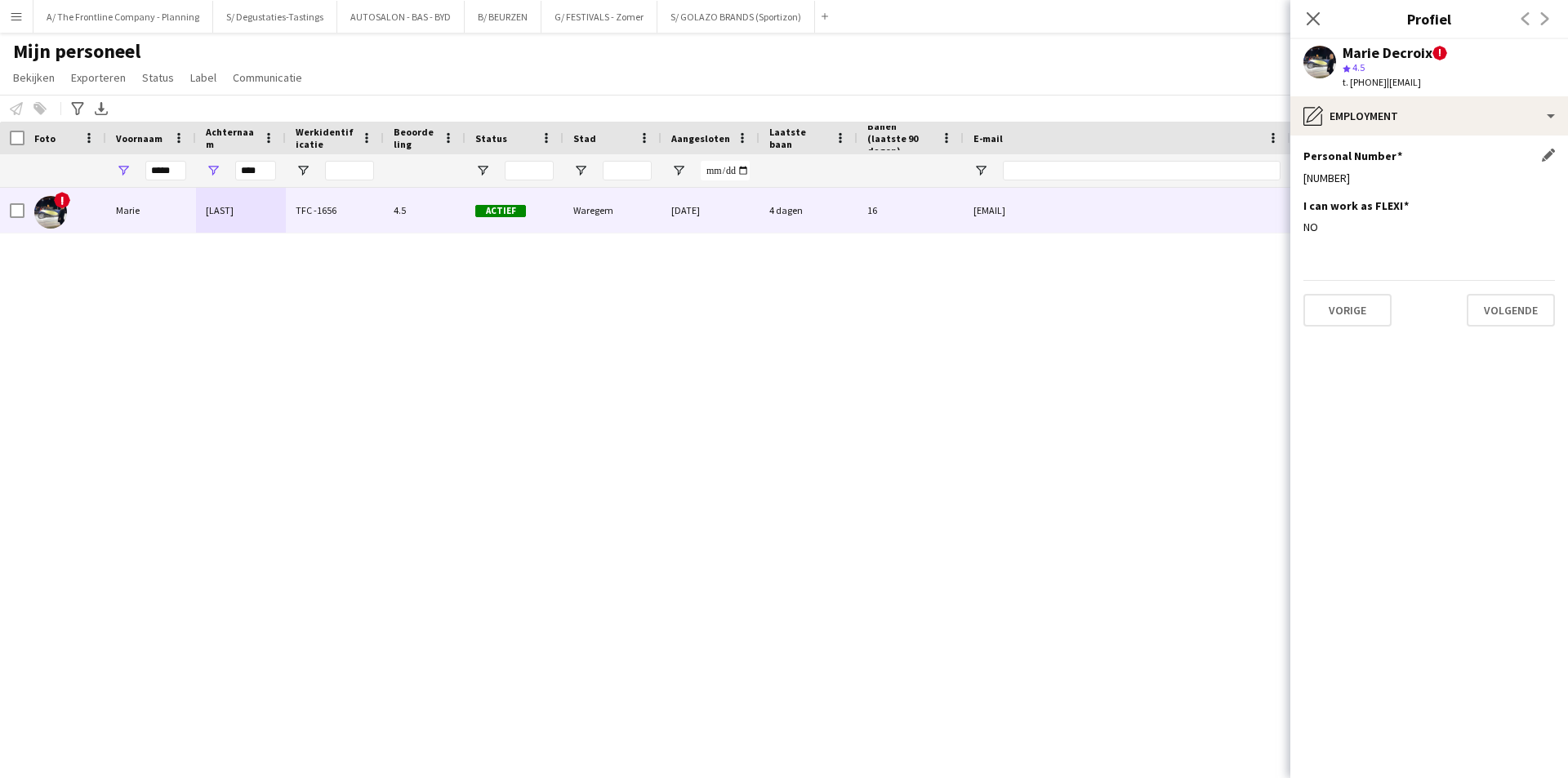 click on "93070244443" 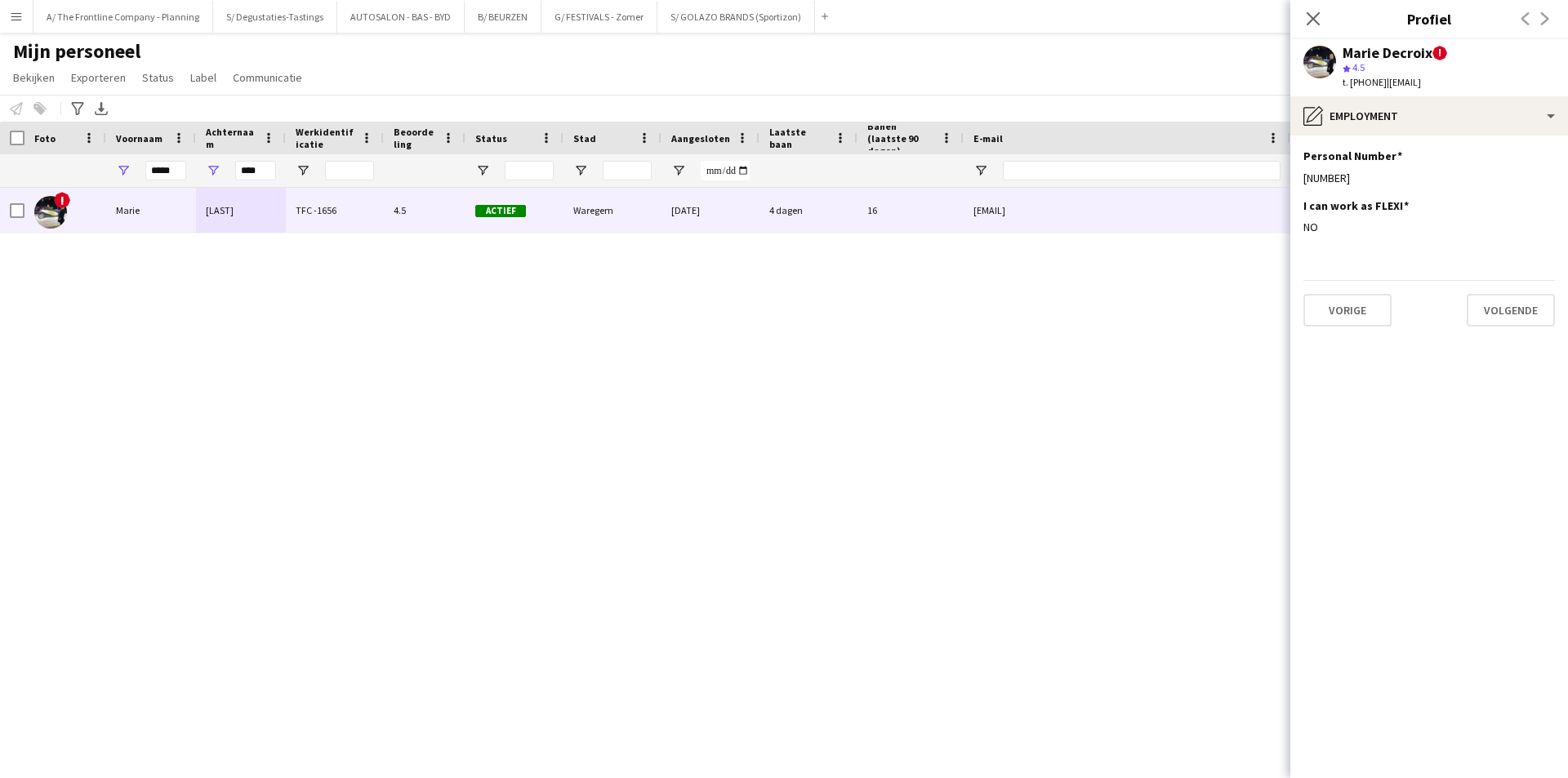 copy on "93070244443" 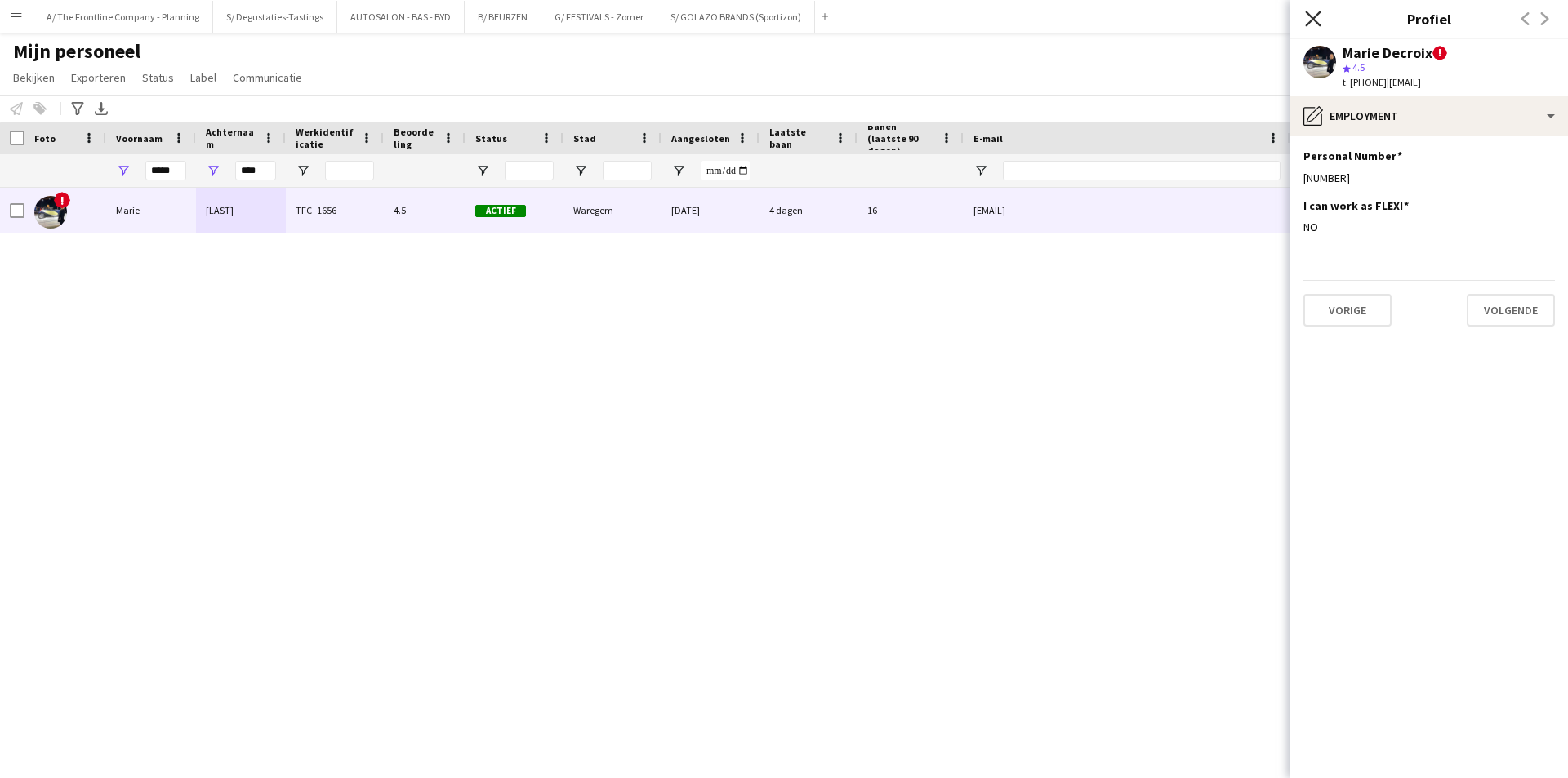 click on "Sluit pop-in" 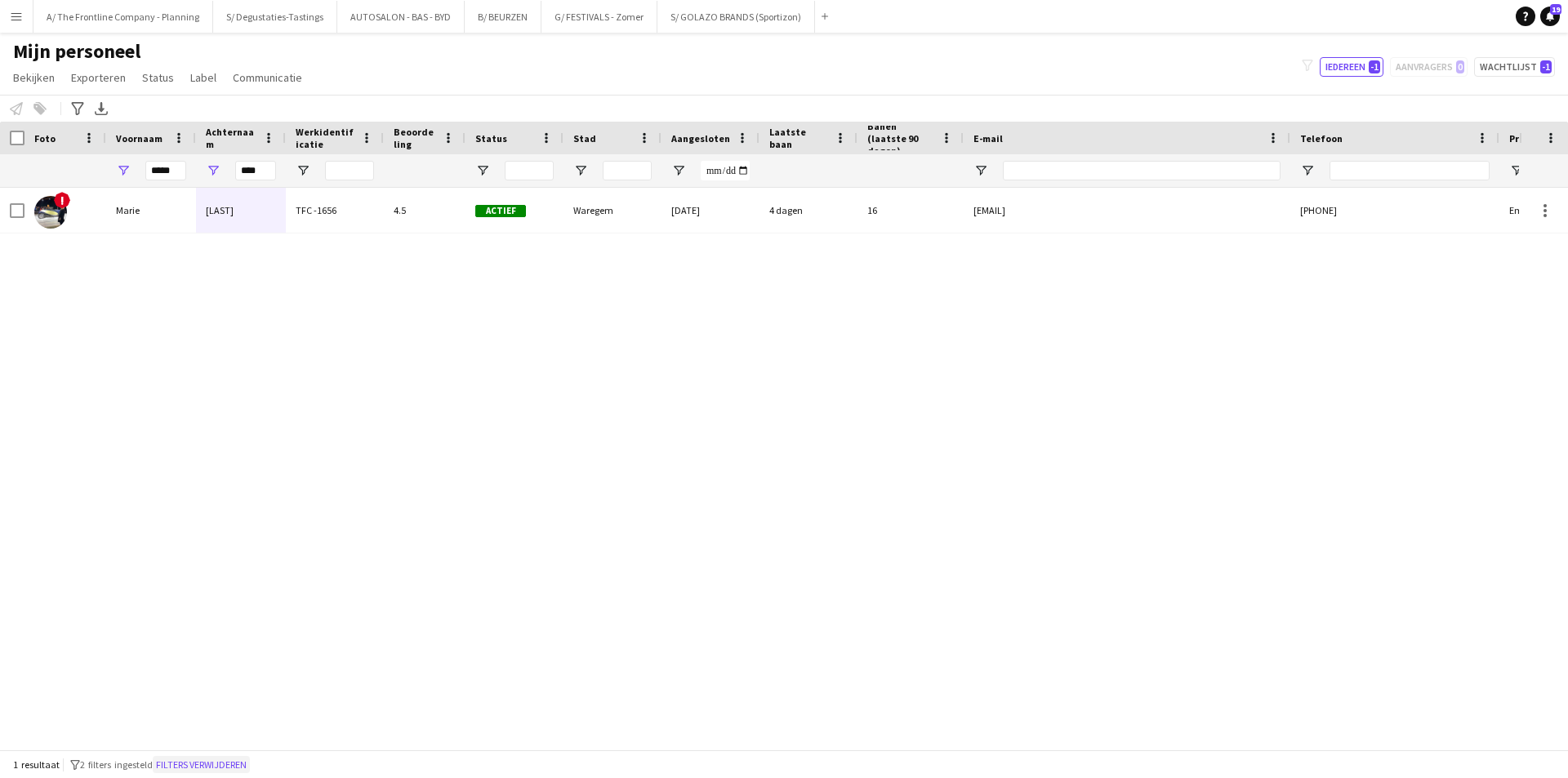 click on "Filters verwijderen" 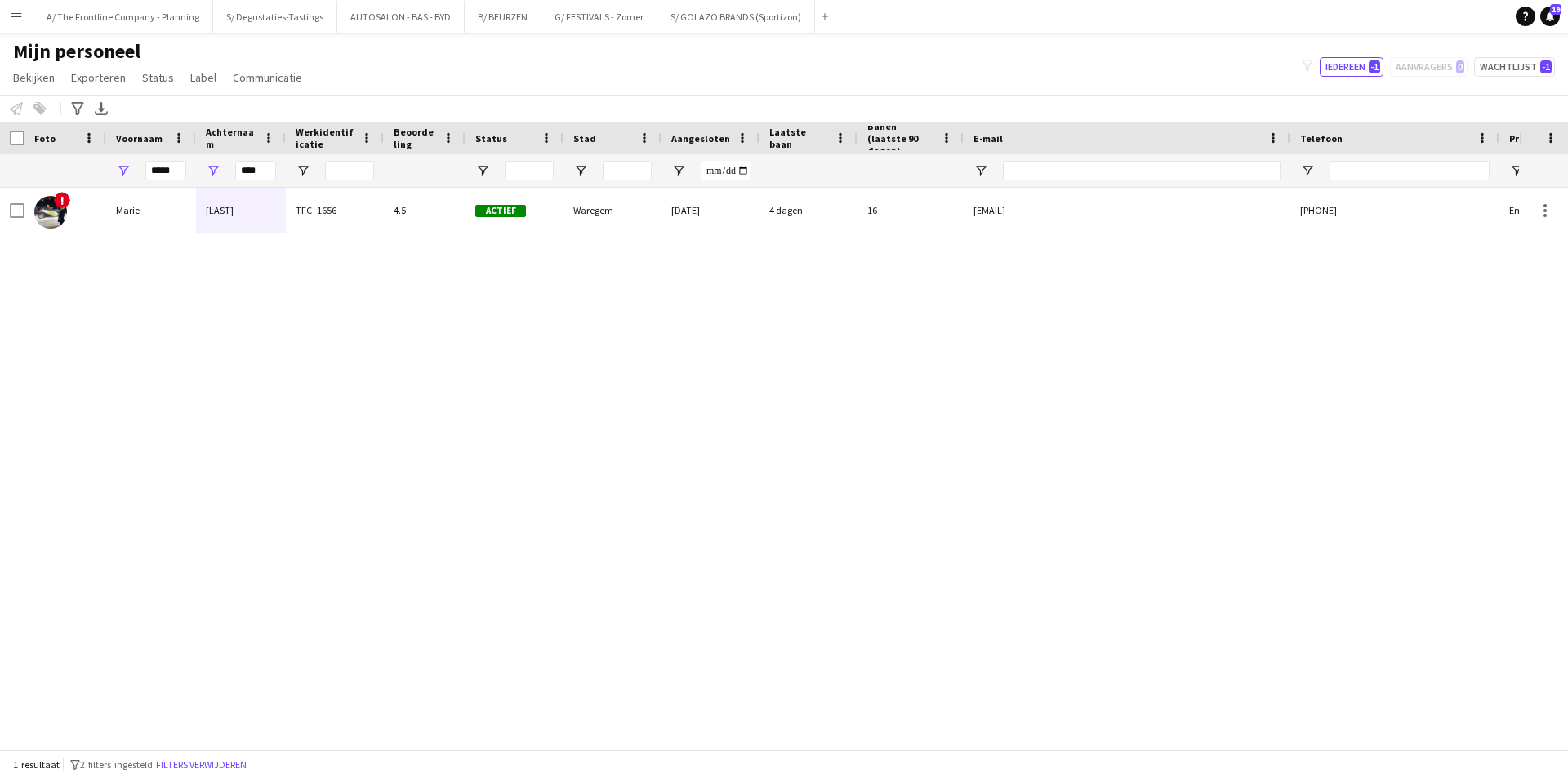 type 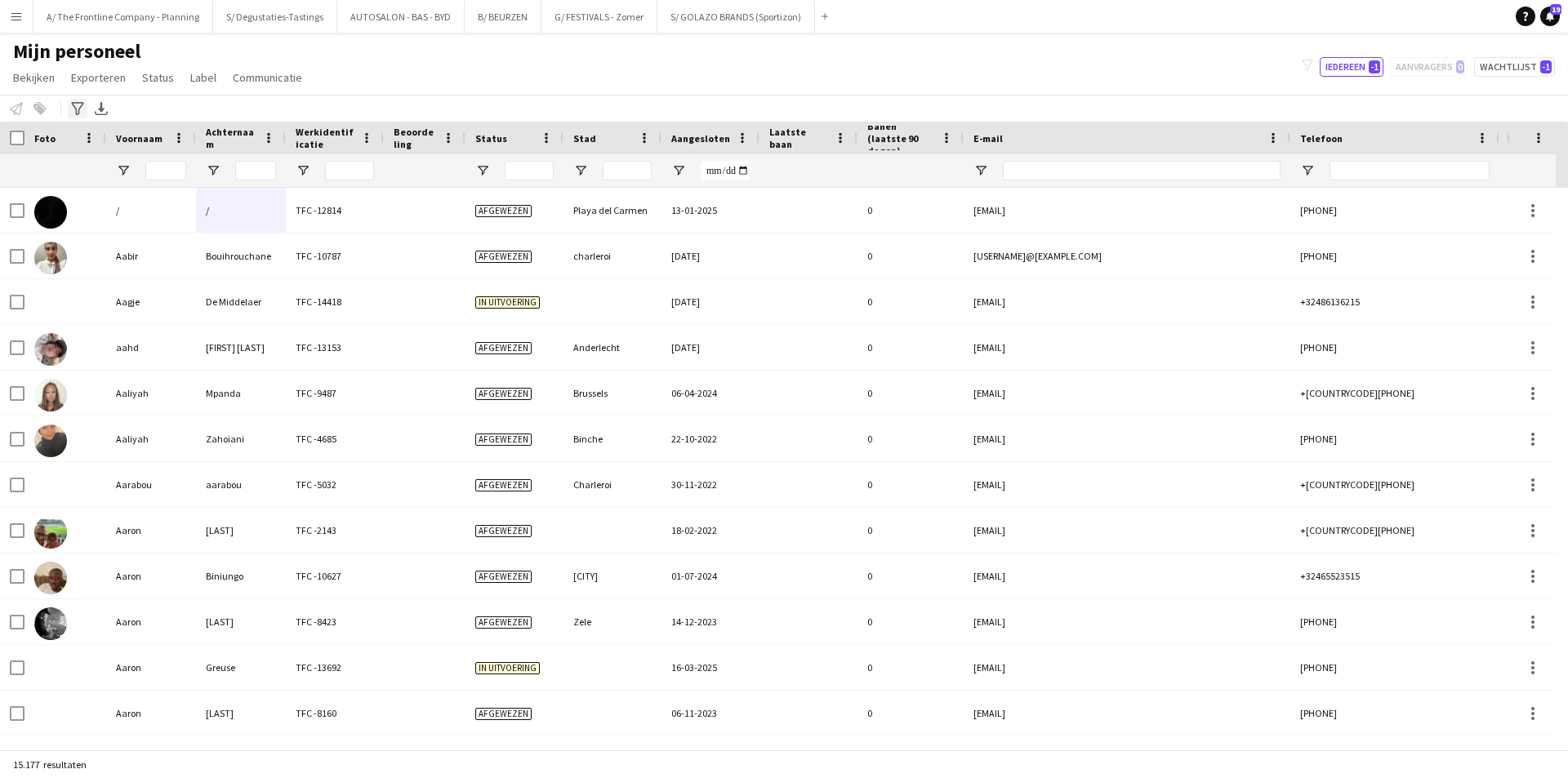 click on "Geavanceerde filters" 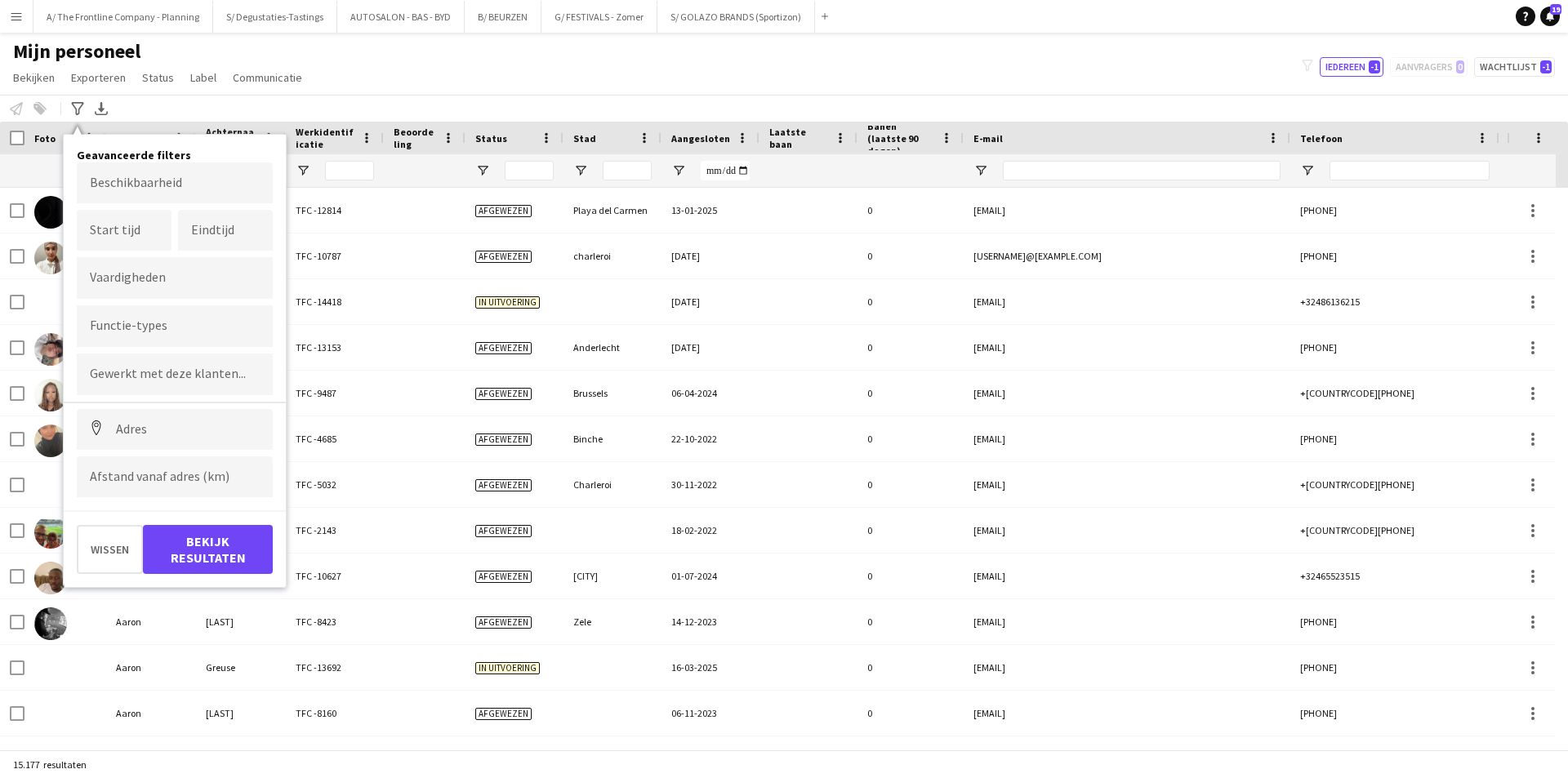 click at bounding box center (175, 374) 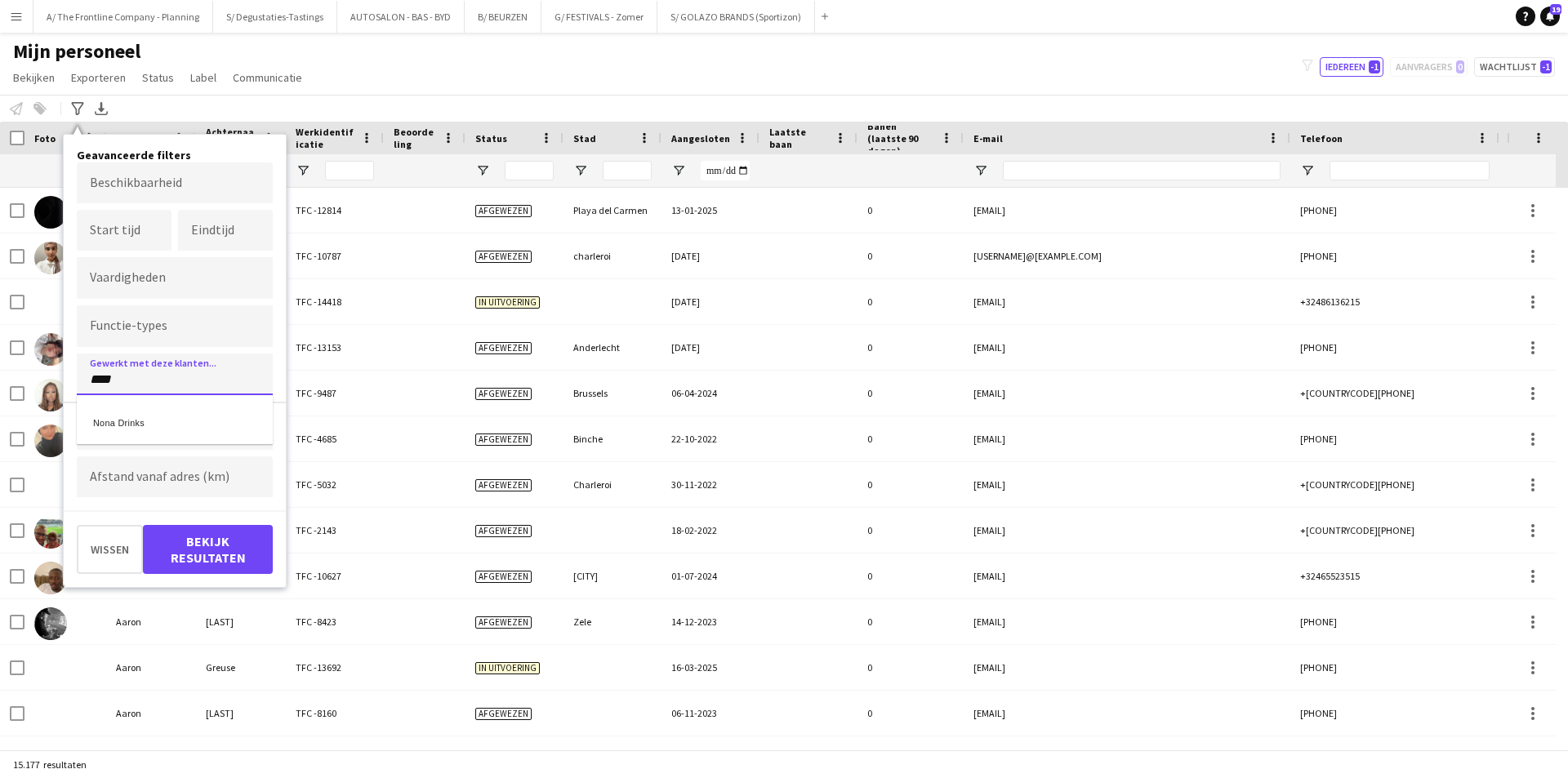 type on "****" 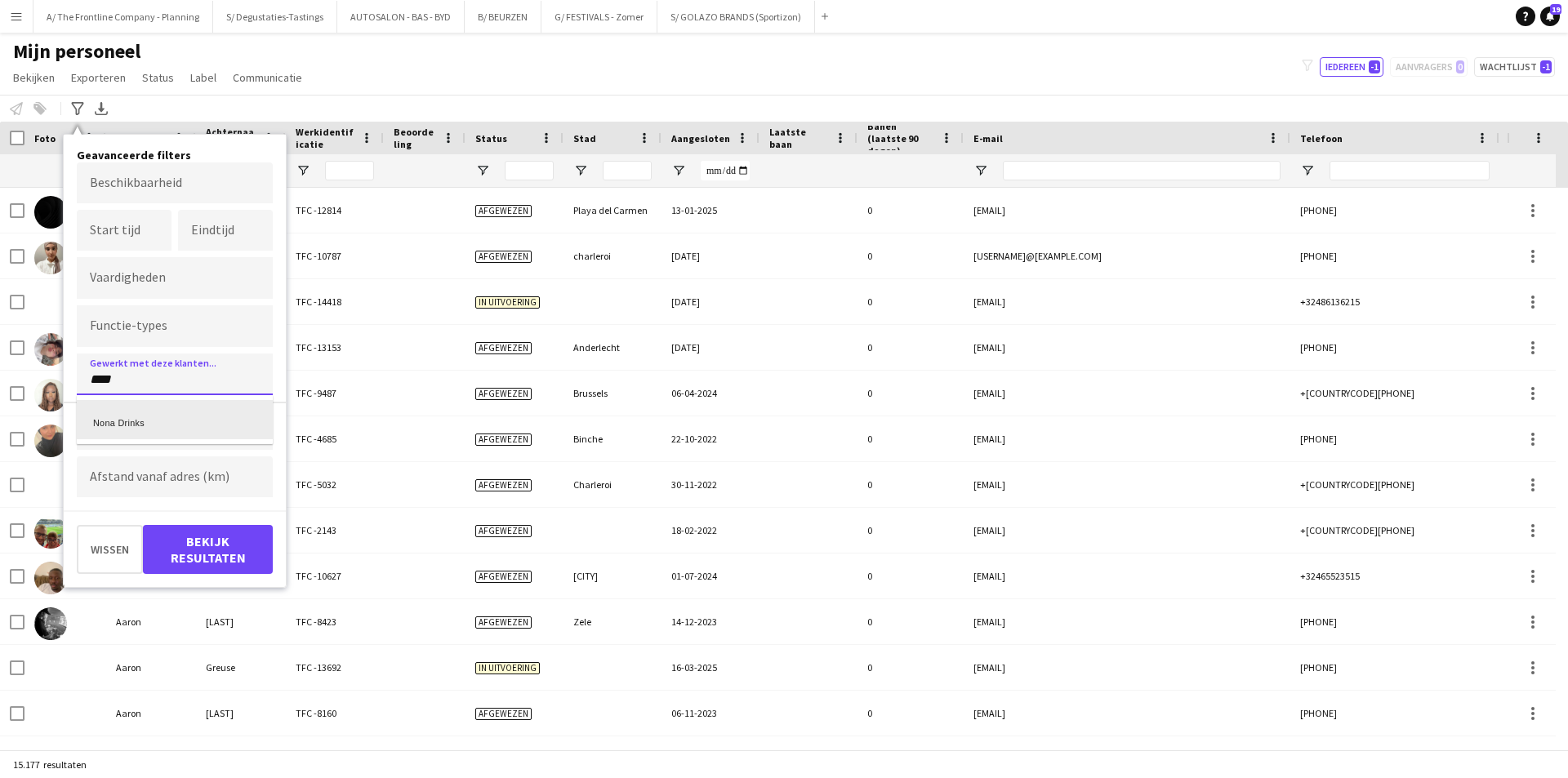 click on "Nona Drinks" at bounding box center (175, 420) 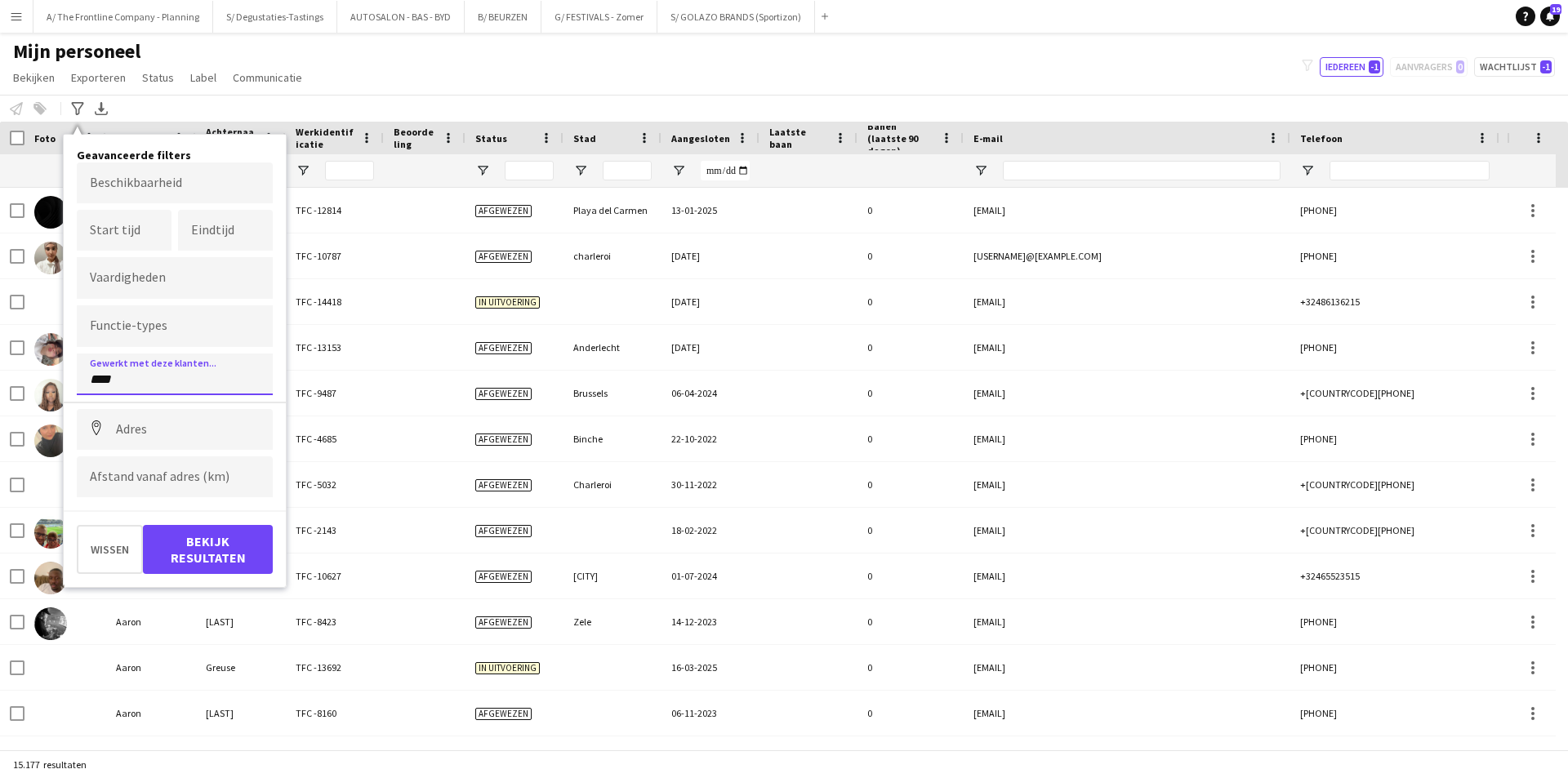 type 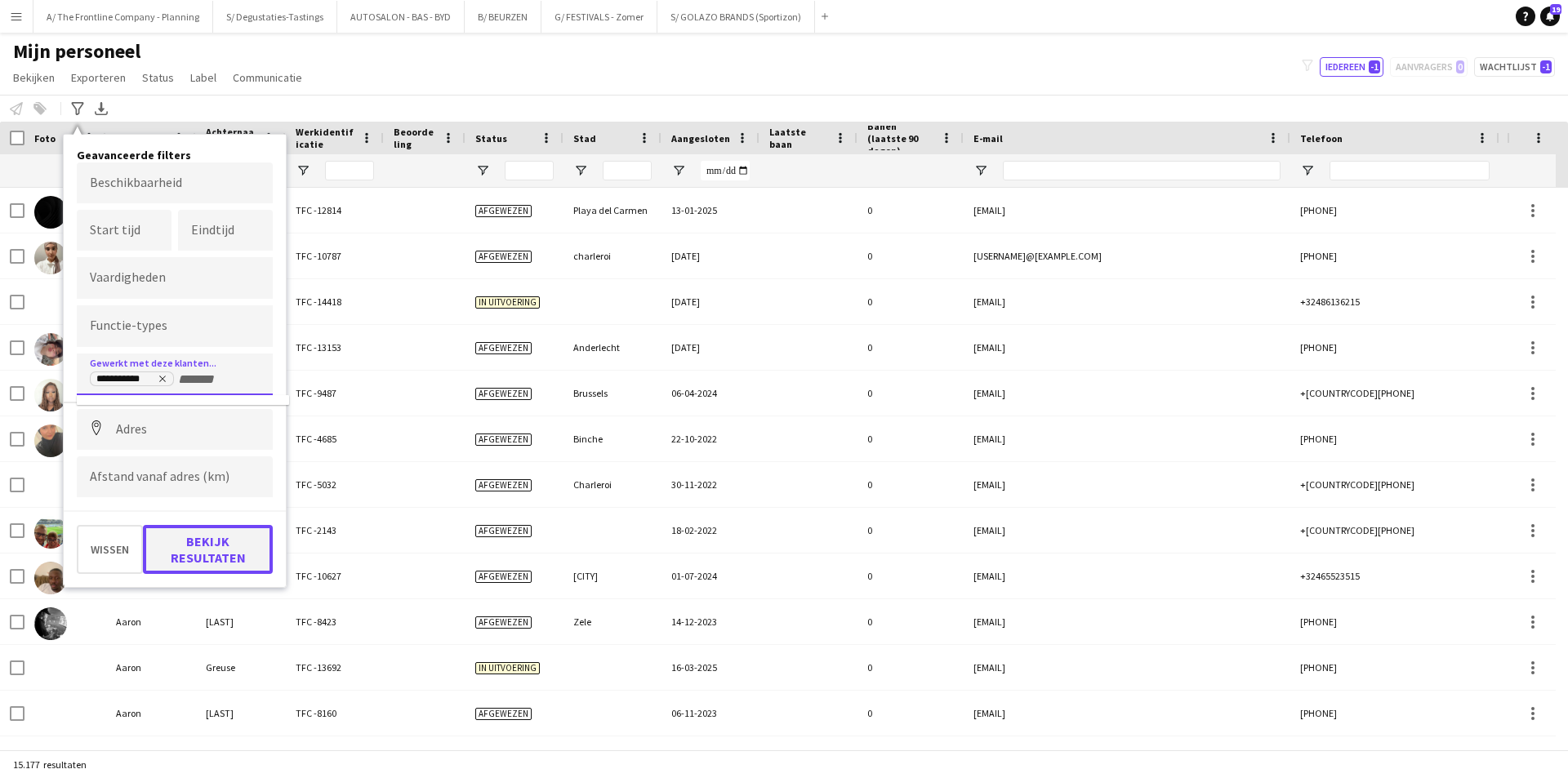 click on "Bekijk resultaten" at bounding box center (207, 549) 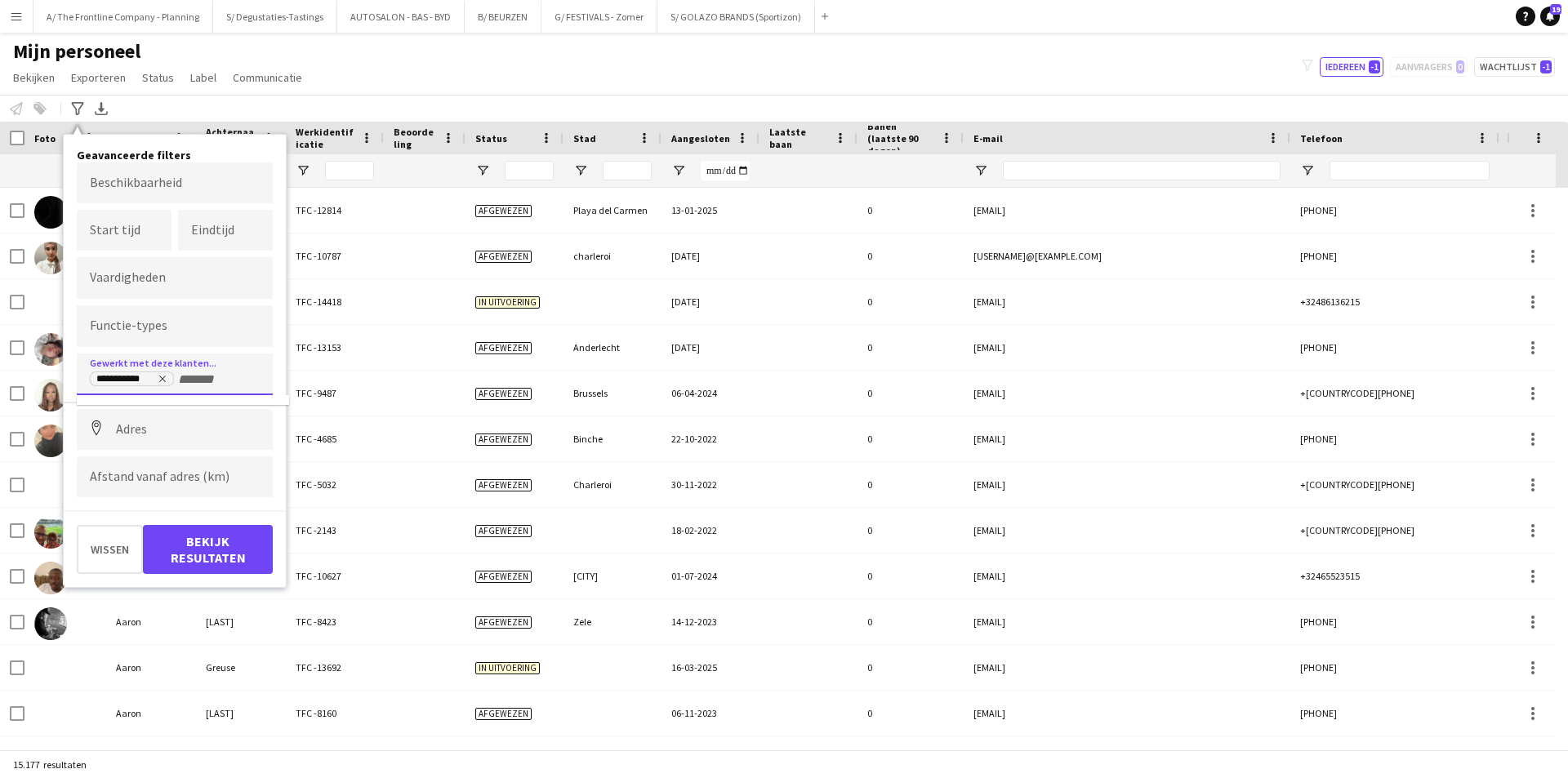 type on "**********" 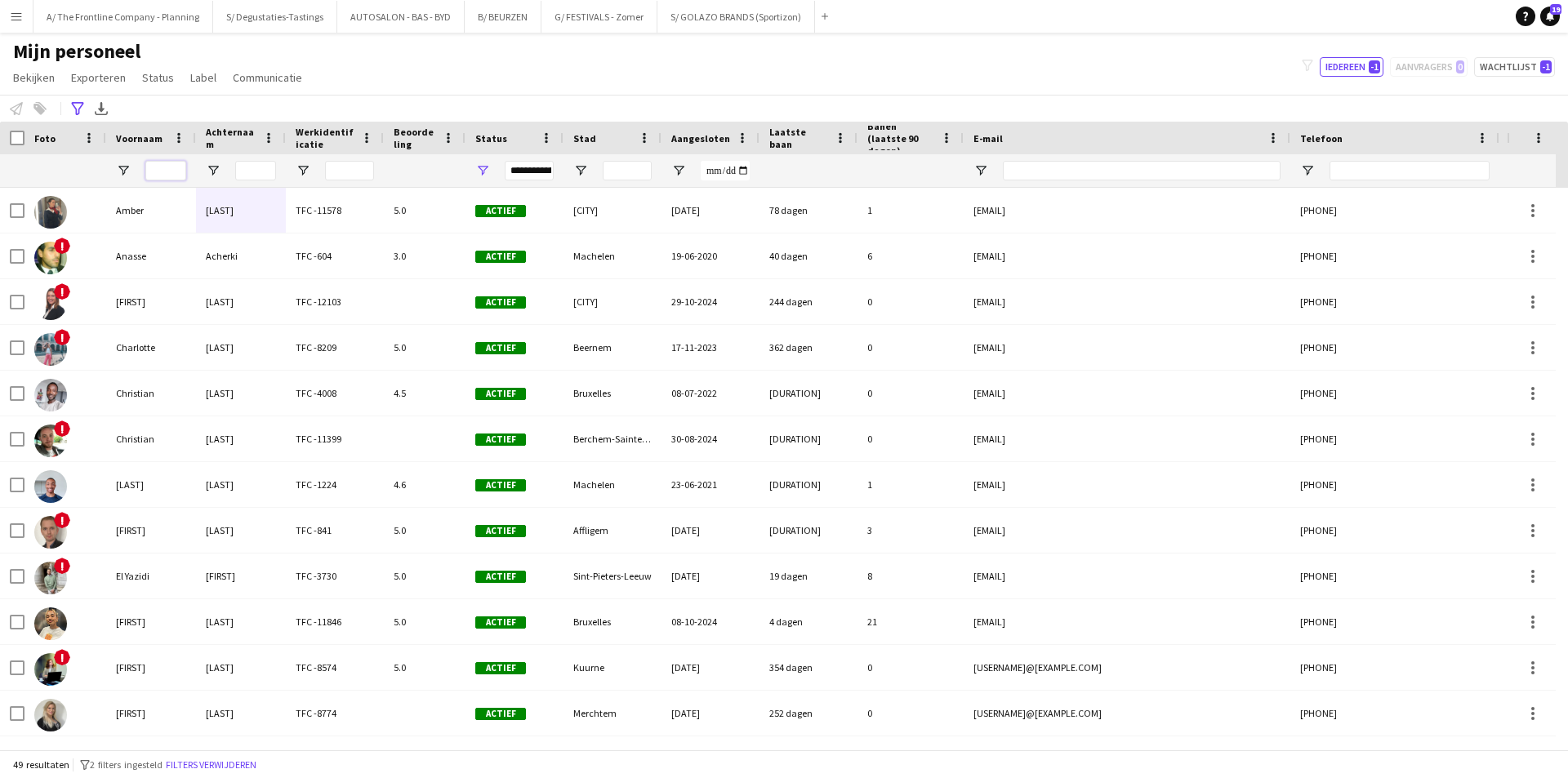 click at bounding box center (166, 171) 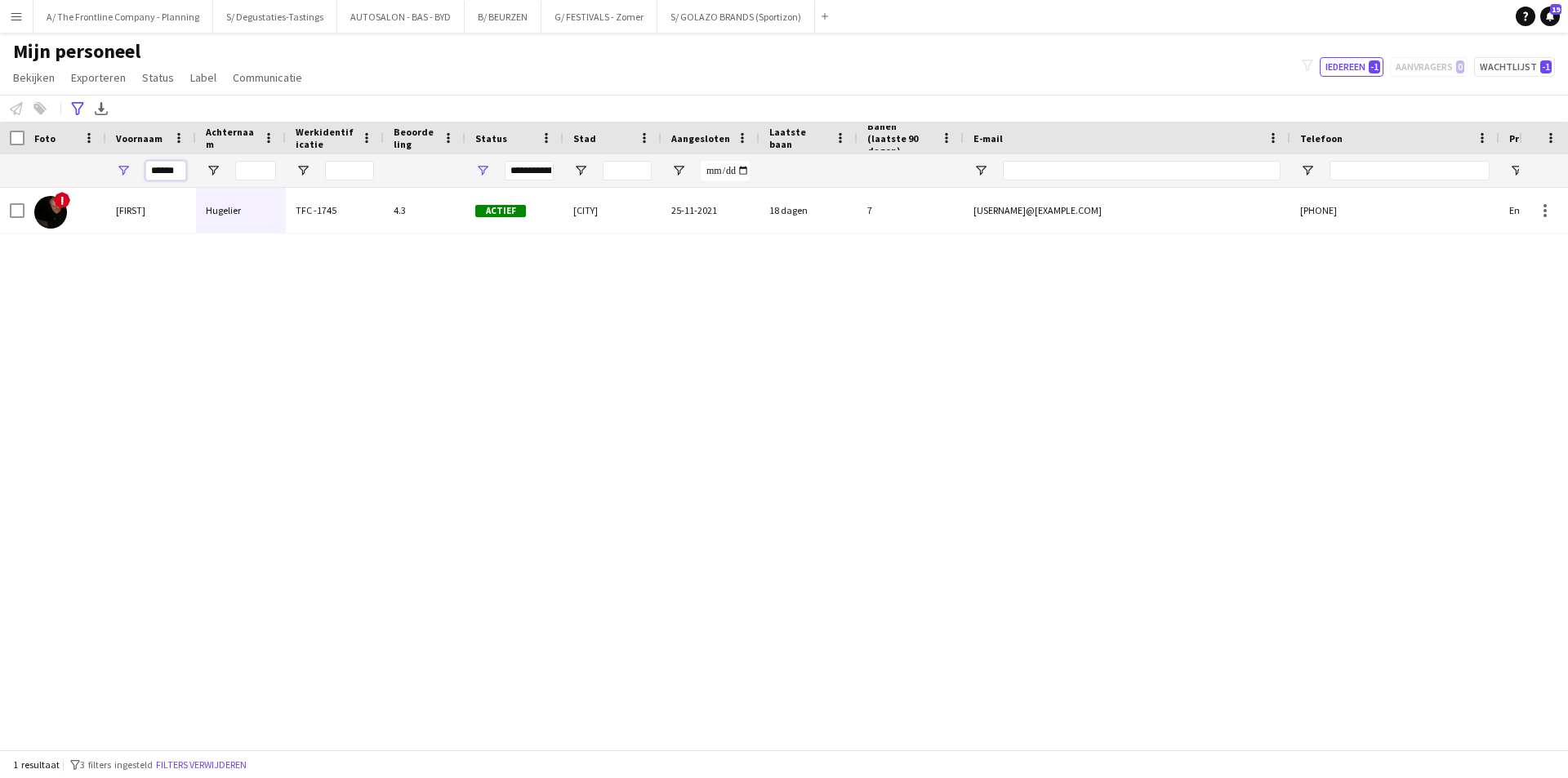 click on "******" at bounding box center [166, 171] 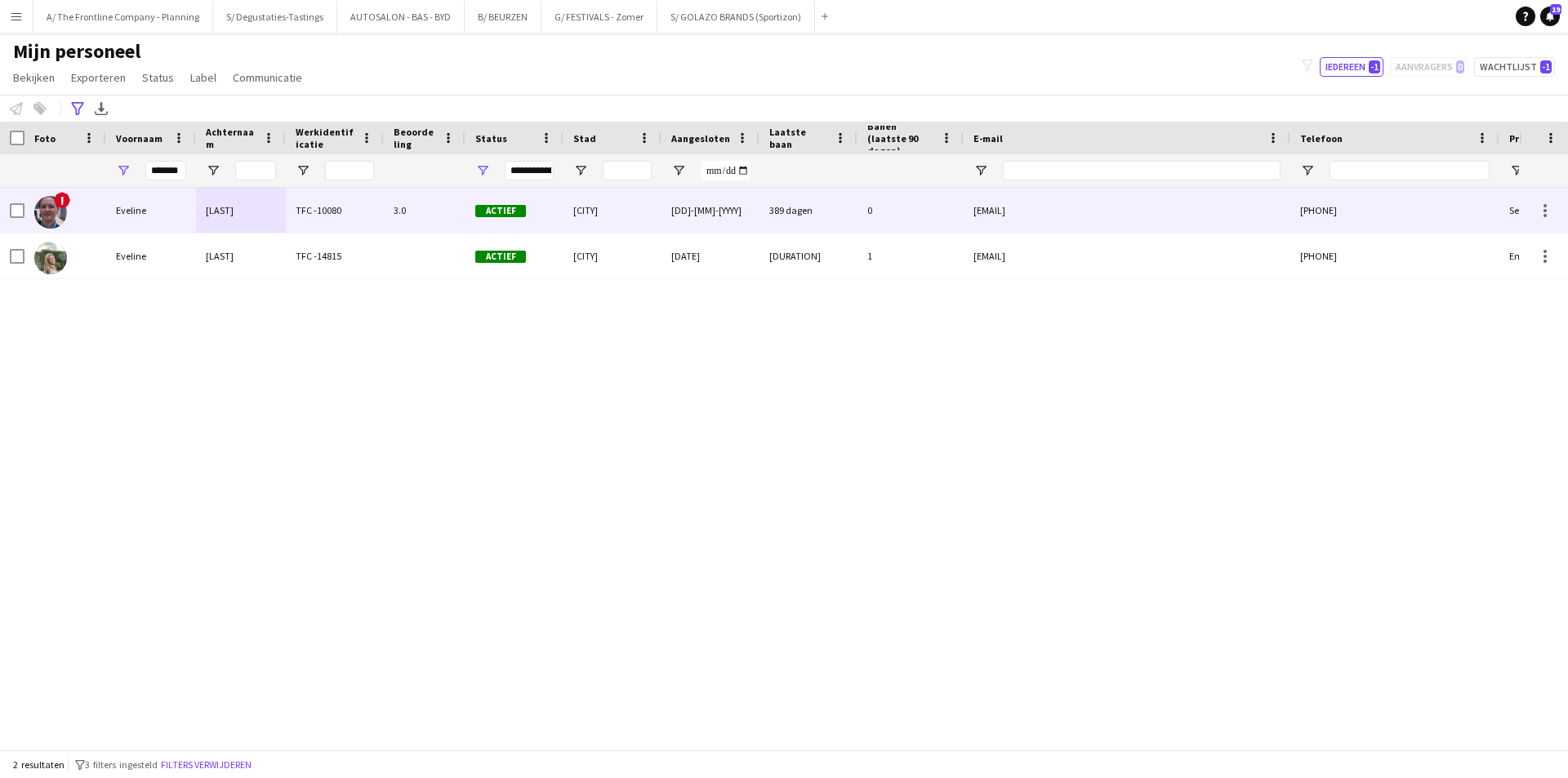 click on "De Bleeker" at bounding box center [241, 210] 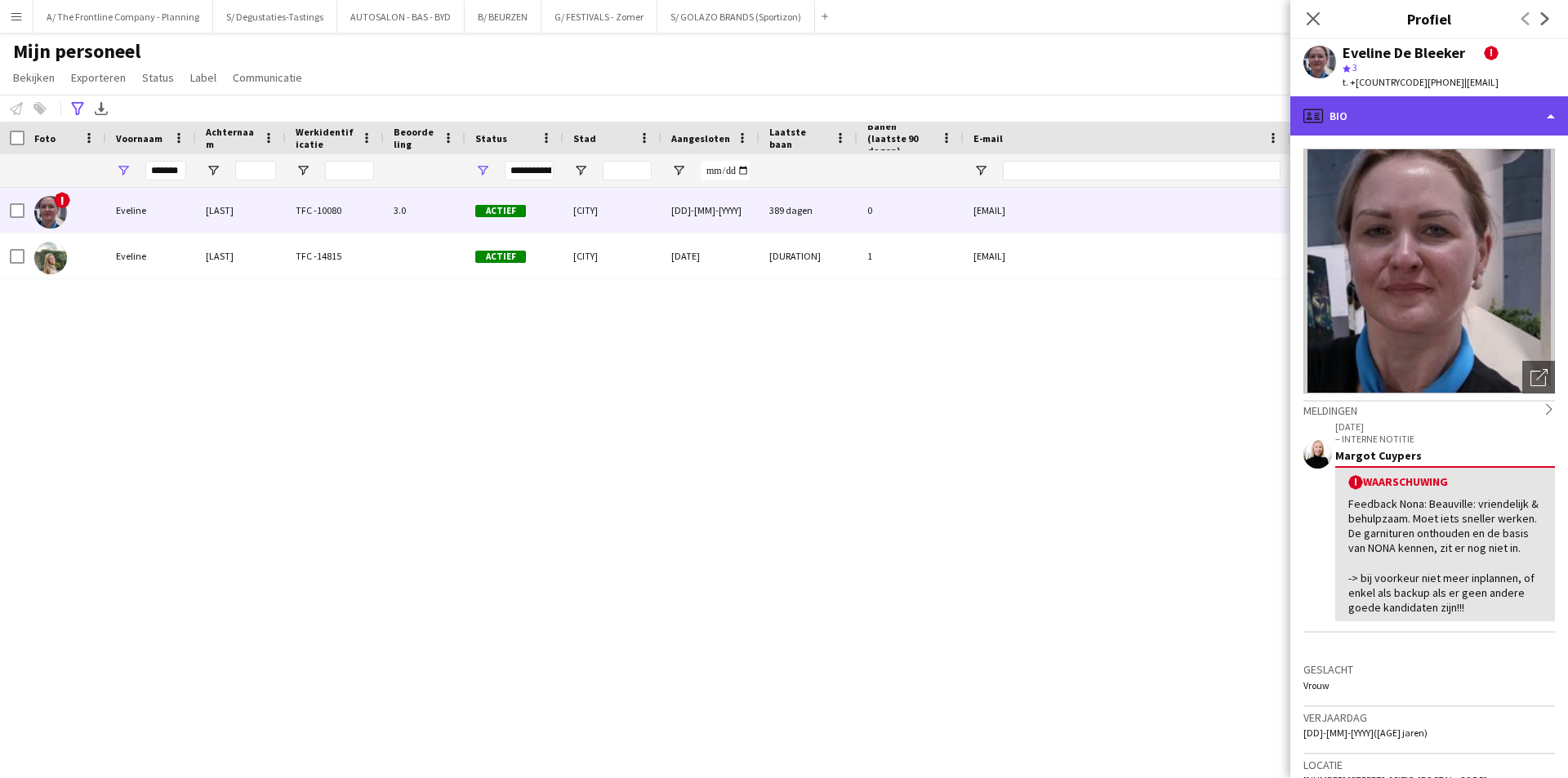 click on "profile
Bio" 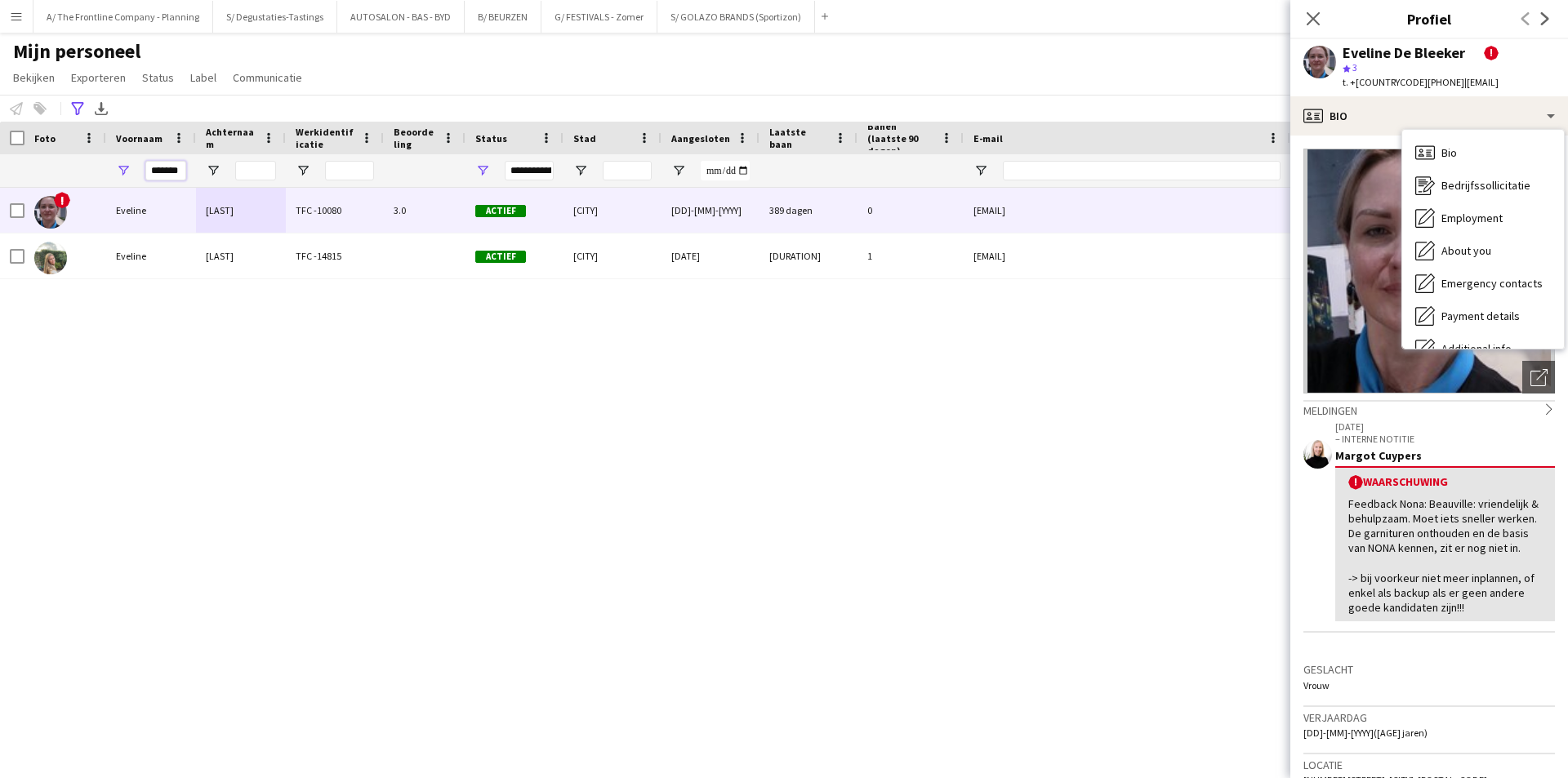 click on "*******" at bounding box center (166, 171) 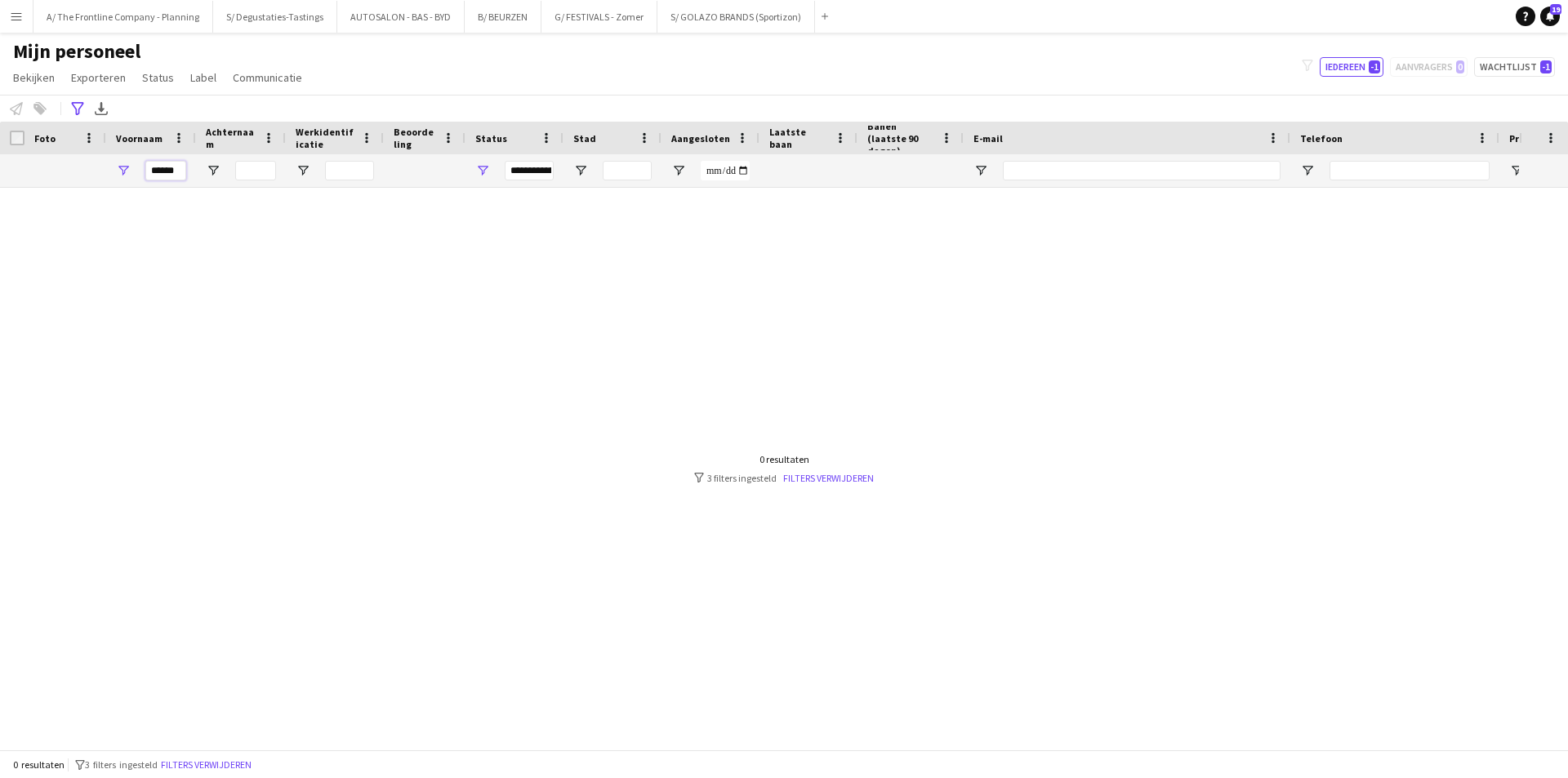 click on "******" at bounding box center (166, 171) 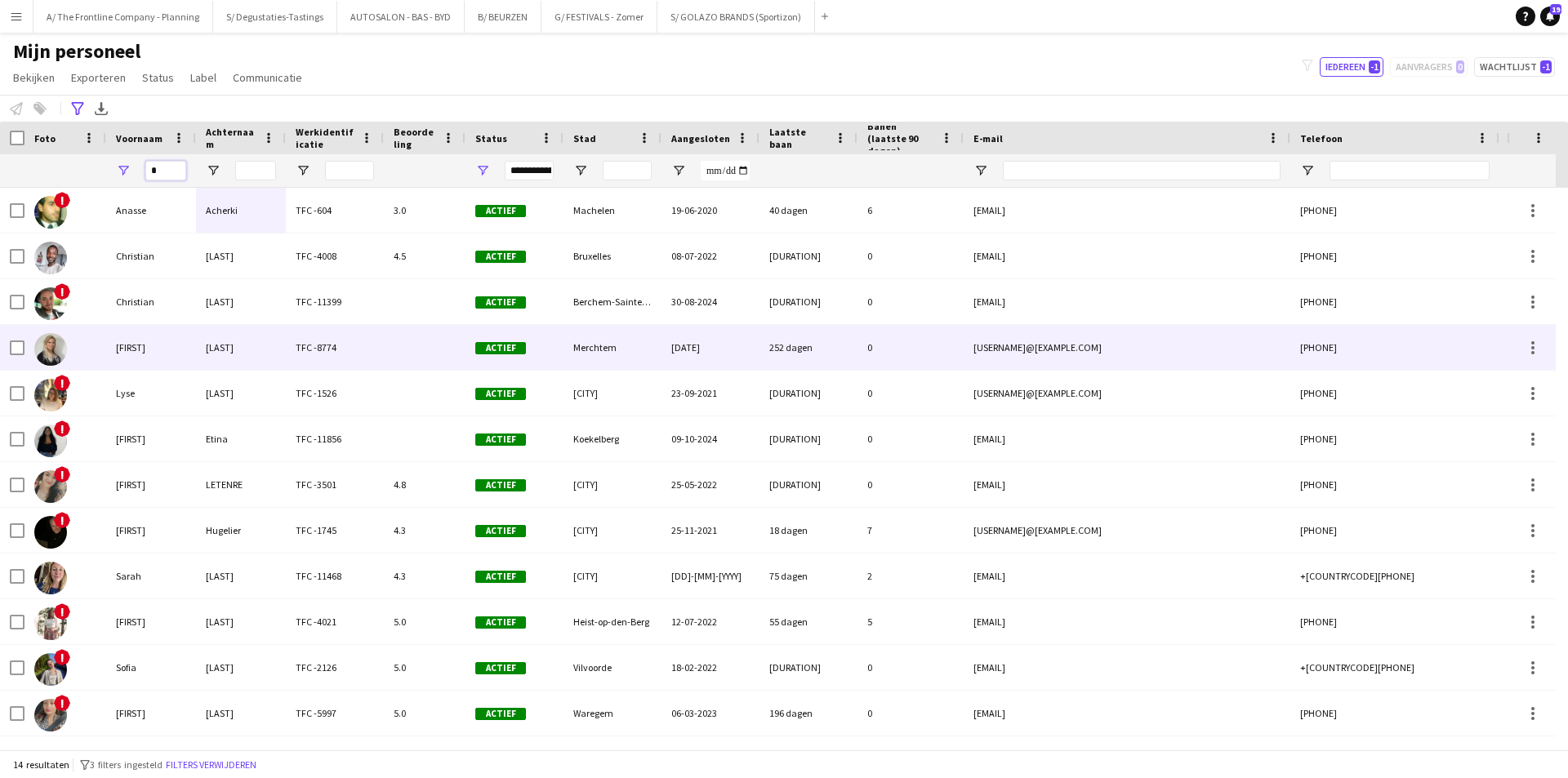 scroll, scrollTop: 87, scrollLeft: 0, axis: vertical 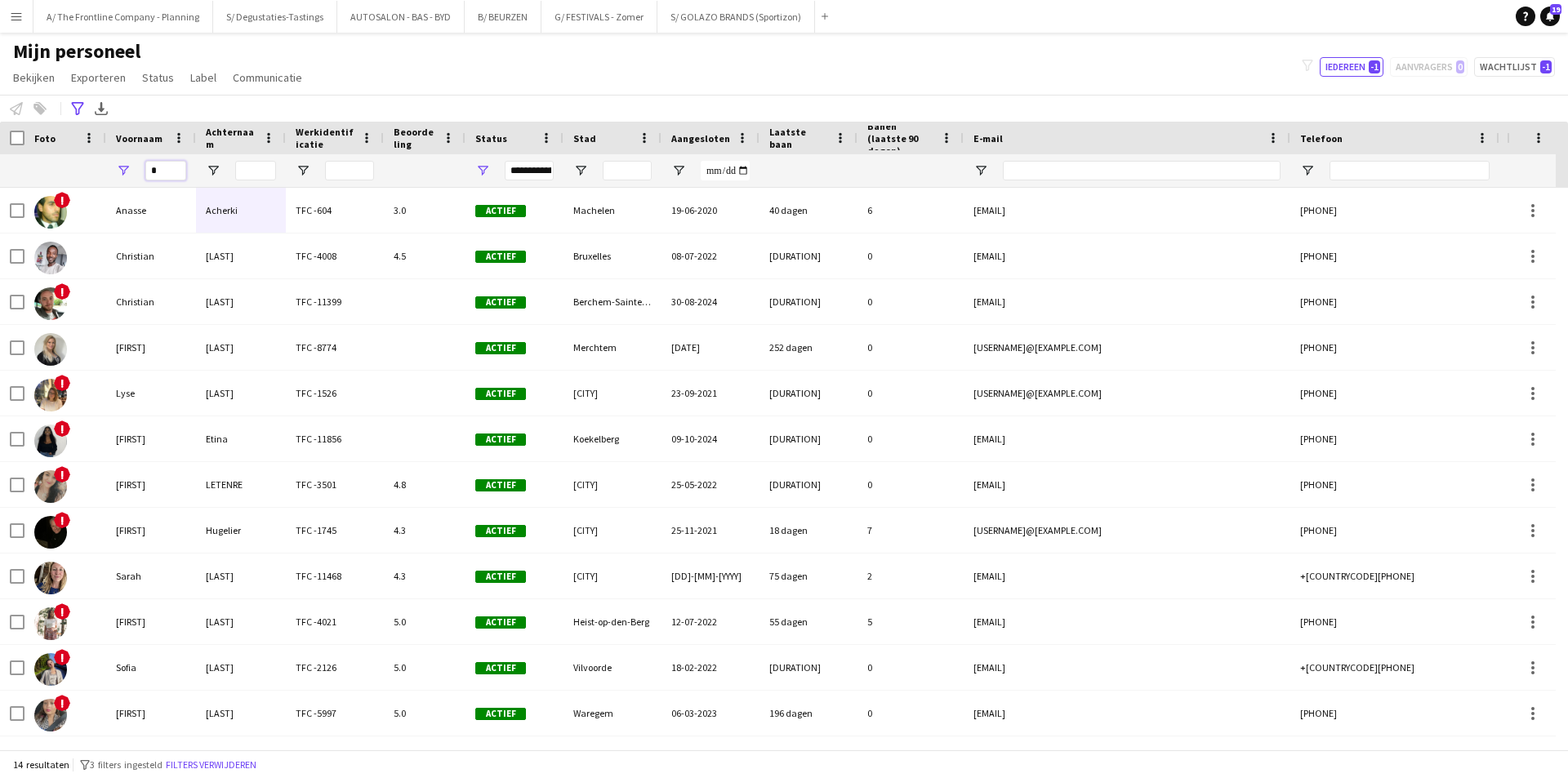 click on "*" at bounding box center [166, 171] 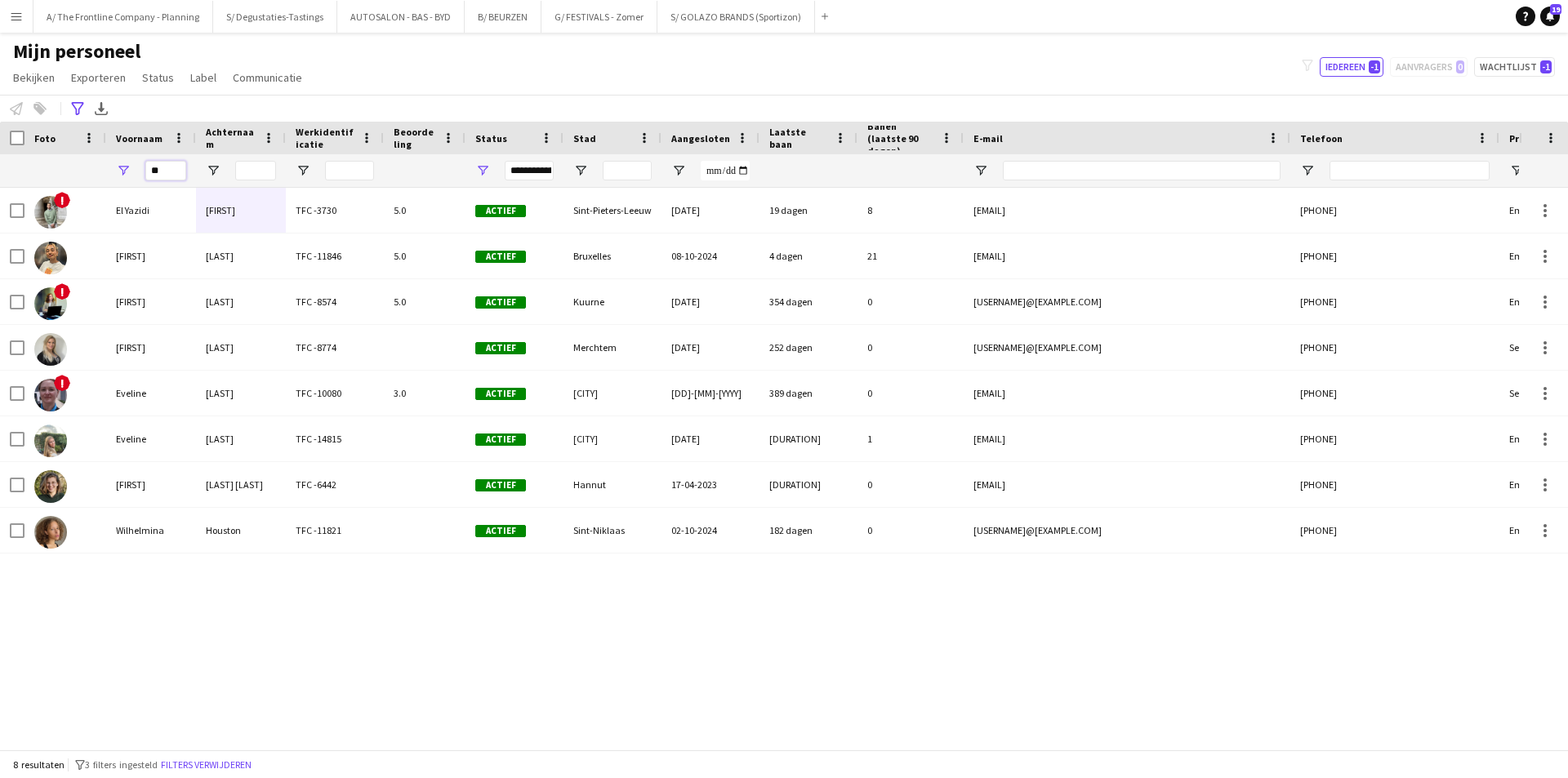 click on "**" at bounding box center (166, 171) 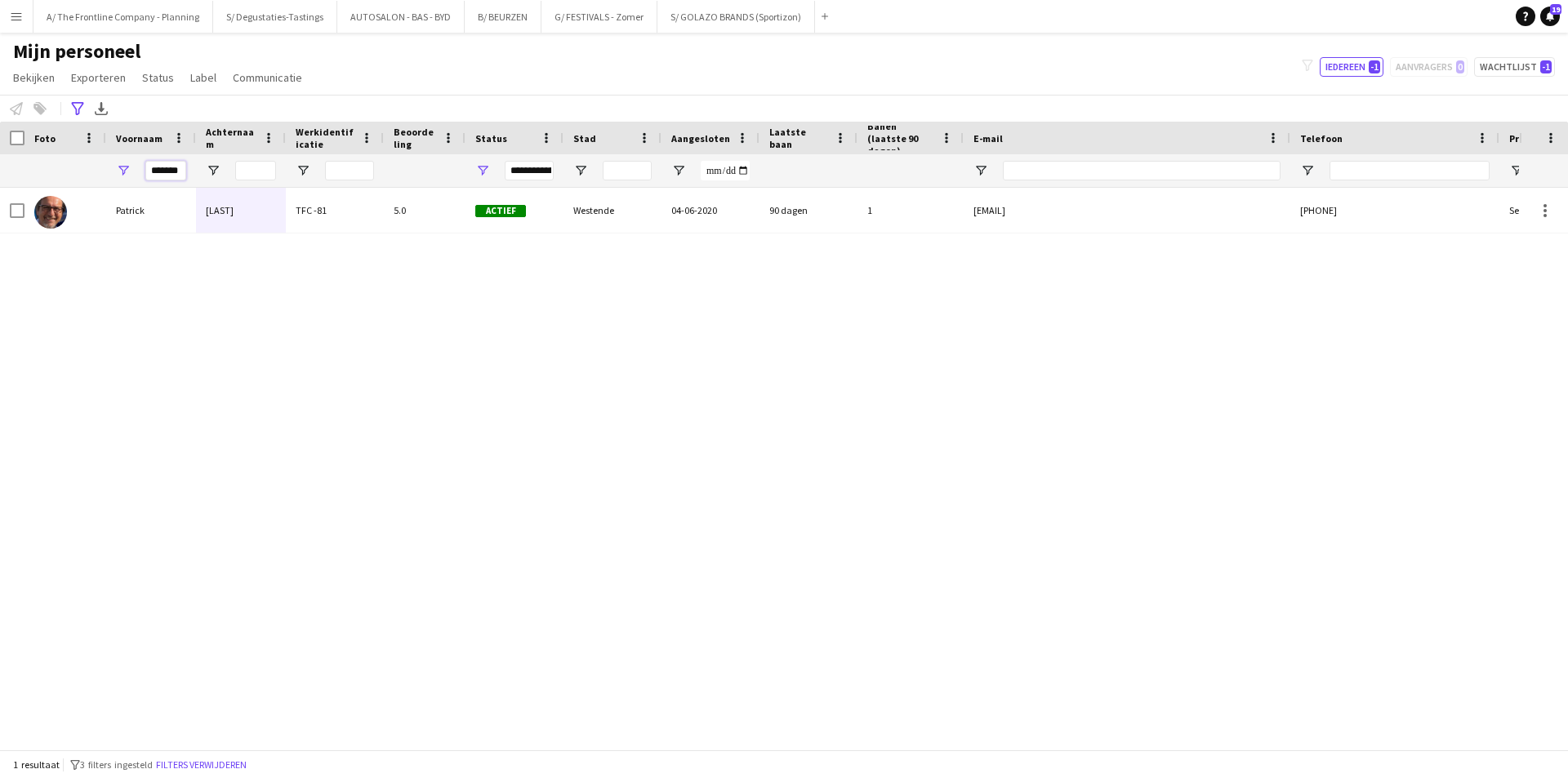click on "*******" at bounding box center (166, 171) 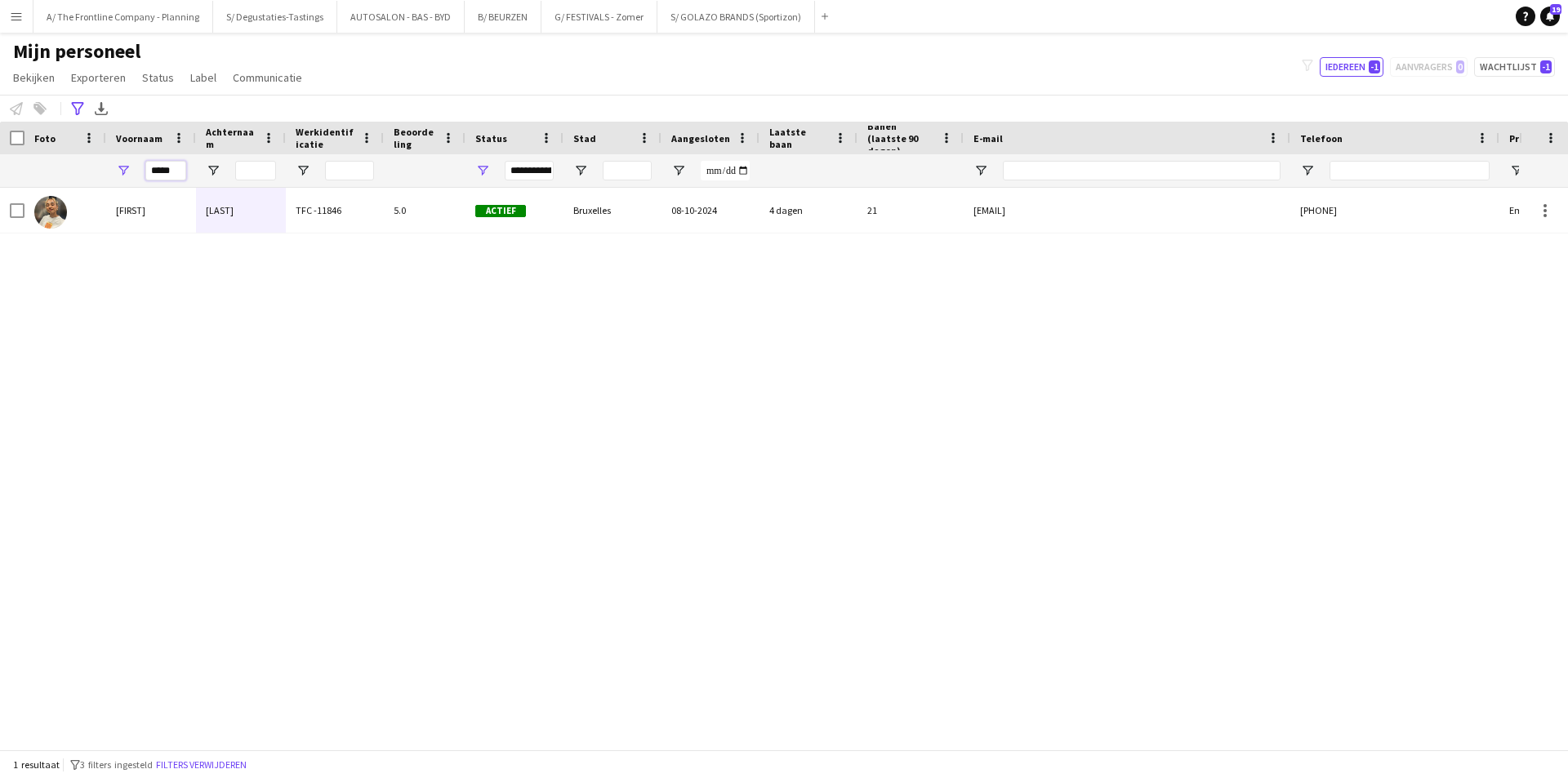 click on "*****" at bounding box center (166, 171) 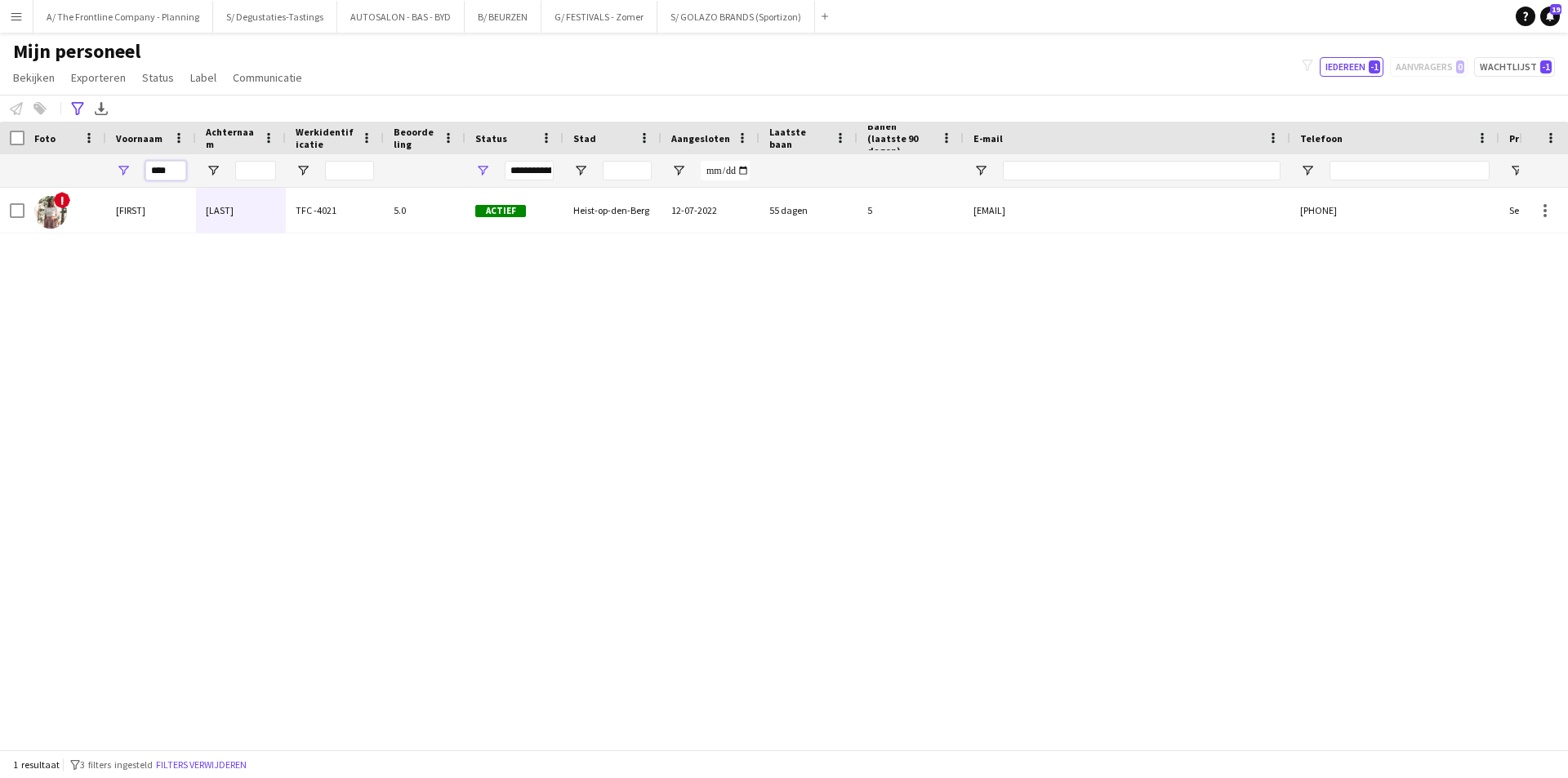 type on "****" 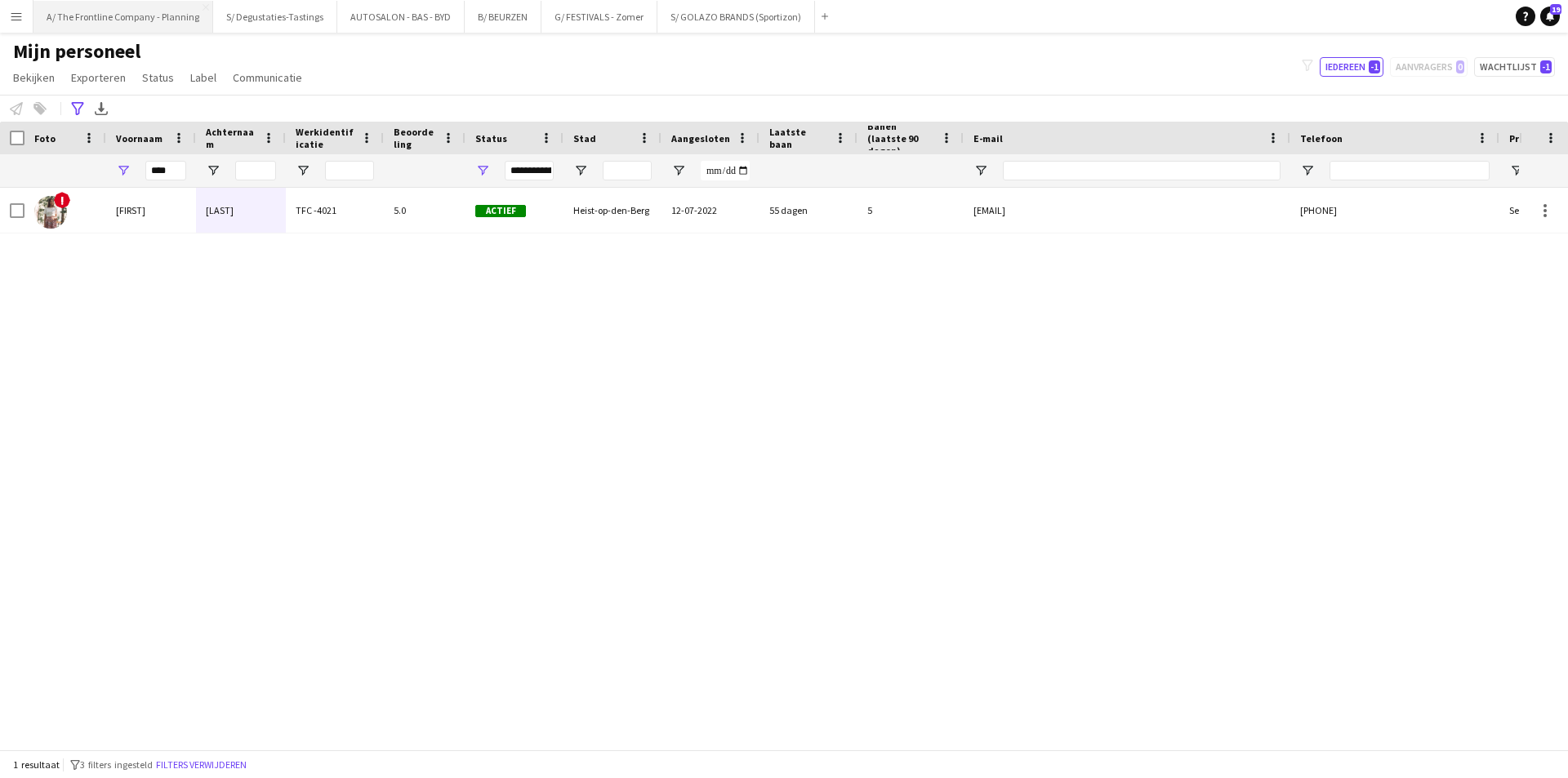 click on "A/ The Frontline Company - Planning
Sluiten" at bounding box center [123, 16] 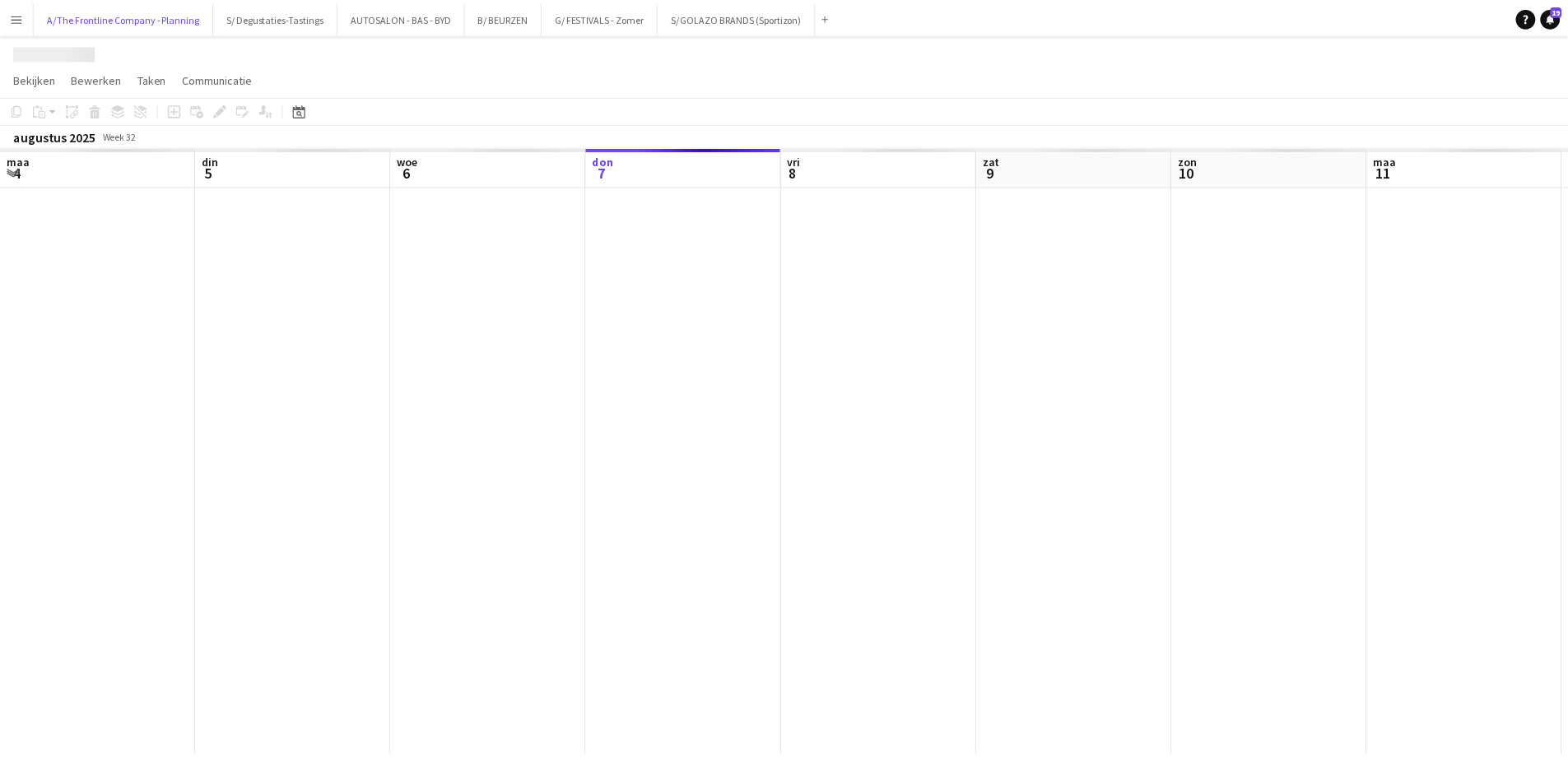 scroll, scrollTop: 0, scrollLeft: 393, axis: horizontal 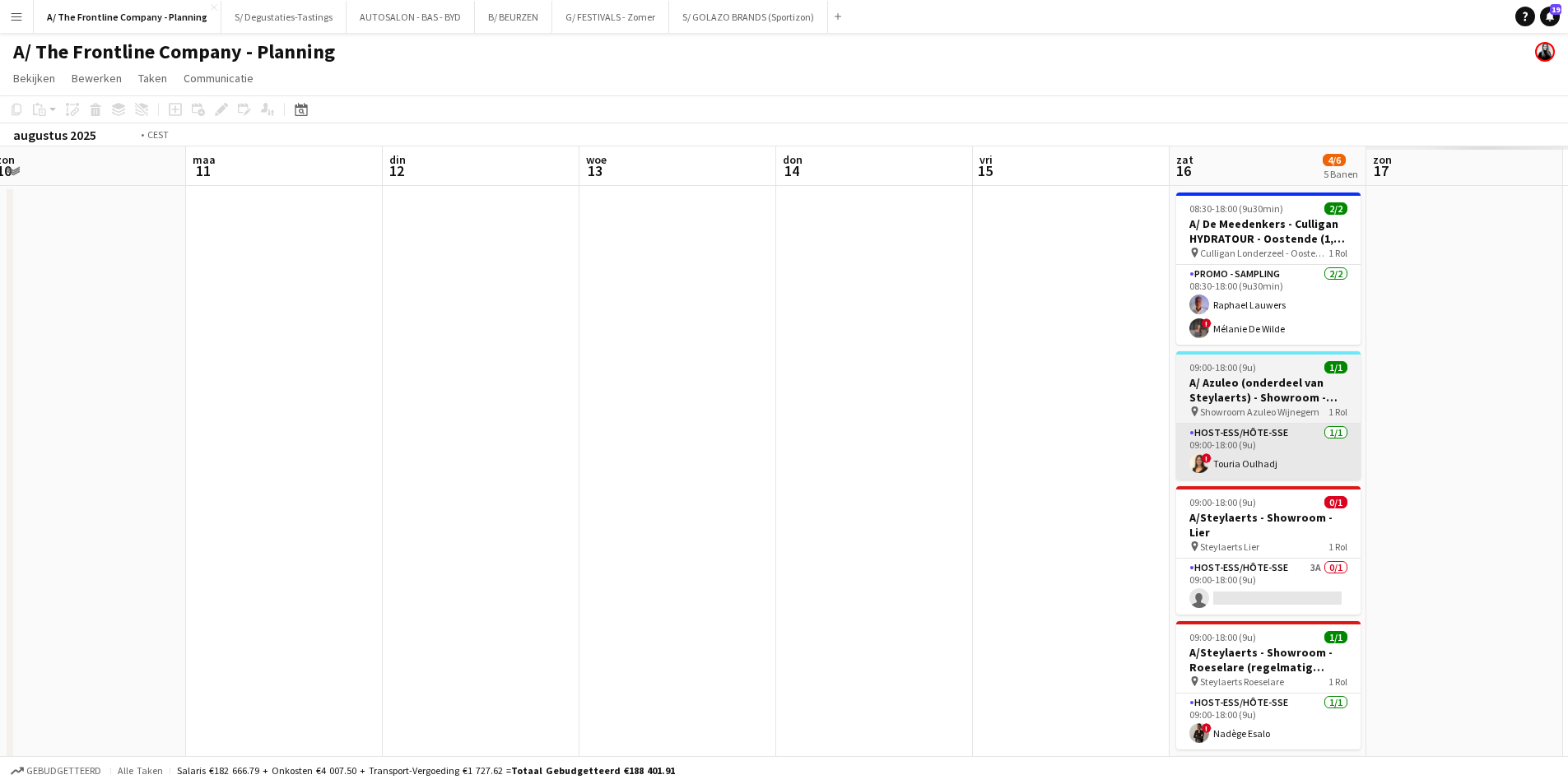 drag, startPoint x: 593, startPoint y: 474, endPoint x: 858, endPoint y: 444, distance: 266.69271 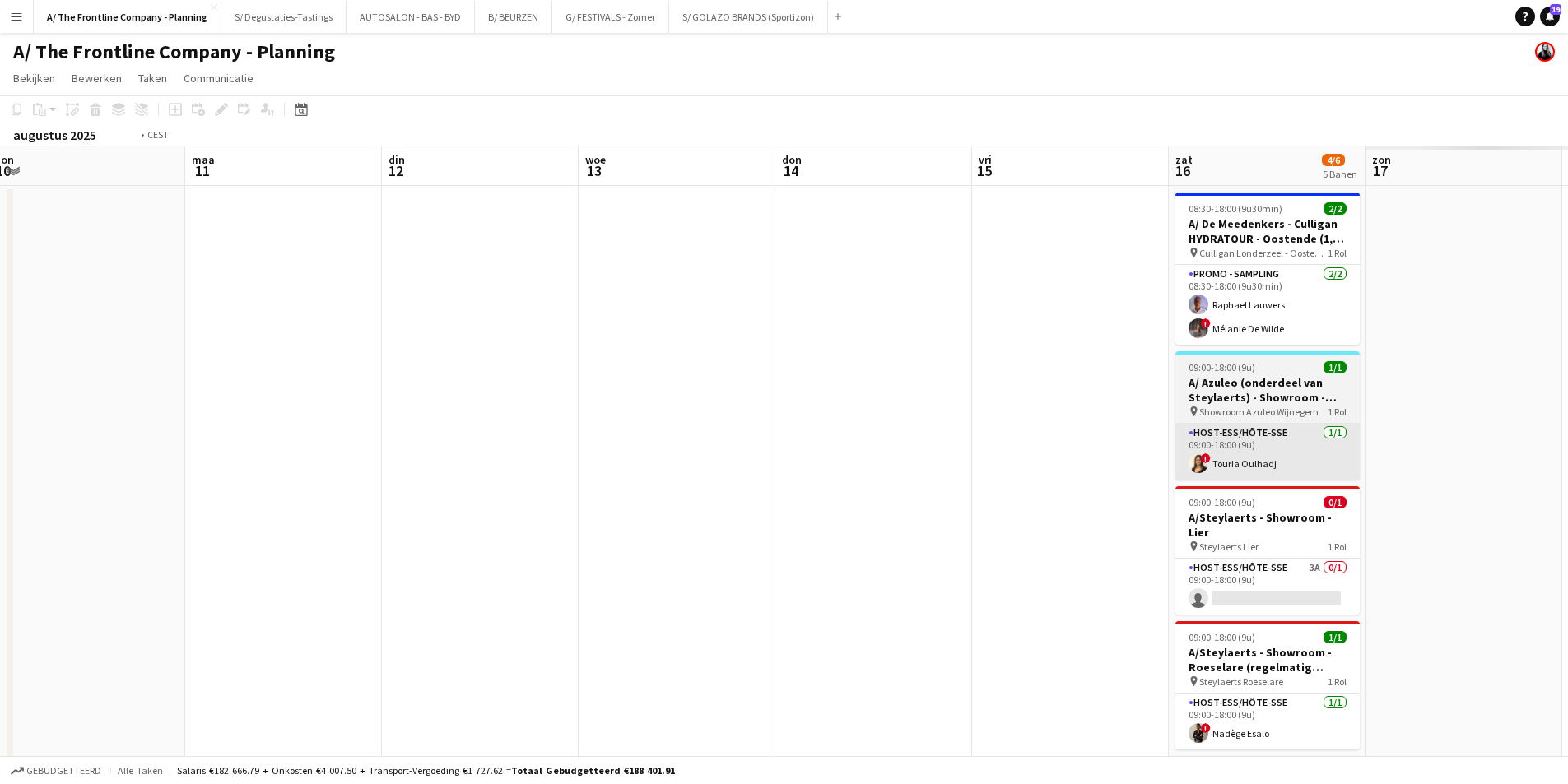 click on "don   7   vri   8   4/4   2 Banen   zat   9   3/3   3 Banen   zon   10   maa   11   din   12   woe   13   don   14   vri   15   zat   16   4/6   5 Banen   zon   17   maa   18   din   19      08:30-18:00 (9u30min)    2/2   A/ De Meedenkers - Culligan HYDRATOUR - Oostende (1,2 of 3/08 EN 08+16/08)
pin
Culligan Londerzeel - Oostende   1 Rol   Promo - Sampling   2/2   08:30-18:00 (9u30min)
Mei iek Wendy Soeng ! Mélanie De Wilde     17:30-22:30 (5u)    2/2   A/ Jaguar Landrover - De Nacht Van het Zoute
pin
Knokke Kustlaan   1 Rol   Host-ess/Hôte-sse   2/2   17:30-22:30 (5u)
! Veronique De Man Nathalie Rooms     09:00-18:00 (9u)    1/1   A/ Azuleo (onderdeel van Steylaerts) - Showroom - Wijnegem (28/09 + 12/10 + 19/10)
pin
Showroom Azuleo Wijnegem   1 Rol   Host-ess/Hôte-sse   1/1   09:00-18:00 (9u)
! Touria Oulhadj     09:00-18:00 (9u)    1/1
pin
1 Rol  !" at bounding box center (784, 610) 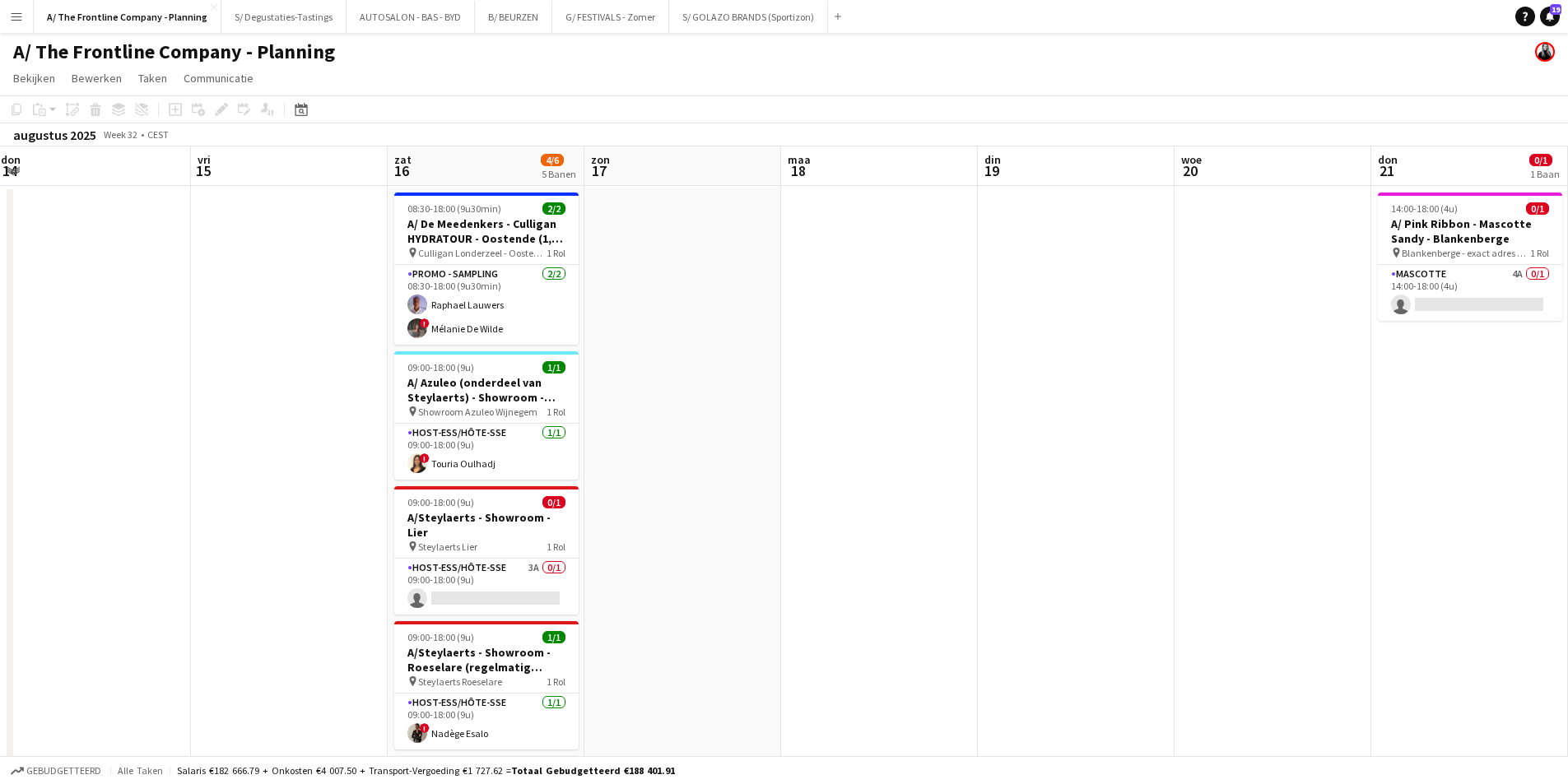 drag, startPoint x: 1153, startPoint y: 488, endPoint x: 484, endPoint y: 487, distance: 669.0007 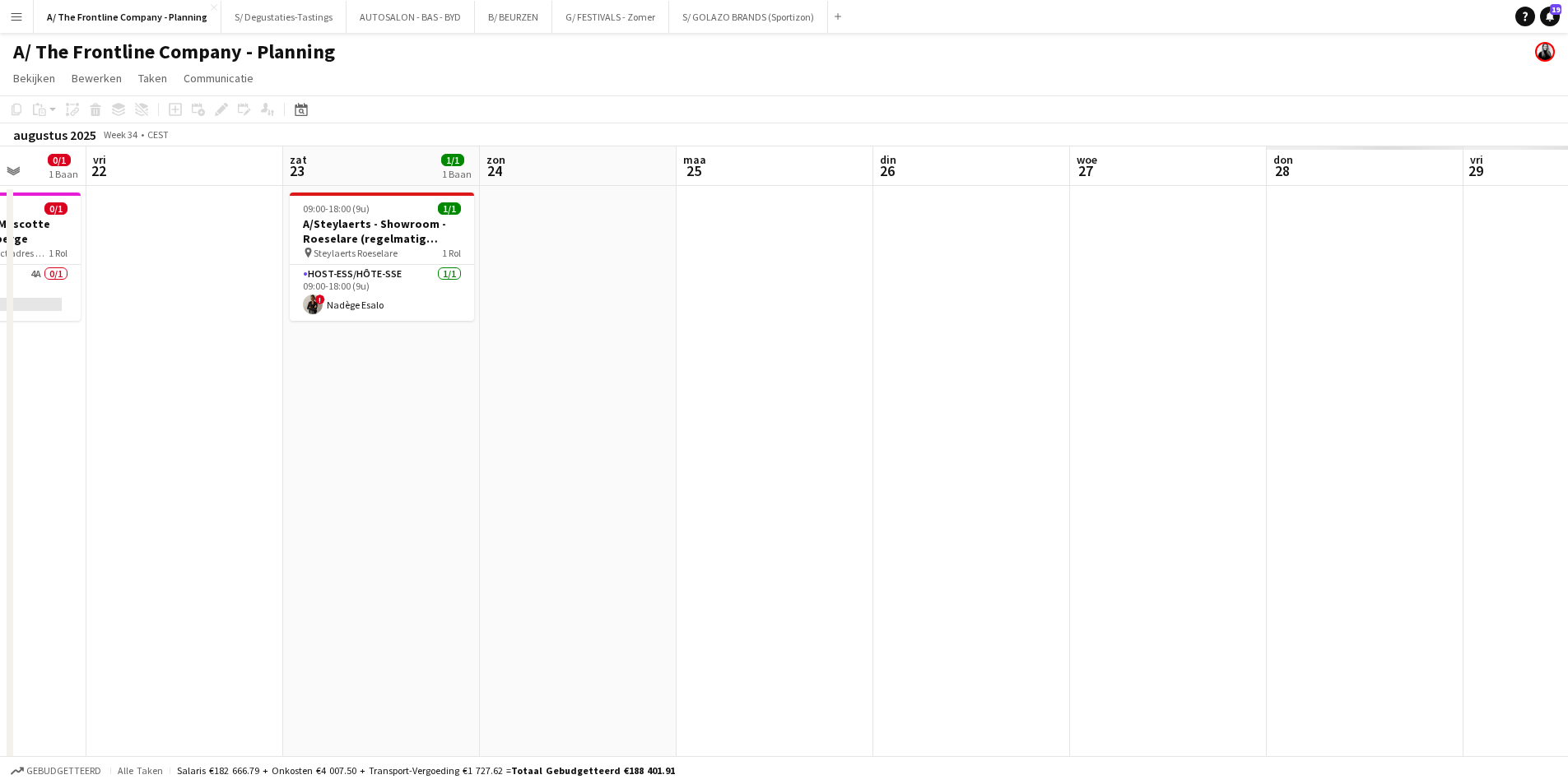 drag, startPoint x: 636, startPoint y: 521, endPoint x: 446, endPoint y: 518, distance: 190.02368 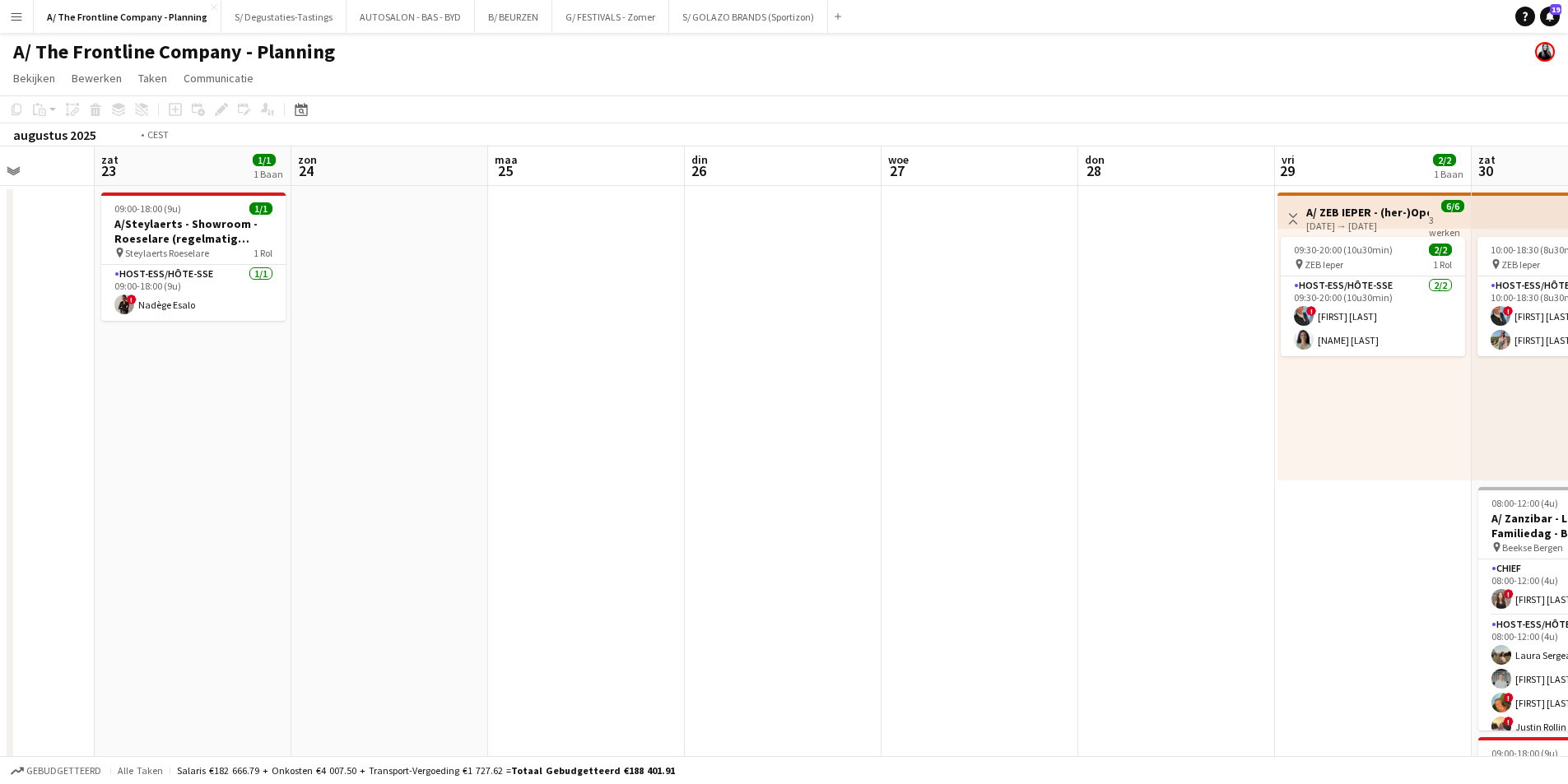 click on "woe   20   don   21   0/1   1 Baan   vri   22   zat   23   1/1   1 Baan   zon   24   maa   25   din   26   woe   27   don   28   vri   29   2/2   1 Baan   zat   30   9/9   4 Banen   zon   31   2/2   1 Baan   maa   1   3/3   3 Banen      14:00-18:00 (4u)    0/1   A/ Pink Ribbon - Mascotte Sandy - Blankenberge
pin
Blankenberge - exact adres TBC   1 Rol   Mascotte   4A   0/1   14:00-18:00 (4u)
single-neutral-actions
09:00-18:00 (9u)    1/1   A/Steylaerts - Showroom - Roeselare (regelmatig terugkerende opdracht)
pin
Steylaerts Roeselare   1 Rol   Host-ess/Hôte-sse   1/1   09:00-18:00 (9u)
! Nadège Esalo
Weergave Wisselen
A/ ZEB IEPER - (her-)Opening nieuwe winkel (29+30+31/08)  29-08-2025 → 31-08-2025   6/6   3 werken      09:30-20:00 (10u30min)    2/2
pin
ZEB Ieper   1 Rol   Host-ess/Hôte-sse   2/2   09:30-20:00 (10u30min)
! Deborah Delft" at bounding box center [784, 666] 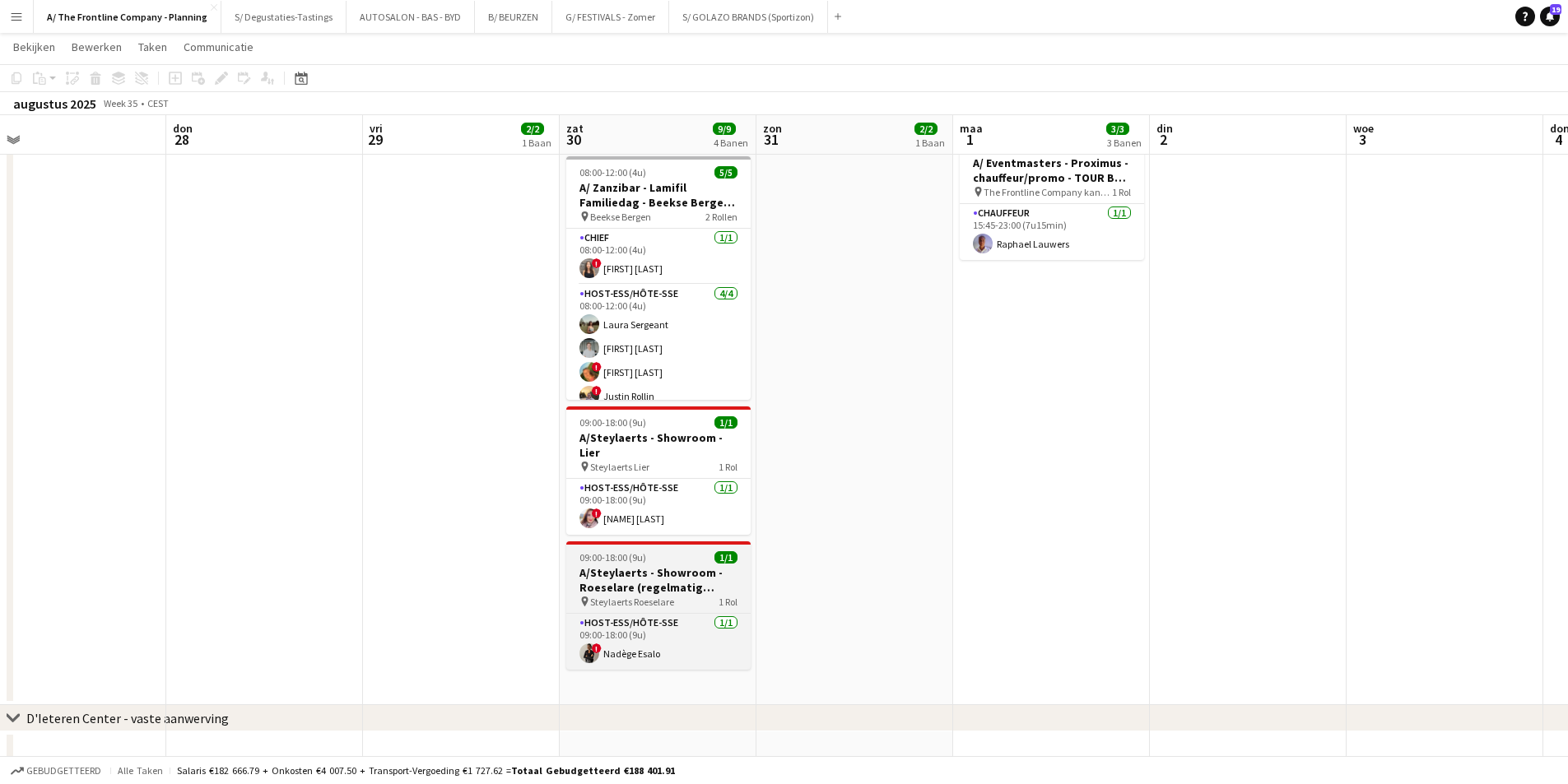 scroll, scrollTop: 0, scrollLeft: 0, axis: both 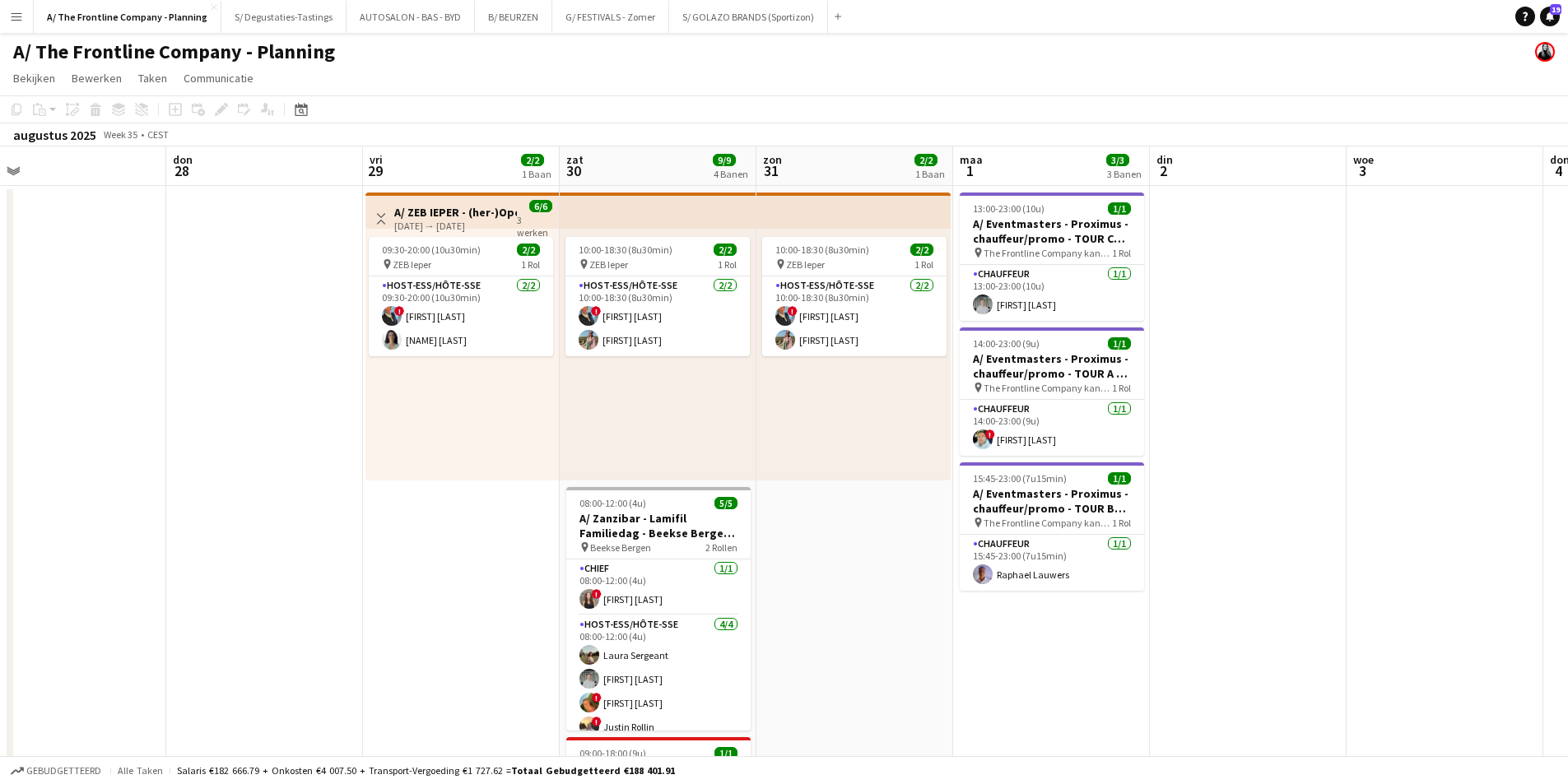click on "zon   24   maa   25   din   26   woe   27   don   28   vri   29   2/2   1 Baan   zat   30   9/9   4 Banen   zon   31   2/2   1 Baan   maa   1   3/3   3 Banen   din   2   woe   3   don   4   vri   5   1/1   1 Baan
Weergave Wisselen
A/ ZEB IEPER - (her-)Opening nieuwe winkel (29+30+31/08)  29-08-2025 → 31-08-2025   6/6   3 werken      09:30-20:00 (10u30min)    2/2
pin
ZEB Ieper   1 Rol   Host-ess/Hôte-sse   2/2   09:30-20:00 (10u30min)
! [FIRST] [LAST] [LAST]     10:00-18:30 (8u30min)    2/2
pin
ZEB Ieper   1 Rol   Host-ess/Hôte-sse   2/2   10:00-18:30 (8u30min)
! [FIRST] [LAST] [LAST]     08:00-12:00 (4u)    5/5   A/ Zanzibar - Lamifil Familiedag - Beekse Bergen (Nl)
pin
Beekse Bergen   2 Rollen   Chief   1/1   08:00-12:00 (4u)
! [FIRST] [LAST]  Host-ess/Hôte-sse   4/4   08:00-12:00 (4u)
[LAST] [LAST] [FIRST] [LAST] ! [FIRST] [LAST]" at bounding box center (784, 666) 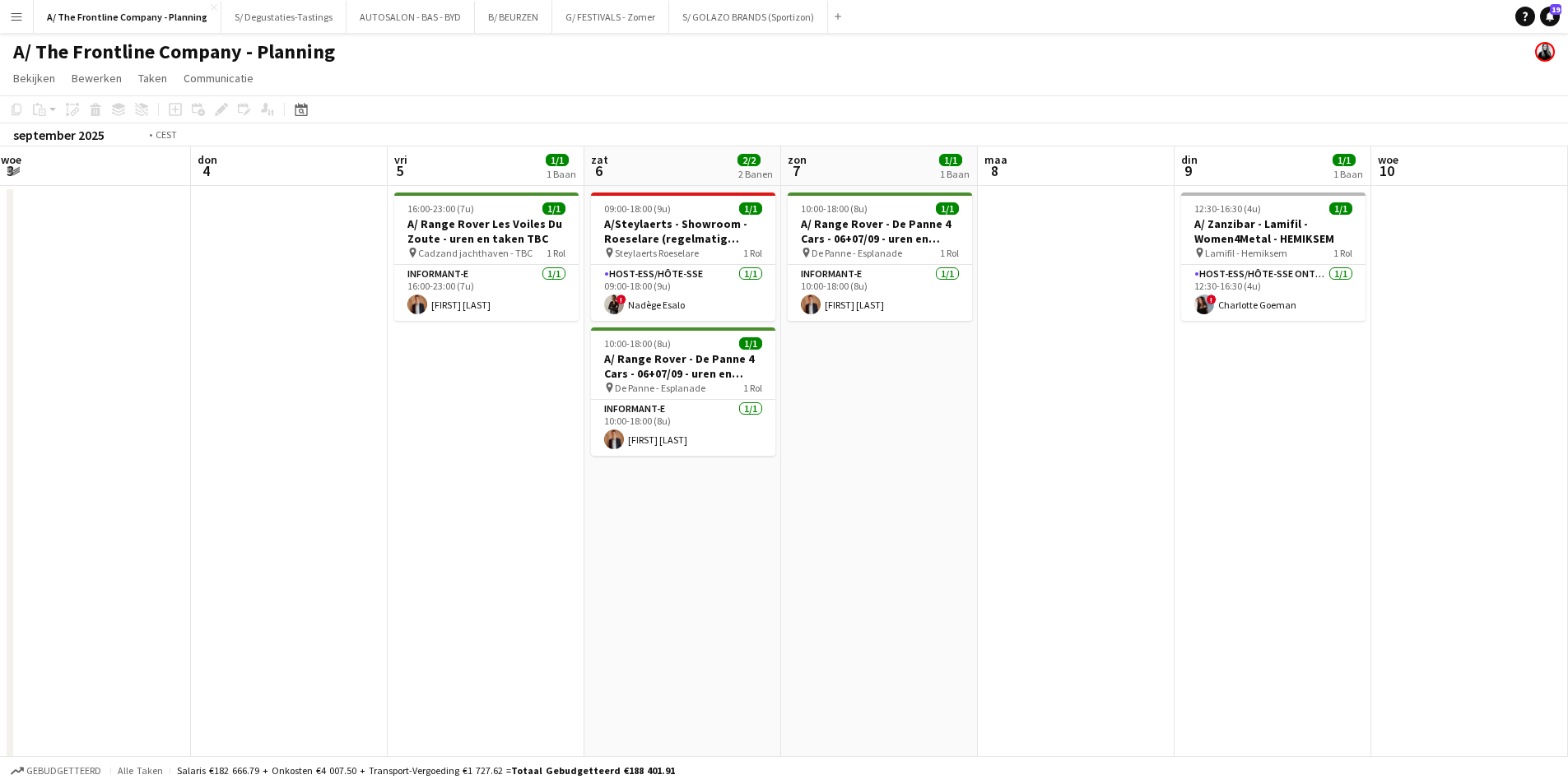 drag, startPoint x: 1305, startPoint y: 401, endPoint x: 198, endPoint y: 408, distance: 1107.0221 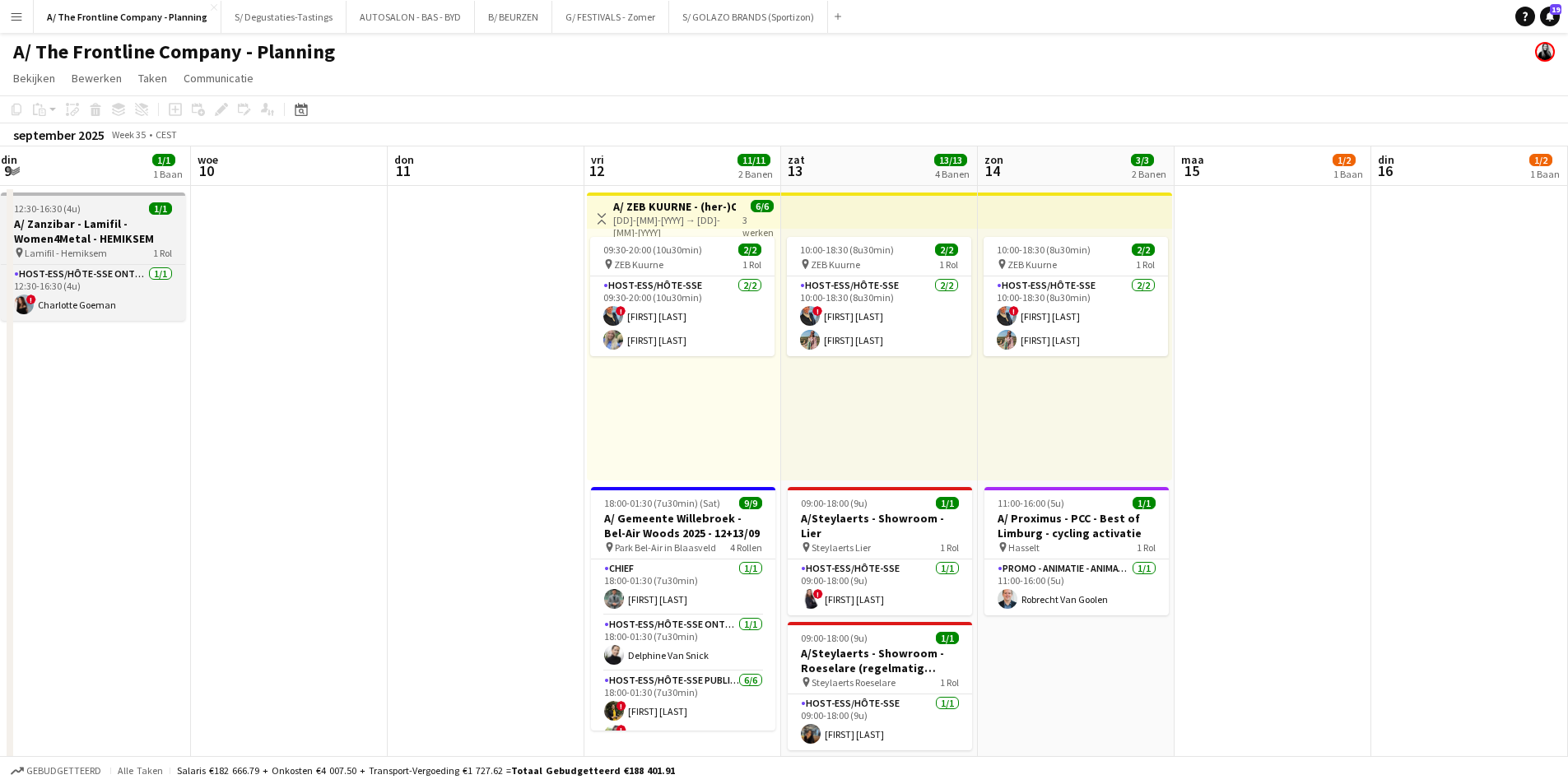 scroll, scrollTop: 0, scrollLeft: 512, axis: horizontal 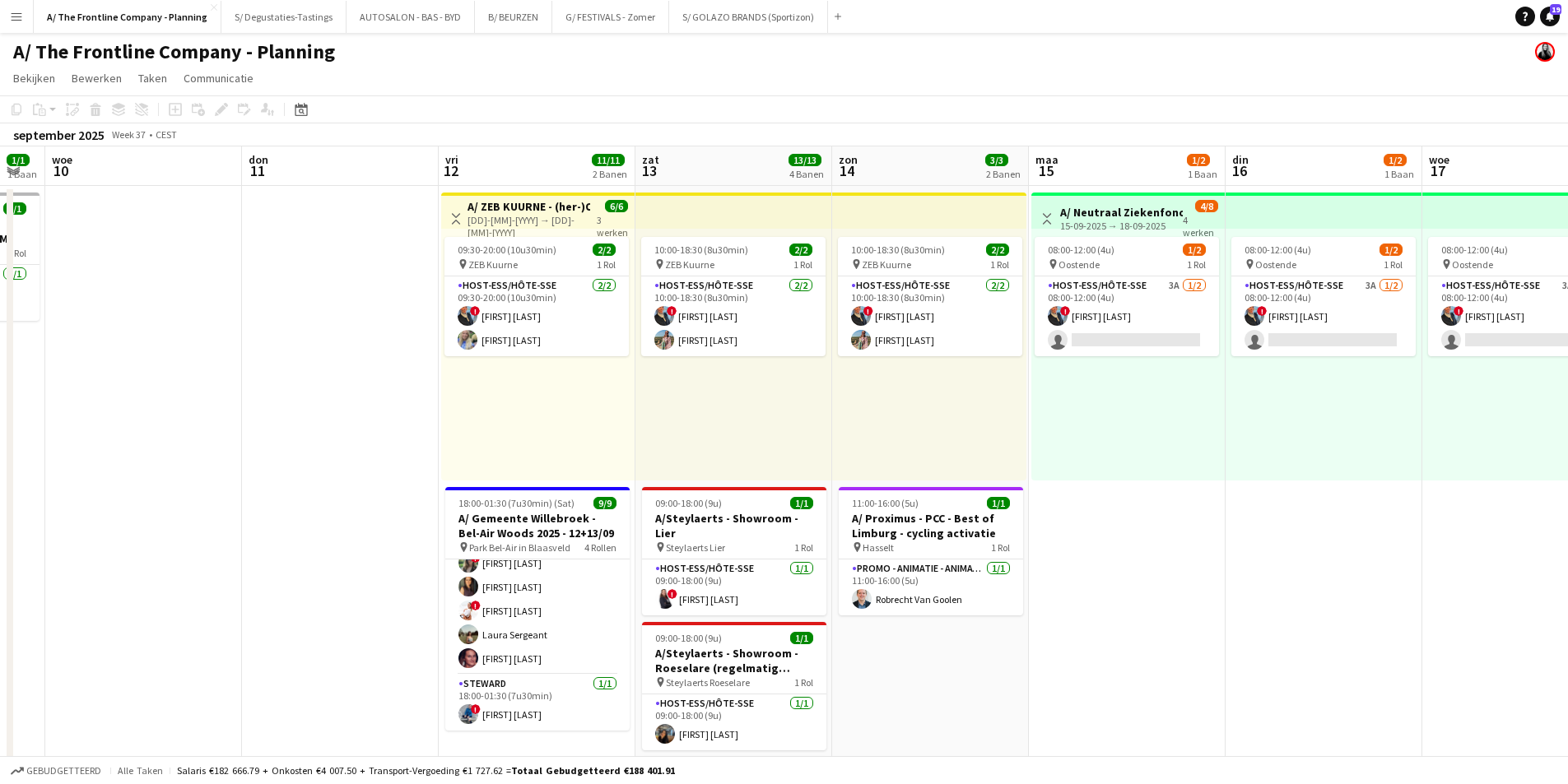 drag, startPoint x: 1080, startPoint y: 430, endPoint x: 486, endPoint y: 429, distance: 594.0008 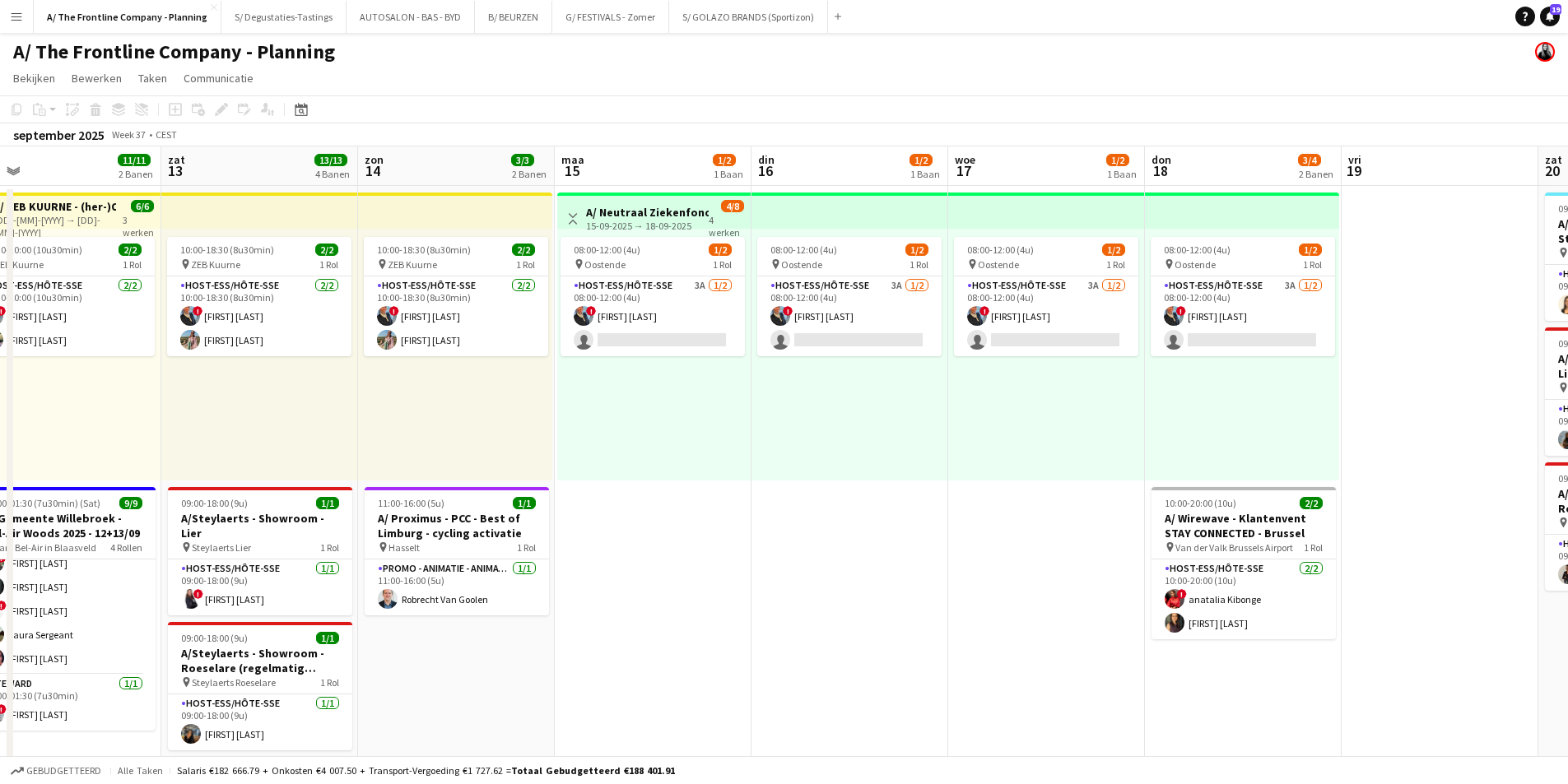 scroll, scrollTop: 0, scrollLeft: 626, axis: horizontal 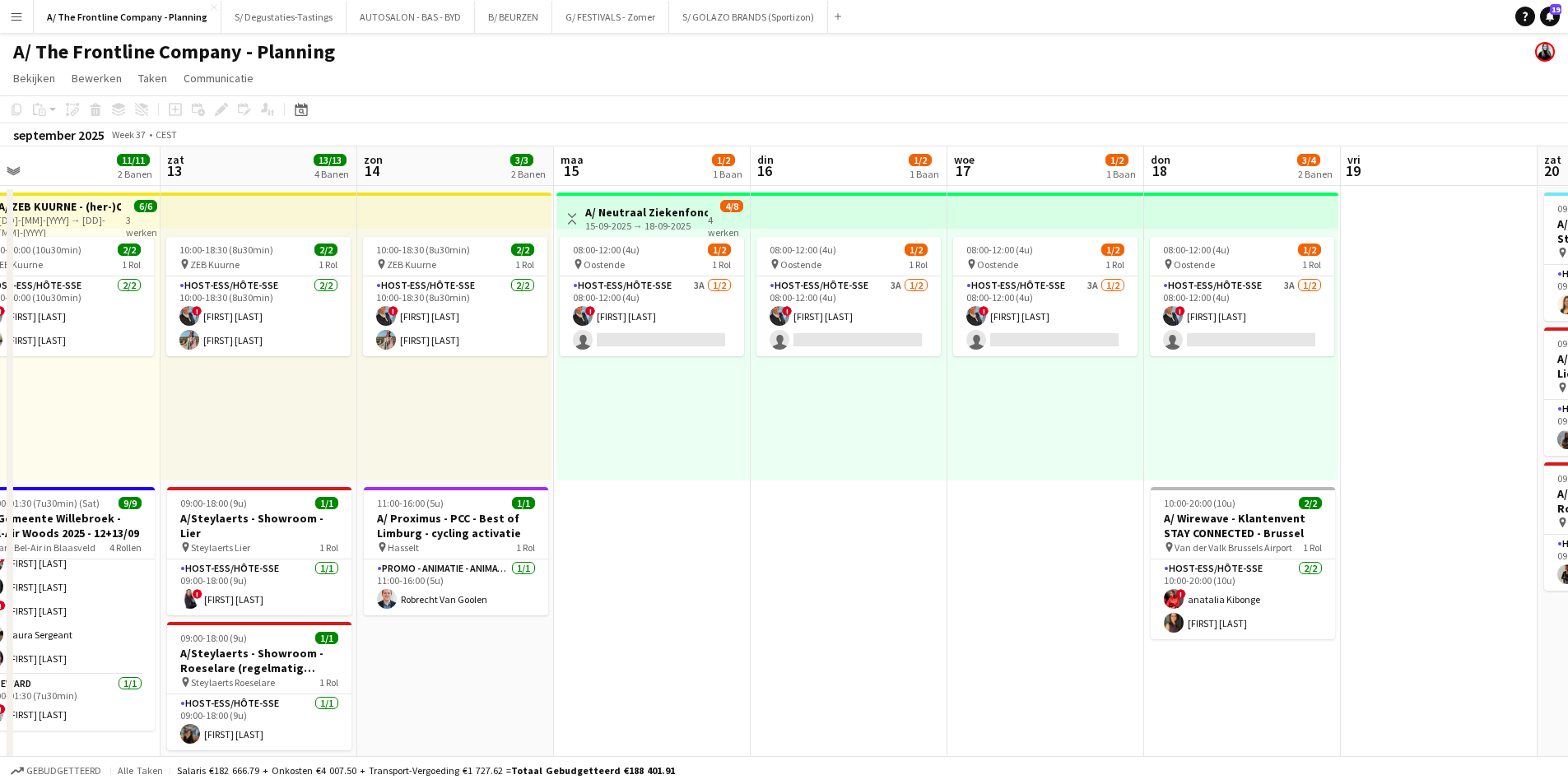 drag, startPoint x: 1176, startPoint y: 396, endPoint x: 701, endPoint y: 404, distance: 475.0674 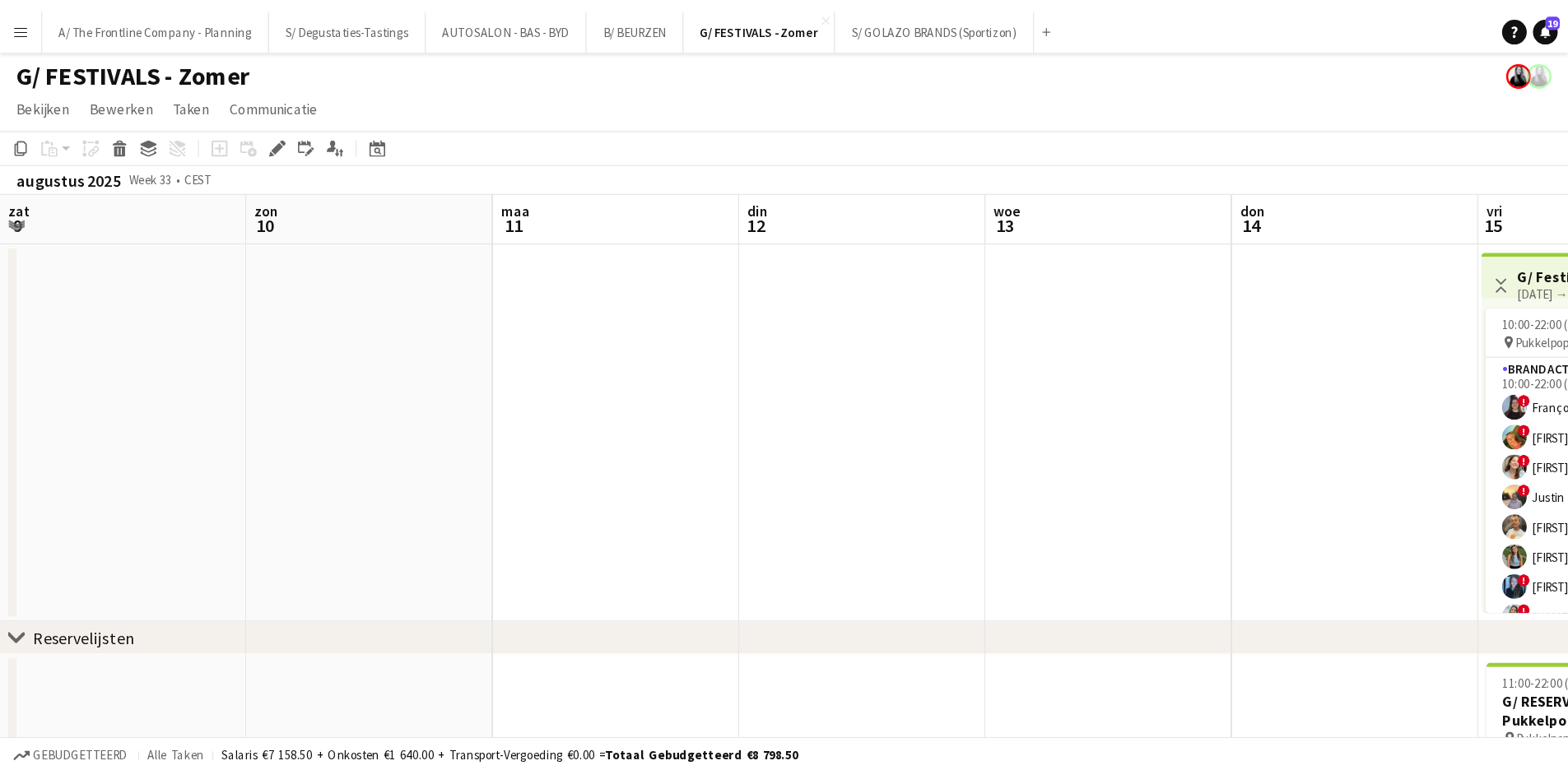 scroll, scrollTop: 0, scrollLeft: 0, axis: both 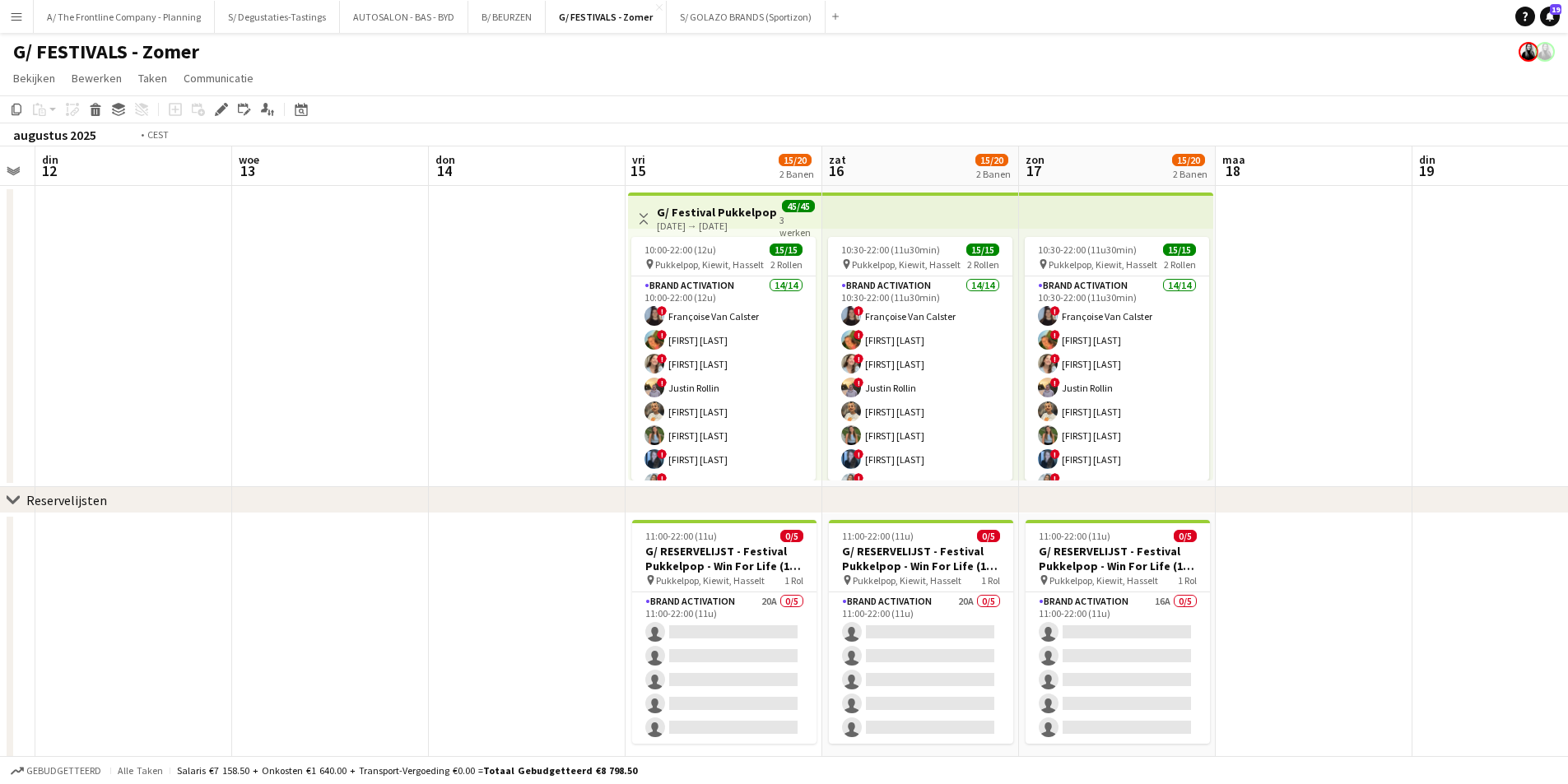 drag, startPoint x: 399, startPoint y: 322, endPoint x: 933, endPoint y: 271, distance: 536.4299 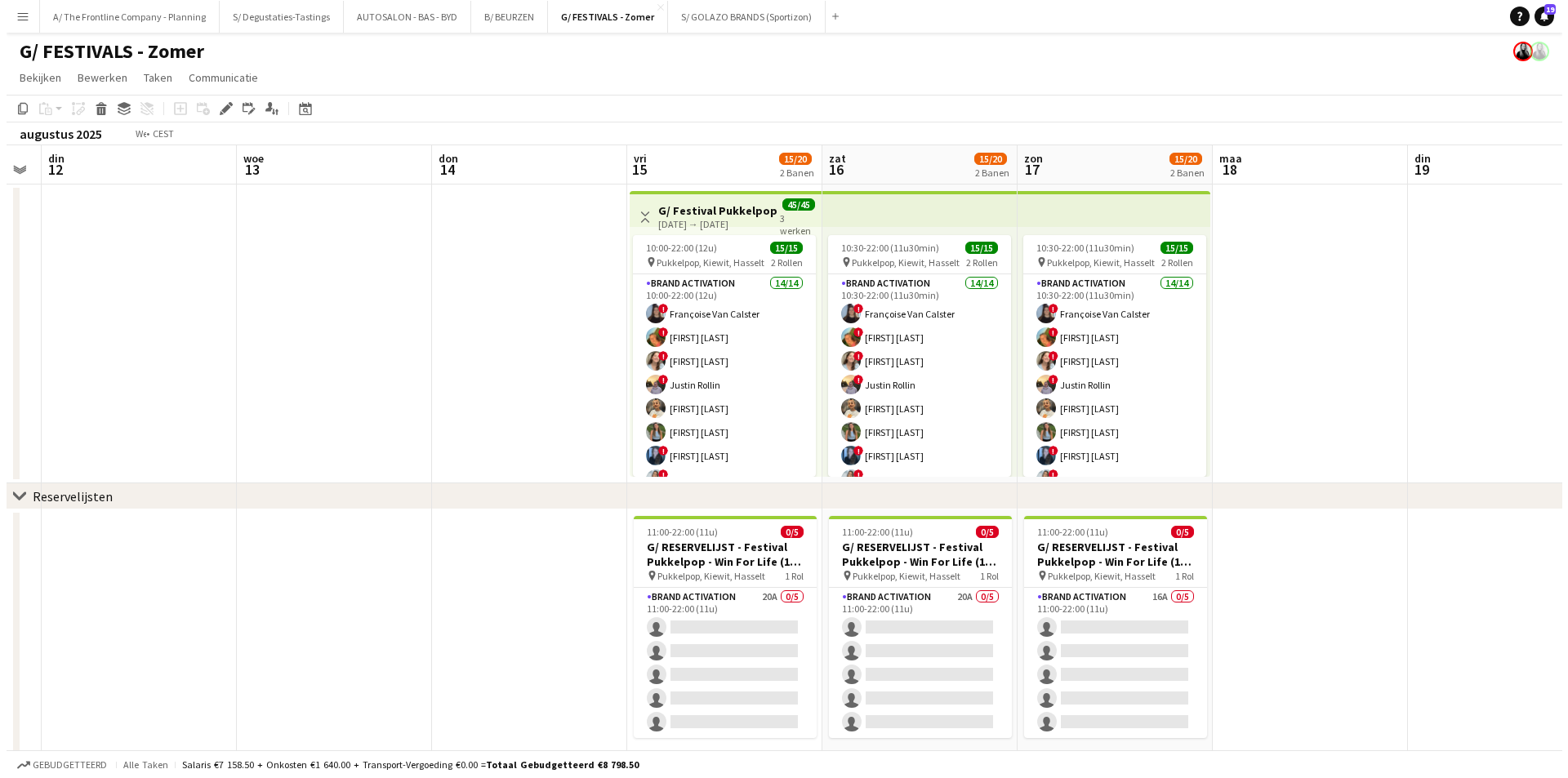 scroll, scrollTop: 0, scrollLeft: 408, axis: horizontal 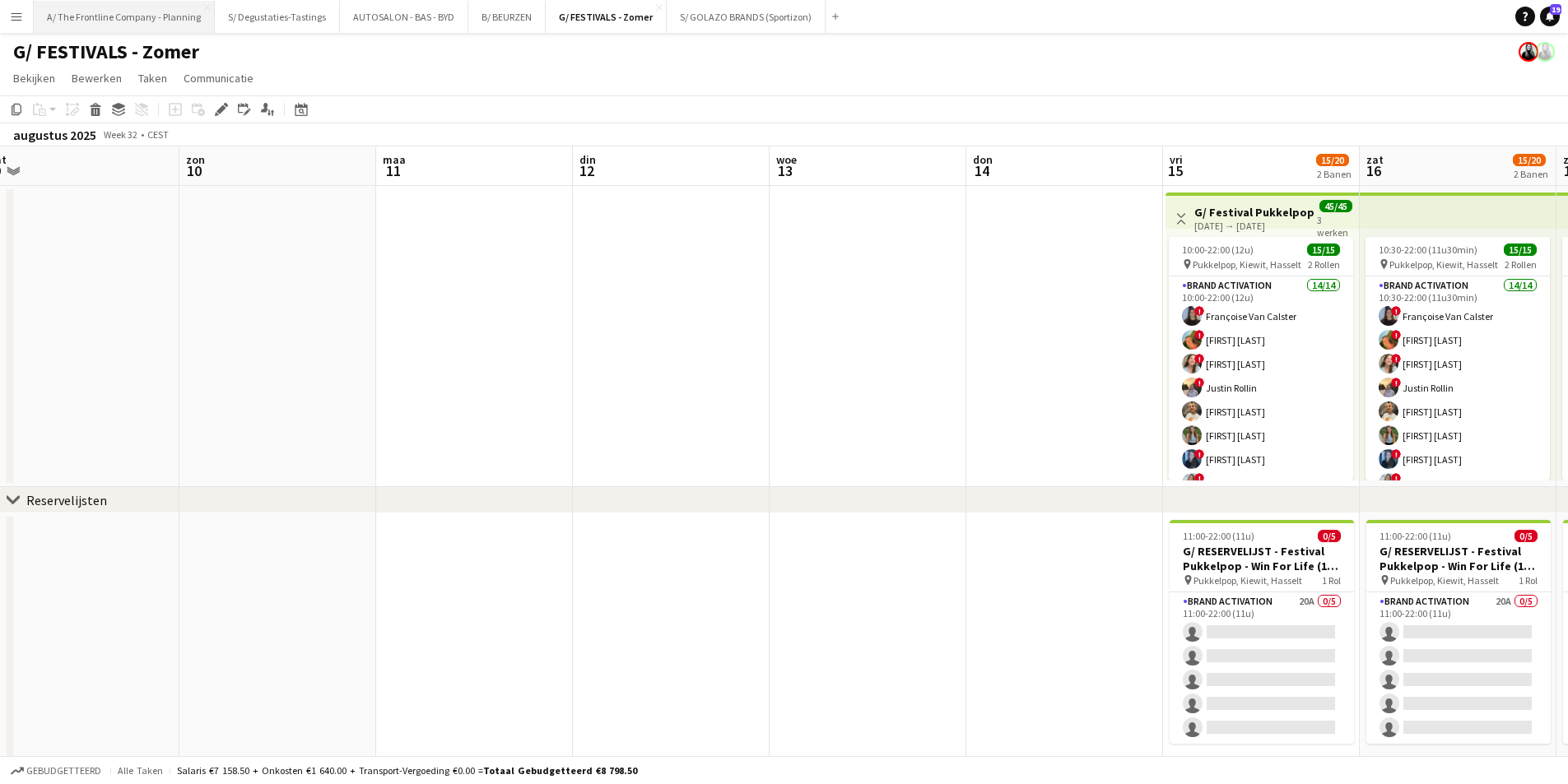 click on "A/ The Frontline Company - Planning
Sluiten" at bounding box center (124, 16) 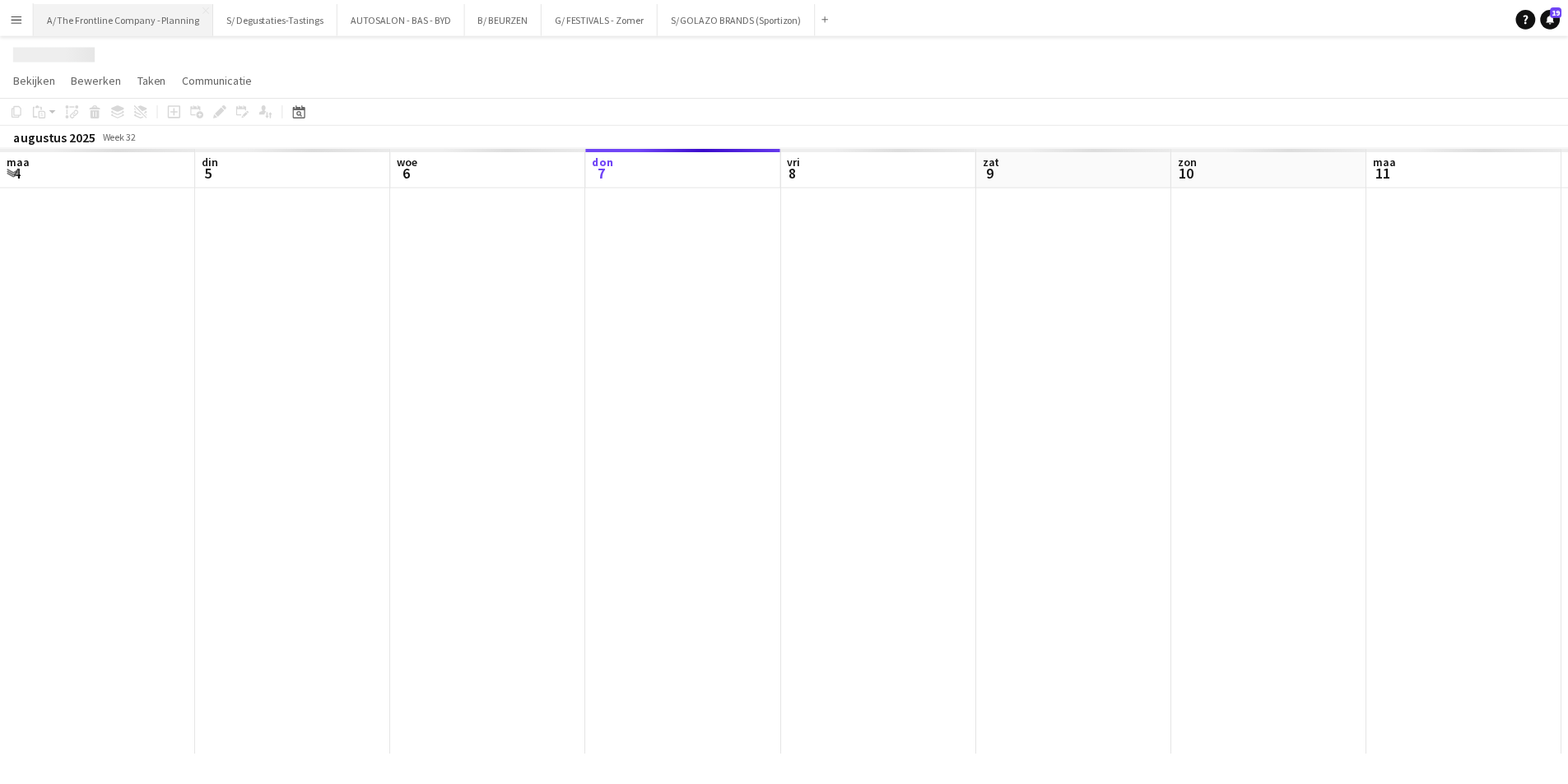 scroll, scrollTop: 0, scrollLeft: 393, axis: horizontal 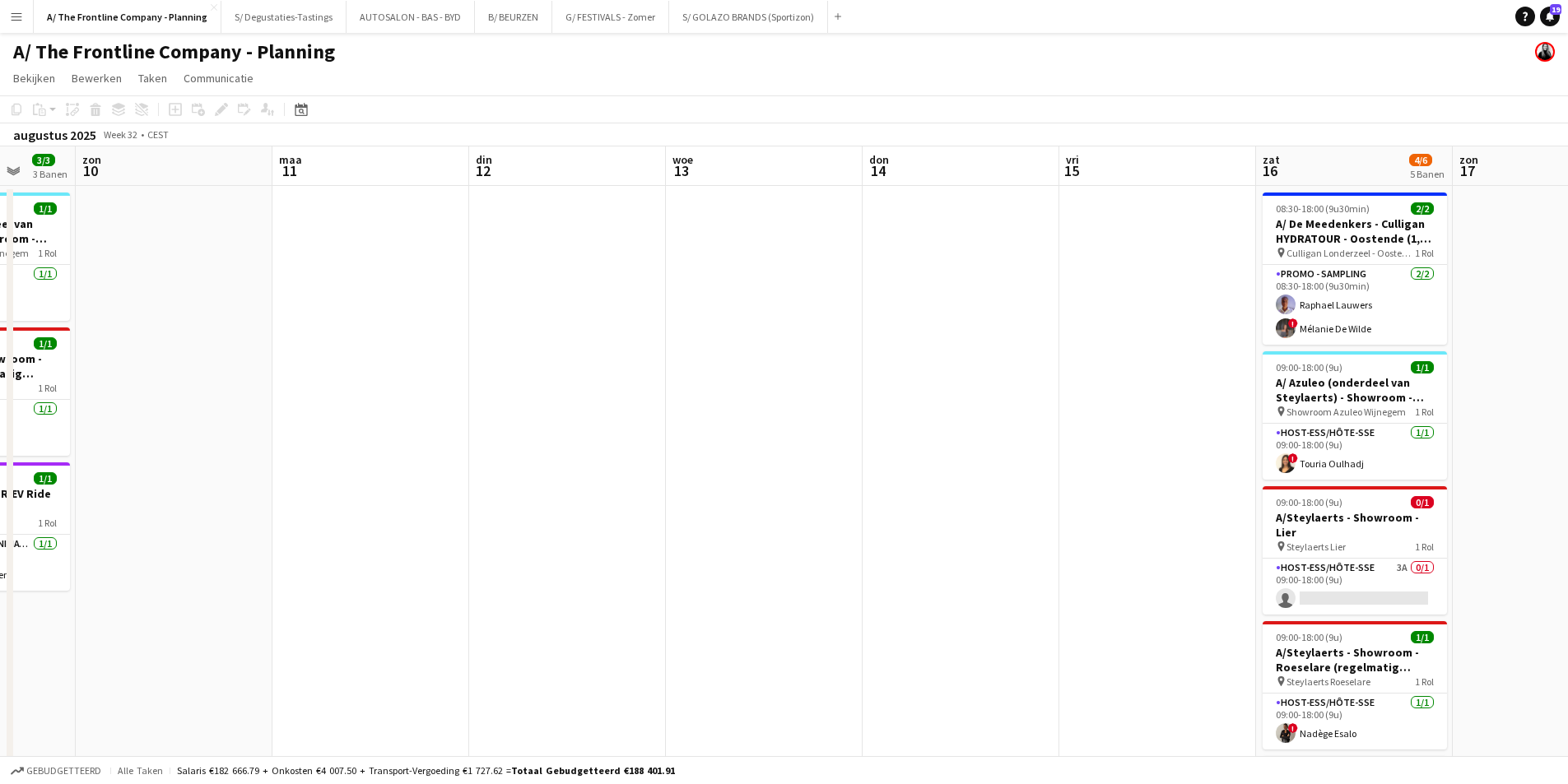 drag, startPoint x: 763, startPoint y: 393, endPoint x: 554, endPoint y: 402, distance: 209.19369 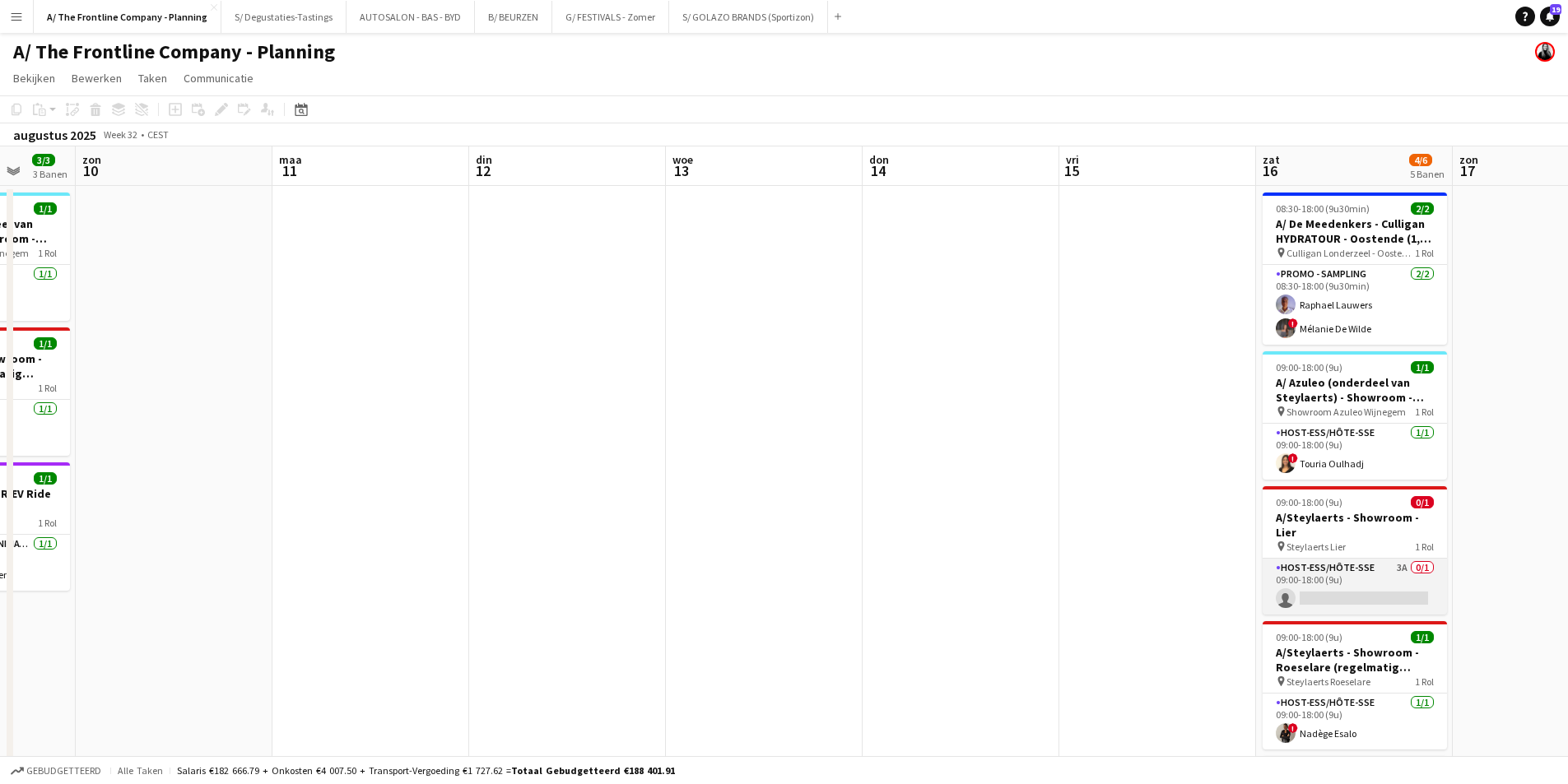 click on "Host-ess/Hôte-sse   3A   0/1   09:00-18:00 (9u)
single-neutral-actions" at bounding box center (1355, 587) 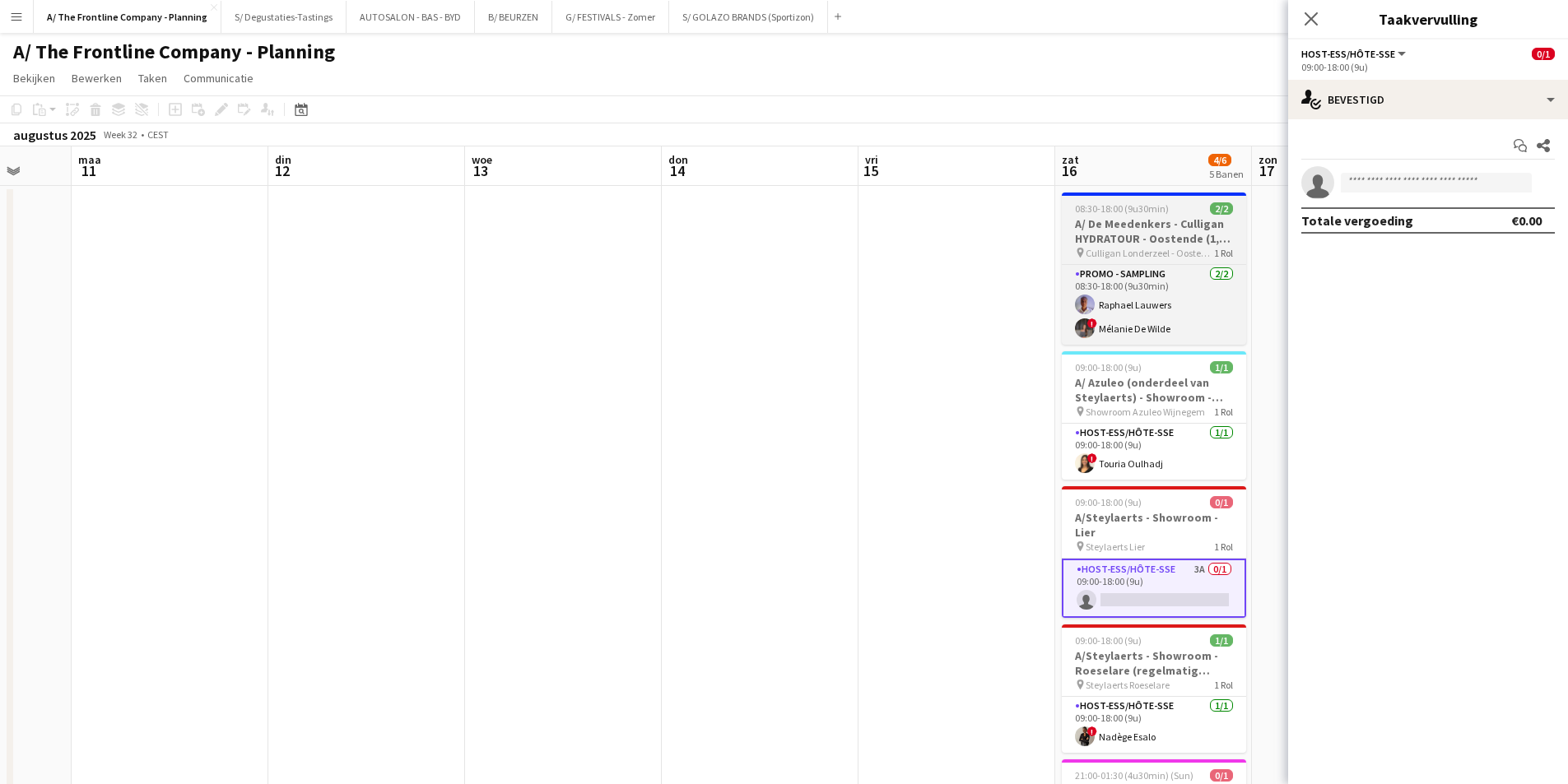drag, startPoint x: 1000, startPoint y: 313, endPoint x: 1119, endPoint y: 211, distance: 156.73226 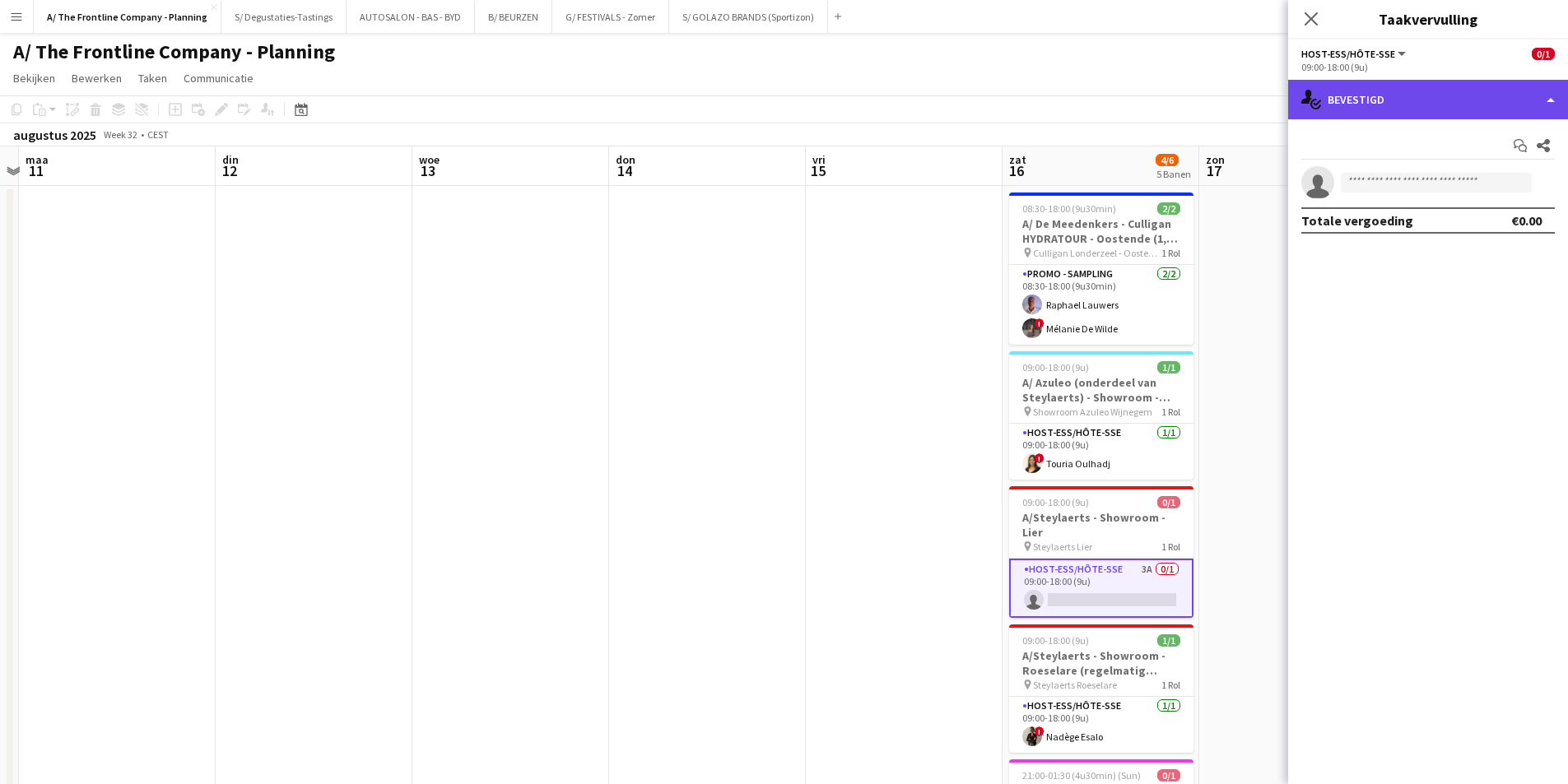 click on "single-neutral-actions-check-2
Bevestigd" 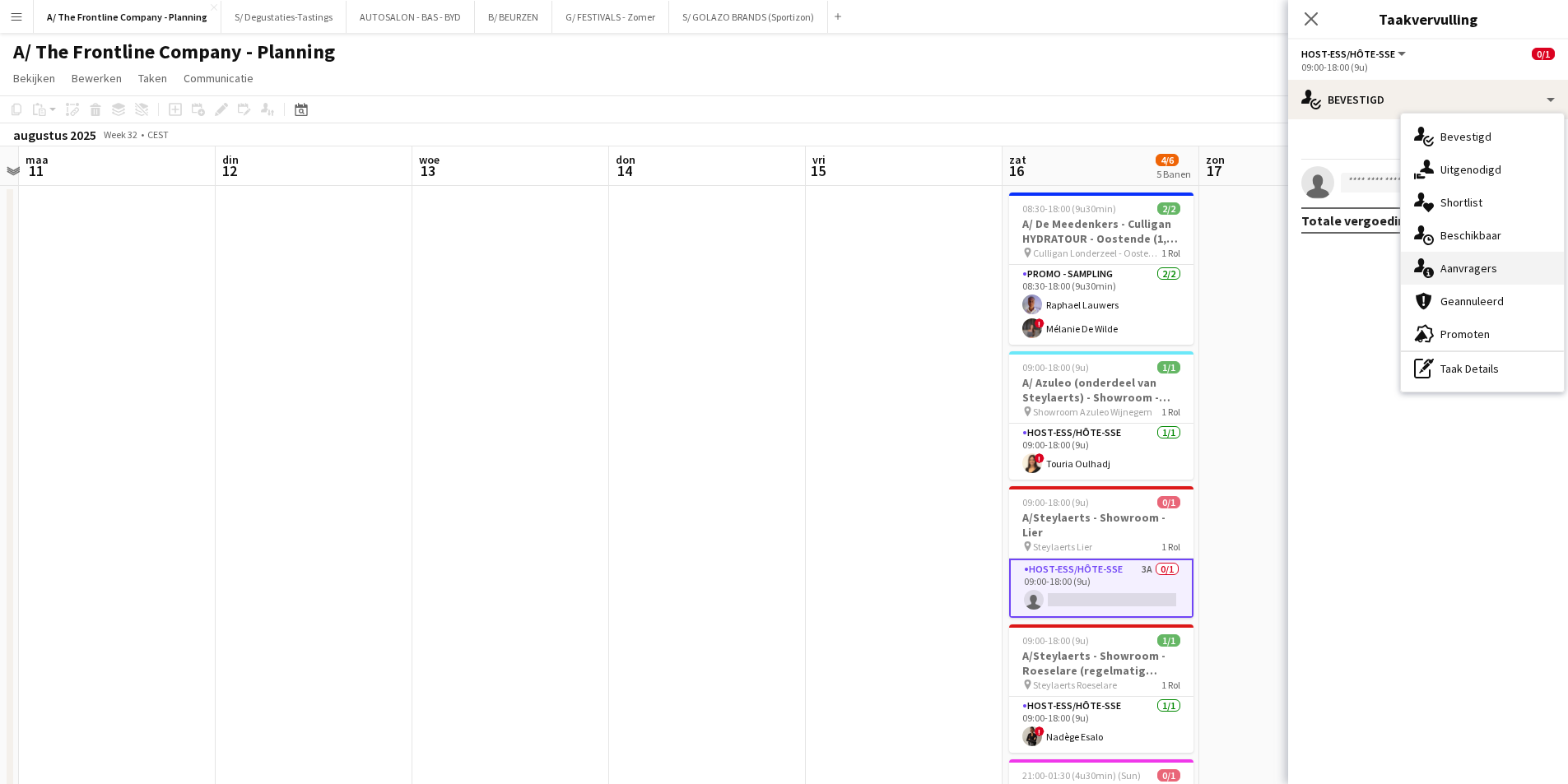 click on "single-neutral-actions-information
Aanvragers" at bounding box center [1482, 268] 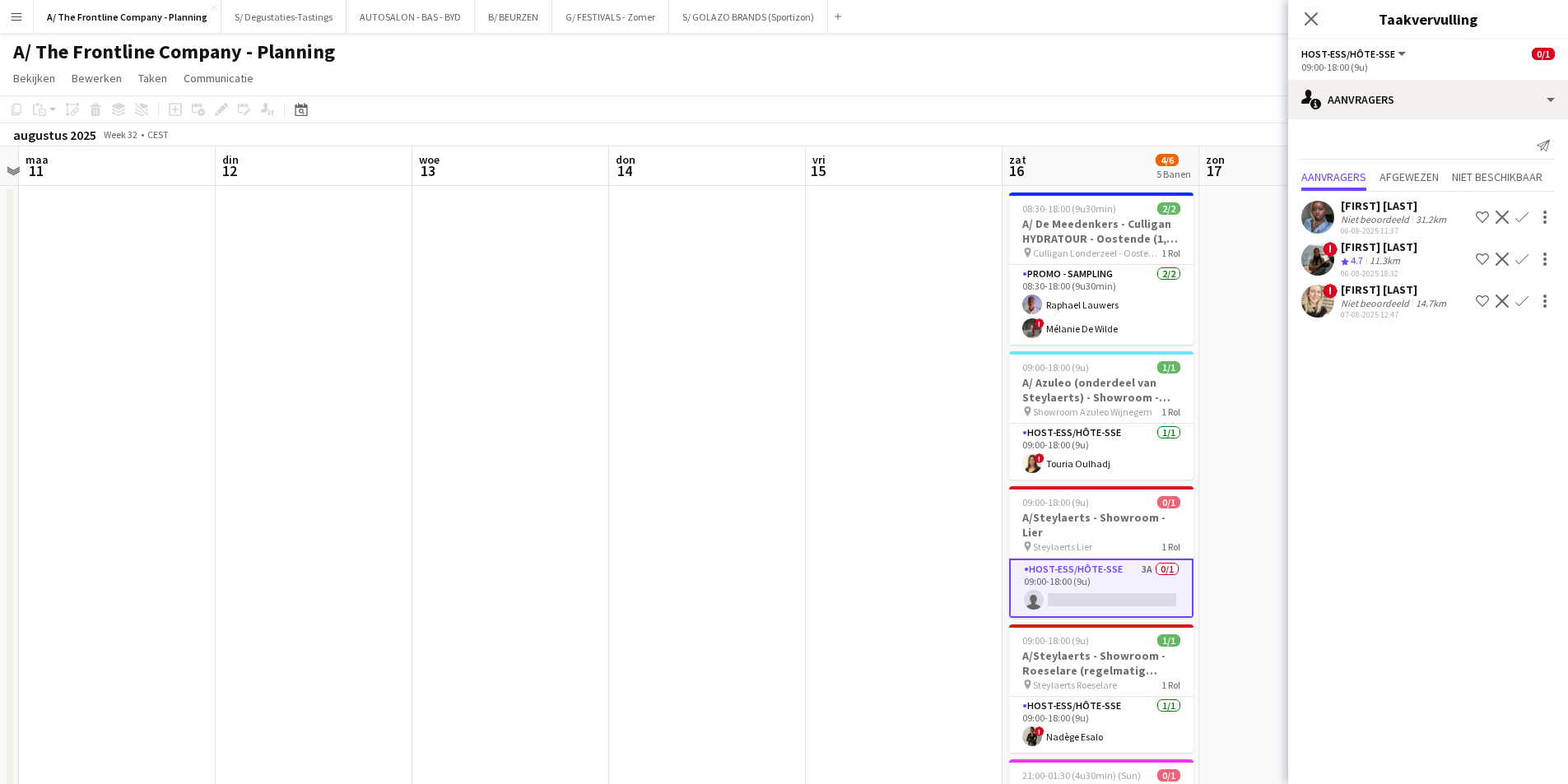 click on "11.3km" at bounding box center (1431, 303) 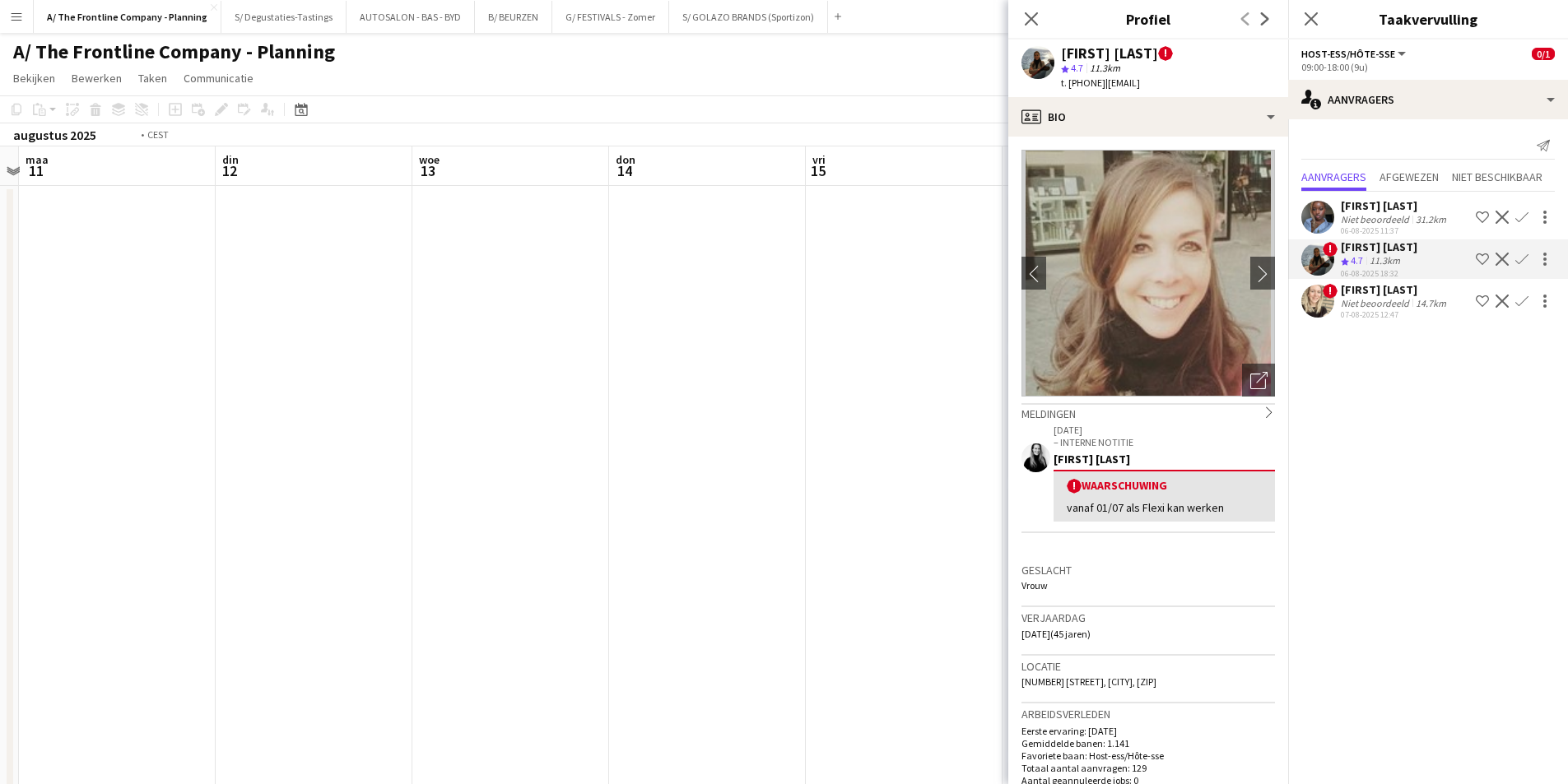 scroll, scrollTop: 0, scrollLeft: 578, axis: horizontal 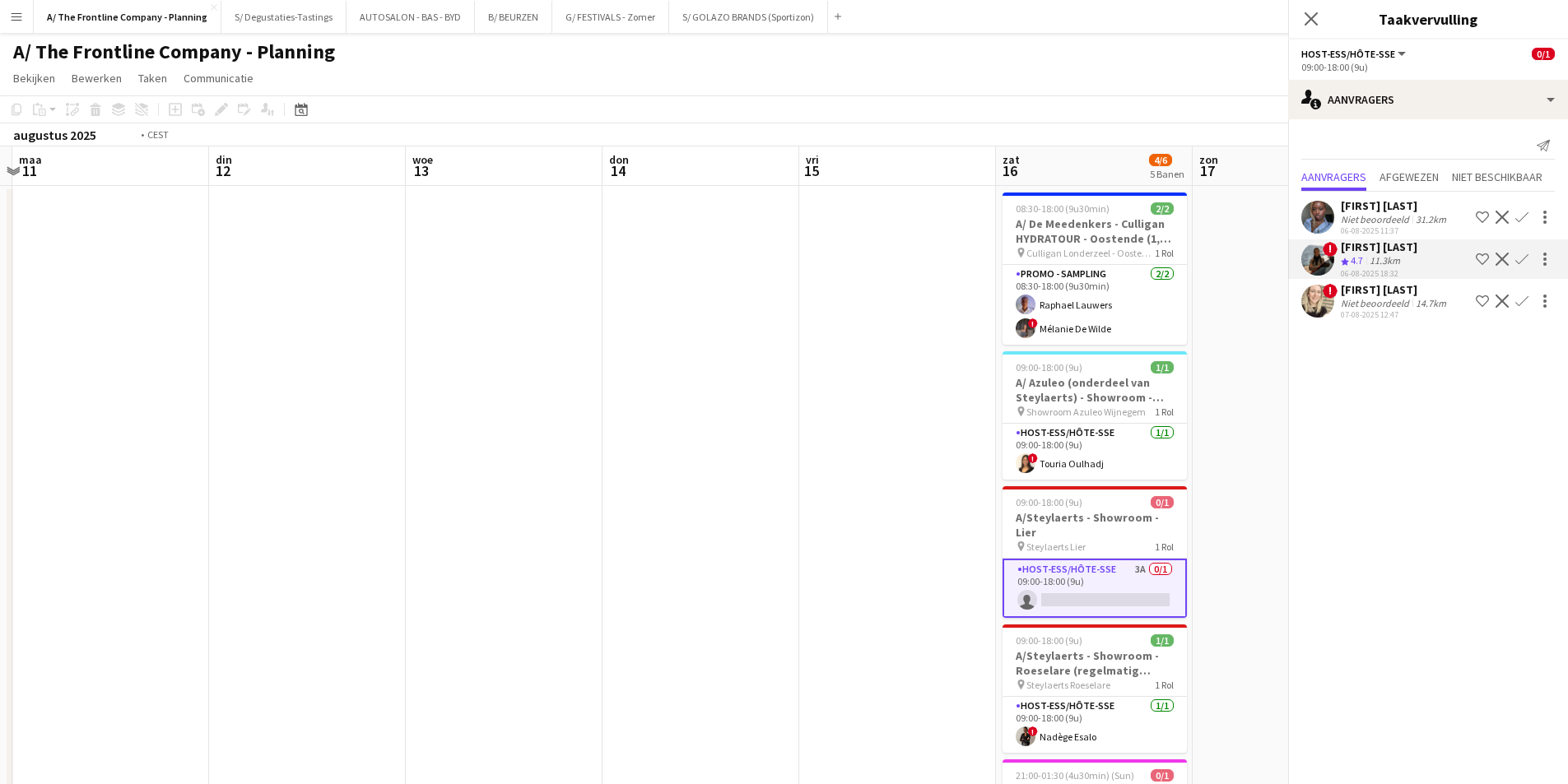 drag, startPoint x: 830, startPoint y: 308, endPoint x: 430, endPoint y: 343, distance: 401.52833 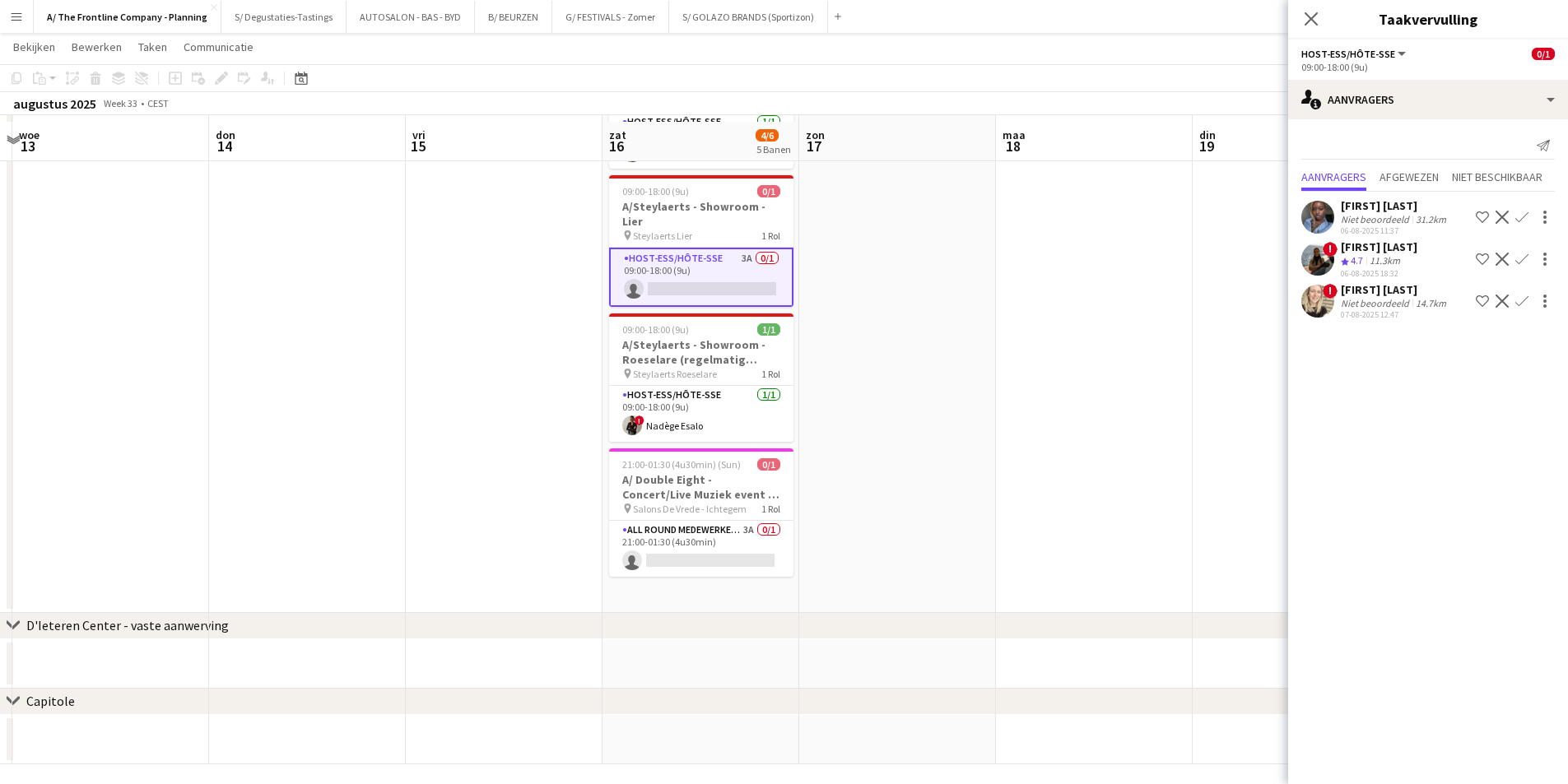 scroll, scrollTop: 318, scrollLeft: 0, axis: vertical 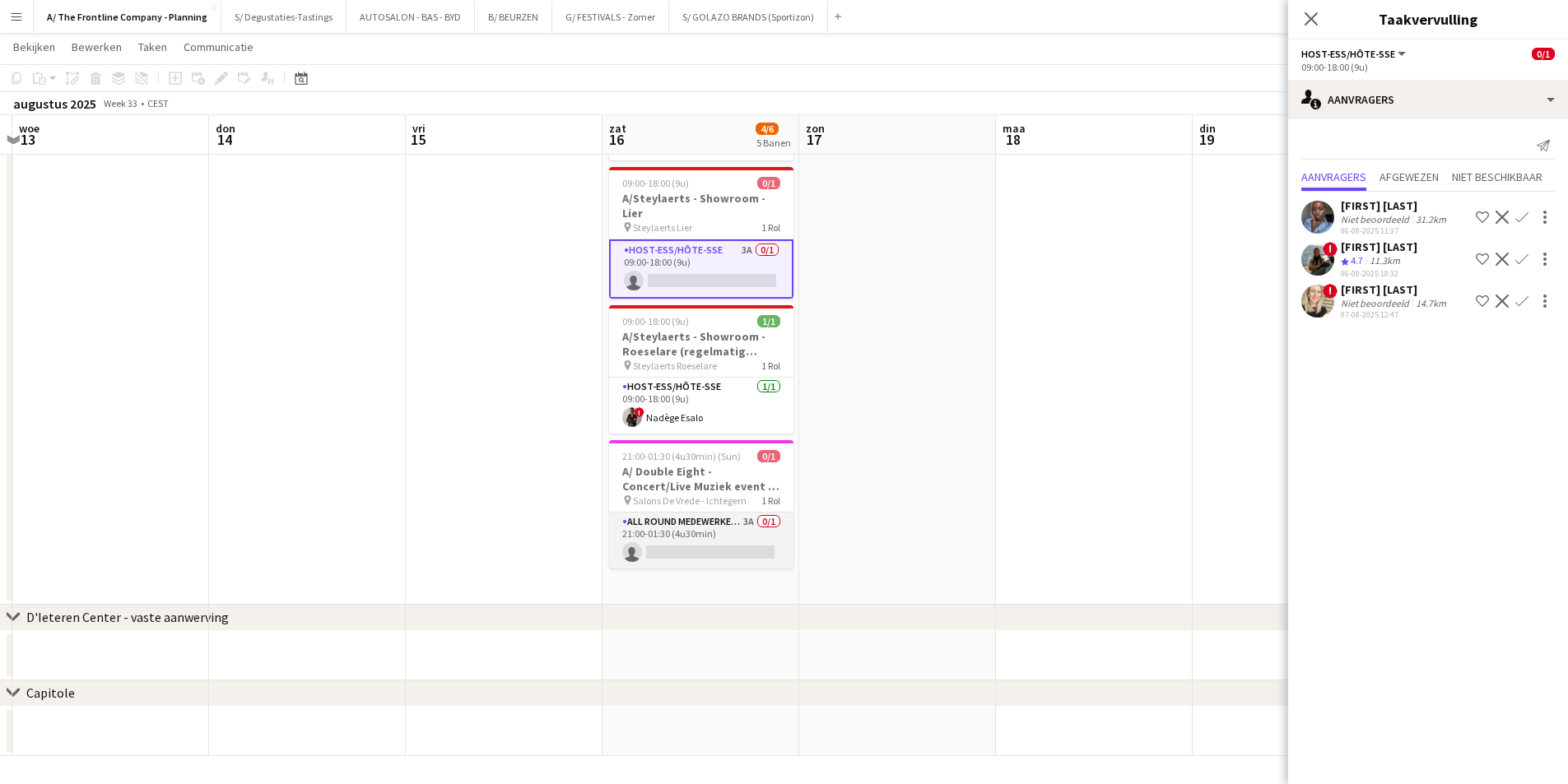 click on "All Round medewerker/collaborateur   3A   0/1   21:00-01:30 (4u30min)
single-neutral-actions" at bounding box center (701, 540) 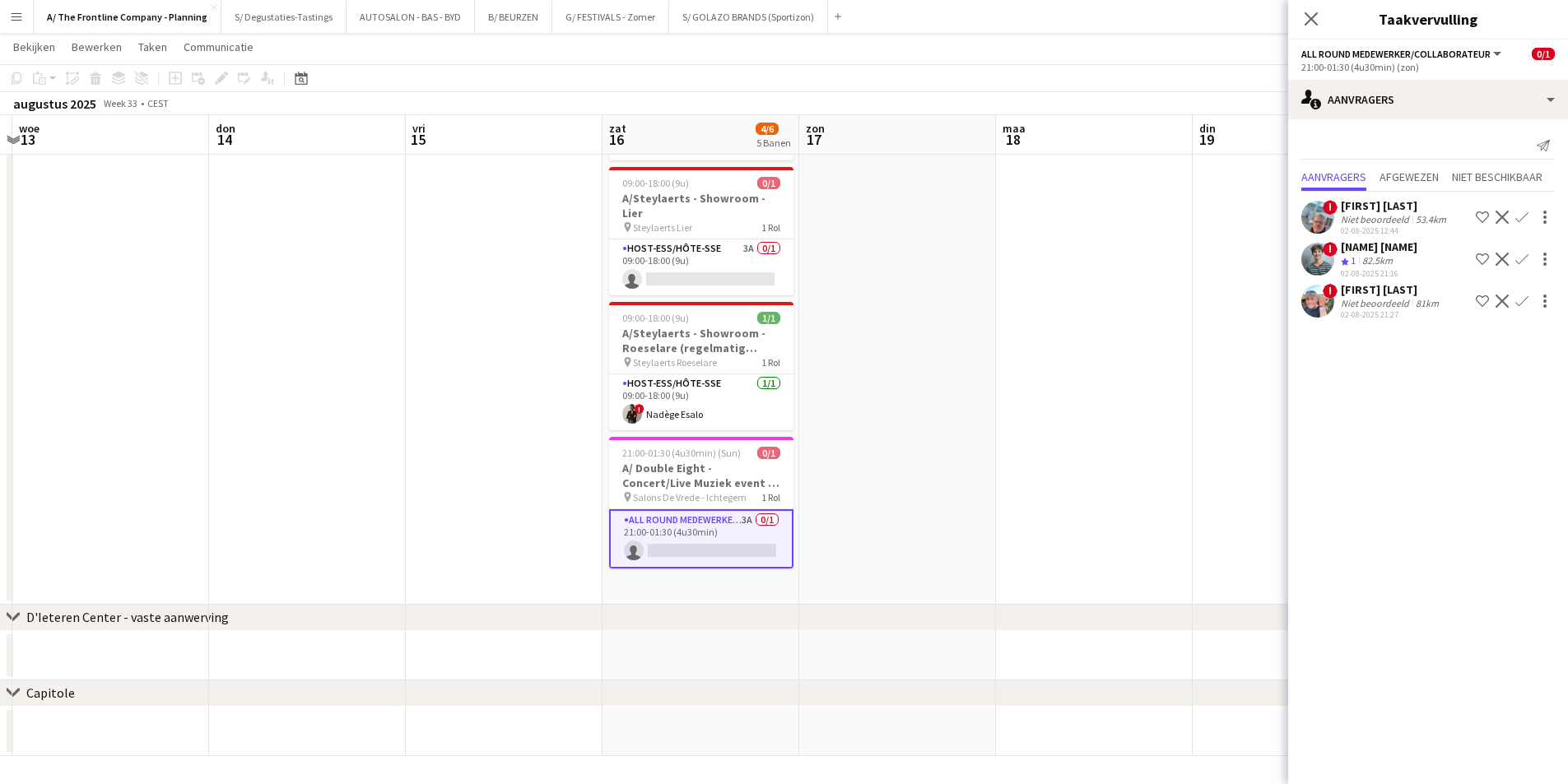click at bounding box center (1094, 235) 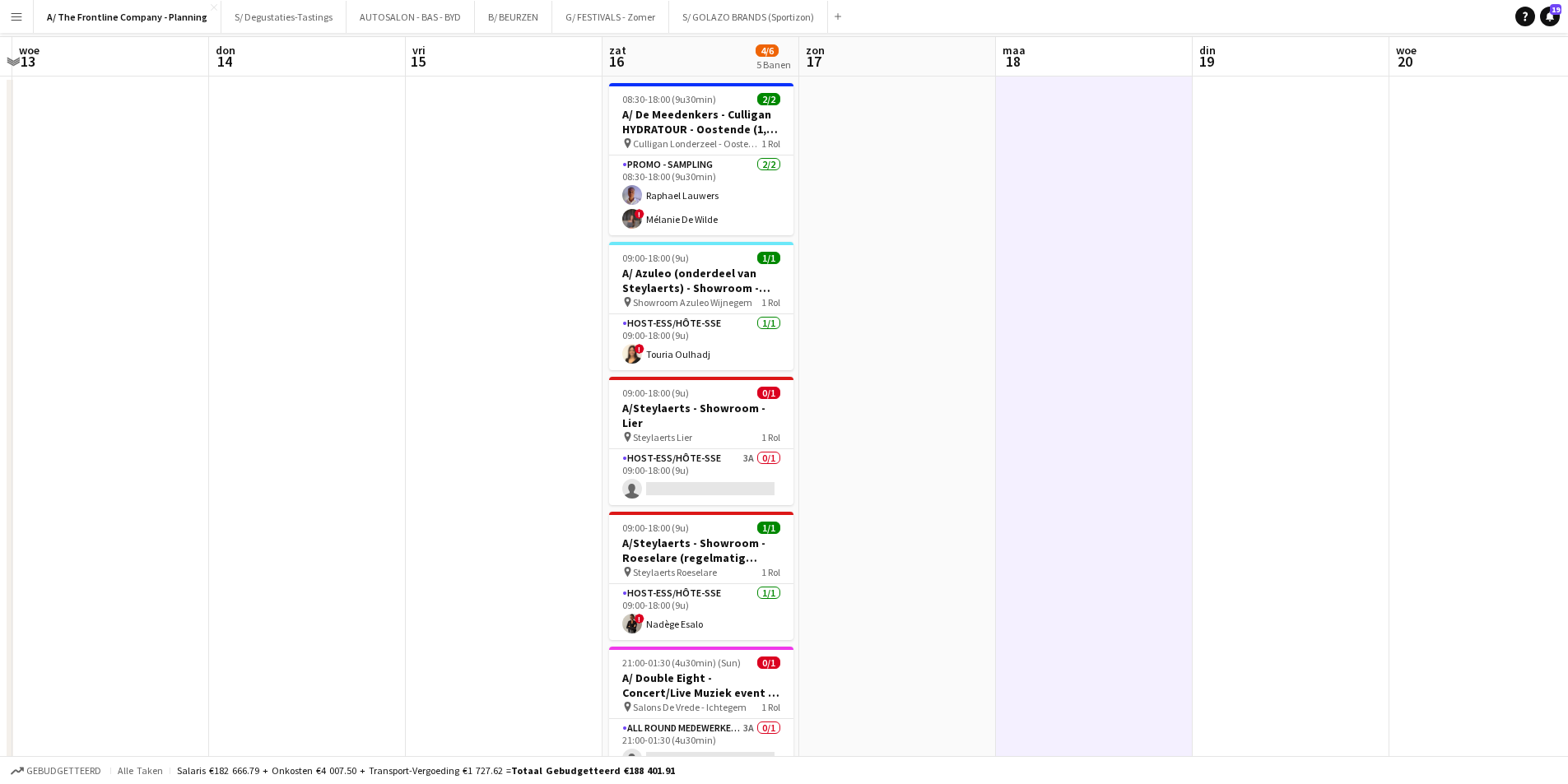 scroll, scrollTop: 0, scrollLeft: 0, axis: both 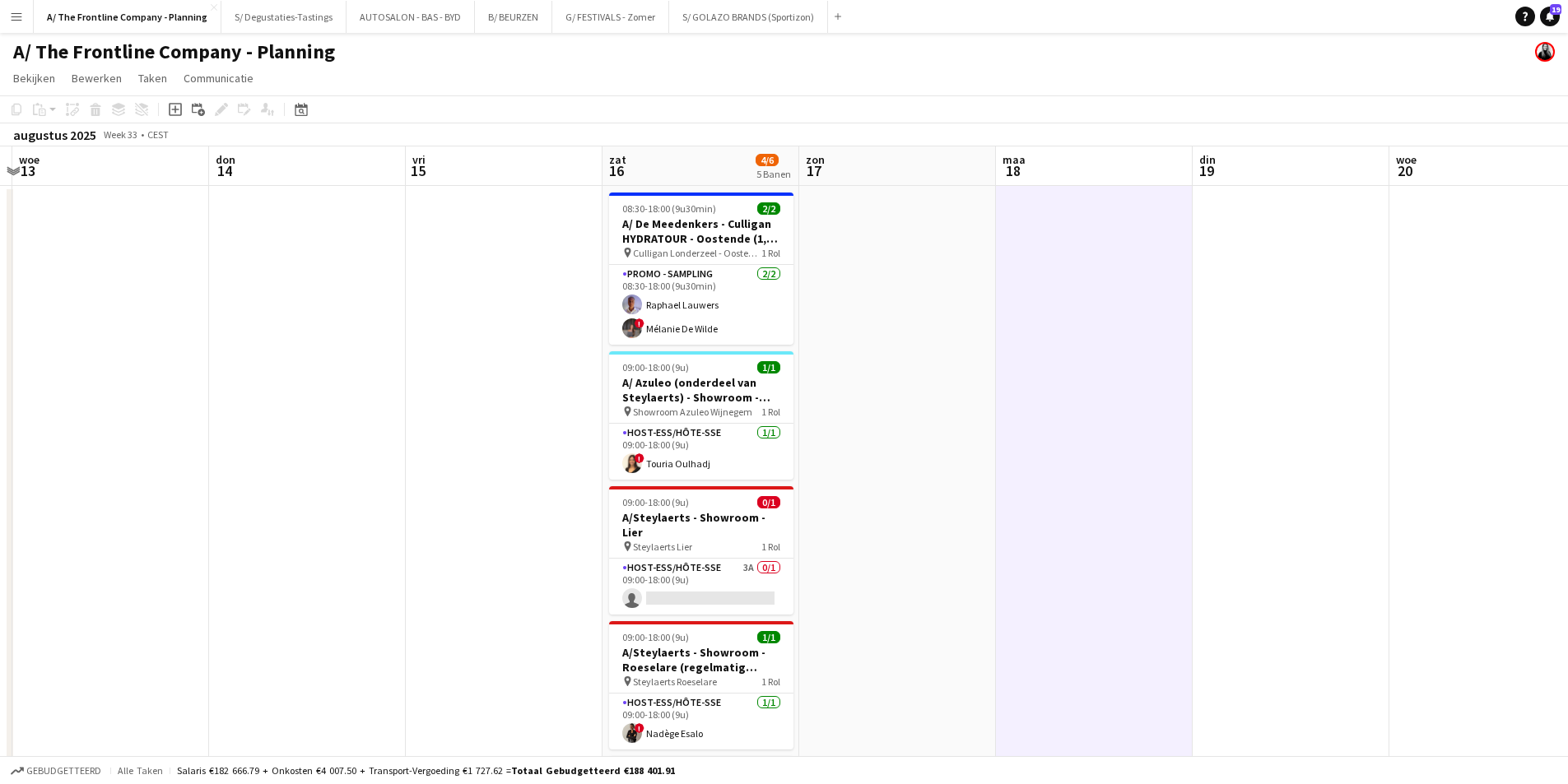 click on "zat   16   4/6   5 Banen" at bounding box center (700, 166) 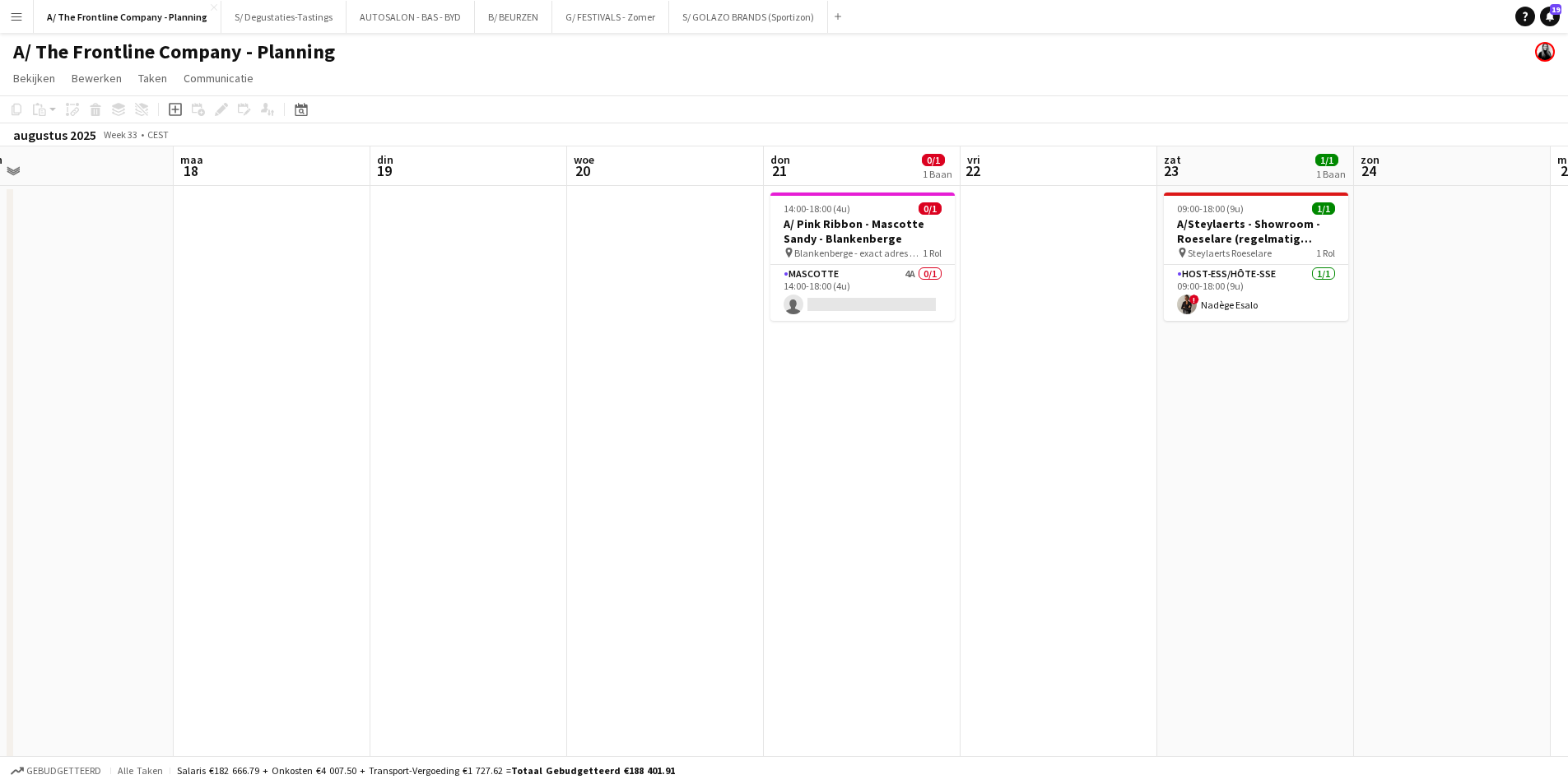 drag, startPoint x: 1330, startPoint y: 318, endPoint x: 508, endPoint y: 266, distance: 823.643 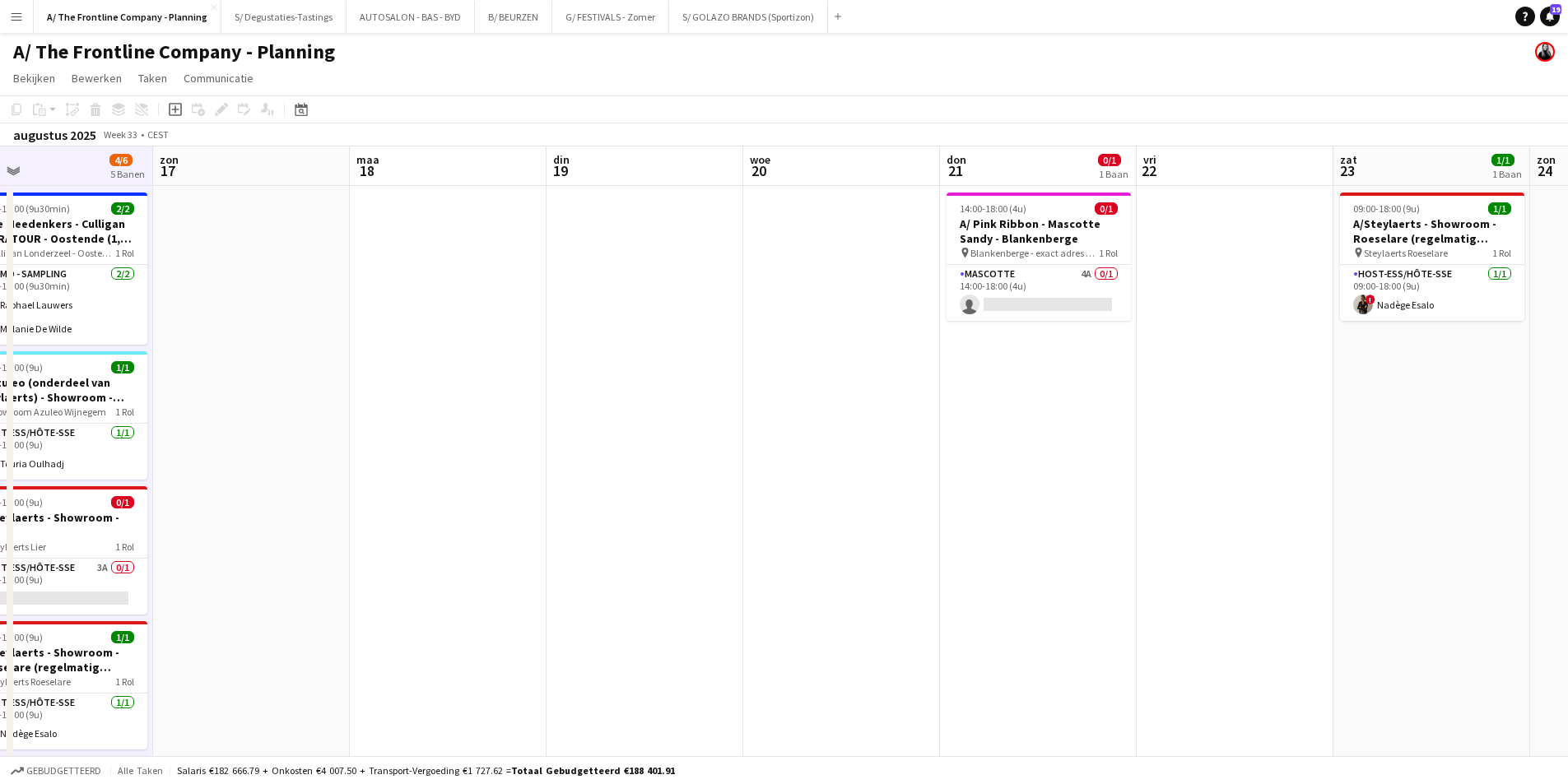 drag, startPoint x: 666, startPoint y: 295, endPoint x: 1192, endPoint y: 285, distance: 526.095 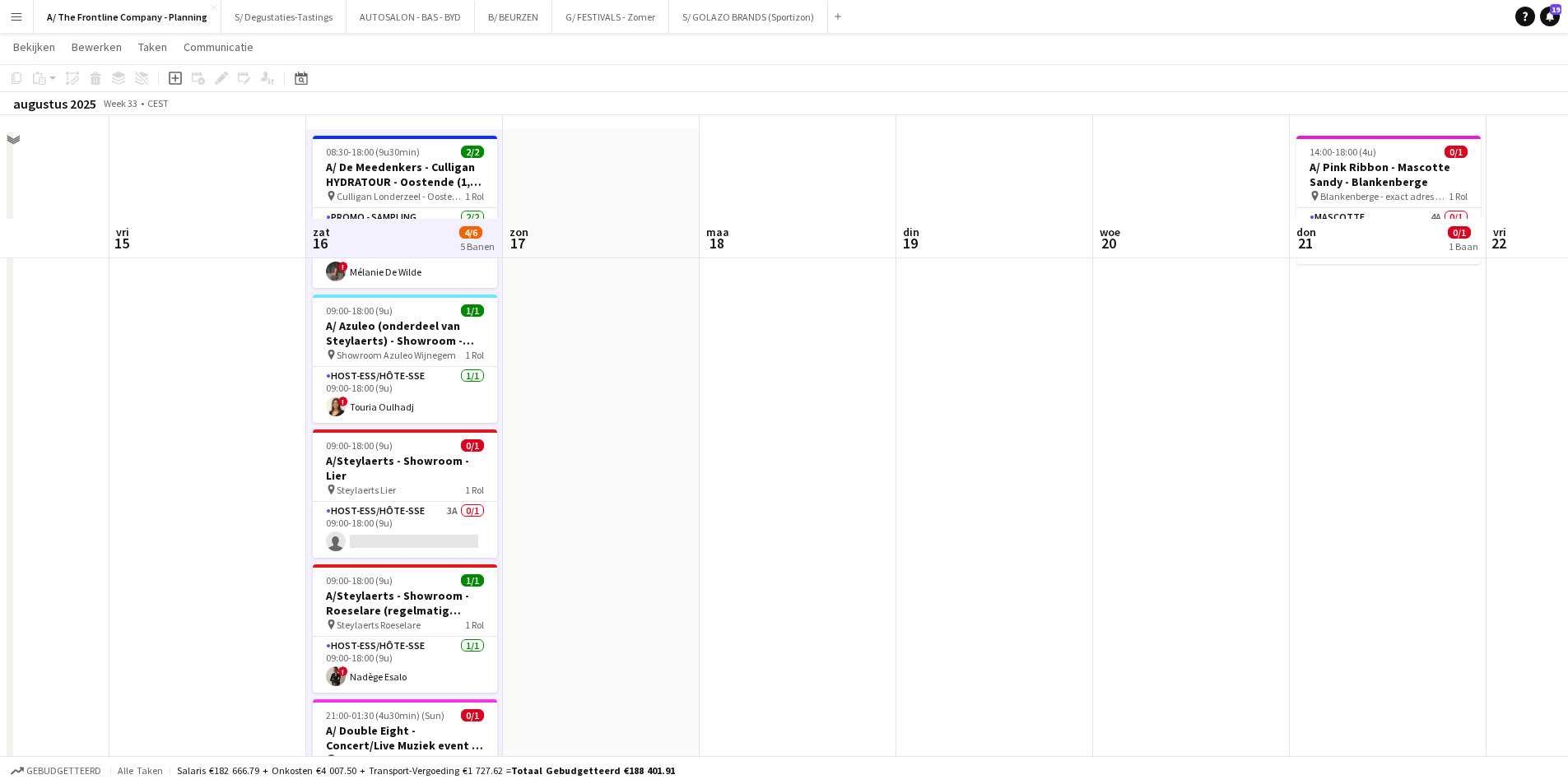 scroll, scrollTop: 0, scrollLeft: 0, axis: both 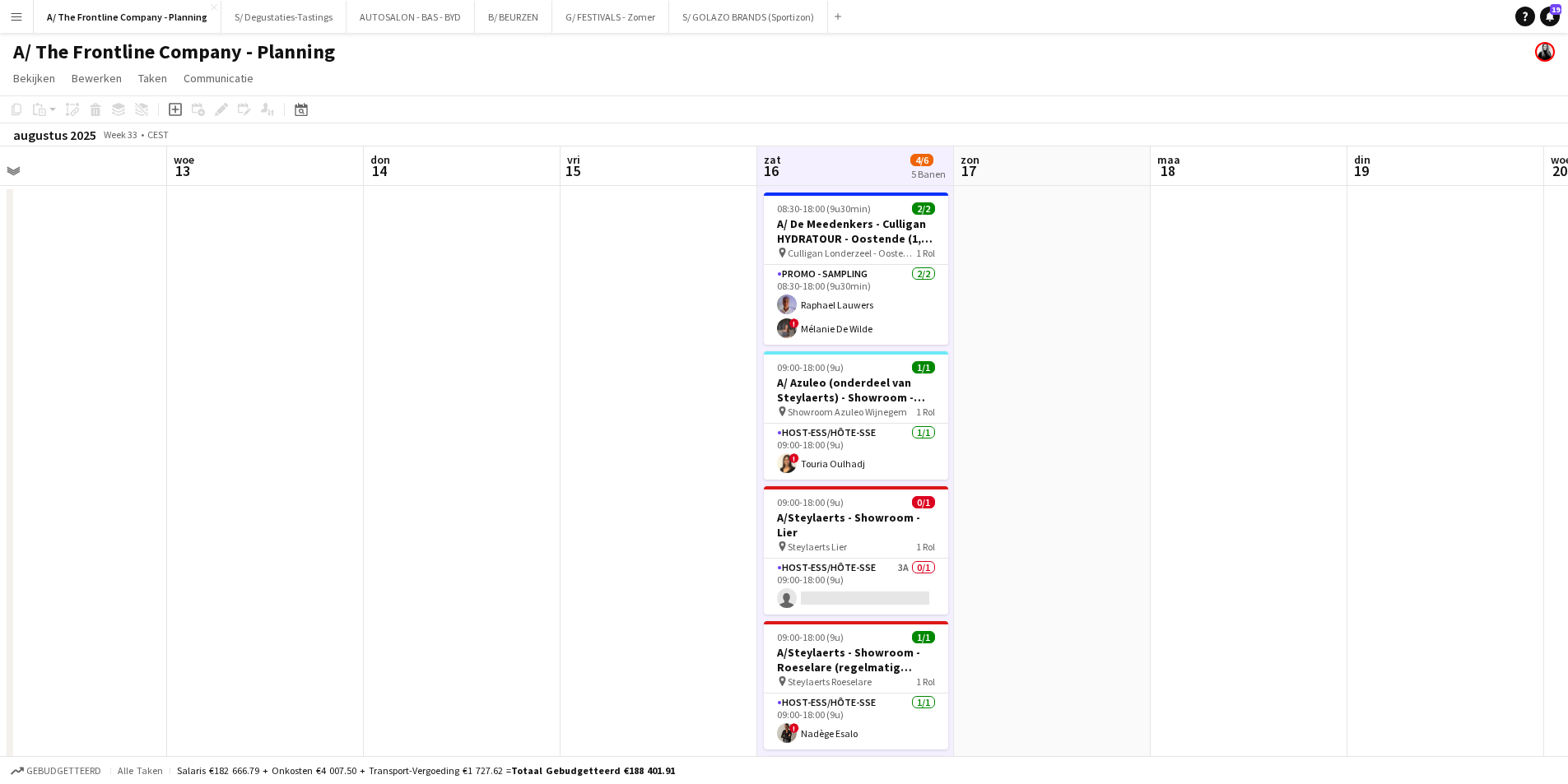 drag, startPoint x: 290, startPoint y: 324, endPoint x: 938, endPoint y: 288, distance: 648.999 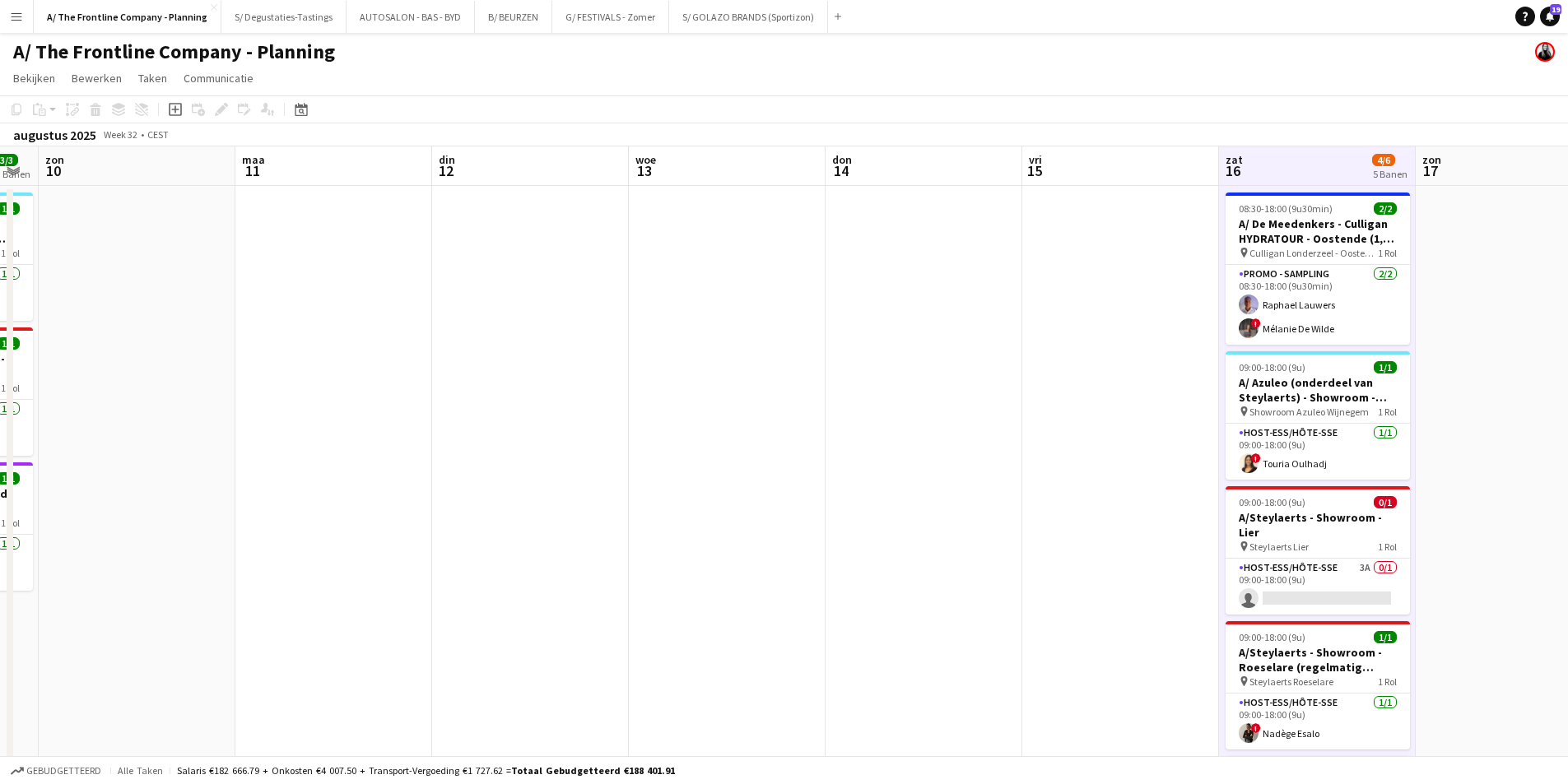 drag, startPoint x: 695, startPoint y: 308, endPoint x: 891, endPoint y: 307, distance: 196.00255 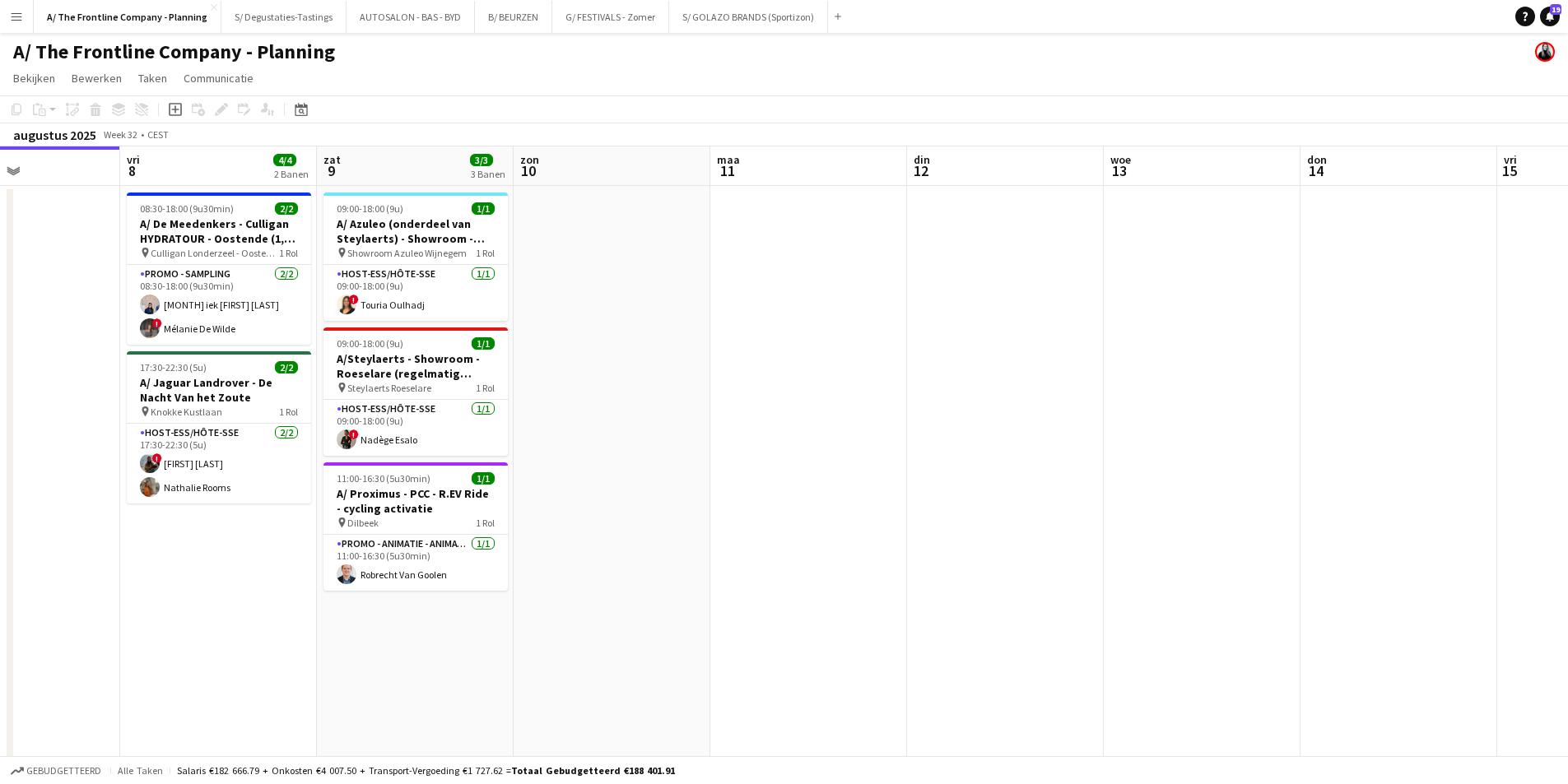 click on "Mei iek [NAME] [NAME] 17:30-22:30 (5u) 2/2 A/ Jaguar Landrover - De Nacht Van het Zoute
pin
Knokke Kustlaan 1 Rol Host-ess/Hôte-sse 2/2 17:30-22:30 (5u)
! [NAME] [NAME] [NAME] 09:00-18:00 (9u) 1/1 A/ Azuleo (onderdeel van Steylaerts) - Showroom - [CITY] (28/09 + 12/10 + 19/10)
pin
Showroom Azuleo [CITY] 1 Rol Host-ess/Hôte-sse 1/1 09:00-18:00 (9u)
! [NAME] 09:00-18:00 (9u) 1/1
pin
1 Rol 1/1" at bounding box center (784, 610) 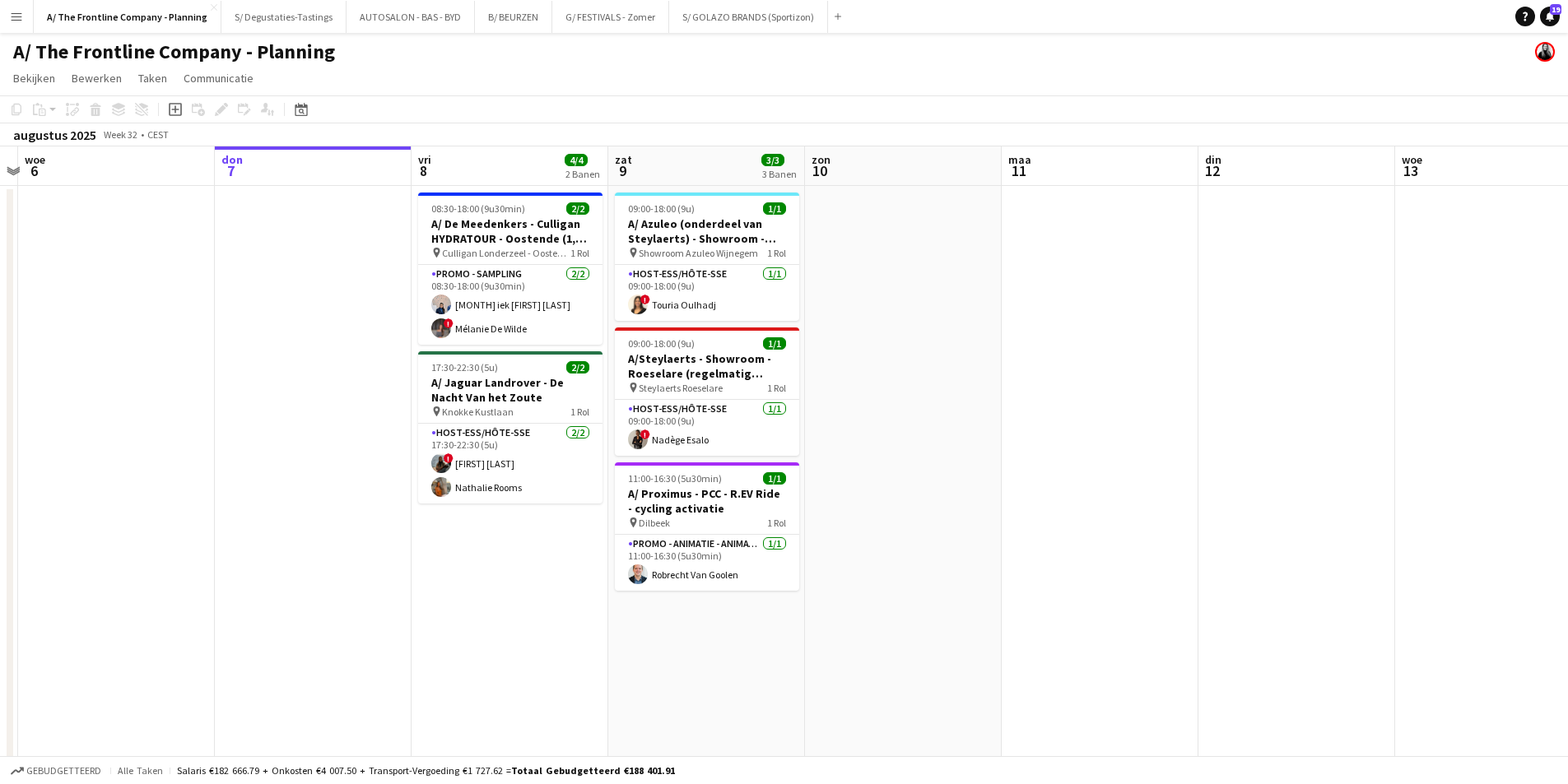 drag, startPoint x: 784, startPoint y: 355, endPoint x: 1077, endPoint y: 340, distance: 293.38371 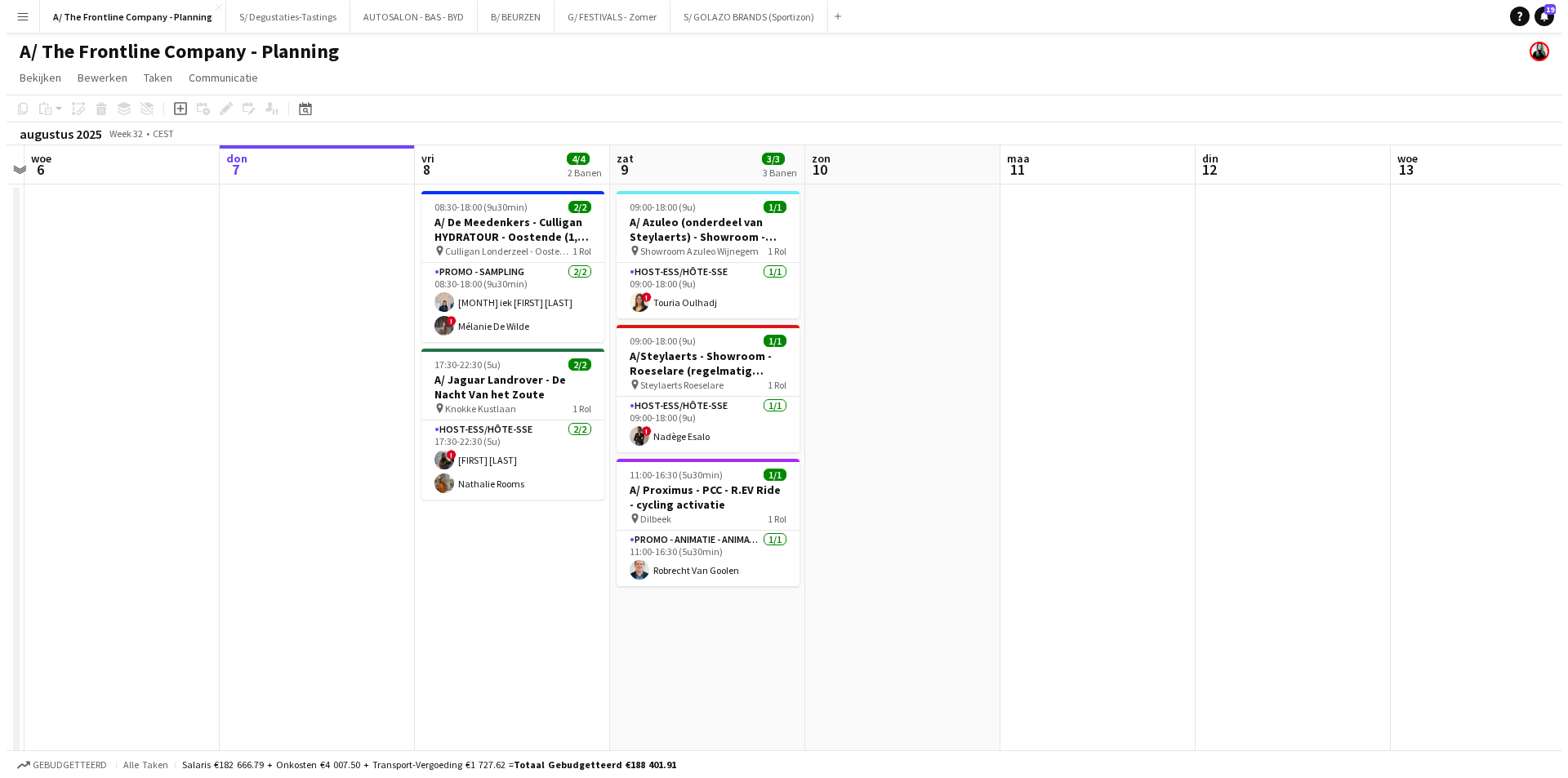 scroll, scrollTop: 0, scrollLeft: 371, axis: horizontal 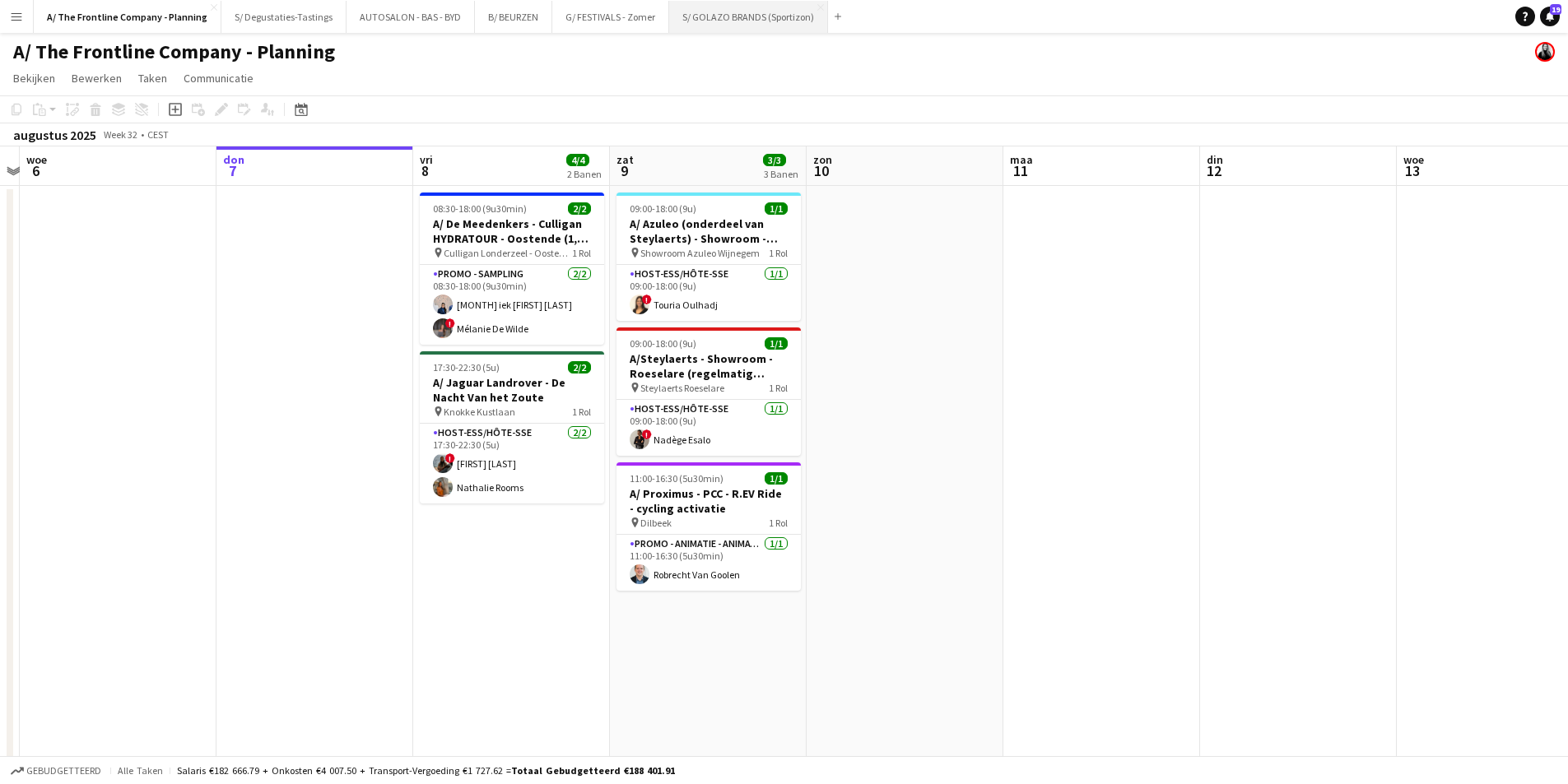 click on "S/ GOLAZO BRANDS (Sportizon)
Sluiten" at bounding box center [748, 16] 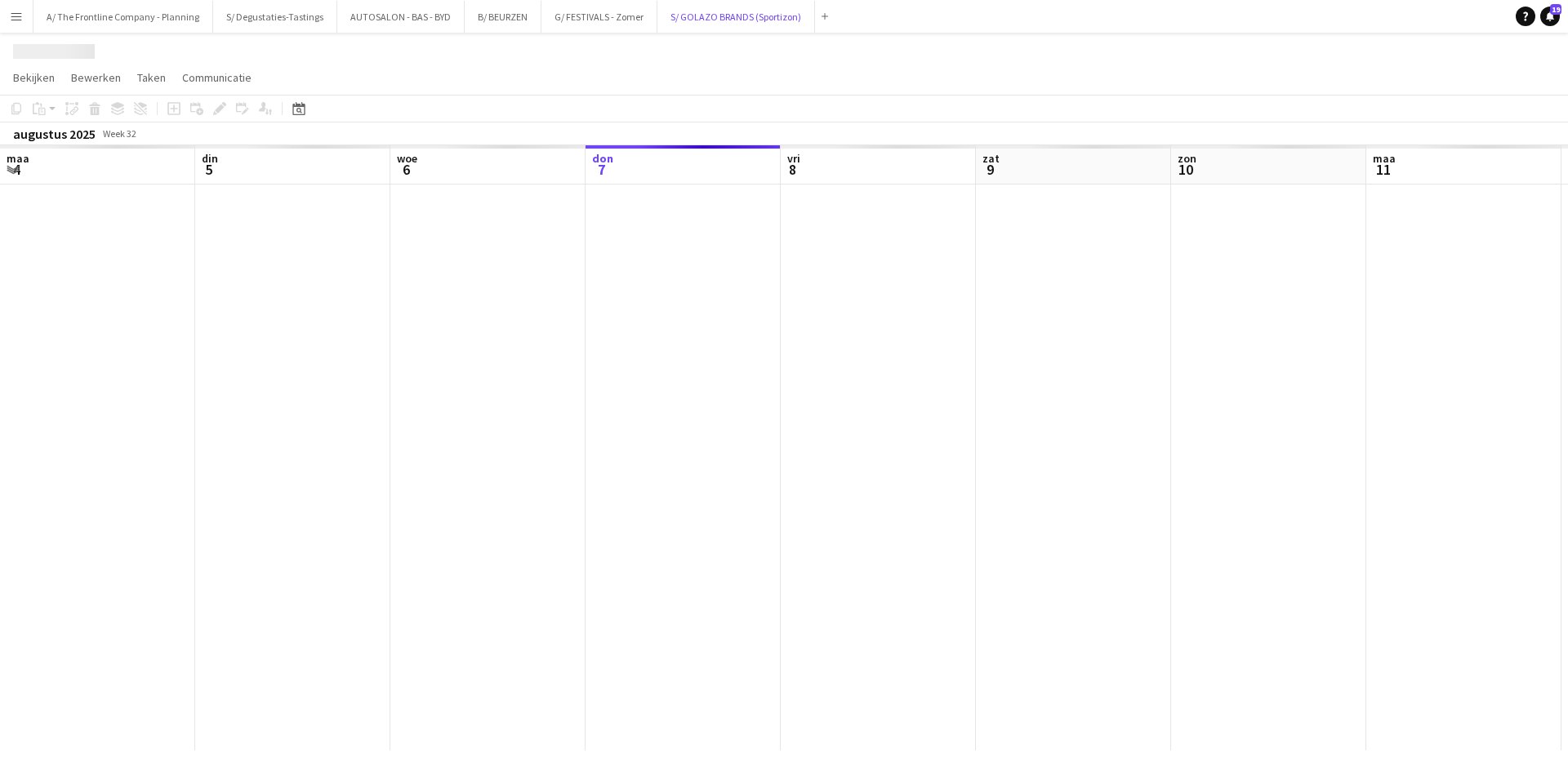 scroll, scrollTop: 0, scrollLeft: 390, axis: horizontal 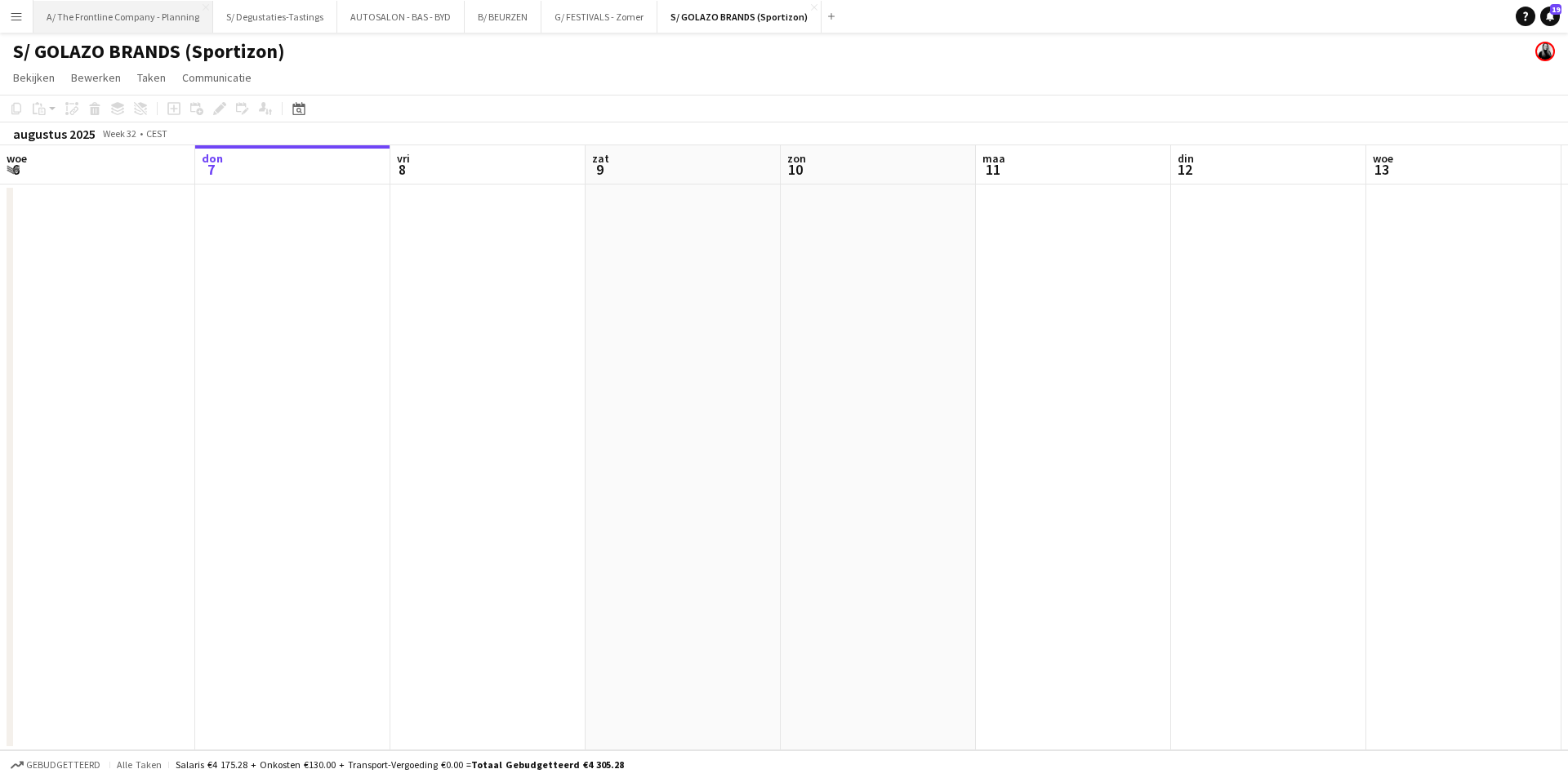 click on "A/ The Frontline Company - Planning
Sluiten" at bounding box center [123, 16] 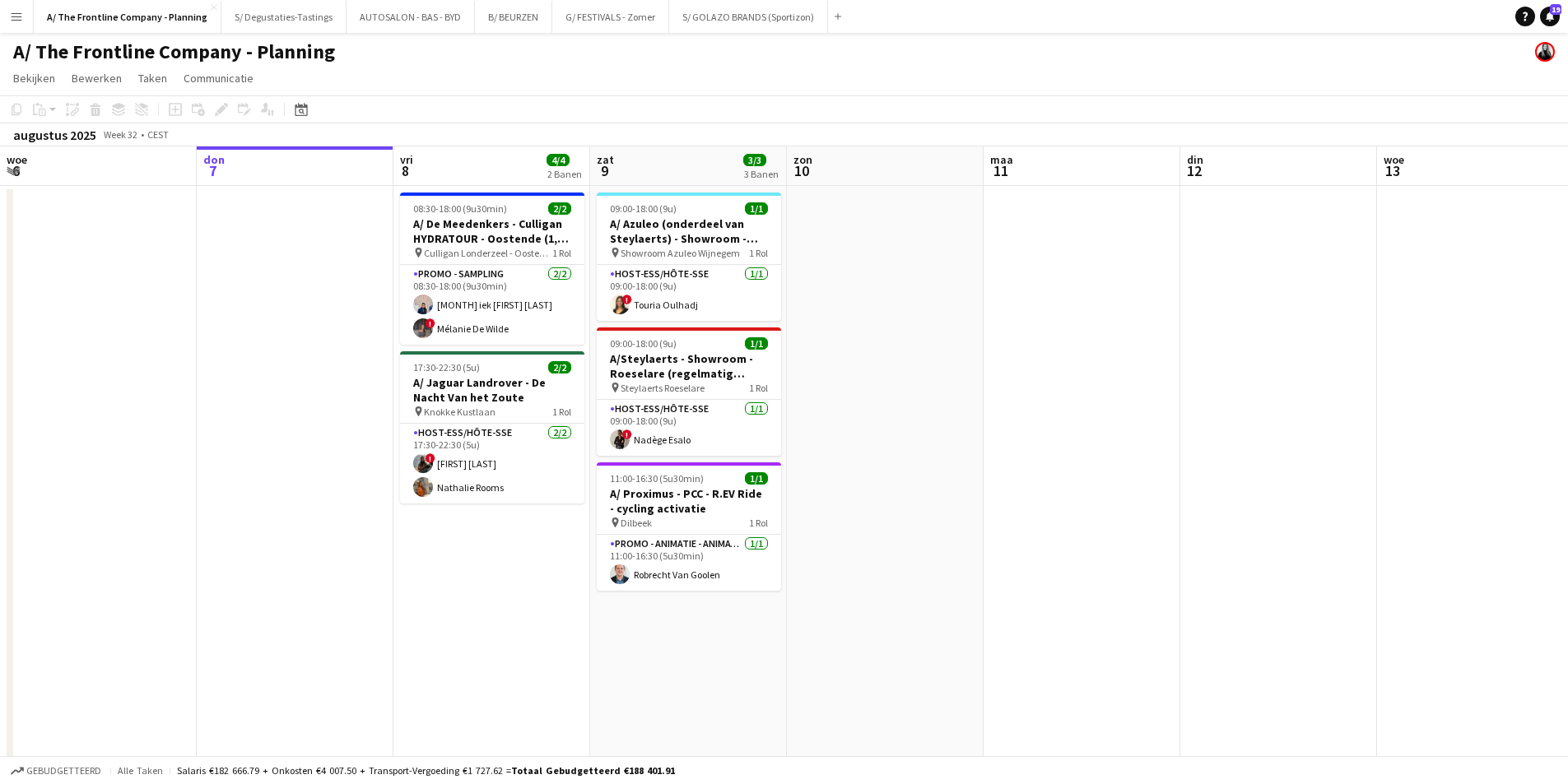 drag, startPoint x: 1110, startPoint y: 355, endPoint x: 832, endPoint y: 369, distance: 278.3523 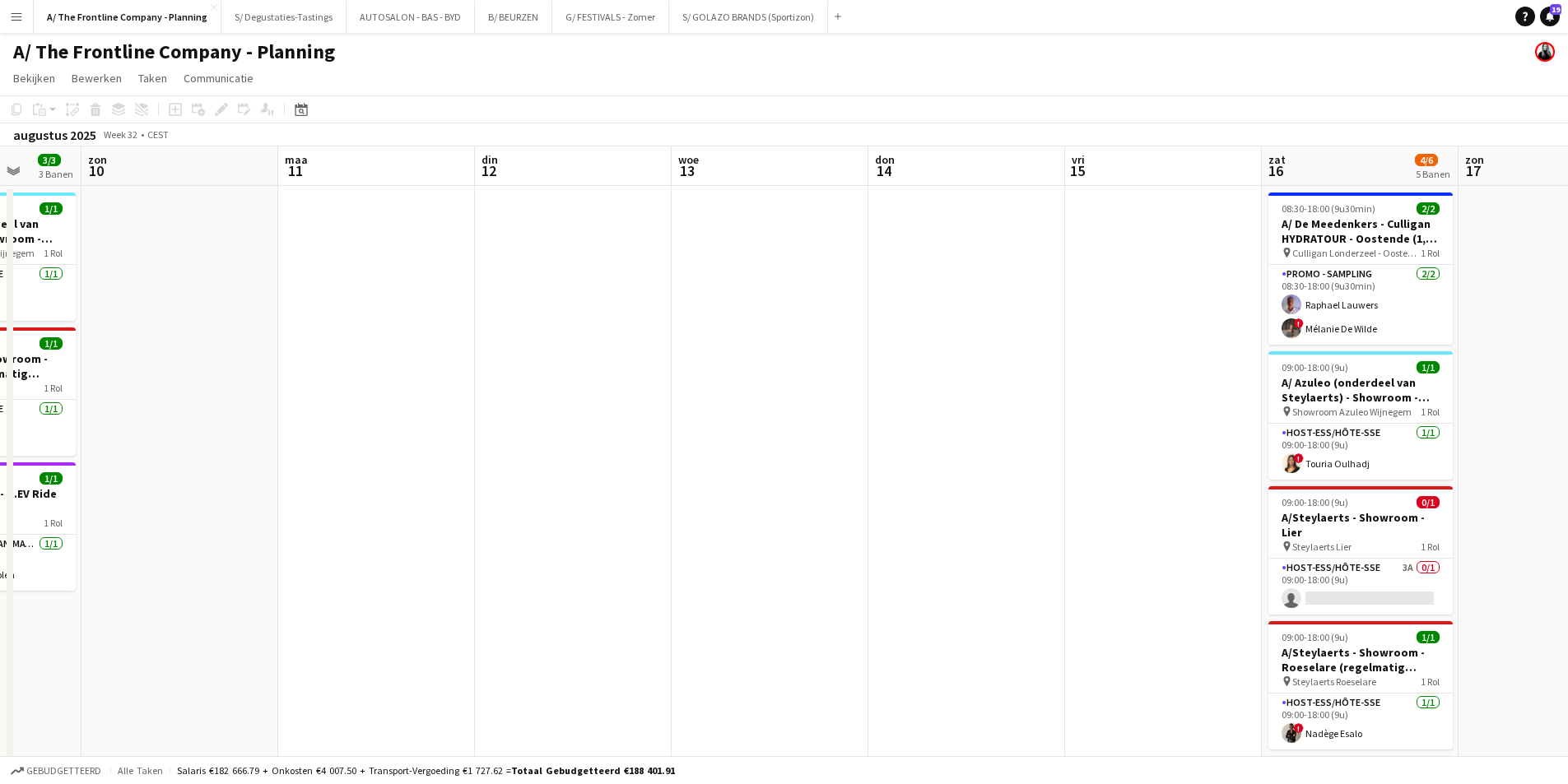 drag, startPoint x: 671, startPoint y: 283, endPoint x: 527, endPoint y: 281, distance: 144.01389 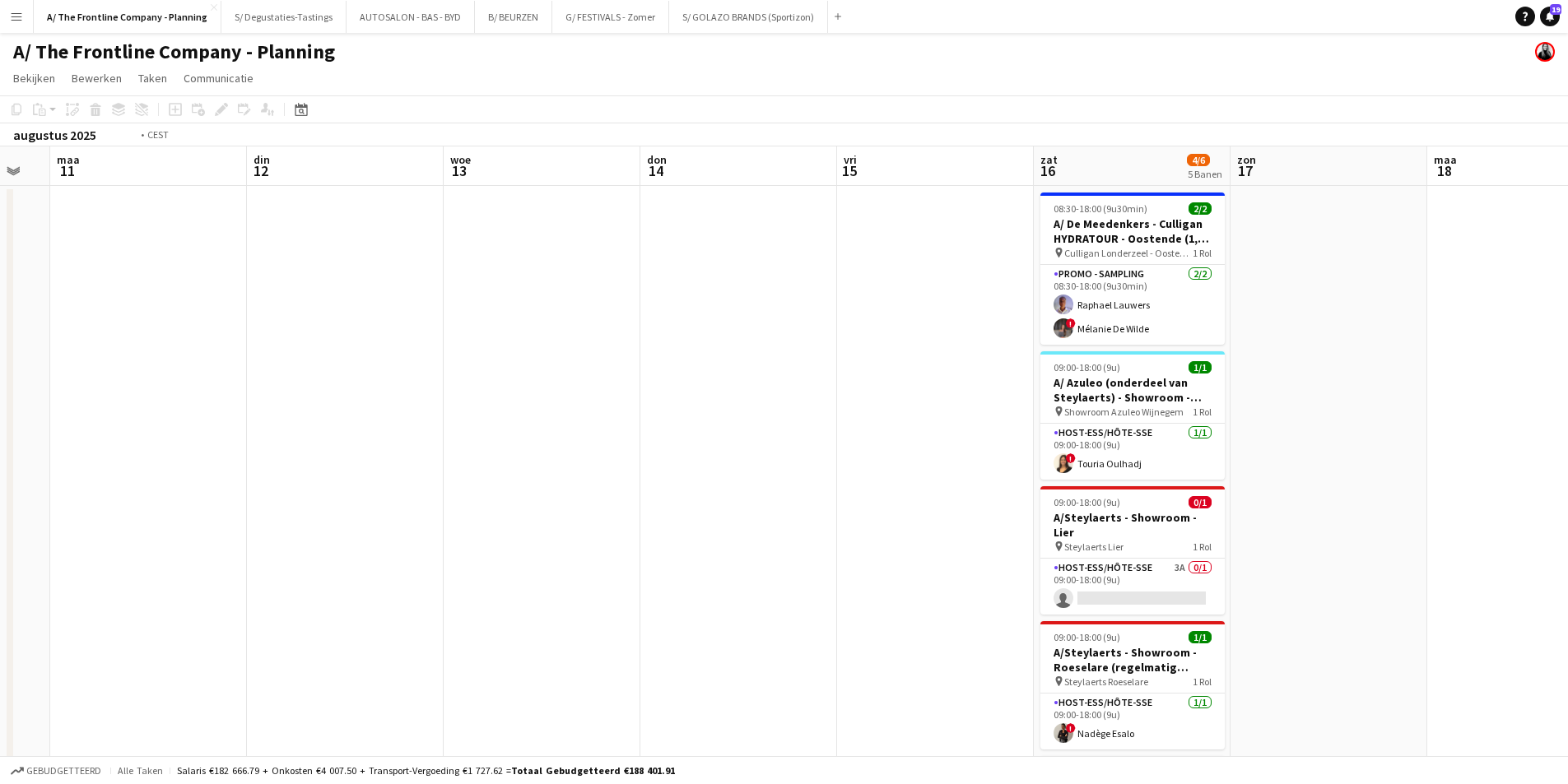 drag, startPoint x: 368, startPoint y: 276, endPoint x: 932, endPoint y: 301, distance: 564.5538 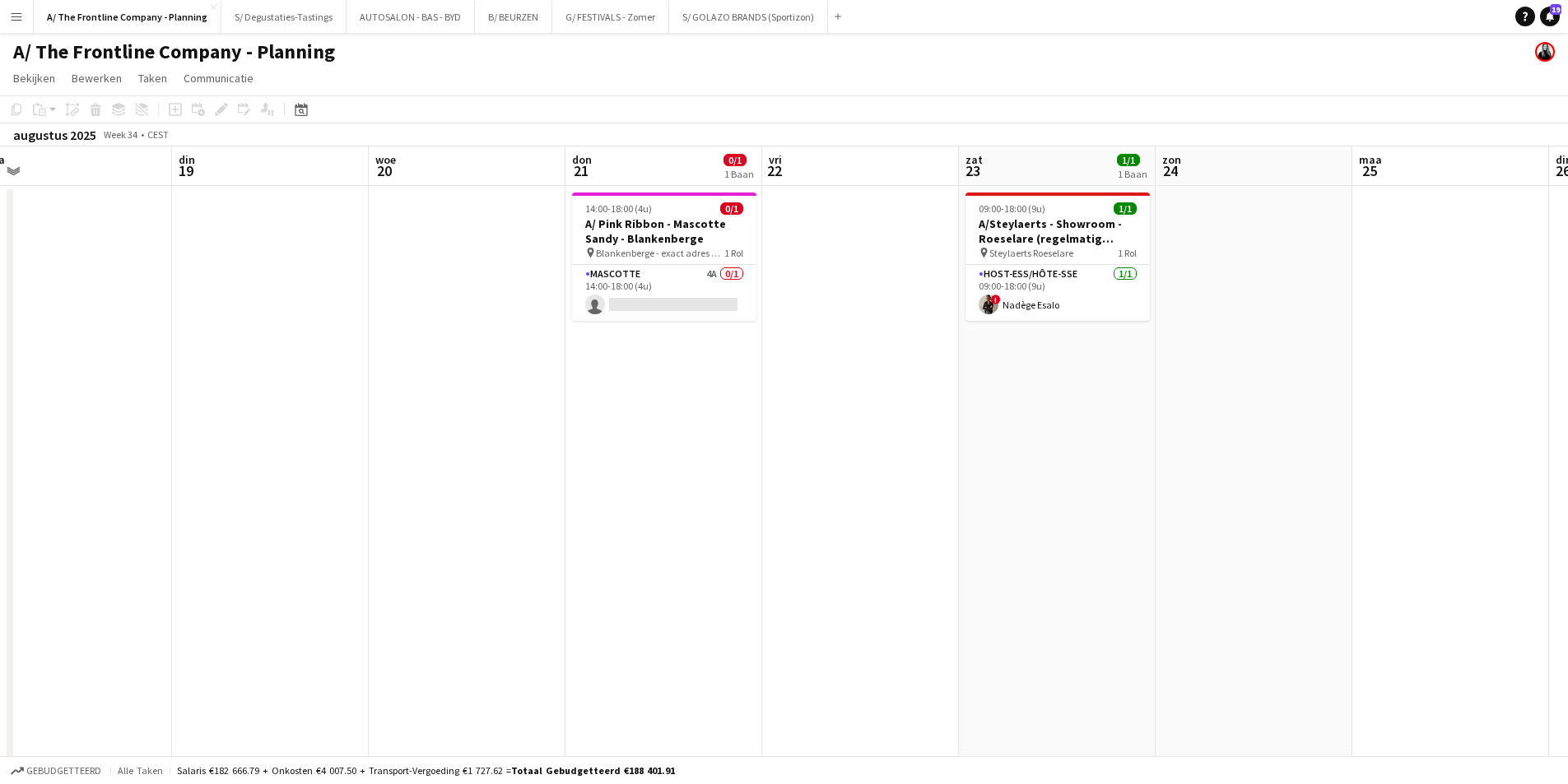drag, startPoint x: 832, startPoint y: 337, endPoint x: 614, endPoint y: 338, distance: 218.0023 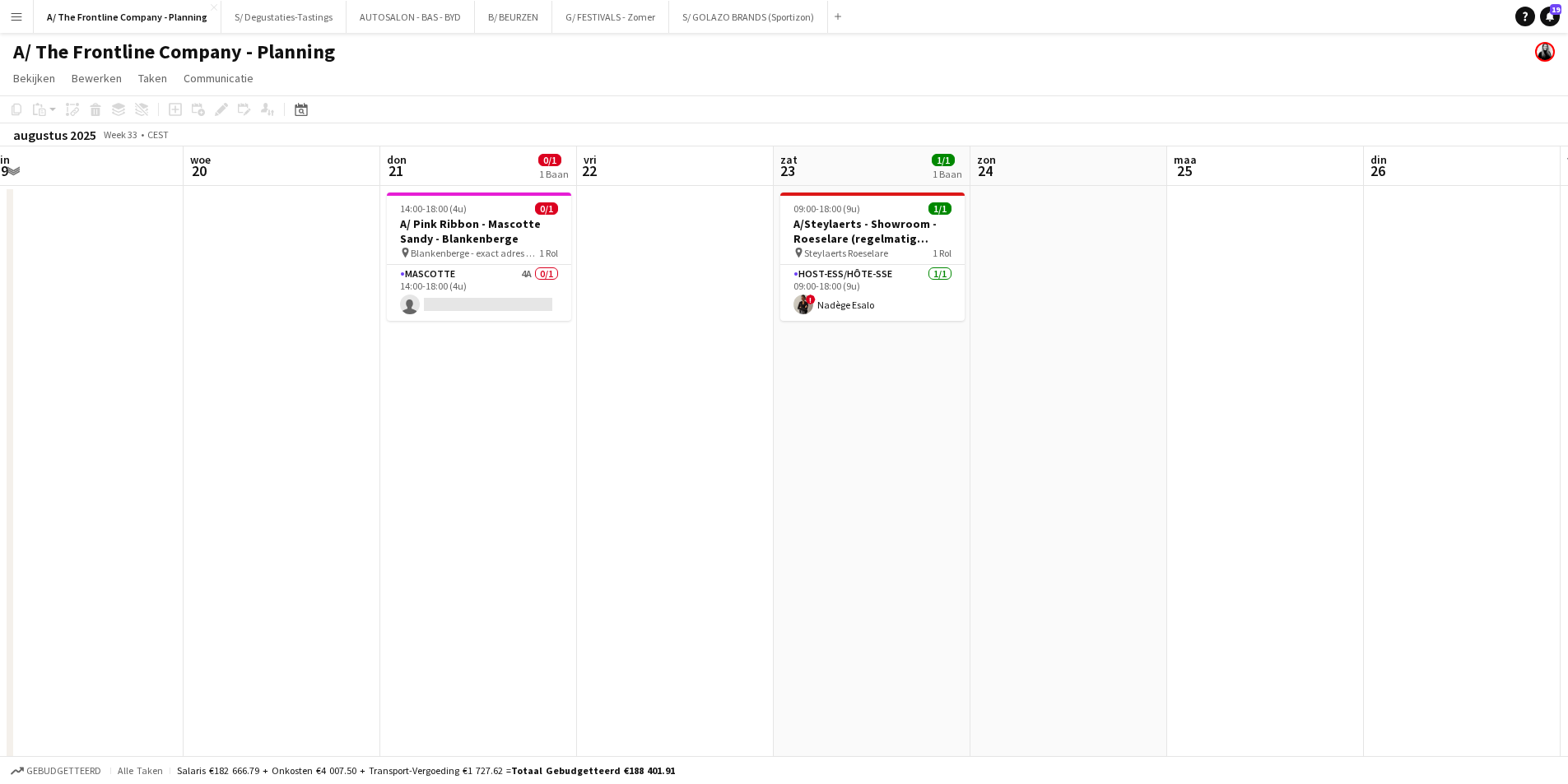 drag, startPoint x: 1021, startPoint y: 410, endPoint x: 500, endPoint y: 393, distance: 521.27728 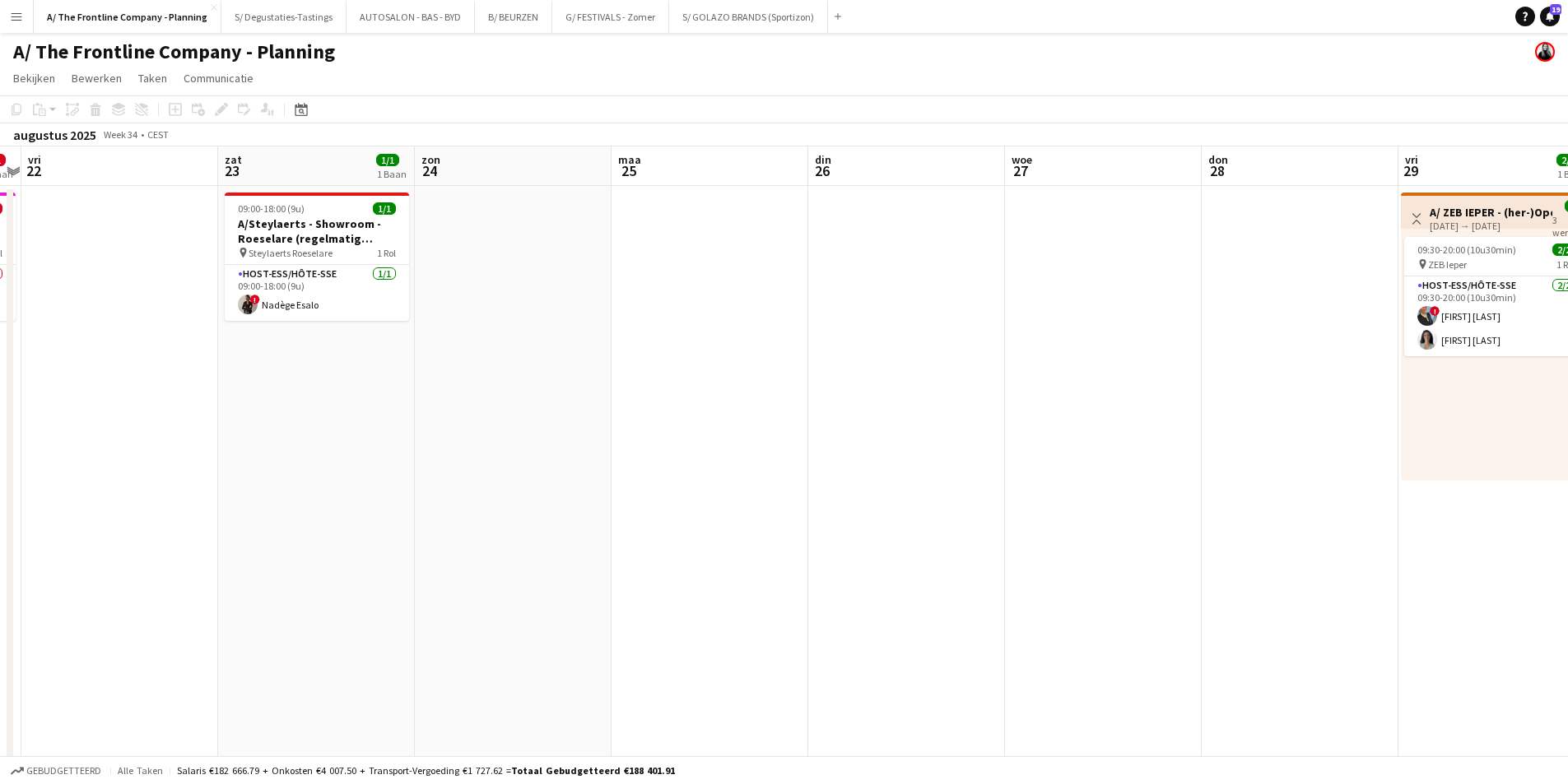 click on "din   [DAY]   woe   [DAY]   don   [DAY]   [DATE]   [NUMBER]/[NUMBER]   [NUMBER] Baan   vri   [DAY]   zat   [DAY]   [DATE]   [NUMBER]/[NUMBER]   [NUMBER] Baan   zon   [DAY]   maa   [DAY]   din   [DAY]   woe   [DAY]   don   [DAY]   vri   [DAY]   zat   [DAY]   [DATE]   [NUMBER]/[NUMBER]   [NUMBER] Banen   zon   [DAY]   [DATE]   [NUMBER]/[NUMBER]   [NUMBER] Baan      [TIME] ([DURATION])    [DATE]   A/ Pink Ribbon - Mascotte [FIRST] - [CITY]
pin
[CITY] - exact adres TBC   [NUMBER] Rol   Mascotte   4A   [DATE]   [TIME] ([DURATION])
single-neutral-actions
[TIME] ([DURATION])    [NUMBER]/[NUMBER]   A/Steylaerts - Showroom - [CITY] (regelmatig terugkerende opdracht)
pin
Steylaerts [CITY]   [NUMBER] Rol   Host-ess/Hôte-sse   [NUMBER]/[NUMBER]   [TIME] ([DURATION])
! [FIRST] [LAST]
Weergave Wisselen
A/ ZEB [CITY] - (her-)Opening nieuwe winkel ([DATE]+[DATE]+[DATE])  [DATE] → [DATE]   [NUMBER]/[NUMBER]   [NUMBER] werken      [TIME] ([DURATION])    [NUMBER]/[NUMBER]
pin
ZEB [CITY]   [NUMBER] Rol   Host-ess/Hôte-sse   [NUMBER]/[NUMBER]   [TIME] ([DURATION])
! [FIRST] [LAST]     [NUMBER]/[NUMBER]" at bounding box center (784, 666) 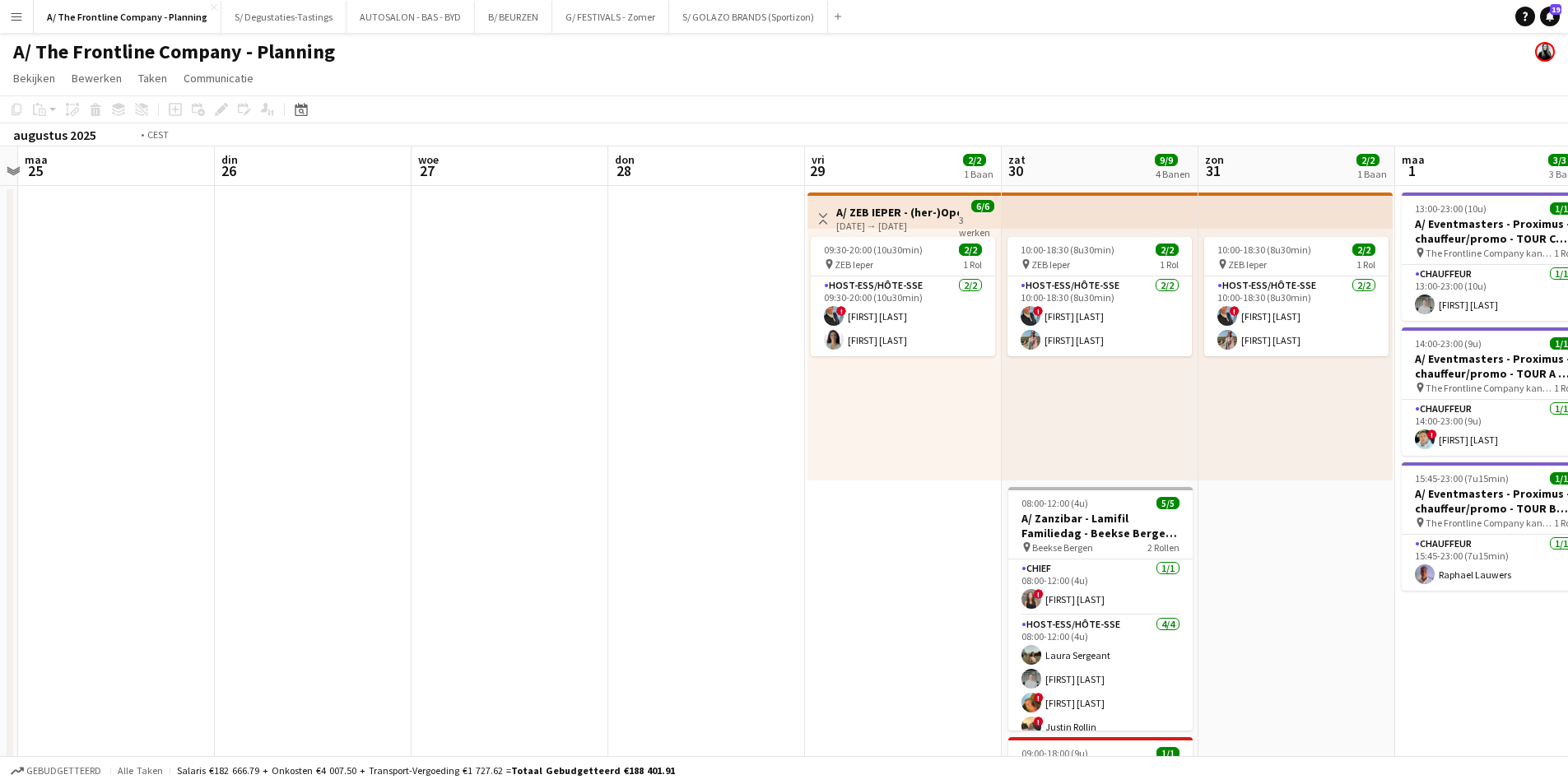click on "vri   [DAY]   zat   [DAY]   [DATE]   [NUMBER]/[NUMBER]   [NUMBER] Baan   zon   [DAY]   maa   [DAY]   din   [DAY]   woe   [DAY]   don   [DAY]   vri   [DAY]   zat   [DAY]   [DATE]   [NUMBER]/[NUMBER]   [NUMBER] Banen   zon   [DAY]   [DATE]   [NUMBER]/[NUMBER]   [NUMBER] Banen   maa   [DAY]   [DATE]   [NUMBER]/[NUMBER]   [NUMBER] Banen   din   [DAY]   woe   [DAY]      [TIME] ([DURATION])    [NUMBER]/[NUMBER]   A/Steylaerts - Showroom - [CITY] (regelmatig terugkerende opdracht)
pin
Steylaerts [CITY]   [NUMBER] Rol   Host-ess/Hôte-sse   [NUMBER]/[NUMBER]   [TIME] ([DURATION])
! [FIRST] [LAST]
Weergave Wisselen
A/ ZEB [CITY] - (her-)Opening nieuwe winkel ([DATE]+[DATE]+[DATE])  [DATE] → [DATE]   [NUMBER]/[NUMBER]   [NUMBER] werken      [TIME] ([DURATION])    [NUMBER]/[NUMBER]
pin
ZEB [CITY]   [NUMBER] Rol   Host-ess/Hôte-sse   [NUMBER]/[NUMBER]   [TIME] ([DURATION])
! [FIRST] [LAST] [FIRST] [LAST]     [TIME] ([DURATION])    [NUMBER]/[NUMBER]
pin
ZEB [CITY]   [NUMBER] Rol   Host-ess/Hôte-sse   [NUMBER]/[NUMBER]   [TIME] ([DURATION])
! [FIRST] [LAST] [FIRST] [LAST]     [TIME] ([DURATION])    [NUMBER]/[NUMBER]
pin
Chief" at bounding box center (784, 666) 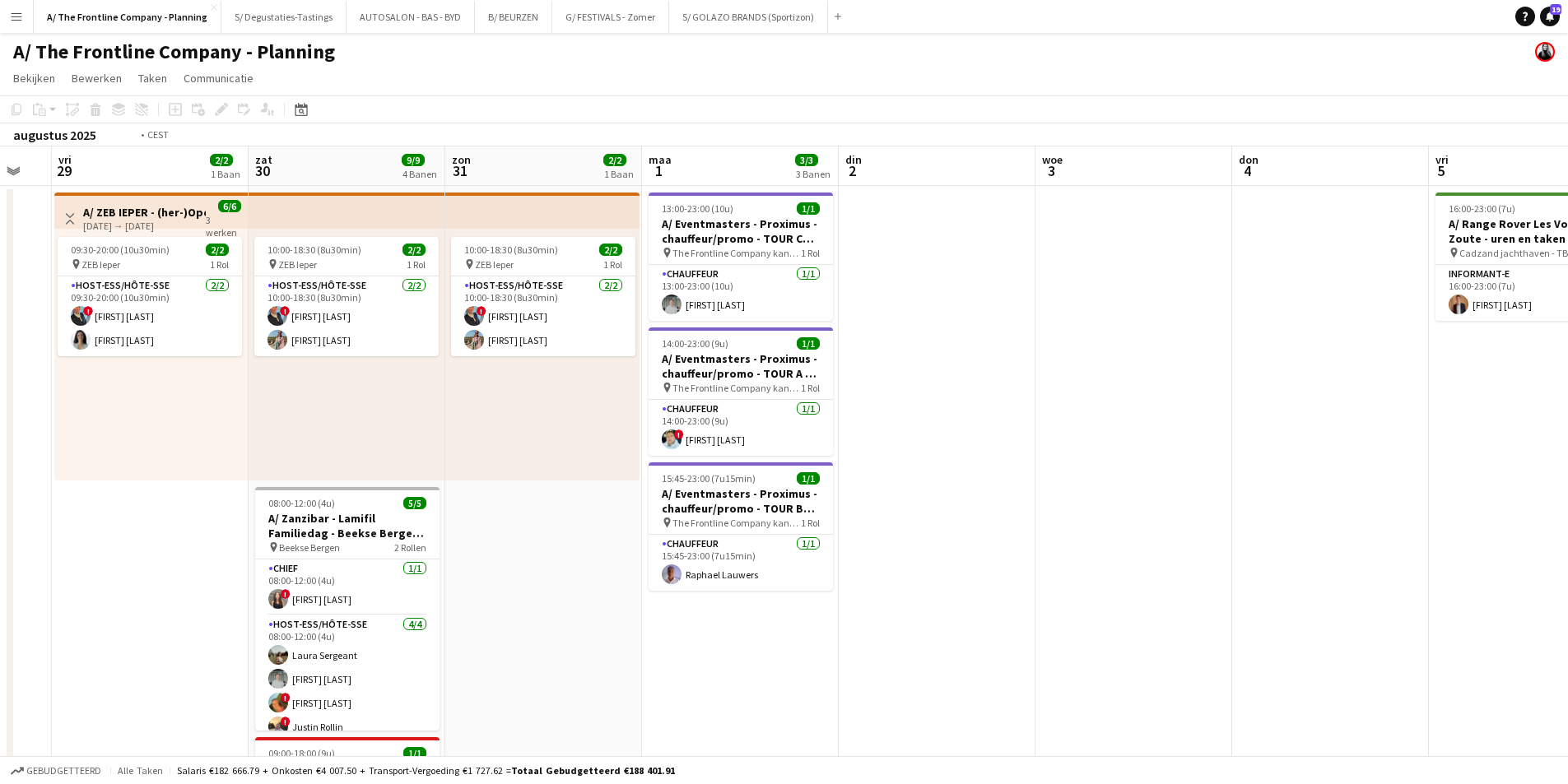 drag, startPoint x: 1155, startPoint y: 400, endPoint x: 440, endPoint y: 397, distance: 715.0063 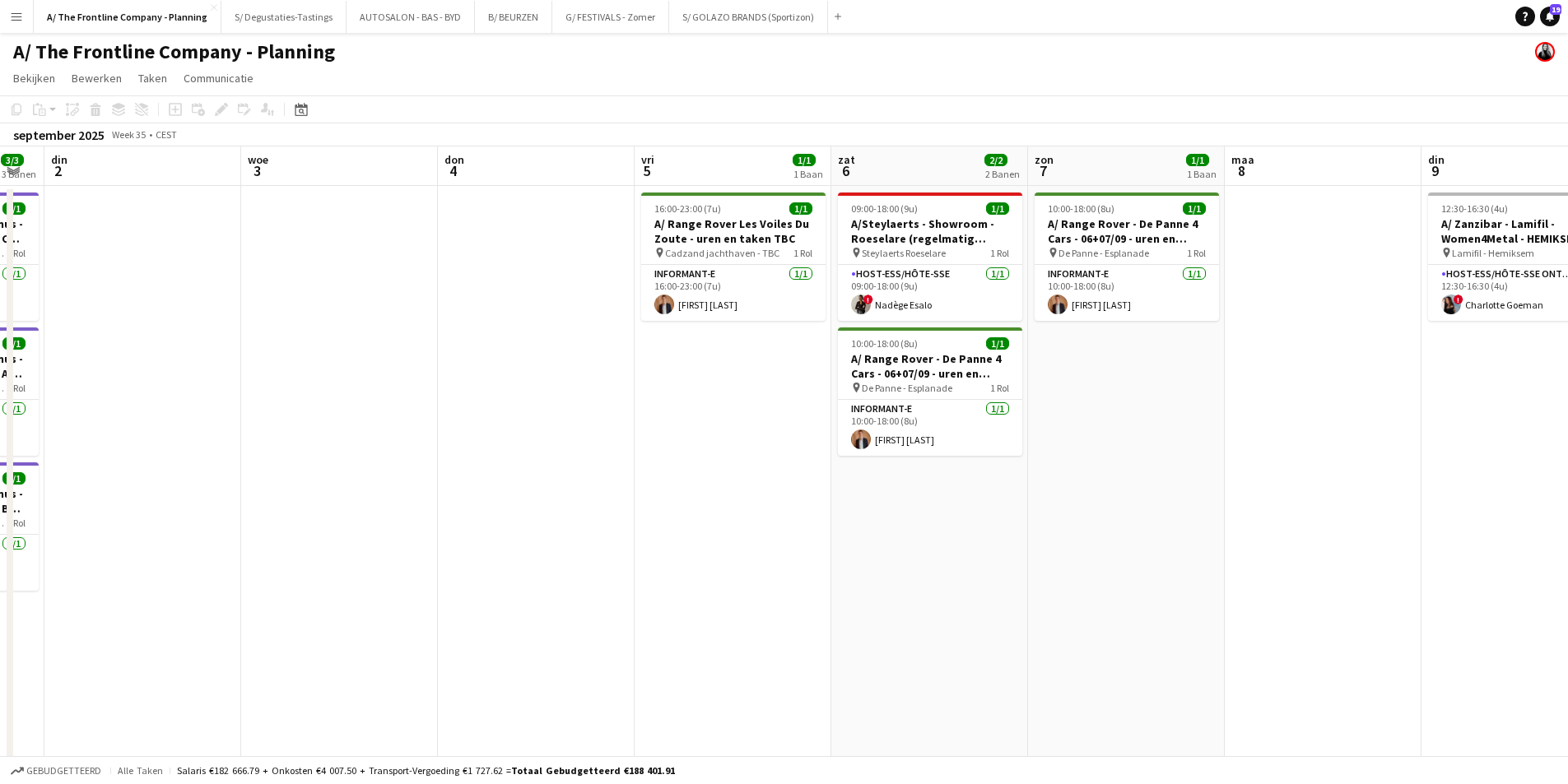 click on "zat   [DAY]   [DATE]   [NUMBER]/[NUMBER]   [NUMBER] Banen   zon   [DAY]   [DATE]   [NUMBER]/[NUMBER]   [NUMBER] Baan   maa   [DAY]   [DATE]   [NUMBER]/[NUMBER]   [NUMBER] Banen   din   [DAY]   woe   [DAY]   don   [DAY]   vri   [DAY]   zat   [DAY]   [DATE]   [NUMBER]/[NUMBER]   [NUMBER] Banen   zon   [DAY]      [TIME] ([DURATION])    [NUMBER]/[NUMBER]
pin
ZEB [CITY]   [NUMBER] Rol   Host-ess/Hôte-sse   [NUMBER]/[NUMBER]   [TIME] ([DURATION])
! [FIRST] [LAST] [FIRST] [LAST]     [TIME] ([DURATION])    [NUMBER]/[NUMBER]   A/ Zanzibar - Lamifil Familiedag - [CITY]
pin
[CITY]   [NUMBER] Rollen   Chief   [NUMBER]/[NUMBER]   [TIME] ([DURATION])
! [FIRST] [LAST]  Host-ess/Hôte-sse   [NUMBER]/[NUMBER]   [TIME] ([DURATION])
[FIRST] [LAST] [FIRST] [LAST] ! [FIRST] [LAST] ! [FIRST] [LAST]     [TIME] ([DURATION])    [NUMBER]/[NUMBER]   A/Steylaerts - Showroom - [CITY]
pin
Steylaerts [CITY]   [NUMBER] Rol   Host-ess/Hôte-sse   [NUMBER]/[NUMBER]   [TIME] ([DURATION])
! [FIRST] [LAST]     [TIME] ([DURATION])    [NUMBER]/[NUMBER]   A/Steylaerts - Showroom - [CITY] (regelmatig terugkerende opdracht)" at bounding box center [784, 666] 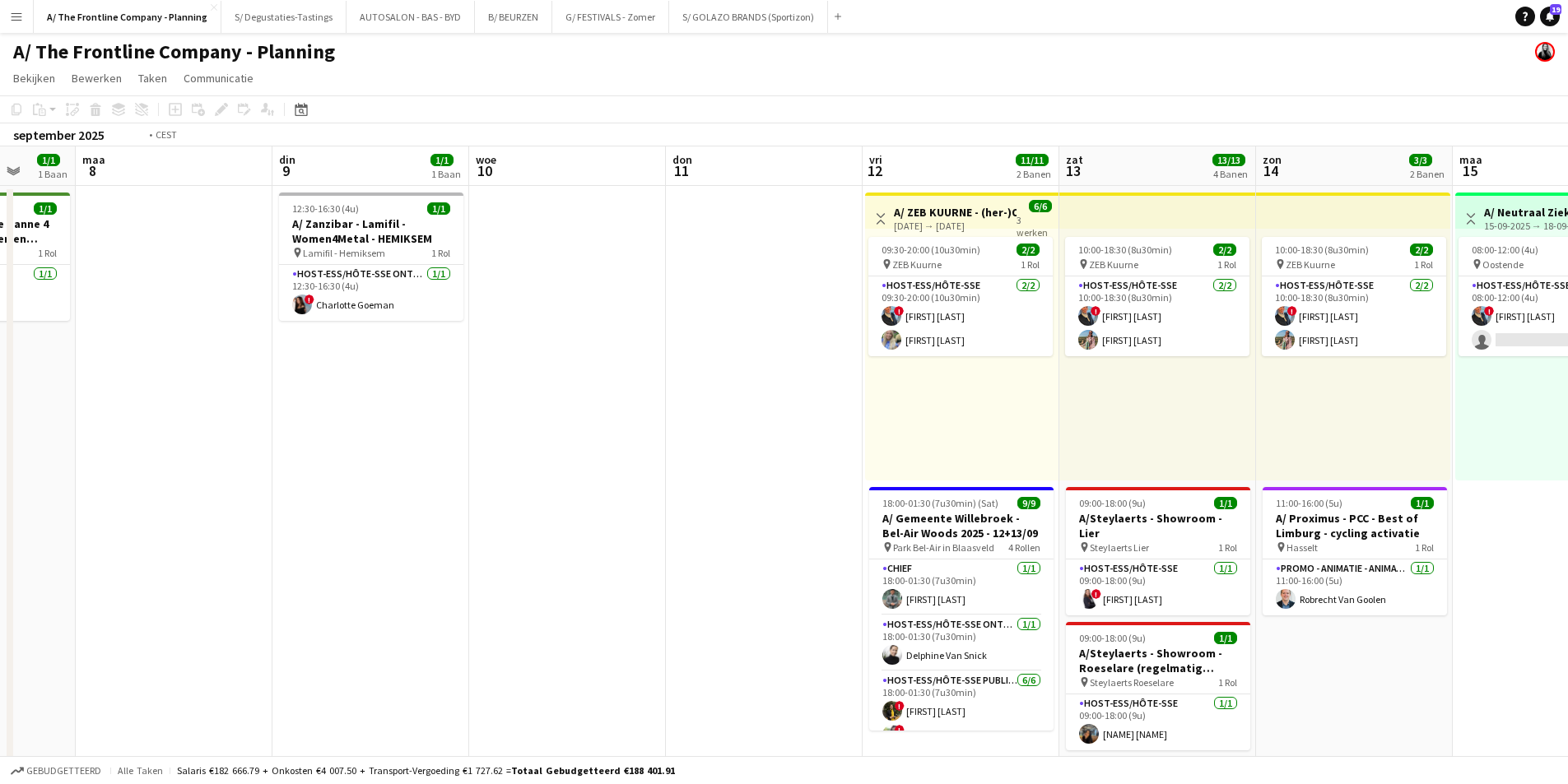 scroll, scrollTop: 0, scrollLeft: 491, axis: horizontal 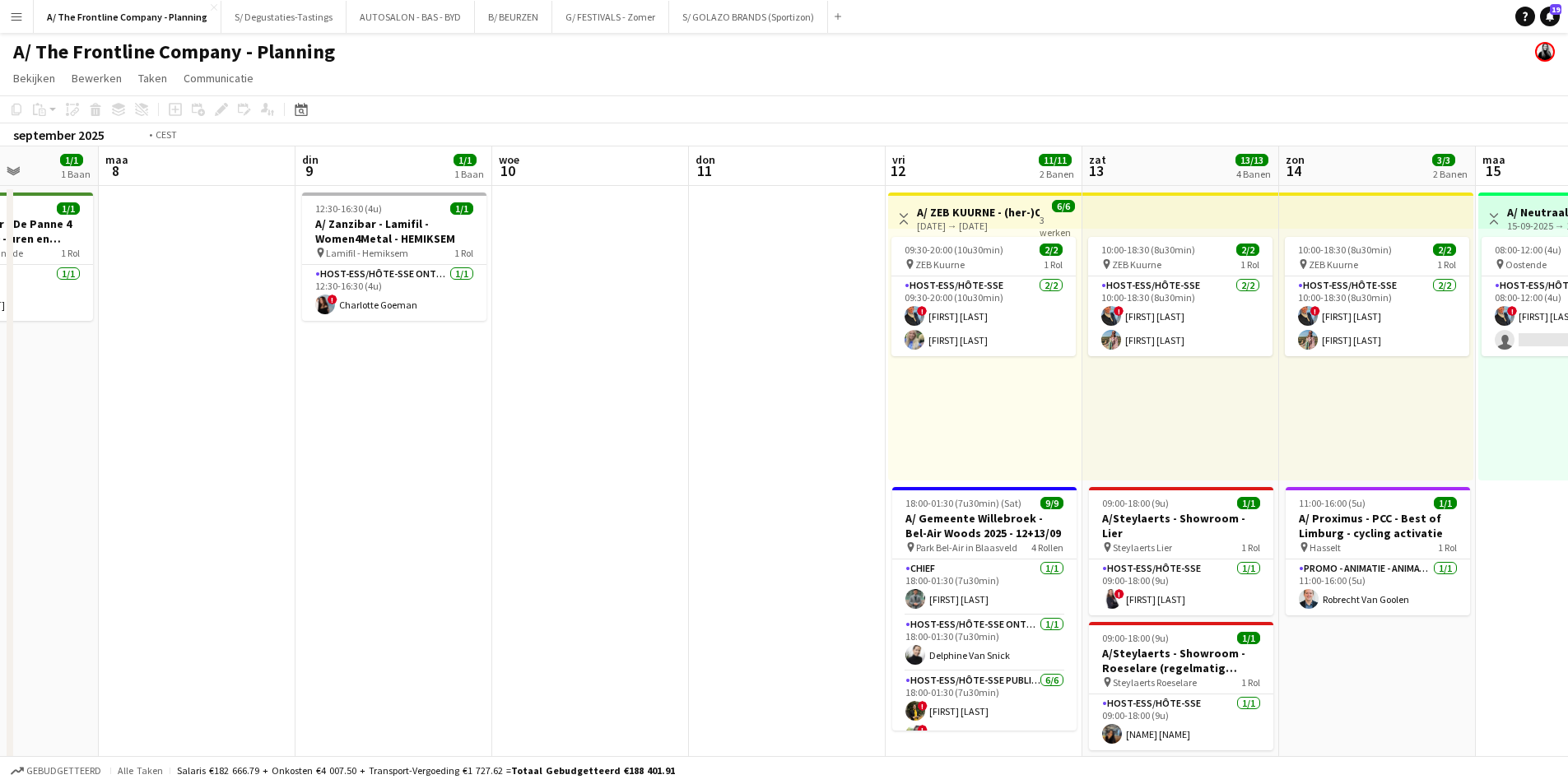 drag, startPoint x: 620, startPoint y: 353, endPoint x: 558, endPoint y: 354, distance: 62.00806 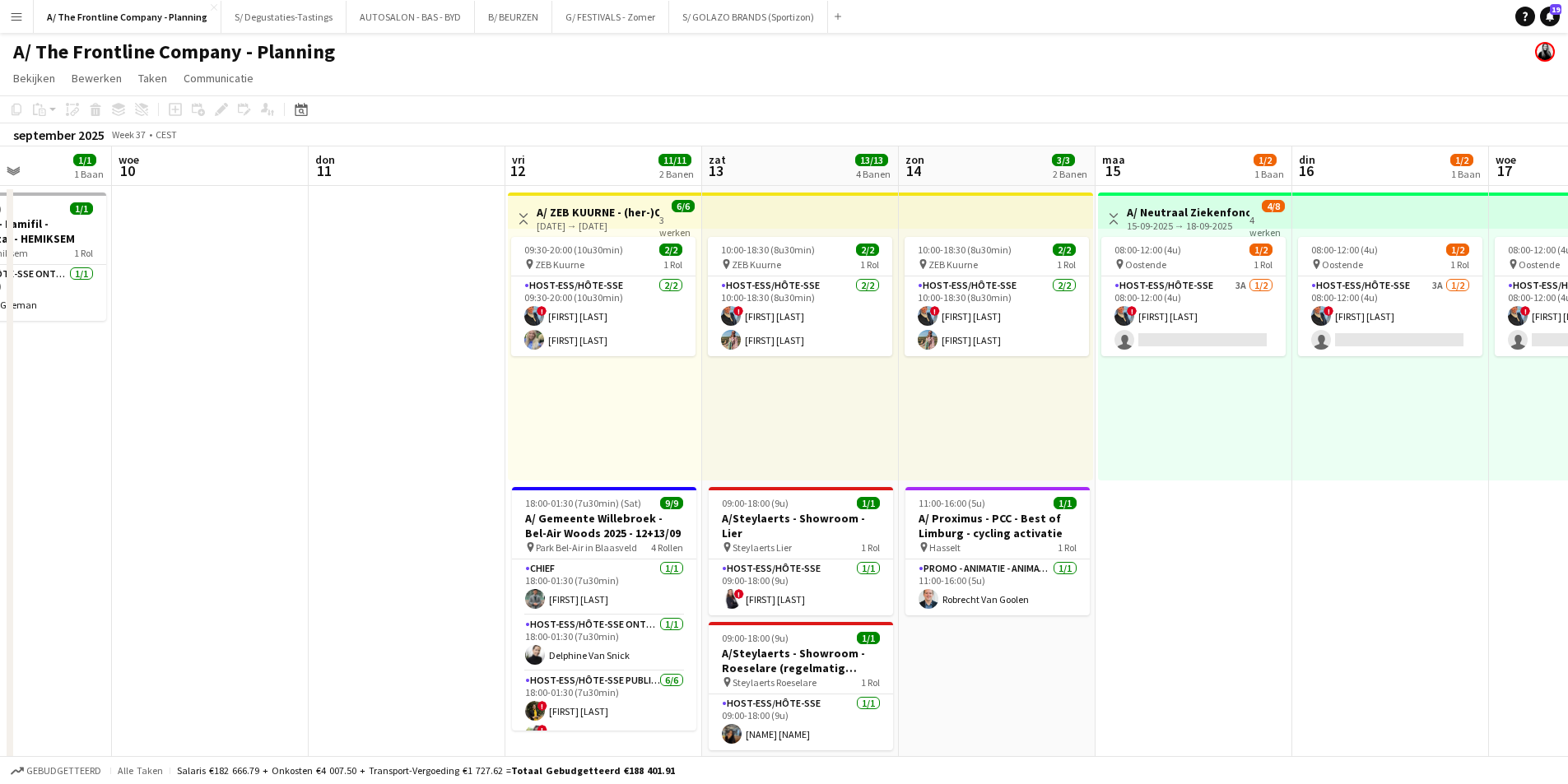 drag, startPoint x: 1197, startPoint y: 417, endPoint x: 423, endPoint y: 344, distance: 777.4349 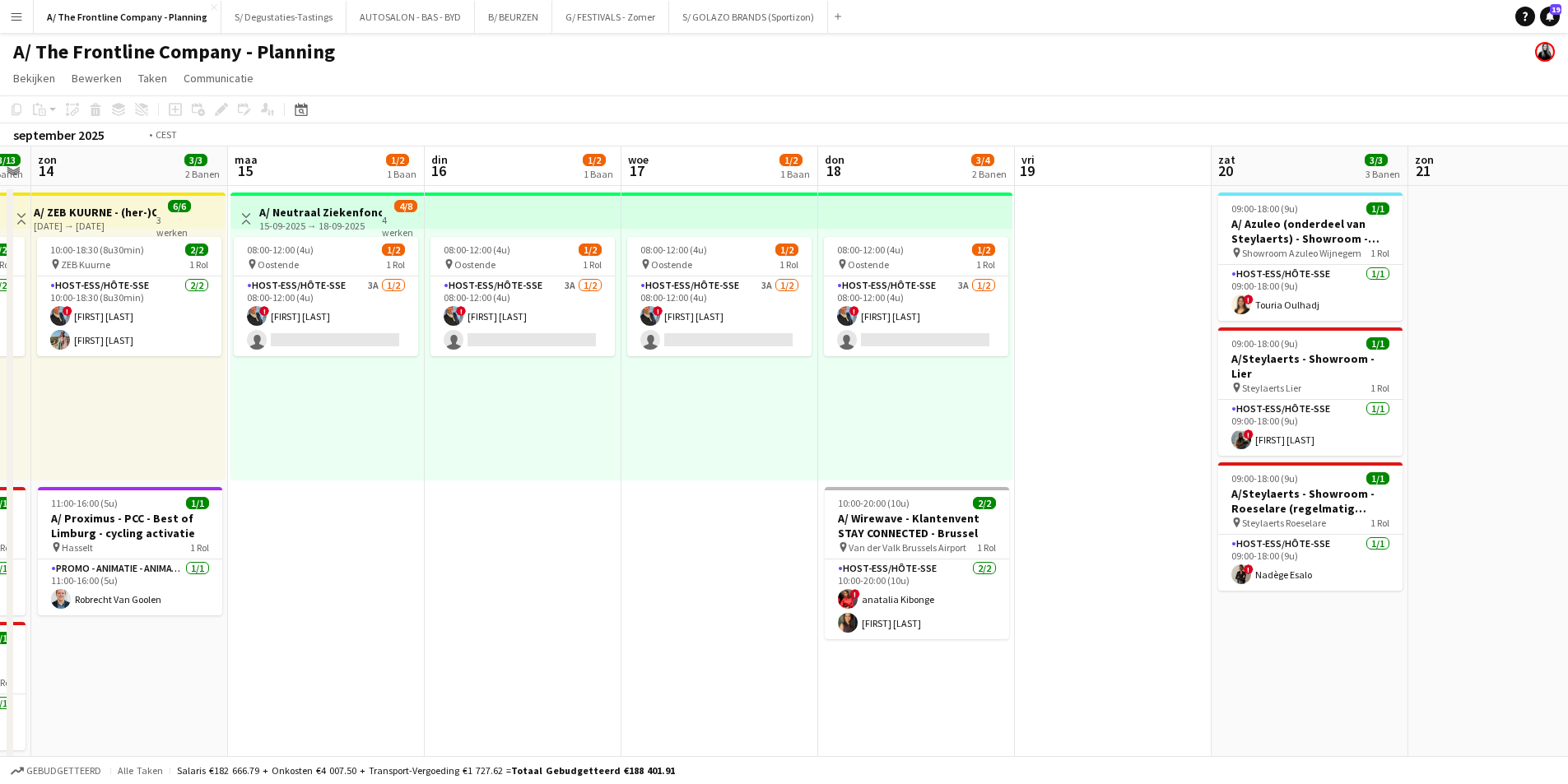 drag, startPoint x: 1338, startPoint y: 417, endPoint x: 456, endPoint y: 362, distance: 883.7132 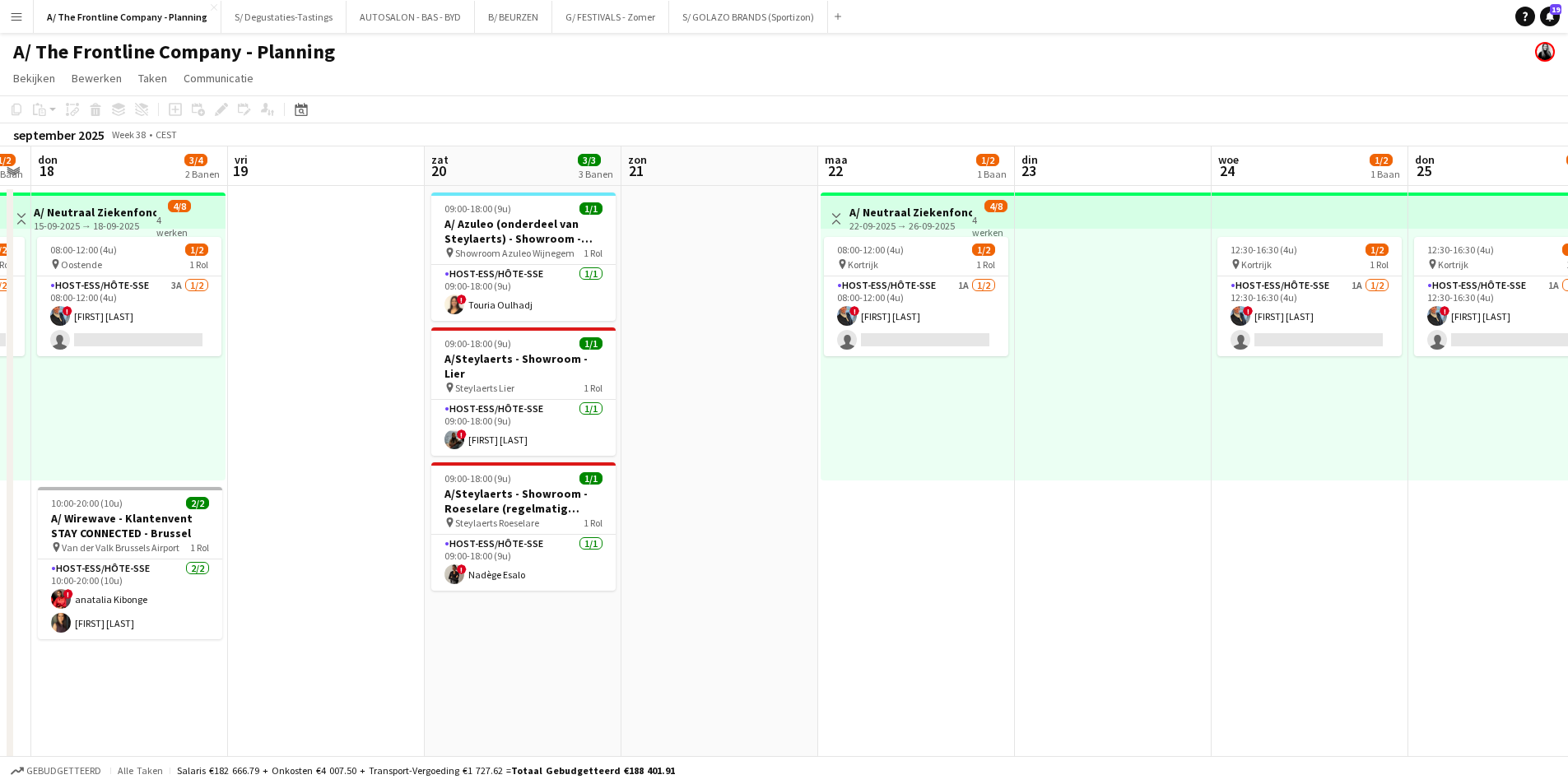scroll, scrollTop: 0, scrollLeft: 573, axis: horizontal 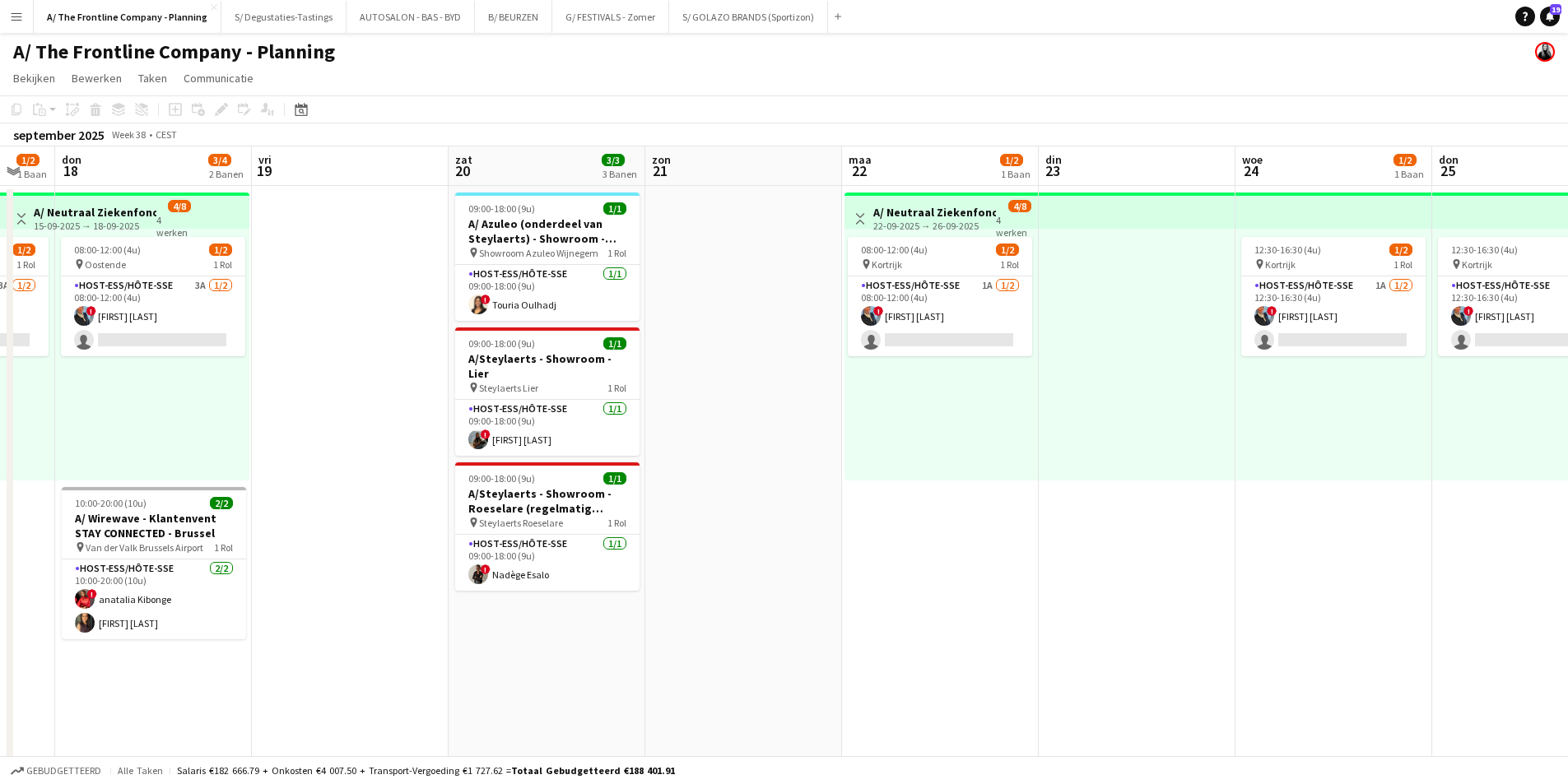drag, startPoint x: 1165, startPoint y: 399, endPoint x: 414, endPoint y: 327, distance: 754.4435 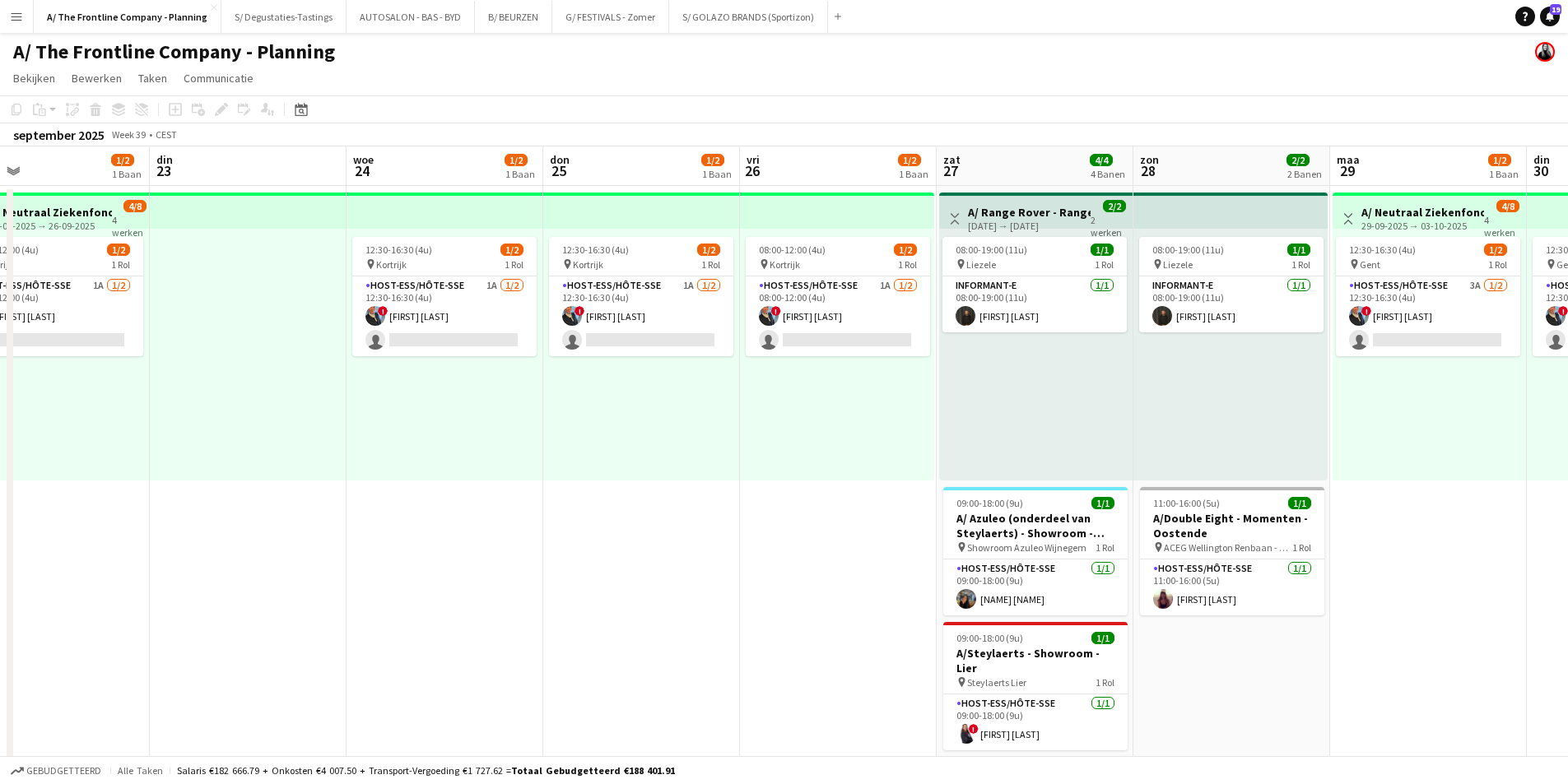 drag, startPoint x: 1198, startPoint y: 383, endPoint x: 427, endPoint y: 304, distance: 775.0368 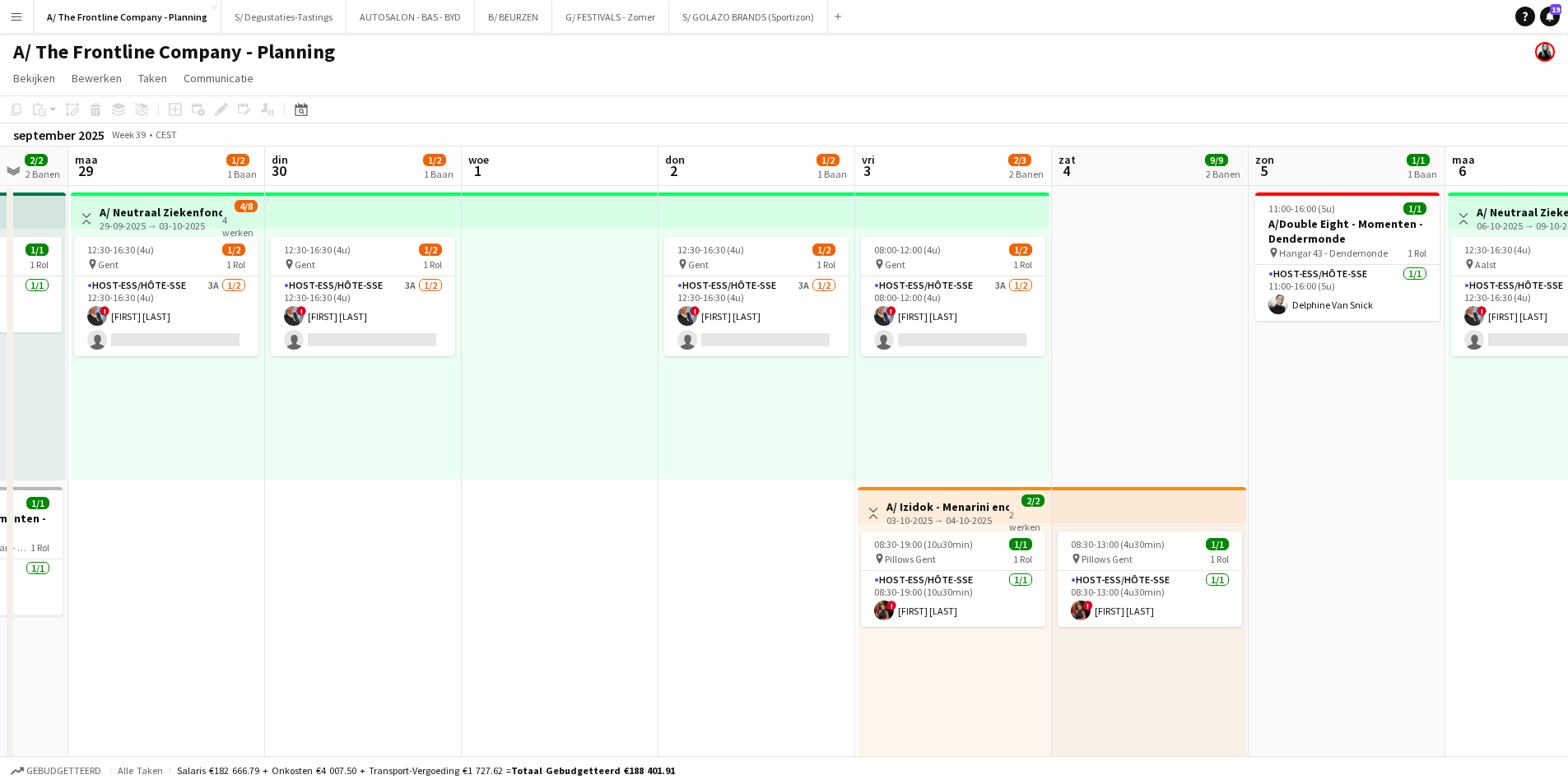 scroll, scrollTop: 0, scrollLeft: 555, axis: horizontal 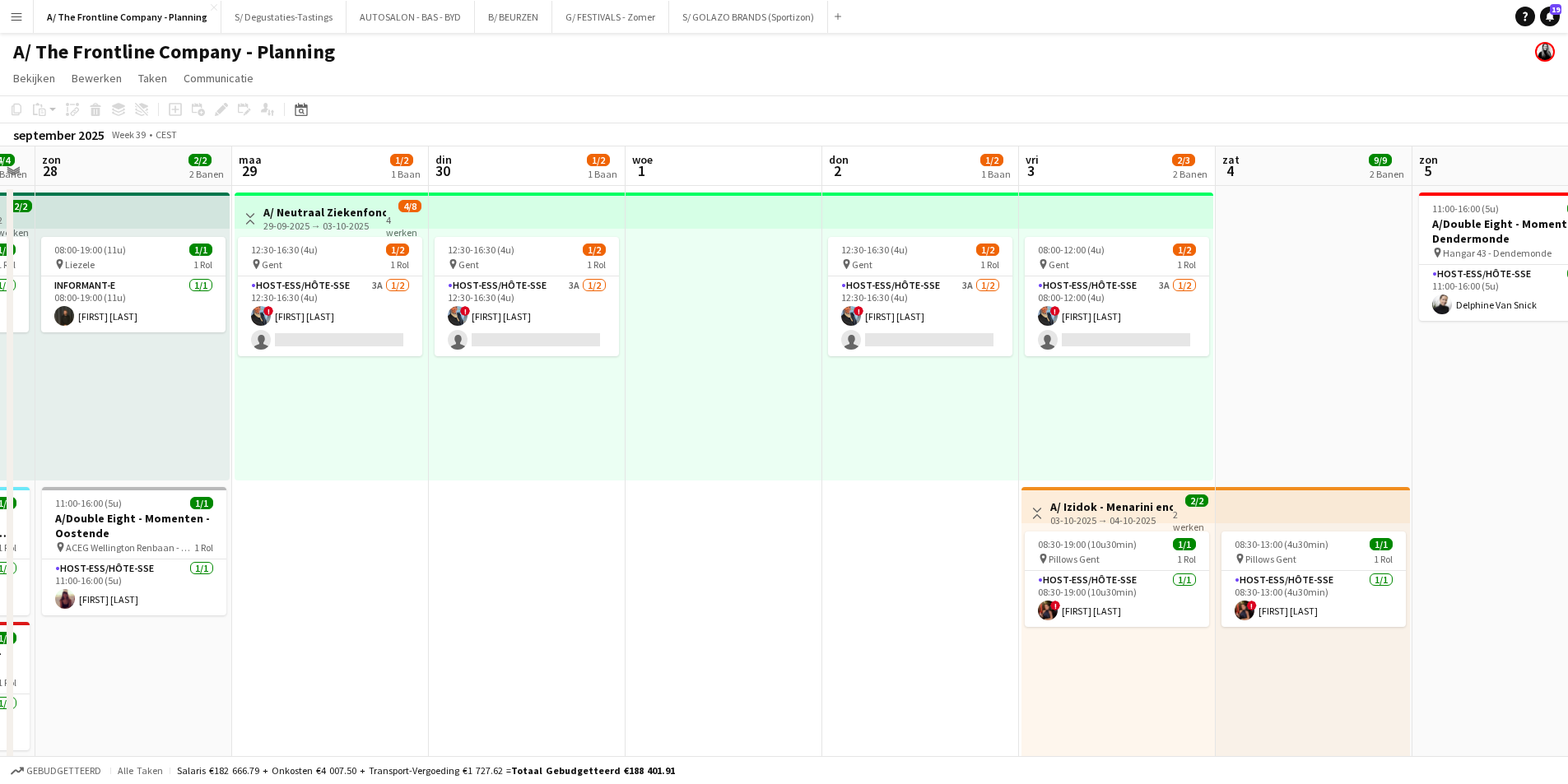 drag, startPoint x: 963, startPoint y: 337, endPoint x: 652, endPoint y: 332, distance: 311.0402 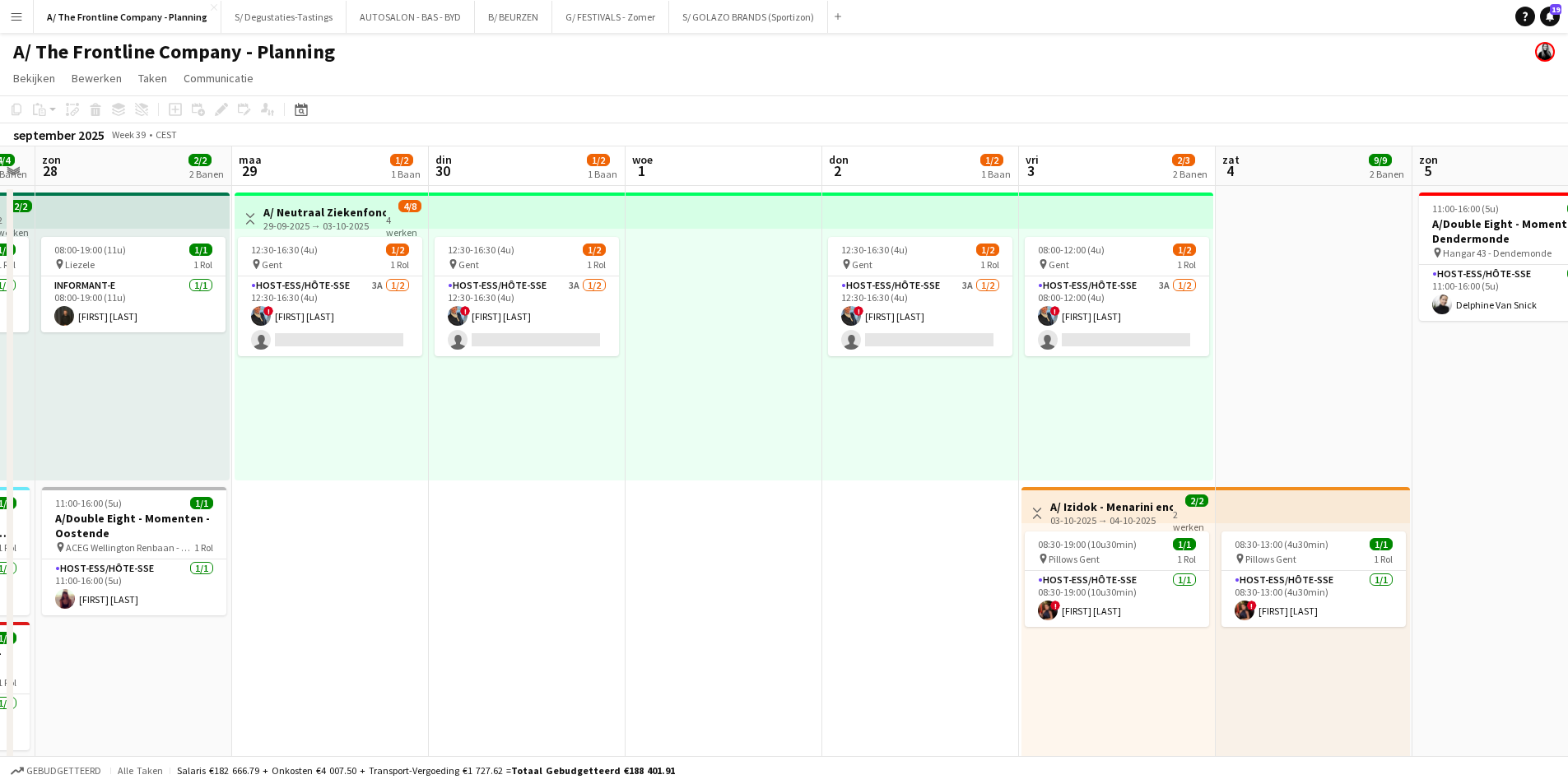 click on "maa   29   1/2   1 Baan" at bounding box center (330, 166) 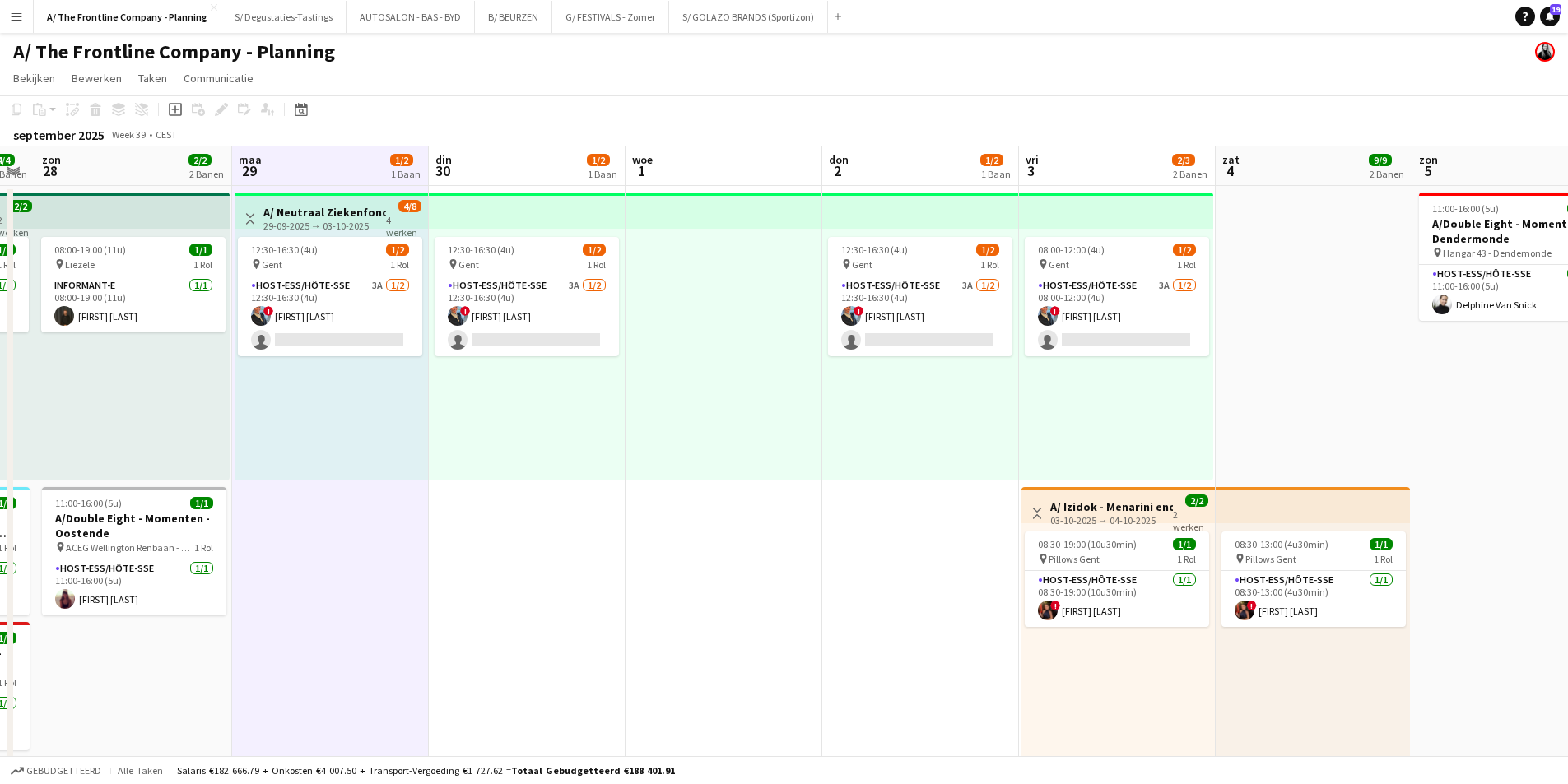 click on "din   30   1/2   1 Baan" at bounding box center [527, 166] 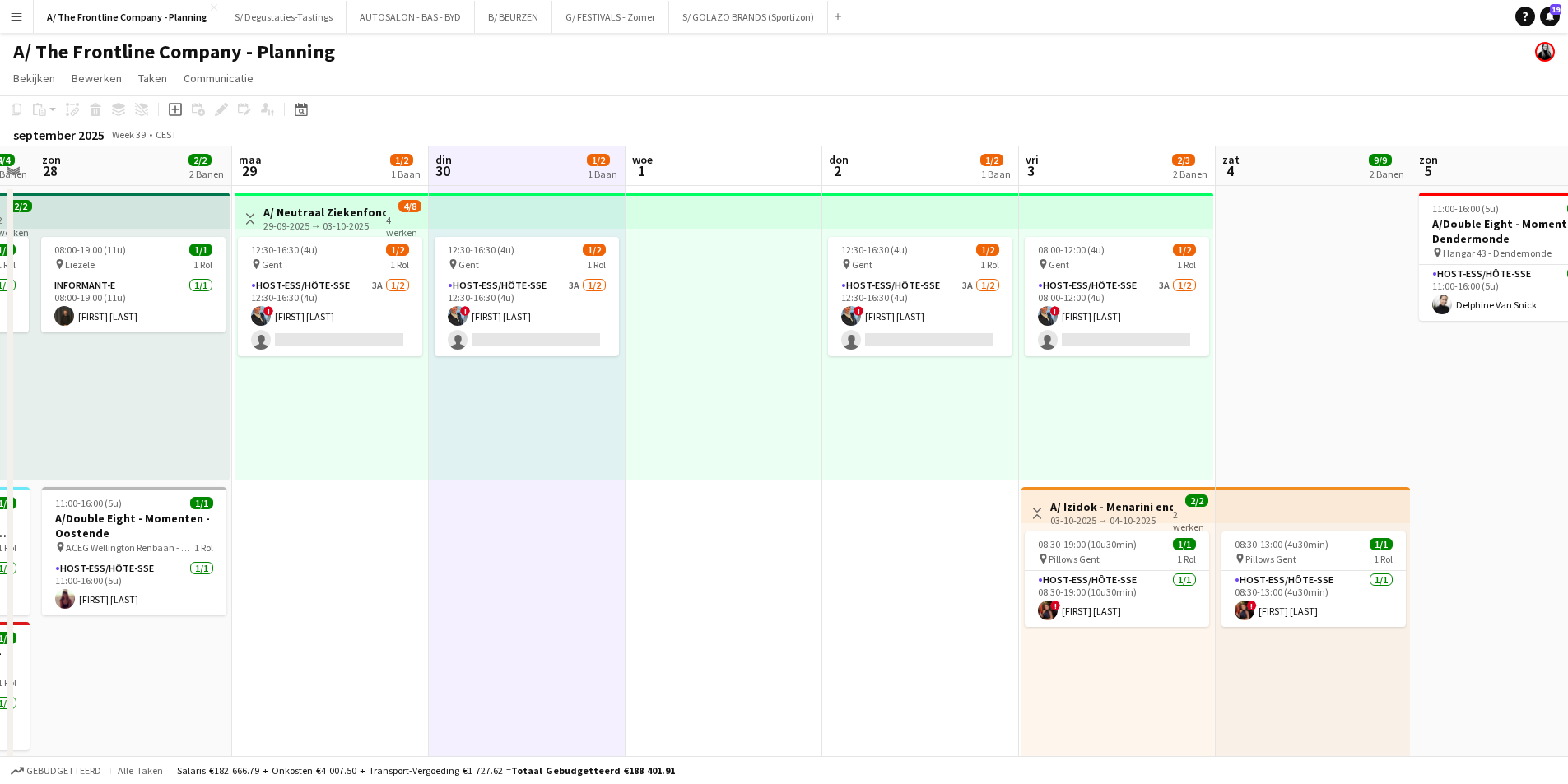 click on "don   2   1/2   1 Baan" at bounding box center [920, 166] 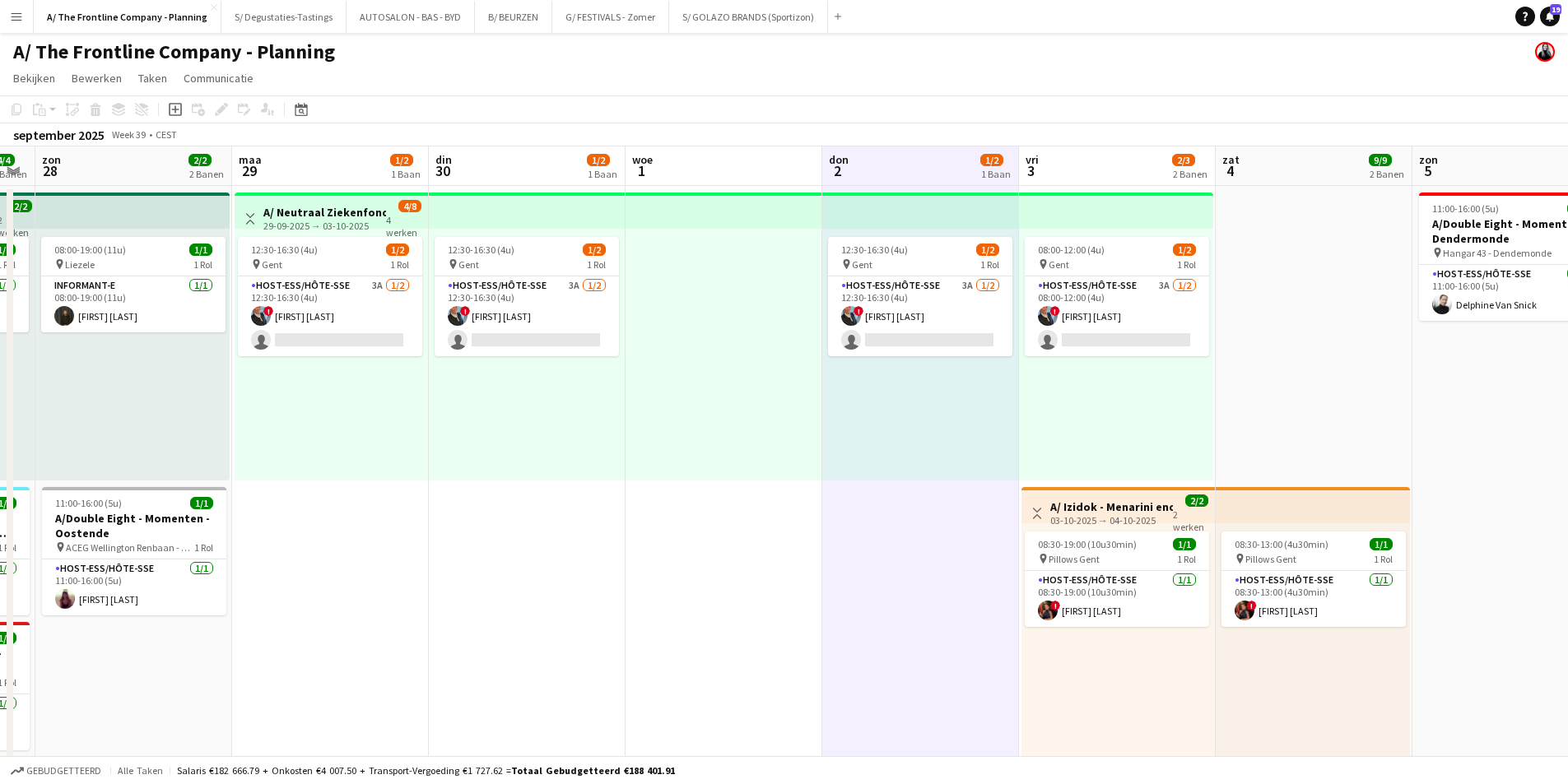 click on "vri   3   2/3   2 Banen" at bounding box center [1117, 166] 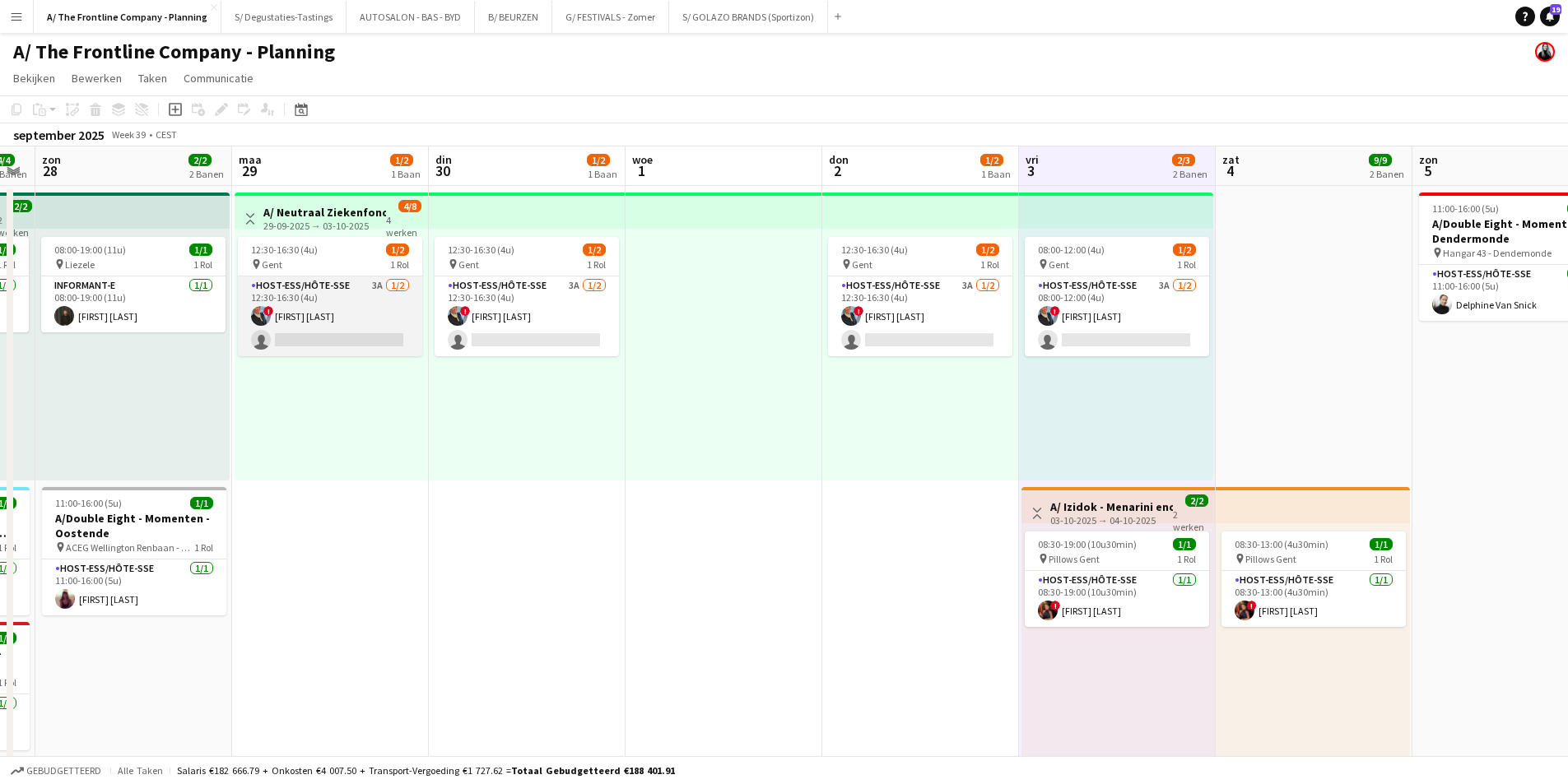 click on "Host-ess/Hôte-sse   3A   1/2   12:30-16:30 (4u)
! [FIRST] [LAST]
single-neutral-actions" at bounding box center (330, 316) 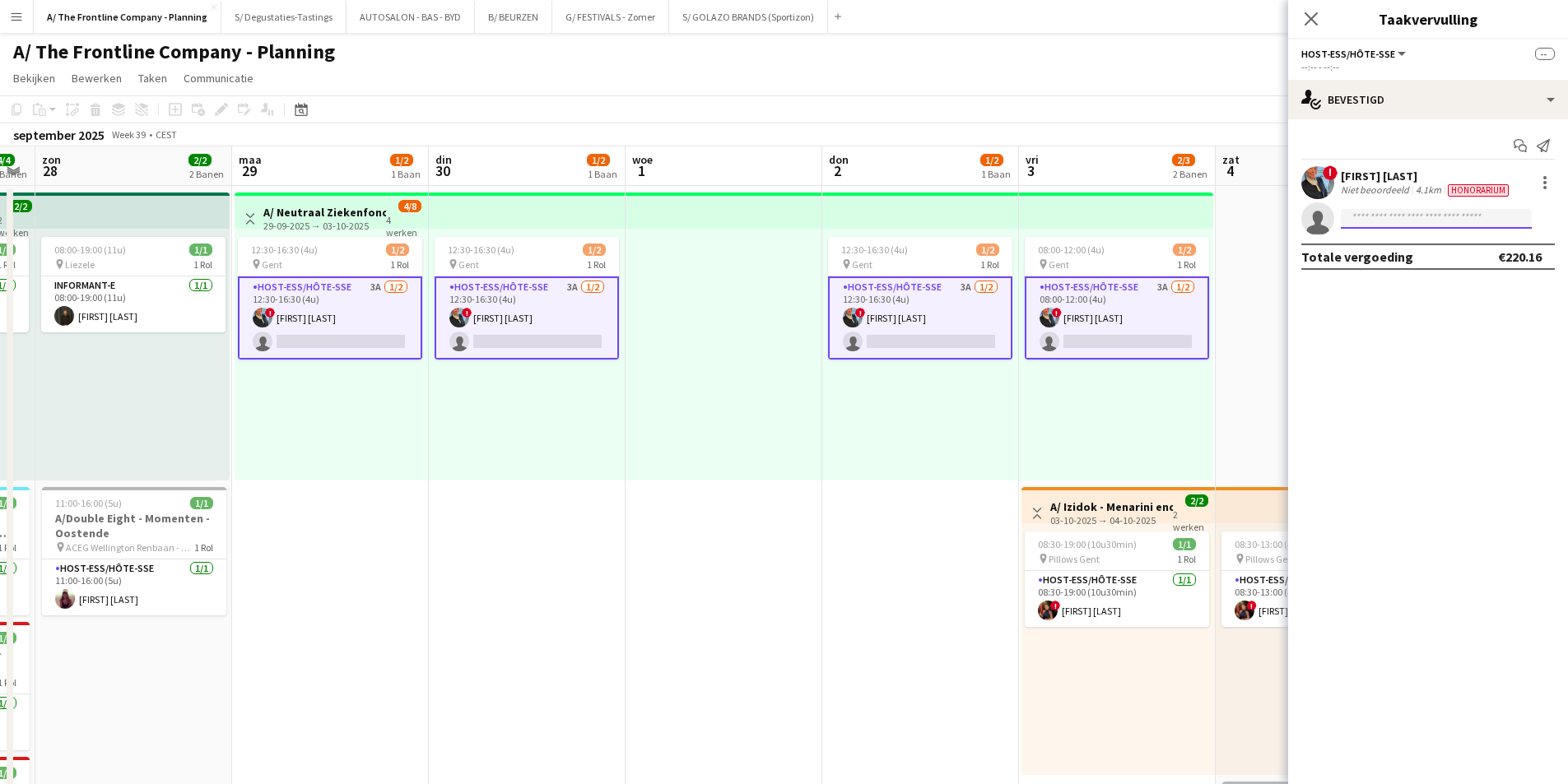 click 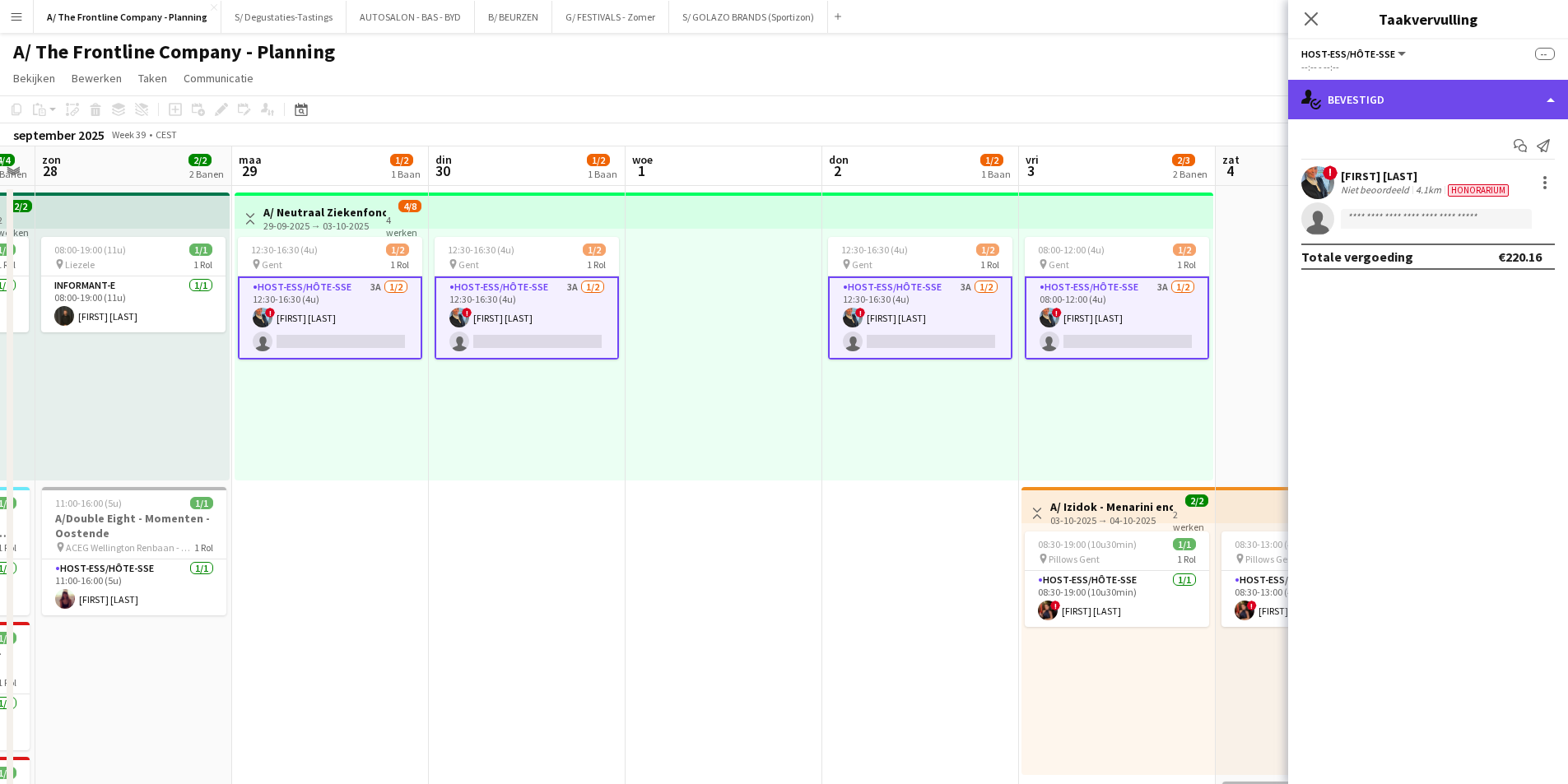 click on "single-neutral-actions-check-2
Bevestigd" 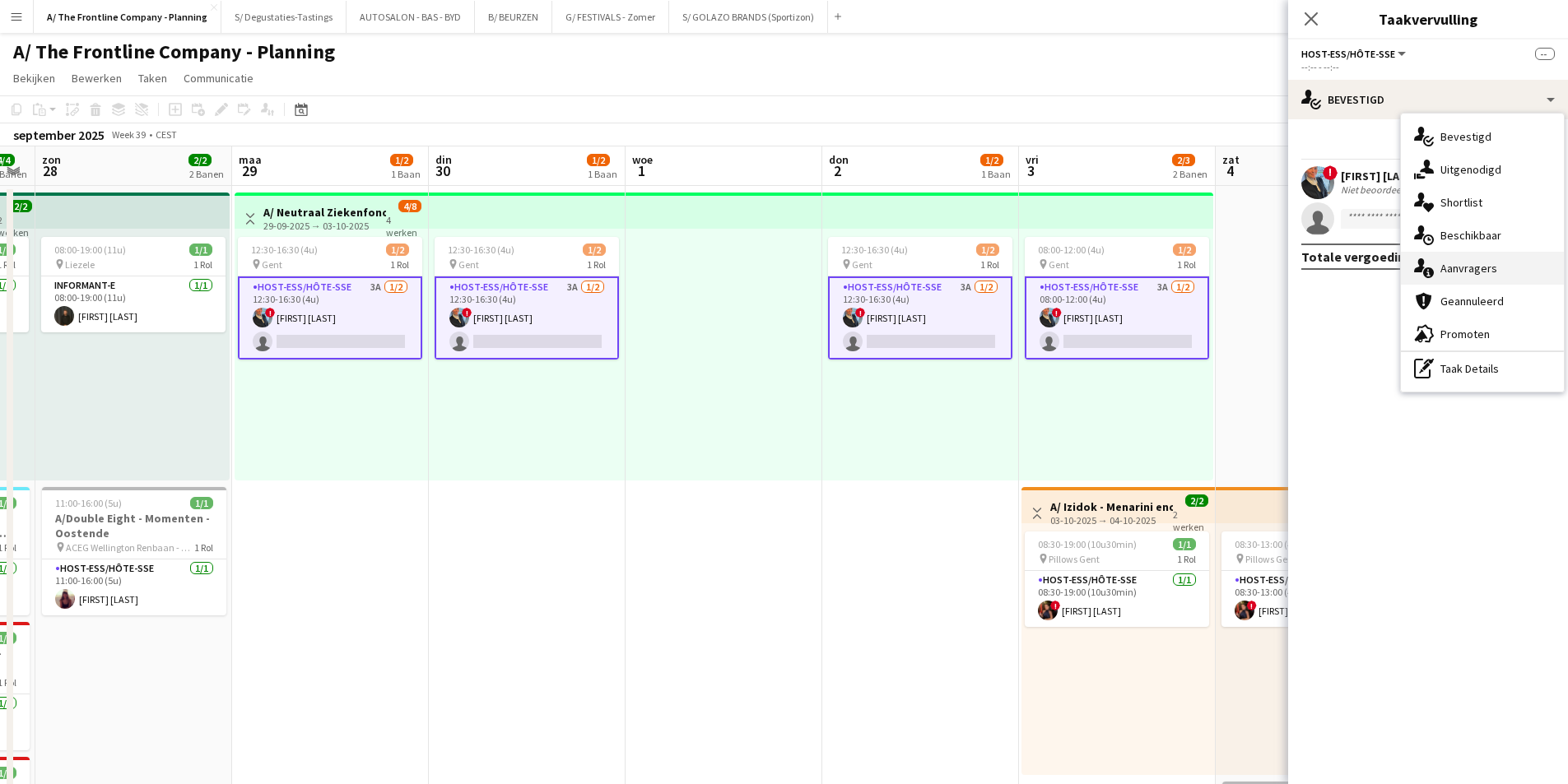 click on "single-neutral-actions-information
Aanvragers" at bounding box center [1482, 268] 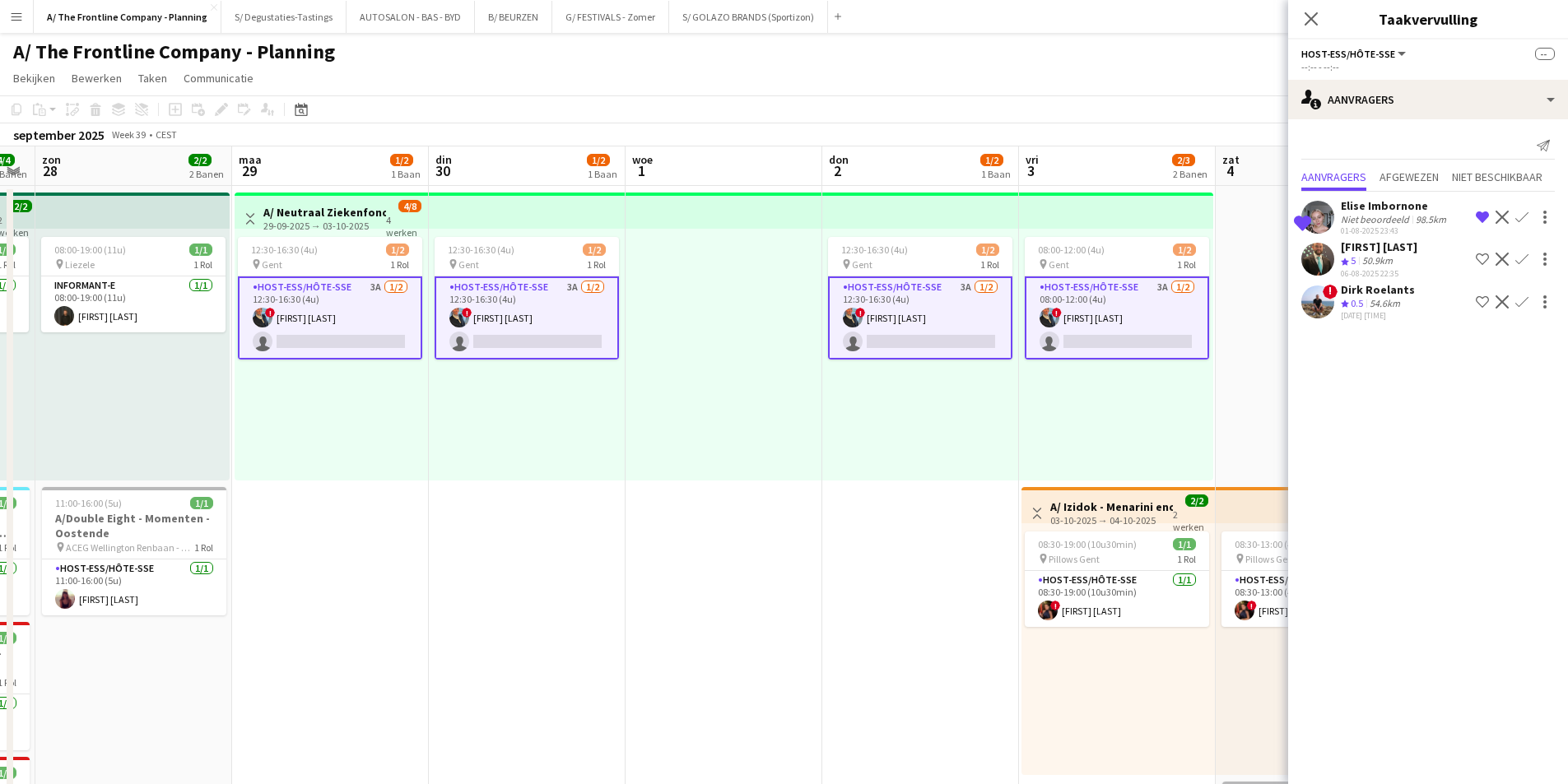 click on "Bevestigen" 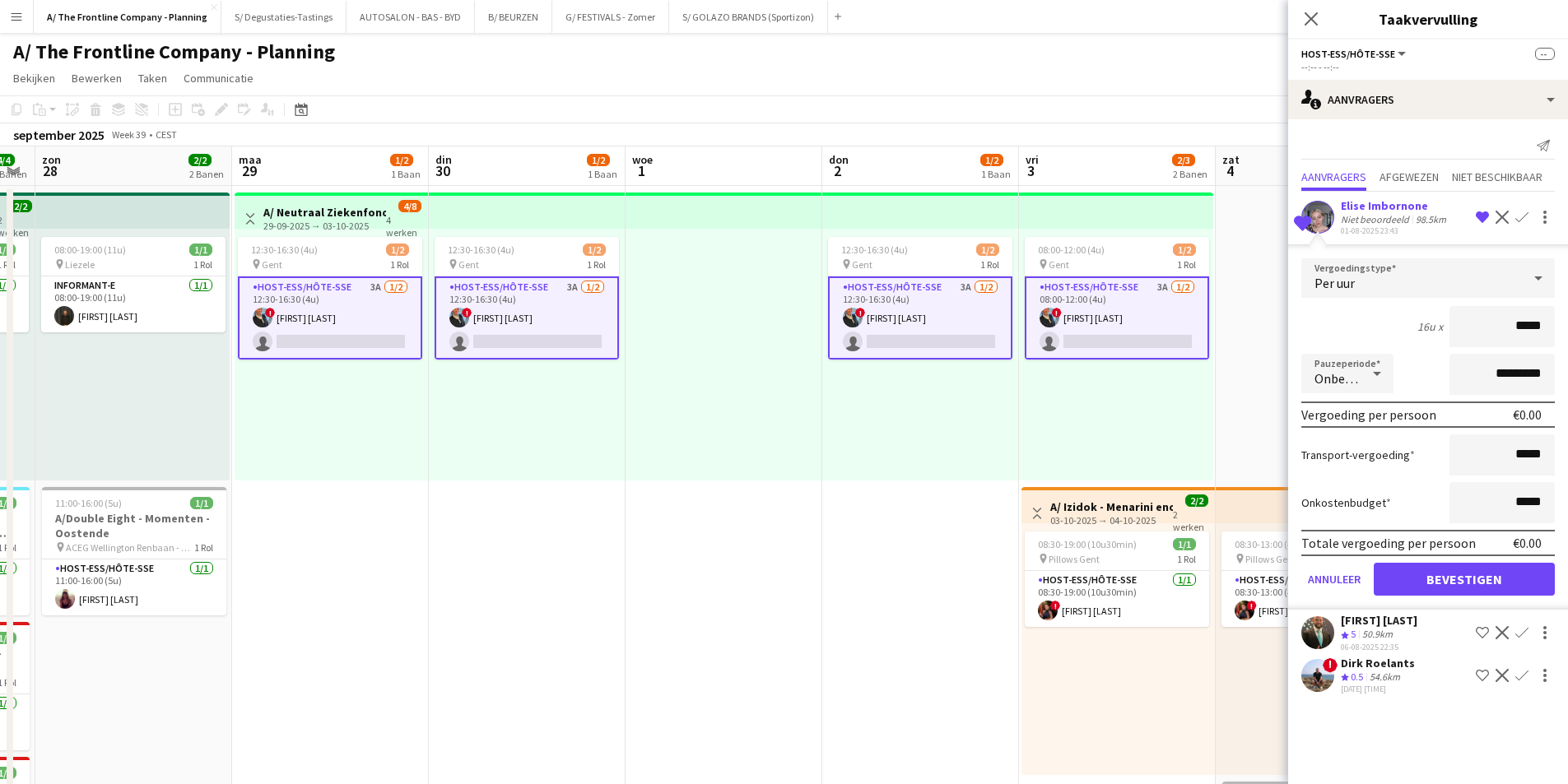 drag, startPoint x: 1518, startPoint y: 322, endPoint x: 1548, endPoint y: 319, distance: 30.14963 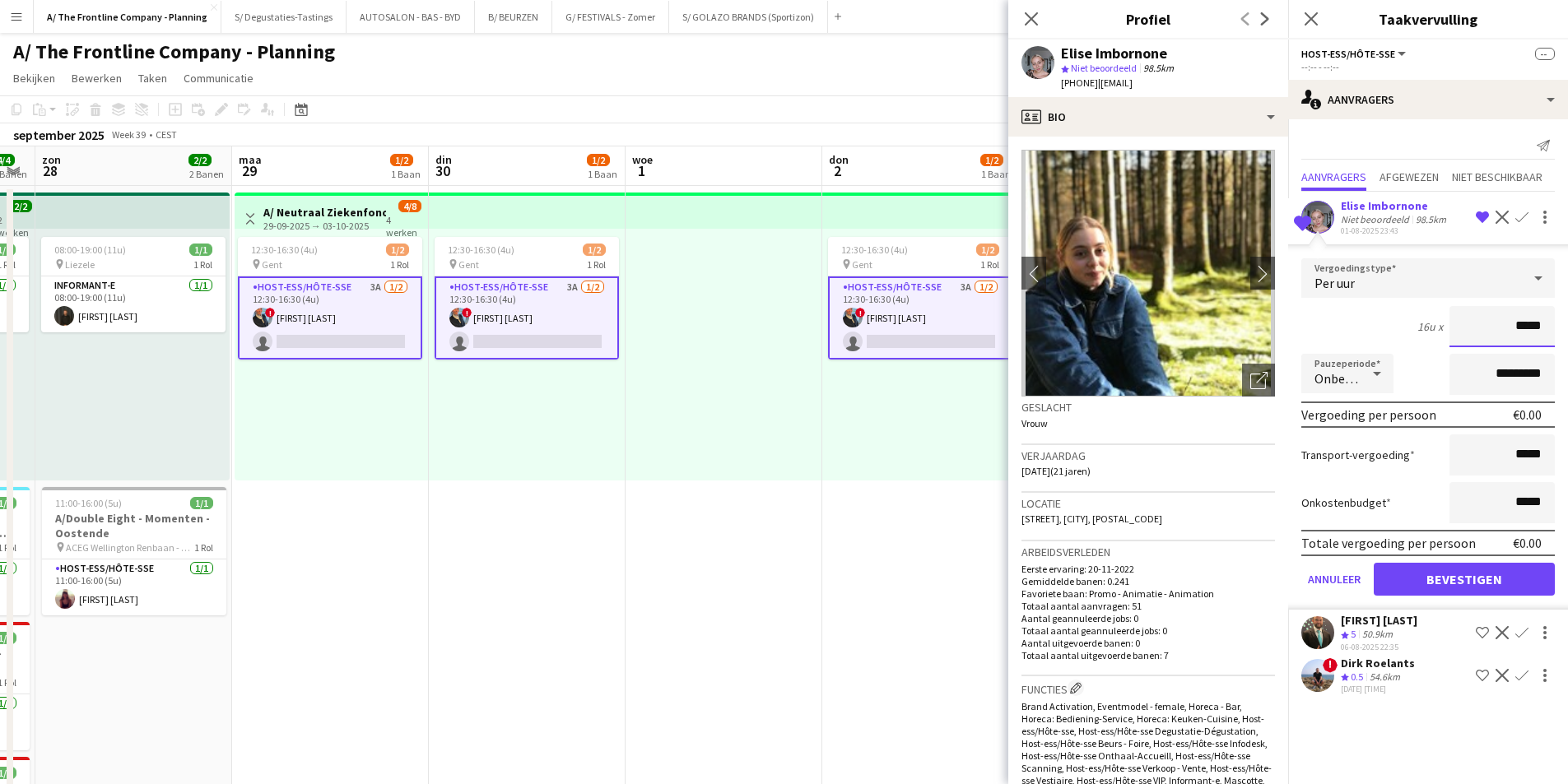 drag, startPoint x: 1521, startPoint y: 331, endPoint x: 1557, endPoint y: 329, distance: 36.05551 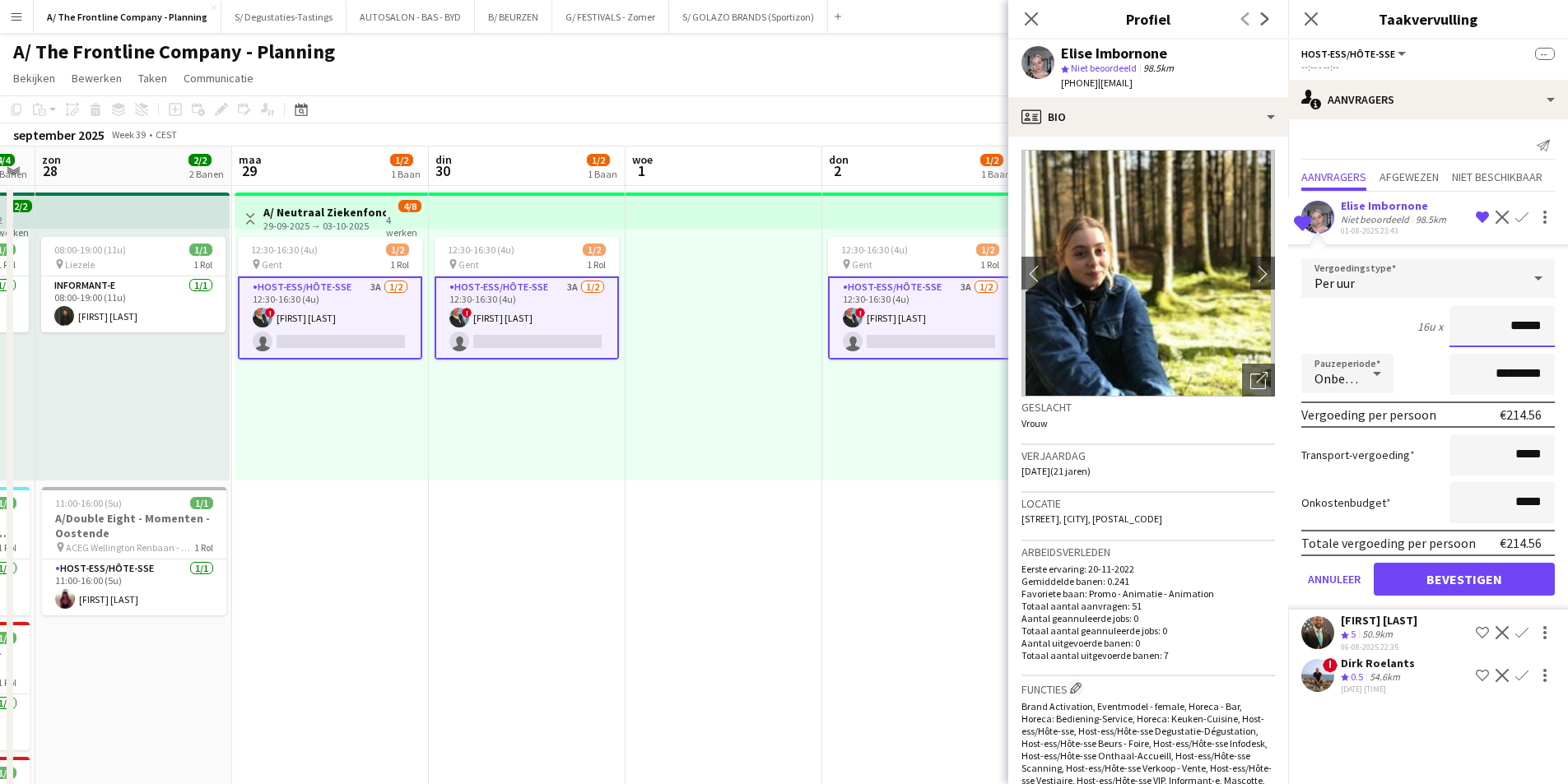 type on "******" 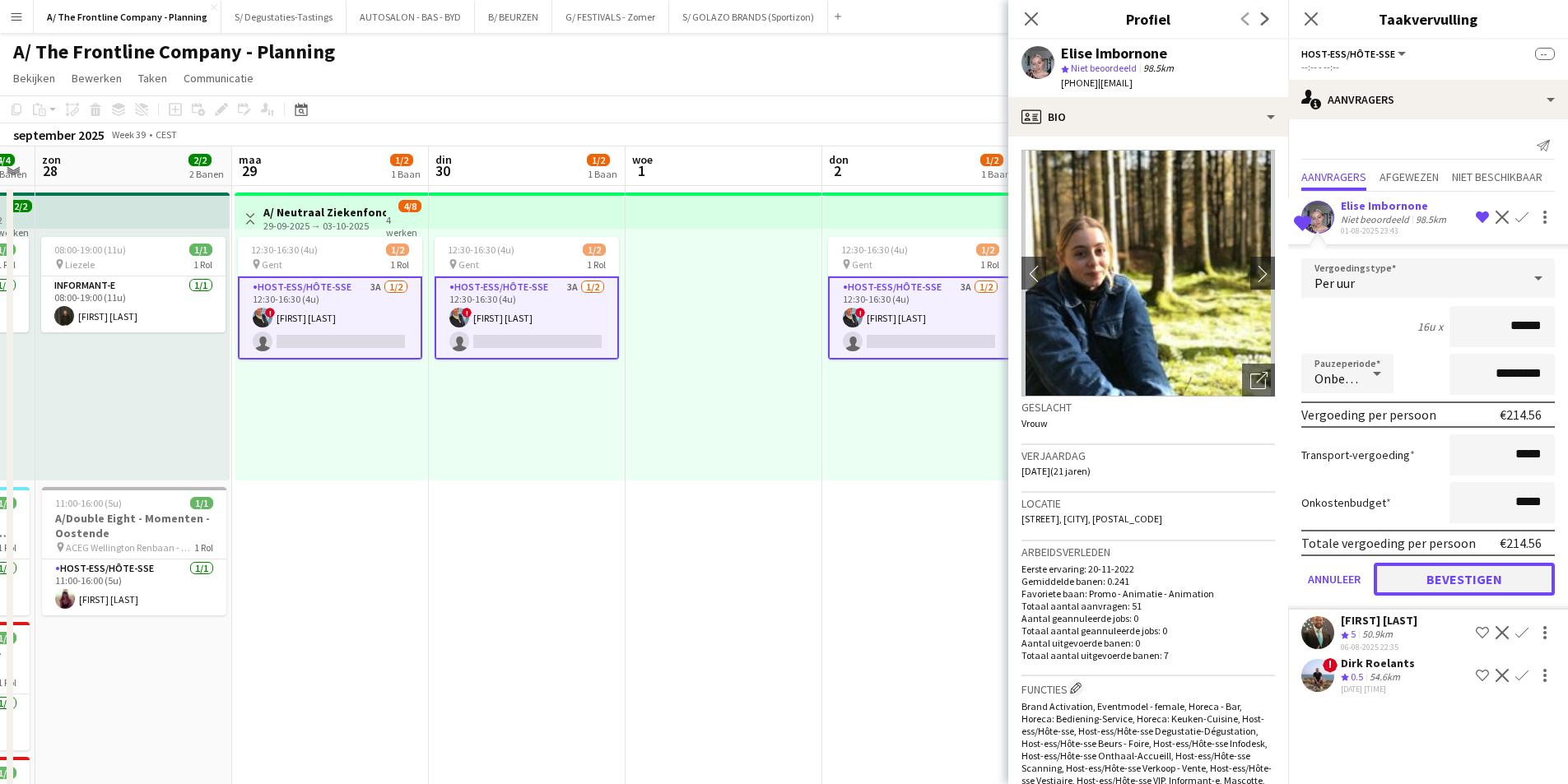 click on "Bevestigen" 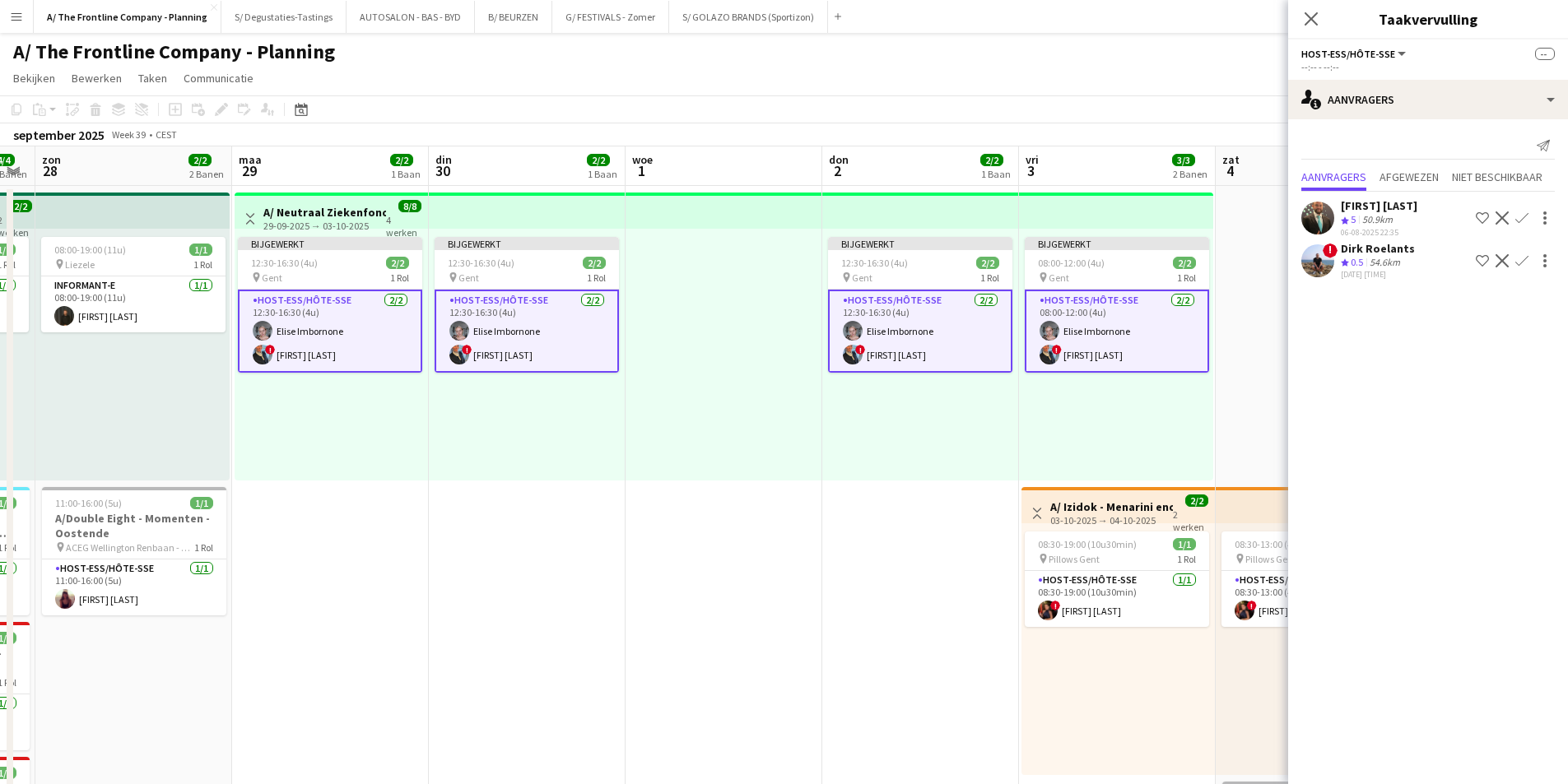 click on "08:30-13:00 (4u30min)    1/1
pin
Pillows Gent   1 Rol   Host-ess/Hôte-sse   1/1   08:30-13:00 (4u30min)
! [FIRST] [LAST]     08:30-17:00 (8u30min)    8/8   A/ Domus Medica Huisartsen conferentie - Brugge
pin
BMCC Brugge   2 Rollen   Chief   1/1   08:30-17:00 (8u30min)
[FIRST] [LAST]  Host-ess/Hôte-sse   7/7   08:30-17:00 (8u30min)
! [FIRST] [LAST] ! [FIRST] [LAST] [FIRST] [LAST] [FIRST] [LAST] [FIRST] [LAST] [FIRST] [LAST]" at bounding box center (1314, 633) 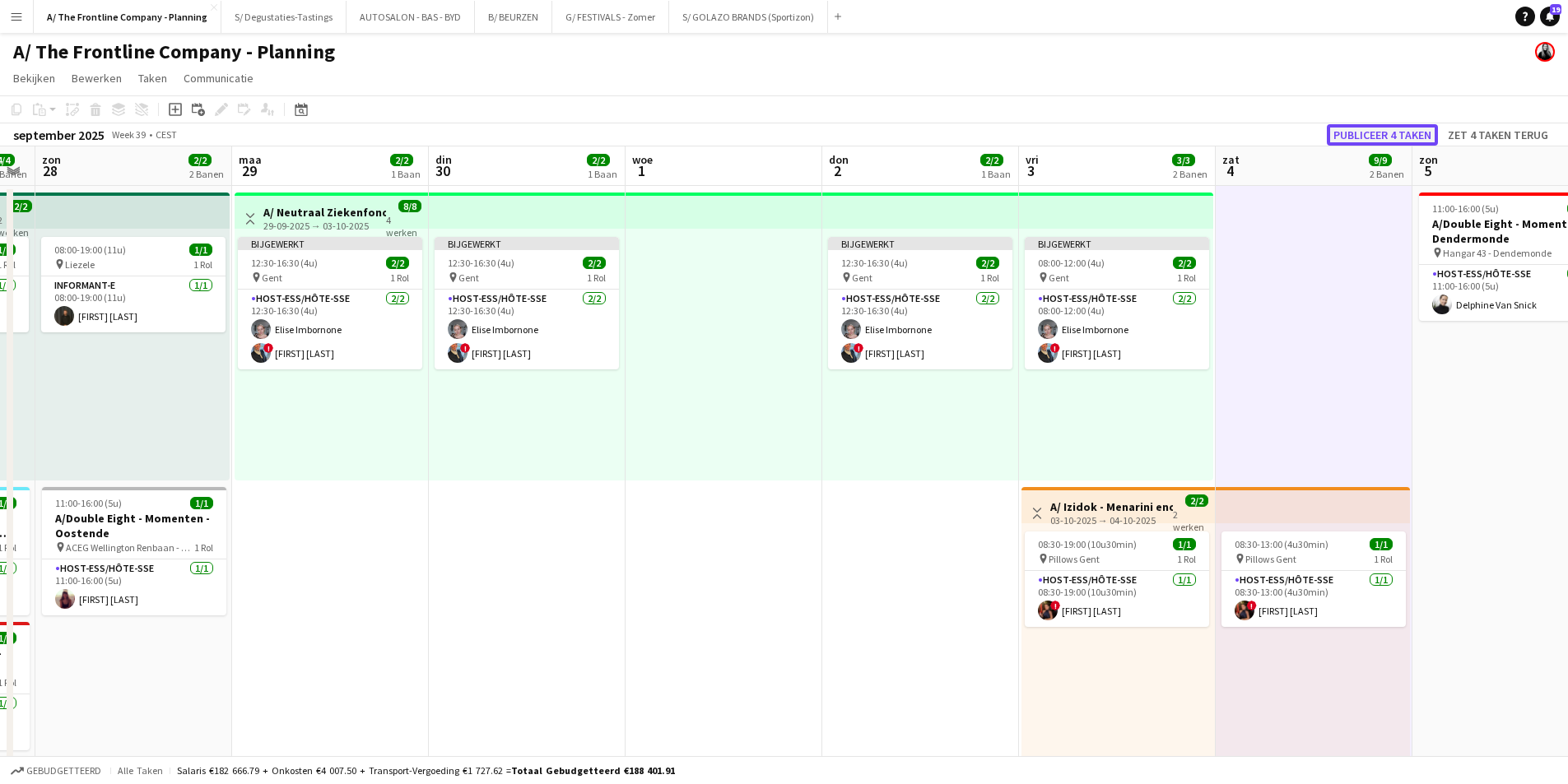 click on "Publiceer 4 taken" 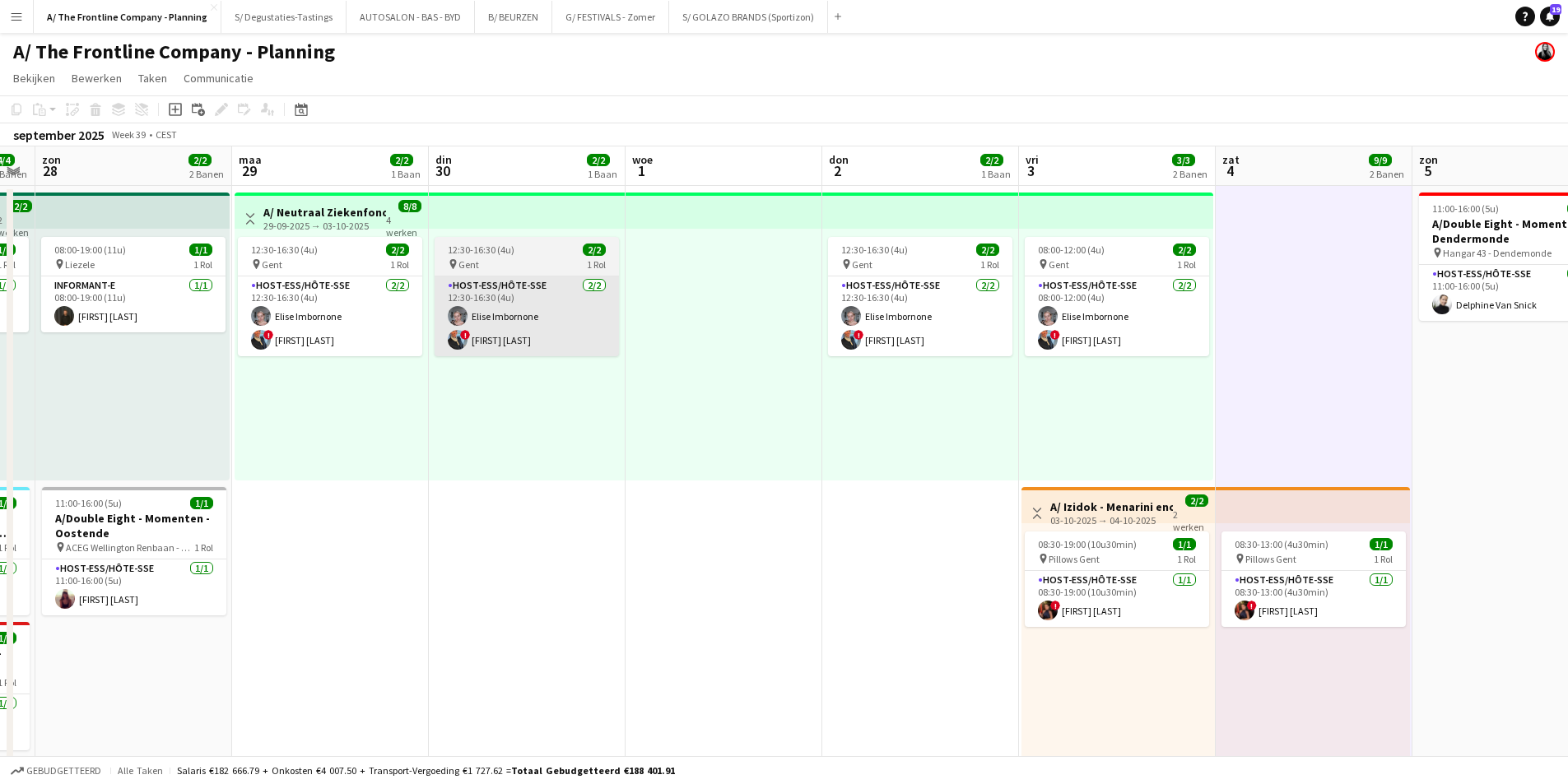 click on "Host-ess/Hôte-sse   [NUMBER]/[NUMBER]   [TIME] ([DURATION])
[FIRST] [LAST] ! [FIRST] [LAST]" at bounding box center (330, 316) 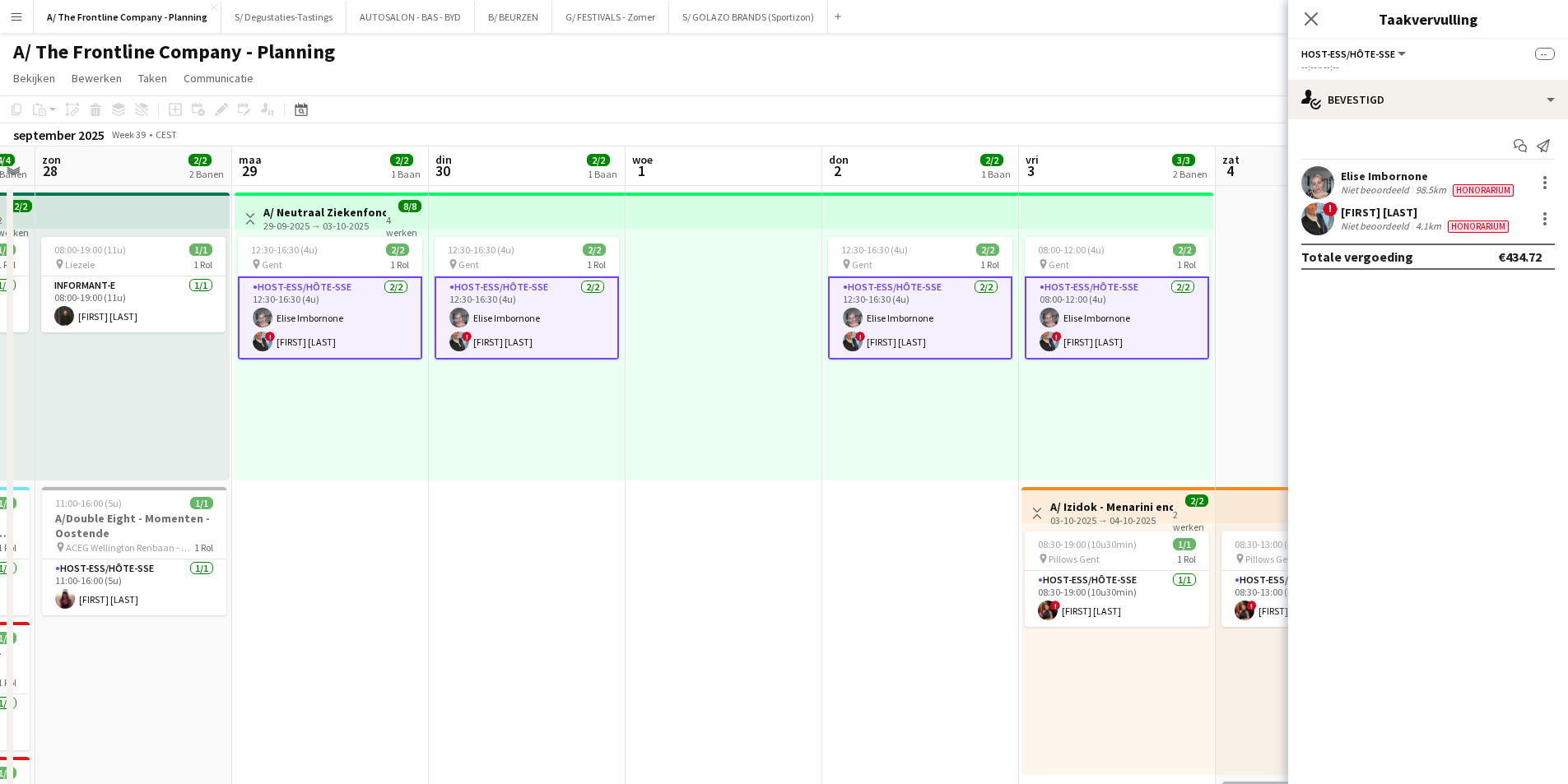 click on "Elise Imbornone" at bounding box center [1429, 176] 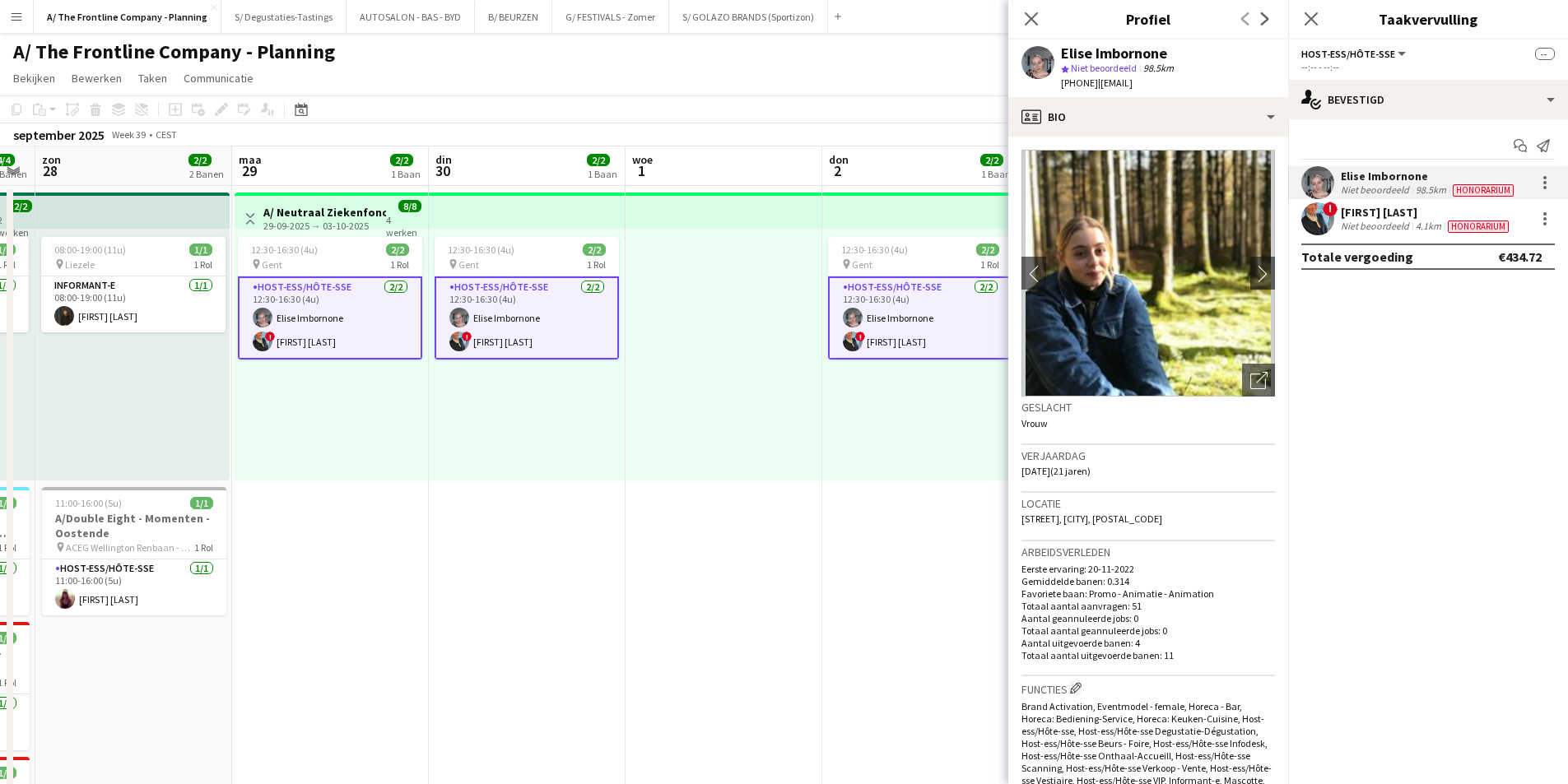 click on "Elise Imbornone" 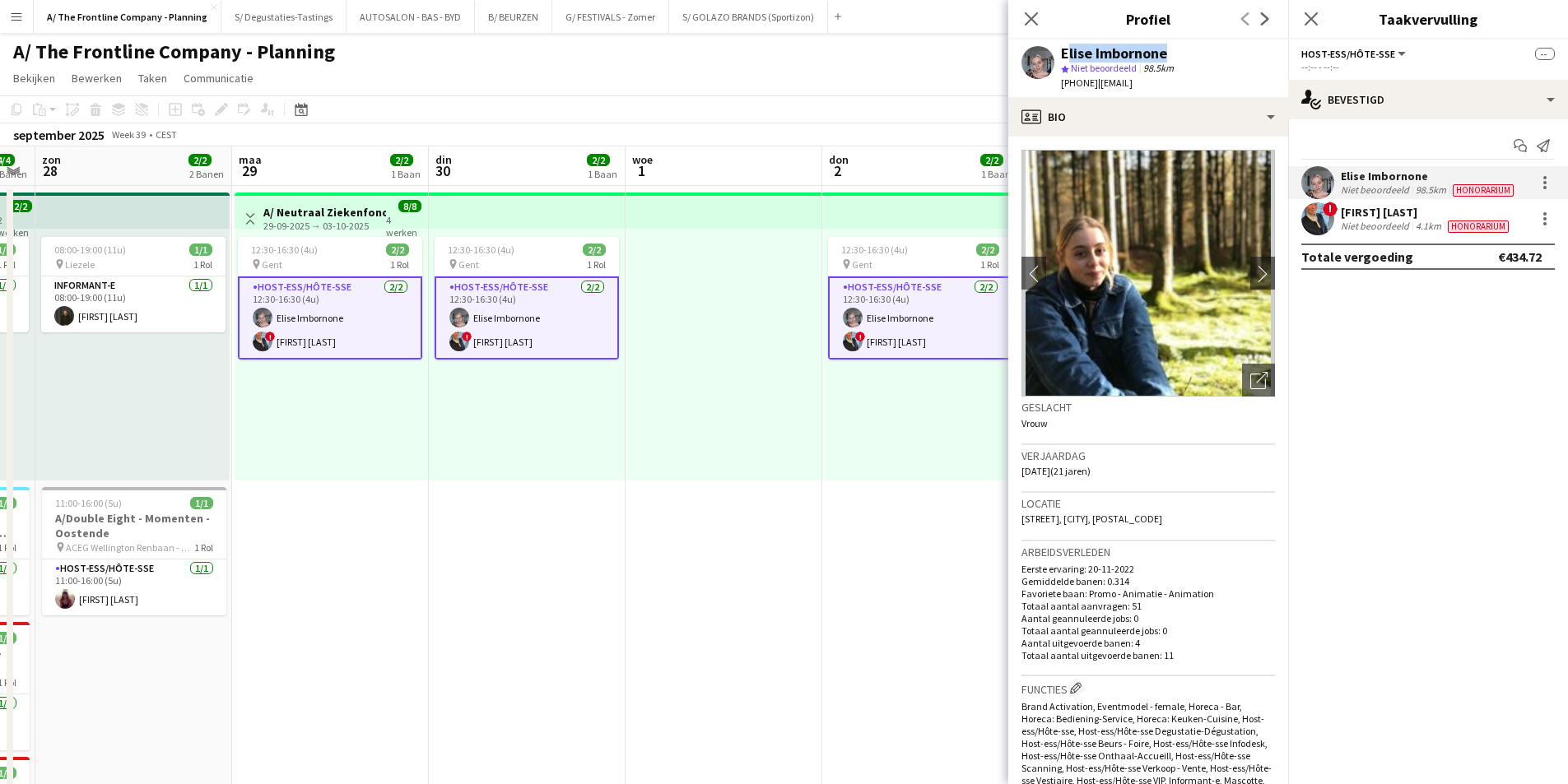 click on "Elise Imbornone" 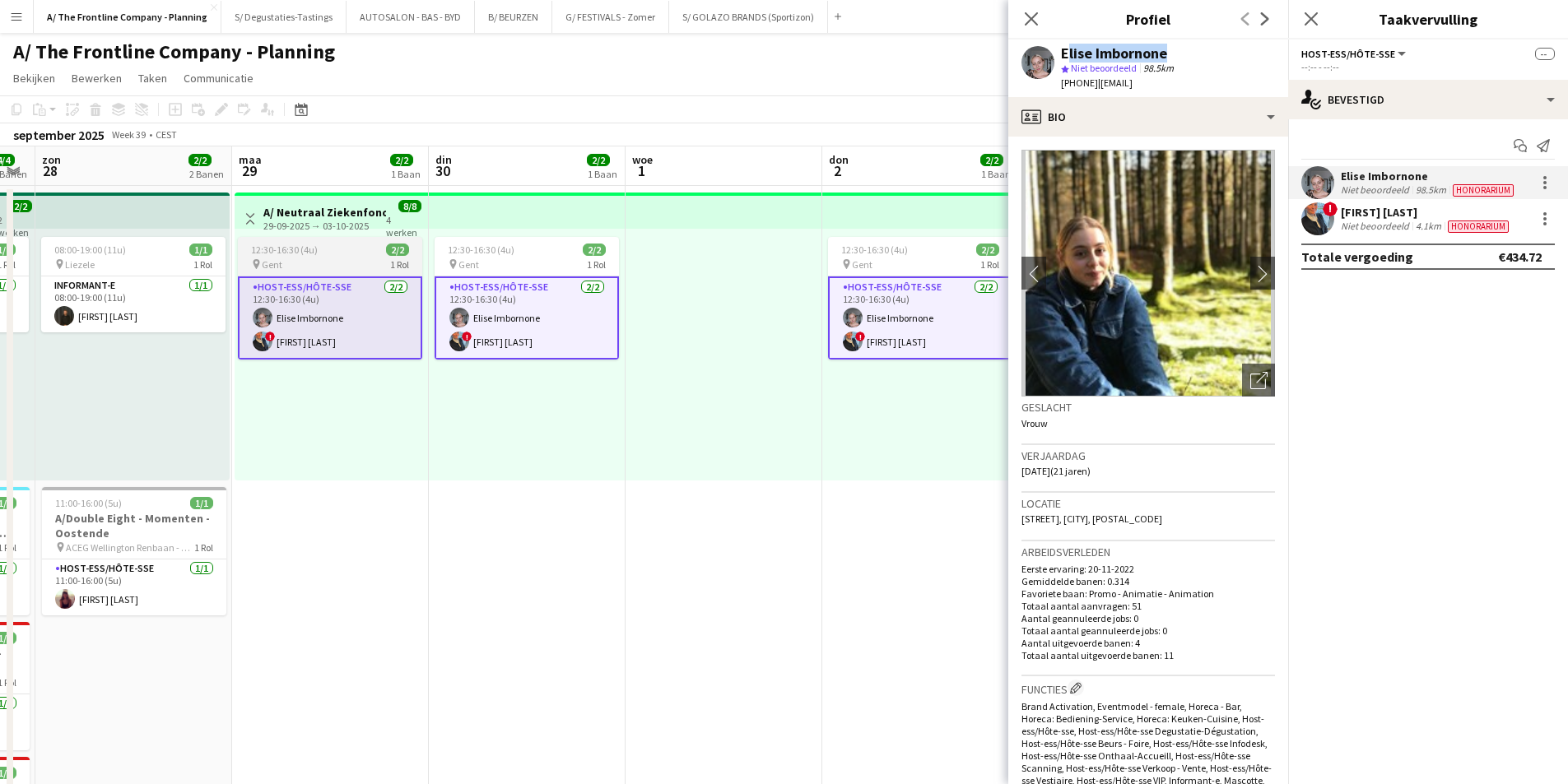 copy on "Elise Imbornone" 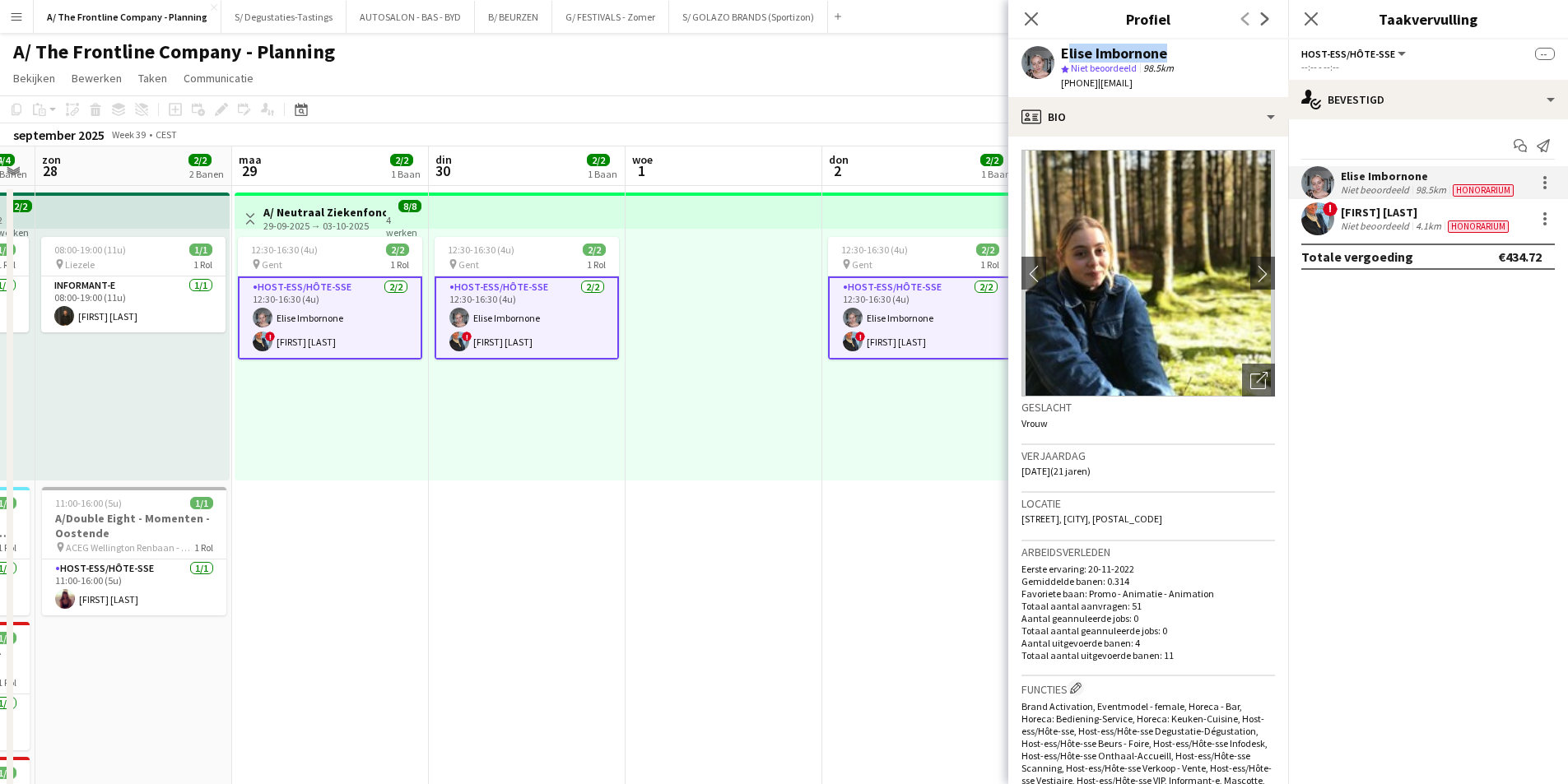 click at bounding box center (724, 633) 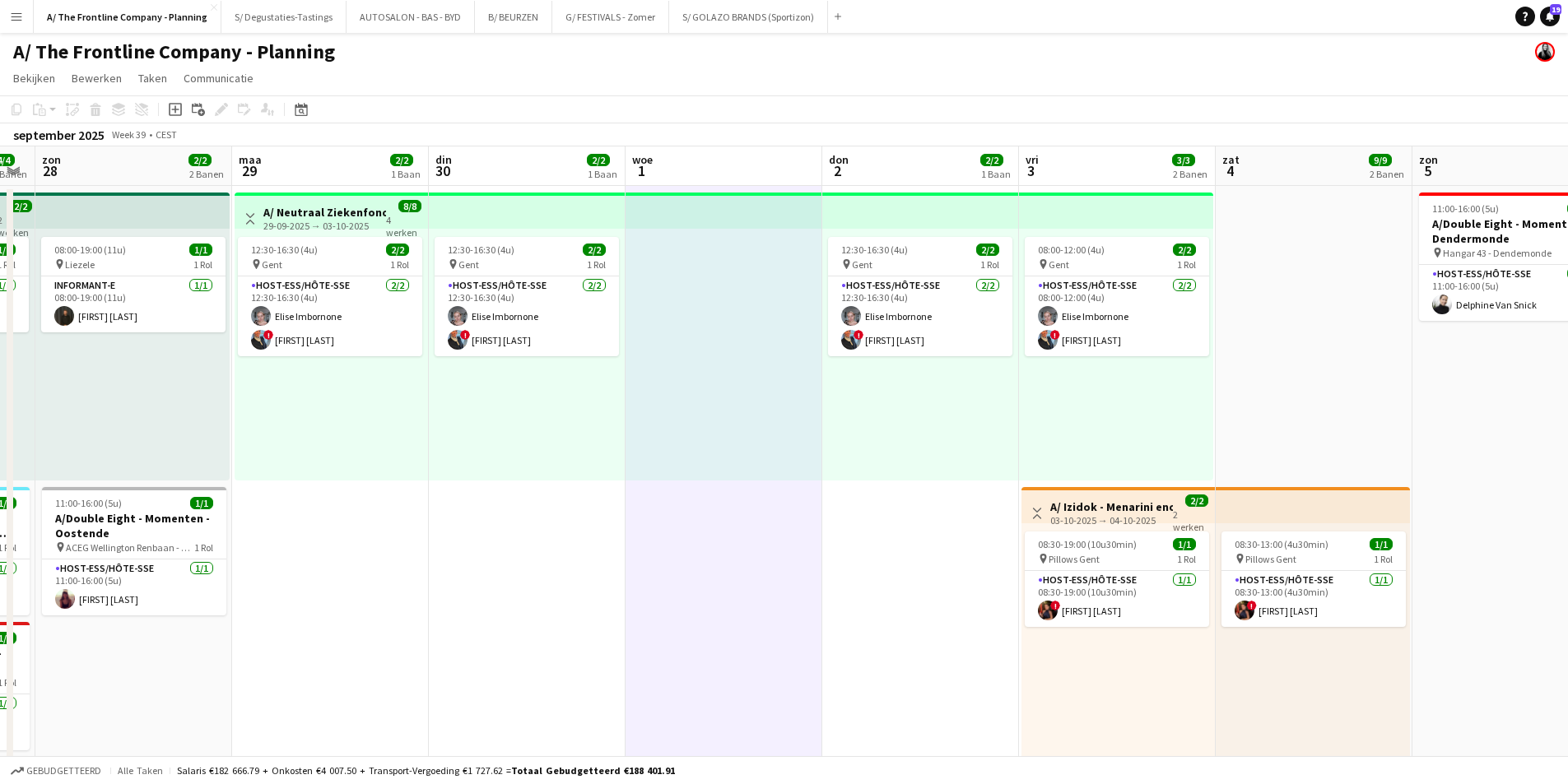 drag, startPoint x: 281, startPoint y: 390, endPoint x: 1105, endPoint y: 290, distance: 830.0458 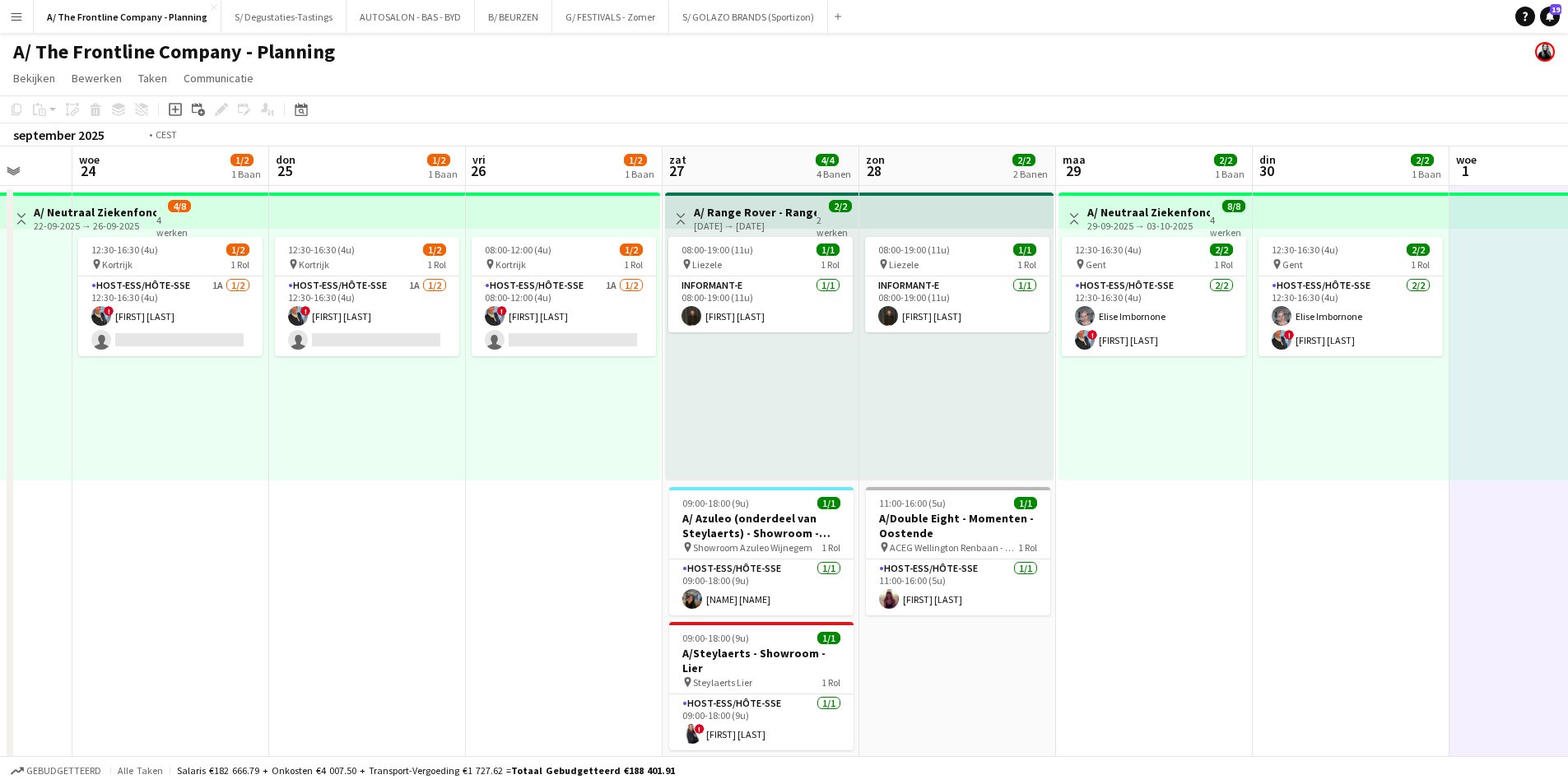 drag, startPoint x: 414, startPoint y: 307, endPoint x: 1031, endPoint y: 229, distance: 621.91077 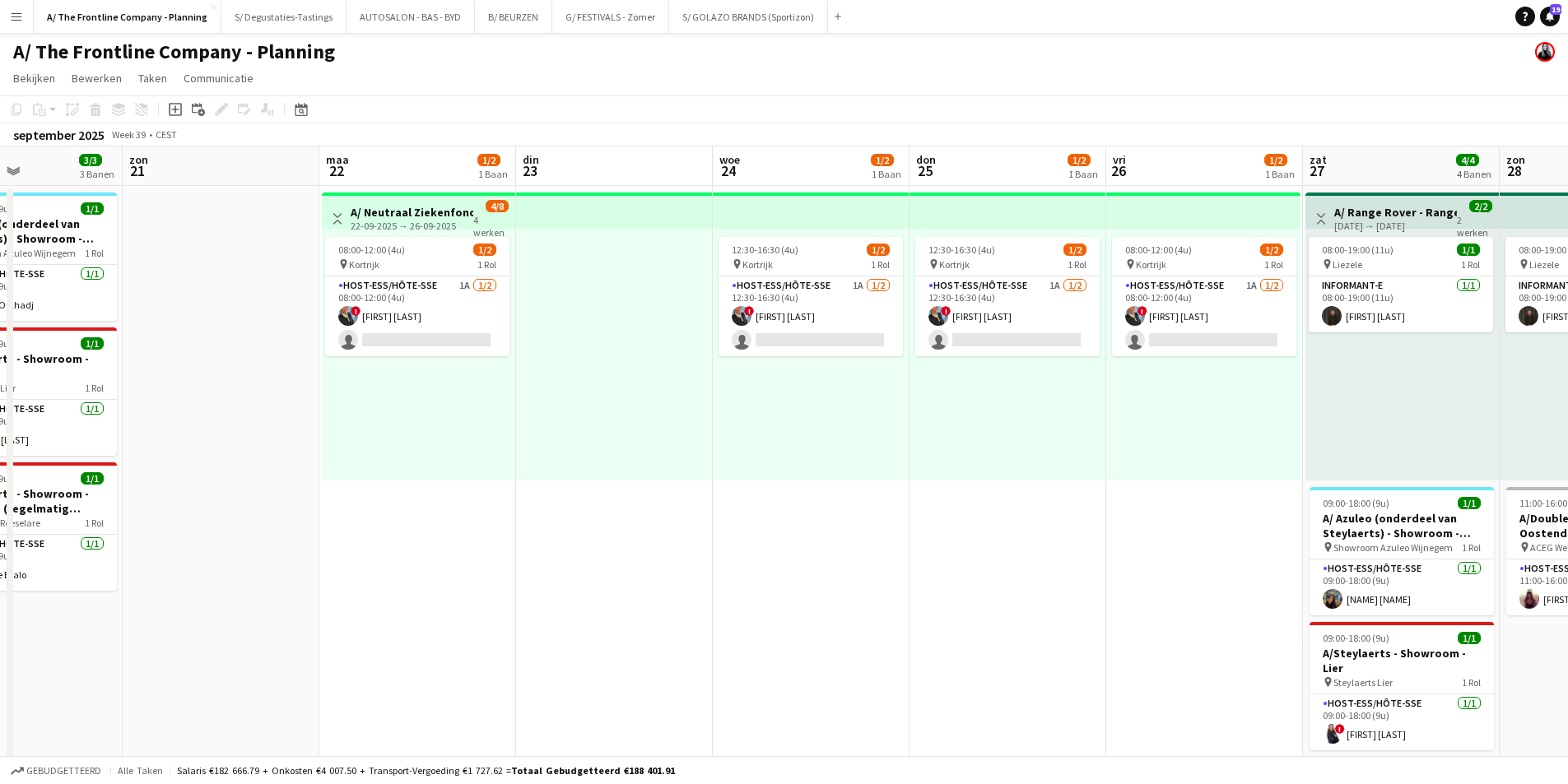 drag, startPoint x: 304, startPoint y: 278, endPoint x: 914, endPoint y: 269, distance: 610.06639 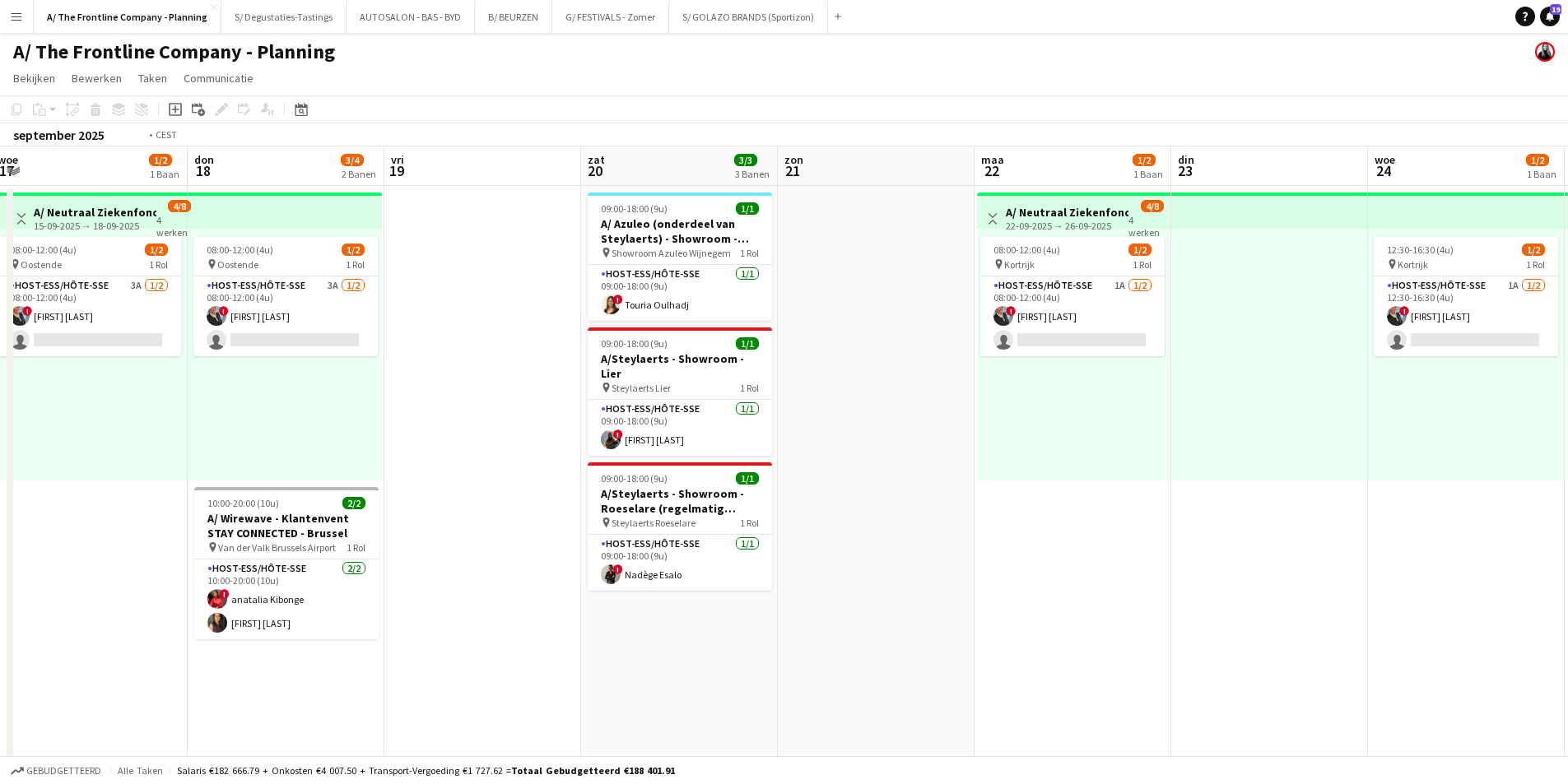 drag, startPoint x: 391, startPoint y: 305, endPoint x: 1017, endPoint y: 297, distance: 626.0511 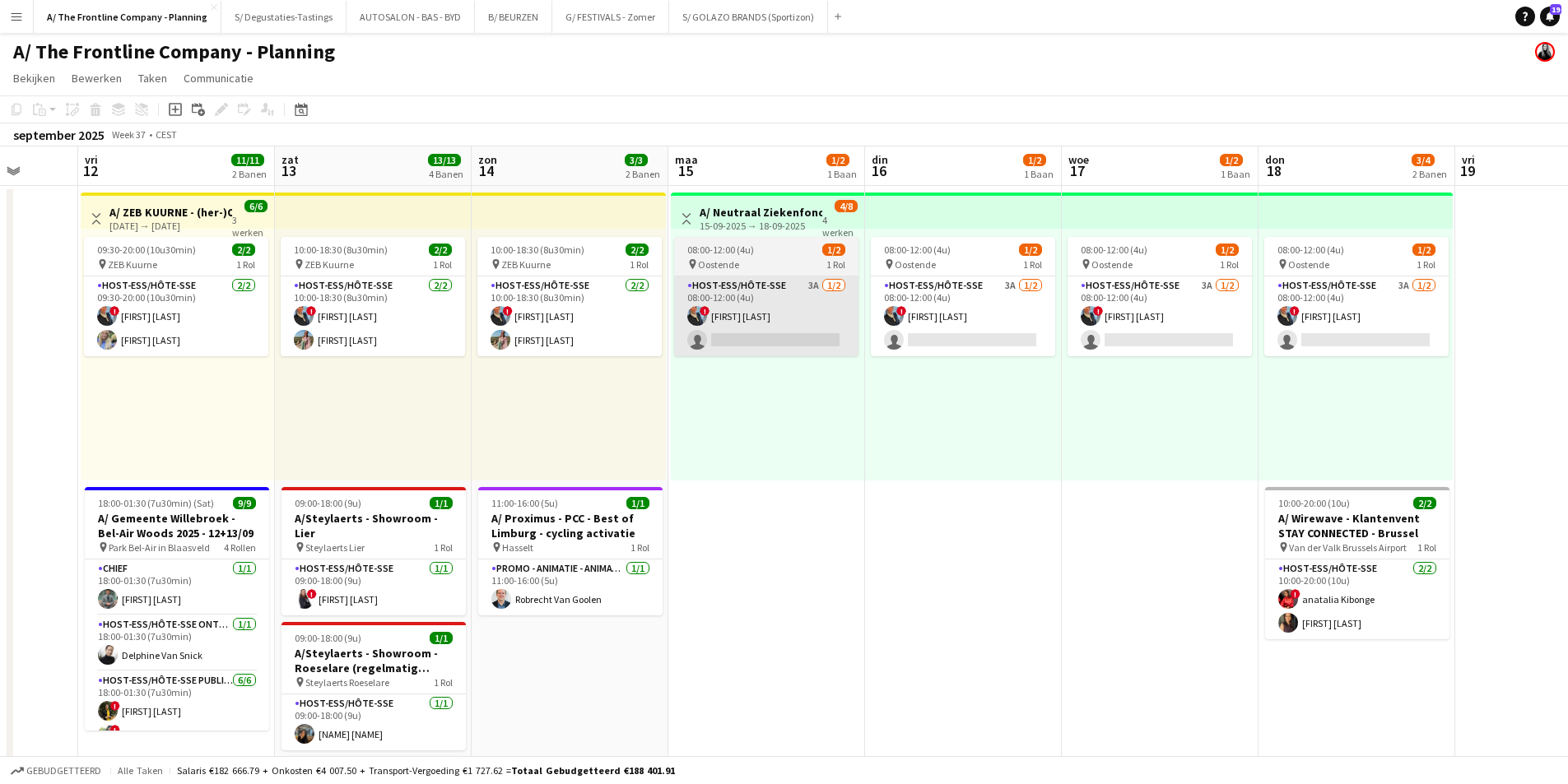 drag, startPoint x: 434, startPoint y: 315, endPoint x: 951, endPoint y: 291, distance: 517.55676 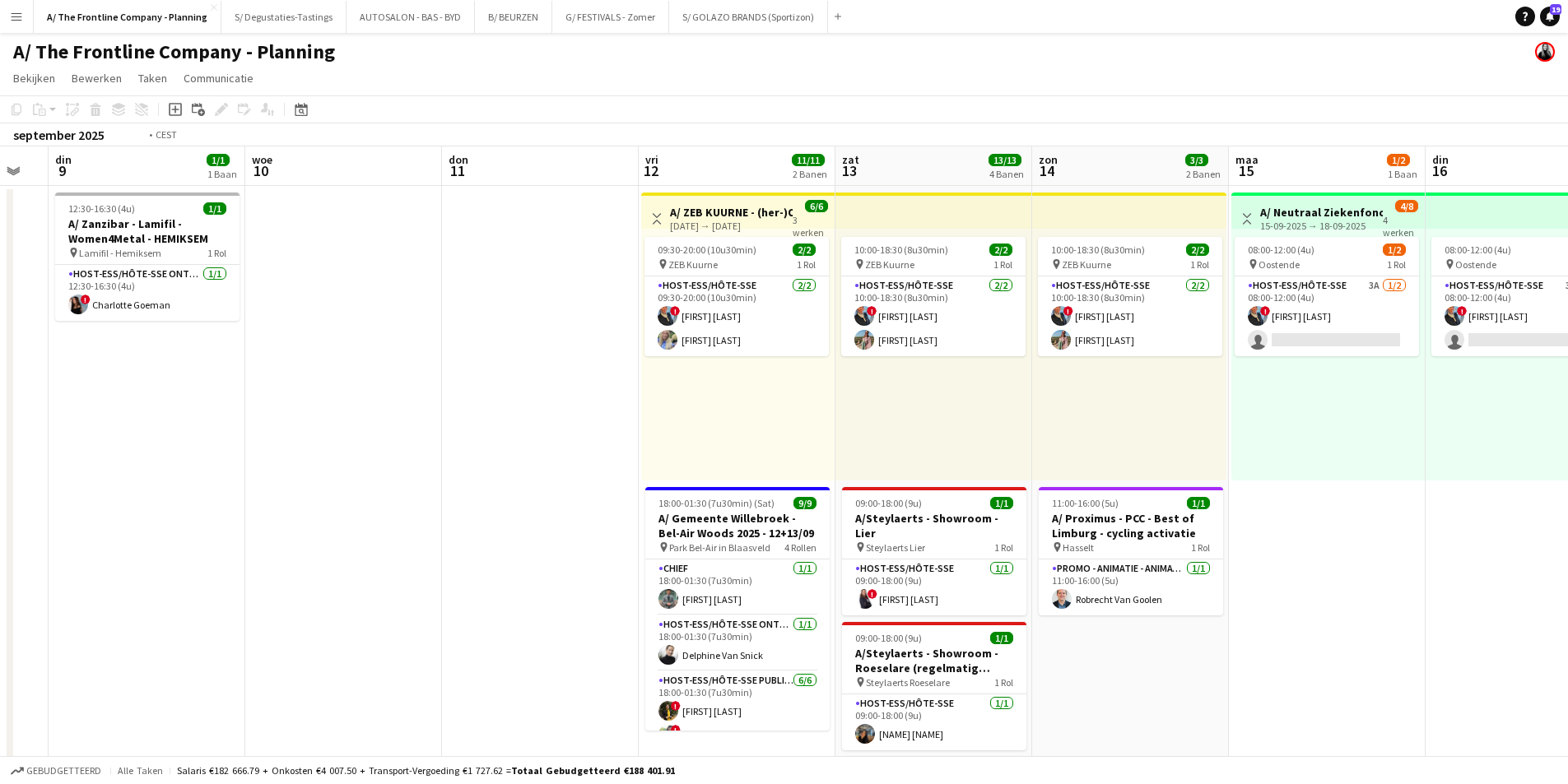 drag, startPoint x: 872, startPoint y: 307, endPoint x: 1105, endPoint y: 307, distance: 233 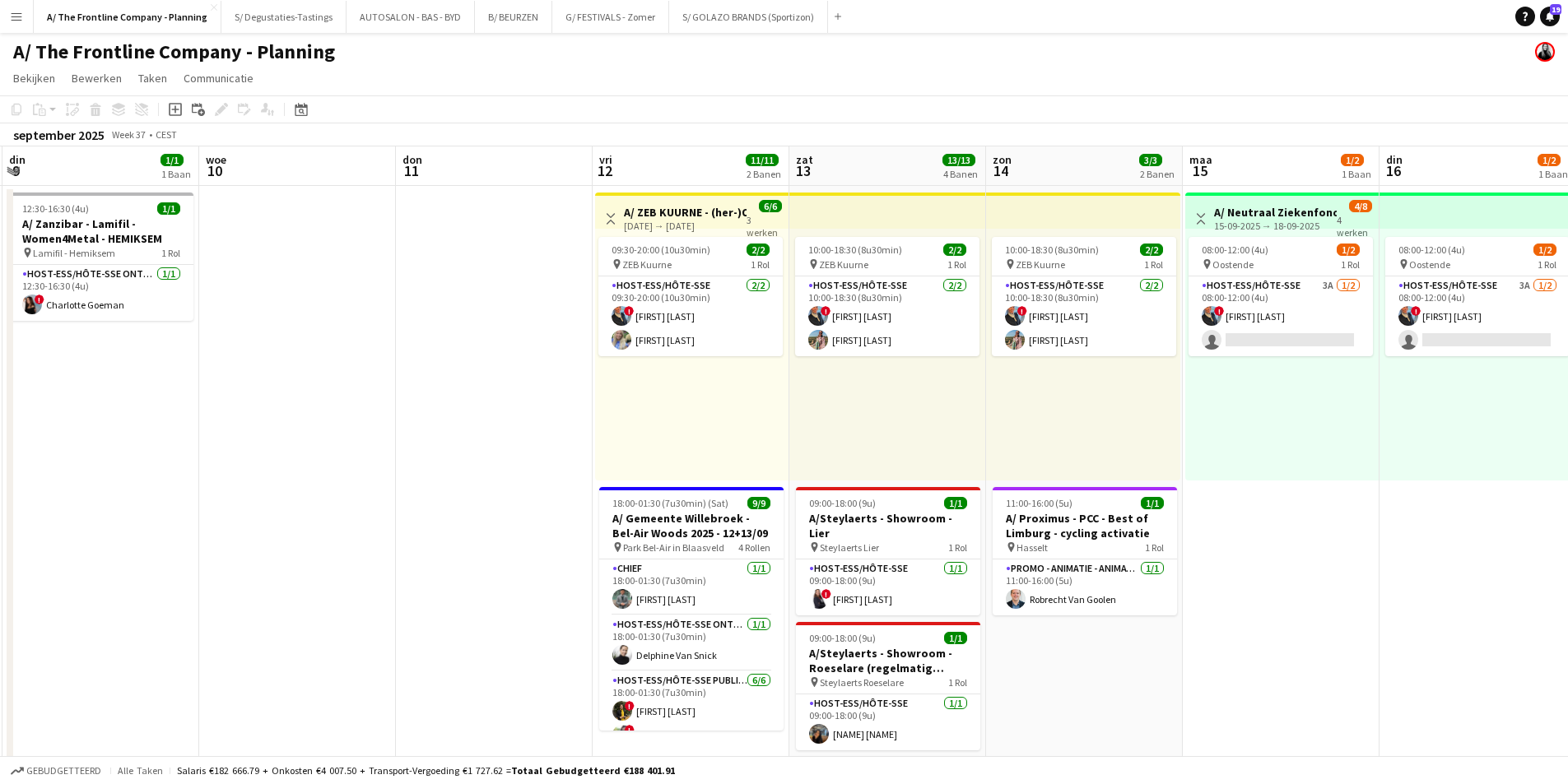 drag, startPoint x: 903, startPoint y: 321, endPoint x: 246, endPoint y: 330, distance: 657.0616 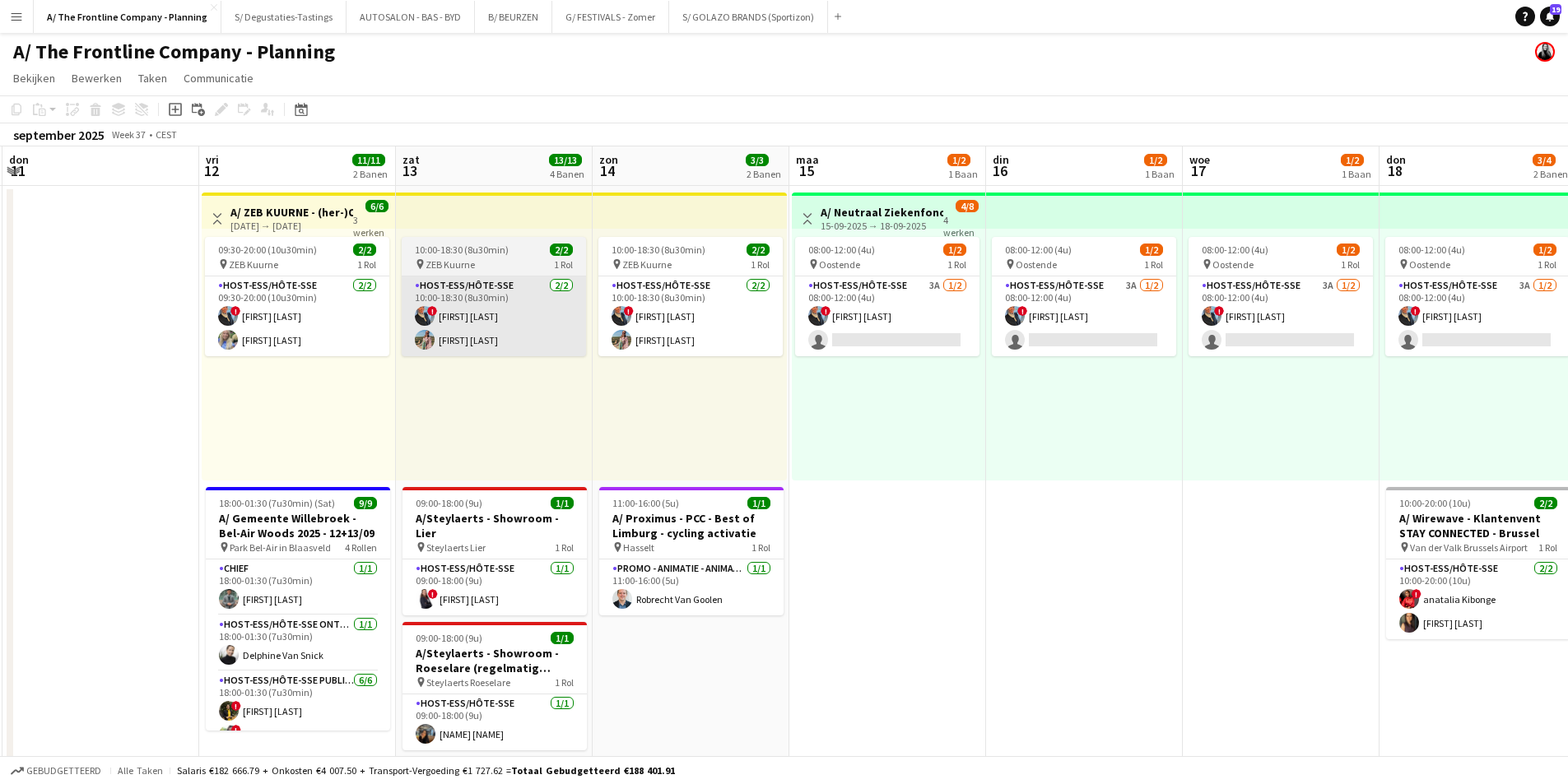 scroll, scrollTop: 0, scrollLeft: 607, axis: horizontal 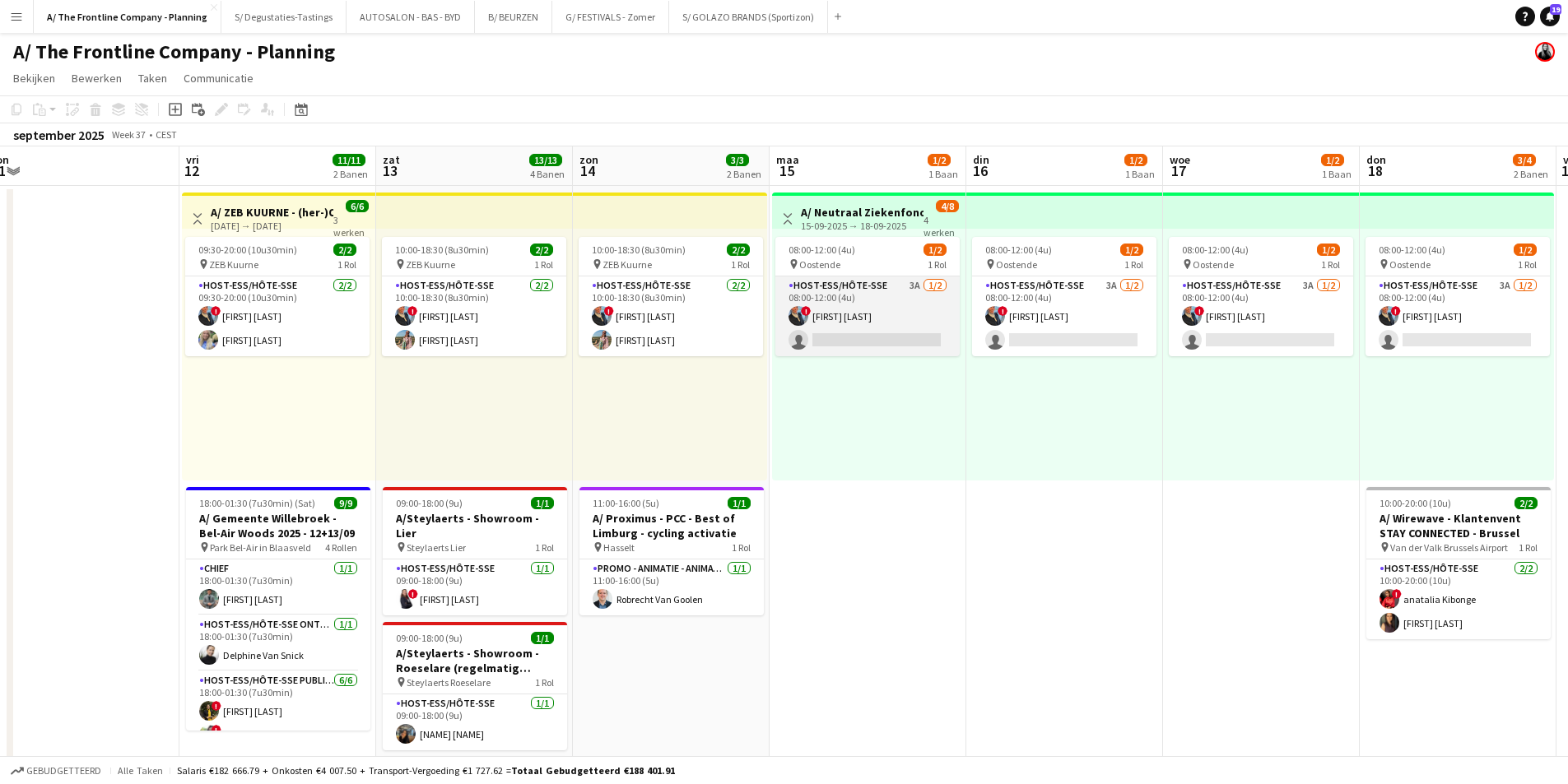 click on "Host-ess/Hôte-sse   3A   [NUMBER]/[NUMBER]   [TIME] ([DURATION])
! [FIRST] [LAST]
single-neutral-actions" at bounding box center [868, 316] 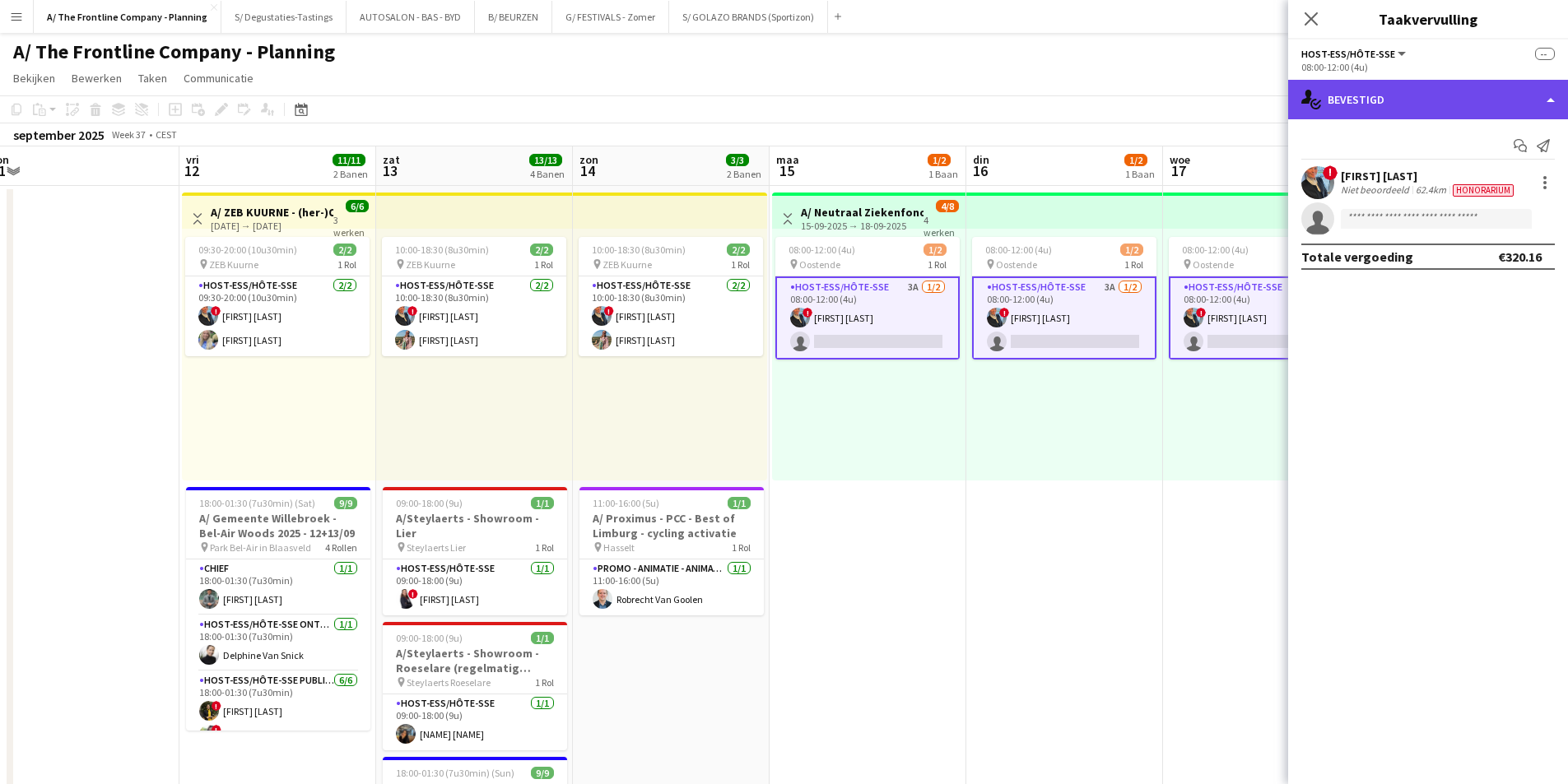 click on "single-neutral-actions-check-2
Bevestigd" 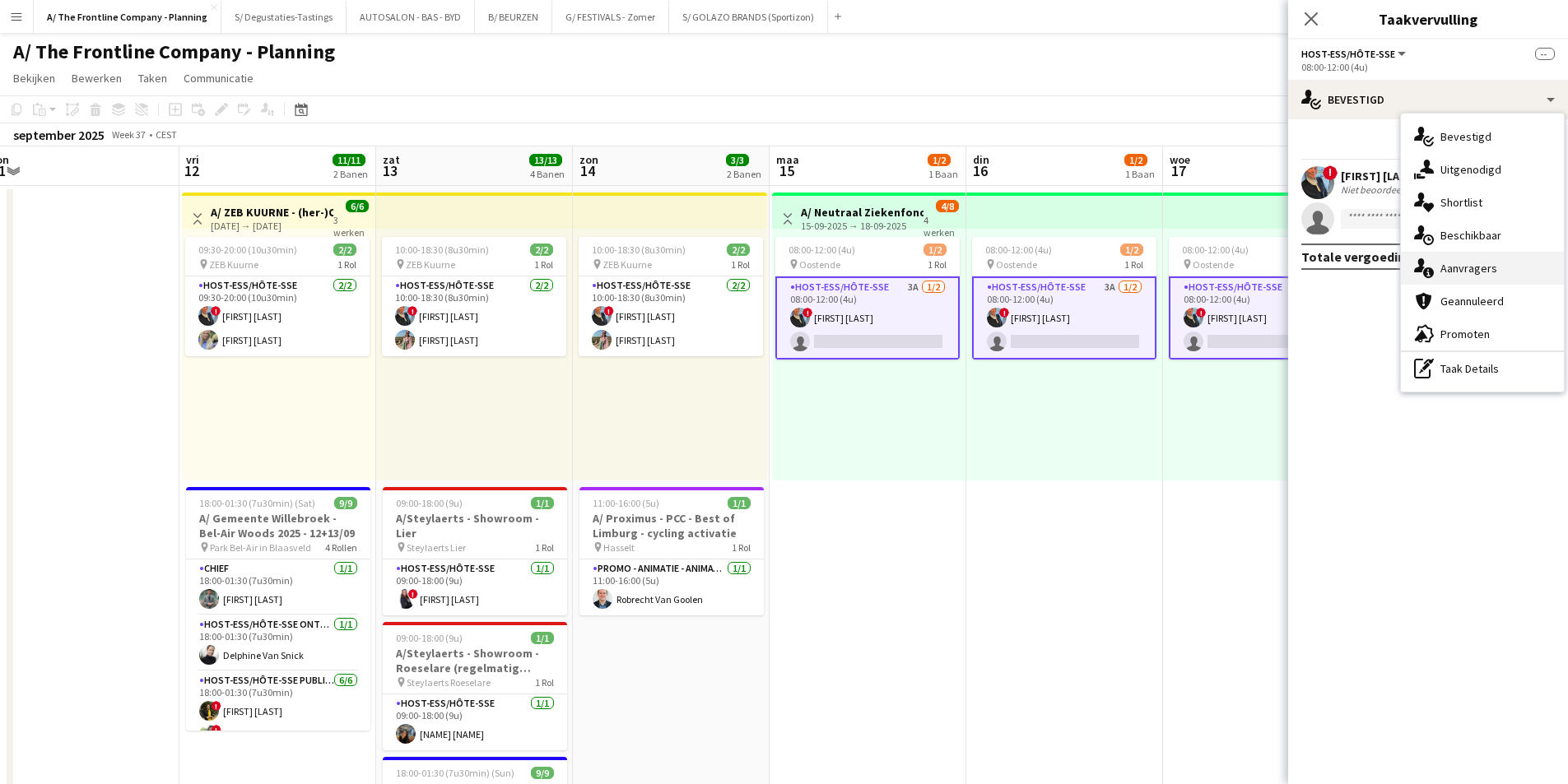 click on "single-neutral-actions-information
Aanvragers" at bounding box center (1482, 268) 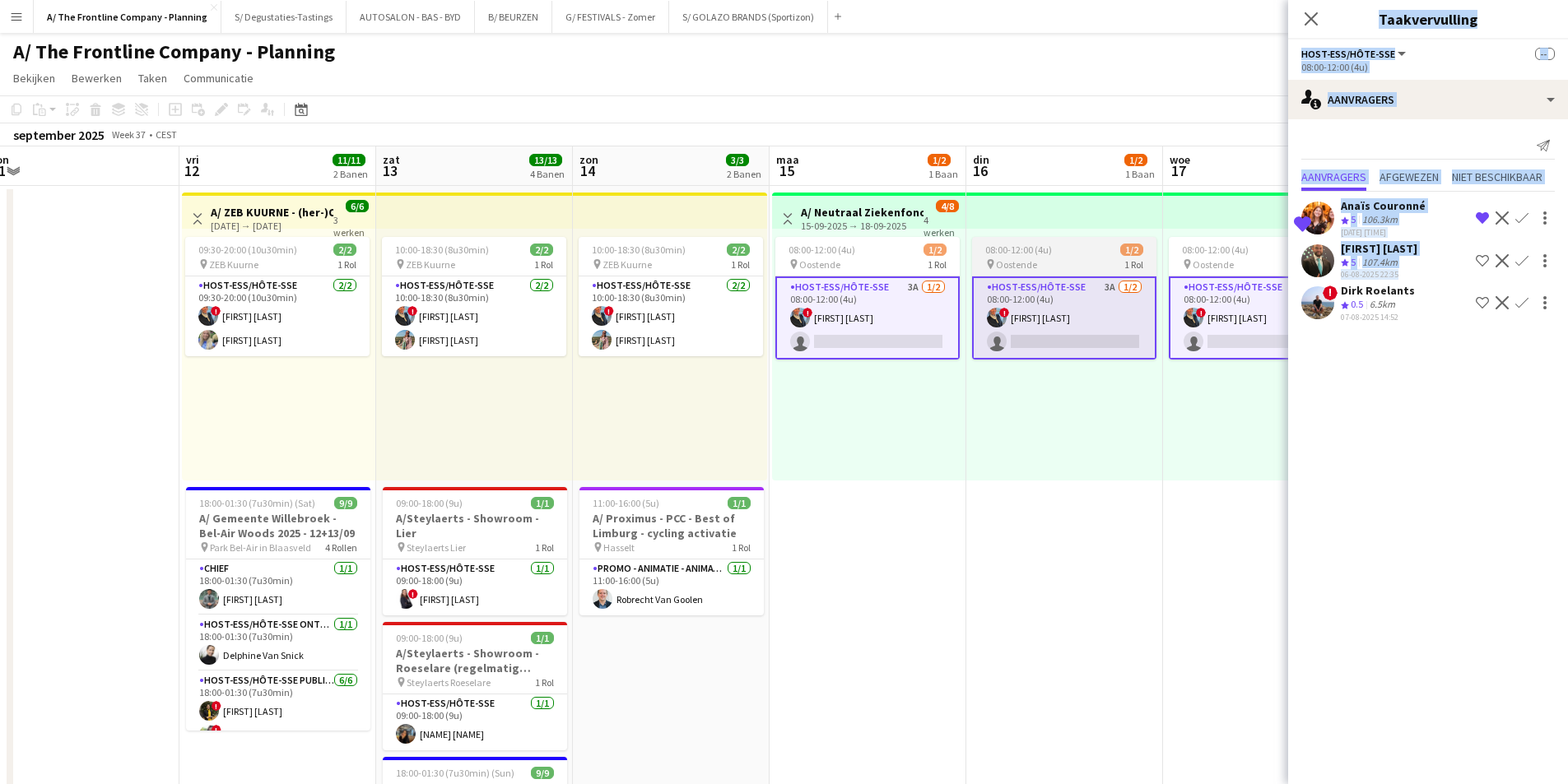 drag, startPoint x: 1232, startPoint y: 346, endPoint x: 1119, endPoint y: 346, distance: 113 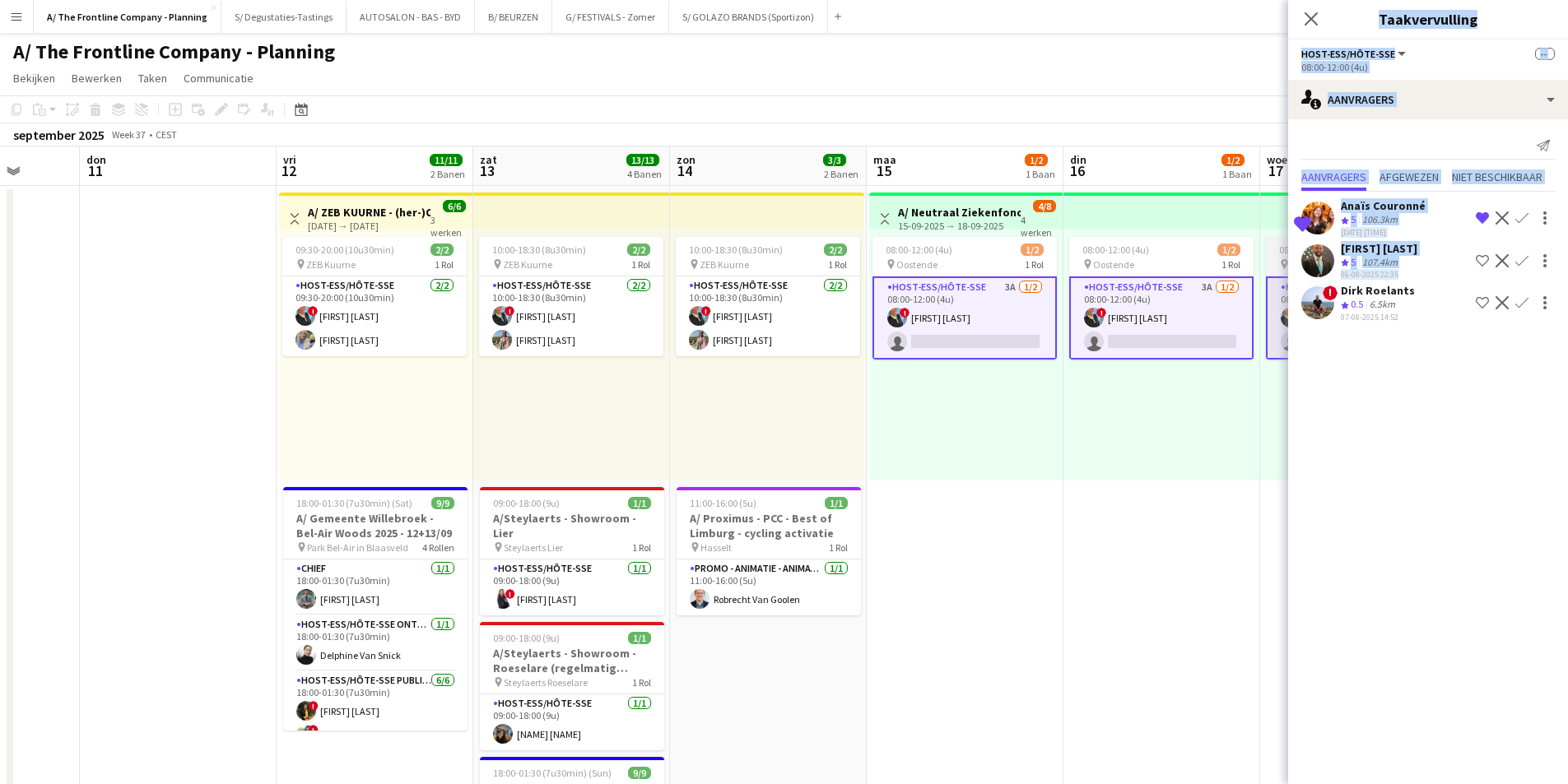 scroll, scrollTop: 0, scrollLeft: 522, axis: horizontal 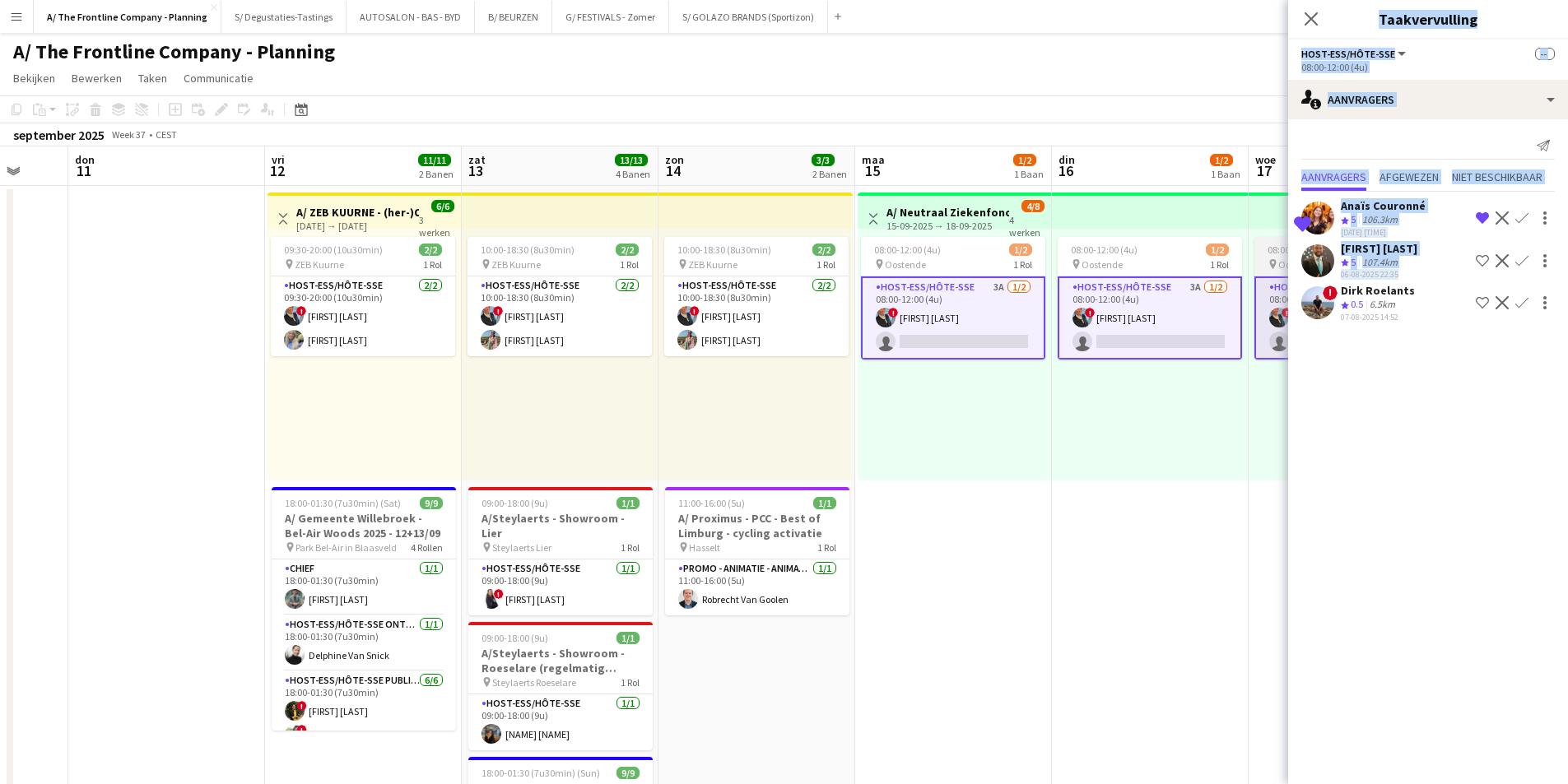 drag, startPoint x: 1190, startPoint y: 341, endPoint x: 882, endPoint y: 339, distance: 308.00649 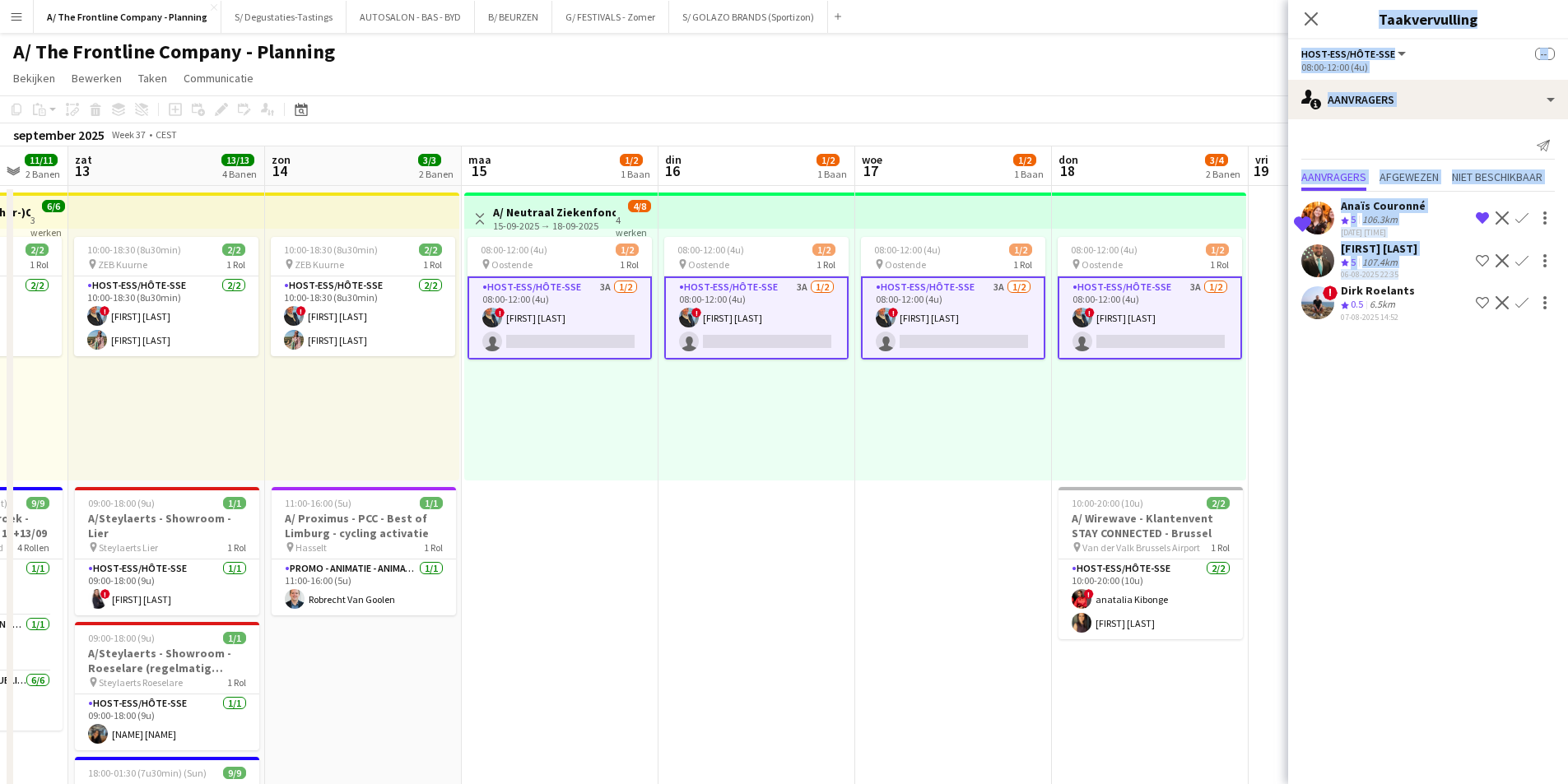 click on "[FIRST] [LAST]" at bounding box center [1378, 290] 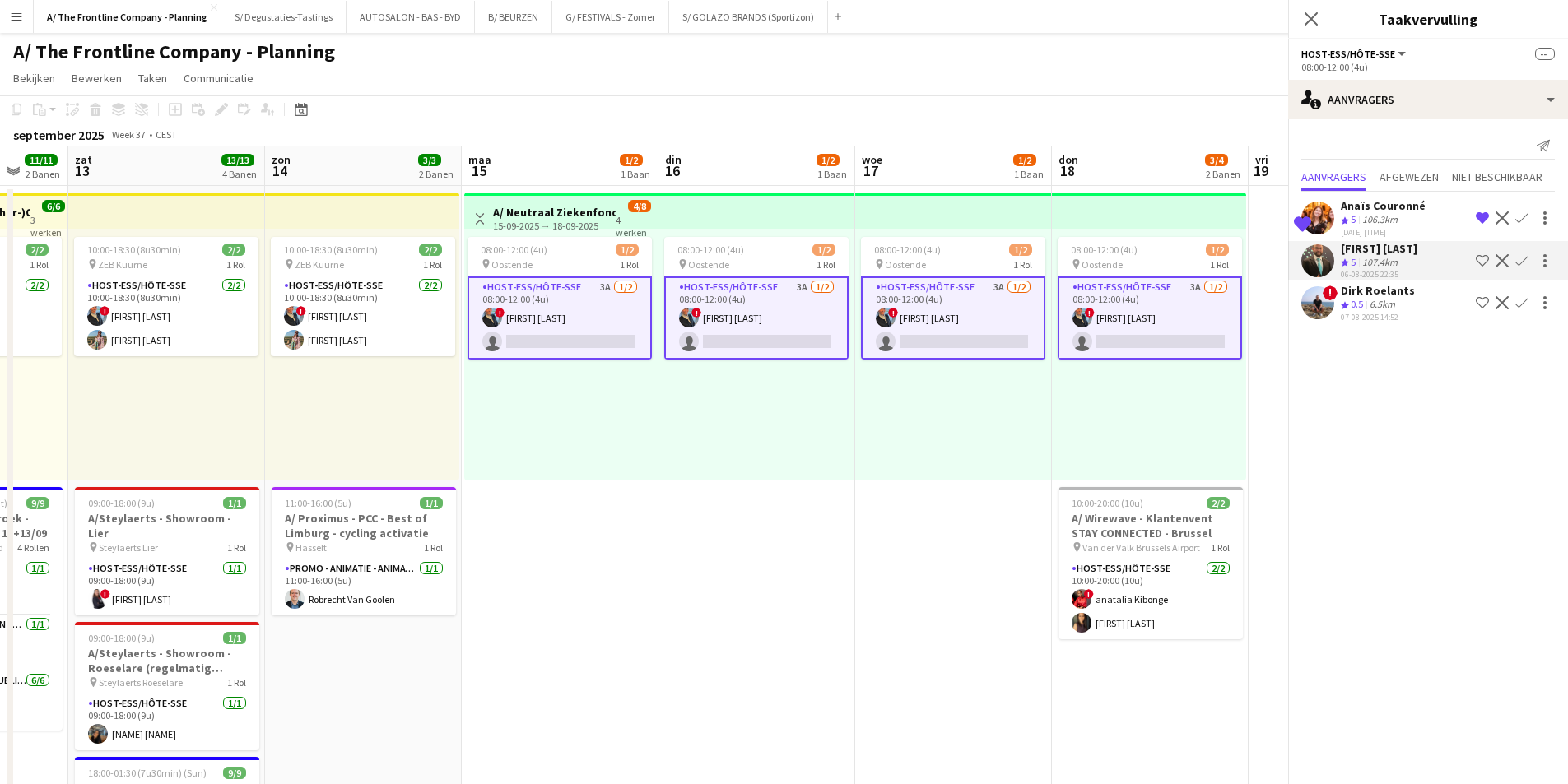 click on "Anaïs Couronné" 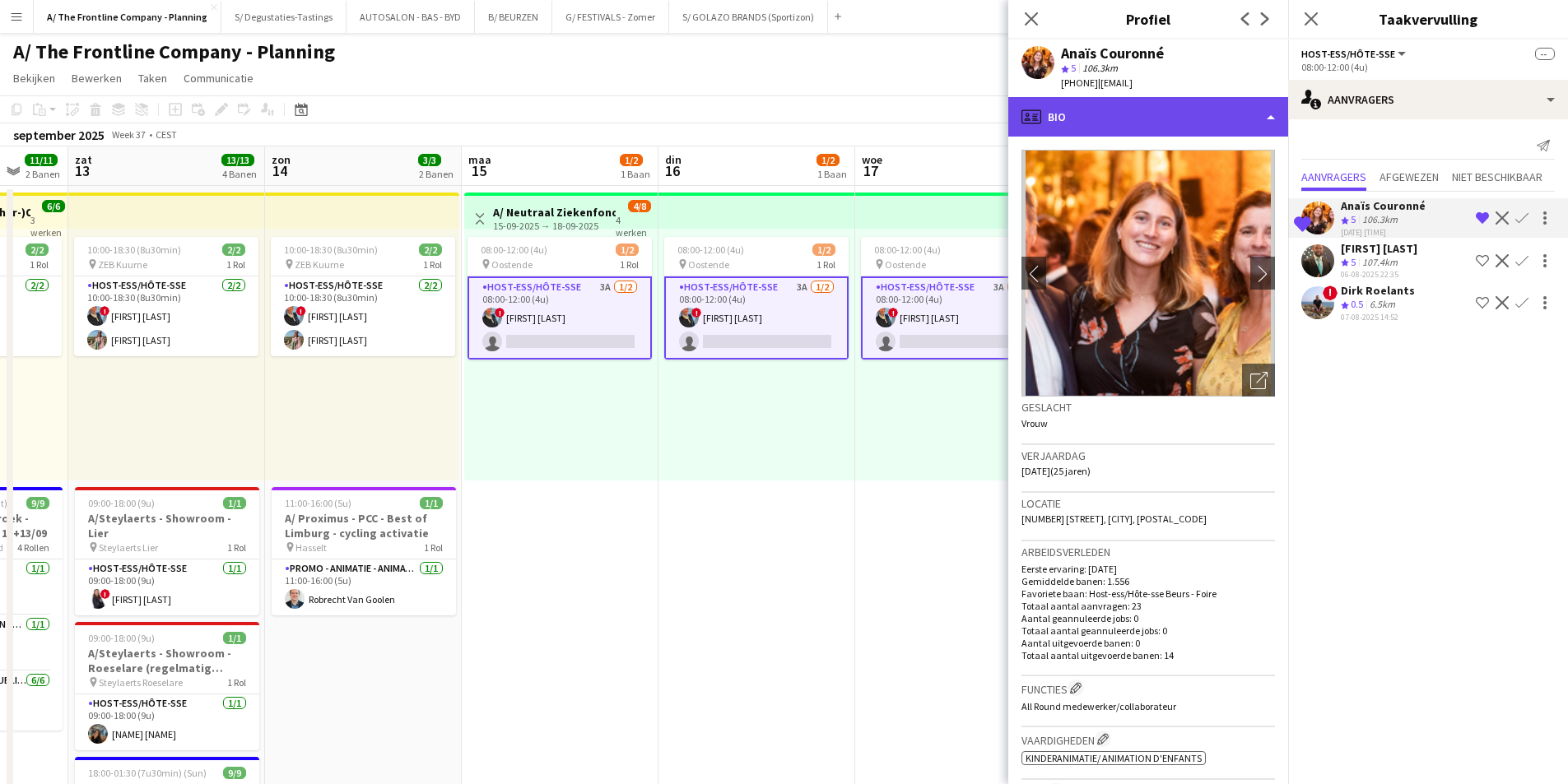 click on "profile
Bio" 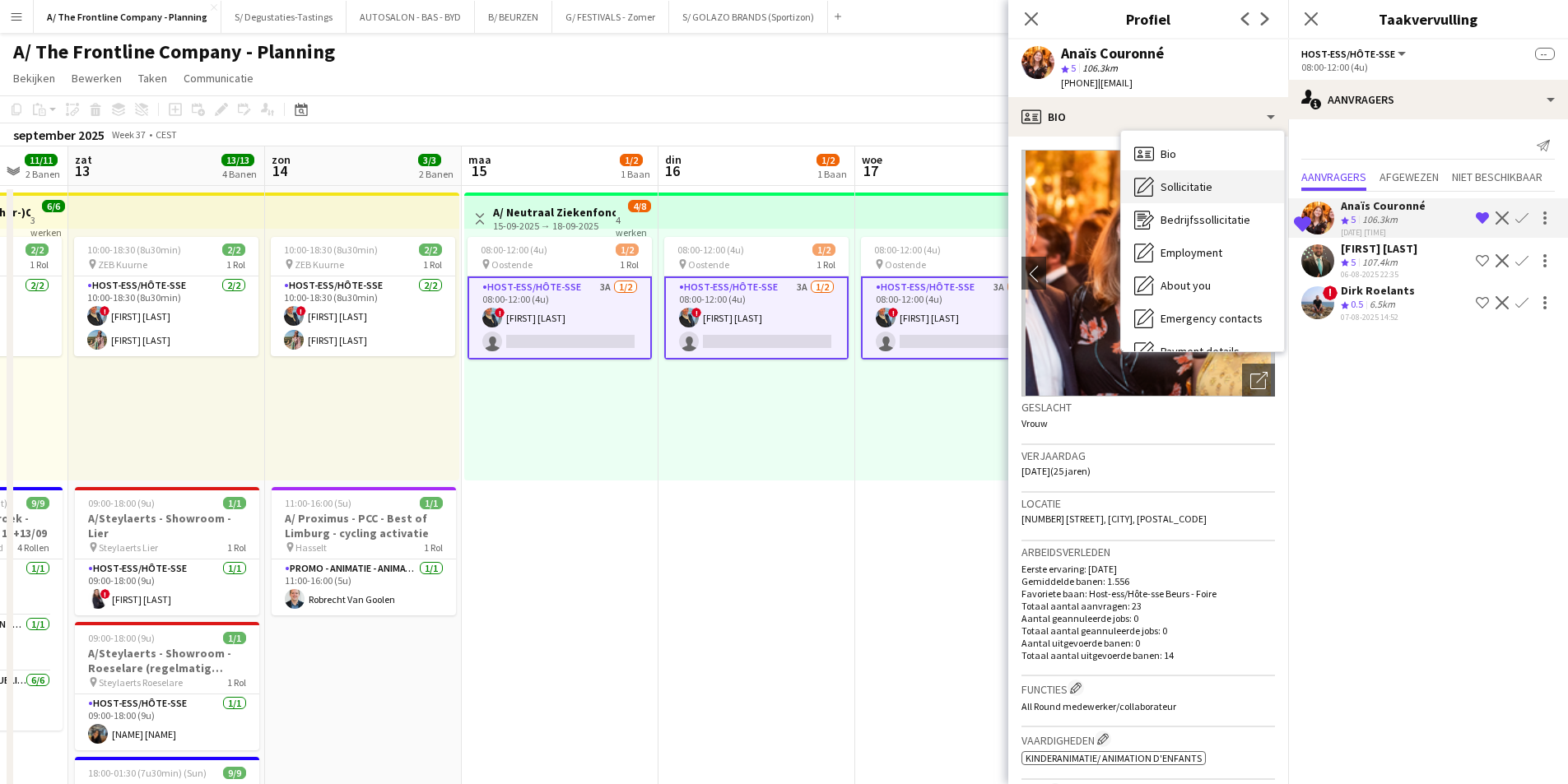 click on "Sollicitatie" at bounding box center [1186, 187] 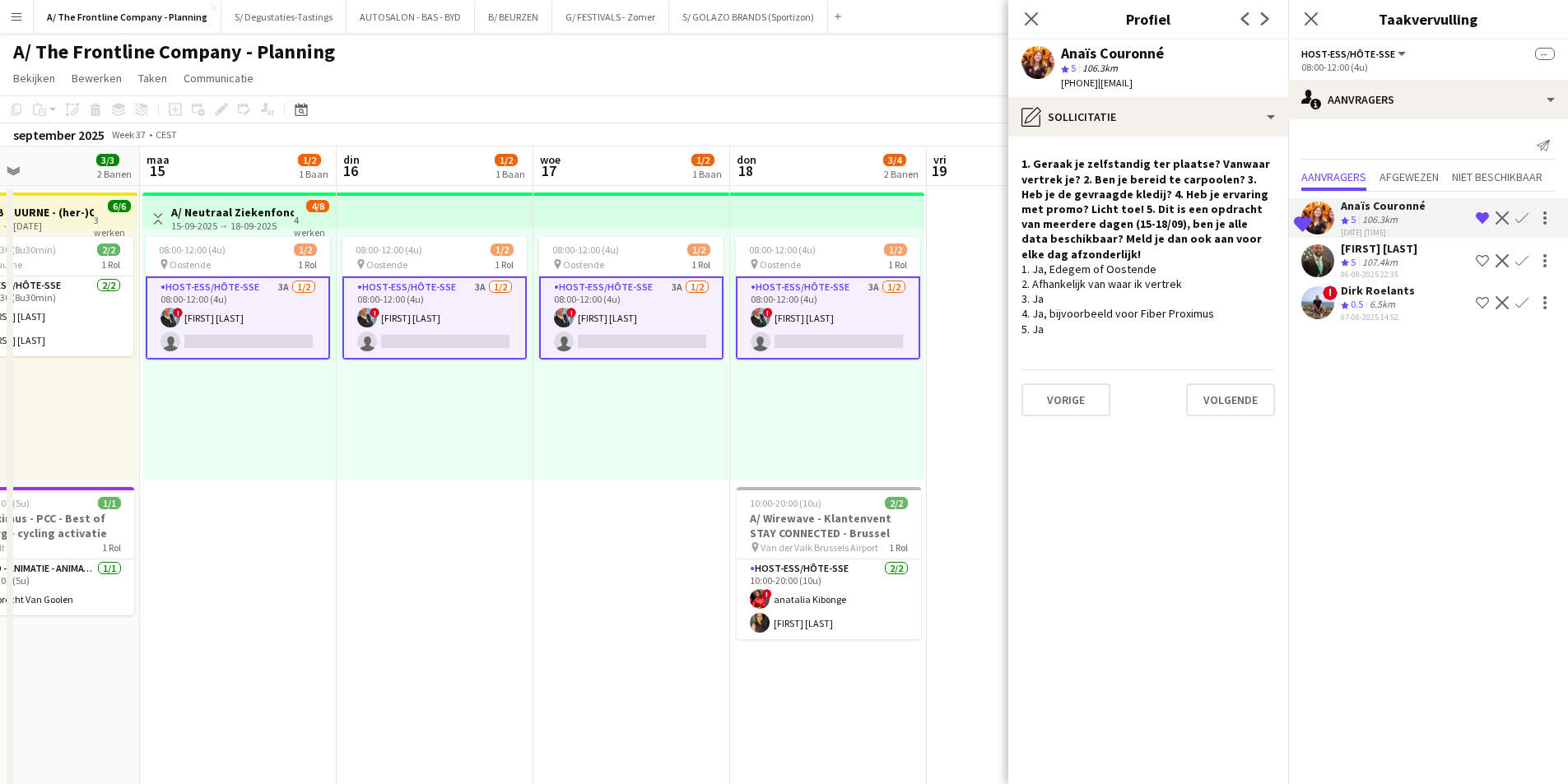 scroll, scrollTop: 0, scrollLeft: 657, axis: horizontal 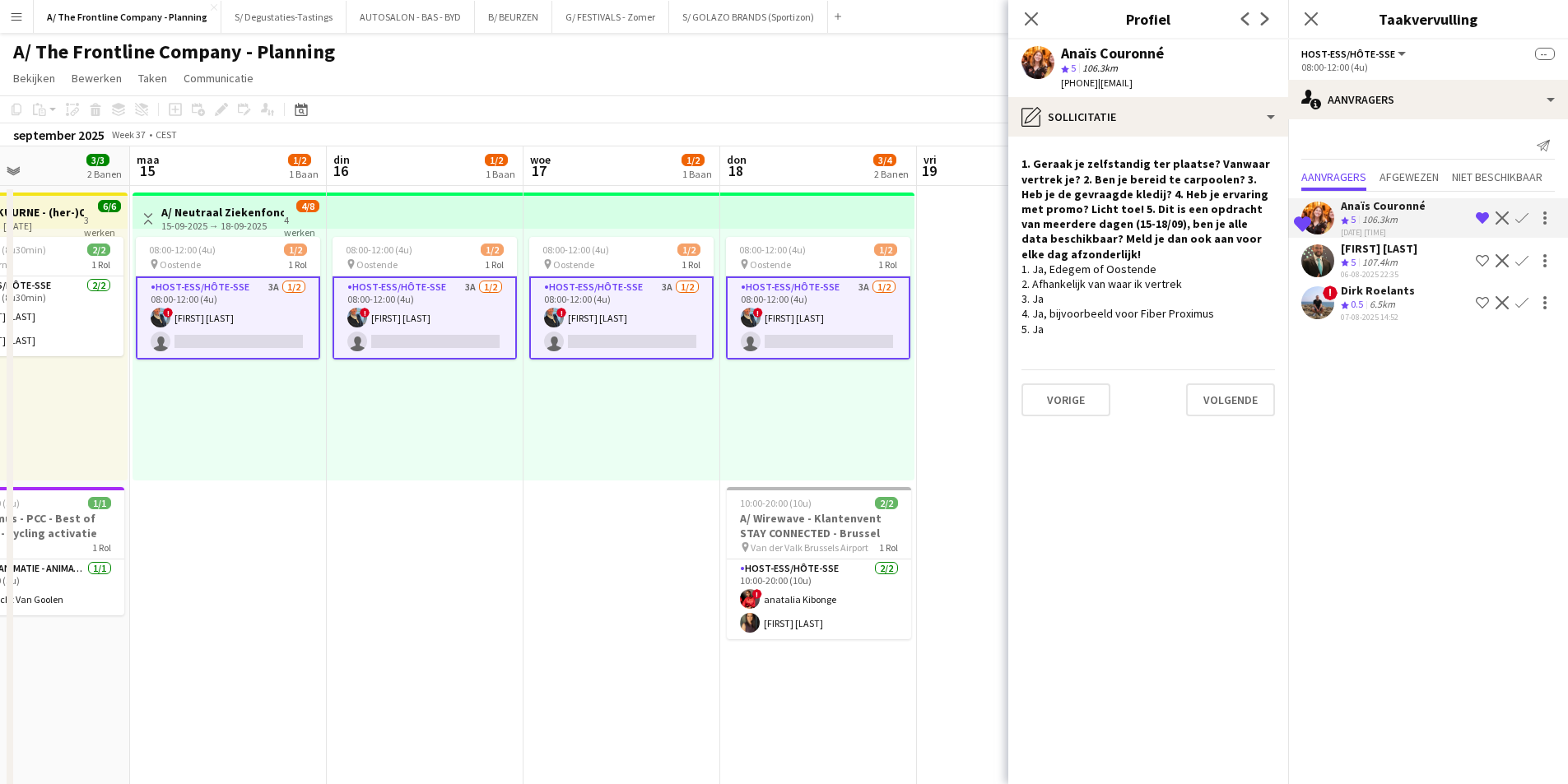 drag, startPoint x: 873, startPoint y: 554, endPoint x: 542, endPoint y: 552, distance: 331.00604 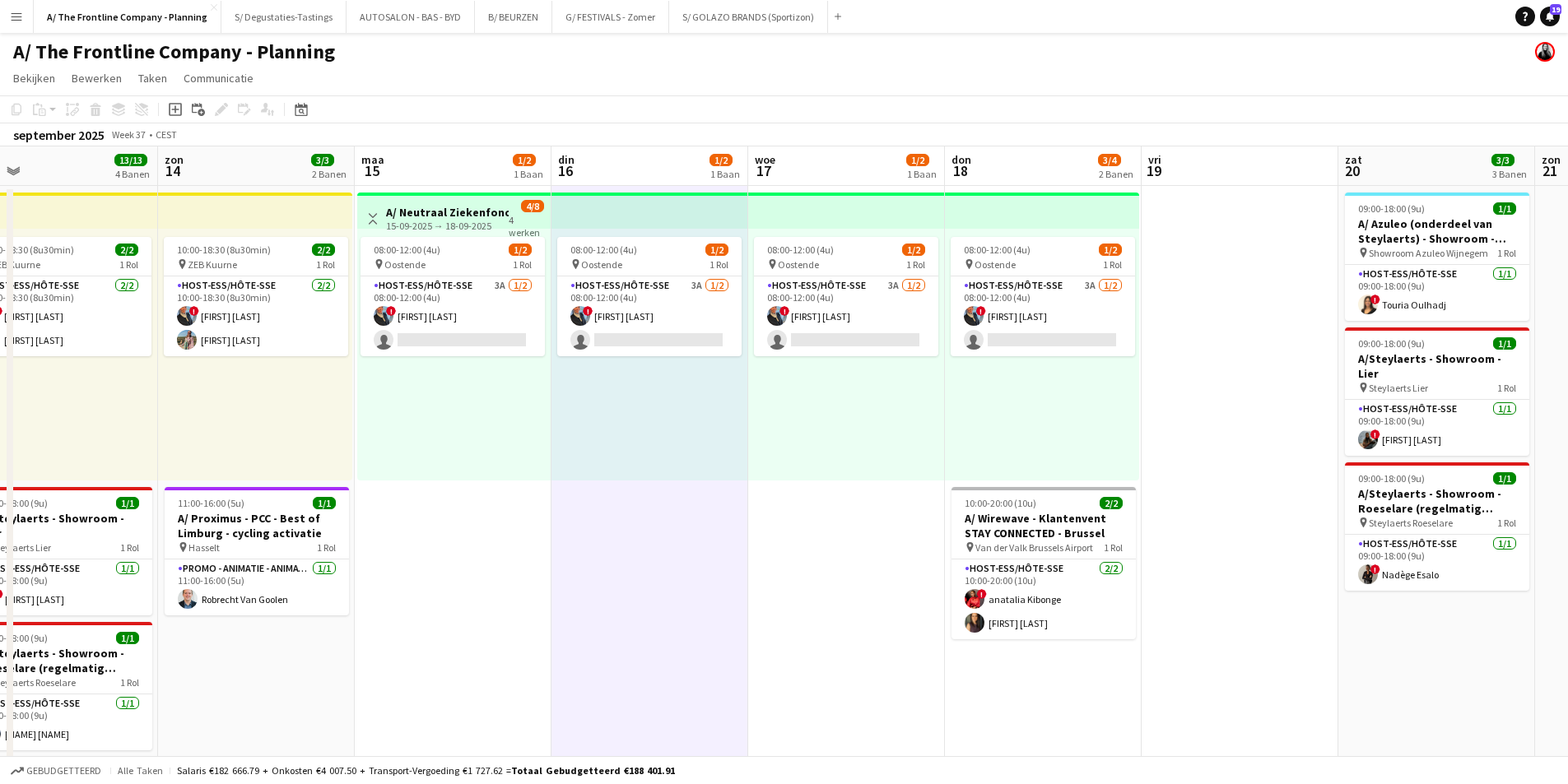 drag, startPoint x: 533, startPoint y: 394, endPoint x: 1058, endPoint y: 426, distance: 525.9743 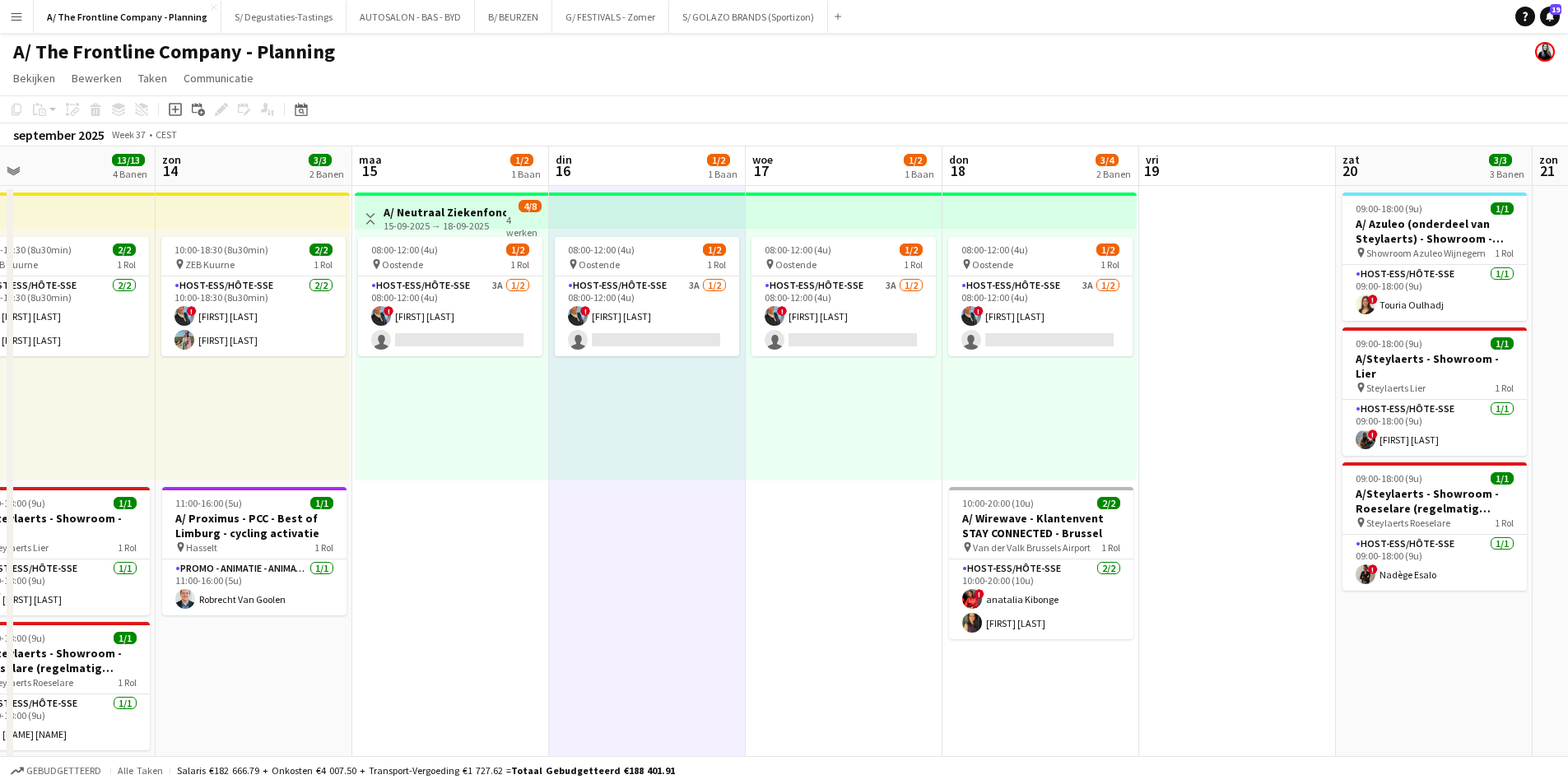 click on "don   11   vri   12   11/11   2 Banen   zat   13   13/13   4 Banen   zon   14   3/3   2 Banen   maa   15   1/2   1 Baan   din   16   1/2   1 Baan   woe   17   1/2   1 Baan   don   18   3/4   2 Banen   vri   19   zat   20   3/3   3 Banen   zon   21   maa   22   1/2   1 Baan   din   23
Weergave Wisselen
A/ ZEB KUURNE - (her-)Opening nieuwe winkel (12+13+14/09)  12-09-2025 → 14-09-2025   6/6   3 werken      09:30-20:00 (10u30min)    2/2
pin
ZEB Kuurne   1 Rol   Host-ess/Hôte-sse   2/2   09:30-20:00 (10u30min)
! [FIRST] [LAST] [LAST]     18:00-01:30 (7u30min) (Sat)   9/9   A/ Gemeente Willebroek - Bel-Air Woods 2025 - 12+13/09
pin
Park Bel-Air in Blaasveld   4 Rollen   Chief   1/1   18:00-01:30 (7u30min)
[FIRST] [LAST]  Host-ess/Hôte-sse Onthaal-Accueill   1/1   18:00-01:30 (7u30min)
[FIRST] [LAST]  Host-ess/Hôte-sse Publiek/Publique   6/6   18:00-01:30 (7u30min)
! [FIRST] [LAST] ! [FIRST] [LAST] ! !" at bounding box center [784, 689] 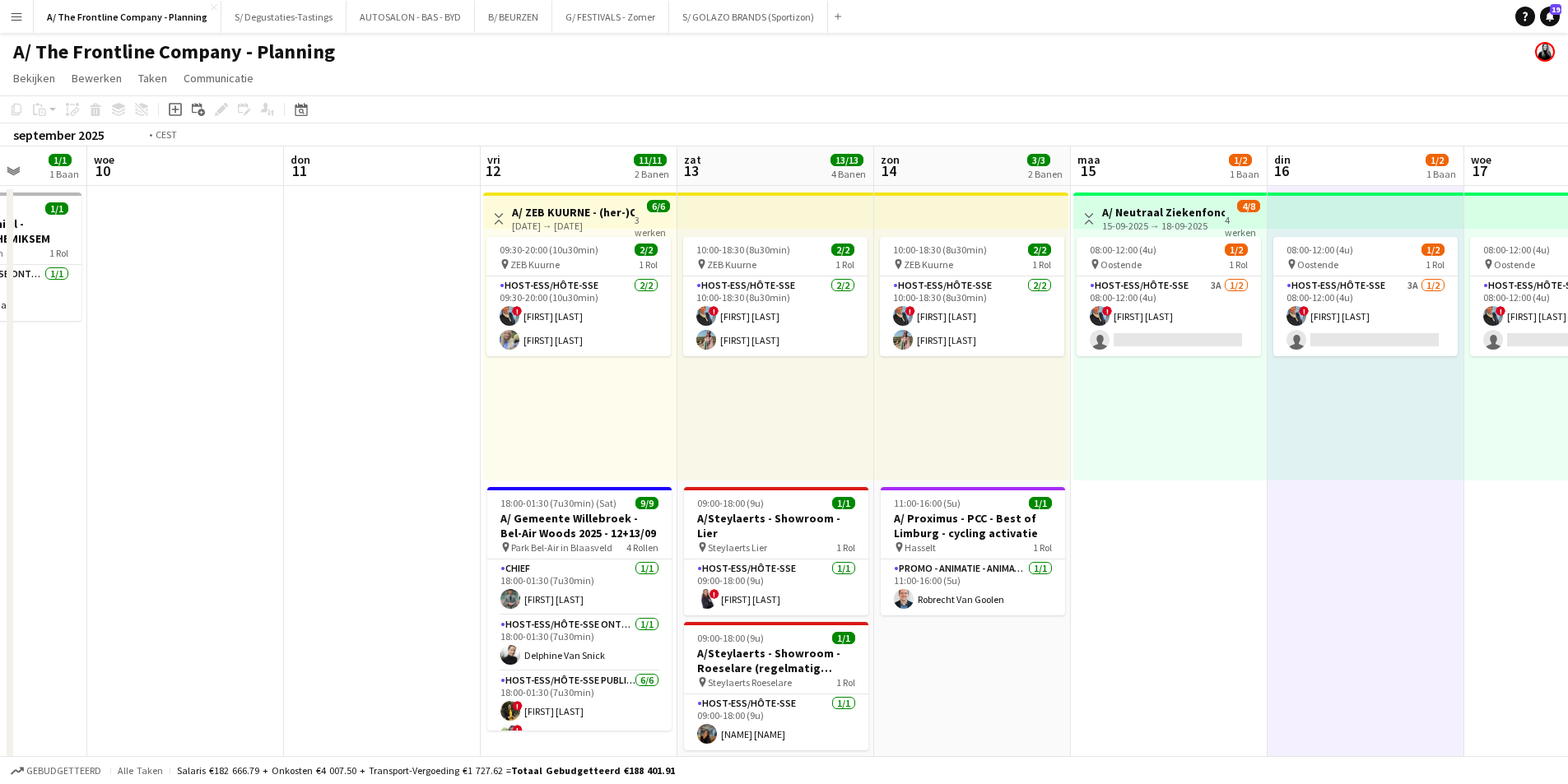 drag, startPoint x: 435, startPoint y: 431, endPoint x: 1028, endPoint y: 379, distance: 595.276 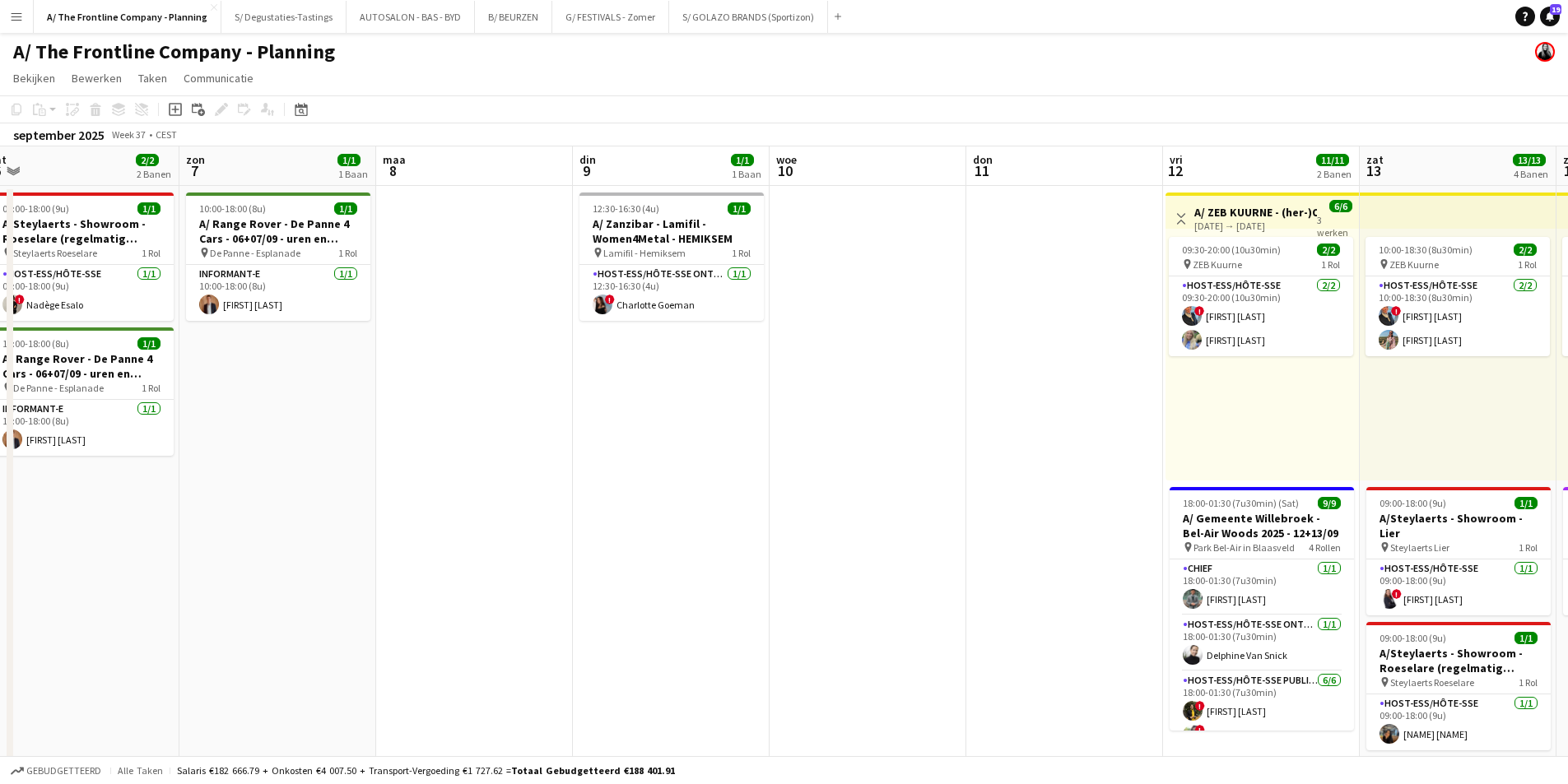 drag, startPoint x: 417, startPoint y: 388, endPoint x: 1063, endPoint y: 373, distance: 646.1741 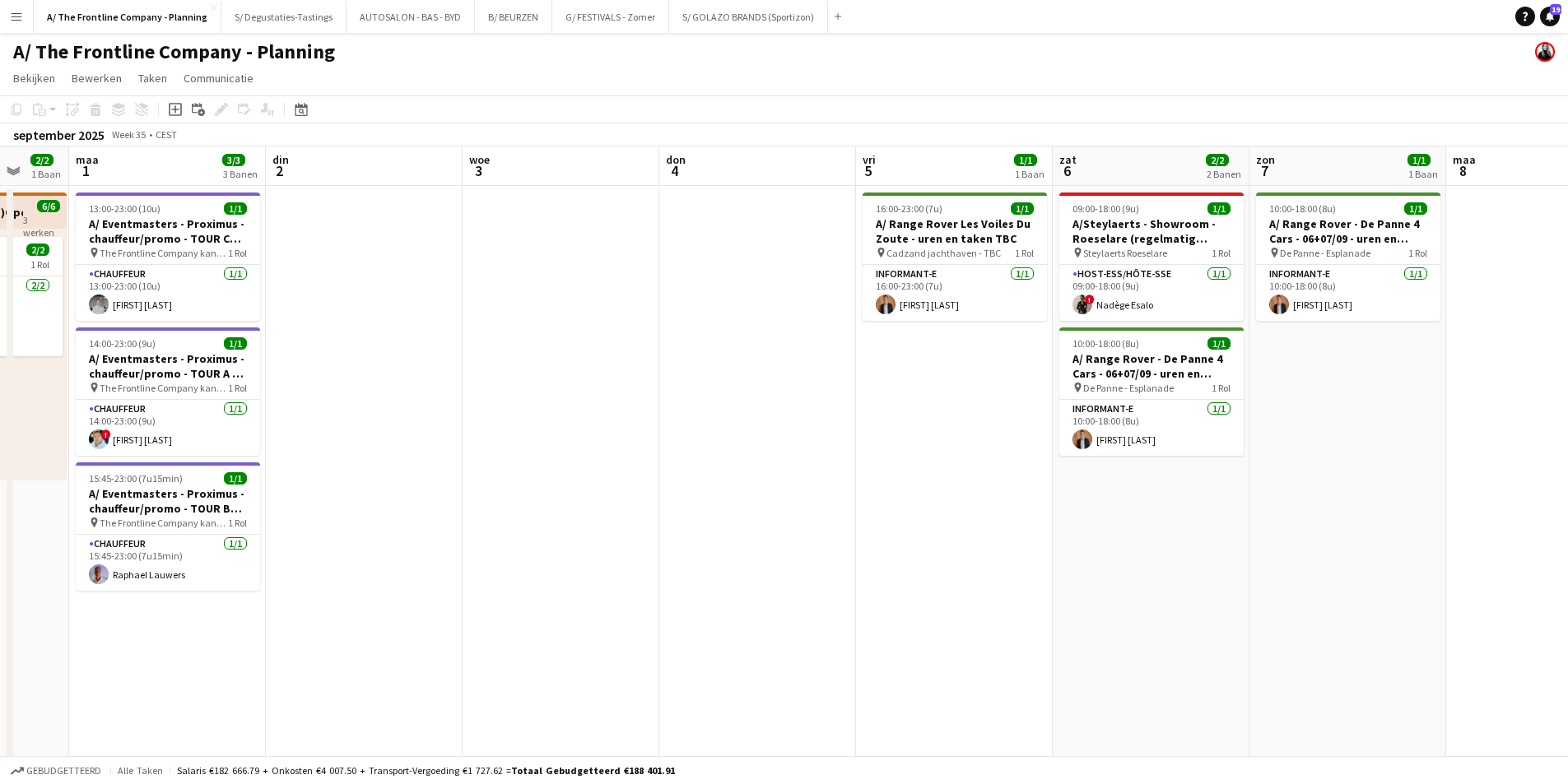 drag, startPoint x: 291, startPoint y: 400, endPoint x: 1033, endPoint y: 349, distance: 743.7506 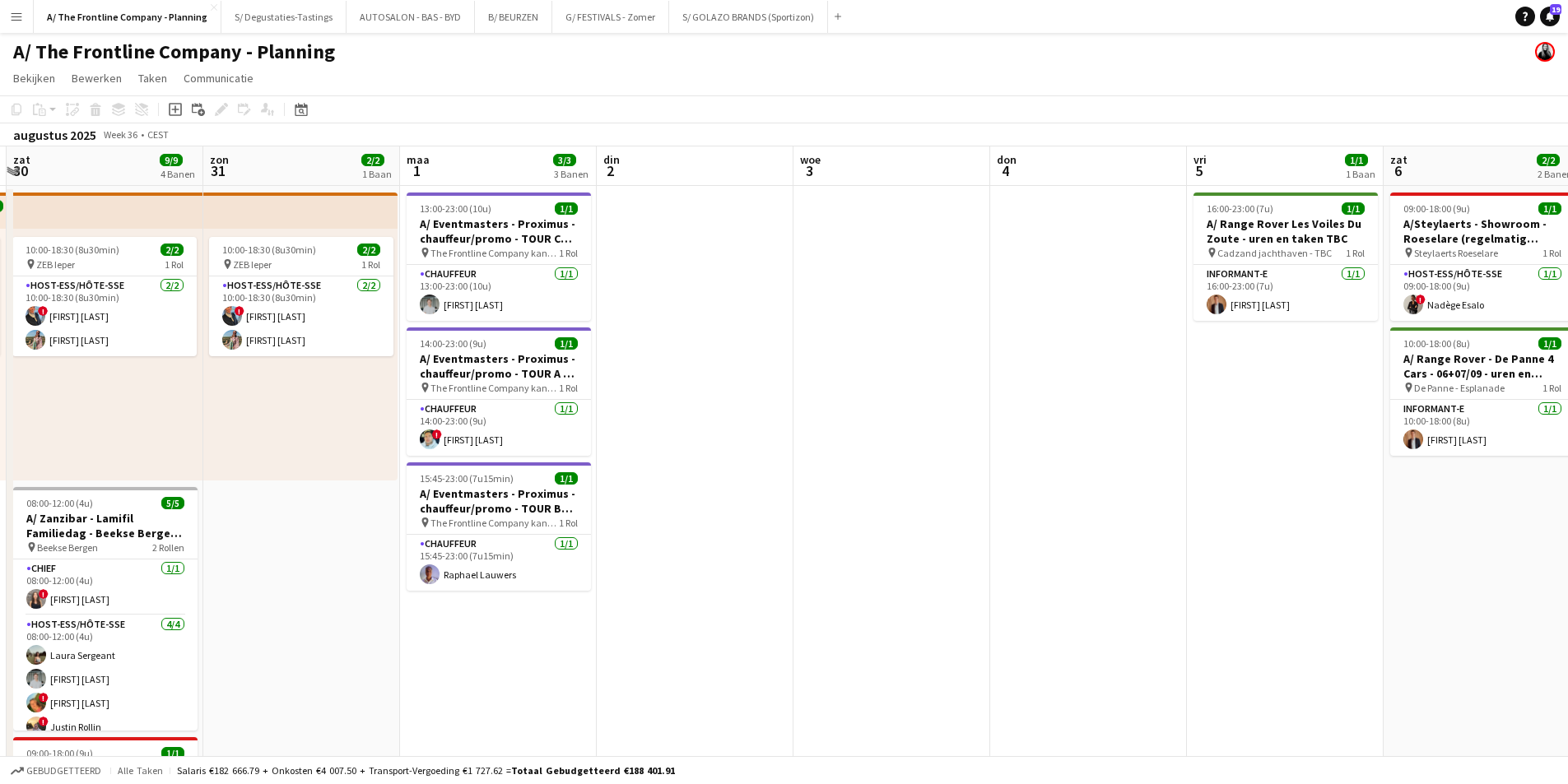 drag, startPoint x: 258, startPoint y: 385, endPoint x: 1031, endPoint y: 337, distance: 774.48886 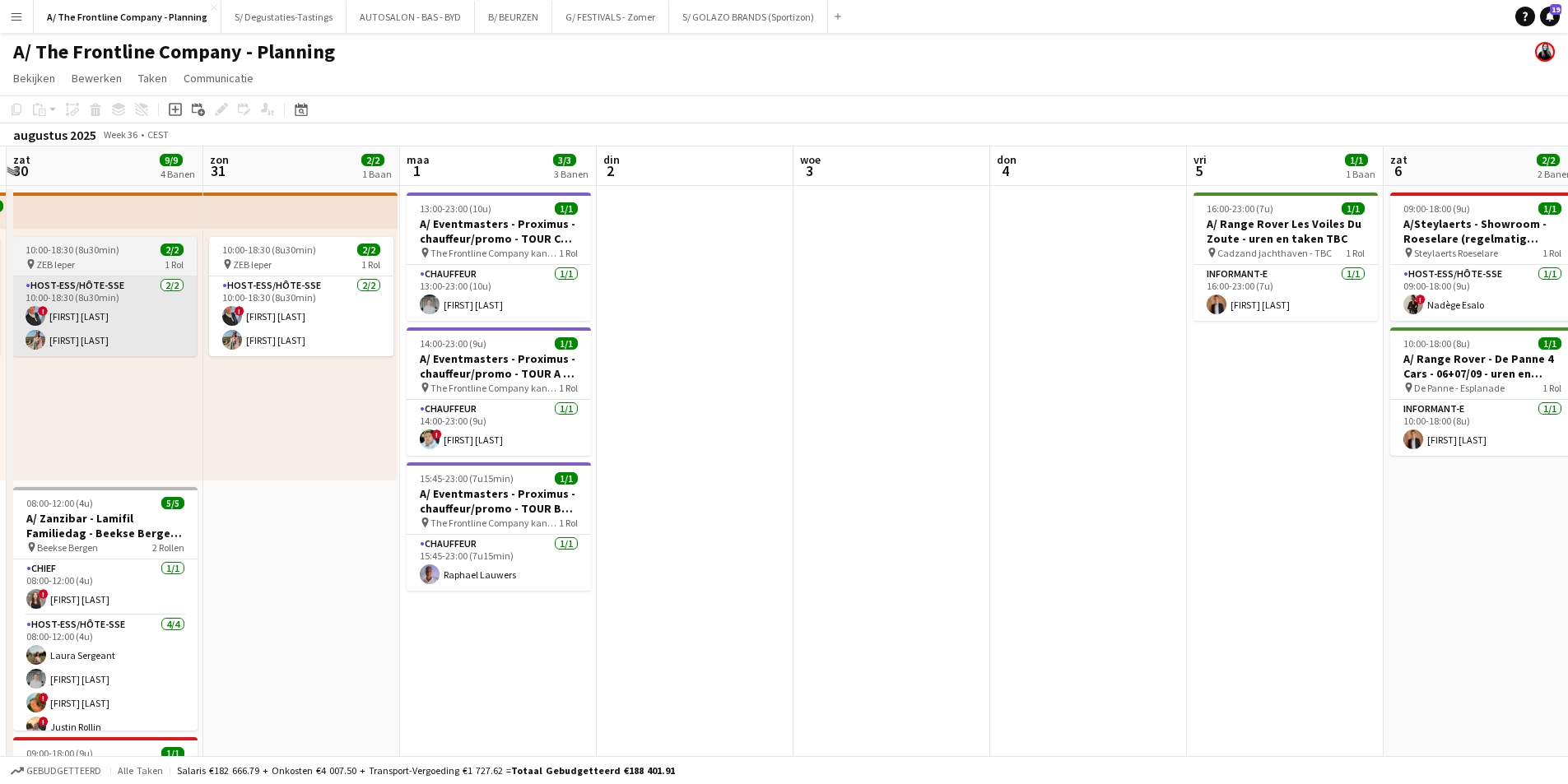 scroll, scrollTop: 0, scrollLeft: 371, axis: horizontal 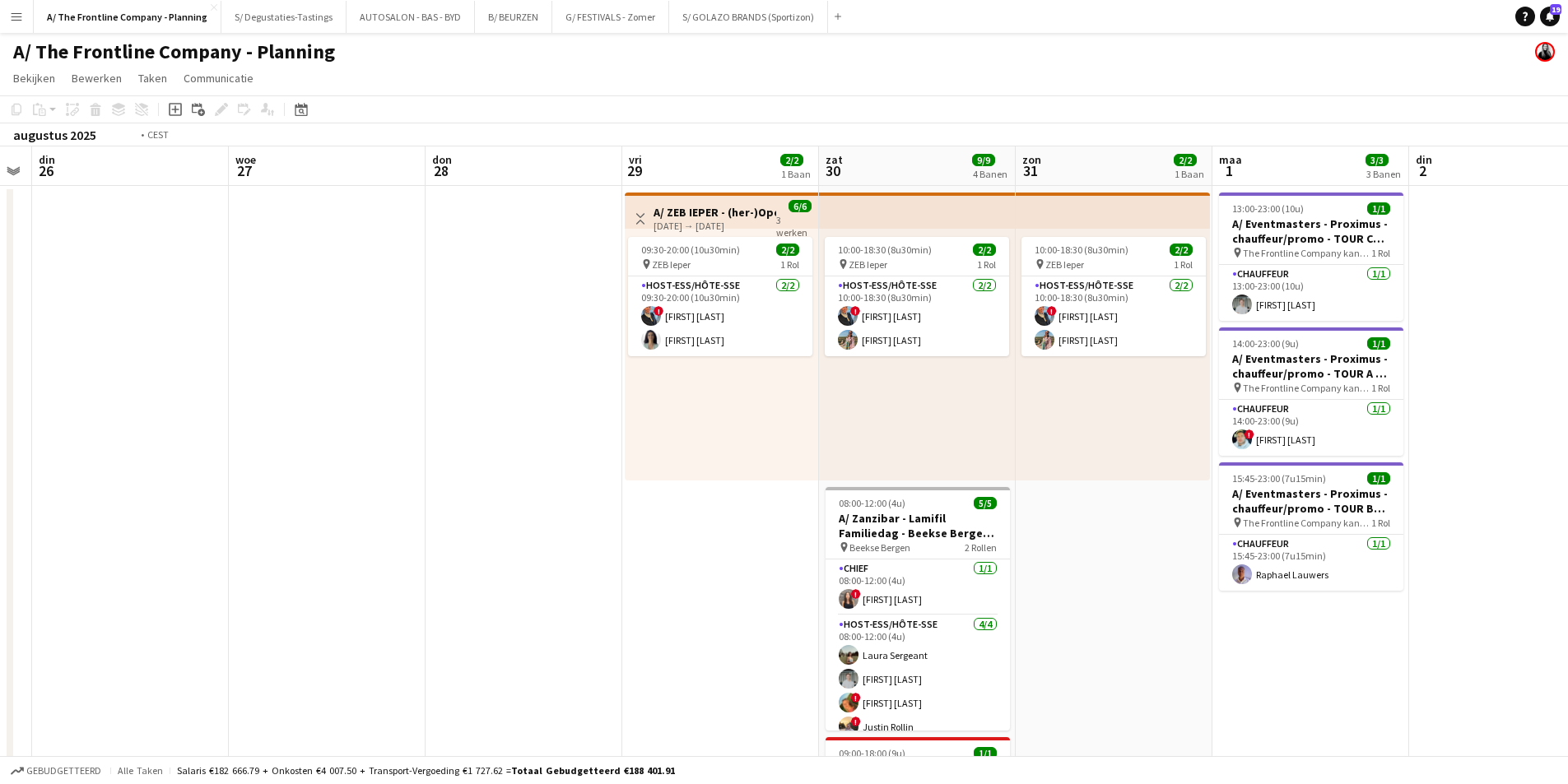 drag, startPoint x: 476, startPoint y: 354, endPoint x: 1189, endPoint y: 324, distance: 713.6309 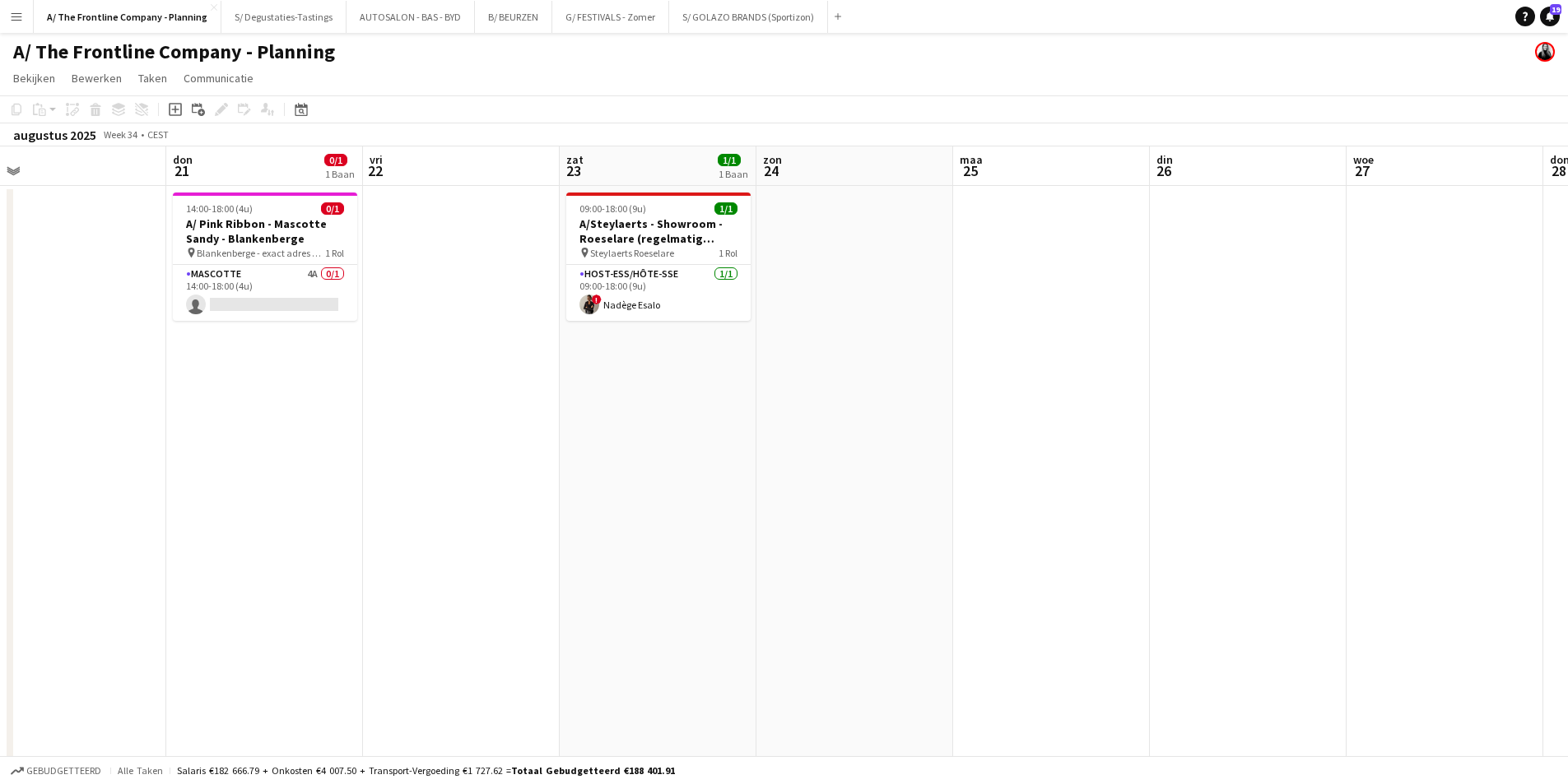 drag, startPoint x: 644, startPoint y: 398, endPoint x: 976, endPoint y: 387, distance: 332.1822 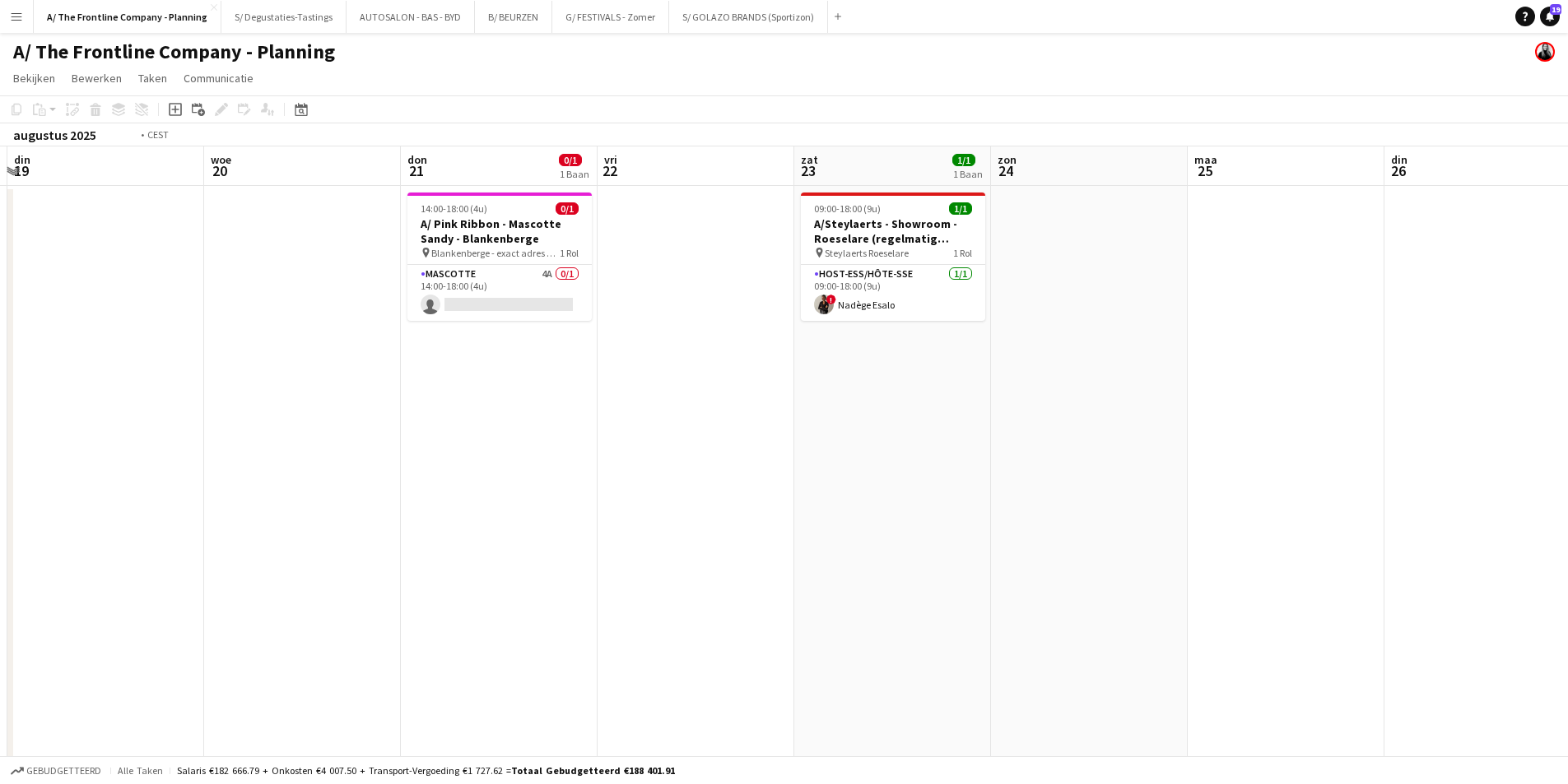 drag, startPoint x: 317, startPoint y: 411, endPoint x: 1011, endPoint y: 362, distance: 695.72768 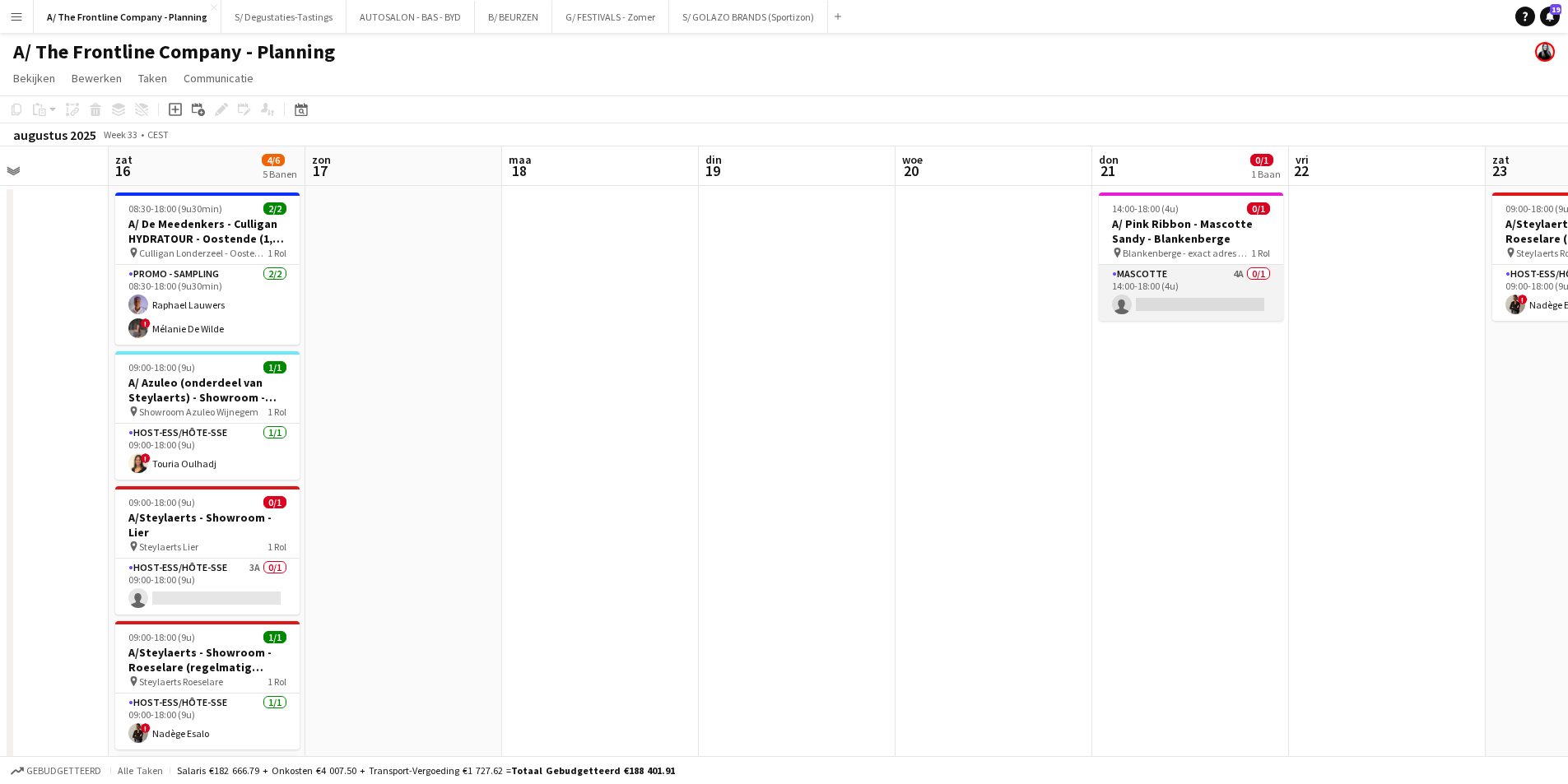 click on "Mascotte   4A   0/1   14:00-18:00 (4u)
single-neutral-actions" at bounding box center [1191, 293] 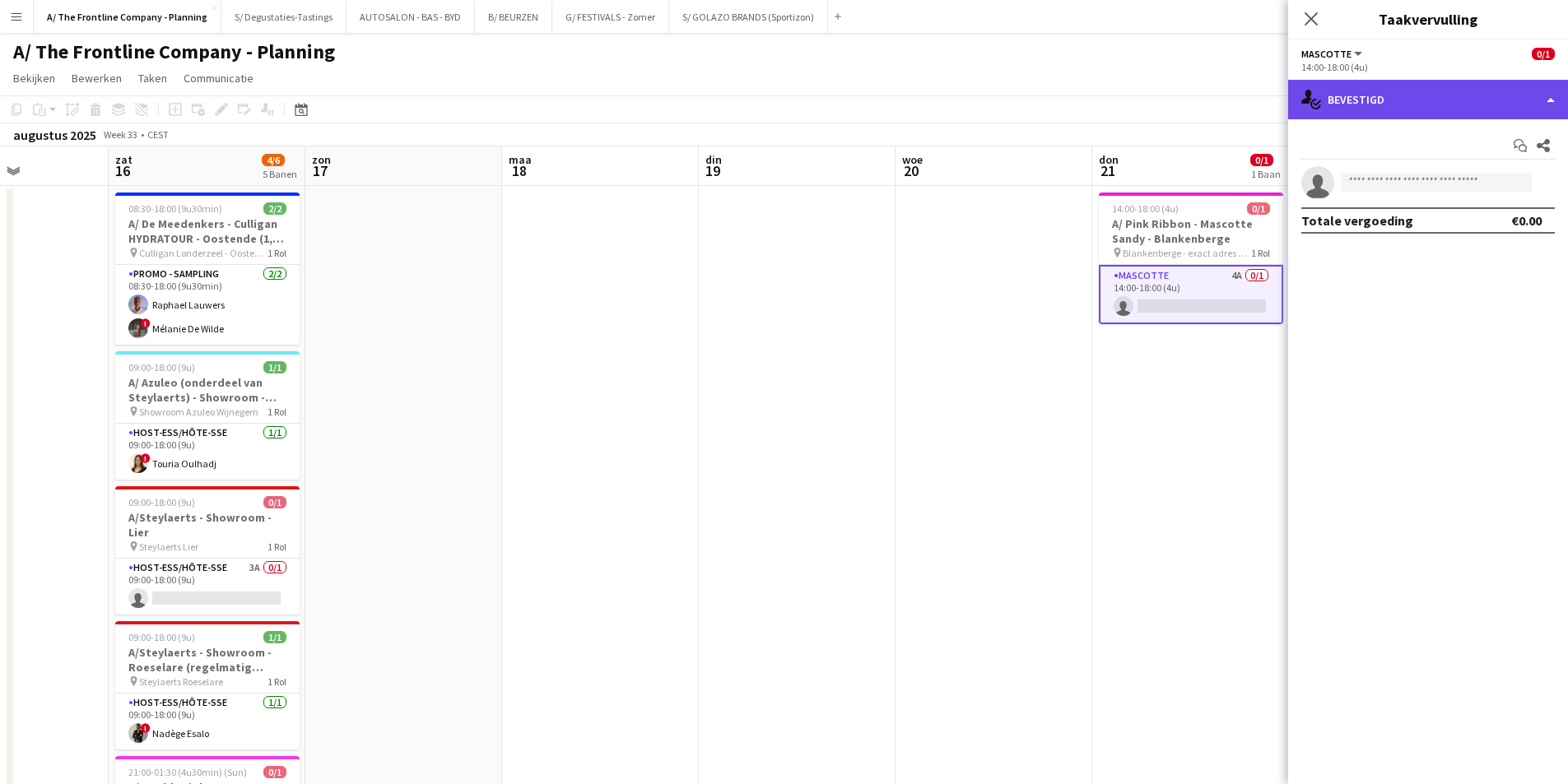 click on "single-neutral-actions-check-2
Bevestigd" 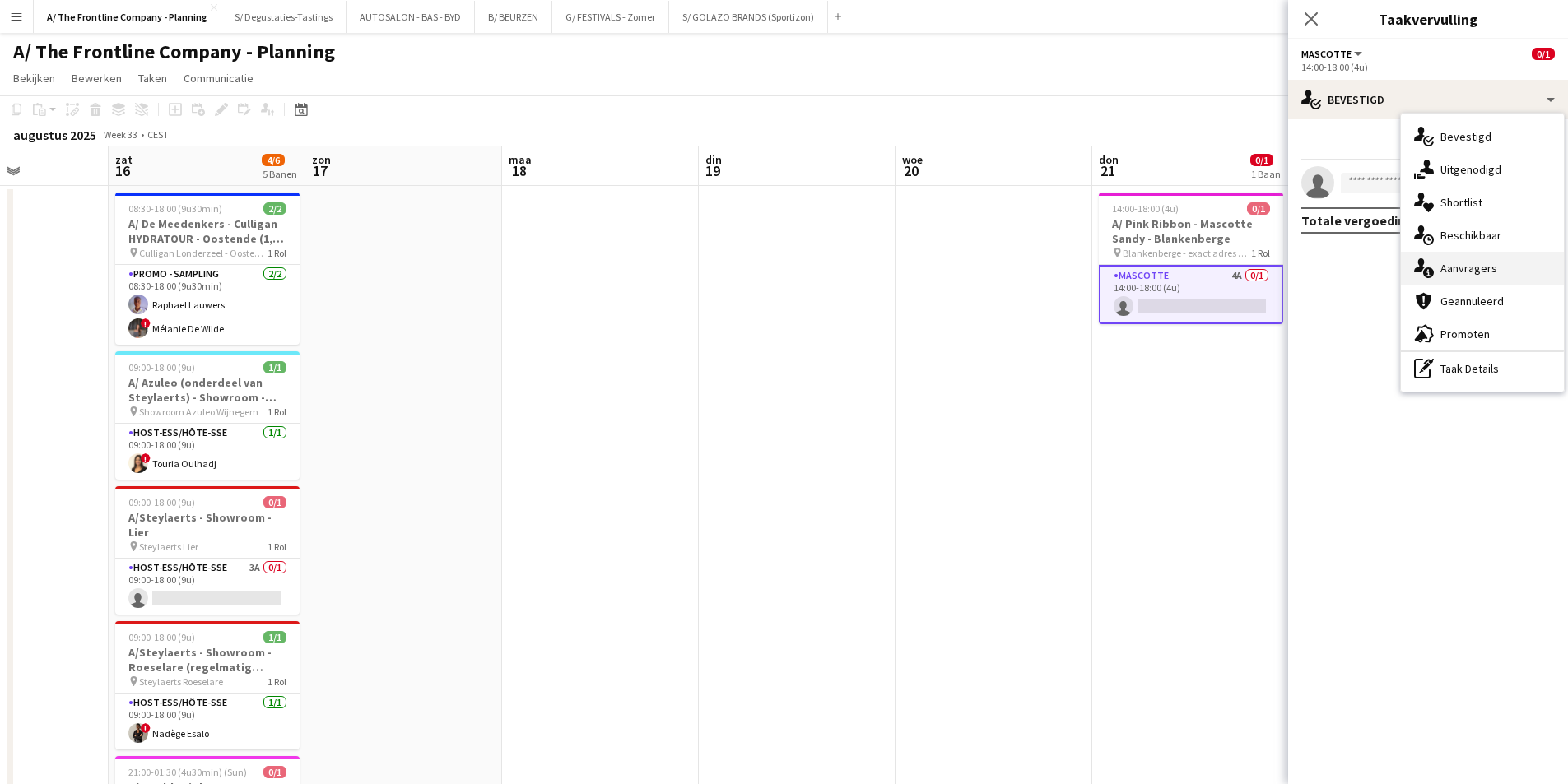 click on "single-neutral-actions-information
Aanvragers" at bounding box center [1482, 268] 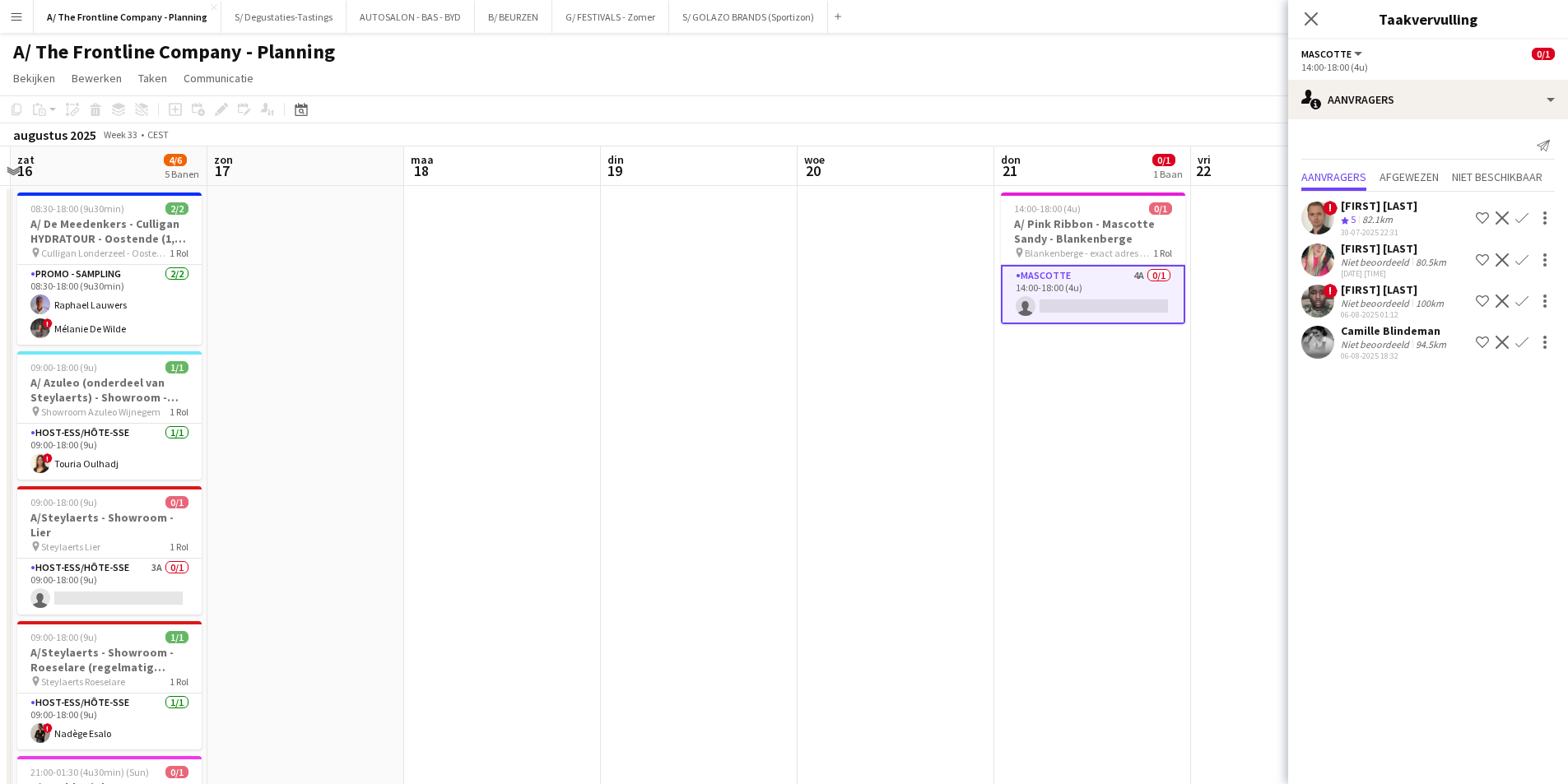 drag, startPoint x: 992, startPoint y: 419, endPoint x: 710, endPoint y: 443, distance: 283.01943 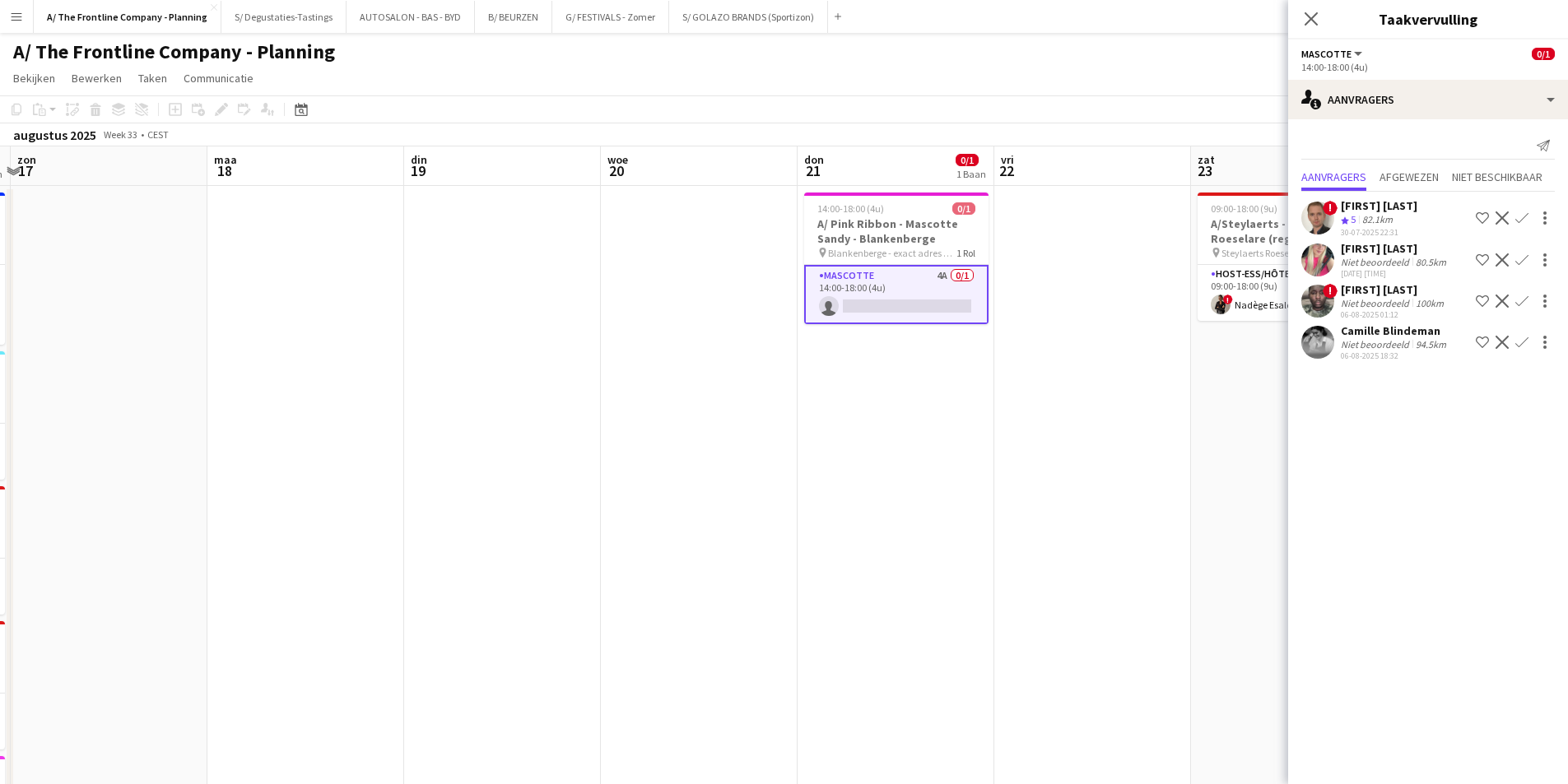 scroll, scrollTop: 0, scrollLeft: 580, axis: horizontal 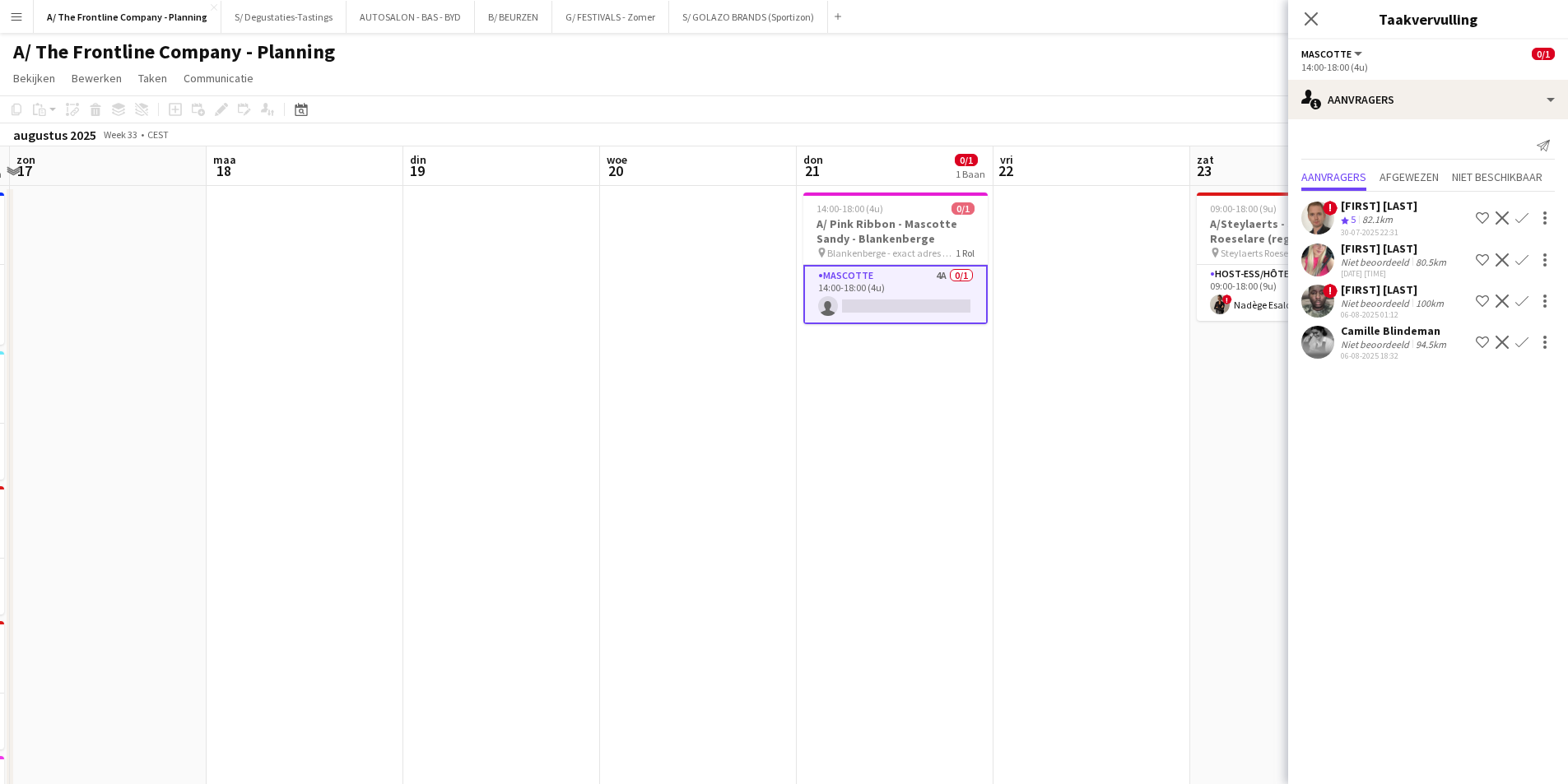 click on "Camille Blindeman" 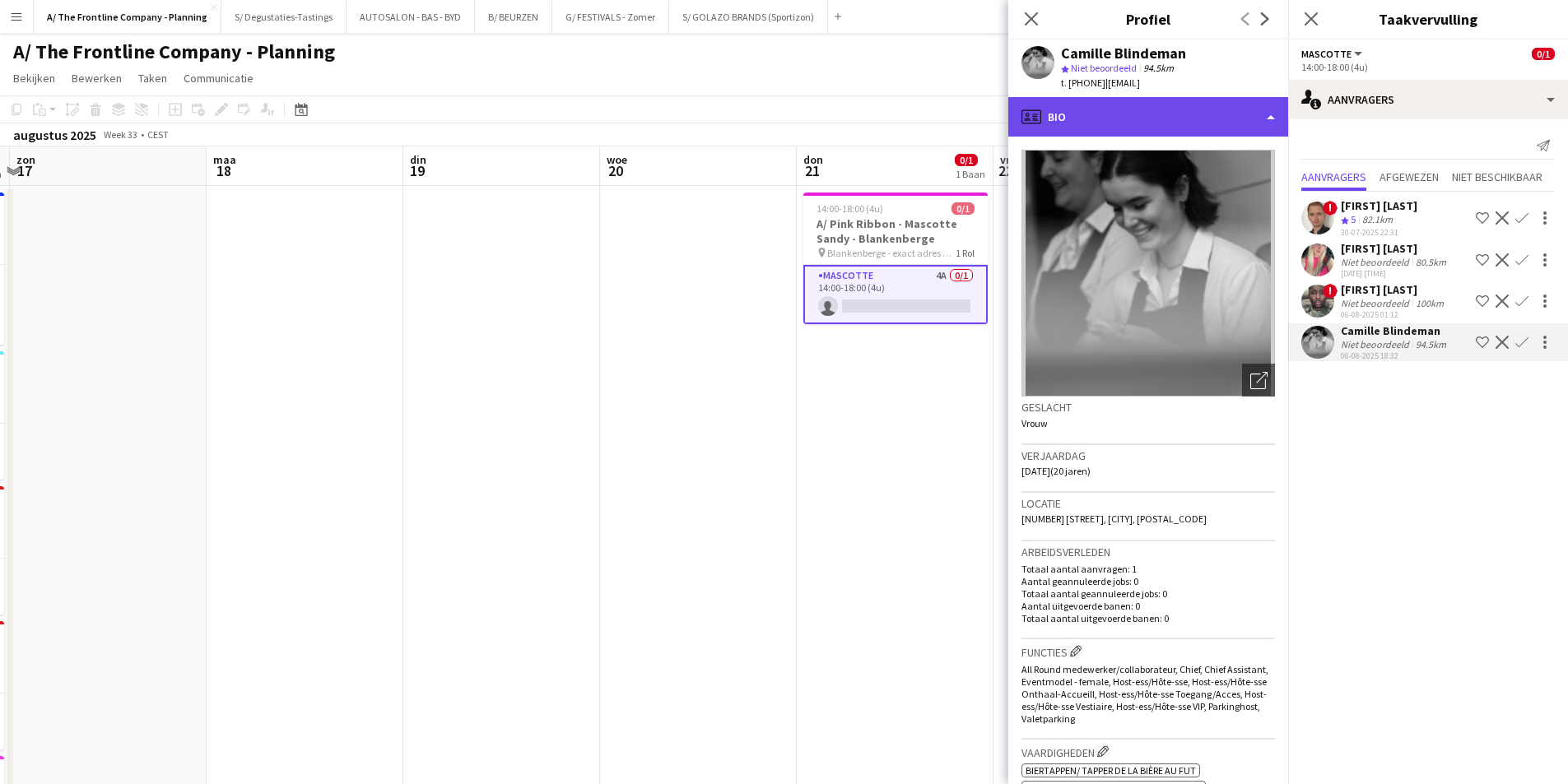 click on "profile
Bio" 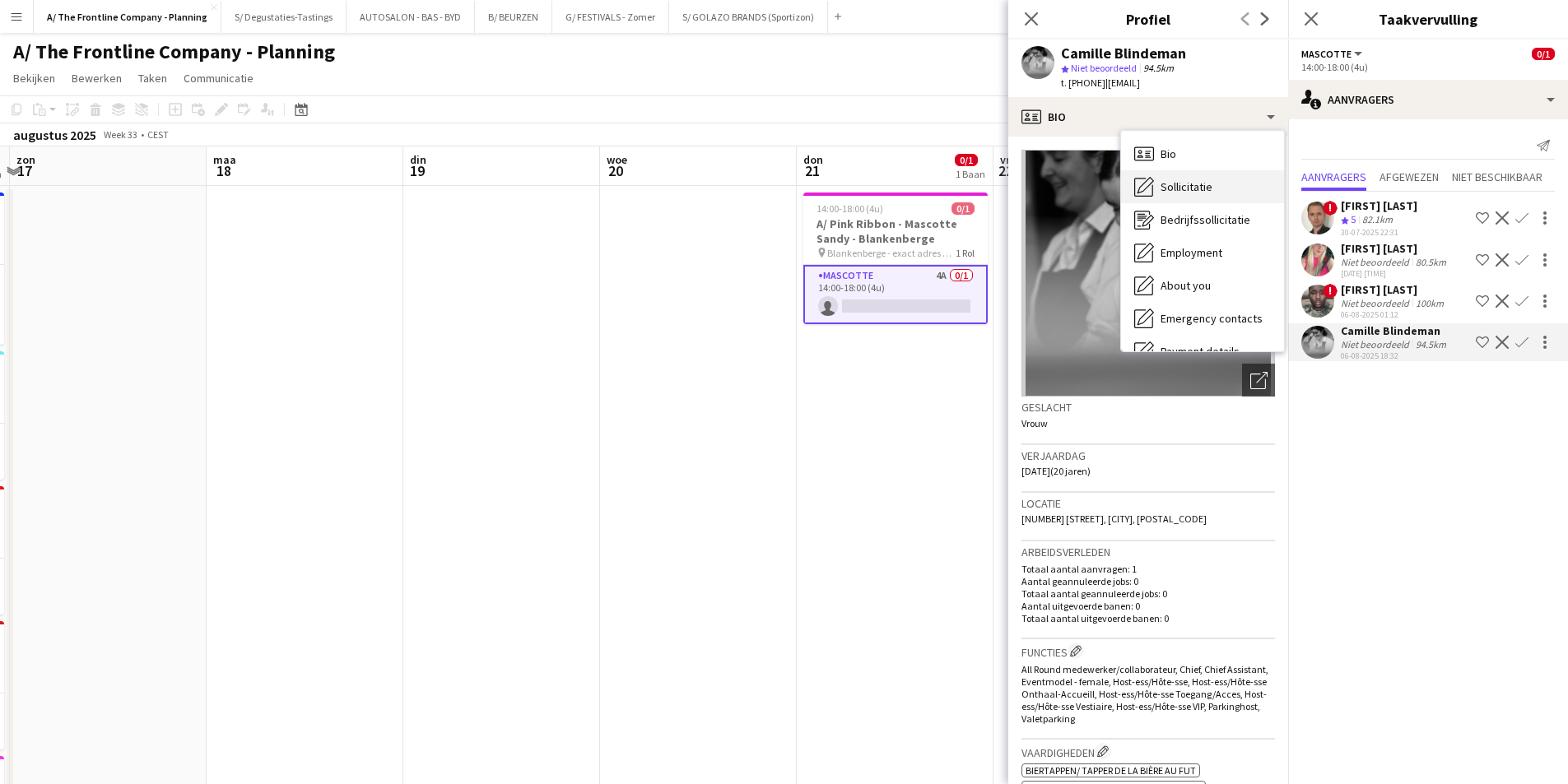 click on "Sollicitatie
Sollicitatie" at bounding box center (1203, 187) 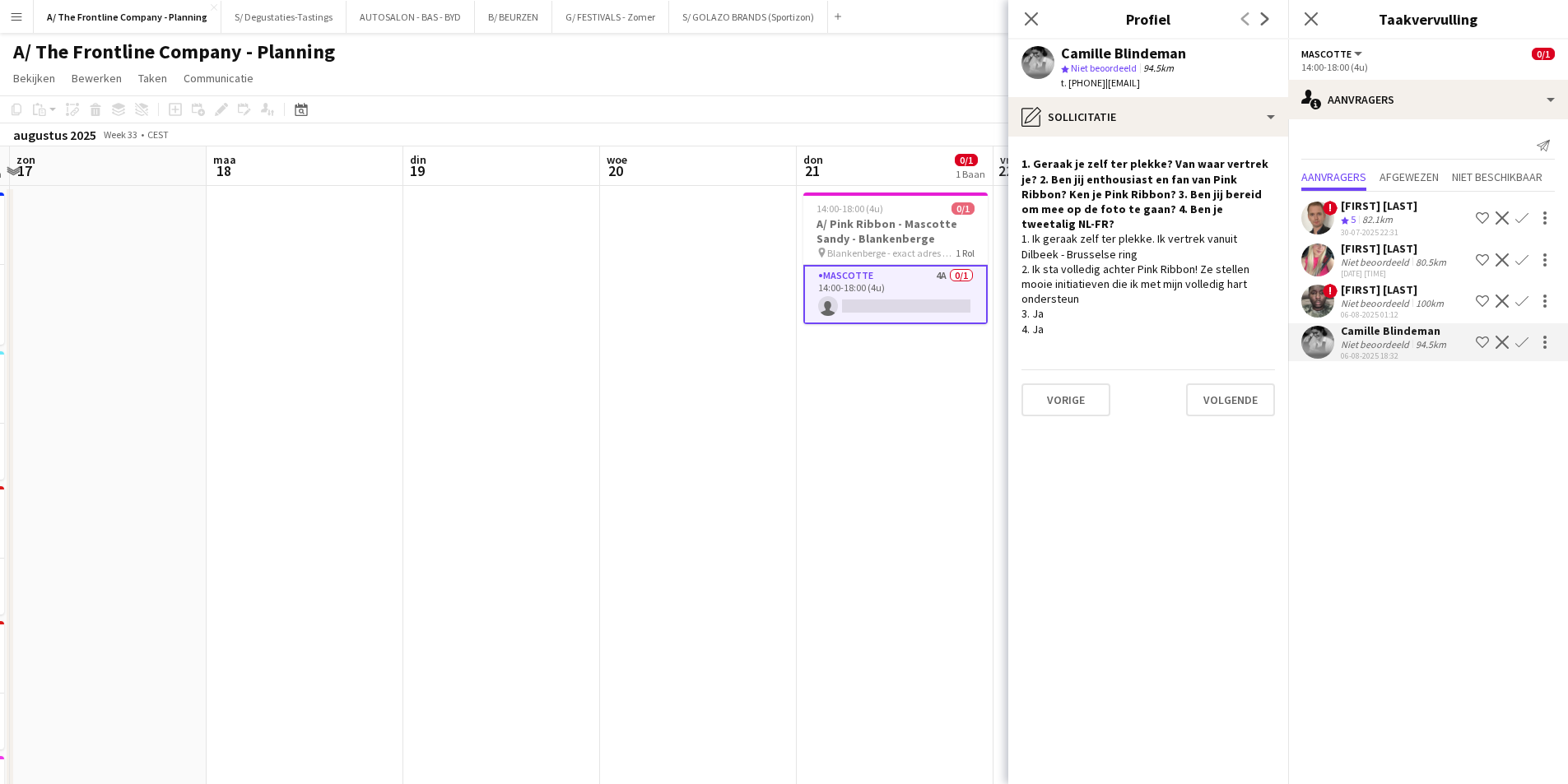 click on "1. Ik geraak zelf ter plekke. Ik vertrek vanuit Dilbeek - Brusselse ring
2. Ik sta volledig achter Pink Ribbon! Ze stellen mooie initiatieven die ik met mijn volledig hart ondersteun
3. Ja
4. Ja" 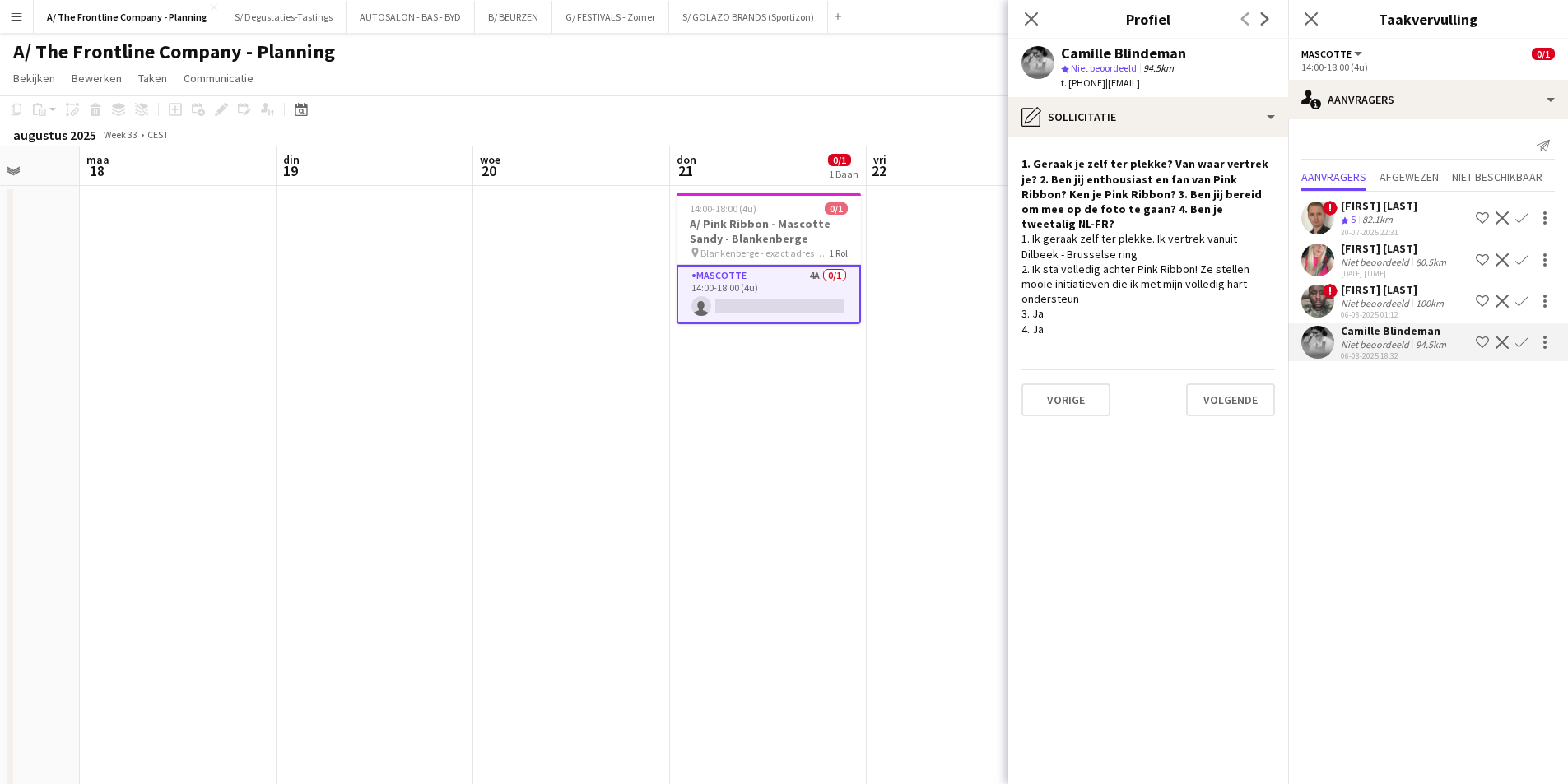 scroll, scrollTop: 0, scrollLeft: 531, axis: horizontal 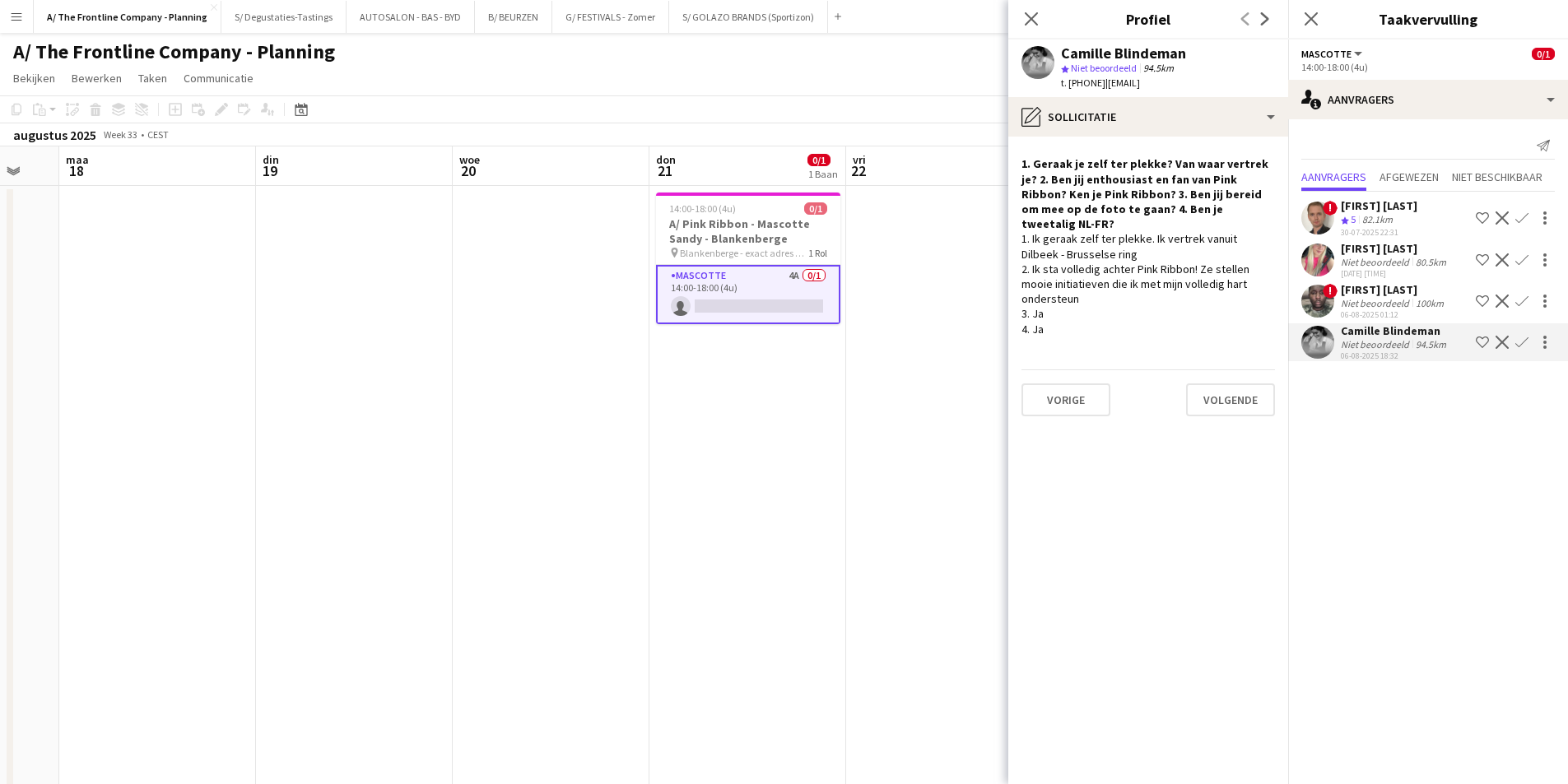 drag, startPoint x: 853, startPoint y: 366, endPoint x: 705, endPoint y: 393, distance: 150.44268 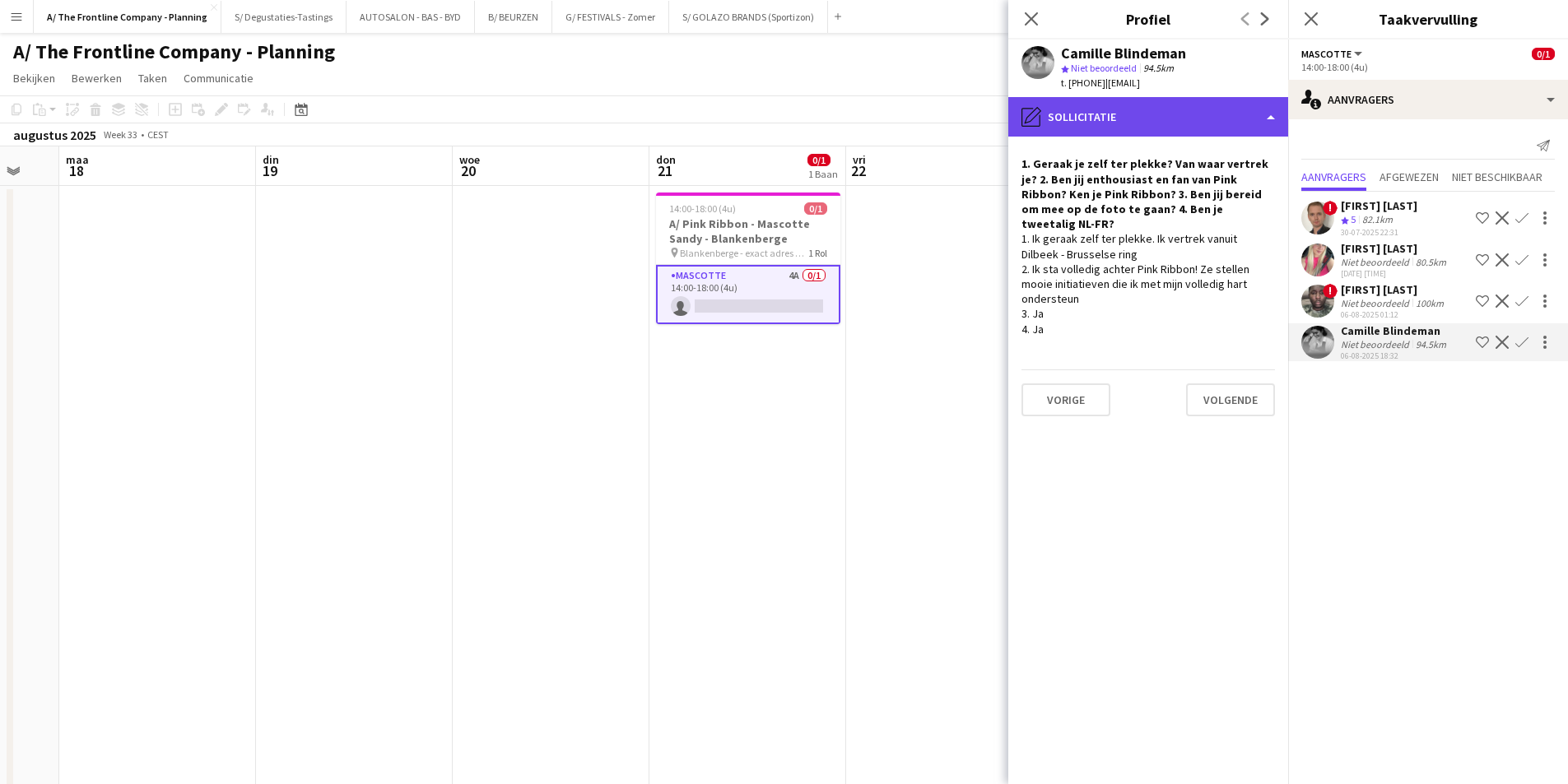 click on "pencil4
Sollicitatie" 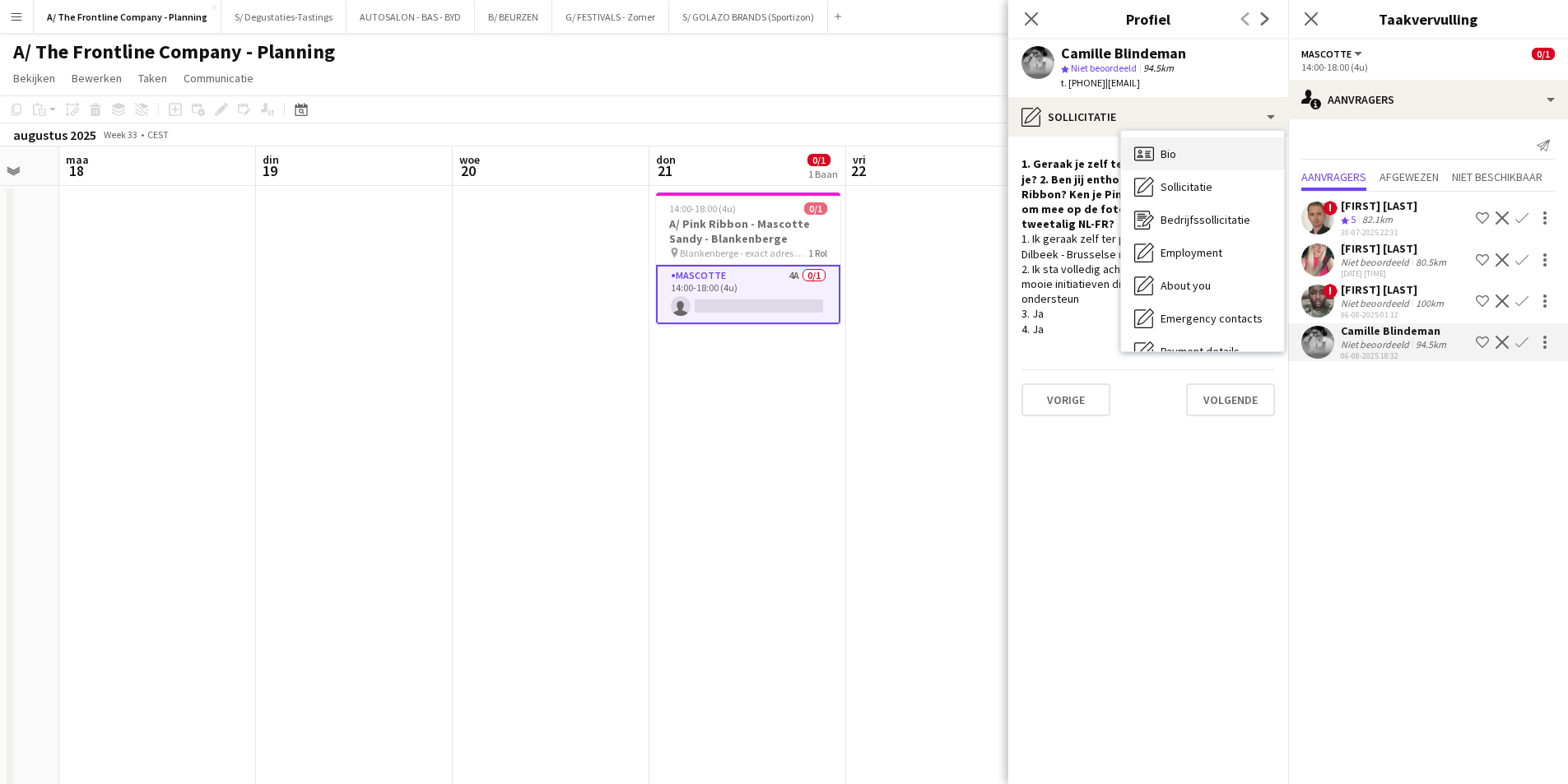 click on "Bio
Bio" at bounding box center (1203, 154) 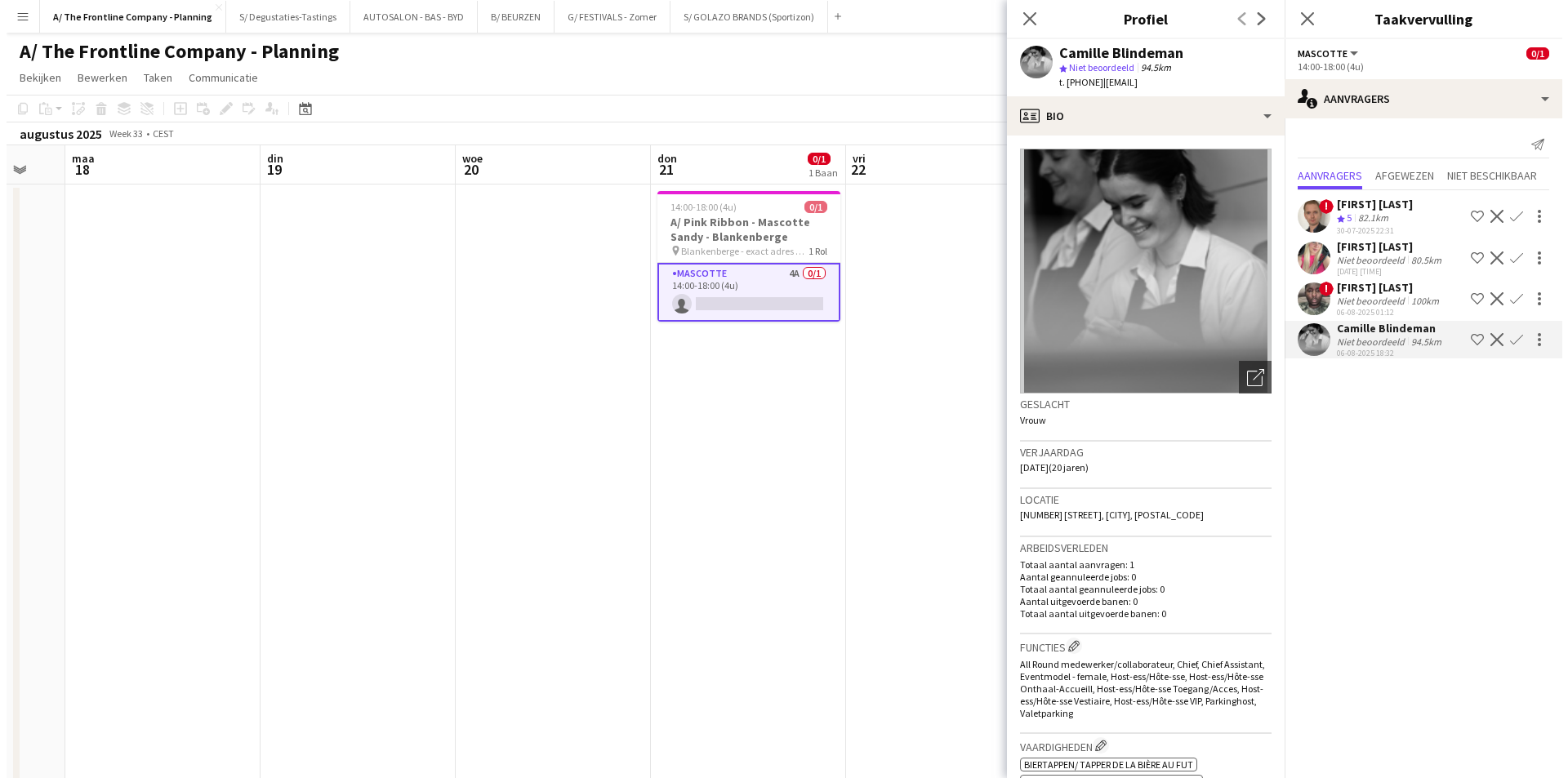 scroll, scrollTop: 163, scrollLeft: 0, axis: vertical 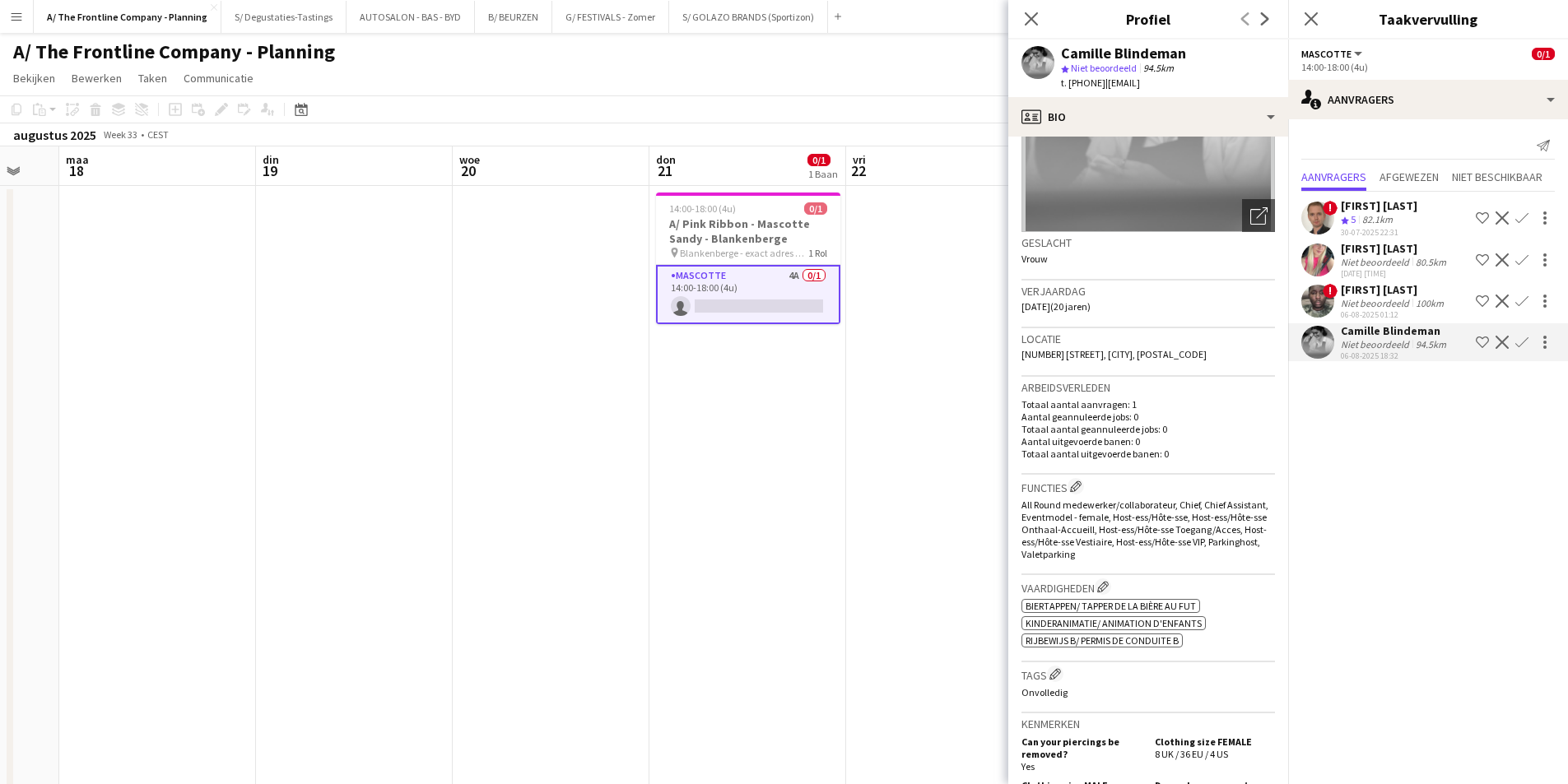 click on "[NUMBER] [STREET], [CITY], [POSTAL_CODE]" 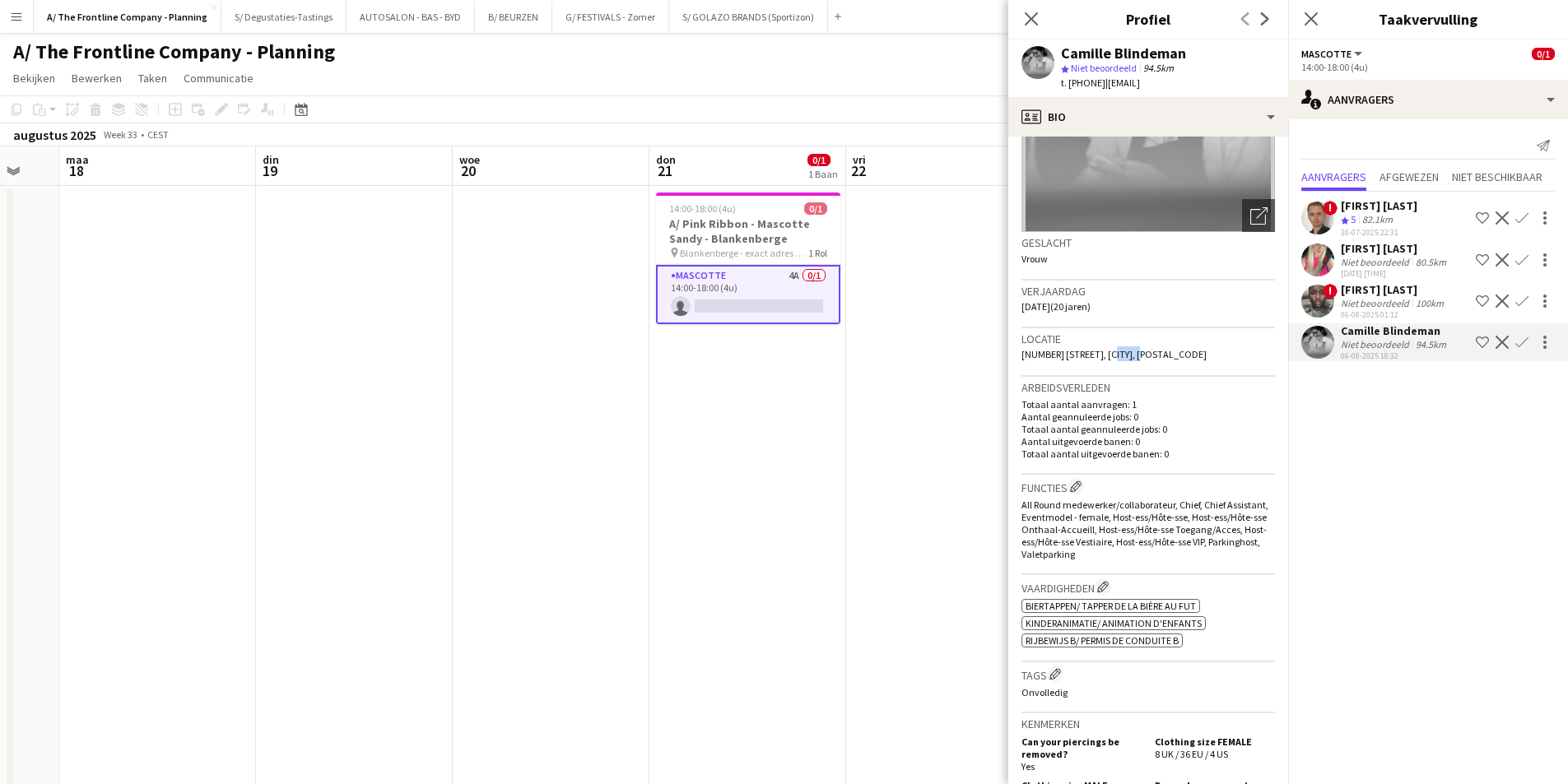 click on "[NUMBER] [STREET], [CITY], [POSTAL_CODE]" 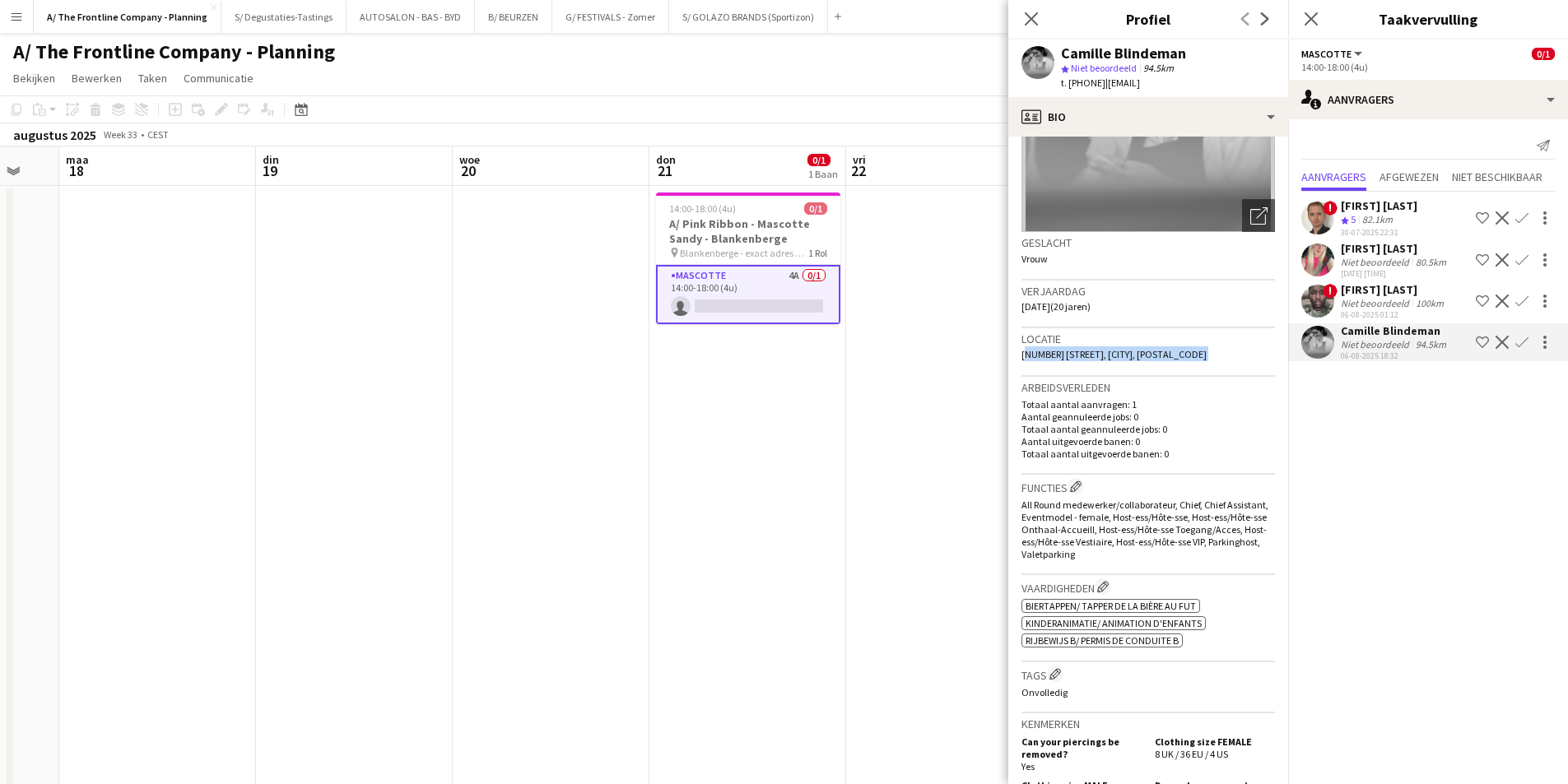 click on "[NUMBER] [STREET], [CITY], [POSTAL_CODE]" 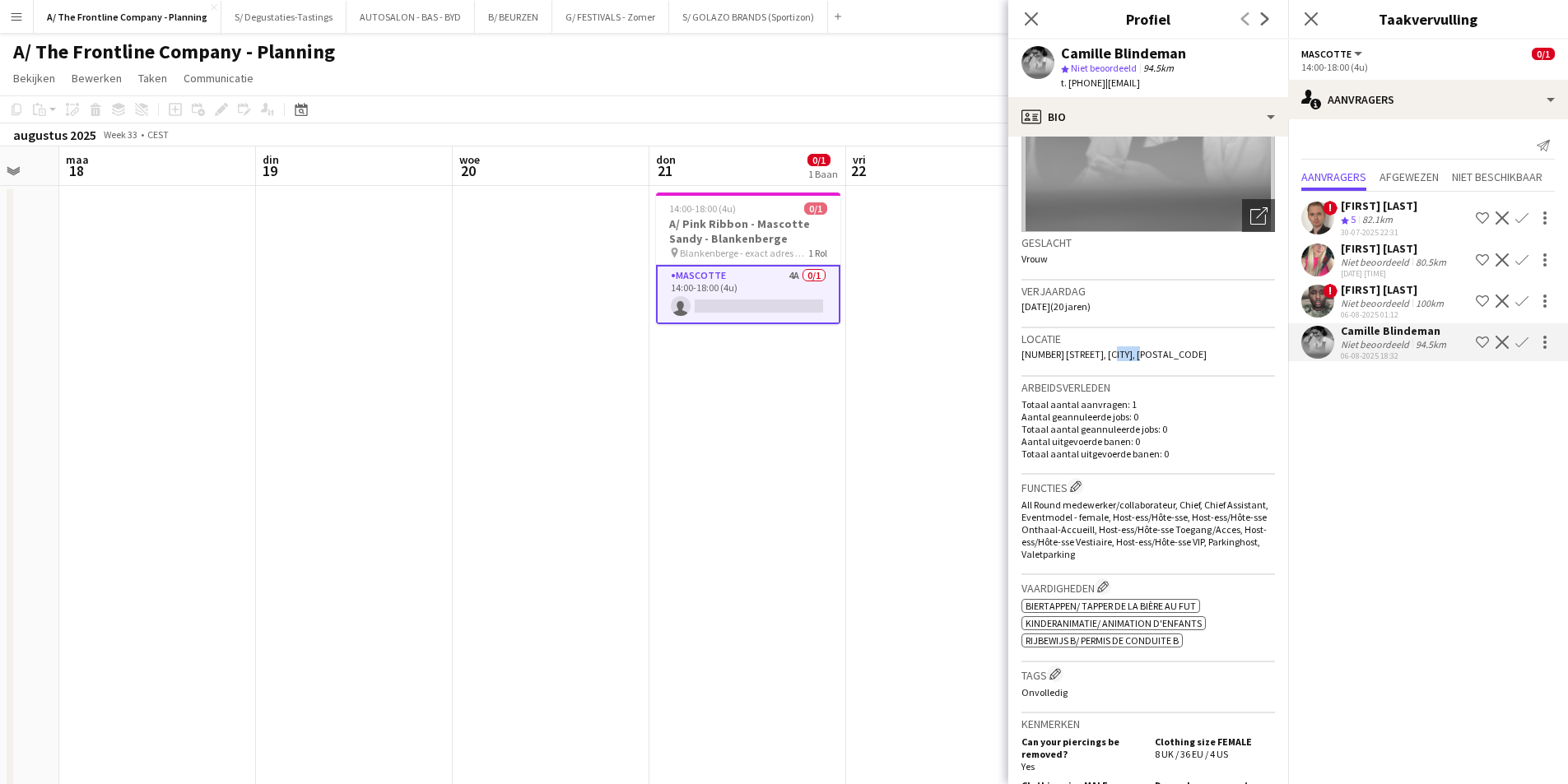 click on "Locatie   111 [STREET], [CITY], [POSTAL_CODE]" 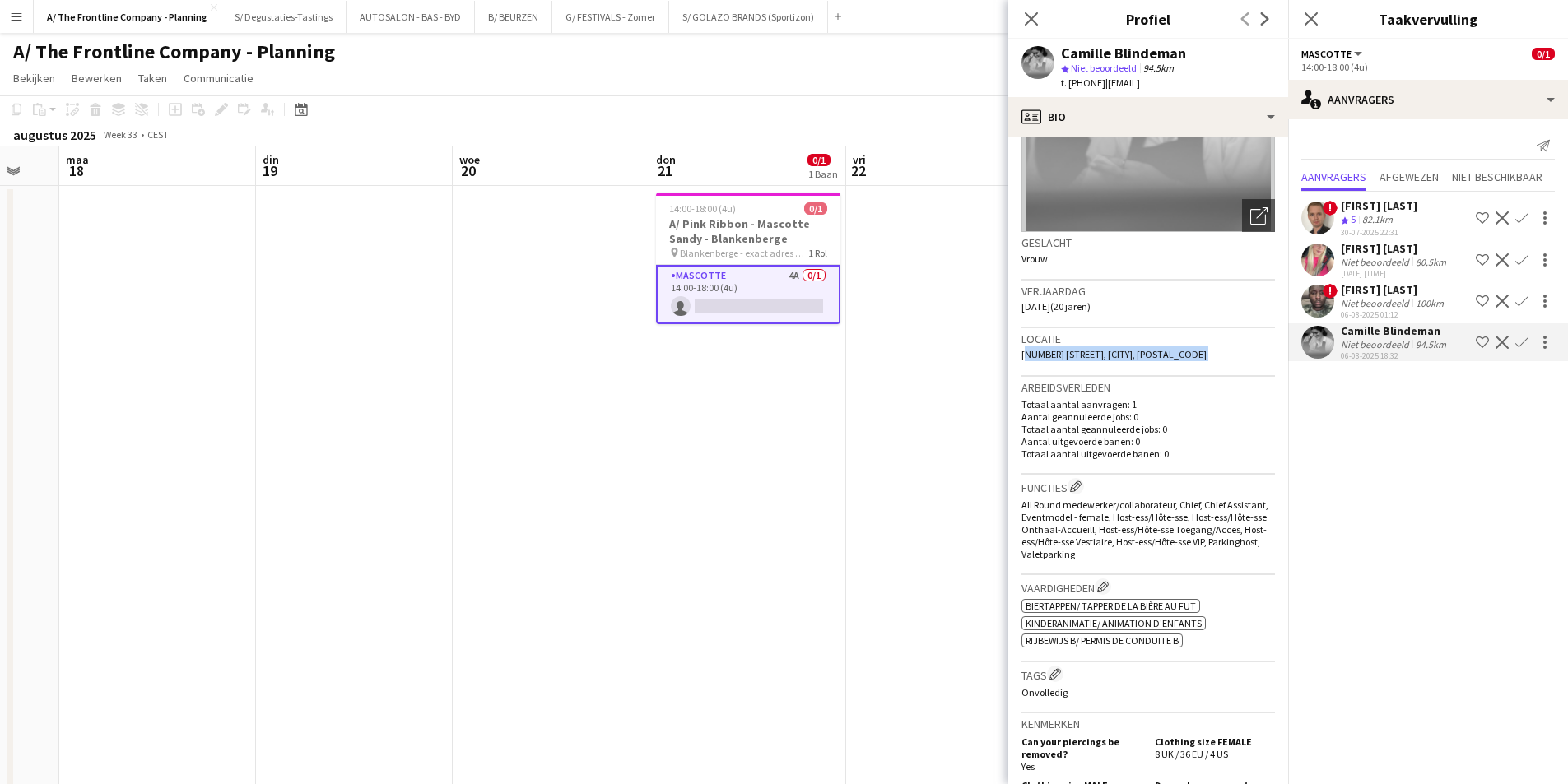 click on "Locatie   111 [STREET], [CITY], [POSTAL_CODE]" 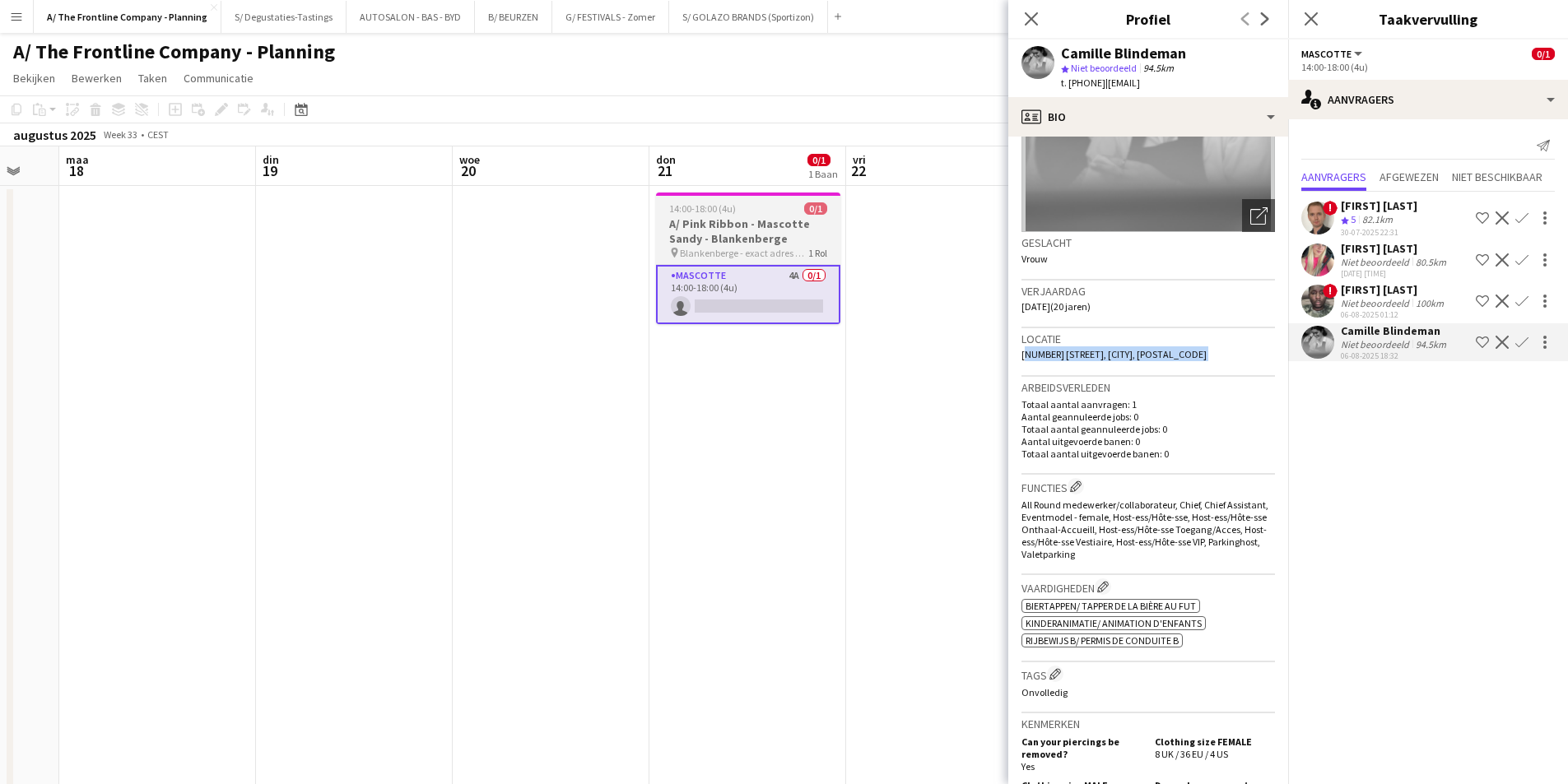 click on "A/ Pink Ribbon - Mascotte Sandy - Blankenberge" at bounding box center (748, 231) 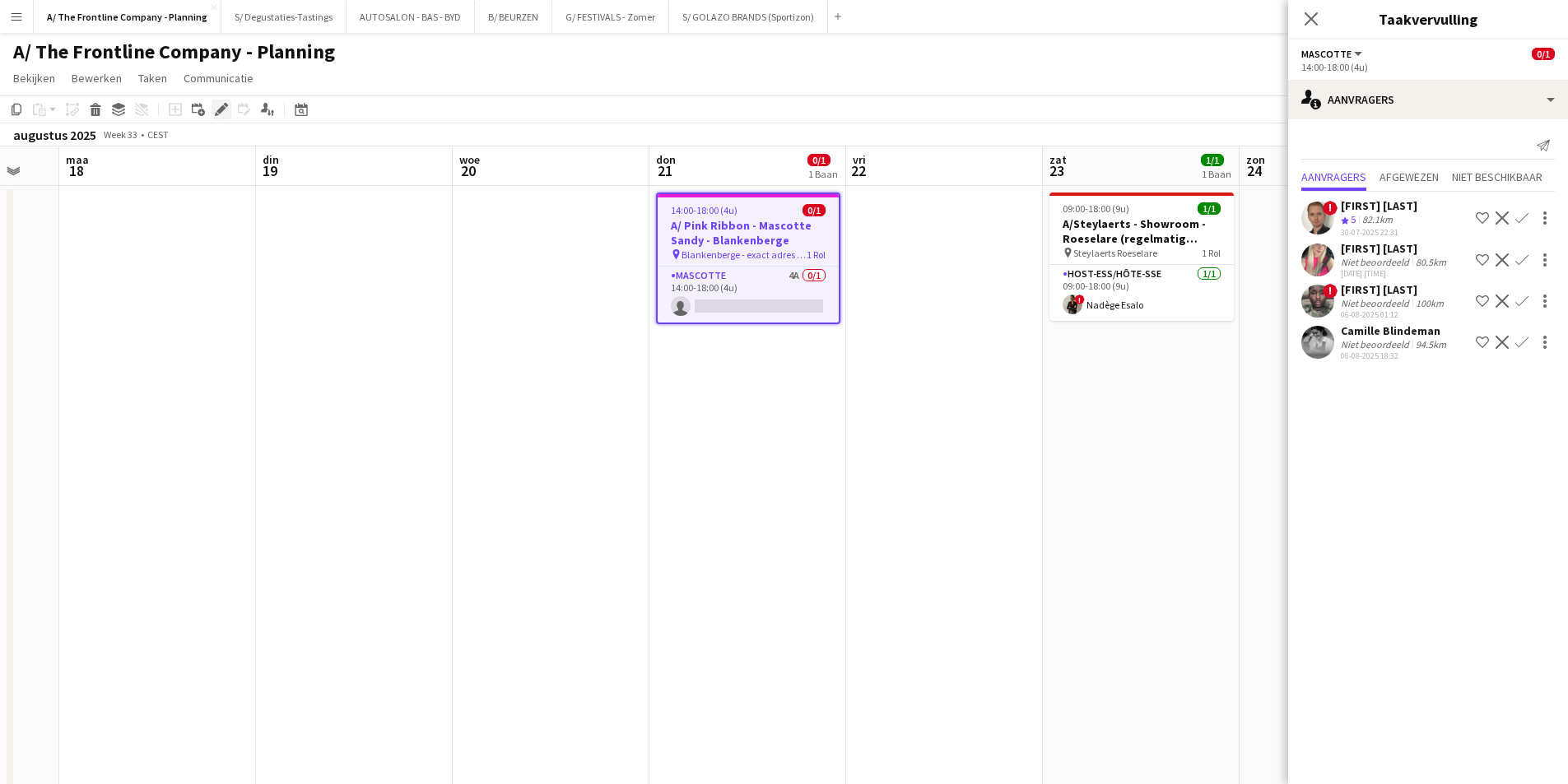 click on "Bewerken" 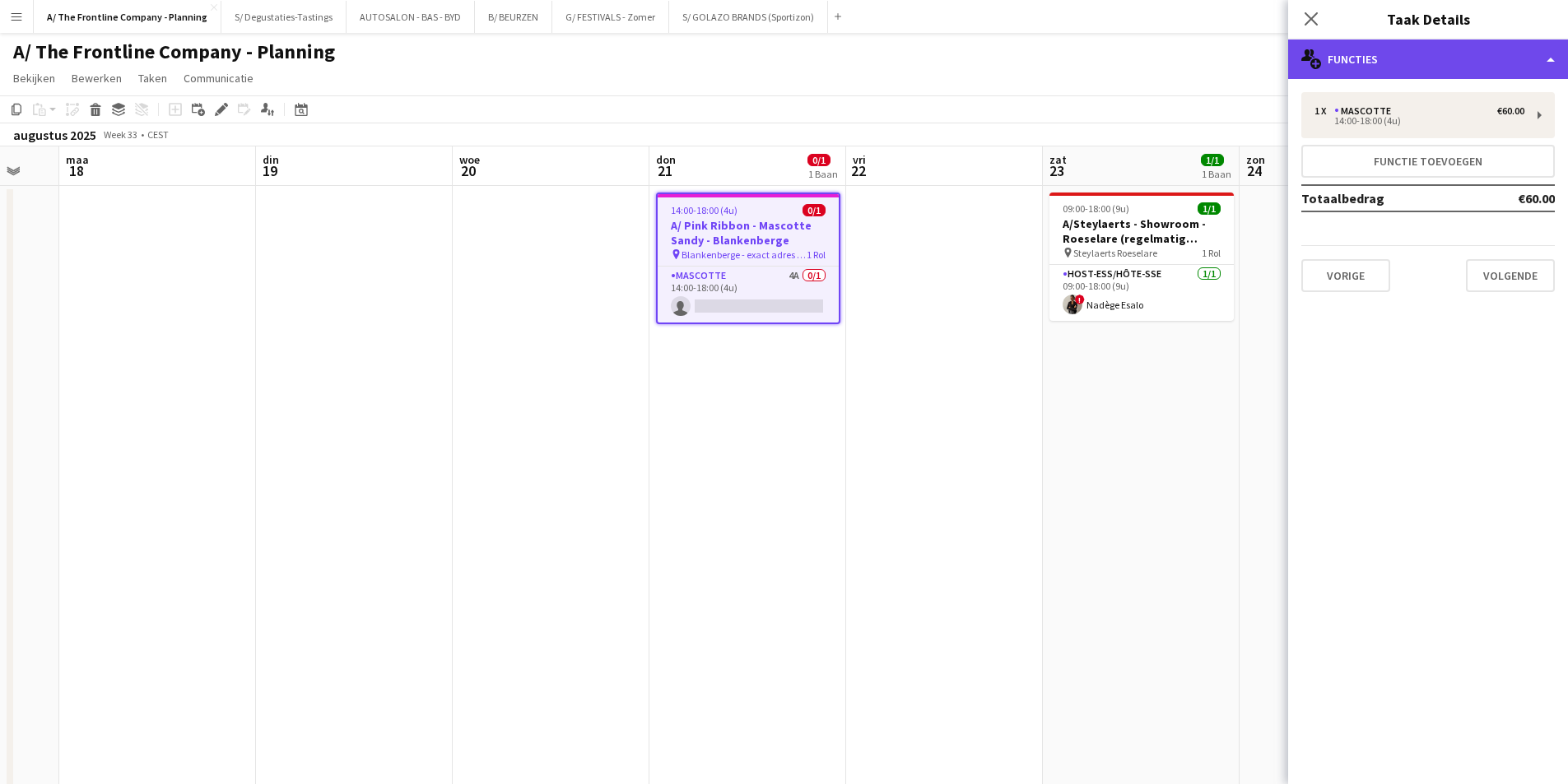 click on "multiple-users-add
Functies" 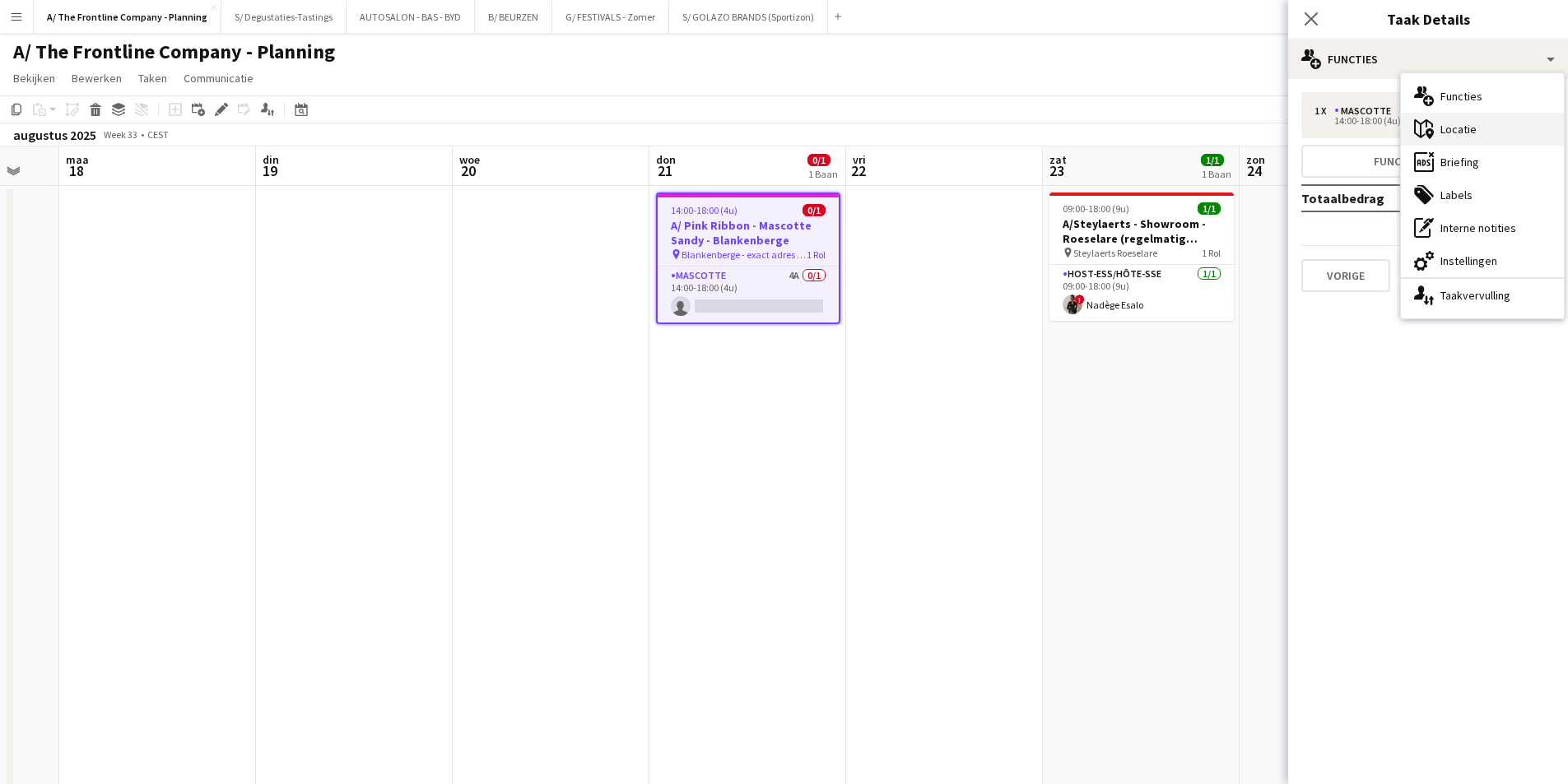 click on "maps-pin-1
Locatie" at bounding box center [1482, 129] 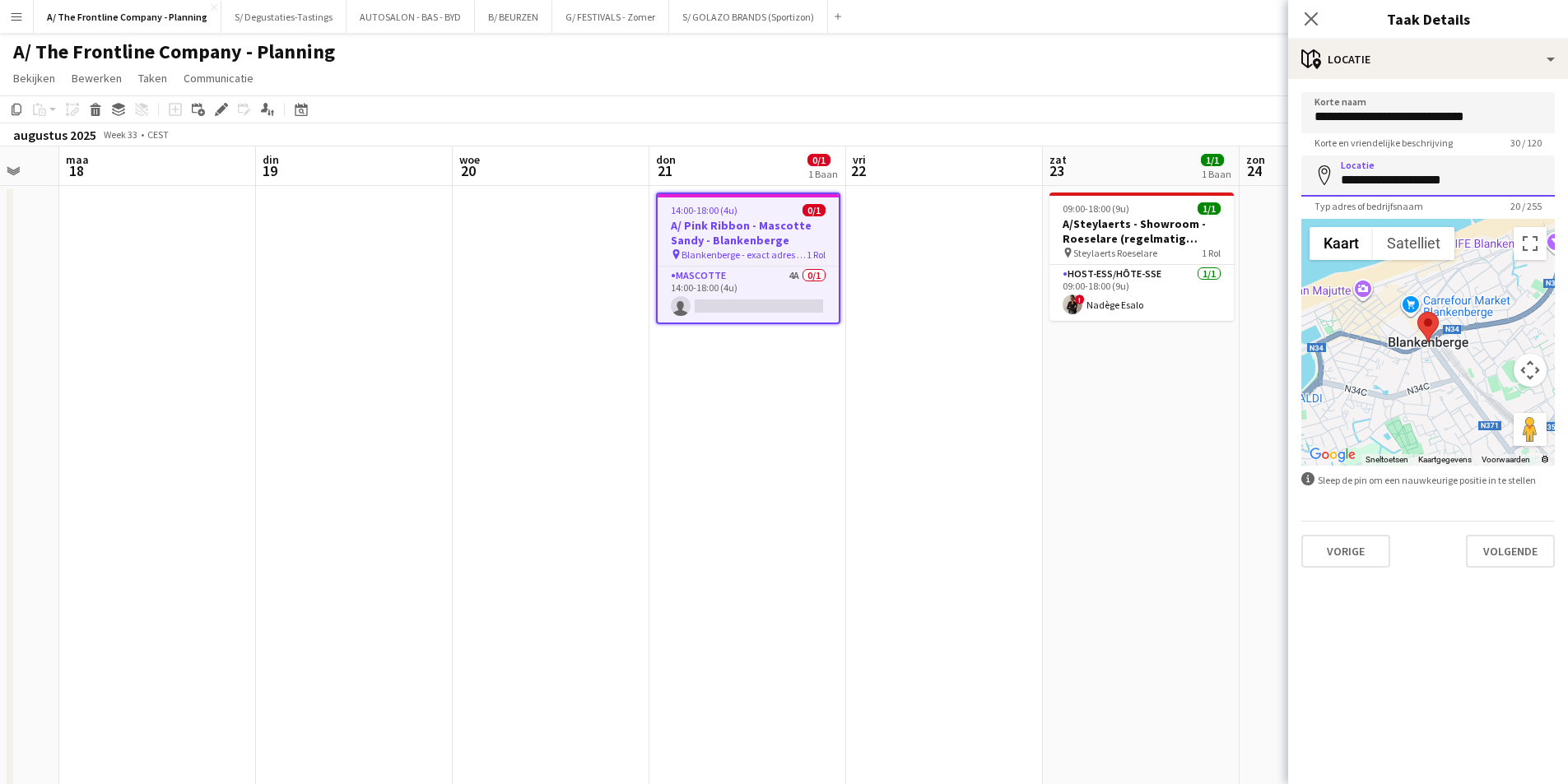 click on "**********" at bounding box center [1428, 176] 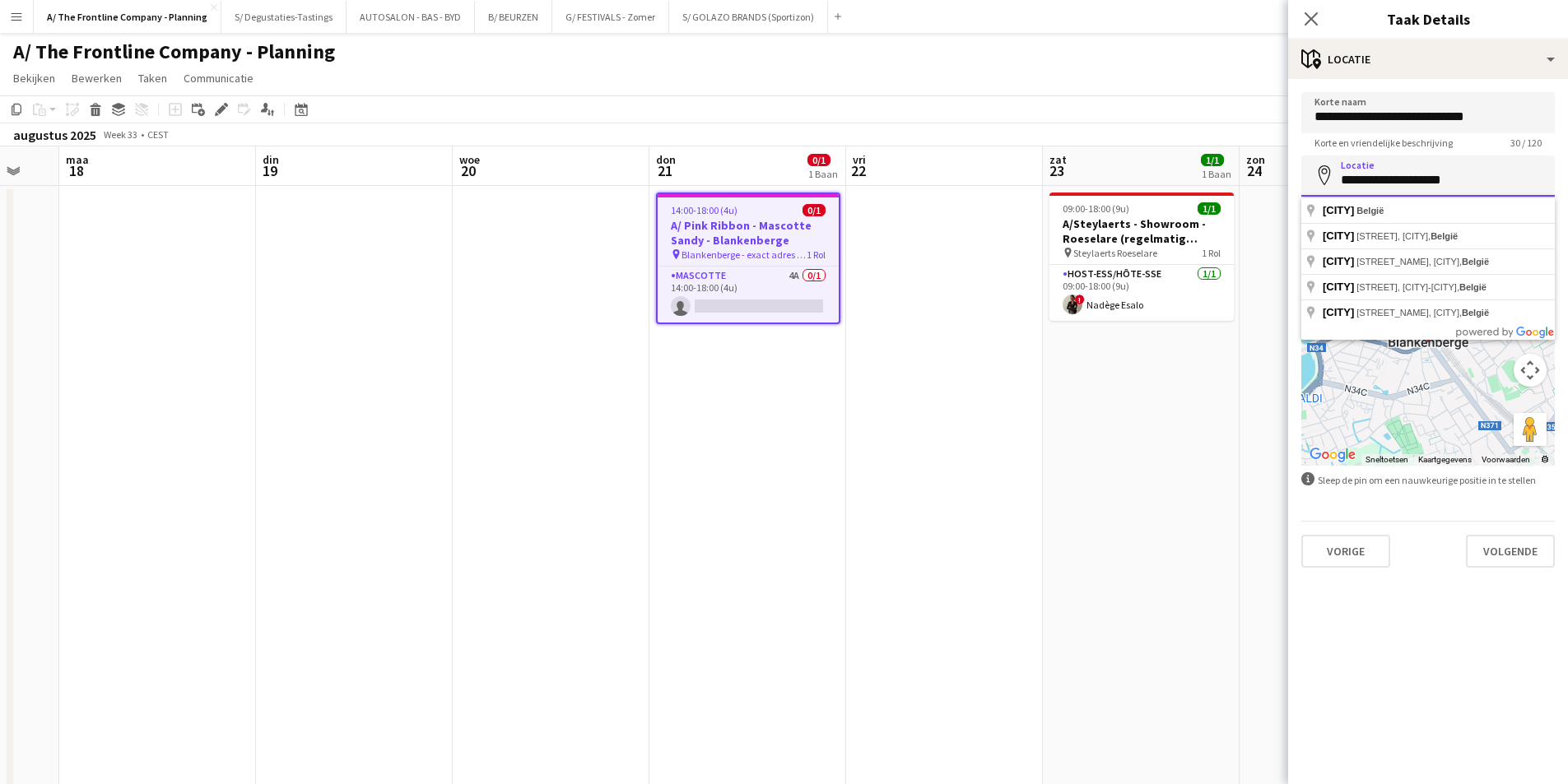 click on "**********" at bounding box center [1428, 176] 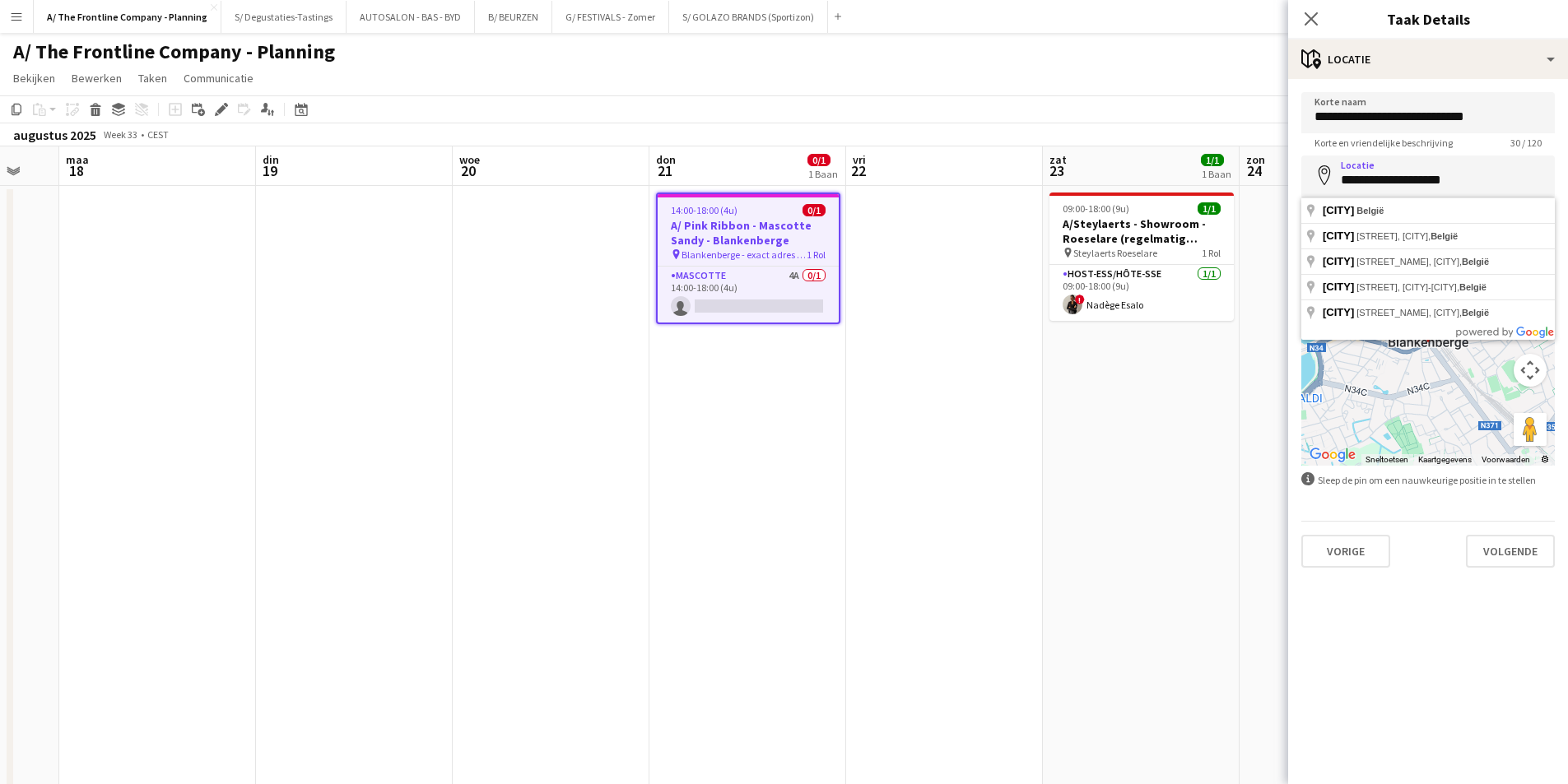 click on "14:00-18:00 (4u)    0/1   A/ Pink Ribbon - Mascotte [FIRST] - [CITY]
pin
[CITY] - exact adres TBC   1 Rol   Mascotte   4A   0/1   14:00-18:00 (4u)
single-neutral-actions" at bounding box center (747, 633) 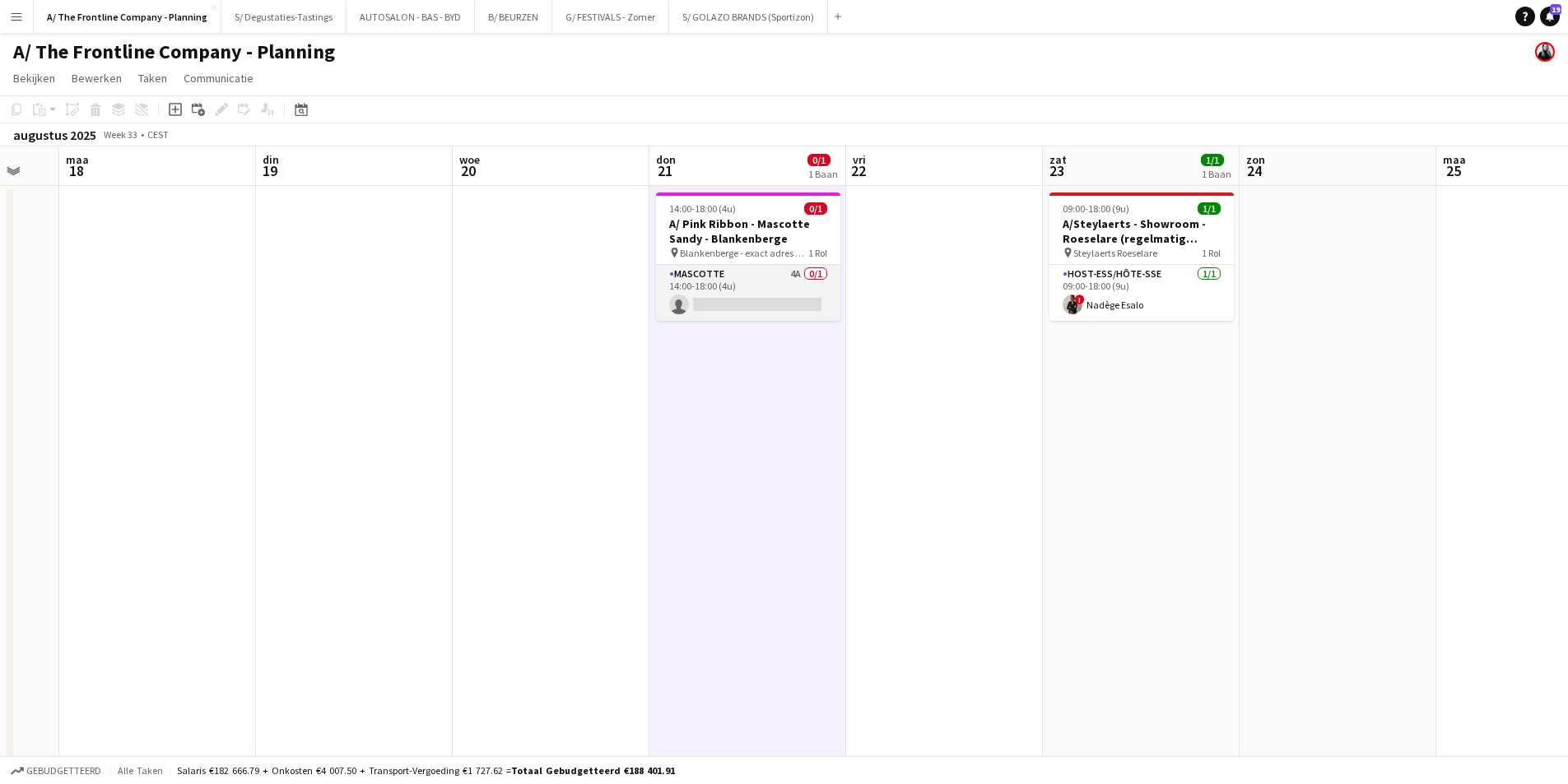 click on "Mascotte   4A   0/1   14:00-18:00 (4u)
single-neutral-actions" at bounding box center [748, 293] 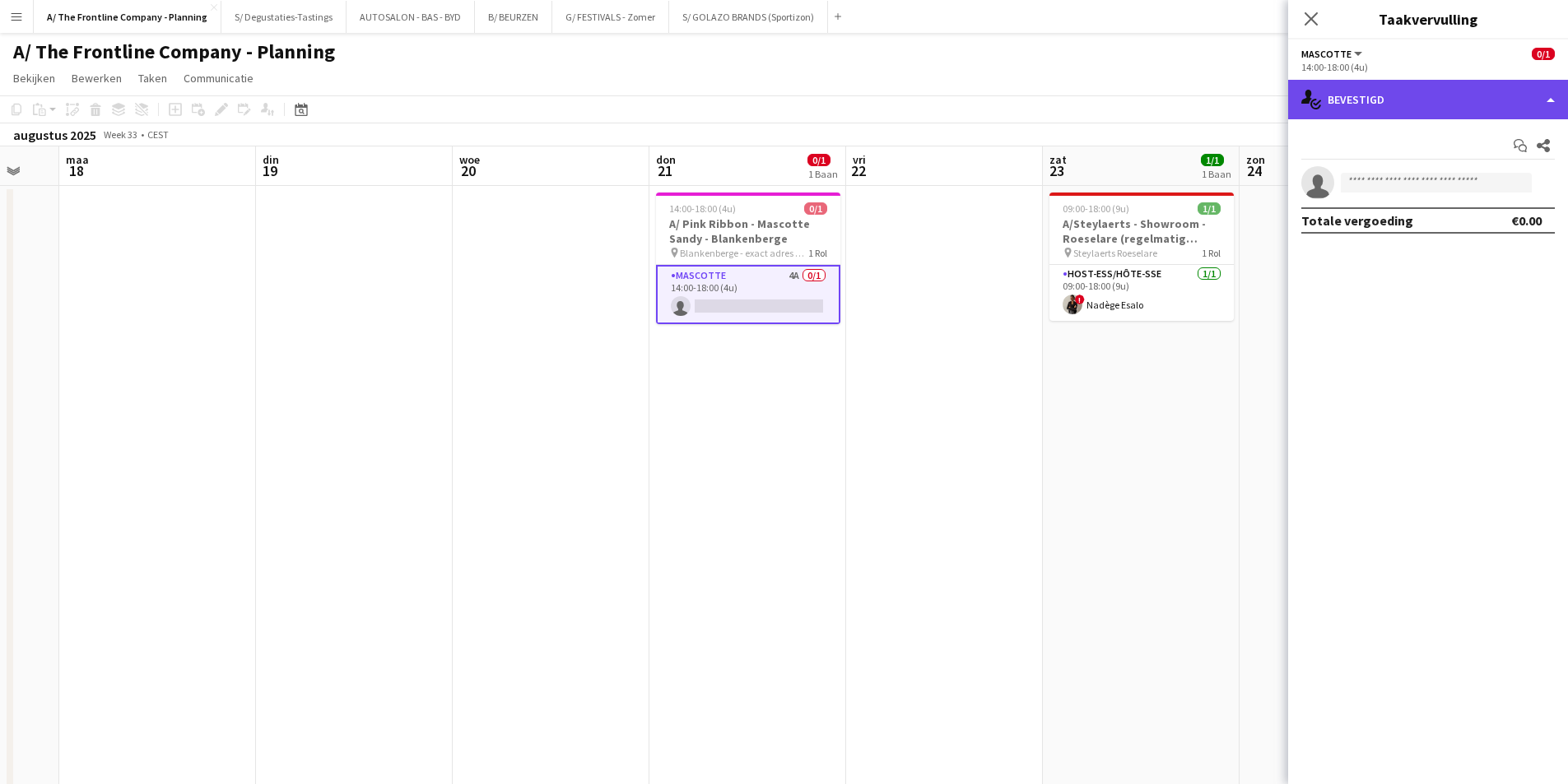 click on "single-neutral-actions-check-2
Bevestigd" 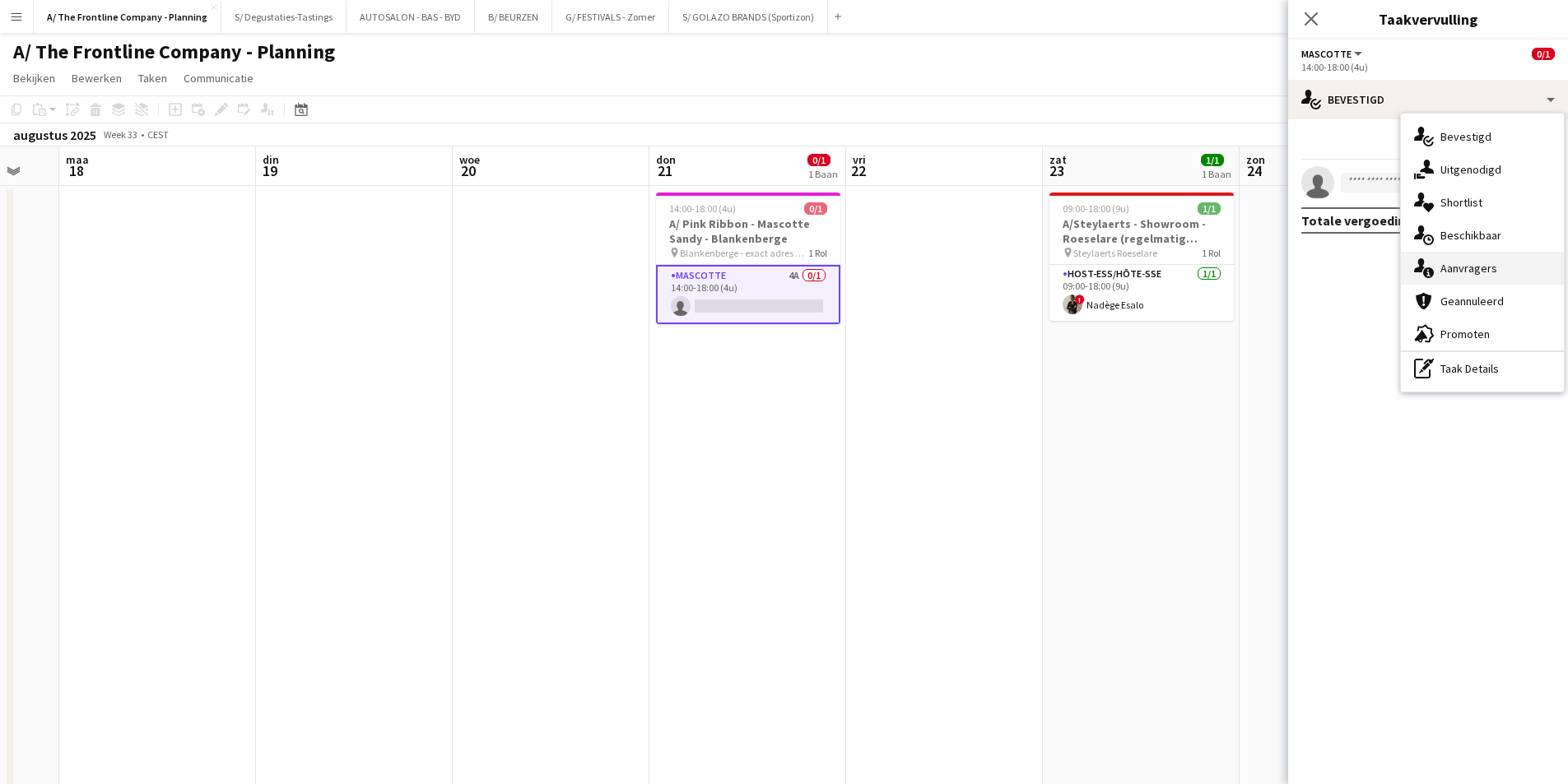 click on "single-neutral-actions-information
Aanvragers" at bounding box center (1482, 268) 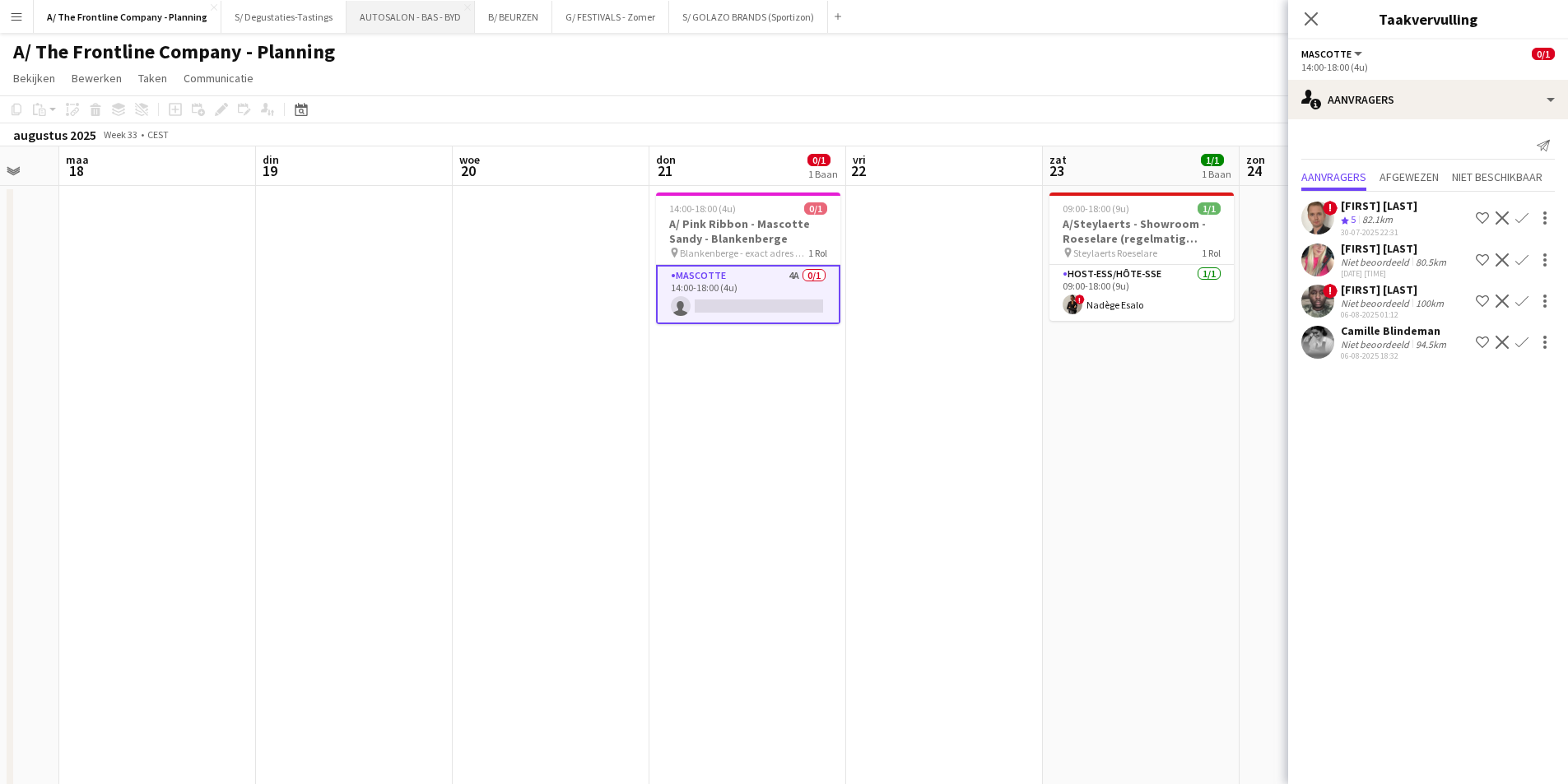 click on "AUTOSALON - BAS  - BYD
Sluiten" at bounding box center (411, 16) 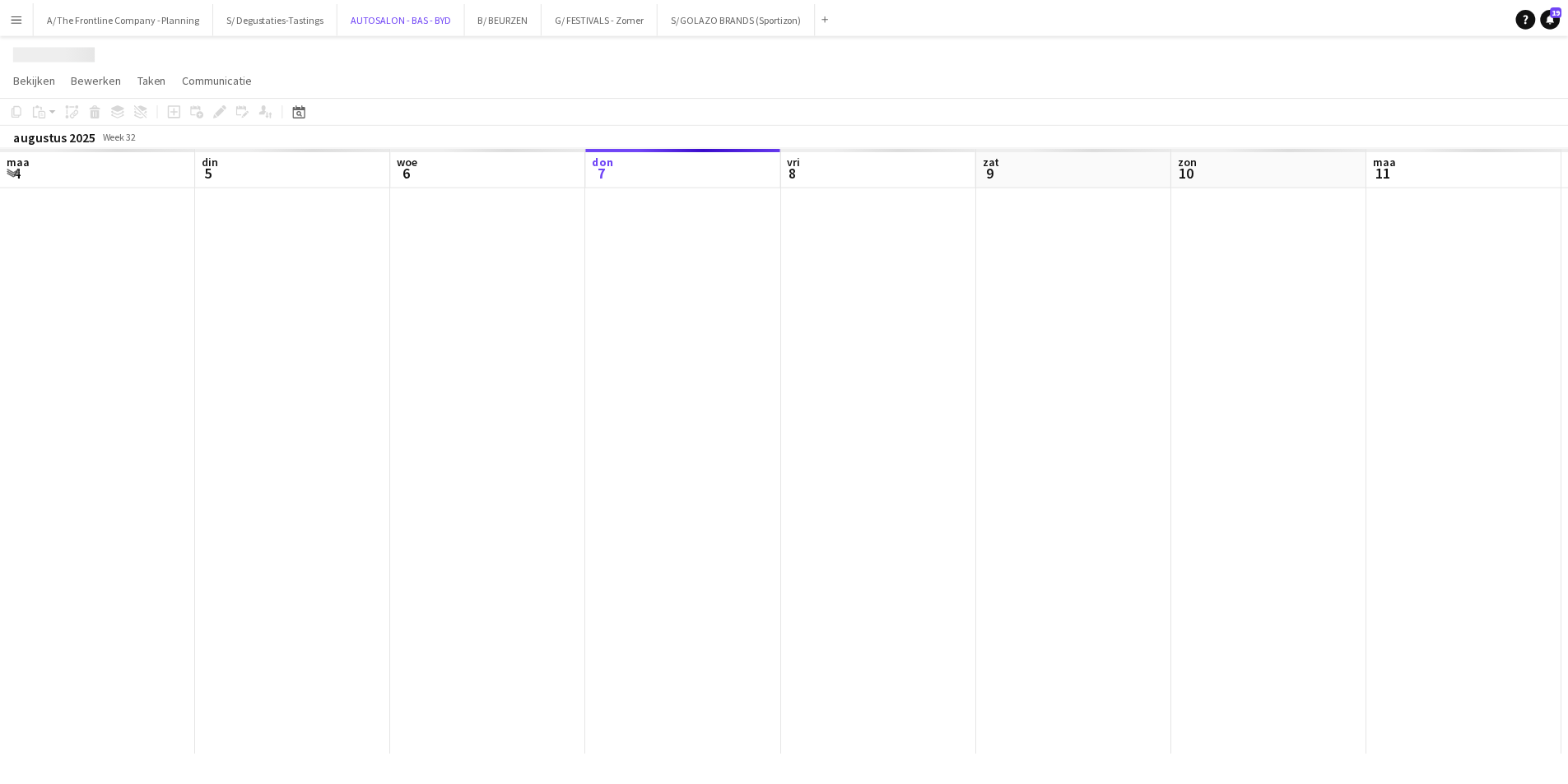 scroll, scrollTop: 0, scrollLeft: 393, axis: horizontal 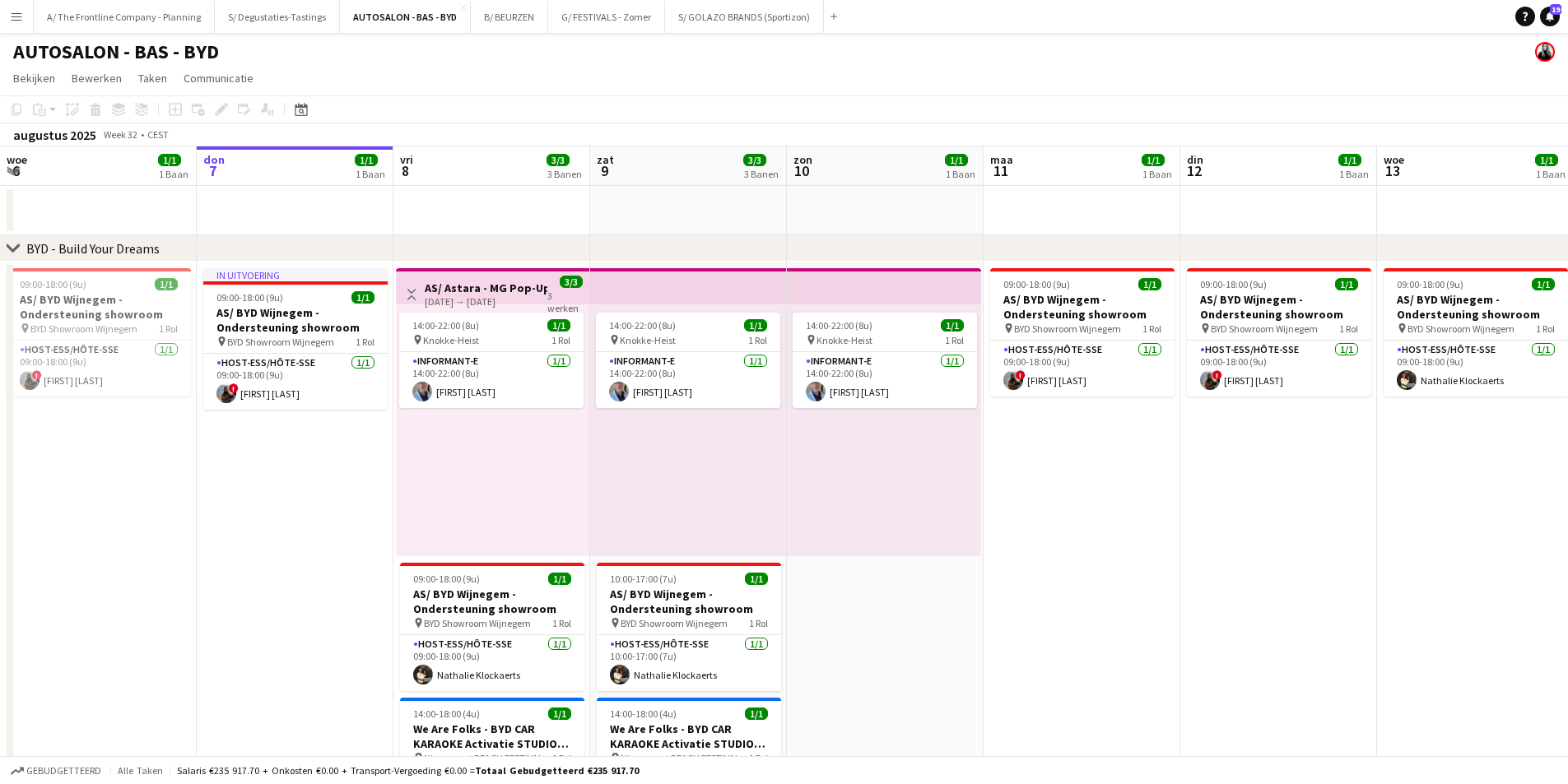 click on "don   7   1/1   1 Baan" at bounding box center [295, 166] 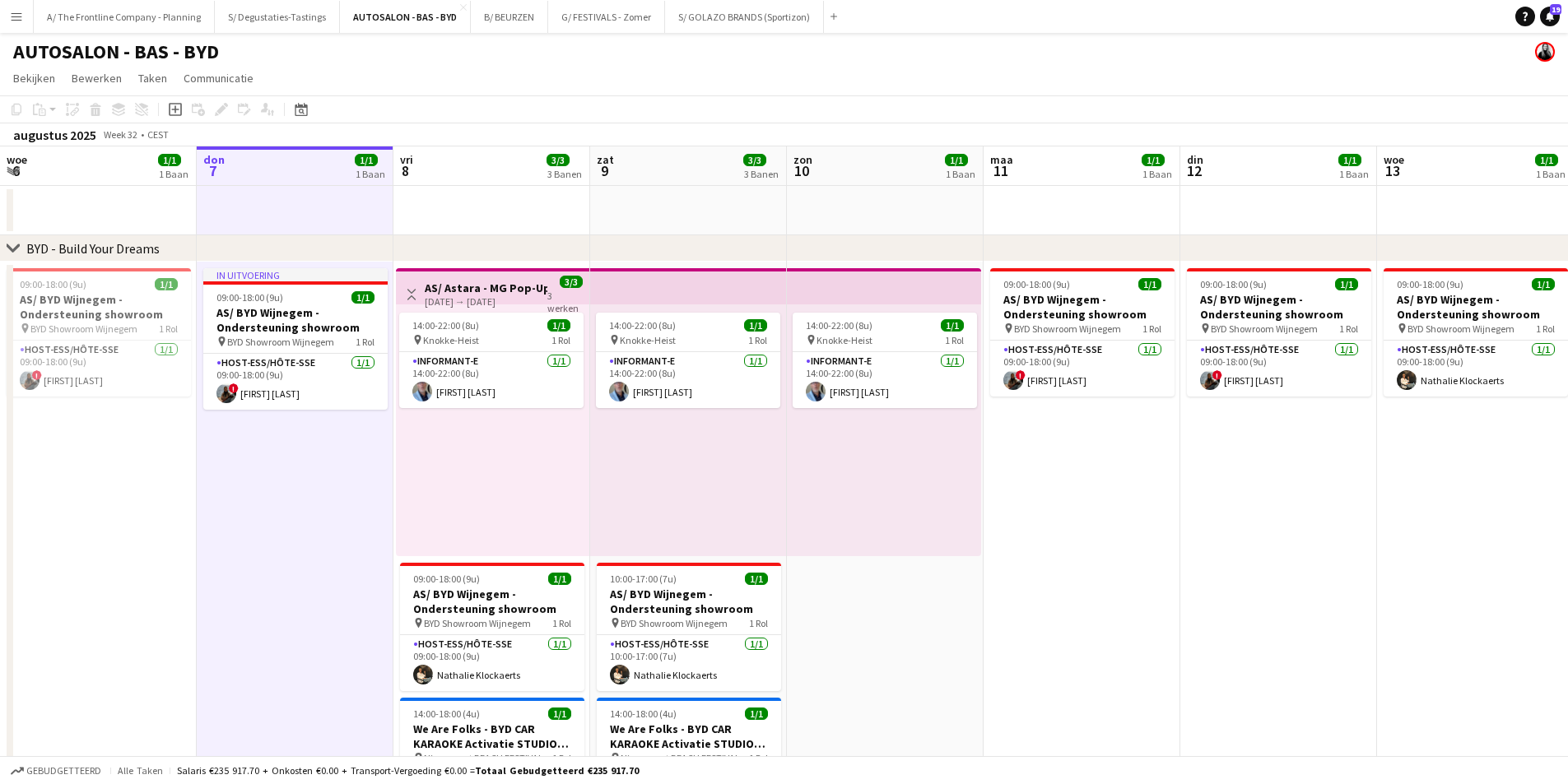 click on "In uitvoering   09:00-18:00 (9u)    1/1   AS/ BYD Wijnegem - Ondersteuning showroom
pin
BYD Showroom Wijnegem   1 Rol   Host-ess/Hôte-sse   1/1   09:00-18:00 (9u)
! [FIRST] [LAST]" at bounding box center [295, 561] 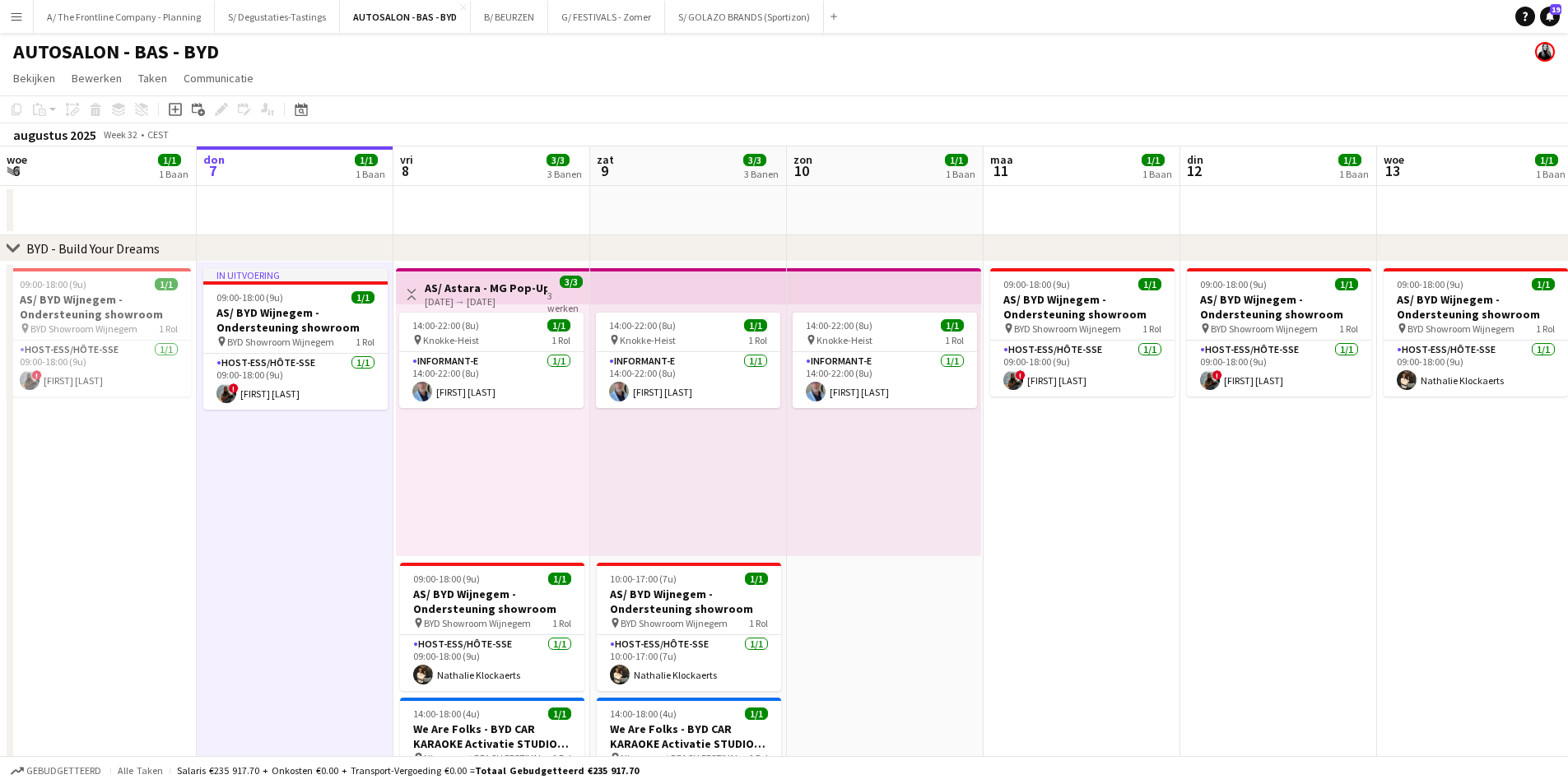 click on "vri   8   3/3   3 Banen" at bounding box center [491, 166] 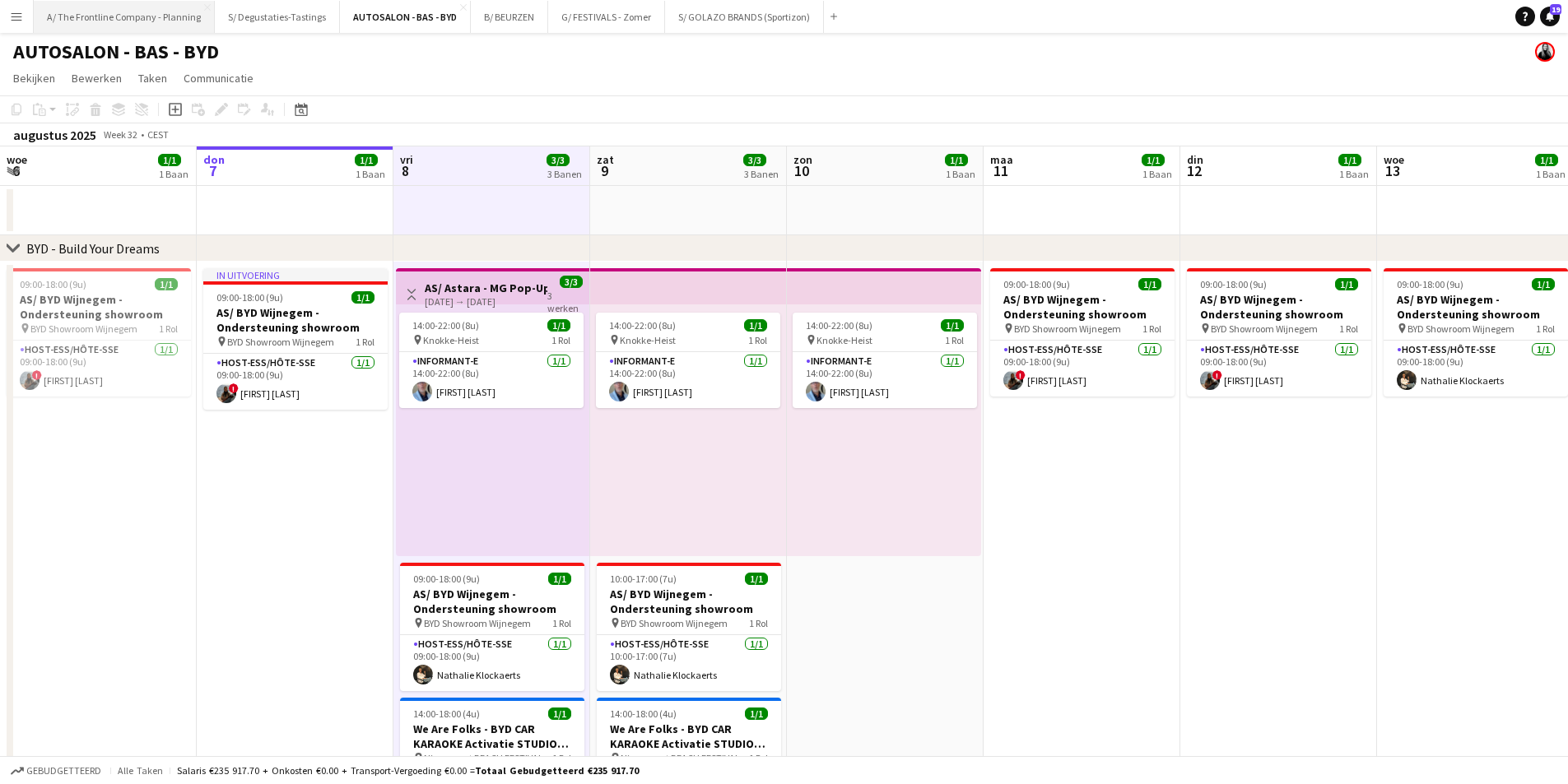 click on "A/ The Frontline Company - Planning
Sluiten" at bounding box center (124, 16) 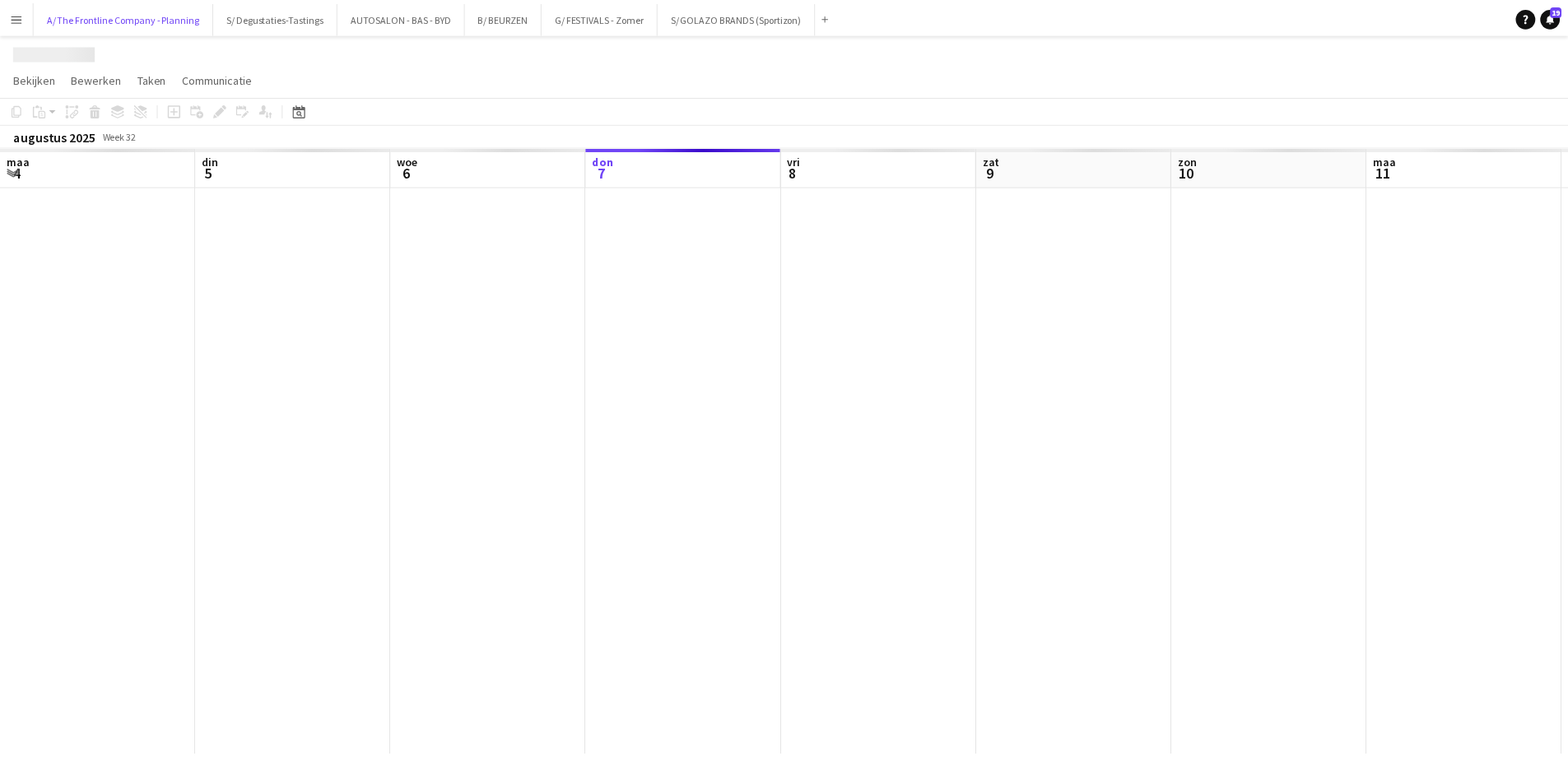 scroll, scrollTop: 0, scrollLeft: 393, axis: horizontal 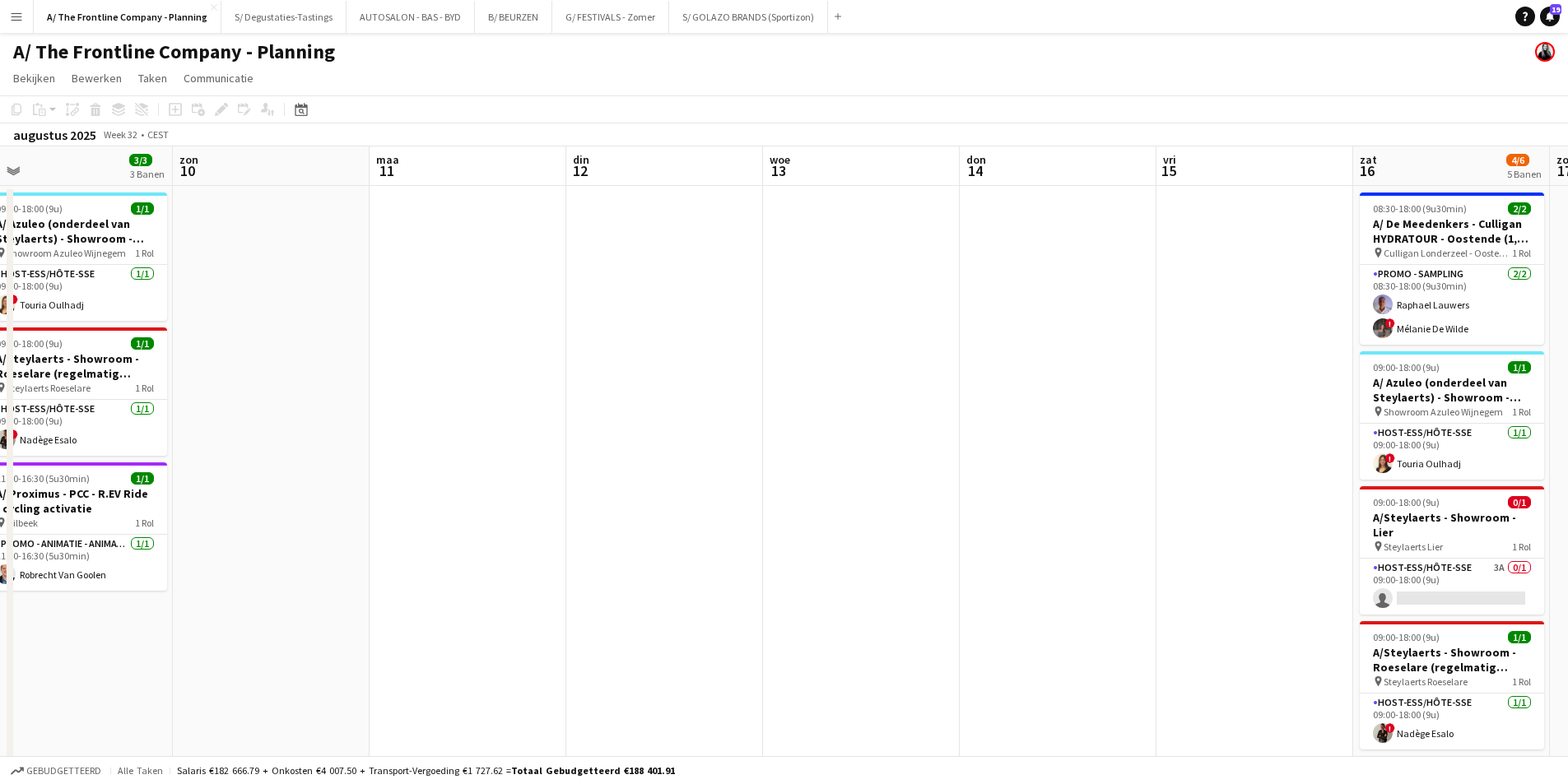 drag, startPoint x: 1384, startPoint y: 341, endPoint x: 568, endPoint y: 348, distance: 816.03 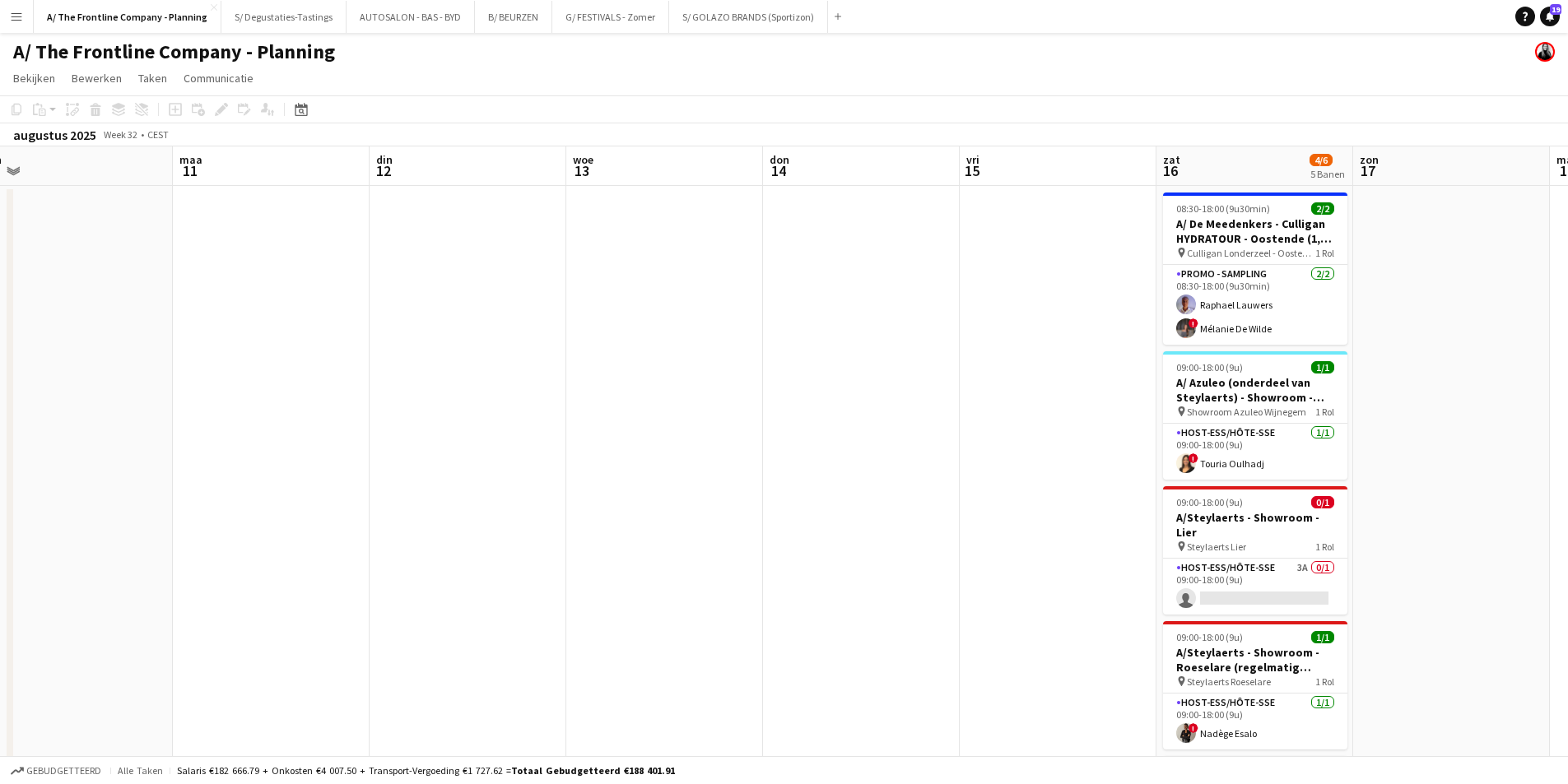 drag, startPoint x: 1123, startPoint y: 332, endPoint x: 719, endPoint y: 348, distance: 404.31671 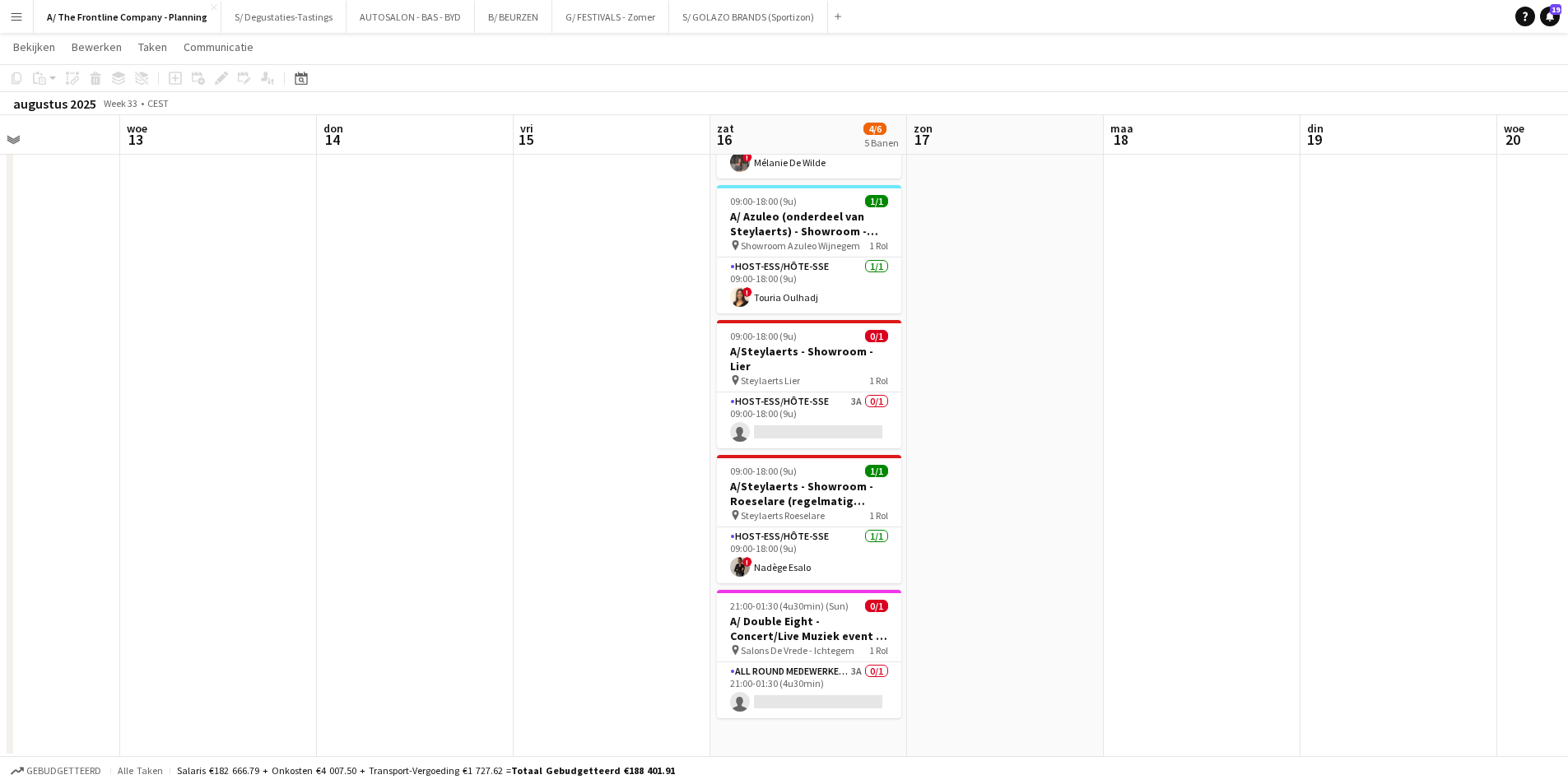 scroll, scrollTop: 0, scrollLeft: 0, axis: both 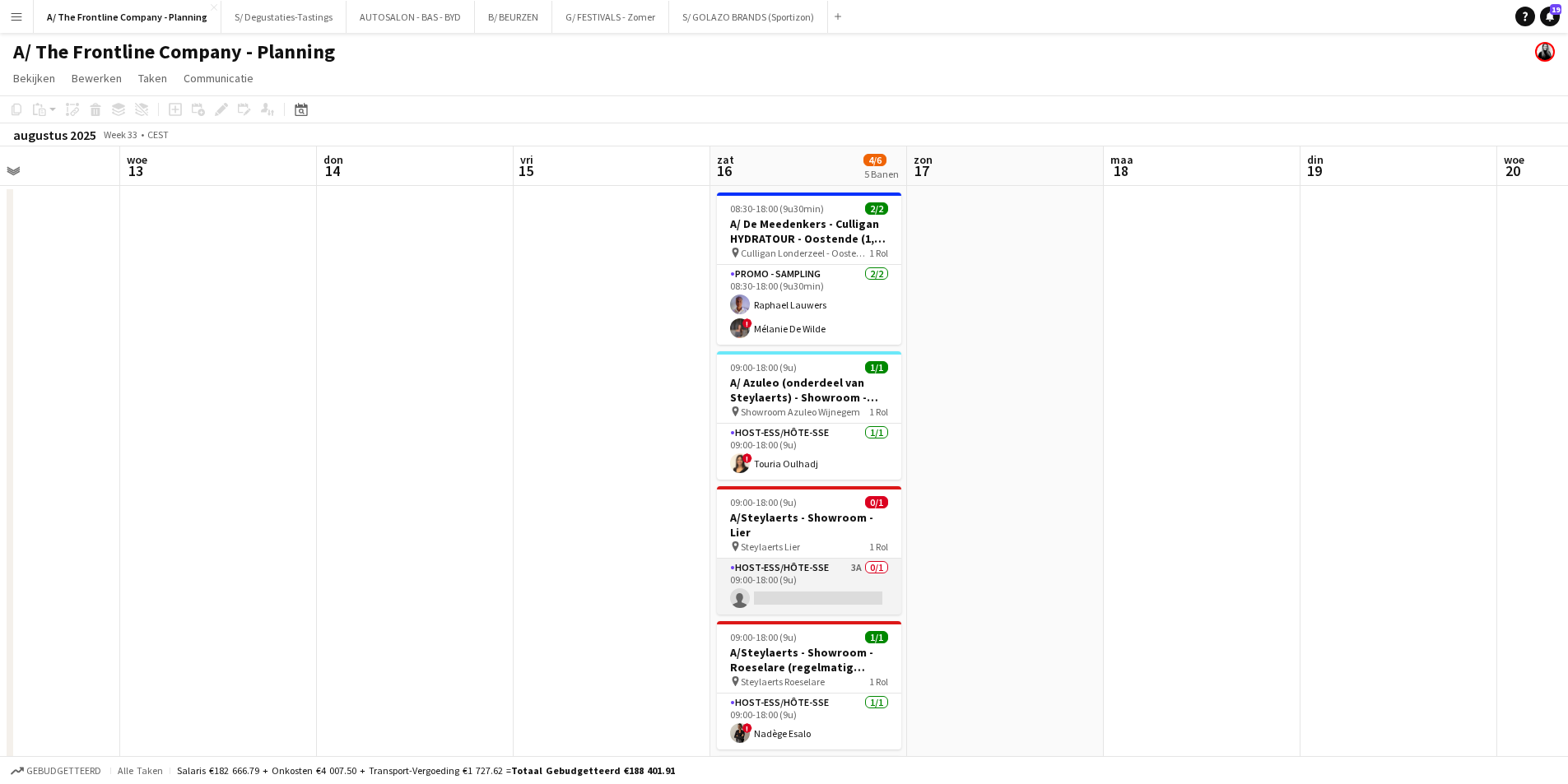click on "Host-ess/Hôte-sse   3A   0/1   09:00-18:00 (9u)
single-neutral-actions" at bounding box center (809, 587) 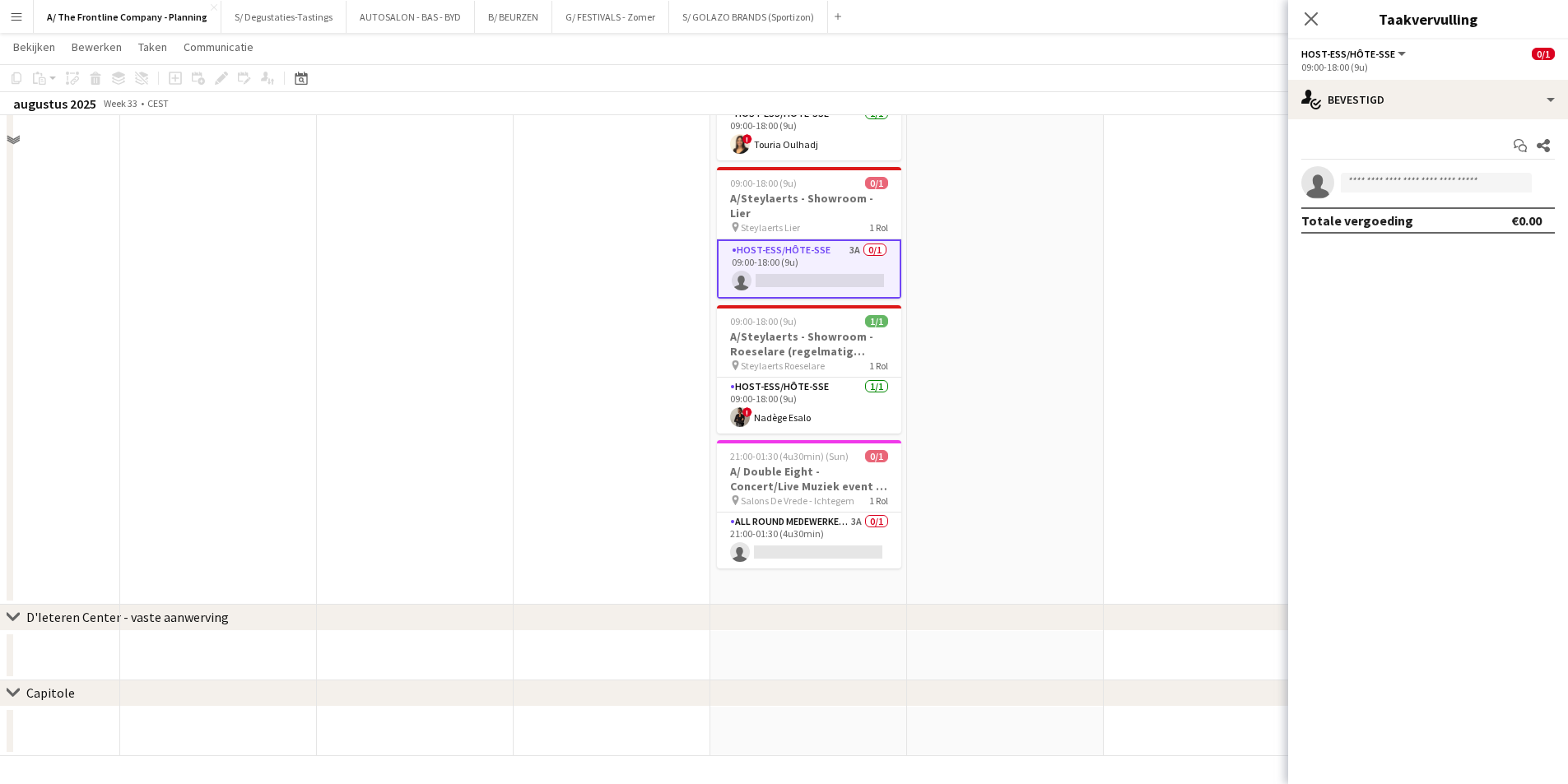 scroll, scrollTop: 0, scrollLeft: 0, axis: both 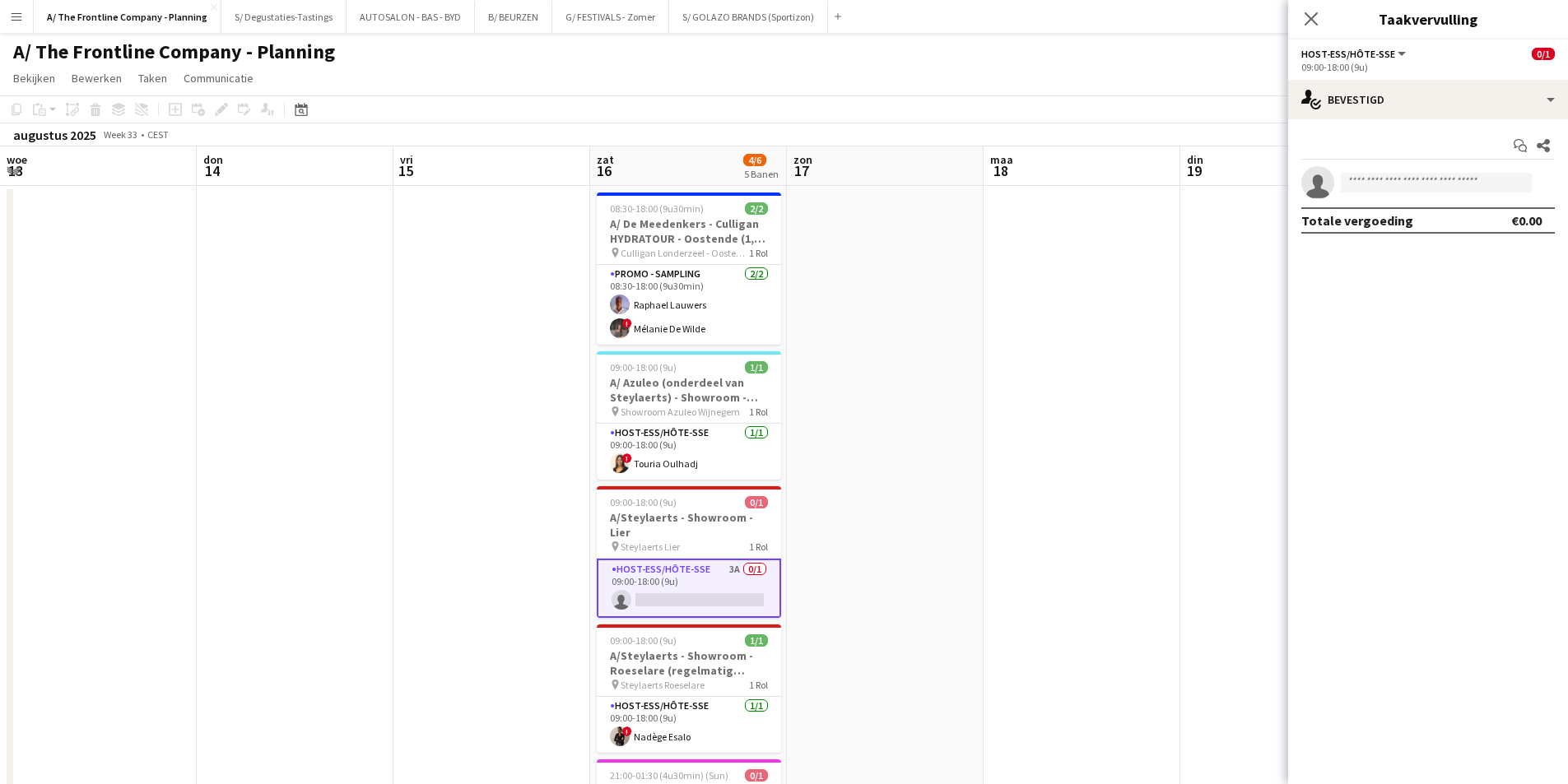 drag, startPoint x: 1174, startPoint y: 430, endPoint x: 290, endPoint y: 420, distance: 884.057 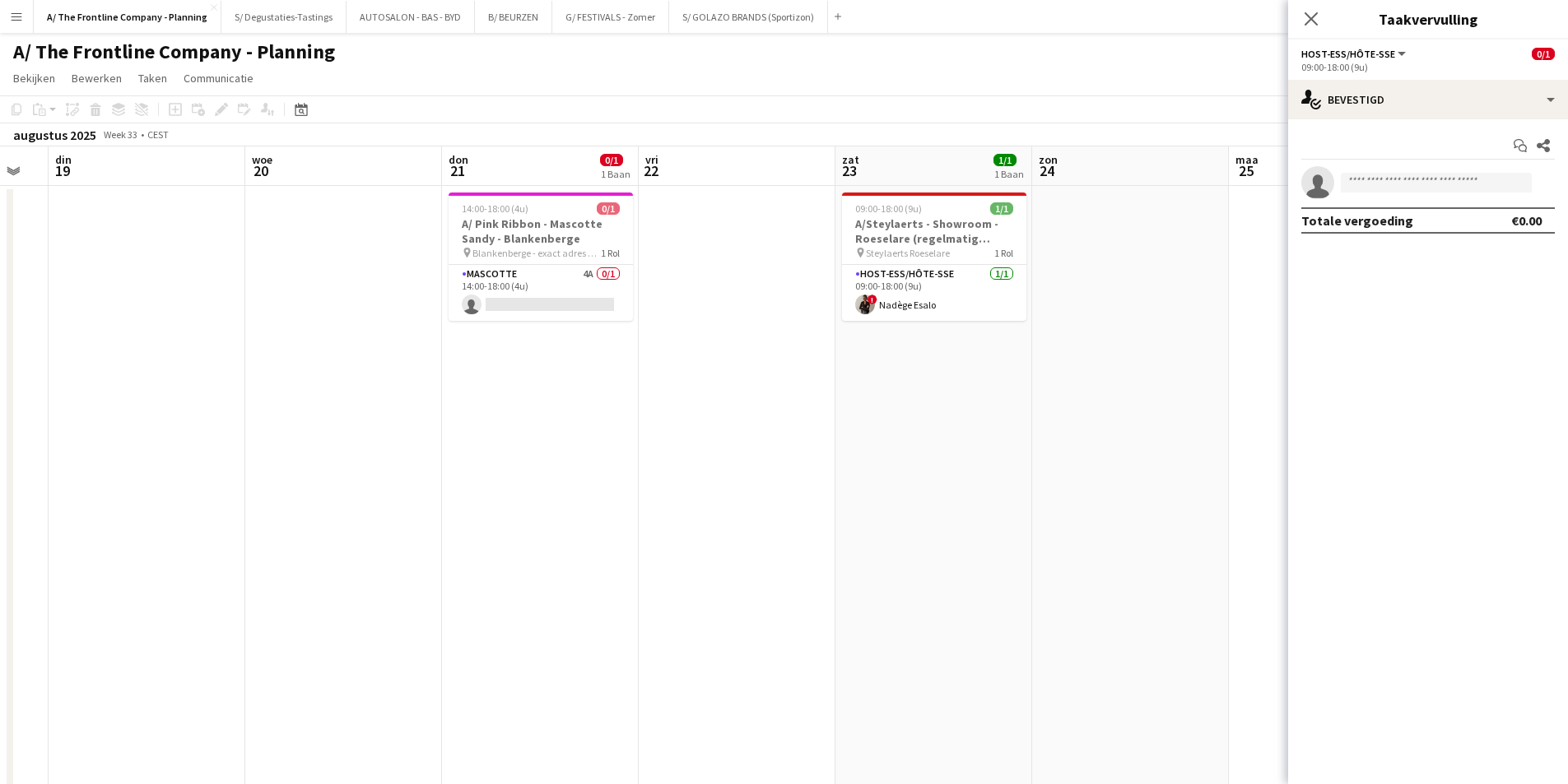 drag, startPoint x: 1006, startPoint y: 277, endPoint x: 464, endPoint y: 285, distance: 542.059 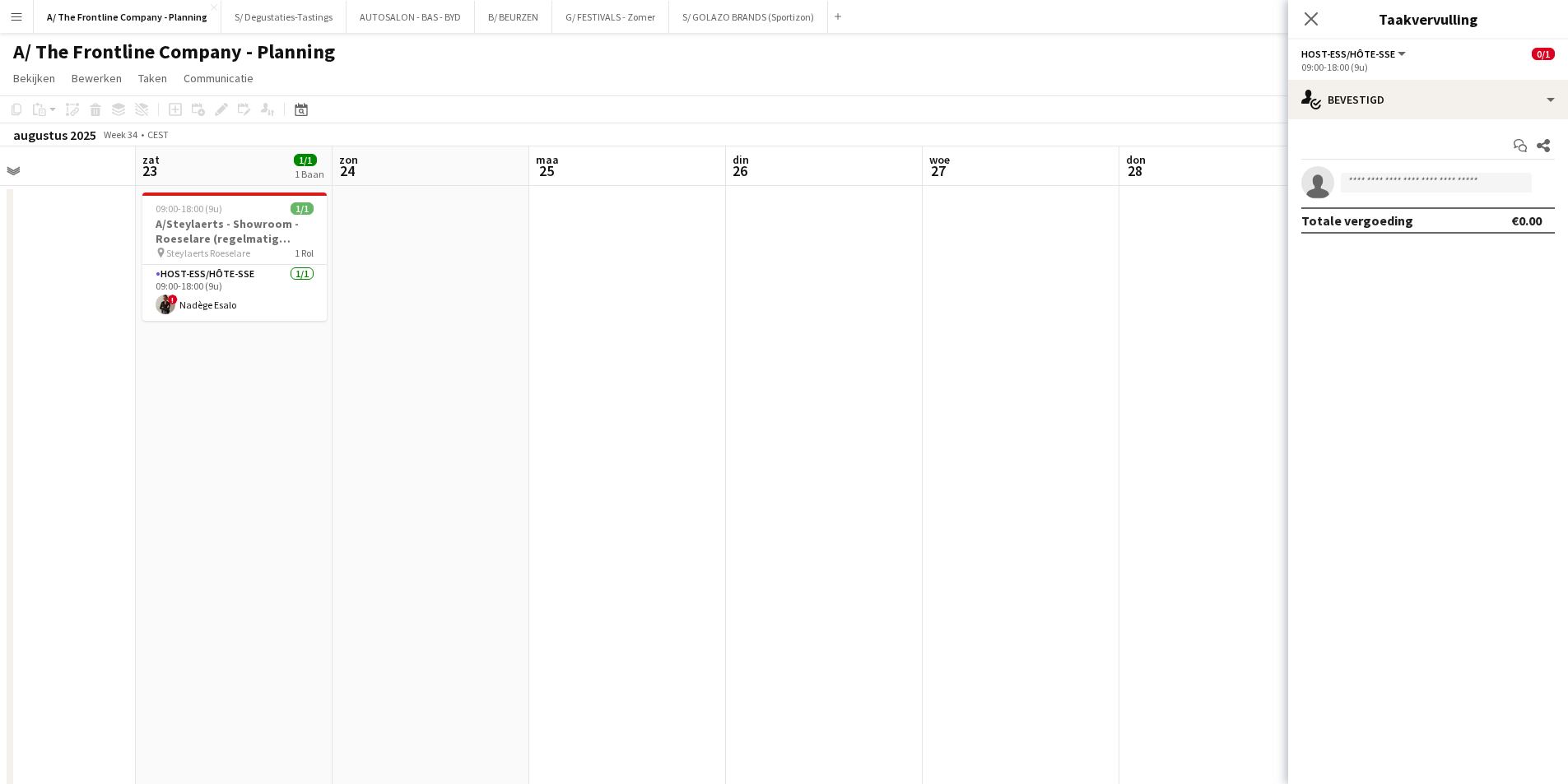 drag, startPoint x: 993, startPoint y: 294, endPoint x: 801, endPoint y: 318, distance: 193.49419 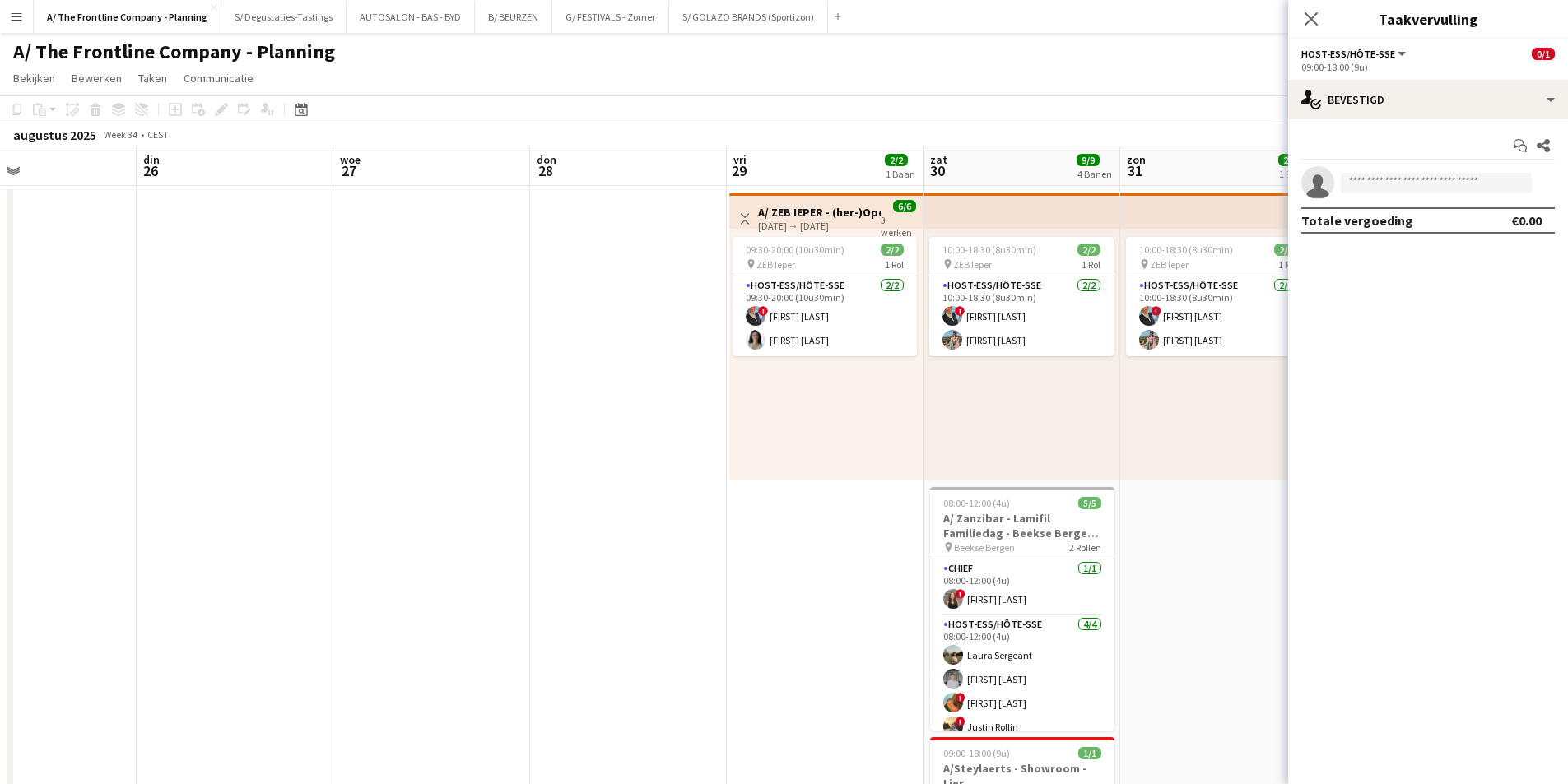 drag, startPoint x: 1148, startPoint y: 279, endPoint x: 640, endPoint y: 294, distance: 508.2214 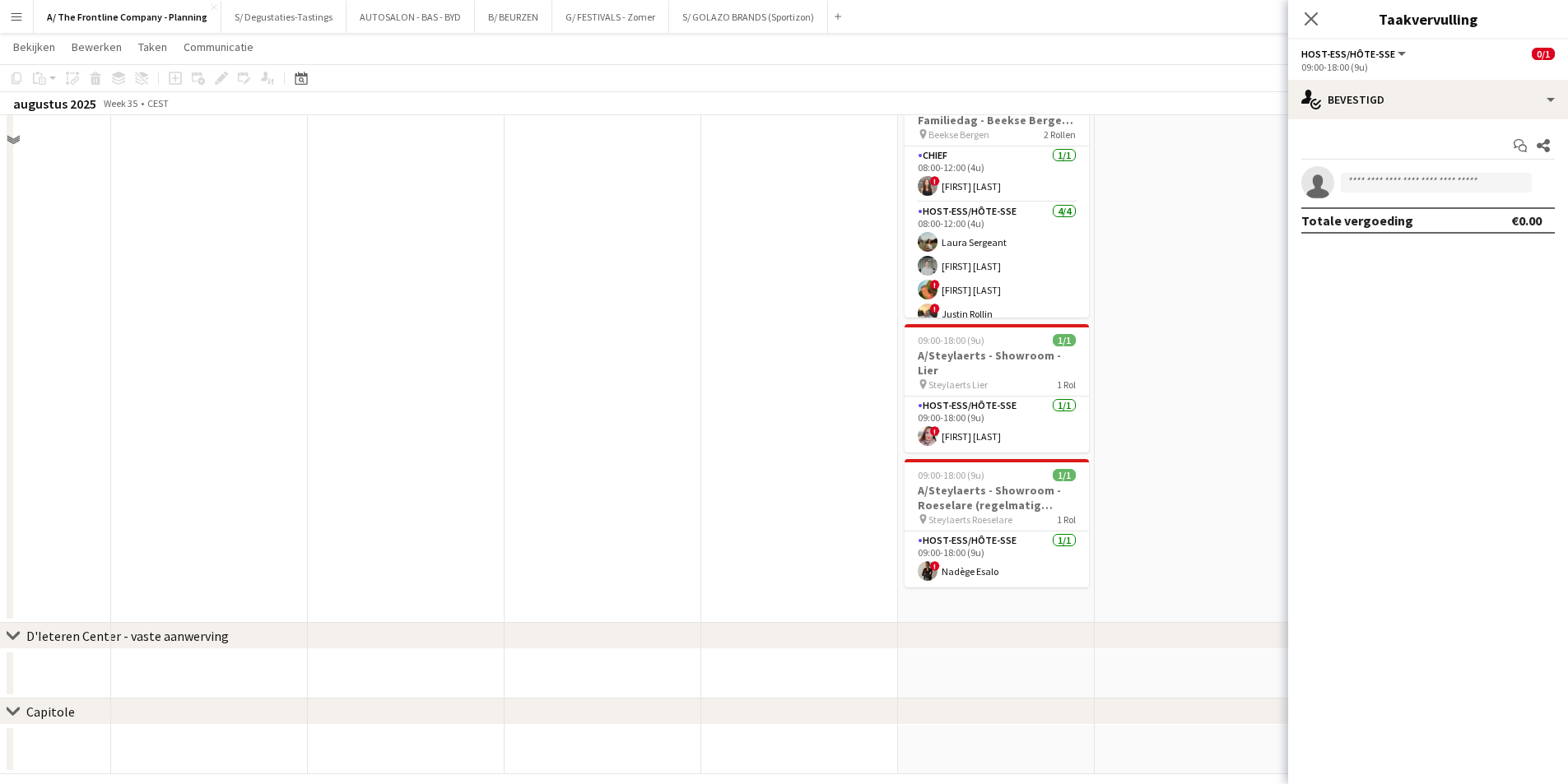 scroll, scrollTop: 0, scrollLeft: 0, axis: both 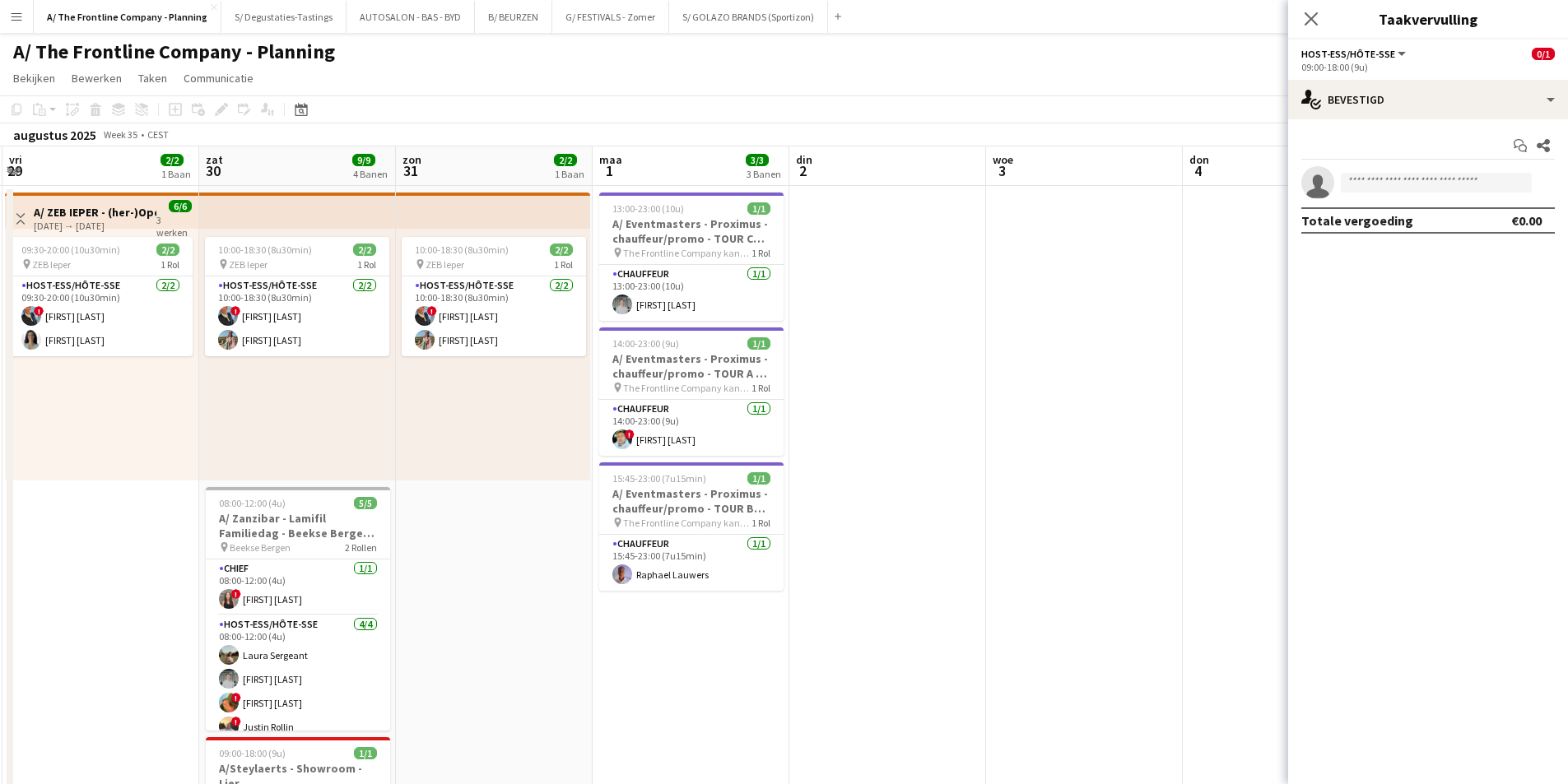 drag, startPoint x: 1000, startPoint y: 393, endPoint x: 301, endPoint y: 404, distance: 699.08655 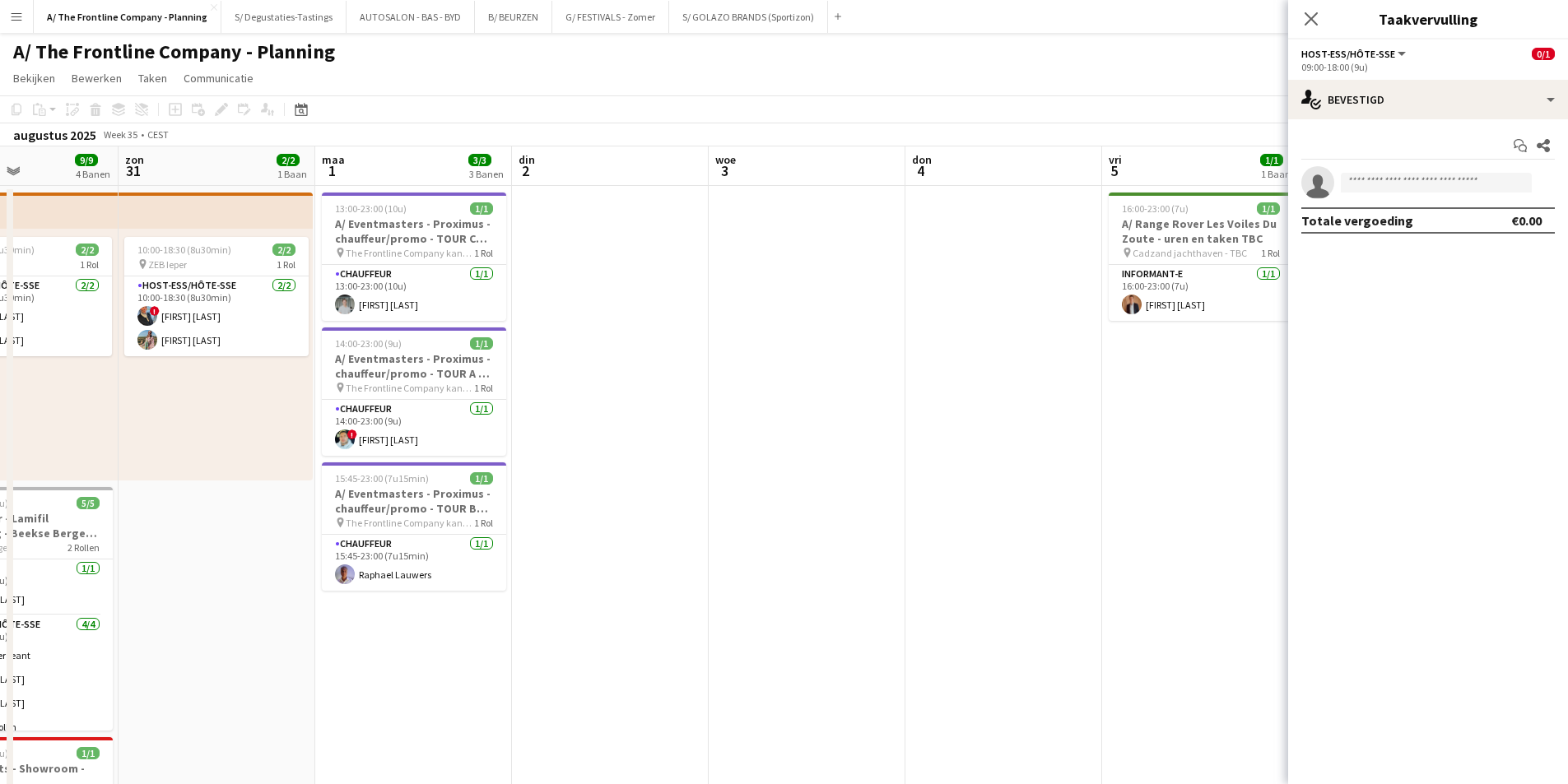 scroll, scrollTop: 0, scrollLeft: 420, axis: horizontal 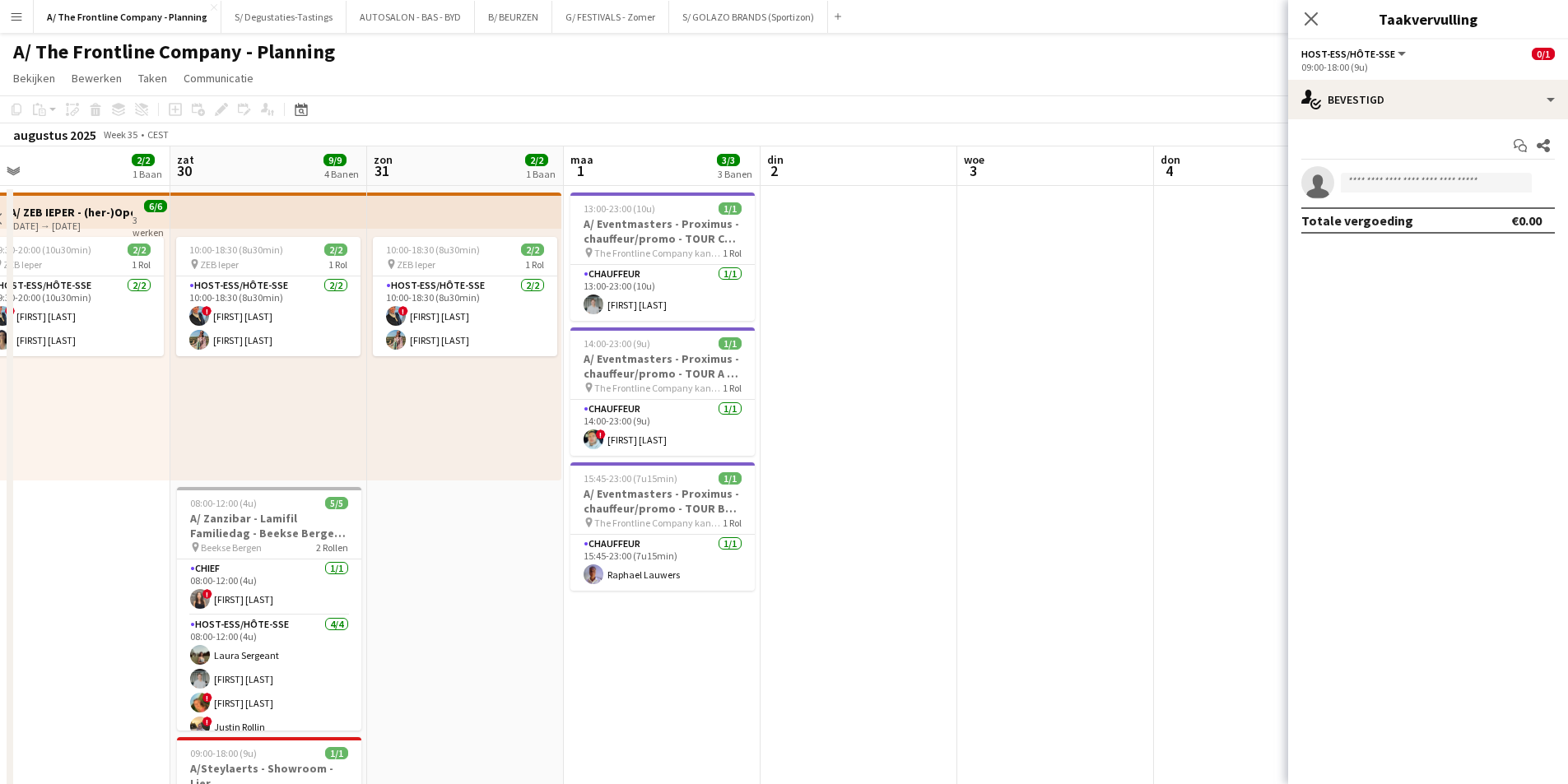 drag, startPoint x: 1071, startPoint y: 384, endPoint x: 293, endPoint y: 373, distance: 778.0778 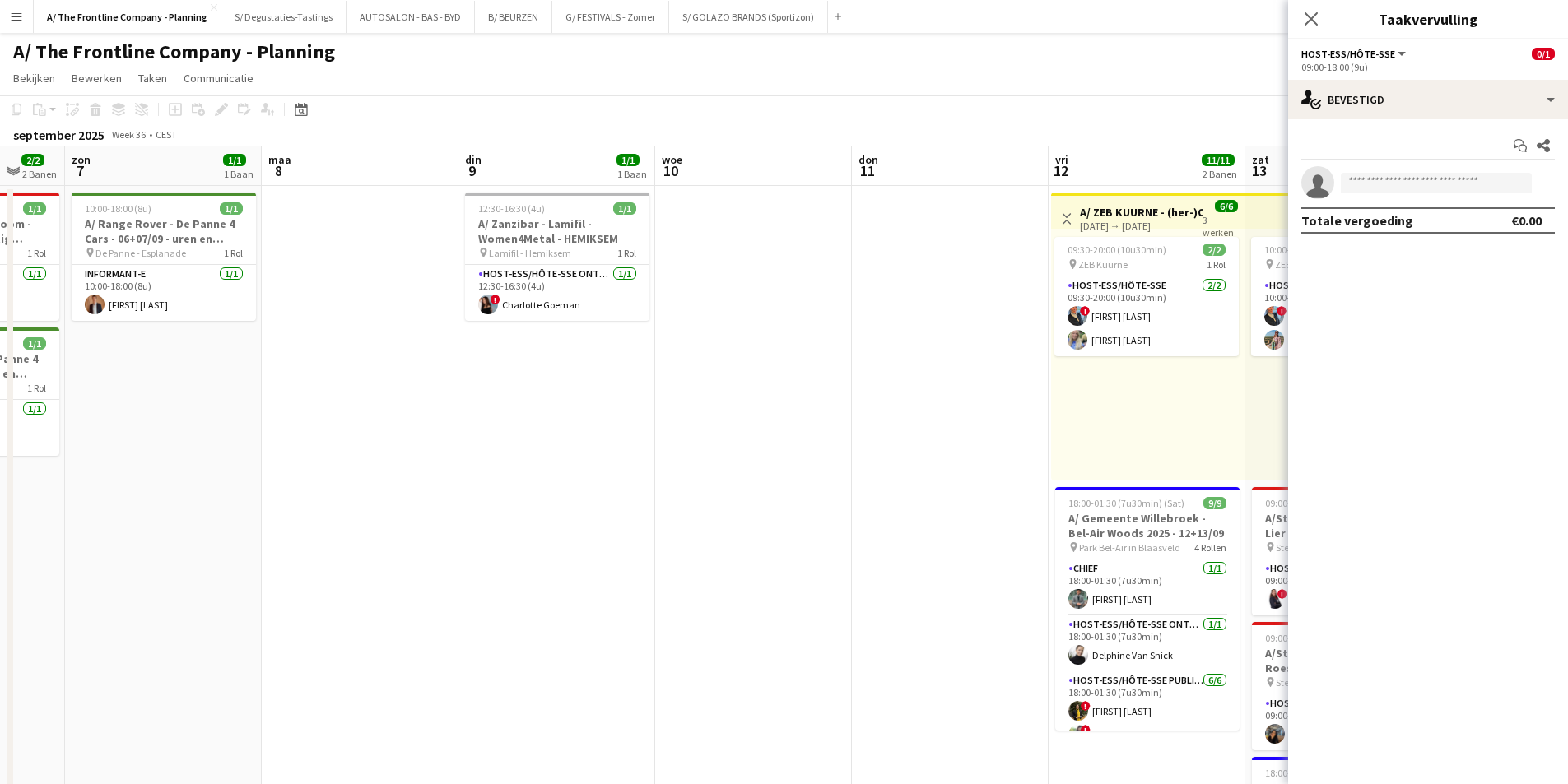 scroll, scrollTop: 0, scrollLeft: 583, axis: horizontal 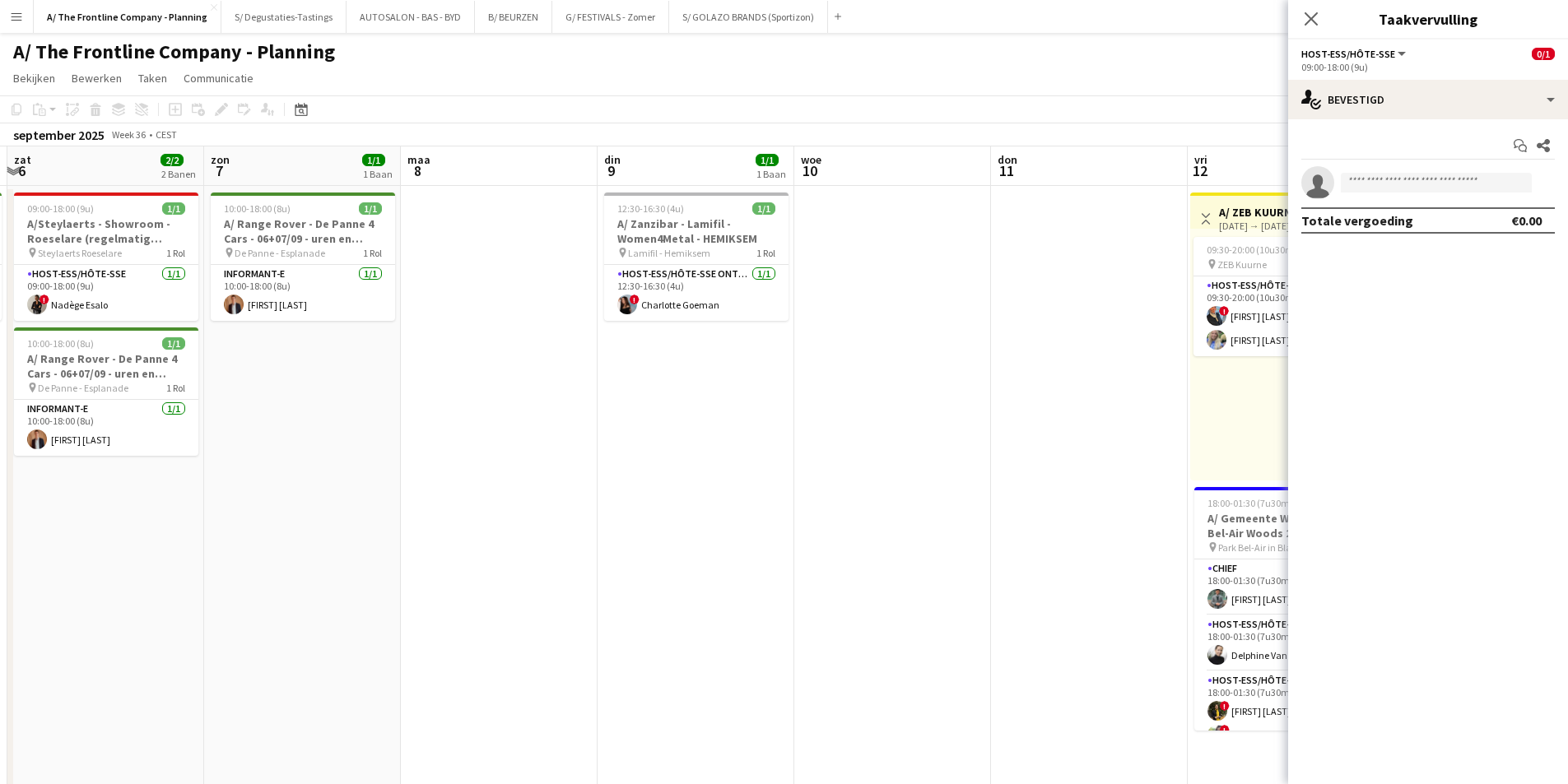 drag, startPoint x: 1082, startPoint y: 332, endPoint x: 198, endPoint y: 332, distance: 884 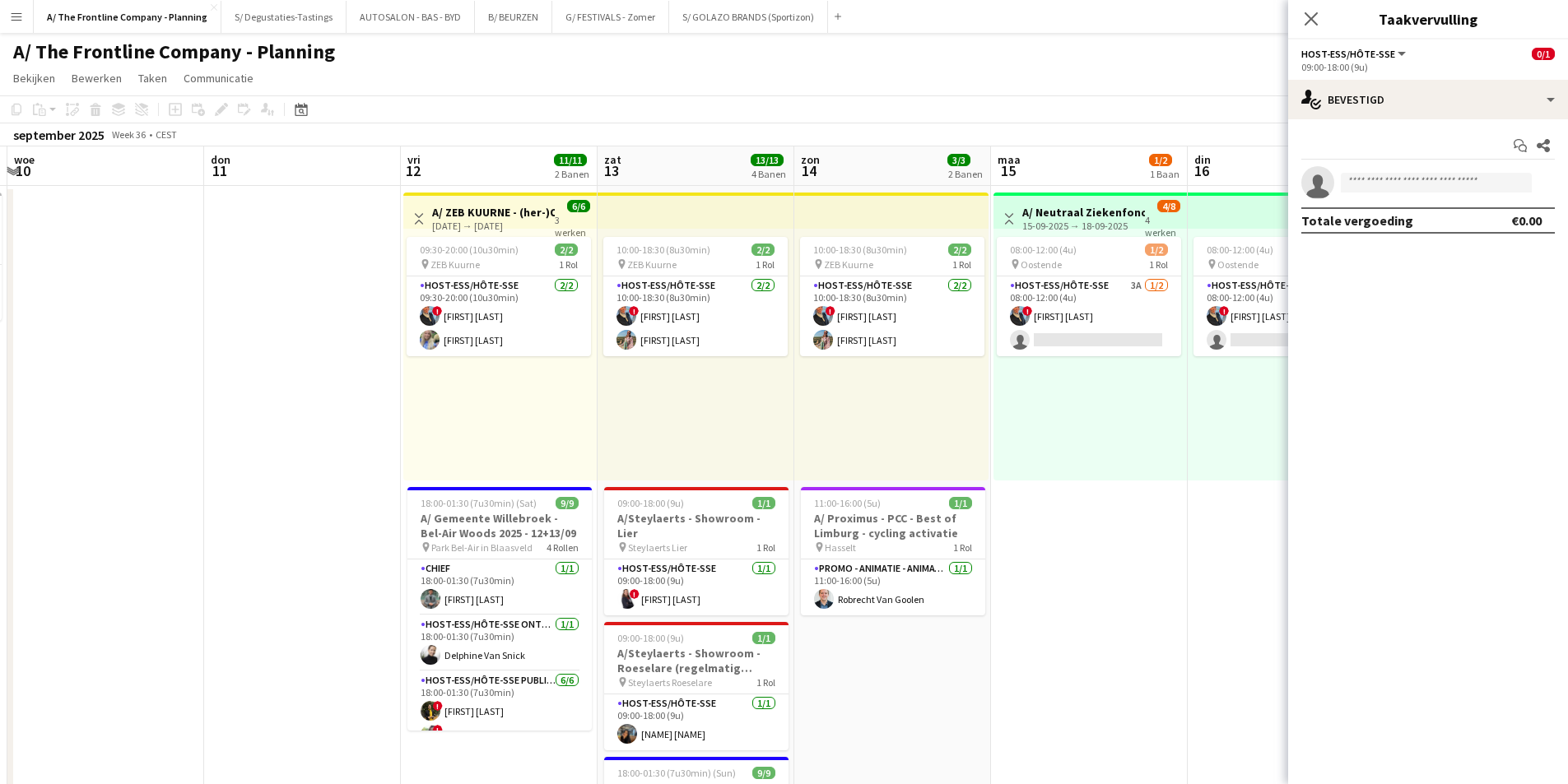 scroll, scrollTop: 0, scrollLeft: 445, axis: horizontal 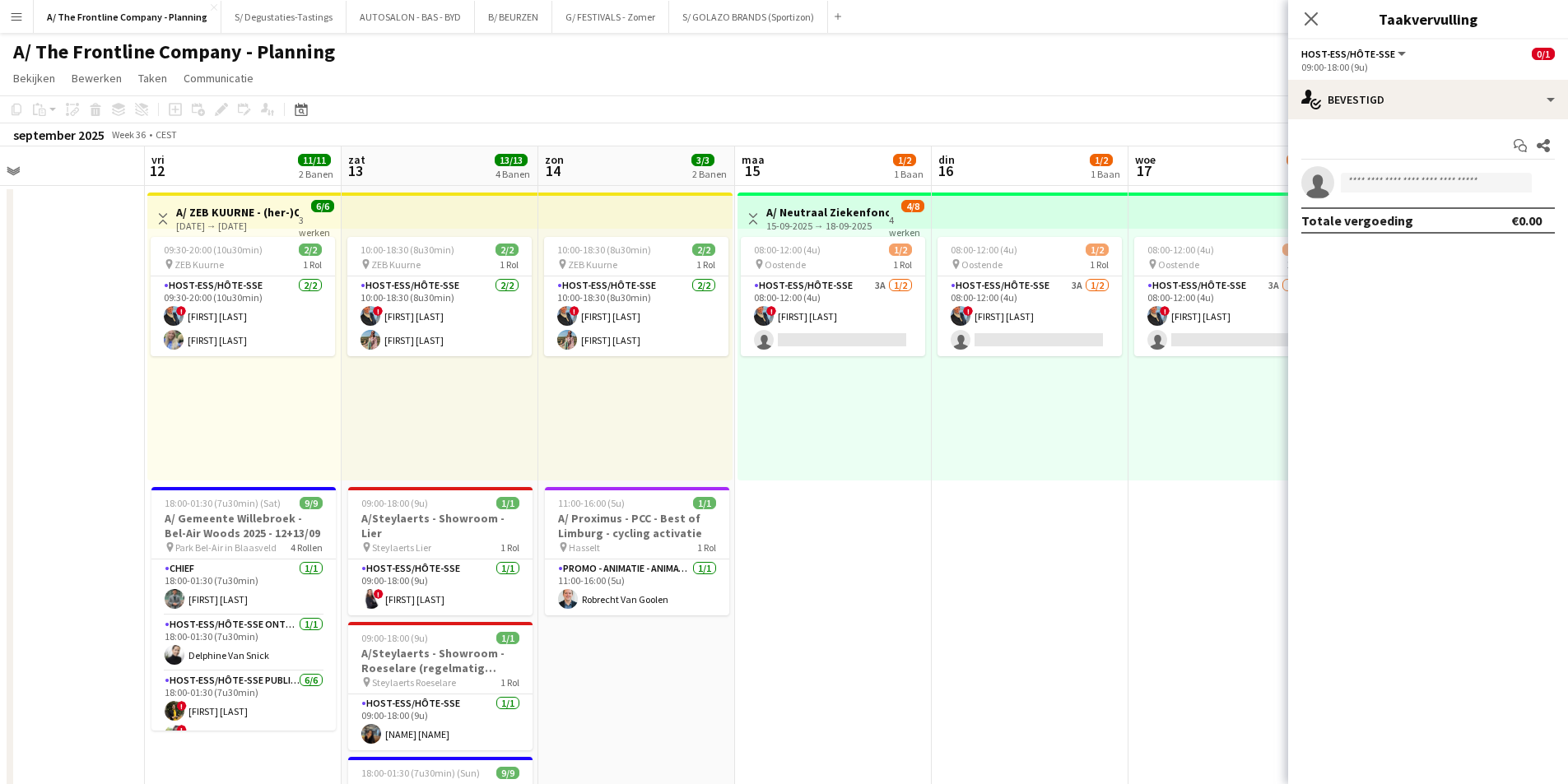 drag, startPoint x: 202, startPoint y: 378, endPoint x: 122, endPoint y: 378, distance: 80 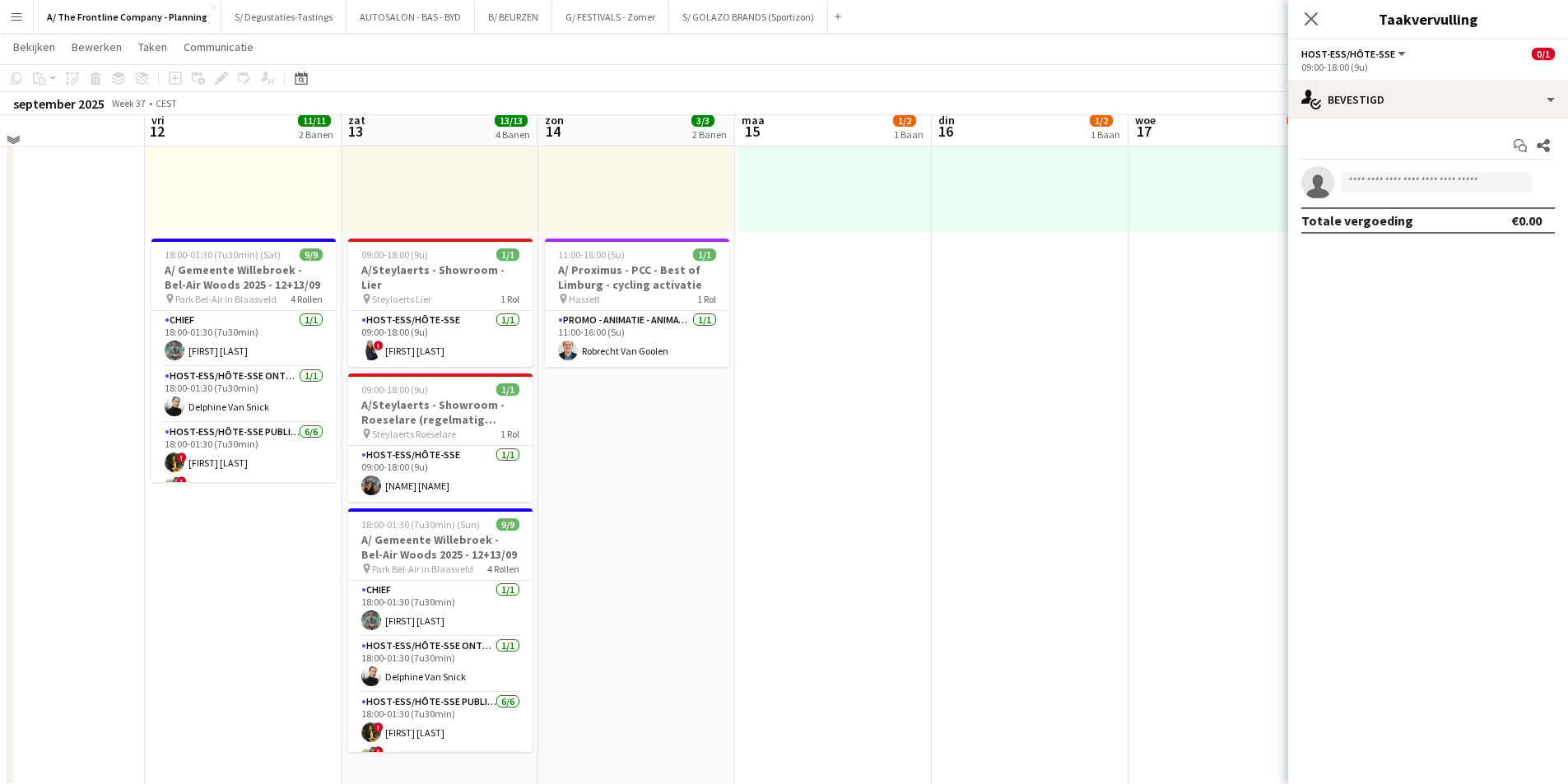 scroll, scrollTop: 0, scrollLeft: 0, axis: both 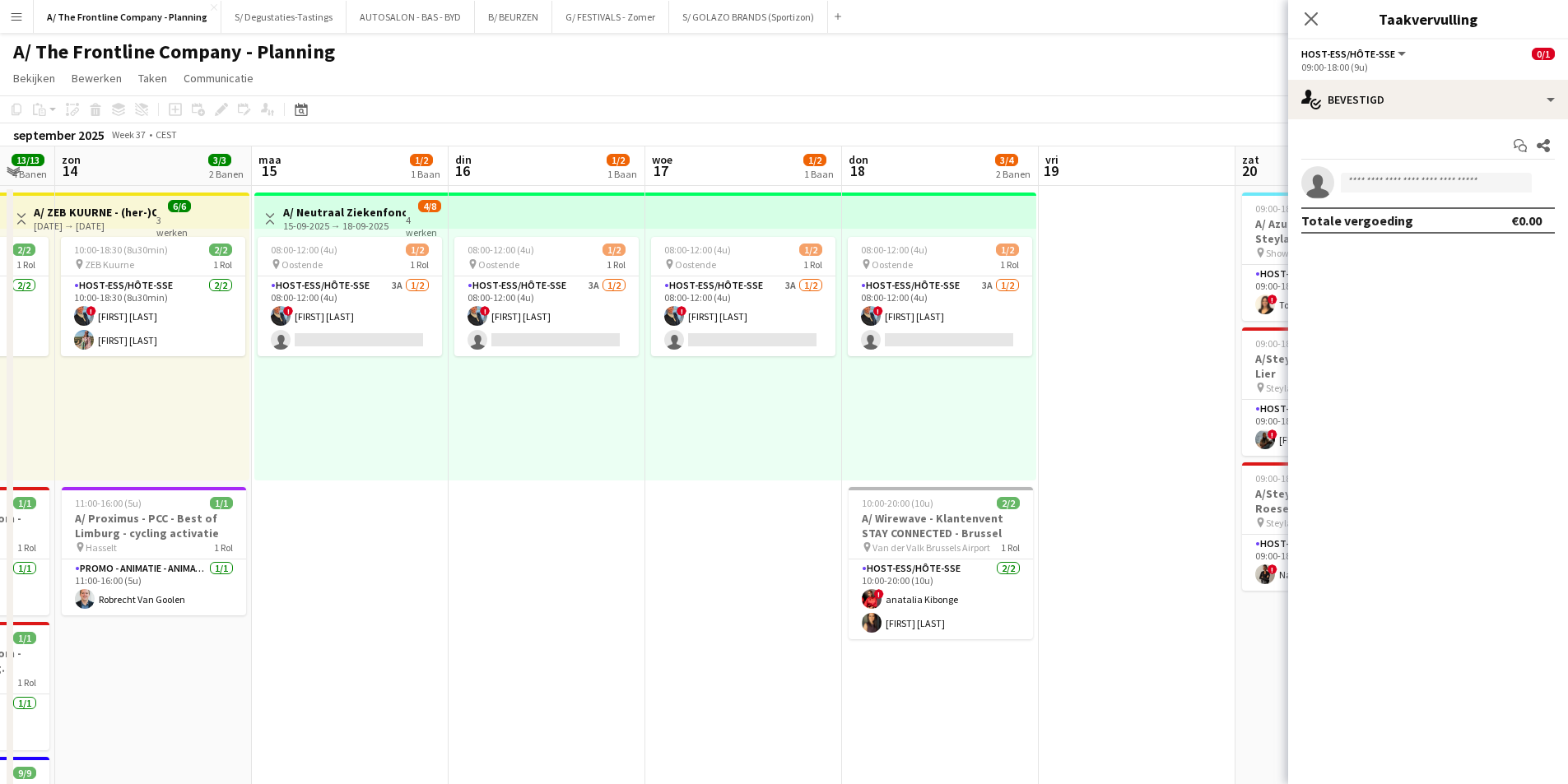 drag, startPoint x: 961, startPoint y: 411, endPoint x: 463, endPoint y: 401, distance: 498.1004 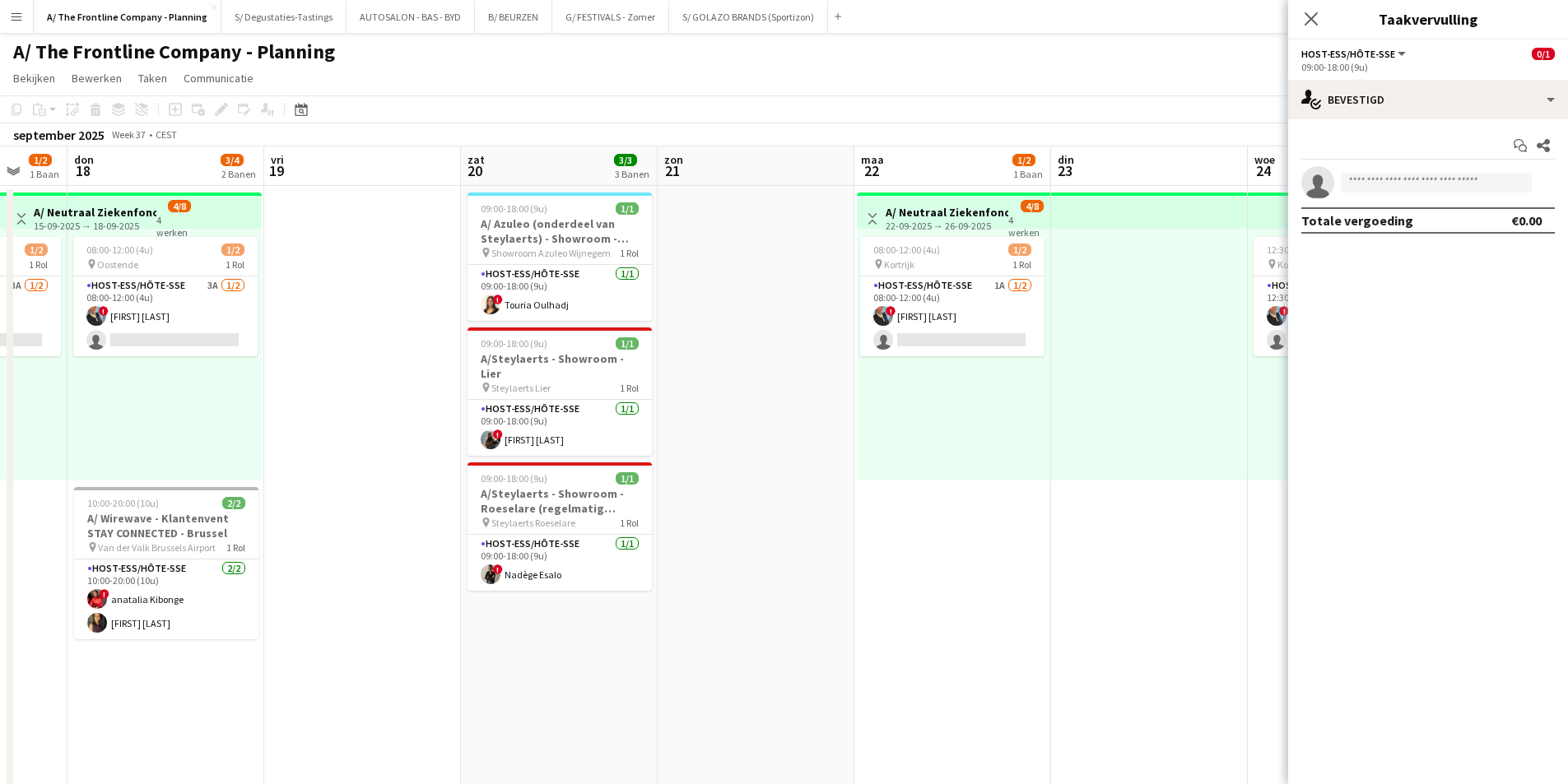 drag, startPoint x: 1092, startPoint y: 411, endPoint x: 333, endPoint y: 398, distance: 759.111 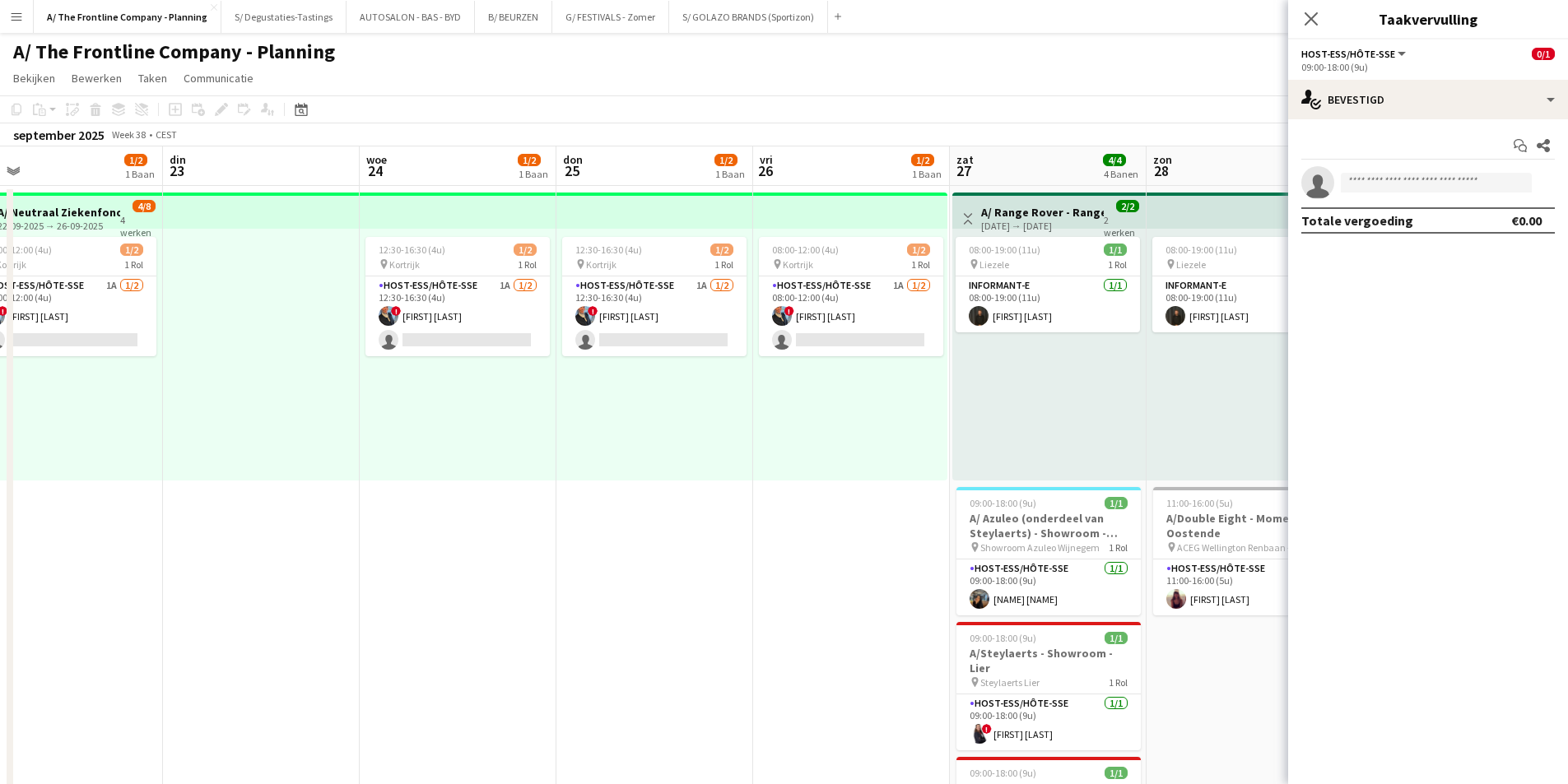 scroll, scrollTop: 0, scrollLeft: 478, axis: horizontal 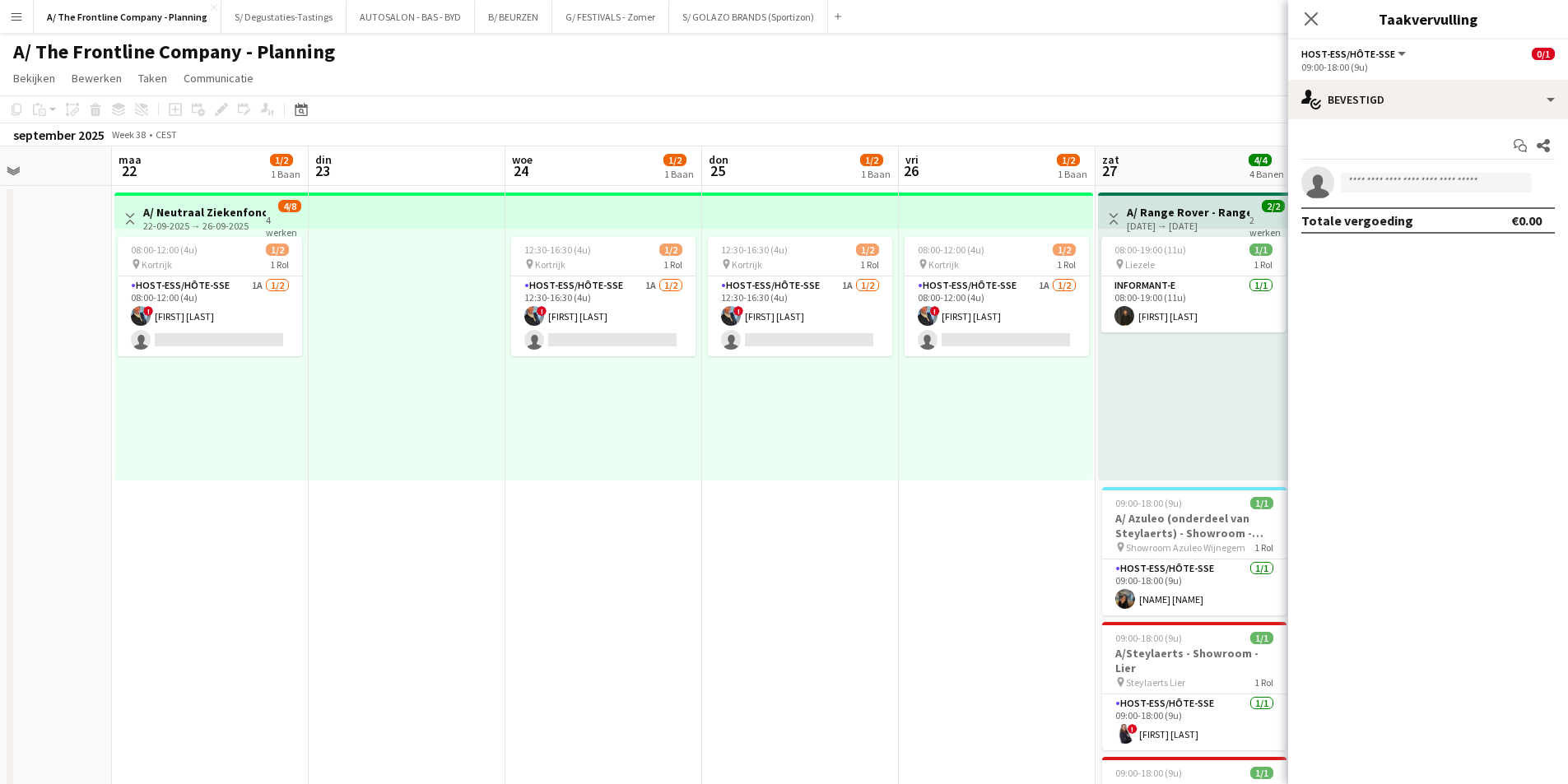 drag, startPoint x: 1086, startPoint y: 394, endPoint x: 343, endPoint y: 414, distance: 743.2691 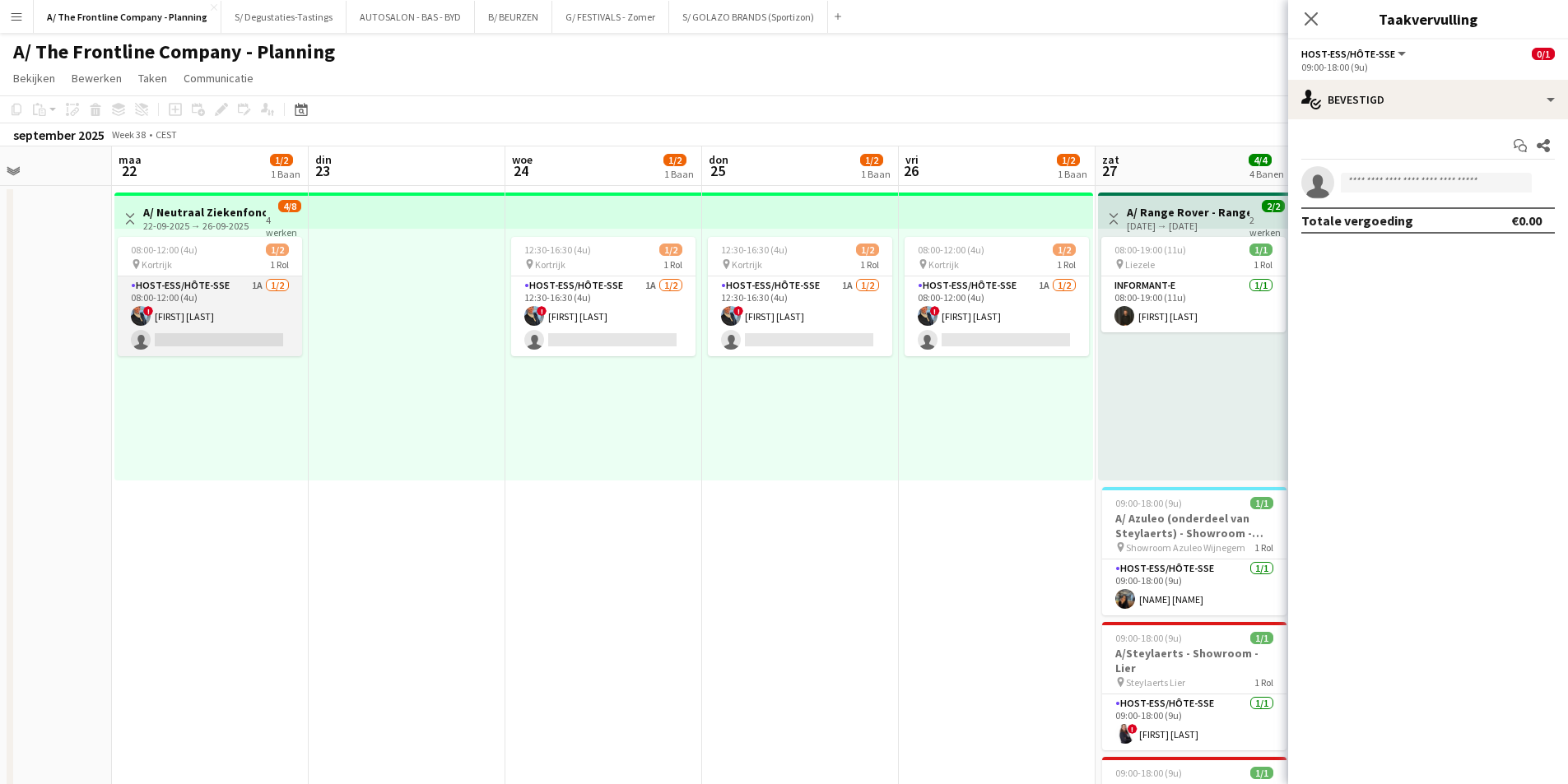 click on "! [NAME] [NAME]
single-neutral-actions" at bounding box center [210, 316] 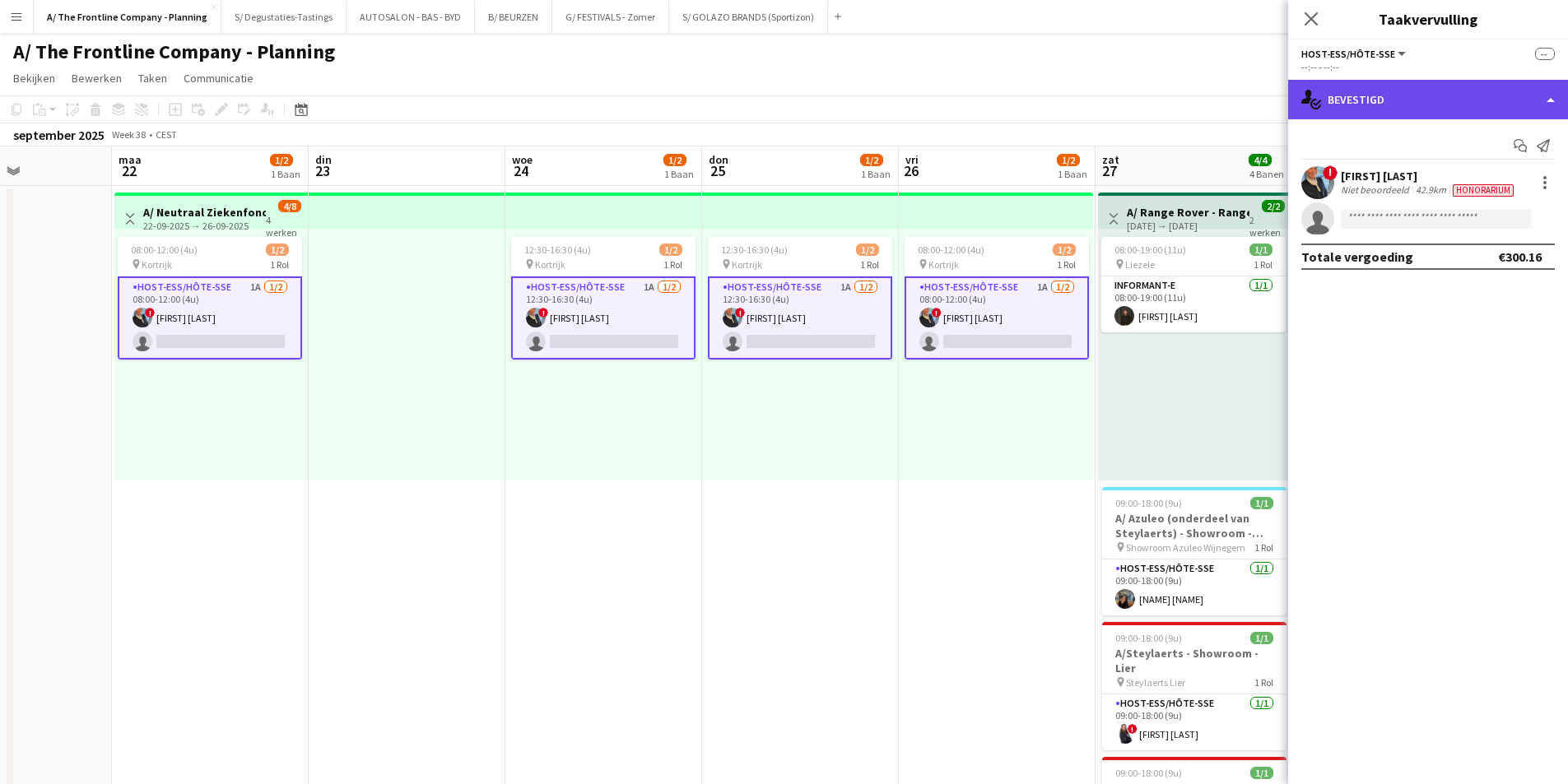 click on "single-neutral-actions-check-2
Bevestigd" 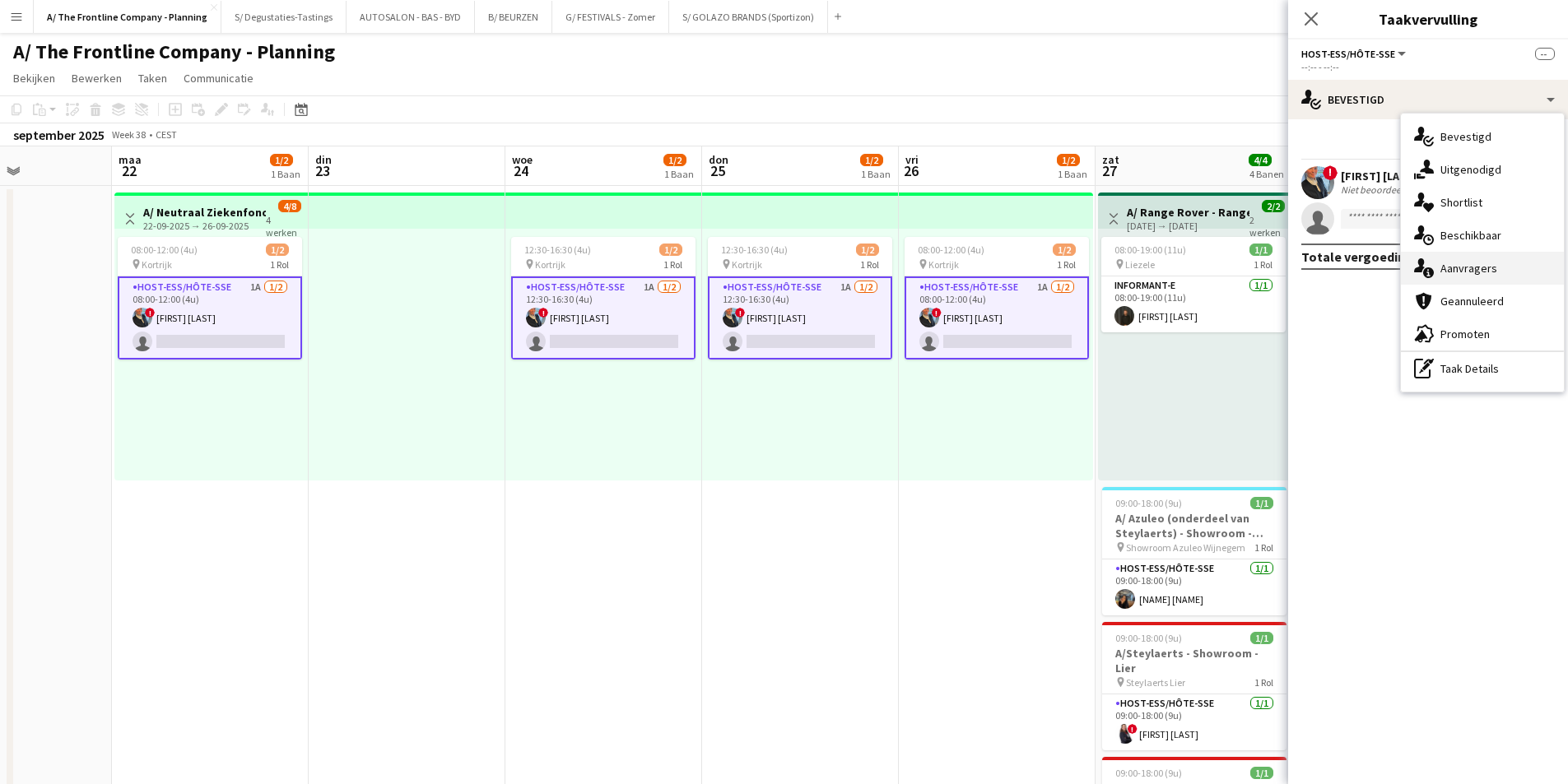 click on "single-neutral-actions-information
Aanvragers" at bounding box center (1482, 268) 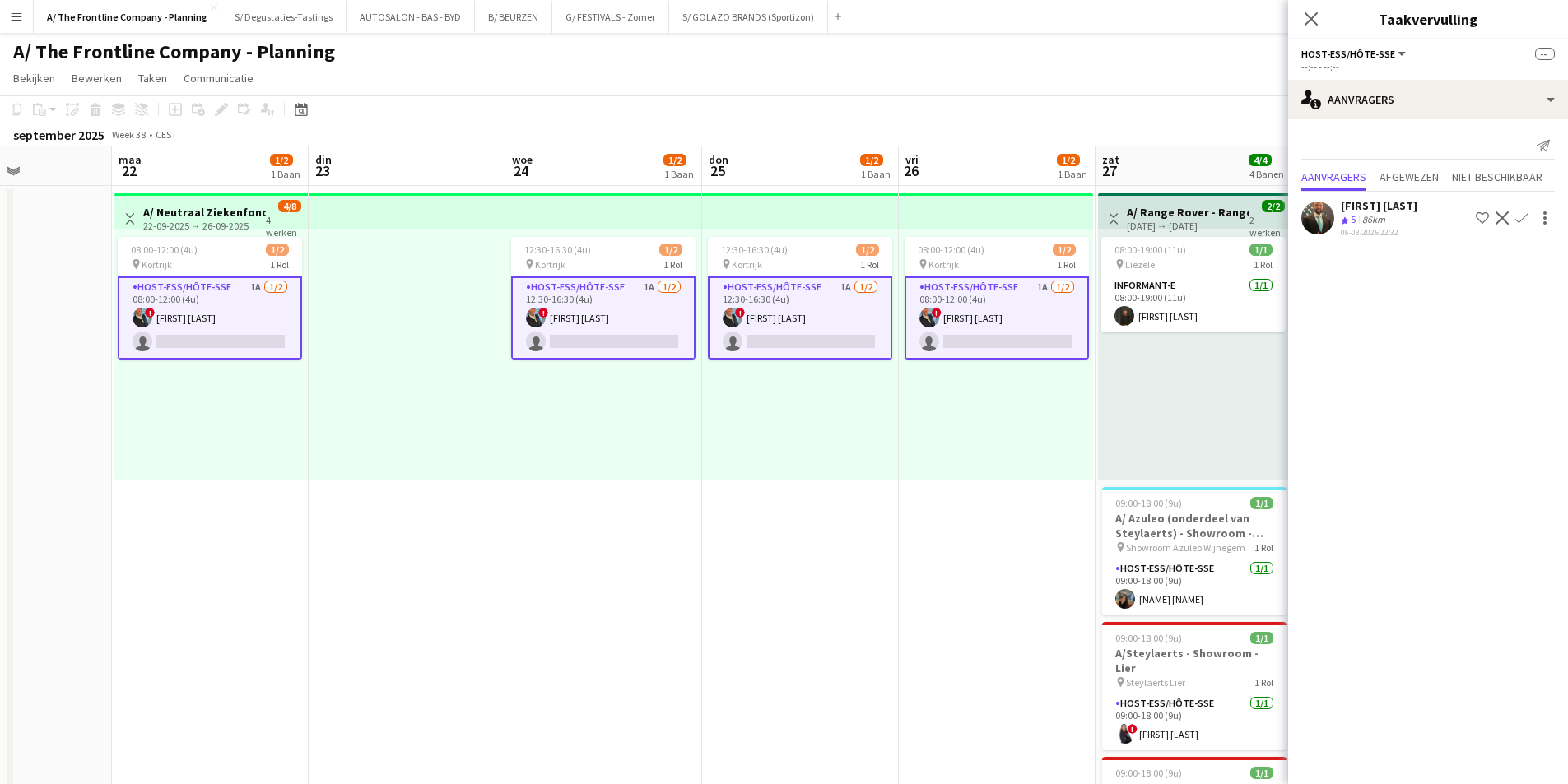 click 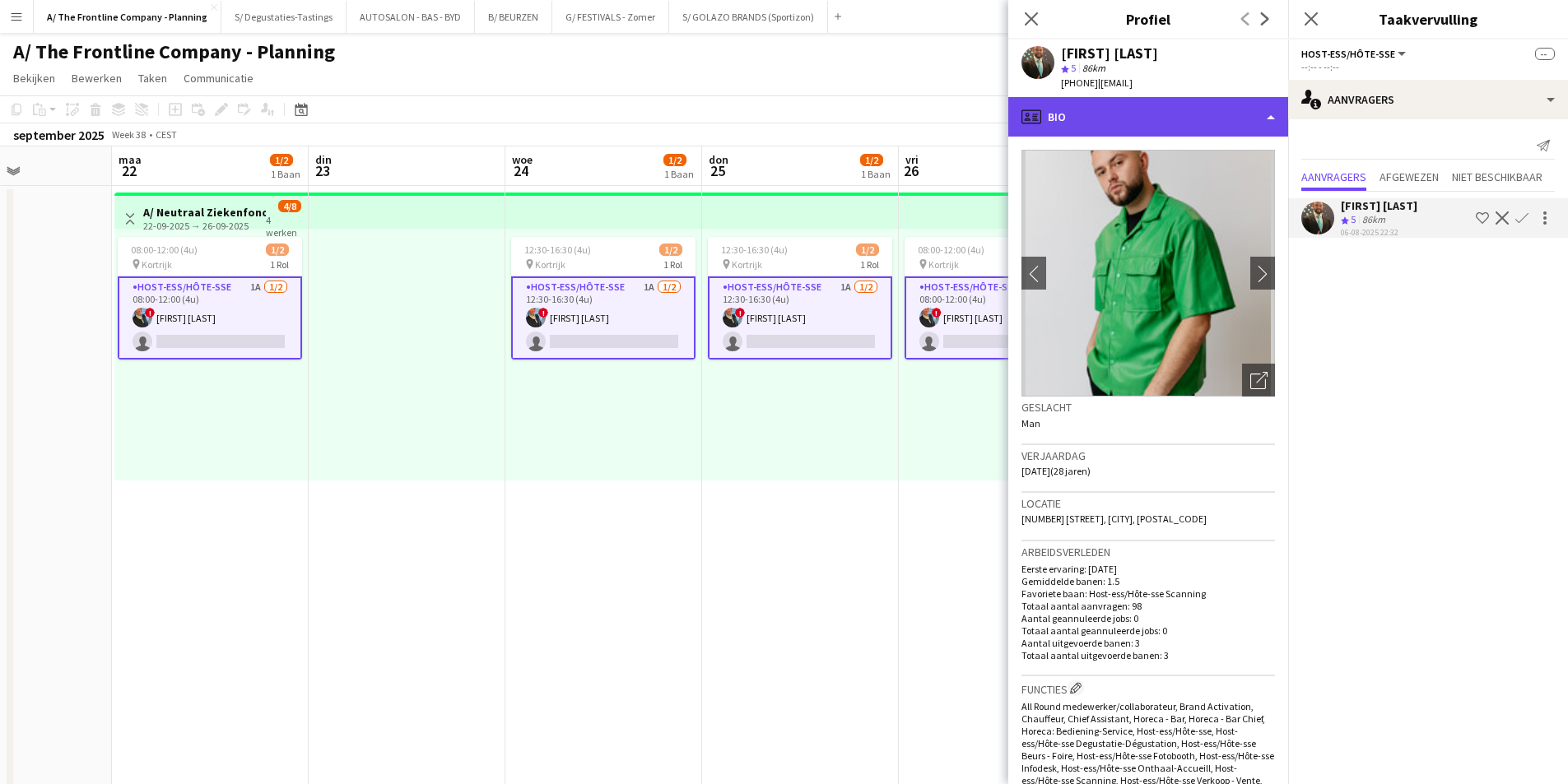 click on "profile
Bio" 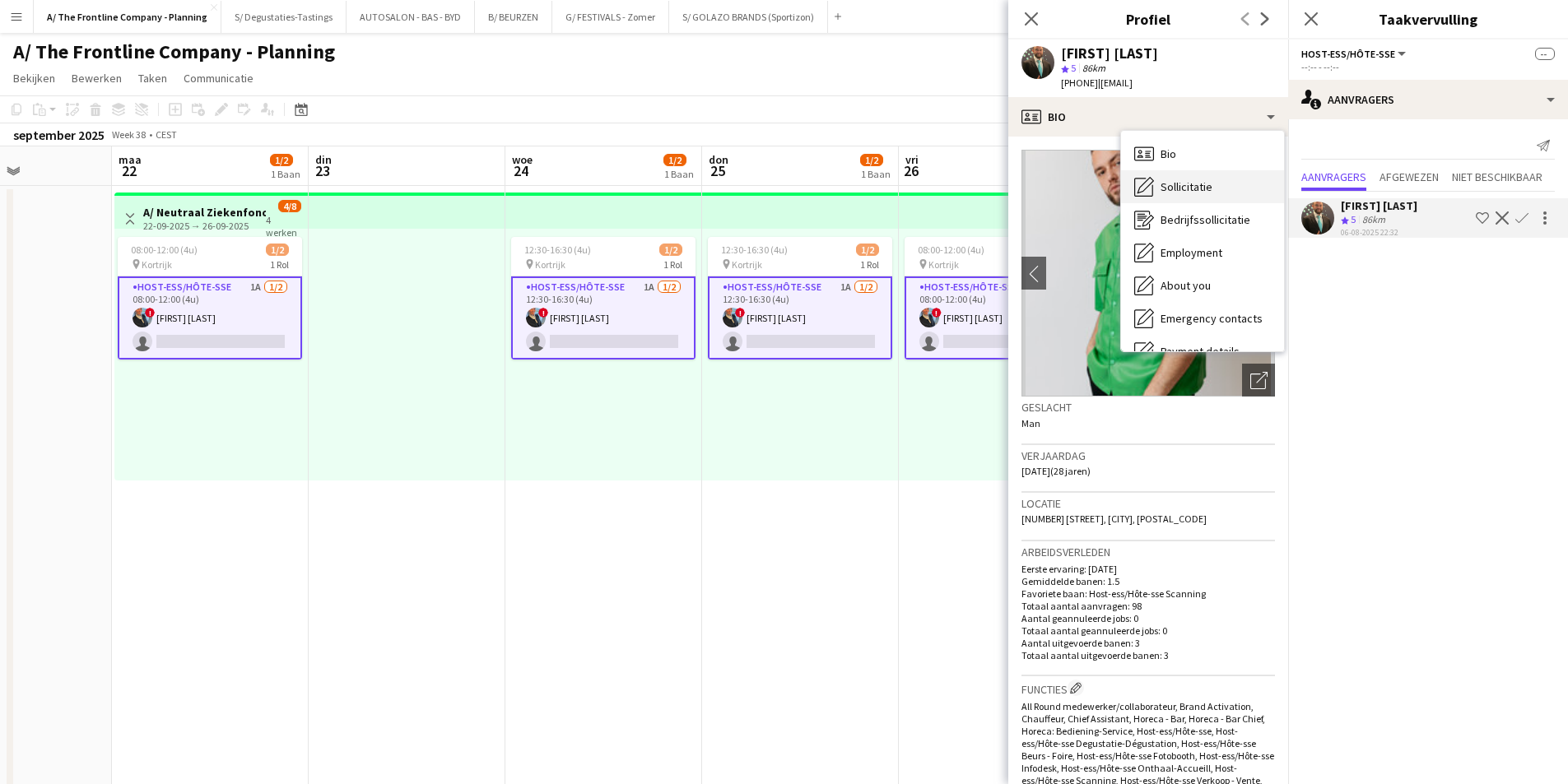 click on "Sollicitatie" at bounding box center [1186, 187] 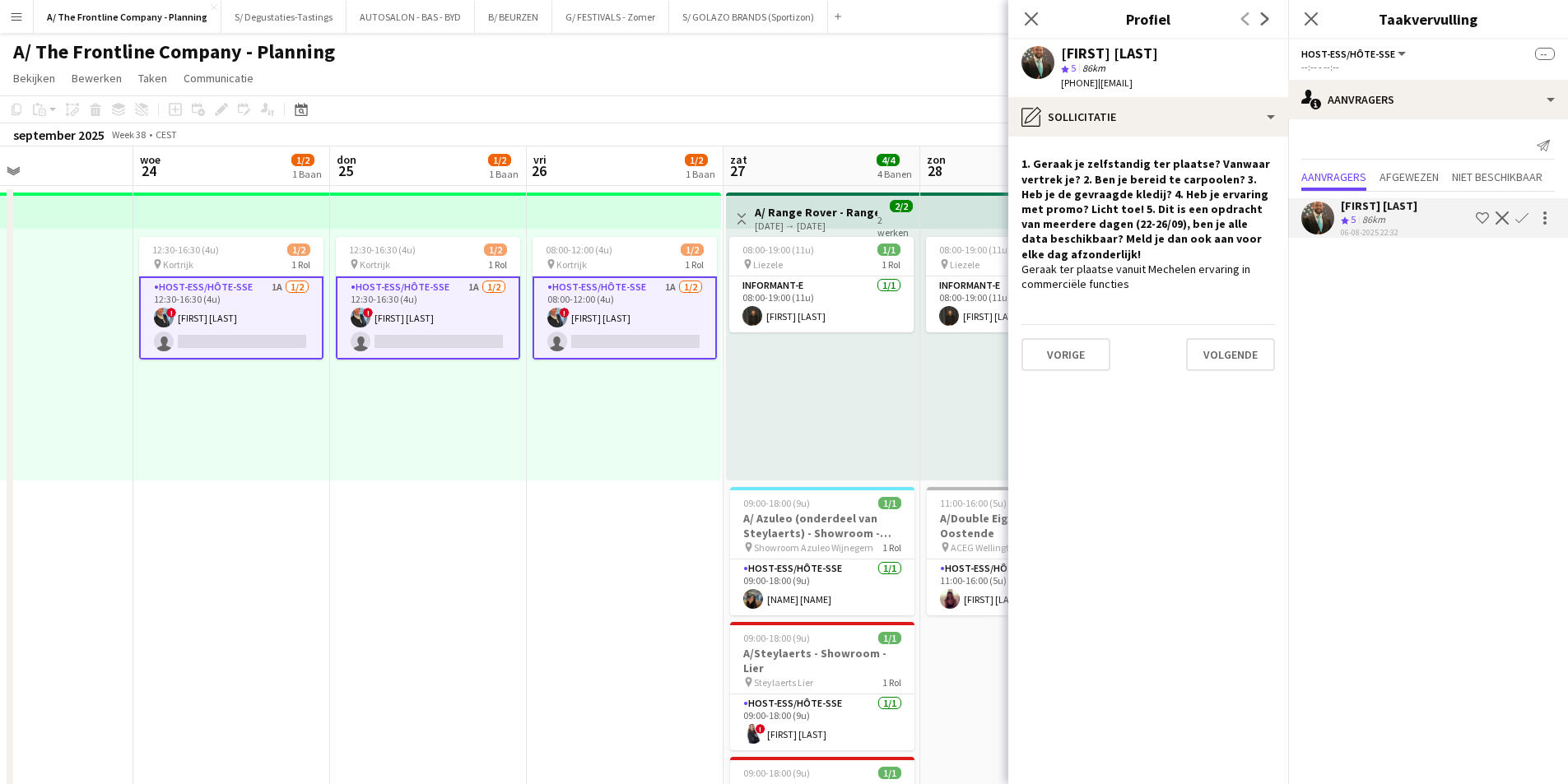 scroll, scrollTop: 0, scrollLeft: 537, axis: horizontal 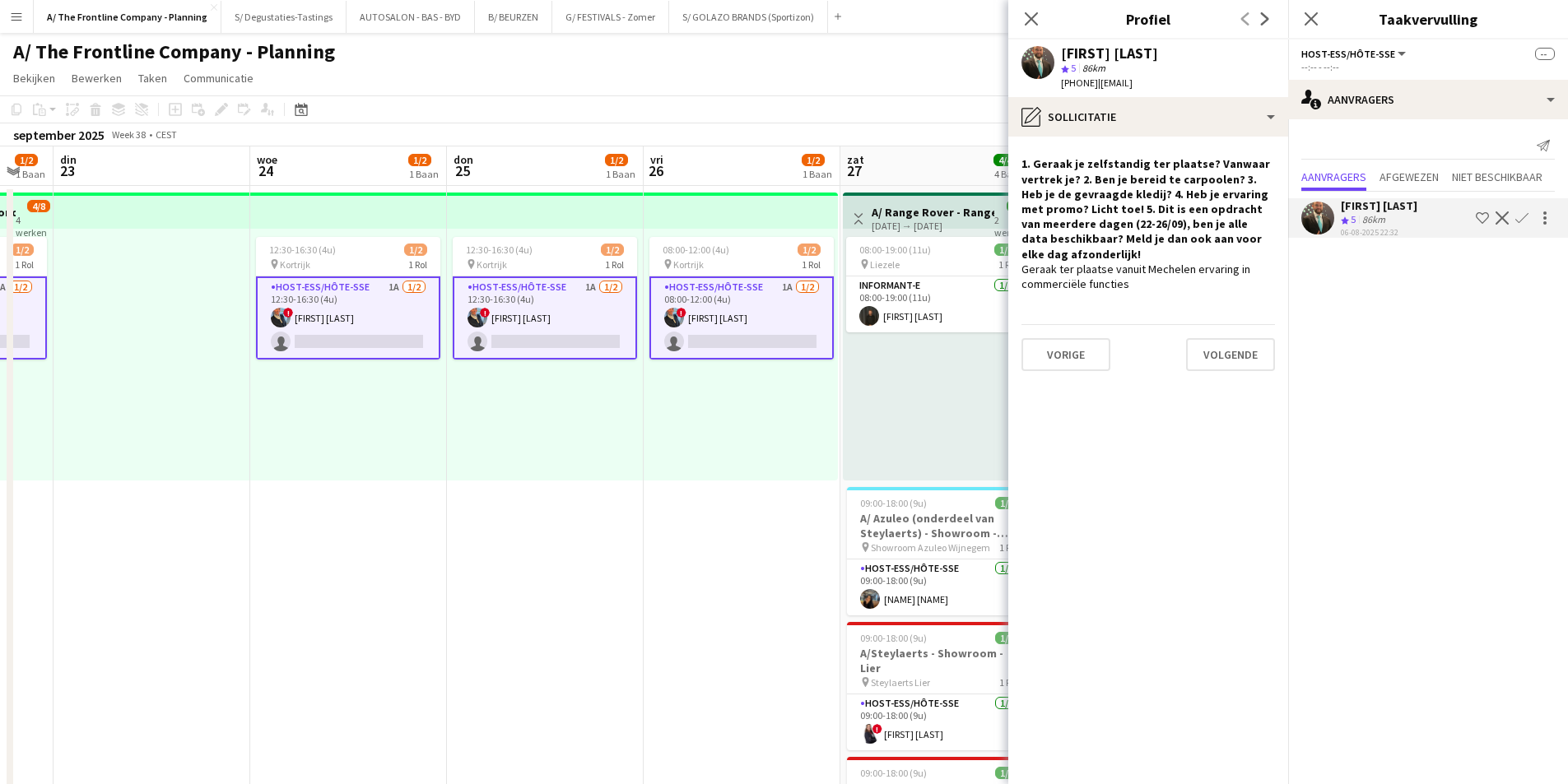 click on "! [NAME] [NAME] 09:00-18:00 (9u) 1/1 A/Steylaerts - Showroom - [CITY]
pin
Steylaerts [CITY] 1 Rol Host-ess/Hôte-sse 1/1 09:00-18:00 (9u)
! [NAME] [NAME] 09:00-18:00 (9u) 1/1 A/Steylaerts - Showroom - [CITY] (regelmatig terugkerende opdracht)
pin
Steylaerts [CITY] 1 Rol Host-ess/Hôte-sse 1/1 09:00-18:00 (9u)
! [NAME] [NAME]
Weergave Wisselen
4/8 4 werken" at bounding box center (784, 678) 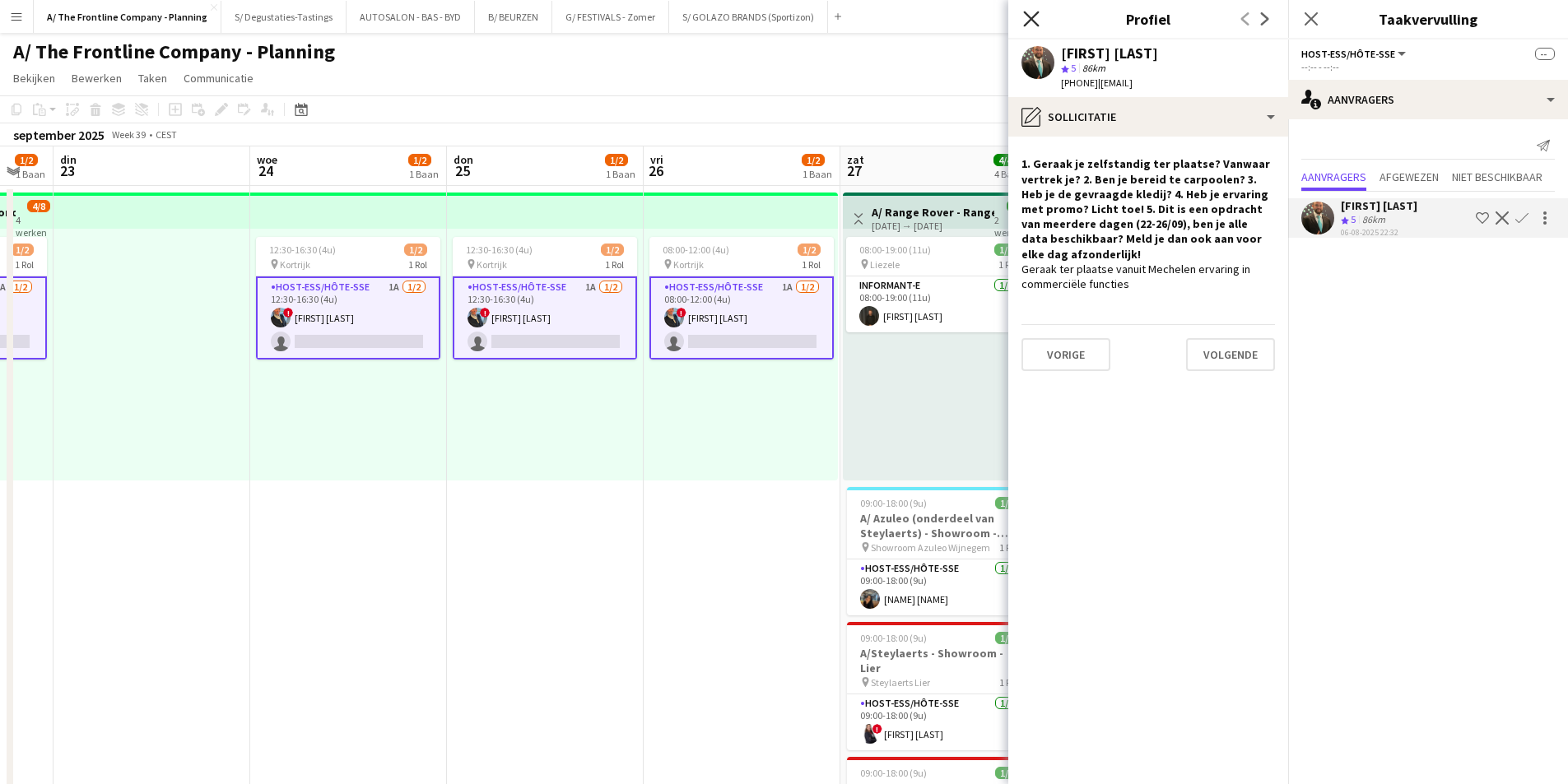click on "Sluit pop-in" 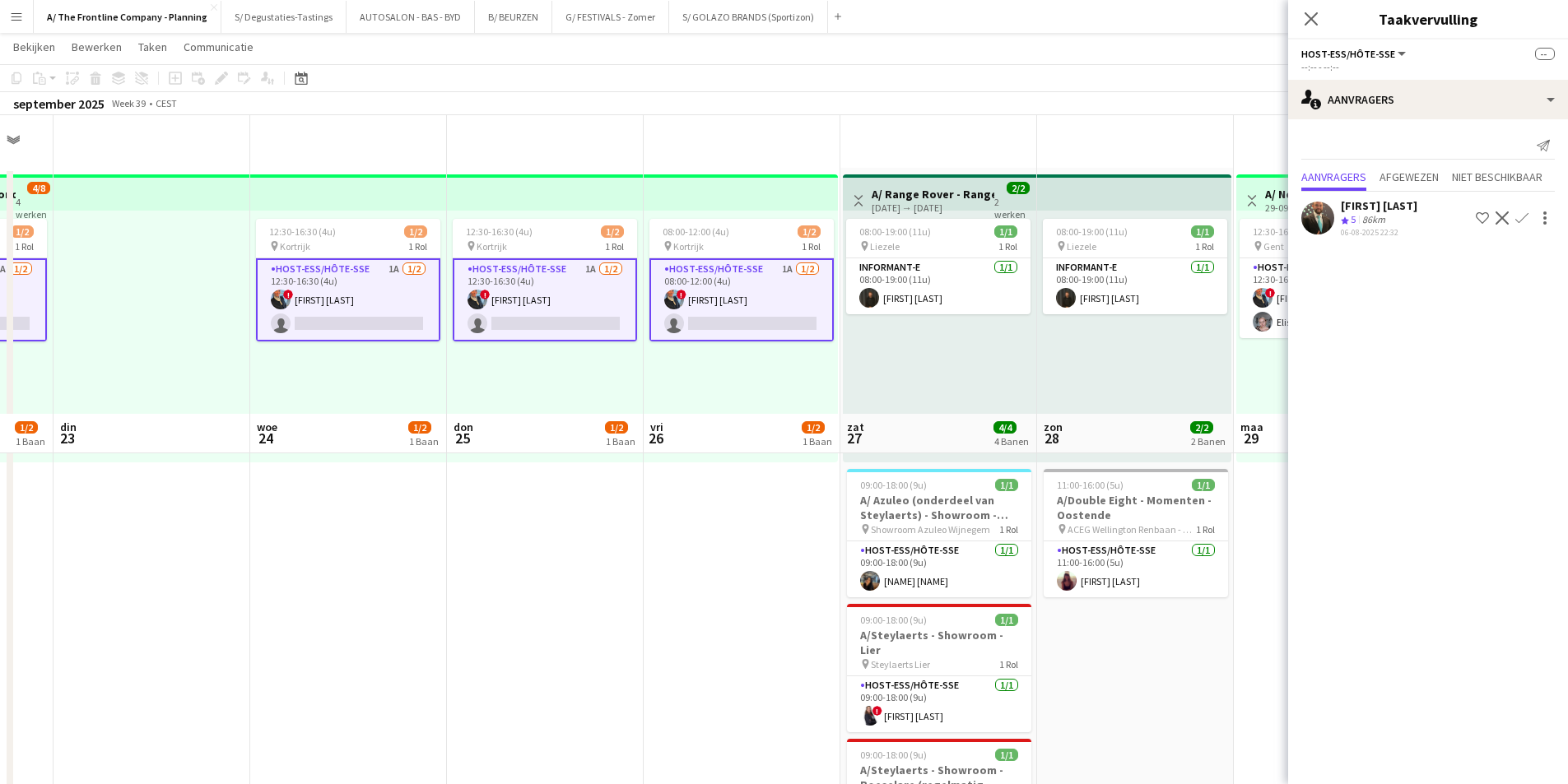scroll, scrollTop: 0, scrollLeft: 0, axis: both 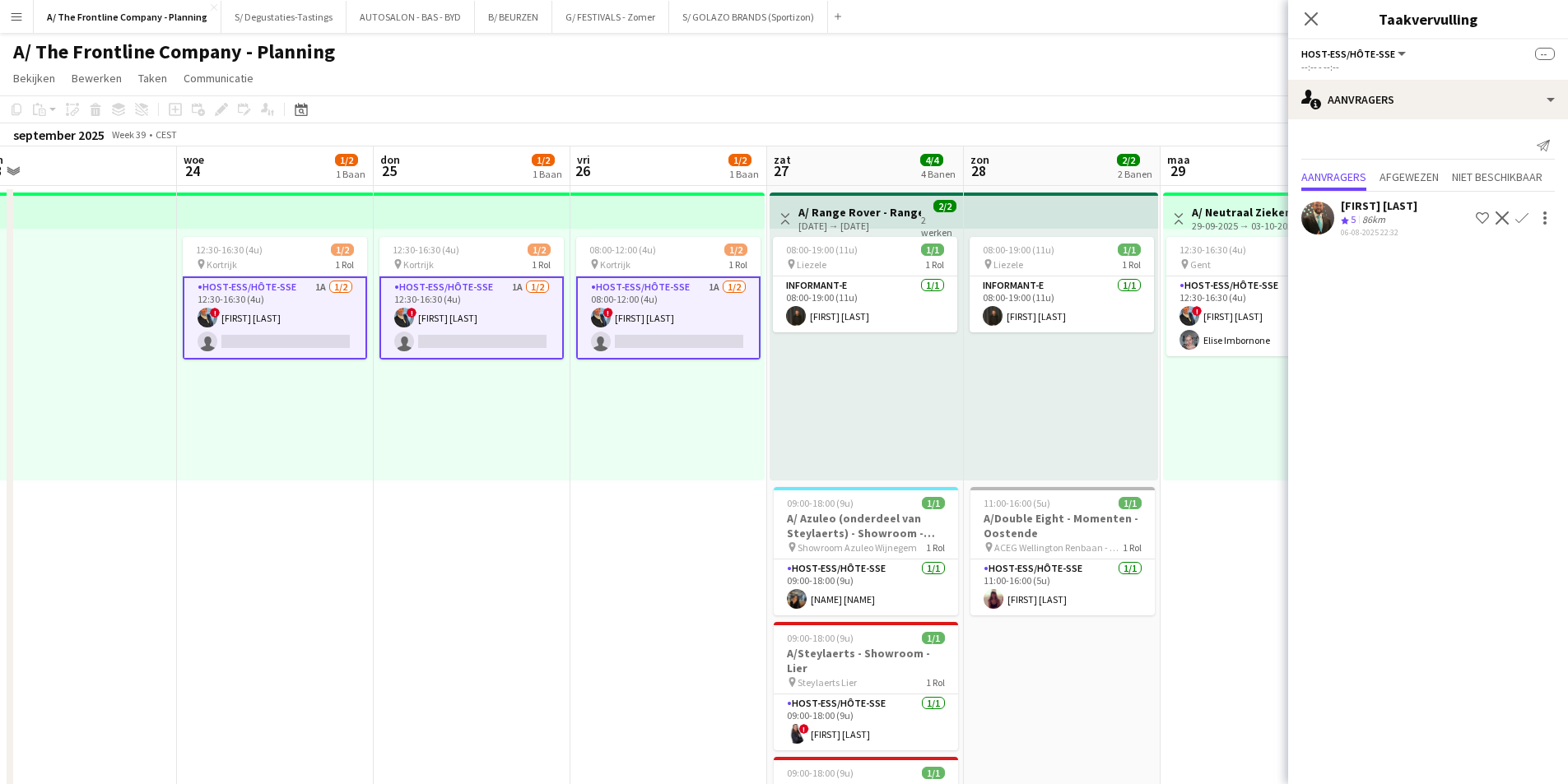 drag, startPoint x: 1096, startPoint y: 429, endPoint x: 473, endPoint y: 404, distance: 623.5014 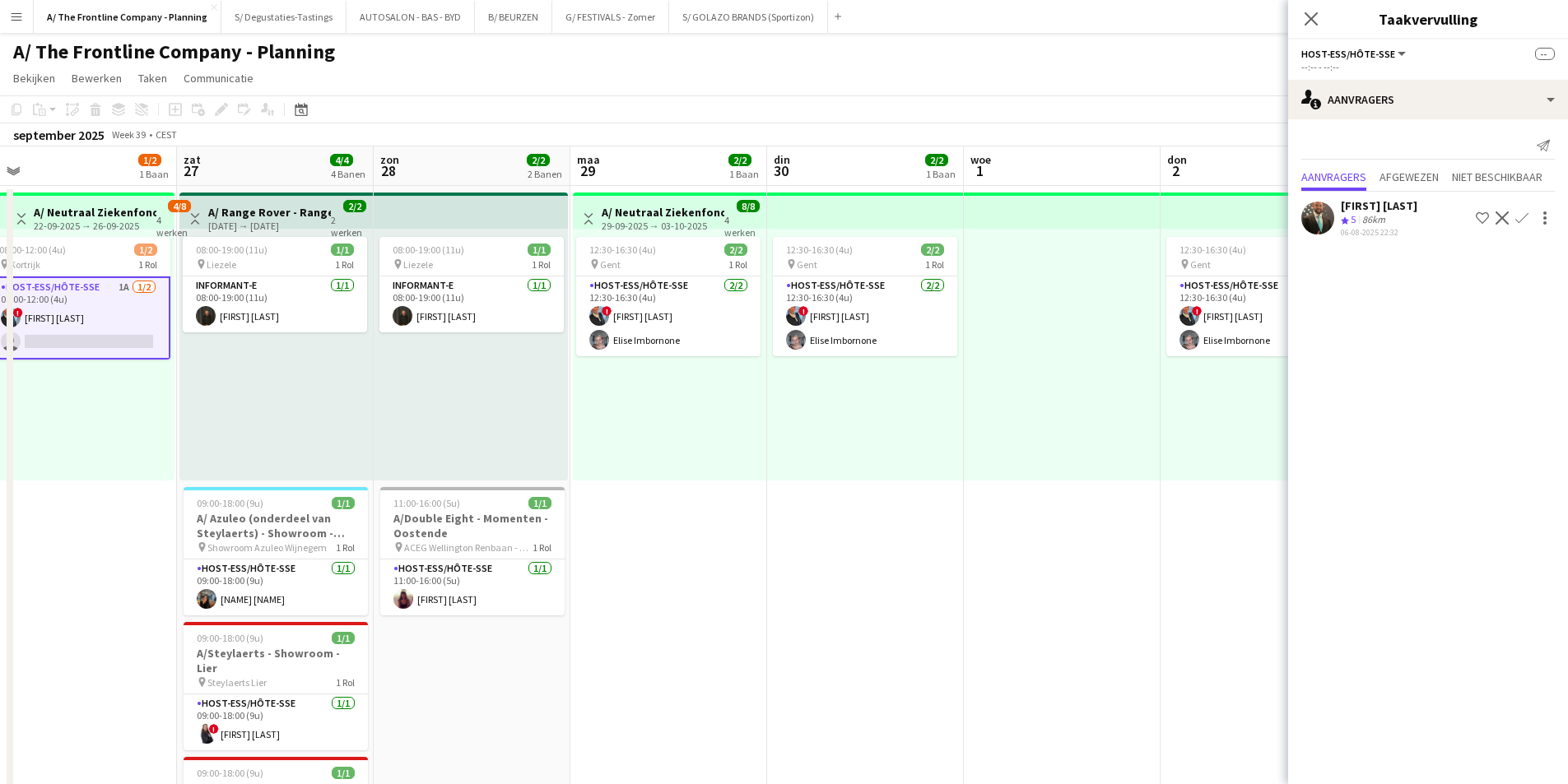scroll, scrollTop: 0, scrollLeft: 569, axis: horizontal 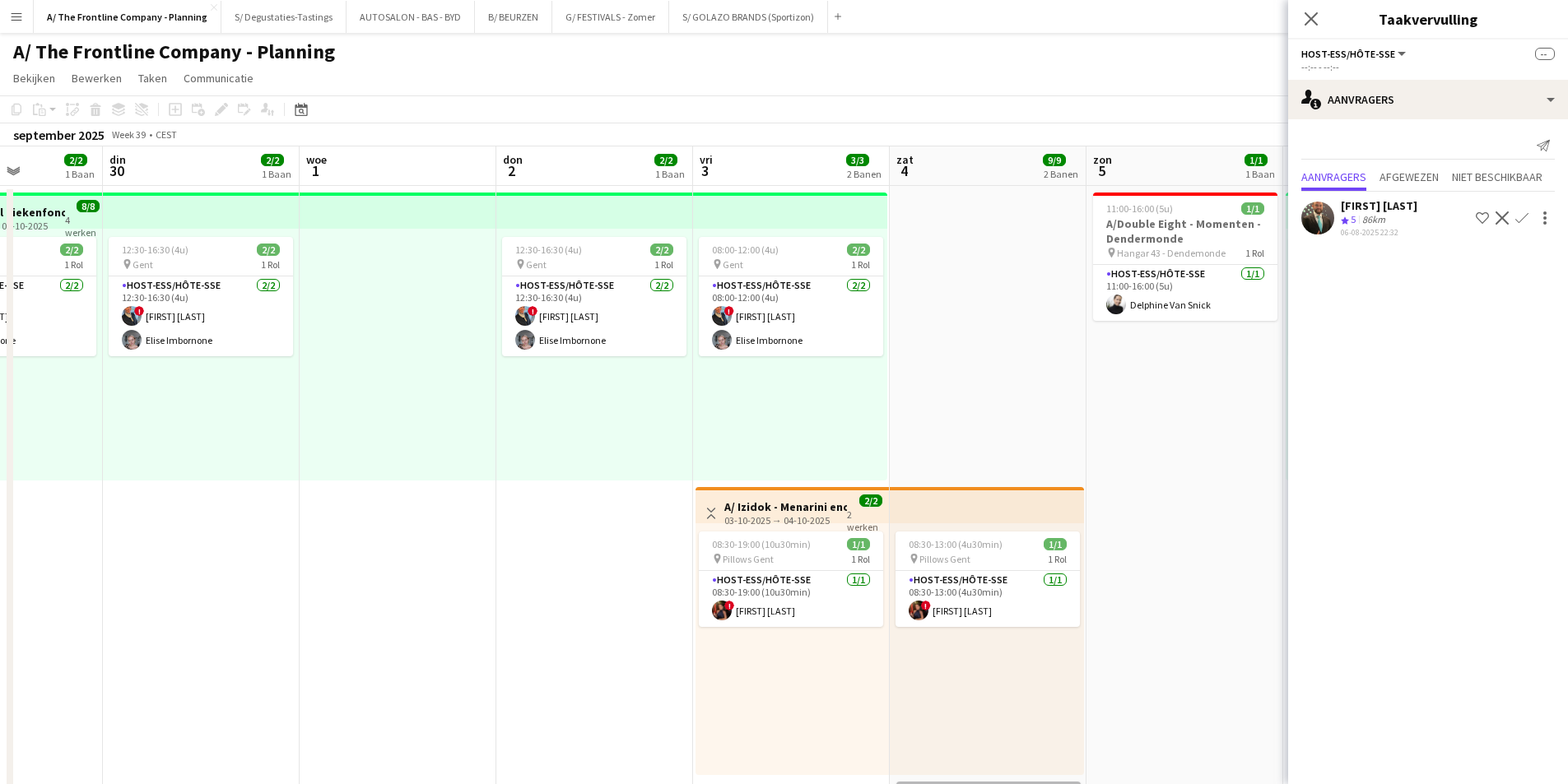 click on "zat   27   4/4   4 Banen   zon   28   2/2   2 Banen   maa   29   2/2   1 Baan   din   30   2/2   1 Baan   woe   1   don   2   2/2   1 Baan   vri   3   3/3   2 Banen   zat   4   9/9   2 Banen   zon   5   1/1   1 Baan   maa   6   1/2   1 Baan   din   7   1/2   1 Baan   woe   8   1 Baan   don   9   1 Baan
Weergave Wisselen
A/ Range Rover - Range Rover Sport SV Ed Two testdrive event Liezele - Uren + Taken TBC  27-09-2025 → 28-09-2025   2/2   2 werken      08:00-19:00 (11u)    1/1
pin
Liezele   1 Rol   Informant-e   1/1   08:00-19:00 (11u)
[FIRST] [LAST]     09:00-18:00 (9u)    1/1   A/ Azuleo (onderdeel van Steylaerts) - Showroom - Wijnegem (28/09 + 12/10 + 19/10)
pin
Showroom Azuleo Wijnegem   1 Rol   Host-ess/Hôte-sse   1/1   09:00-18:00 (9u)
[FIRST] [LAST]     09:00-18:00 (9u)    1/1   A/Steylaerts - Showroom - Lier
pin
Steylaerts Lier   1 Rol   Host-ess/Hôte-sse   1/1  !" at bounding box center (784, 678) 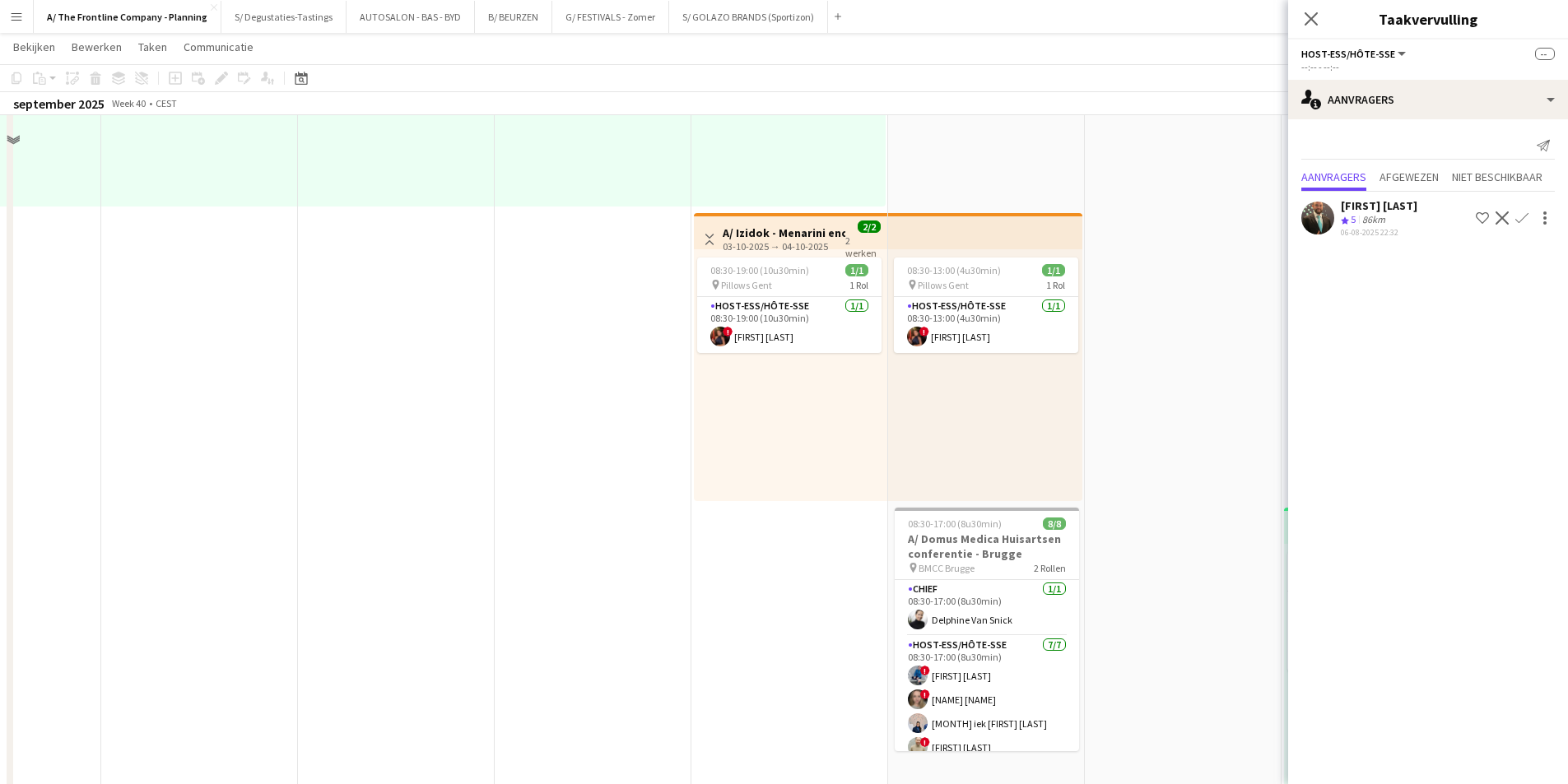 scroll, scrollTop: 0, scrollLeft: 0, axis: both 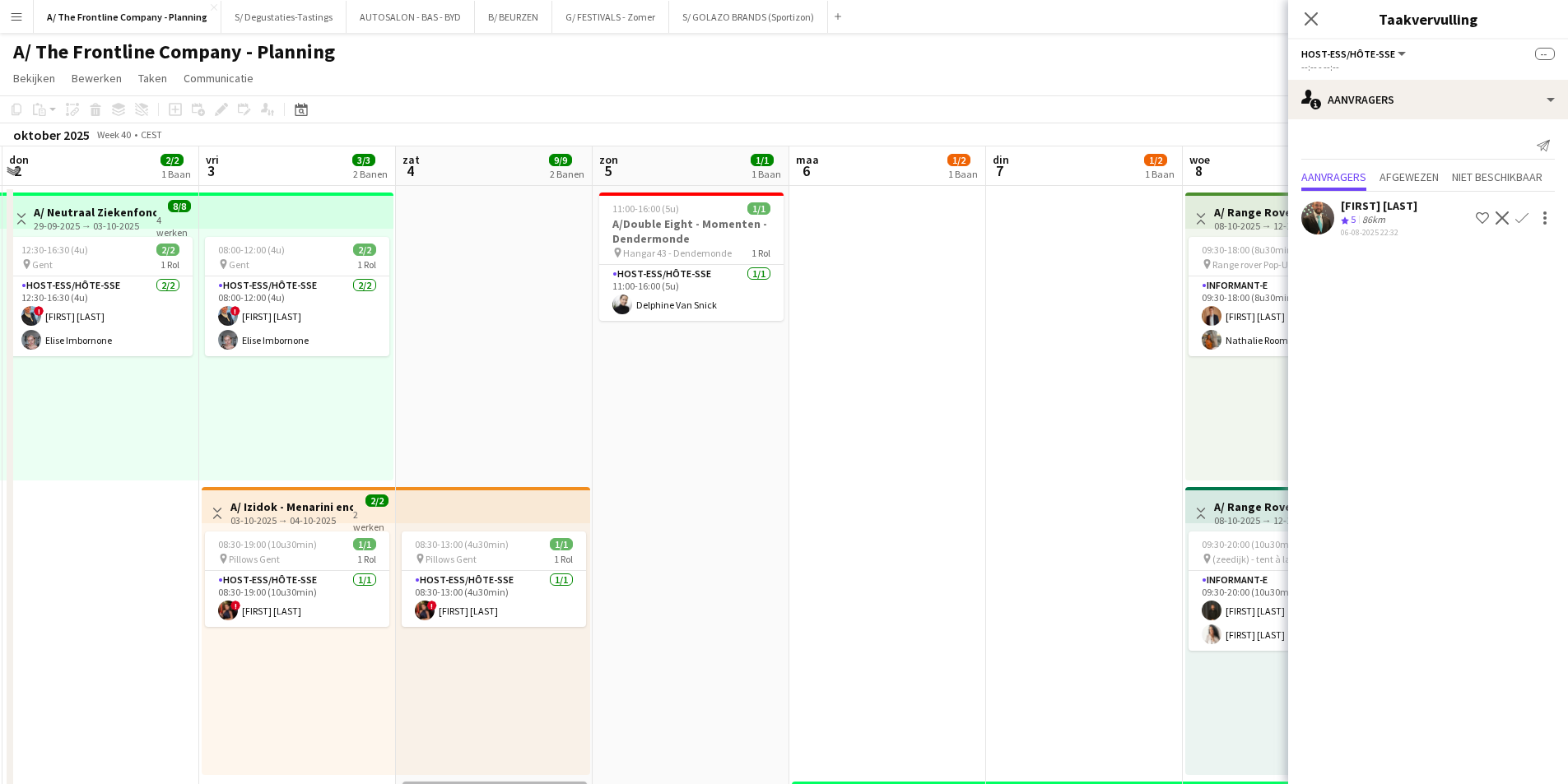 drag, startPoint x: 1073, startPoint y: 332, endPoint x: 581, endPoint y: 346, distance: 492.1991 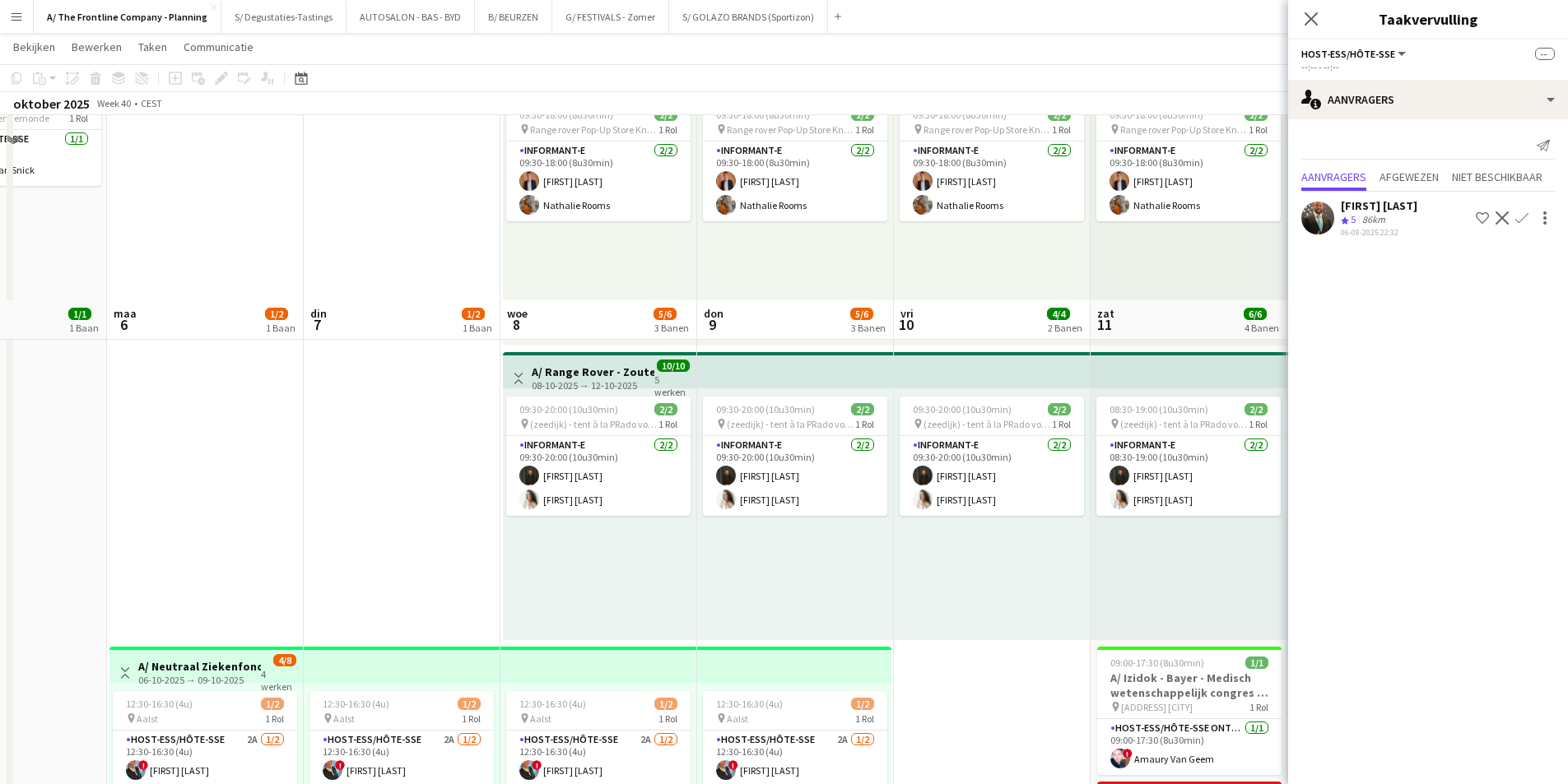 scroll, scrollTop: 329, scrollLeft: 0, axis: vertical 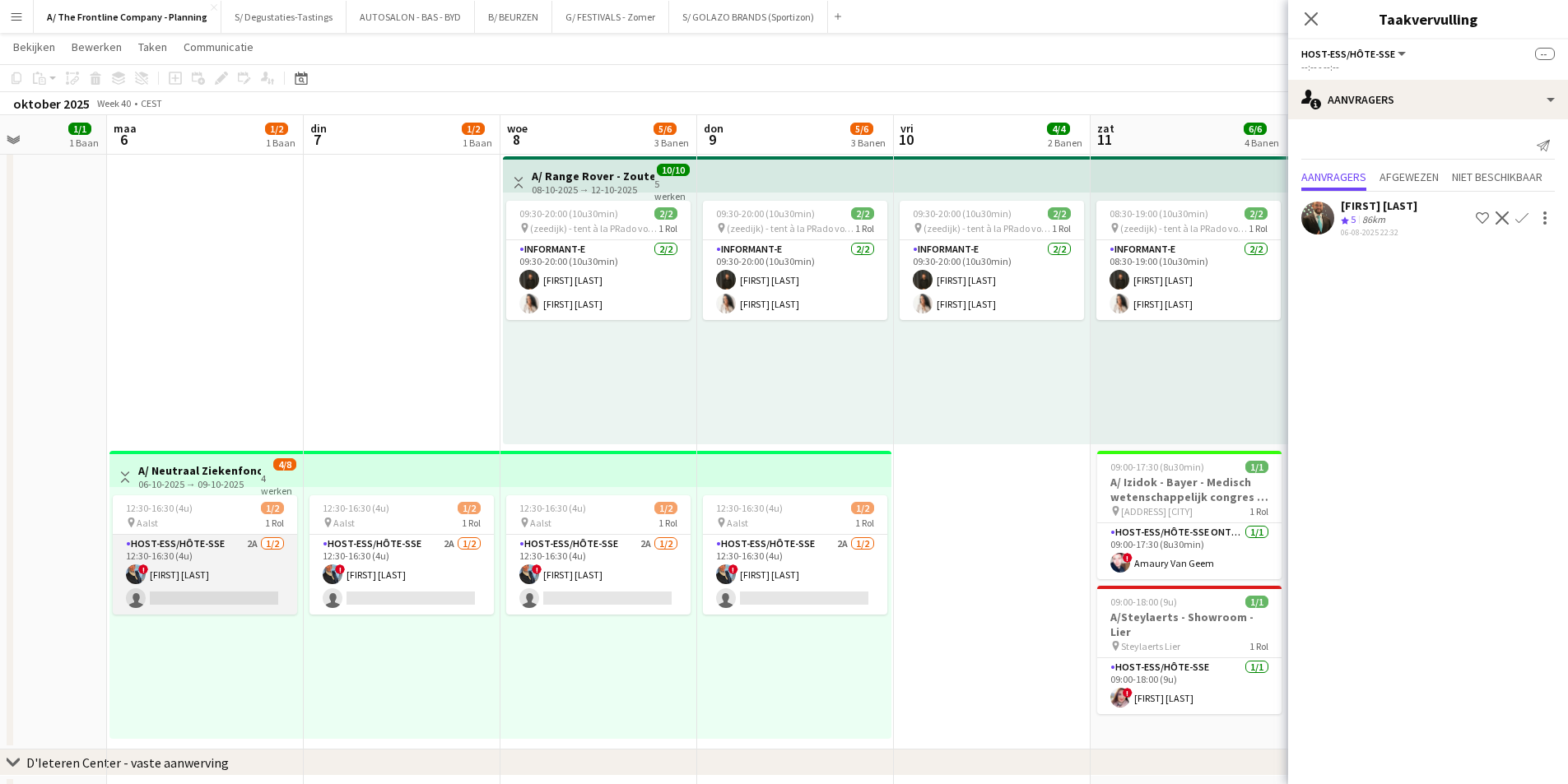 click on "Host-ess/Hôte-sse   2A   1/2   12:30-16:30 (4u)
! [FIRST] [LAST]
single-neutral-actions" at bounding box center (205, 574) 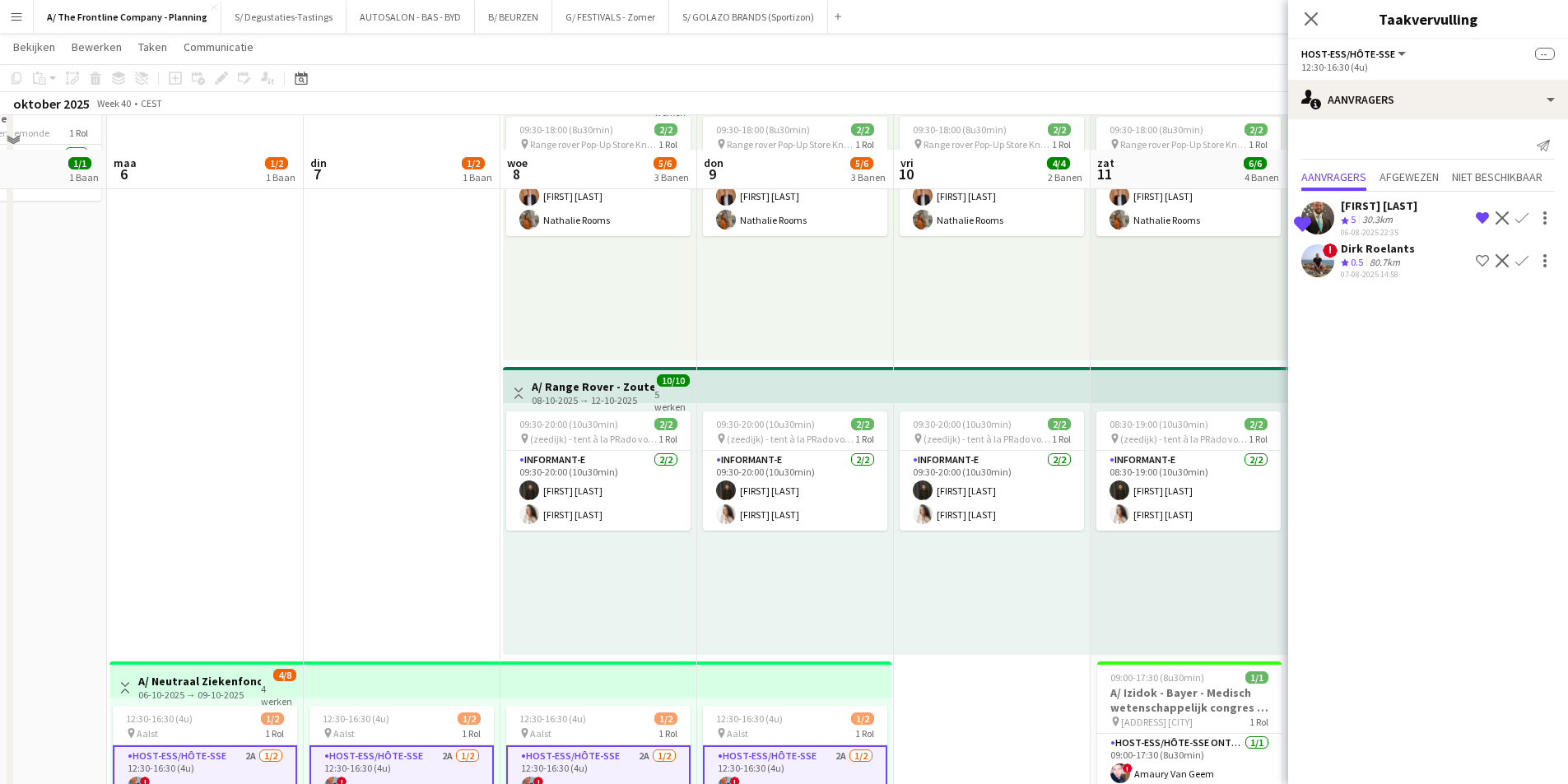 scroll, scrollTop: 329, scrollLeft: 0, axis: vertical 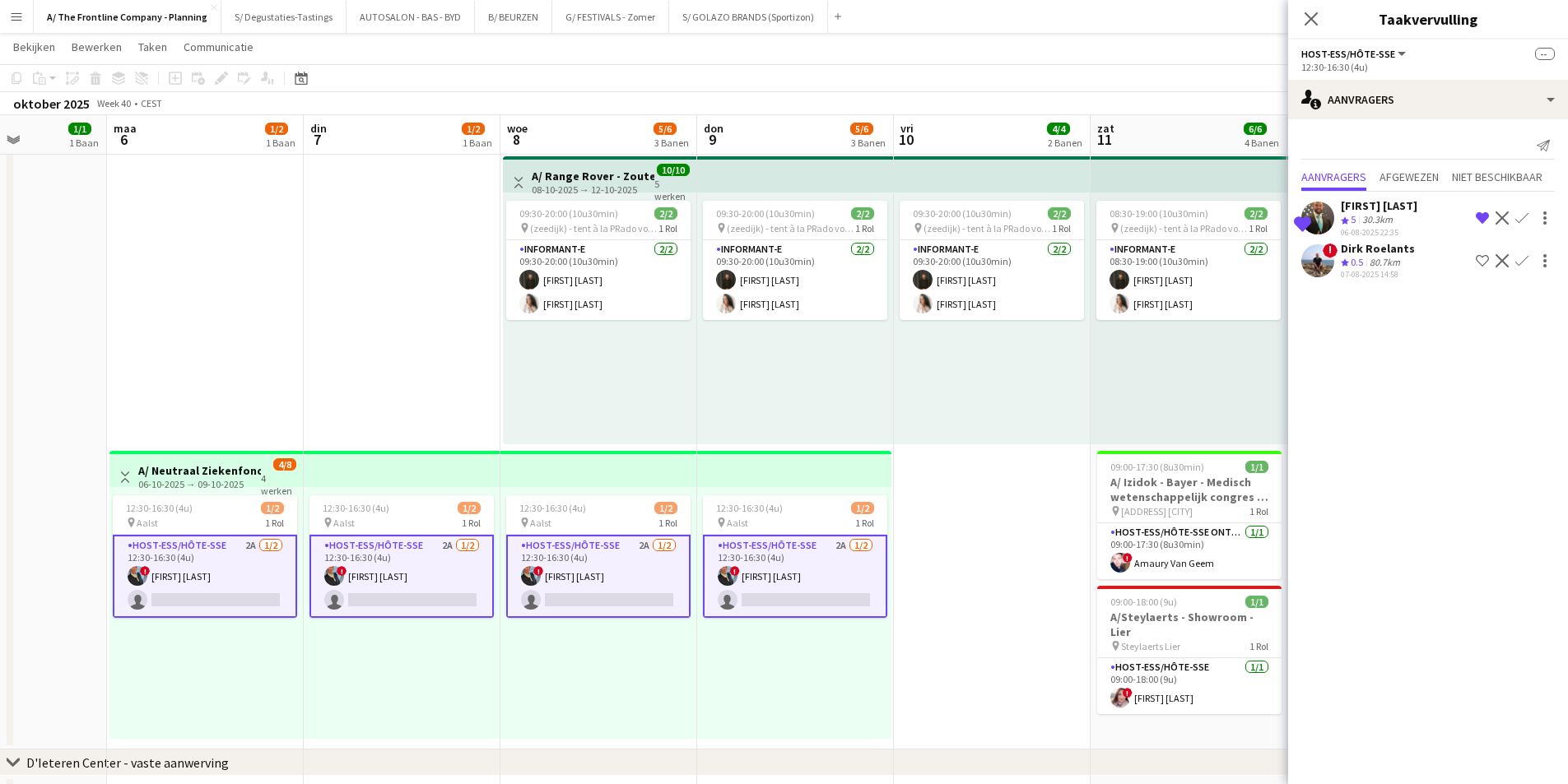 click on "30.3km" 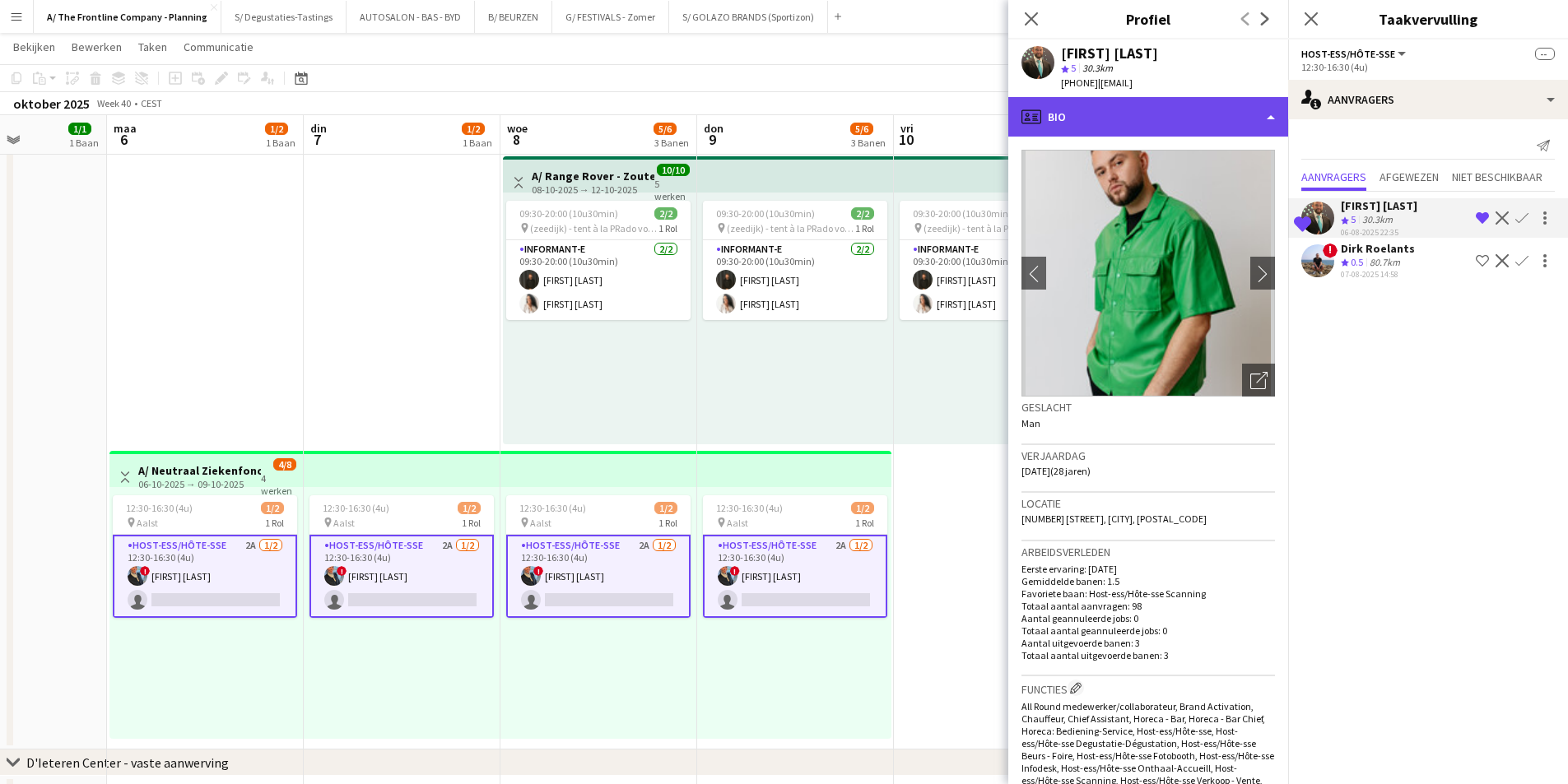 click on "profile
Bio" 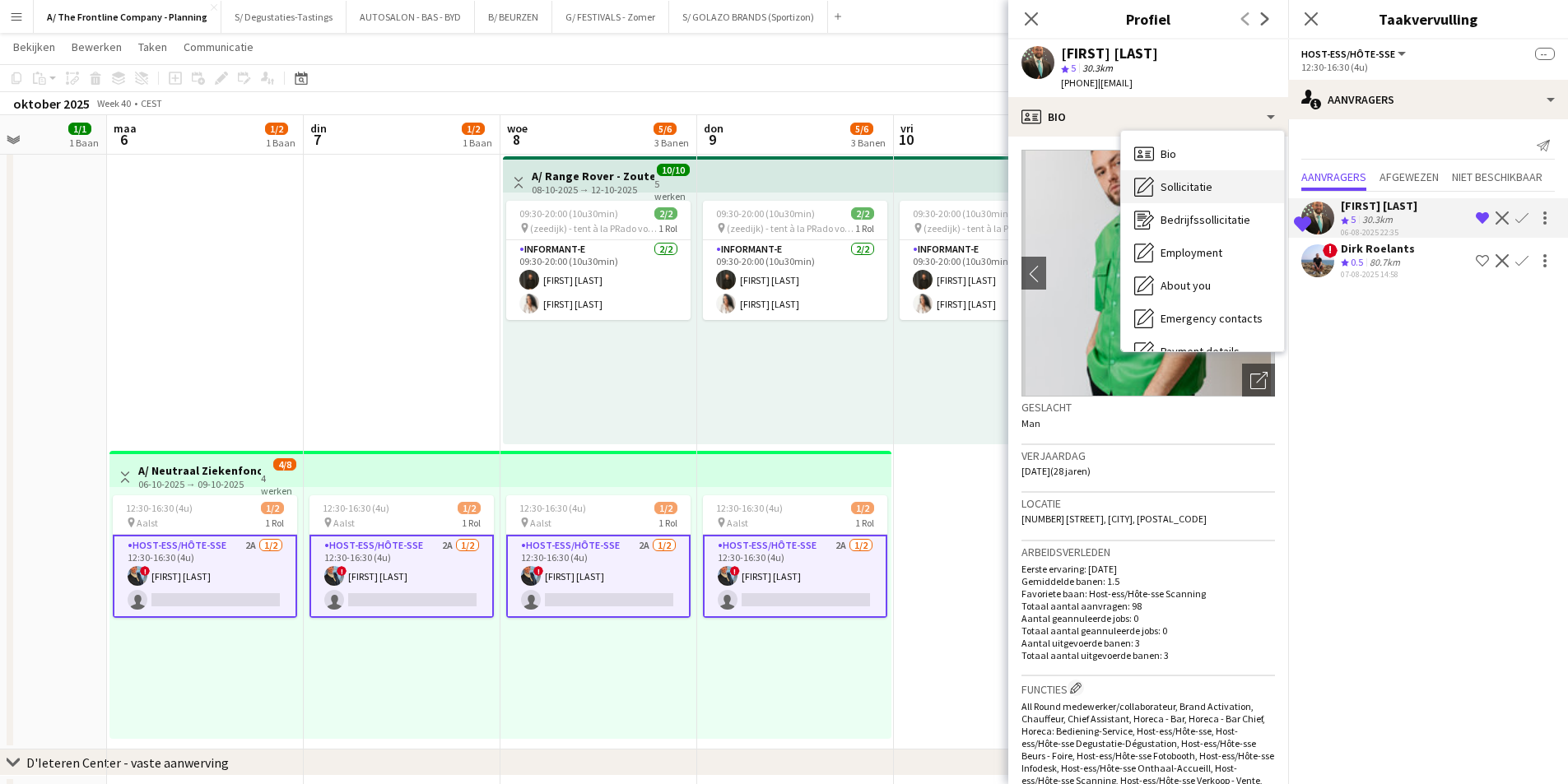 click on "Sollicitatie
Sollicitatie" at bounding box center [1203, 187] 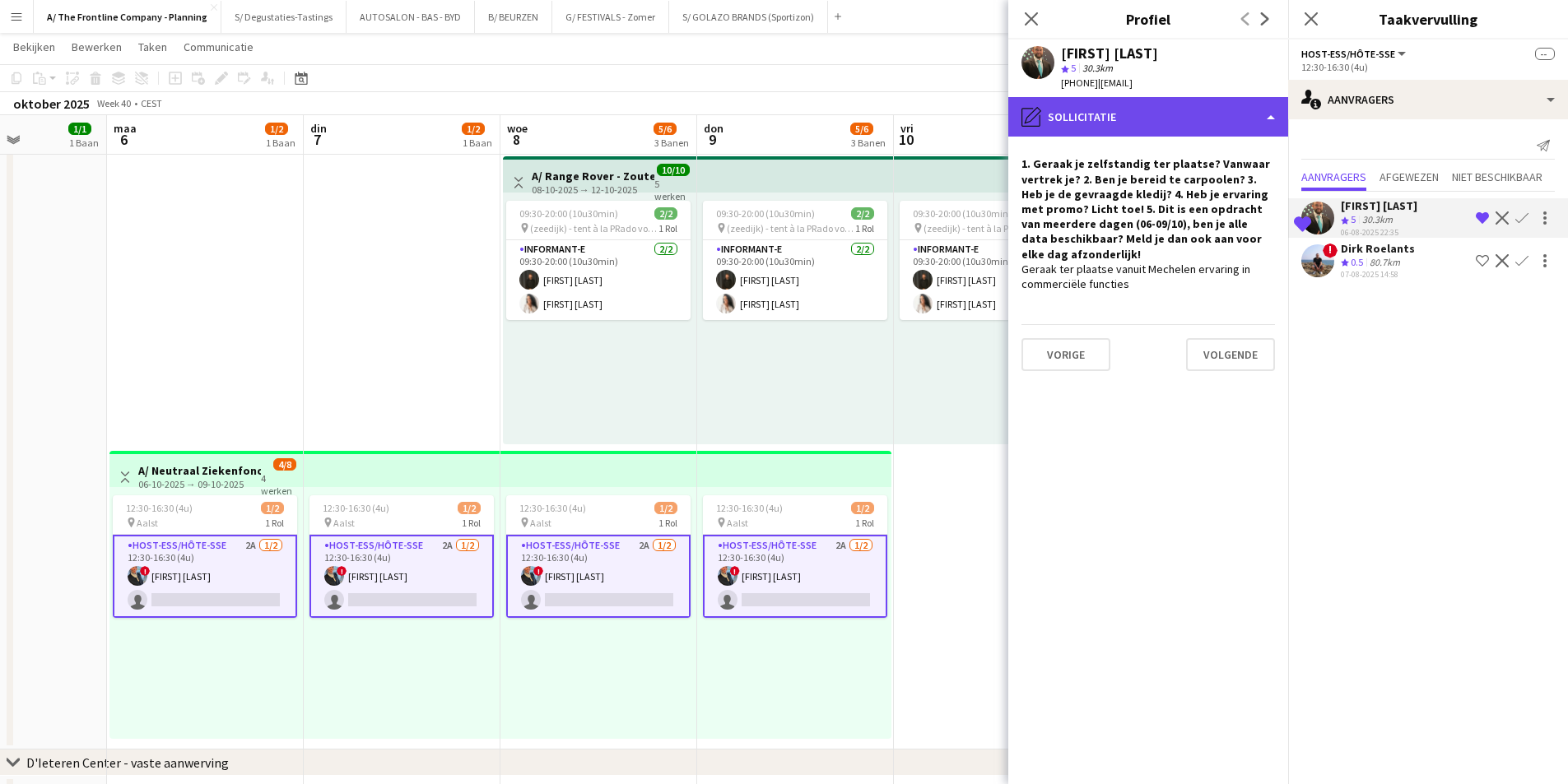 click on "pencil4
Sollicitatie" 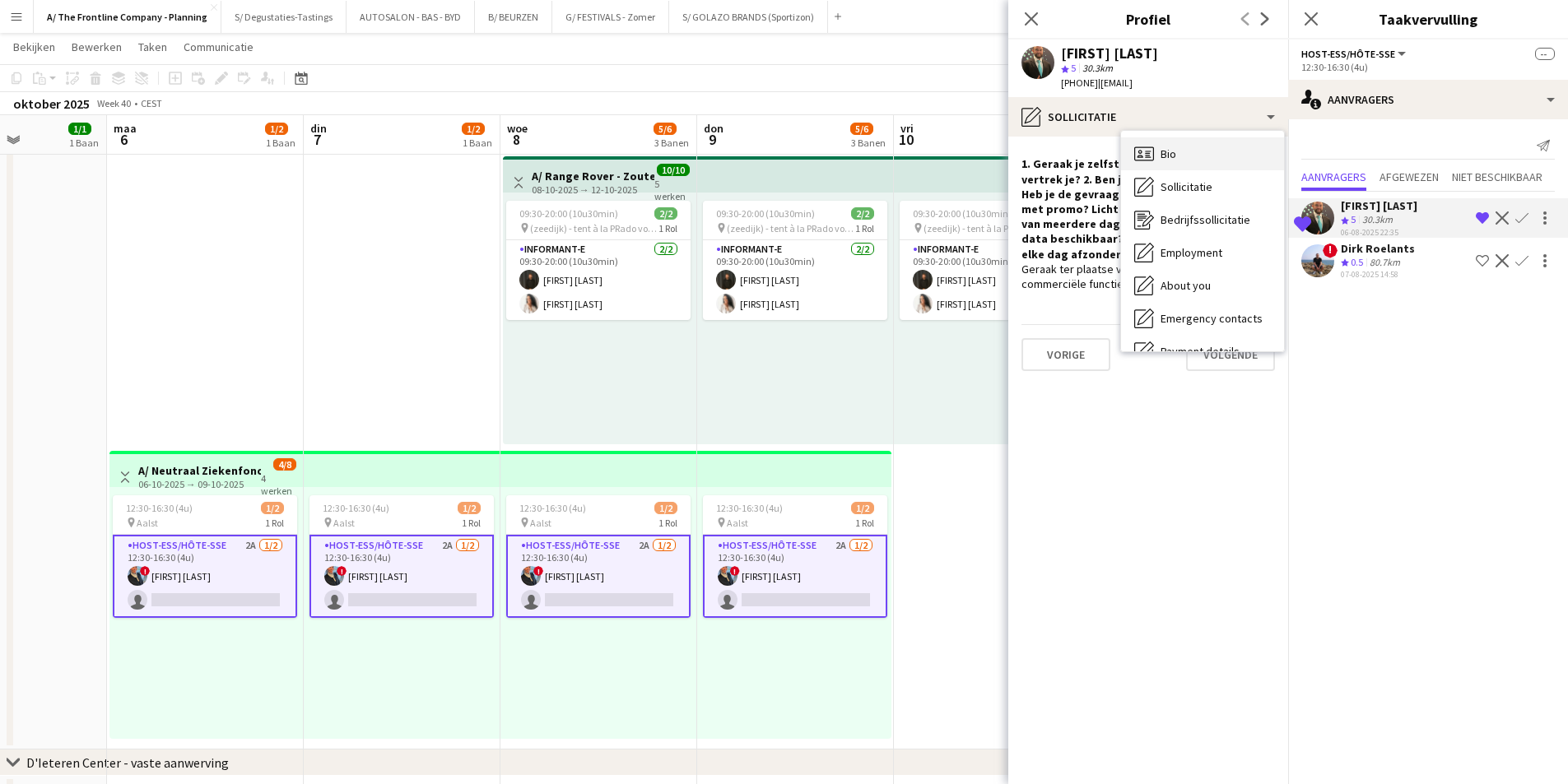 click on "Bio
Bio" at bounding box center [1203, 154] 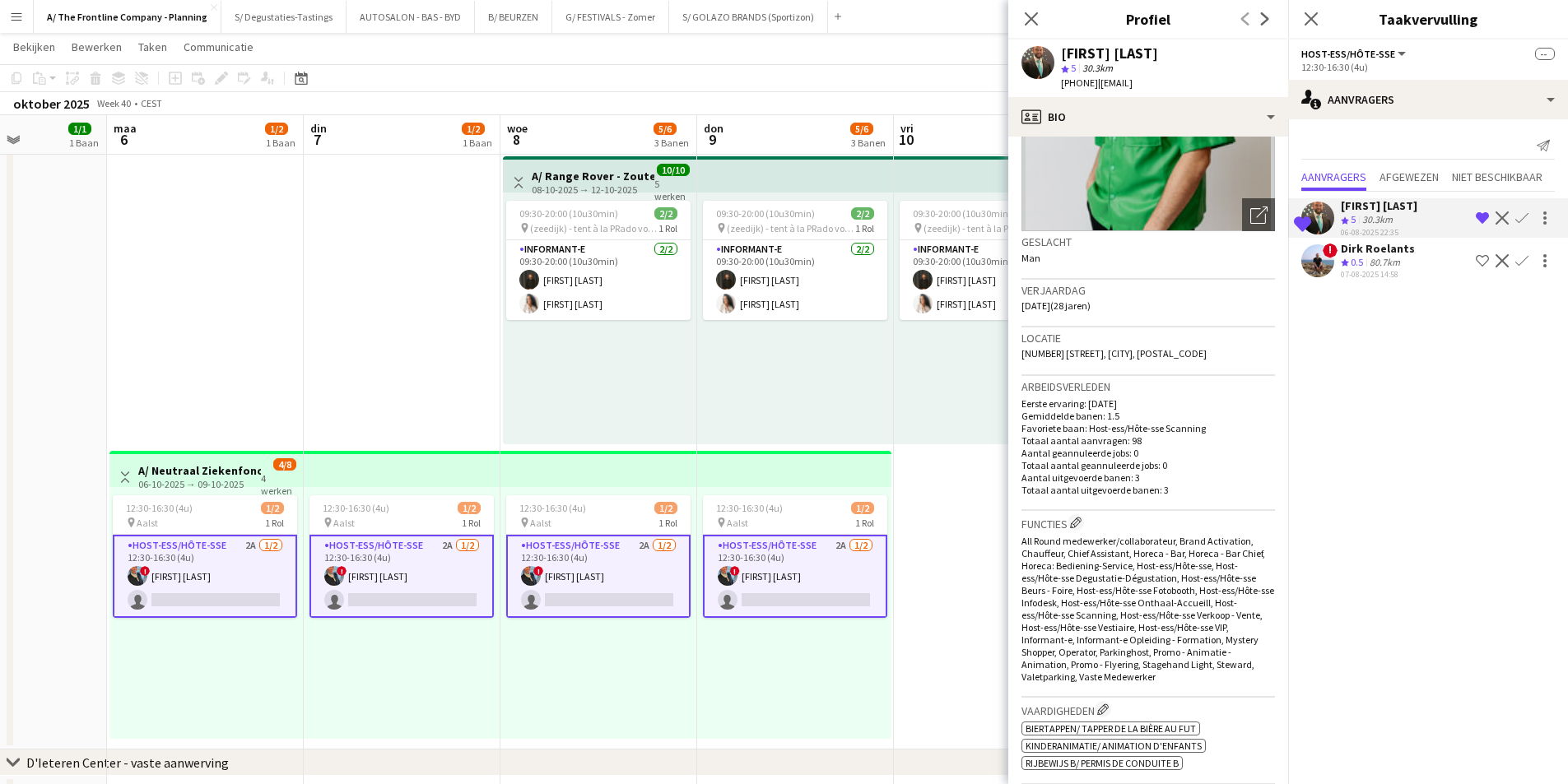 scroll, scrollTop: 165, scrollLeft: 0, axis: vertical 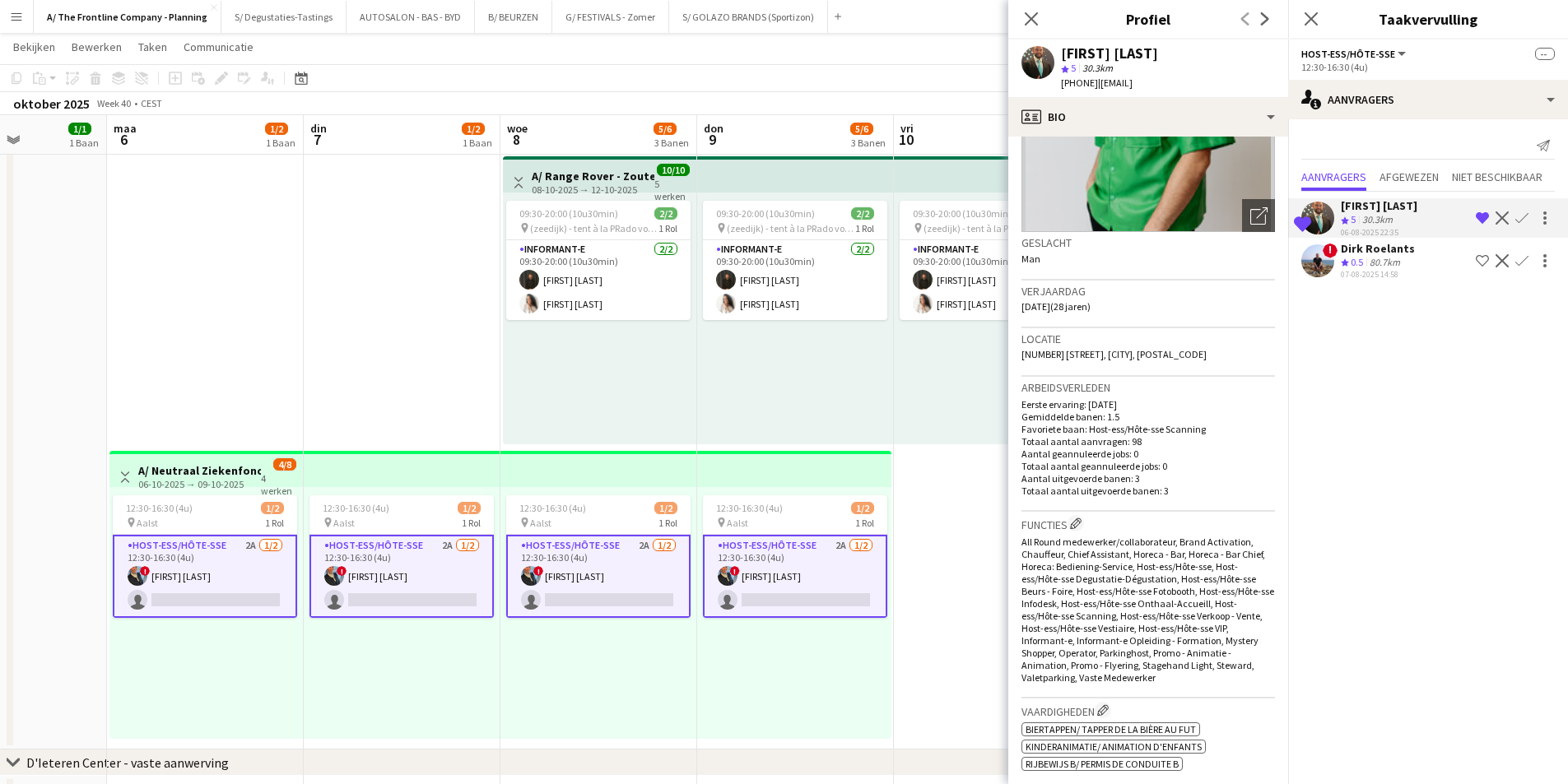 click on "Locatie" 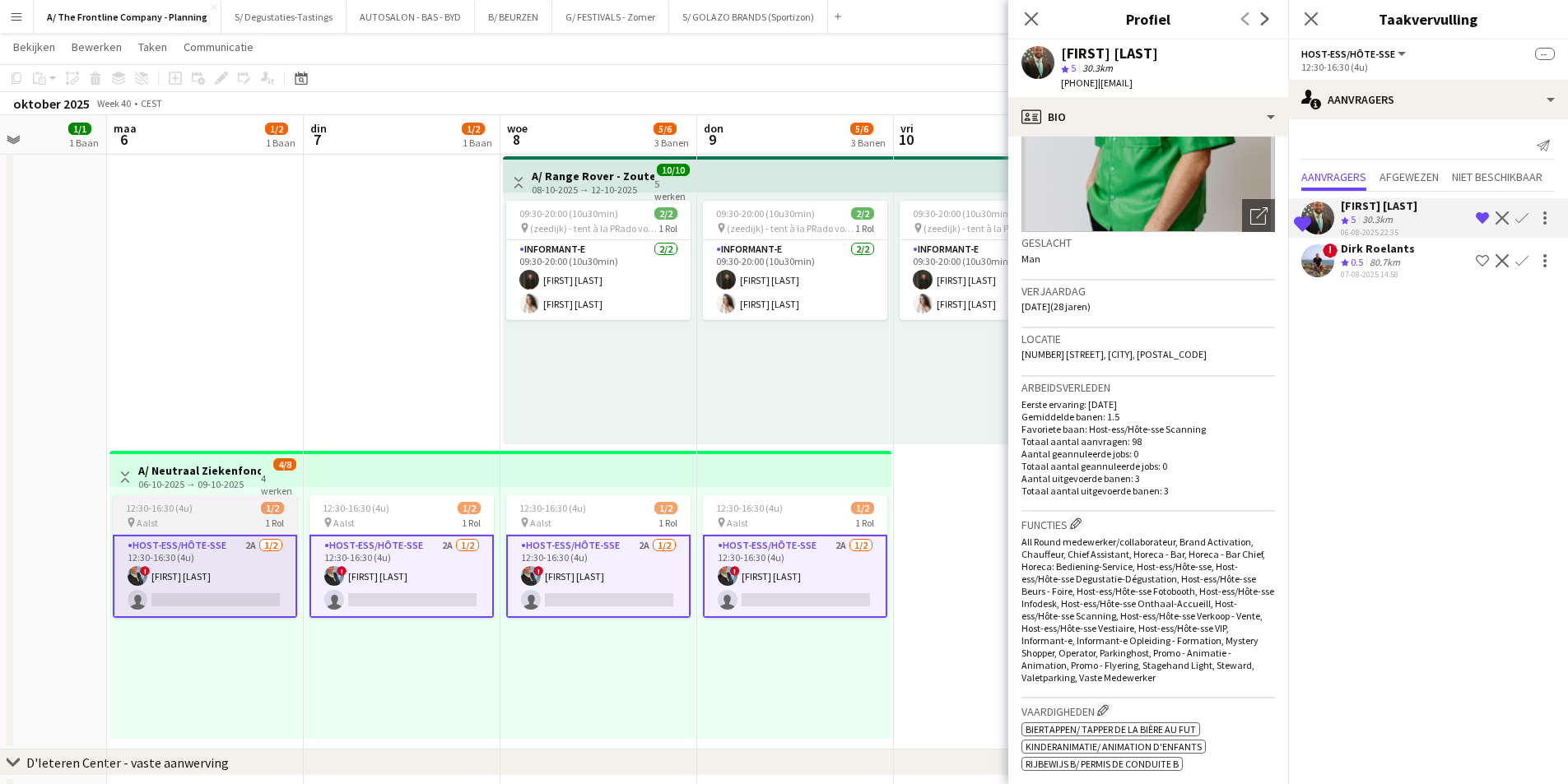 click on "12:30-16:30 (4u)" at bounding box center [159, 508] 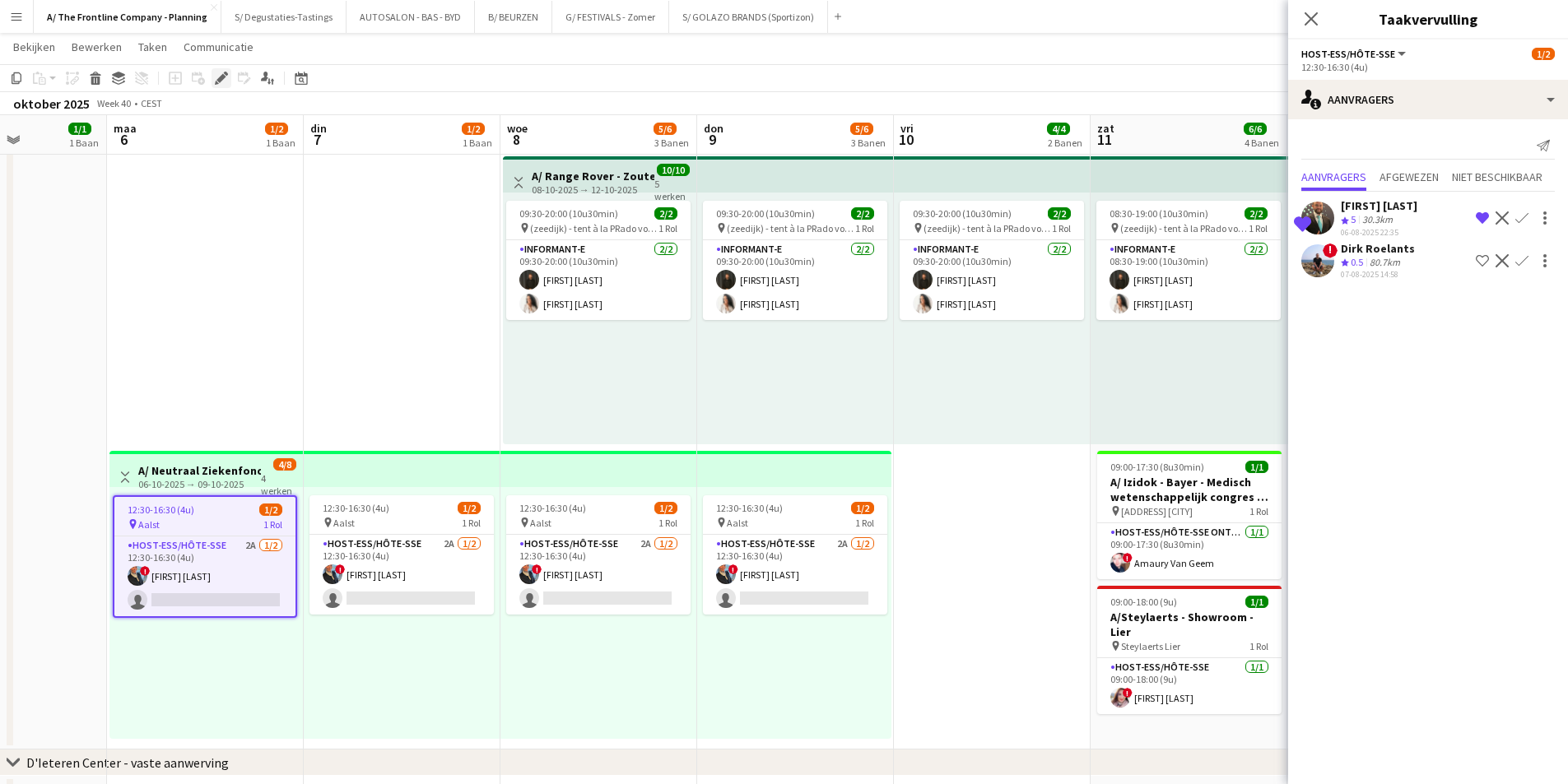 click on "Bewerken" 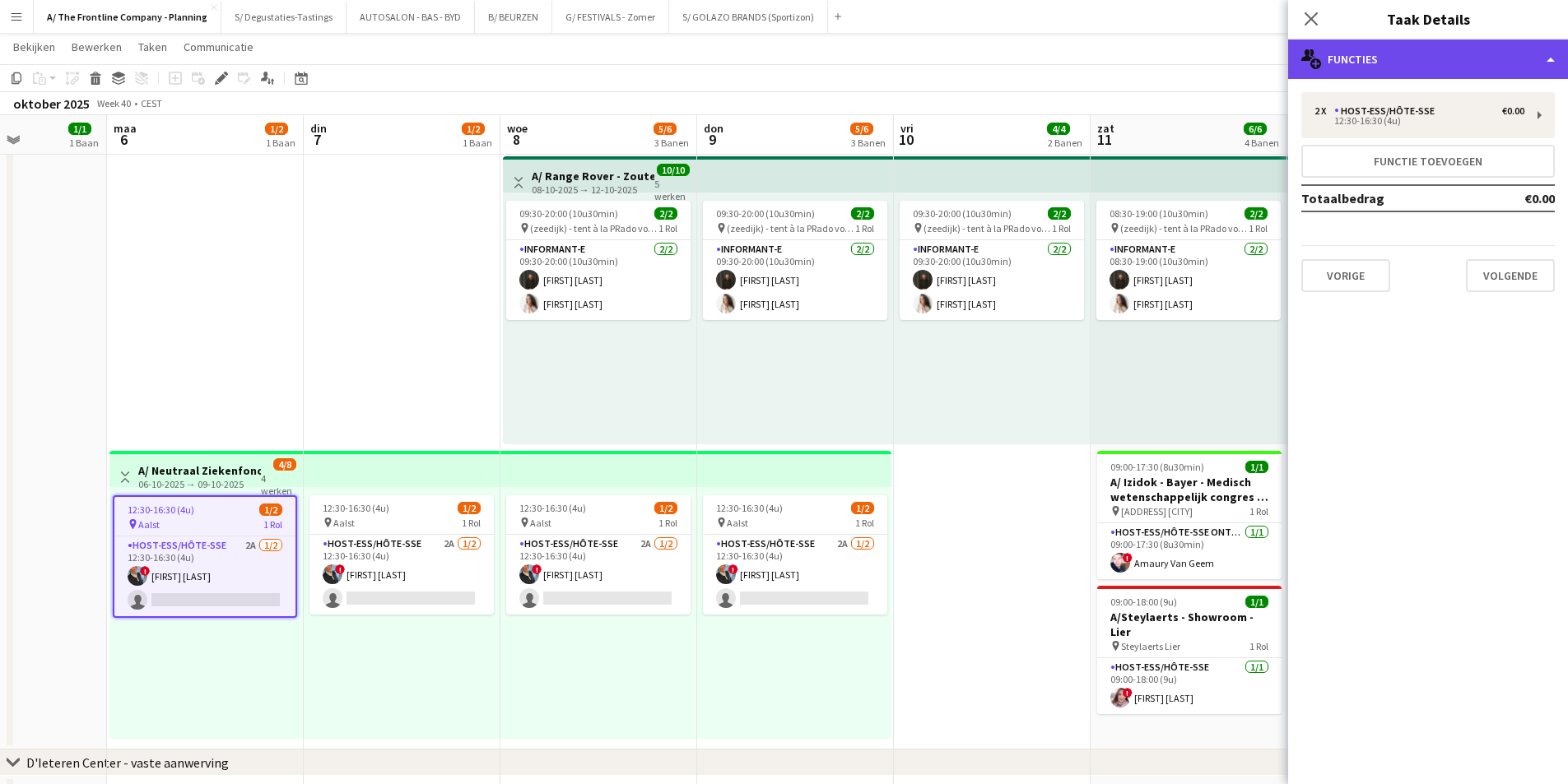 click on "multiple-users-add
Functies" 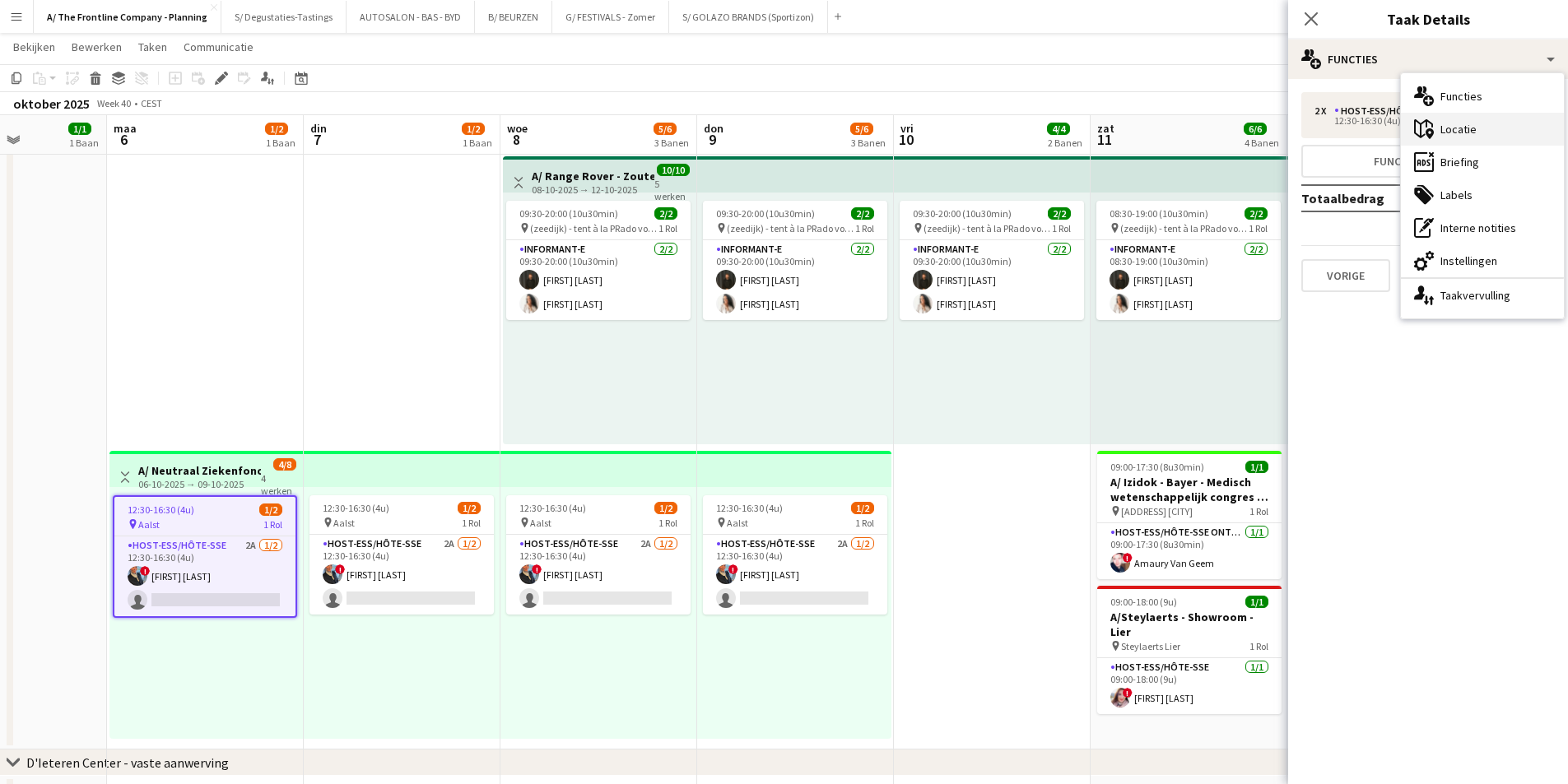 click on "maps-pin-1
Locatie" at bounding box center (1482, 129) 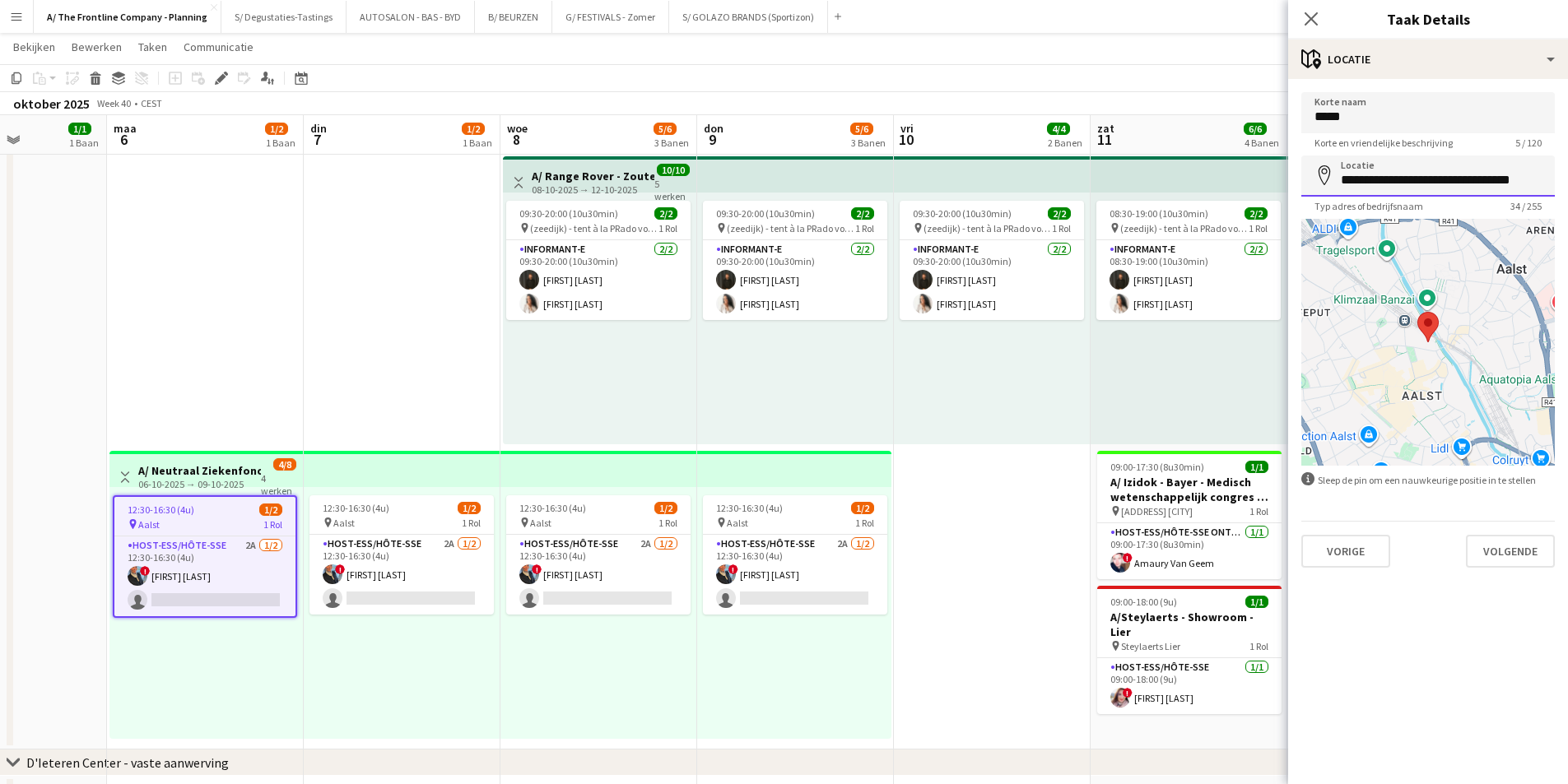 click on "**********" at bounding box center (1428, 176) 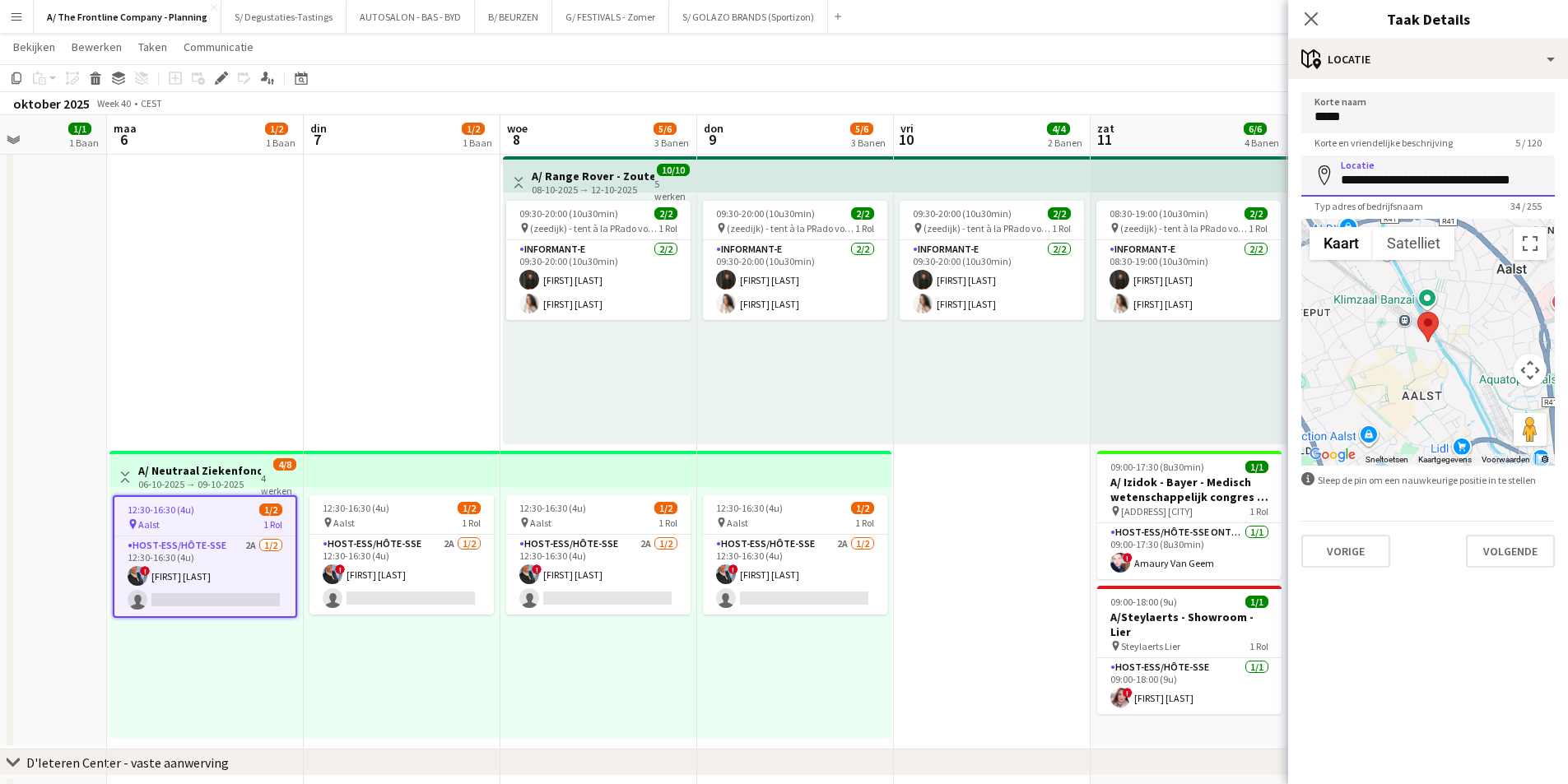 click on "**********" at bounding box center [1428, 176] 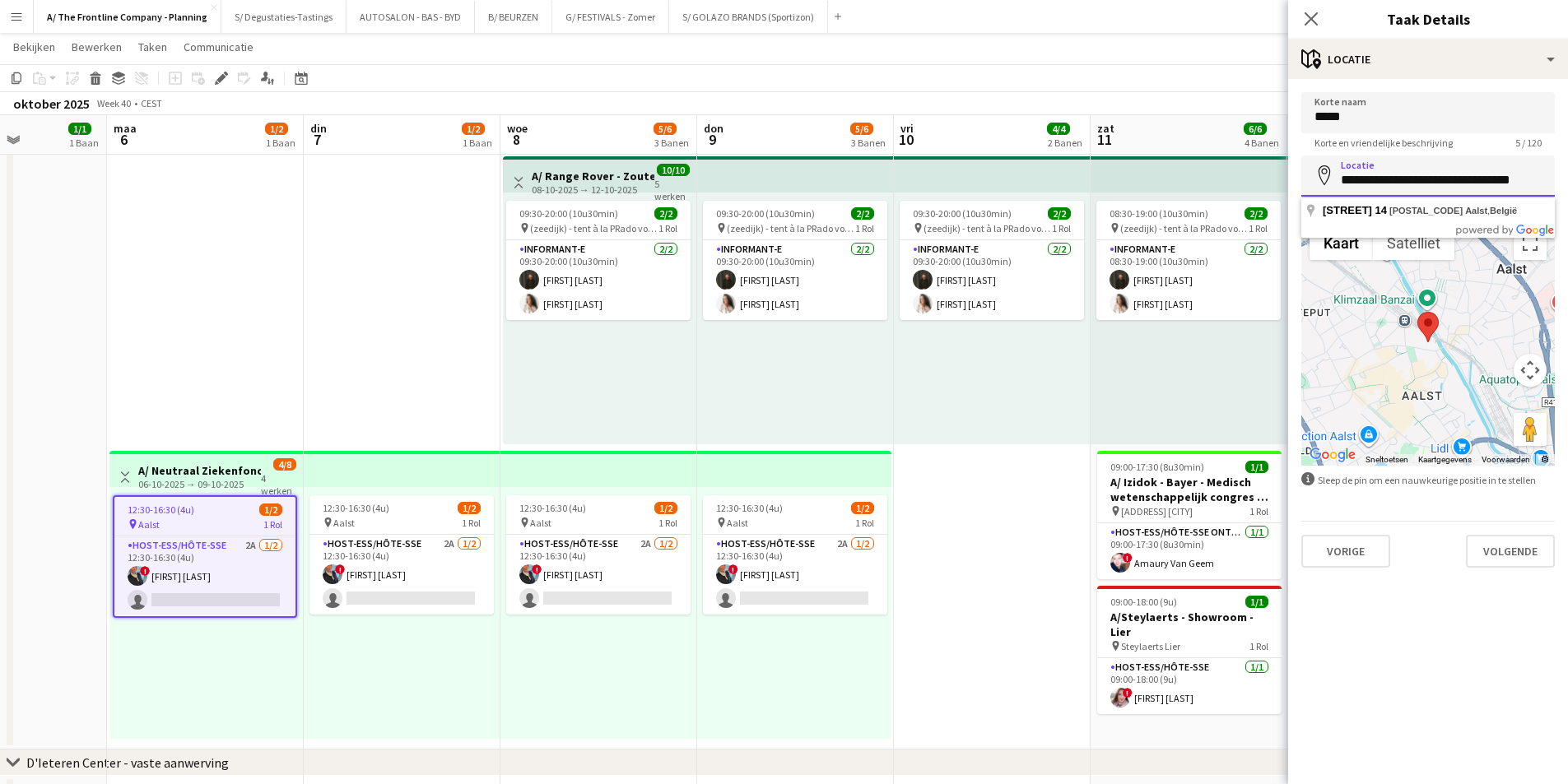 click on "**********" at bounding box center (1428, 176) 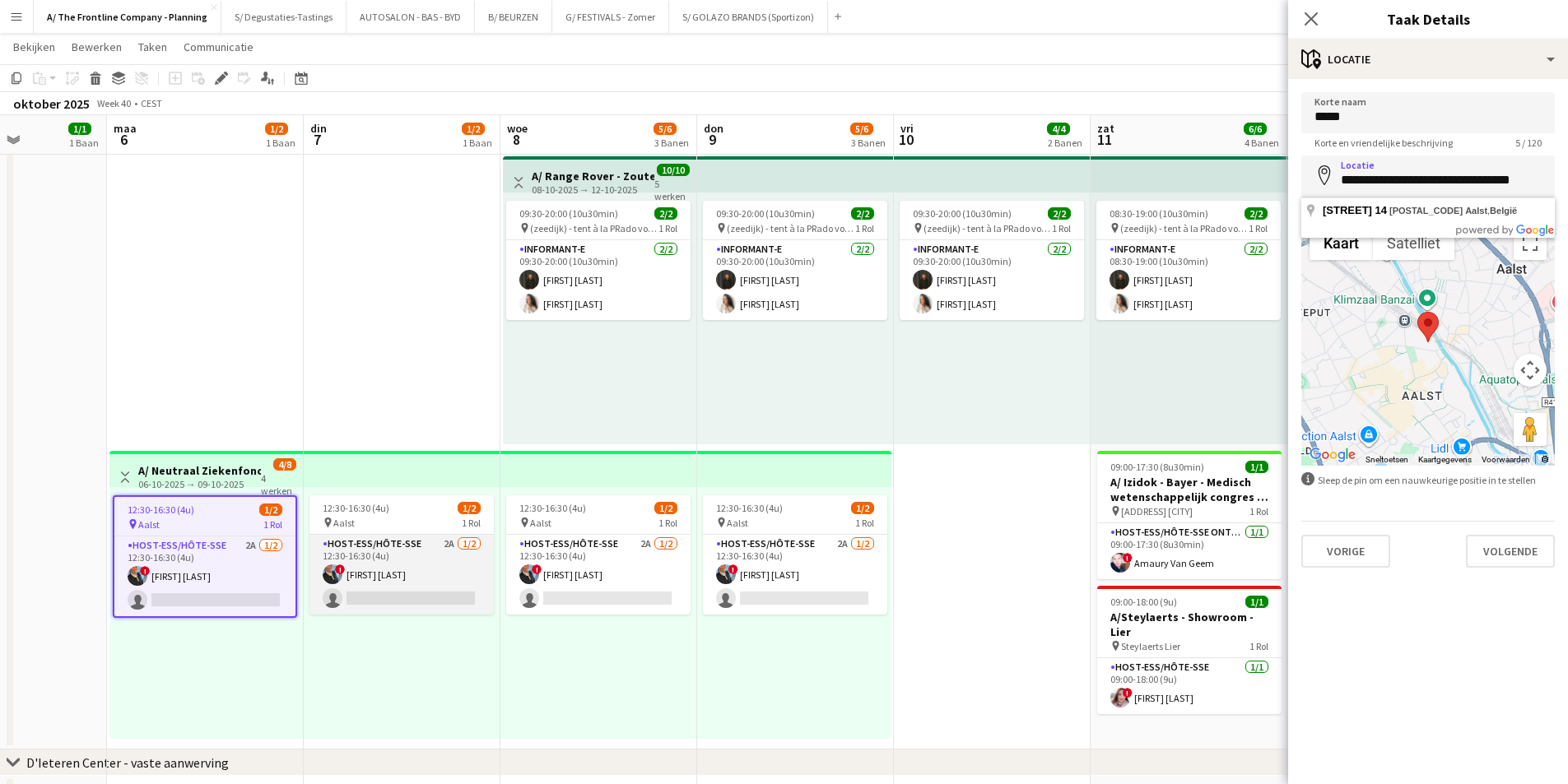 click on "Host-ess/Hôte-sse   2A   1/2   12:30-16:30 (4u)
! [FIRST] [LAST]
single-neutral-actions" at bounding box center (402, 574) 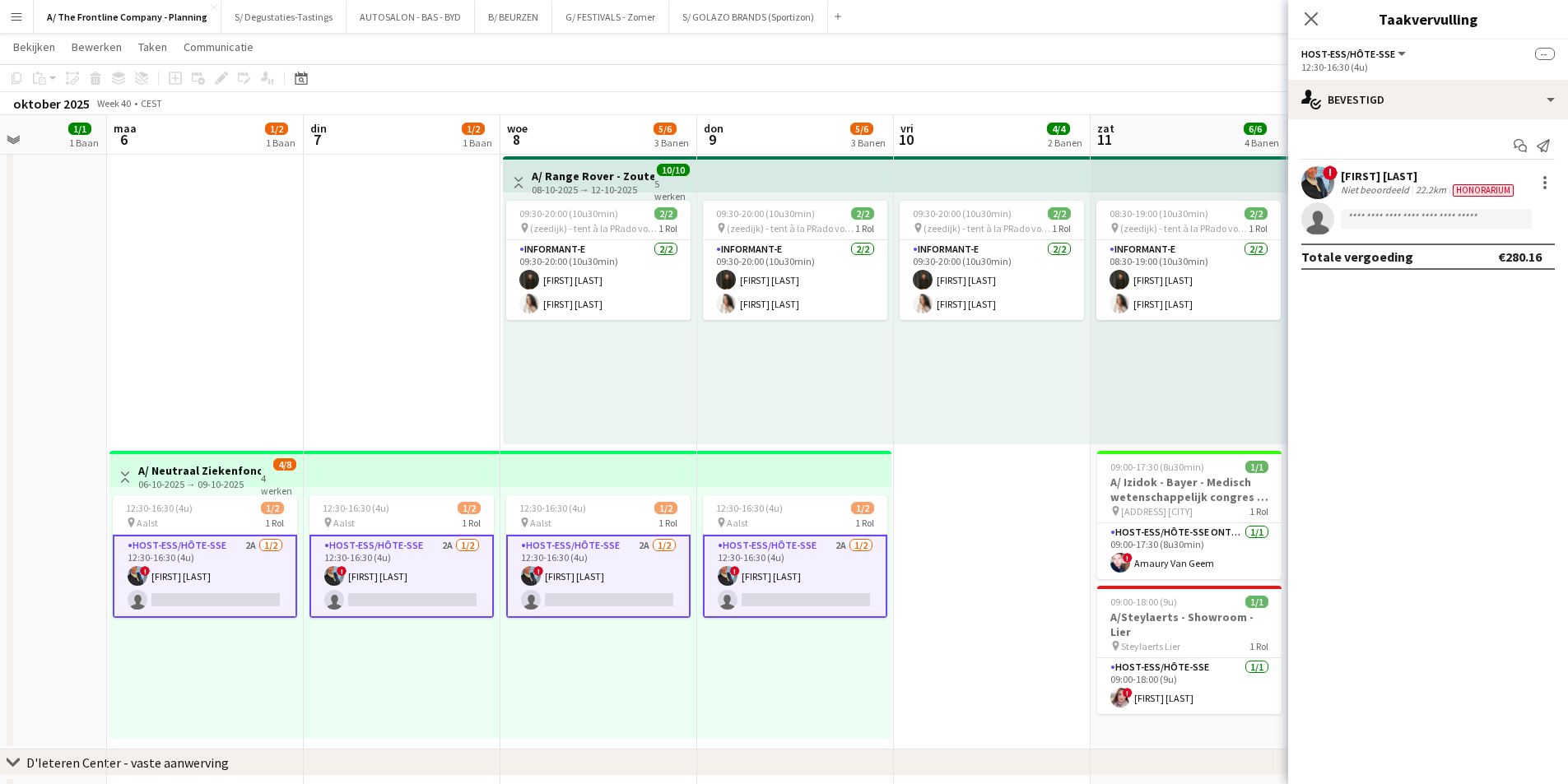 click on "22.2km" at bounding box center (1431, 190) 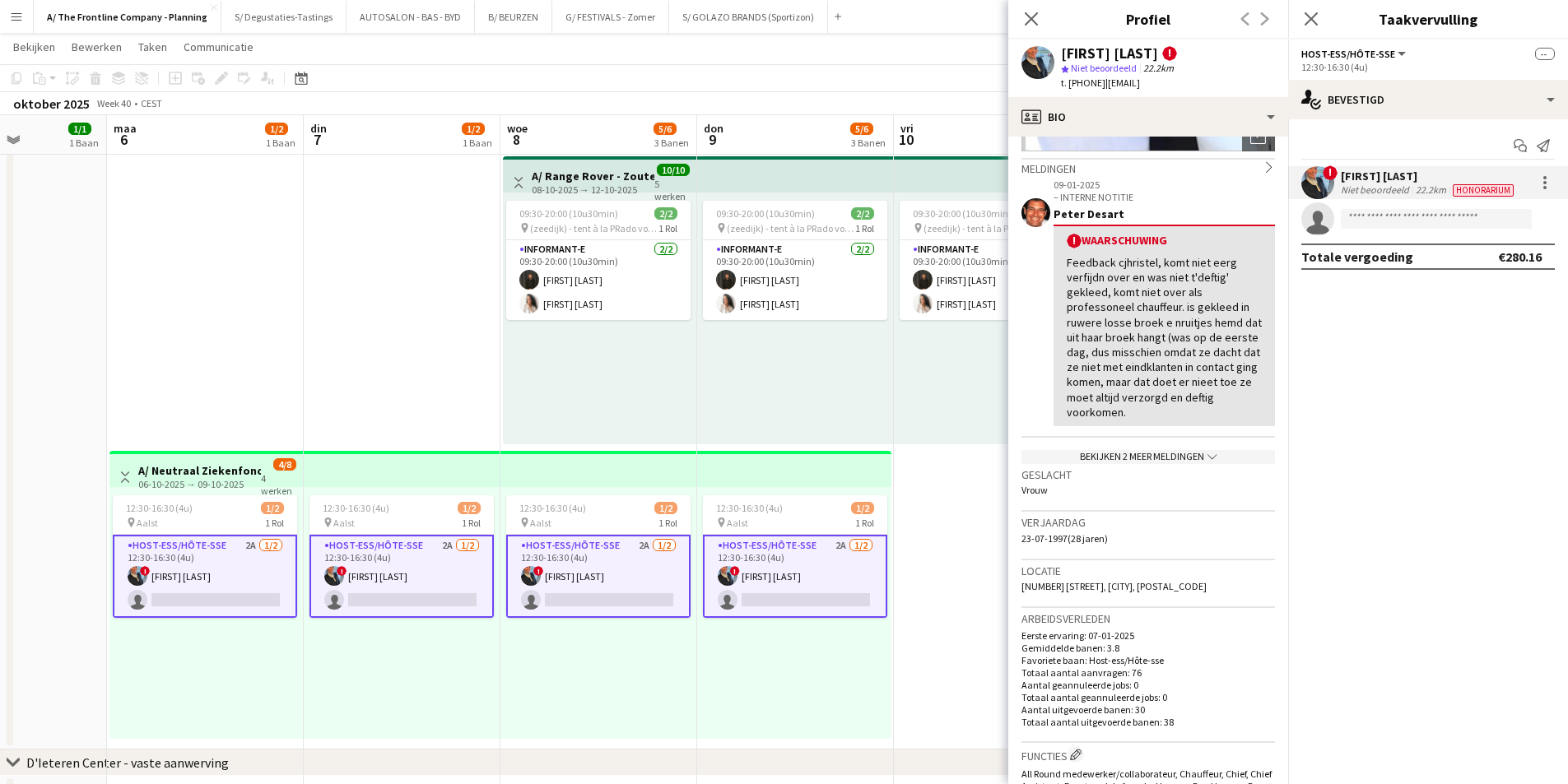 scroll, scrollTop: 247, scrollLeft: 0, axis: vertical 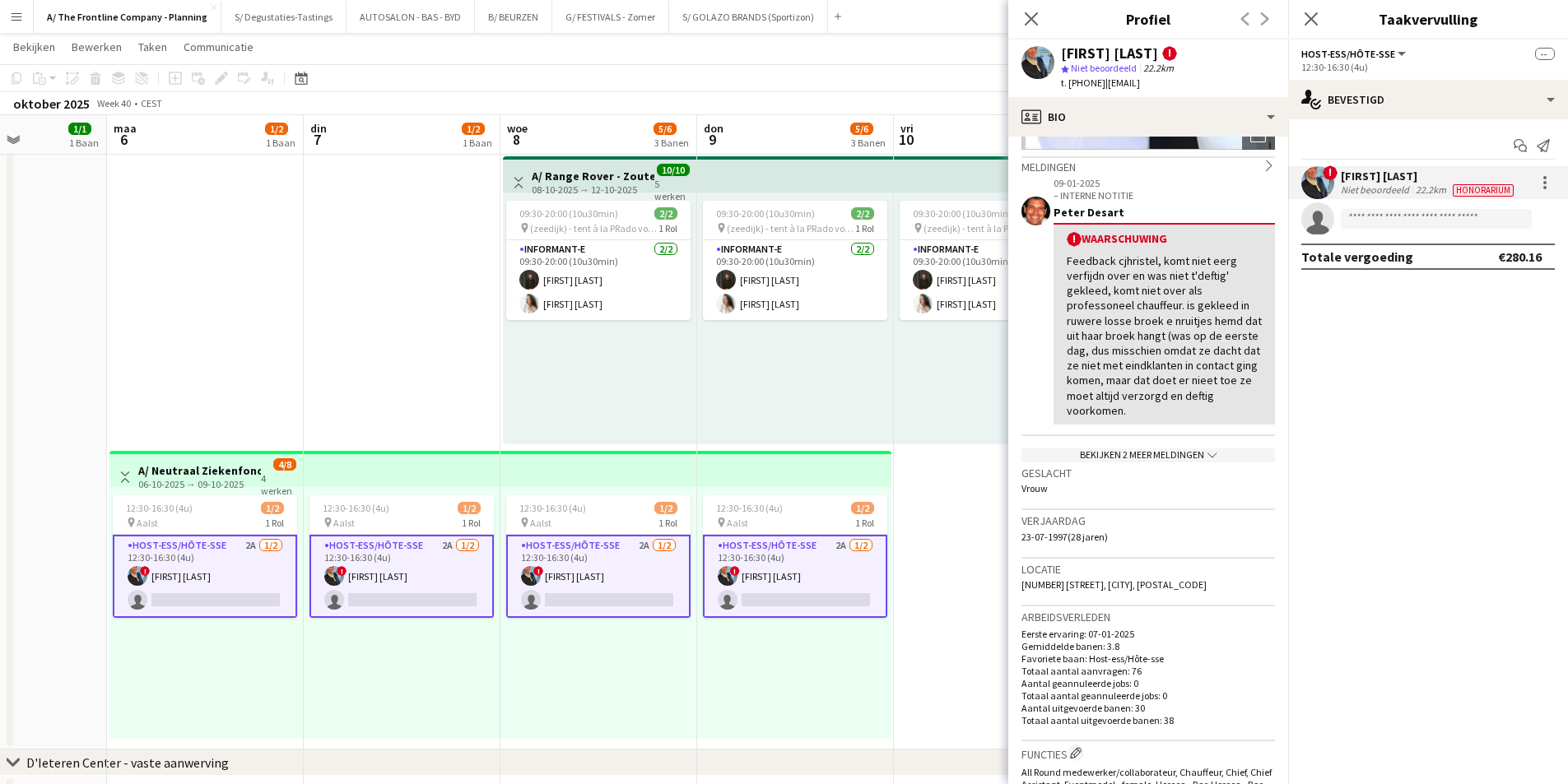 click on "[NUMBER] [STREET], [CITY], [POSTAL_CODE]" 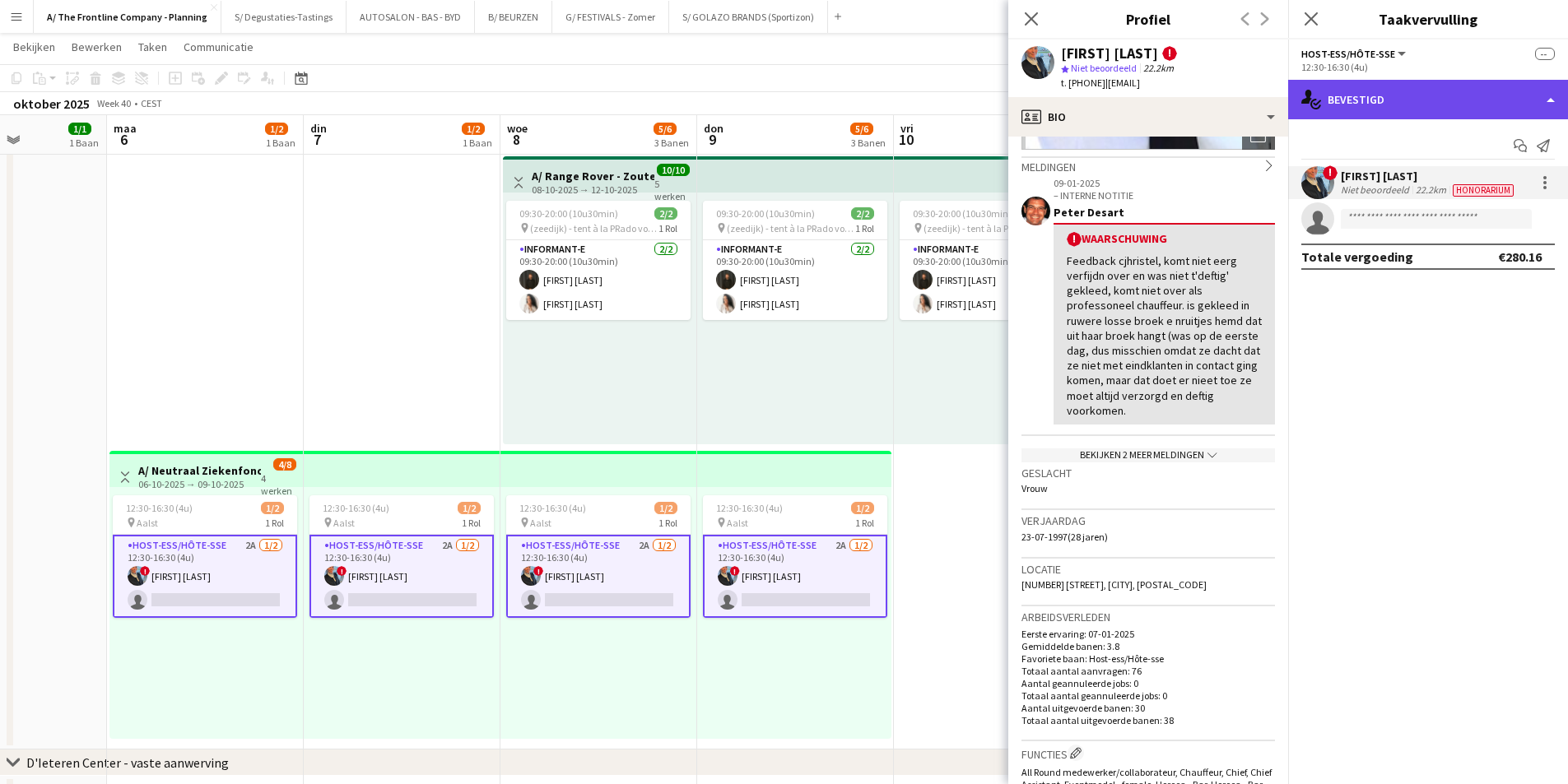 click on "single-neutral-actions-check-2
Bevestigd" 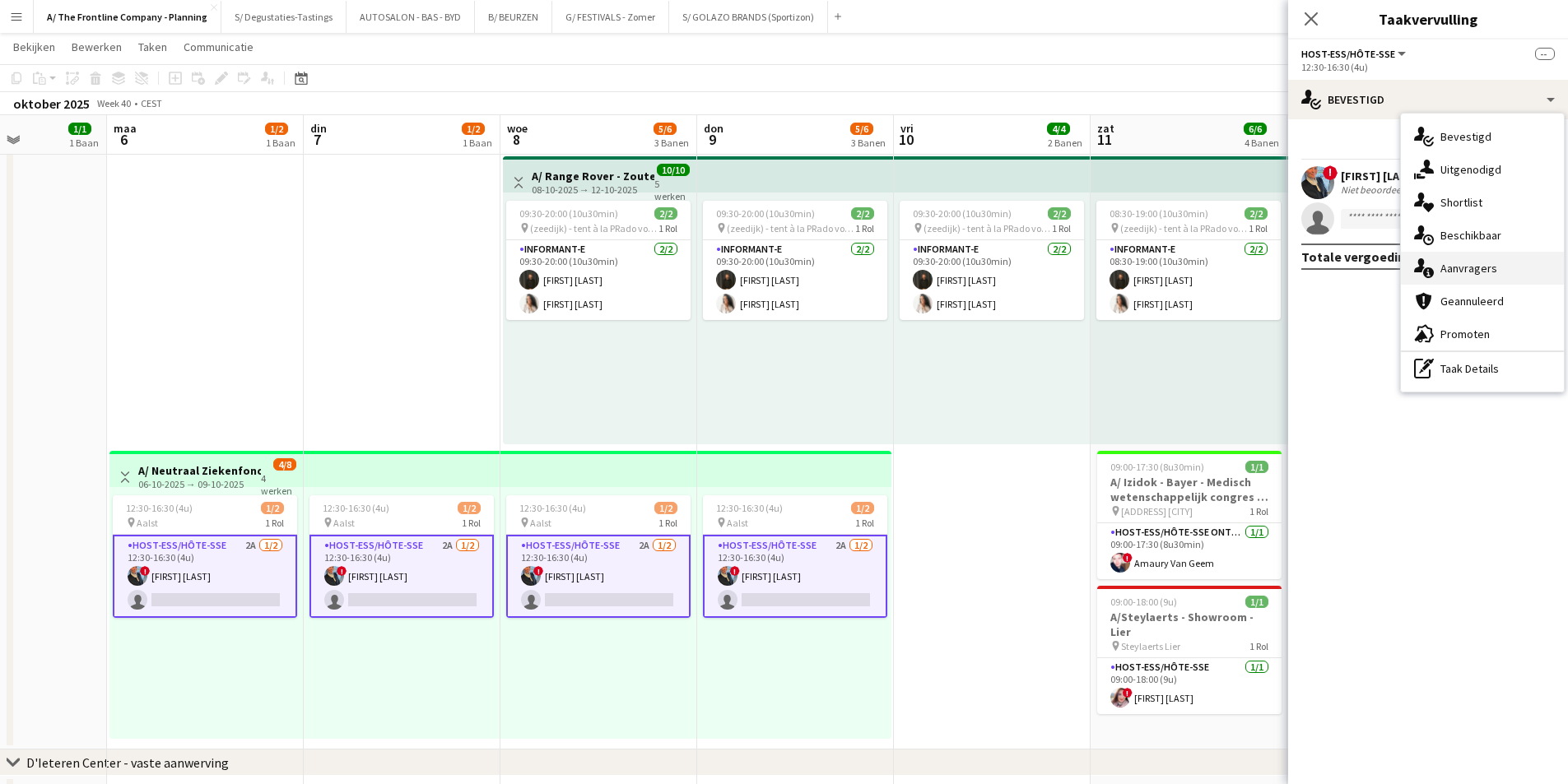 click on "single-neutral-actions-information
Aanvragers" at bounding box center [1482, 268] 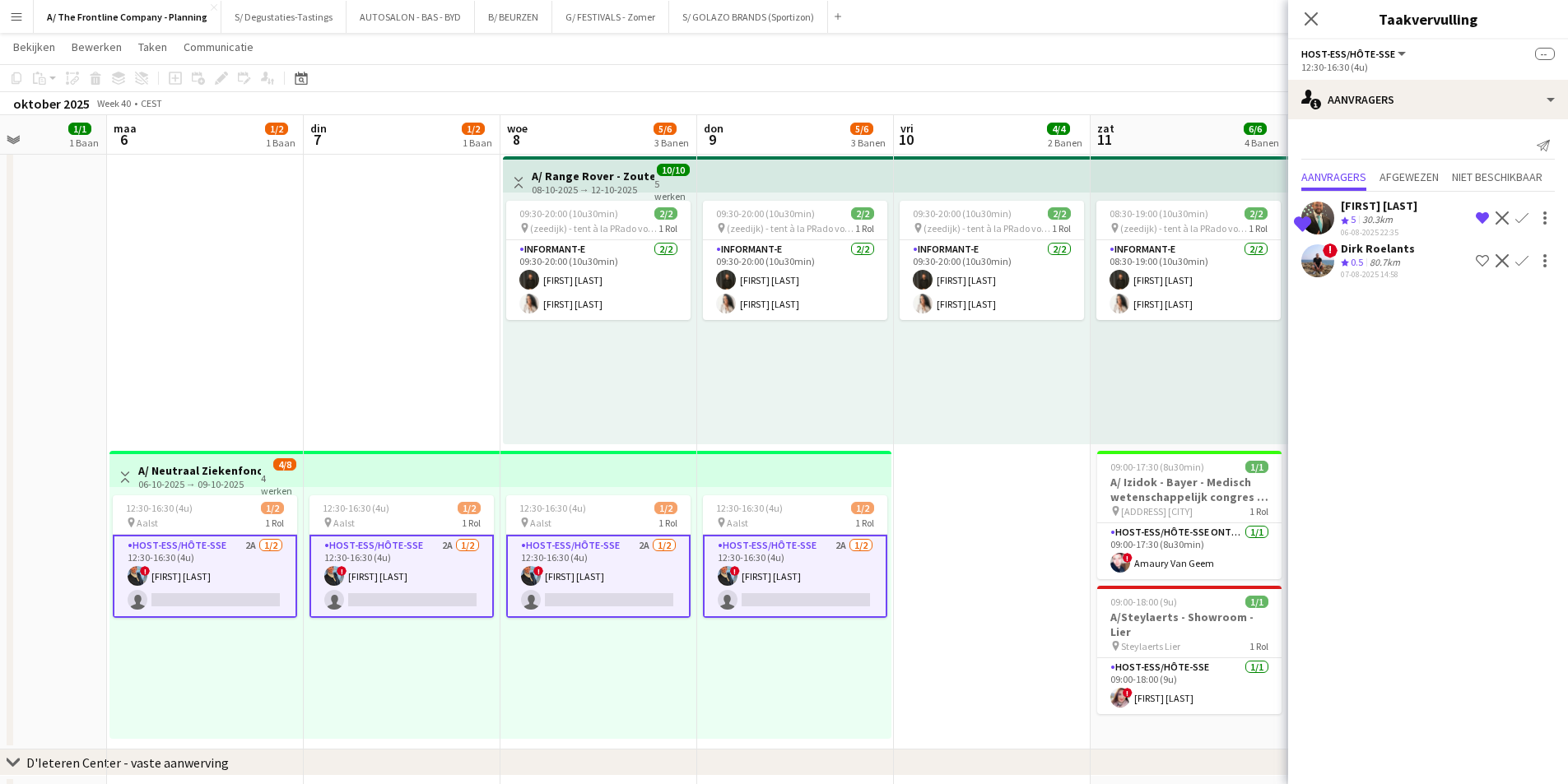 click on "Dirk Roelants" 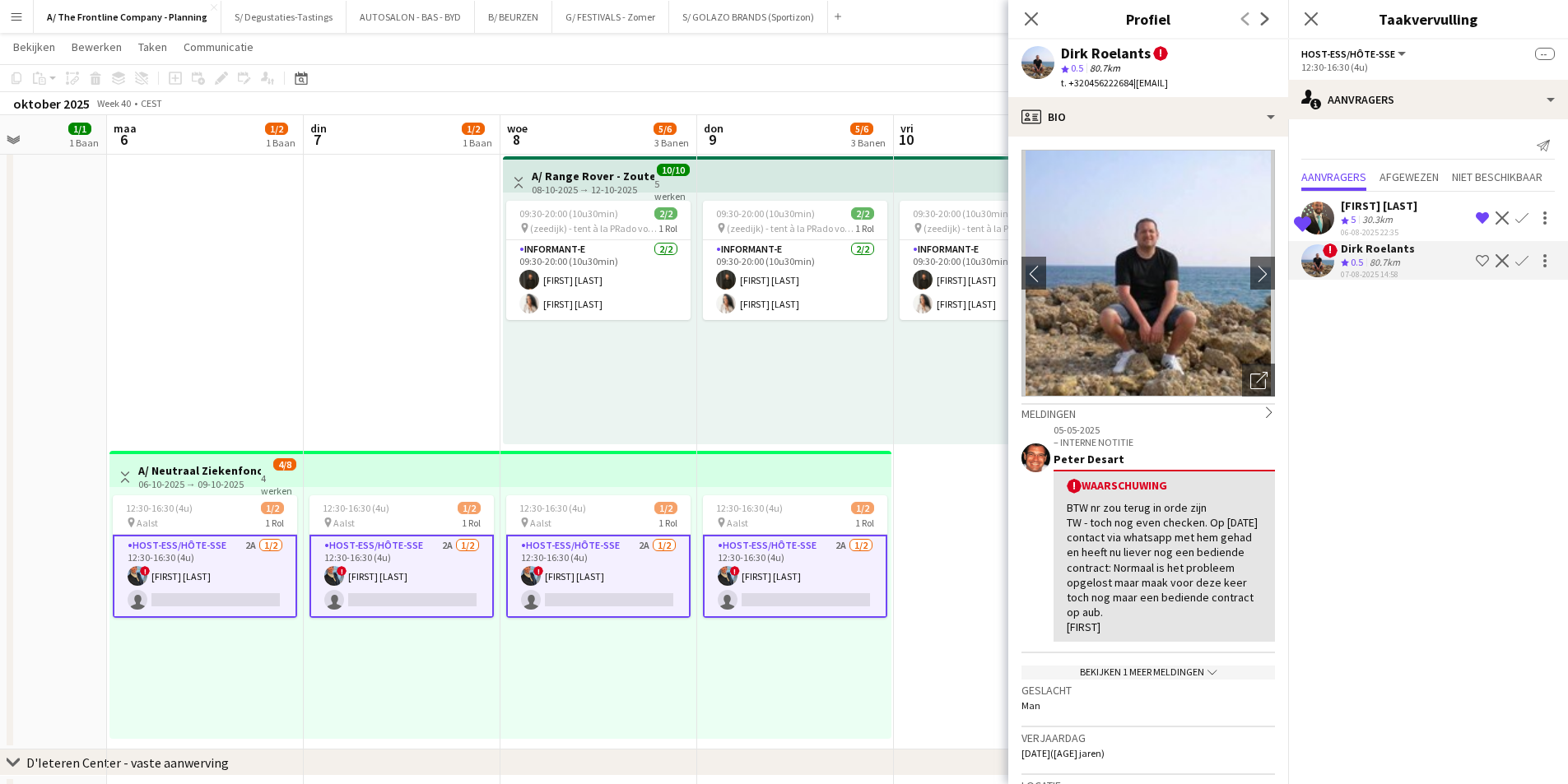 click on "30.3km" 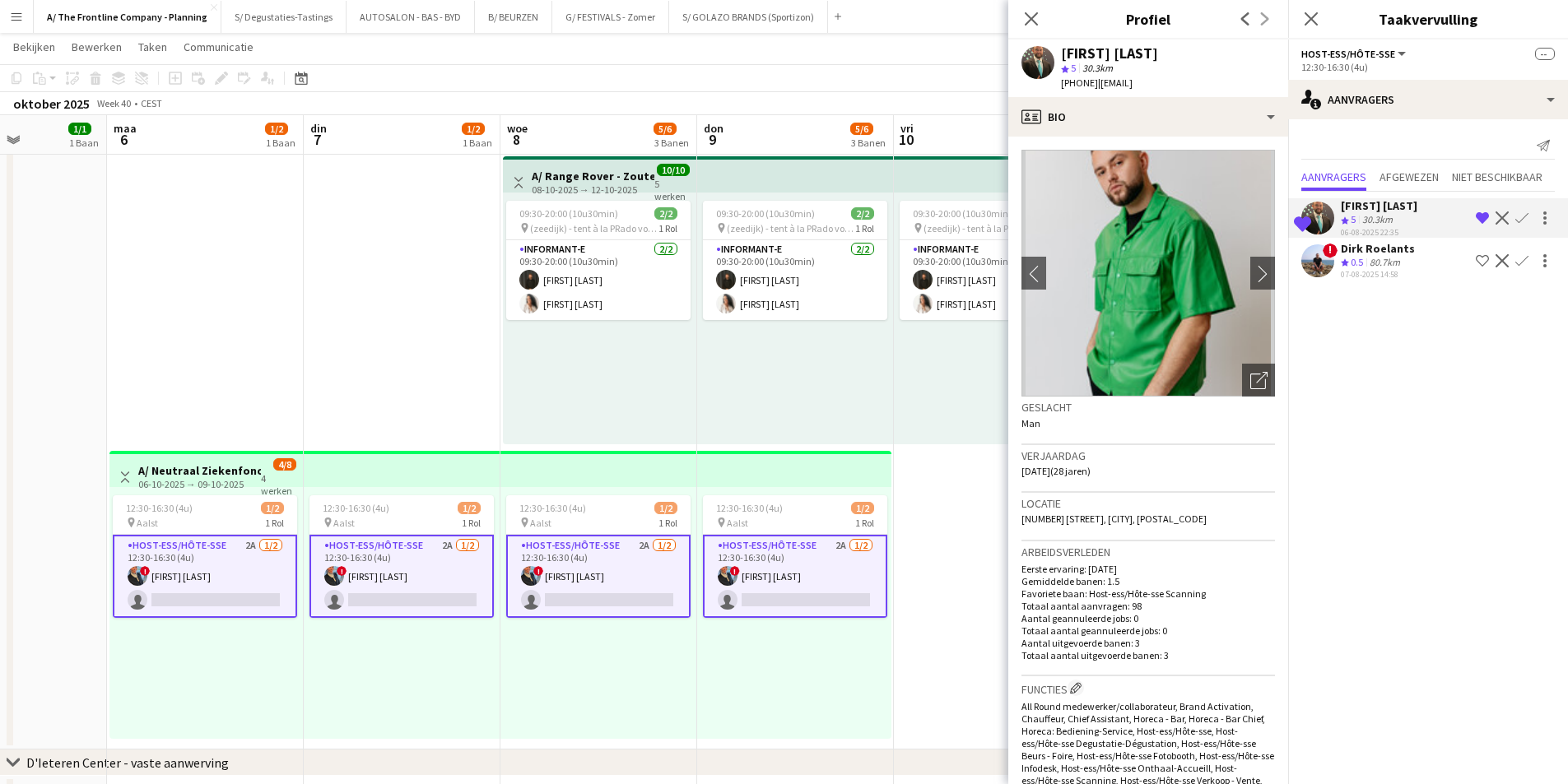 click on "[NUMBER] [STREET], [CITY], [POSTAL_CODE]" 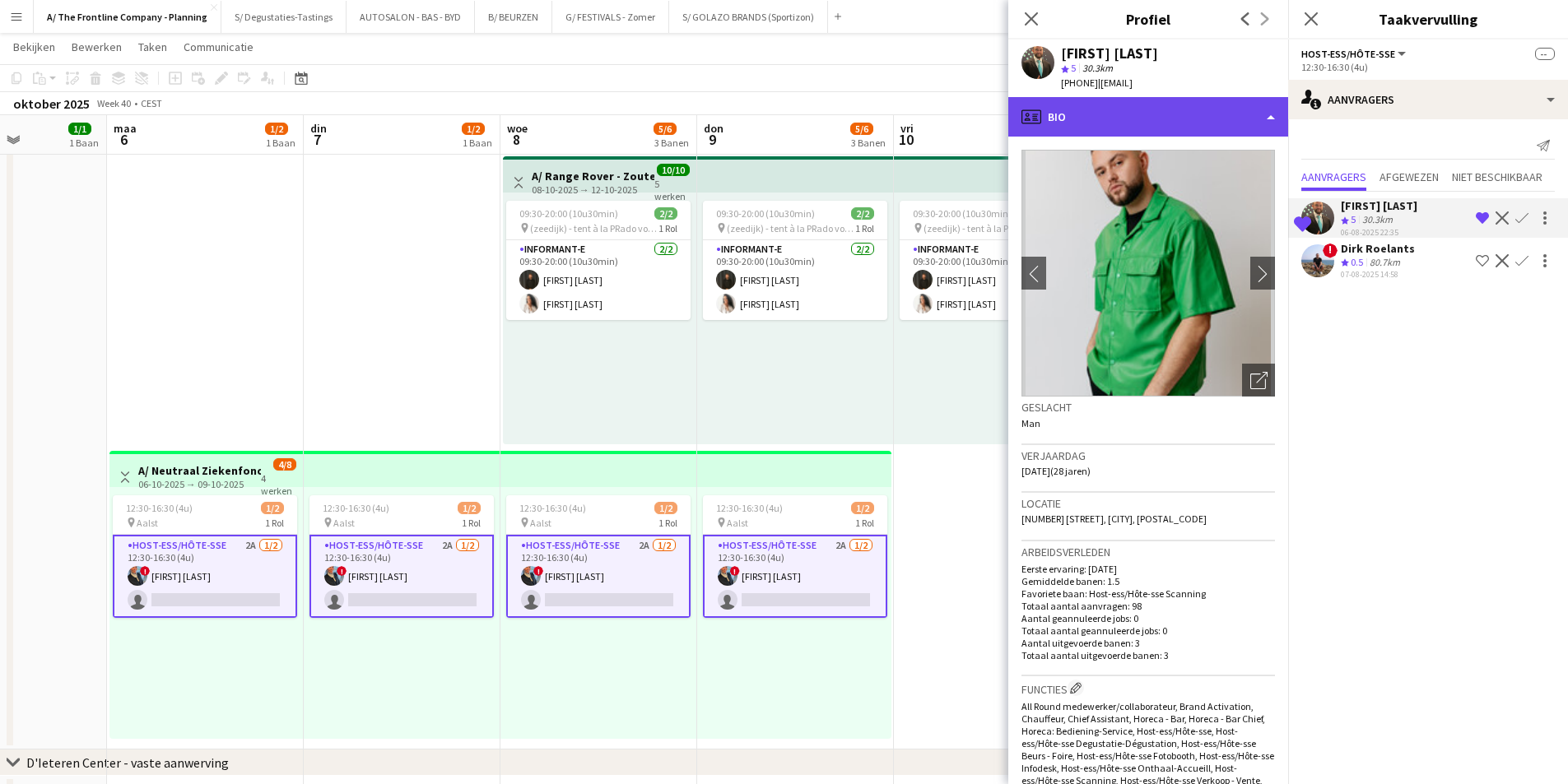 click on "profile
Bio" 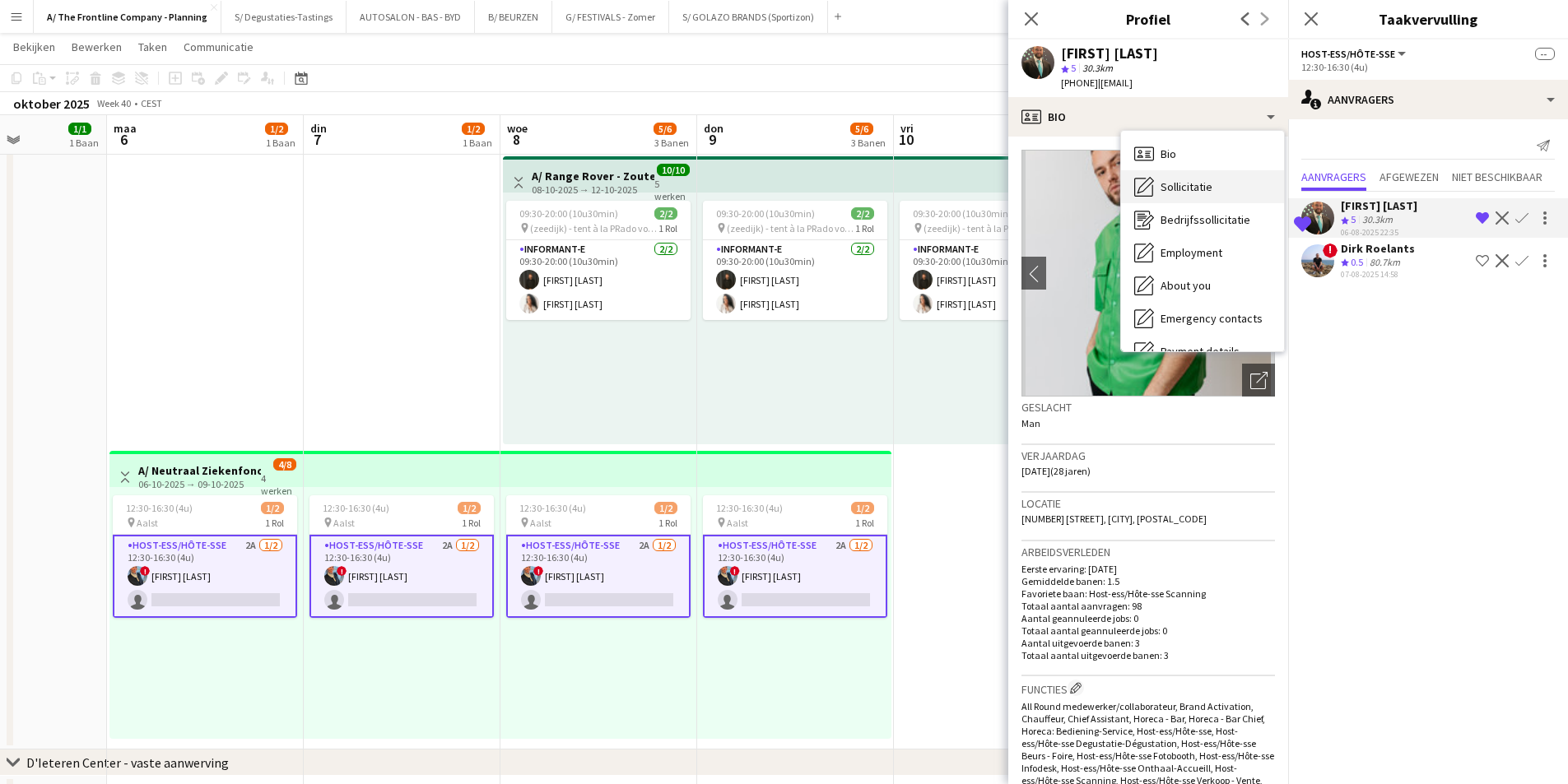 click on "Sollicitatie
Sollicitatie" at bounding box center [1203, 187] 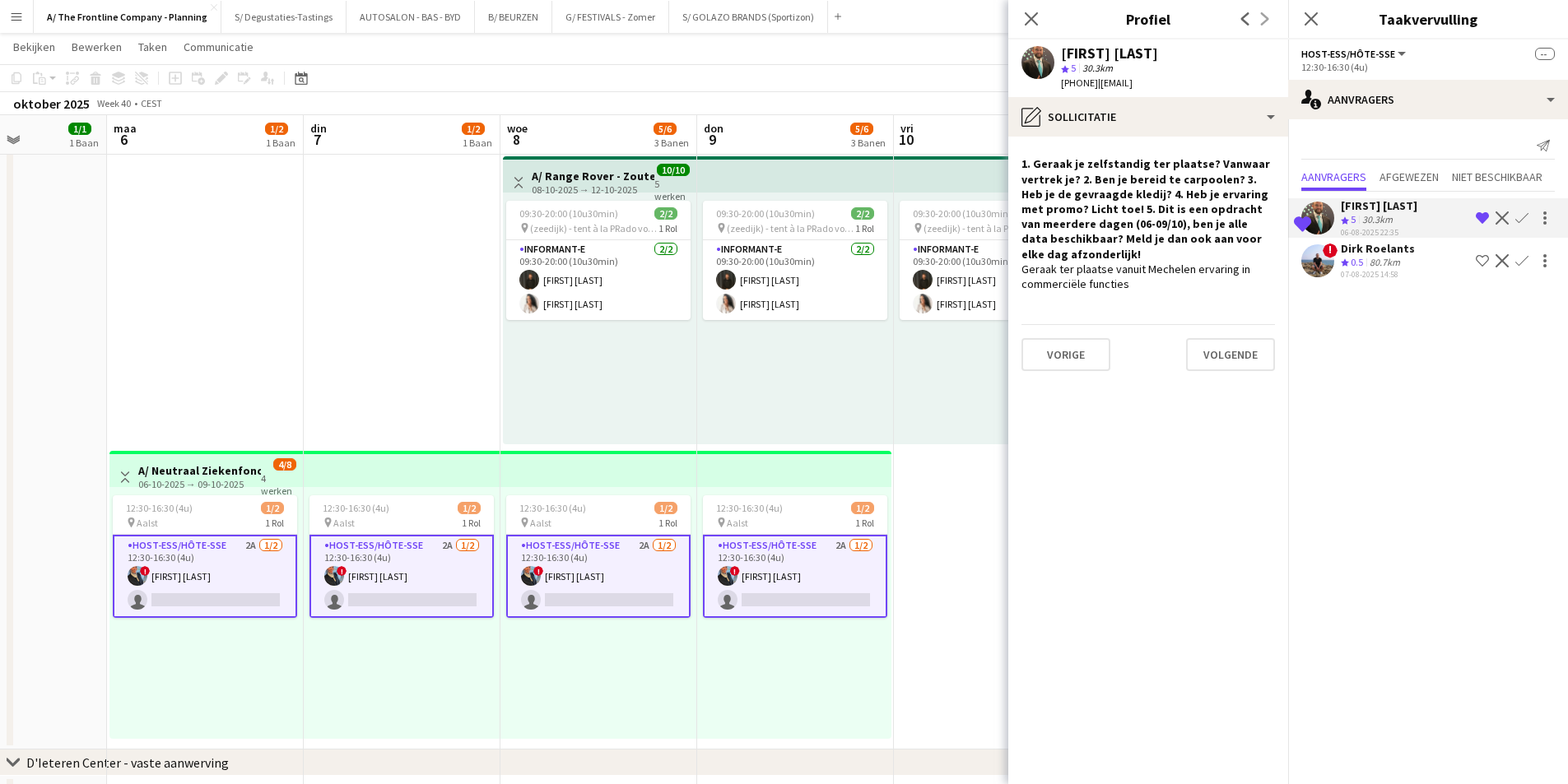 click on "12:30-16:30 (4u)    1/2
pin
[CITY]   1 Rol   Host-ess/Hôte-sse   2A   1/2   12:30-16:30 (4u)
! [FIRST] [LAST]
single-neutral-actions" at bounding box center (794, 613) 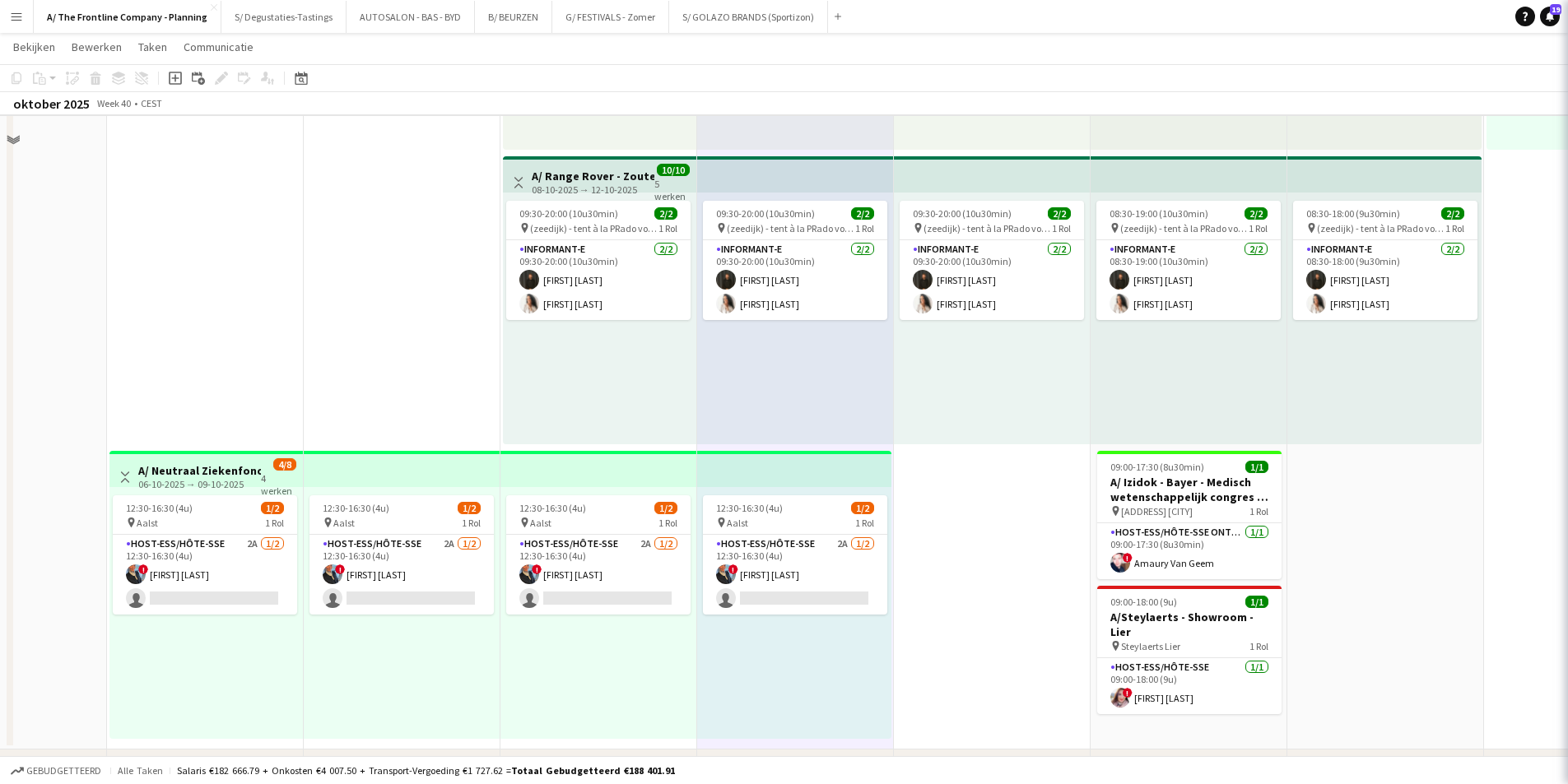 scroll, scrollTop: 0, scrollLeft: 0, axis: both 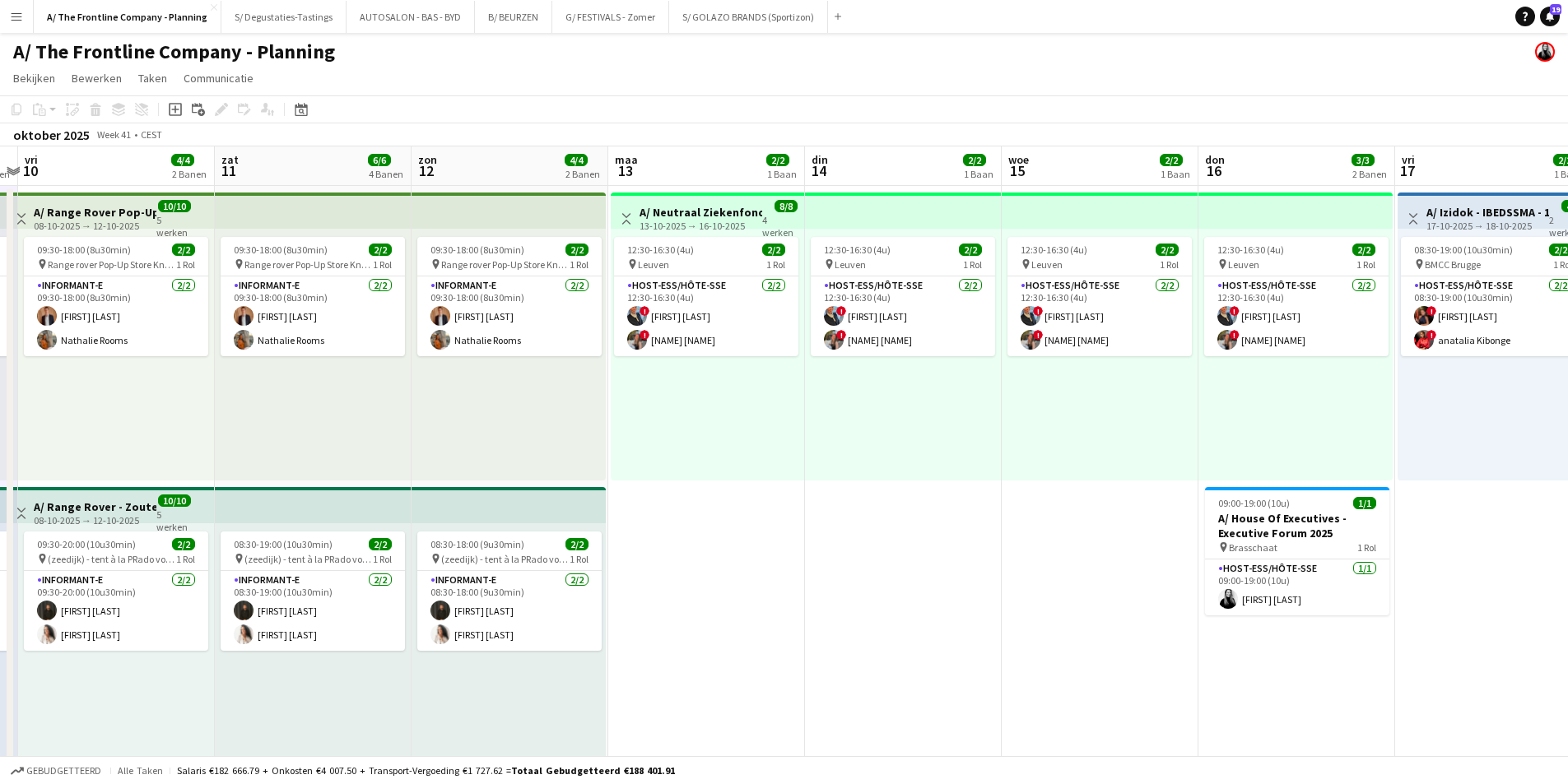 drag, startPoint x: 1268, startPoint y: 430, endPoint x: 392, endPoint y: 416, distance: 876.1119 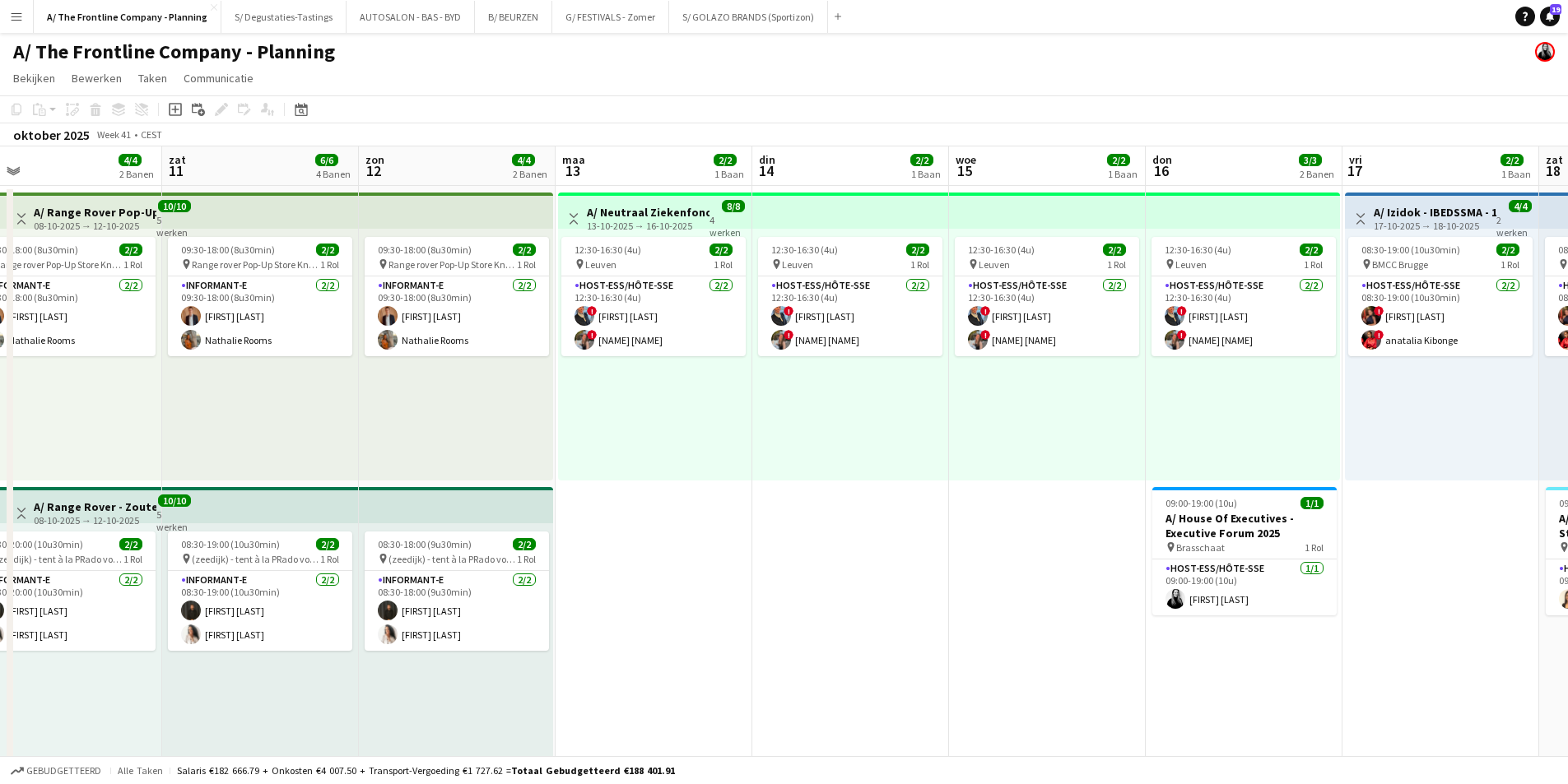 scroll, scrollTop: 0, scrollLeft: 468, axis: horizontal 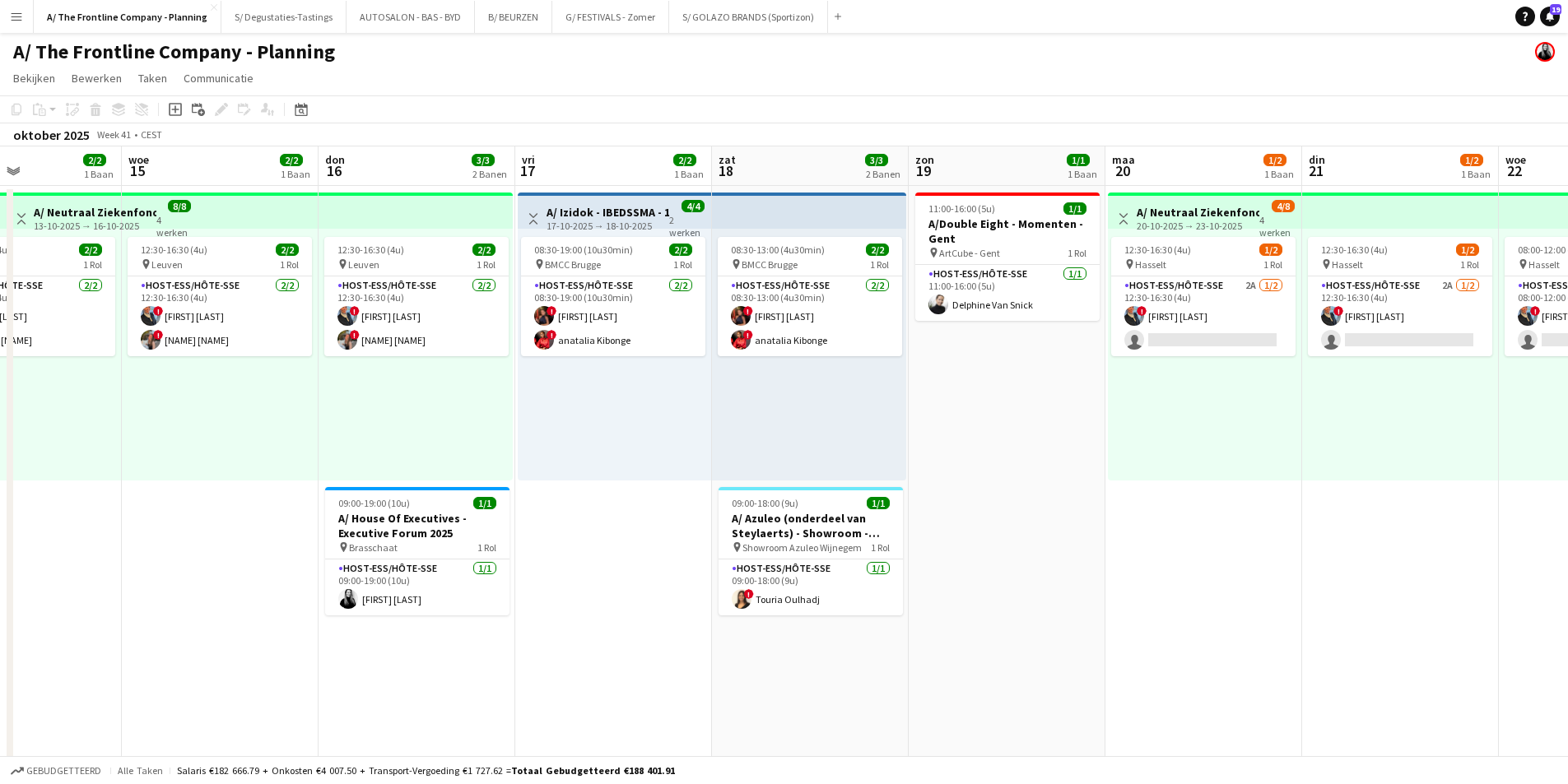 drag, startPoint x: 1177, startPoint y: 399, endPoint x: 354, endPoint y: 398, distance: 823.0006 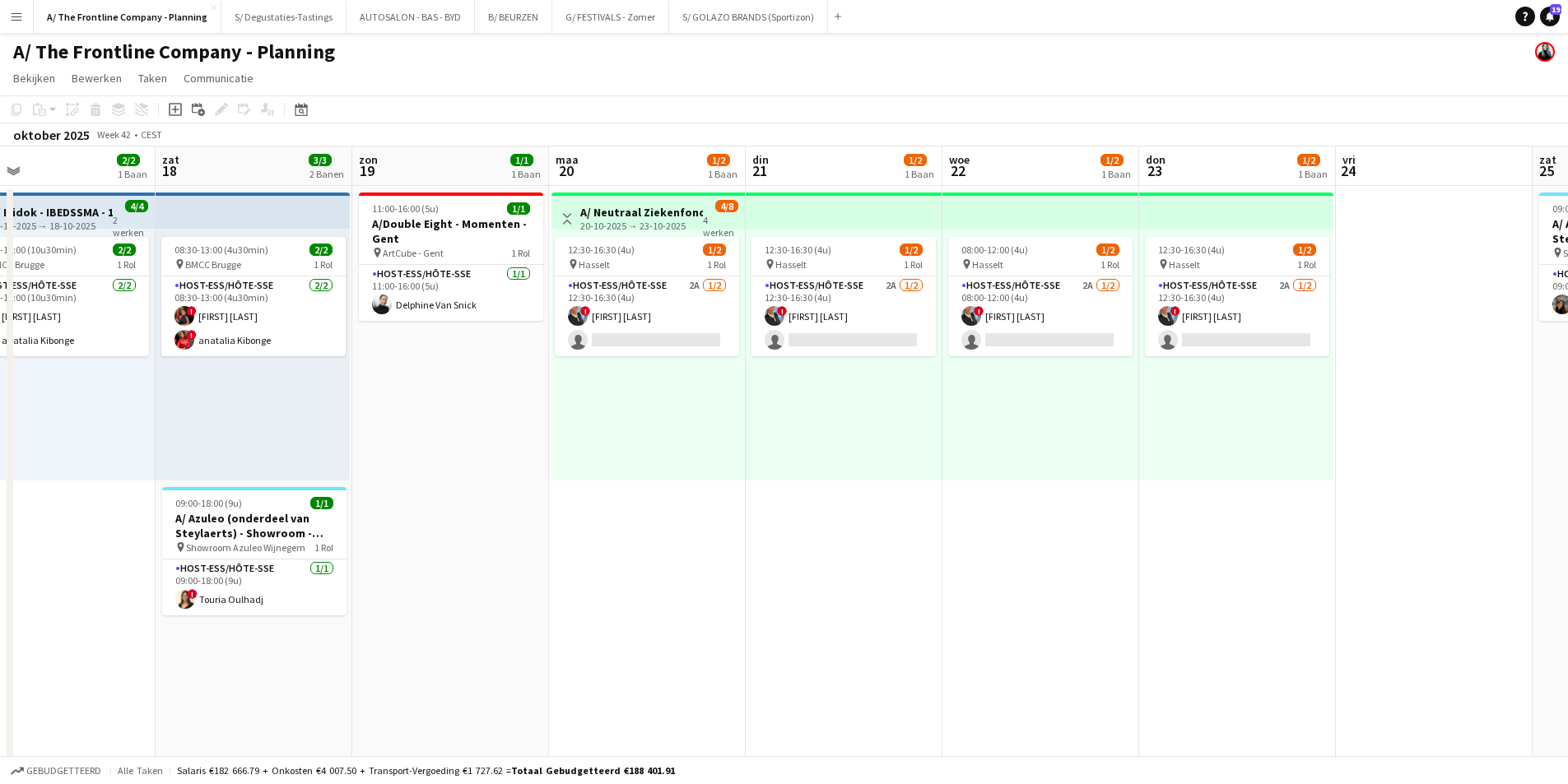 scroll, scrollTop: 0, scrollLeft: 605, axis: horizontal 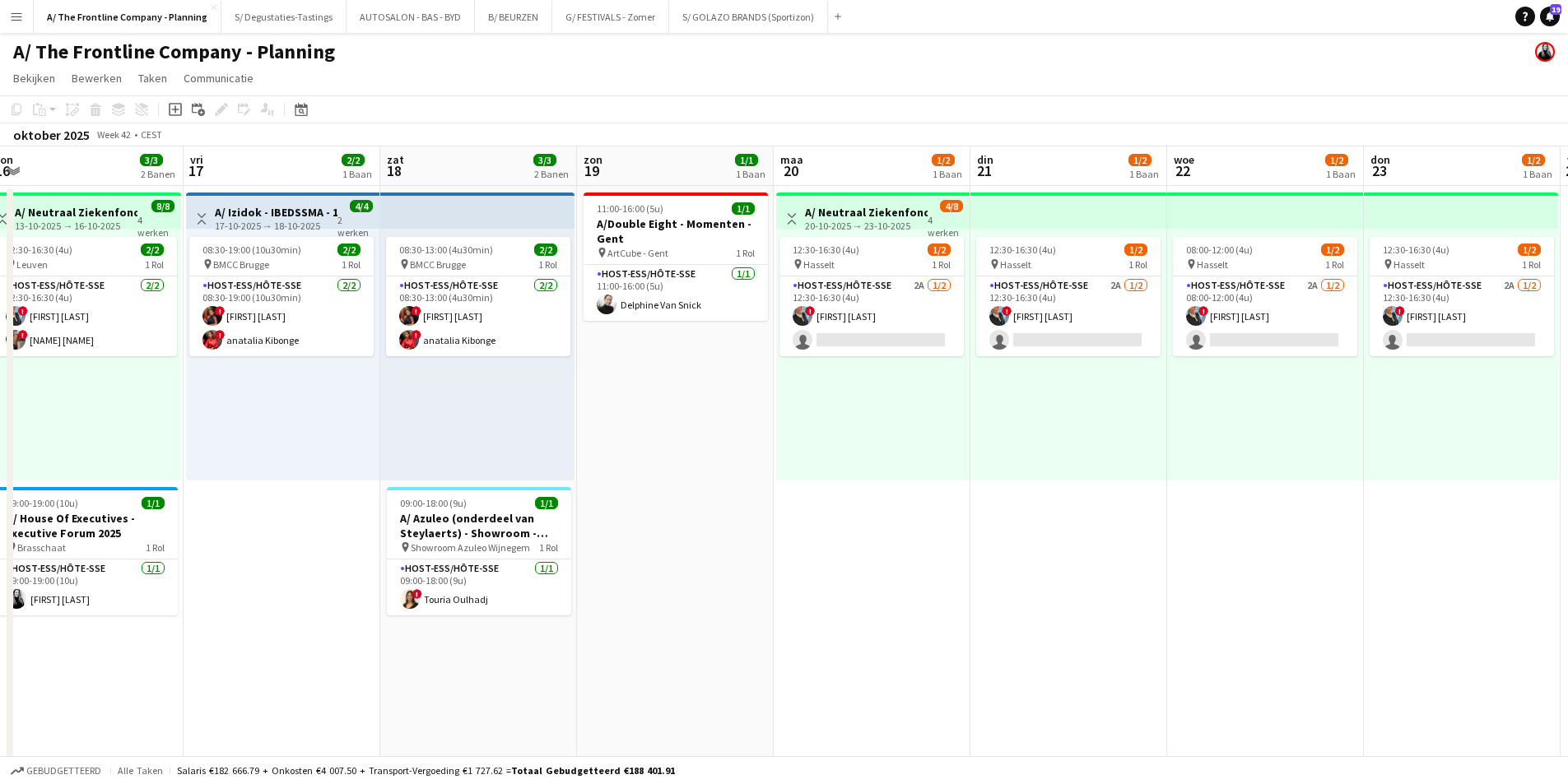 drag, startPoint x: 948, startPoint y: 414, endPoint x: 532, endPoint y: 391, distance: 416.6353 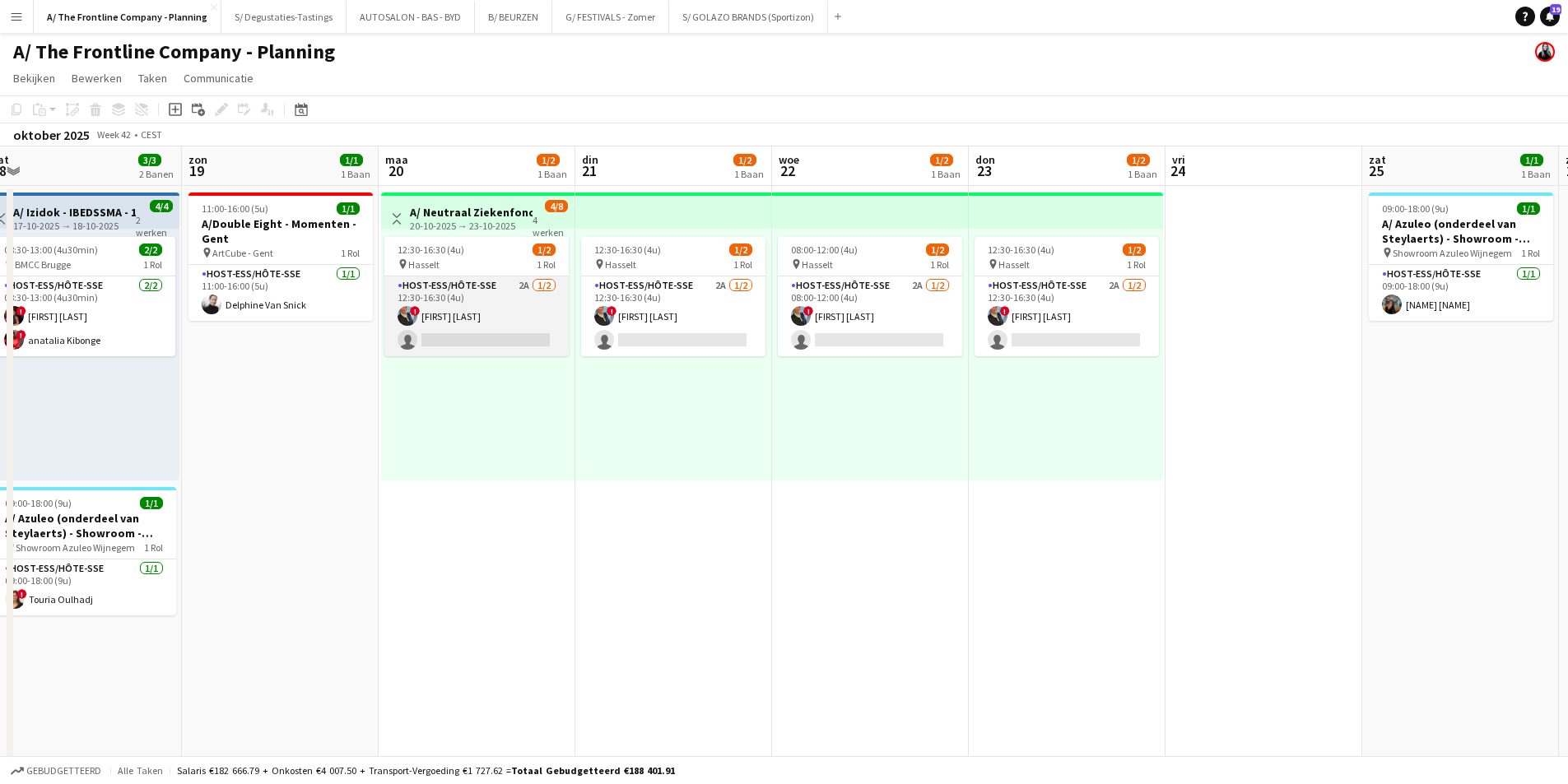 click on "Host-ess/Hôte-sse   2A   1/2   12:30-16:30 (4u)
! [FIRST] [LAST]
single-neutral-actions" at bounding box center [477, 316] 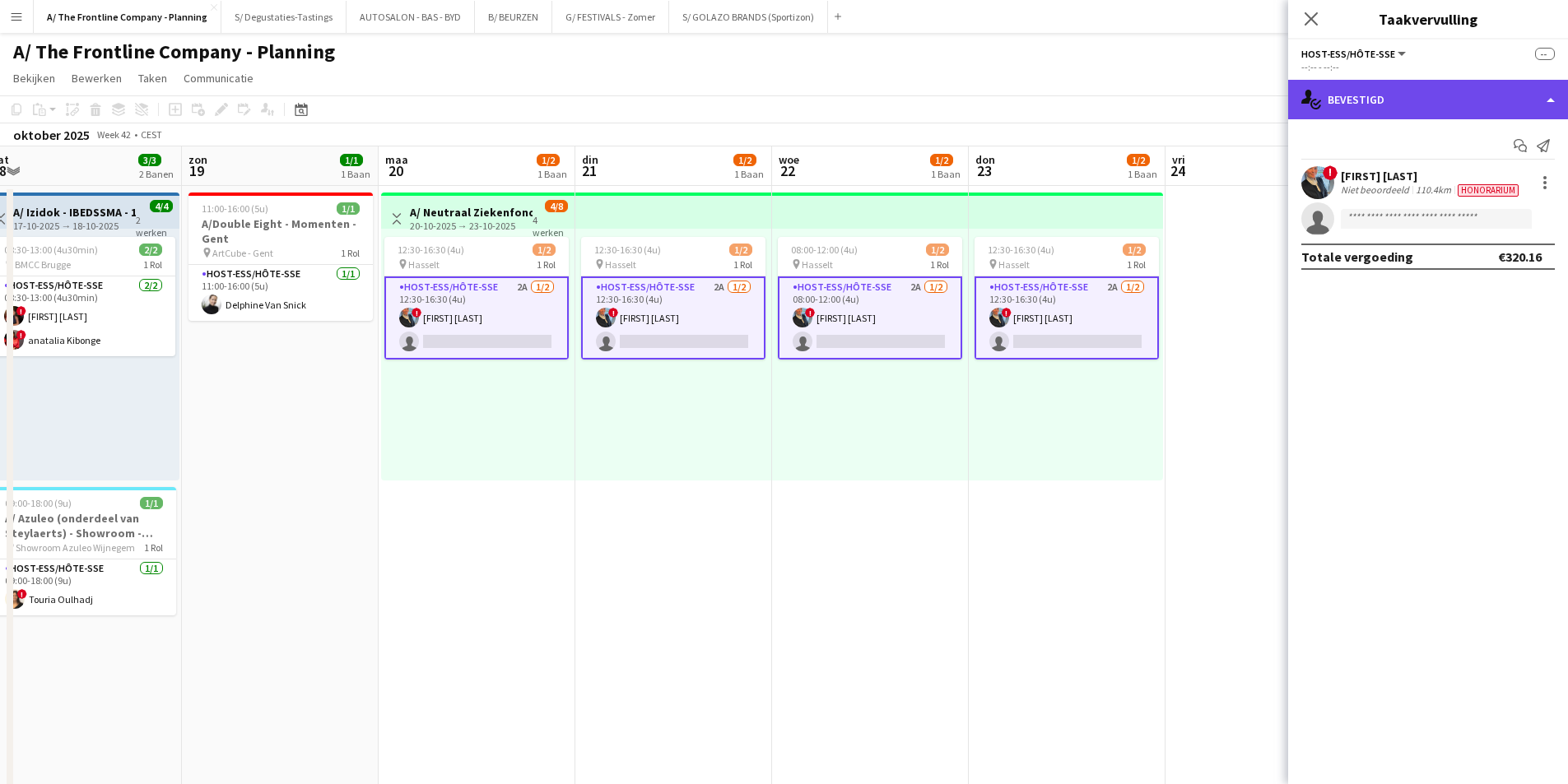 click on "single-neutral-actions-check-2
Bevestigd" 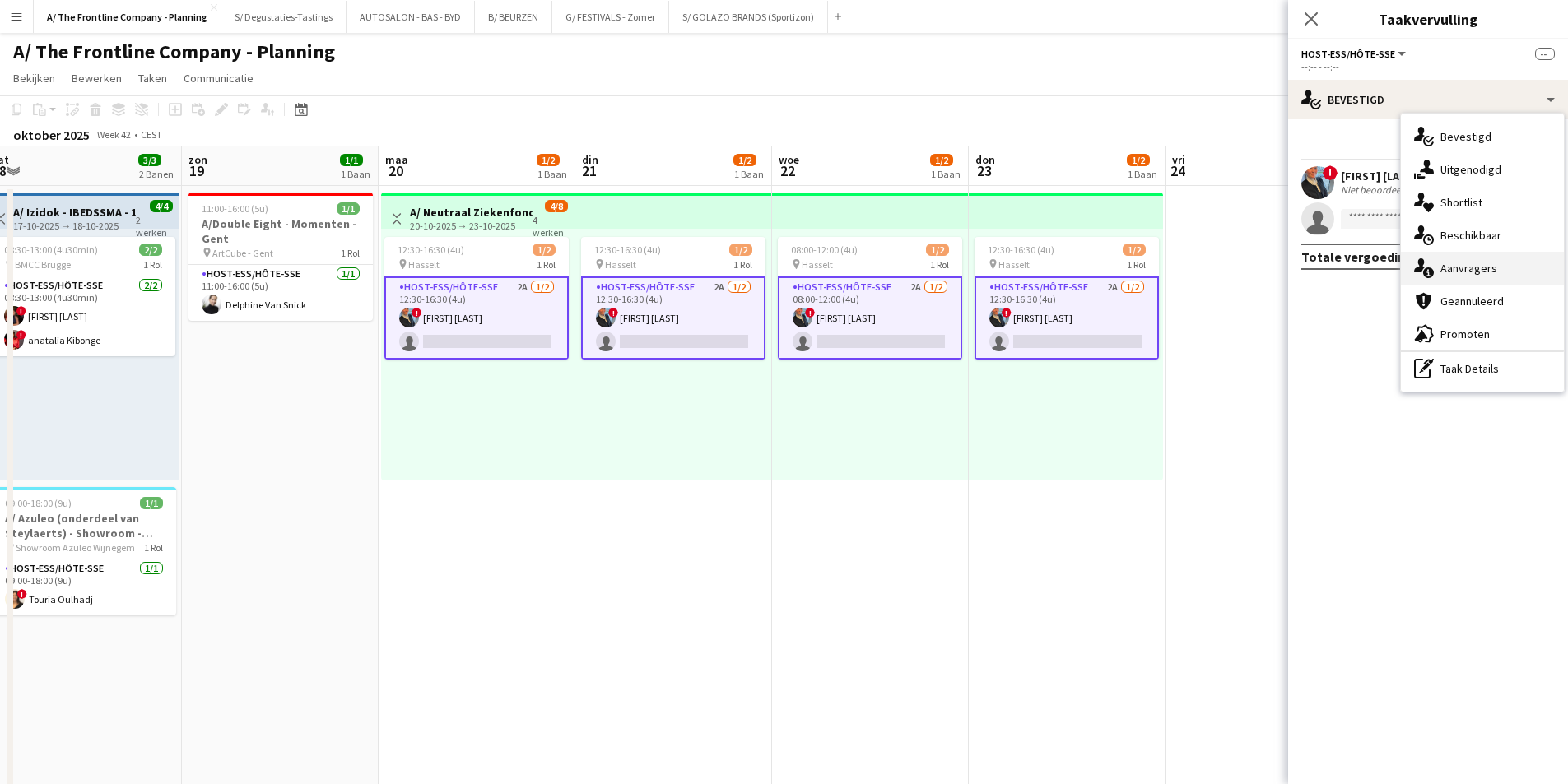 click on "single-neutral-actions-information
Aanvragers" at bounding box center (1482, 268) 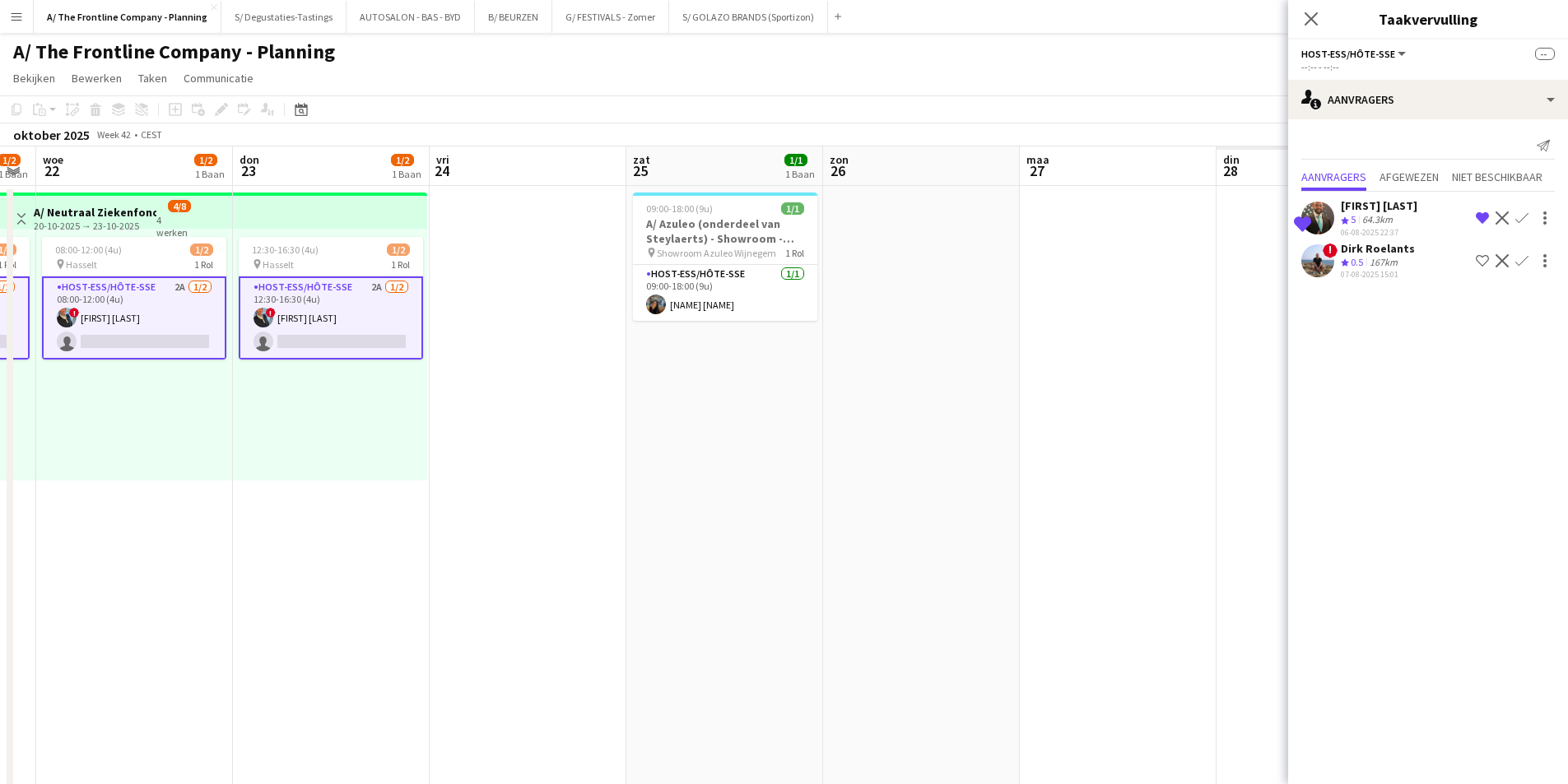 drag, startPoint x: 1193, startPoint y: 393, endPoint x: 456, endPoint y: 414, distance: 737.2991 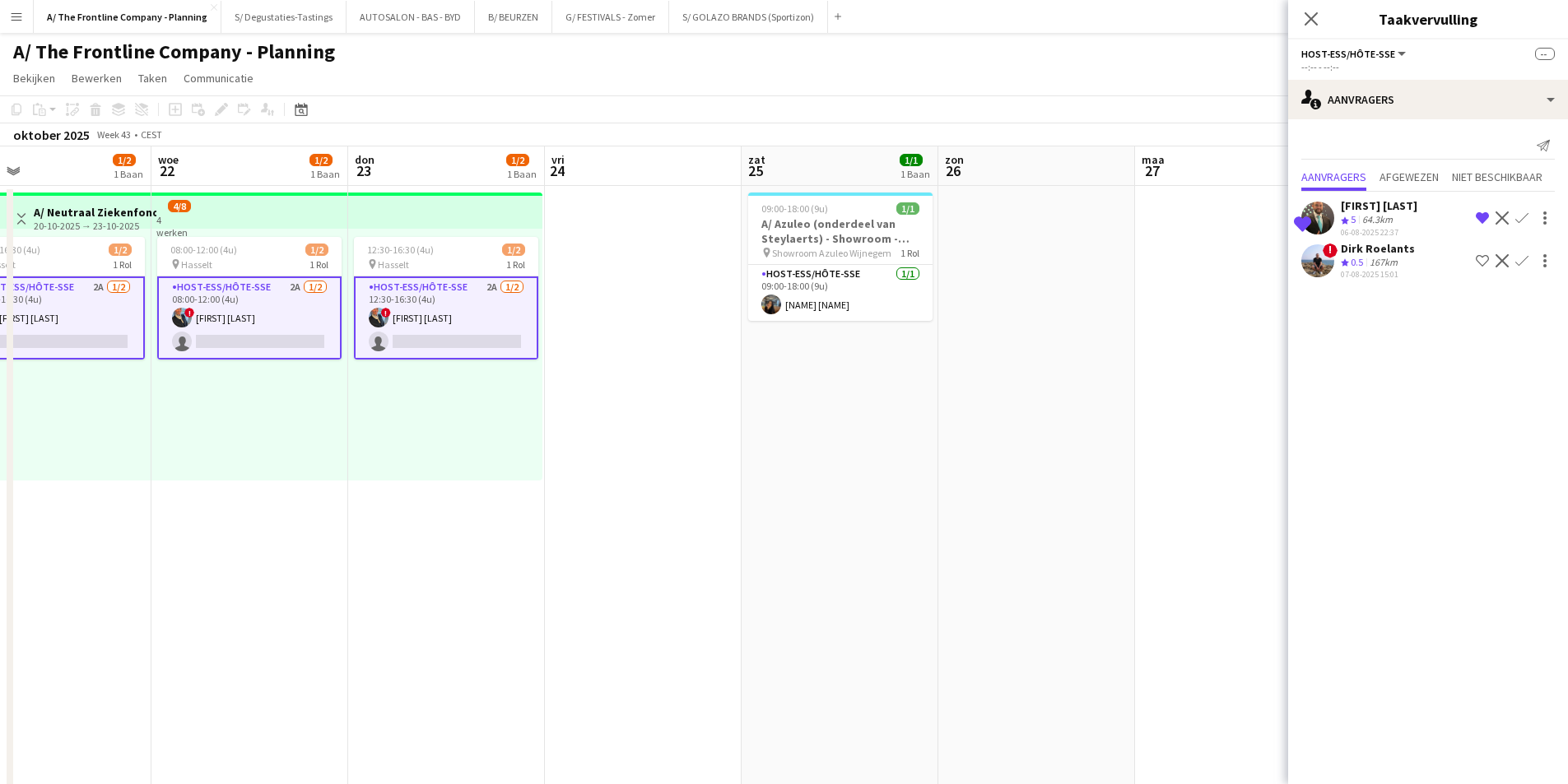 scroll, scrollTop: 0, scrollLeft: 482, axis: horizontal 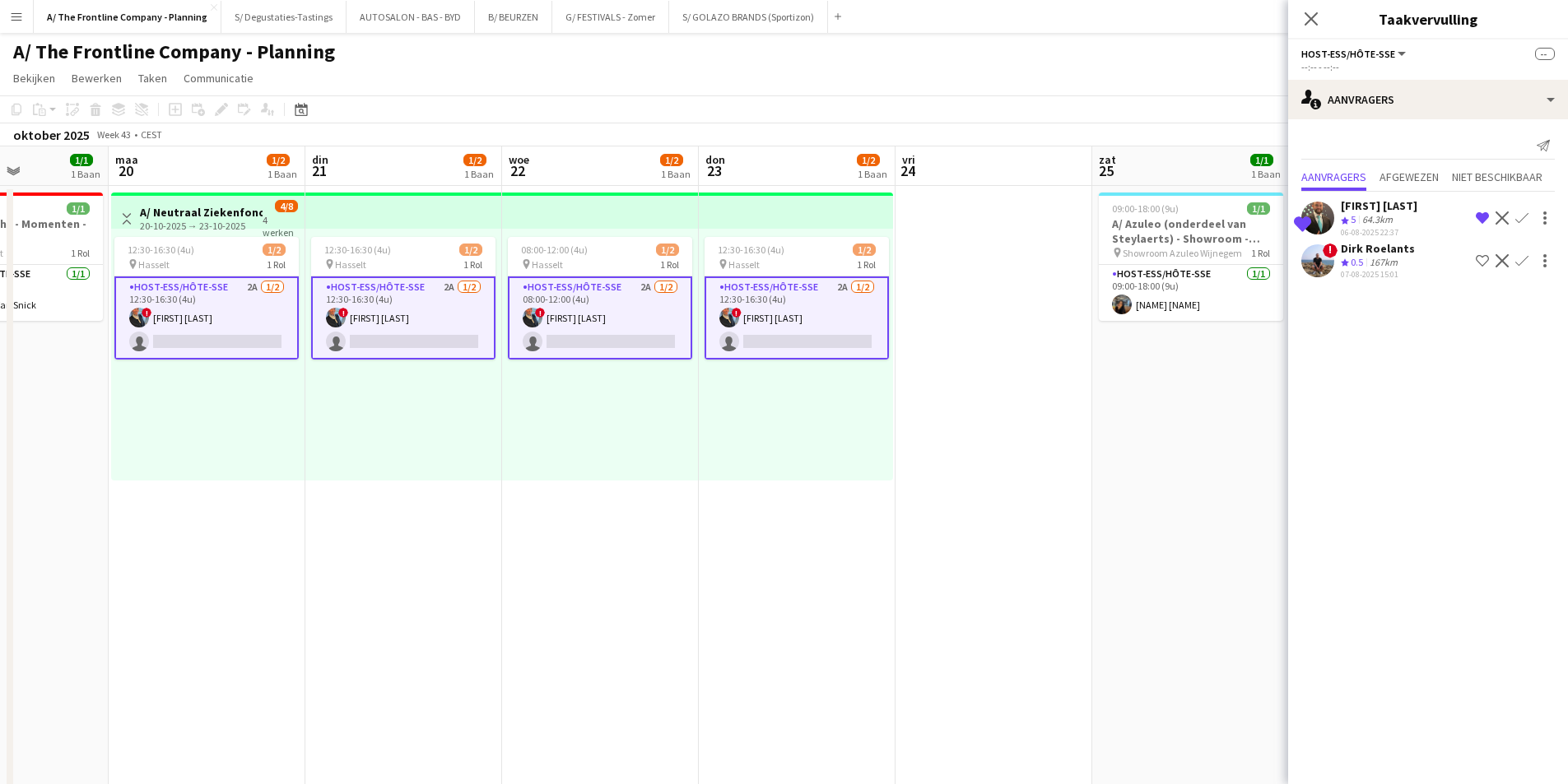 drag, startPoint x: 547, startPoint y: 393, endPoint x: 1014, endPoint y: 380, distance: 467.1809 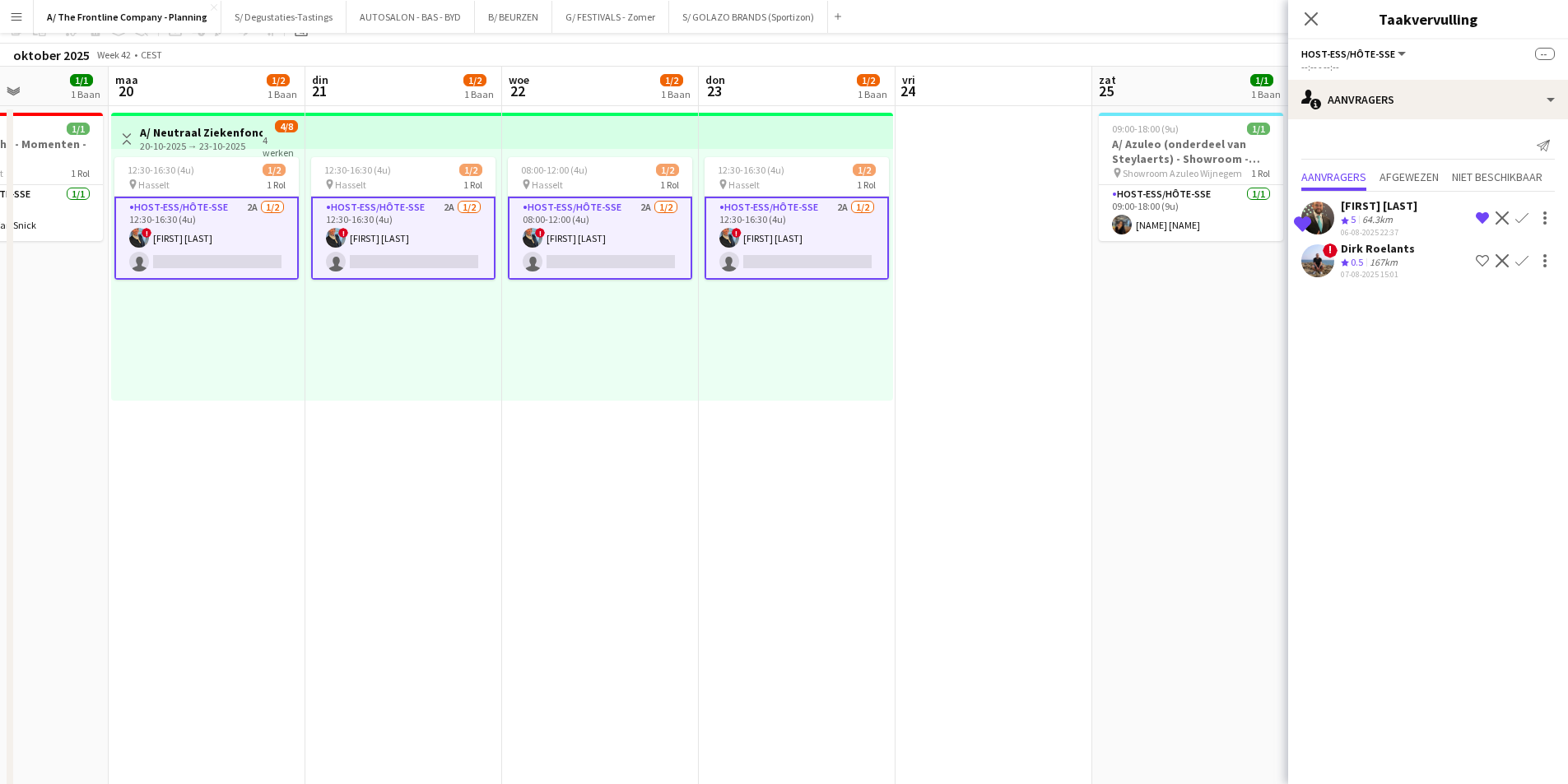 scroll, scrollTop: 0, scrollLeft: 0, axis: both 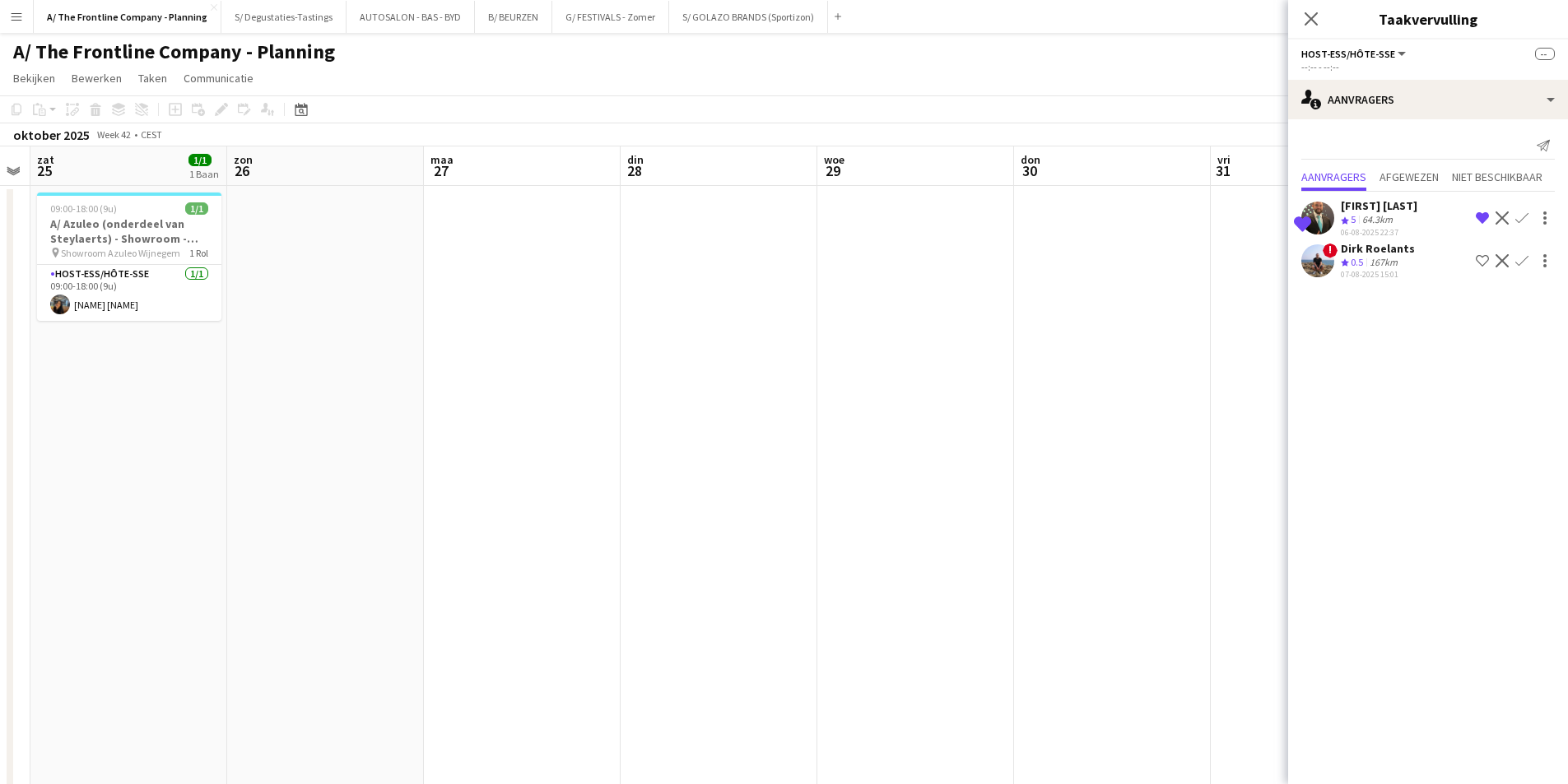 drag, startPoint x: 1114, startPoint y: 368, endPoint x: 221, endPoint y: 384, distance: 893.1433 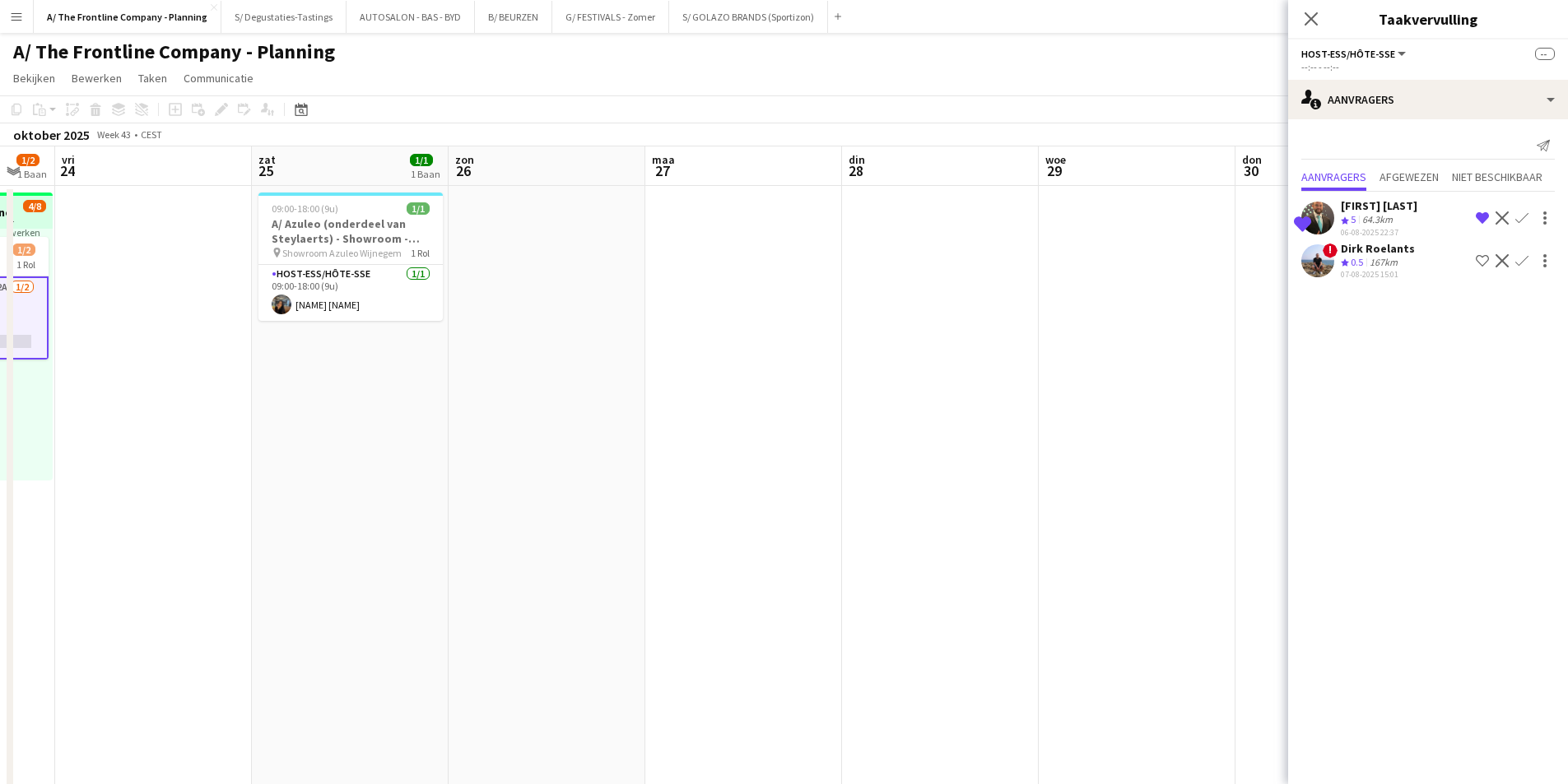 drag, startPoint x: 500, startPoint y: 360, endPoint x: 254, endPoint y: 350, distance: 246.2032 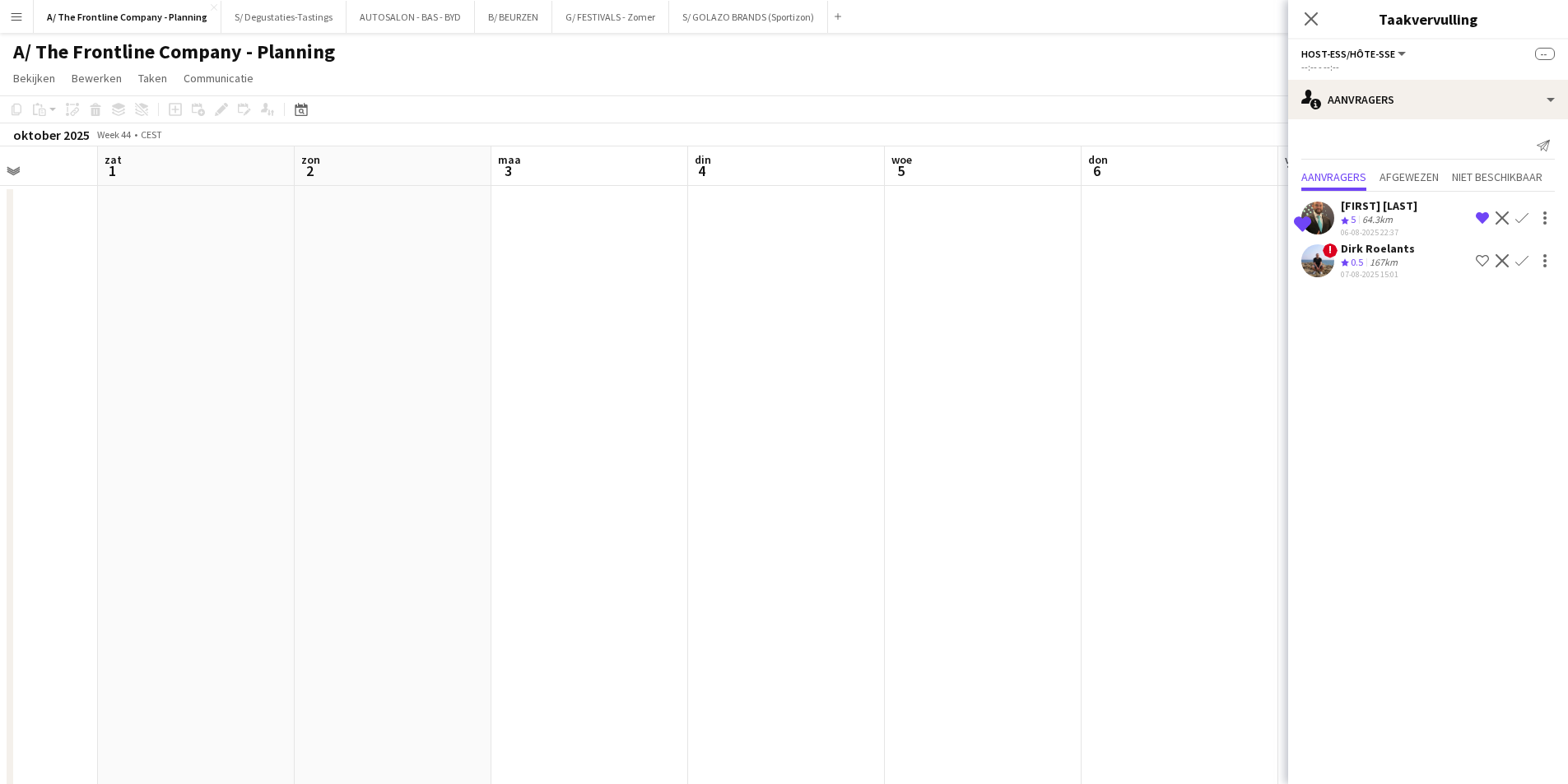 drag, startPoint x: 938, startPoint y: 369, endPoint x: 156, endPoint y: 385, distance: 782.16 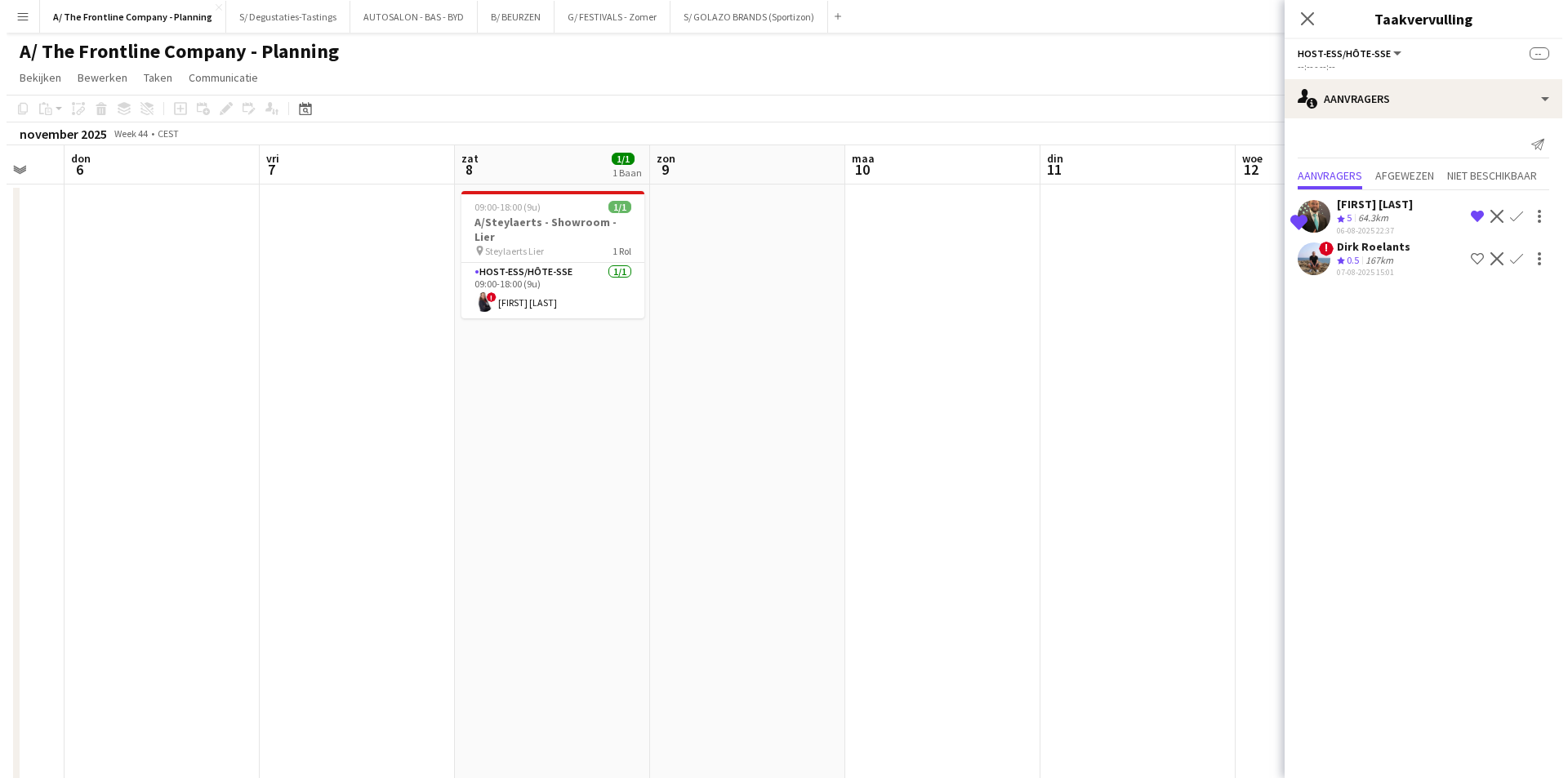 scroll, scrollTop: 0, scrollLeft: 629, axis: horizontal 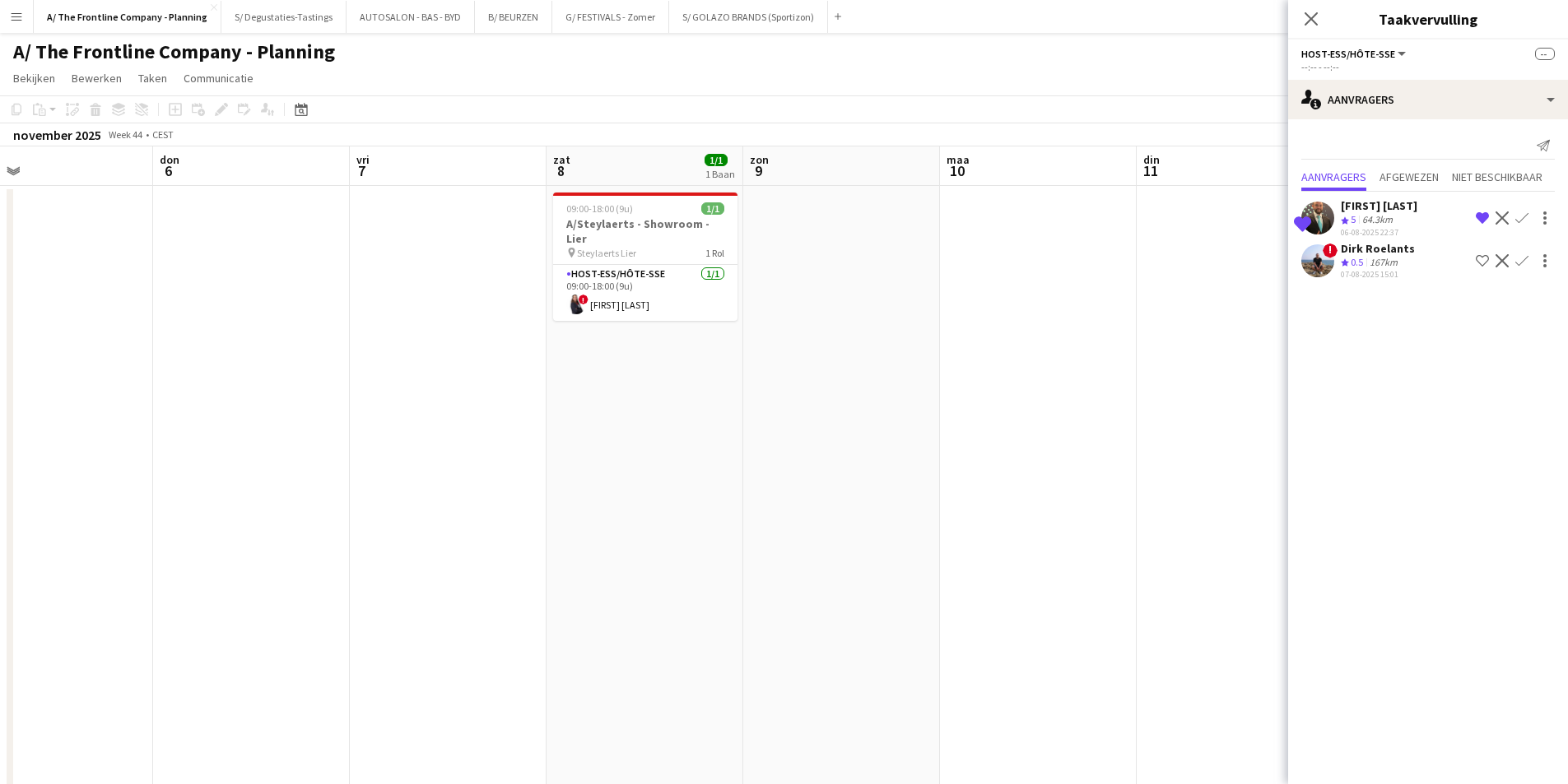 drag, startPoint x: 765, startPoint y: 365, endPoint x: 300, endPoint y: 365, distance: 465 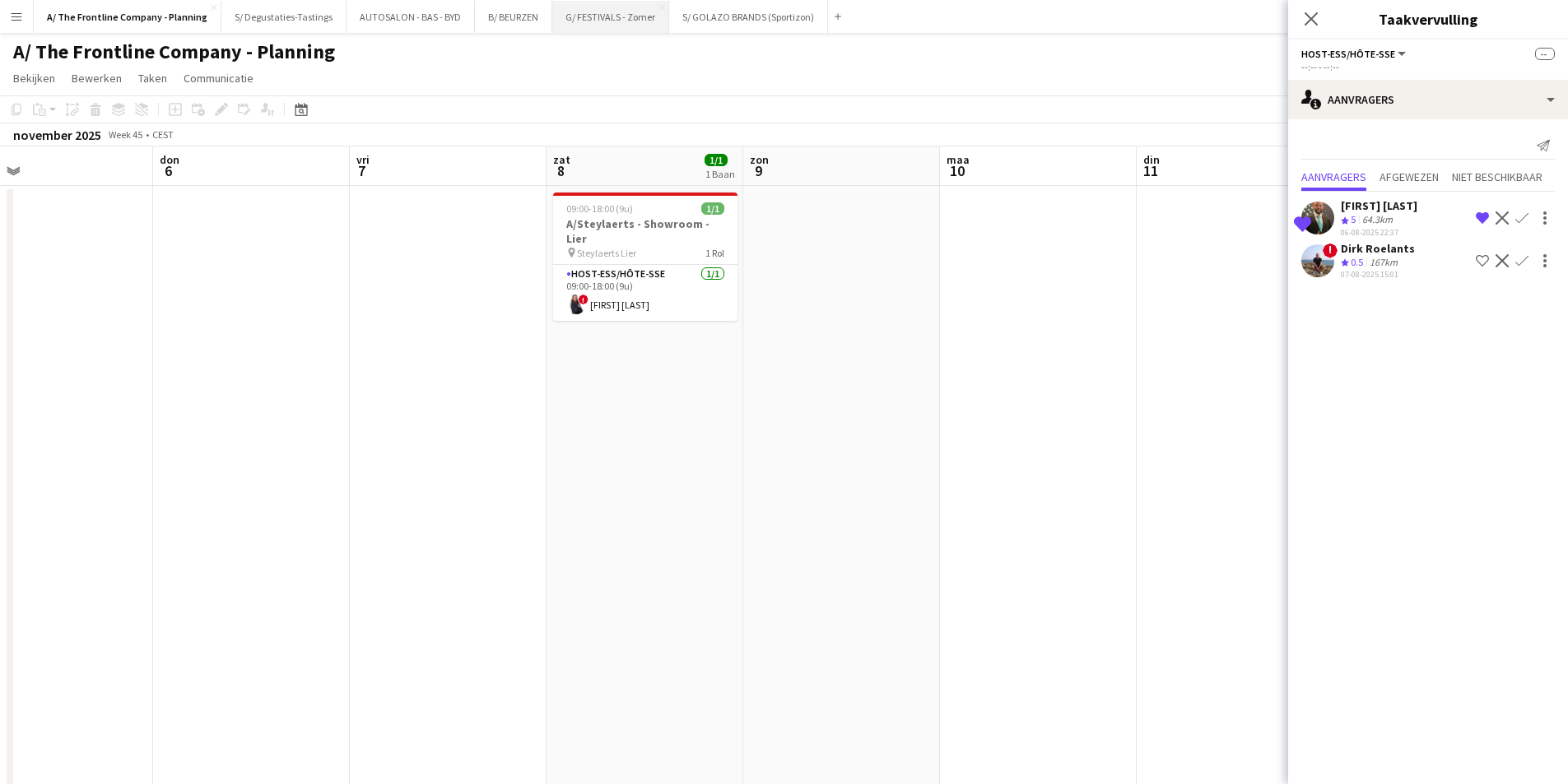 click on "G/ FESTIVALS - Zomer
Sluiten" at bounding box center [611, 16] 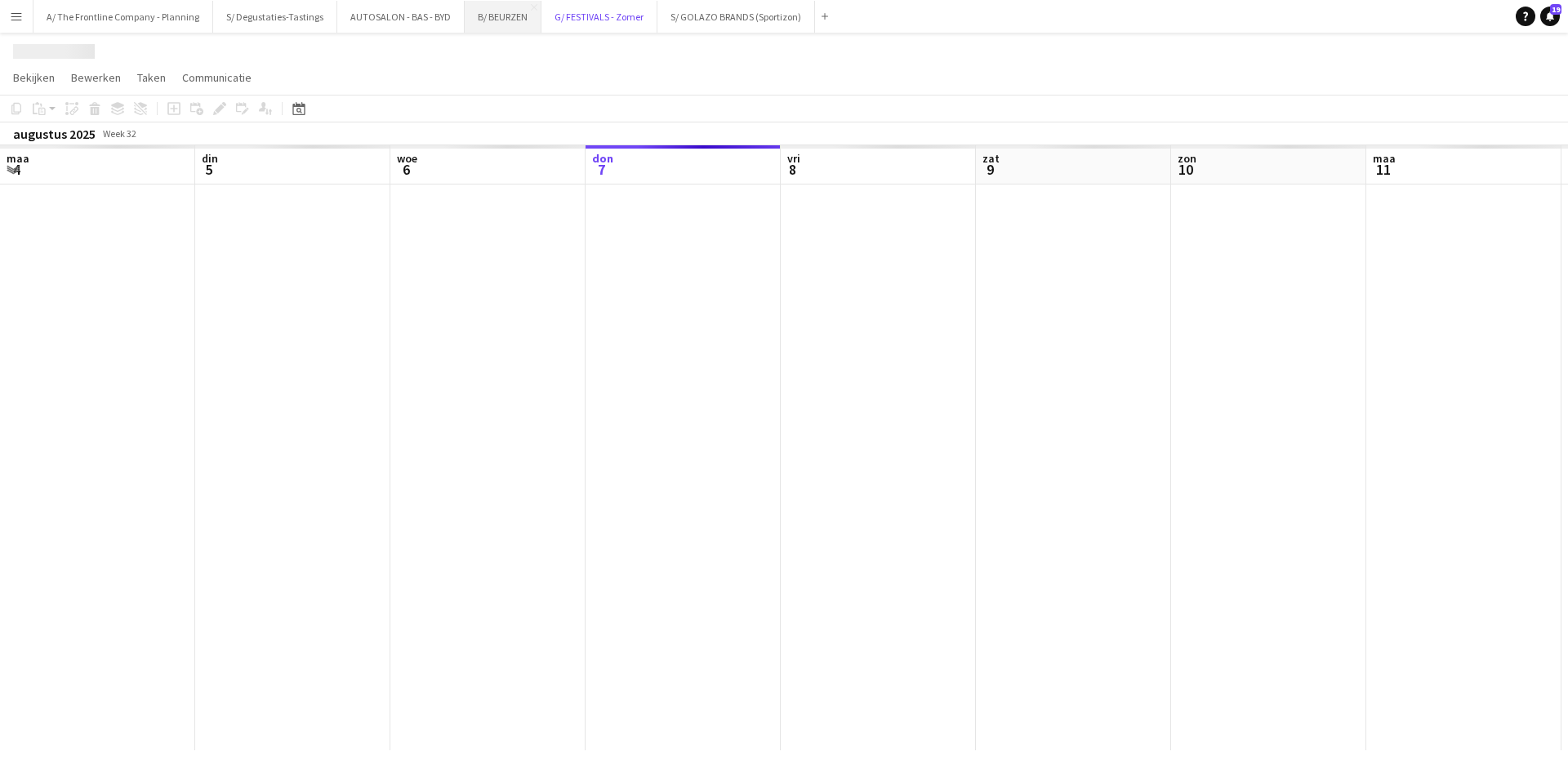 scroll, scrollTop: 0, scrollLeft: 390, axis: horizontal 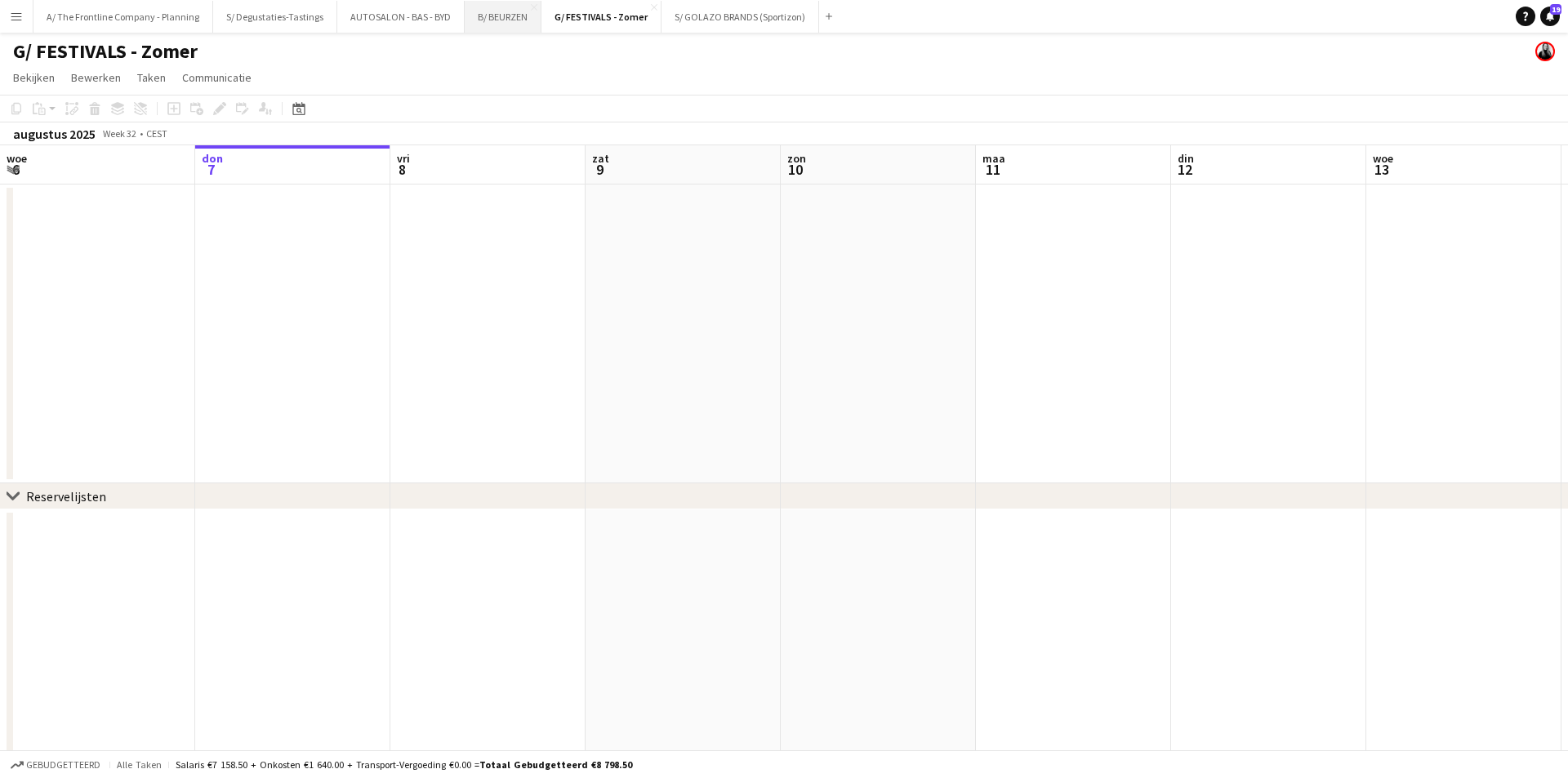 click on "B/ BEURZEN
Sluiten" at bounding box center (503, 16) 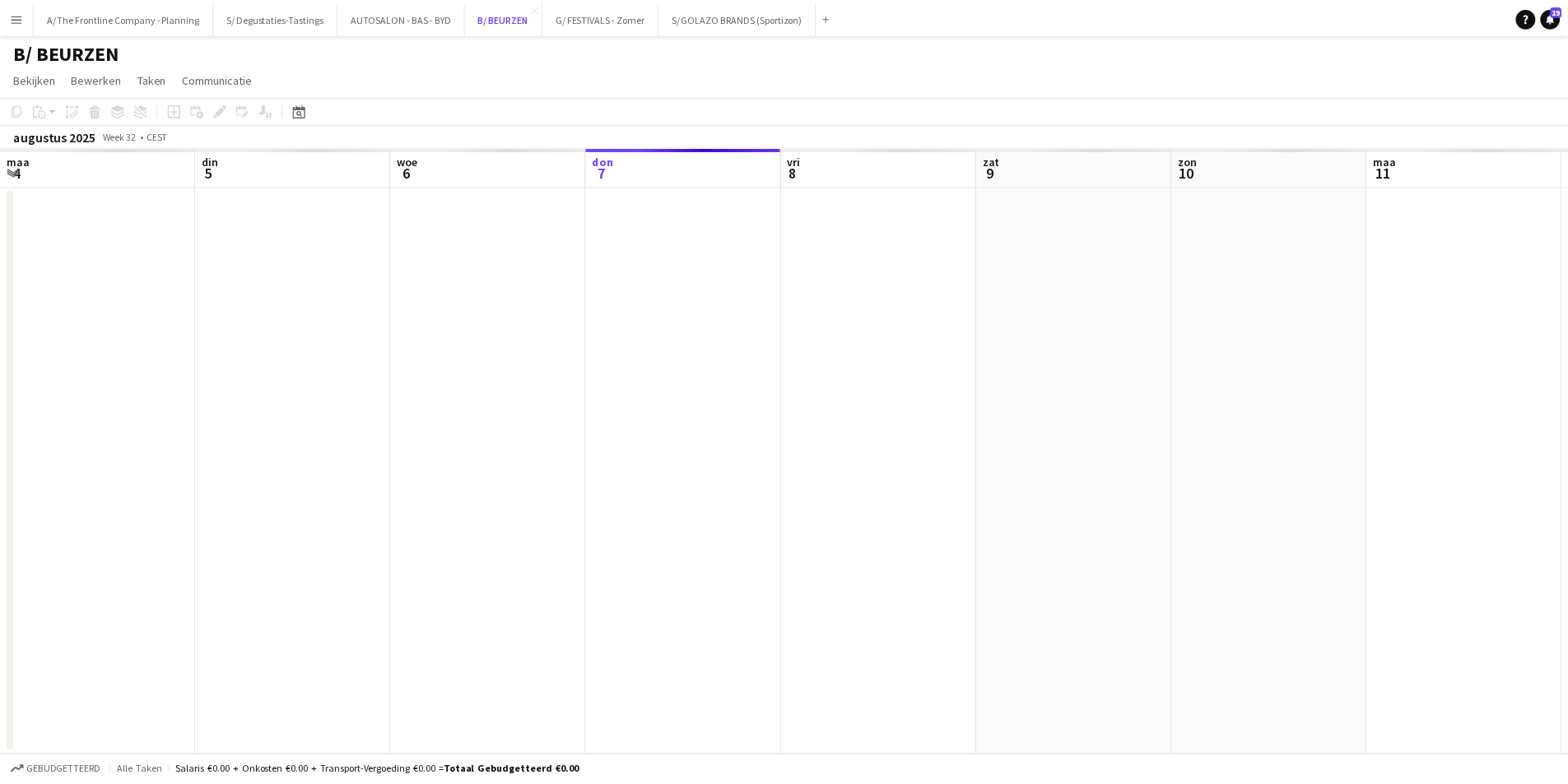 scroll, scrollTop: 0, scrollLeft: 393, axis: horizontal 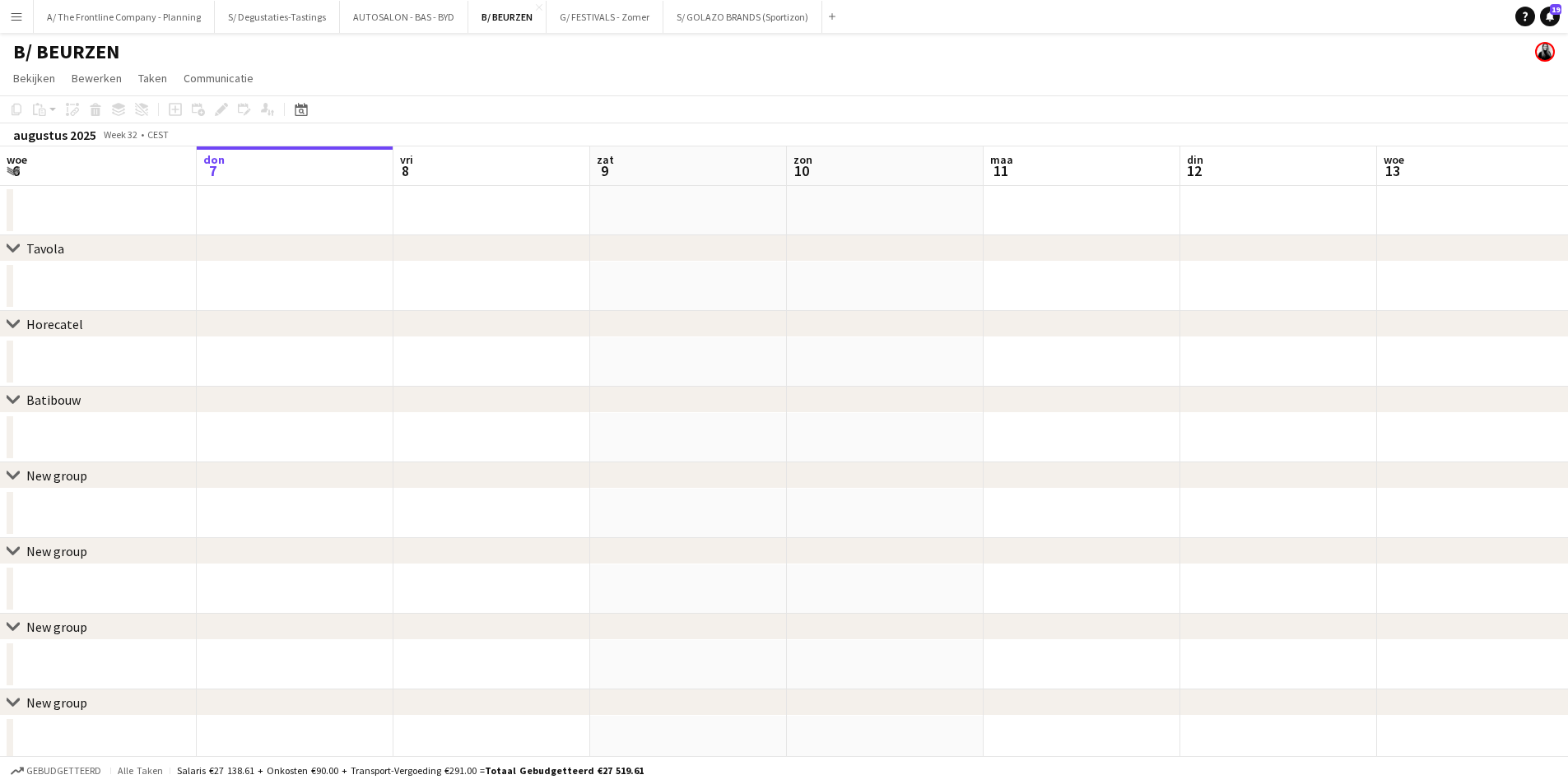 drag, startPoint x: 821, startPoint y: 376, endPoint x: 266, endPoint y: 379, distance: 555.00811 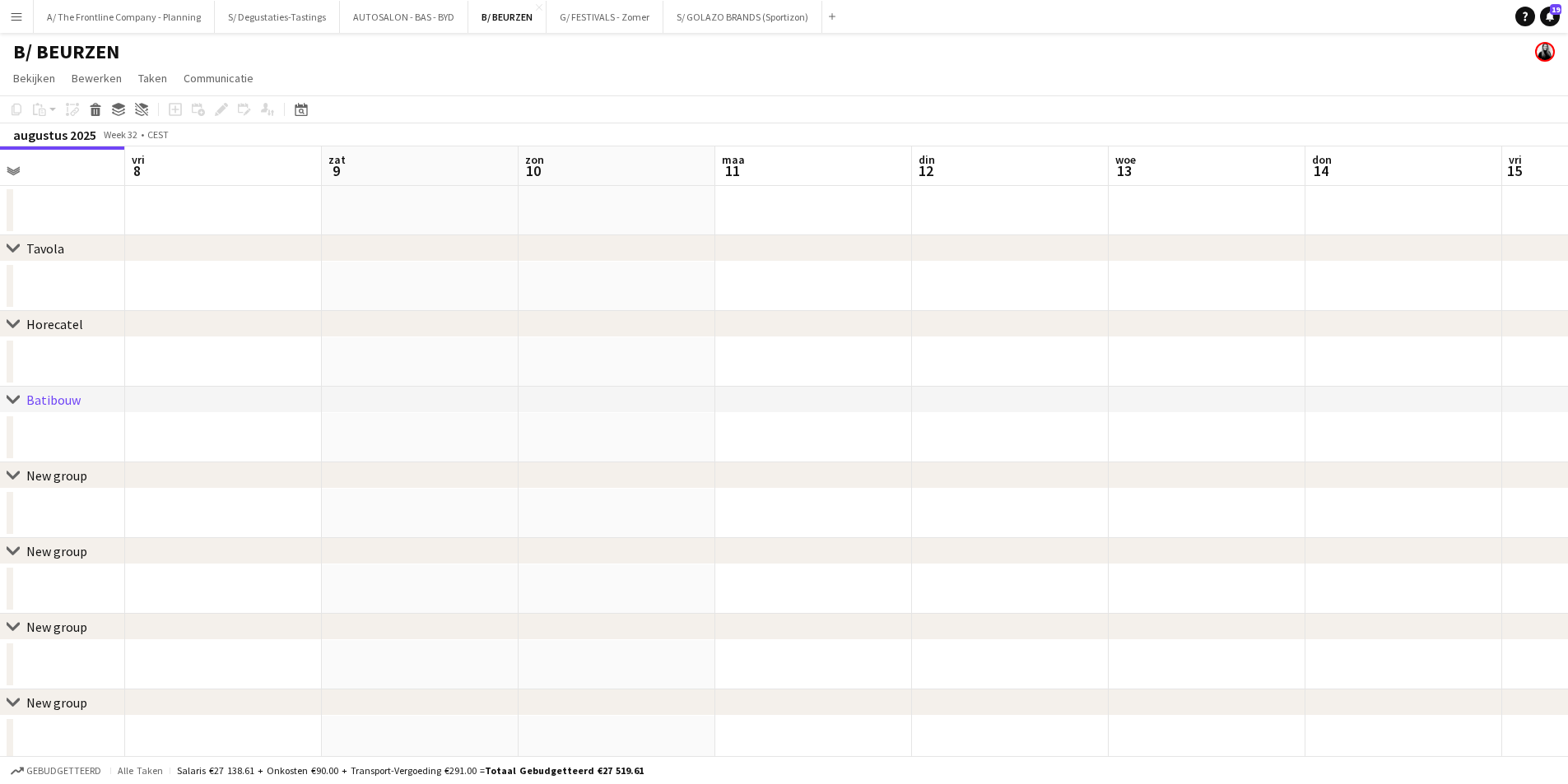 drag, startPoint x: 1062, startPoint y: 444, endPoint x: 486, endPoint y: 444, distance: 576 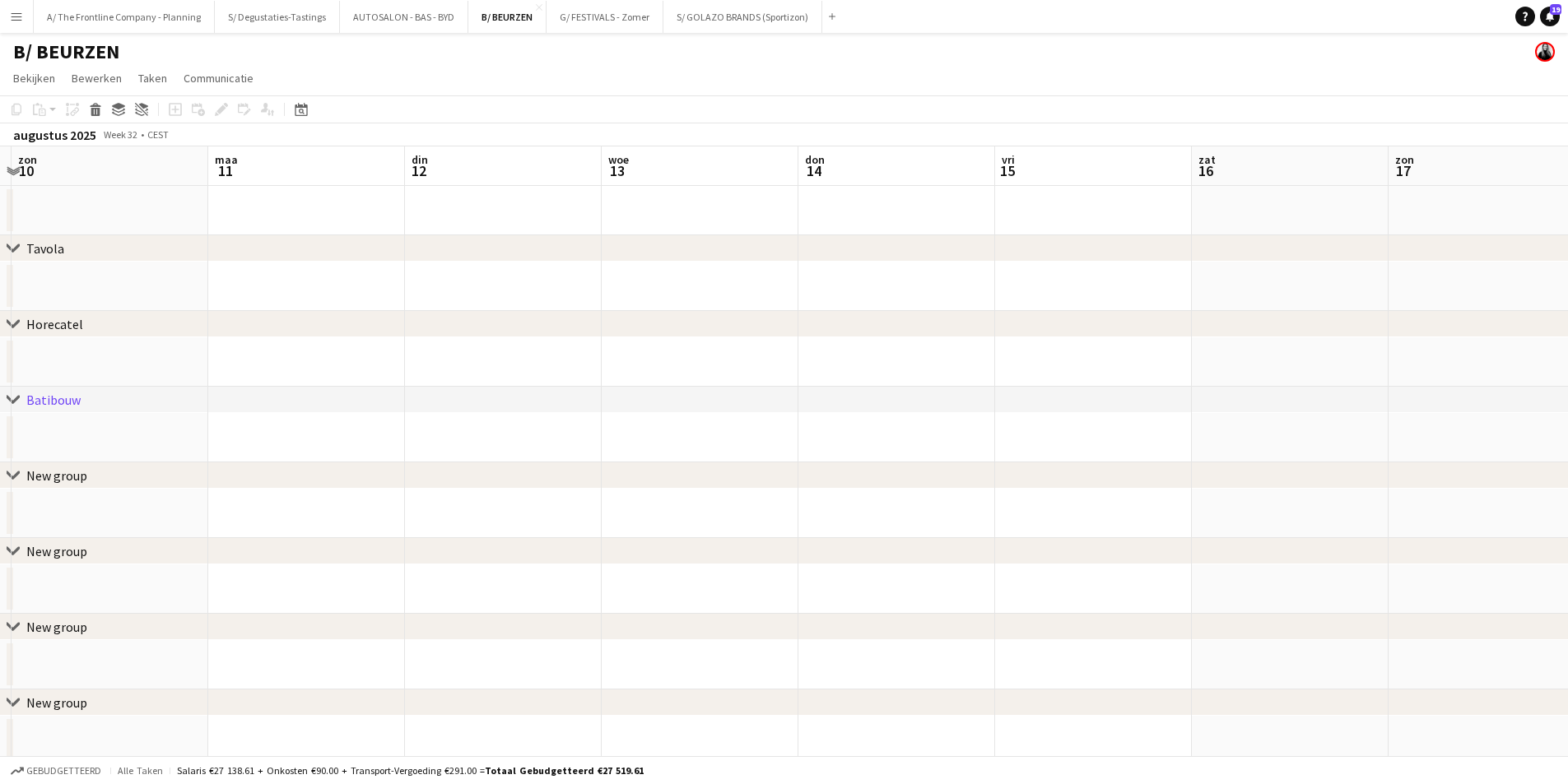 drag, startPoint x: 1423, startPoint y: 430, endPoint x: 870, endPoint y: 400, distance: 553.8131 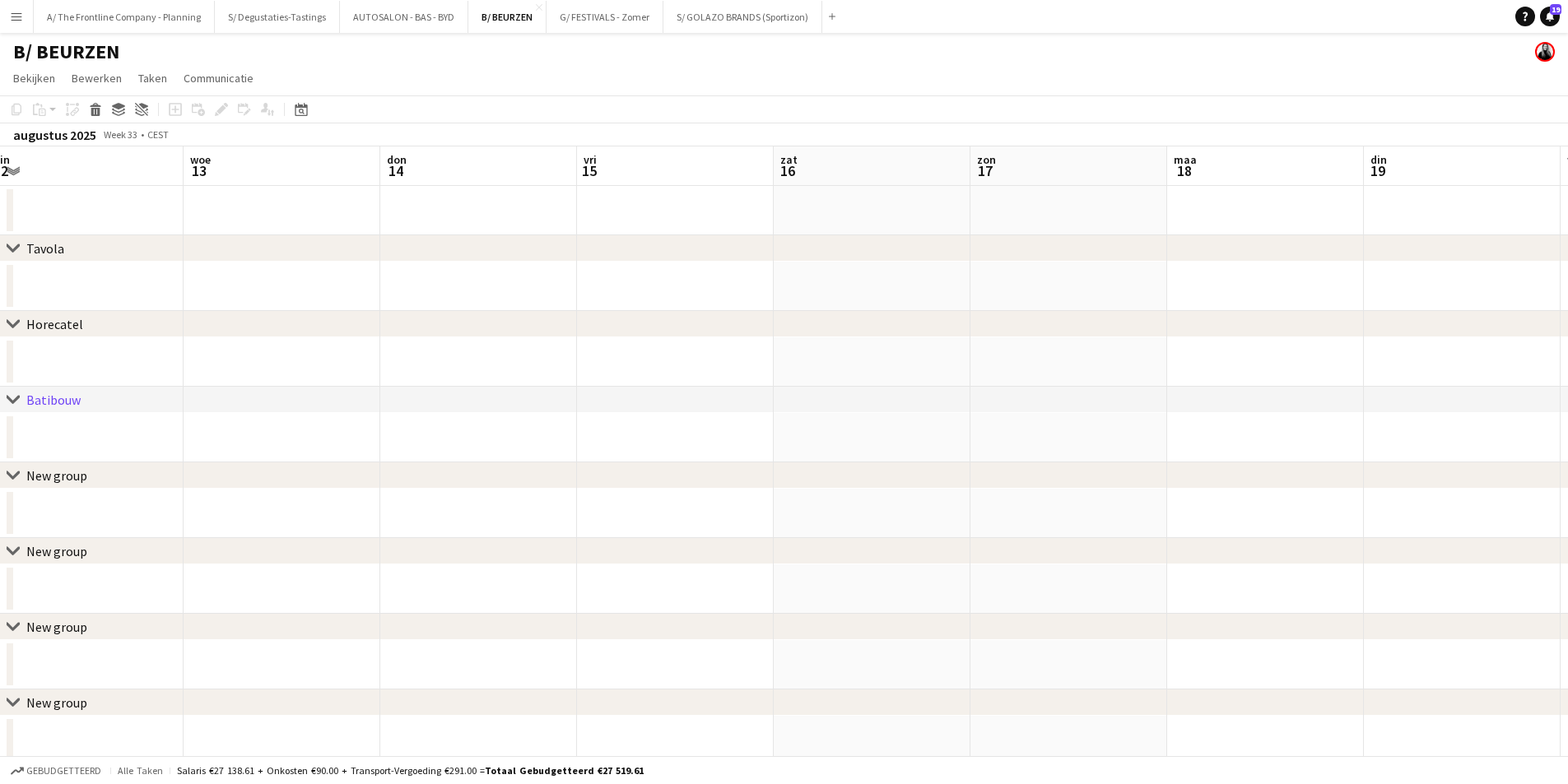 drag, startPoint x: 1215, startPoint y: 327, endPoint x: 356, endPoint y: 390, distance: 861.3071 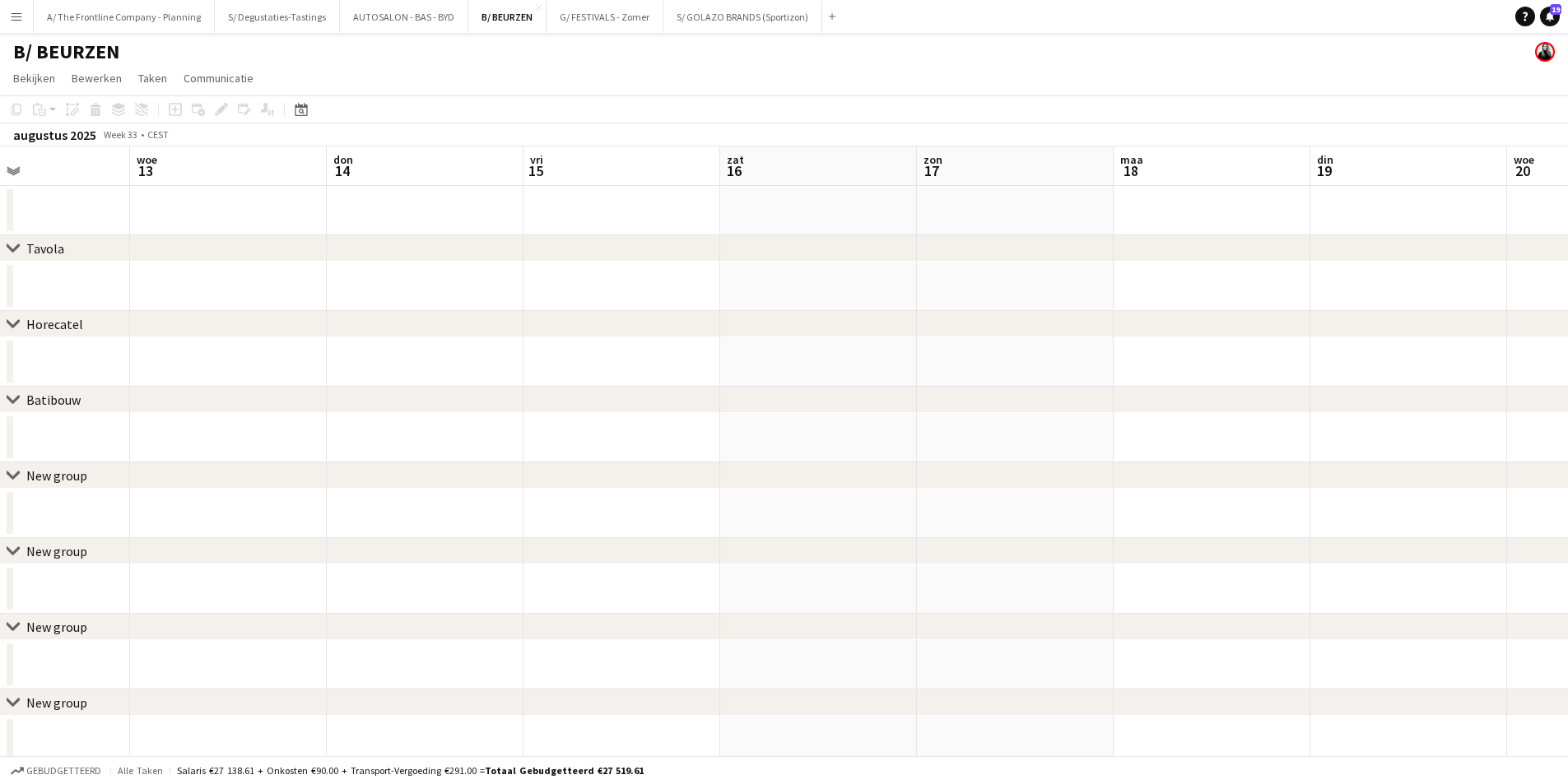 drag, startPoint x: 1130, startPoint y: 374, endPoint x: 587, endPoint y: 367, distance: 543.04512 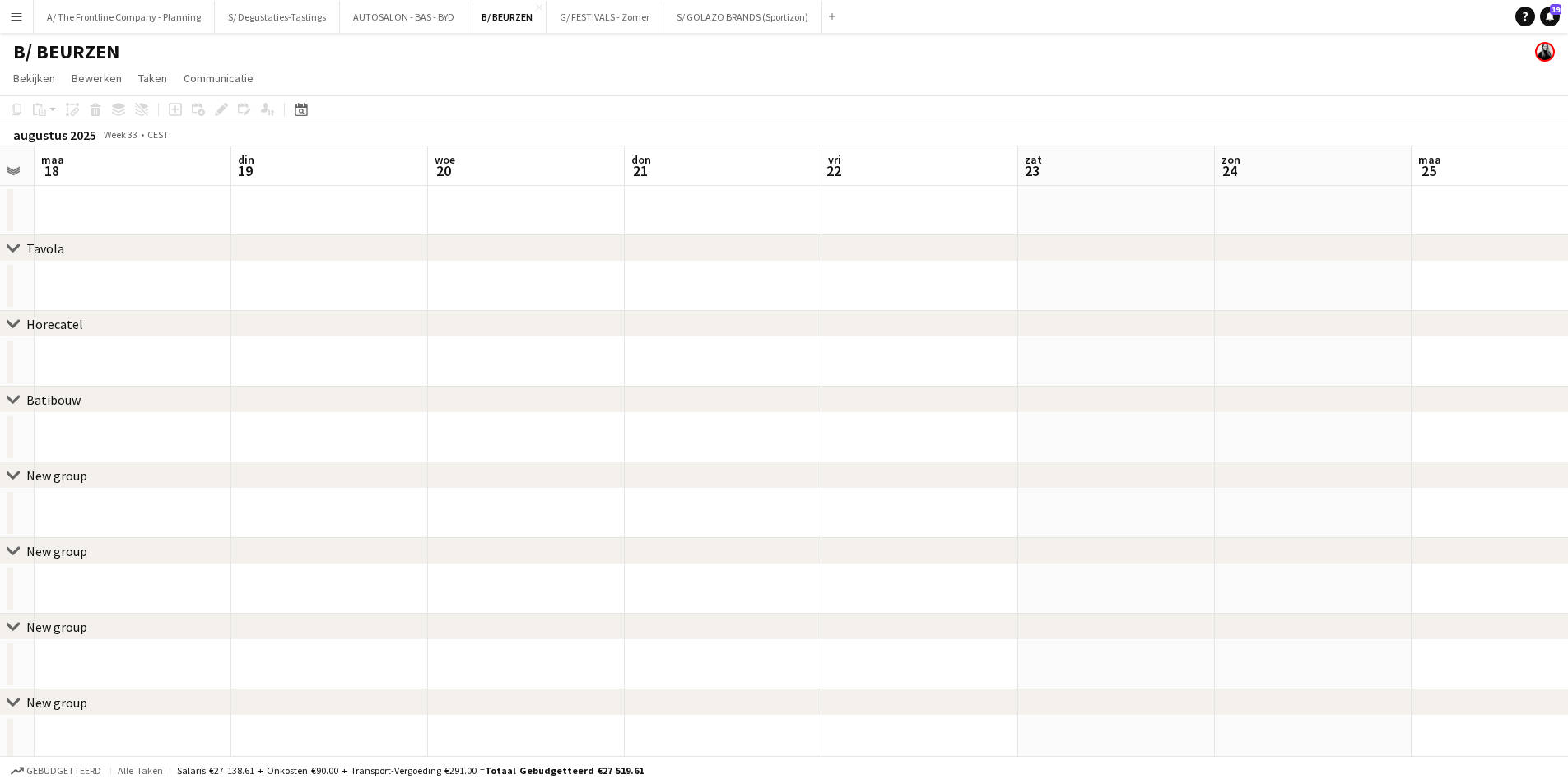drag, startPoint x: 1151, startPoint y: 355, endPoint x: 228, endPoint y: 366, distance: 923.0655 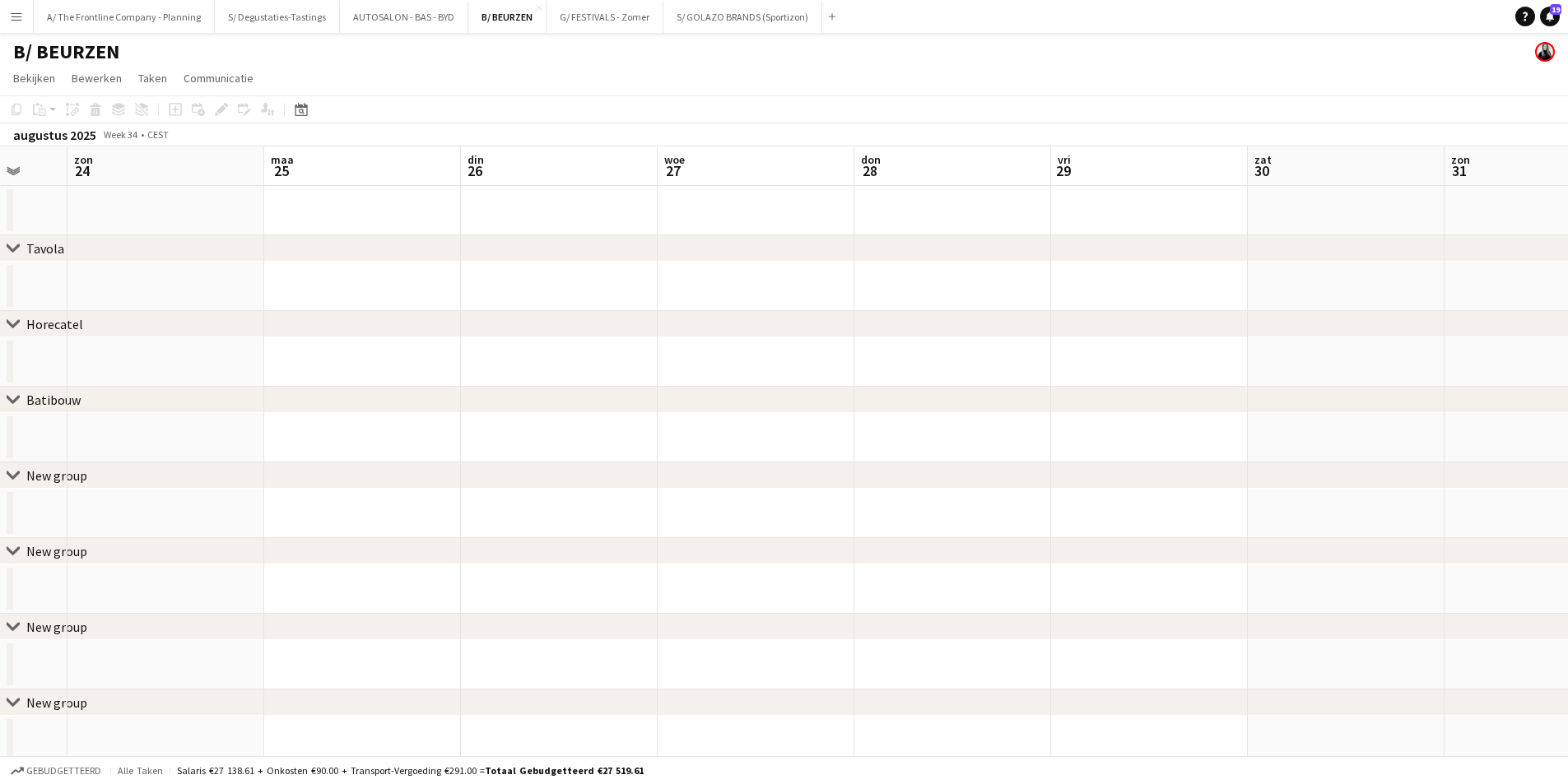 drag, startPoint x: 637, startPoint y: 380, endPoint x: 355, endPoint y: 379, distance: 282.00177 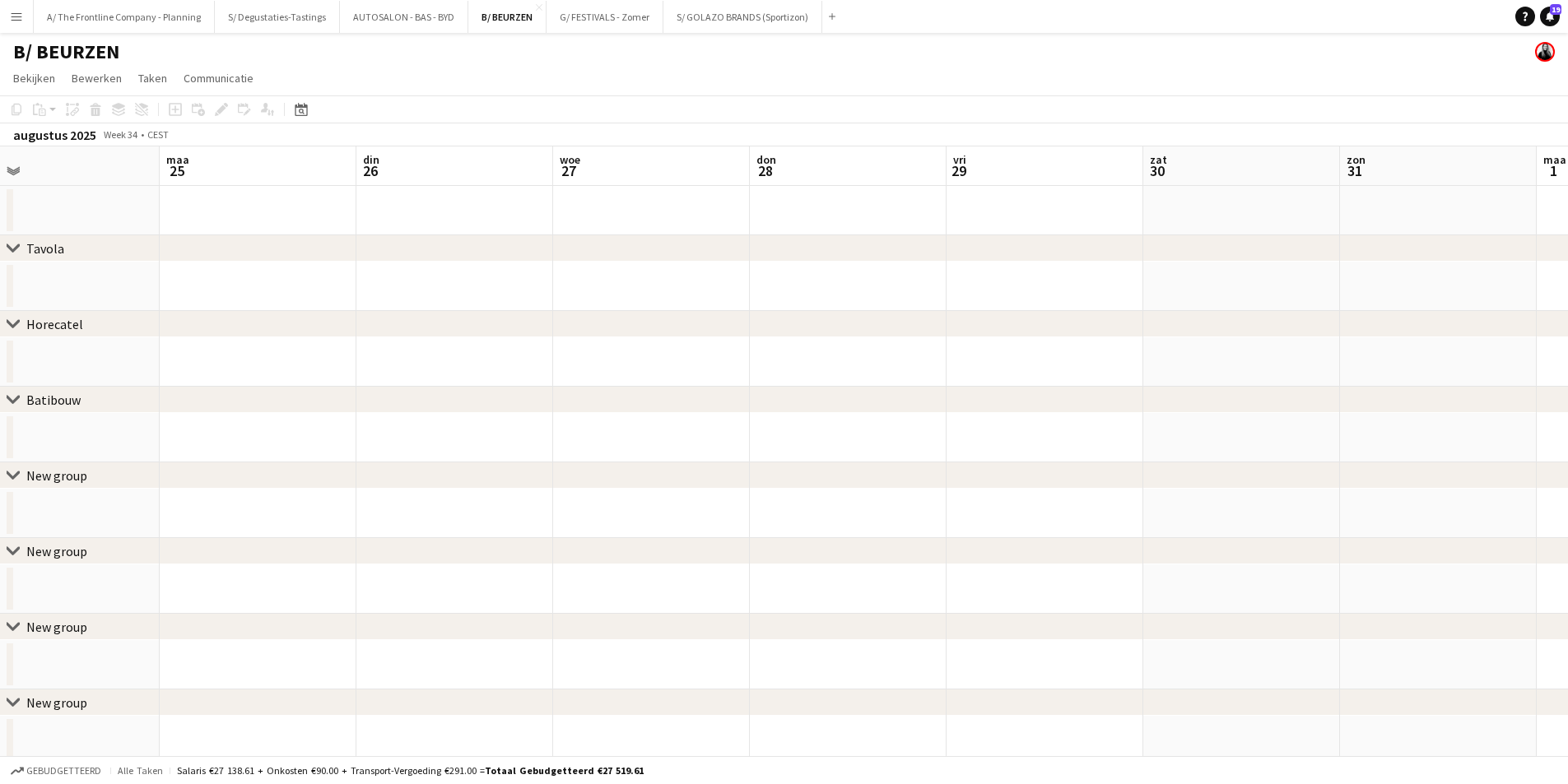 drag, startPoint x: 1216, startPoint y: 355, endPoint x: 377, endPoint y: 385, distance: 839.53618 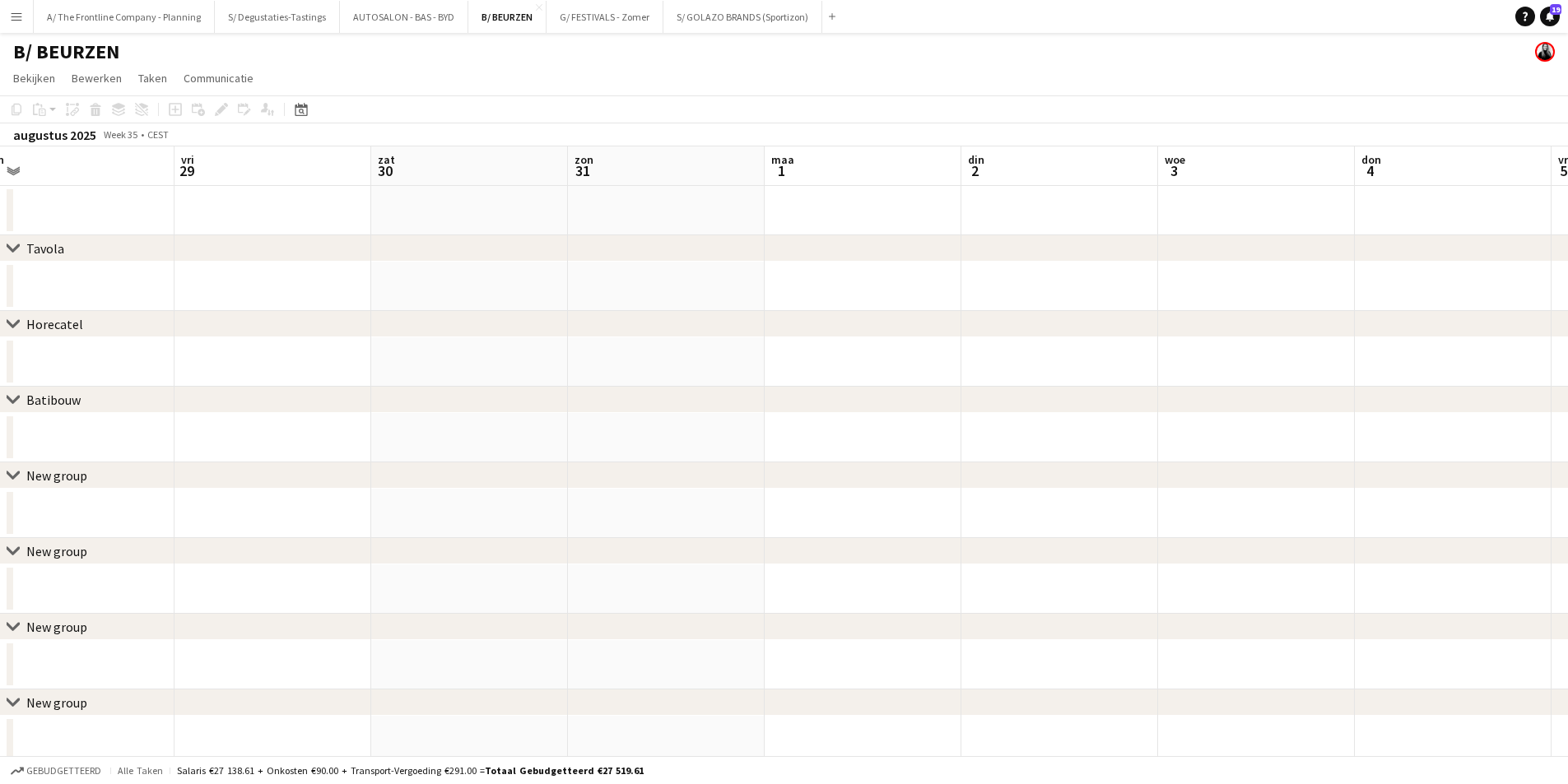 drag, startPoint x: 1297, startPoint y: 374, endPoint x: 271, endPoint y: 367, distance: 1026.0239 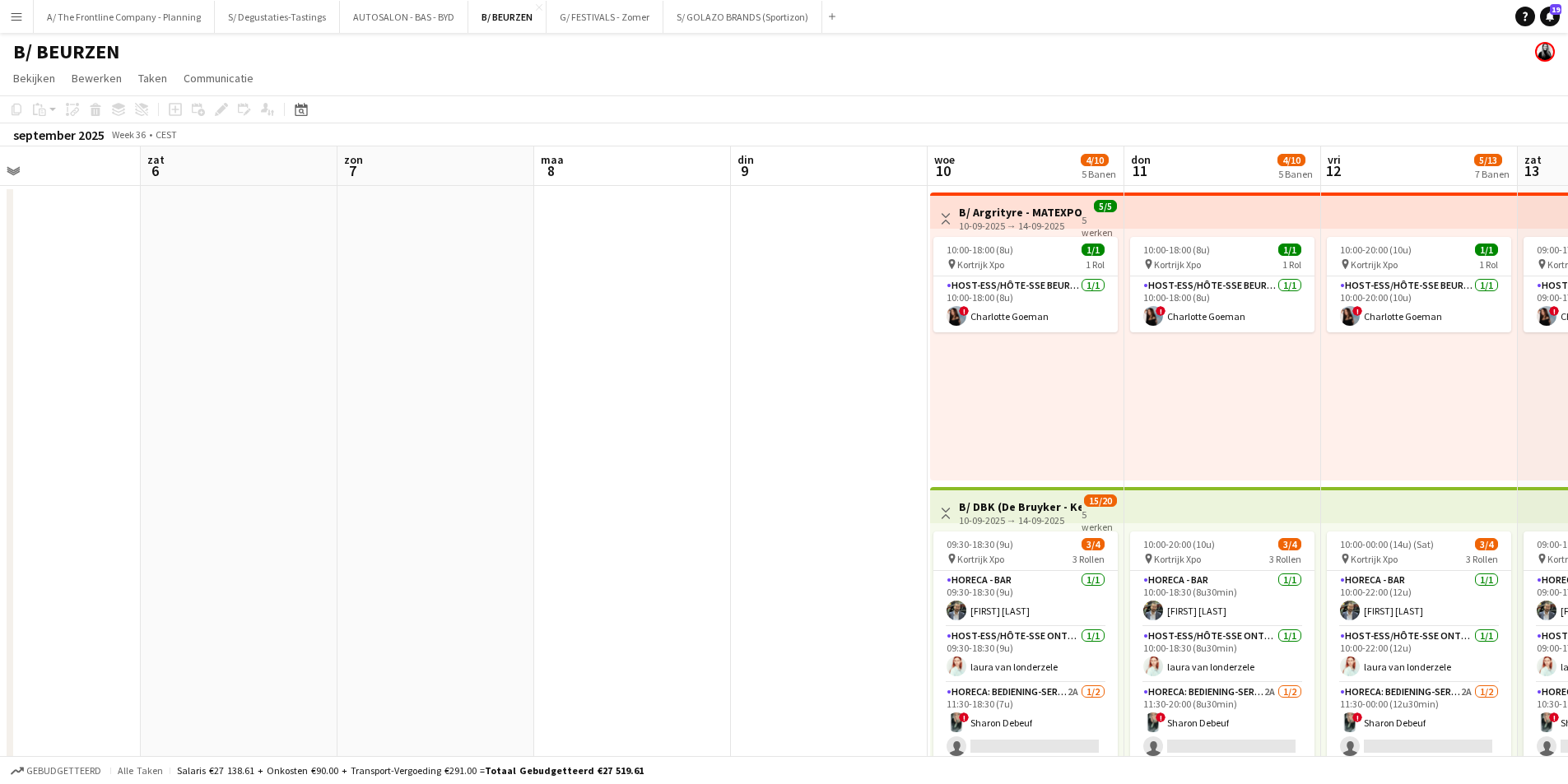 scroll, scrollTop: 0, scrollLeft: 589, axis: horizontal 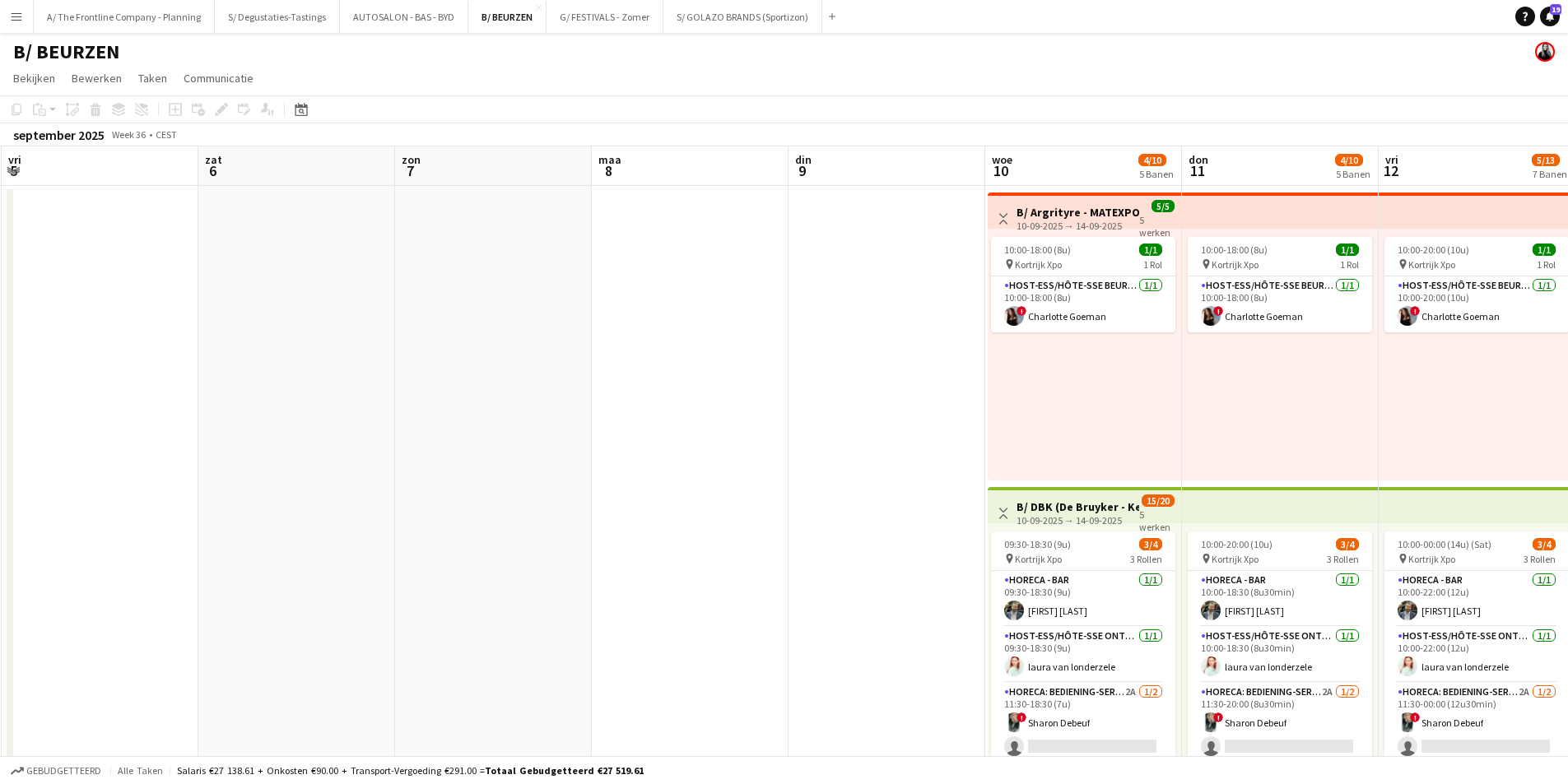 drag, startPoint x: 1378, startPoint y: 362, endPoint x: 452, endPoint y: 381, distance: 926.1949 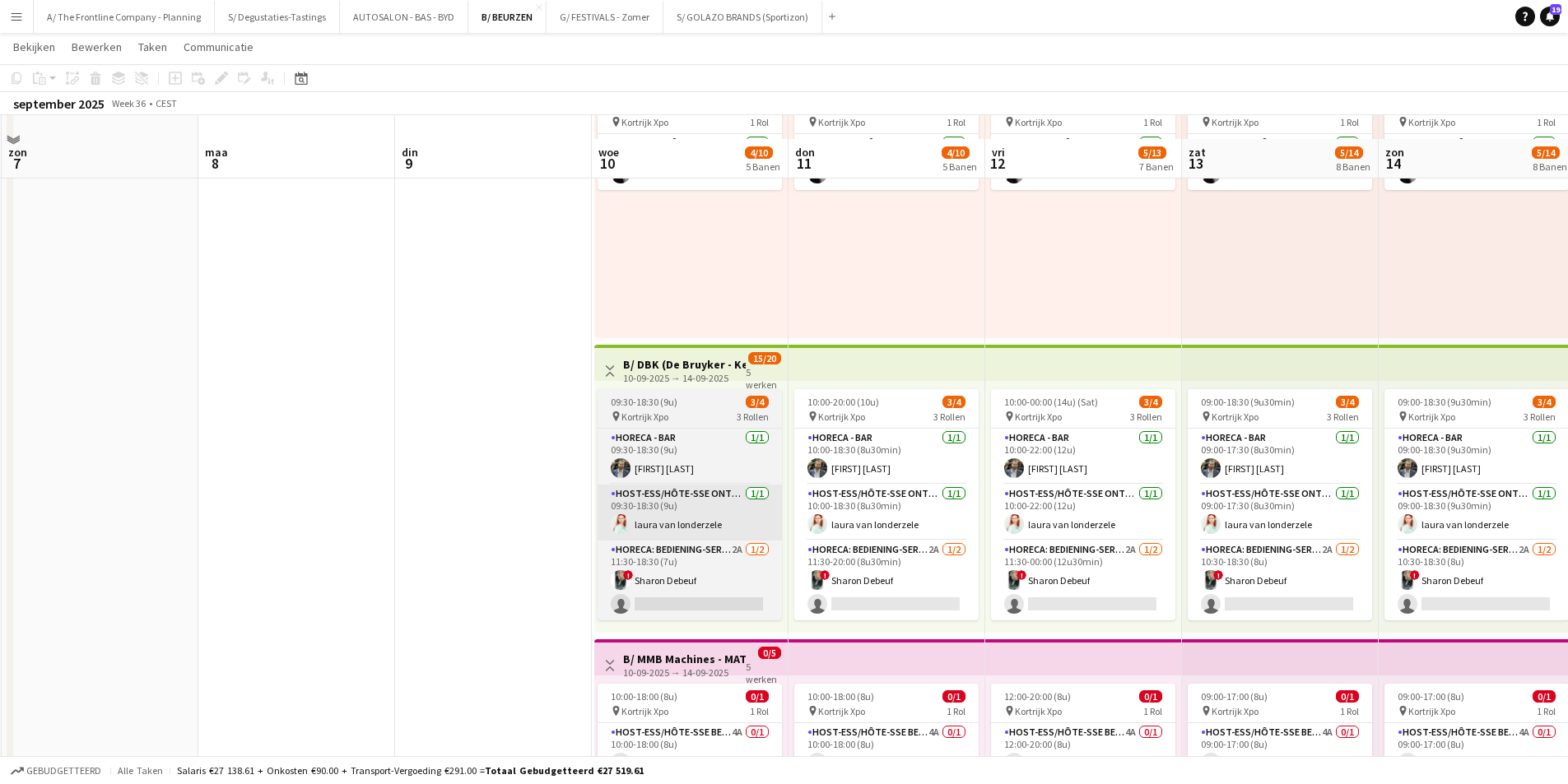 scroll, scrollTop: 165, scrollLeft: 0, axis: vertical 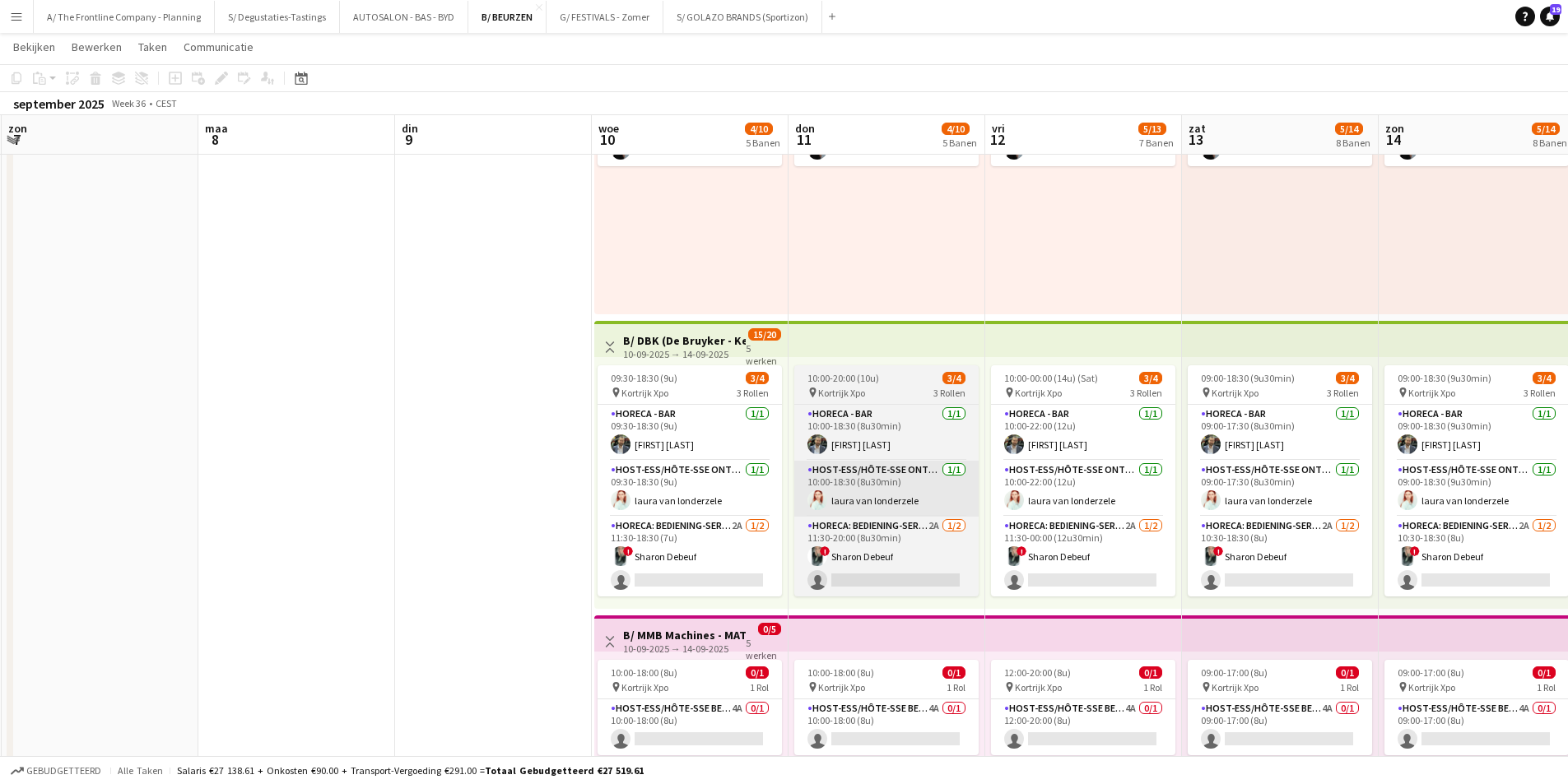 click on "Horeca: Bediening-Service 2A 1/2 11:30-18:30 (7u)
single-neutral-actions" at bounding box center (690, 556) 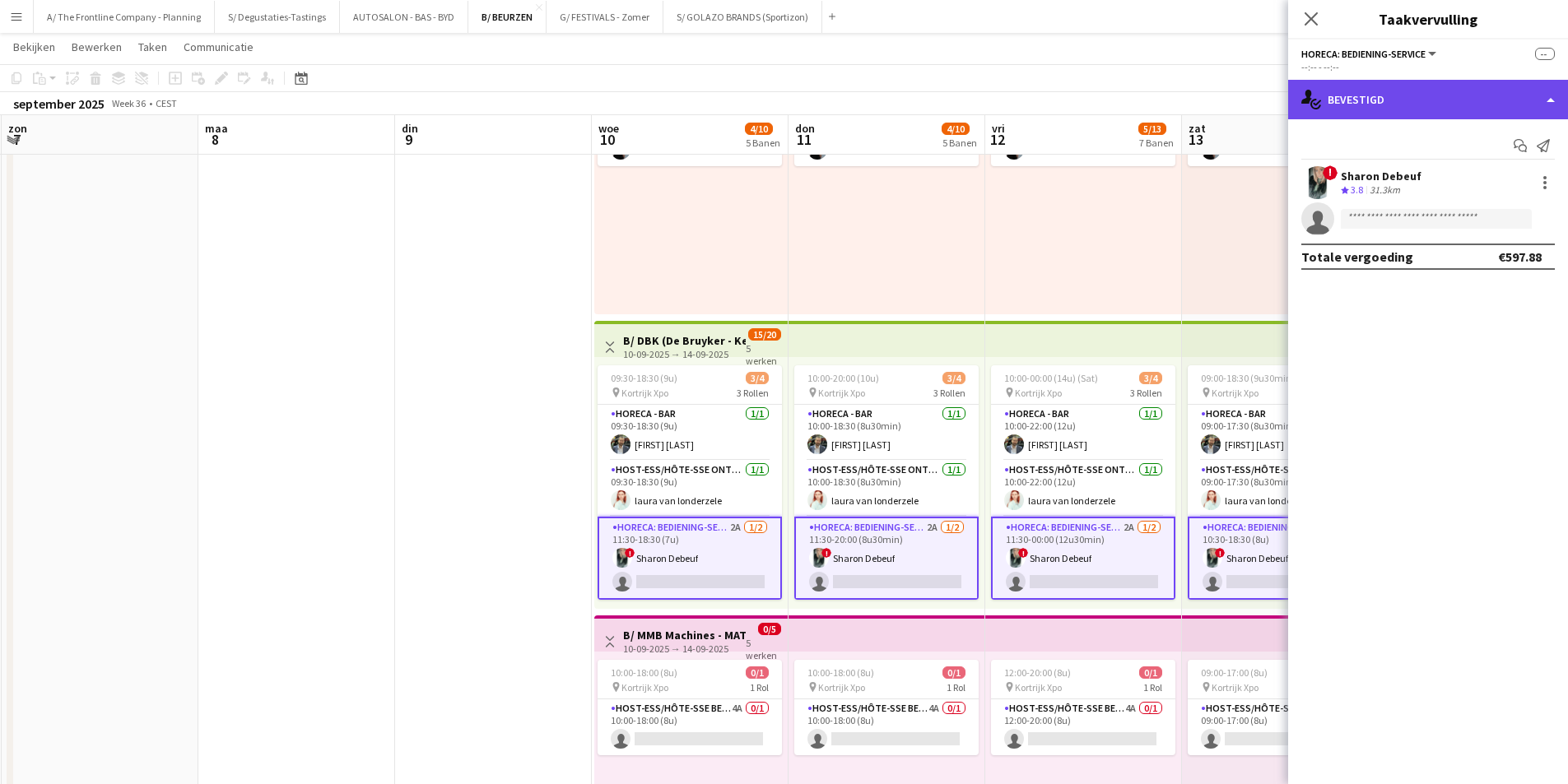 click on "single-neutral-actions-check-2
Bevestigd" 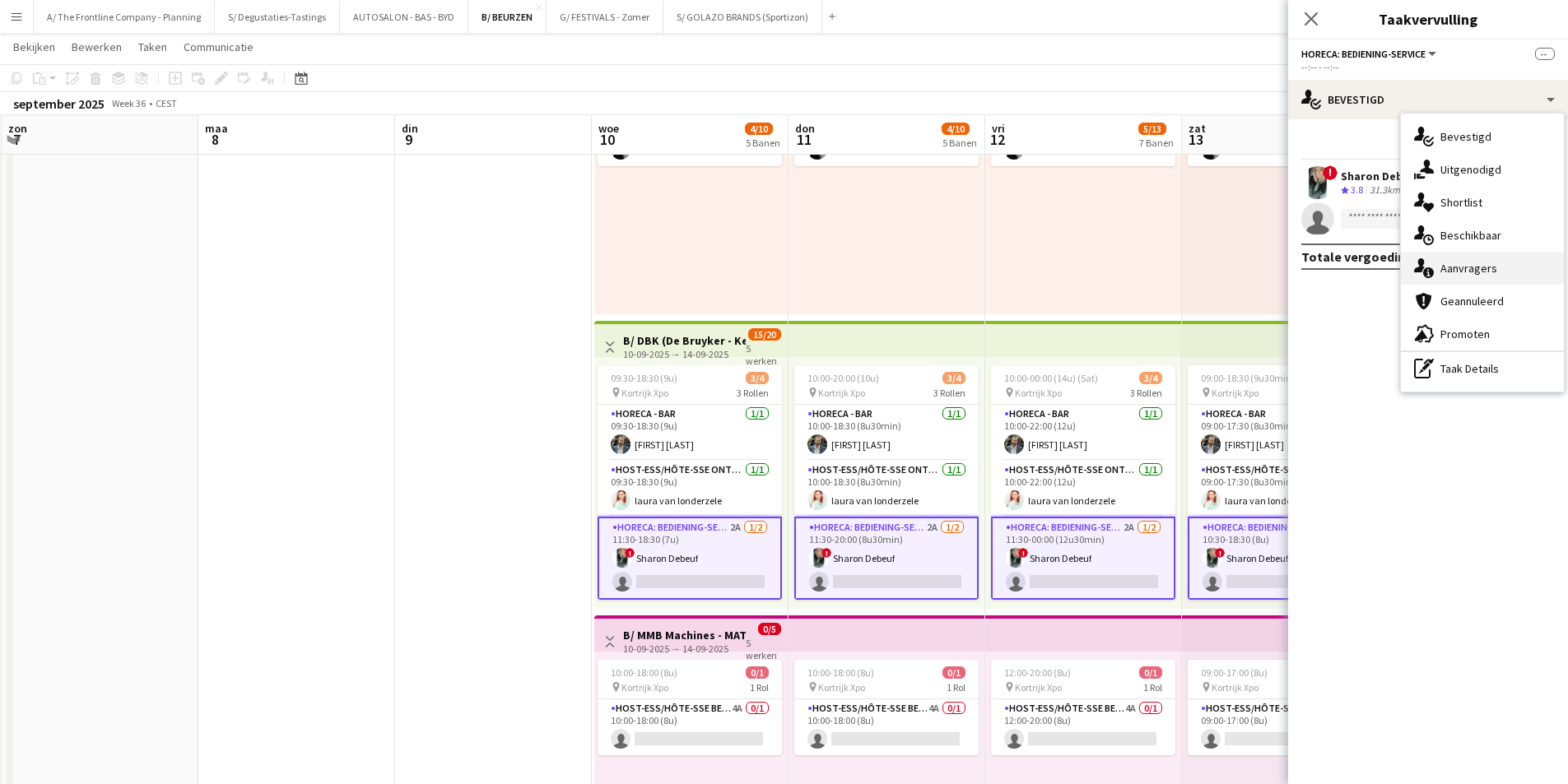 click on "single-neutral-actions-information
Aanvragers" at bounding box center [1482, 268] 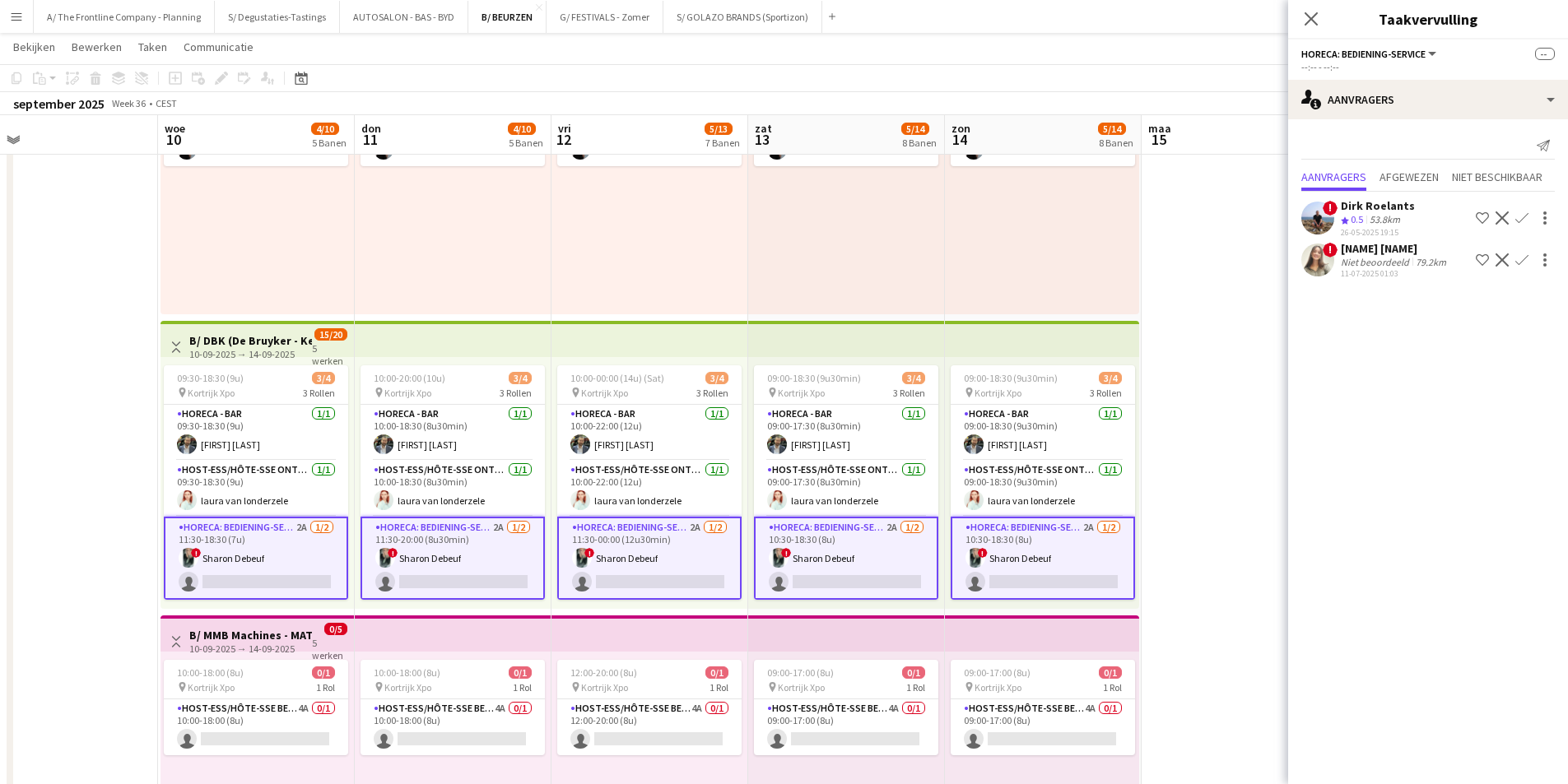 drag, startPoint x: 1051, startPoint y: 276, endPoint x: 616, endPoint y: 273, distance: 435.01034 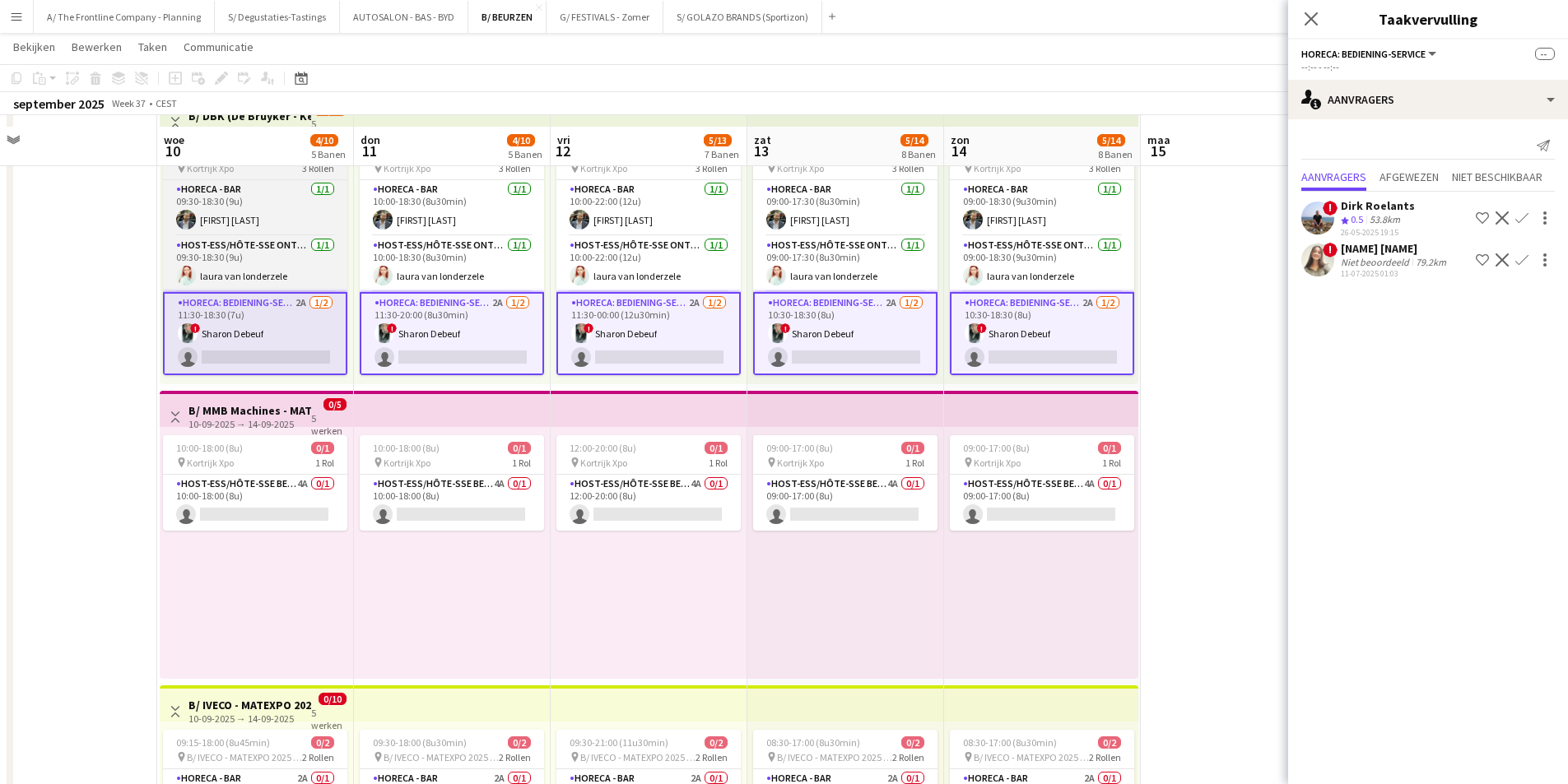 scroll, scrollTop: 411, scrollLeft: 0, axis: vertical 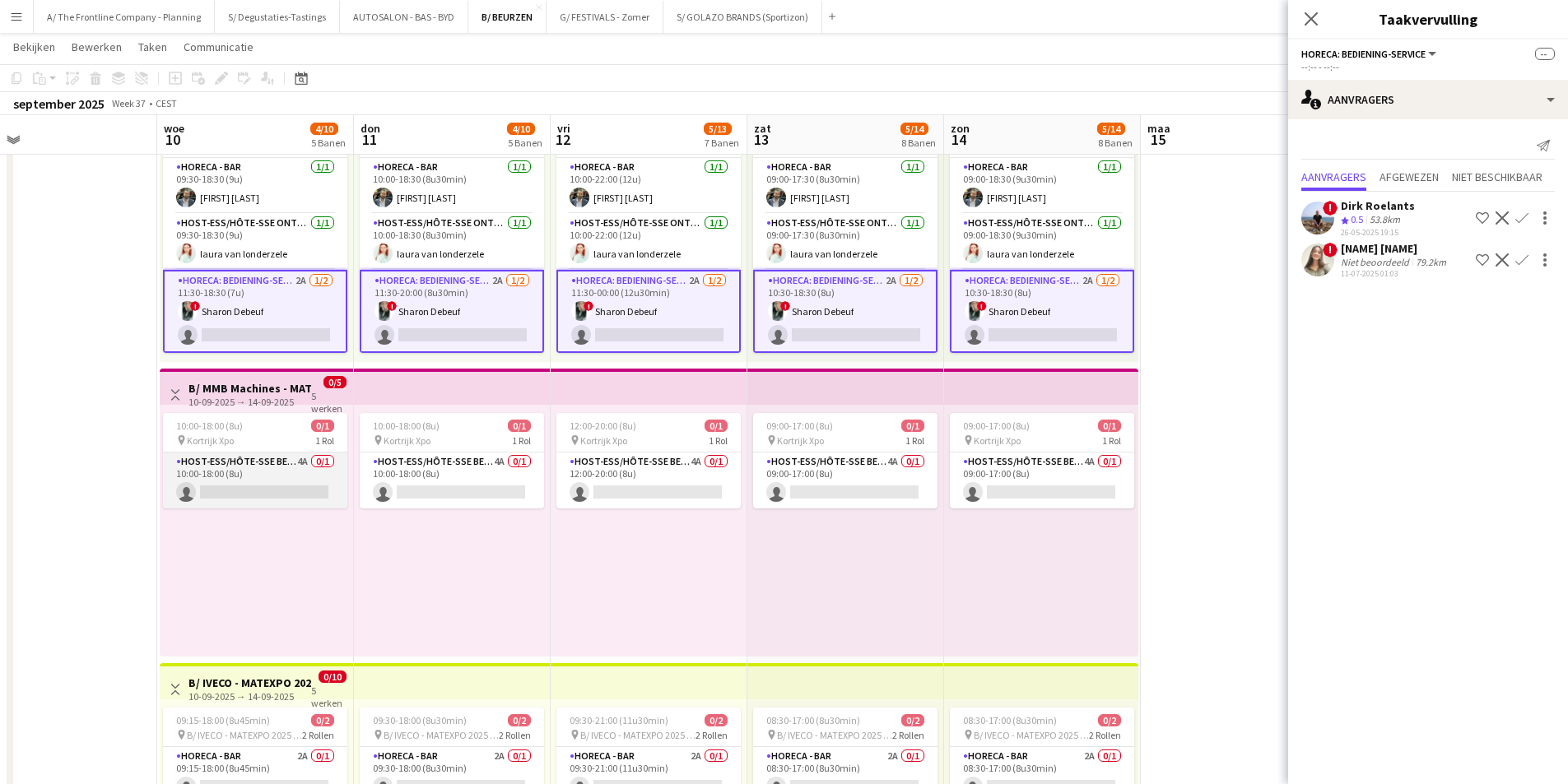 click on "Host-ess/Hôte-sse Beurs - Foire   4A   0/1   10:00-18:00 (8u)
single-neutral-actions" at bounding box center (255, 480) 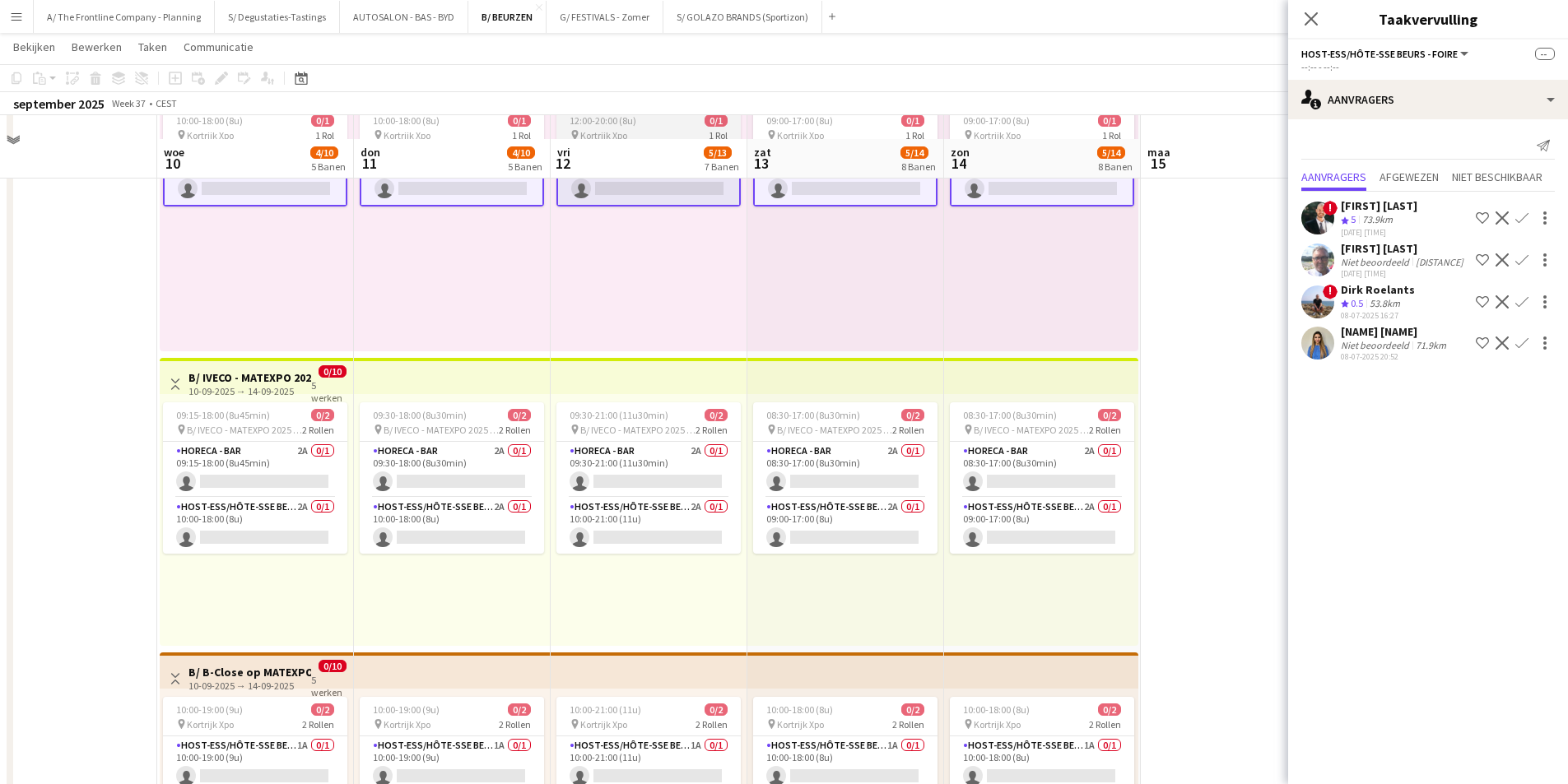 scroll, scrollTop: 740, scrollLeft: 0, axis: vertical 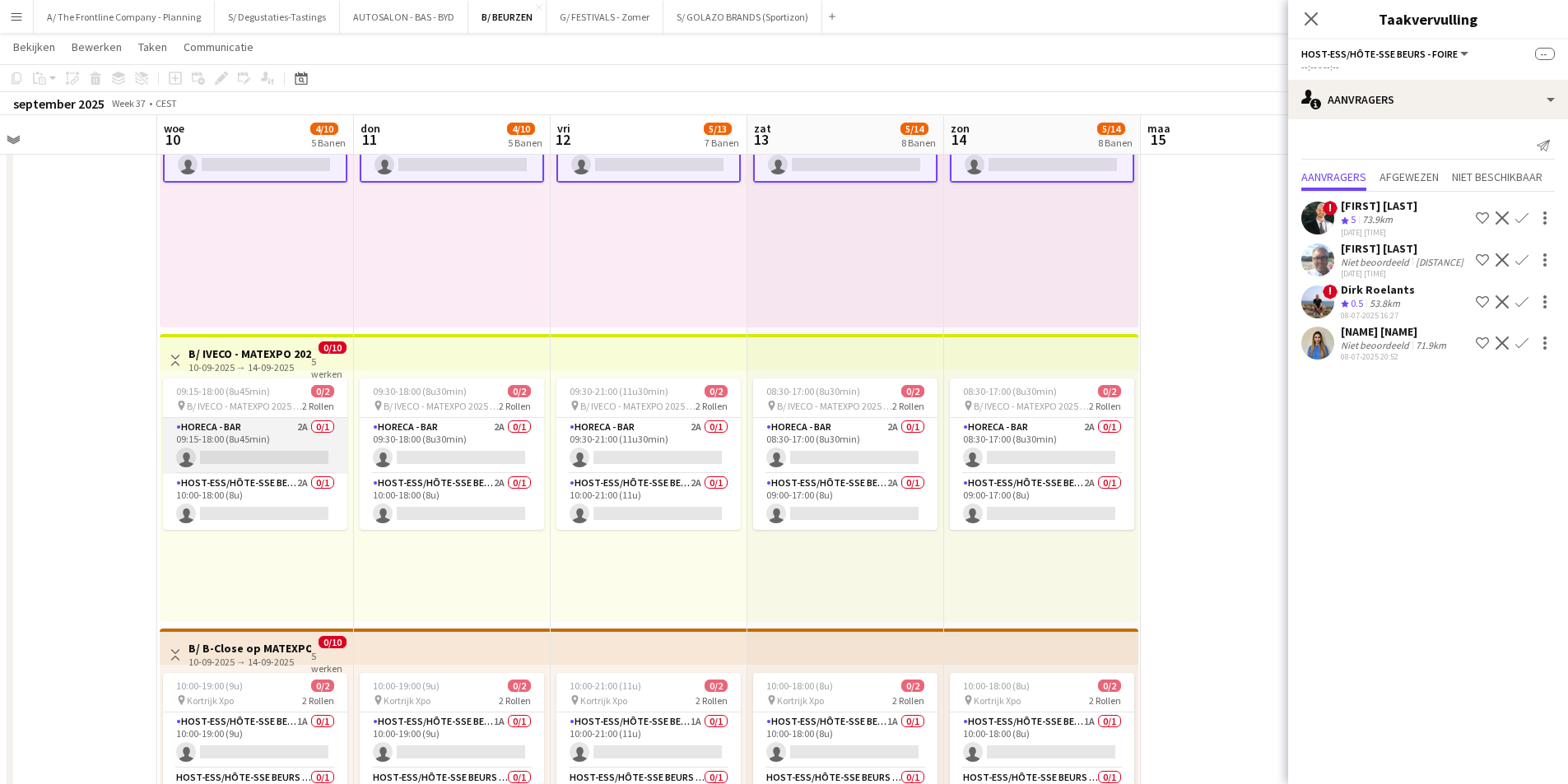 click on "Horeca - Bar   2A   0/1   09:15-18:00 (8u45min)
single-neutral-actions" at bounding box center (255, 446) 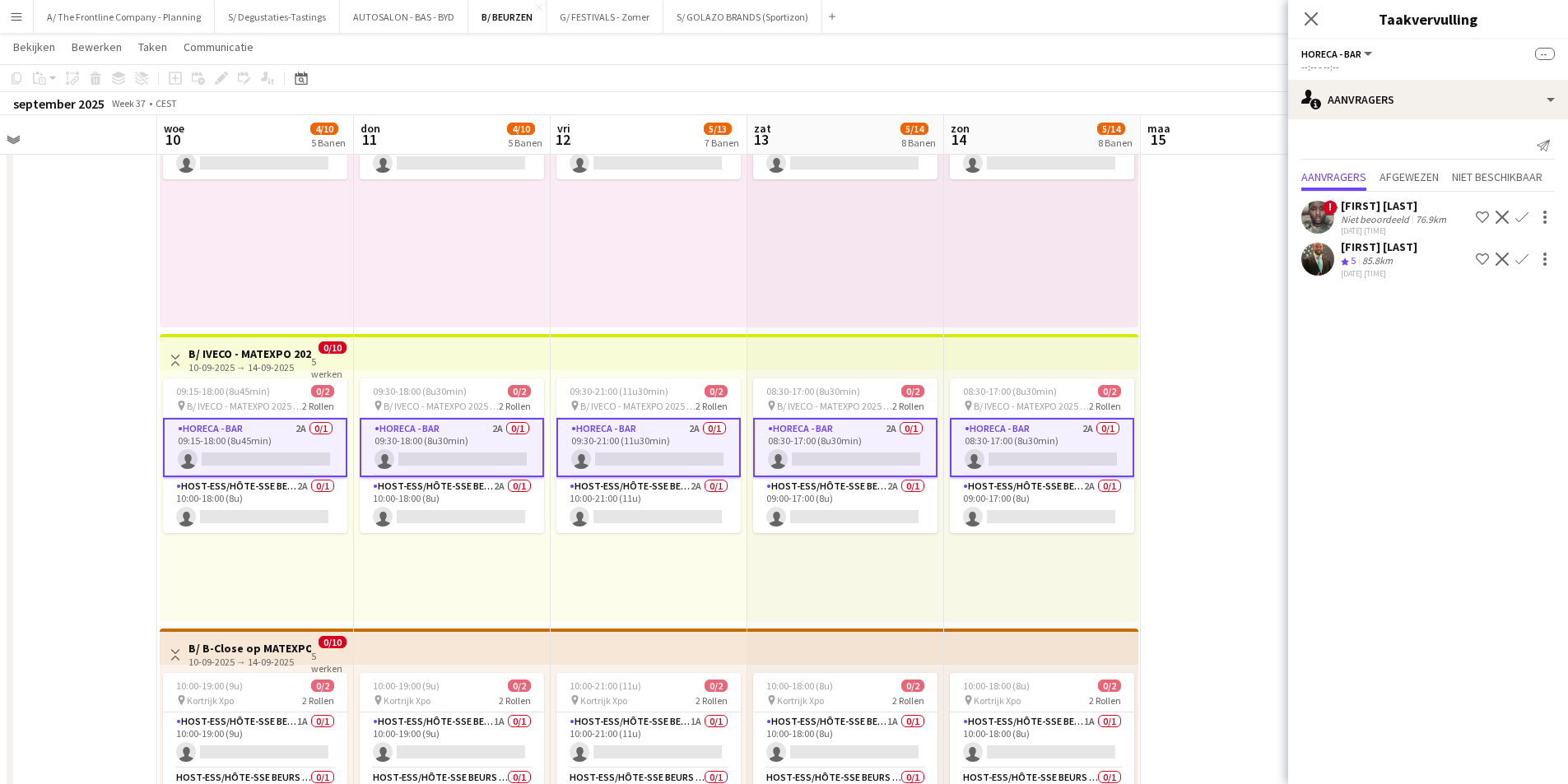 click on "[FIRST] [LAST]
Ploegbeoordeling
5   85.8km   [DATE] [TIME]
Ploeg op de shortlist
Weigeren
Bevestigen" 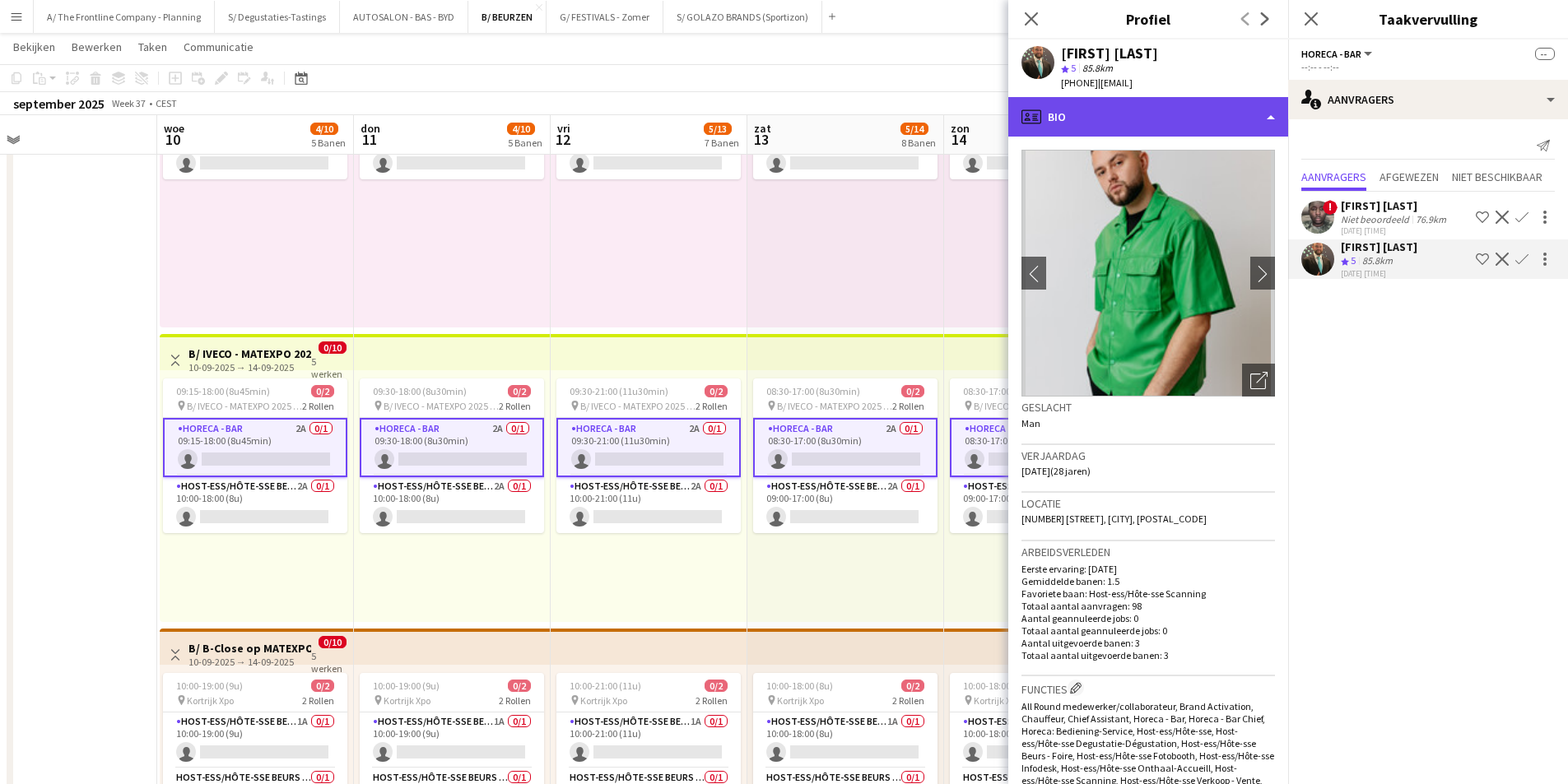 click on "profile
Bio" 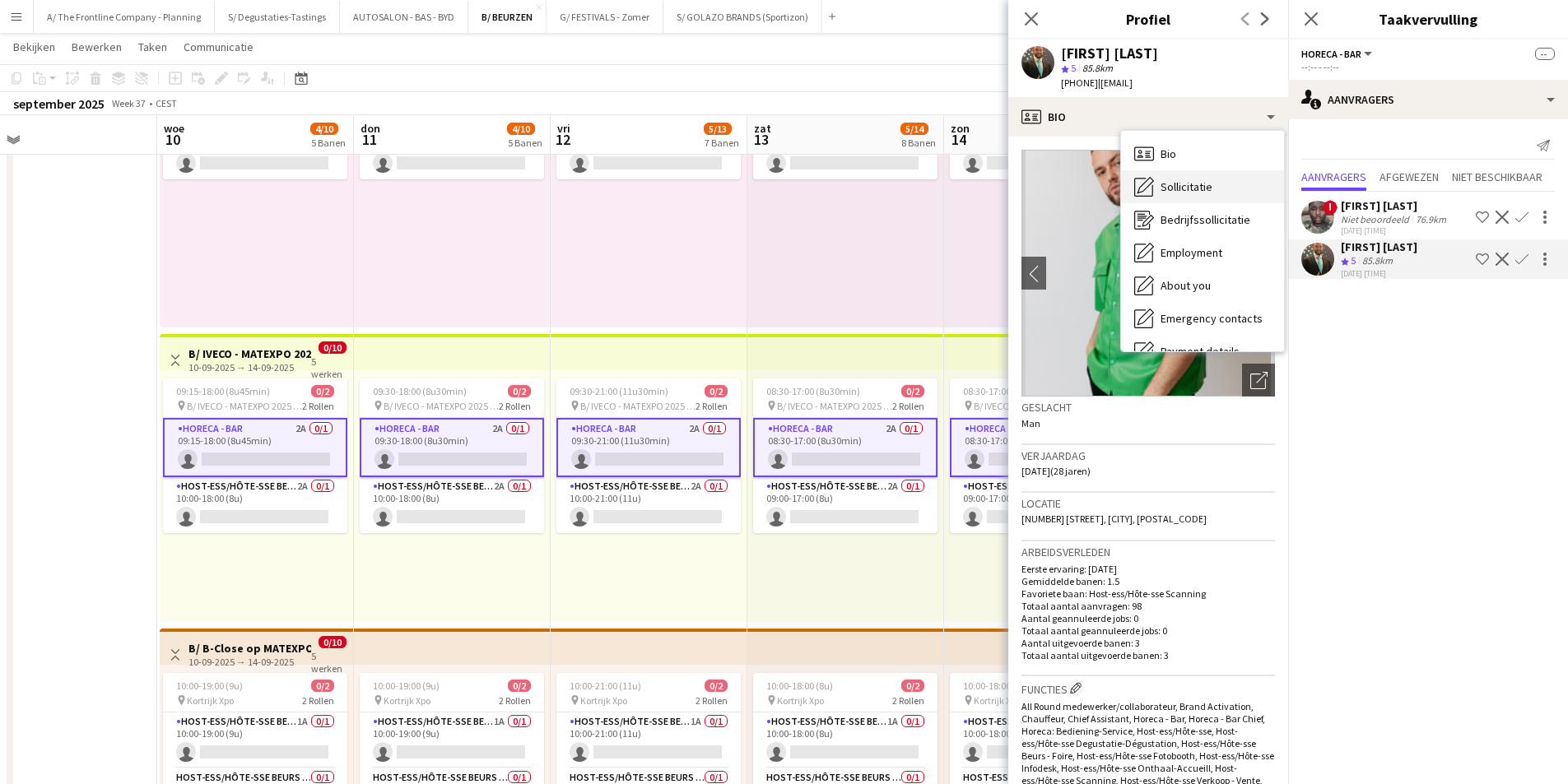 click on "Sollicitatie
Sollicitatie" at bounding box center (1203, 187) 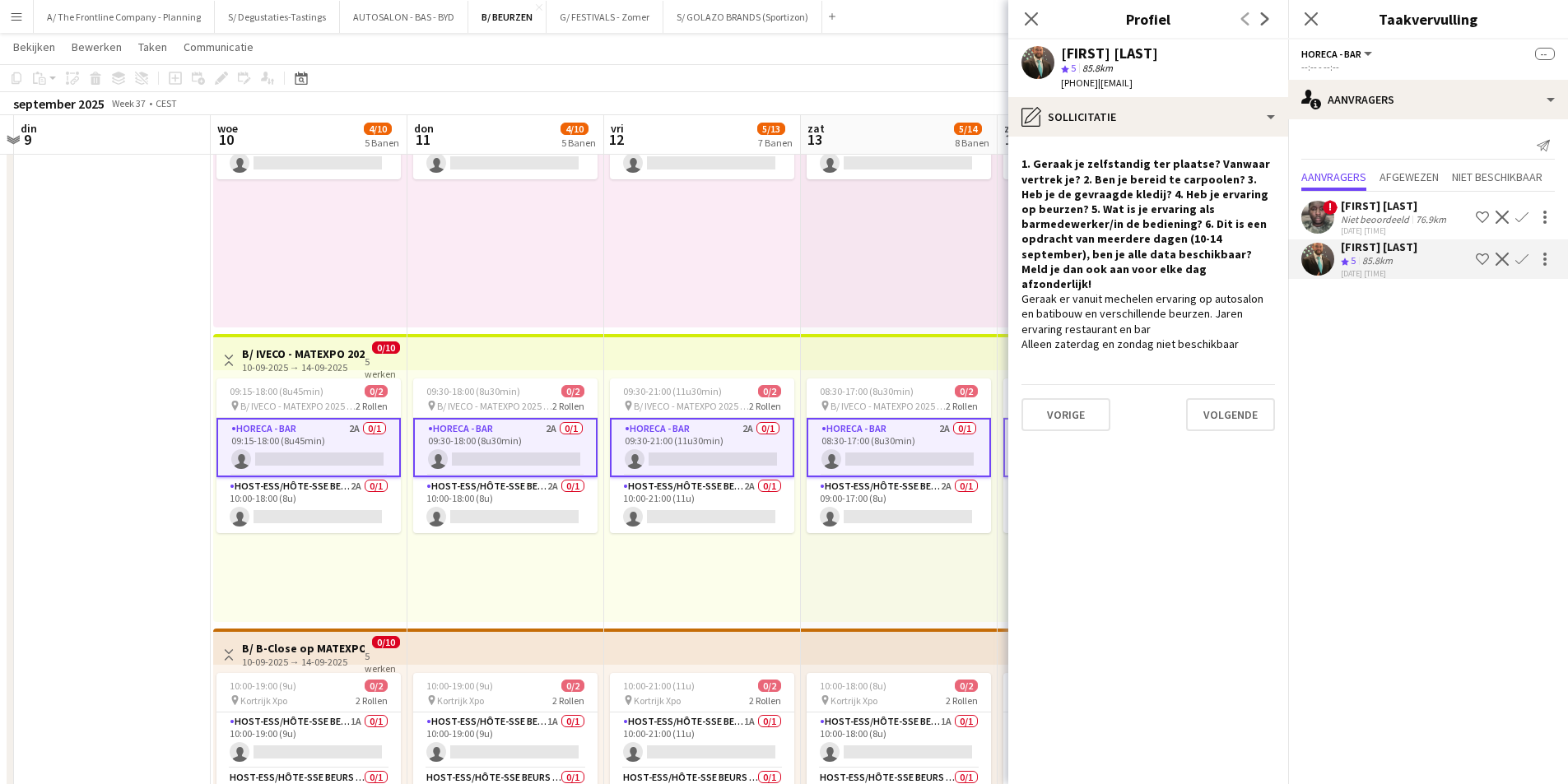 scroll, scrollTop: 0, scrollLeft: 601, axis: horizontal 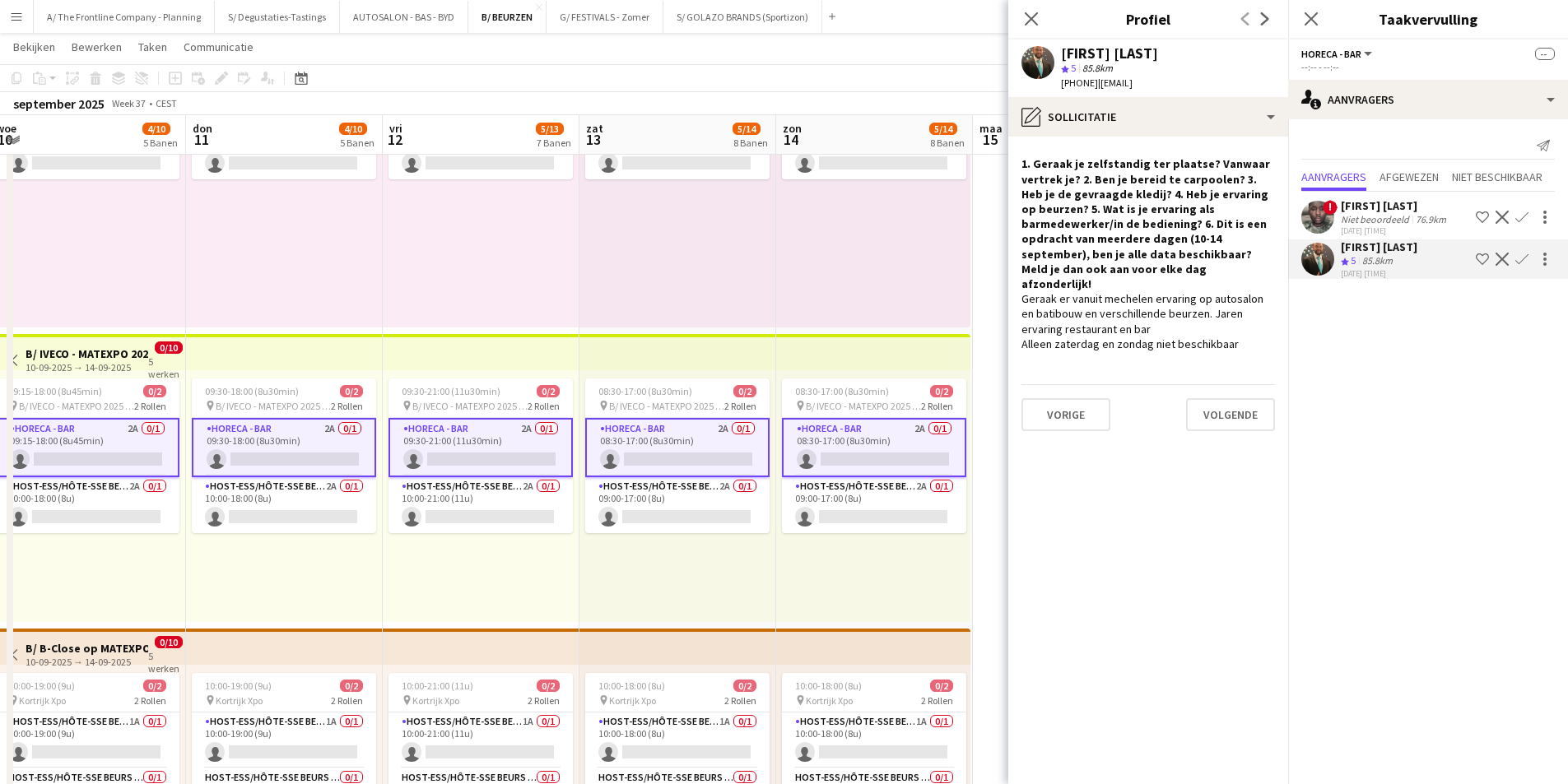 drag, startPoint x: 775, startPoint y: 295, endPoint x: 607, endPoint y: 305, distance: 168.29736 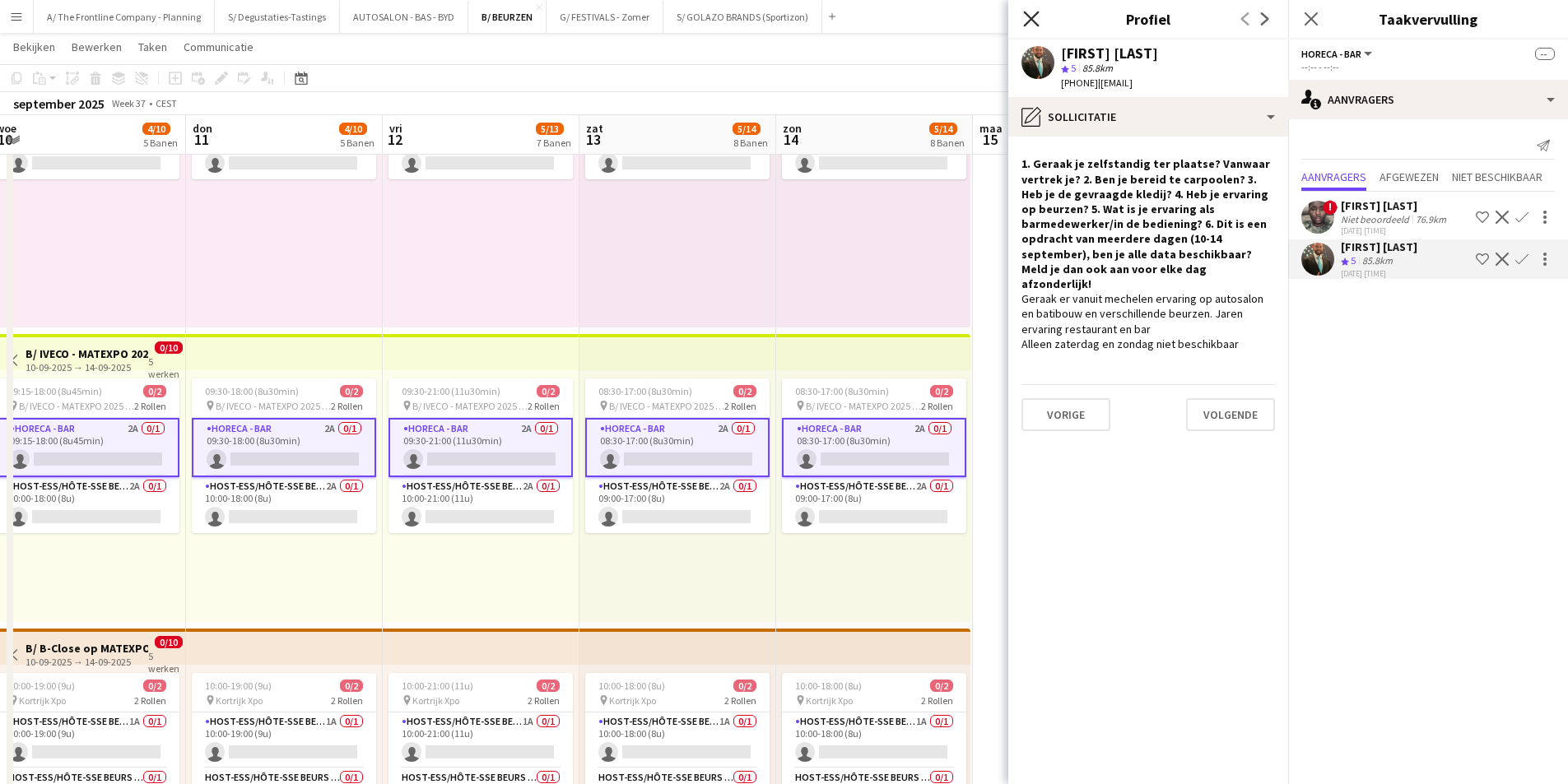 click on "Sluit pop-in" 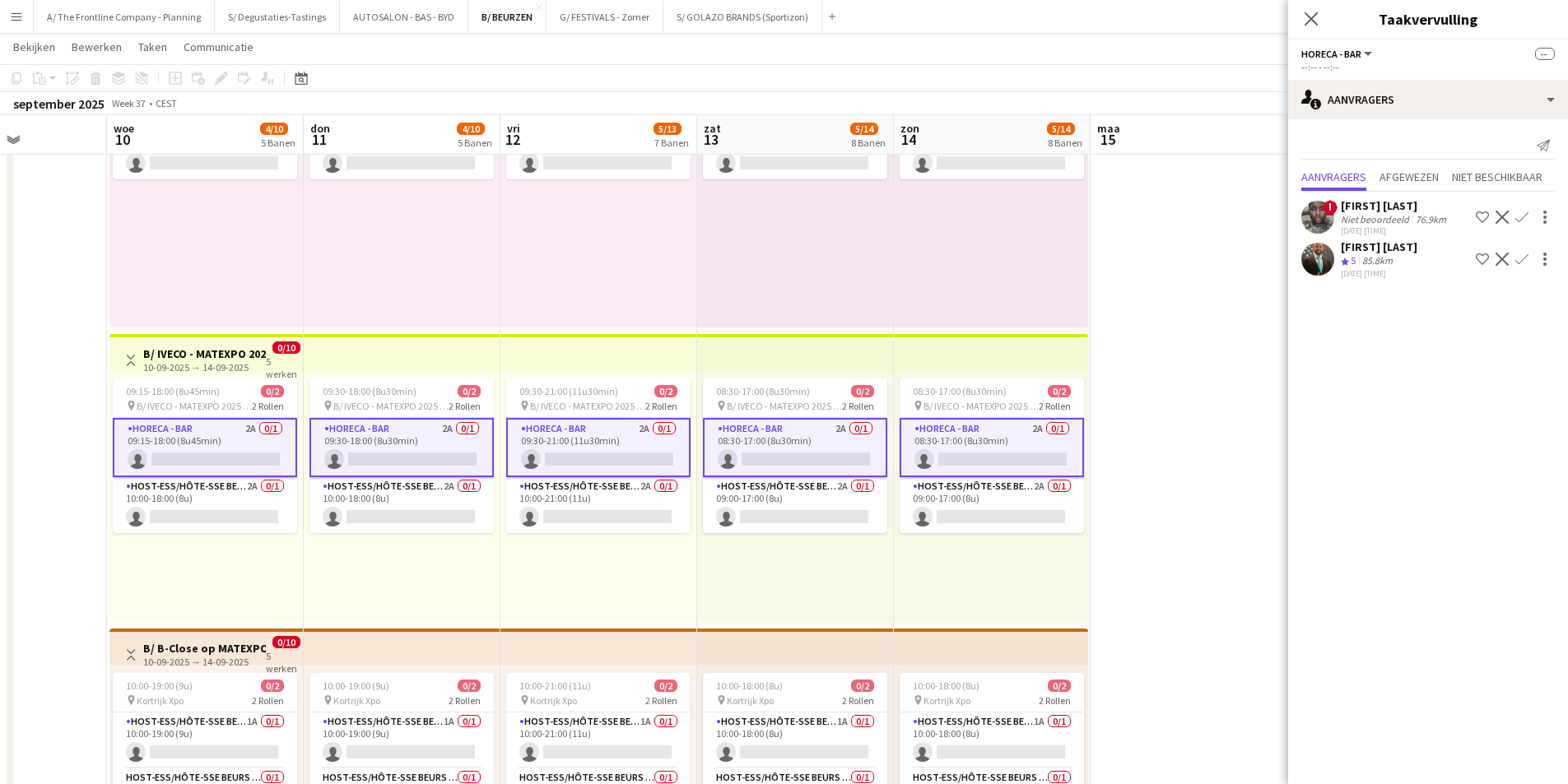 scroll, scrollTop: 0, scrollLeft: 433, axis: horizontal 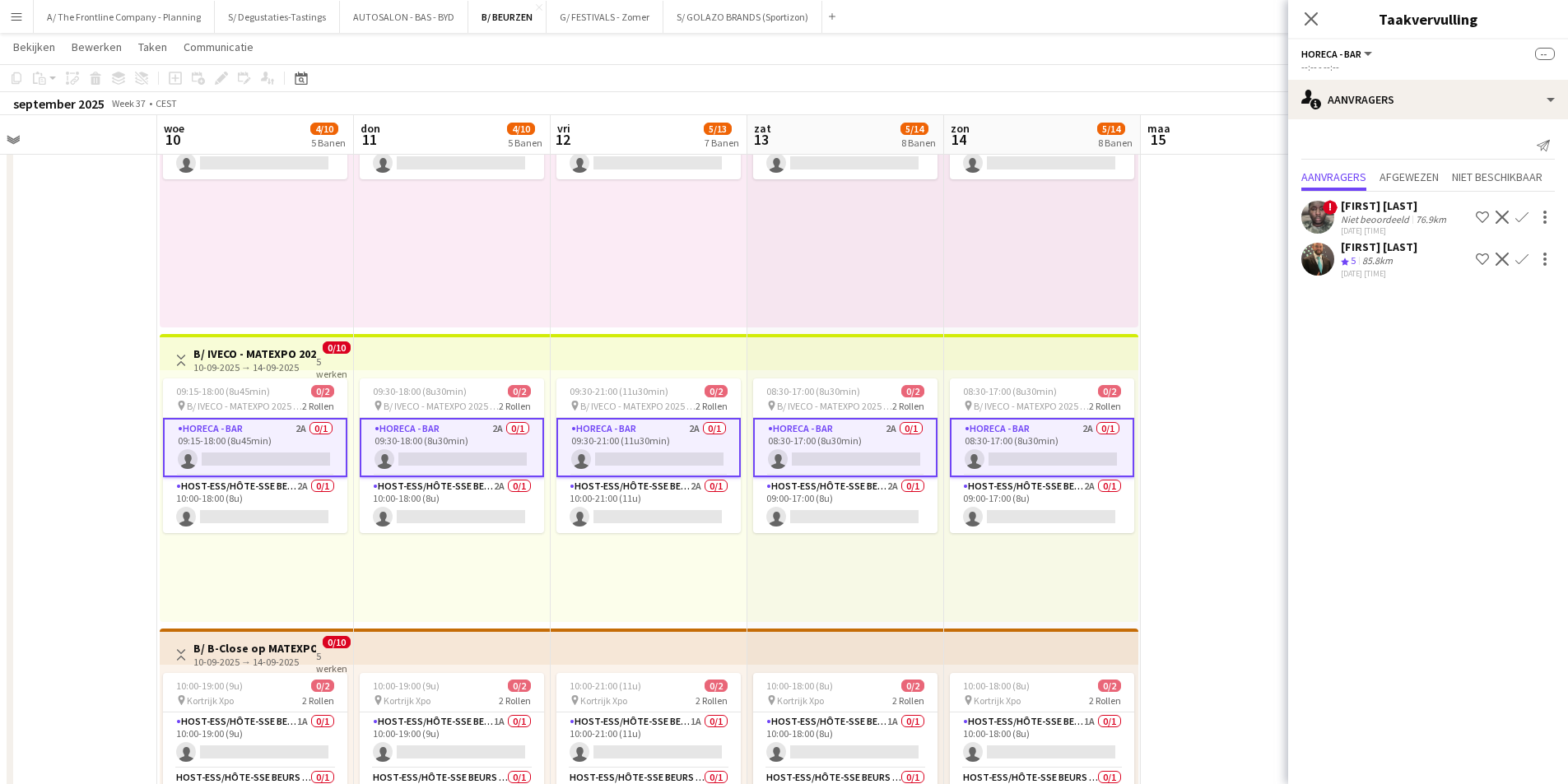drag, startPoint x: 674, startPoint y: 341, endPoint x: 842, endPoint y: 322, distance: 169.07099 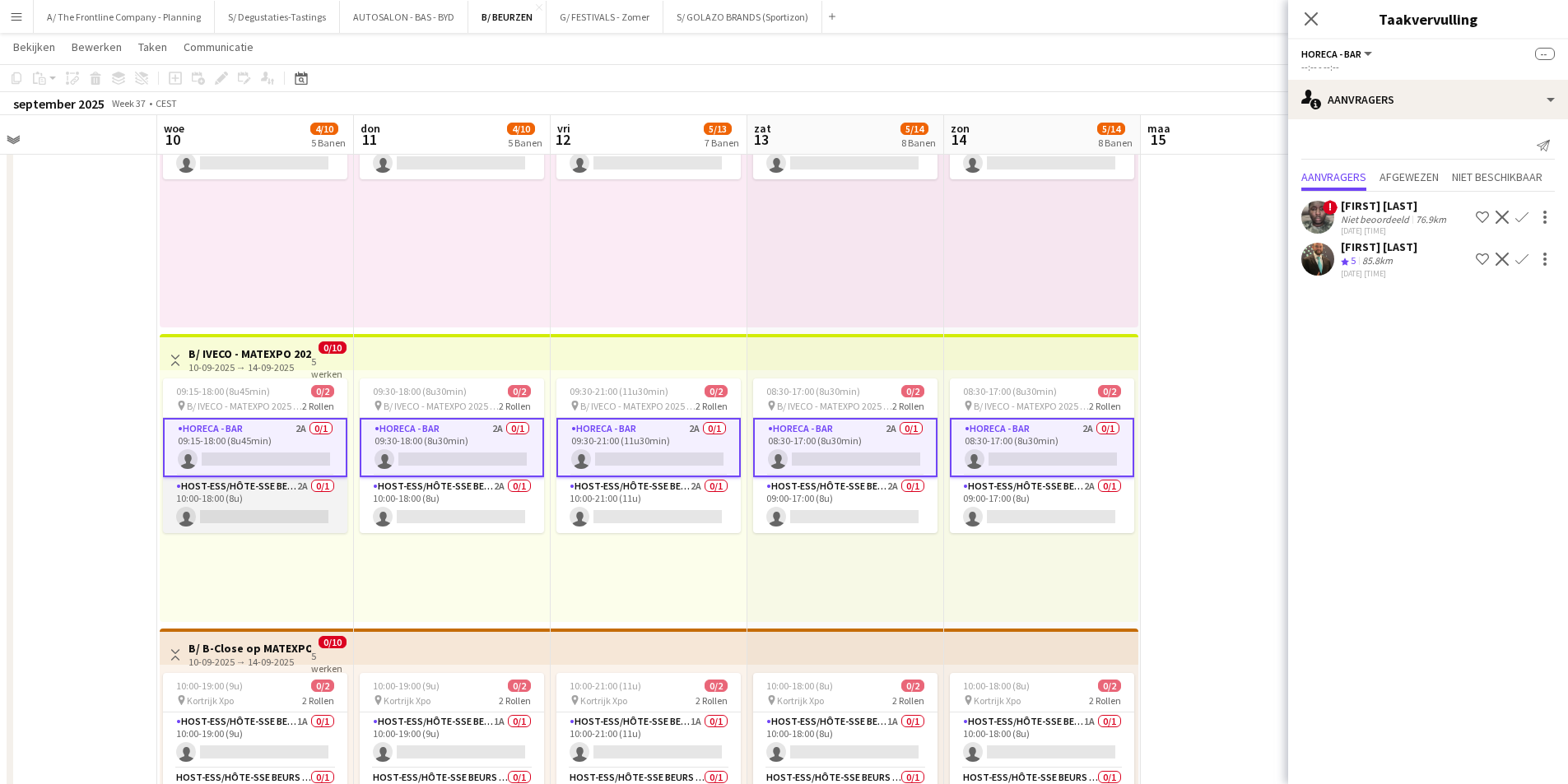click on "Host-ess/Hôte-sse Beurs - Foire   2A   0/1   10:00-18:00 (8u)
single-neutral-actions" at bounding box center [255, 505] 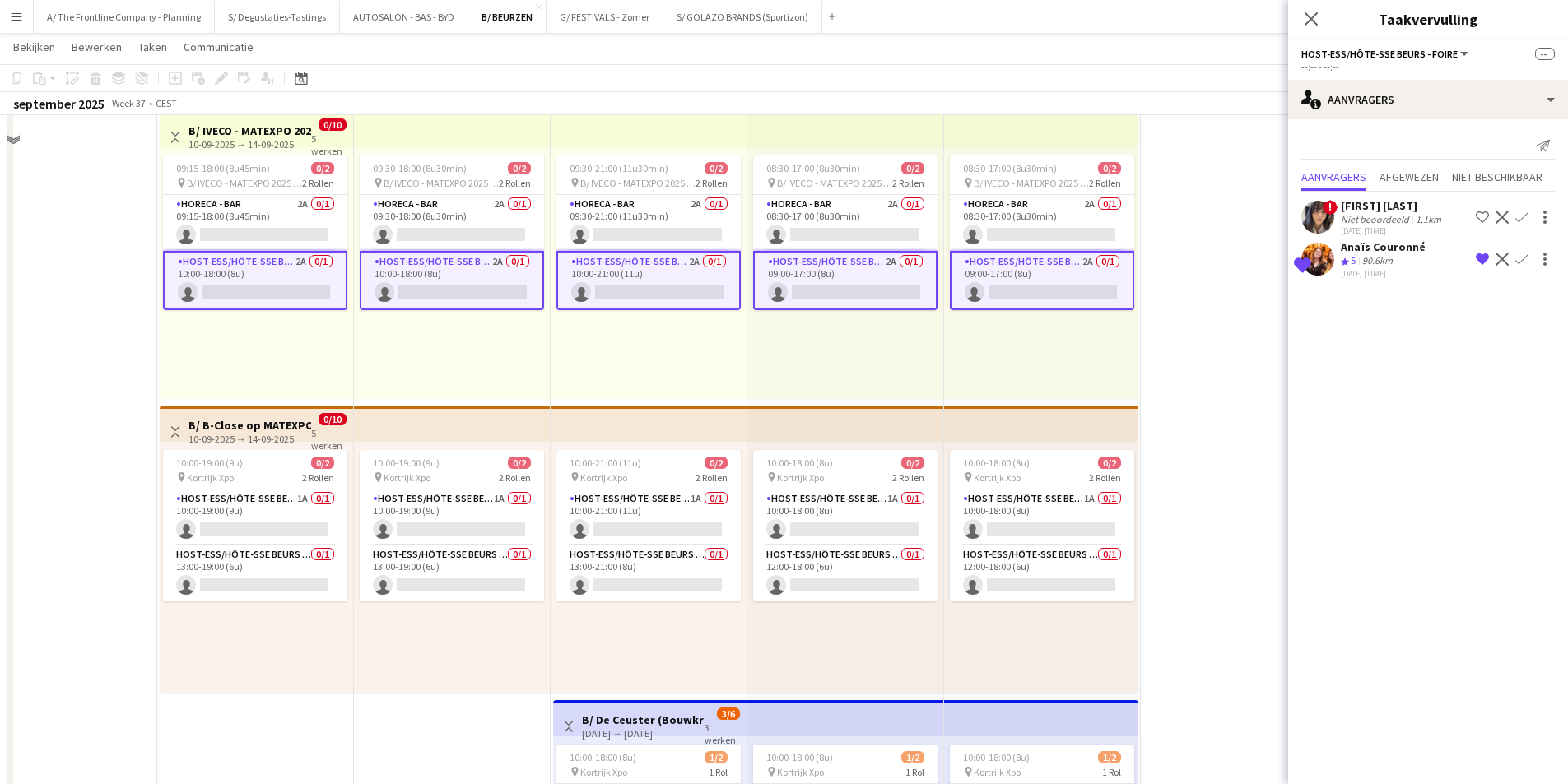 scroll, scrollTop: 987, scrollLeft: 0, axis: vertical 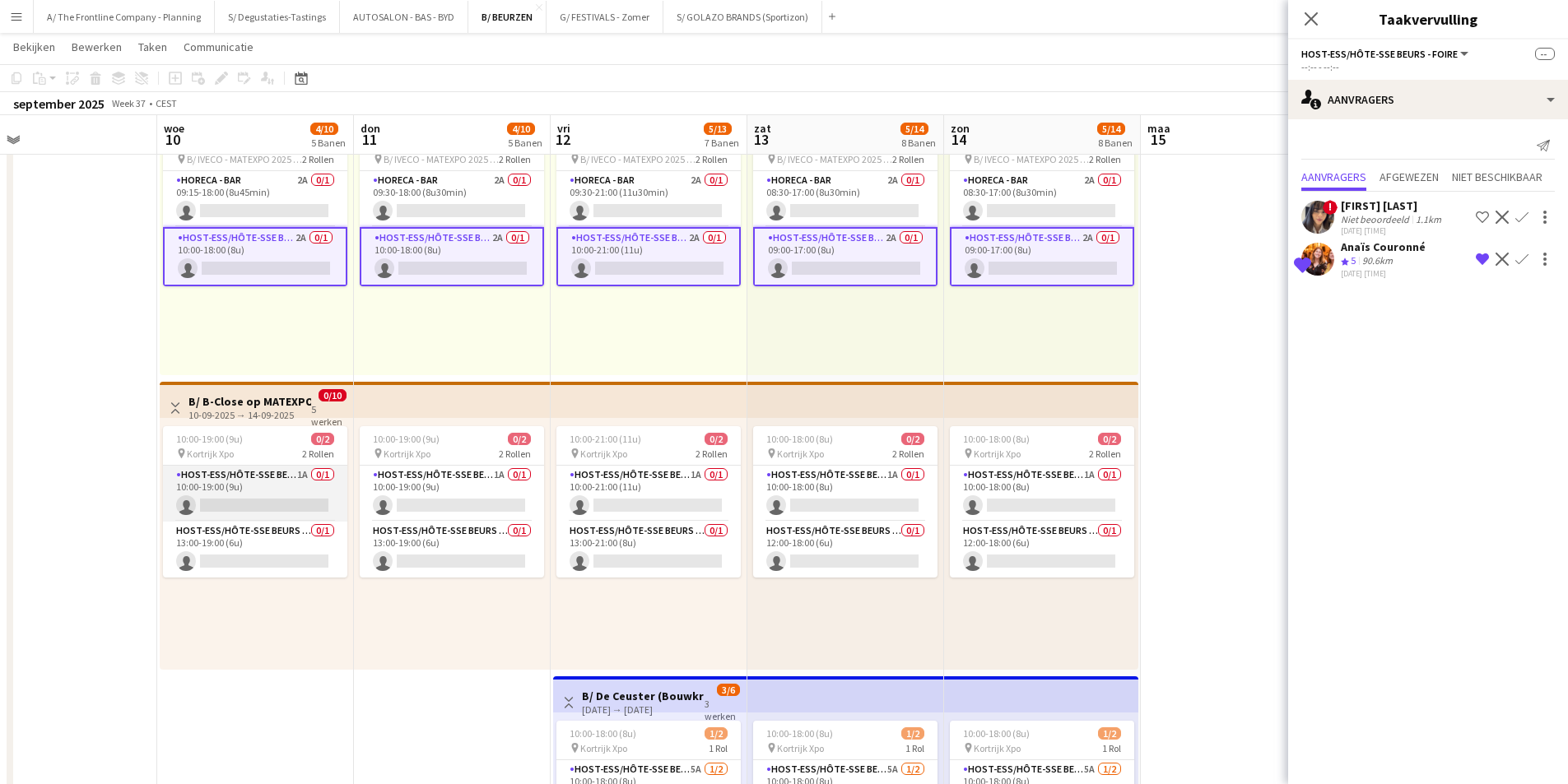 click on "Host-ess/Hôte-sse Beurs - Foire   1A   0/1   10:00-19:00 (9u)
single-neutral-actions" at bounding box center [255, 494] 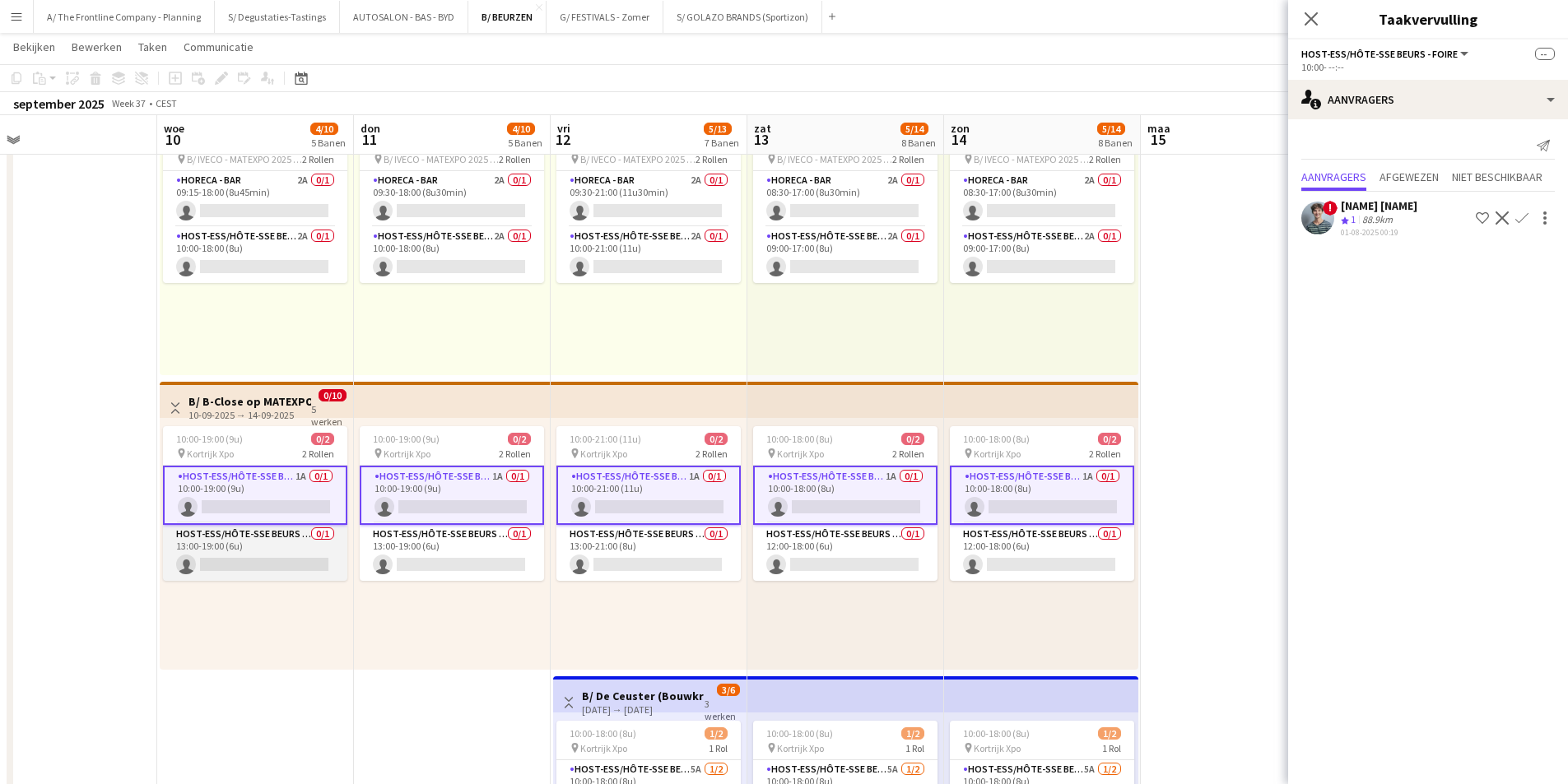 click on "Host-ess/Hôte-sse Beurs - Foire   0/1   13:00-19:00 (6u)
single-neutral-actions" at bounding box center [255, 553] 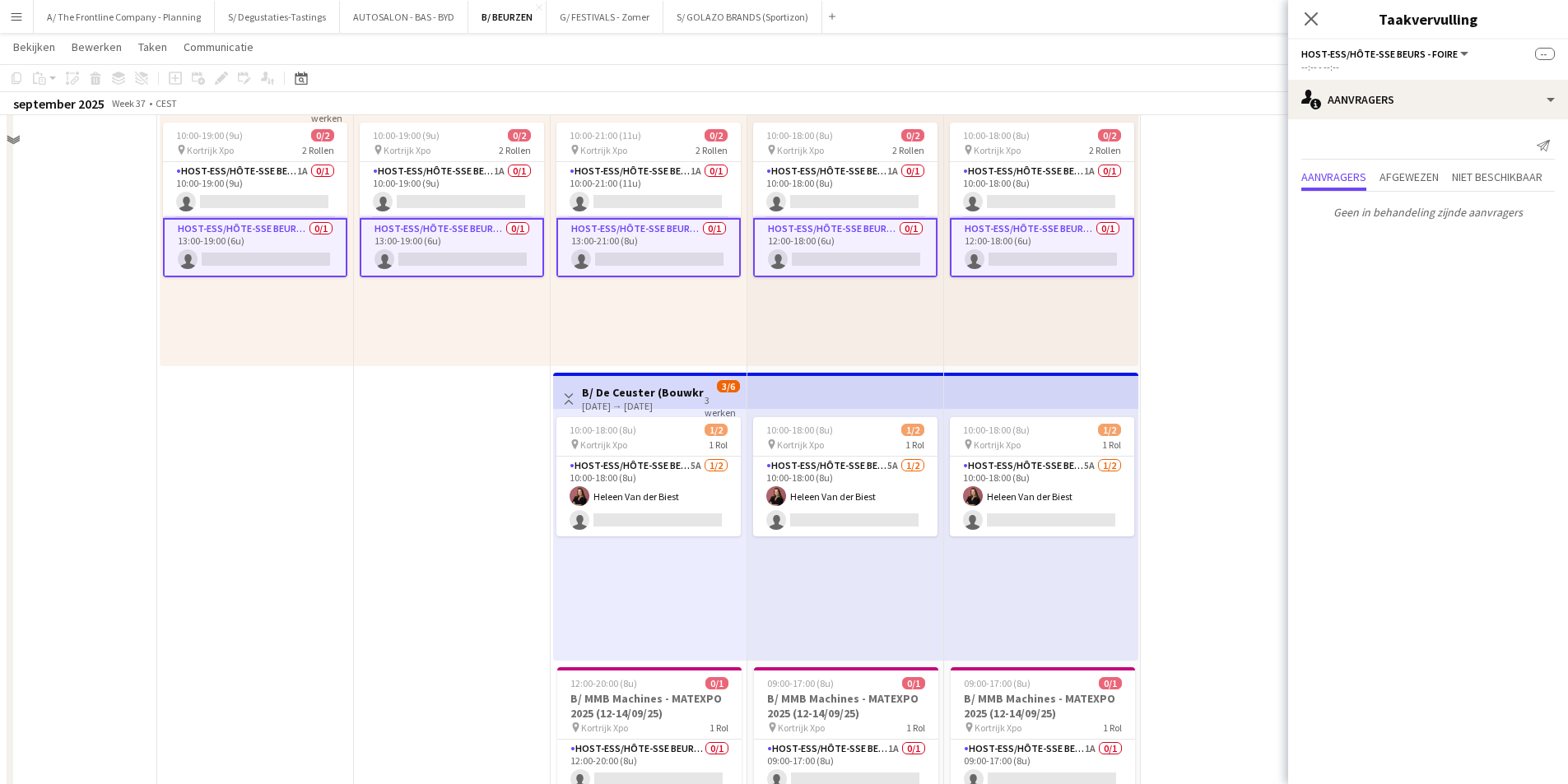 scroll, scrollTop: 1316, scrollLeft: 0, axis: vertical 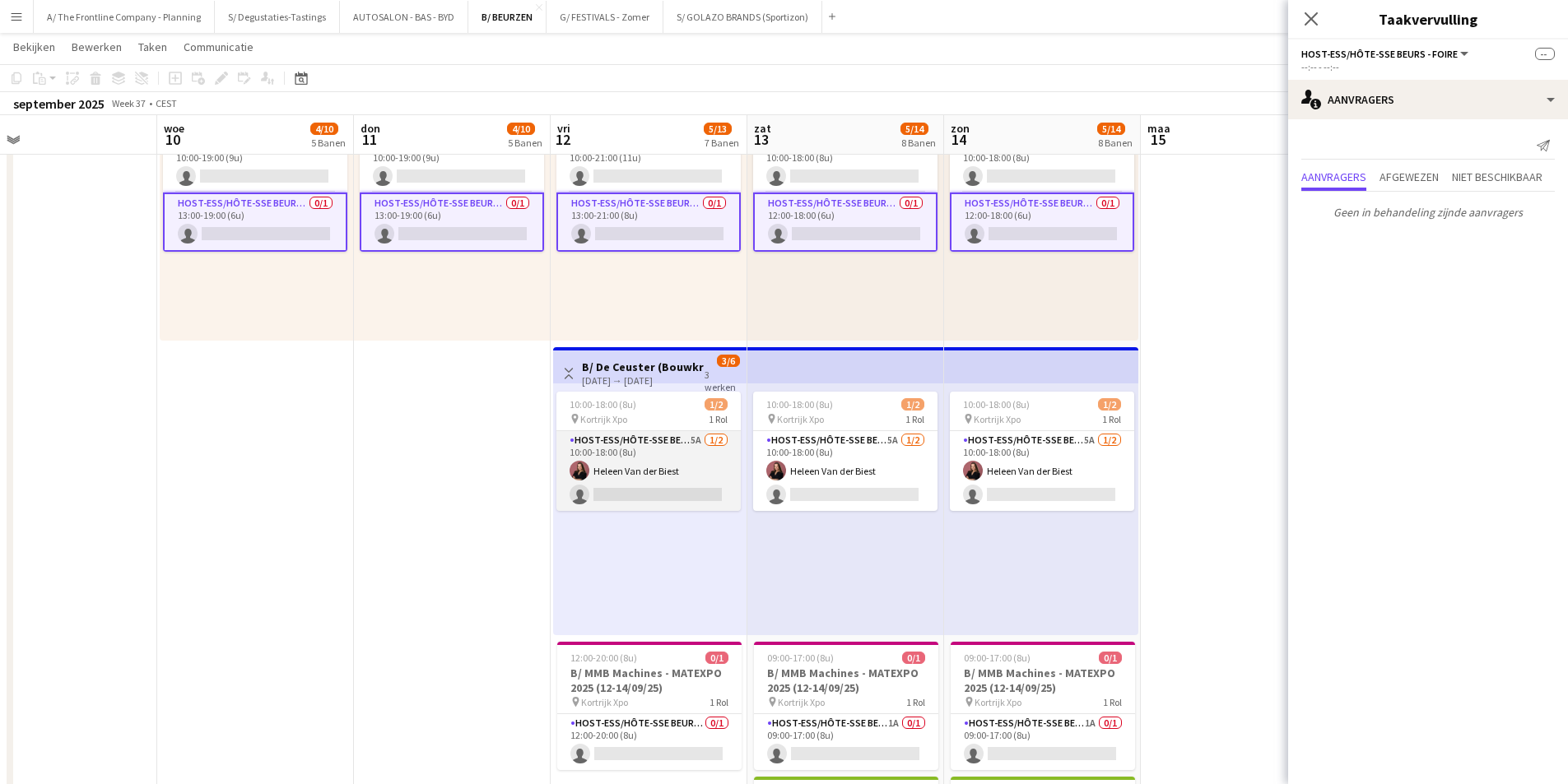 click on "Host-ess/Hôte-sse Beurs - Foire   5A   [NUMBER]/[NUMBER]   [TIME] ([DURATION])
[FIRST] [LAST]
single-neutral-actions" at bounding box center [649, 471] 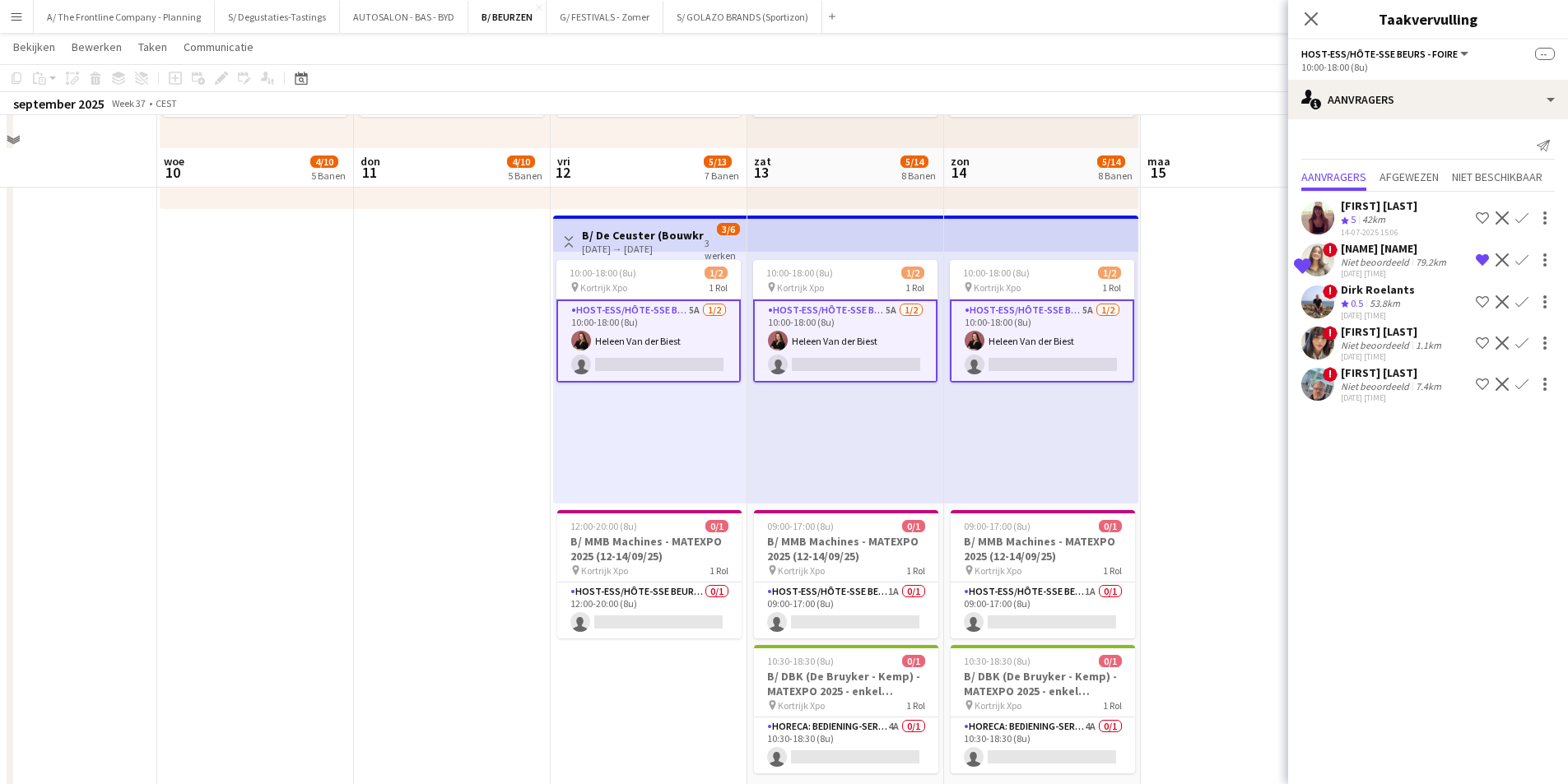 scroll, scrollTop: 1481, scrollLeft: 0, axis: vertical 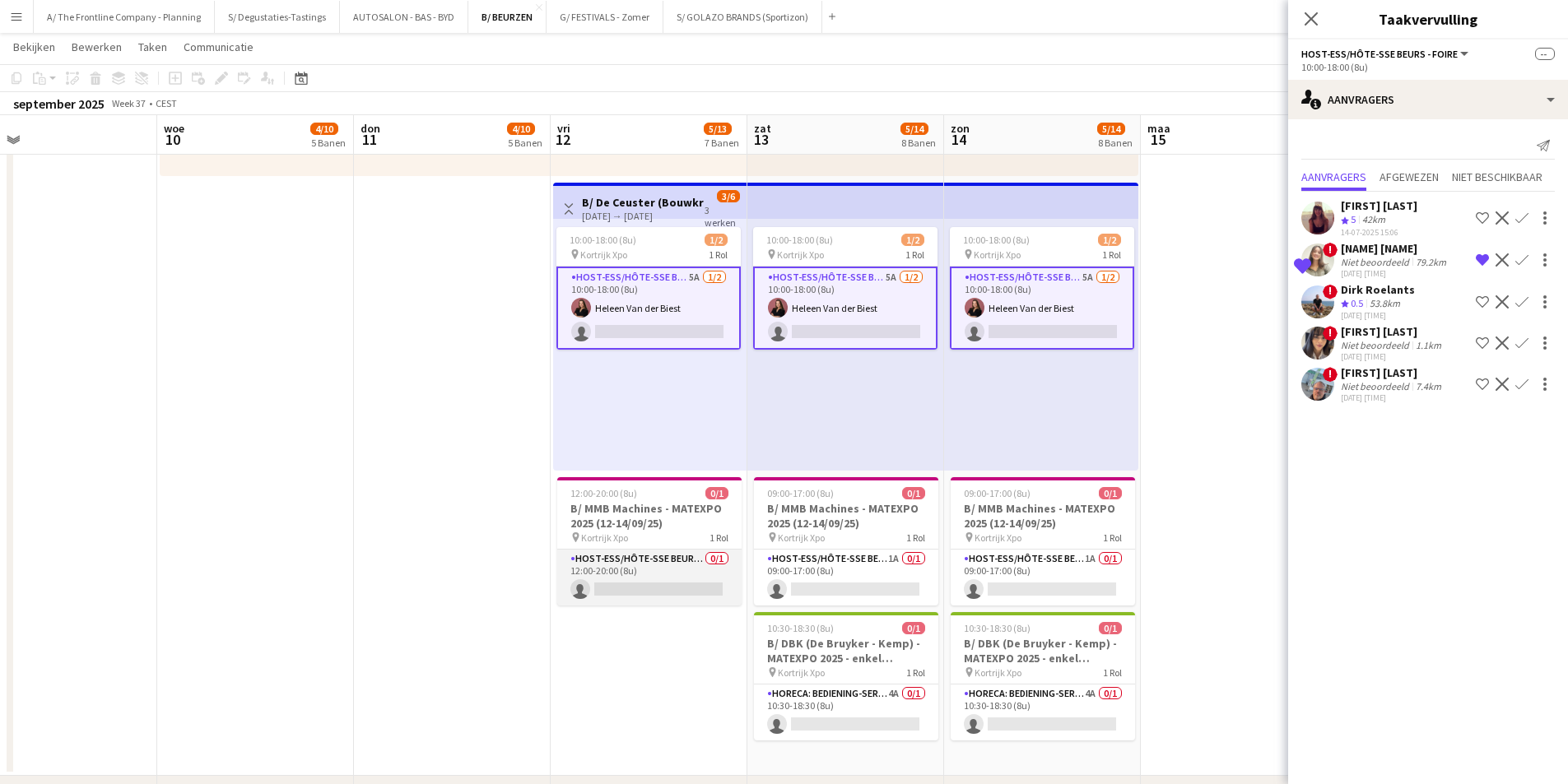 click on "Host-ess/Hôte-sse Beurs - Foire   0/1   12:00-20:00 (8u)
single-neutral-actions" at bounding box center (649, 578) 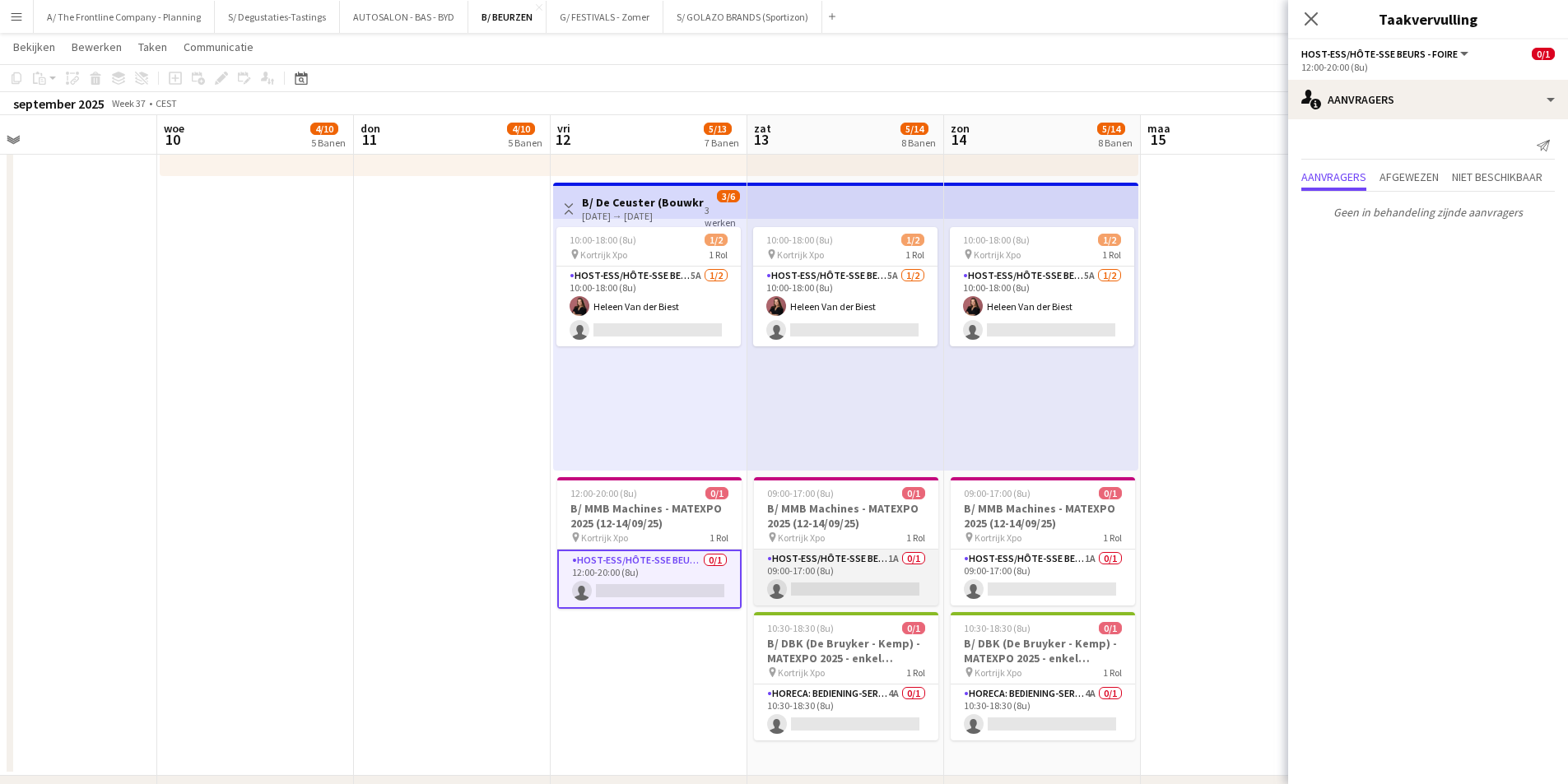 click on "Host-ess/Hôte-sse Beurs - Foire   1A   0/1   09:00-17:00 (8u)
single-neutral-actions" at bounding box center [846, 578] 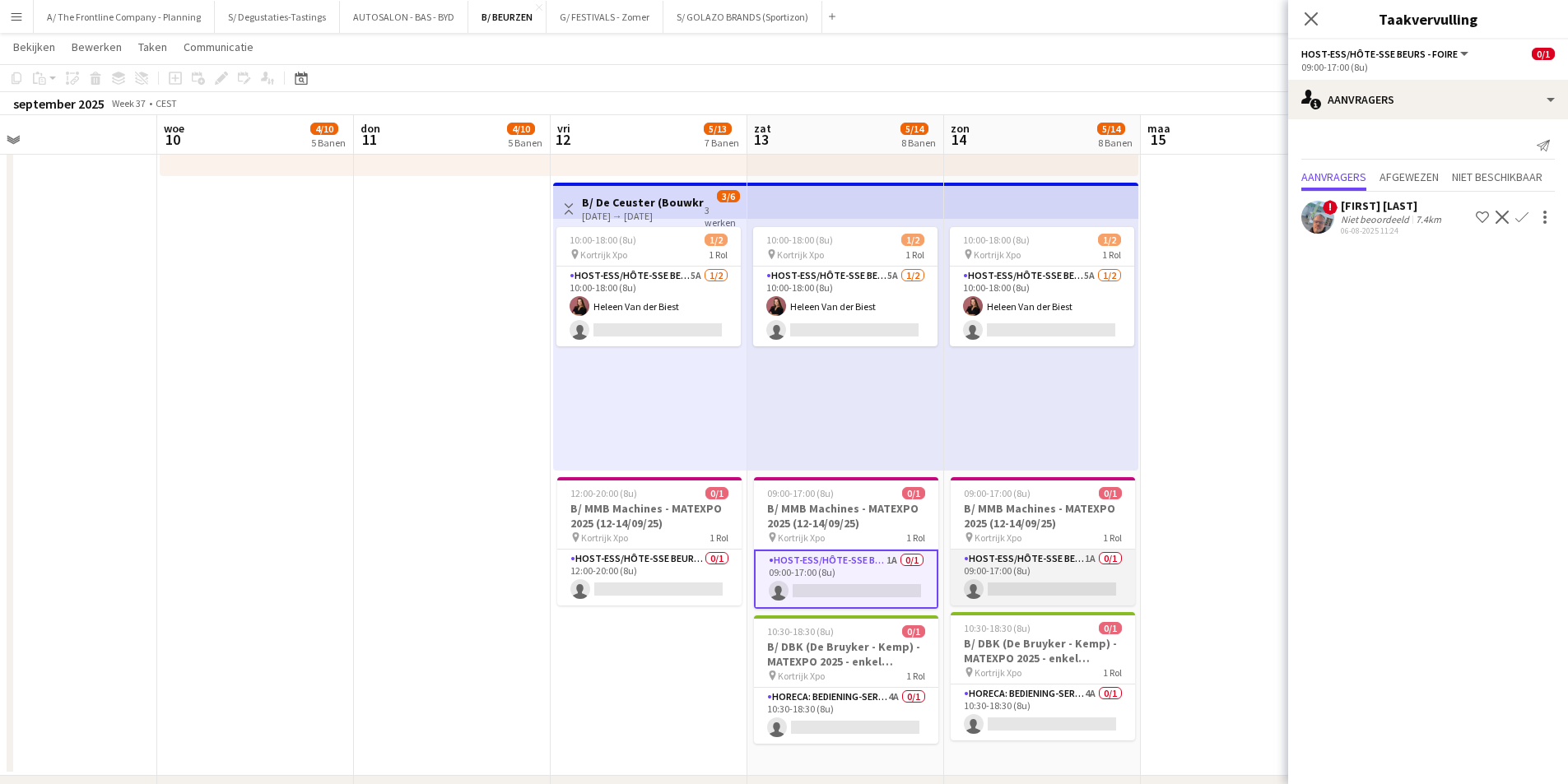 click on "Host-ess/Hôte-sse Beurs - Foire   1A   0/1   09:00-17:00 (8u)
single-neutral-actions" at bounding box center (1043, 578) 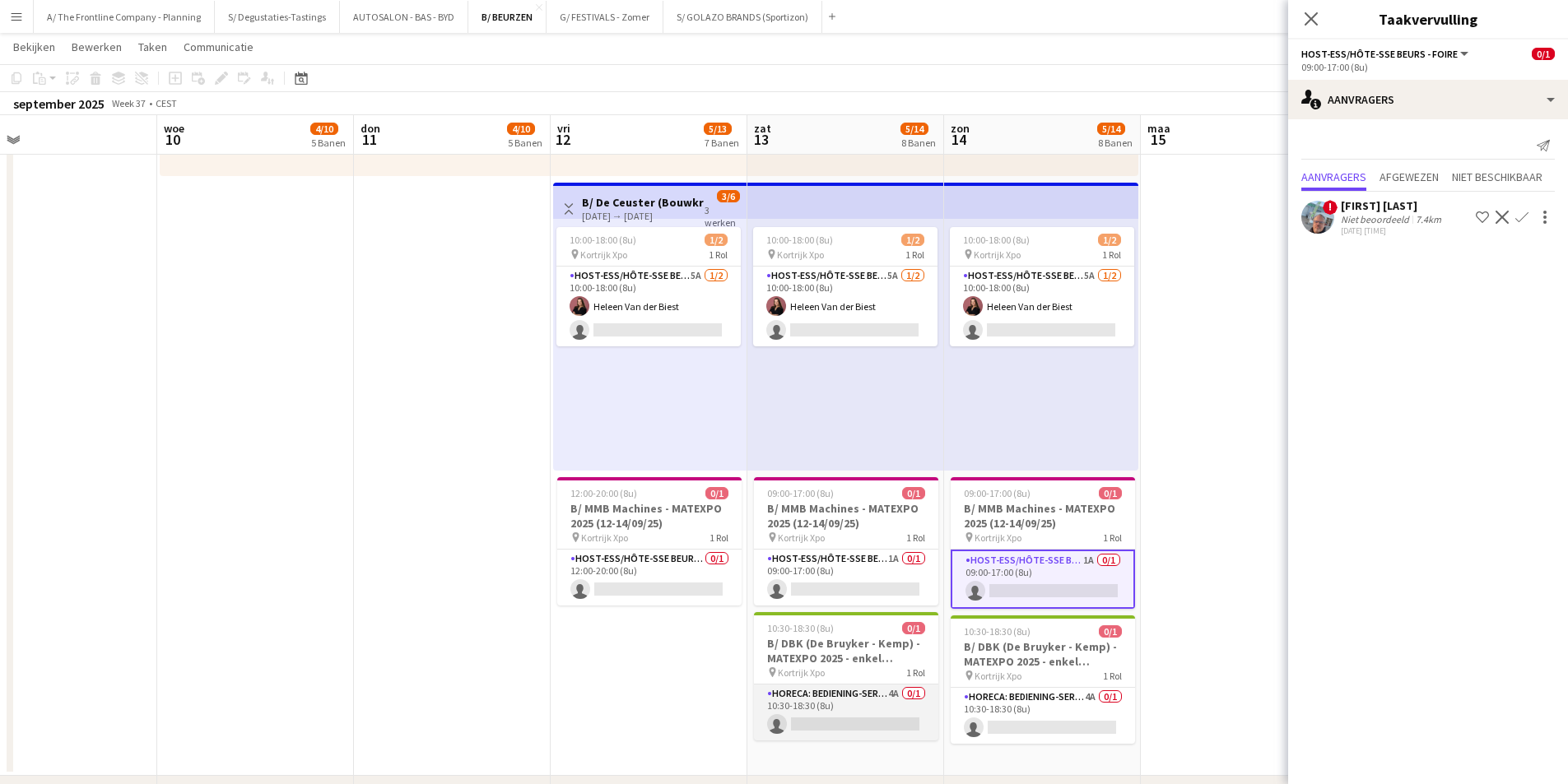 click on "Horeca: Bediening-Service   4A   0/1   10:30-18:30 (8u)
single-neutral-actions" at bounding box center [846, 712] 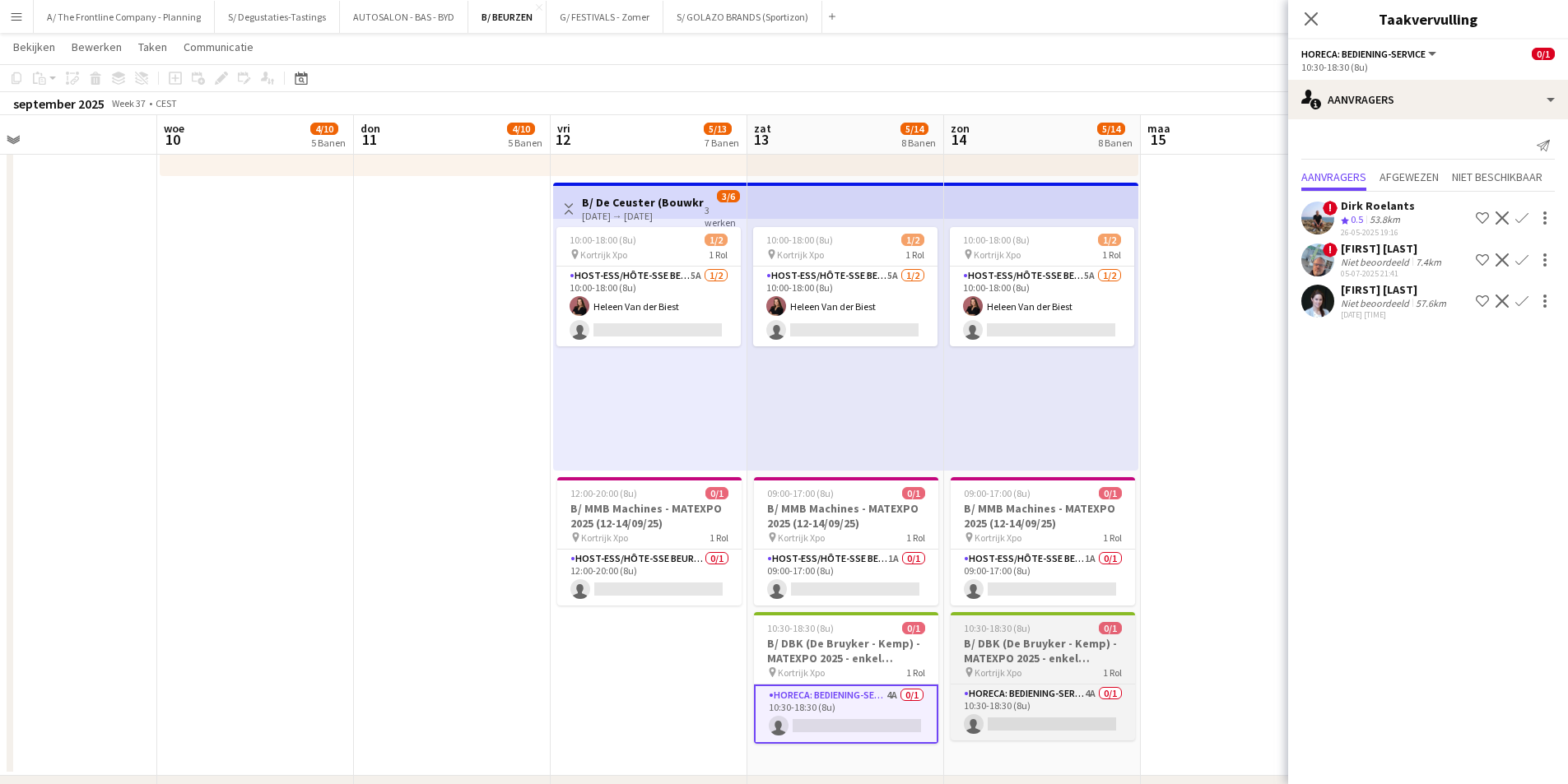 click on "10:30-18:30 (8u)    0/1   B/ DBK (De Bruyker - Kemp) - MATEXPO 2025 - enkel 13+14/09 (verstgerking van de stand in het weekend)
pin
Kortrijk Xpo   1 Rol   Horeca: Bediening-Service   4A   0/1   10:30-18:30 (8u)
single-neutral-actions" at bounding box center (1043, 676) 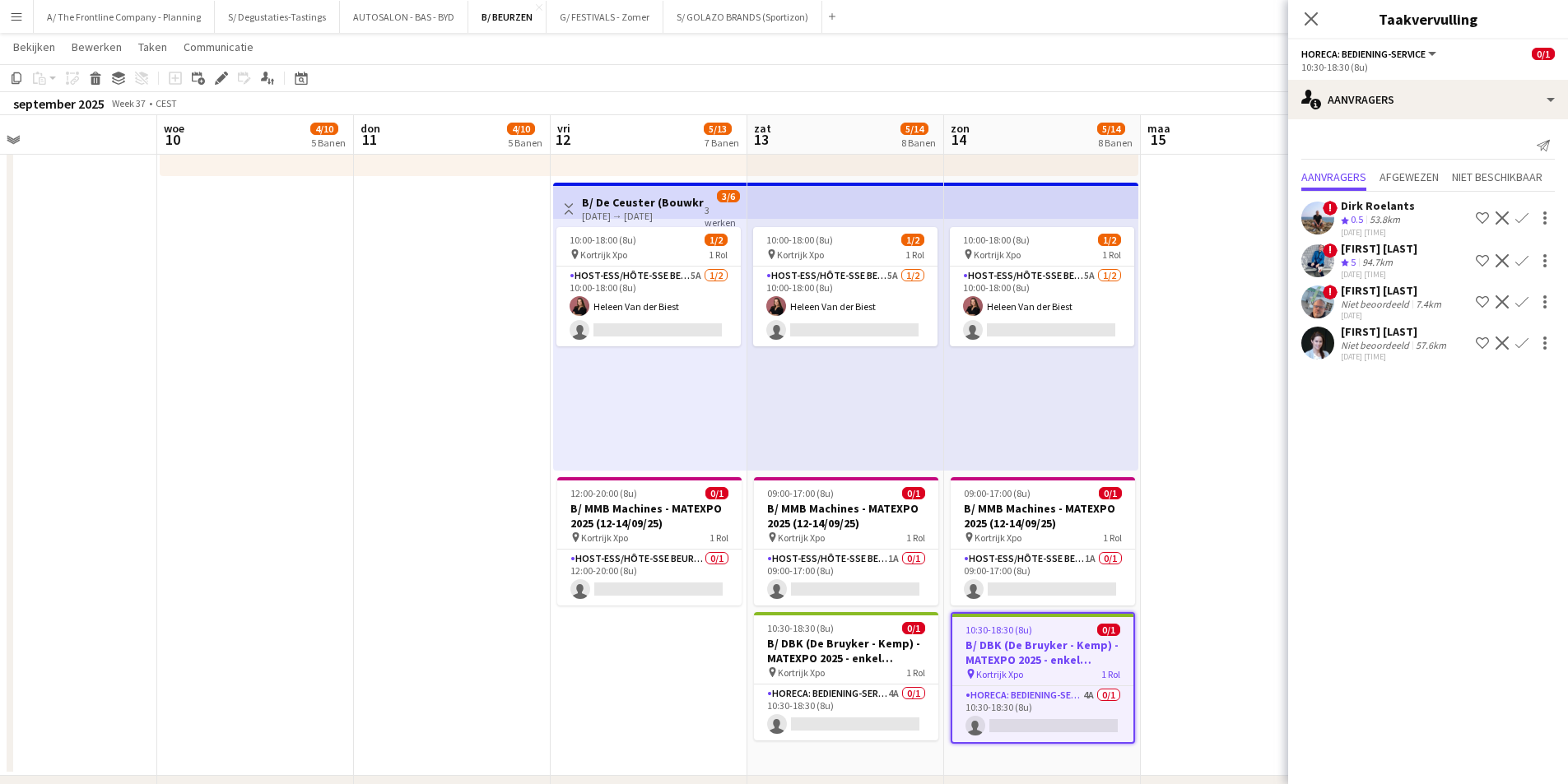 click on "94.7km" at bounding box center [1428, 304] 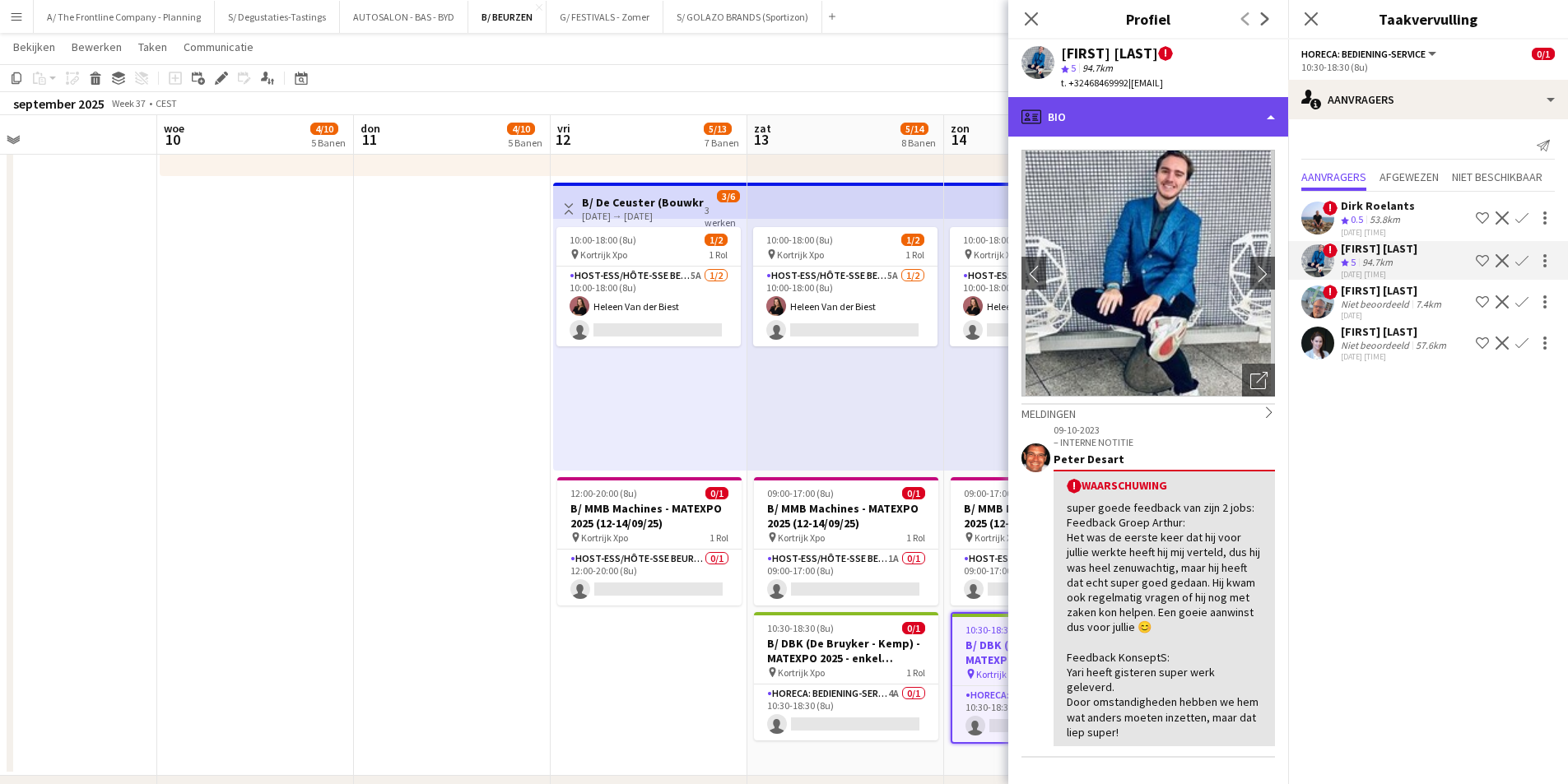 click on "profile
Bio" 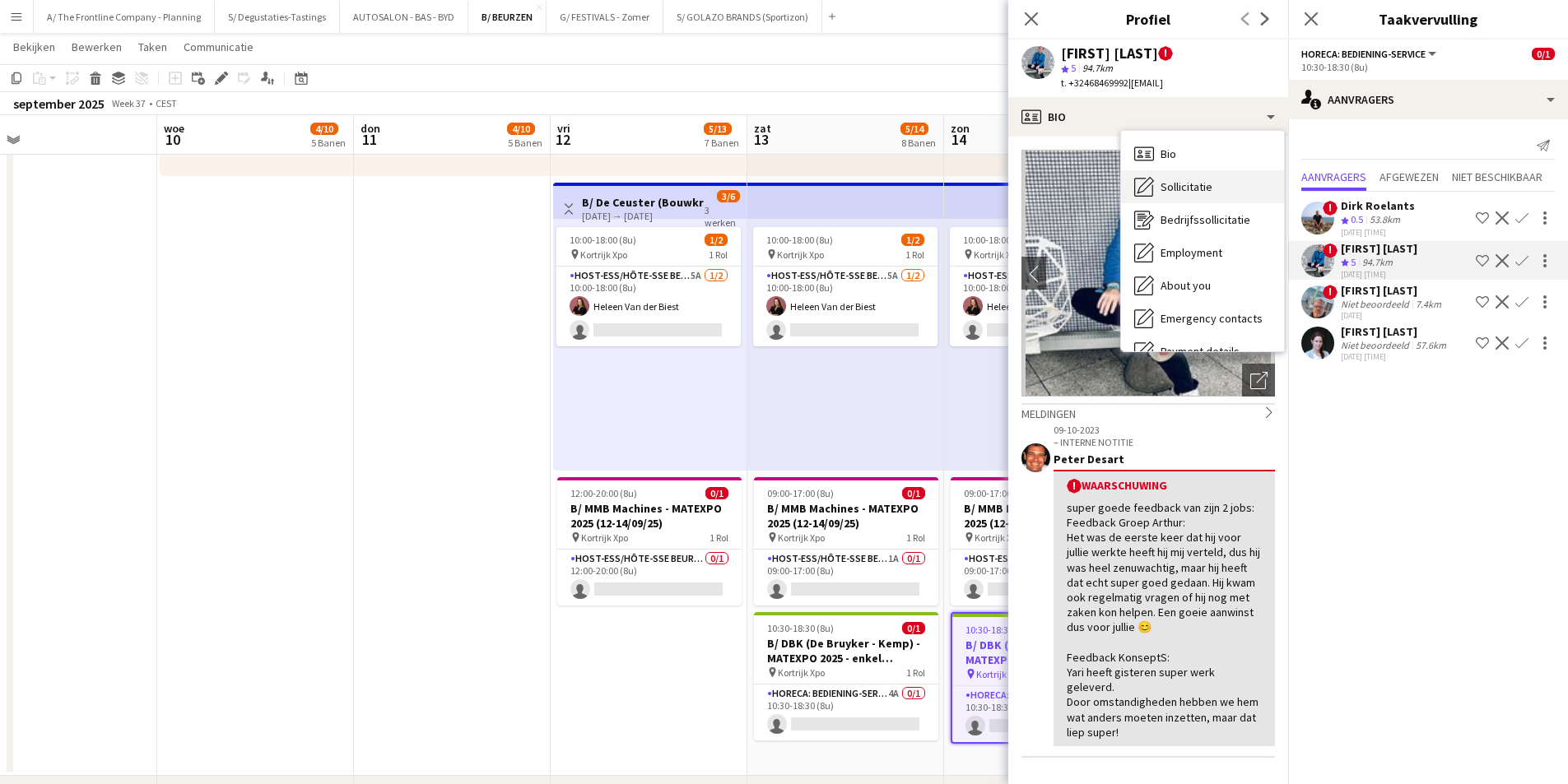 click on "Sollicitatie" at bounding box center [1186, 187] 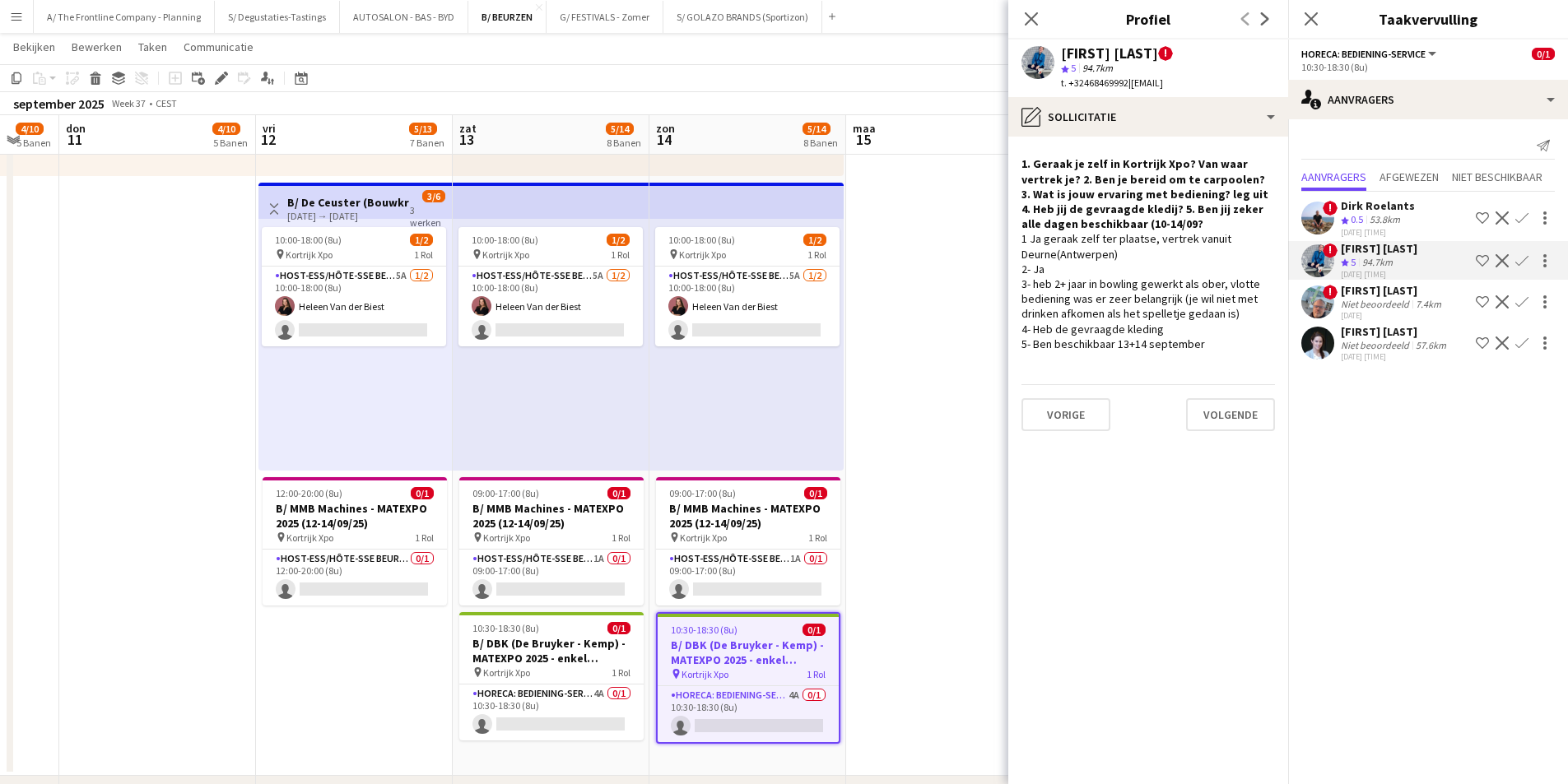 scroll, scrollTop: 0, scrollLeft: 534, axis: horizontal 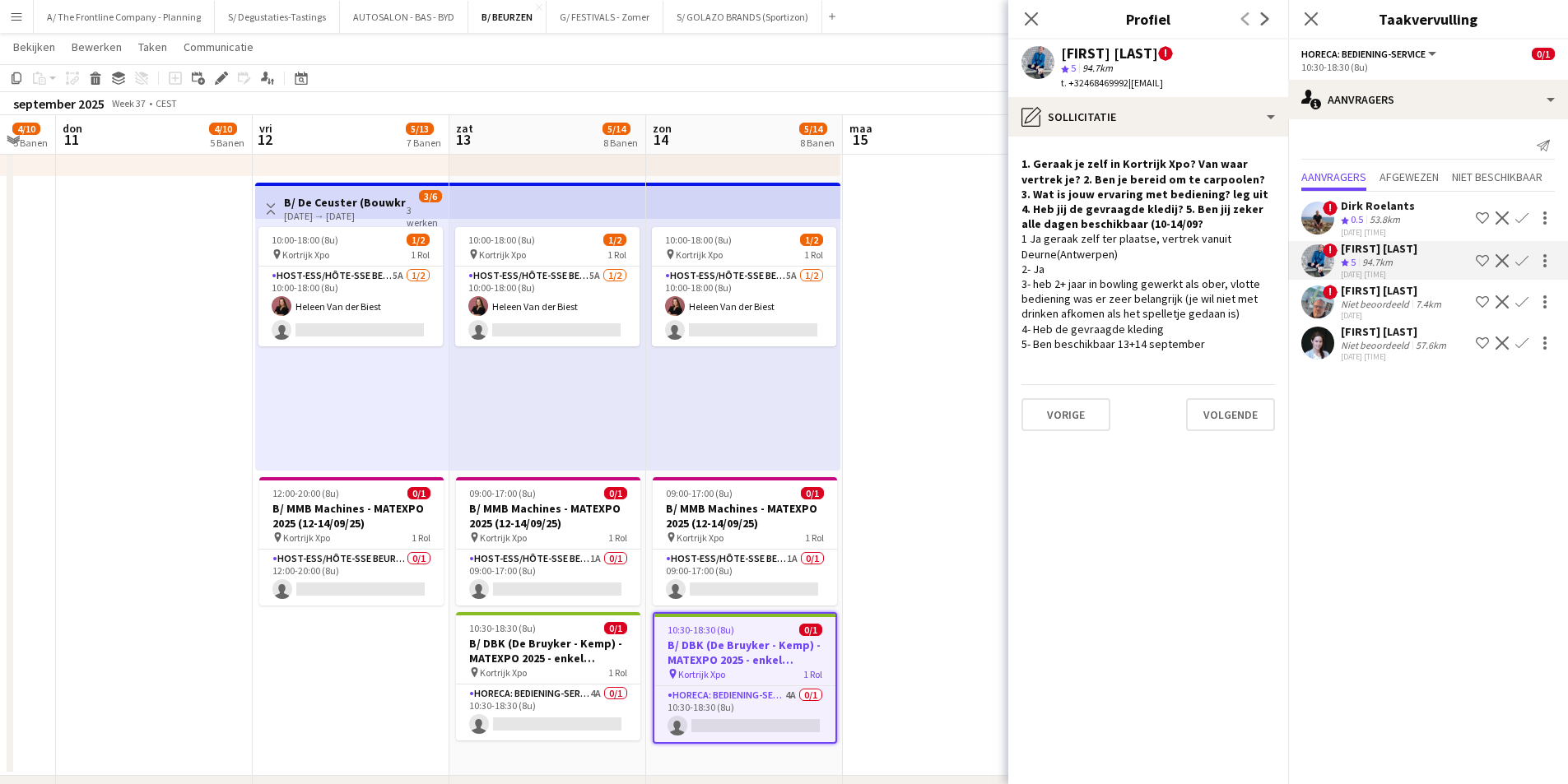 drag, startPoint x: 700, startPoint y: 348, endPoint x: 402, endPoint y: 348, distance: 298 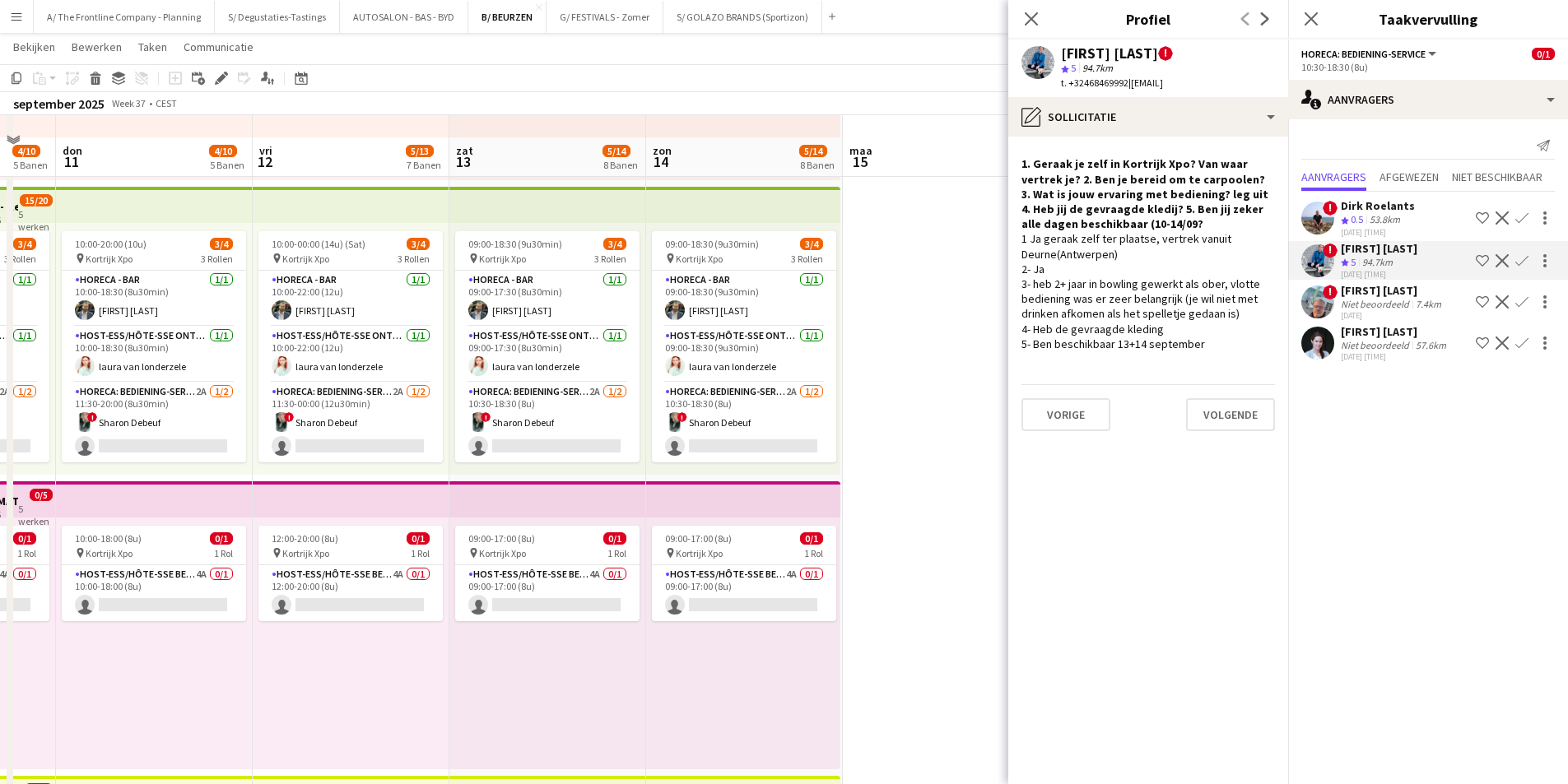 scroll, scrollTop: 329, scrollLeft: 0, axis: vertical 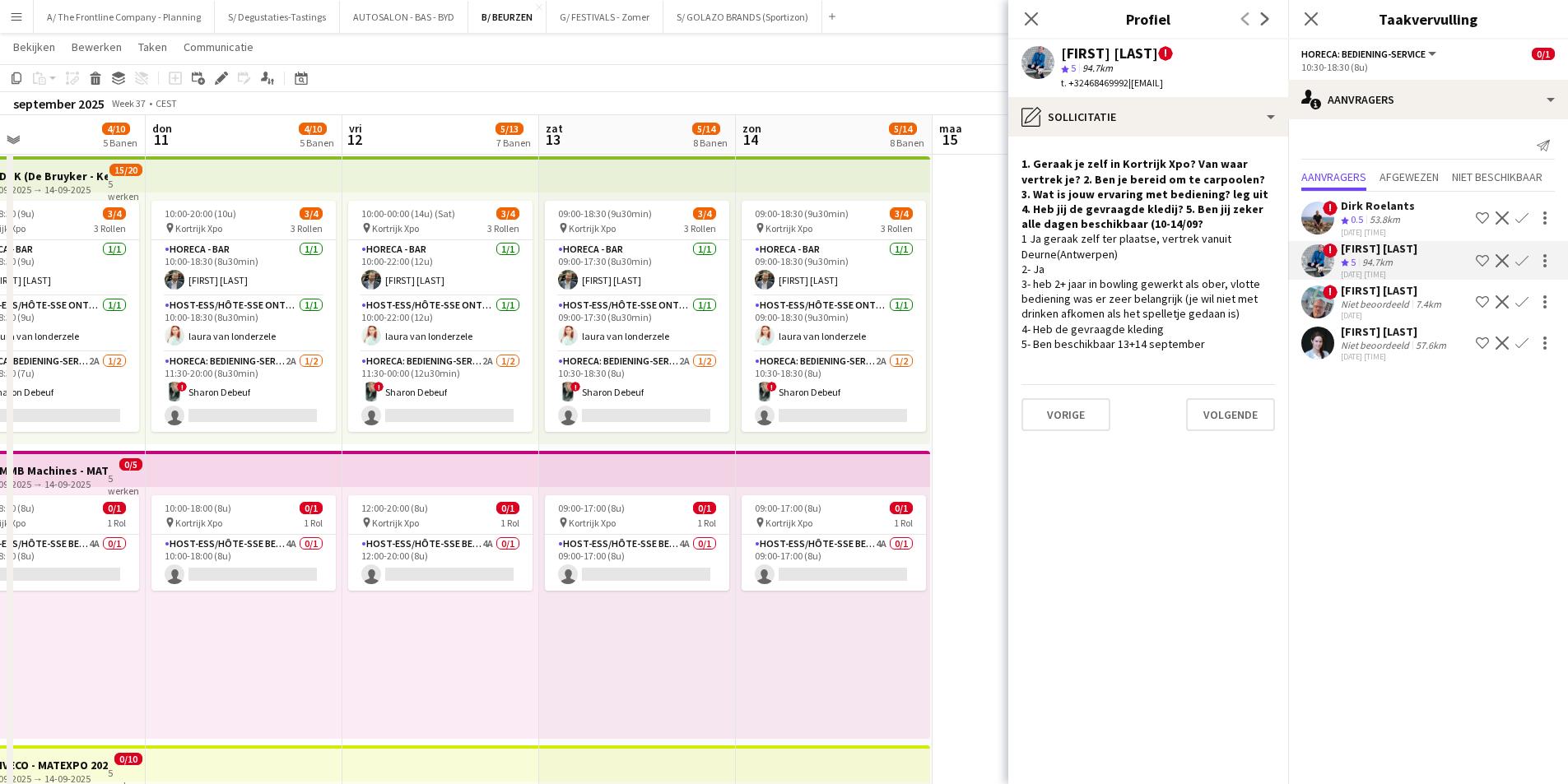 drag, startPoint x: 886, startPoint y: 600, endPoint x: 976, endPoint y: 568, distance: 95.519631 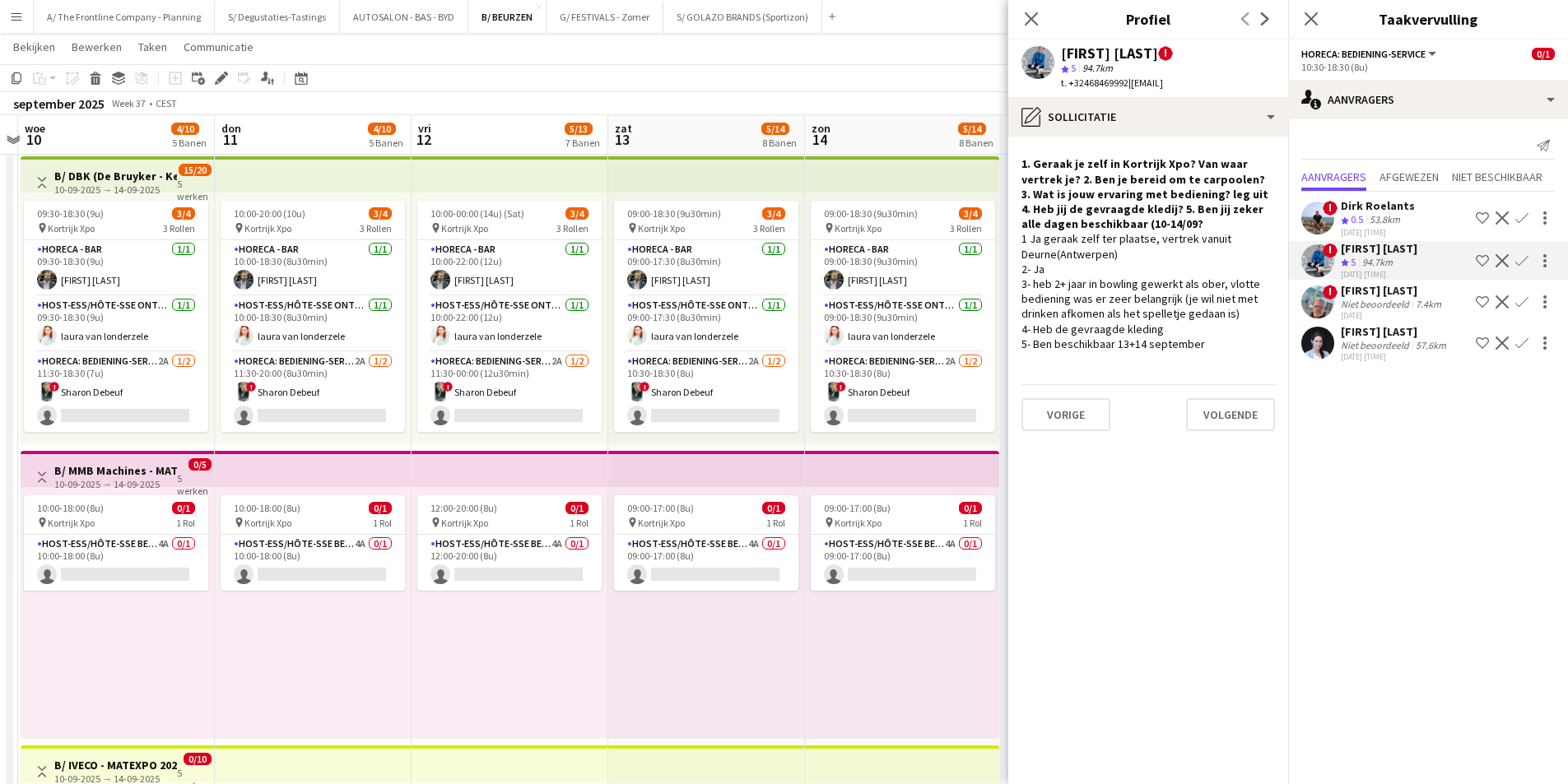 scroll, scrollTop: 0, scrollLeft: 496, axis: horizontal 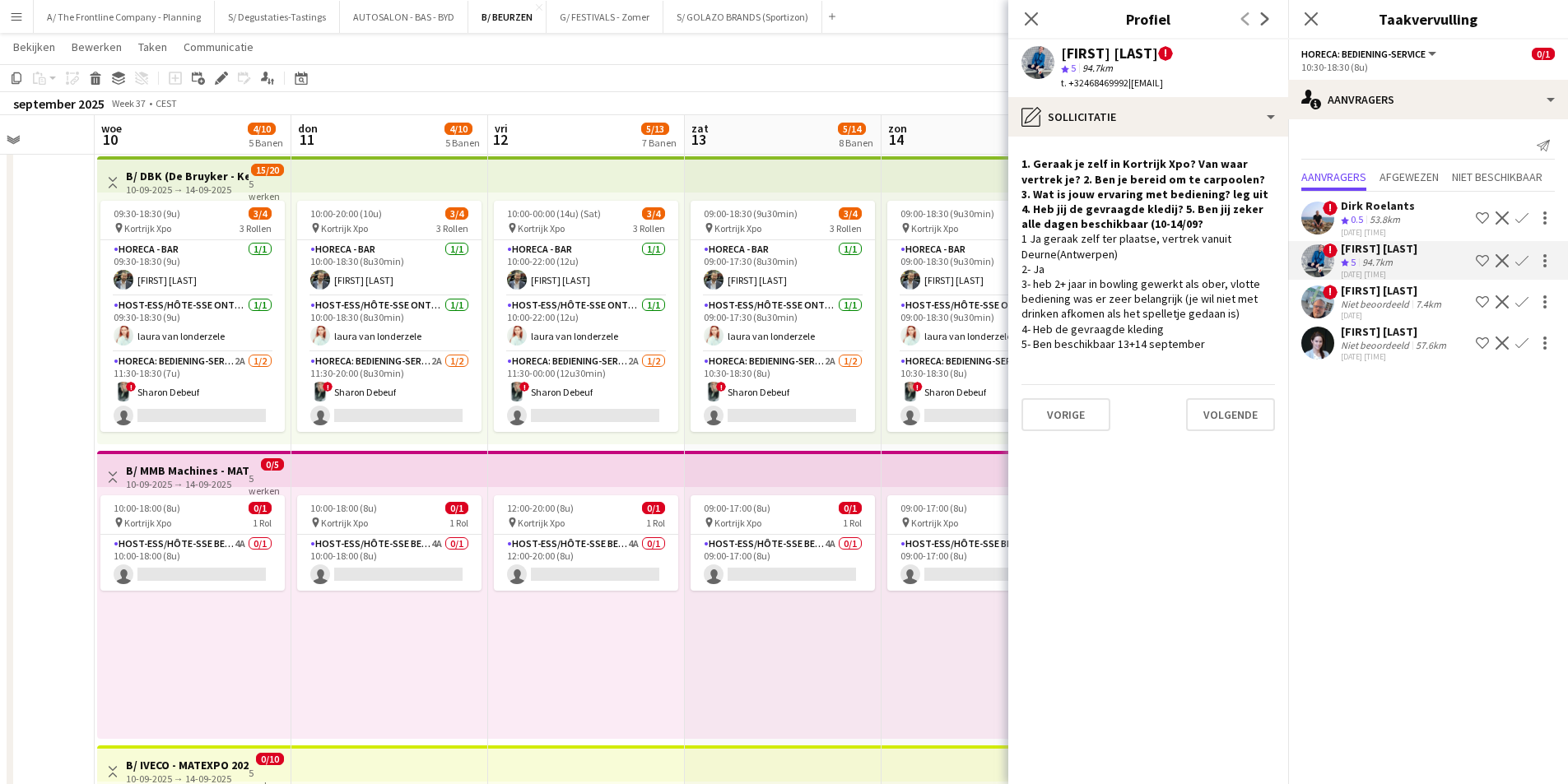 drag, startPoint x: 562, startPoint y: 604, endPoint x: 708, endPoint y: 601, distance: 146.03082 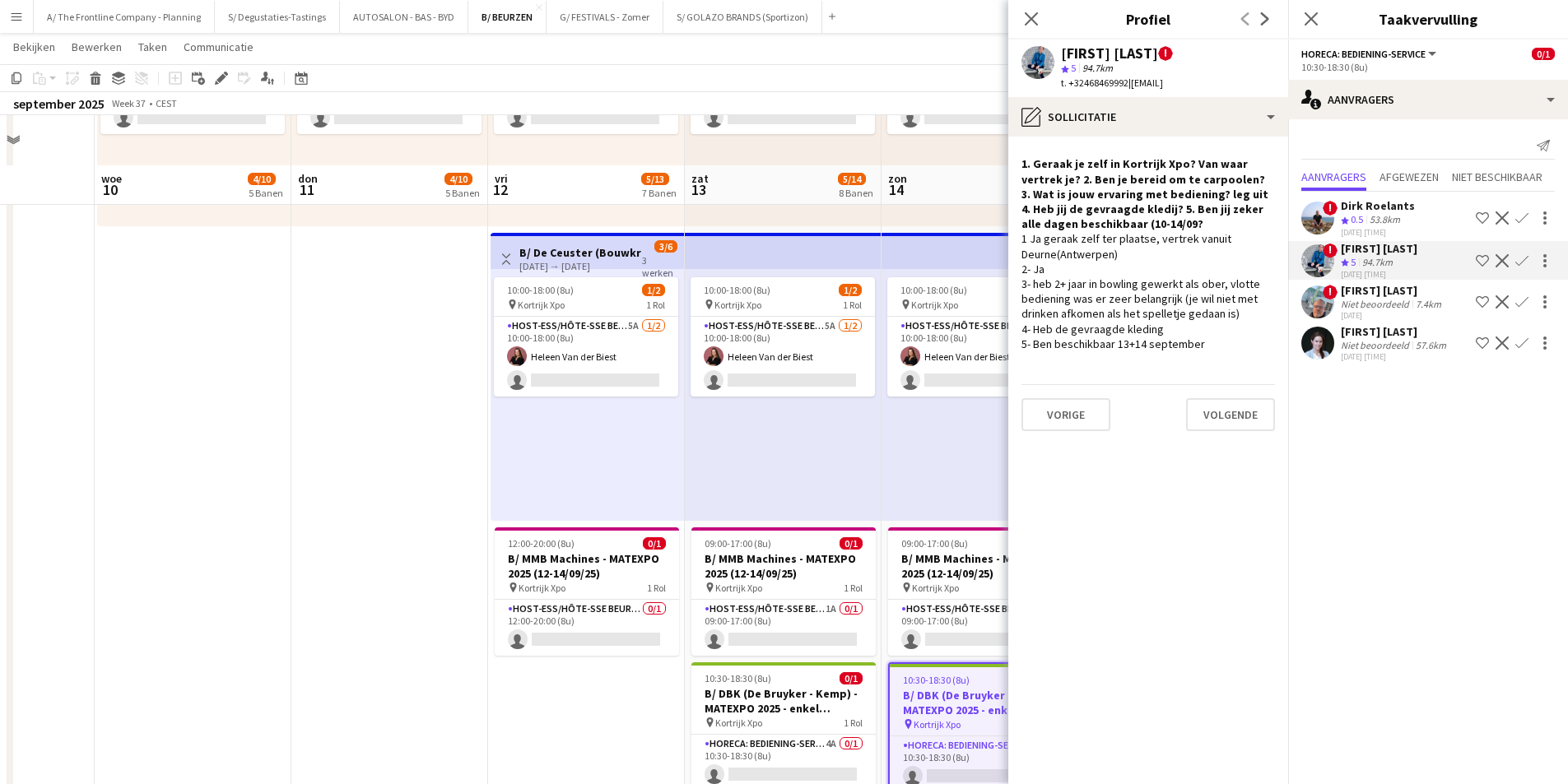 scroll, scrollTop: 1399, scrollLeft: 0, axis: vertical 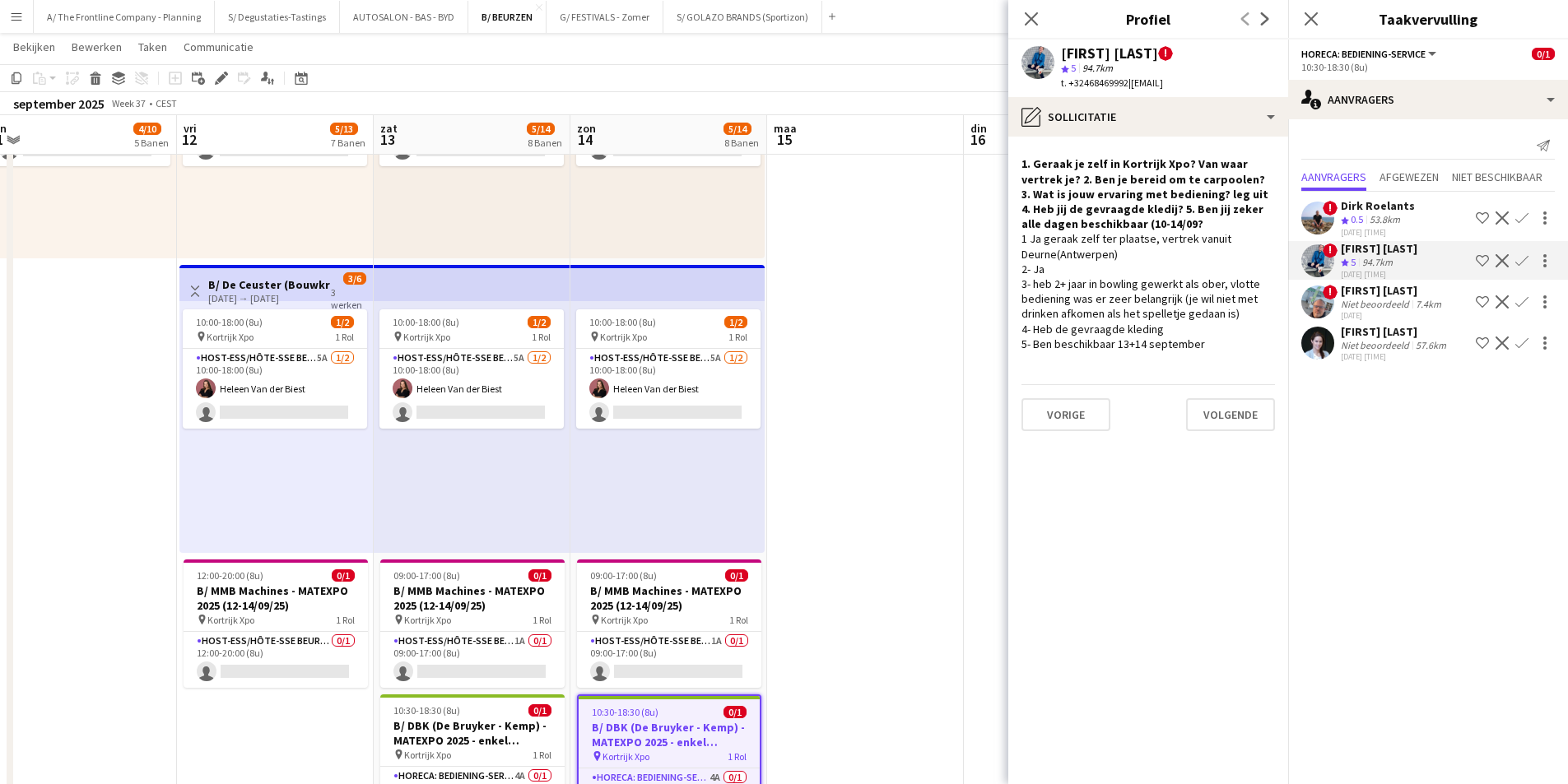 drag, startPoint x: 513, startPoint y: 469, endPoint x: 484, endPoint y: 471, distance: 29.068884 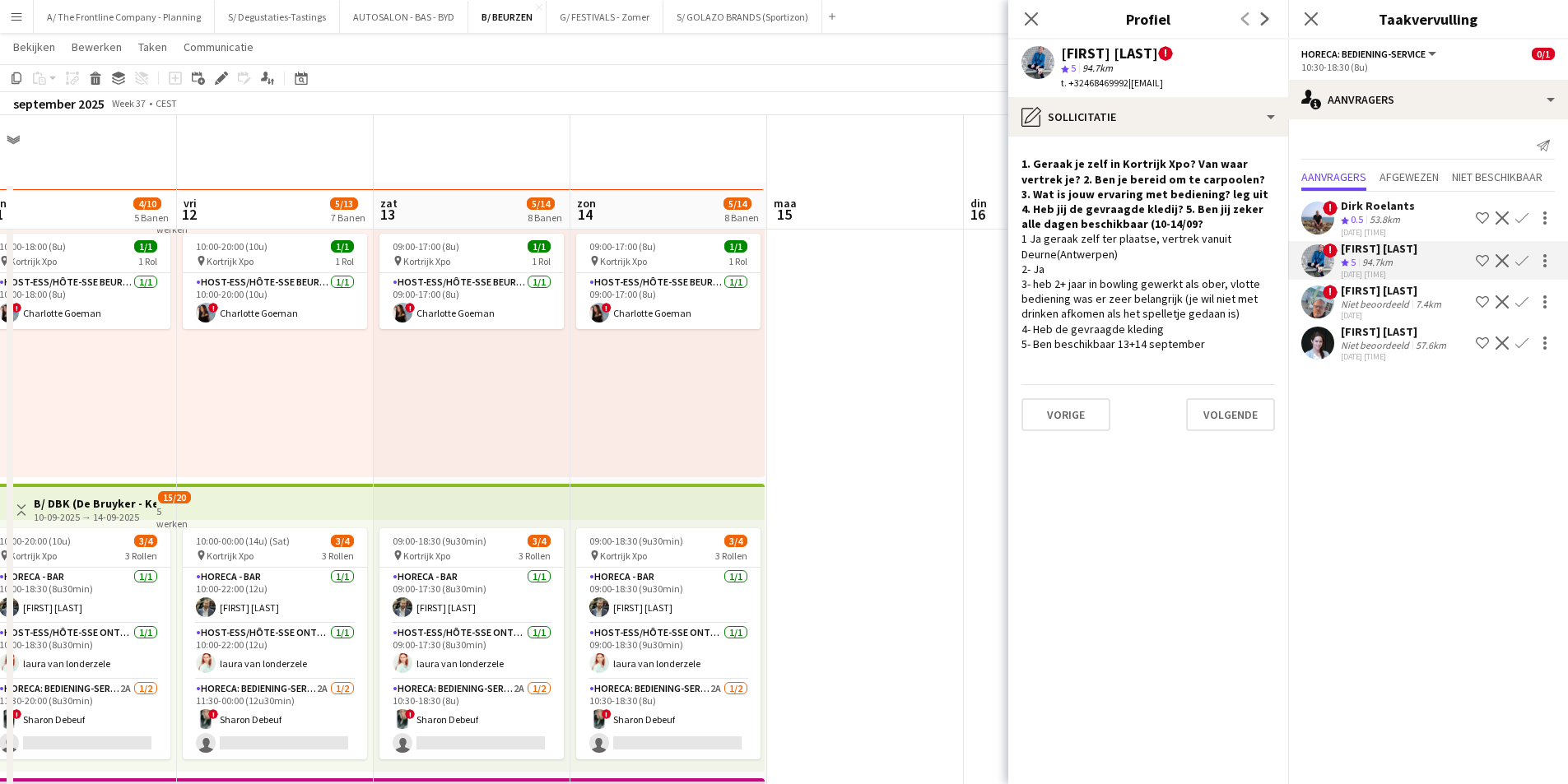 scroll, scrollTop: 0, scrollLeft: 0, axis: both 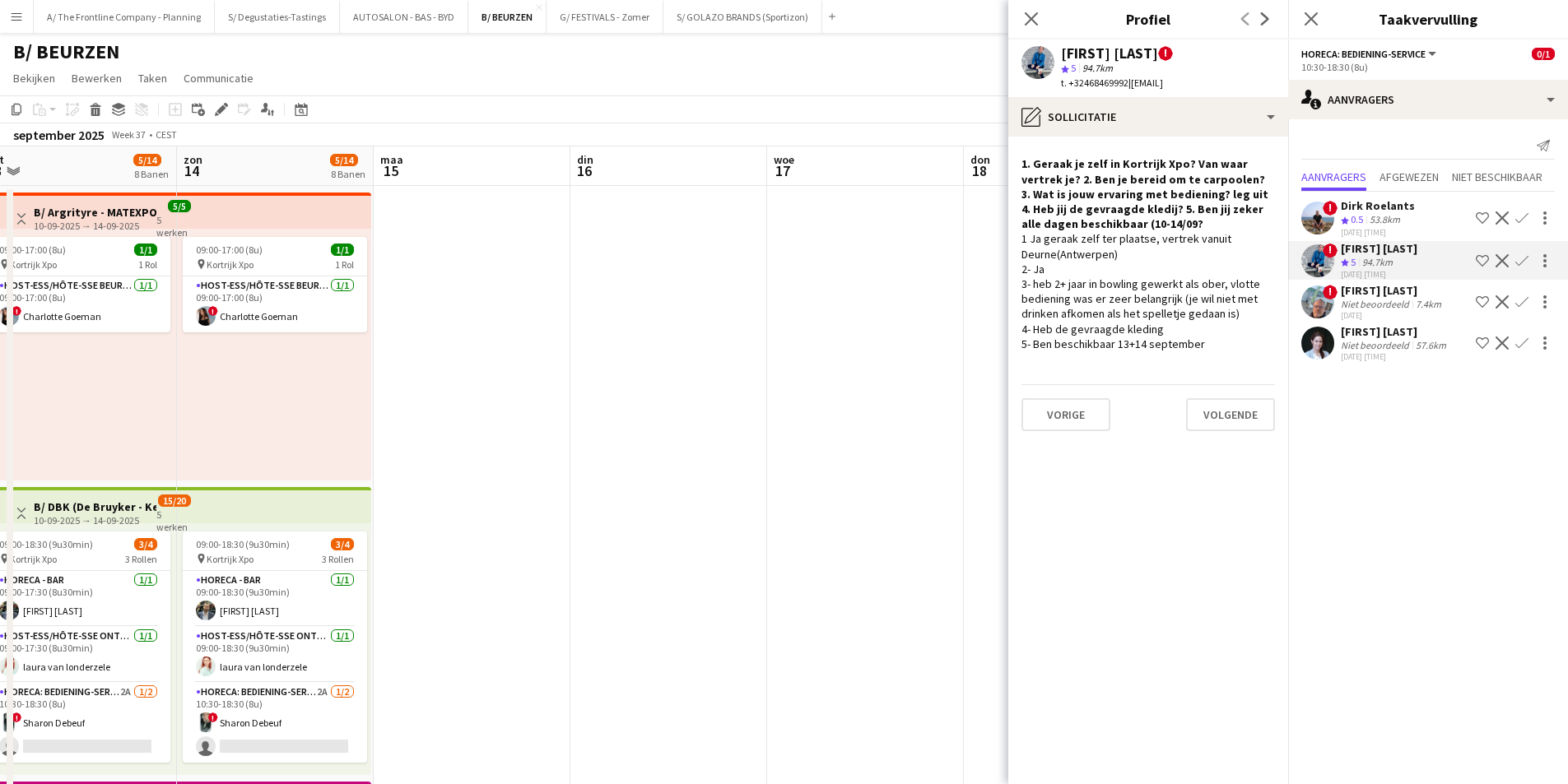 drag, startPoint x: 681, startPoint y: 403, endPoint x: 348, endPoint y: 403, distance: 333 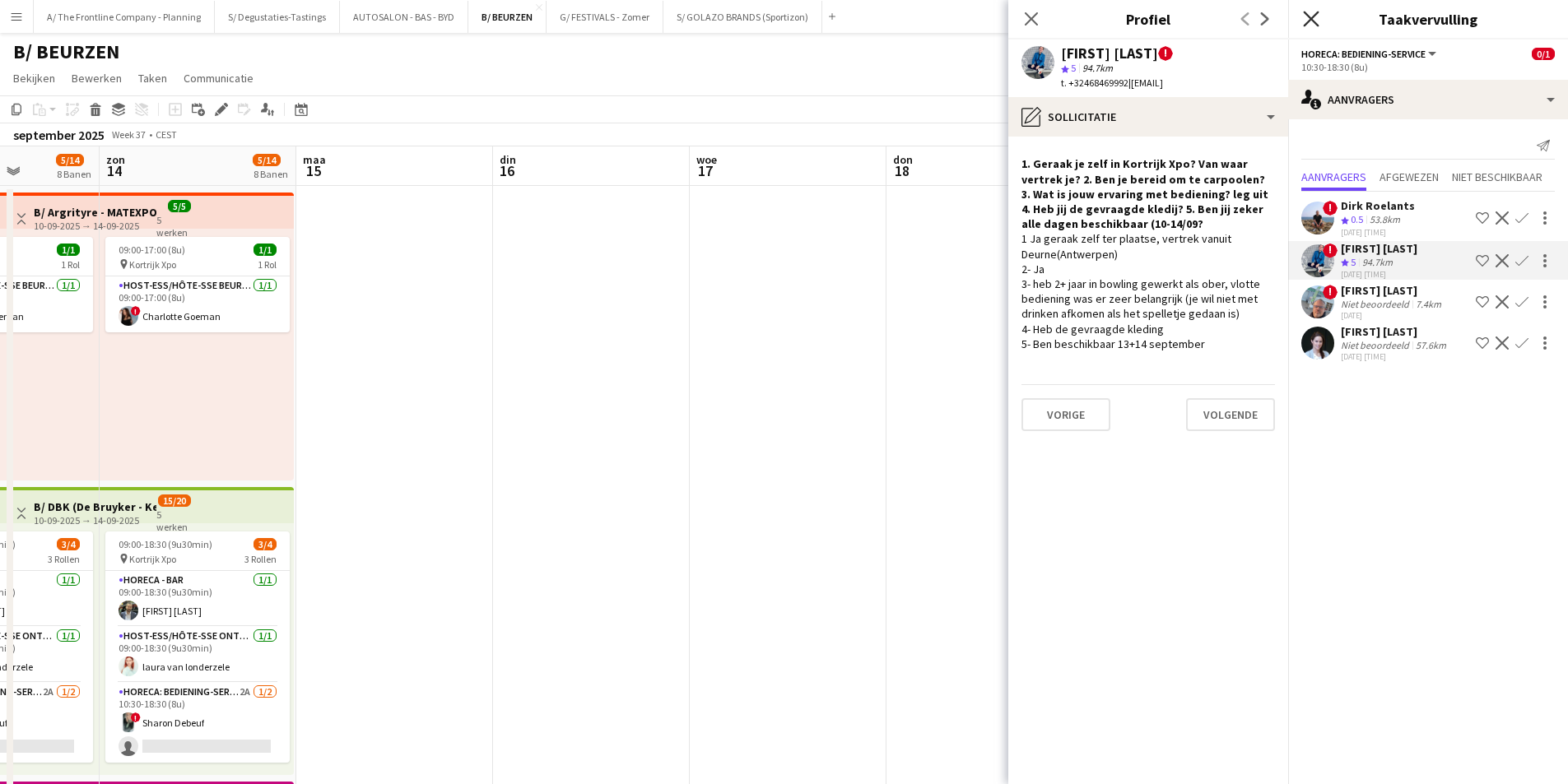 click on "Sluit pop-in" 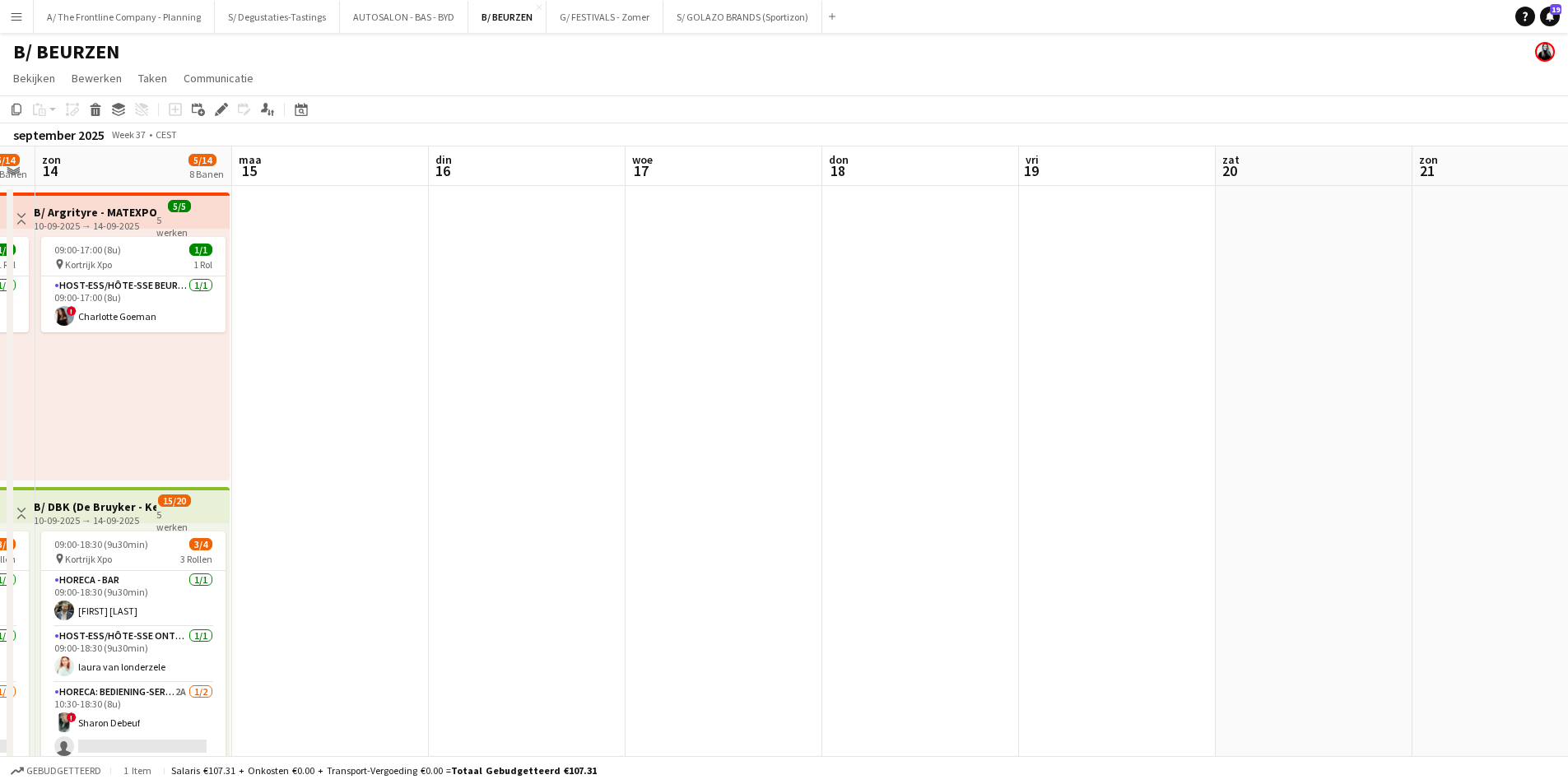drag, startPoint x: 1420, startPoint y: 424, endPoint x: 370, endPoint y: 462, distance: 1050.6874 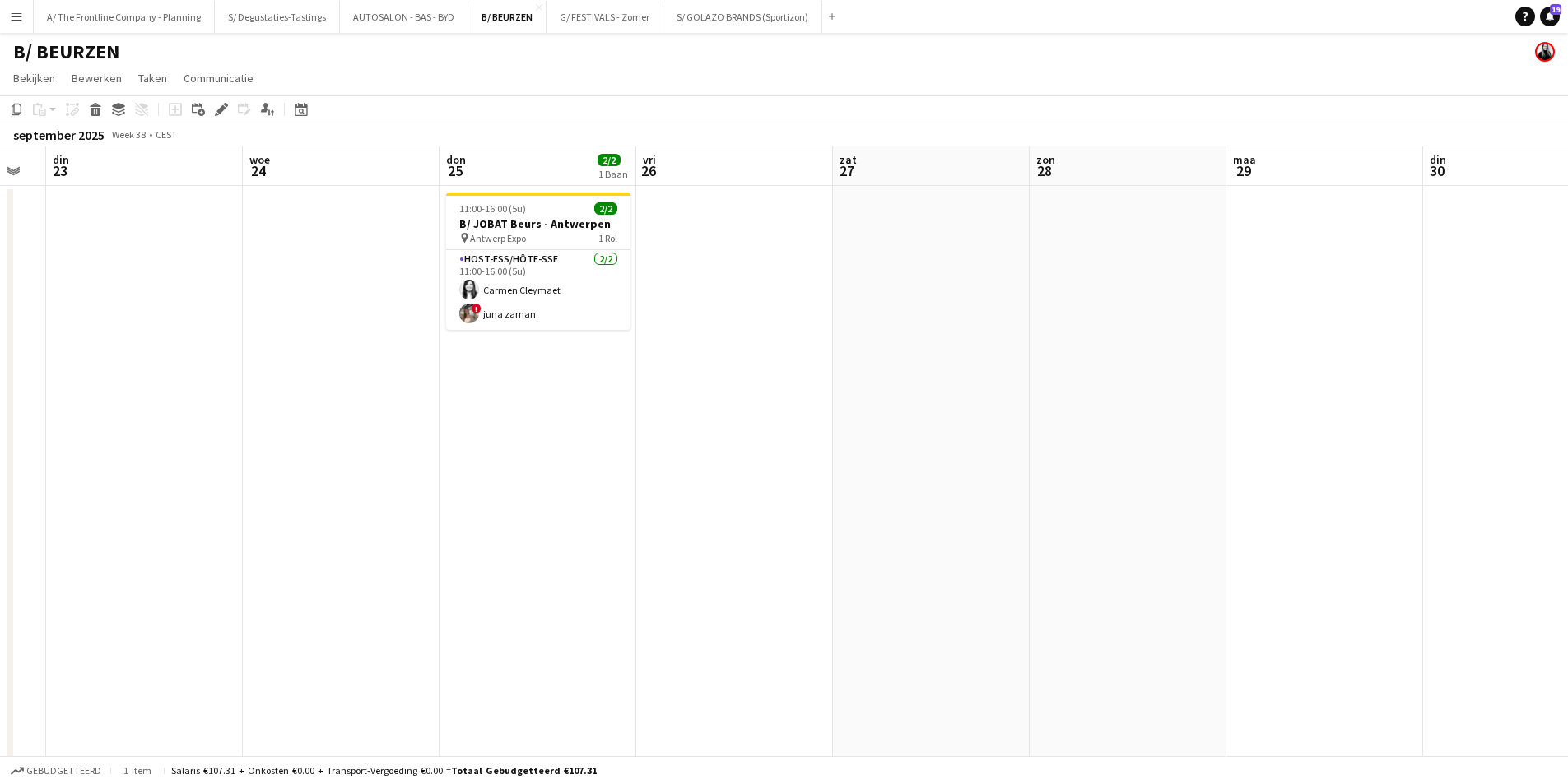 drag, startPoint x: 777, startPoint y: 415, endPoint x: 514, endPoint y: 420, distance: 263.04752 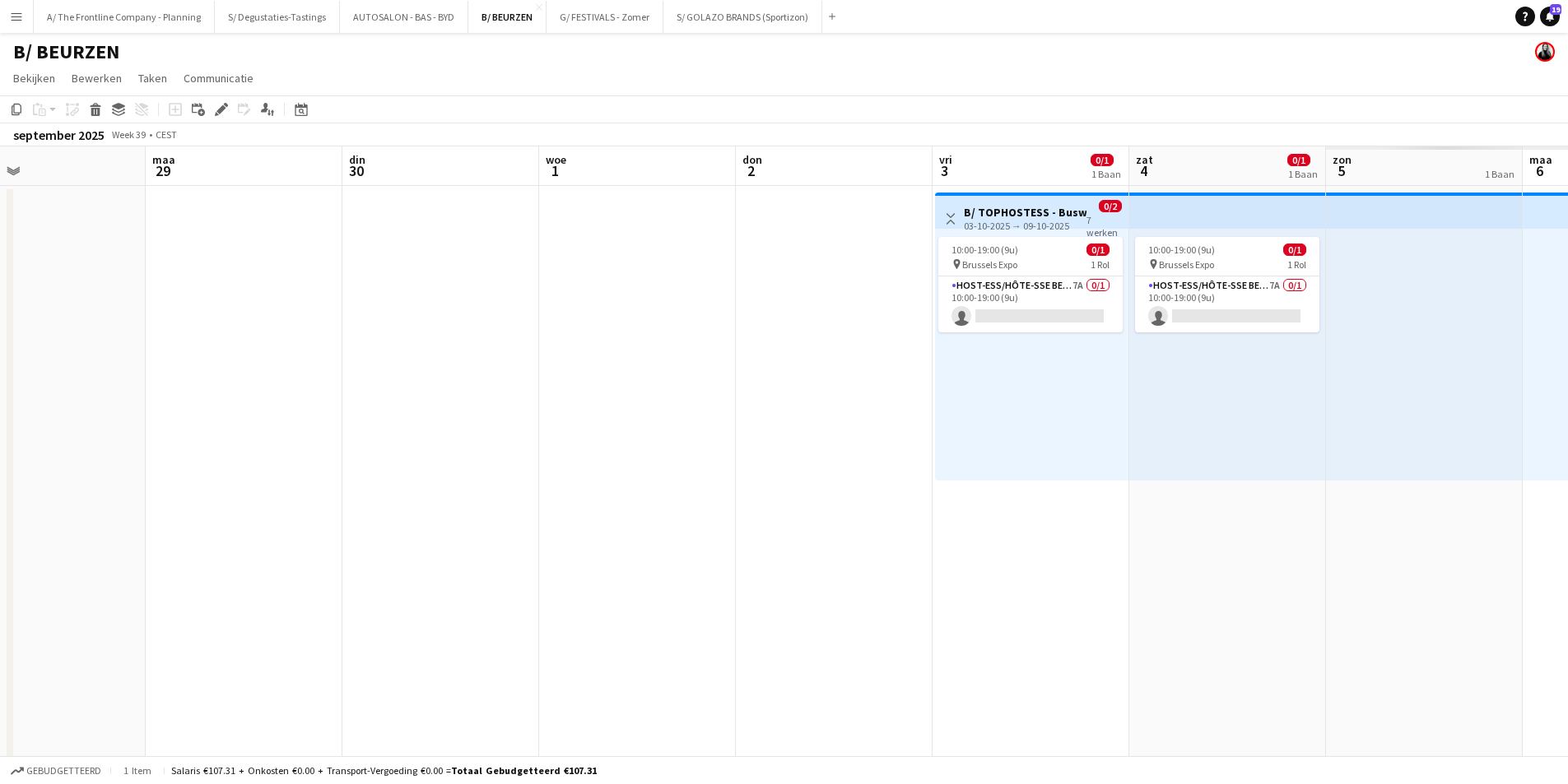 drag, startPoint x: 1269, startPoint y: 293, endPoint x: 767, endPoint y: 345, distance: 504.686 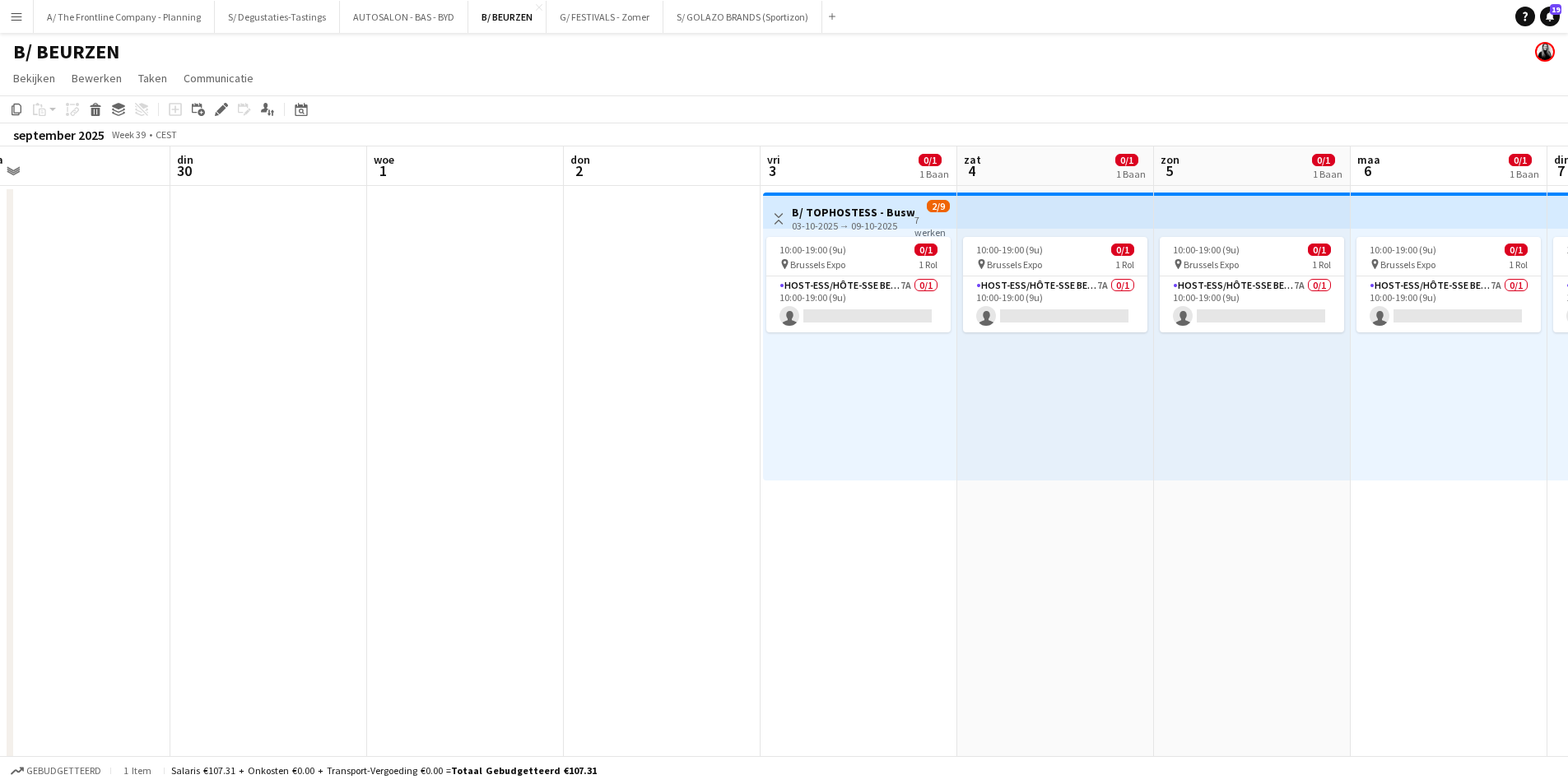 scroll, scrollTop: 0, scrollLeft: 503, axis: horizontal 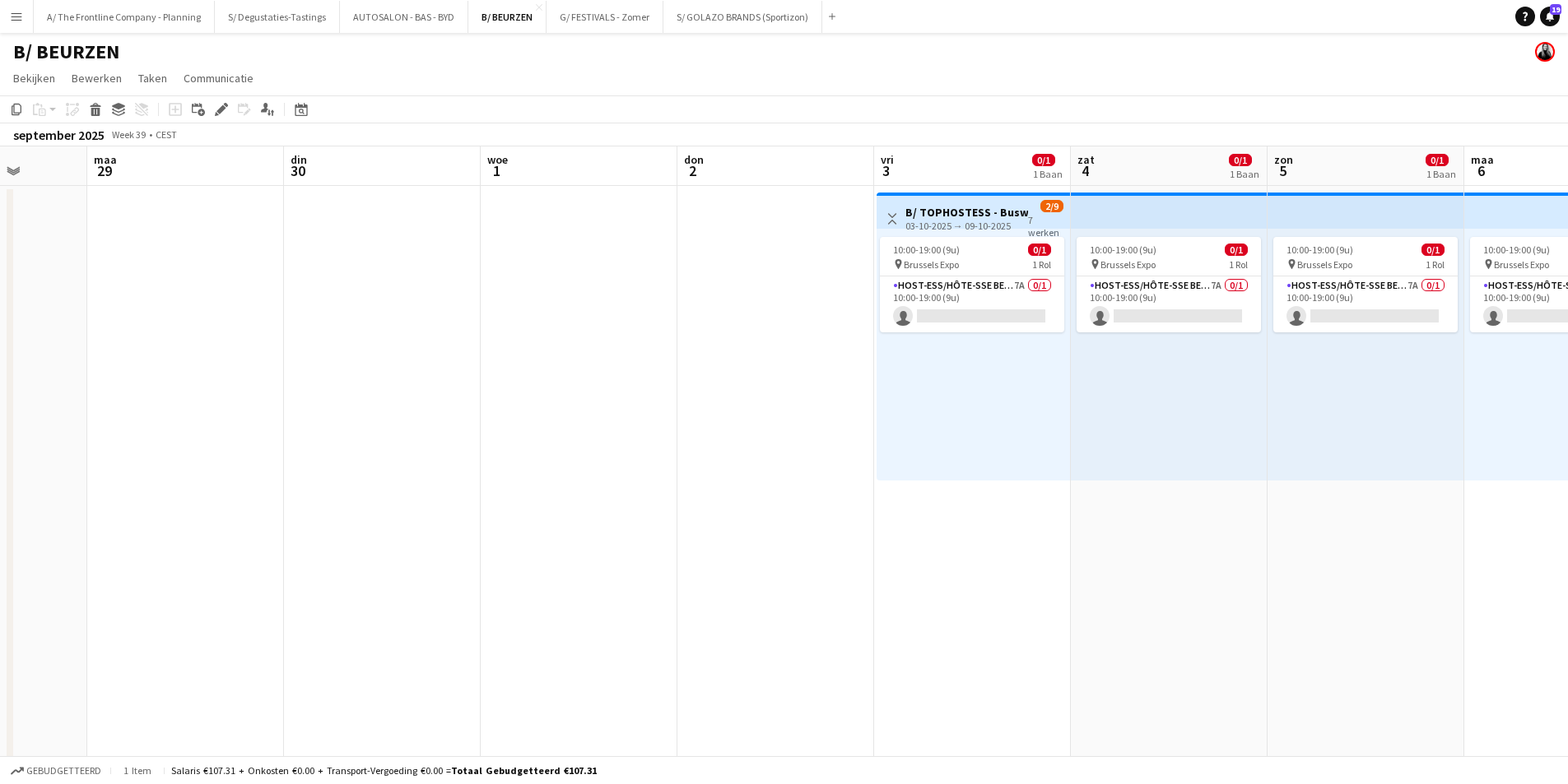 drag, startPoint x: 991, startPoint y: 364, endPoint x: 532, endPoint y: 379, distance: 459.245 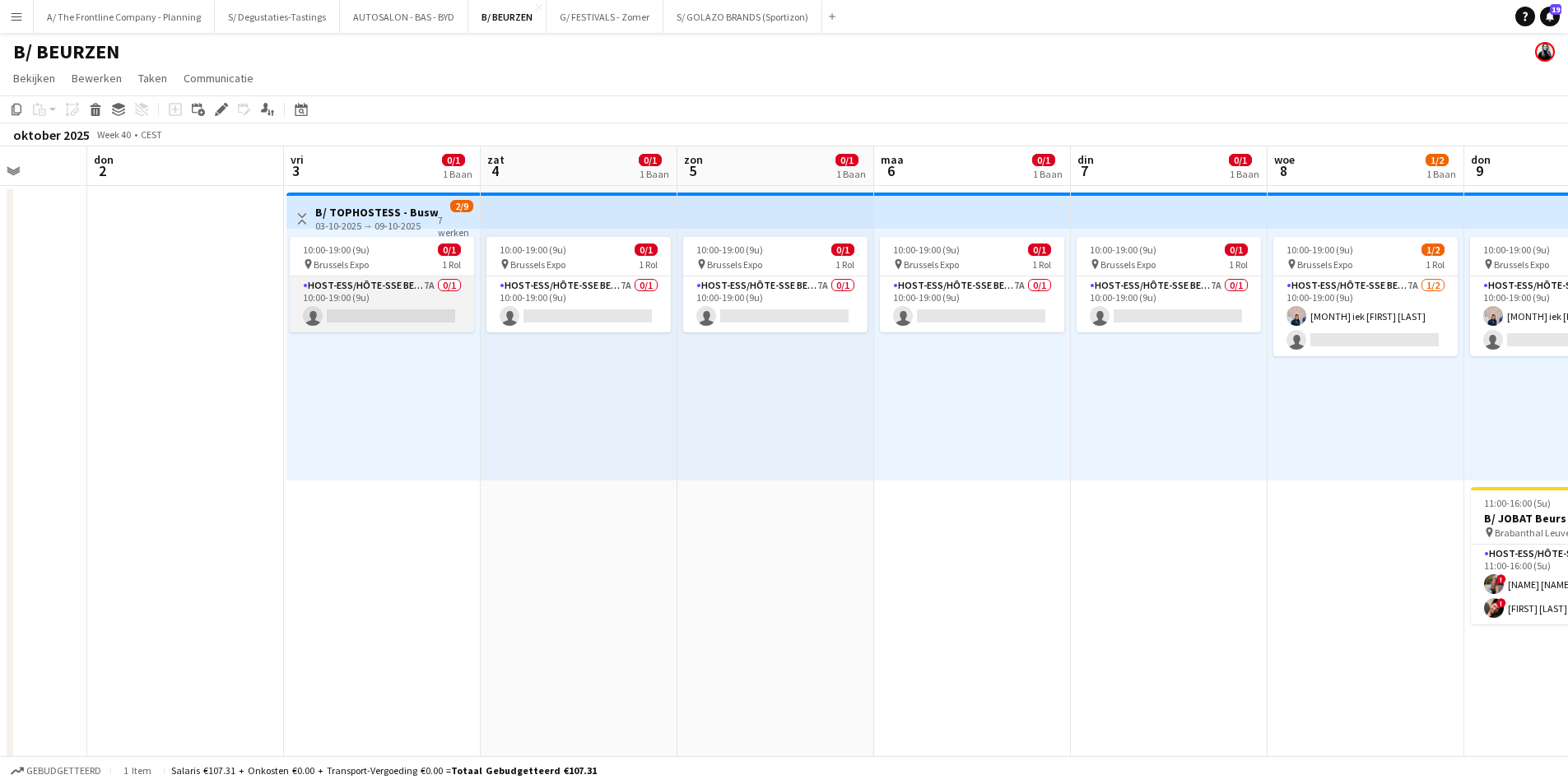 click on "Host-ess/Hôte-sse Beurs - Foire   7A   0/1   10:00-19:00 (9u)
single-neutral-actions" at bounding box center [382, 304] 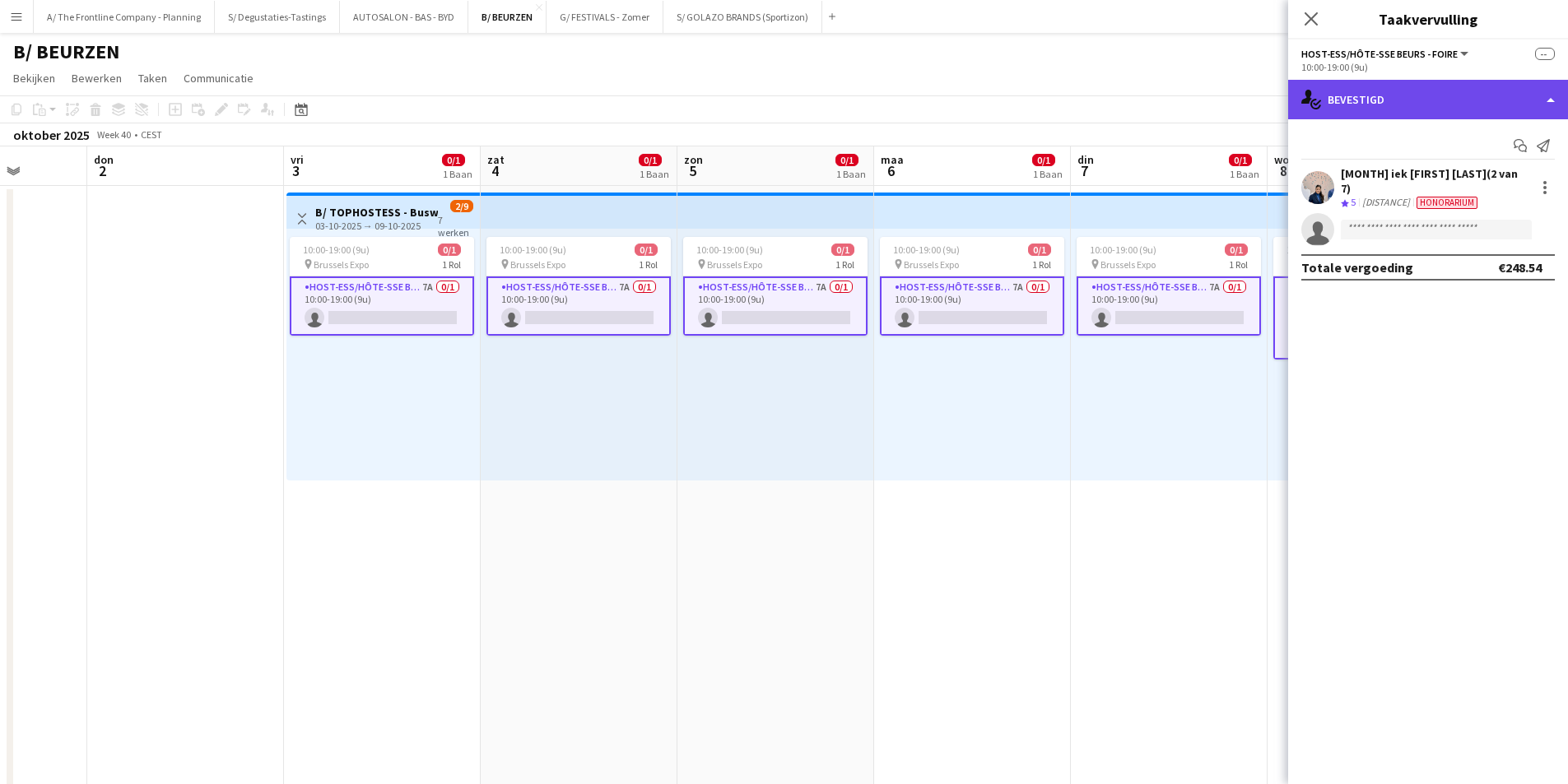click on "single-neutral-actions-check-2
Bevestigd" 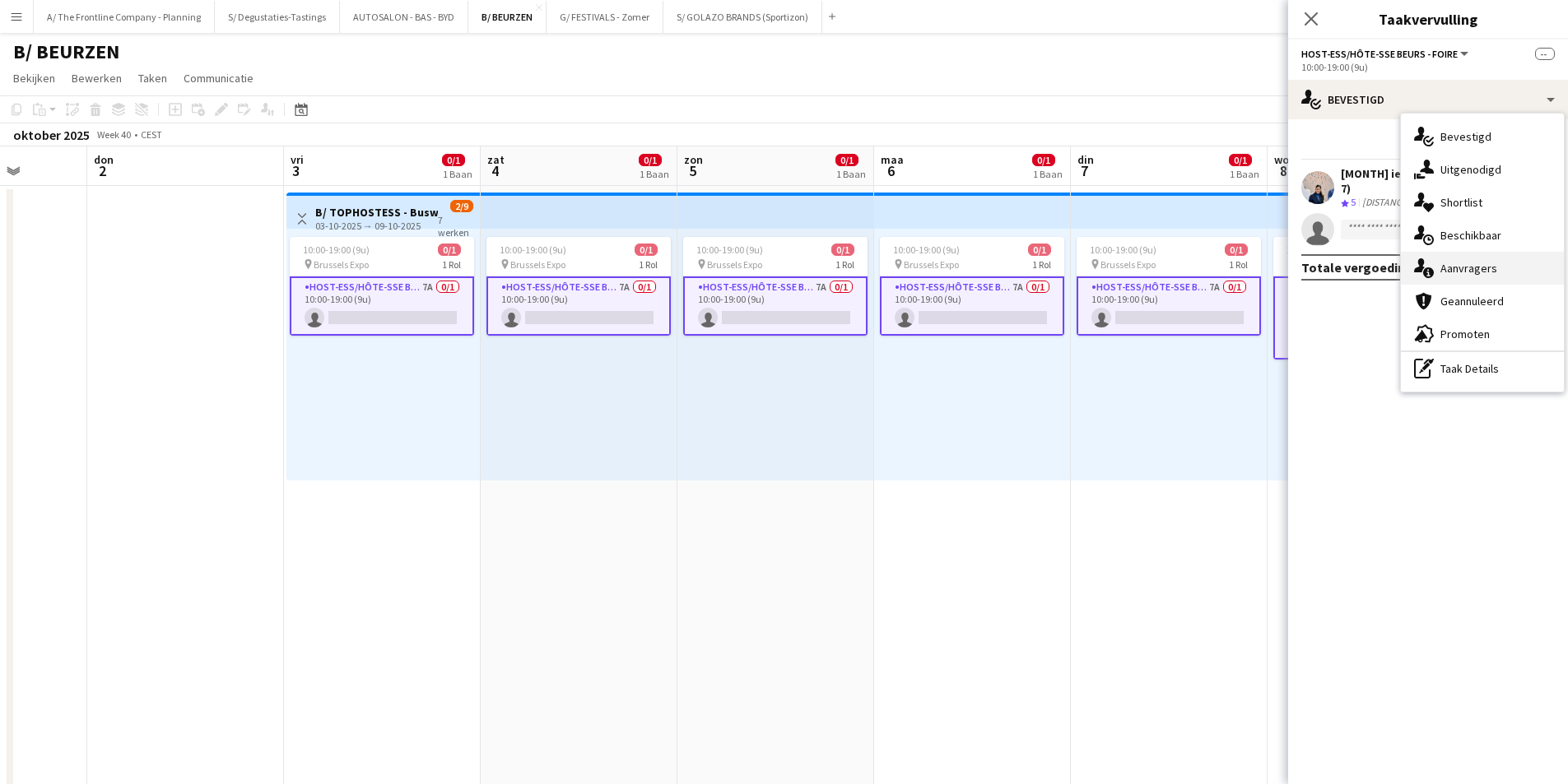 click on "single-neutral-actions-information
Aanvragers" at bounding box center [1482, 268] 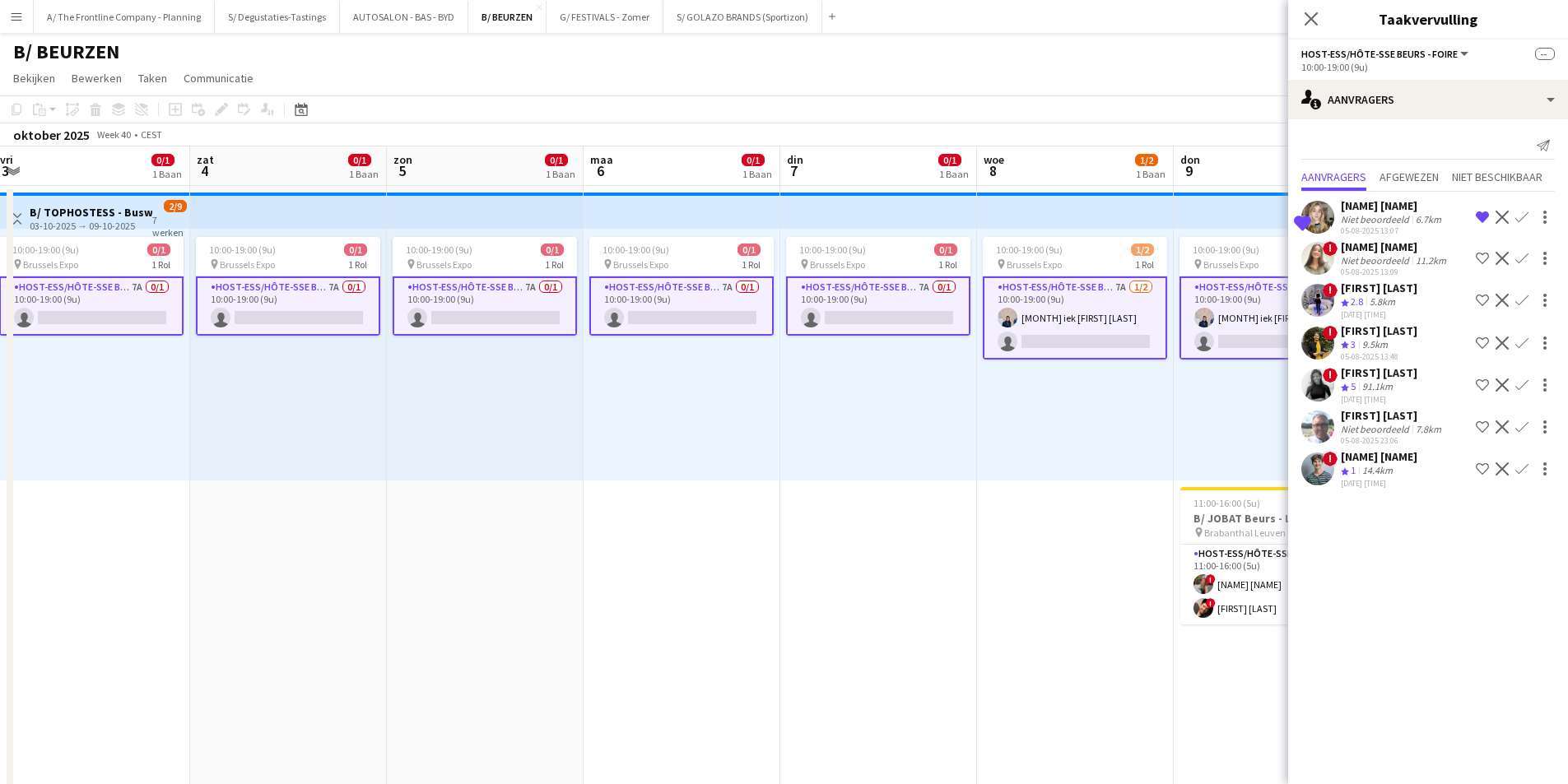 scroll, scrollTop: 0, scrollLeft: 598, axis: horizontal 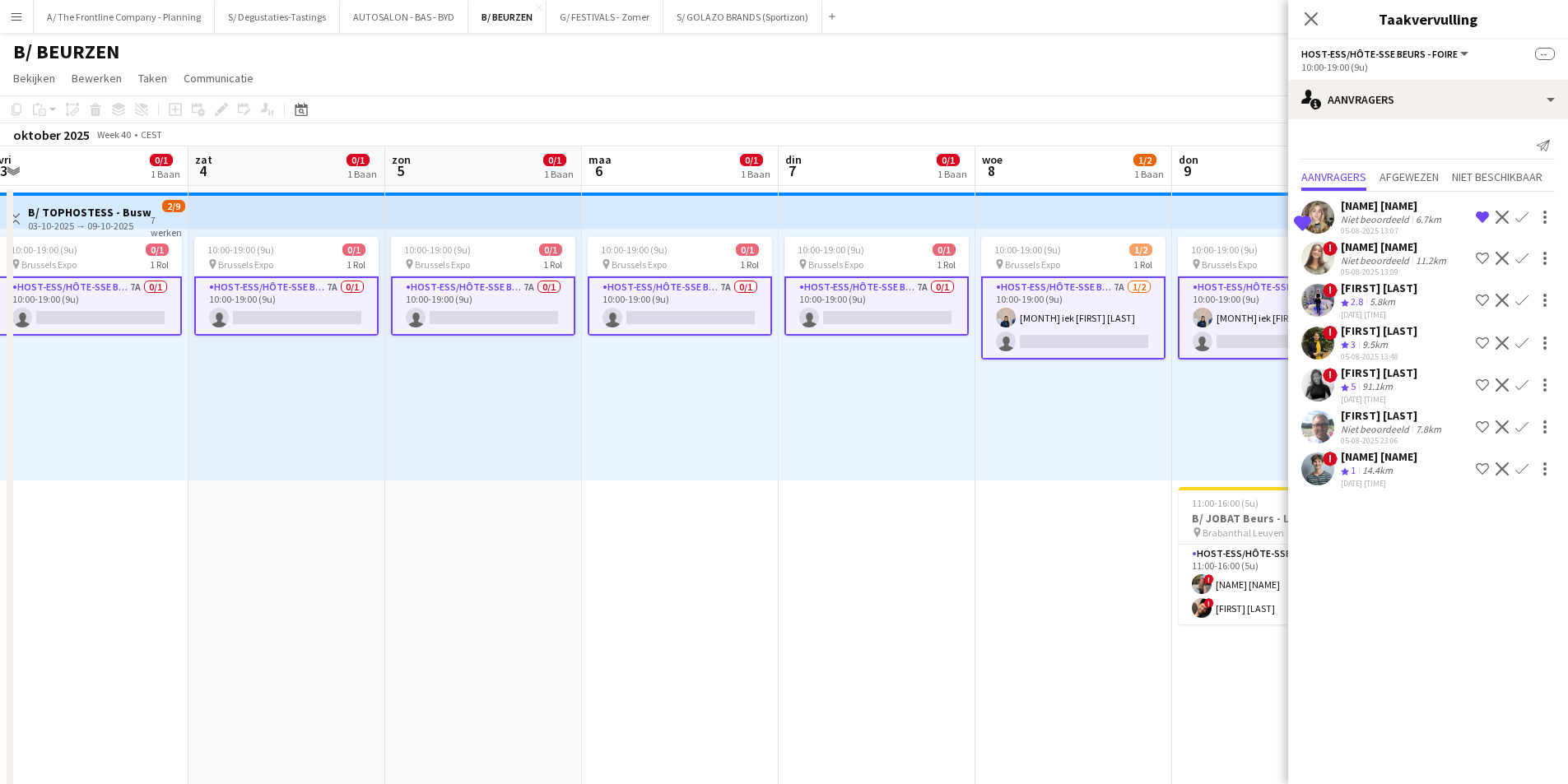 drag, startPoint x: 1082, startPoint y: 397, endPoint x: 805, endPoint y: 397, distance: 277 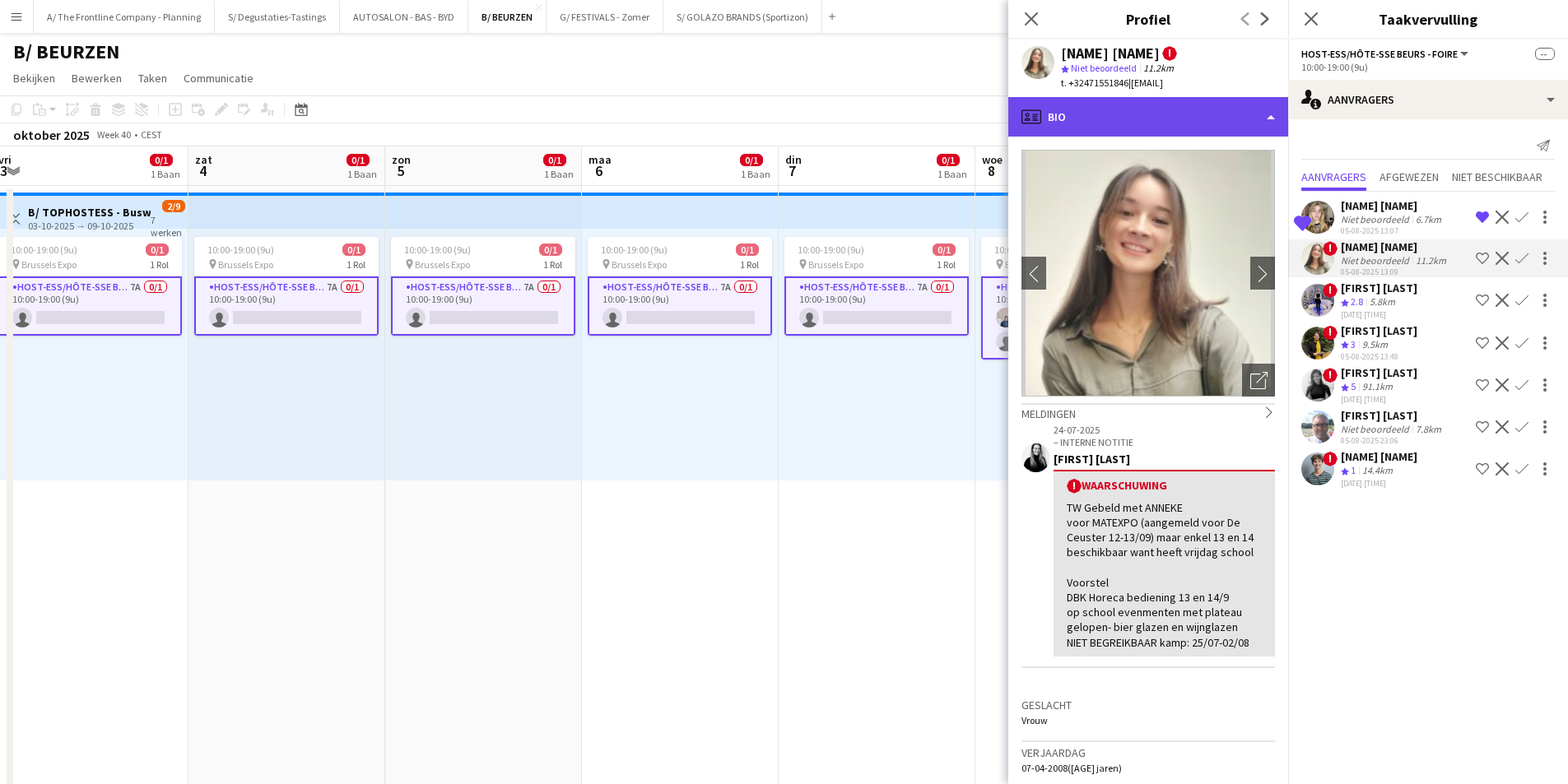 click on "profile
Bio" 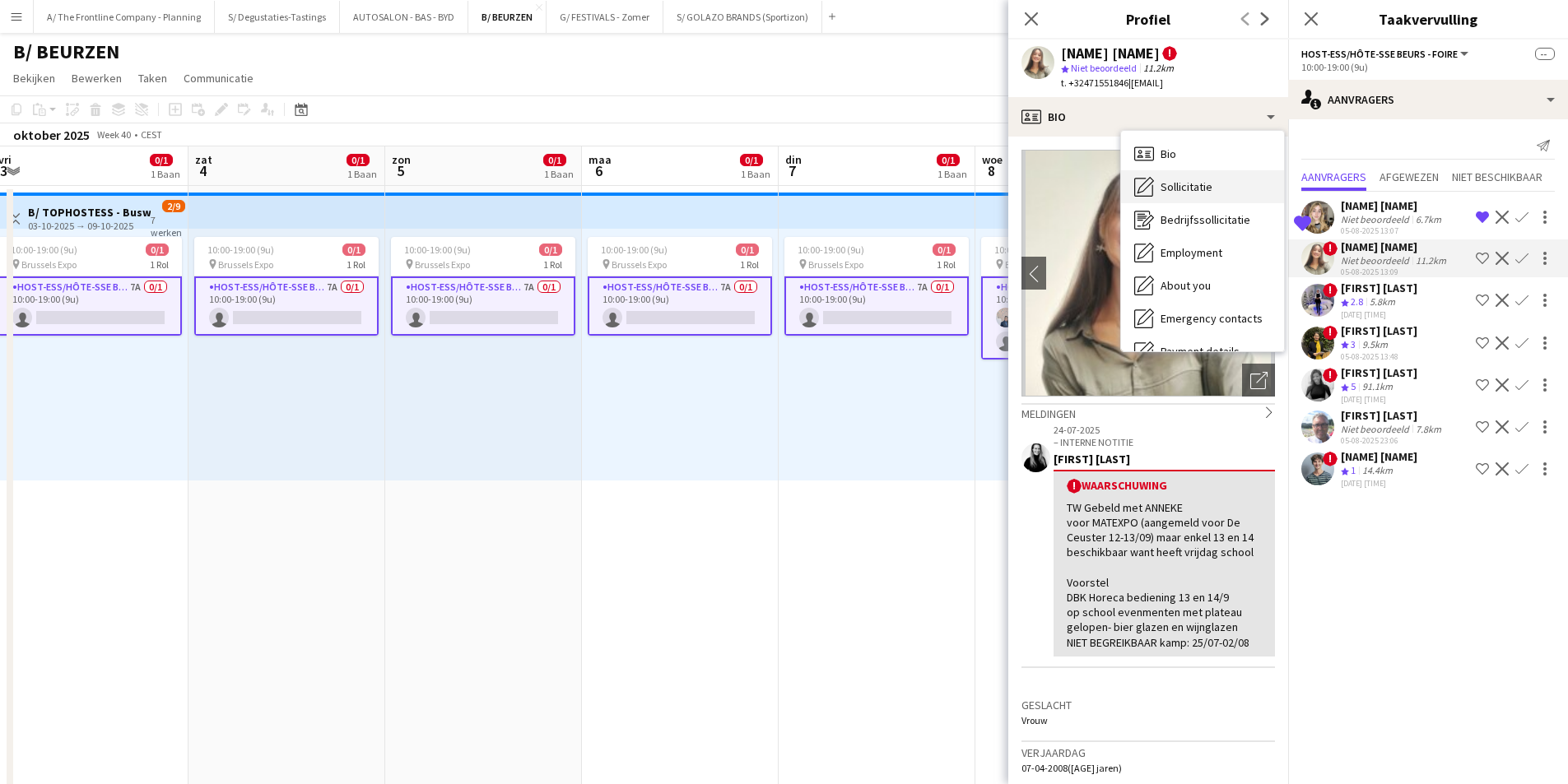 click on "Sollicitatie
Sollicitatie" at bounding box center [1203, 187] 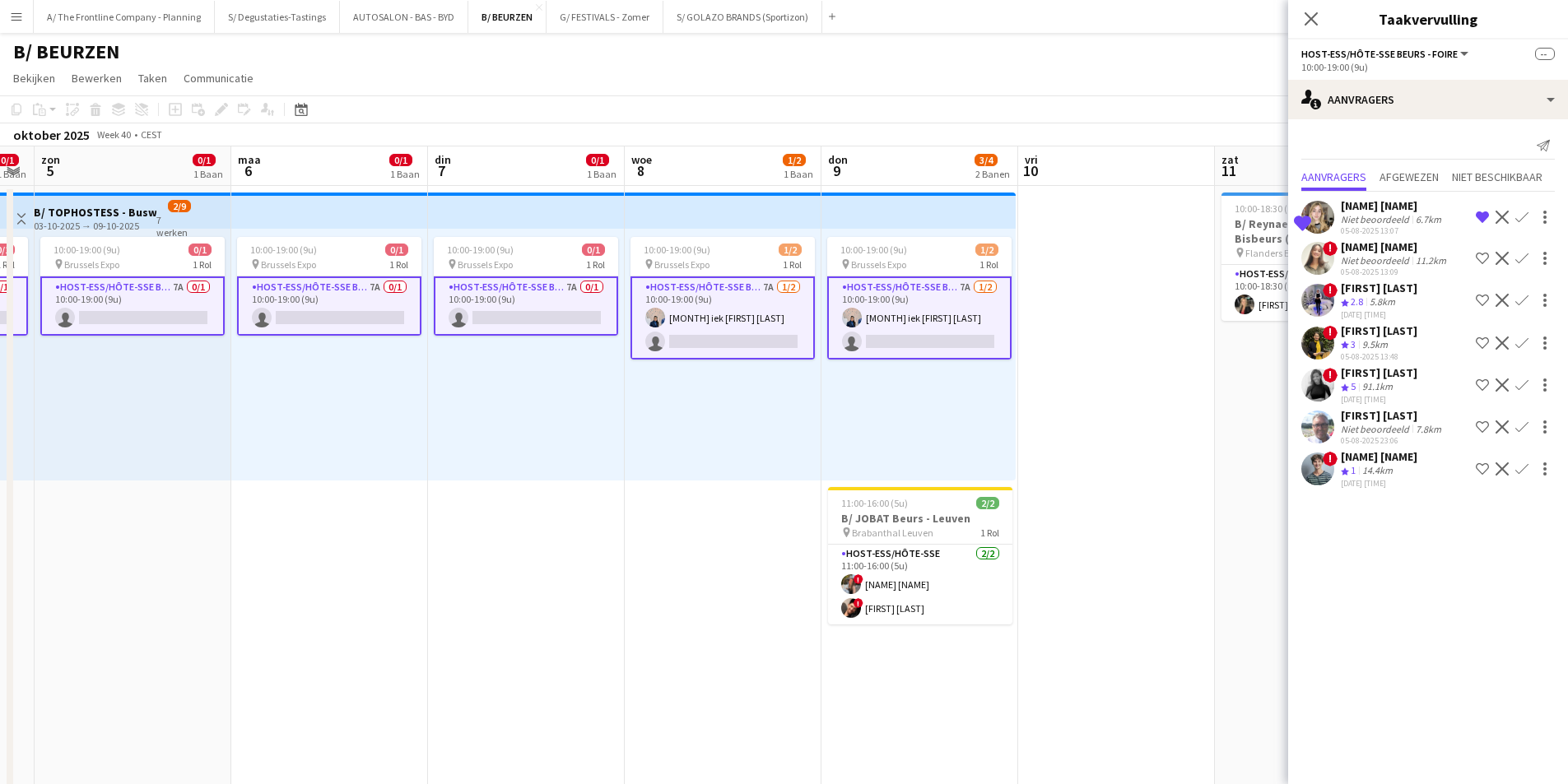 scroll, scrollTop: 0, scrollLeft: 483, axis: horizontal 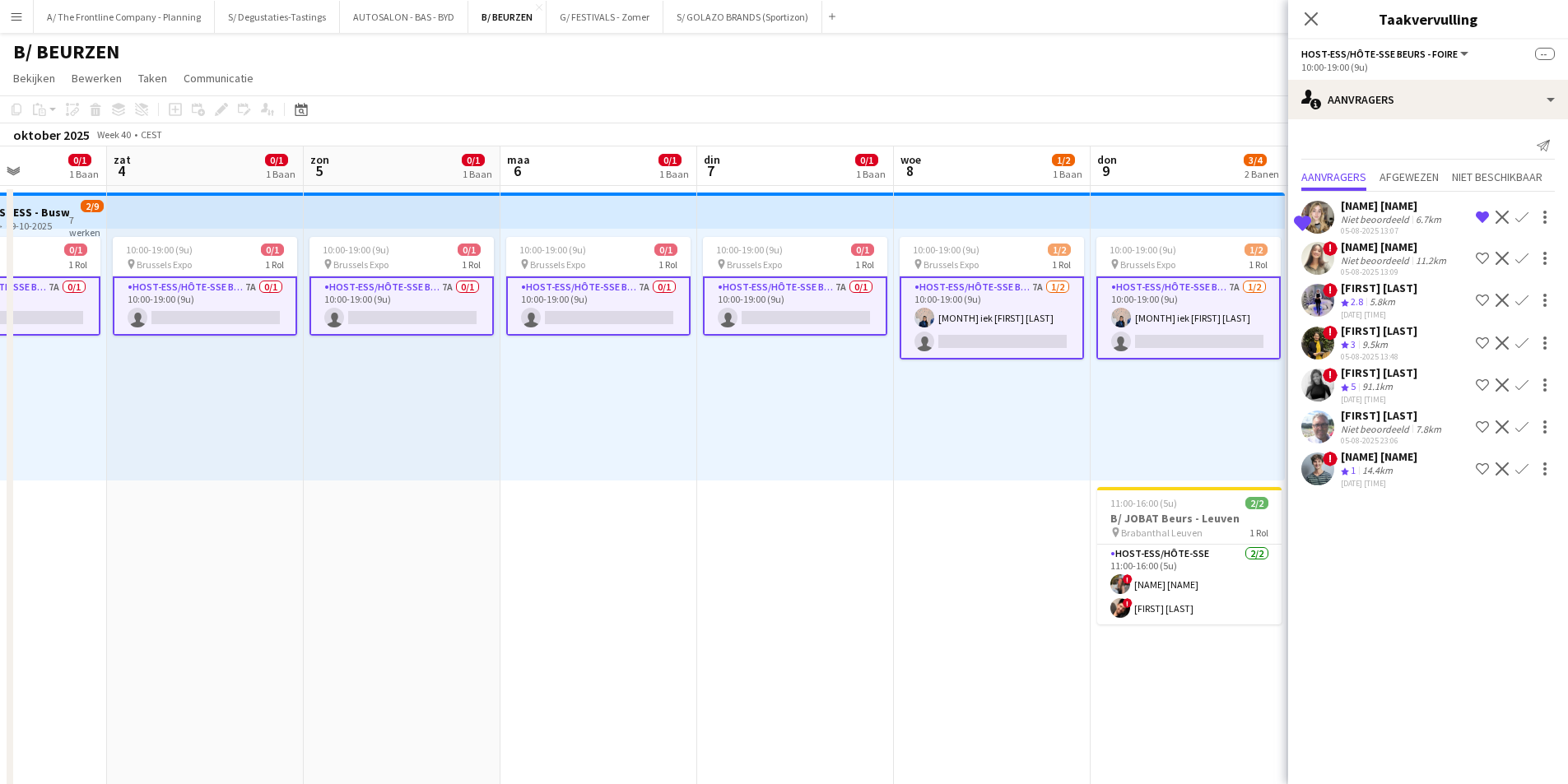 drag, startPoint x: 877, startPoint y: 389, endPoint x: 812, endPoint y: 353, distance: 74.3034 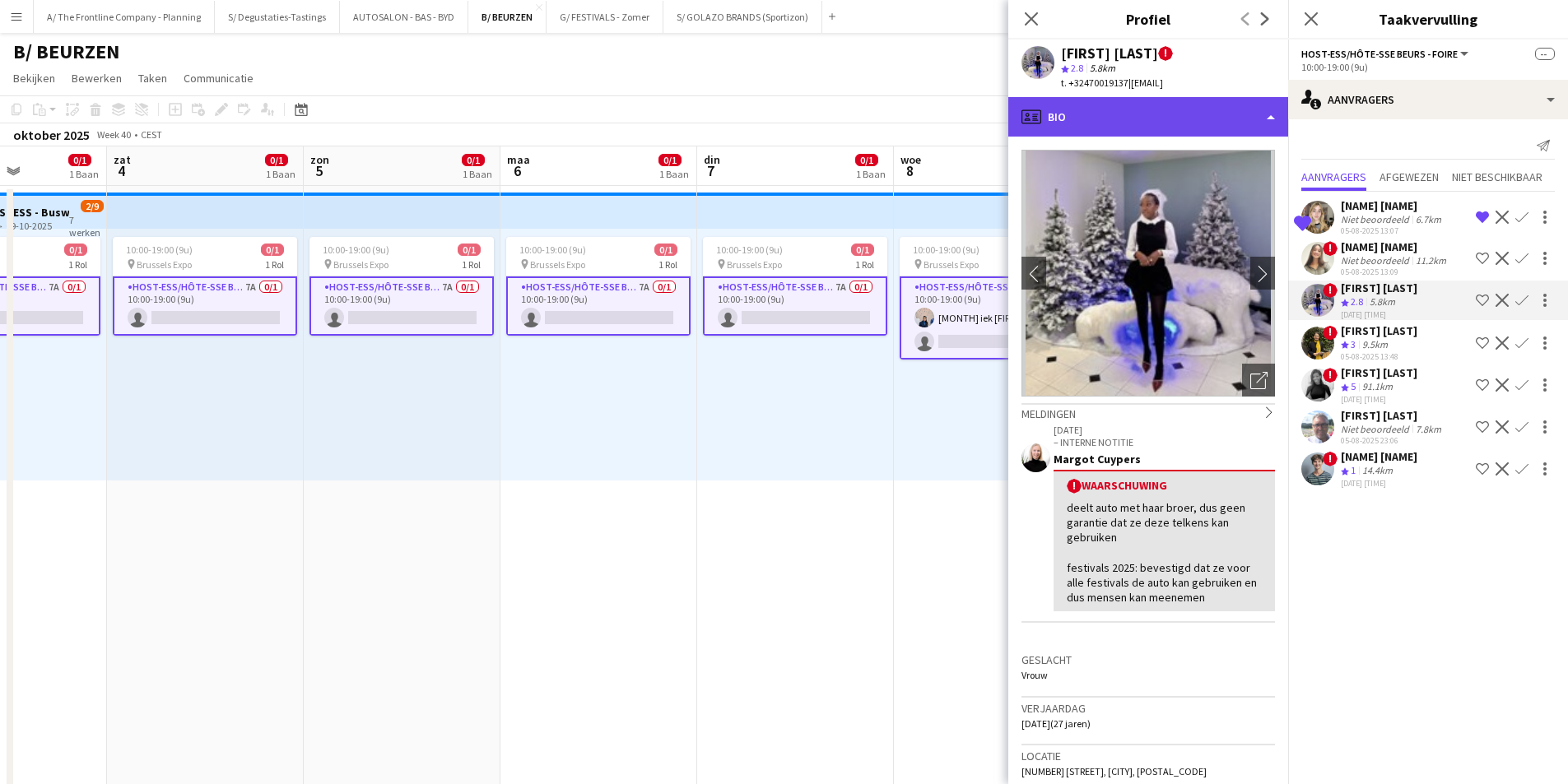 click on "profile
Bio" 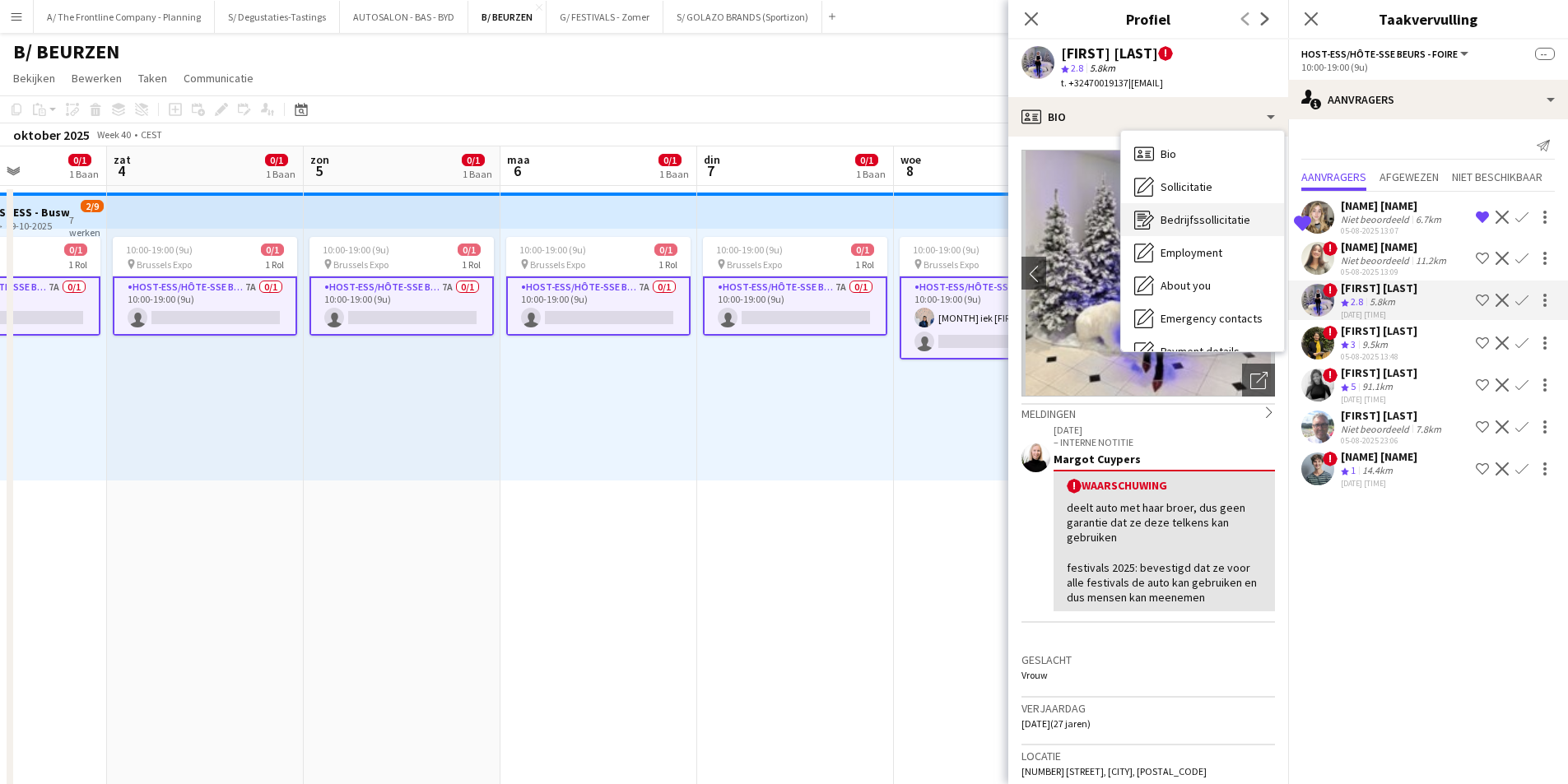 click on "Bedrijfssollicitatie" at bounding box center [1205, 220] 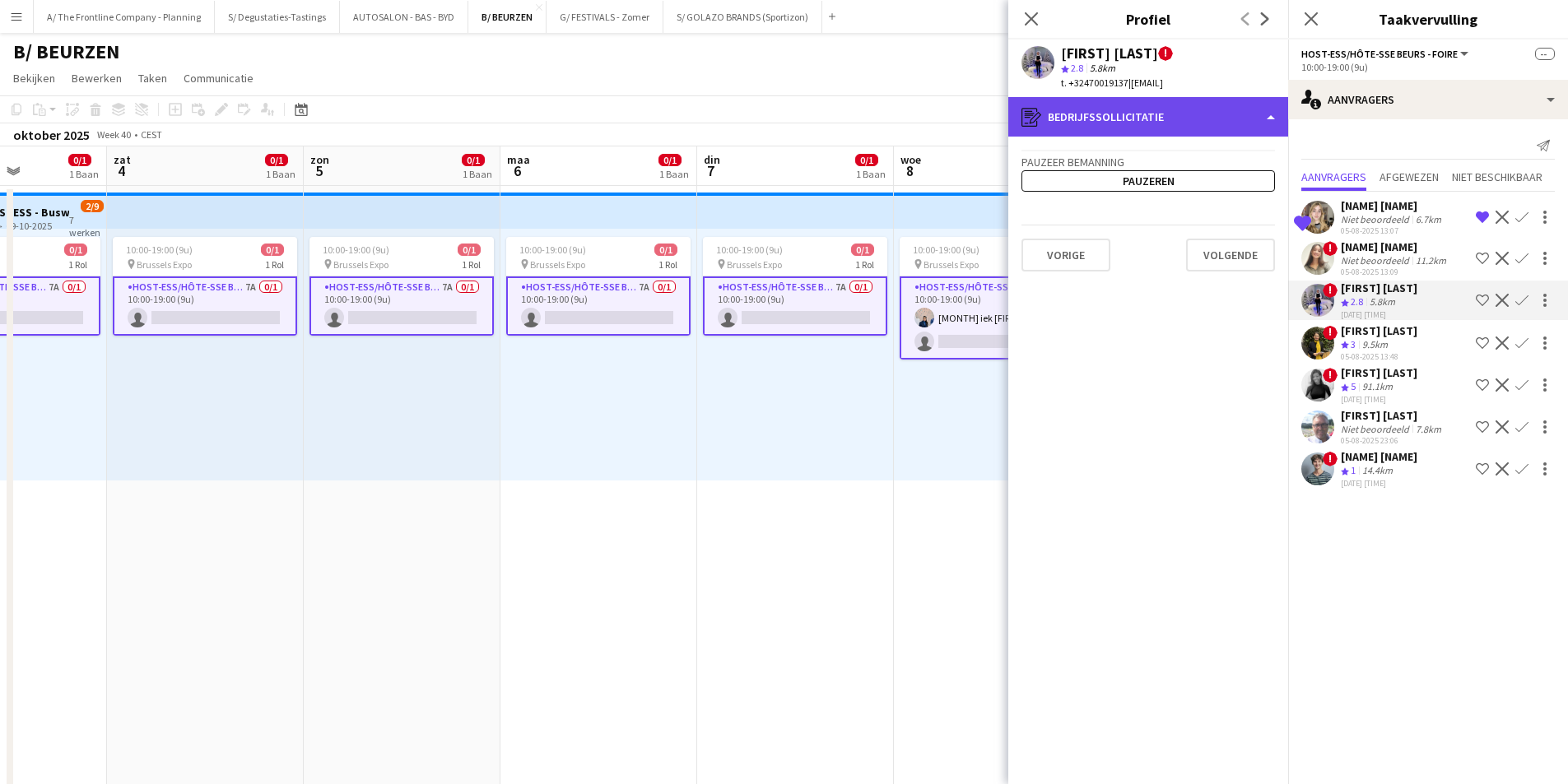 click on "register
Bedrijfssollicitatie" 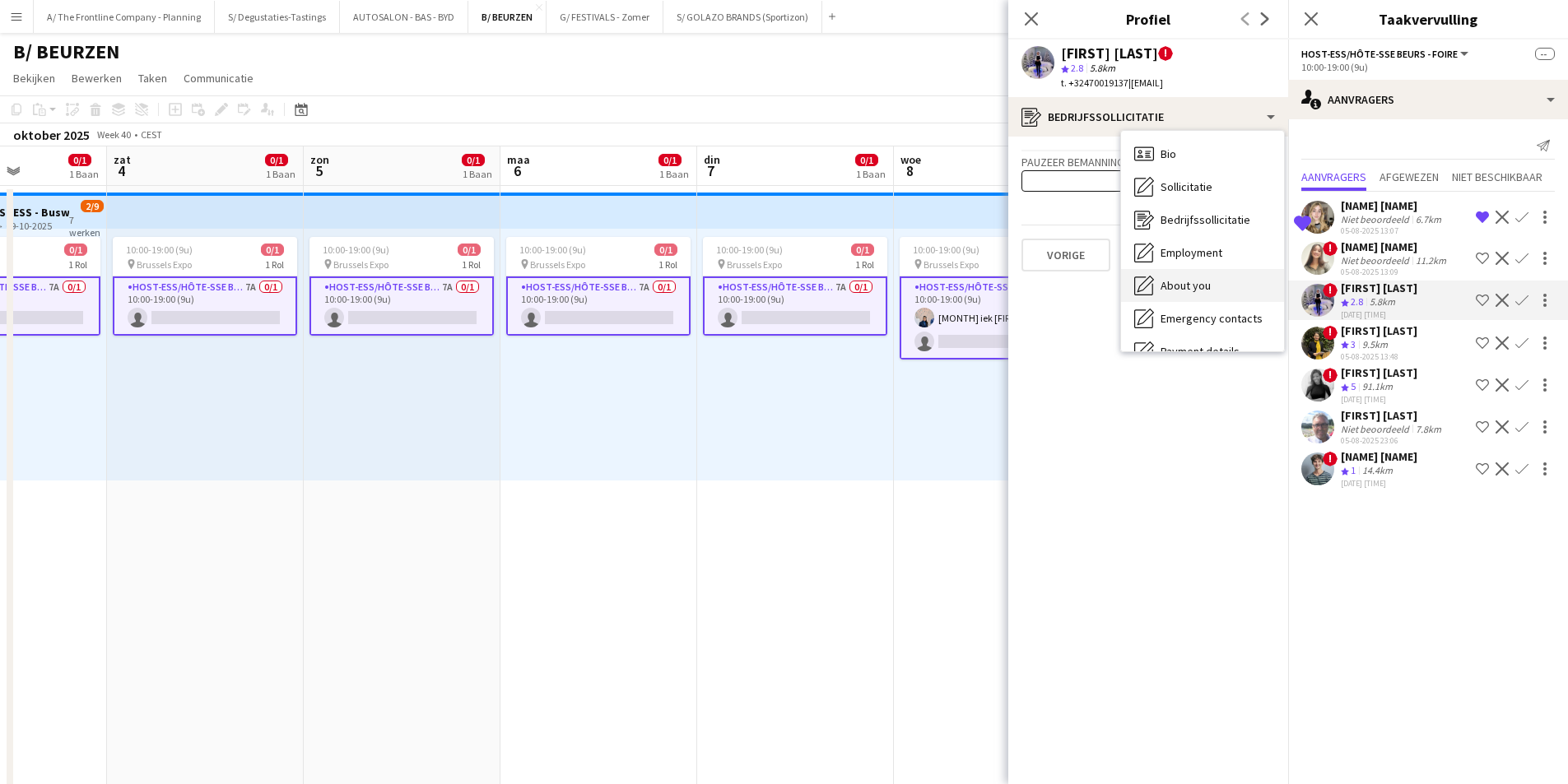click on "About you
About you" at bounding box center [1203, 285] 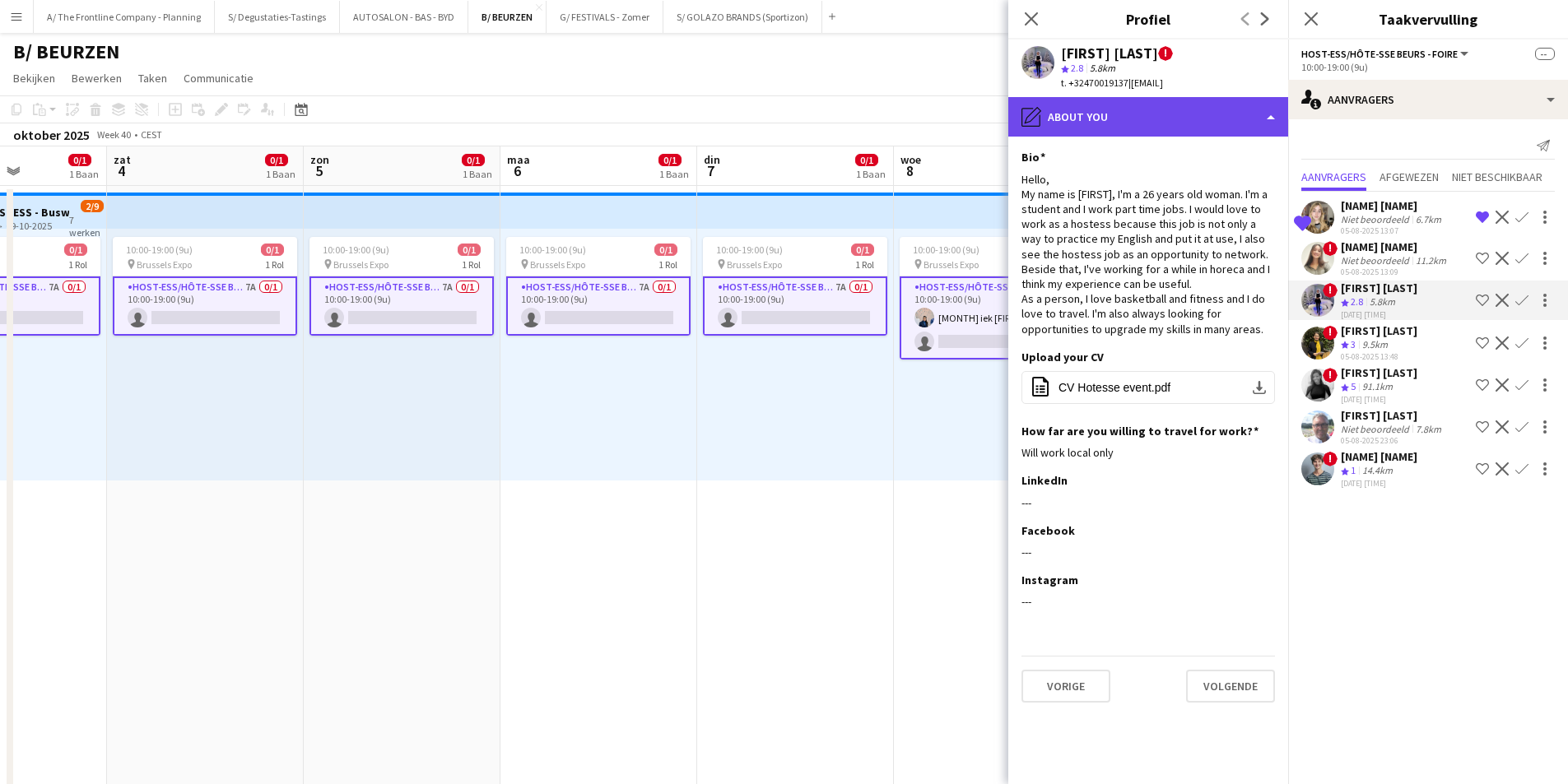 click on "pencil4
About you" 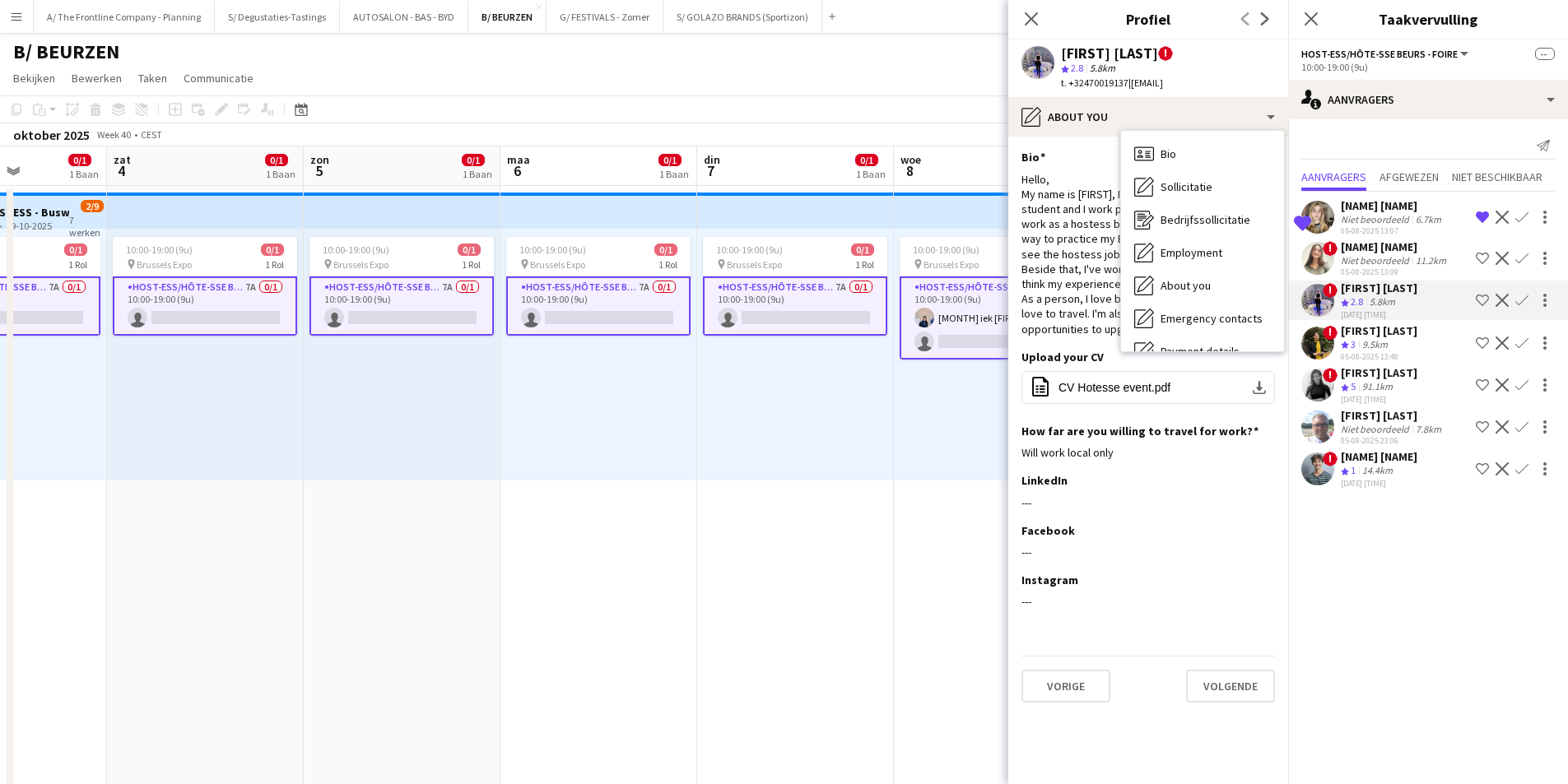 click on "Host-ess/Hôte-sse Beurs - Foire   7A   0/1   10:00-19:00 (9u)
single-neutral-actions" at bounding box center (795, 306) 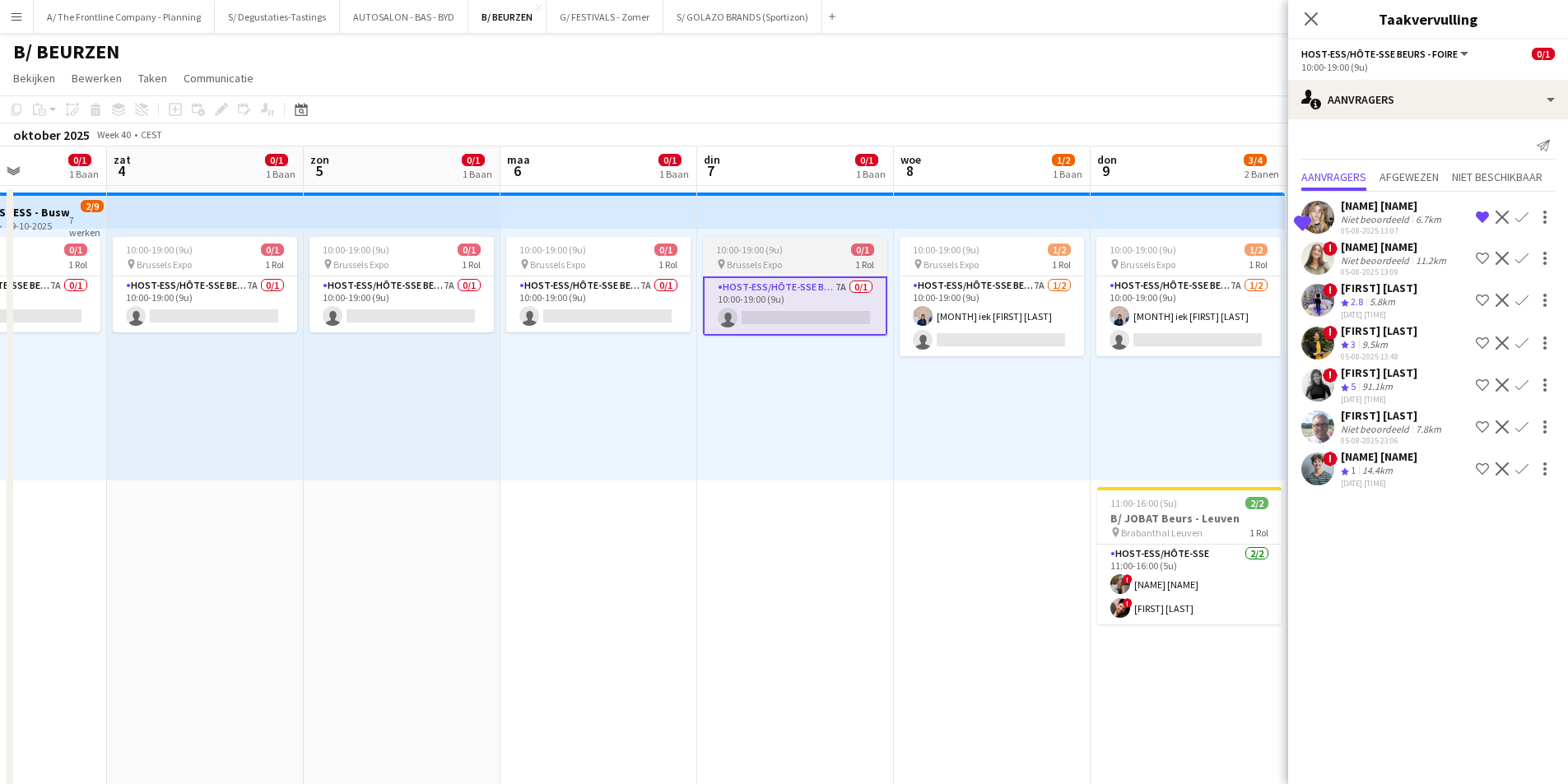 click on "10:00-19:00 (9u)" at bounding box center (749, 249) 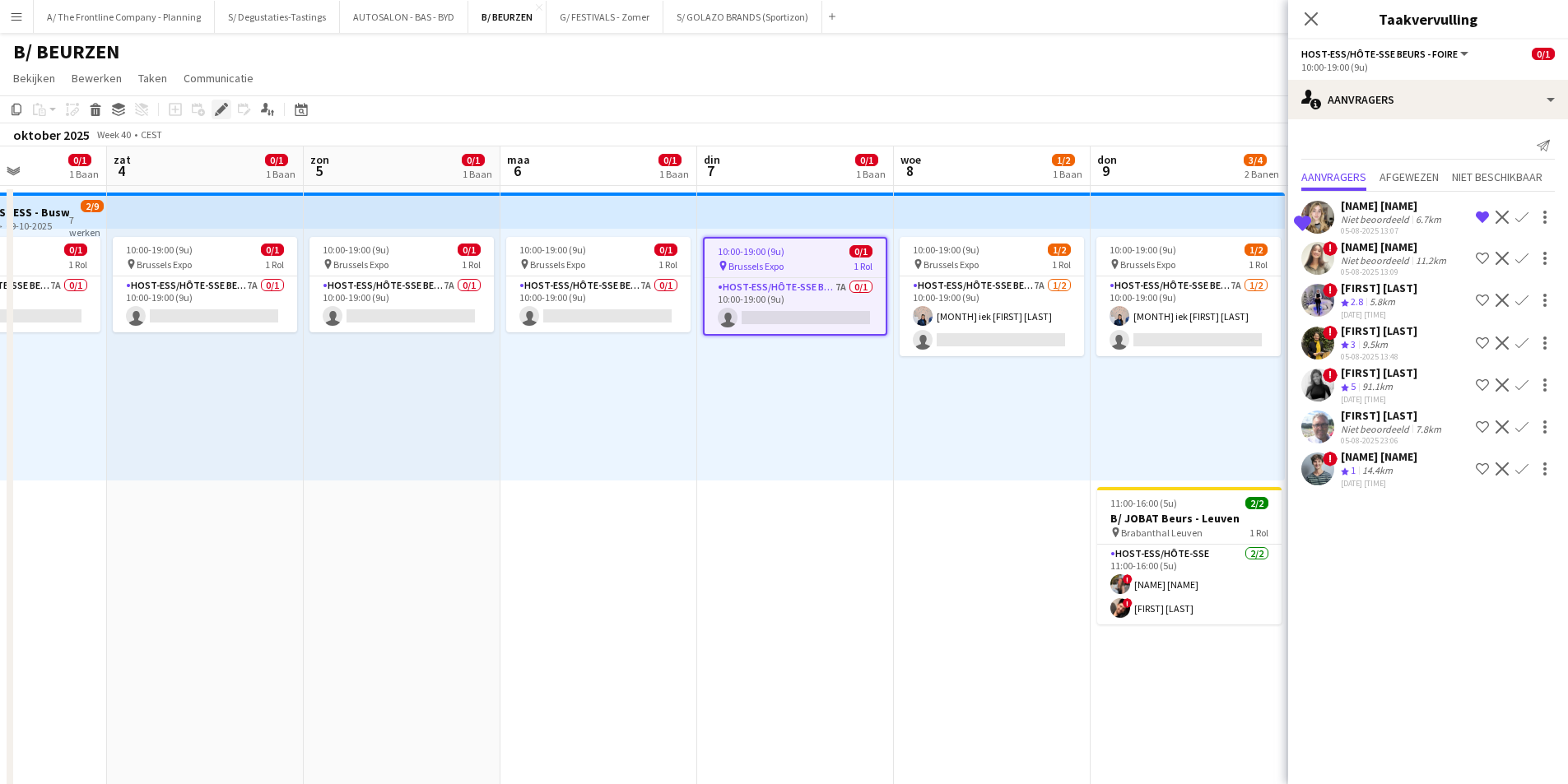 click 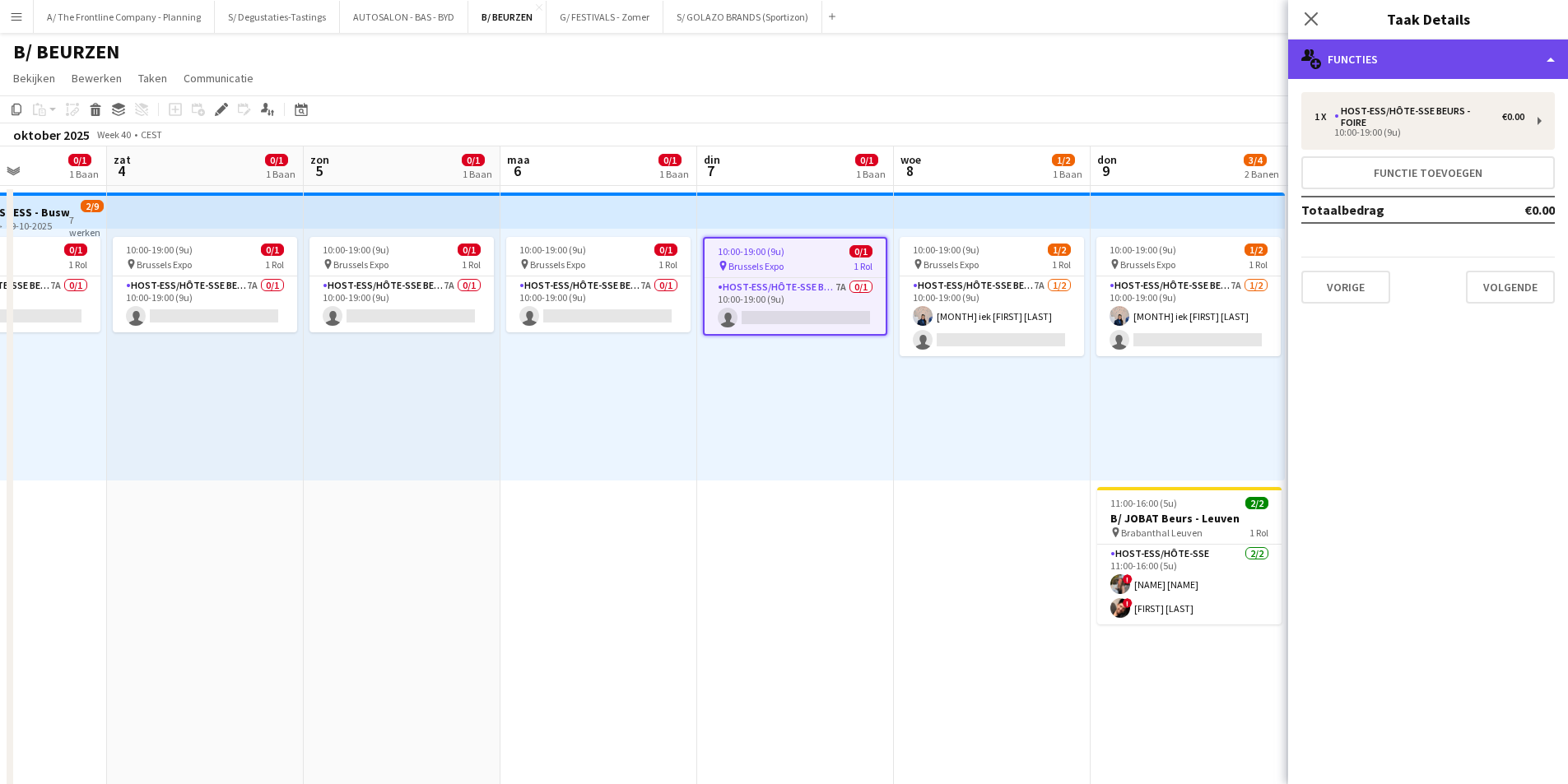 click on "multiple-users-add
Functies" 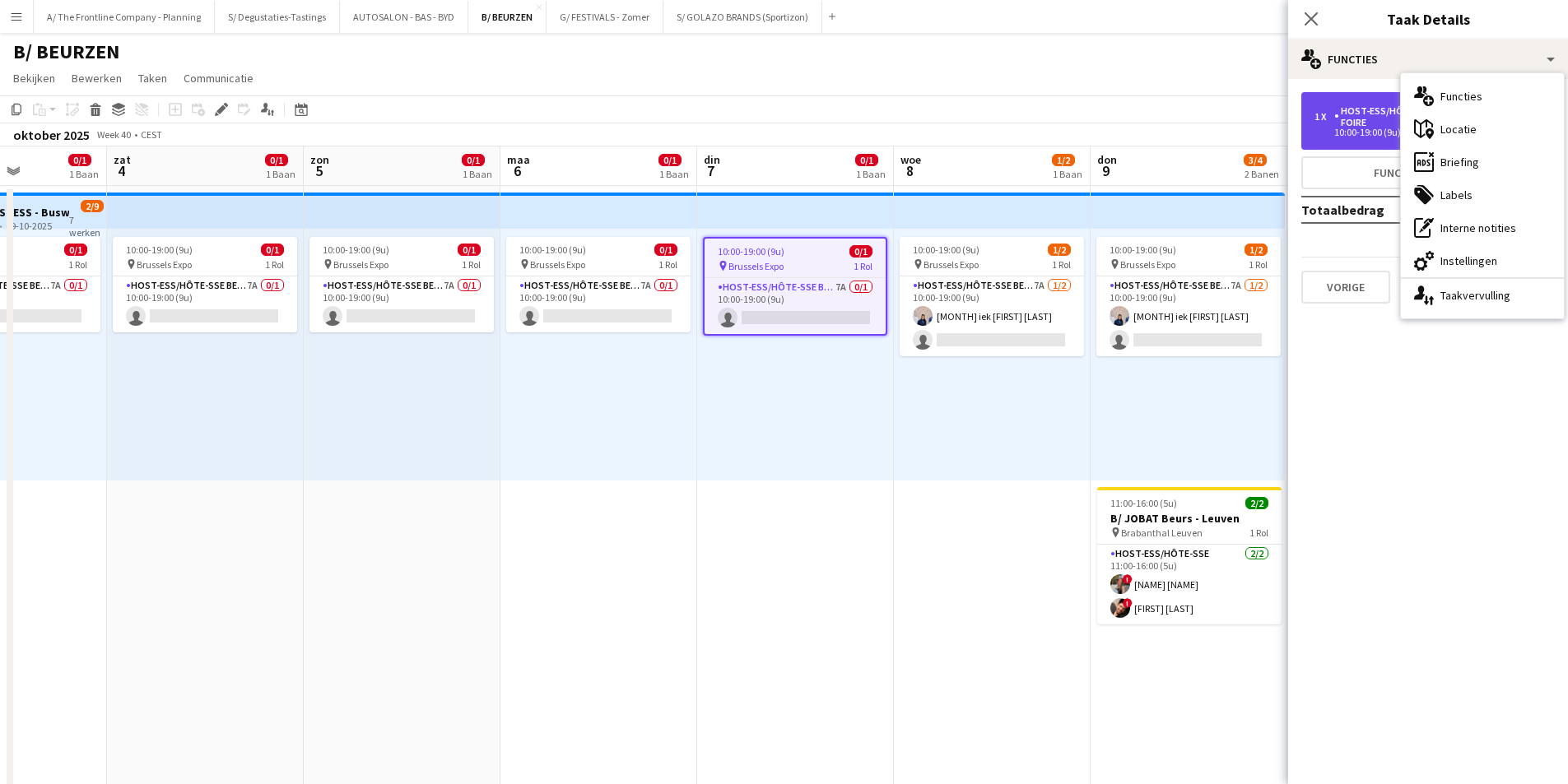 click on "Host-ess/Hôte-sse Beurs - Foire" at bounding box center (1418, 117) 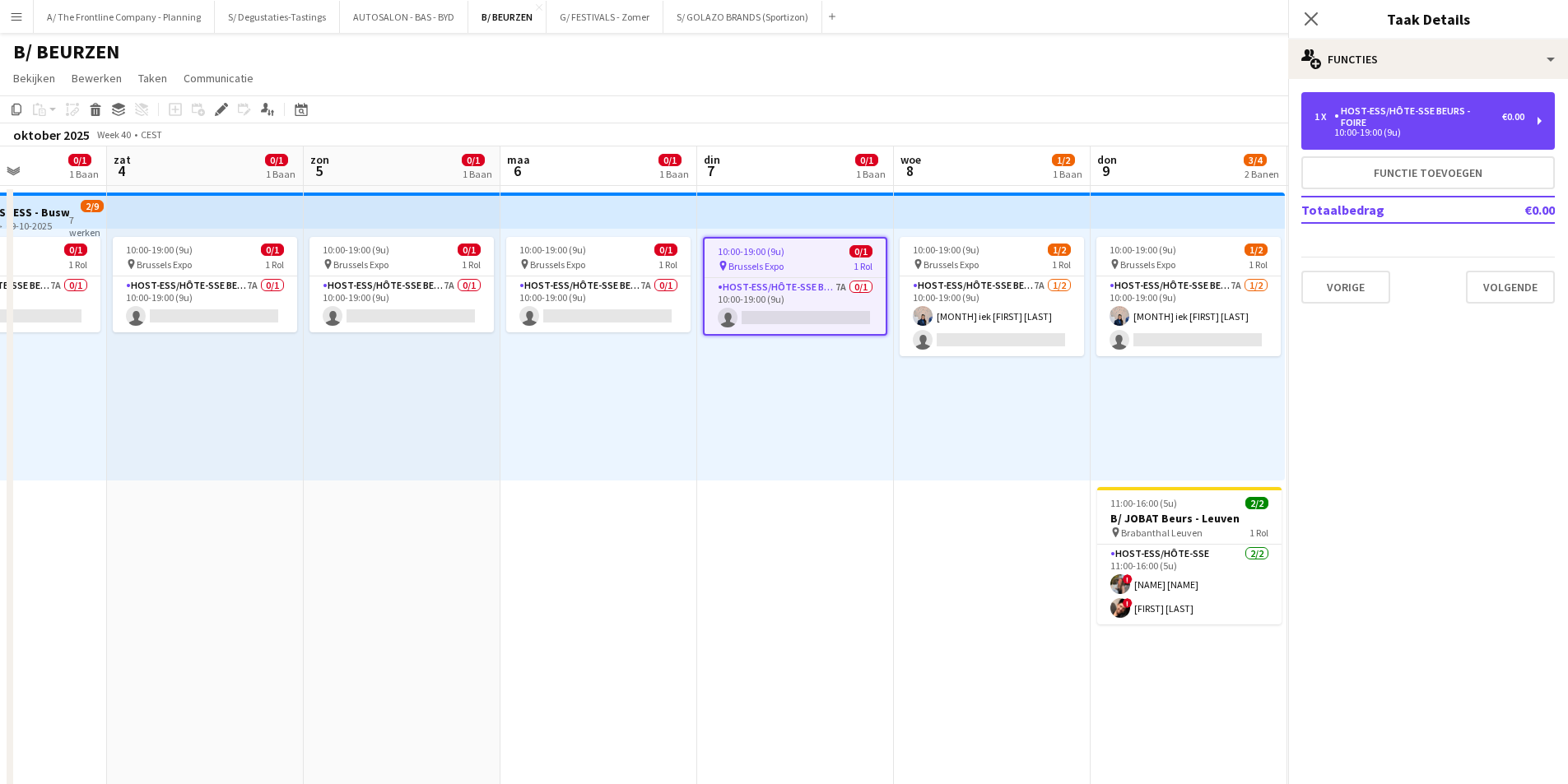 scroll, scrollTop: 367, scrollLeft: 0, axis: vertical 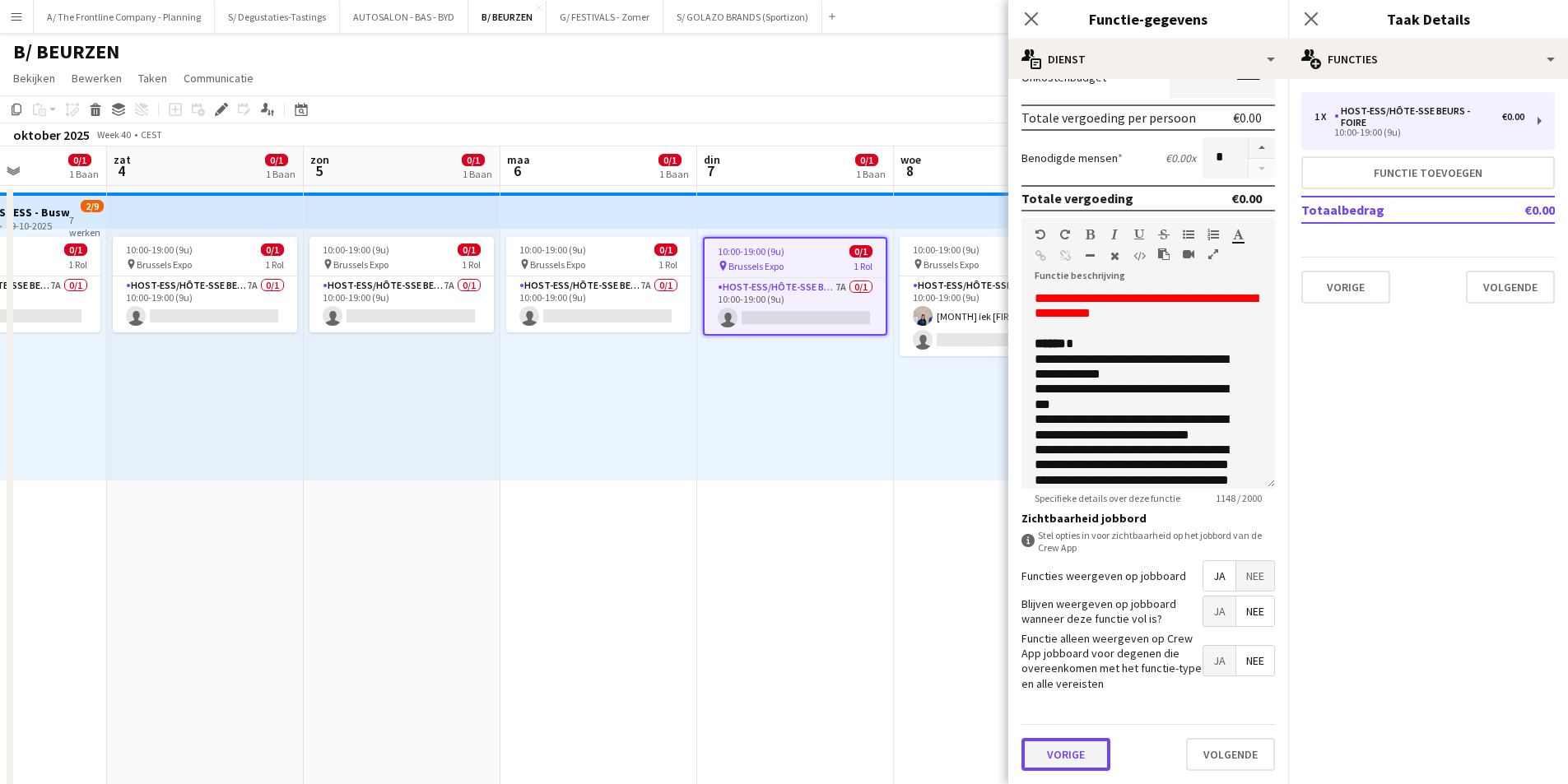 click on "Vorige" at bounding box center [1066, 754] 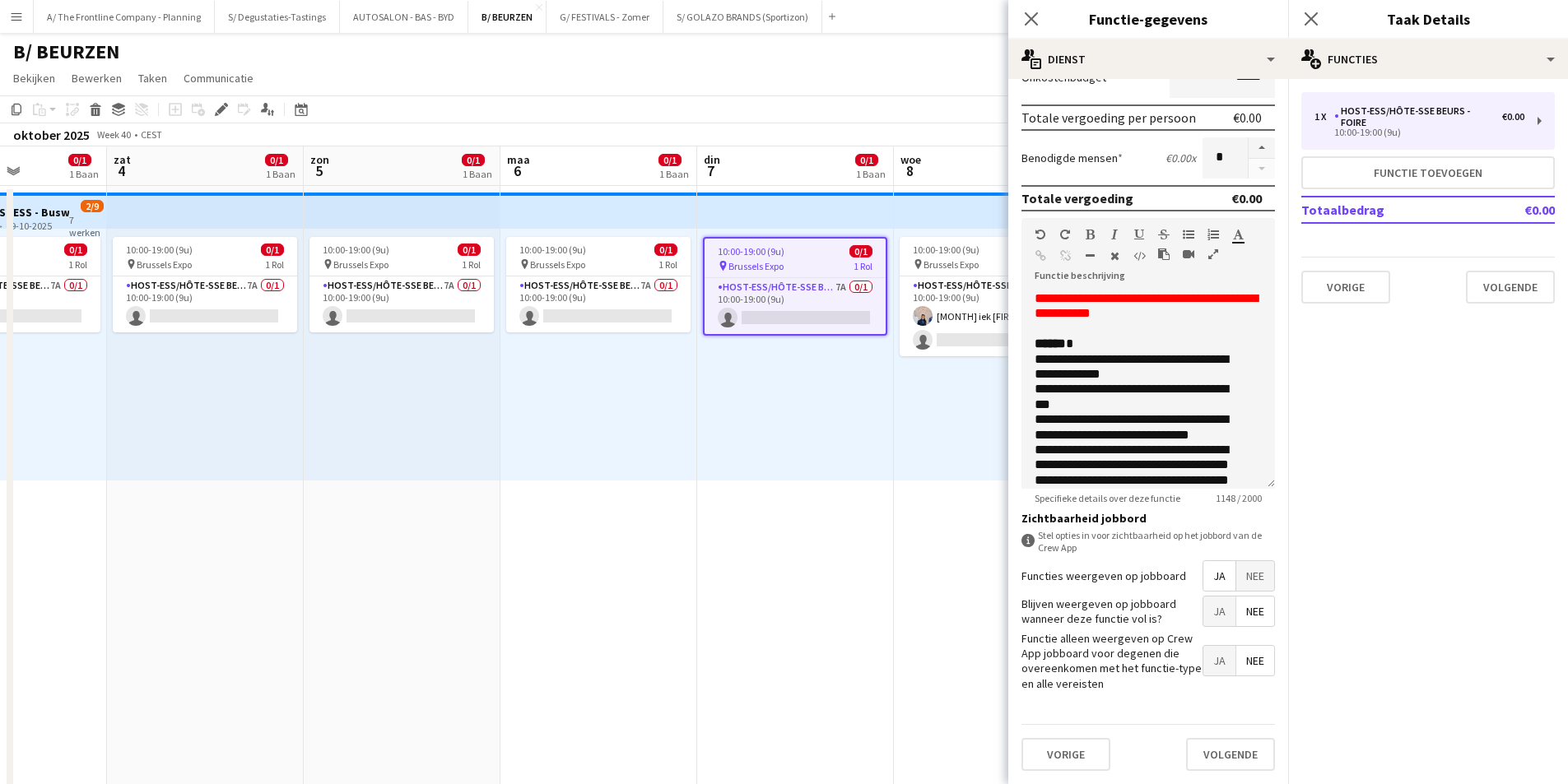 scroll, scrollTop: 0, scrollLeft: 0, axis: both 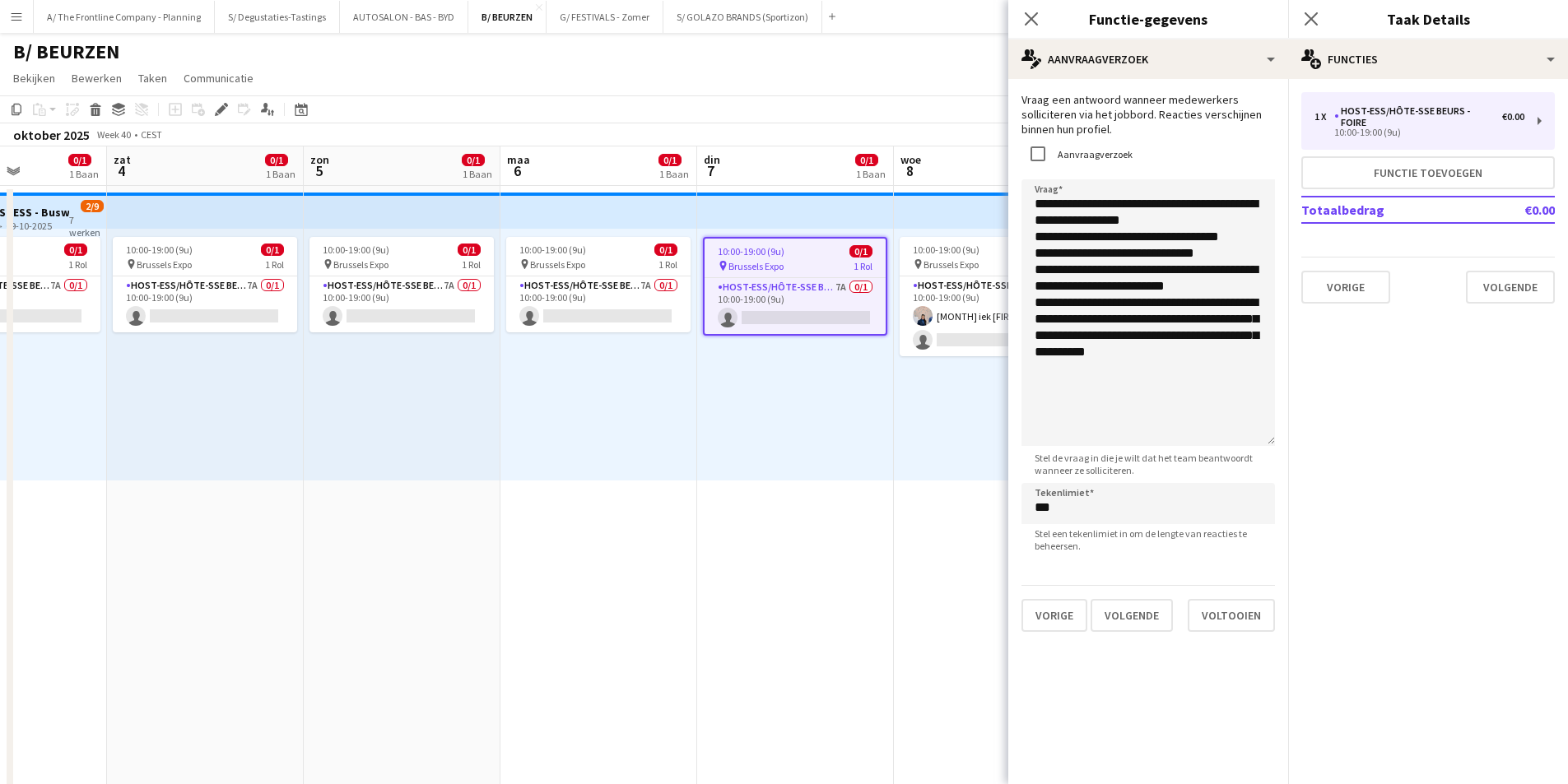 drag, startPoint x: 1266, startPoint y: 272, endPoint x: 1259, endPoint y: 423, distance: 151.16216 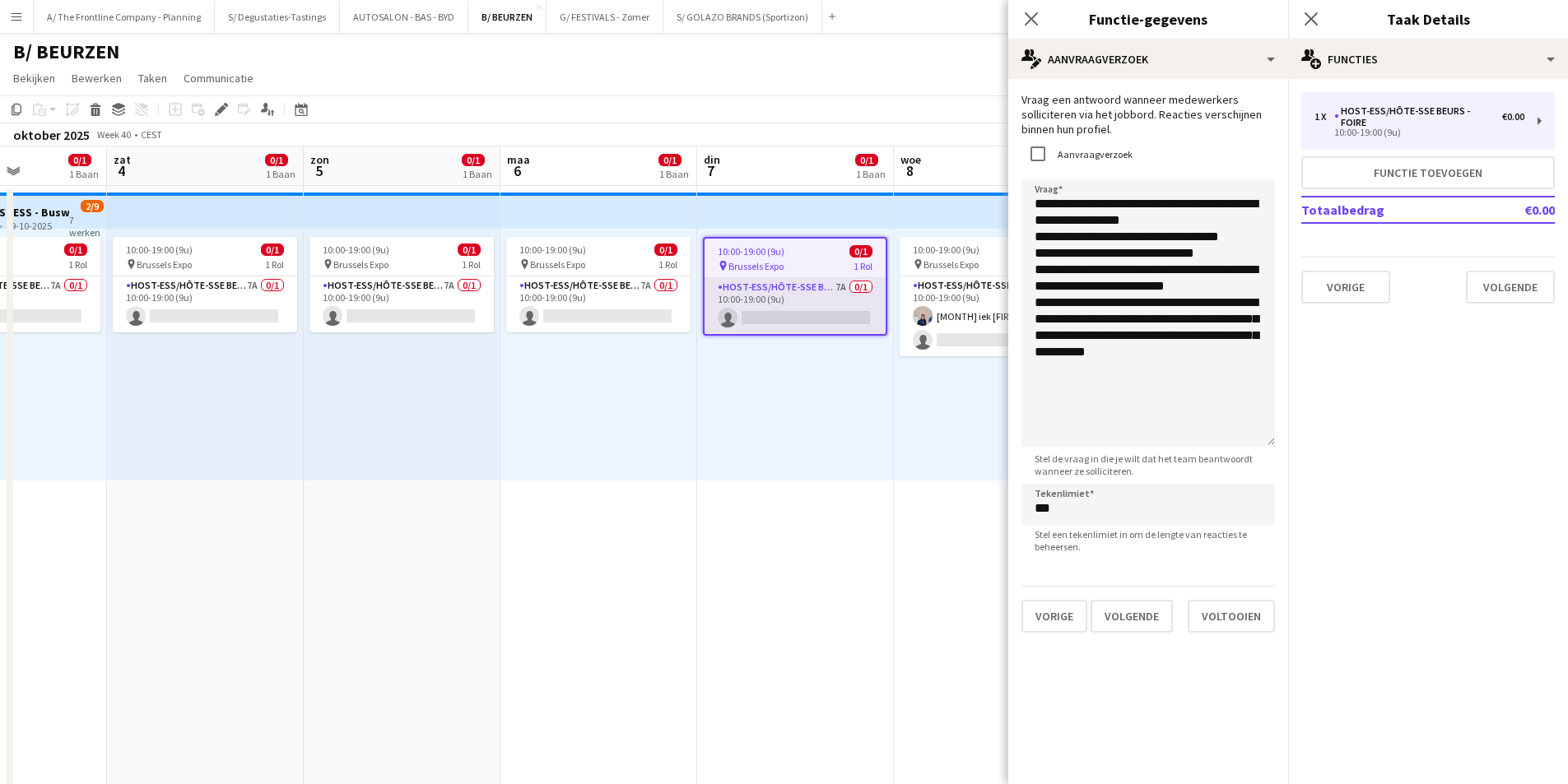 click on "Host-ess/Hôte-sse Beurs - Foire   7A   0/1   10:00-19:00 (9u)
single-neutral-actions" at bounding box center [795, 306] 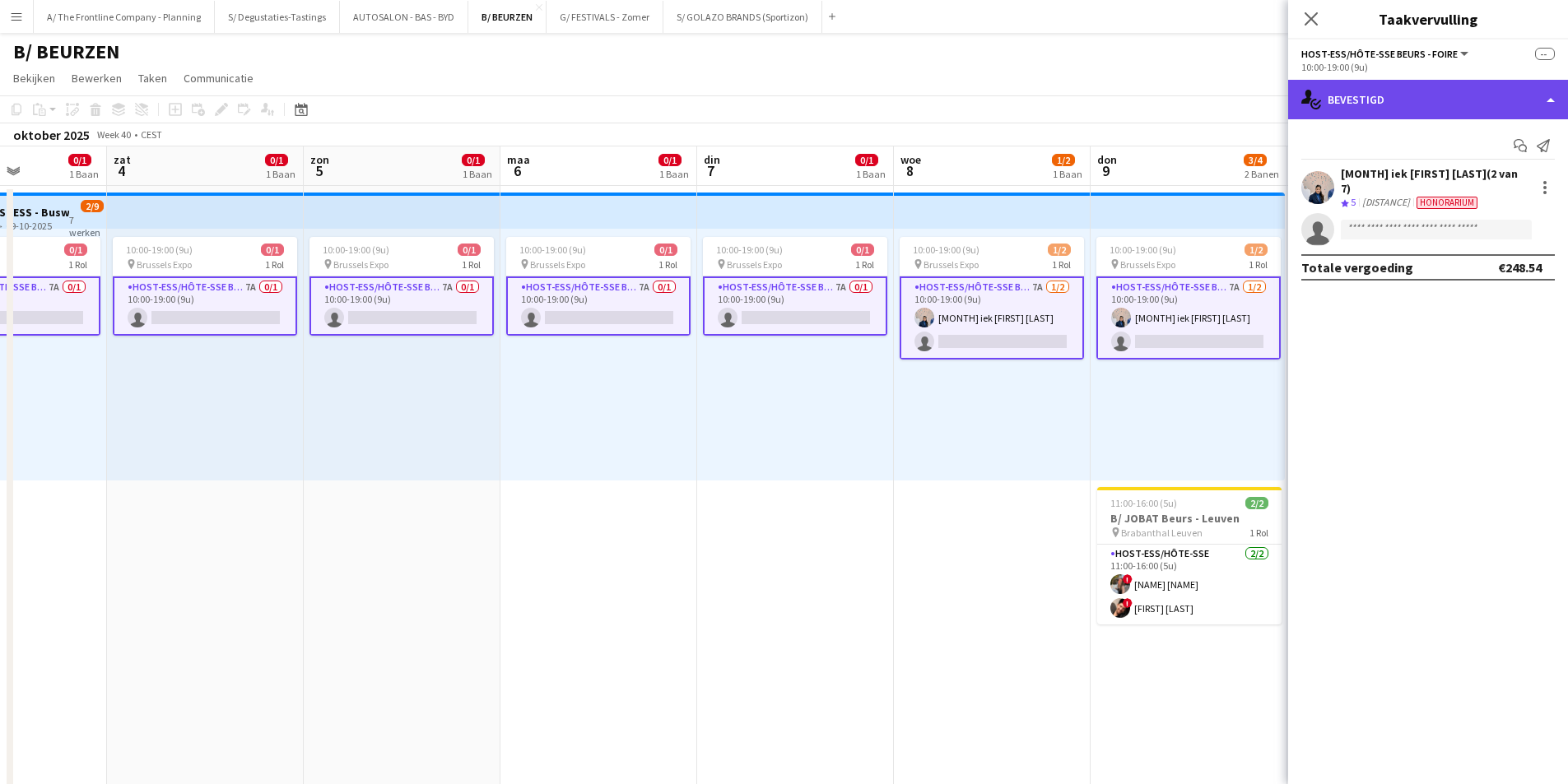 click on "single-neutral-actions-check-2
Bevestigd" 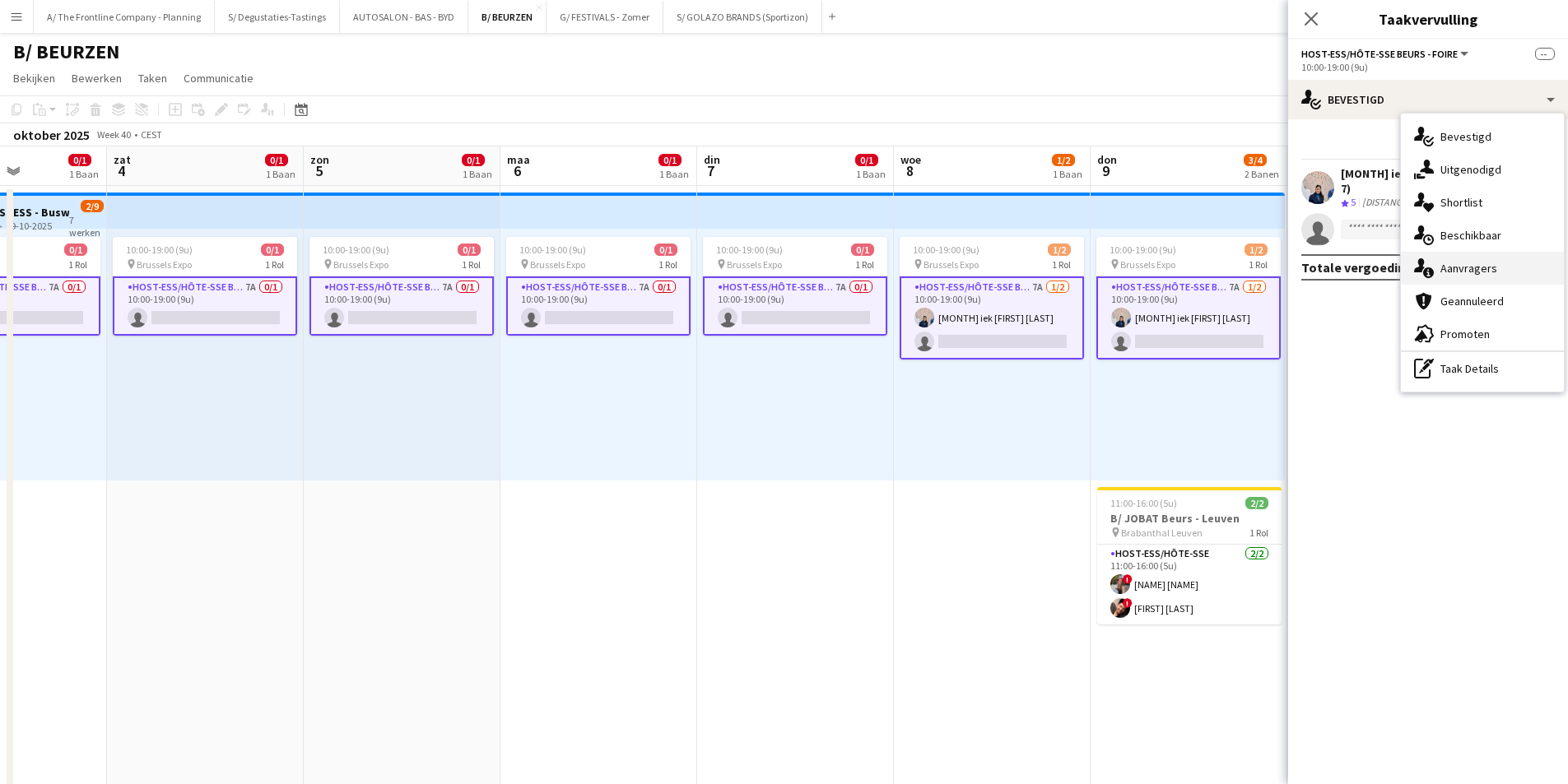 click on "single-neutral-actions-information
Aanvragers" at bounding box center (1482, 268) 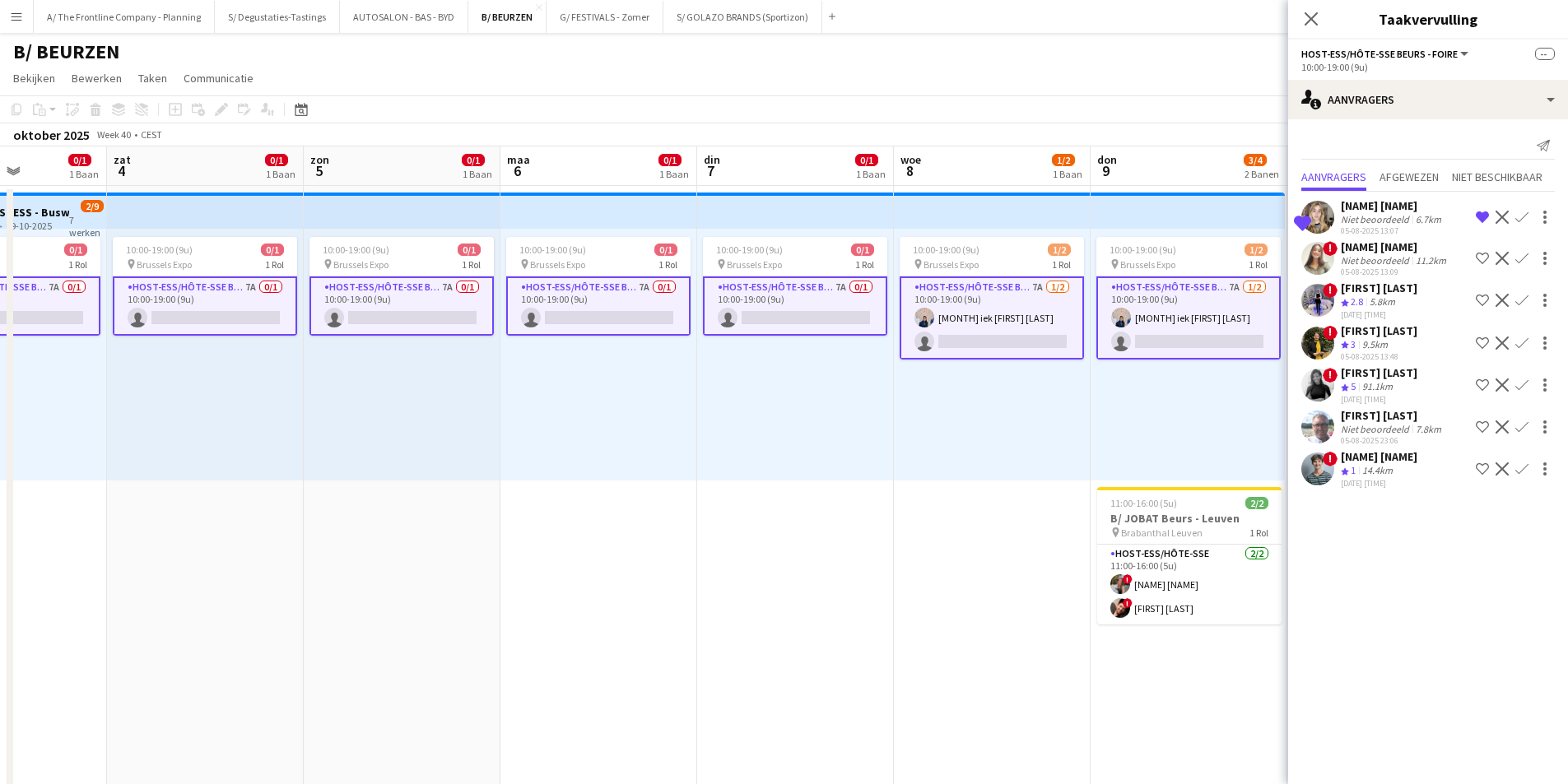 click on "Niet beoordeeld" 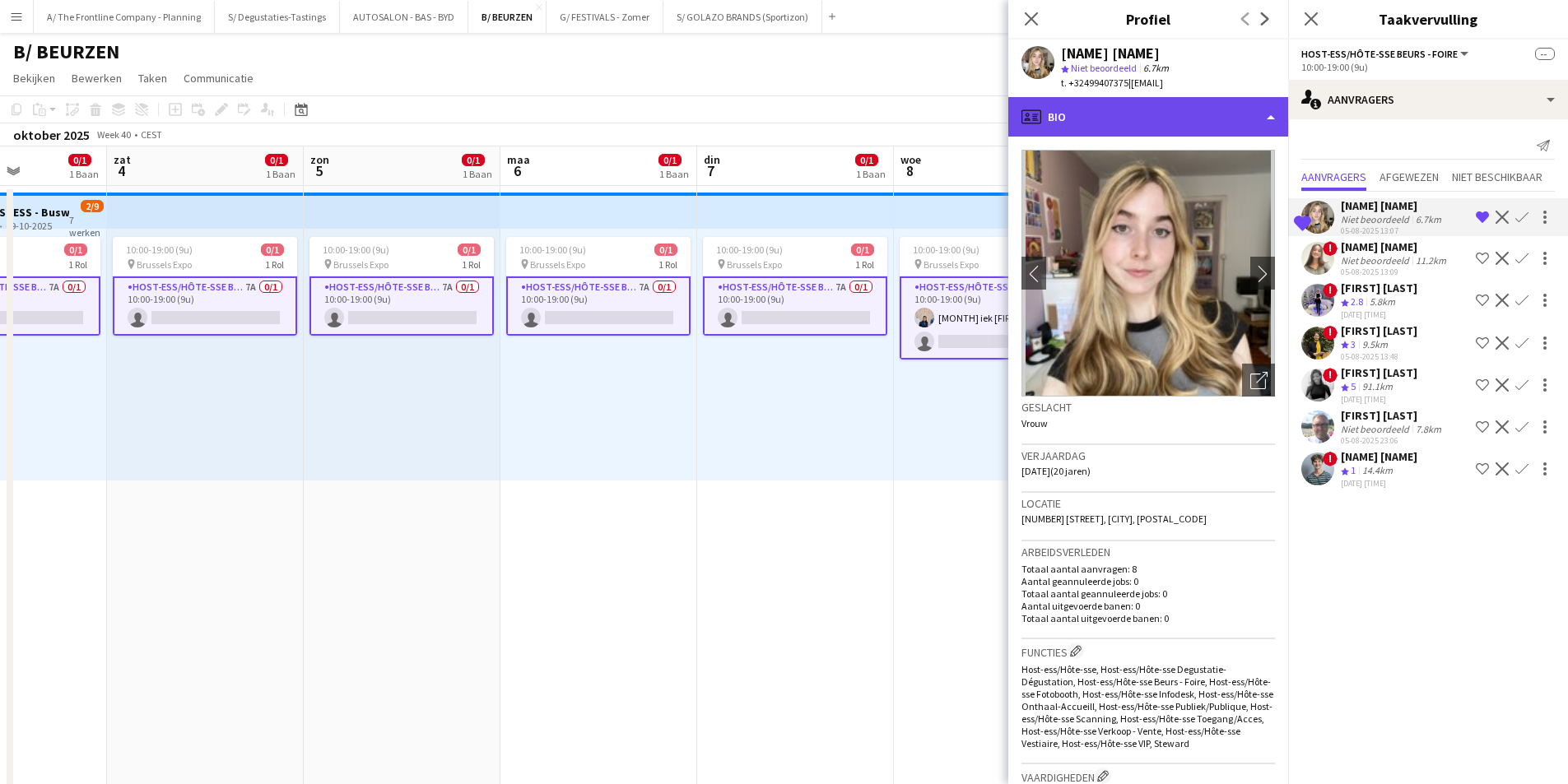 click on "profile
Bio" 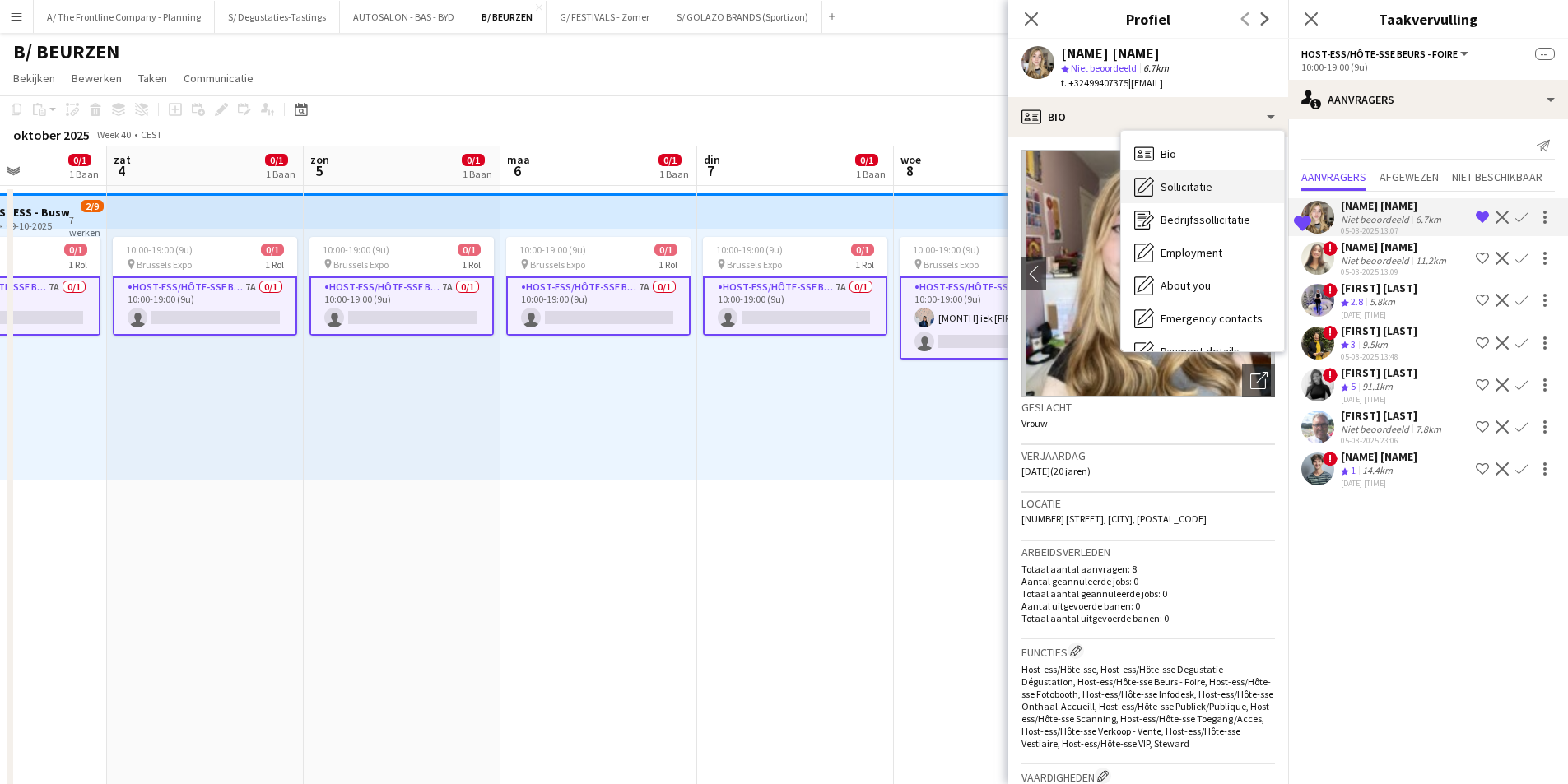click on "Sollicitatie" at bounding box center (1186, 187) 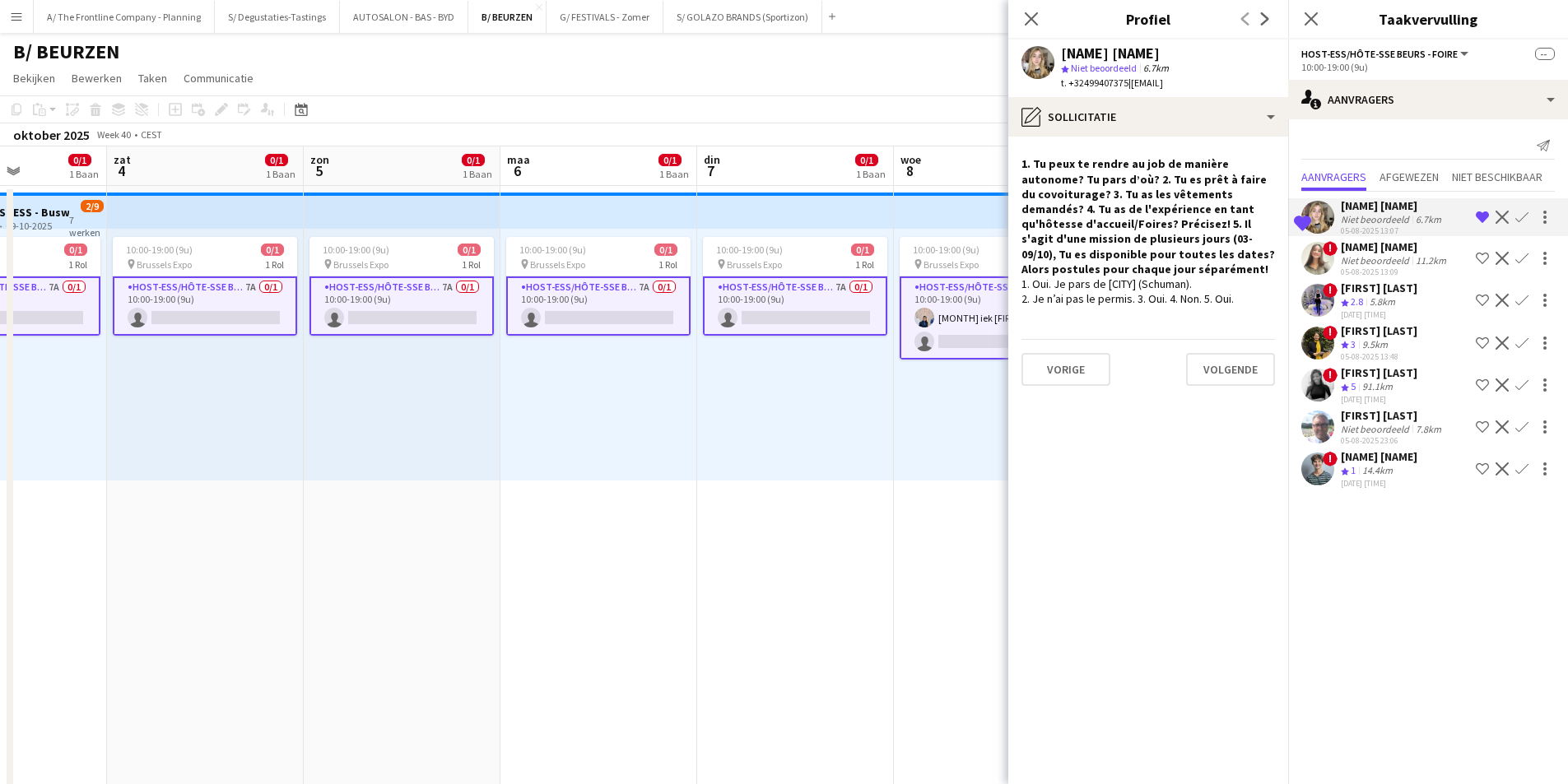 click on "1. Tu peux te rendre au job de manière autonome? Tu pars d’où?
2. Tu es prêt à faire du covoiturage?
3. Tu as les vêtements demandés?
4. Tu as de l'expérience en tant qu'hôtesse d'accueil/Foires? Précisez!
5. Il s'agit d'une mission de plusieurs jours (03-09/10), Tu es disponible pour toutes les dates? Alors postules pour chaque jour séparément!" 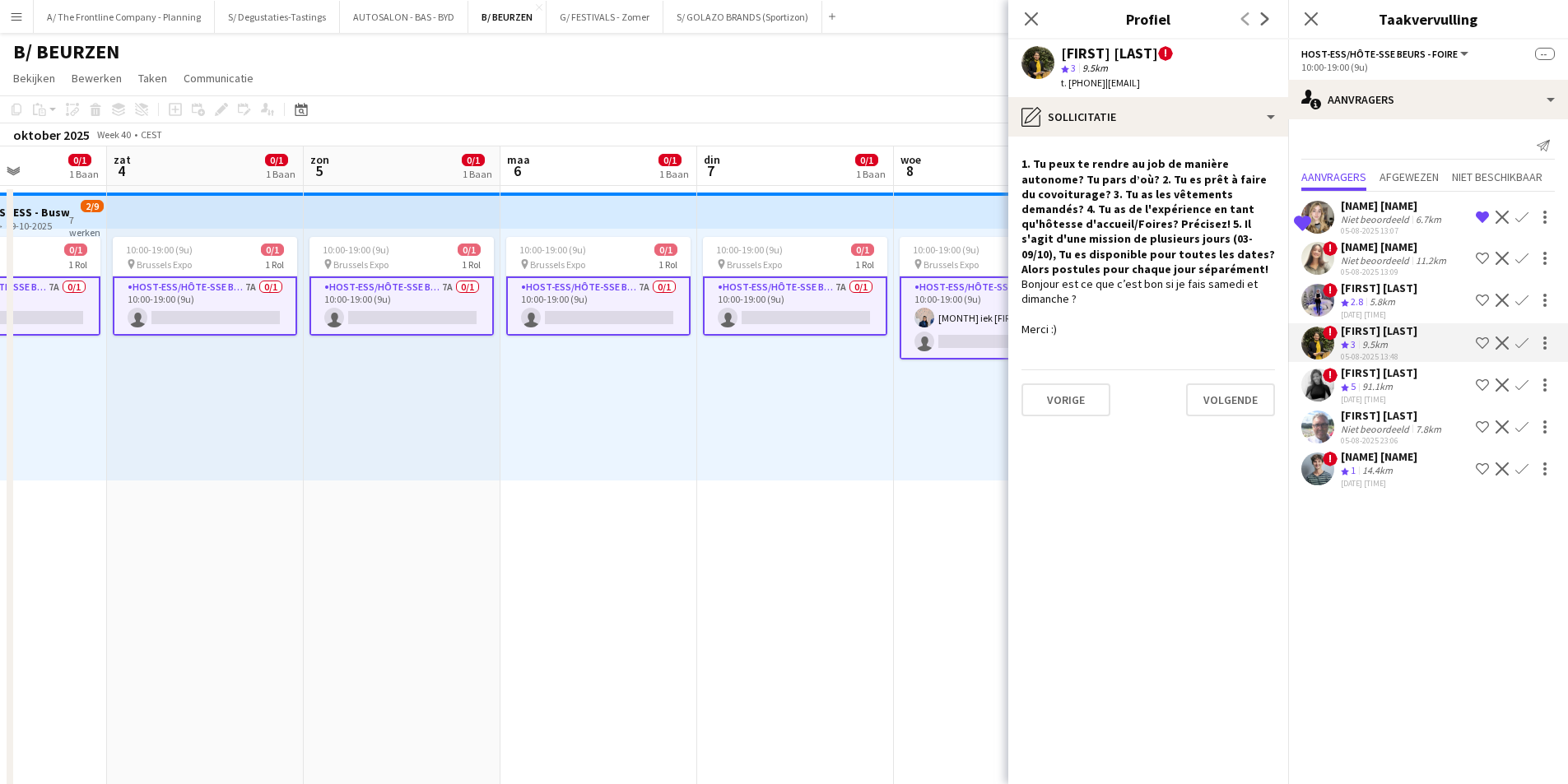 click on "91.1km" at bounding box center [1428, 429] 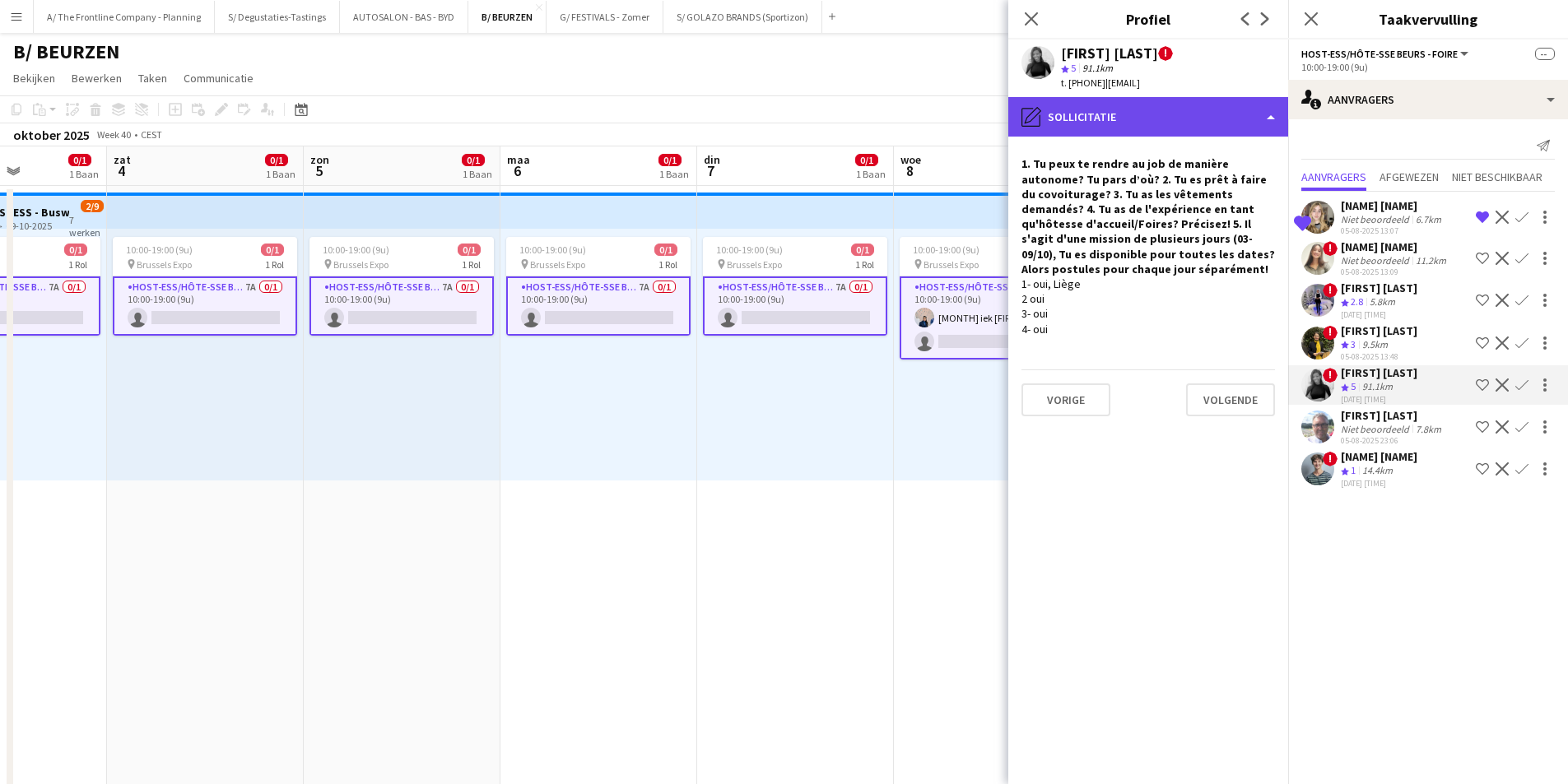 click on "pencil4
Sollicitatie" 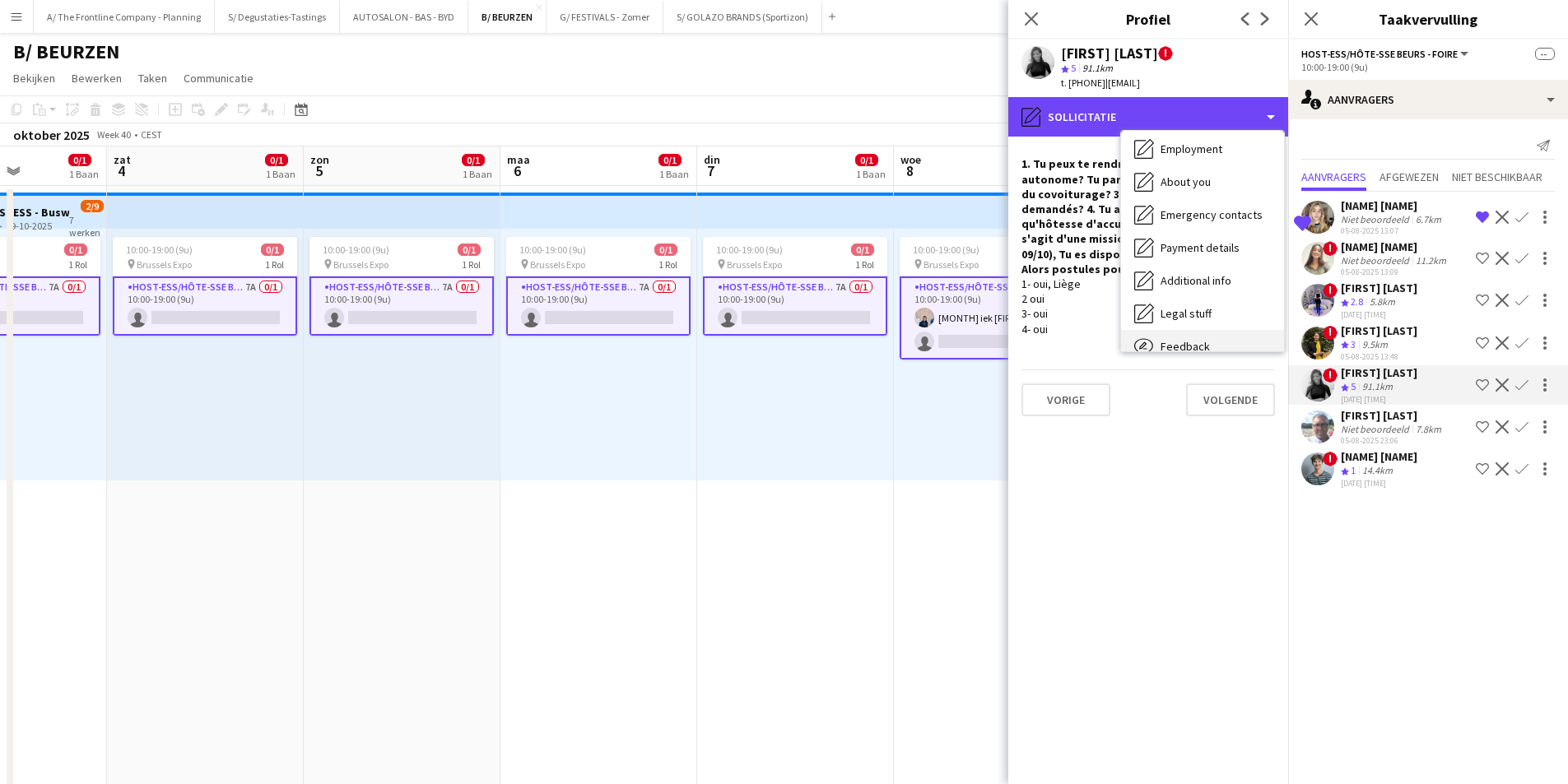 scroll, scrollTop: 155, scrollLeft: 0, axis: vertical 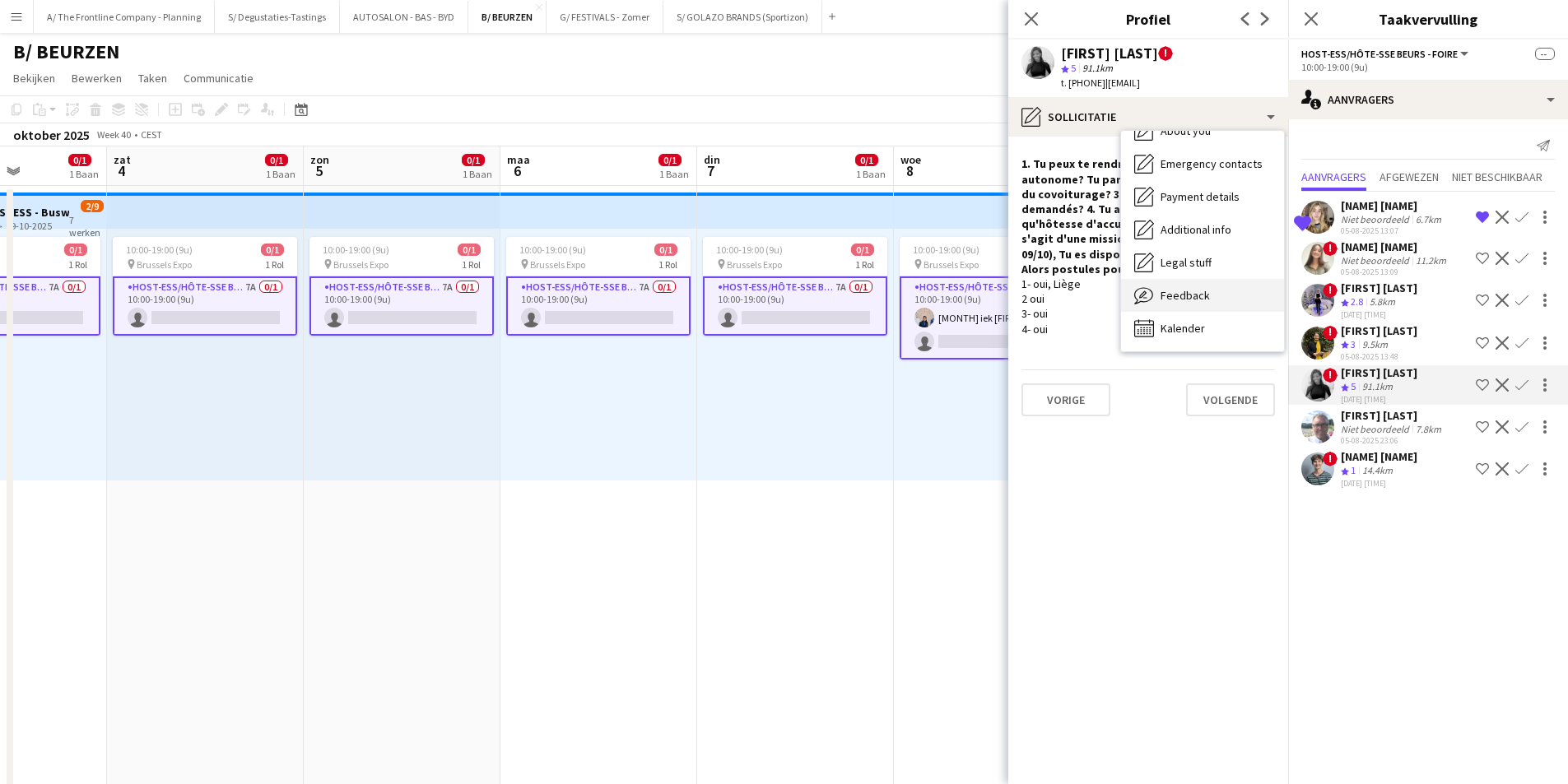 click on "Feedback
Feedback" at bounding box center [1203, 295] 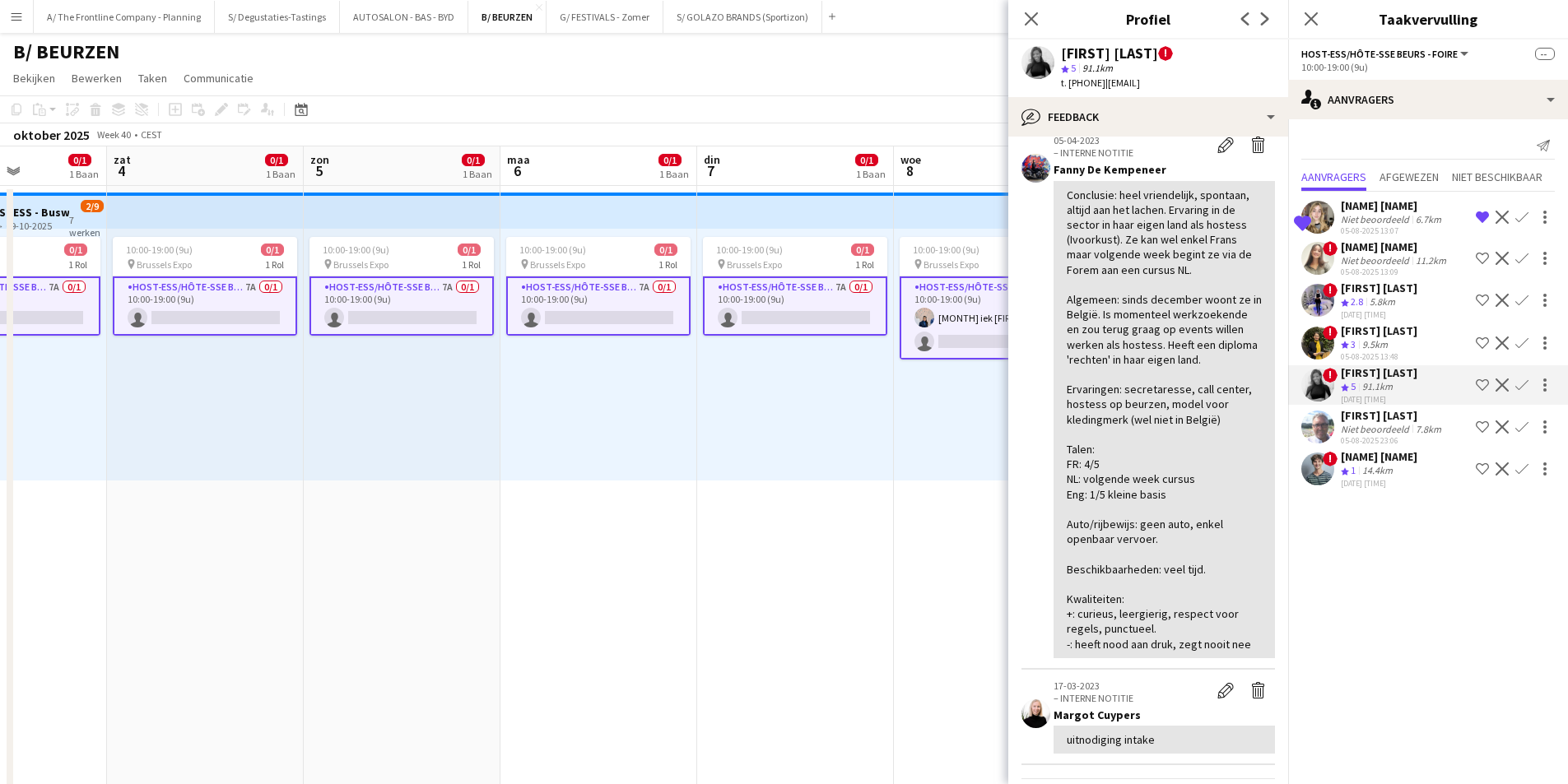 scroll, scrollTop: 823, scrollLeft: 0, axis: vertical 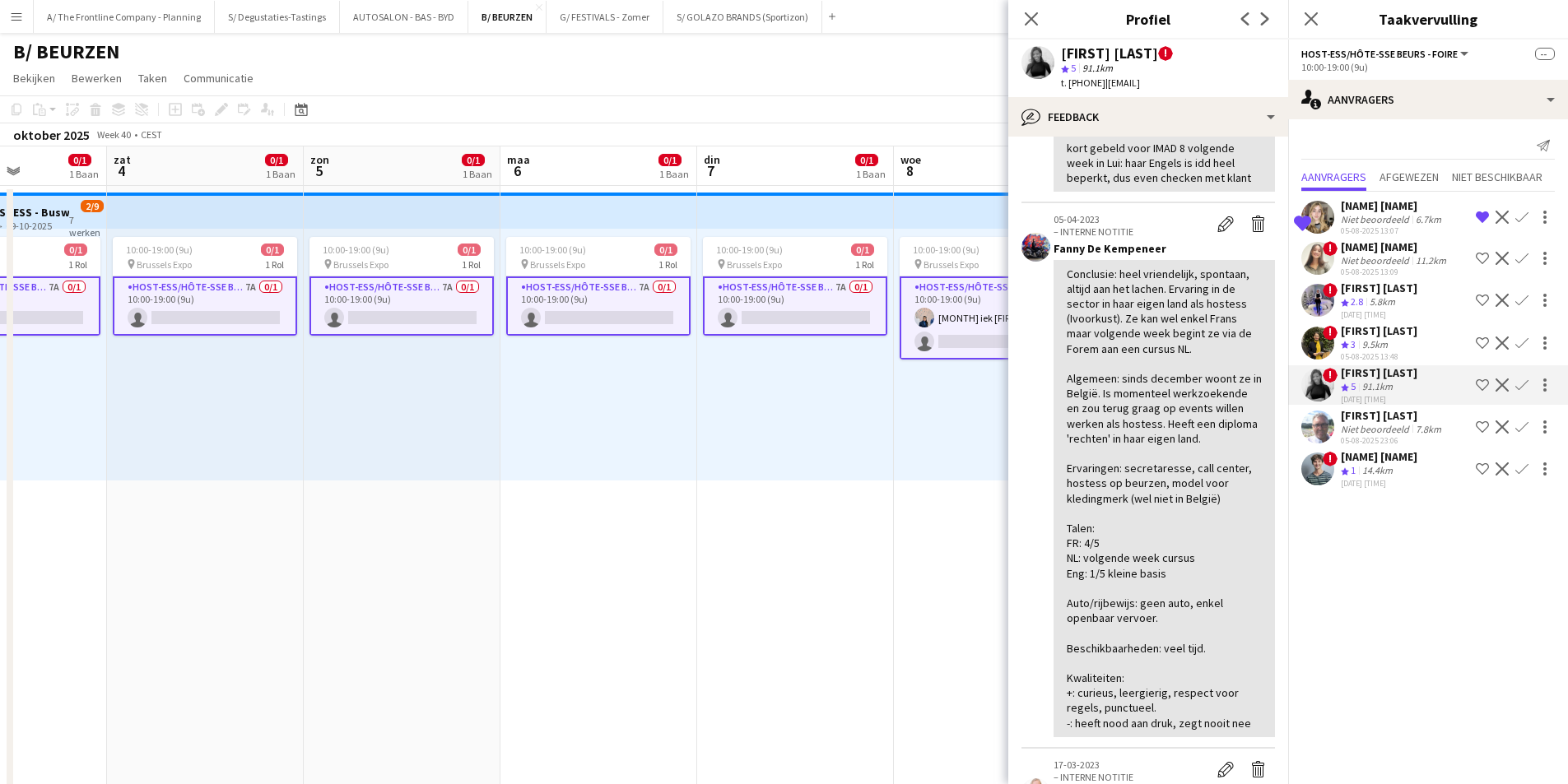 click on "05-08-2025 23:06" at bounding box center [1379, 483] 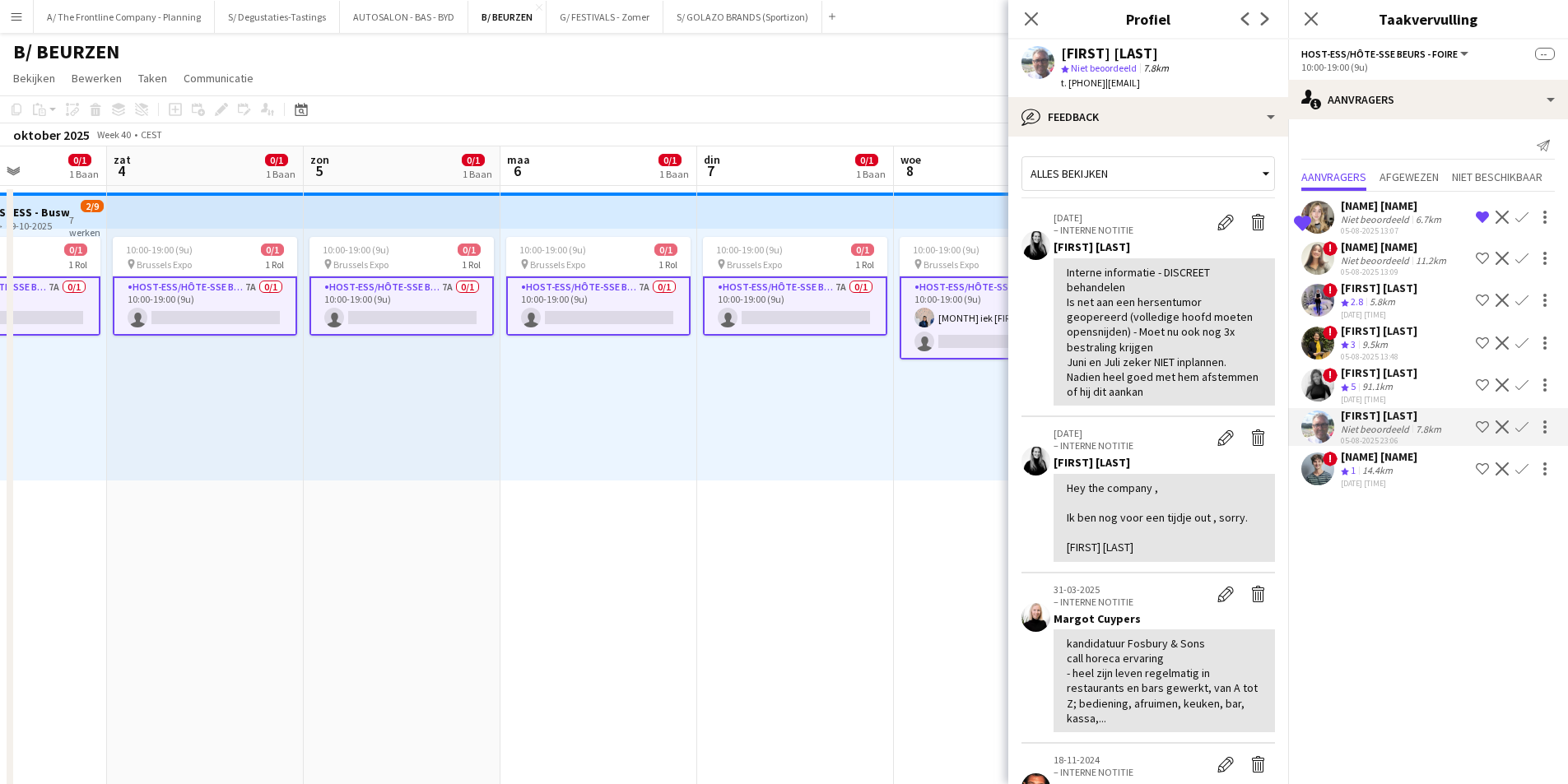 click on "14.4km" 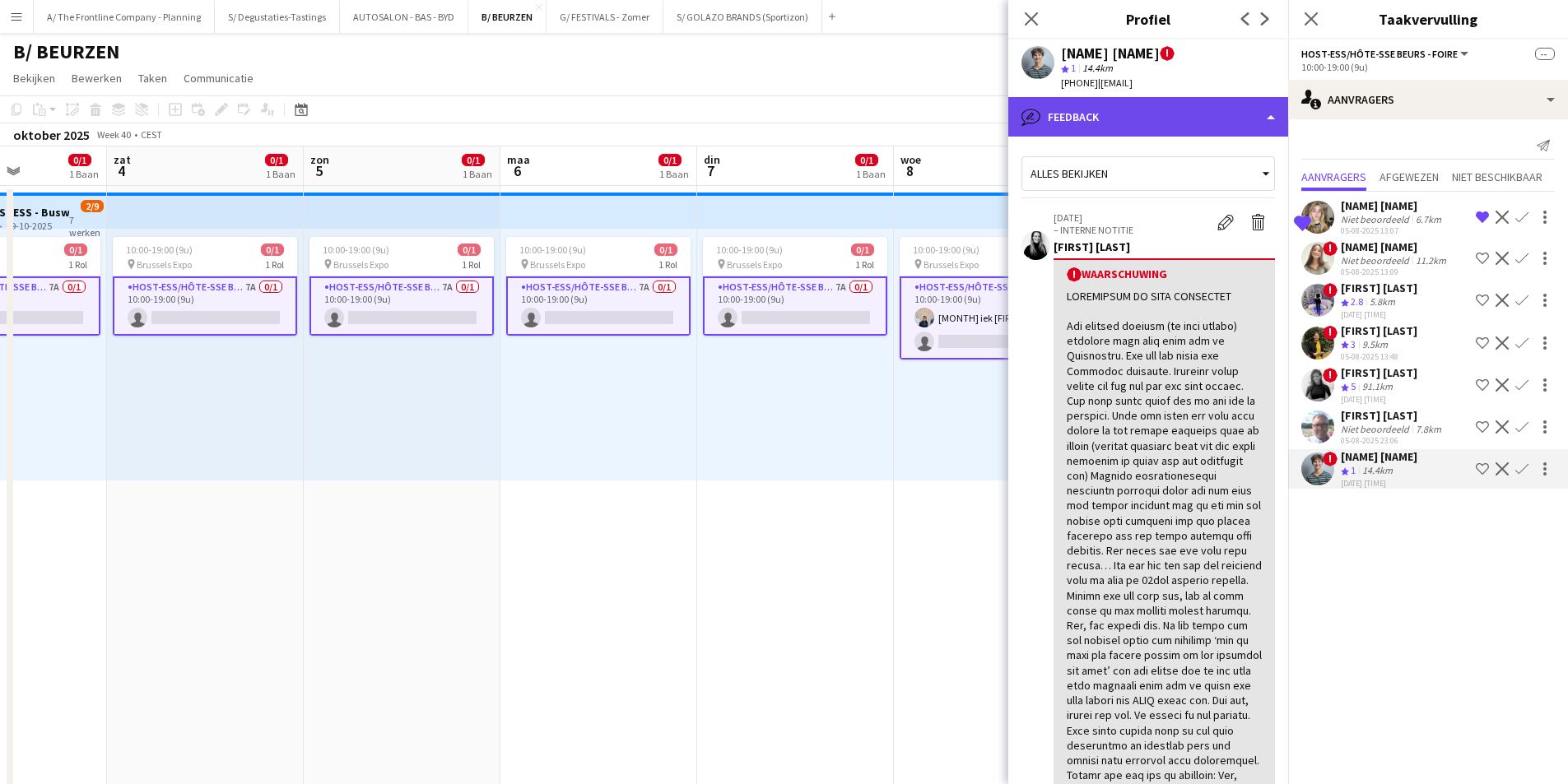 click on "bubble-pencil
Feedback" 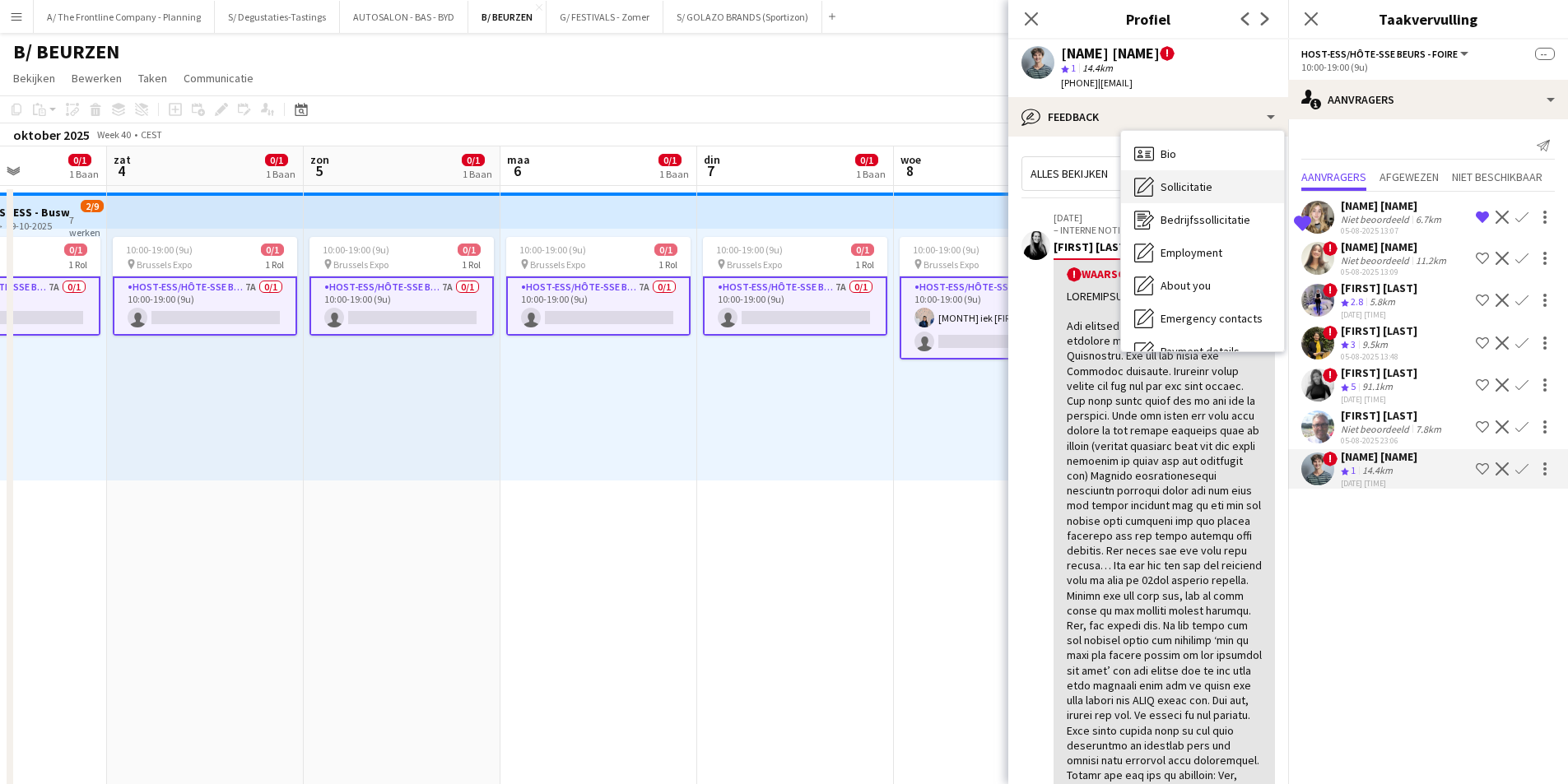 click on "Sollicitatie" at bounding box center [1186, 187] 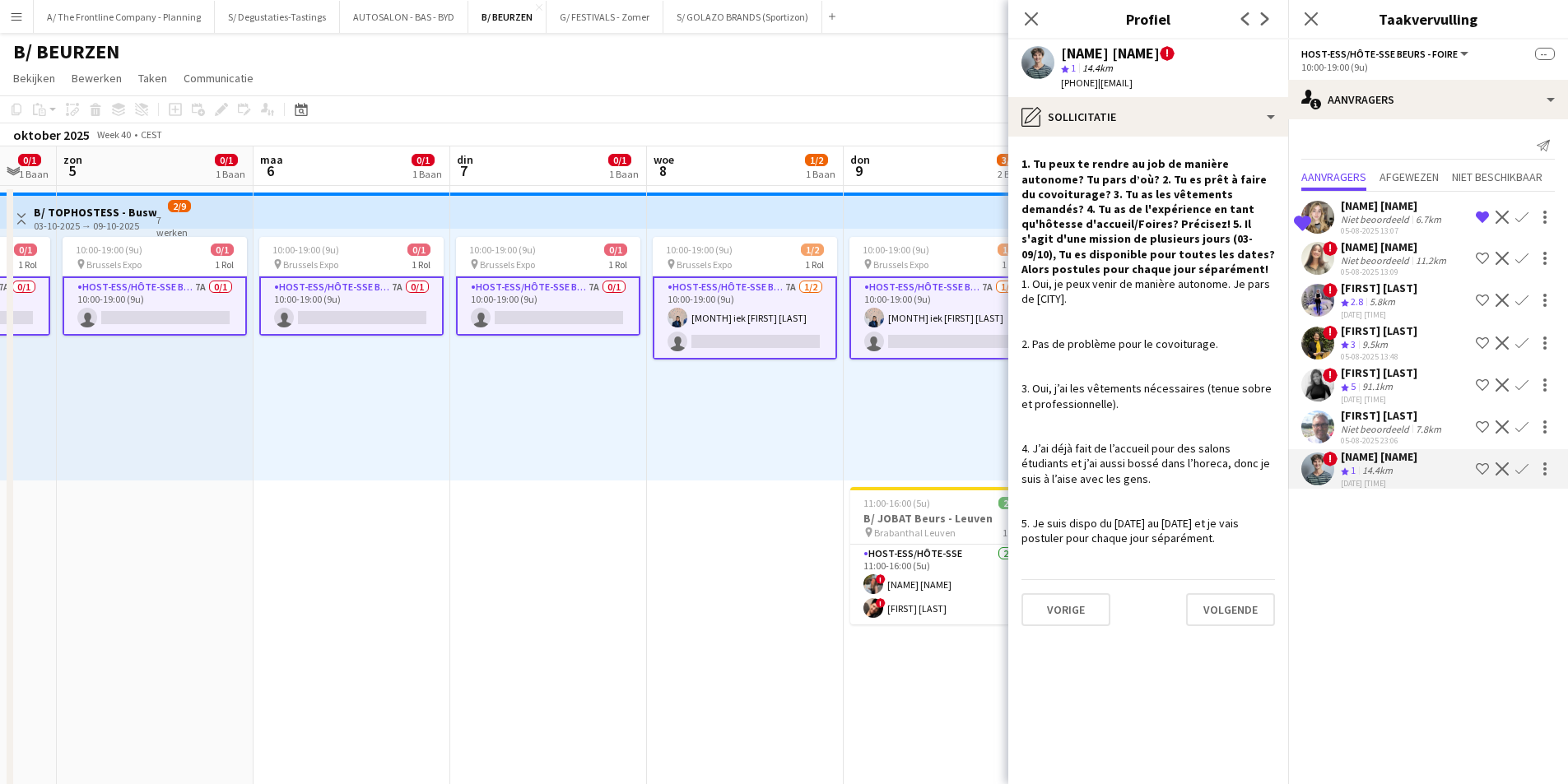 scroll, scrollTop: 0, scrollLeft: 528, axis: horizontal 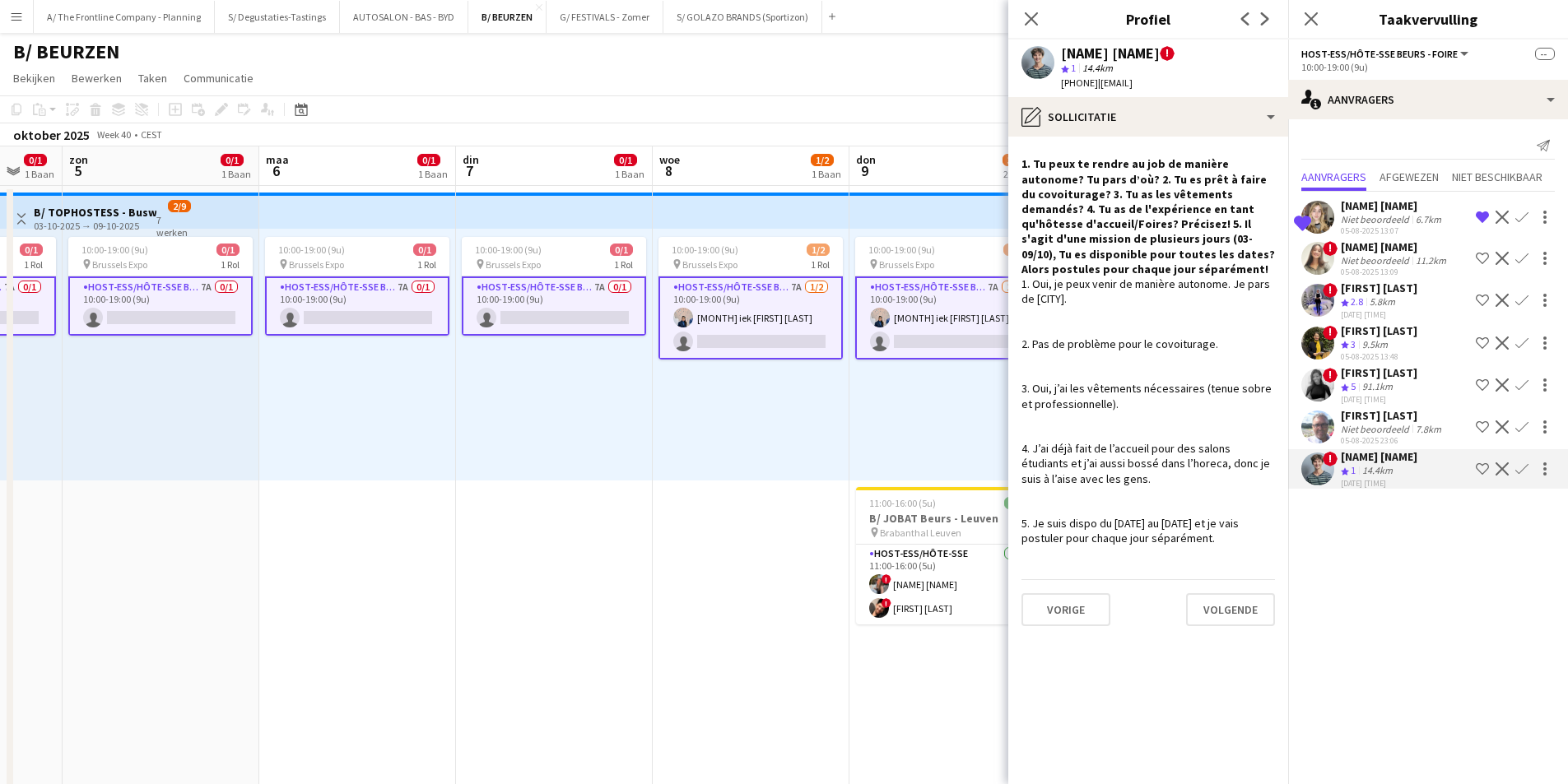 drag, startPoint x: 796, startPoint y: 243, endPoint x: 555, endPoint y: 259, distance: 241.5305 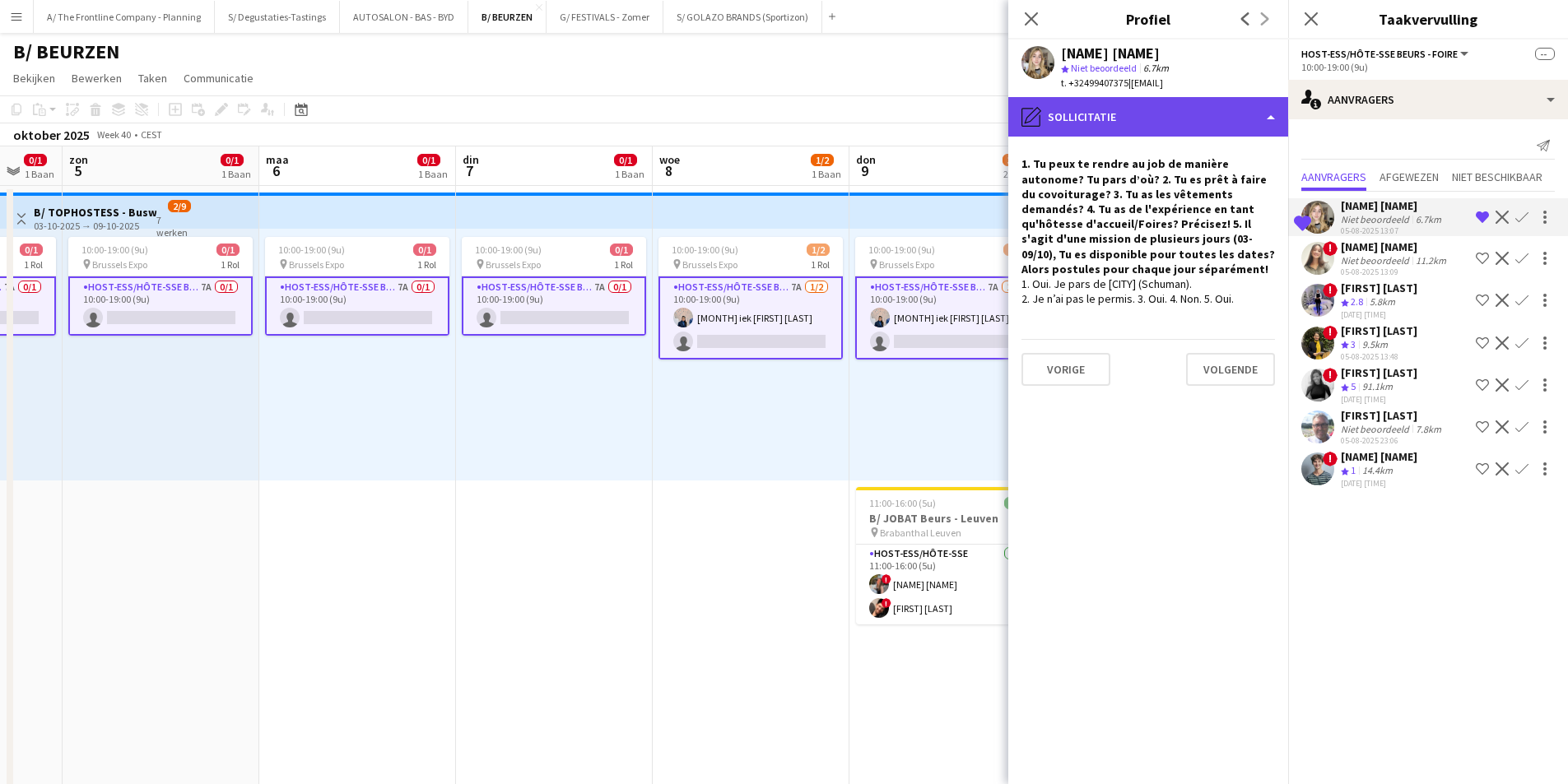click on "pencil4
Sollicitatie" 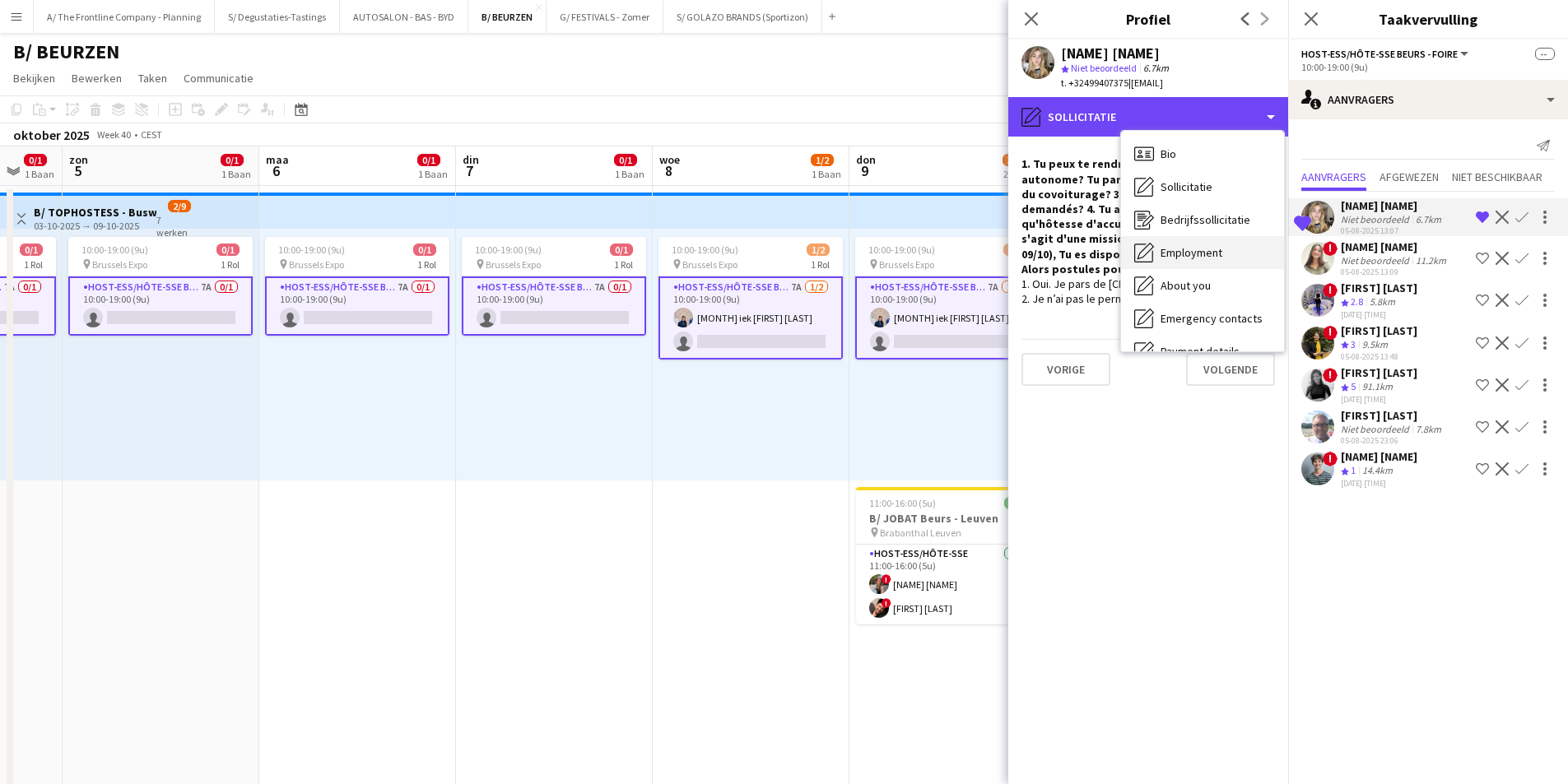 scroll, scrollTop: 155, scrollLeft: 0, axis: vertical 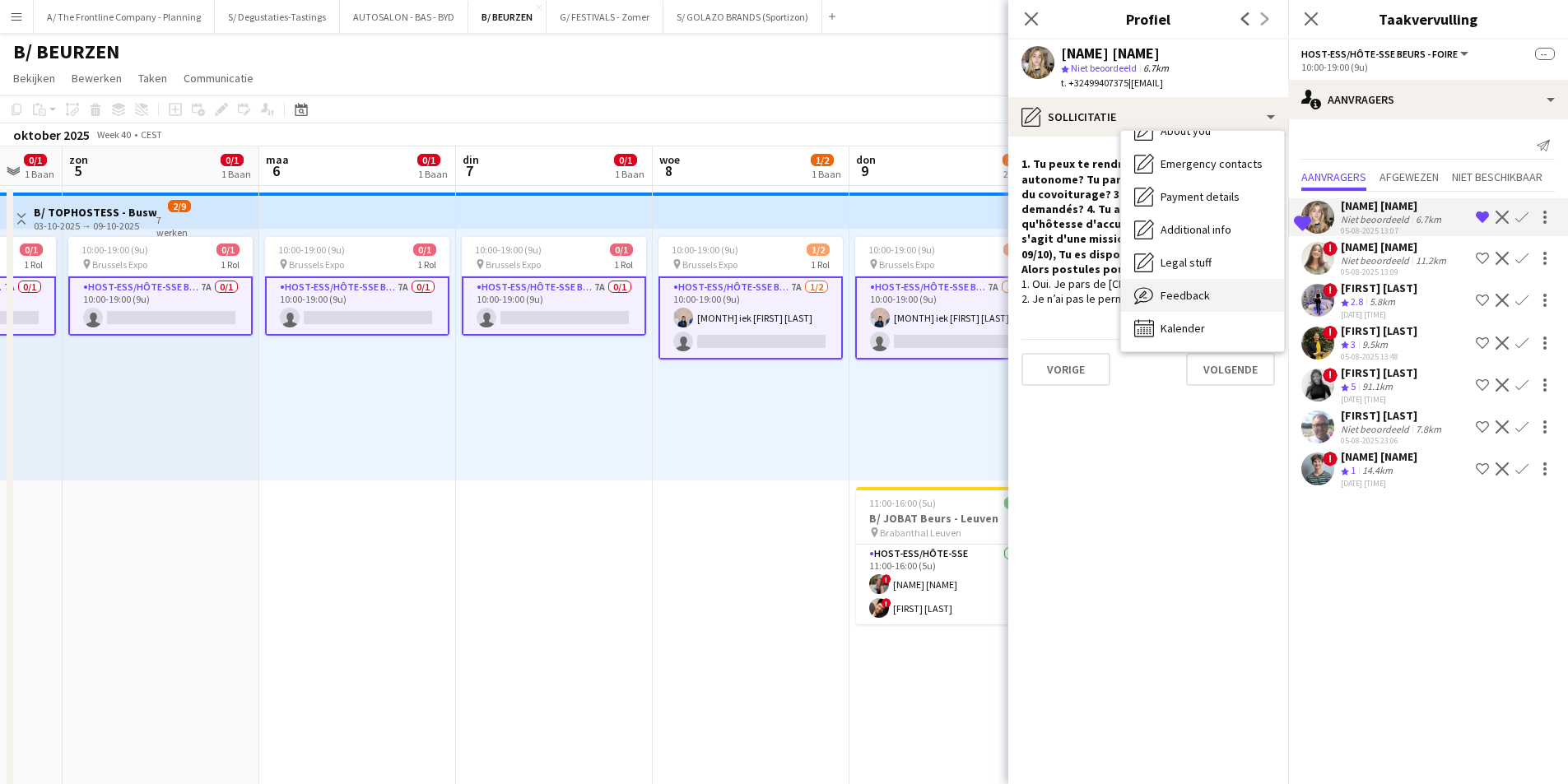 click on "Feedback" at bounding box center (1185, 295) 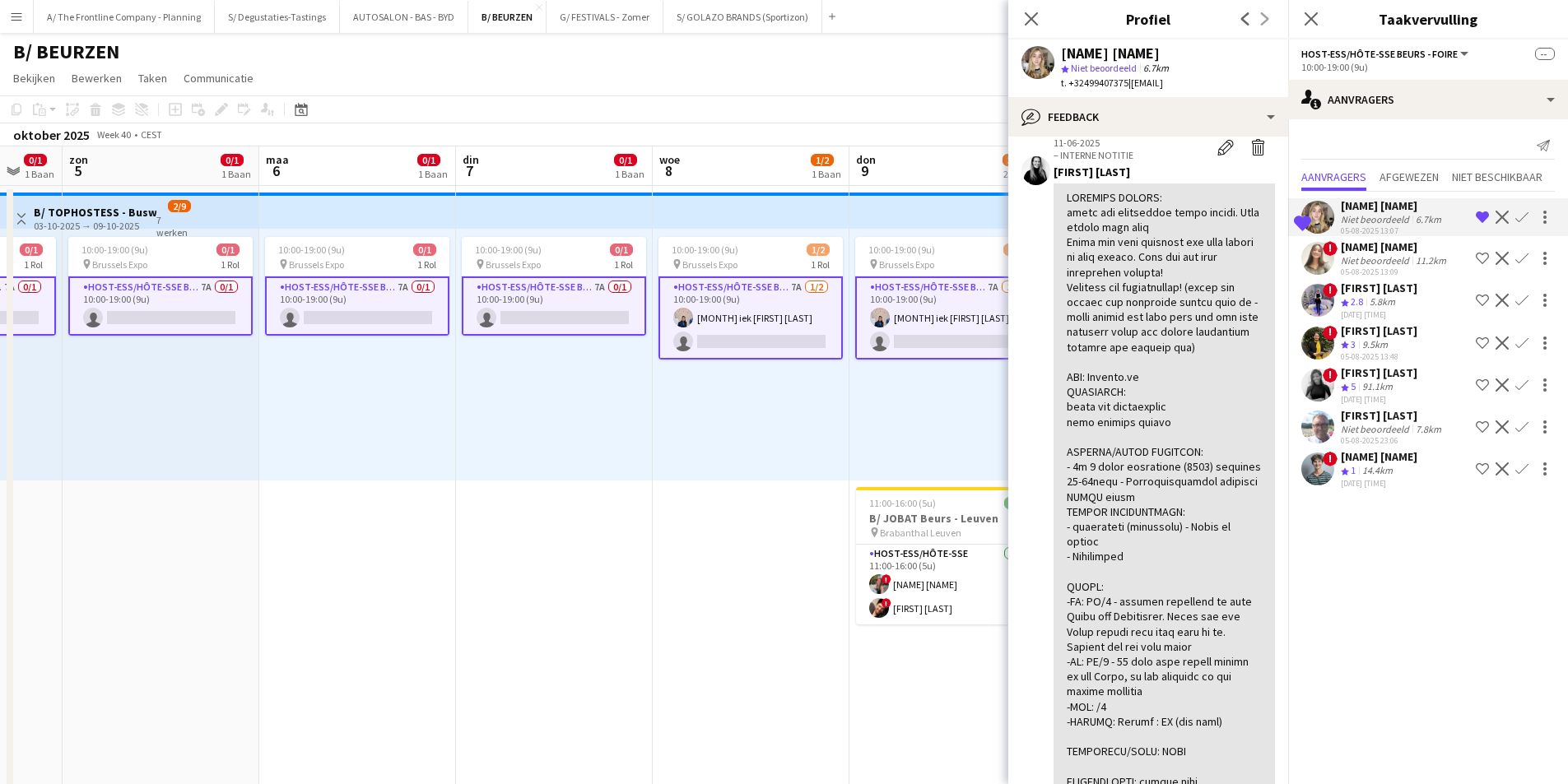 scroll, scrollTop: 0, scrollLeft: 0, axis: both 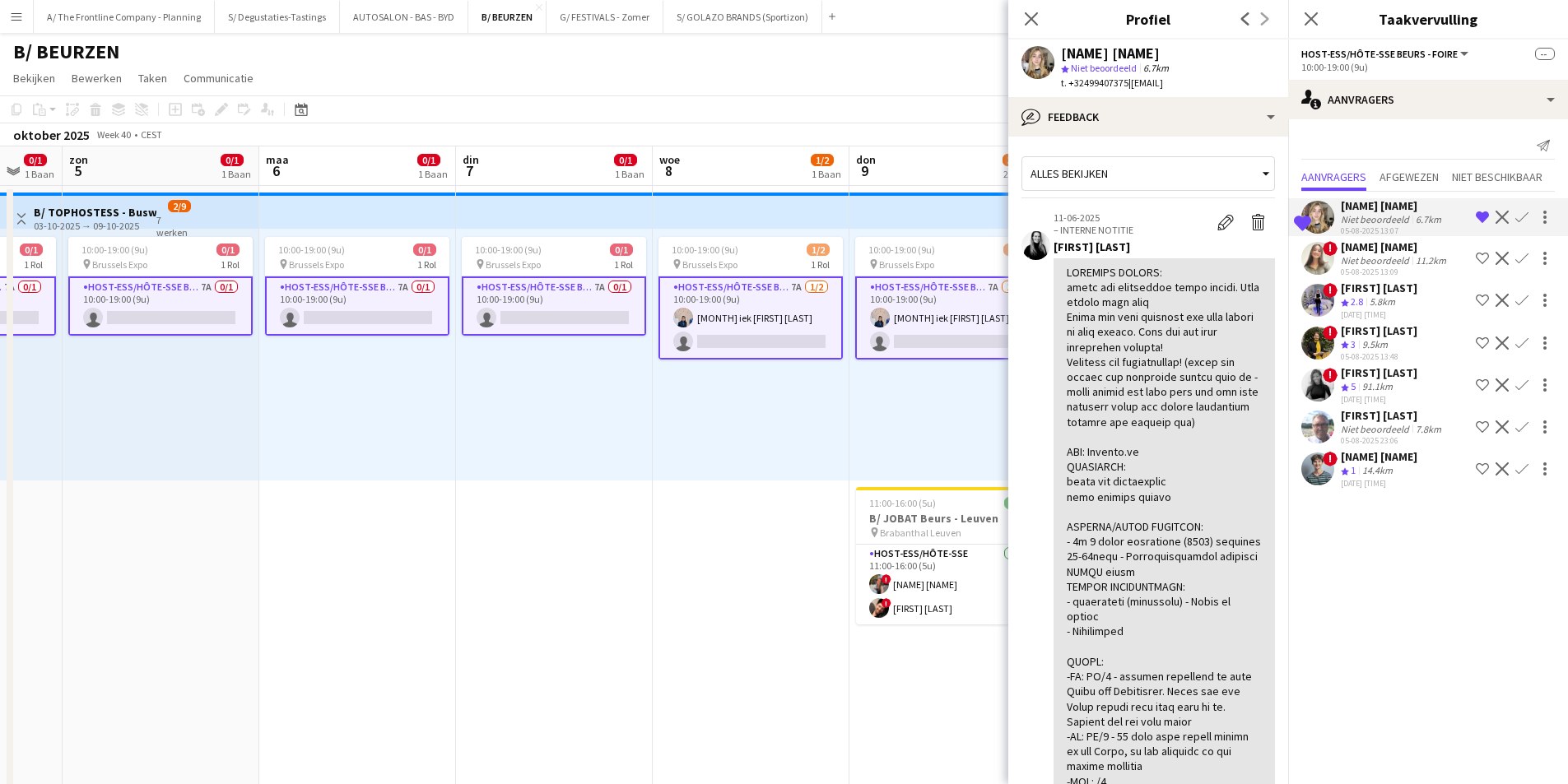 click on "Niet beoordeeld" 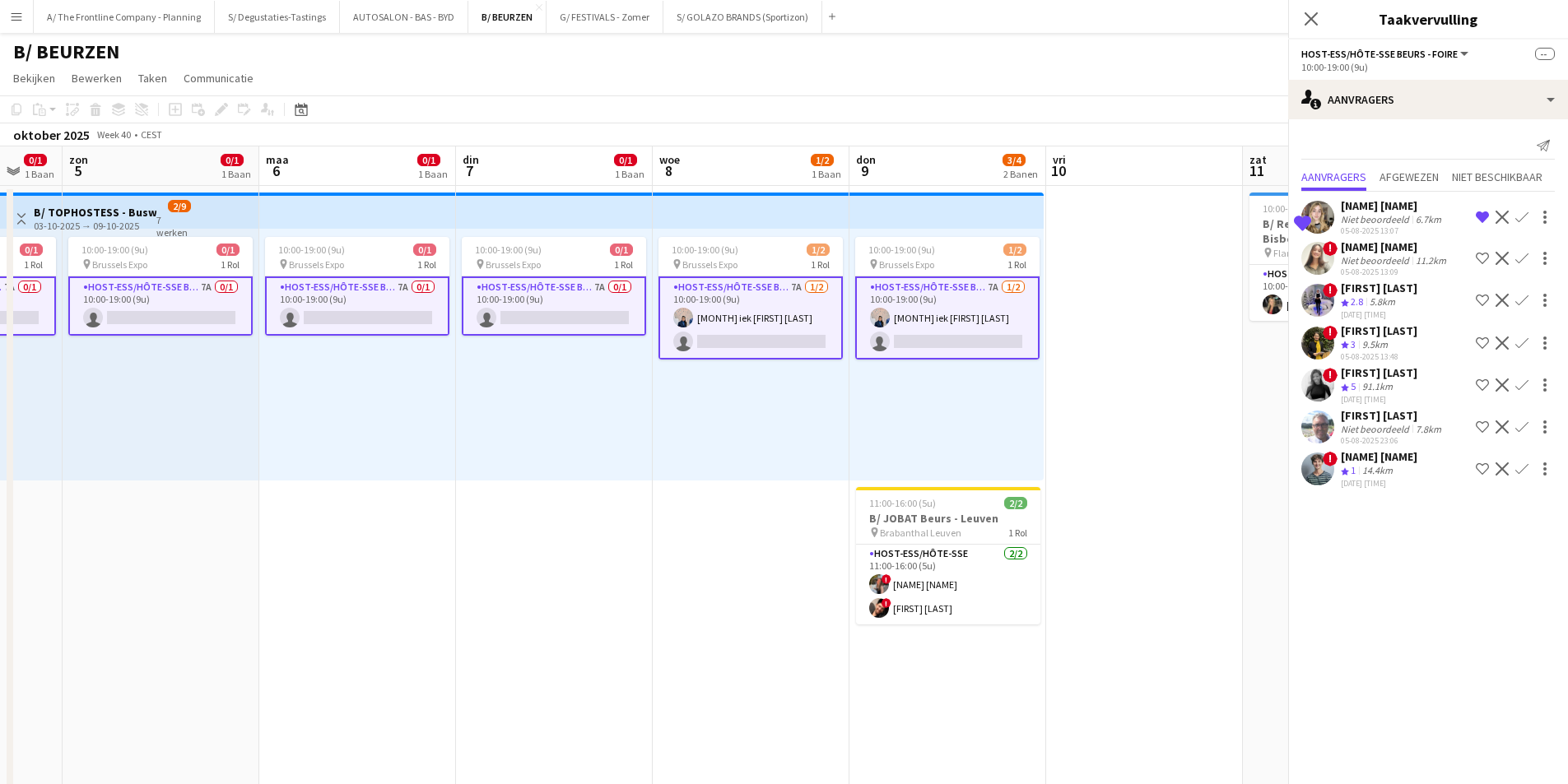 click on "Niet beoordeeld" 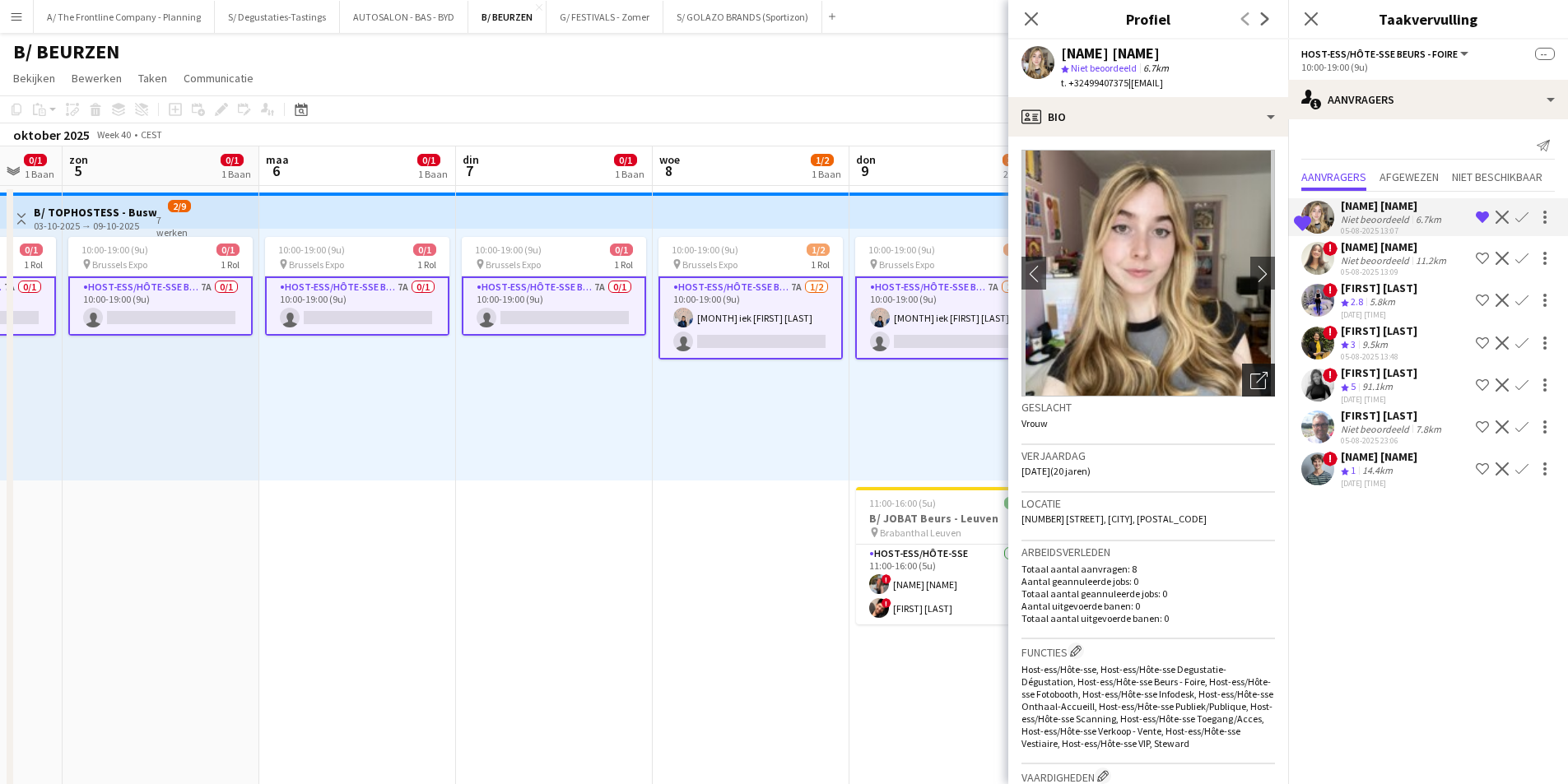 click on "Foto's pop-up openen" 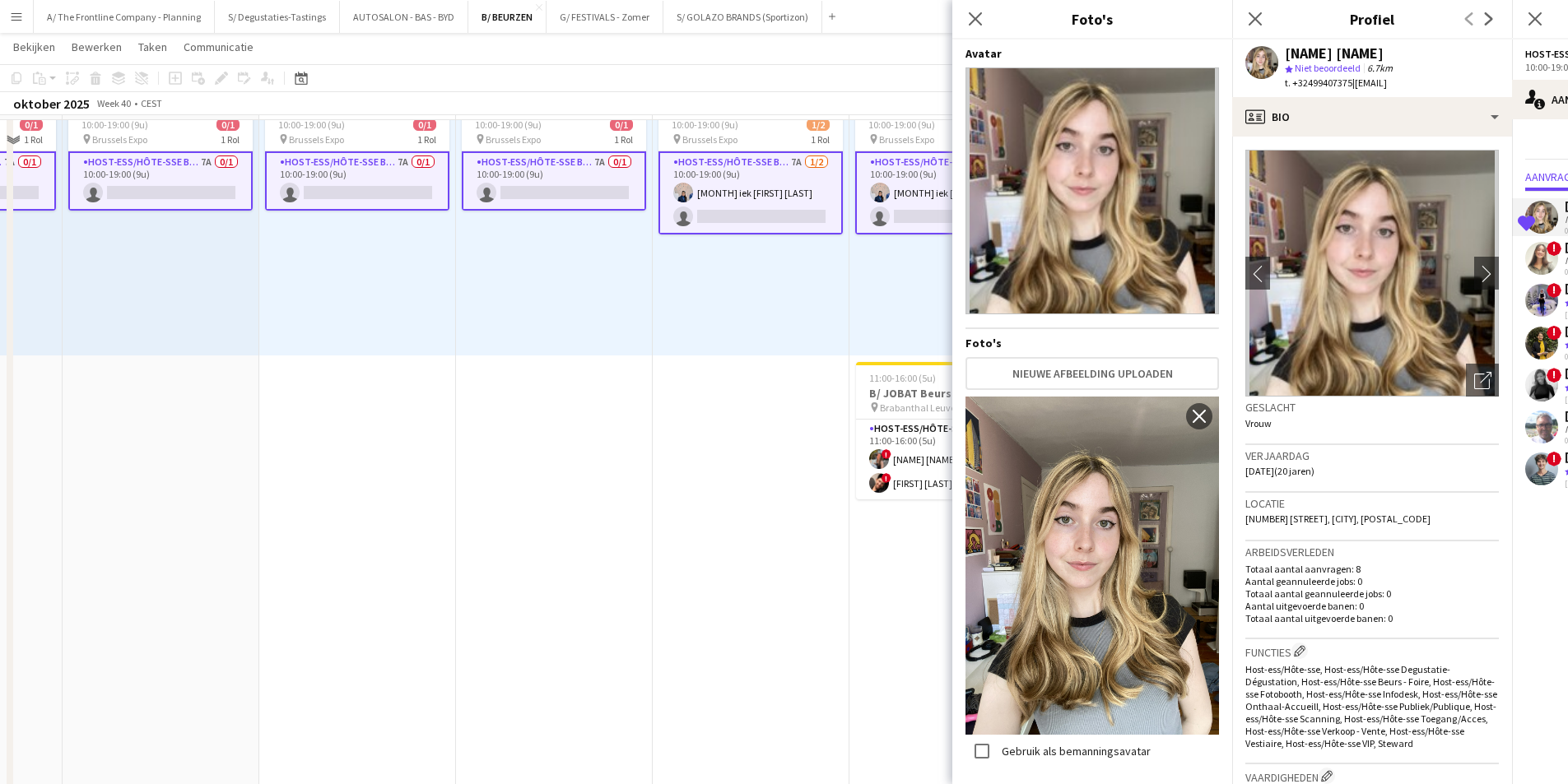 scroll, scrollTop: 0, scrollLeft: 0, axis: both 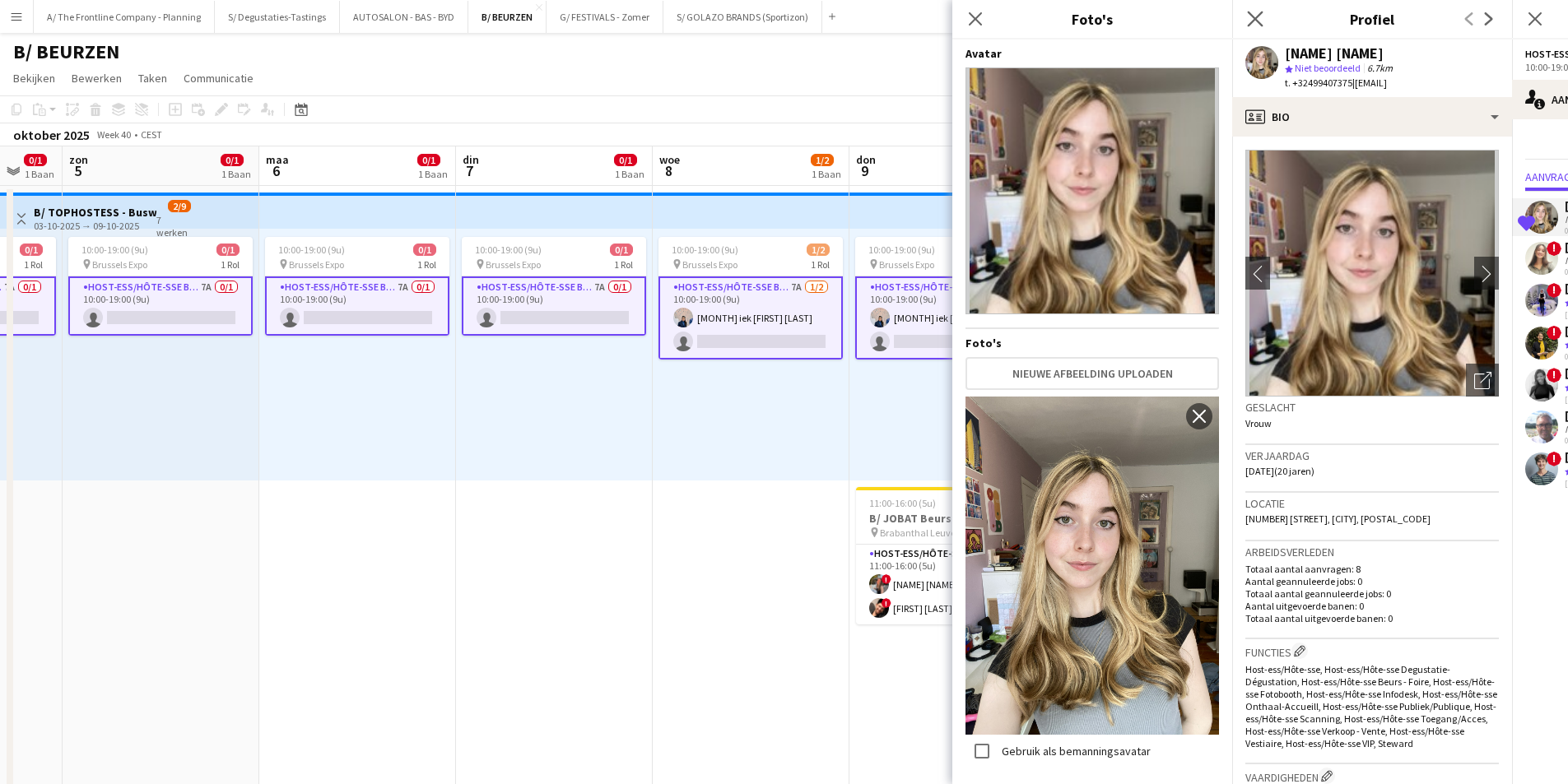 click on "Sluit pop-in" 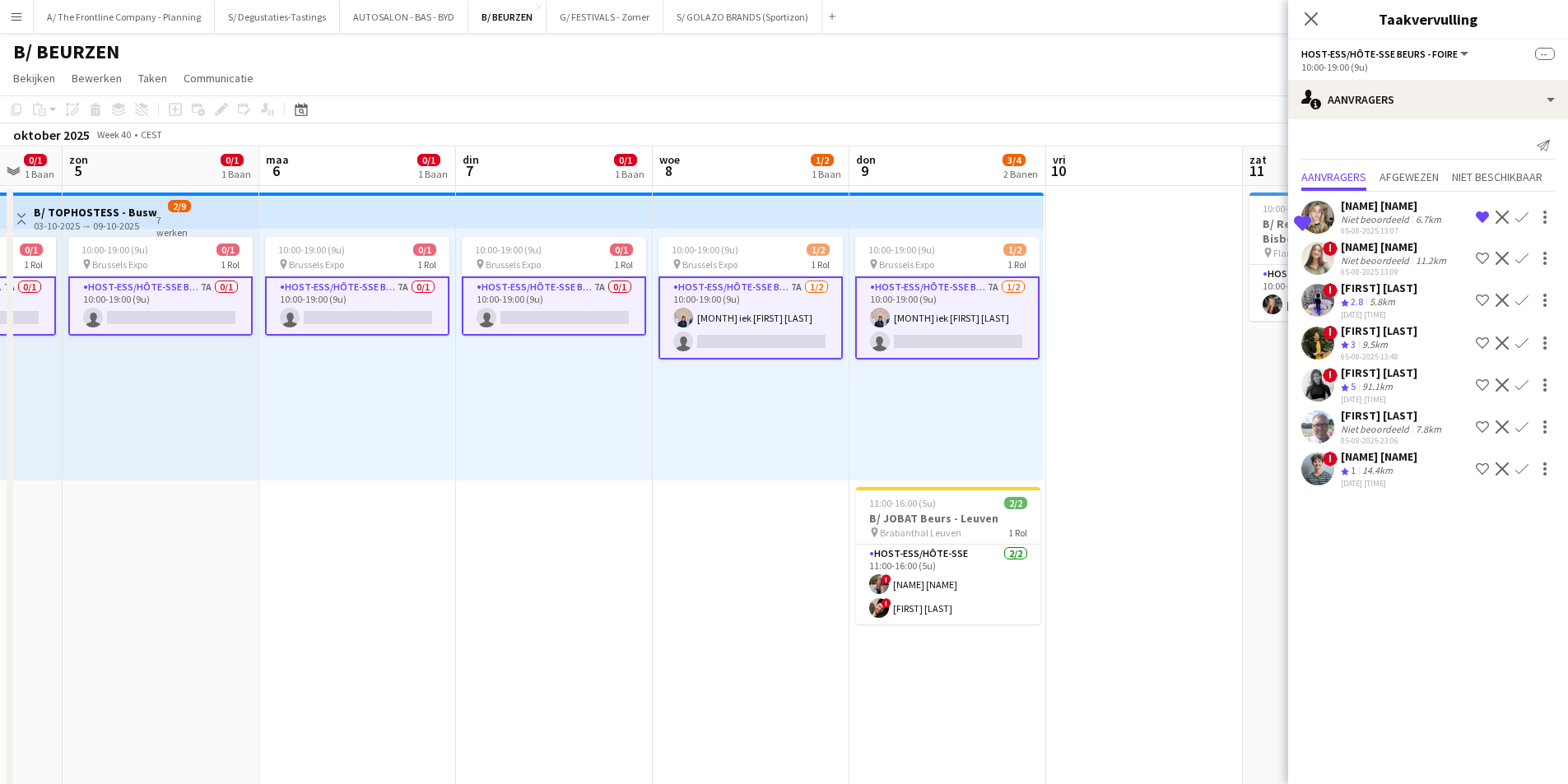 click on "[NAME] [NAME]" 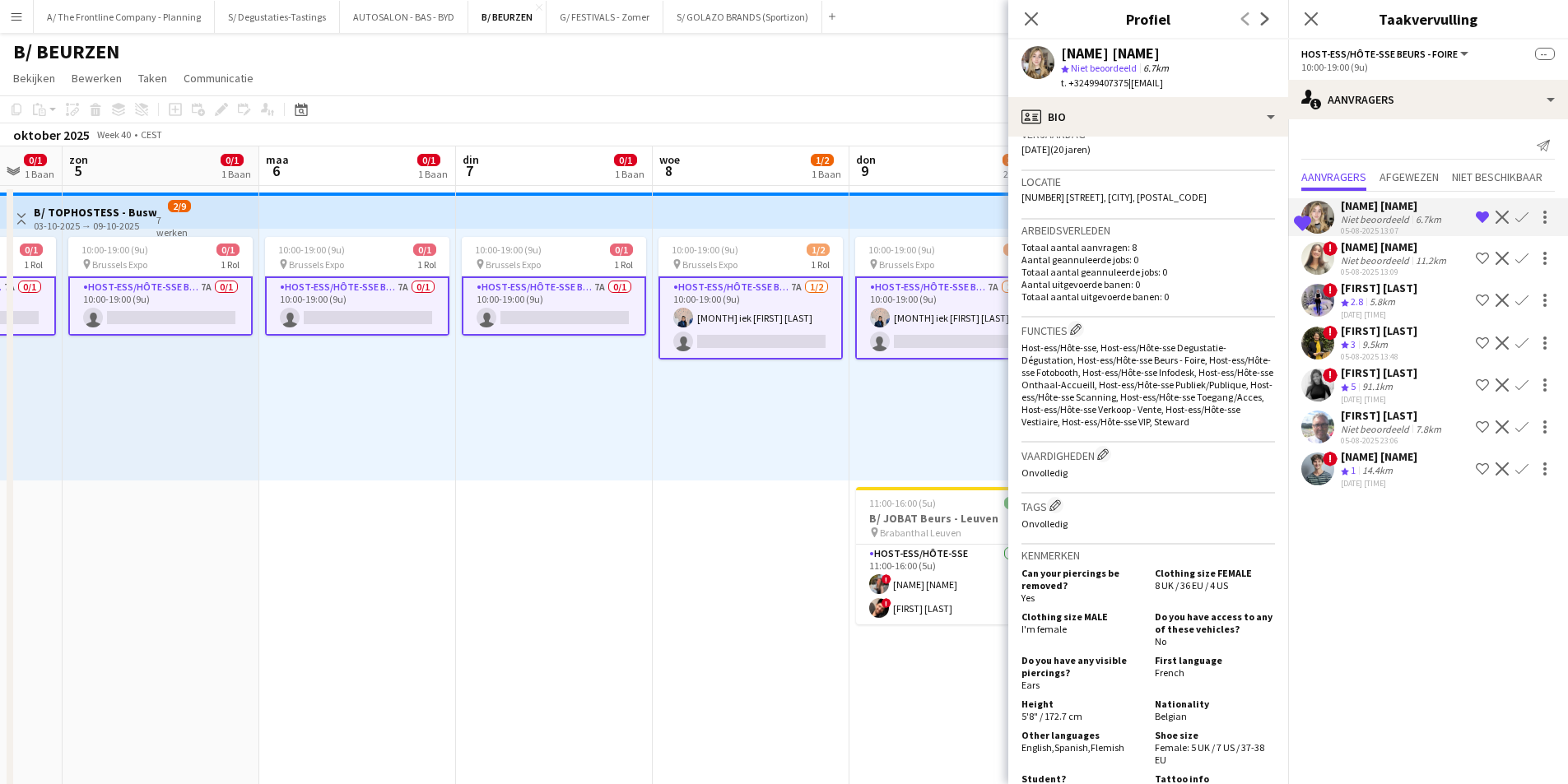 scroll, scrollTop: 329, scrollLeft: 0, axis: vertical 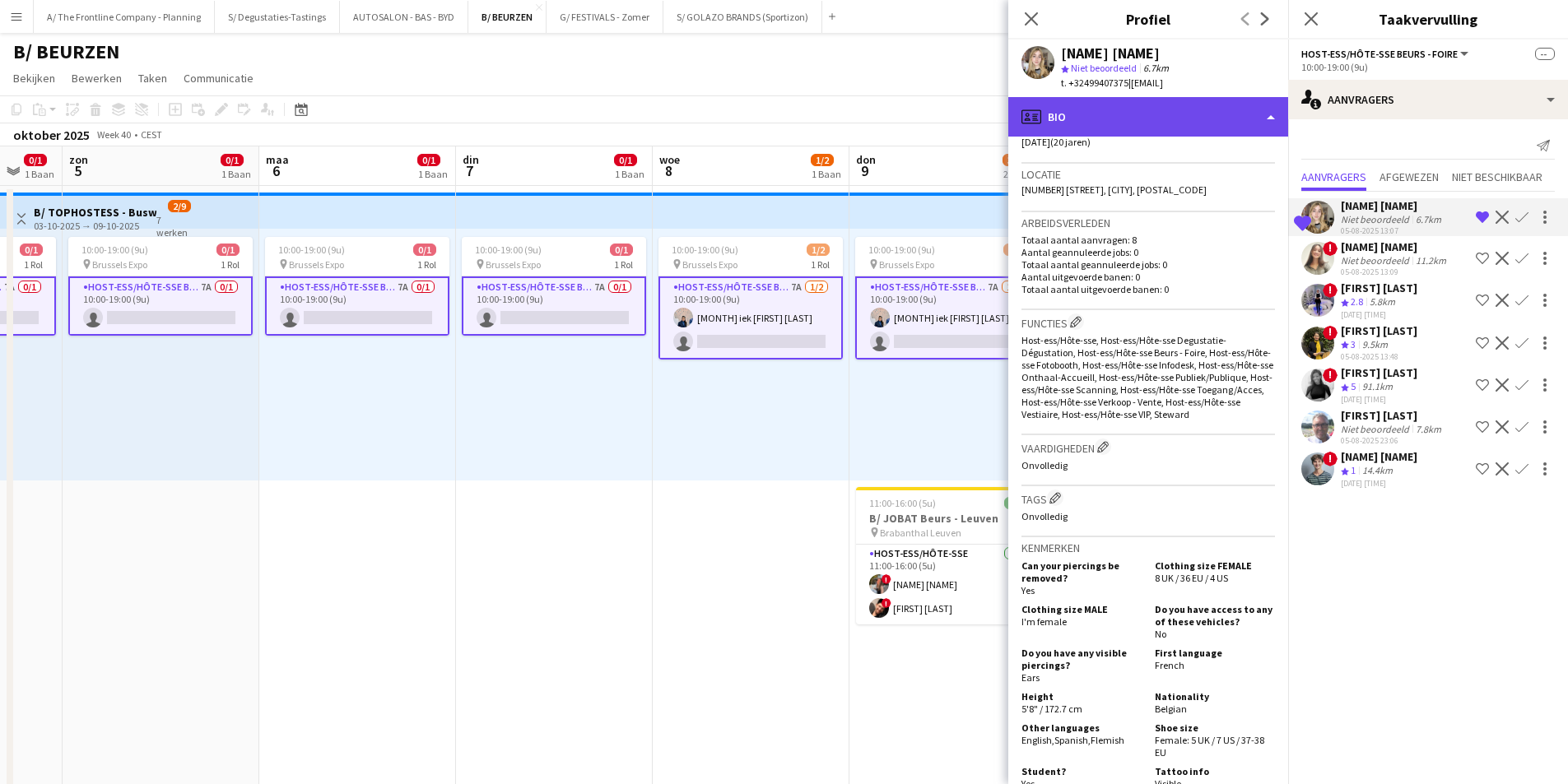 click on "profile
Bio" 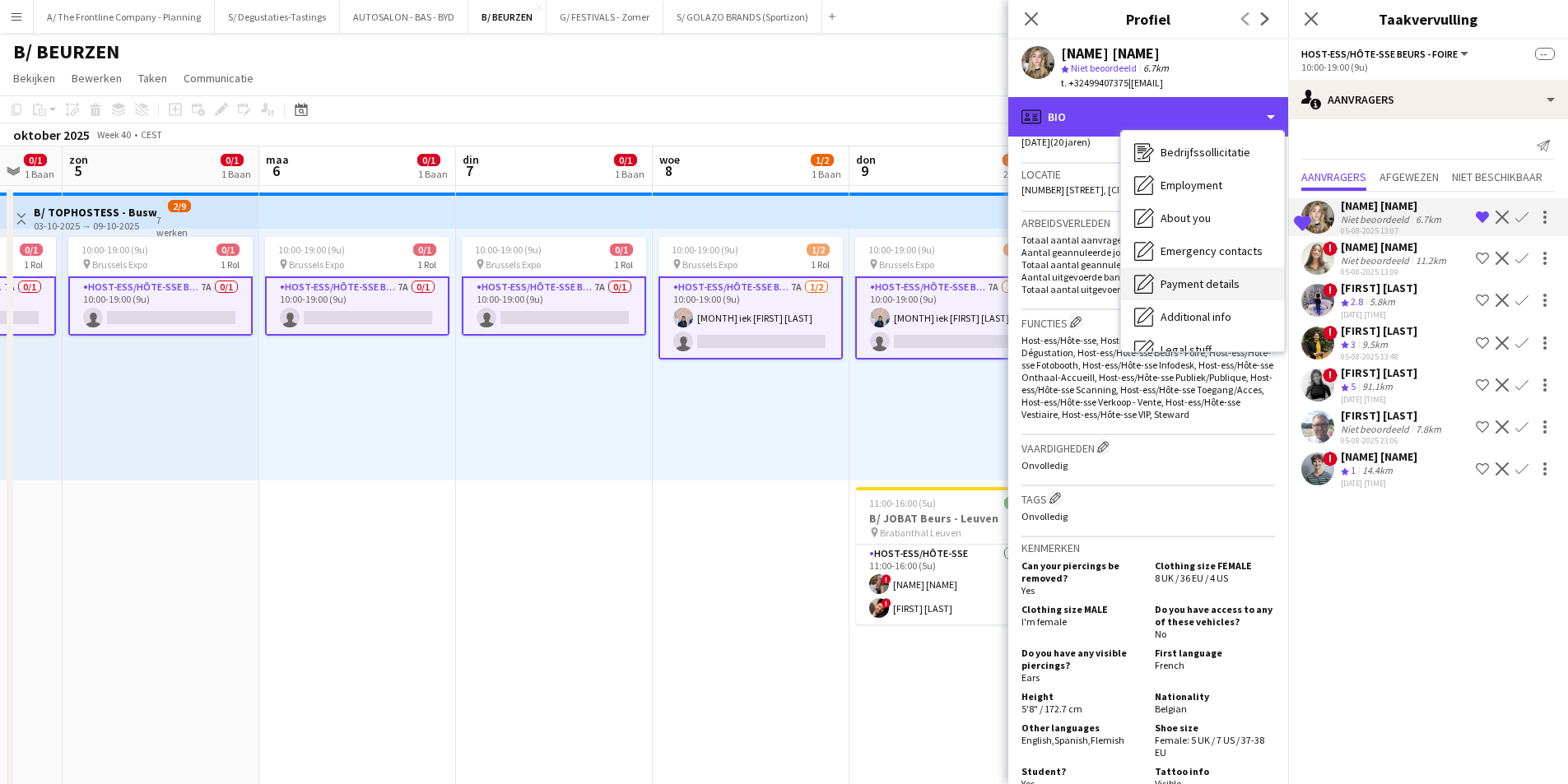 scroll, scrollTop: 155, scrollLeft: 0, axis: vertical 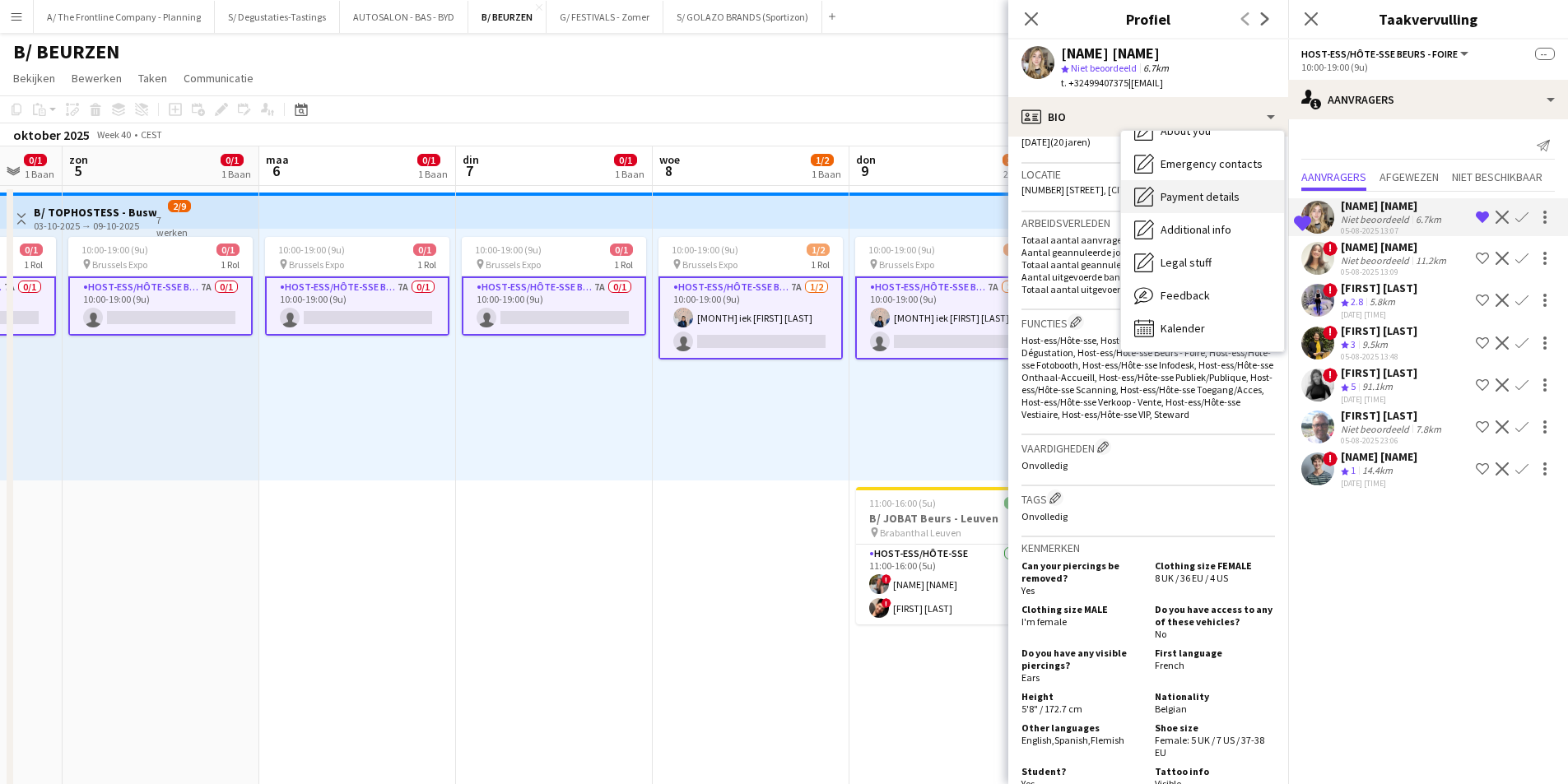 click on "Feedback
Feedback" at bounding box center [1203, 295] 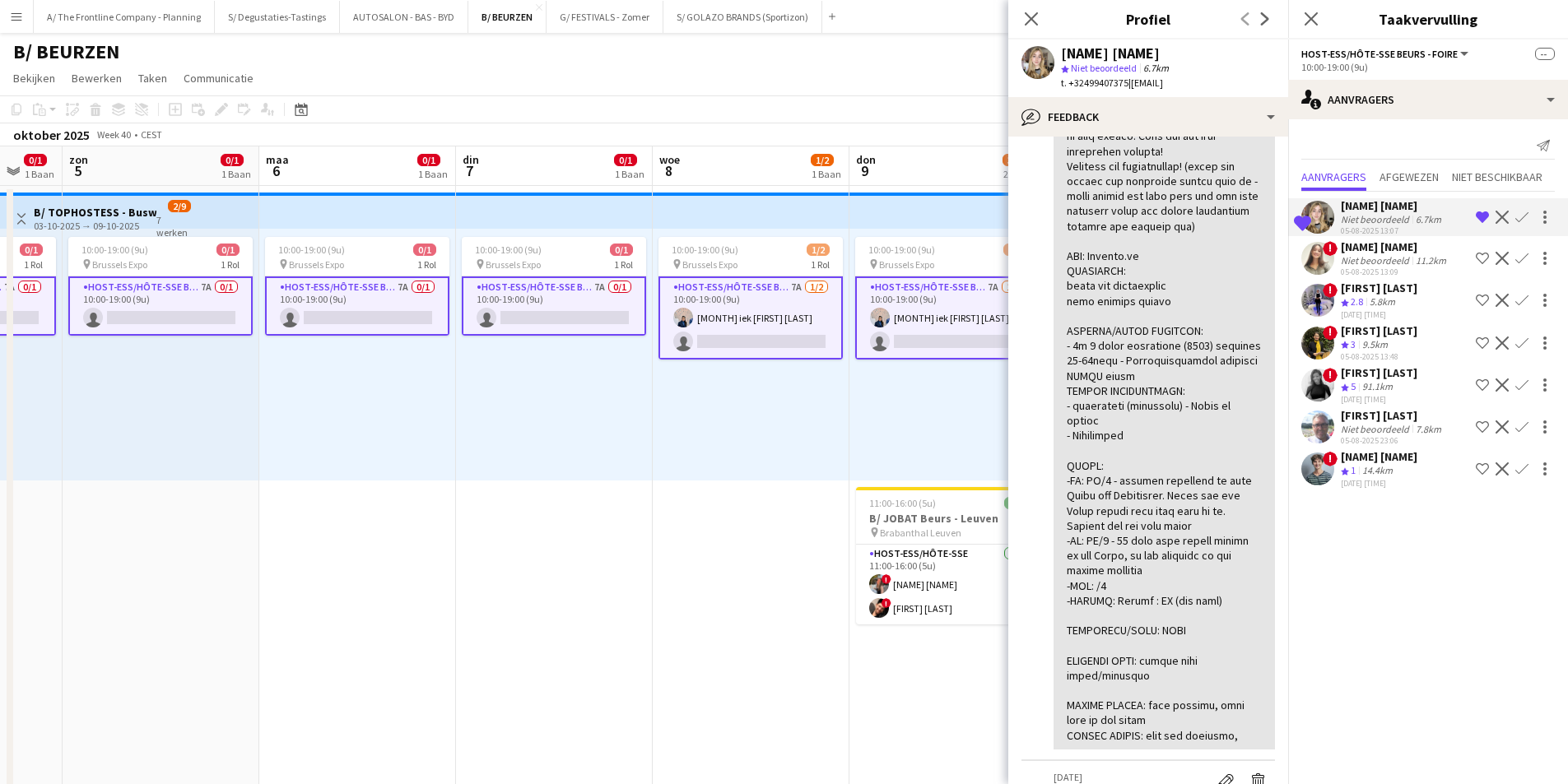 scroll, scrollTop: 247, scrollLeft: 0, axis: vertical 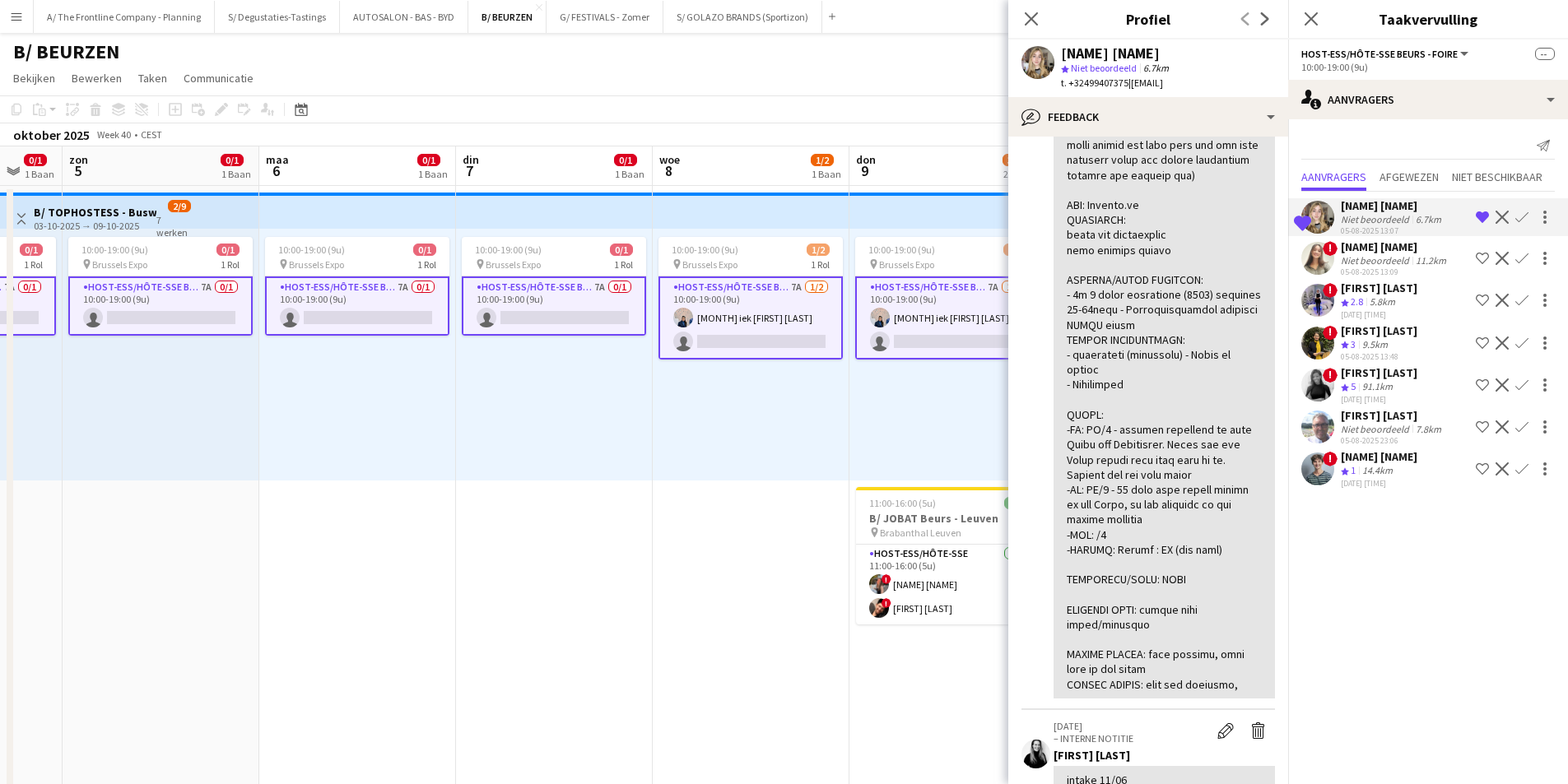 click on "Mei iek [NAME] [NAME]
single-neutral-actions" at bounding box center (751, 355) 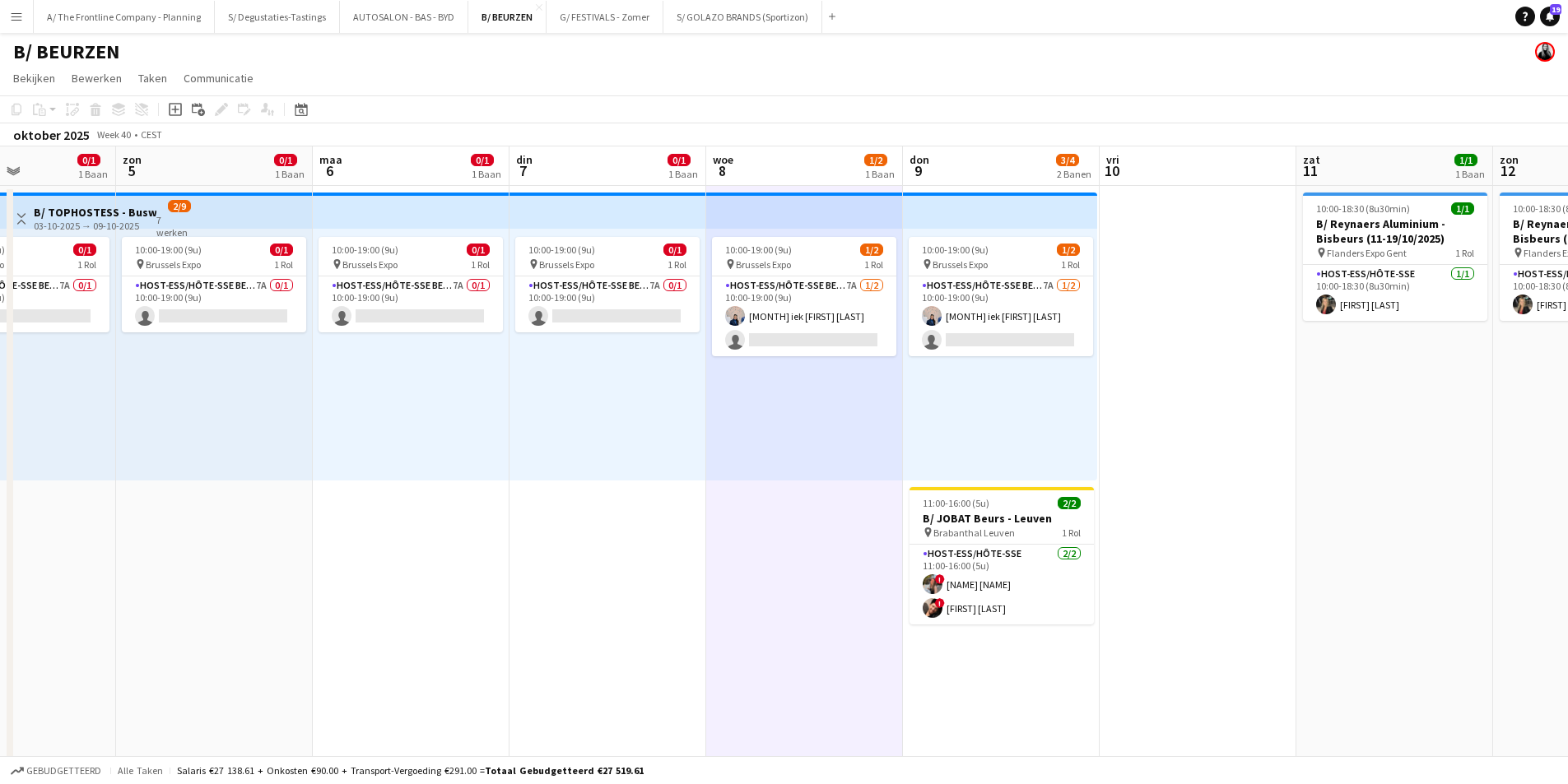 drag, startPoint x: 1338, startPoint y: 379, endPoint x: 201, endPoint y: 379, distance: 1137 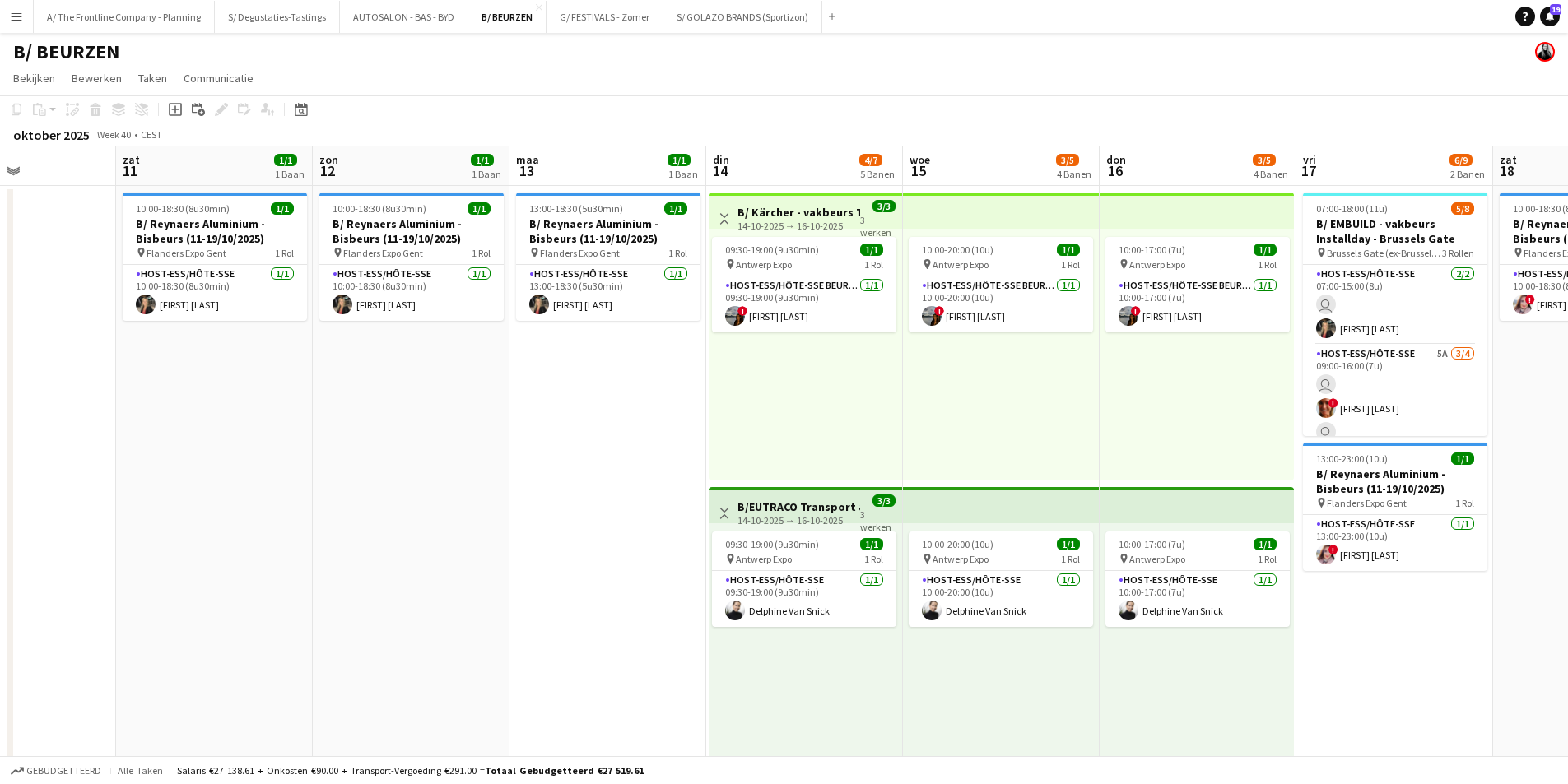 scroll, scrollTop: 0, scrollLeft: 485, axis: horizontal 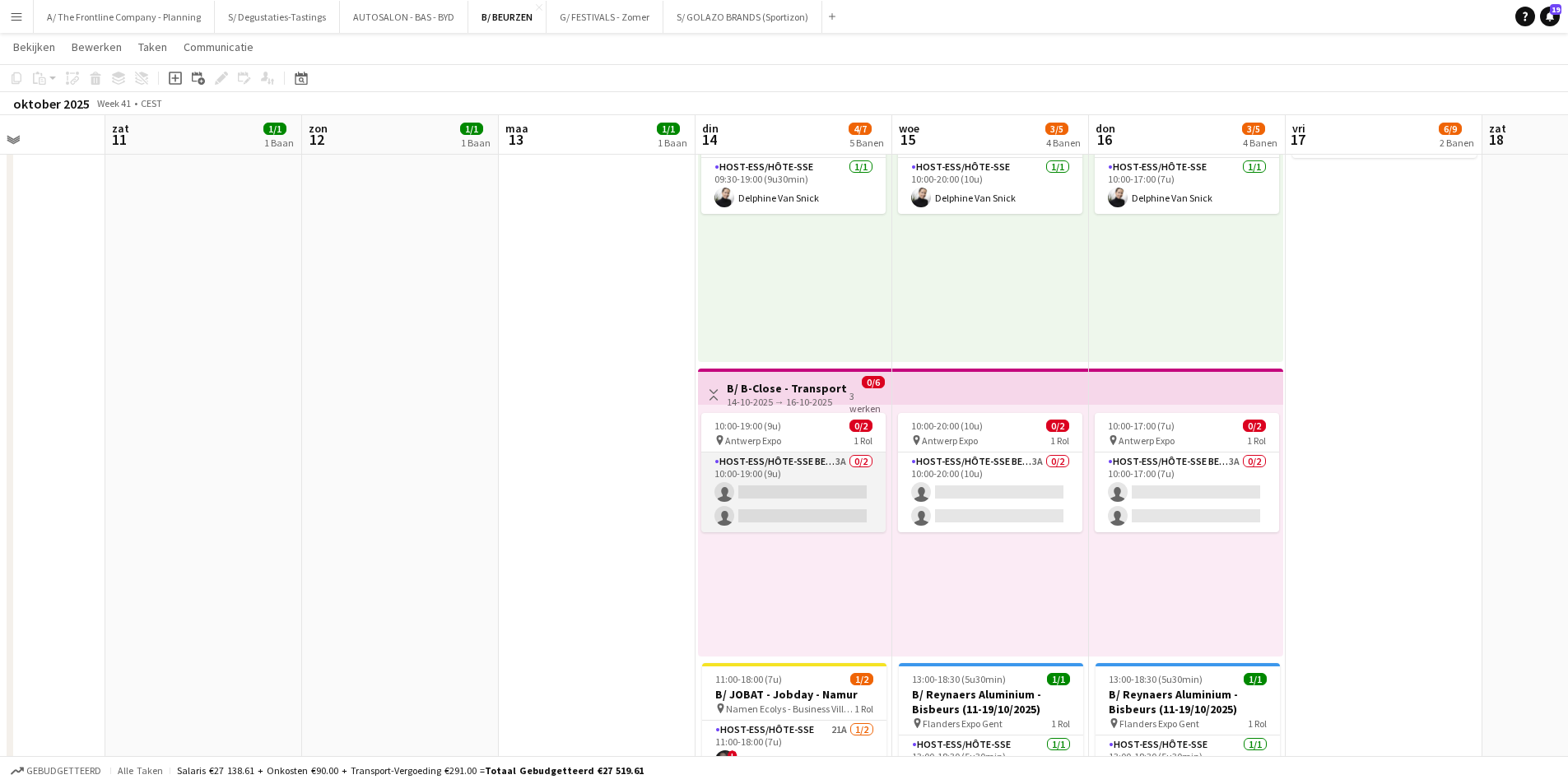 click on "Host-ess/Hôte-sse Beurs - Foire   3A   0/2   10:00-19:00 (9u)
single-neutral-actions
single-neutral-actions" at bounding box center (793, 492) 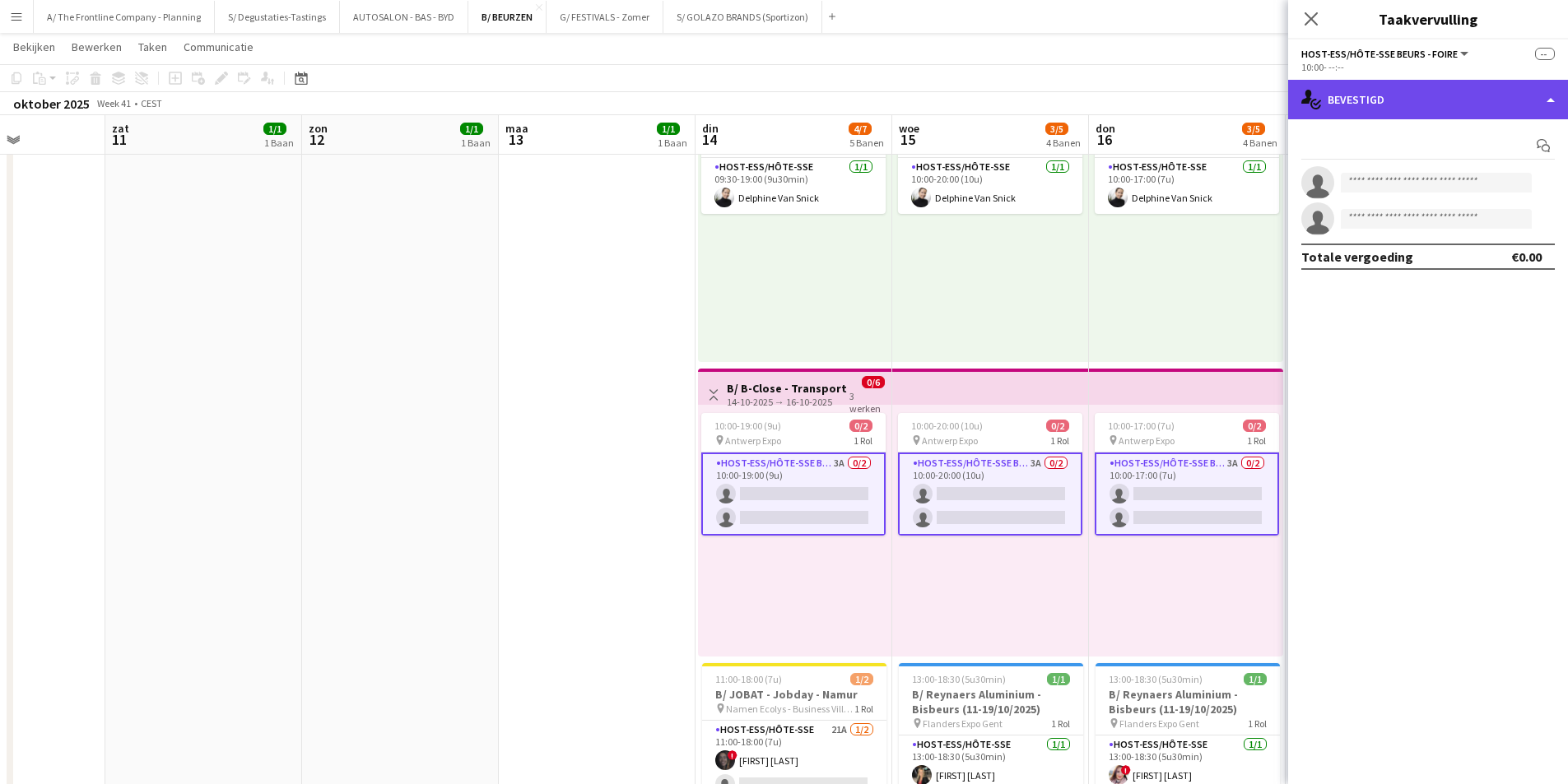 click on "single-neutral-actions-check-2
Bevestigd" 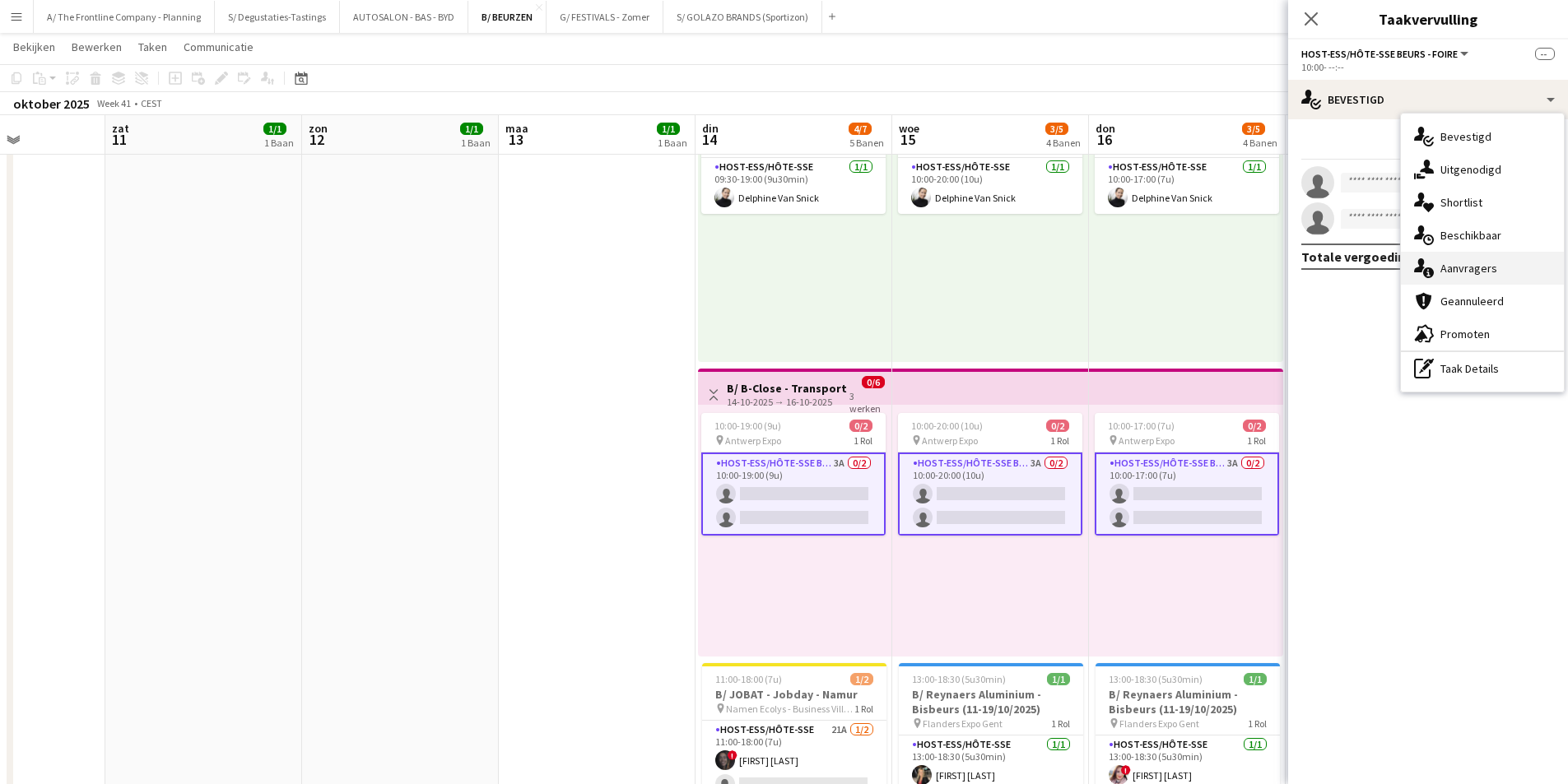 click on "single-neutral-actions-information
Aanvragers" at bounding box center (1482, 268) 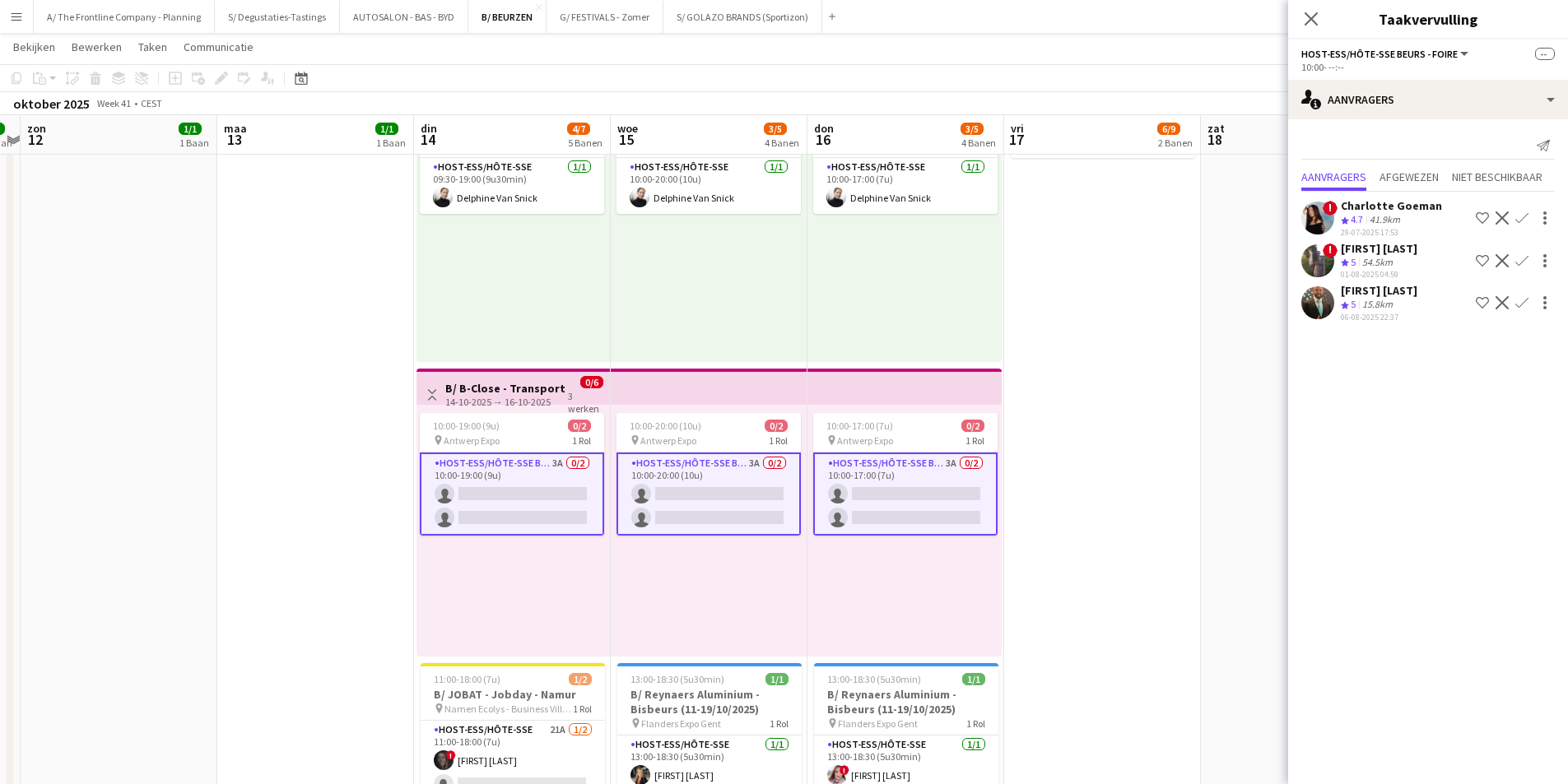 scroll, scrollTop: 0, scrollLeft: 570, axis: horizontal 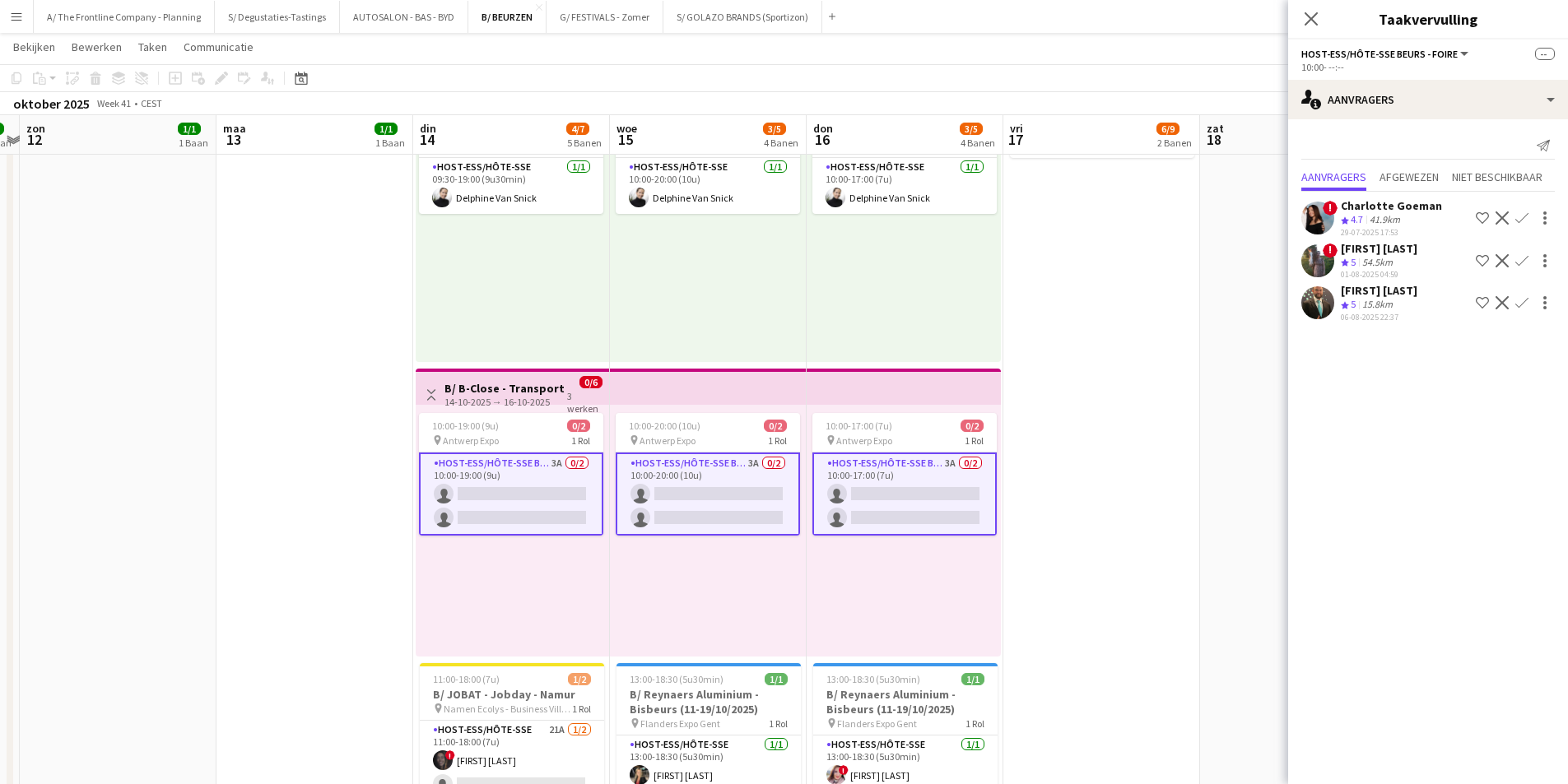 drag, startPoint x: 804, startPoint y: 273, endPoint x: 522, endPoint y: 292, distance: 282.63935 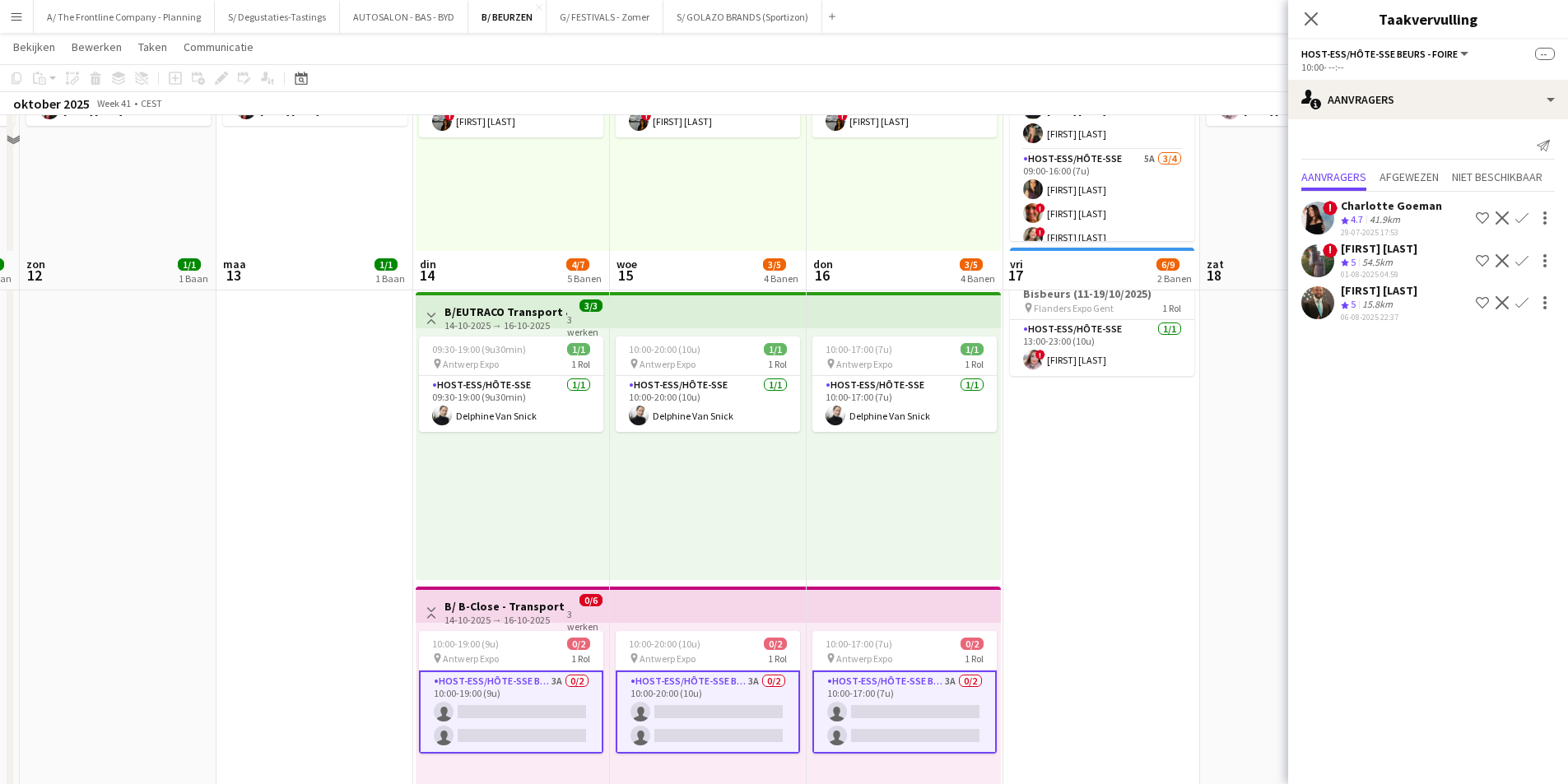 scroll, scrollTop: 0, scrollLeft: 0, axis: both 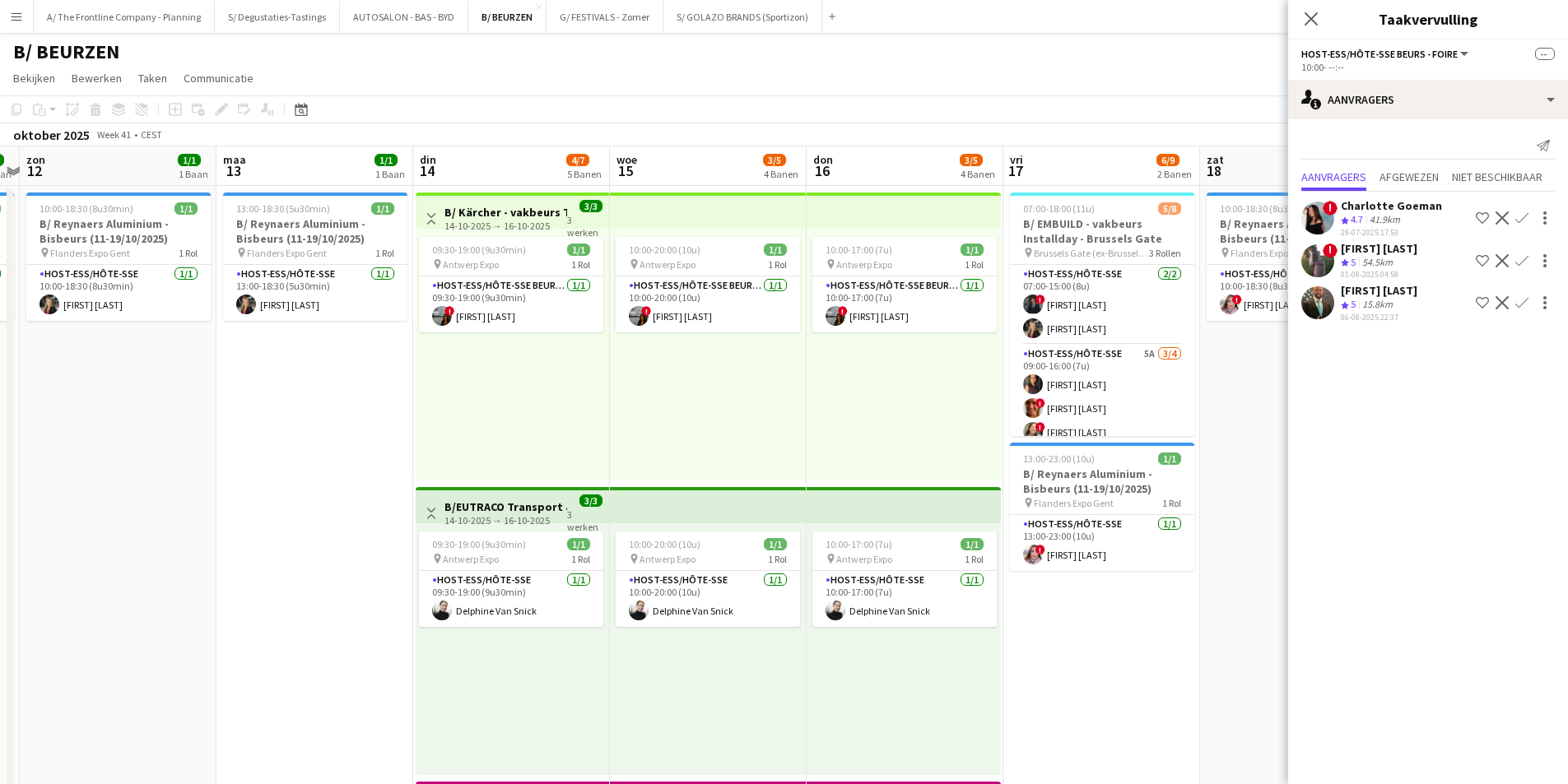 click on "41.9km" at bounding box center [1377, 262] 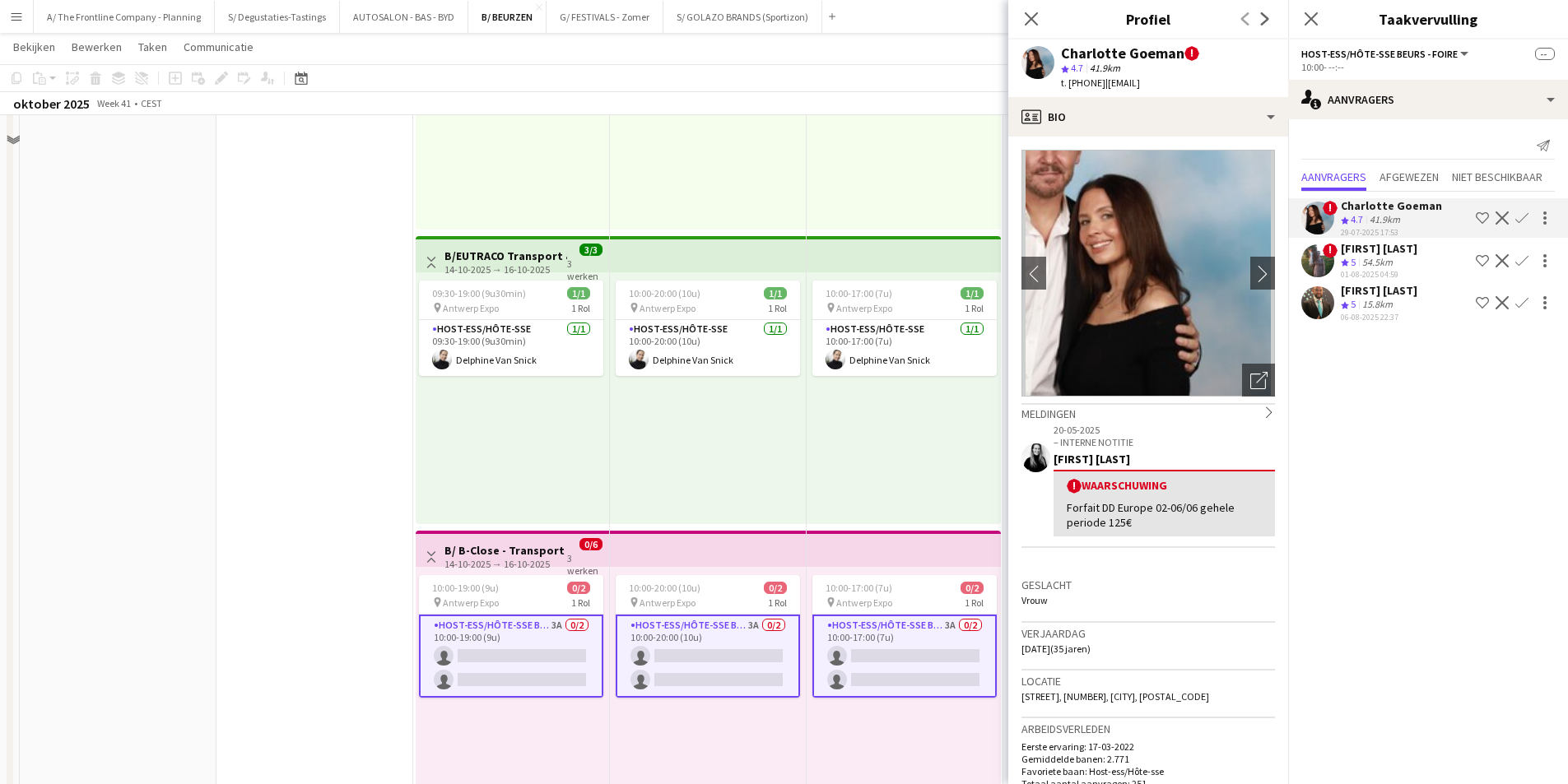 scroll, scrollTop: 329, scrollLeft: 0, axis: vertical 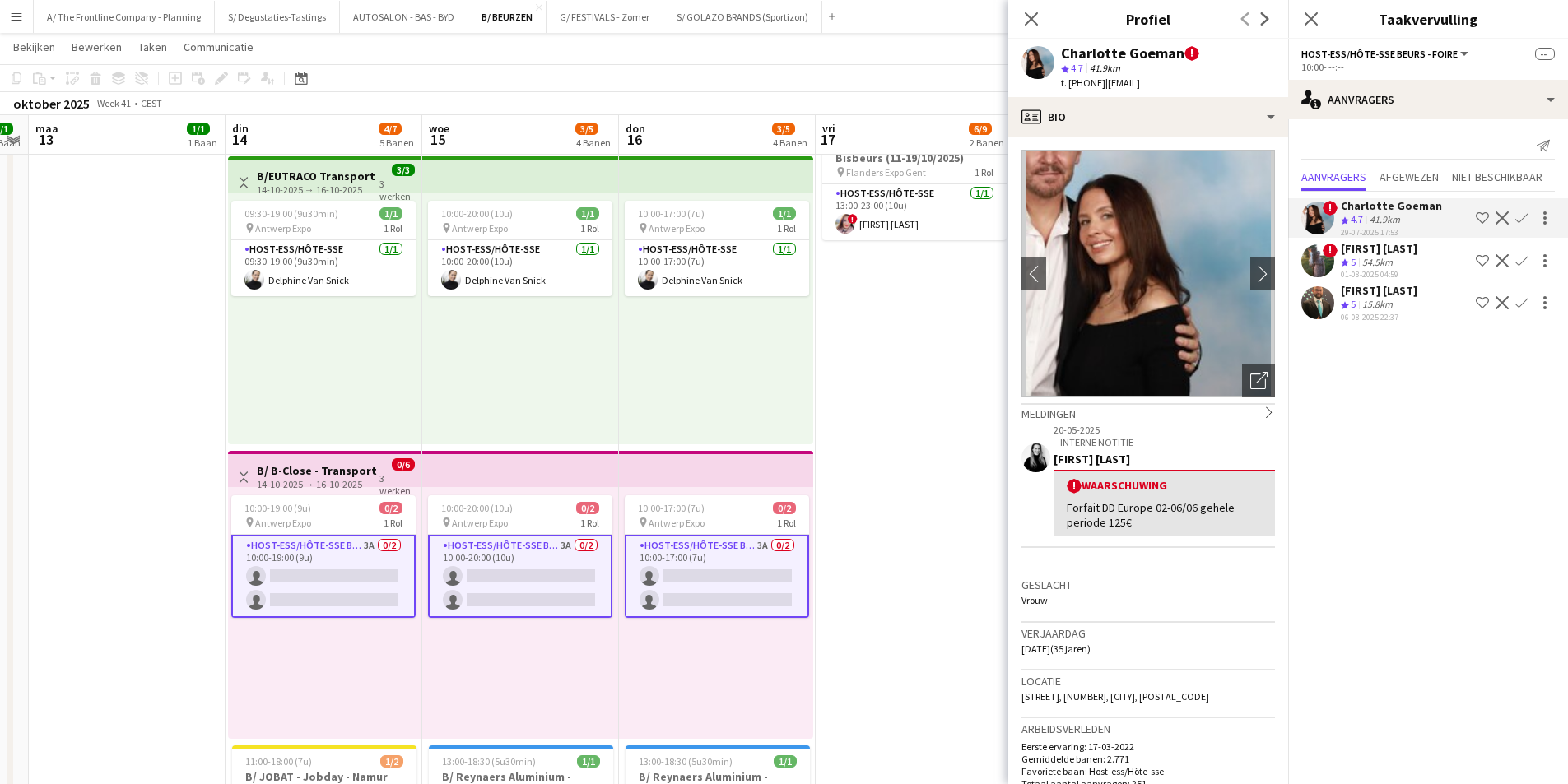 drag, startPoint x: 816, startPoint y: 235, endPoint x: 628, endPoint y: 233, distance: 188.01064 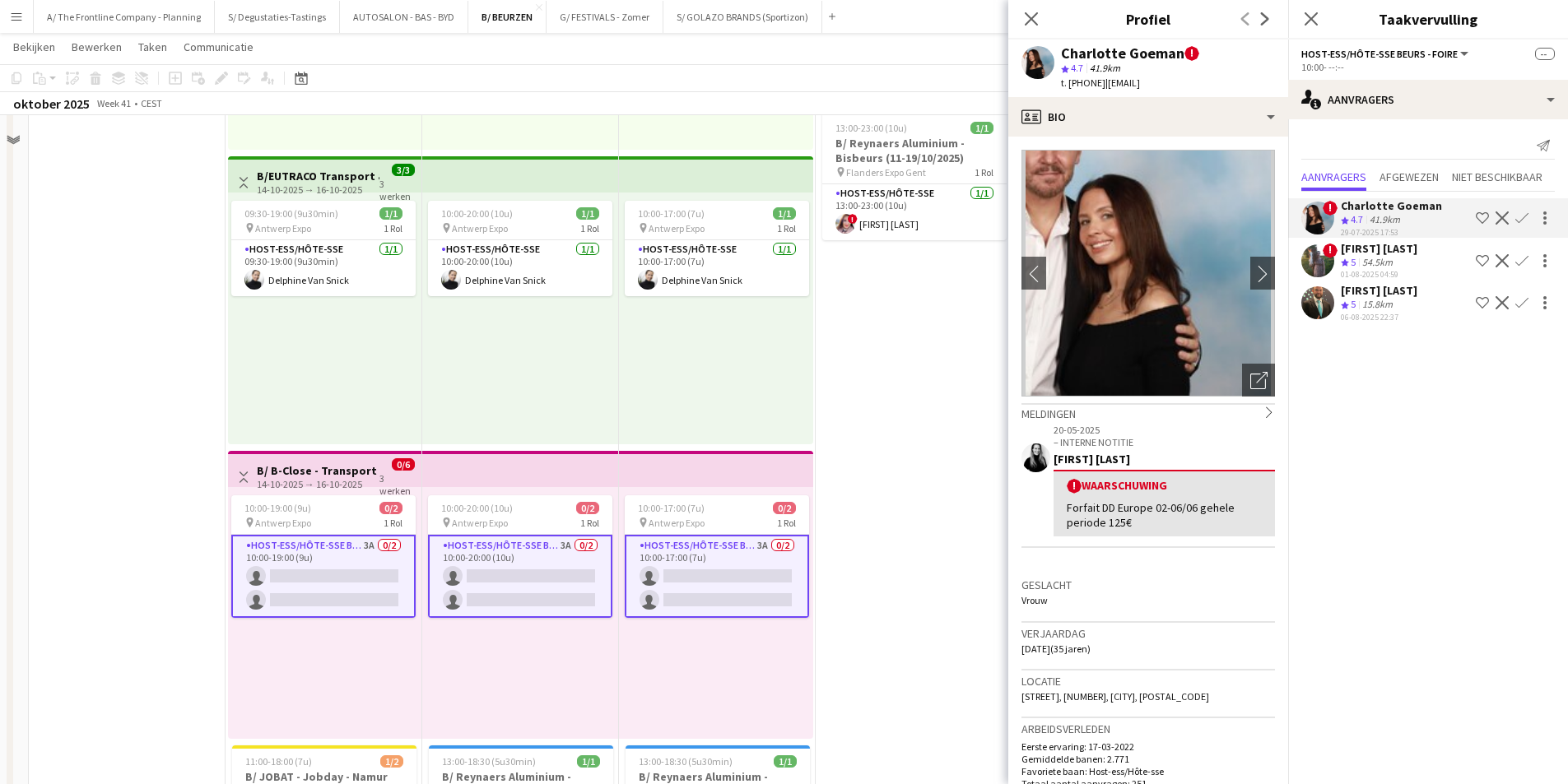 scroll, scrollTop: 0, scrollLeft: 0, axis: both 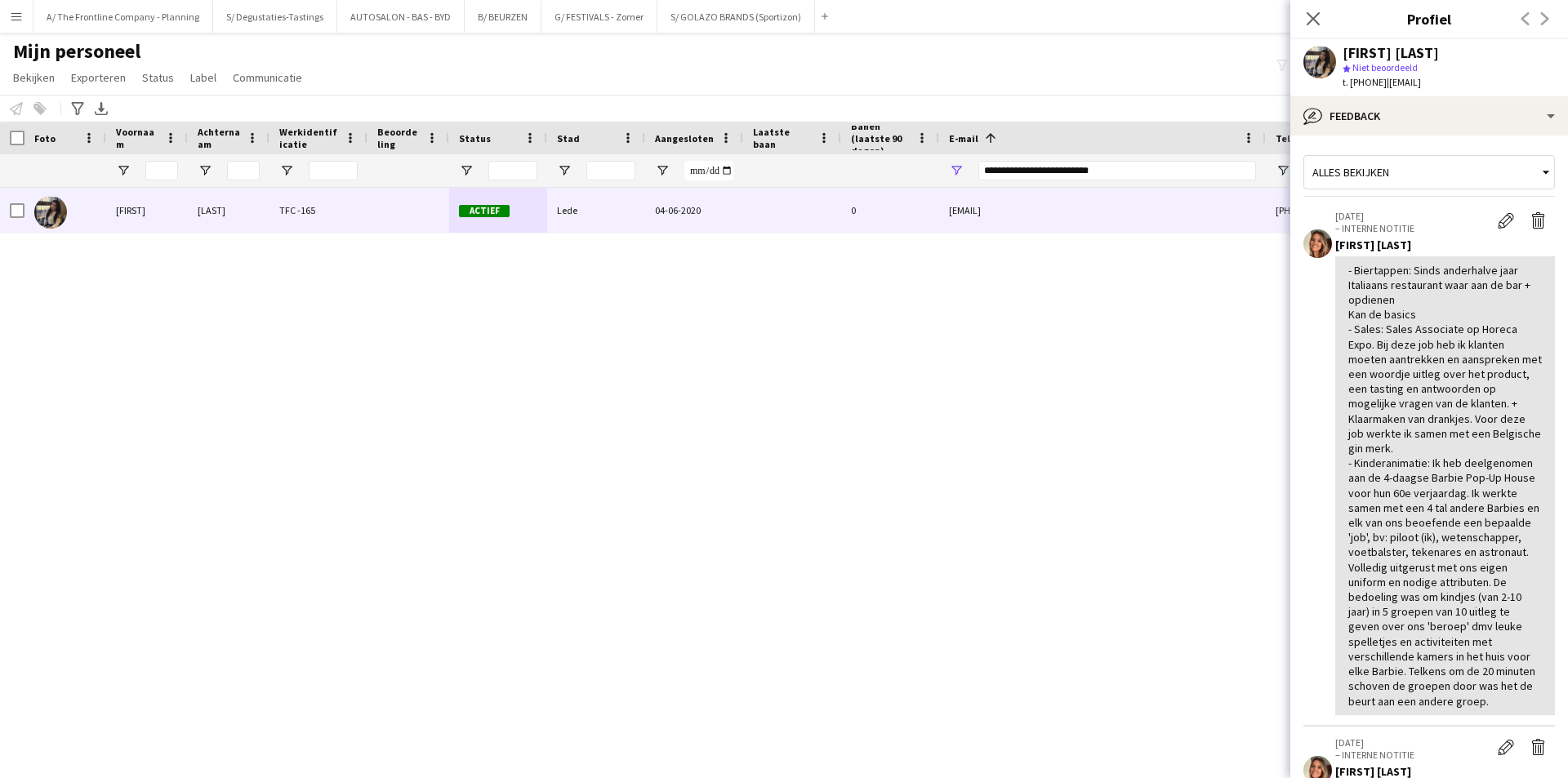 drag, startPoint x: 1310, startPoint y: 12, endPoint x: 1066, endPoint y: 78, distance: 252.76867 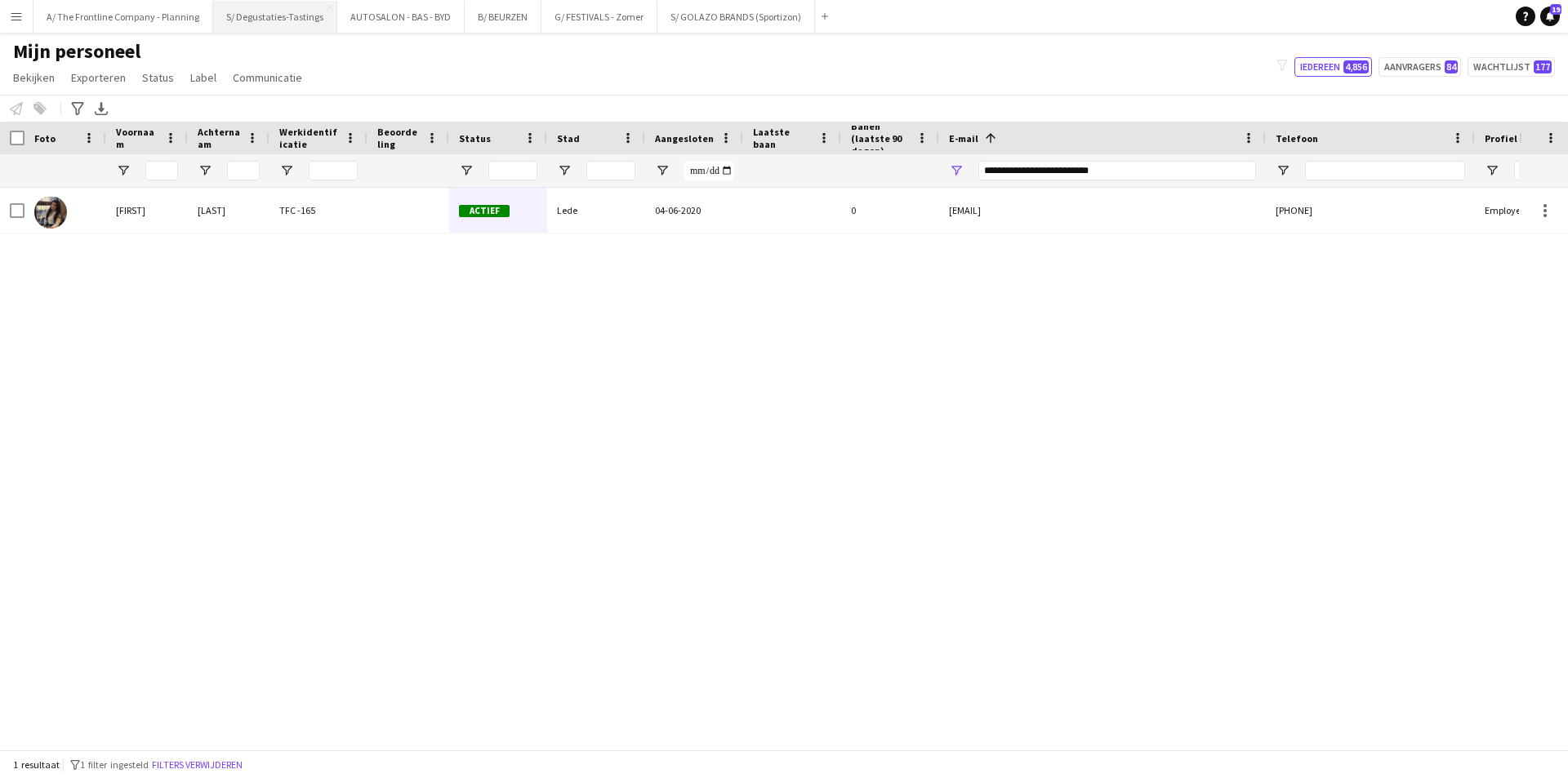 click on "S/ Degustaties-Tastings
Sluiten" at bounding box center (275, 16) 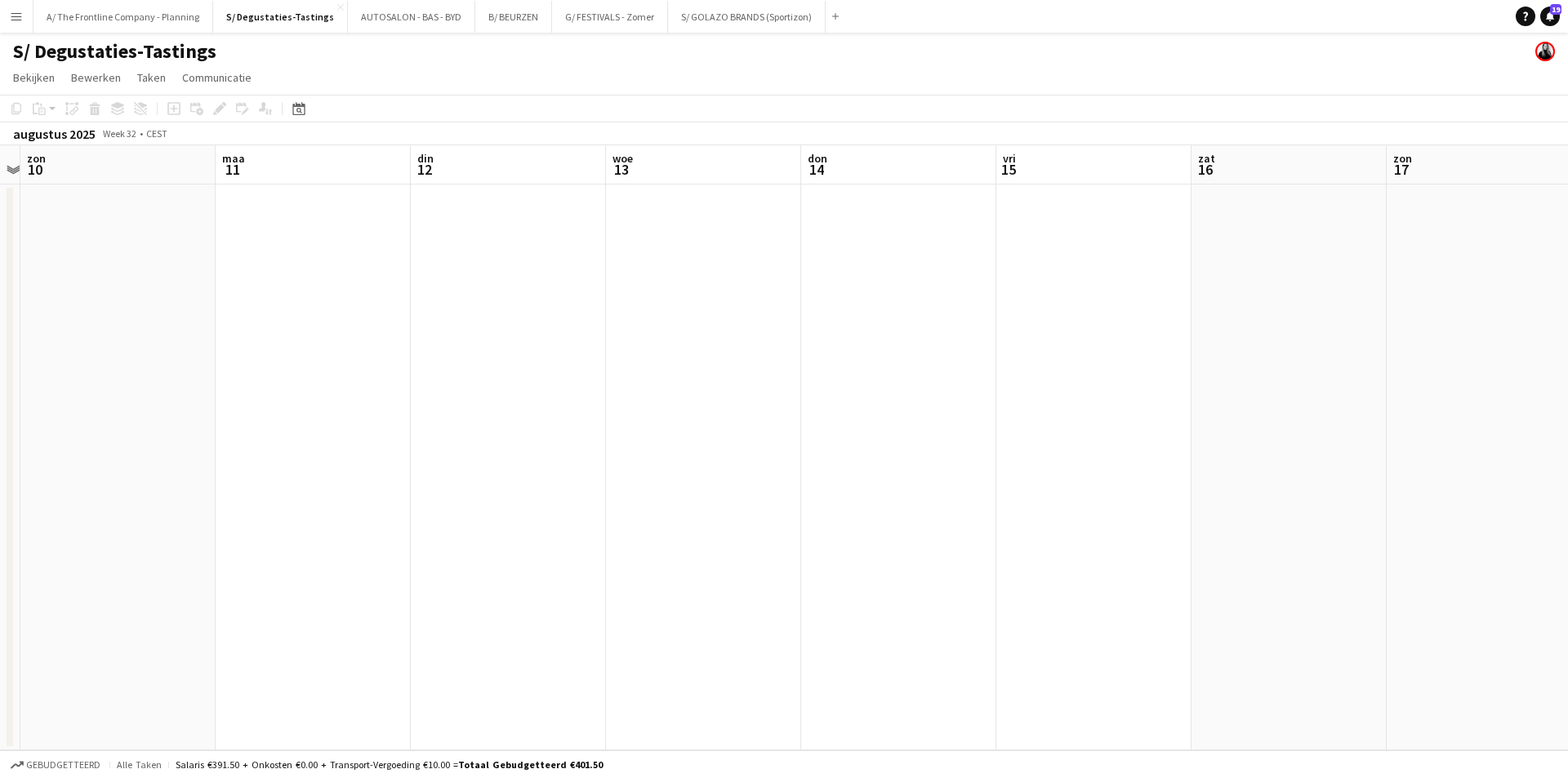 drag, startPoint x: 1296, startPoint y: 373, endPoint x: 534, endPoint y: 469, distance: 768.0234 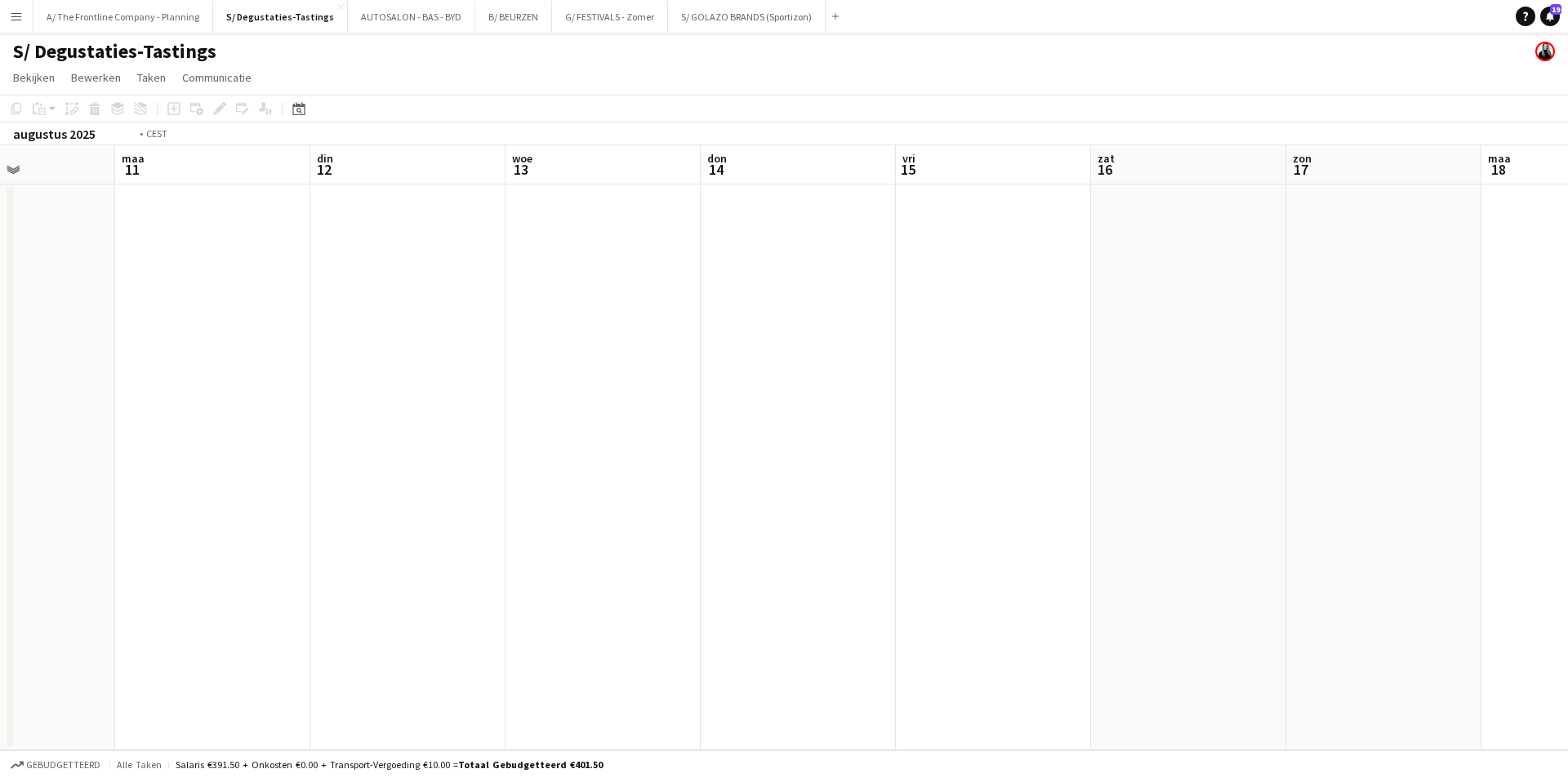 drag, startPoint x: 533, startPoint y: 563, endPoint x: 968, endPoint y: 486, distance: 441.7624 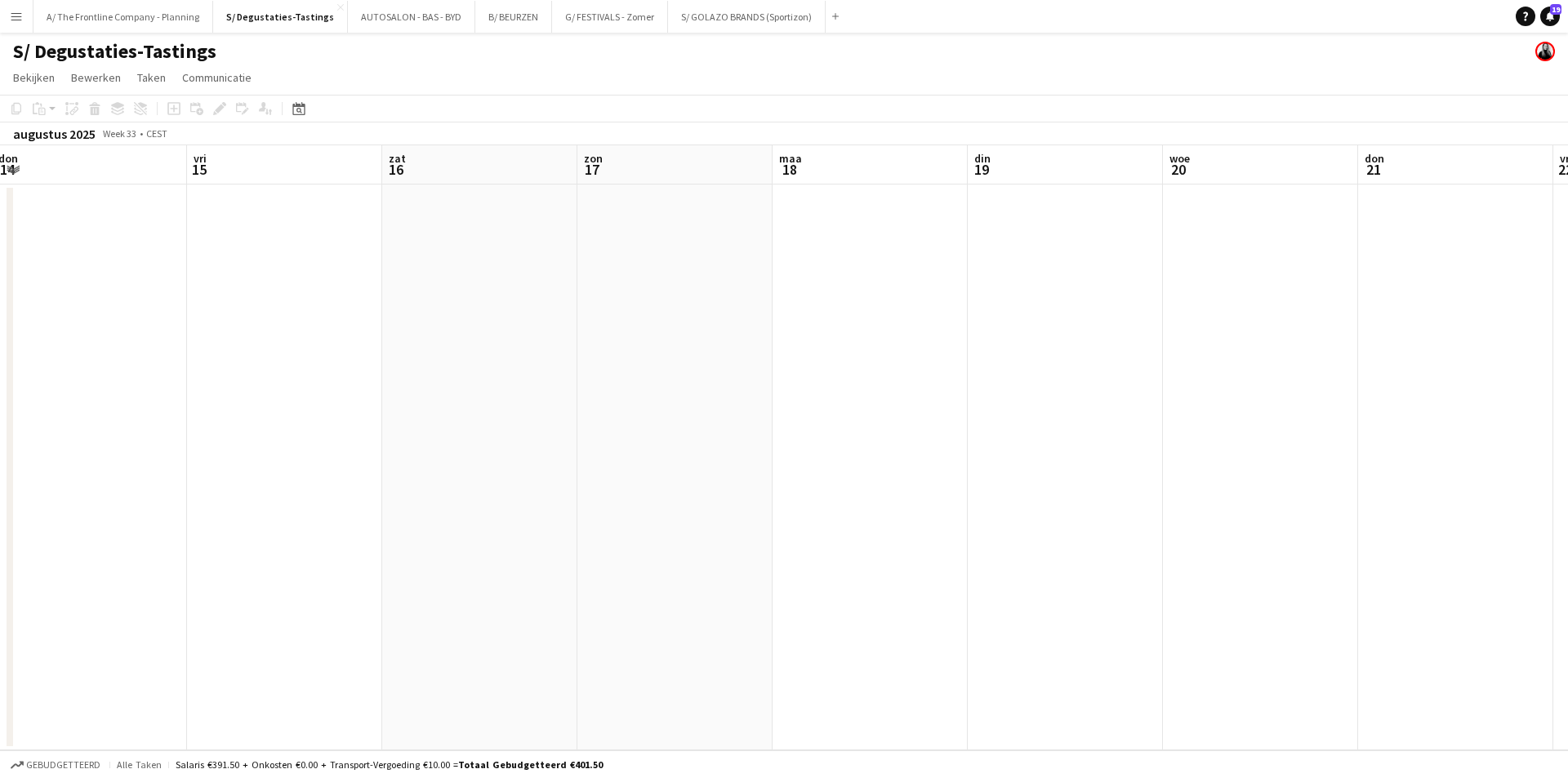 drag, startPoint x: 725, startPoint y: 500, endPoint x: 393, endPoint y: 539, distance: 334.28281 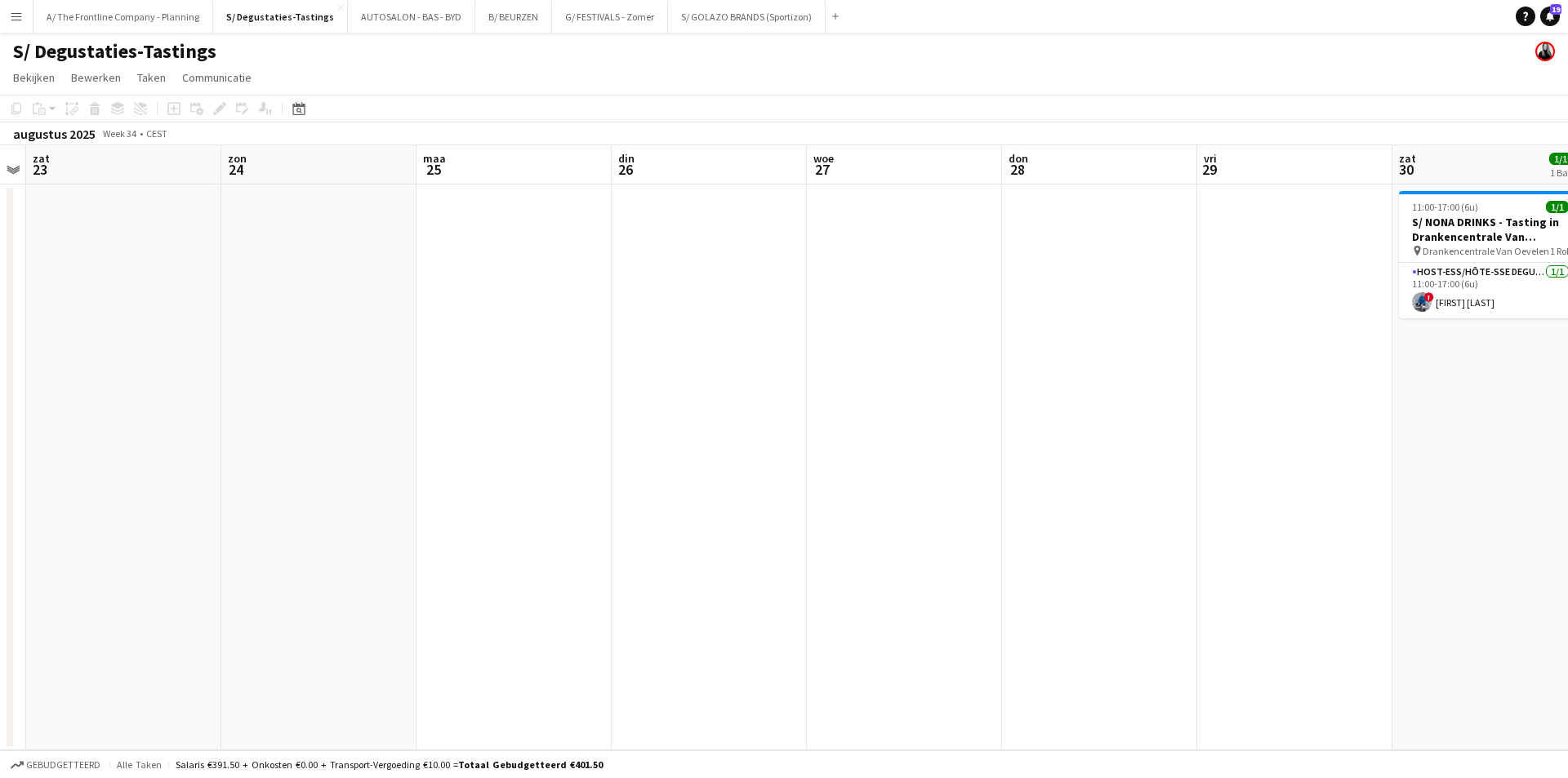 drag, startPoint x: 1209, startPoint y: 453, endPoint x: 452, endPoint y: 532, distance: 761.11103 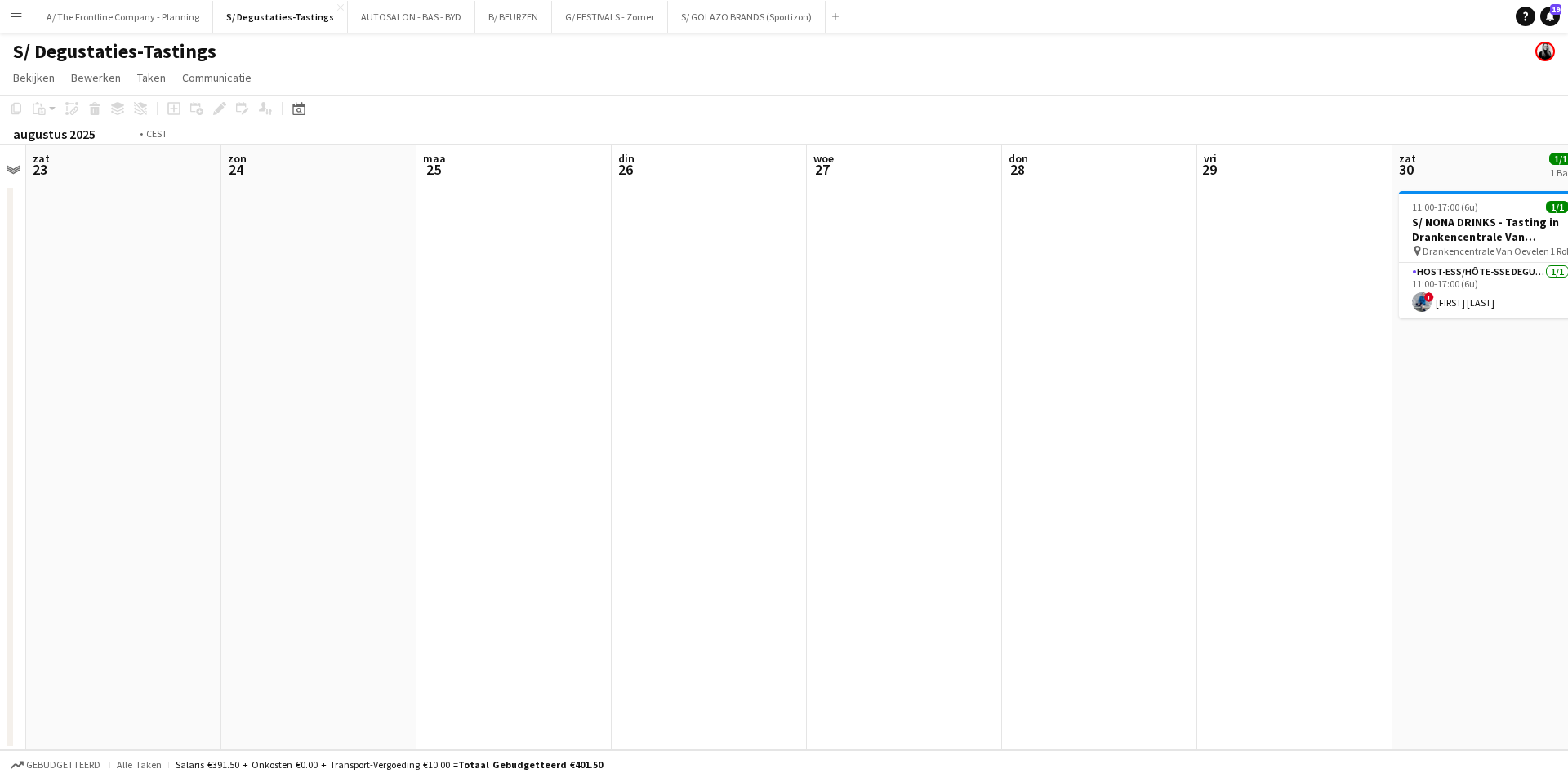 scroll, scrollTop: 0, scrollLeft: 551, axis: horizontal 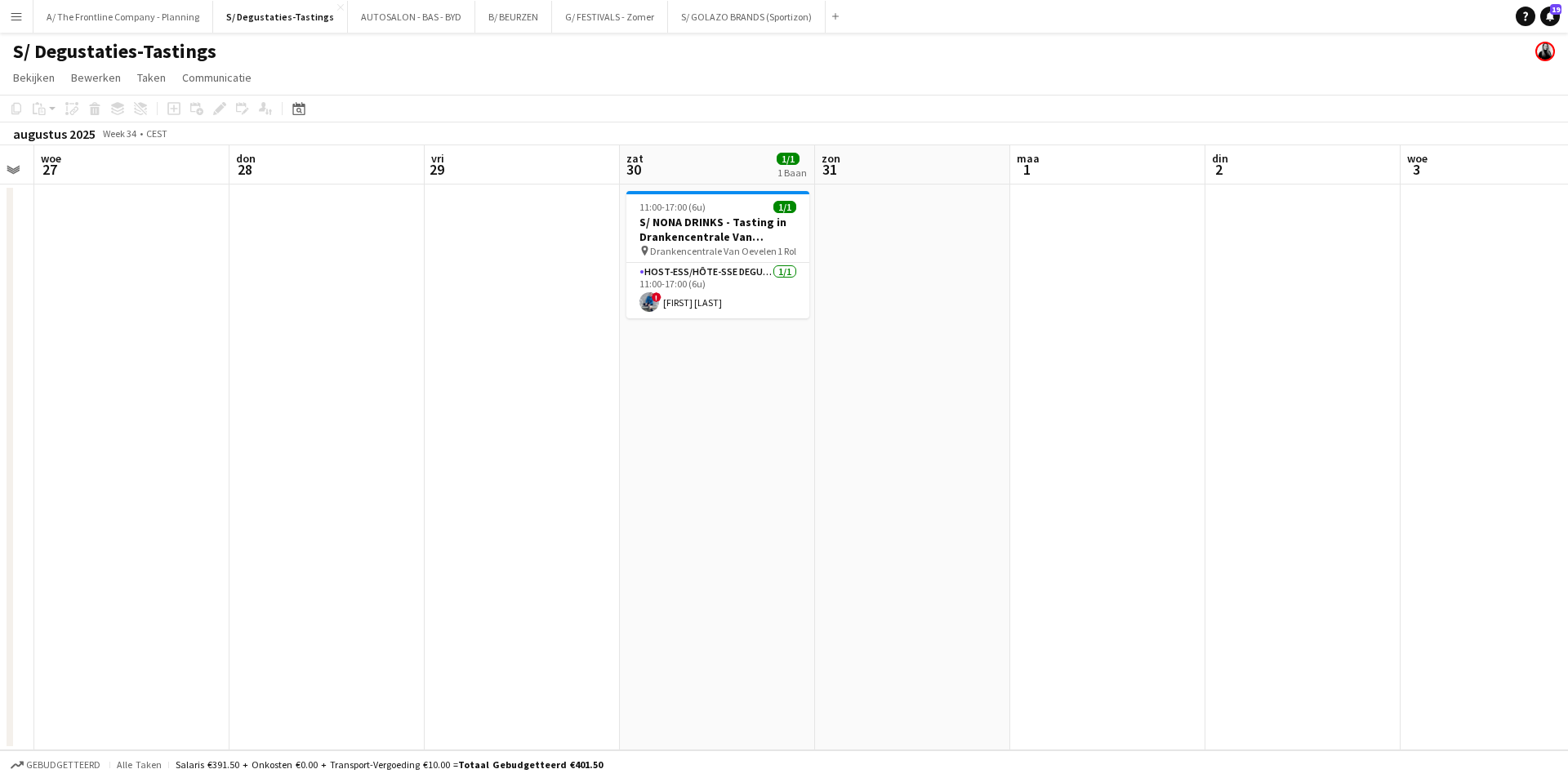 drag, startPoint x: 810, startPoint y: 460, endPoint x: 501, endPoint y: 503, distance: 311.9776 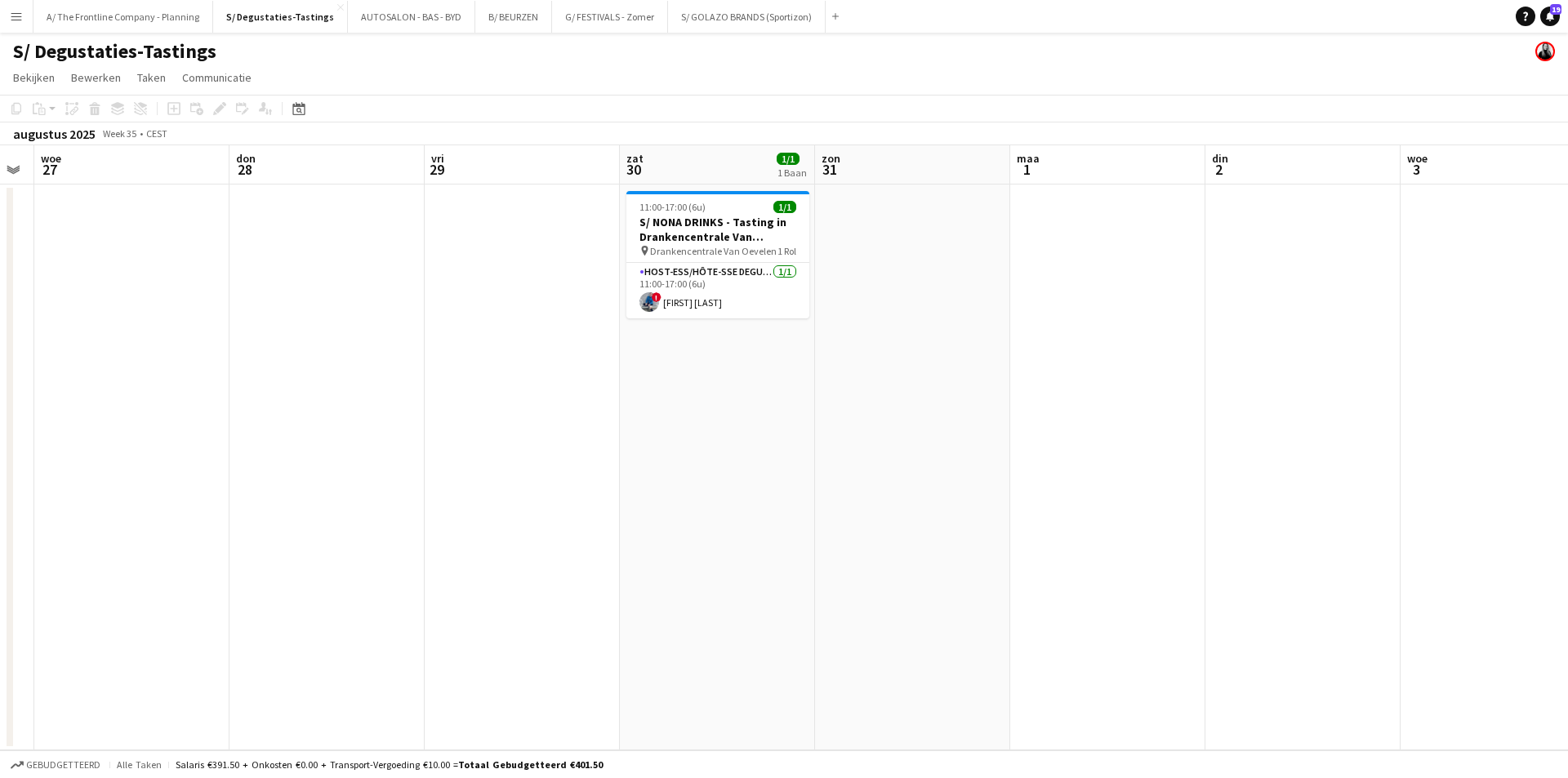 click on "Menu" at bounding box center [16, 16] 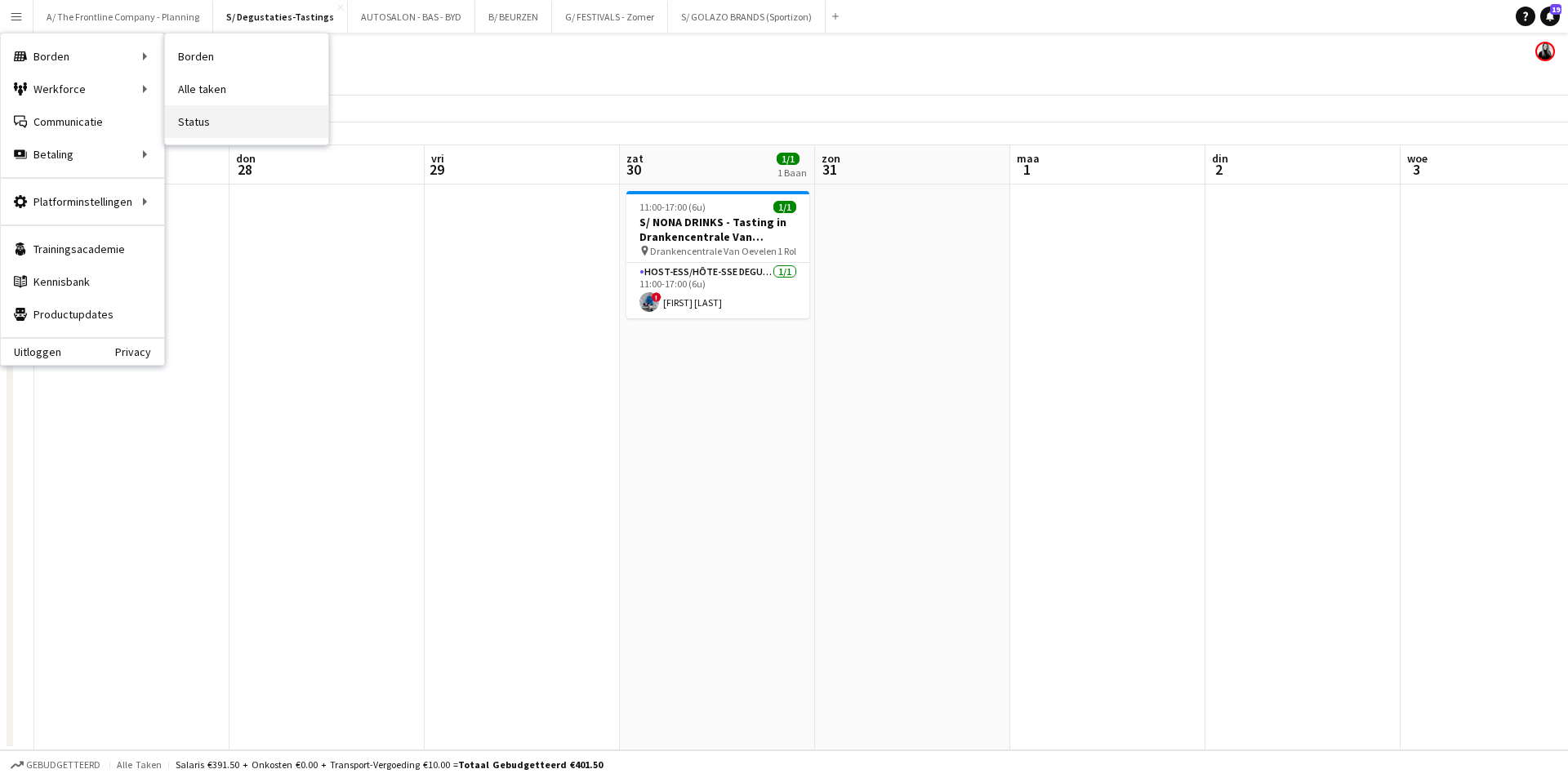 click on "Status" at bounding box center [247, 122] 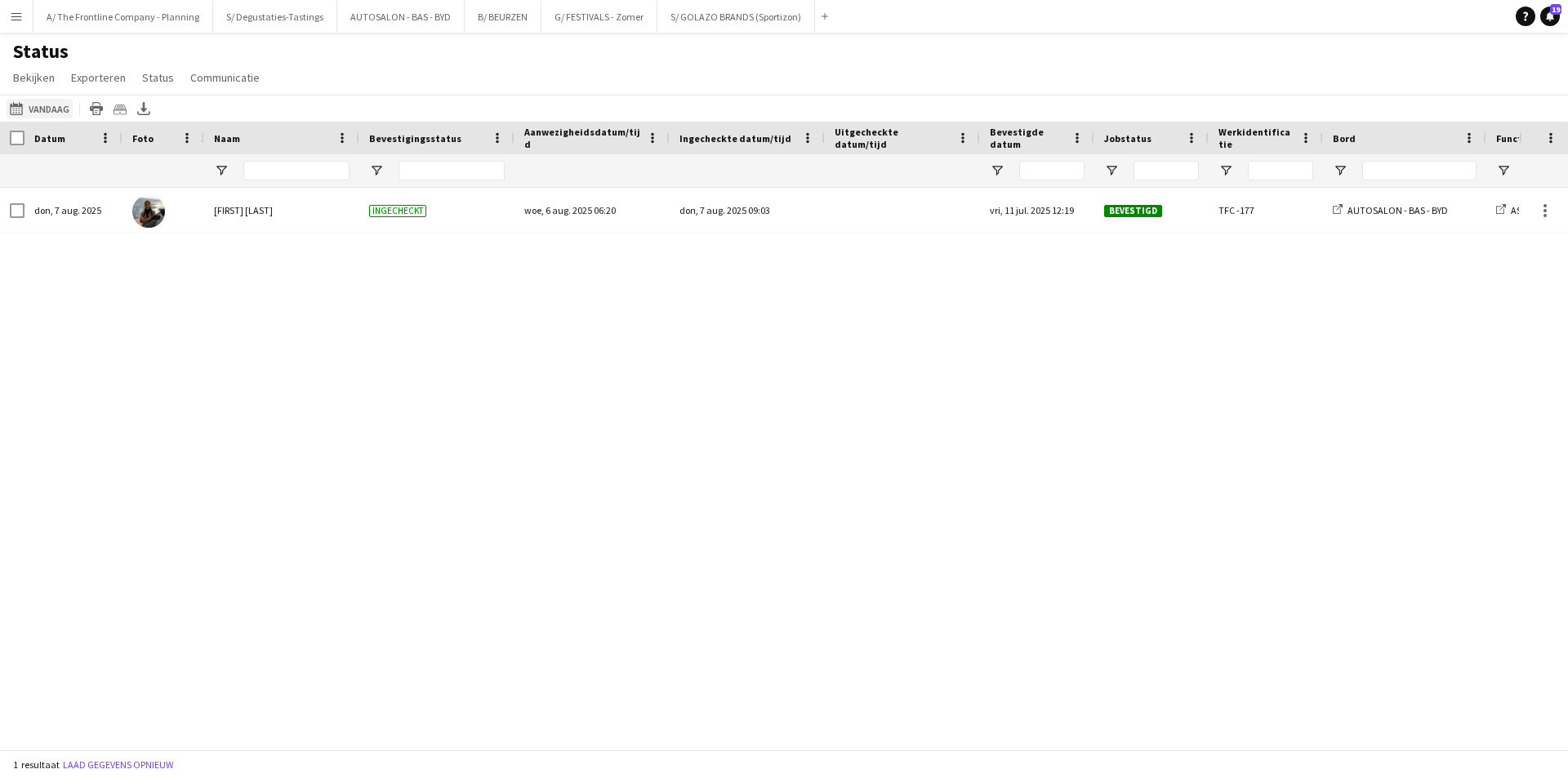 click on "07-08-2025 tot 13-08-2025
Vandaag" 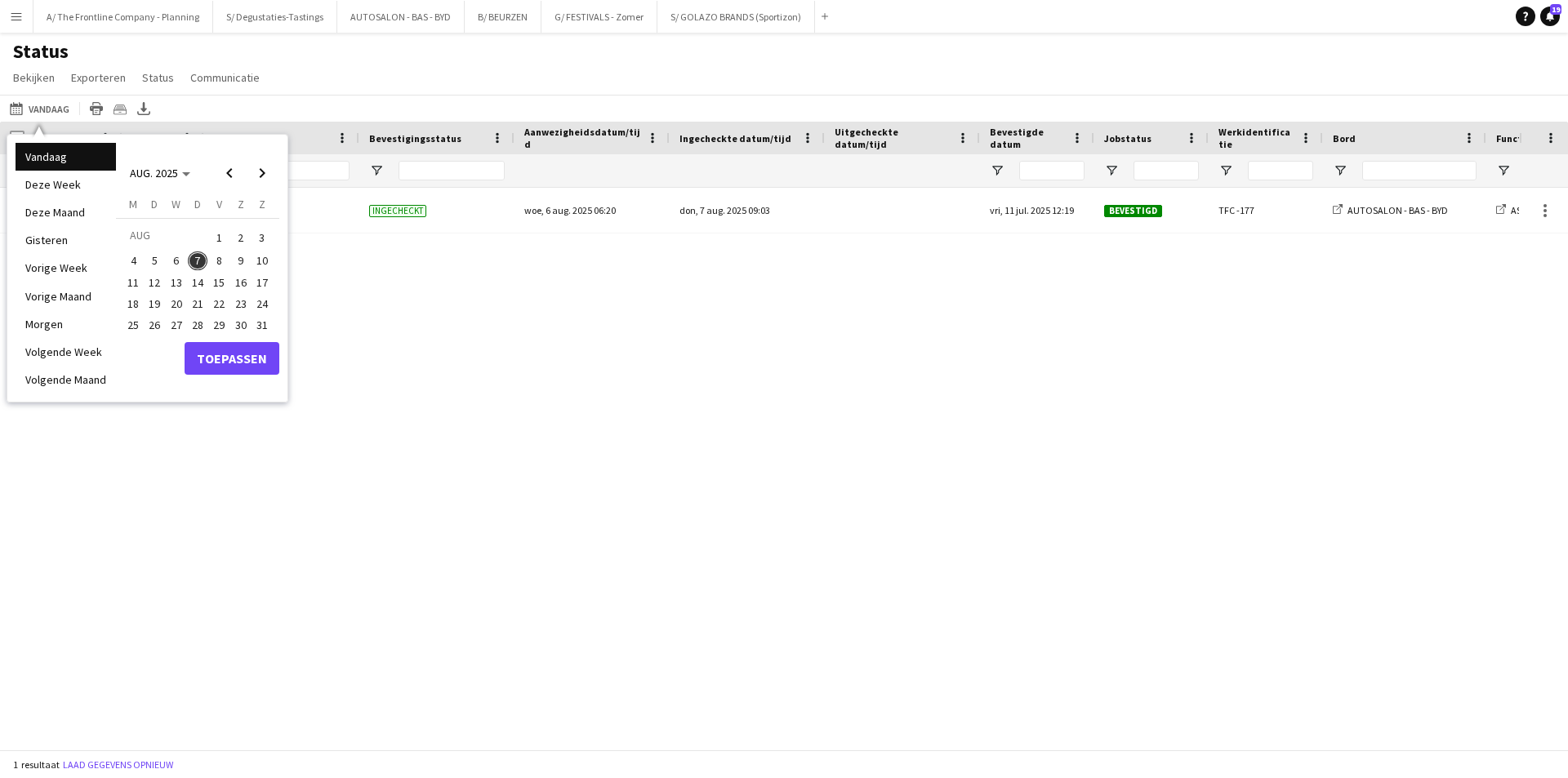 click on "8" at bounding box center [219, 261] 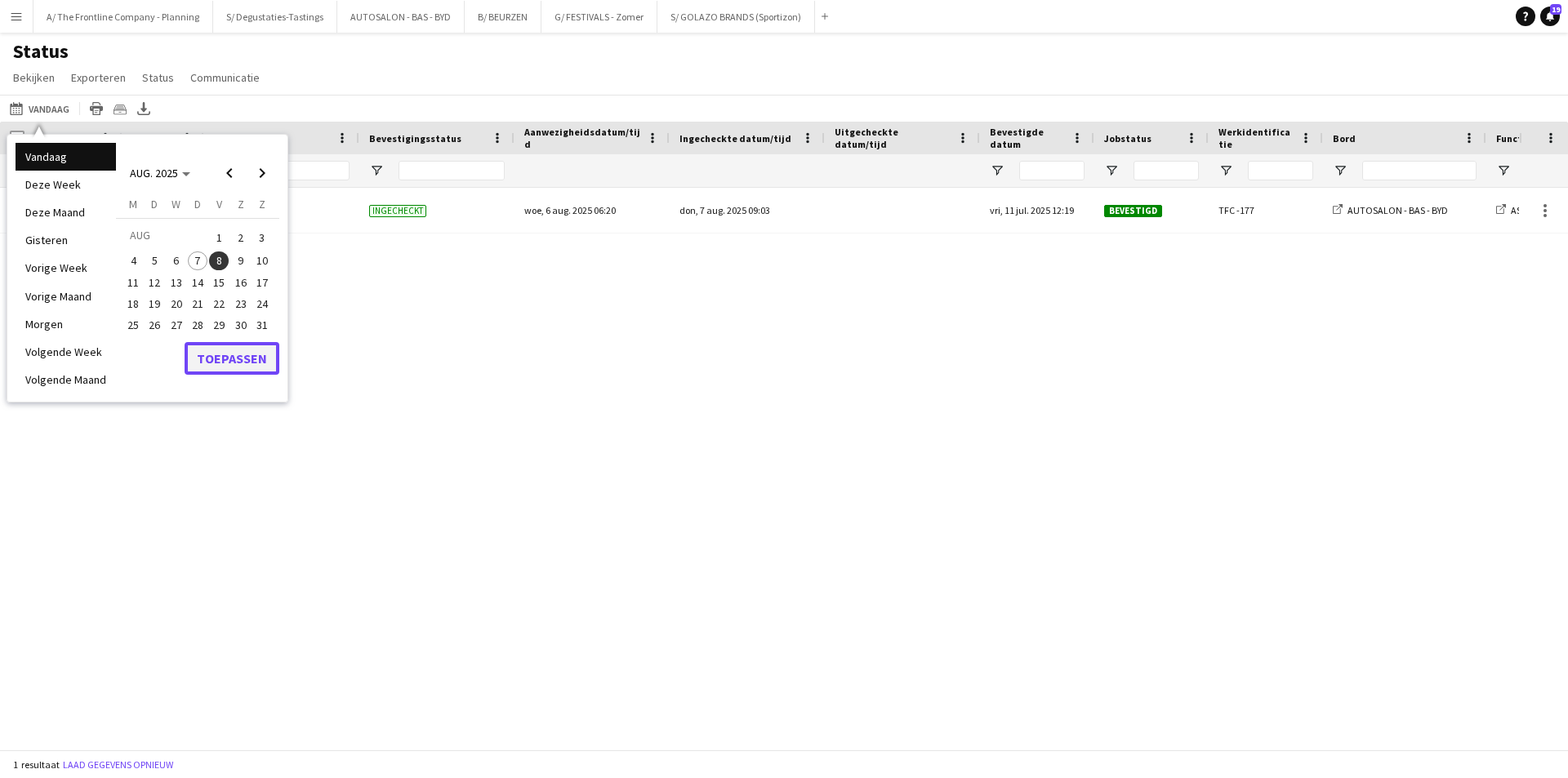 click on "Toepassen" at bounding box center [232, 358] 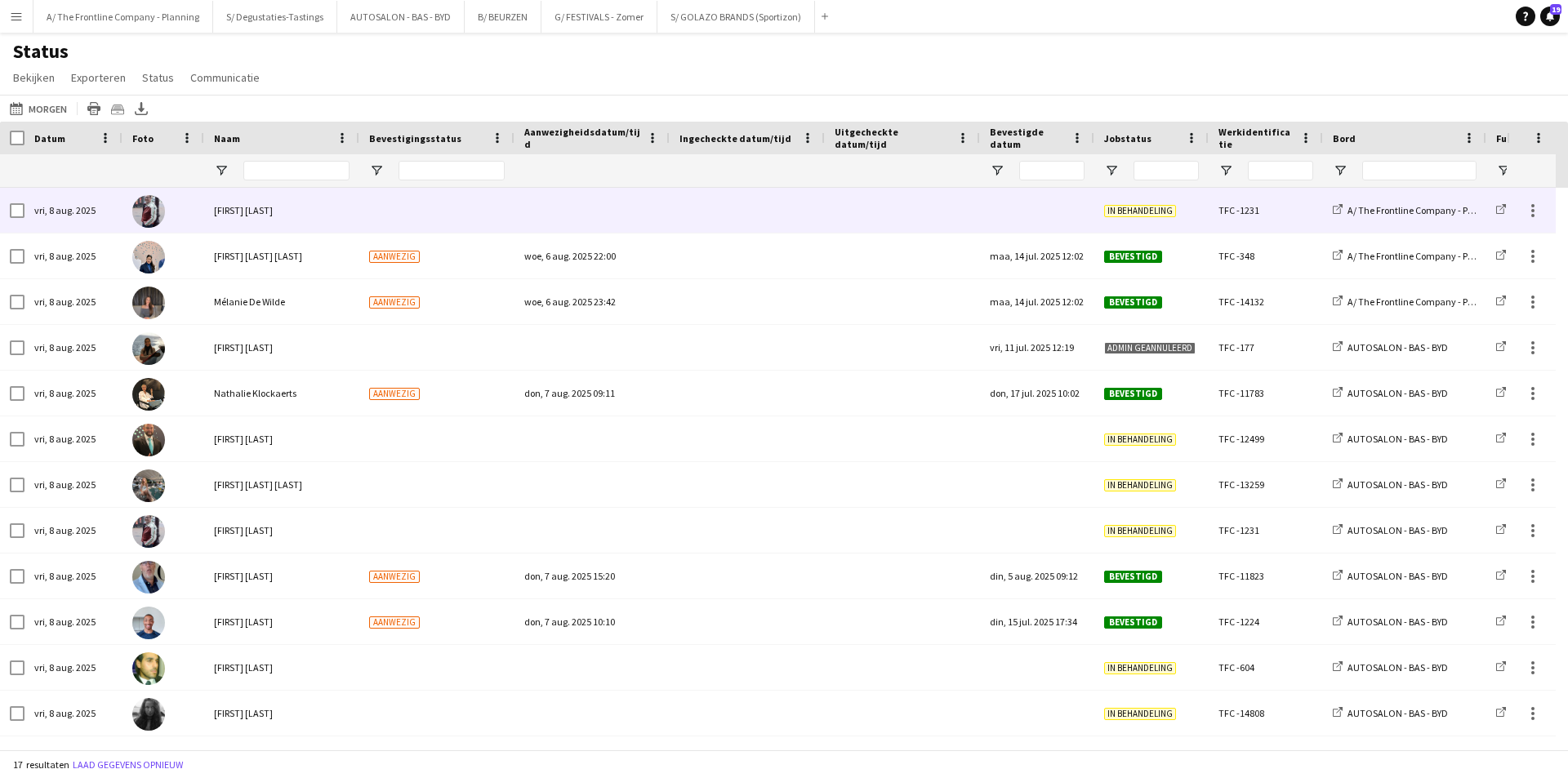 scroll, scrollTop: 67, scrollLeft: 0, axis: vertical 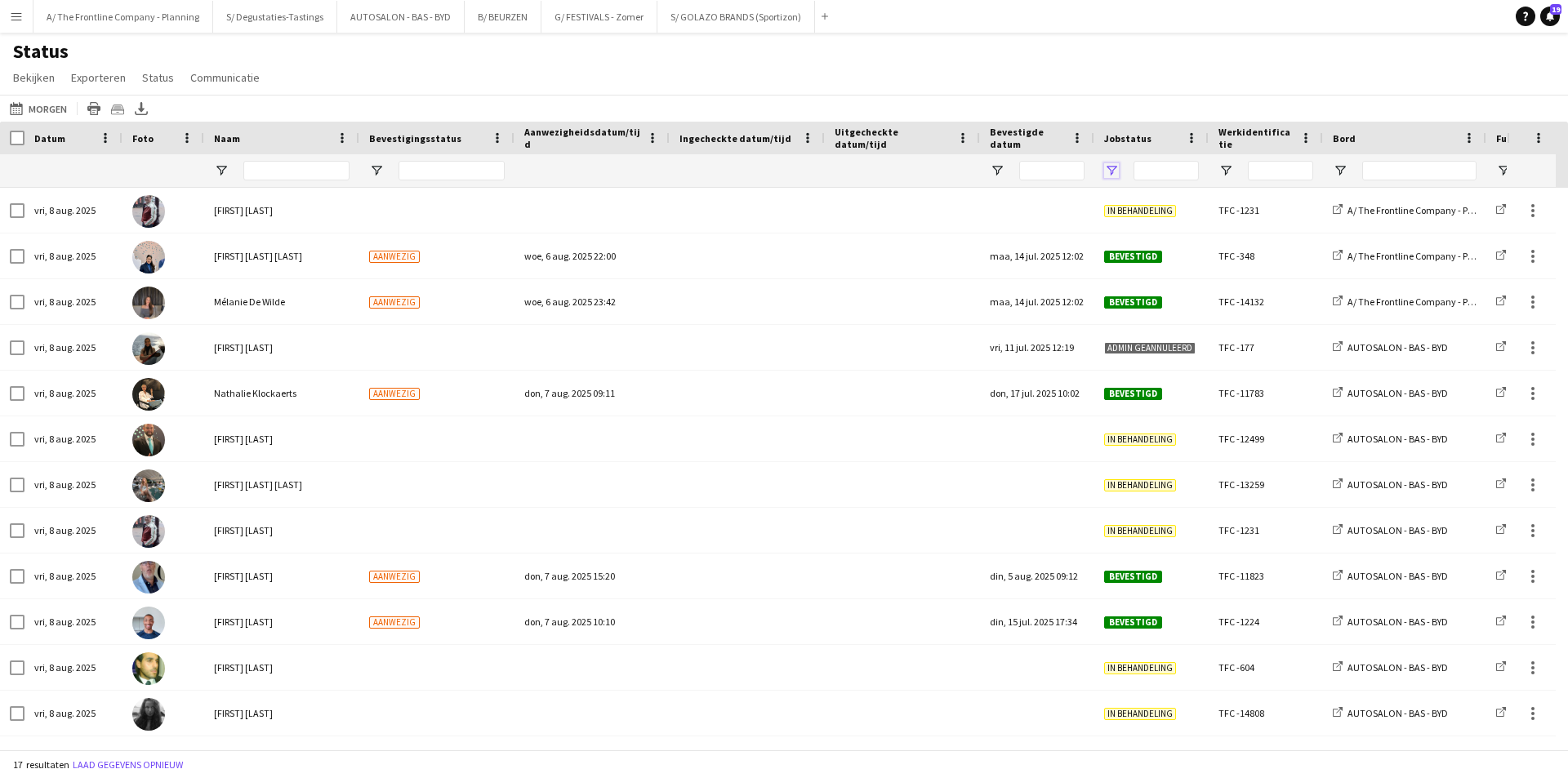 click at bounding box center (1111, 171) 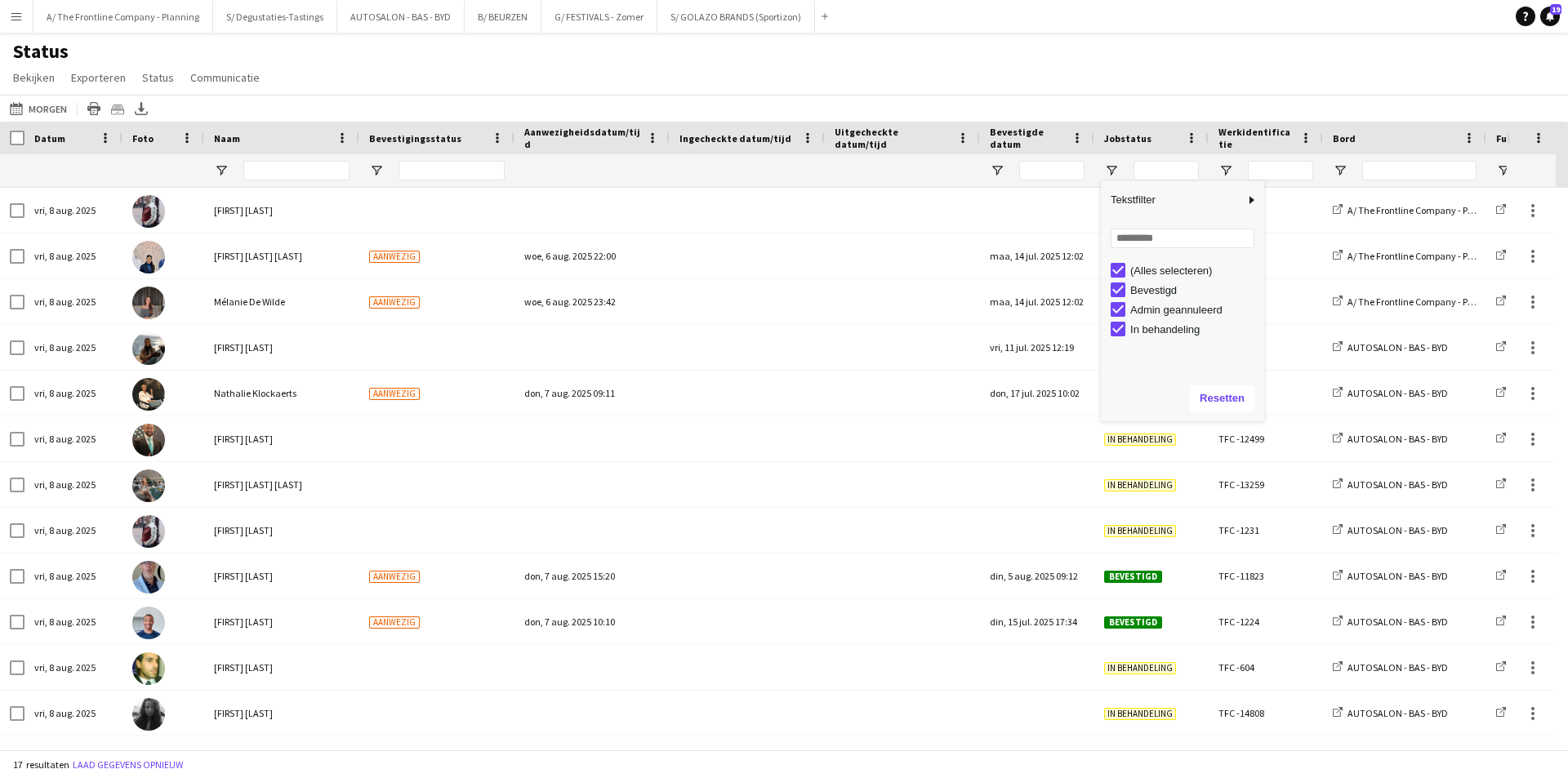 click on "(Alles selecteren)" at bounding box center [1195, 270] 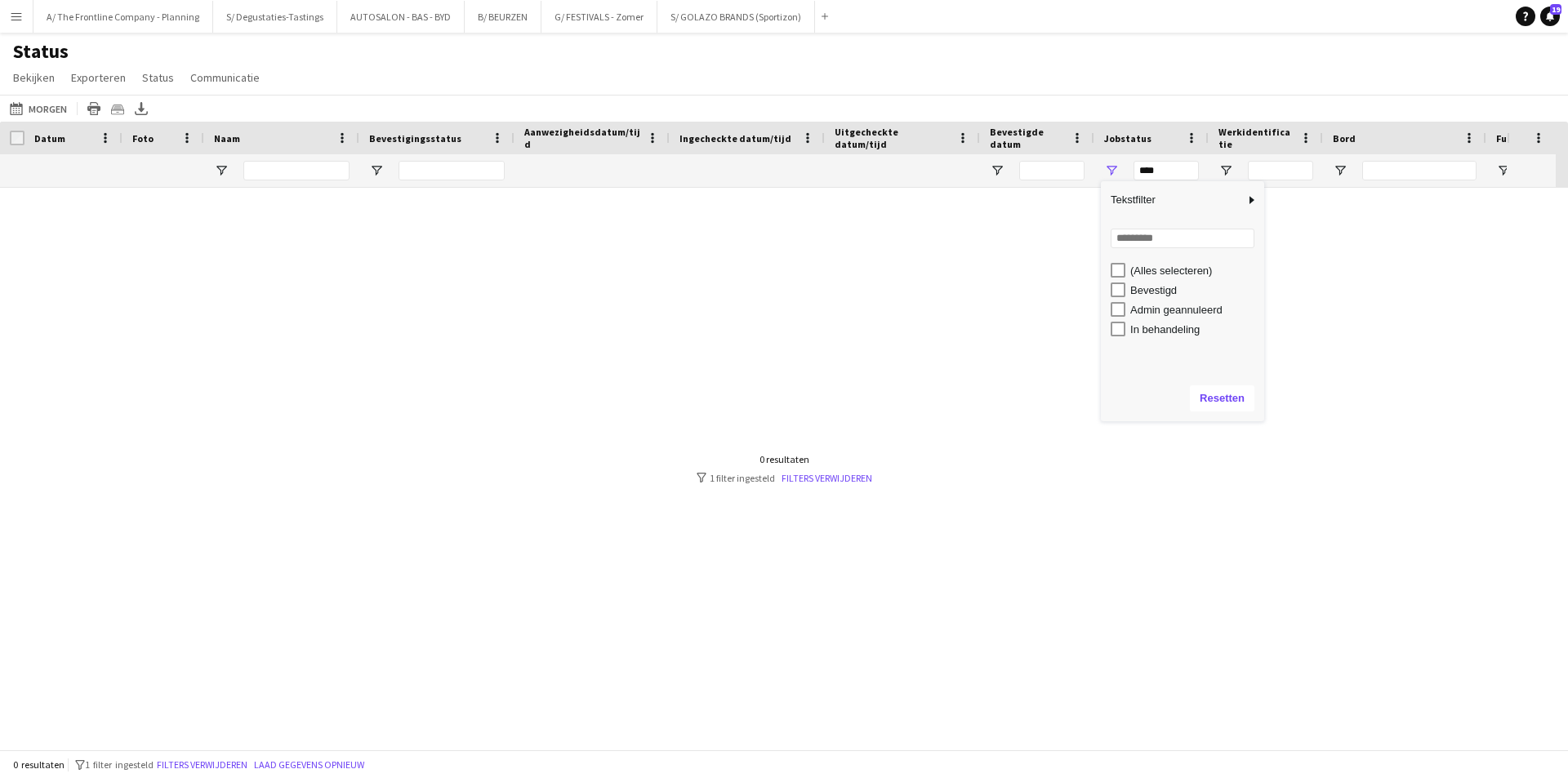 click on "Bevestigd" at bounding box center (1195, 290) 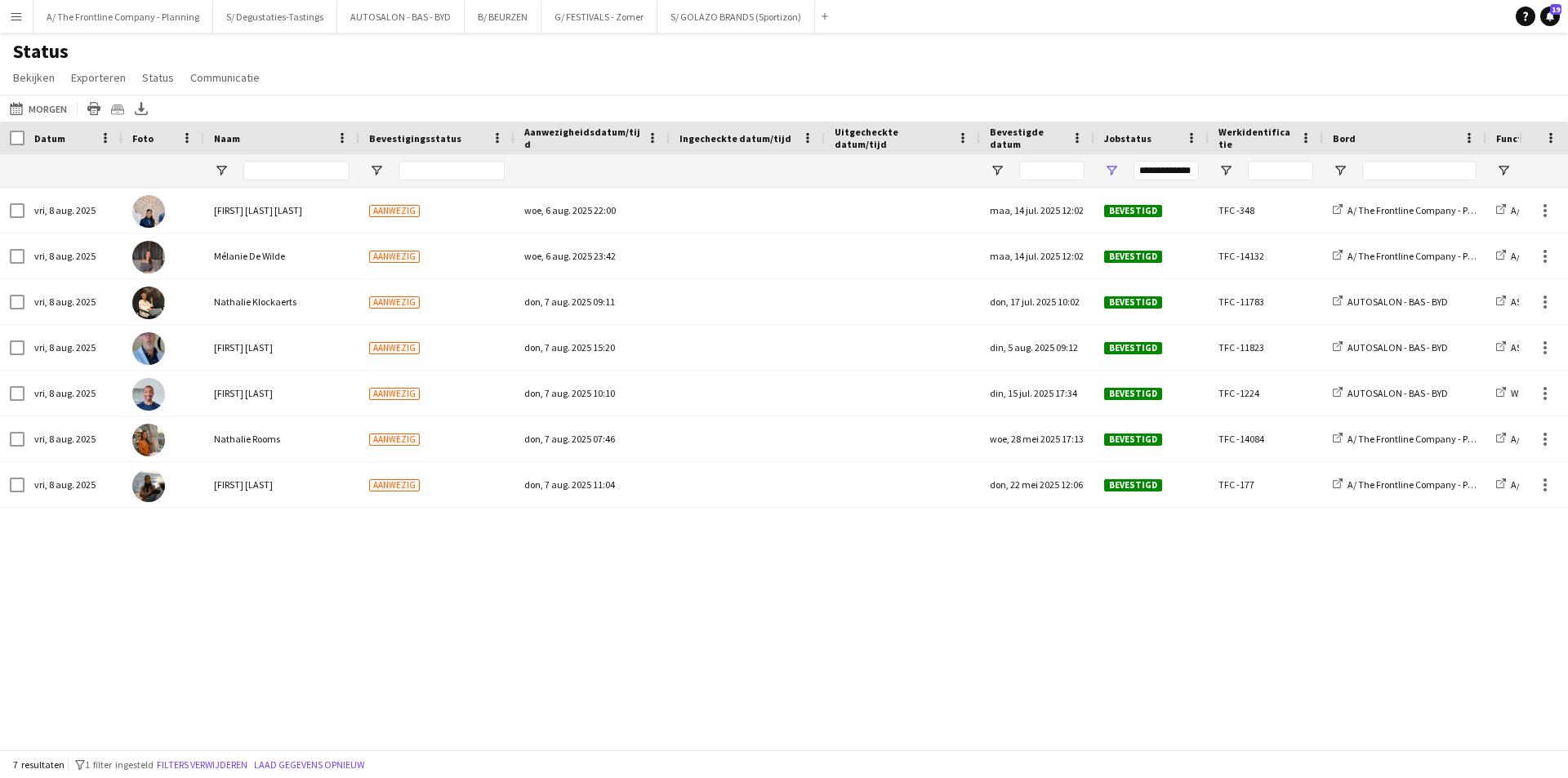 click on "vri, 8 aug. 2025 Mei iek Wendy Soeng Aanwezig  woe, 6 aug. 2025 22:00        maa, 14 jul. 2025 12:02 Bevestigd TFC -348
A/ The Frontline Company - Planning
A/ De Meedenkers - Culligan HYDRATOUR - Oostende (1,2 of 3/08 EN 08+16/08)
Promo - Sampling
vri, 8 aug. 2025 Mélanie De Wilde Aanwezig  woe, 6 aug. 2025 23:42        maa, 14 jul. 2025 12:02 Bevestigd TFC -14132
A/ The Frontline Company - Planning
Aanwezig" at bounding box center [760, 462] 